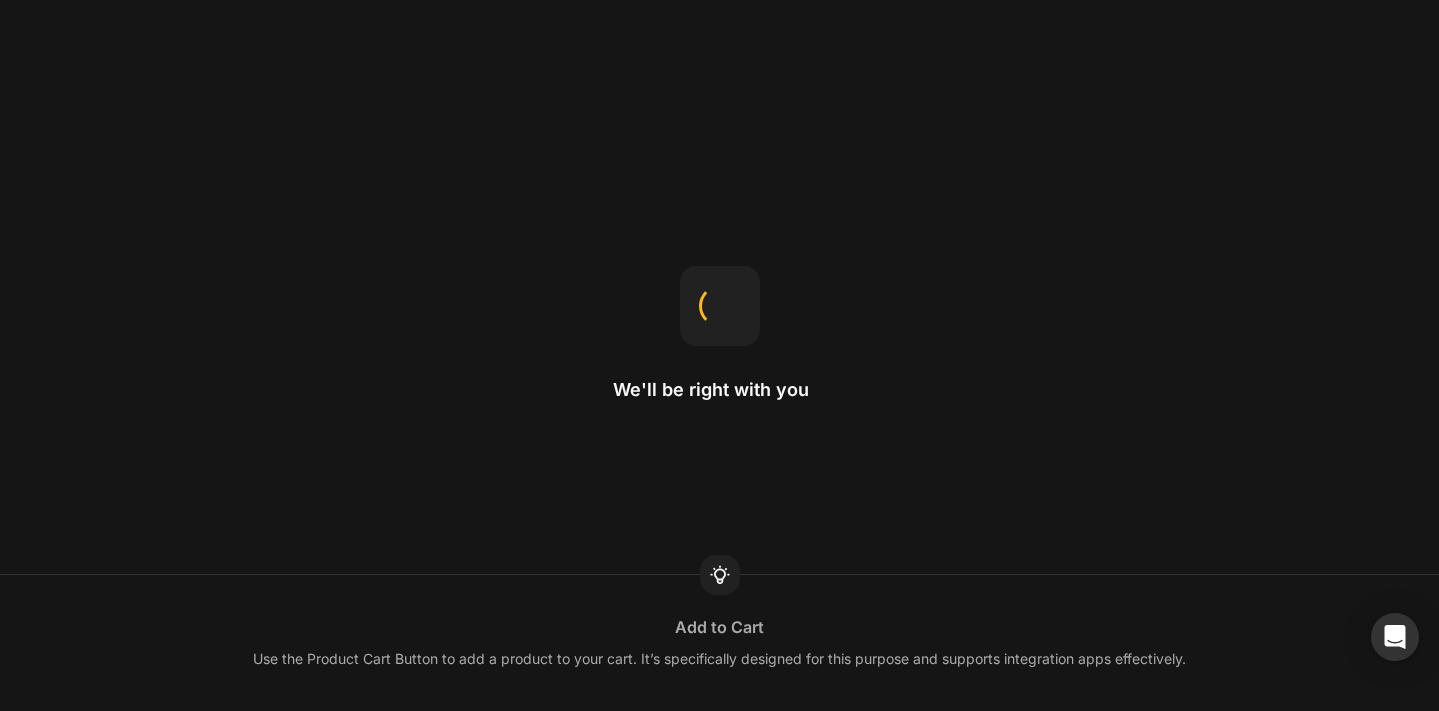 scroll, scrollTop: 0, scrollLeft: 0, axis: both 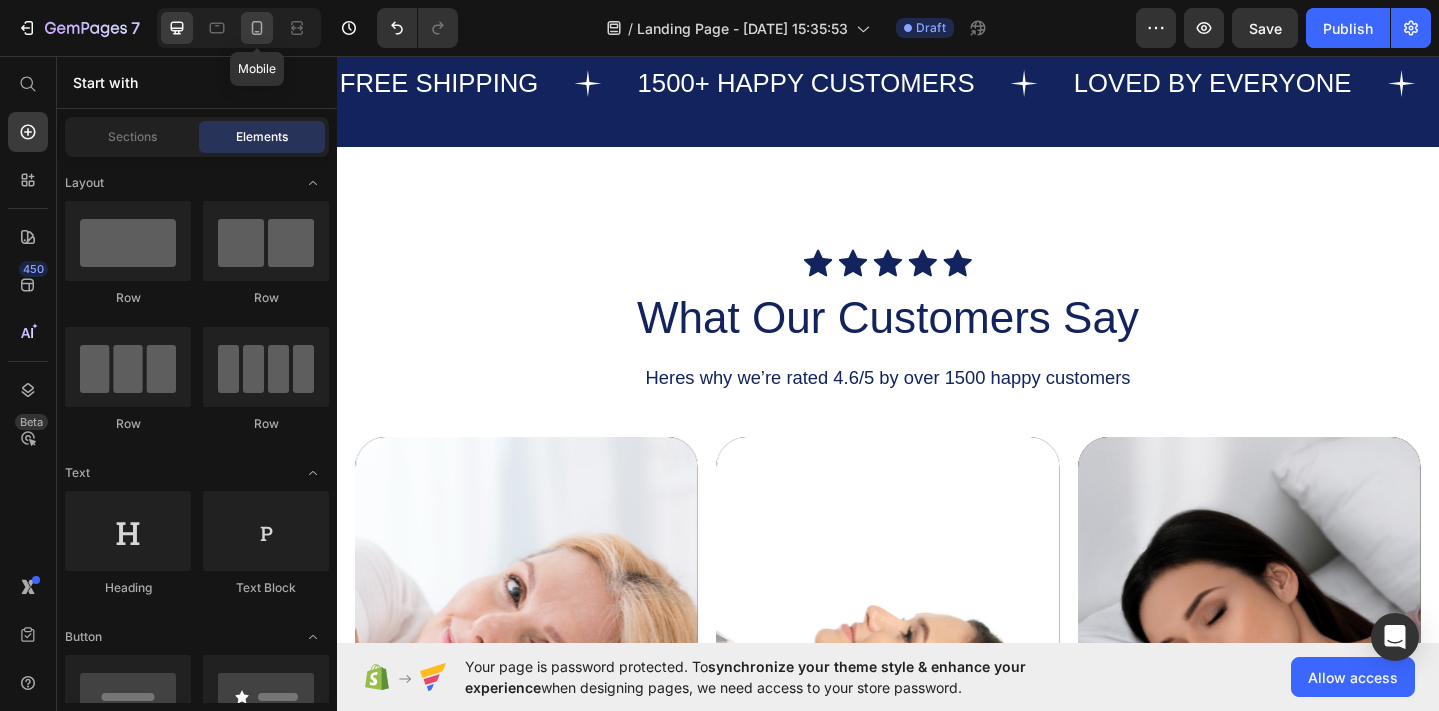 click 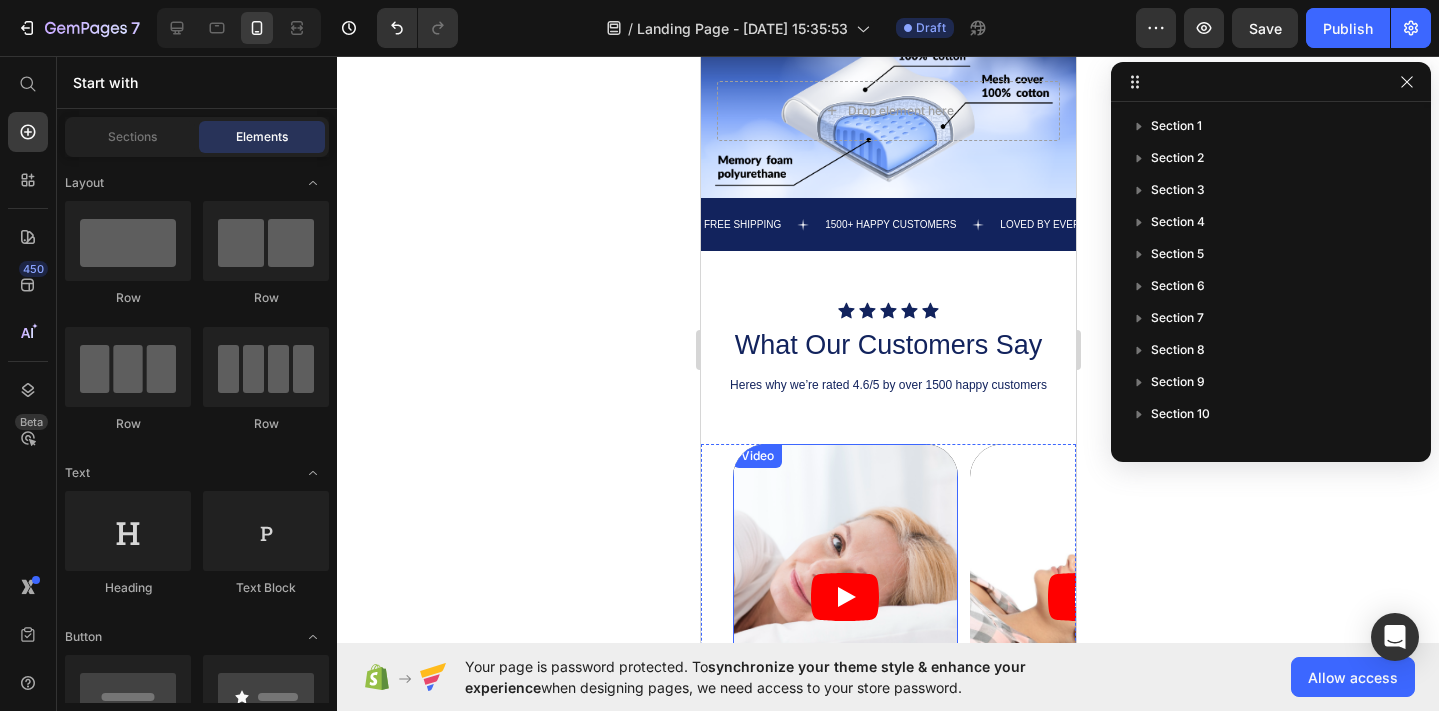 scroll, scrollTop: 1430, scrollLeft: 0, axis: vertical 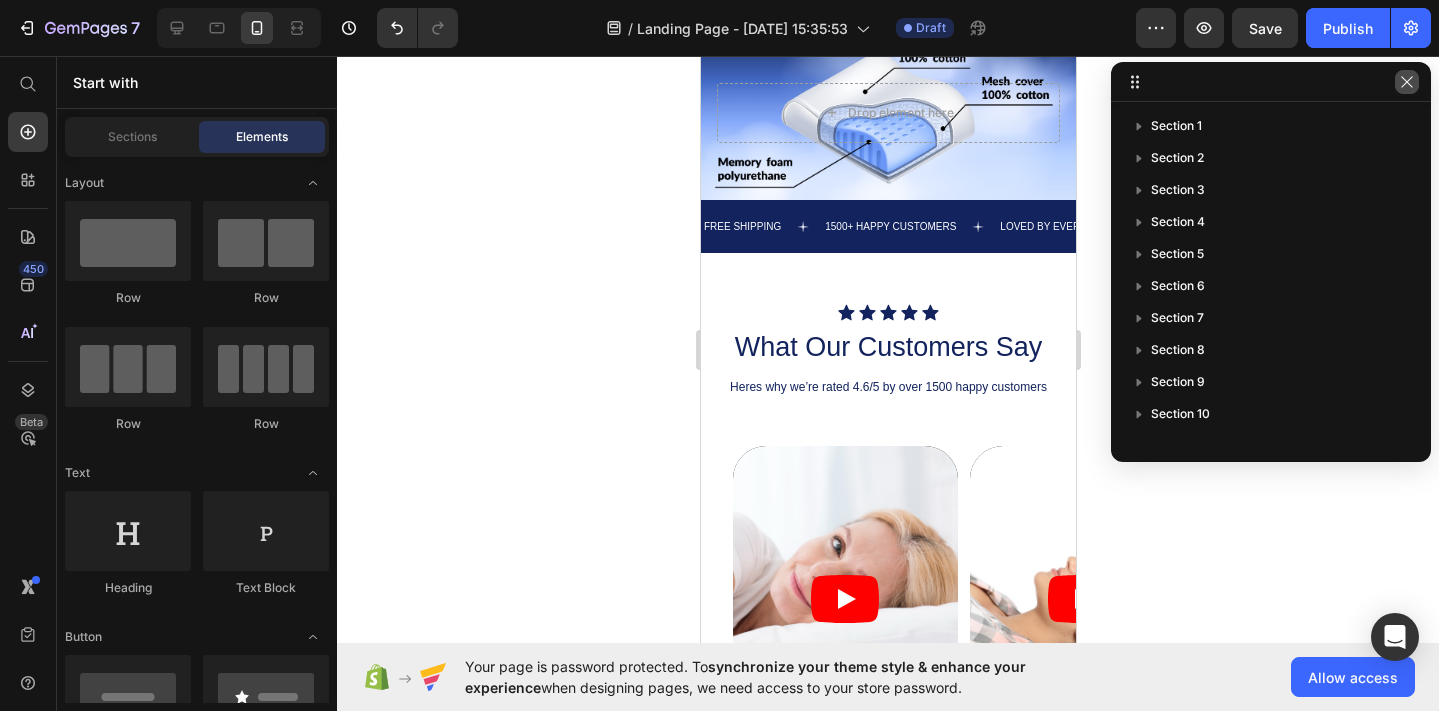 click 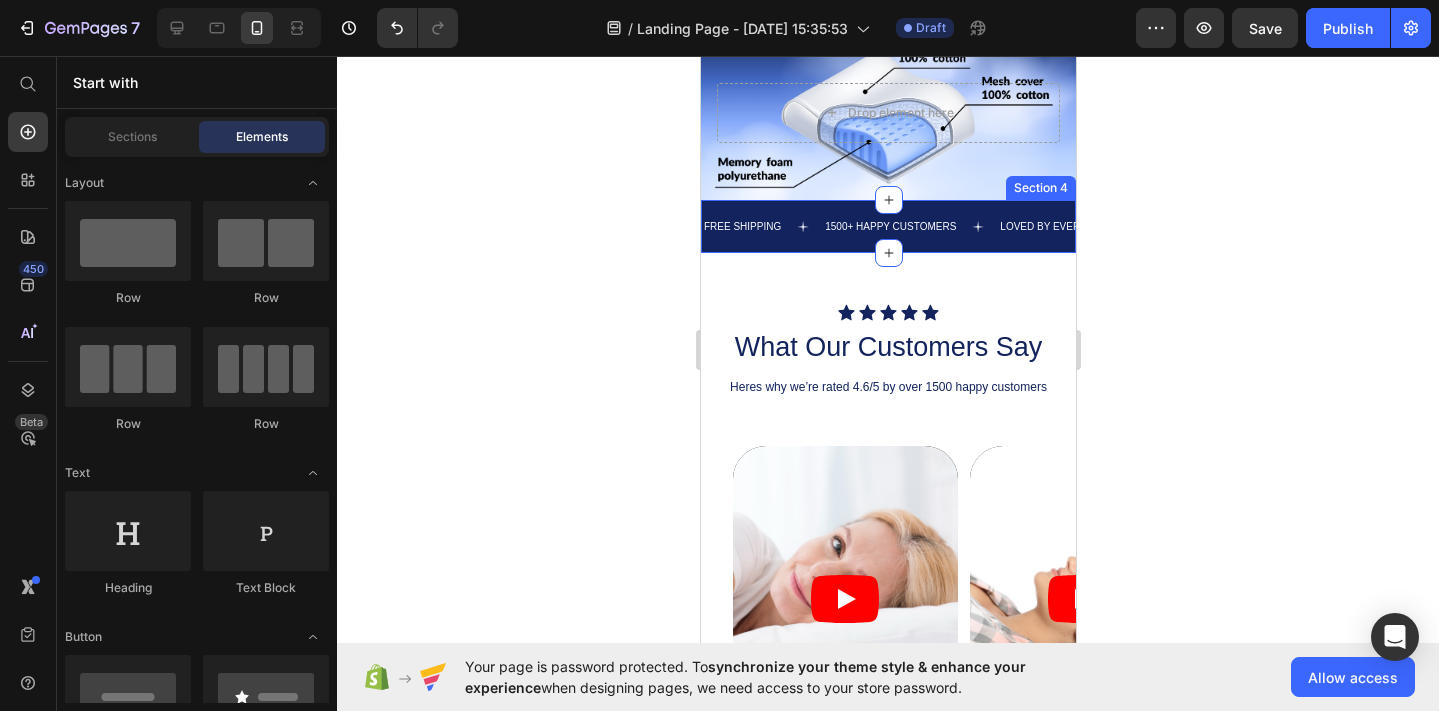 click on "FREE SHIPPING Text
1500+ HAPPY CUSTOMERS Text
LOVED BY EVERYONE Text
FREE SHIPPING Text
1500+ HAPPY CUSTOMERS Text
LOVED BY EVERYONE Text
Marquee Section 4" at bounding box center (887, 226) 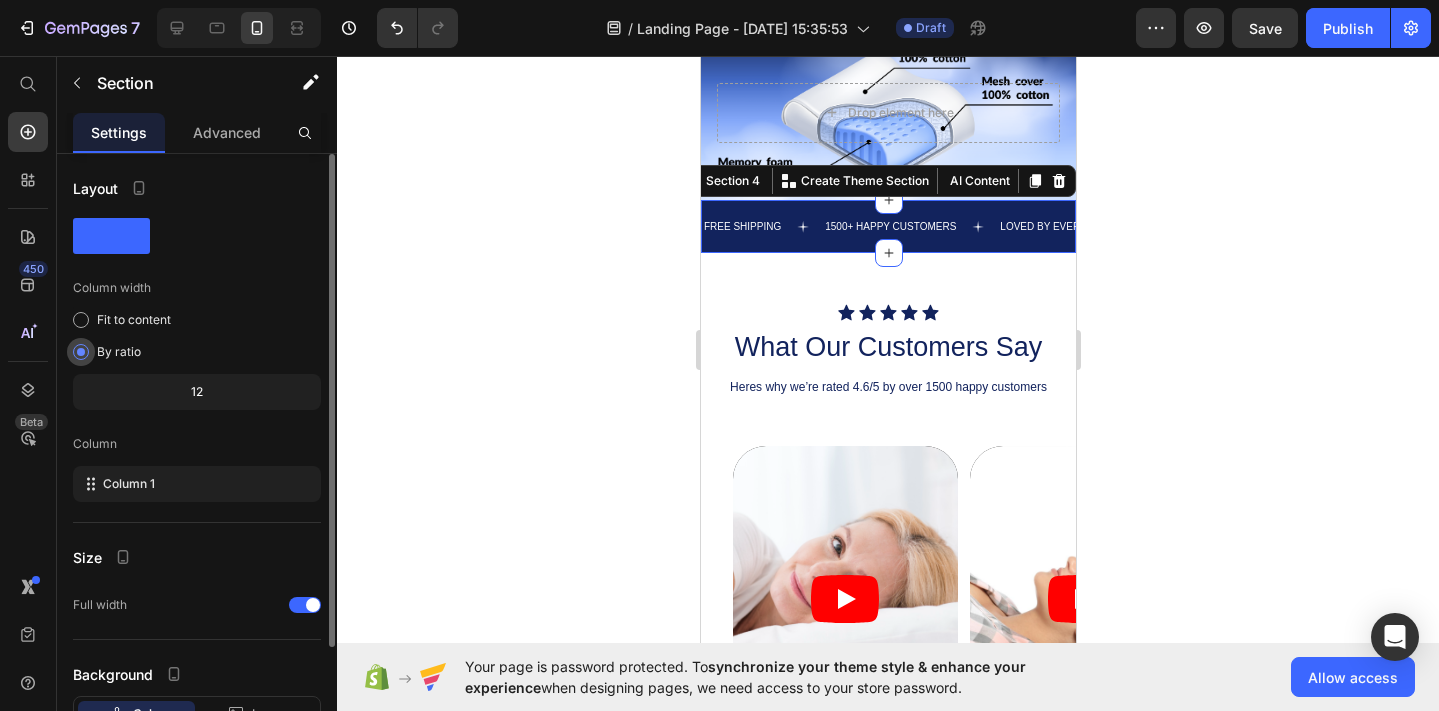 scroll, scrollTop: 150, scrollLeft: 0, axis: vertical 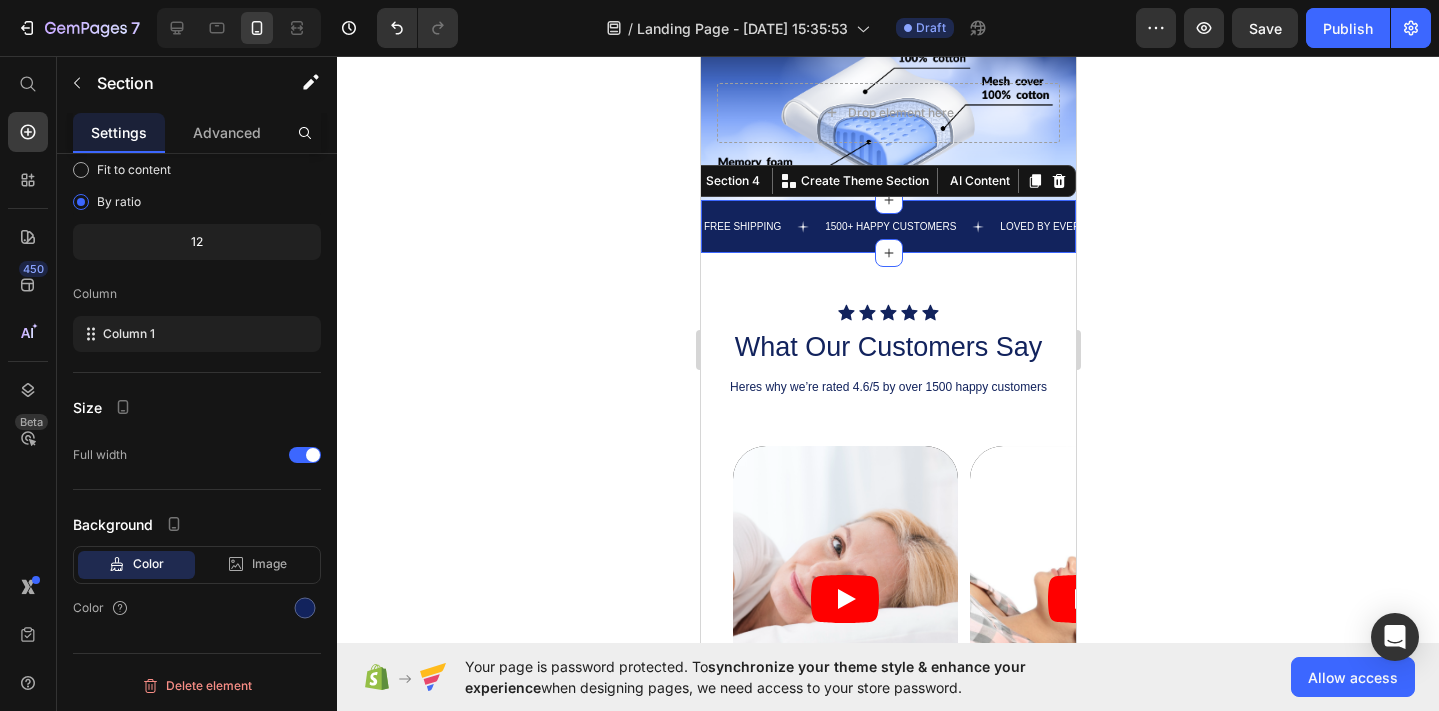 click 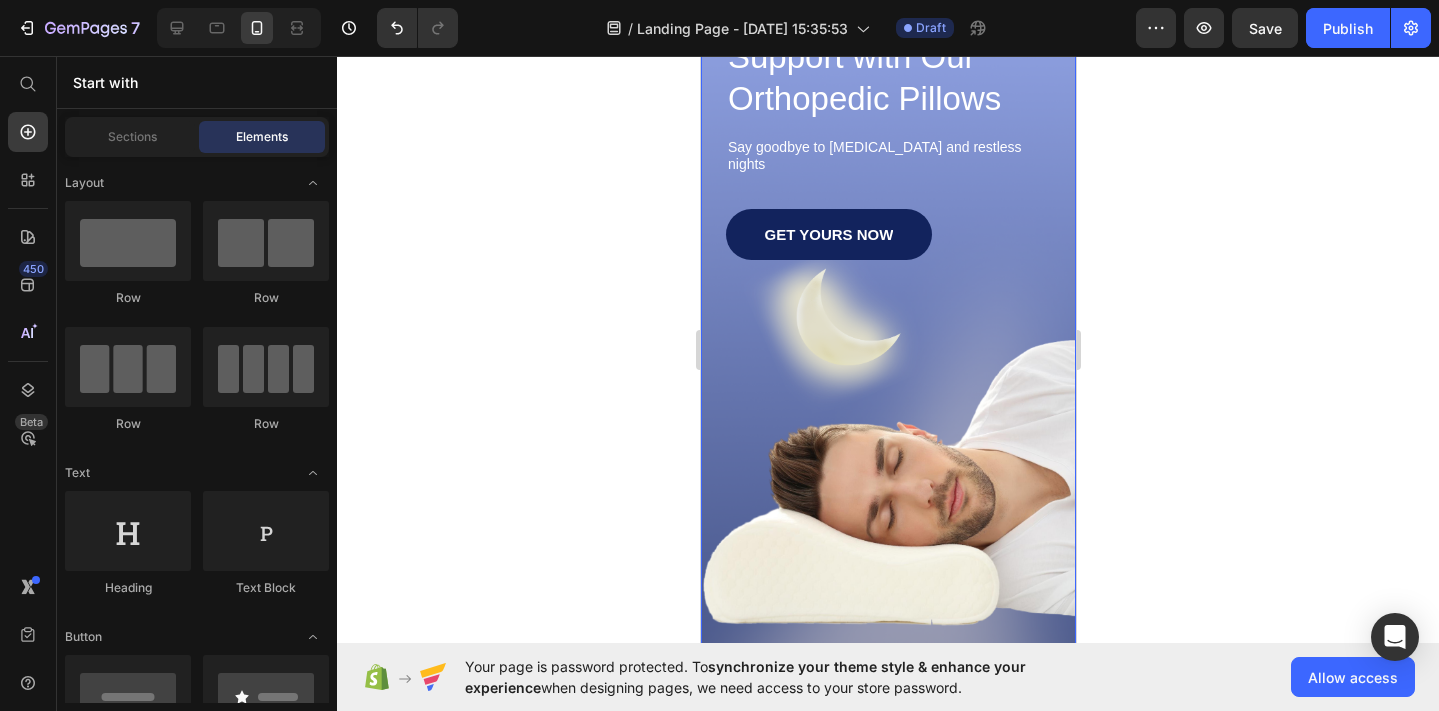 scroll, scrollTop: 0, scrollLeft: 0, axis: both 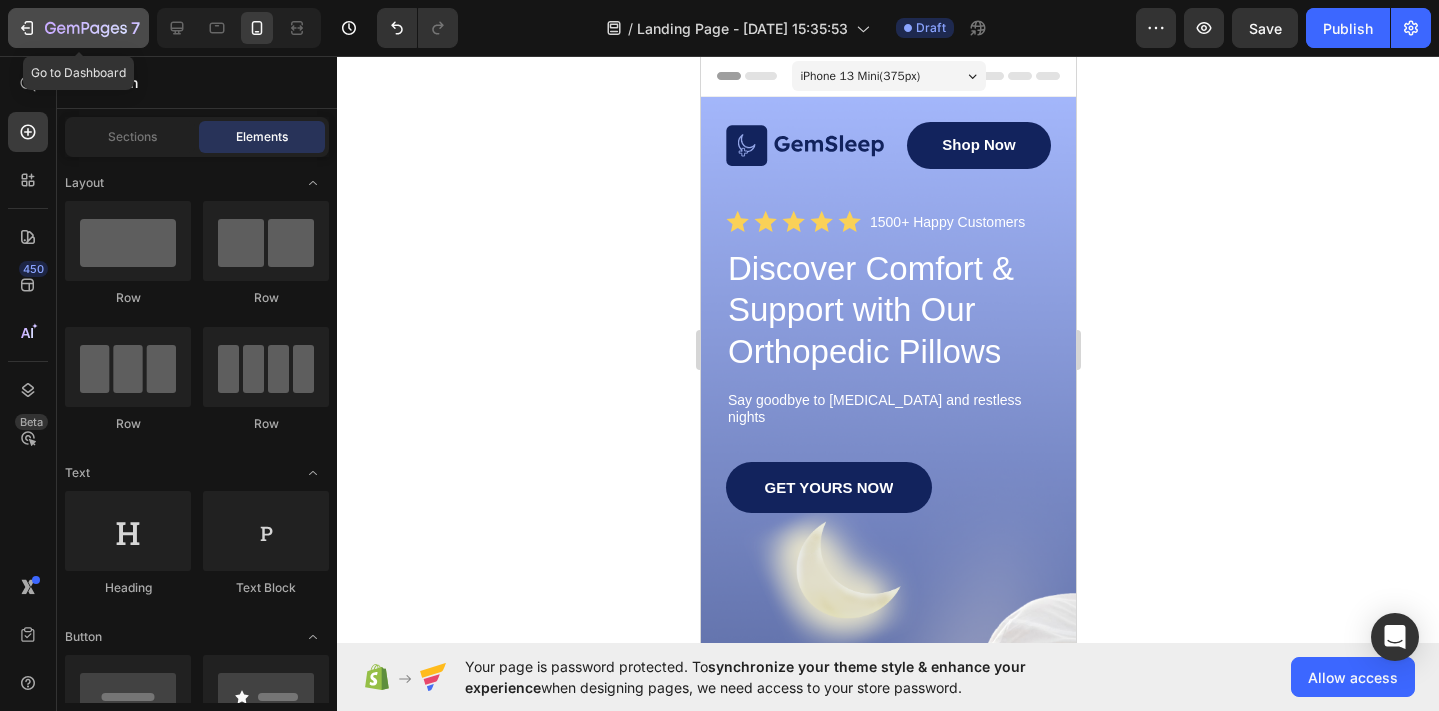 click 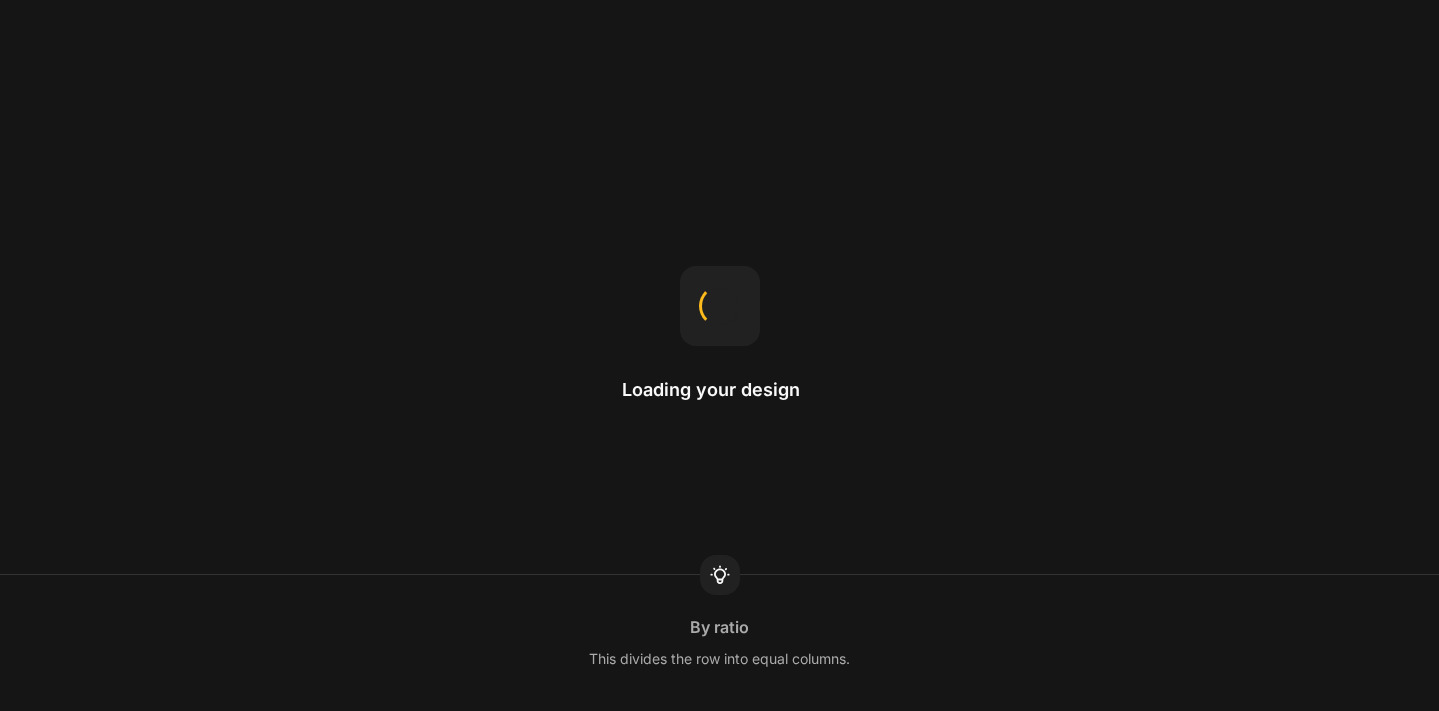 scroll, scrollTop: 0, scrollLeft: 0, axis: both 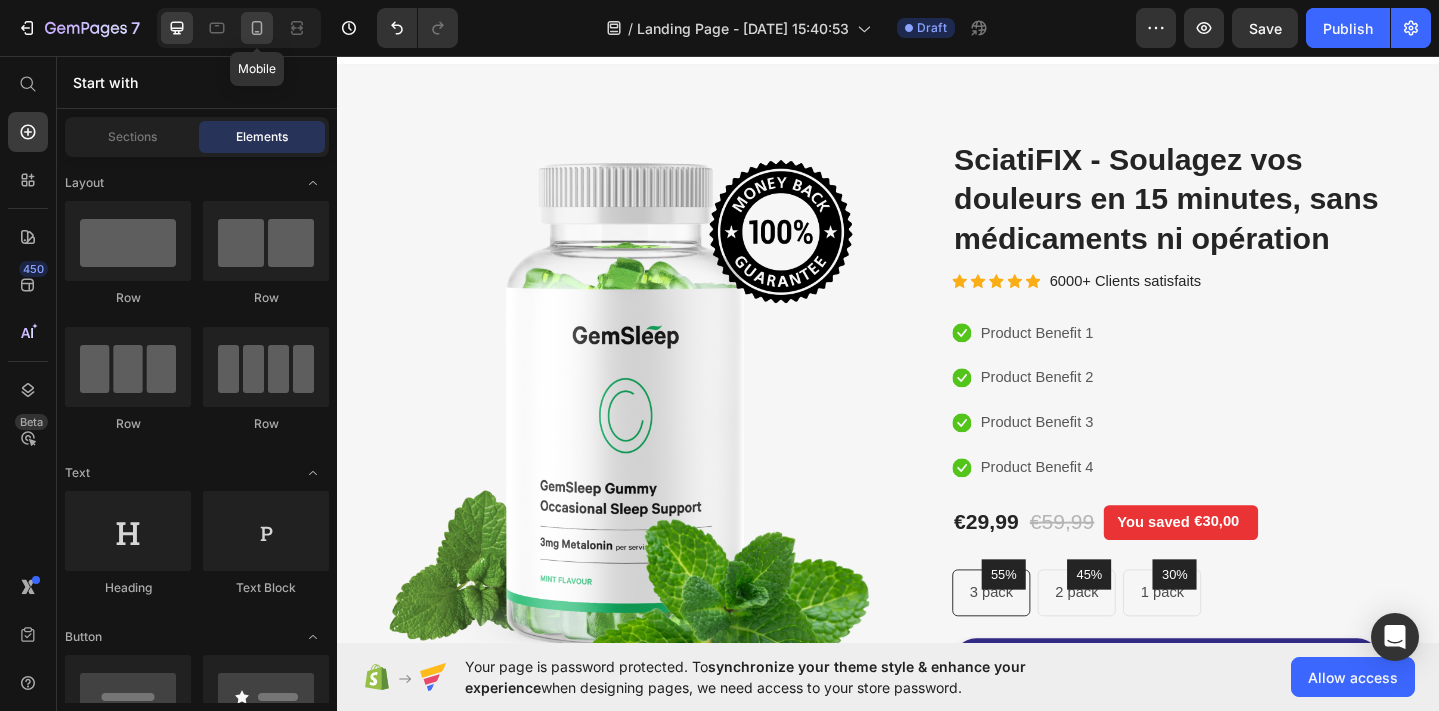 click 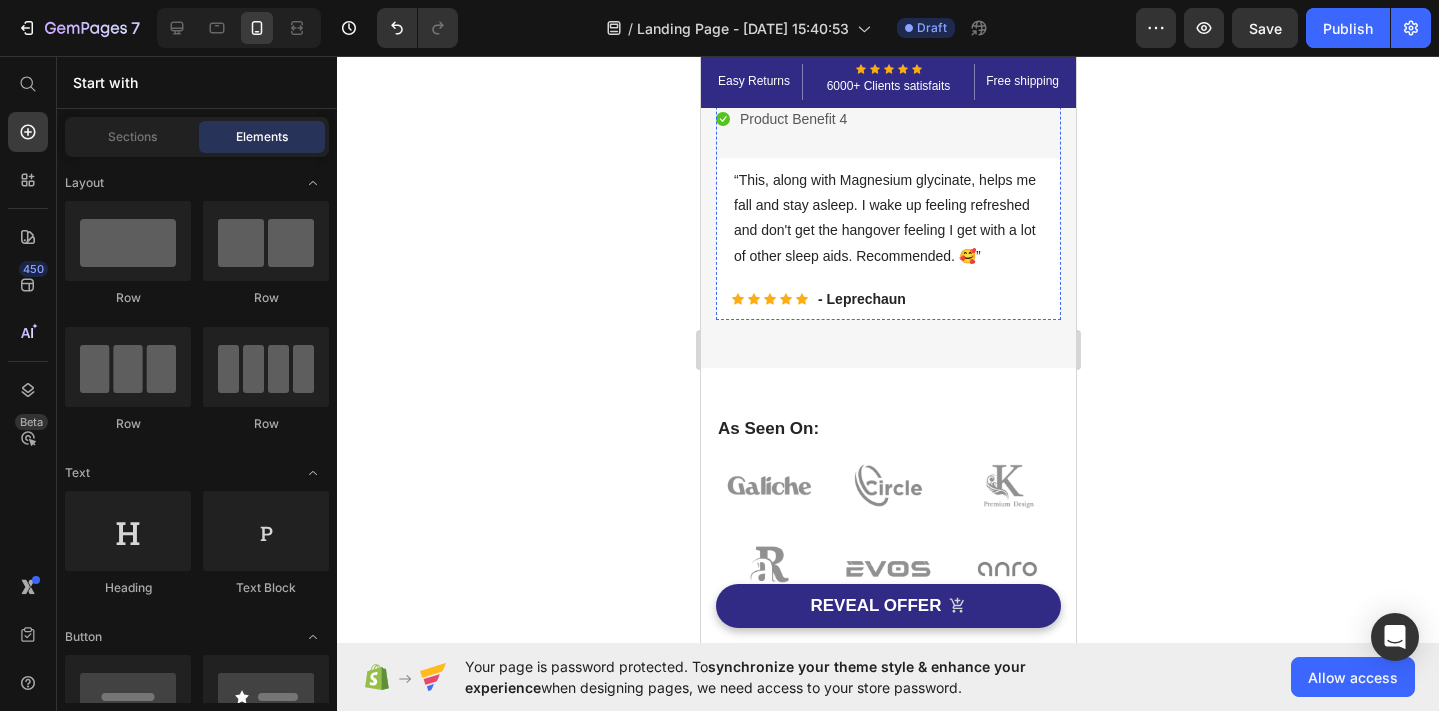 scroll, scrollTop: 0, scrollLeft: 0, axis: both 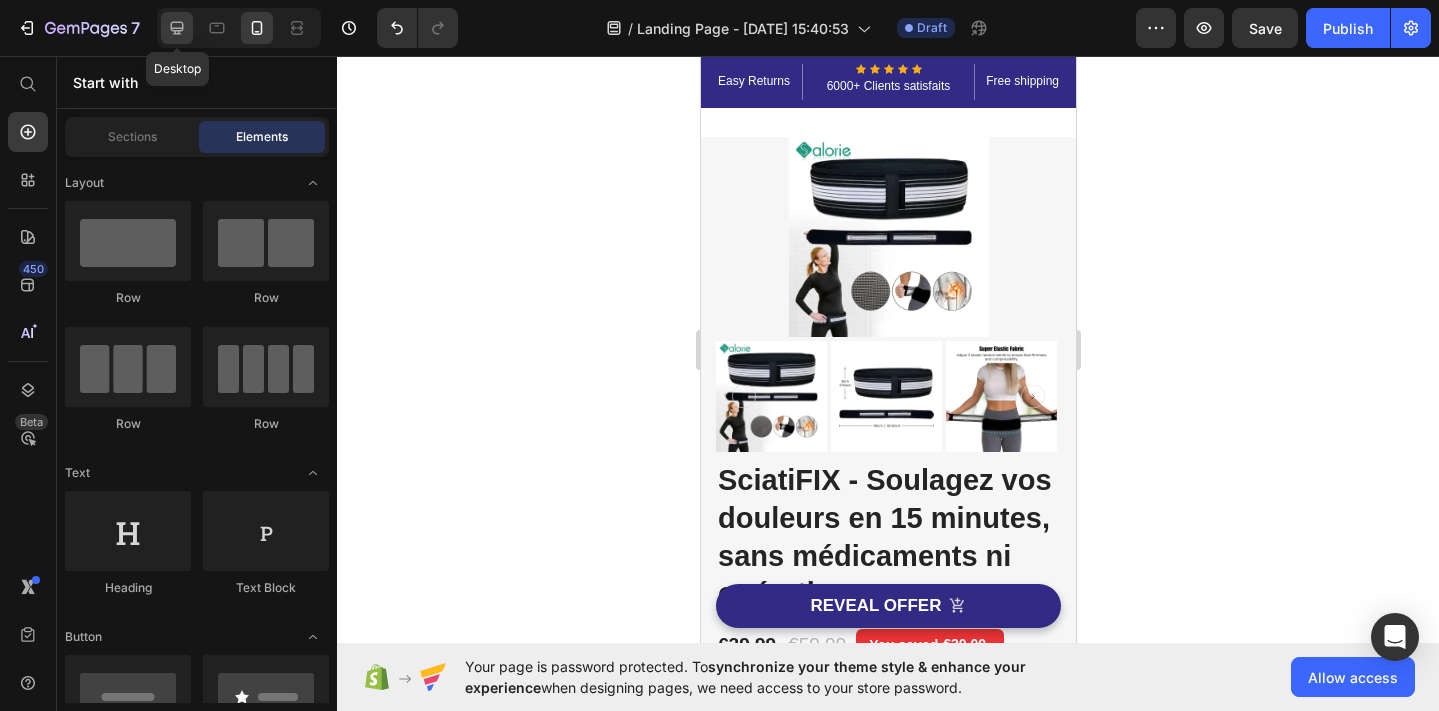 click 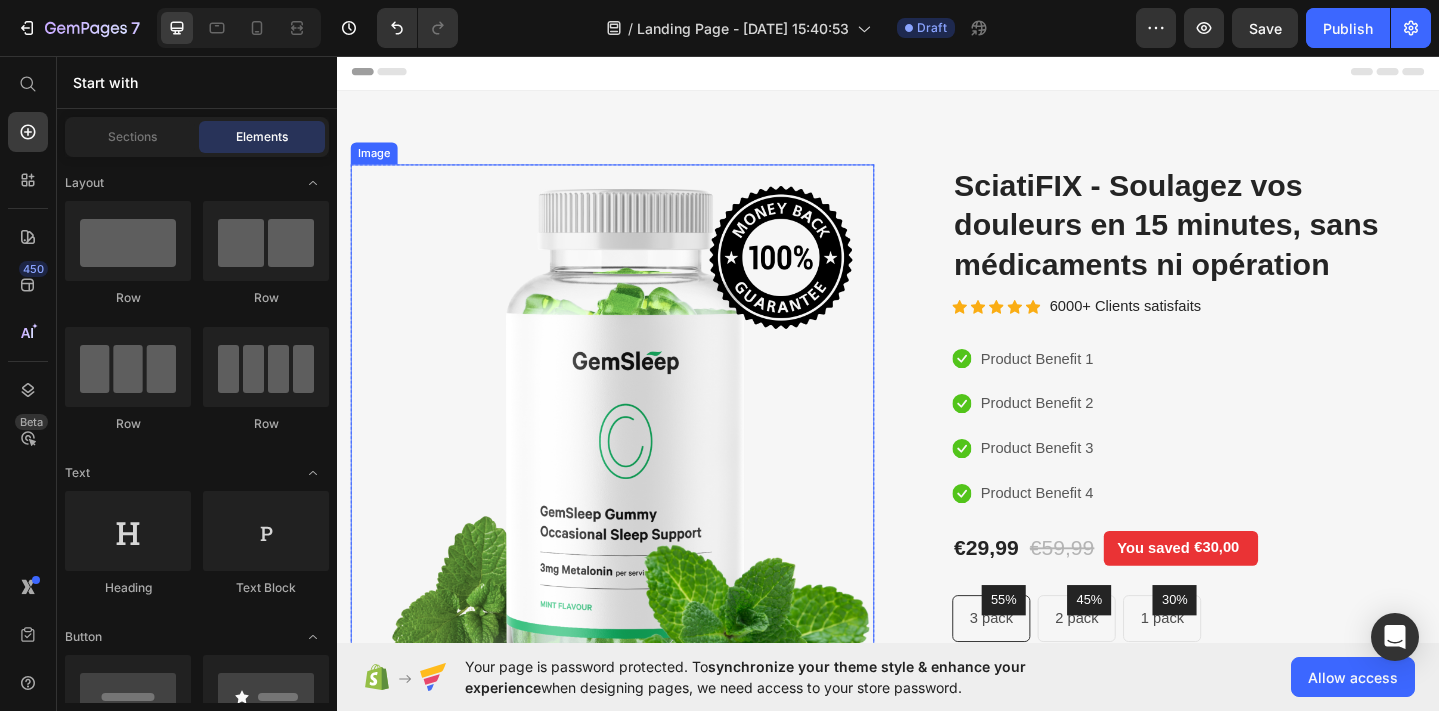 click at bounding box center (637, 472) 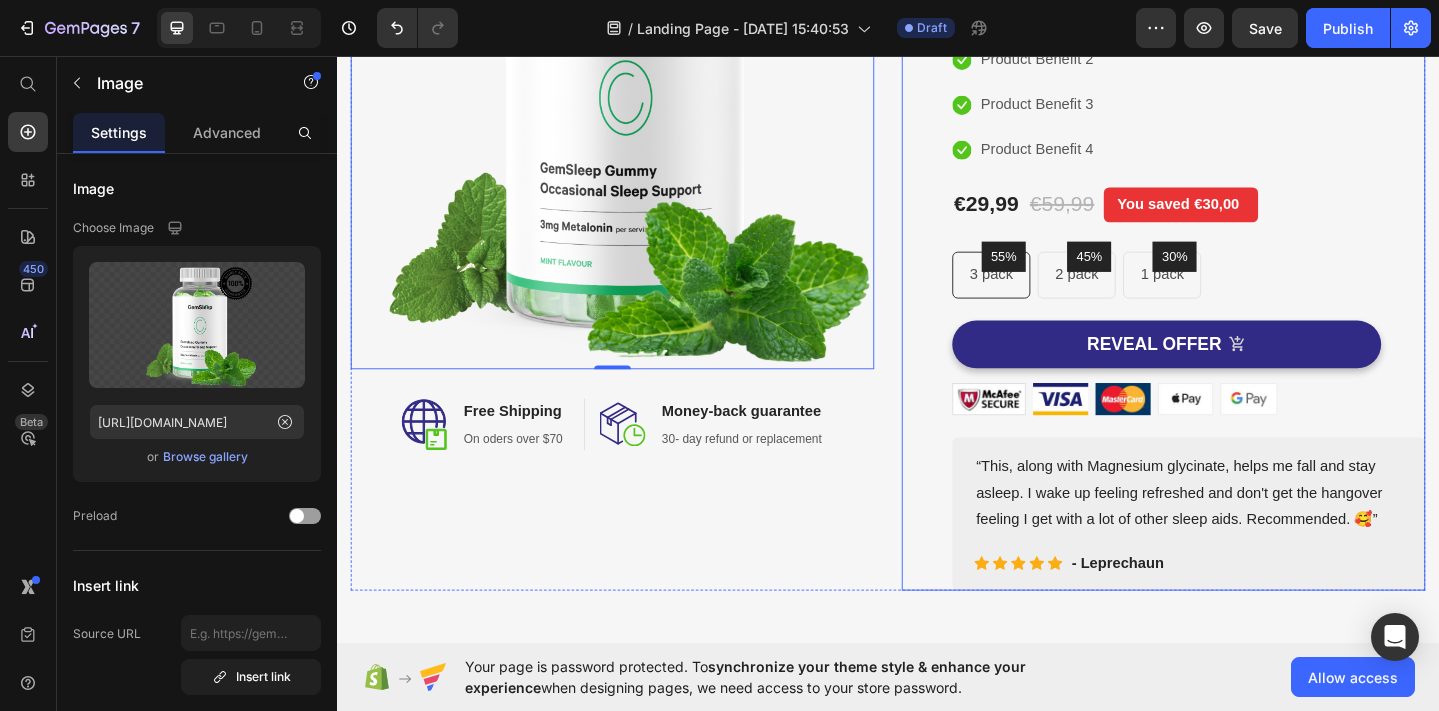 click on "(P) Images & Gallery SciatiFIX - Soulagez vos douleurs en 15 minutes, sans médicaments ni opération (P) Title                Icon                Icon                Icon                Icon                Icon Icon List Hoz 6000+ Clients satisfaits Text block Row
Icon Product Benefit 1 Text block
Icon Product Benefit 2 Text block
Icon Product Benefit 3 Text block
Icon Product Benefit 4 Text block Icon List €29,99 (P) Price €59,99 (P) Price You saved €30,00 Product Tag Row 55% Text block Row 3 pack Text block Row 45% Text block Row 2 pack Text block Row 30% Text block Row 1 pack Text block Row Row
Icon Product Benefit 1 Text block
Icon Product Benefit 2 Text block
Icon Product Benefit 3 Text block
Icon Product Benefit 4 Text block Icon List REVEAL OFFER (P) Cart Button Image Image Image Image Image Row Text block                Icon                Icon                Icon Row" at bounding box center (1237, 219) 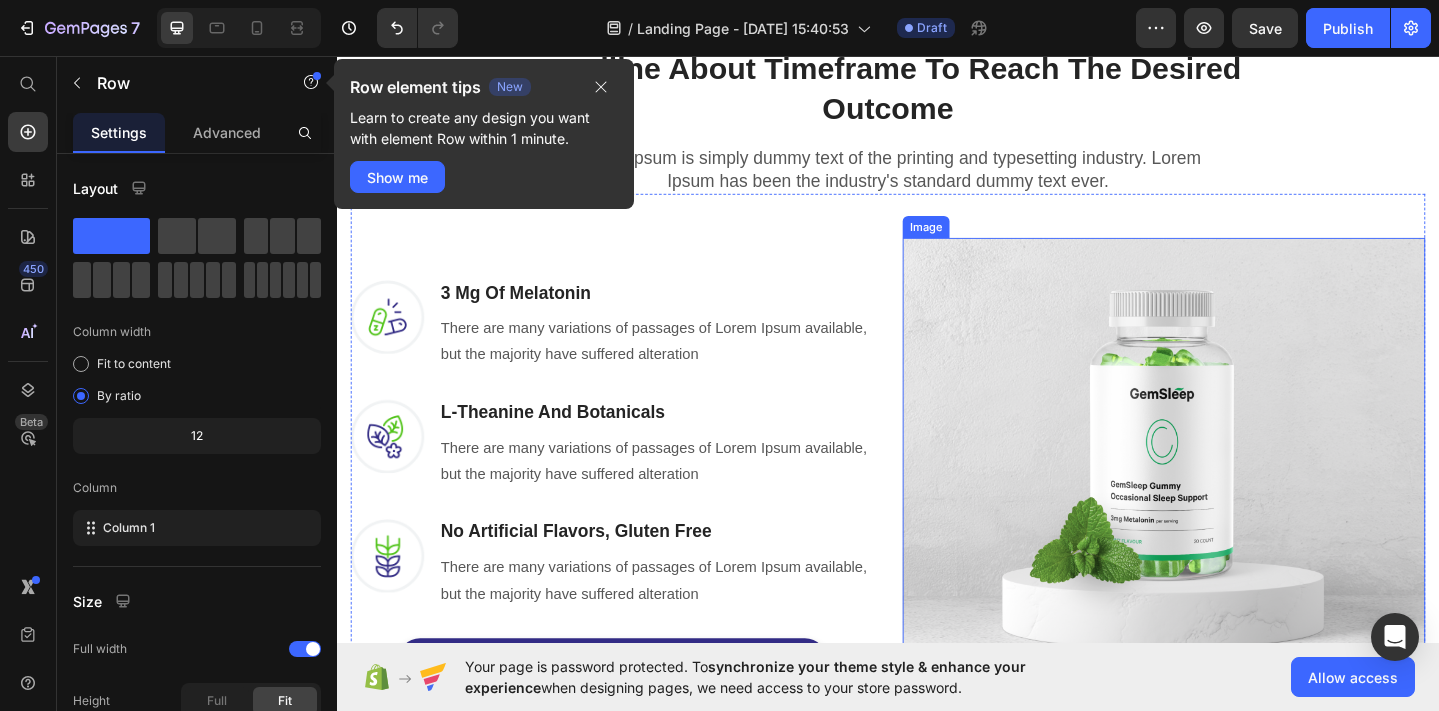 scroll, scrollTop: 1328, scrollLeft: 0, axis: vertical 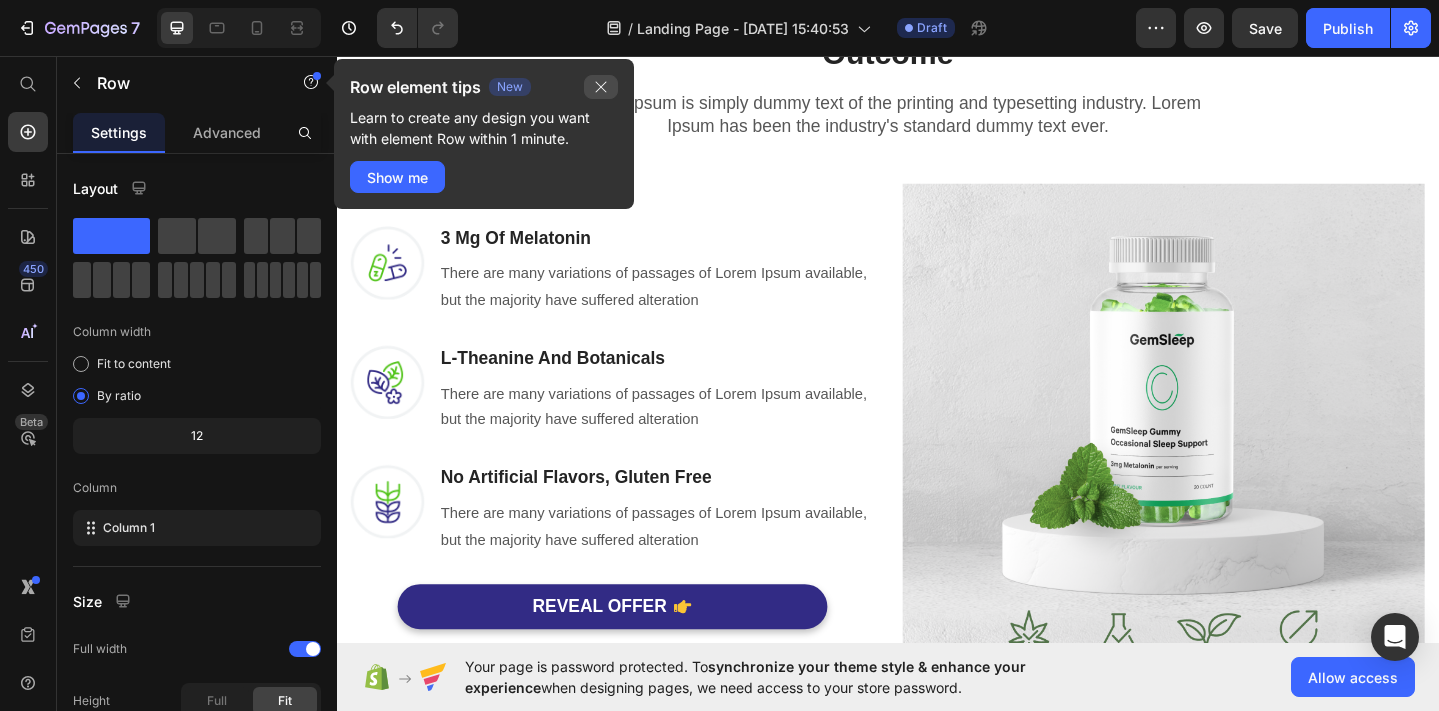 click at bounding box center [601, 87] 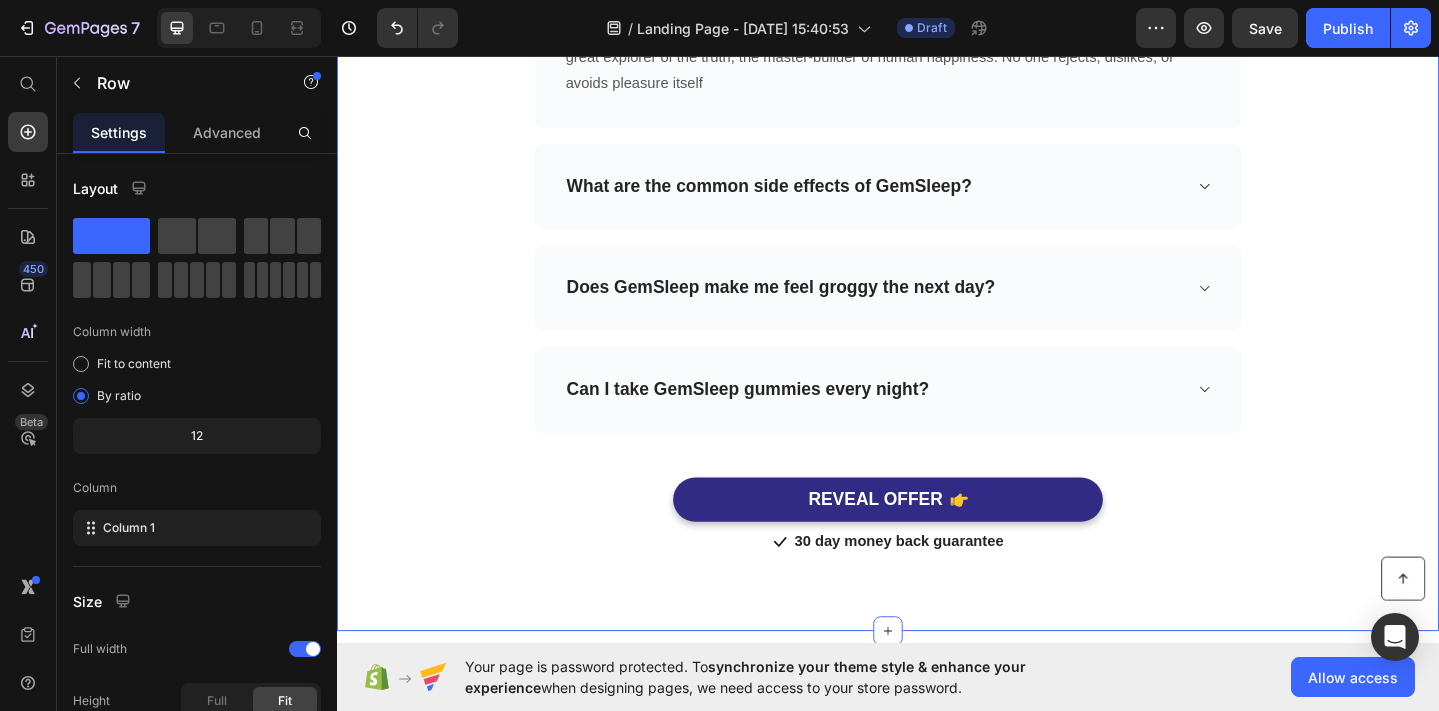 scroll, scrollTop: 7412, scrollLeft: 0, axis: vertical 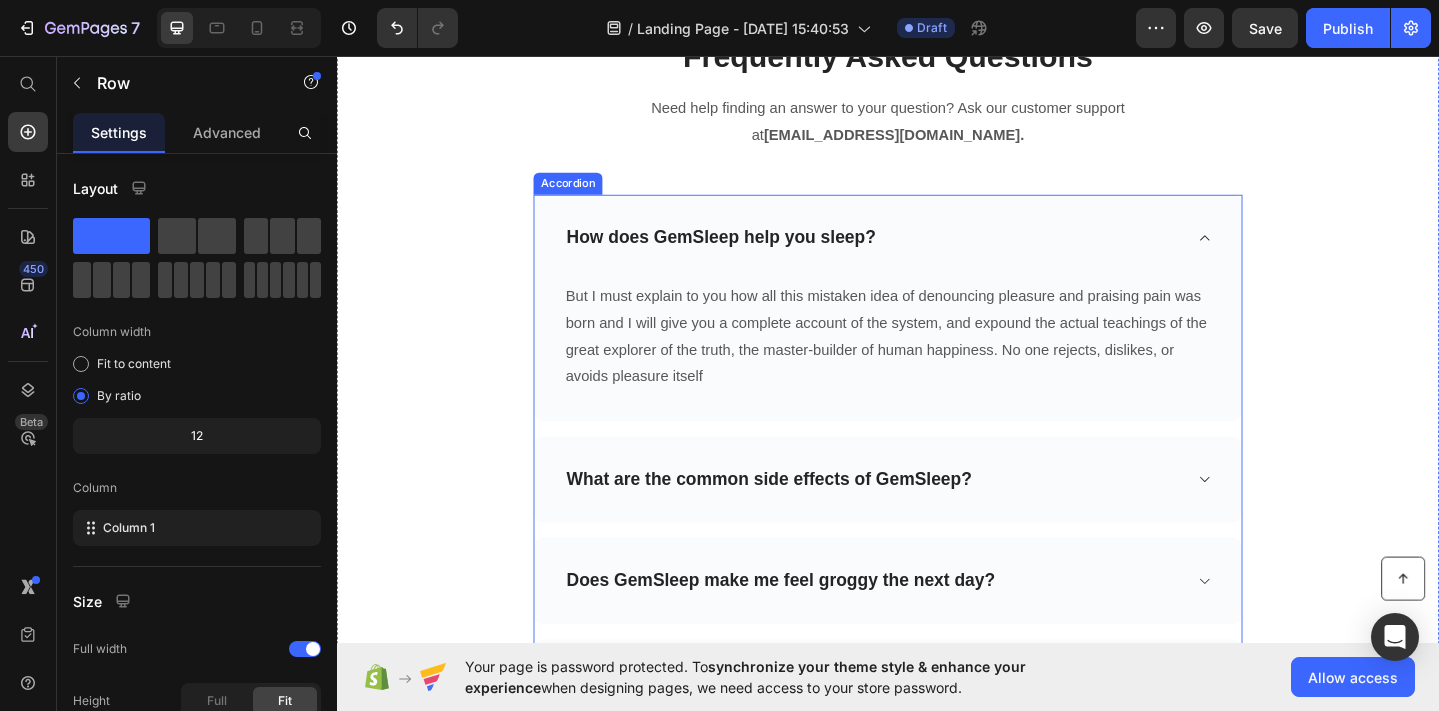 click 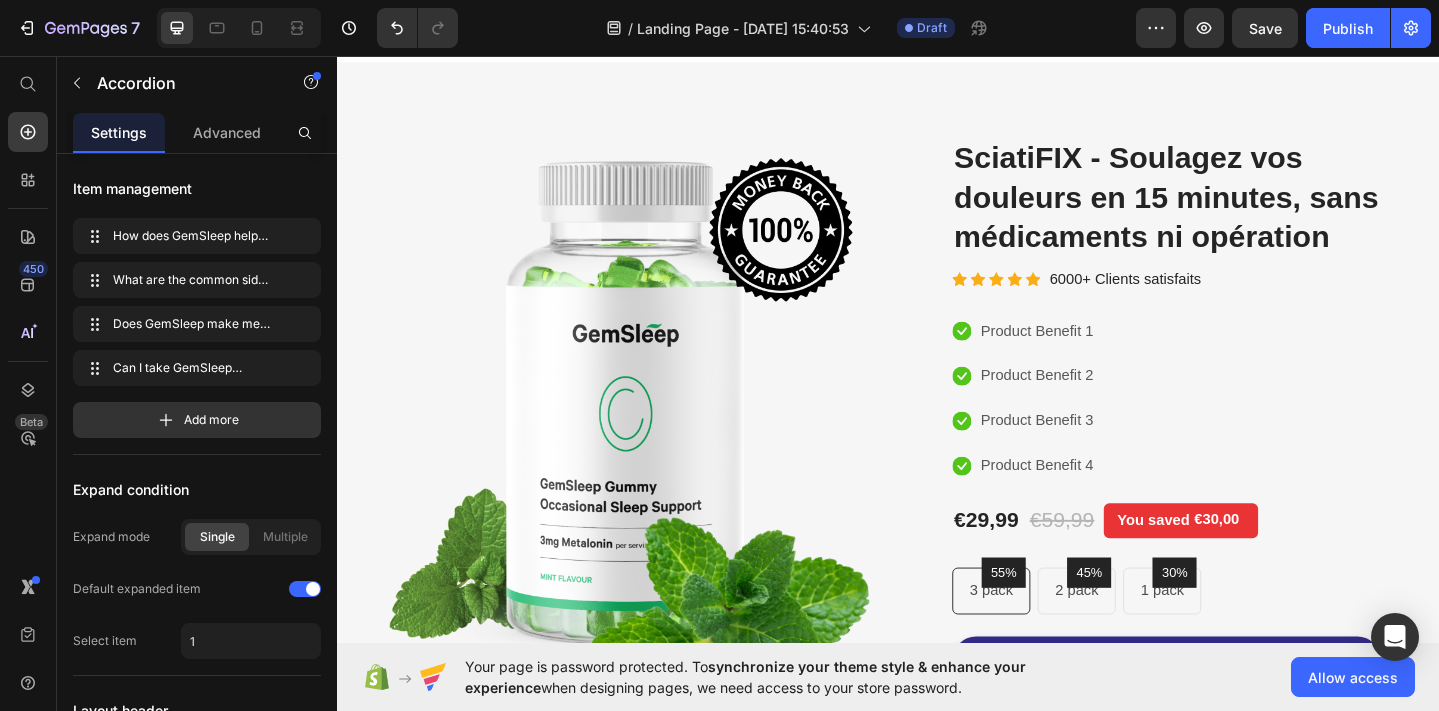 scroll, scrollTop: 0, scrollLeft: 0, axis: both 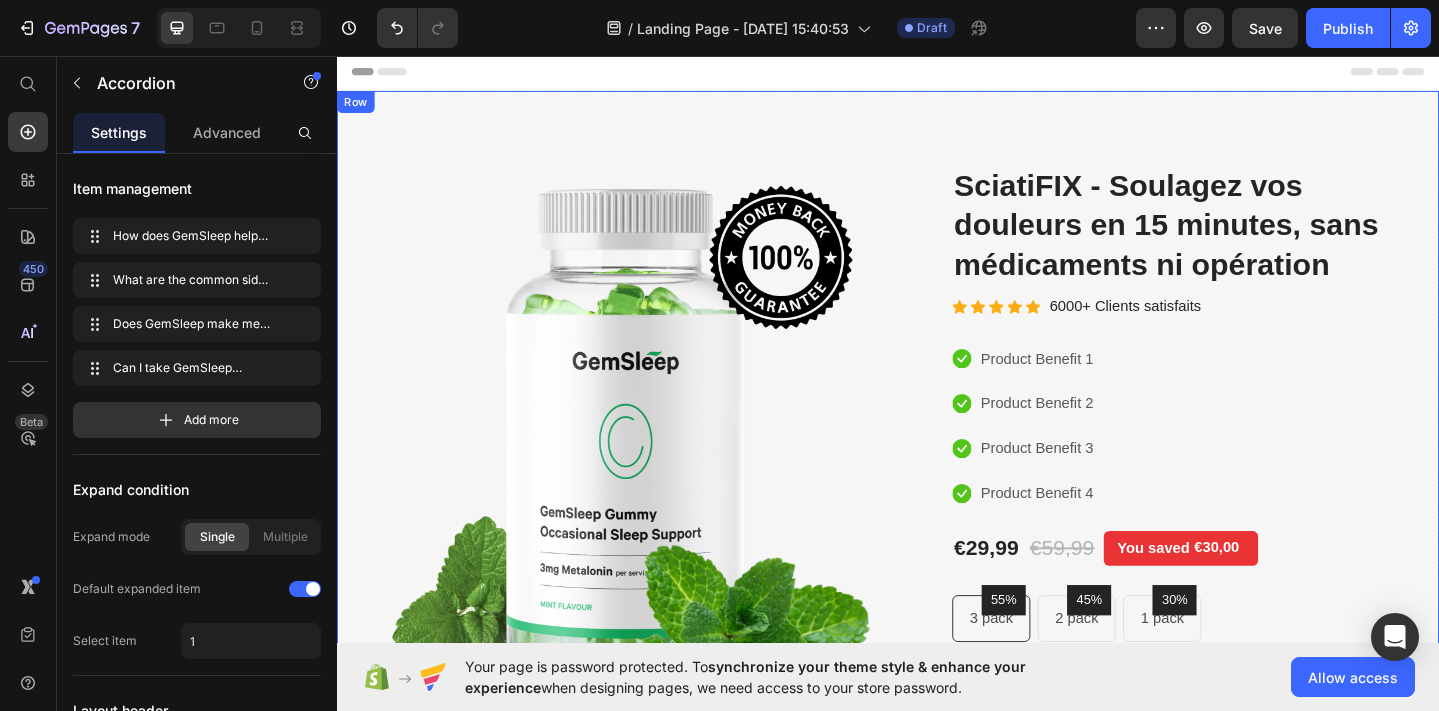 click on "Image Image Free Shipping Heading On oders over $70 Text block Row Image Money-back guarantee Heading 30- day refund or replacement Text block Row Row Row (P) Images & Gallery SciatiFIX - Soulagez vos douleurs en 15 minutes, sans médicaments ni opération (P) Title                Icon                Icon                Icon                Icon                Icon Icon List Hoz 6000+ Clients satisfaits Text block Row
Icon Product Benefit 1 Text block
Icon Product Benefit 2 Text block
Icon Product Benefit 3 Text block
Icon Product Benefit 4 Text block Icon List €29,99 (P) Price €59,99 (P) Price You saved €30,00 Product Tag Row 55% Text block Row 3 pack Text block Row 45% Text block Row 2 pack Text block Row 30% Text block Row 1 pack Text block Row Row
Icon Product Benefit 1 Text block
Icon Product Benefit 2 Text block
Icon Product Benefit 3 Text block
Icon Product Benefit 4 Row" at bounding box center [937, 593] 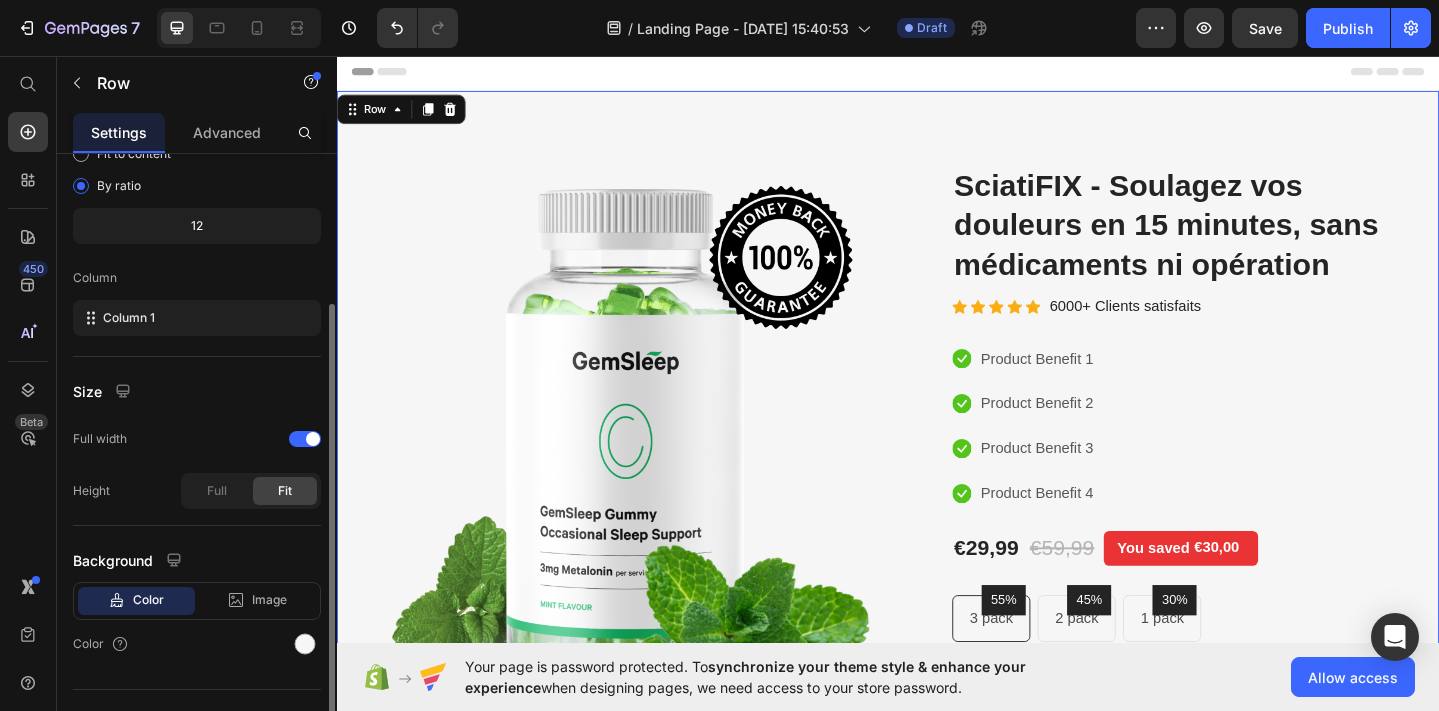 scroll, scrollTop: 246, scrollLeft: 0, axis: vertical 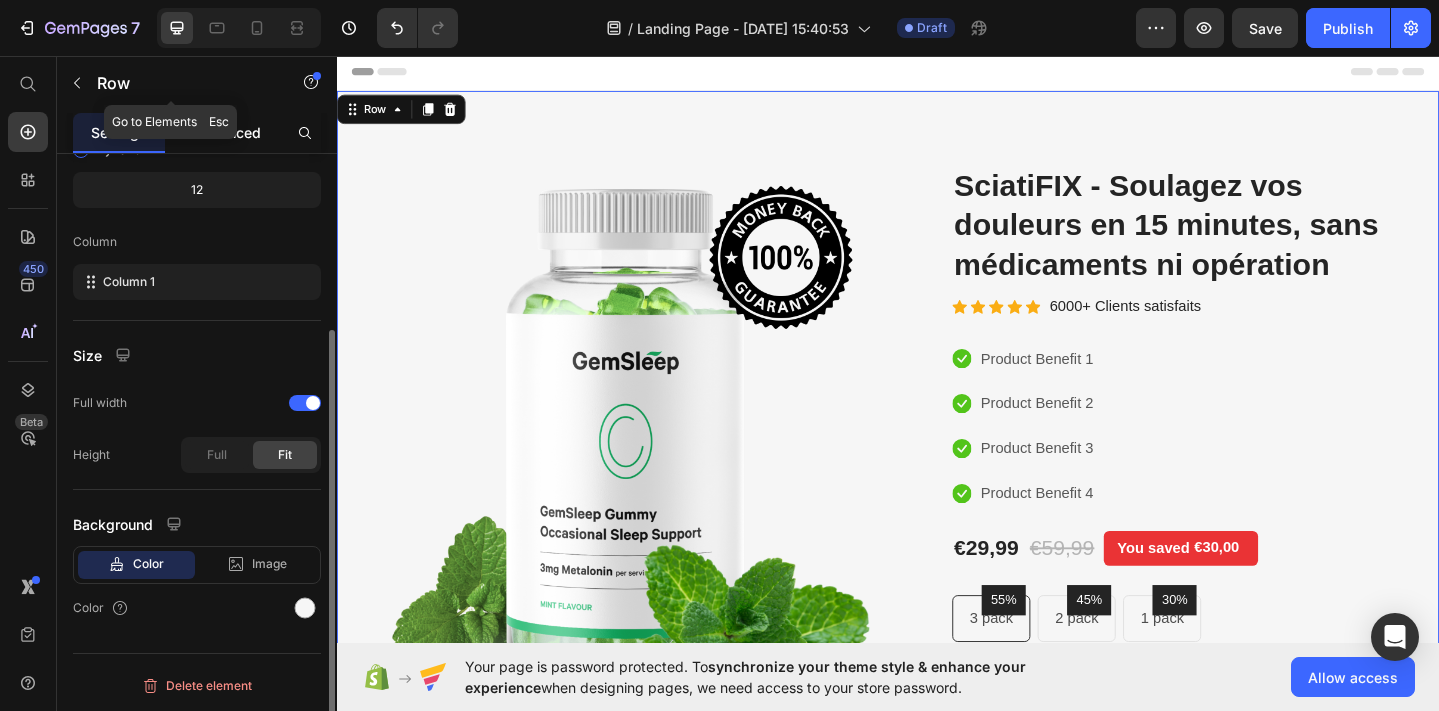 click on "Advanced" at bounding box center [227, 132] 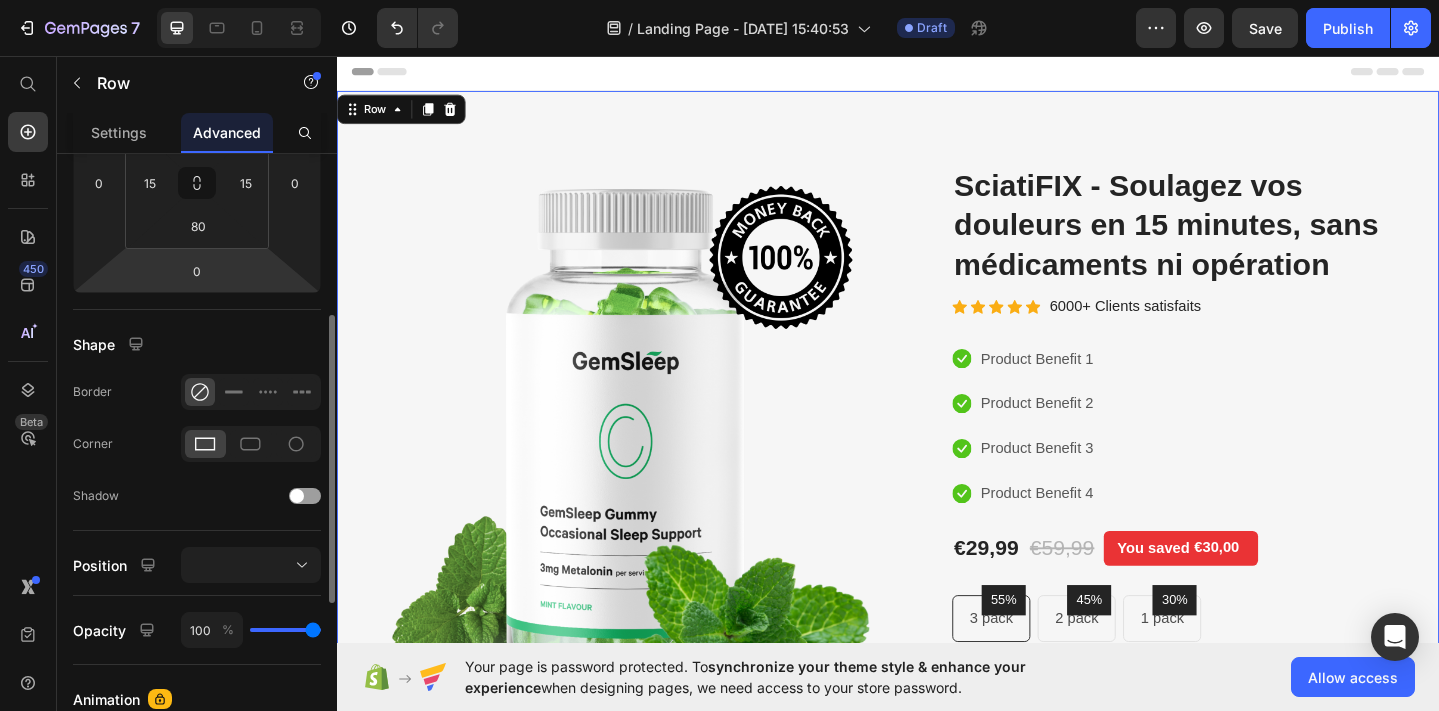 scroll, scrollTop: 0, scrollLeft: 0, axis: both 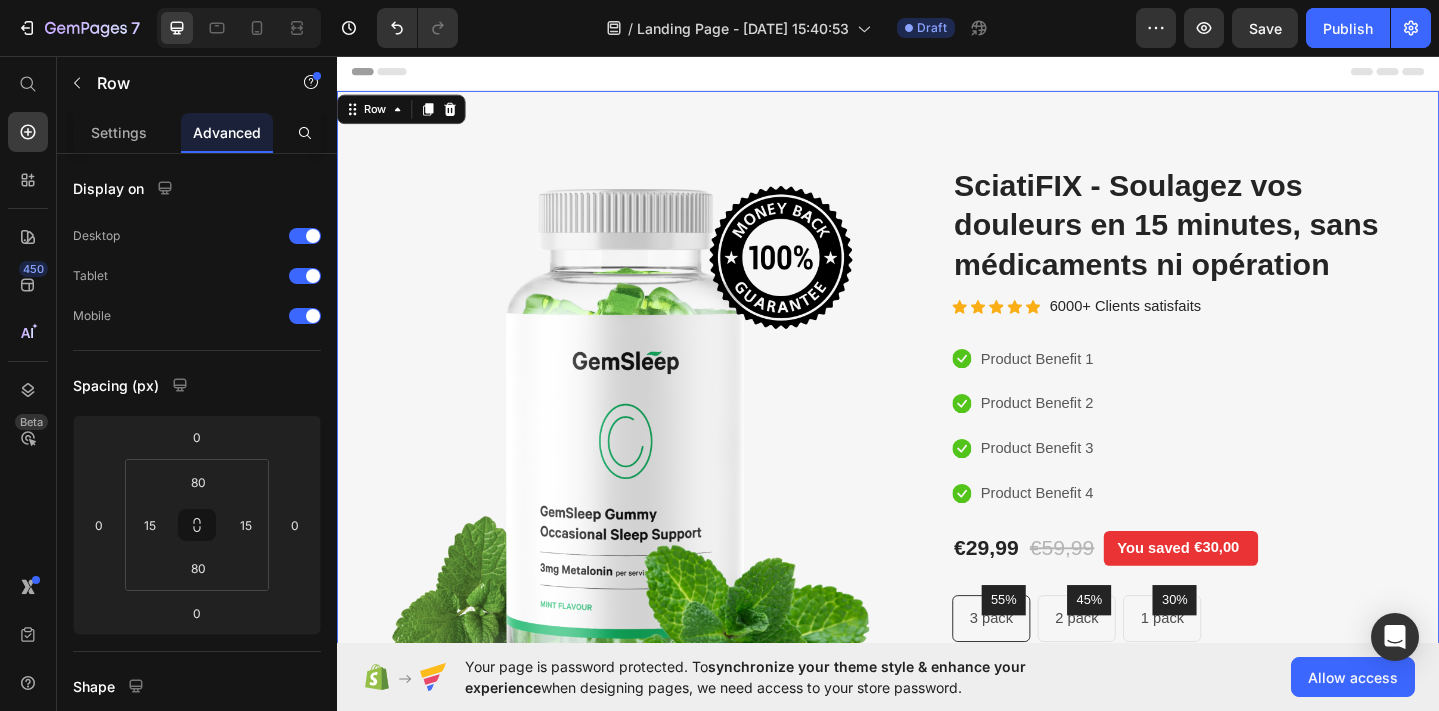 click on "Image Image Free Shipping Heading On oders over $70 Text block Row Image Money-back guarantee Heading 30- day refund or replacement Text block Row Row Row (P) Images & Gallery SciatiFIX - Soulagez vos douleurs en 15 minutes, sans médicaments ni opération (P) Title                Icon                Icon                Icon                Icon                Icon Icon List Hoz 6000+ Clients satisfaits Text block Row
Icon Product Benefit 1 Text block
Icon Product Benefit 2 Text block
Icon Product Benefit 3 Text block
Icon Product Benefit 4 Text block Icon List €29,99 (P) Price €59,99 (P) Price You saved €30,00 Product Tag Row 55% Text block Row 3 pack Text block Row 45% Text block Row 2 pack Text block Row 30% Text block Row 1 pack Text block Row Row
Icon Product Benefit 1 Text block
Icon Product Benefit 2 Text block
Icon Product Benefit 3 Text block
Icon Product Benefit 4 Row" at bounding box center [937, 593] 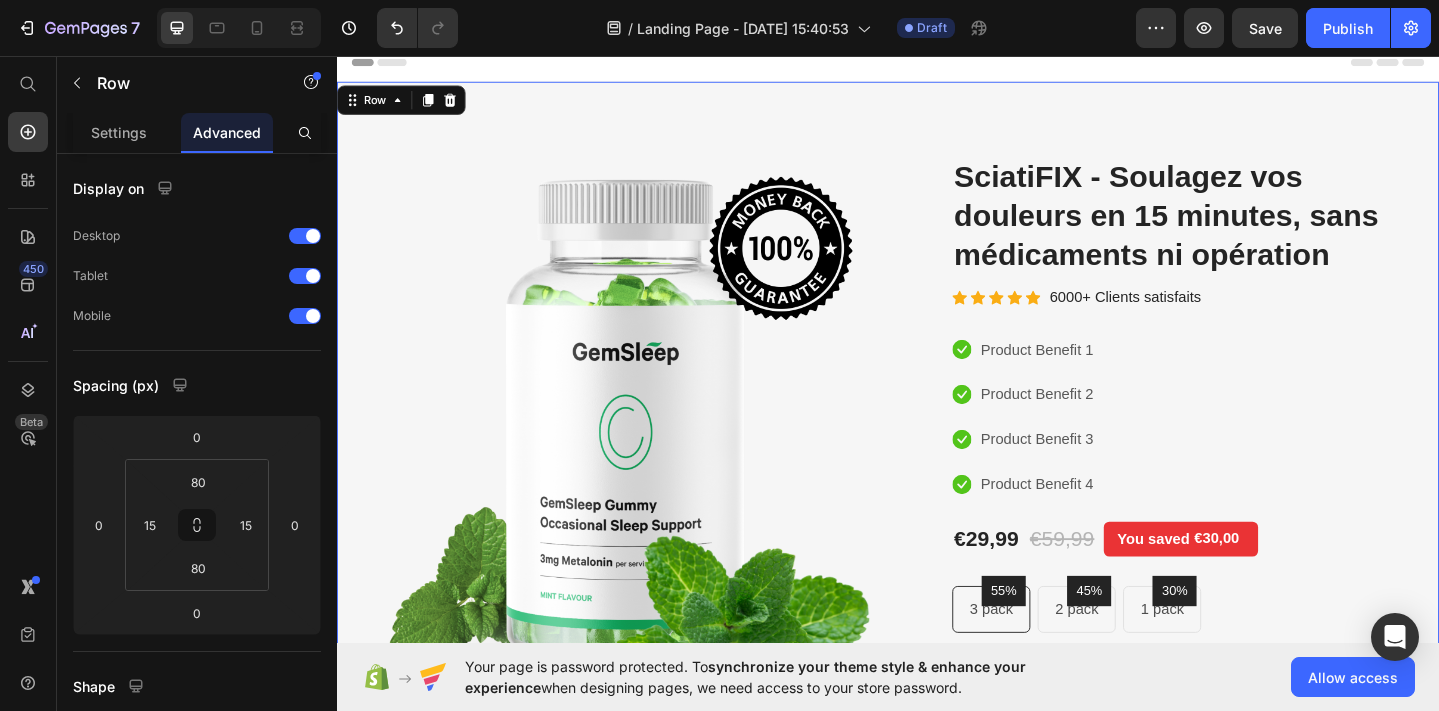 scroll, scrollTop: 0, scrollLeft: 0, axis: both 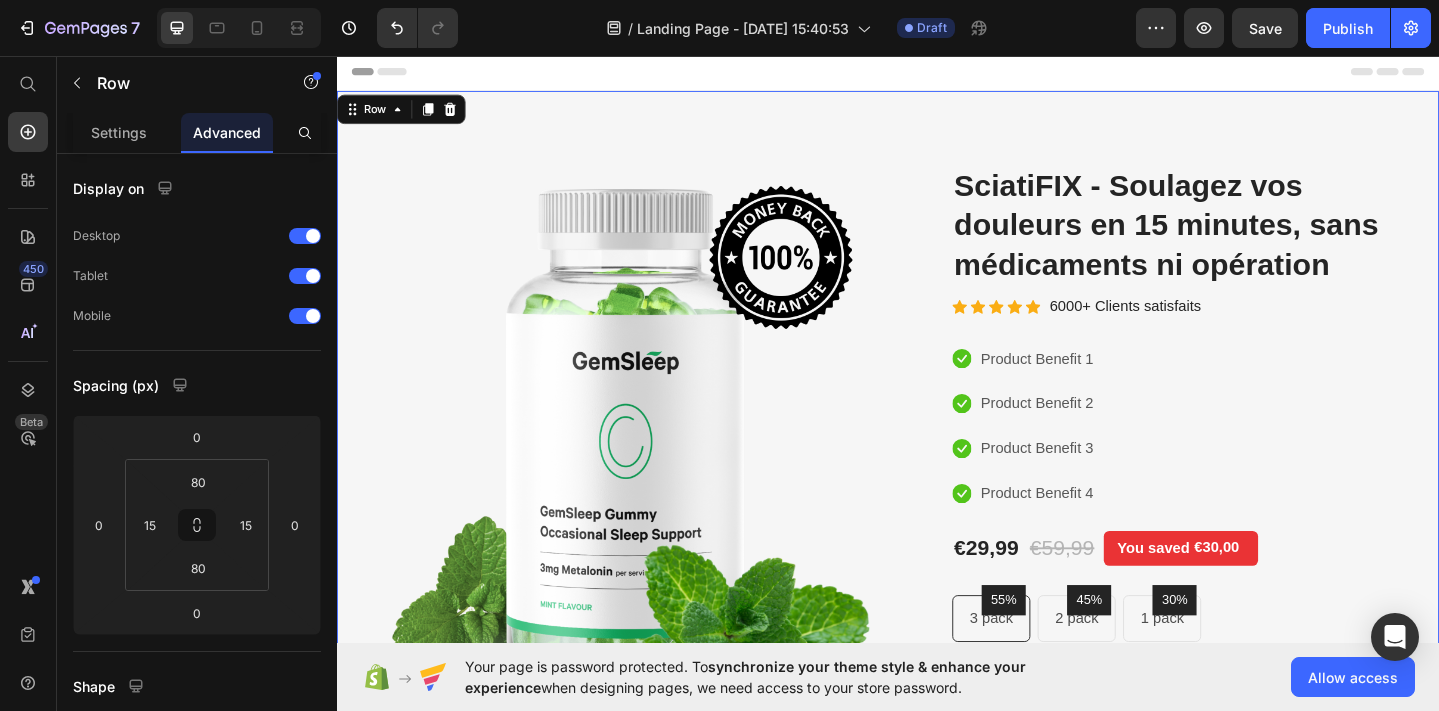 click 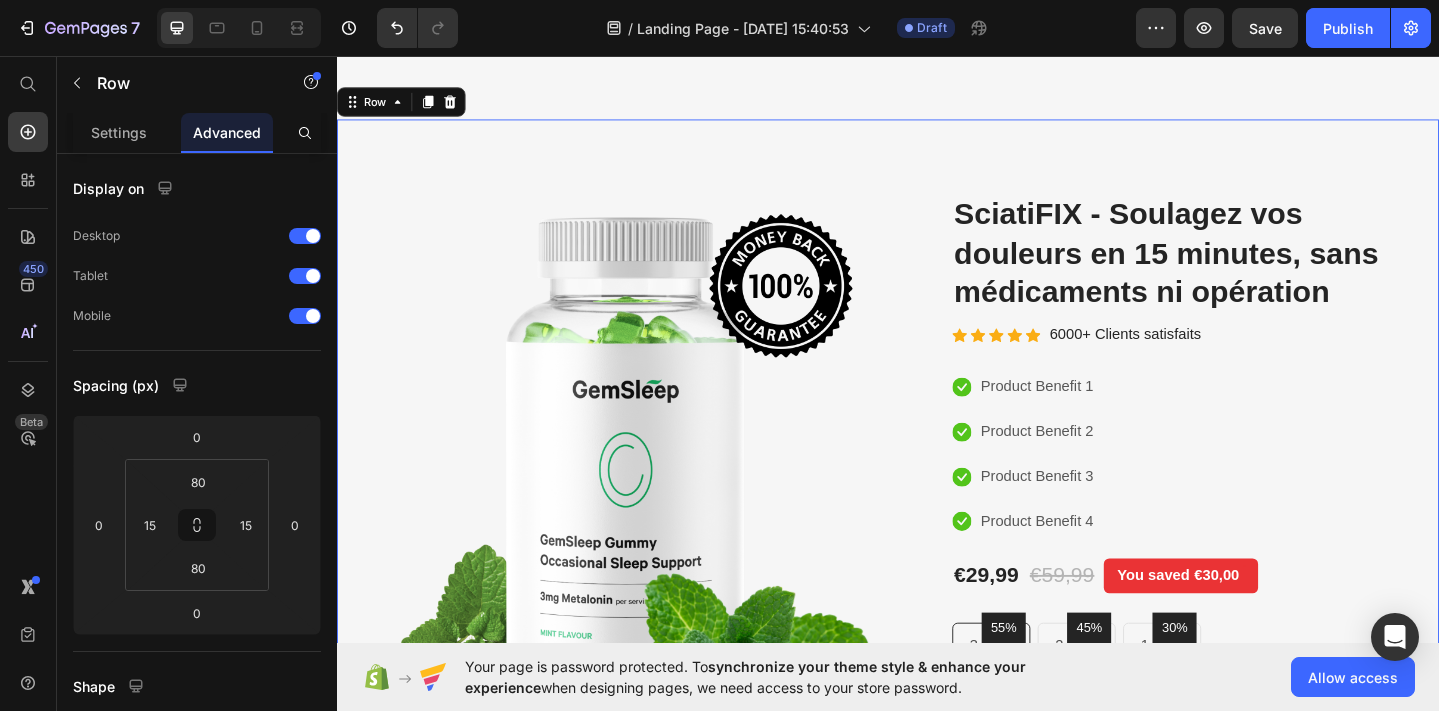 scroll, scrollTop: 968, scrollLeft: 0, axis: vertical 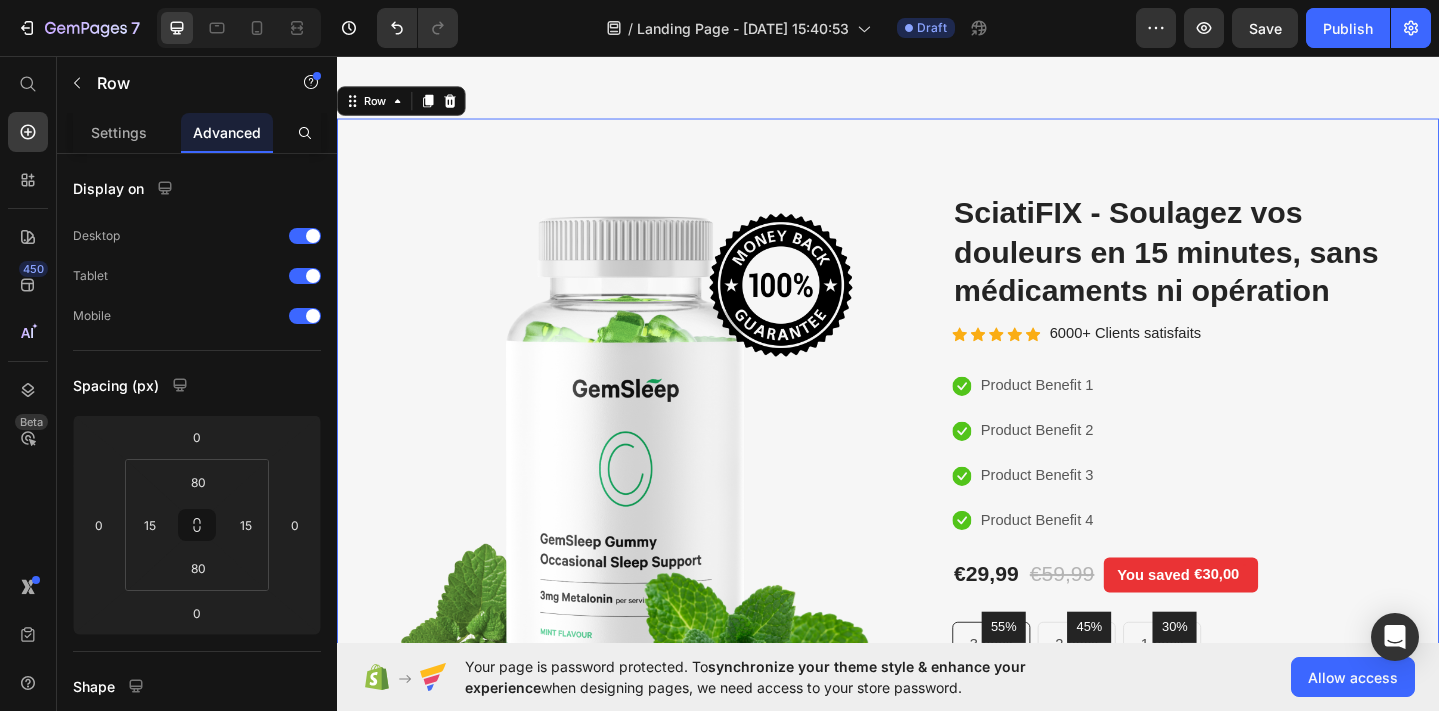 click on "Image Image Free Shipping Heading On oders over $70 Text block Row Image Money-back guarantee Heading 30- day refund or replacement Text block Row Row Row (P) Images & Gallery SciatiFIX - Soulagez vos douleurs en 15 minutes, sans médicaments ni opération (P) Title                Icon                Icon                Icon                Icon                Icon Icon List Hoz 6000+ Clients satisfaits Text block Row
Icon Product Benefit 1 Text block
Icon Product Benefit 2 Text block
Icon Product Benefit 3 Text block
Icon Product Benefit 4 Text block Icon List €29,99 (P) Price €59,99 (P) Price You saved €30,00 Product Tag Row 55% Text block Row 3 pack Text block Row 45% Text block Row 2 pack Text block Row 30% Text block Row 1 pack Text block Row Row
Icon Product Benefit 1 Text block
Icon Product Benefit 2 Text block
Icon Product Benefit 3 Text block
Icon Product Benefit 4 Row" at bounding box center (937, 623) 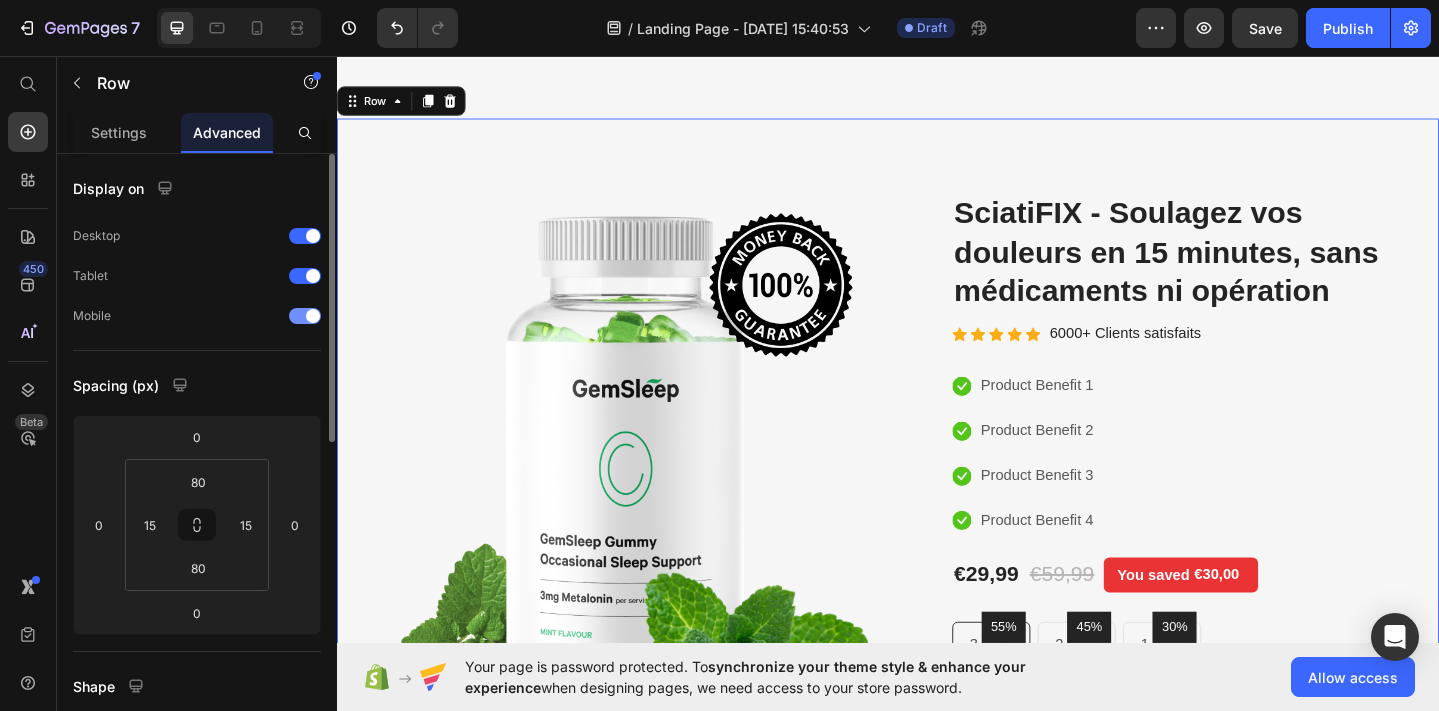 click at bounding box center (305, 316) 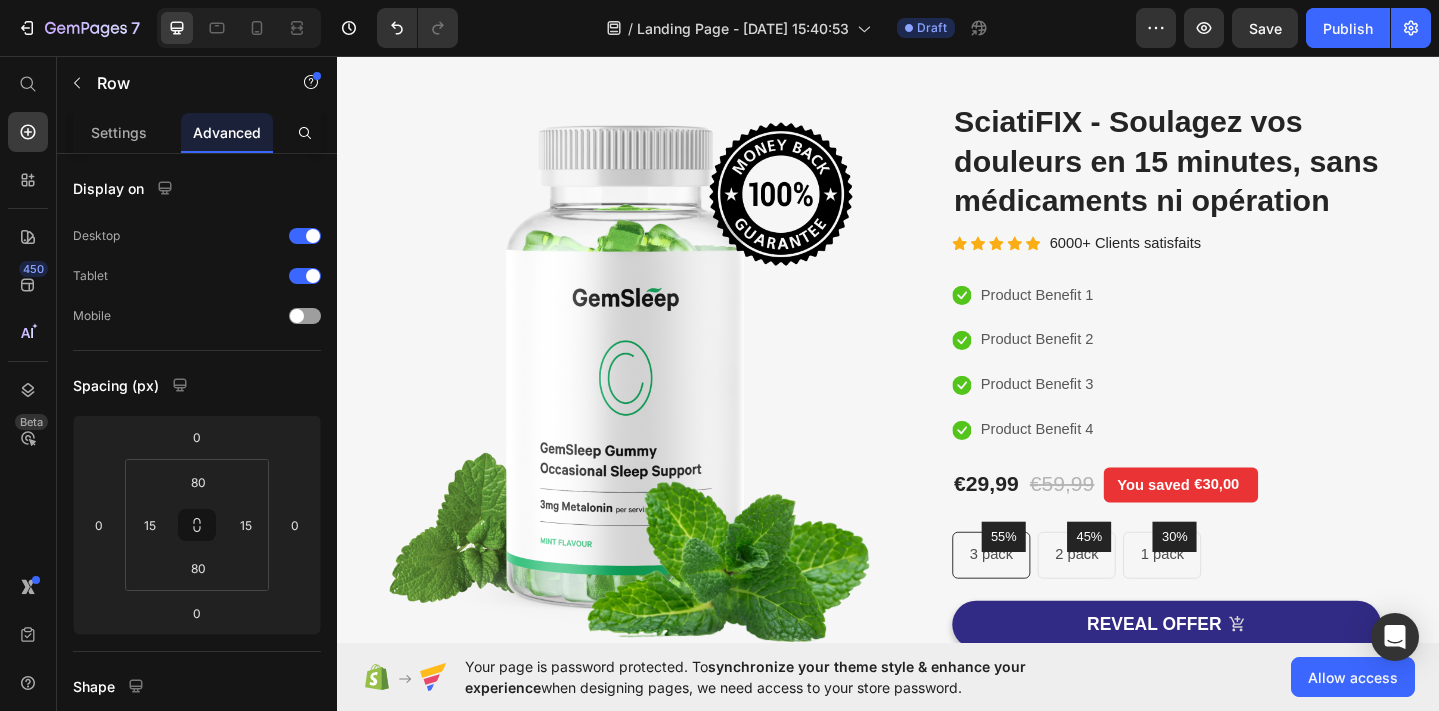 scroll, scrollTop: 0, scrollLeft: 0, axis: both 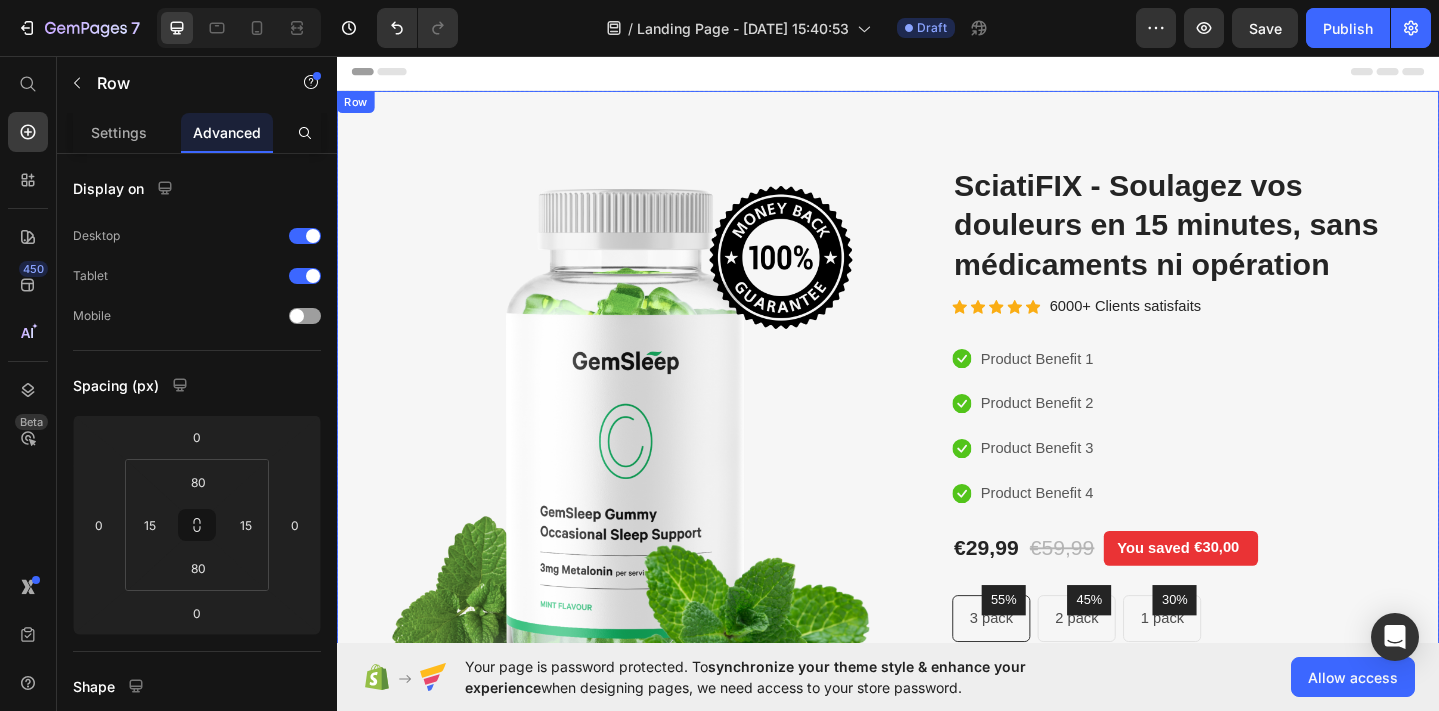 click on "Image Image Free Shipping Heading On oders over $70 Text block Row Image Money-back guarantee Heading 30- day refund or replacement Text block Row Row Row (P) Images & Gallery SciatiFIX - Soulagez vos douleurs en 15 minutes, sans médicaments ni opération (P) Title                Icon                Icon                Icon                Icon                Icon Icon List Hoz 6000+ Clients satisfaits Text block Row
Icon Product Benefit 1 Text block
Icon Product Benefit 2 Text block
Icon Product Benefit 3 Text block
Icon Product Benefit 4 Text block Icon List €29,99 (P) Price €59,99 (P) Price You saved €30,00 Product Tag Row 55% Text block Row 3 pack Text block Row 45% Text block Row 2 pack Text block Row 30% Text block Row 1 pack Text block Row Row
Icon Product Benefit 1 Text block
Icon Product Benefit 2 Text block
Icon Product Benefit 3 Text block
Icon Product Benefit 4 Row" at bounding box center (937, 593) 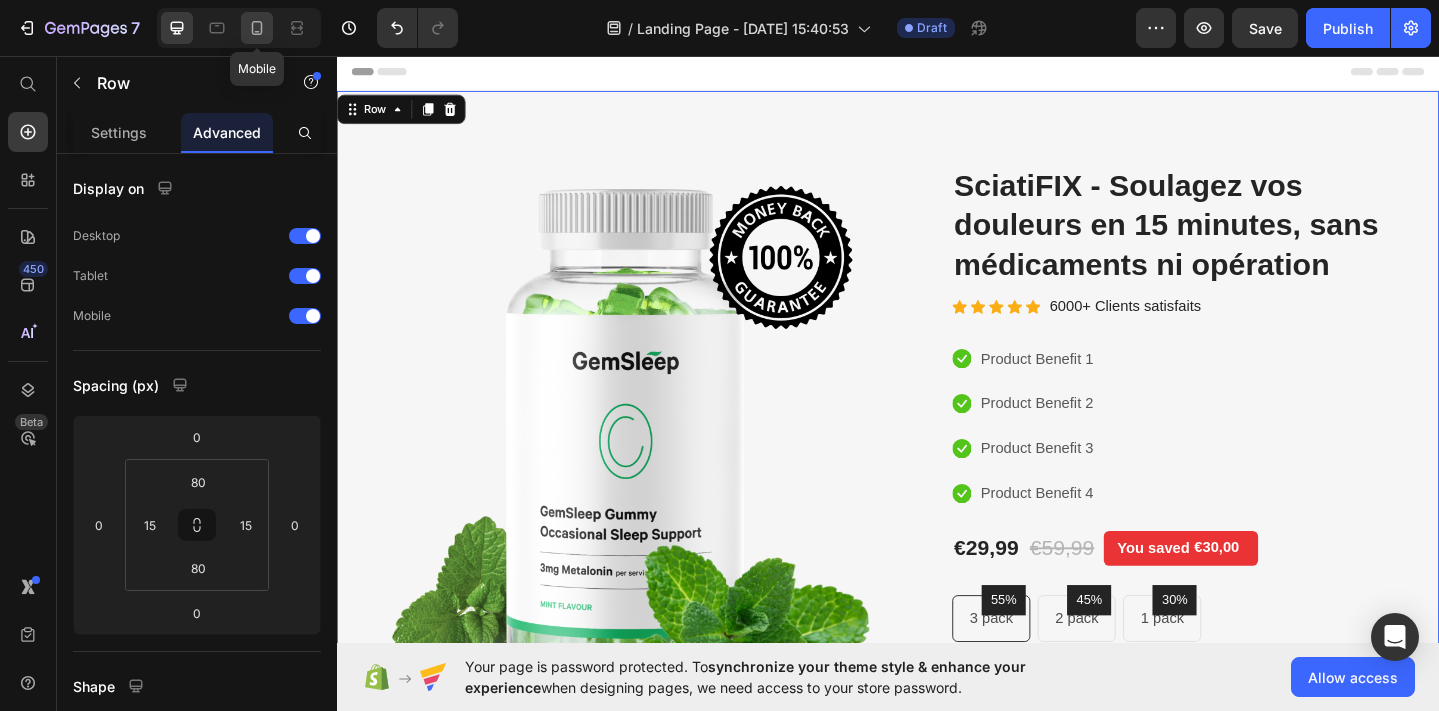 click 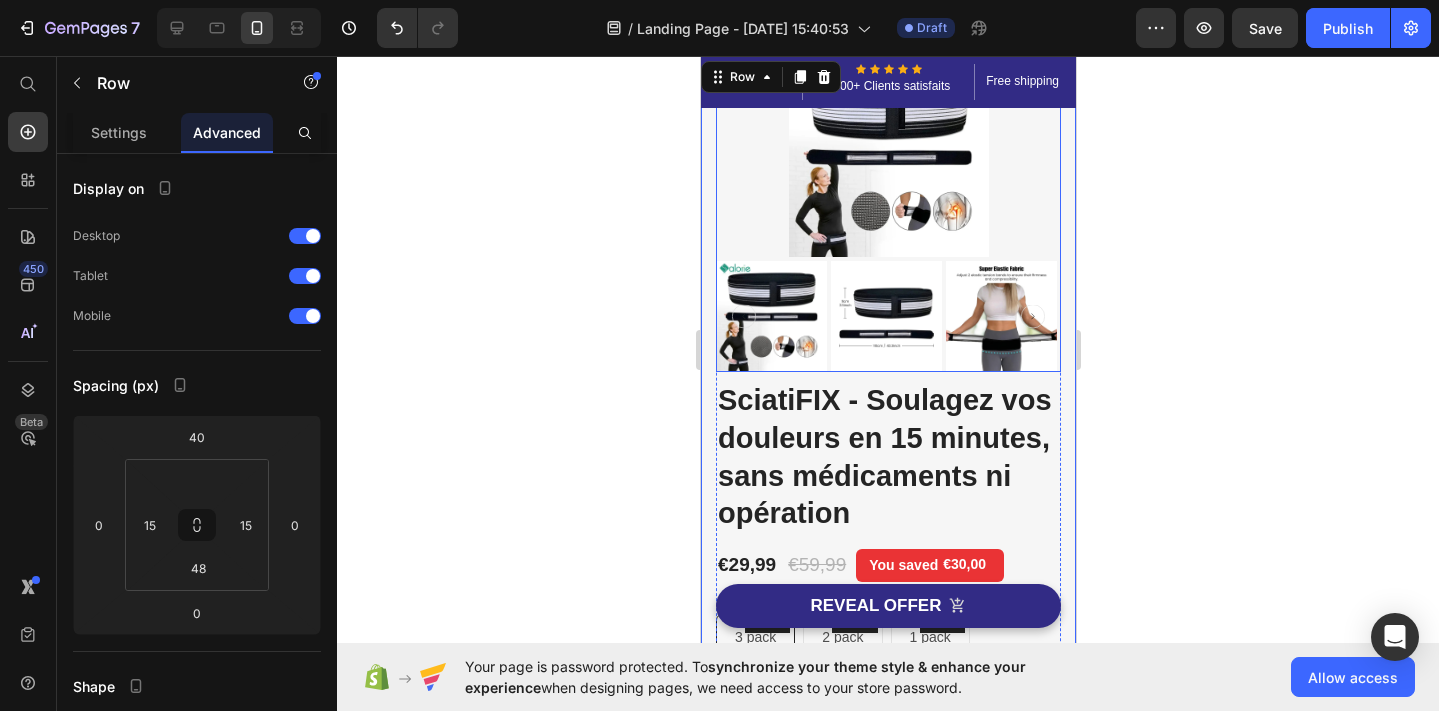 scroll, scrollTop: 0, scrollLeft: 0, axis: both 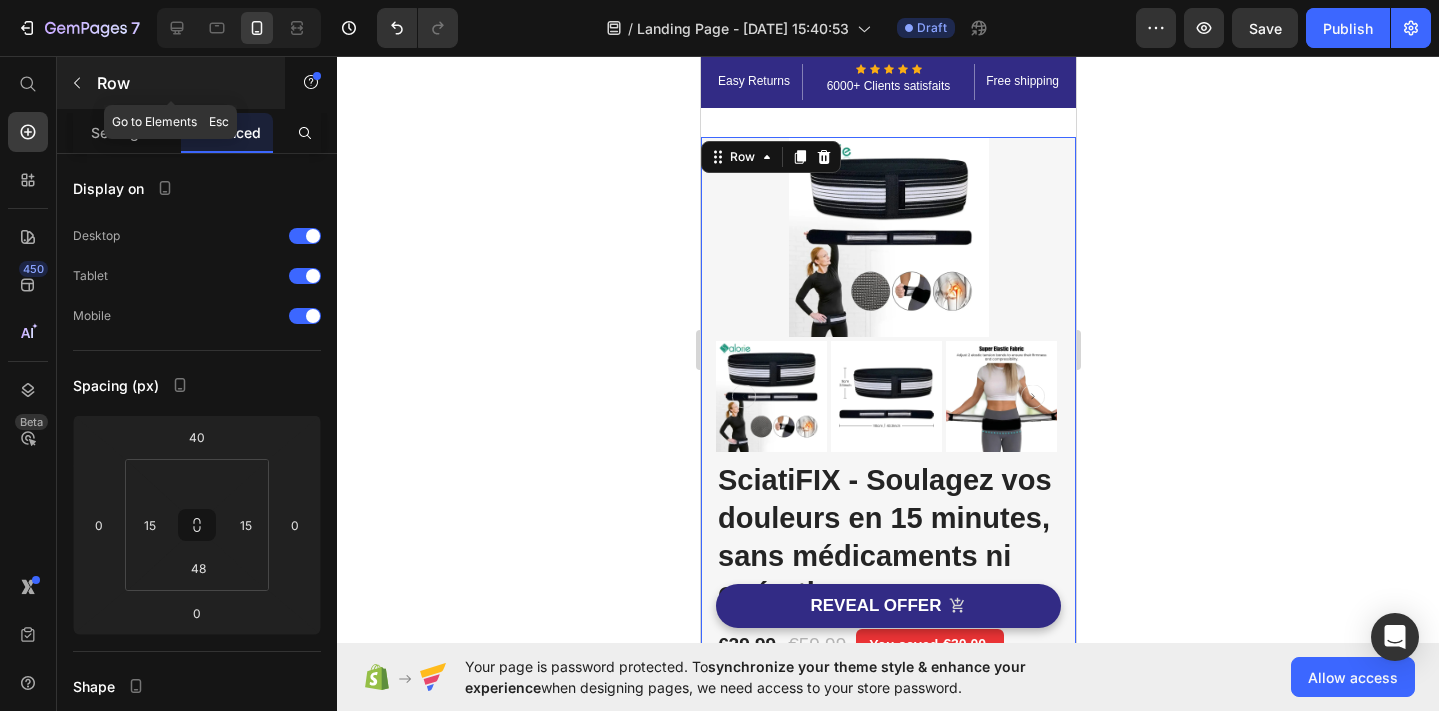 click at bounding box center (77, 83) 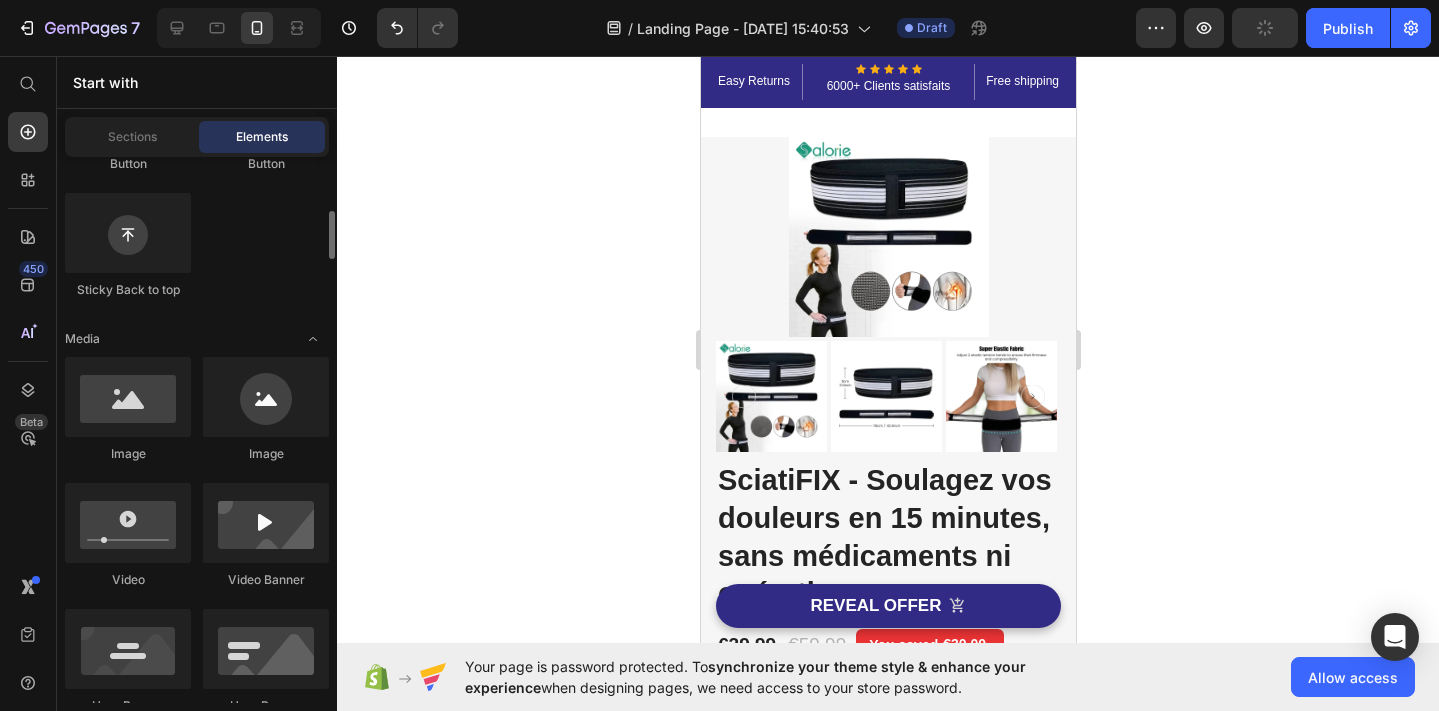 scroll, scrollTop: 590, scrollLeft: 0, axis: vertical 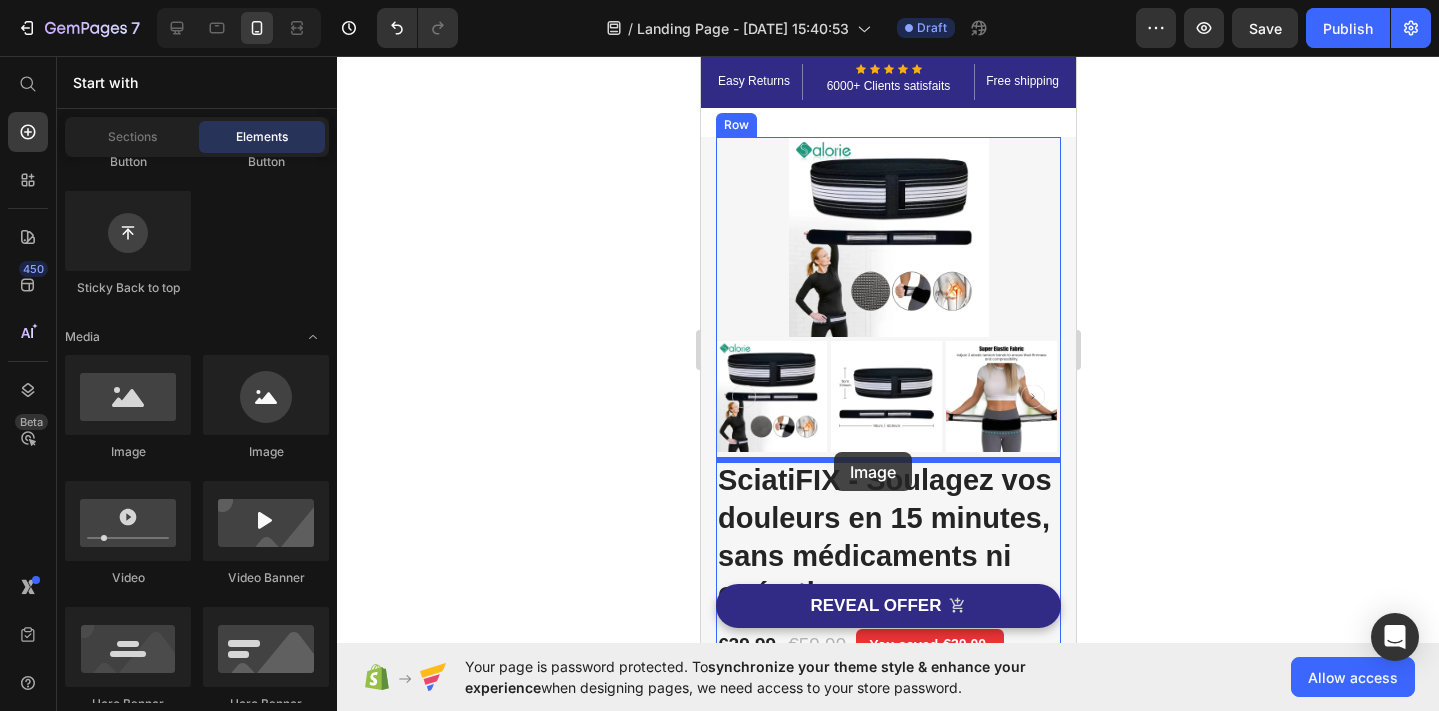drag, startPoint x: 802, startPoint y: 474, endPoint x: 833, endPoint y: 452, distance: 38.013157 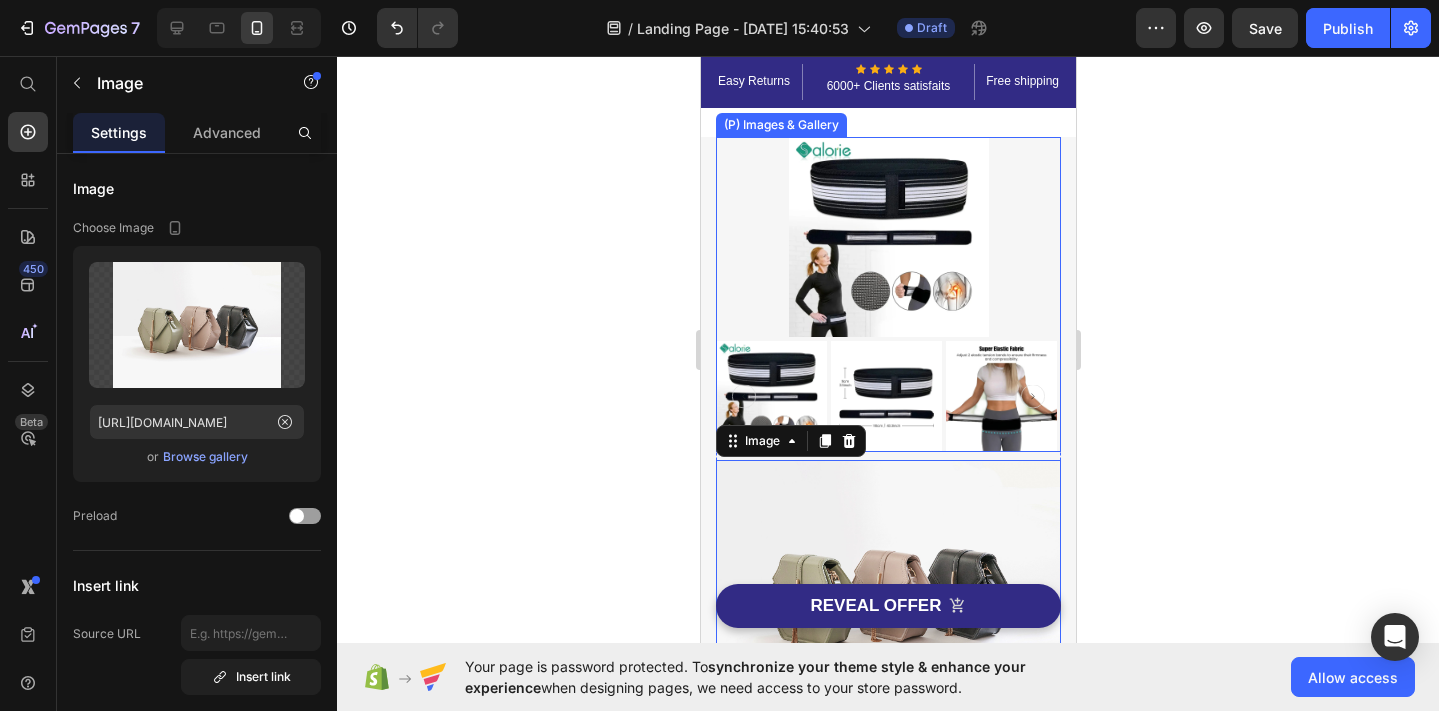 click at bounding box center [888, 237] 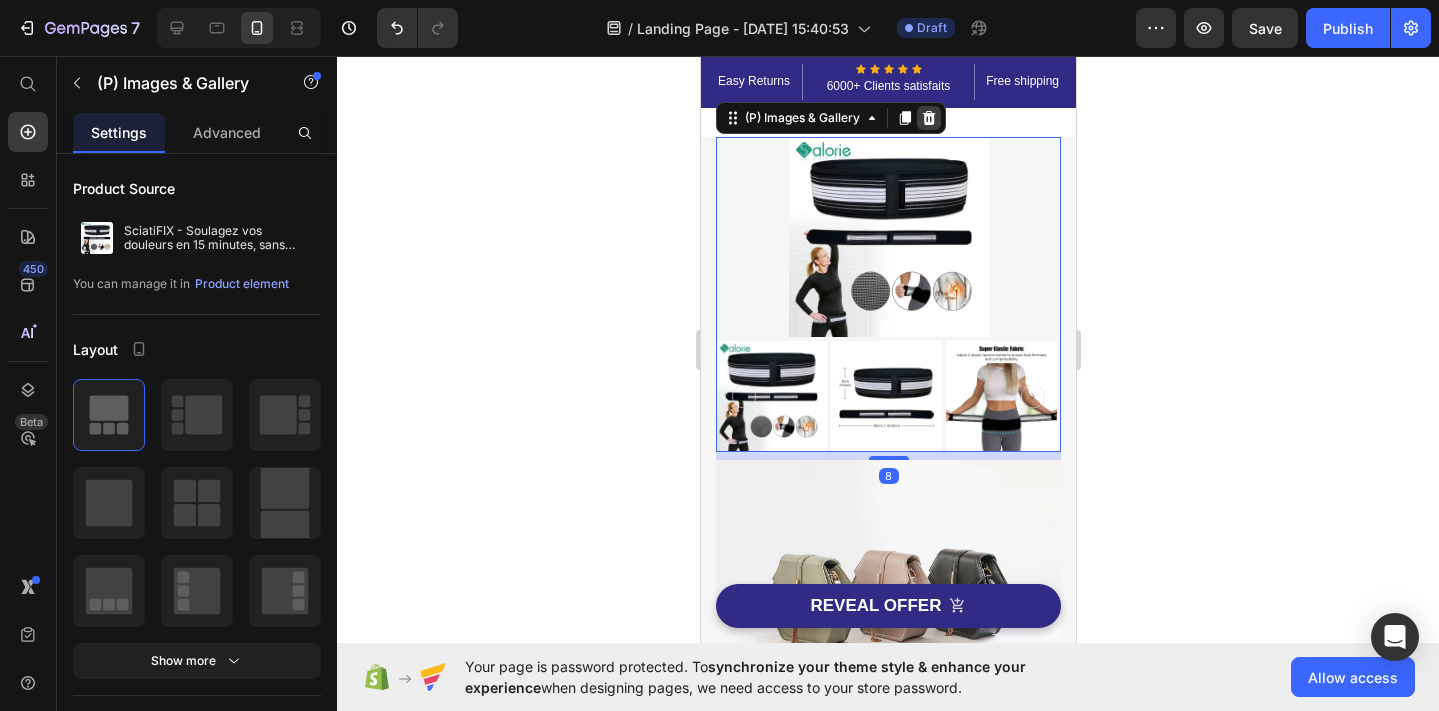 click 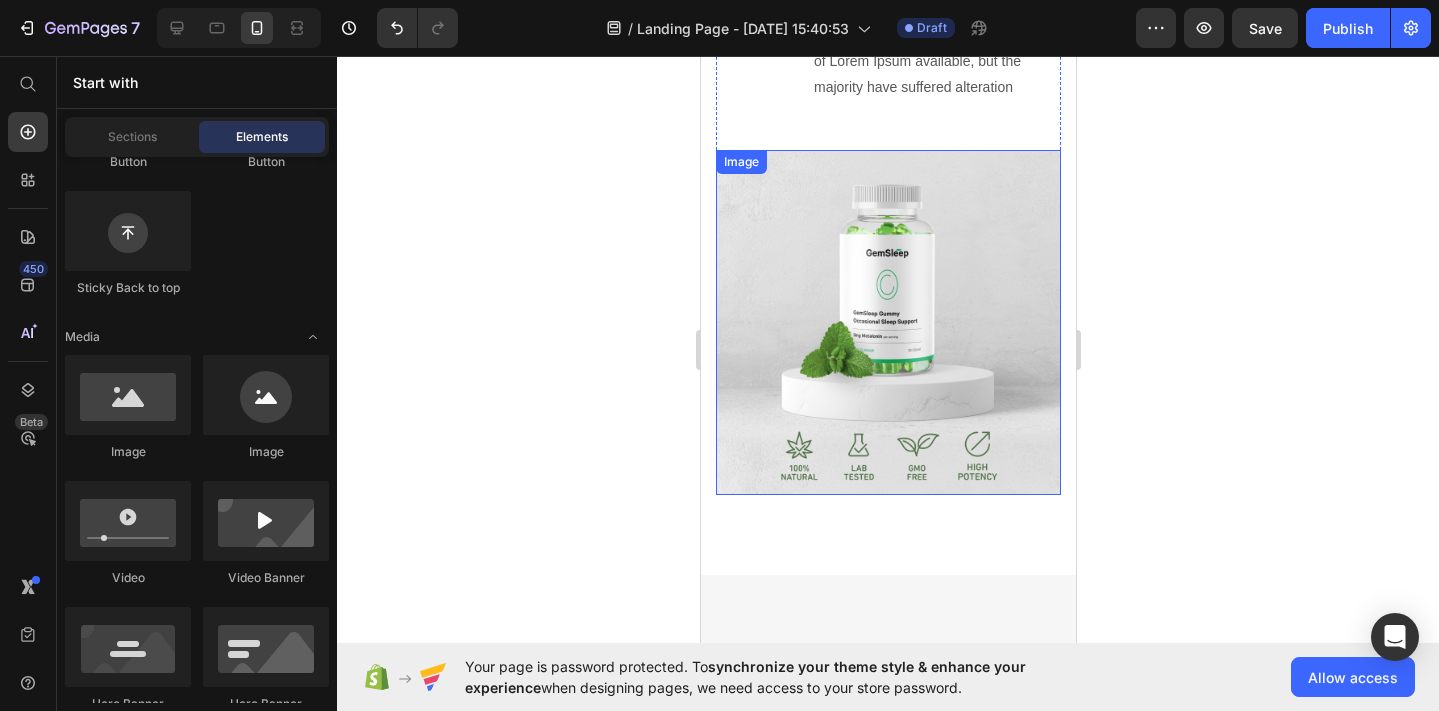 scroll, scrollTop: 1963, scrollLeft: 0, axis: vertical 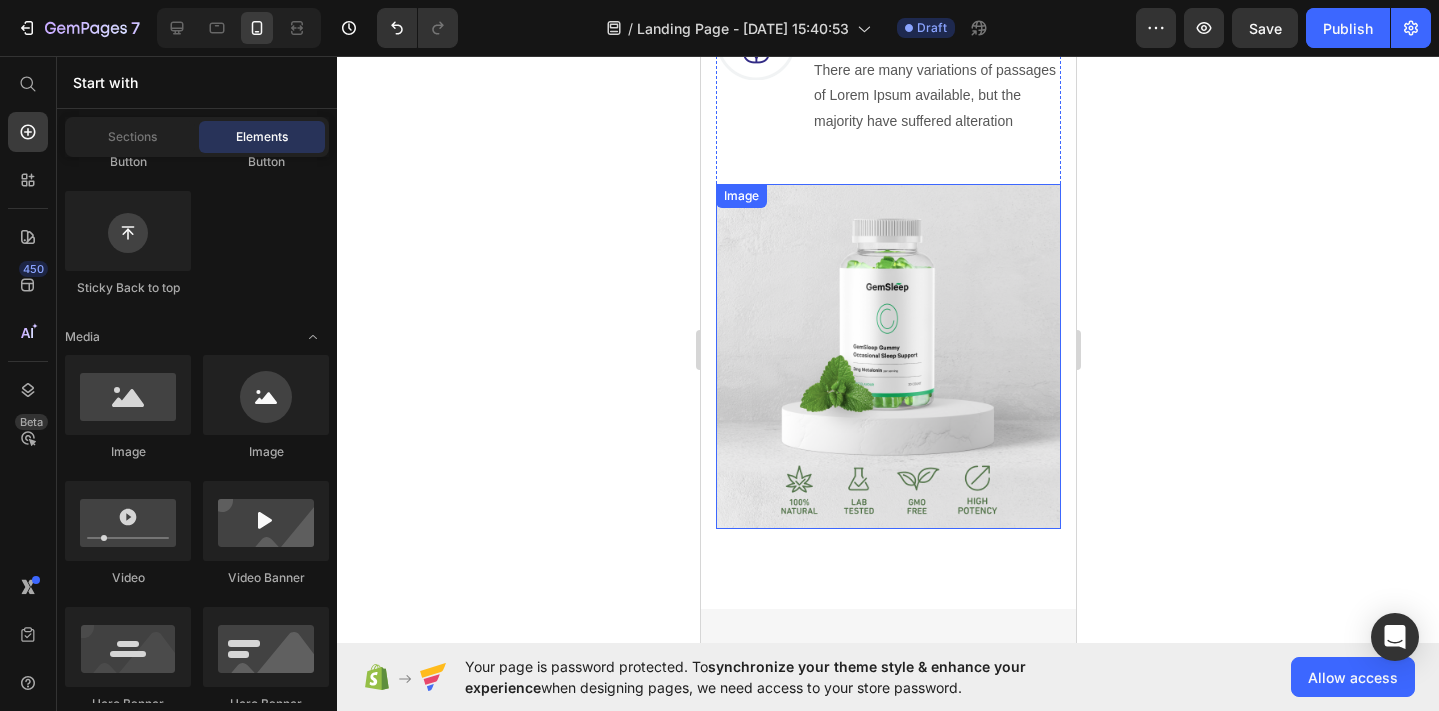 click at bounding box center (887, 356) 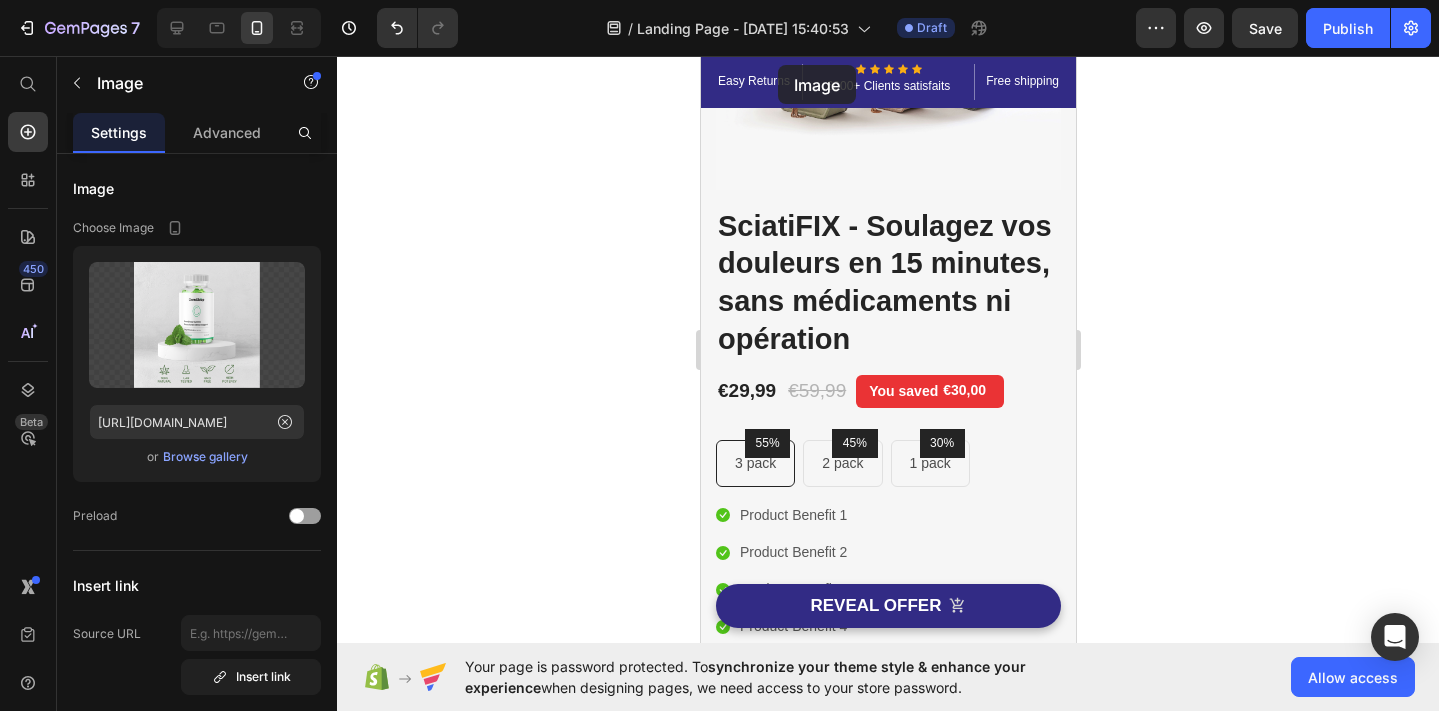scroll, scrollTop: 0, scrollLeft: 0, axis: both 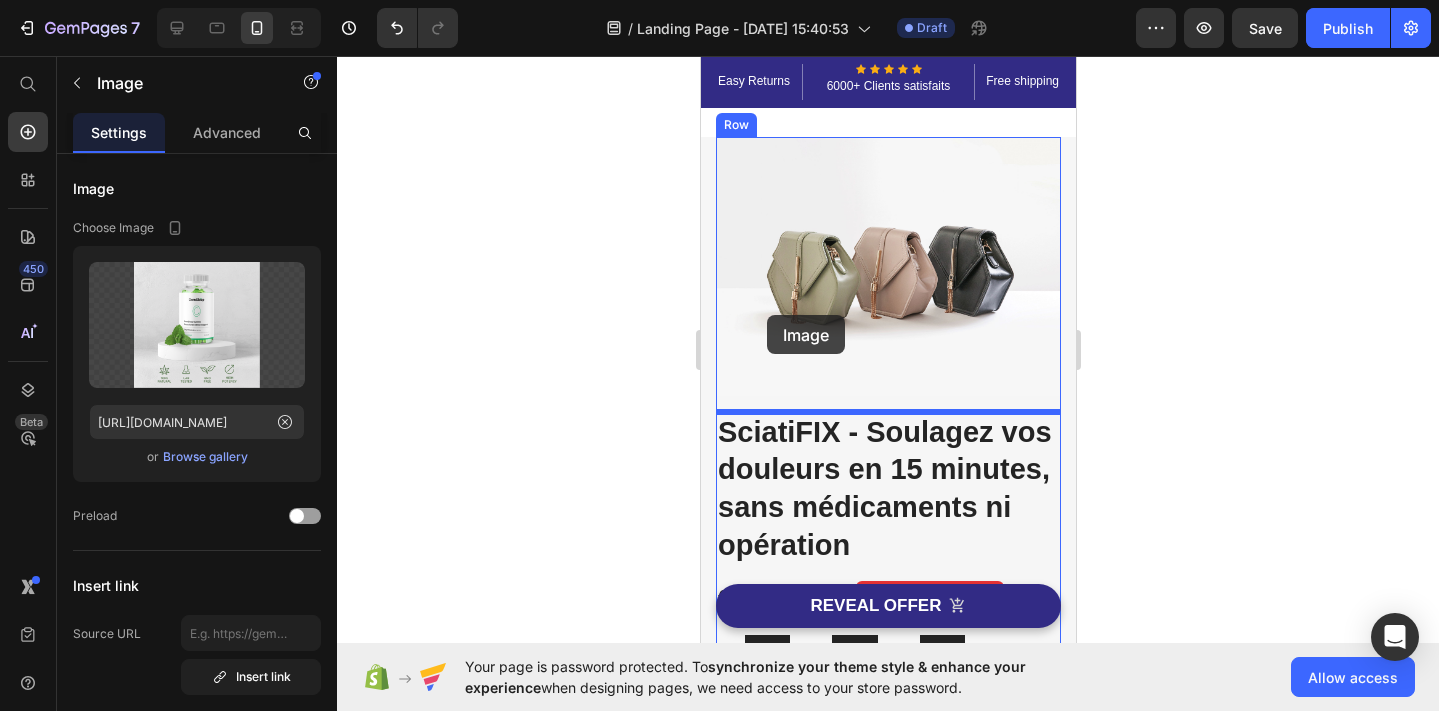 drag, startPoint x: 732, startPoint y: 170, endPoint x: 766, endPoint y: 315, distance: 148.93288 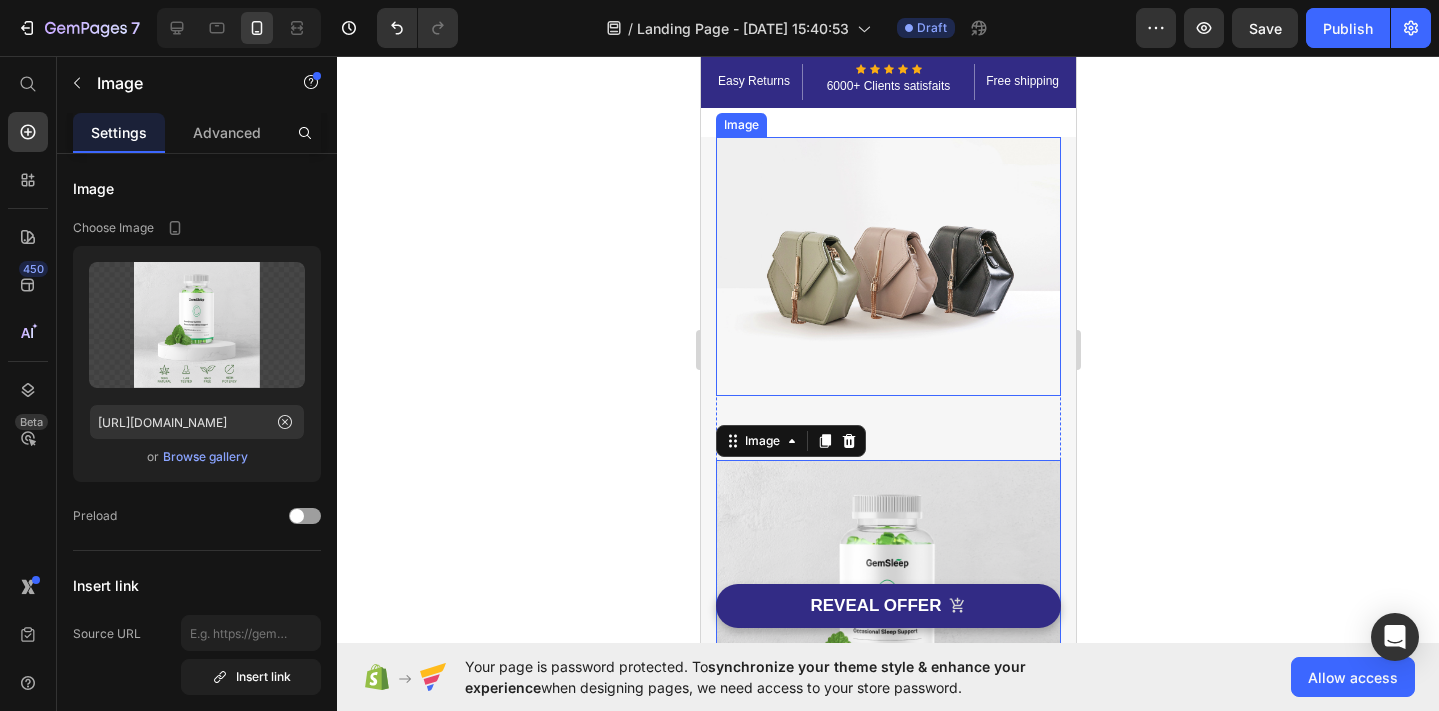 click at bounding box center [887, 266] 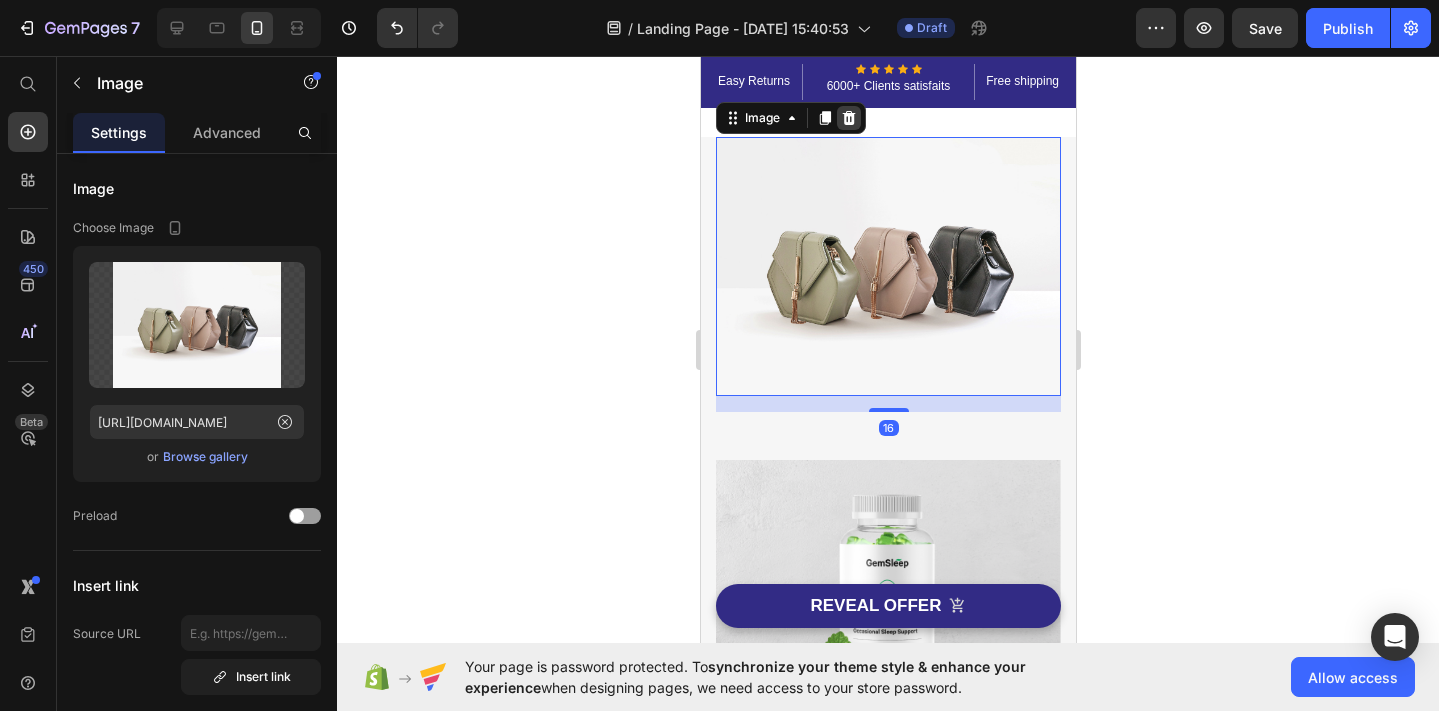 click at bounding box center [848, 118] 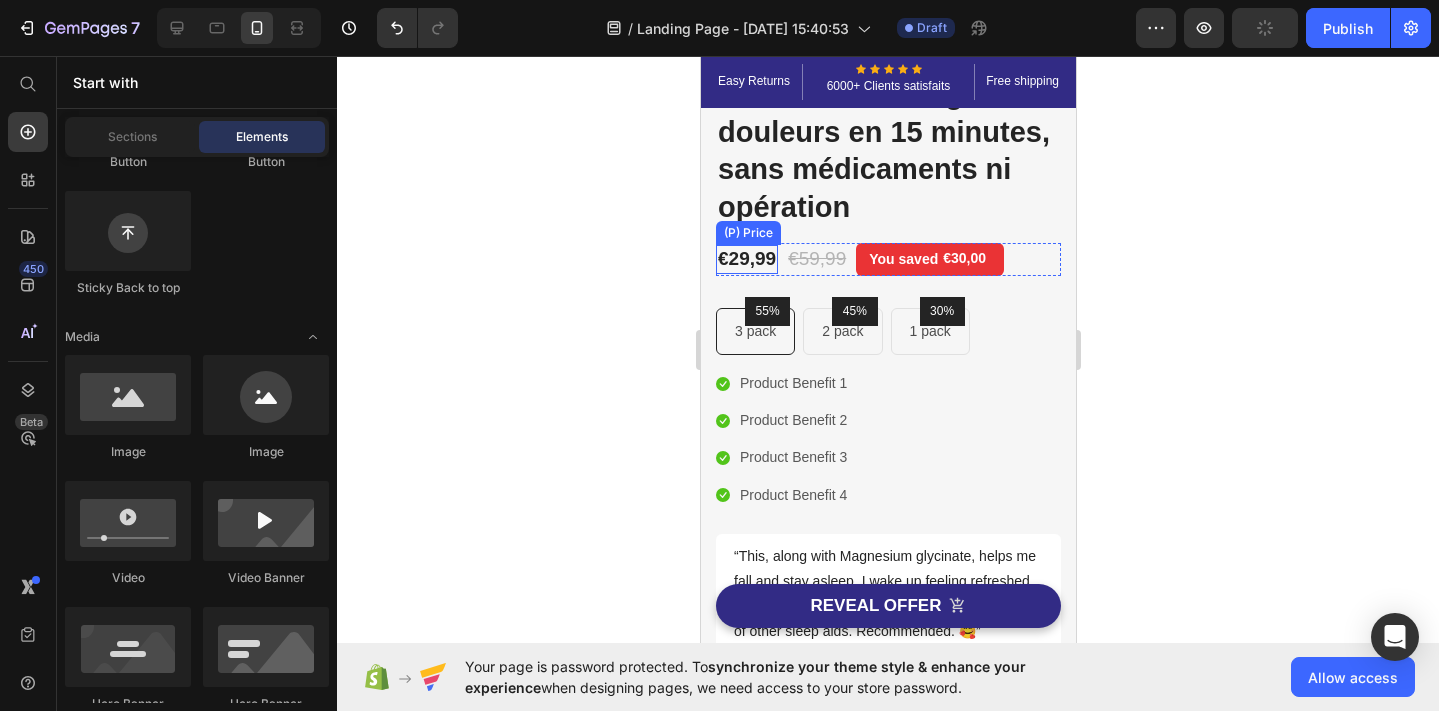 scroll, scrollTop: 505, scrollLeft: 0, axis: vertical 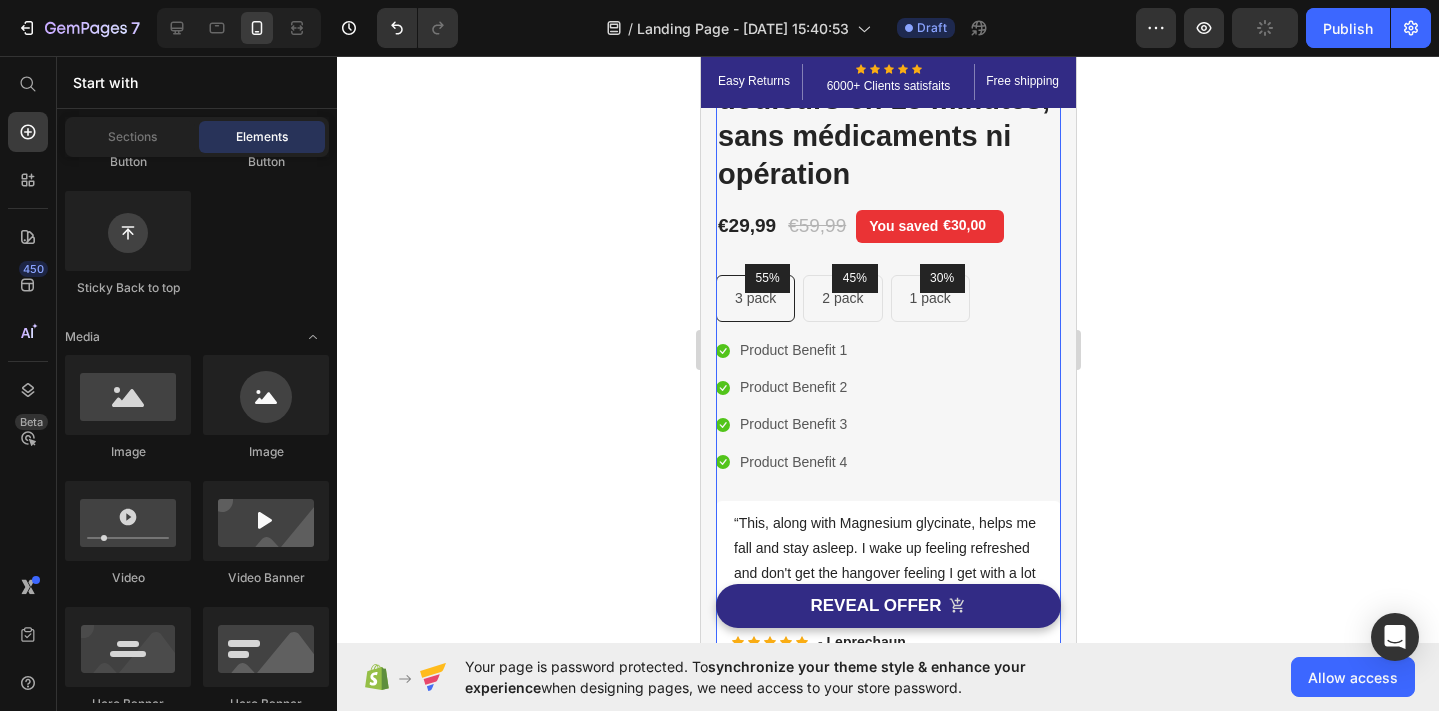 click on "€29,99" at bounding box center [746, 226] 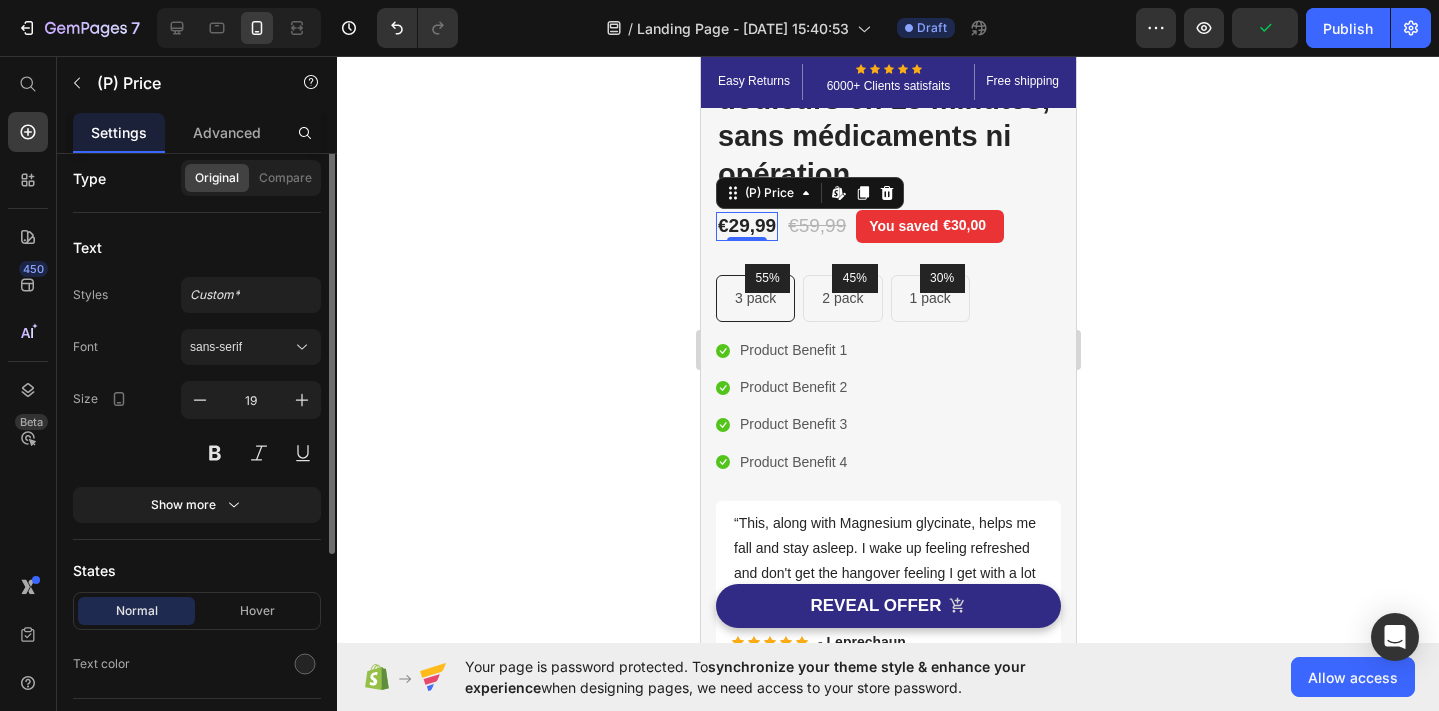 scroll, scrollTop: 302, scrollLeft: 0, axis: vertical 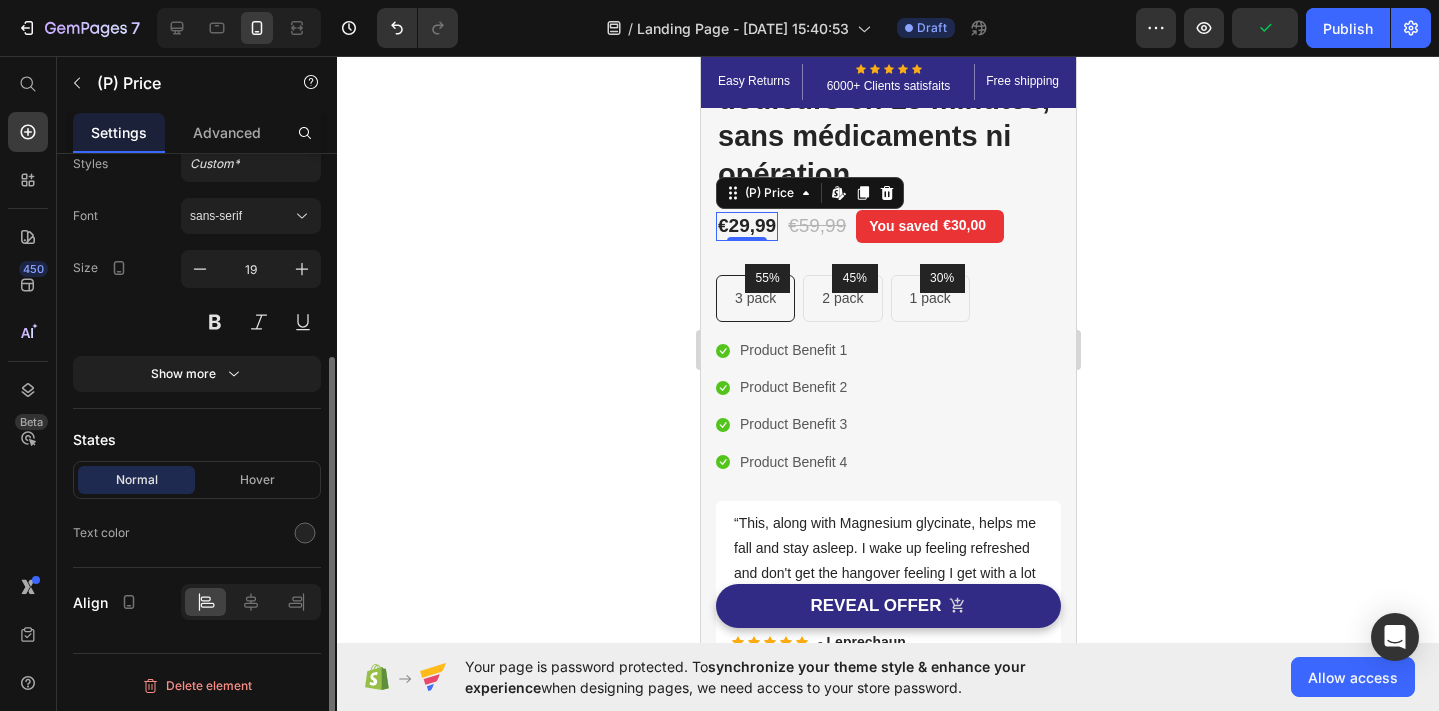 click 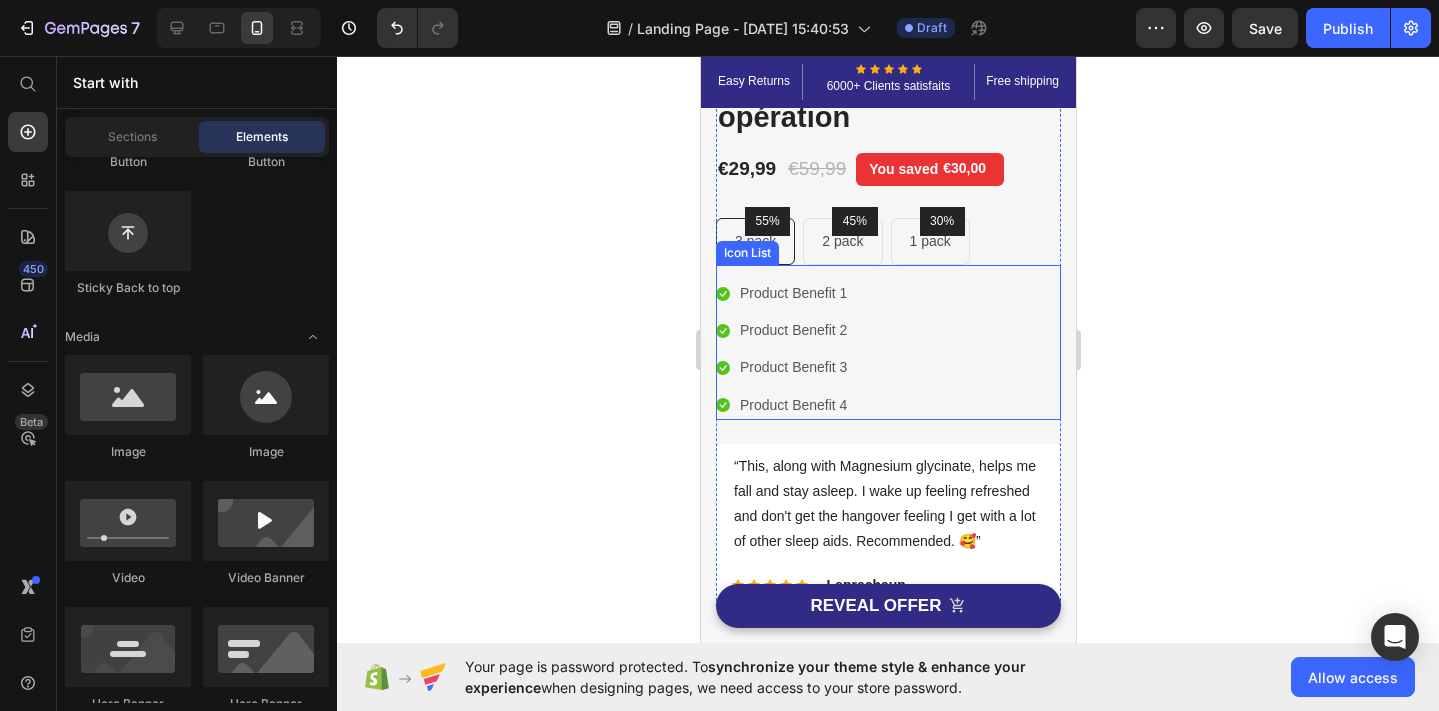 scroll, scrollTop: 567, scrollLeft: 0, axis: vertical 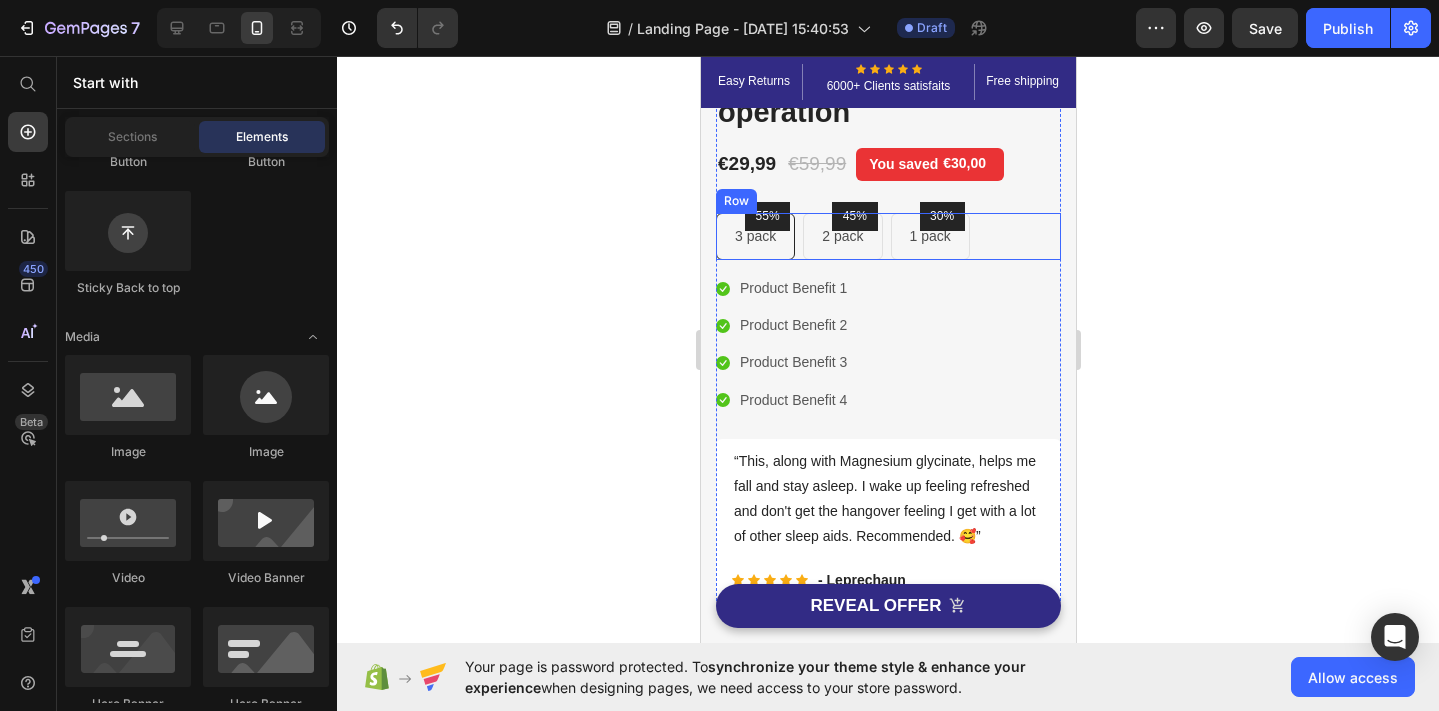 click on "55% Text block Row 3 pack Text block Row 45% Text block Row 2 pack Text block Row 30% Text block Row 1 pack Text block Row Row" at bounding box center [887, 236] 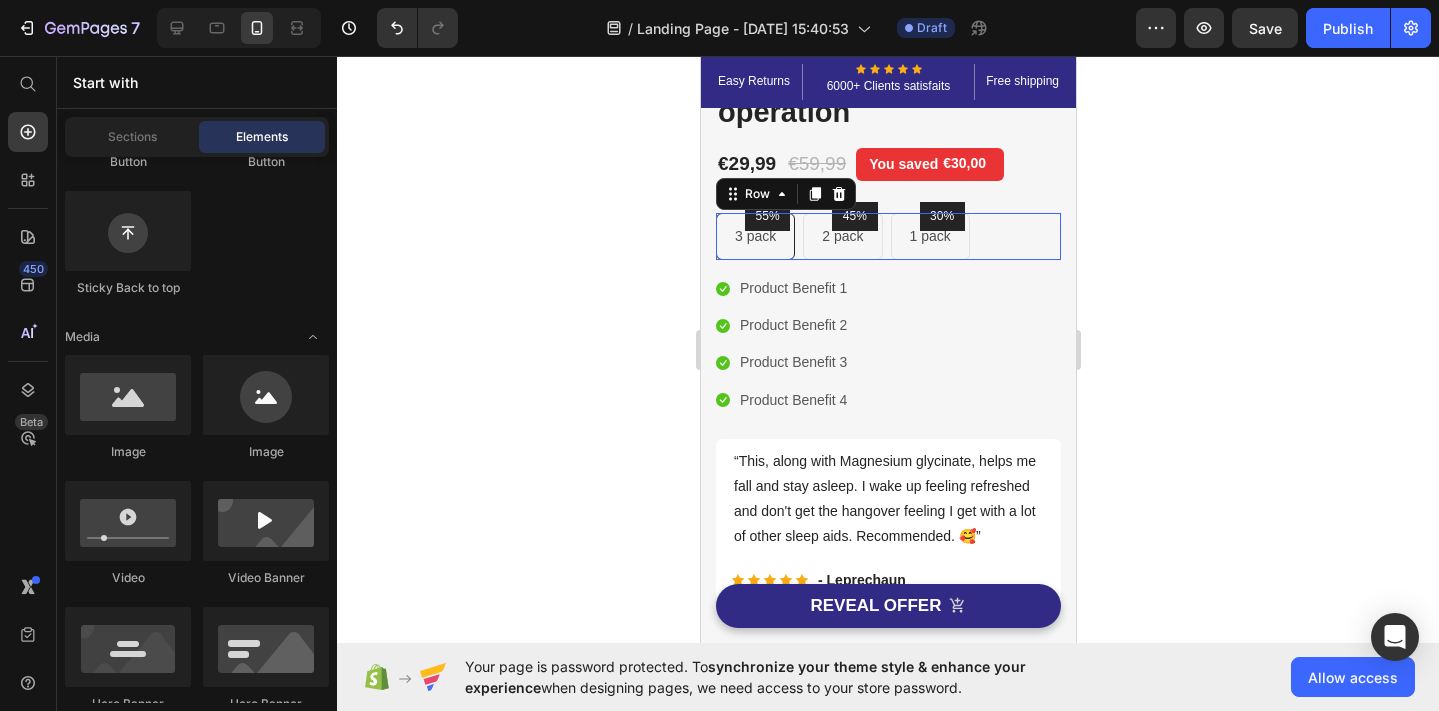 scroll, scrollTop: 0, scrollLeft: 0, axis: both 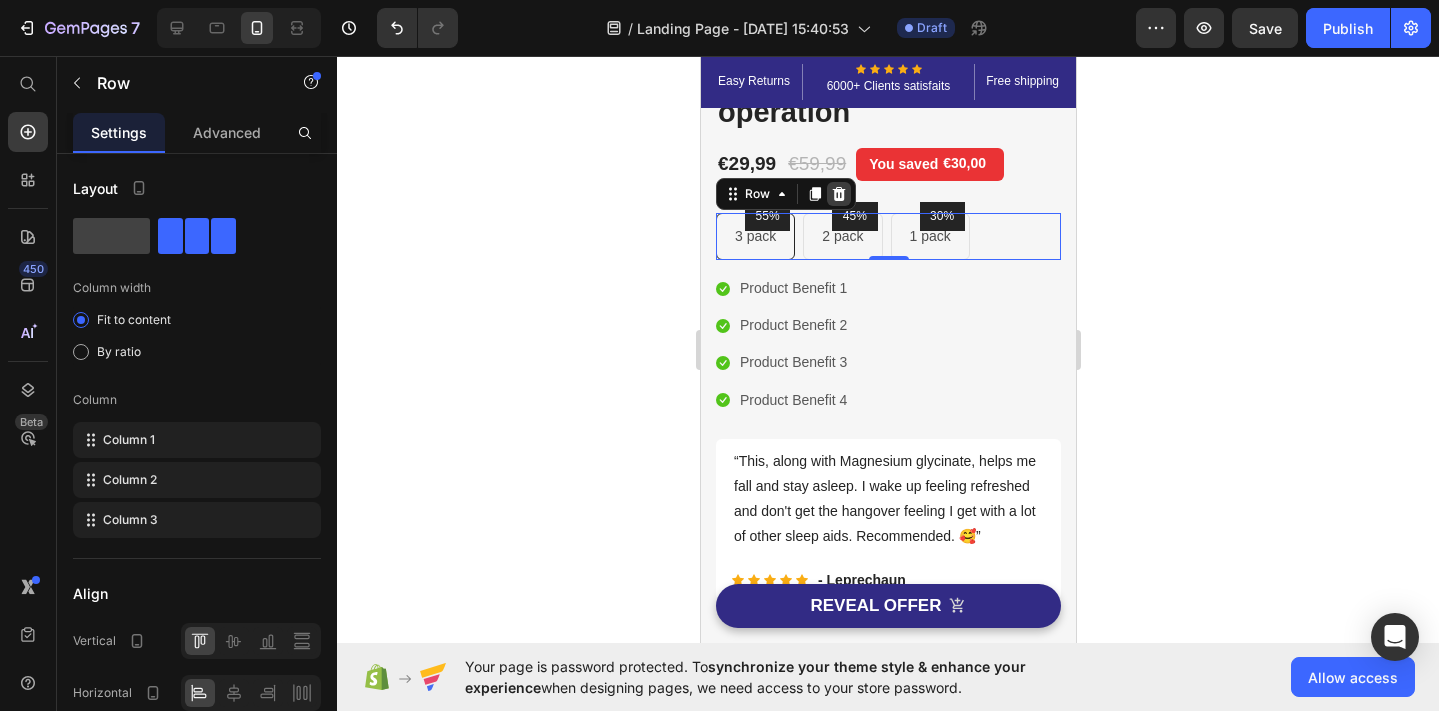 click 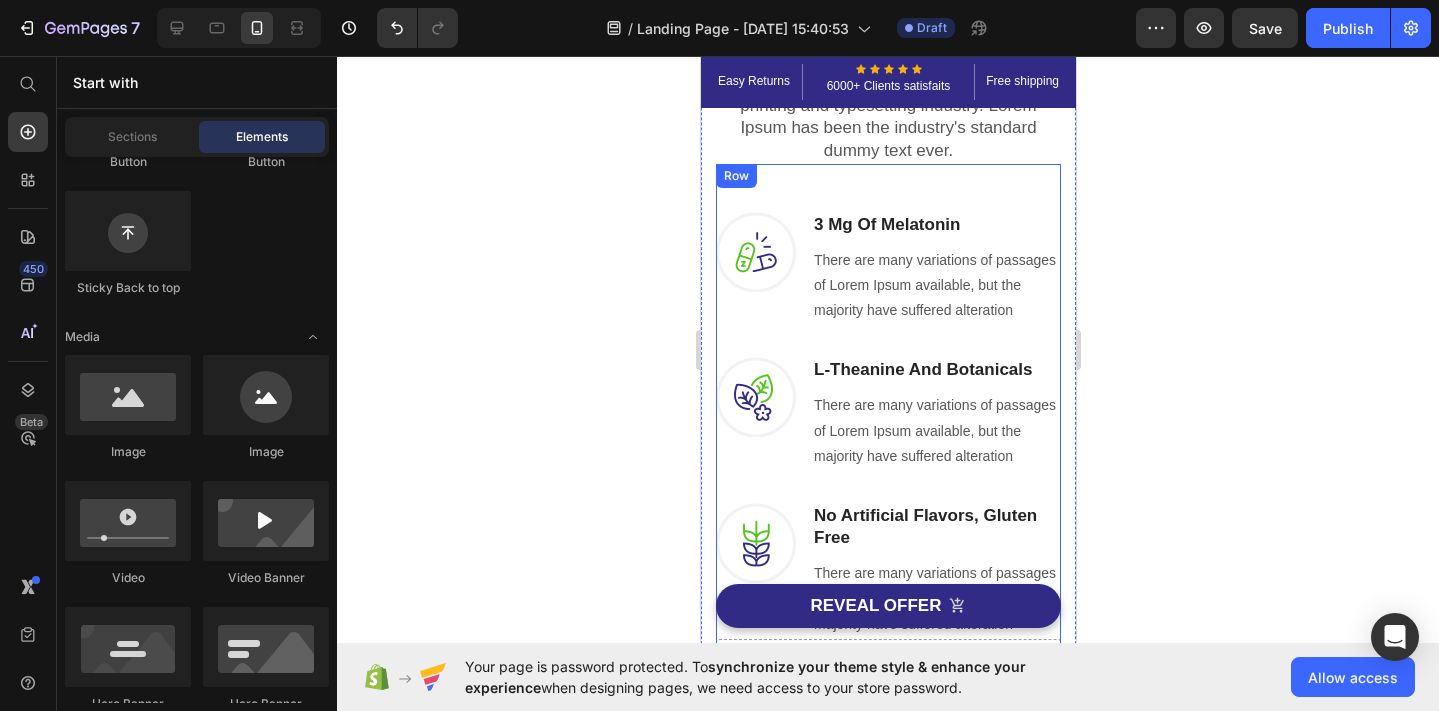 scroll, scrollTop: 1800, scrollLeft: 0, axis: vertical 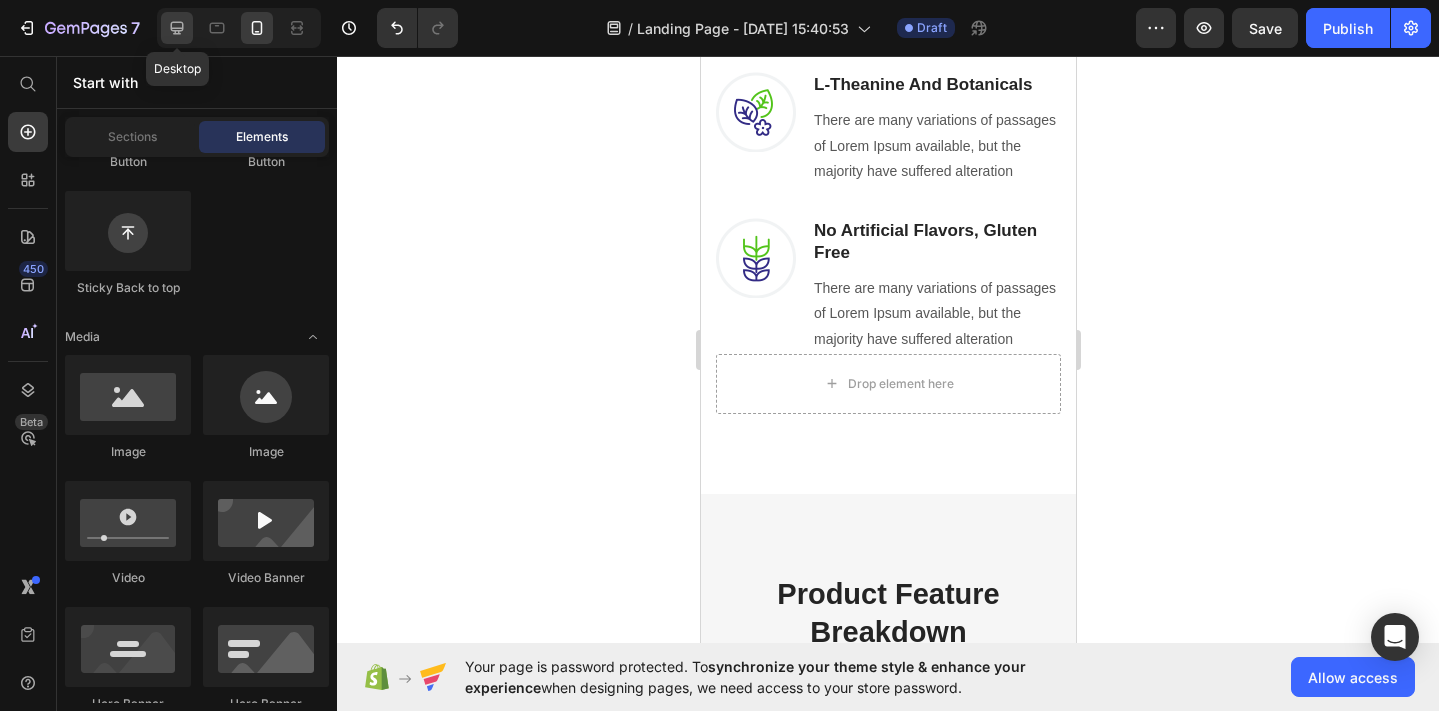 click 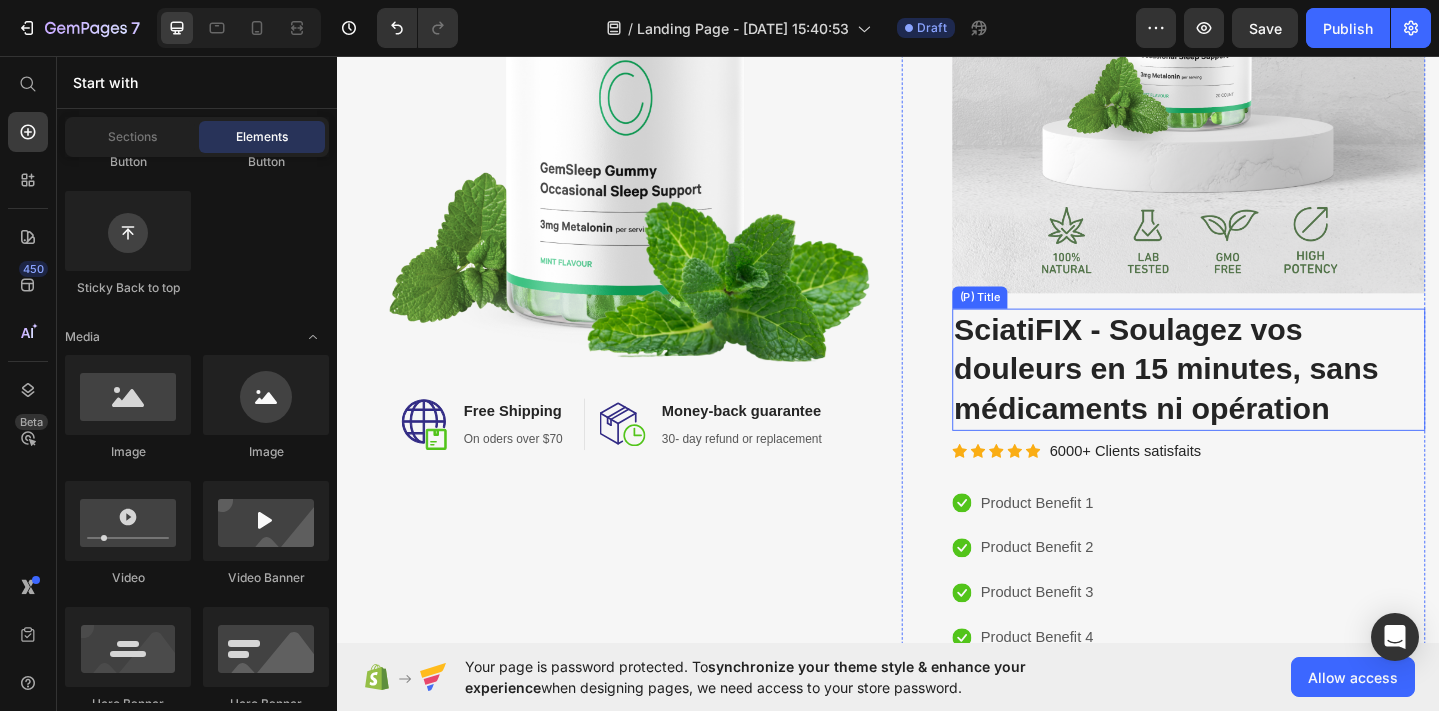 scroll, scrollTop: 147, scrollLeft: 0, axis: vertical 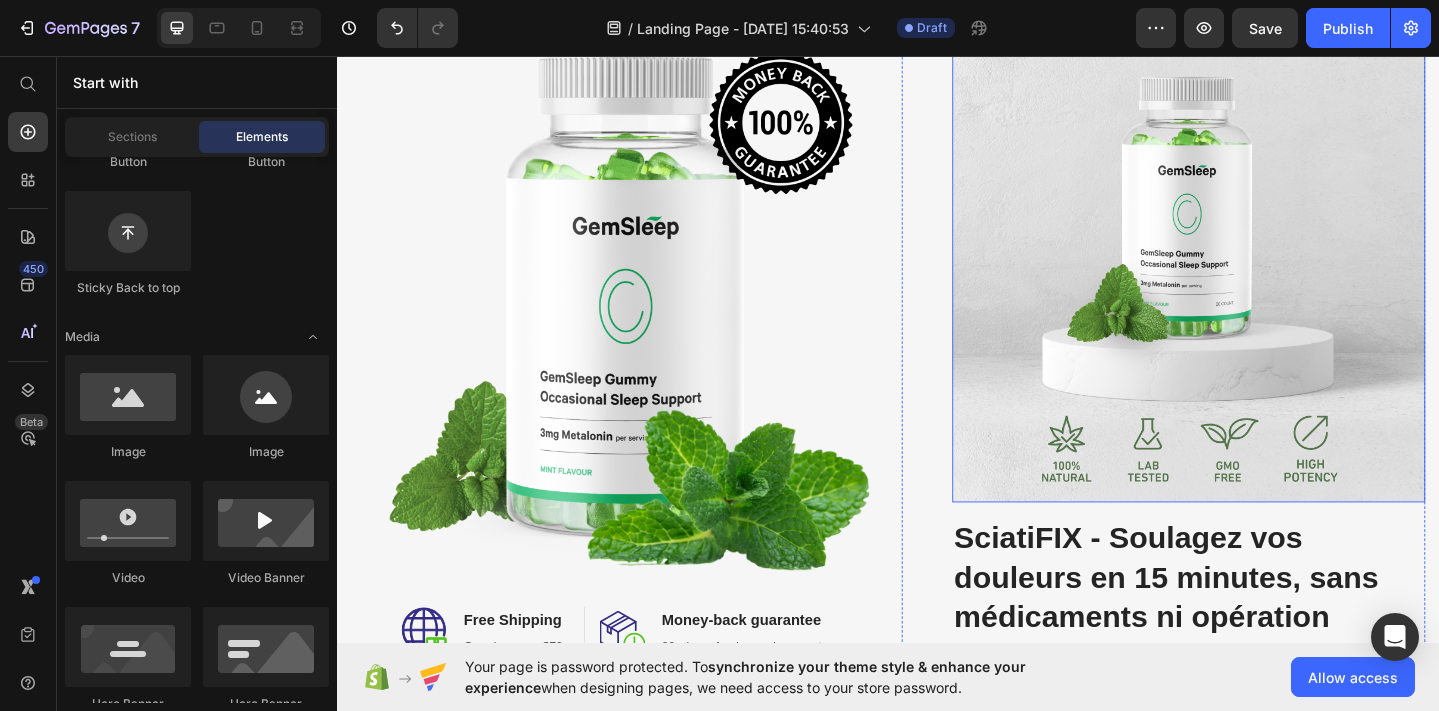 click at bounding box center [1264, 284] 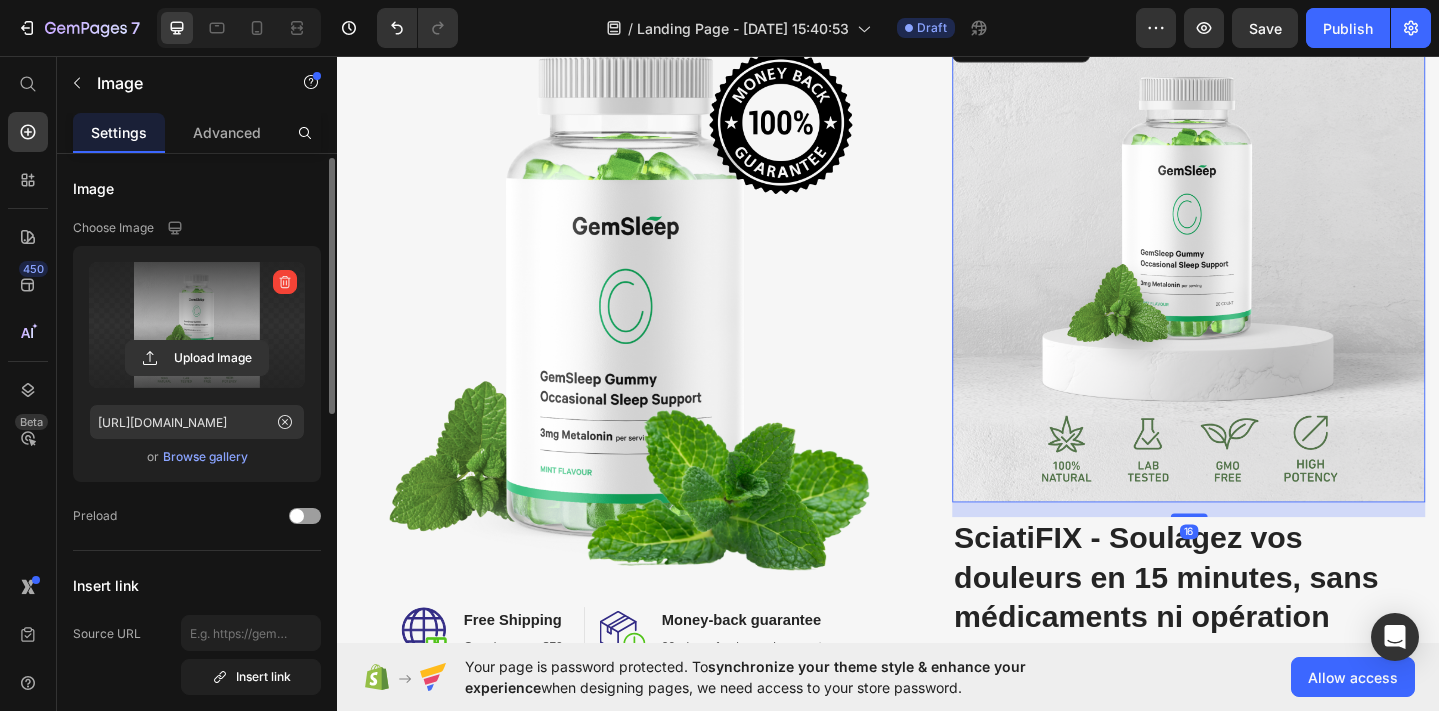 scroll, scrollTop: 857, scrollLeft: 0, axis: vertical 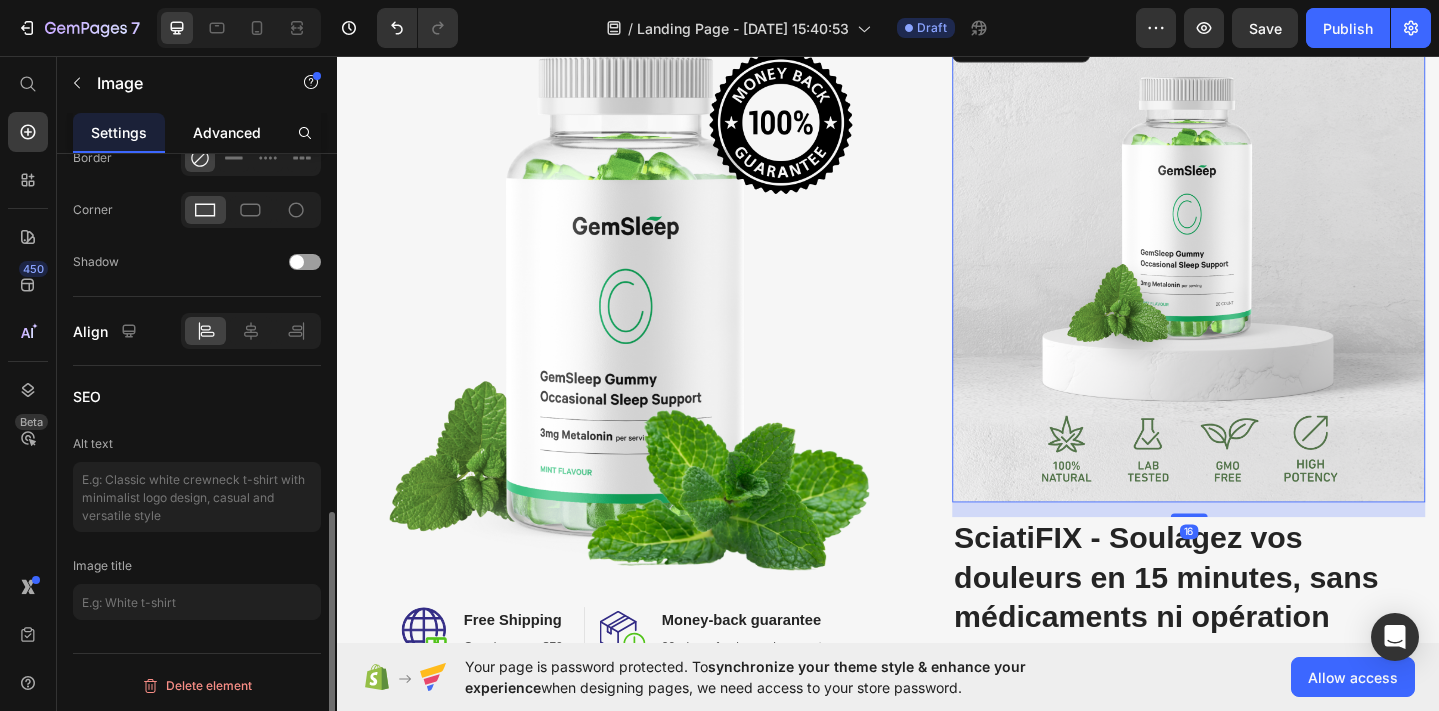 click on "Advanced" at bounding box center [227, 132] 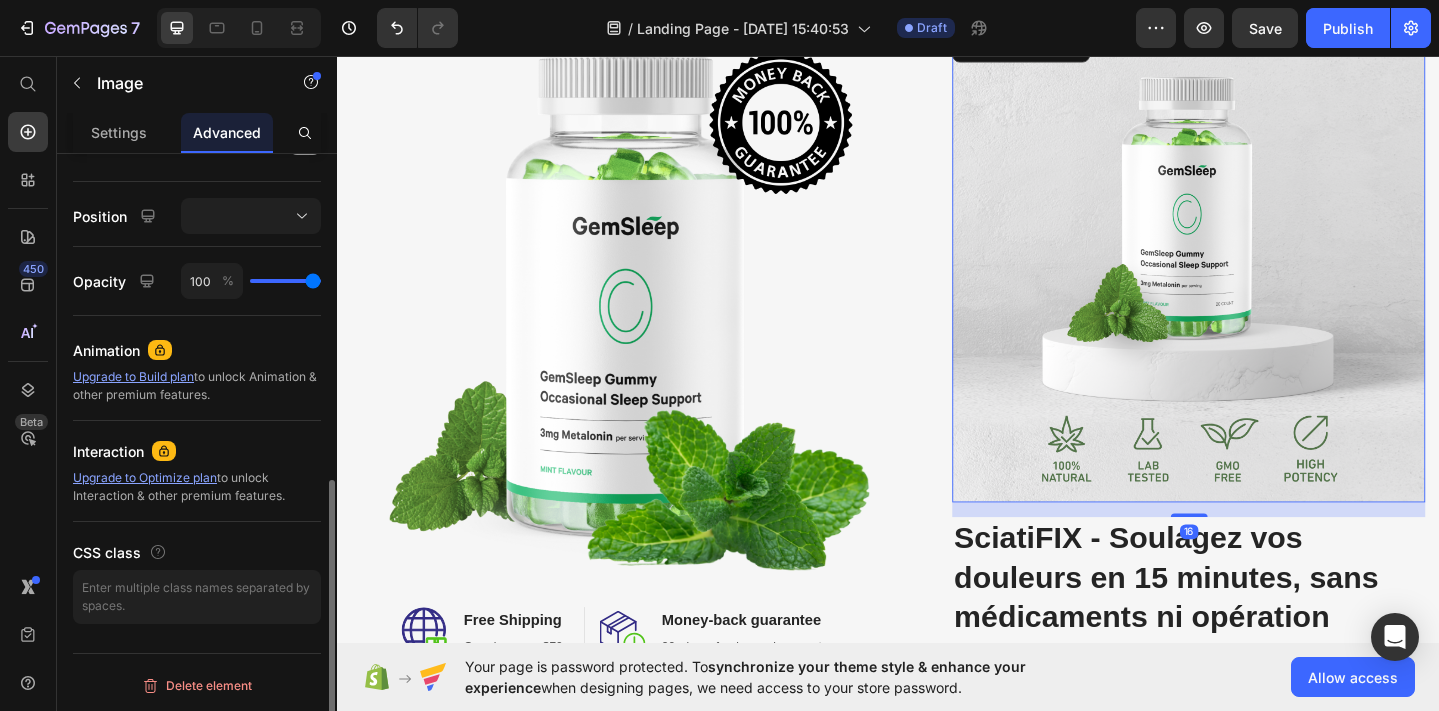 scroll, scrollTop: 0, scrollLeft: 0, axis: both 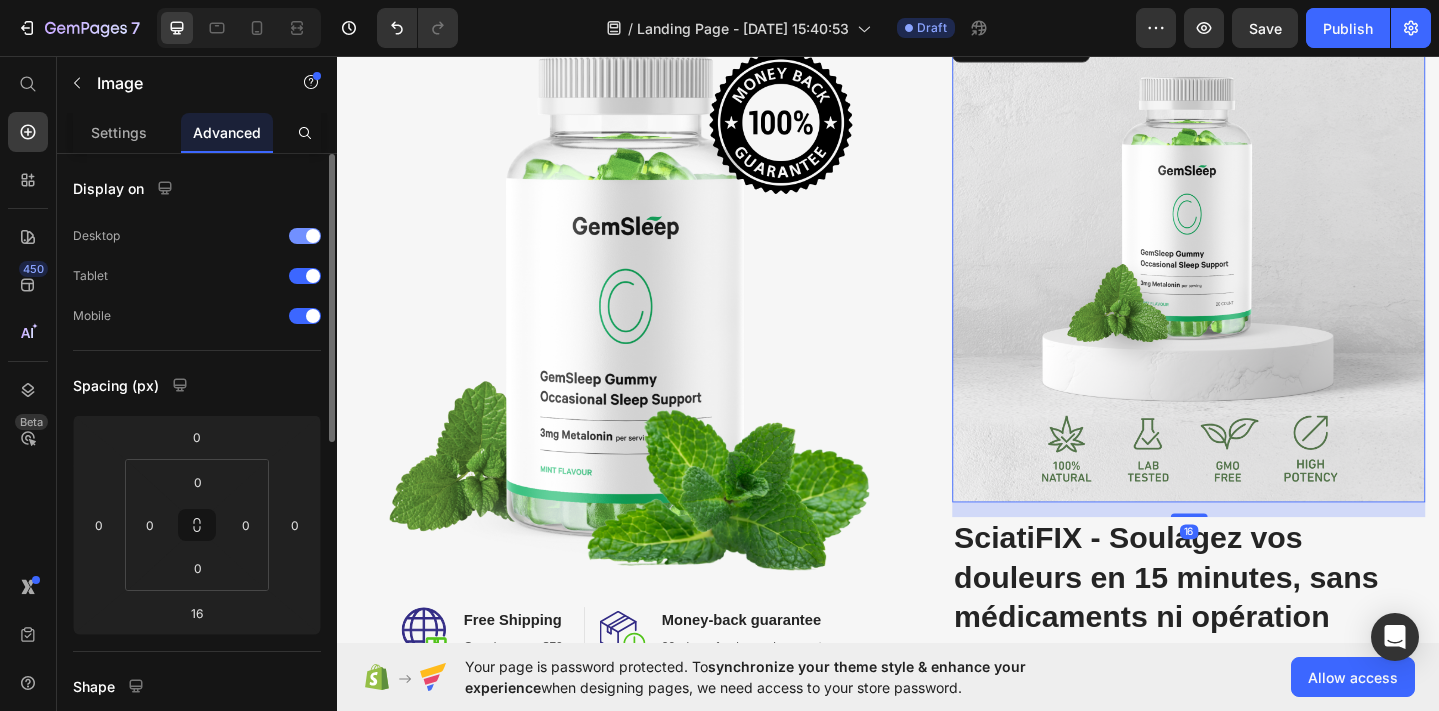 click on "Desktop" at bounding box center [197, 236] 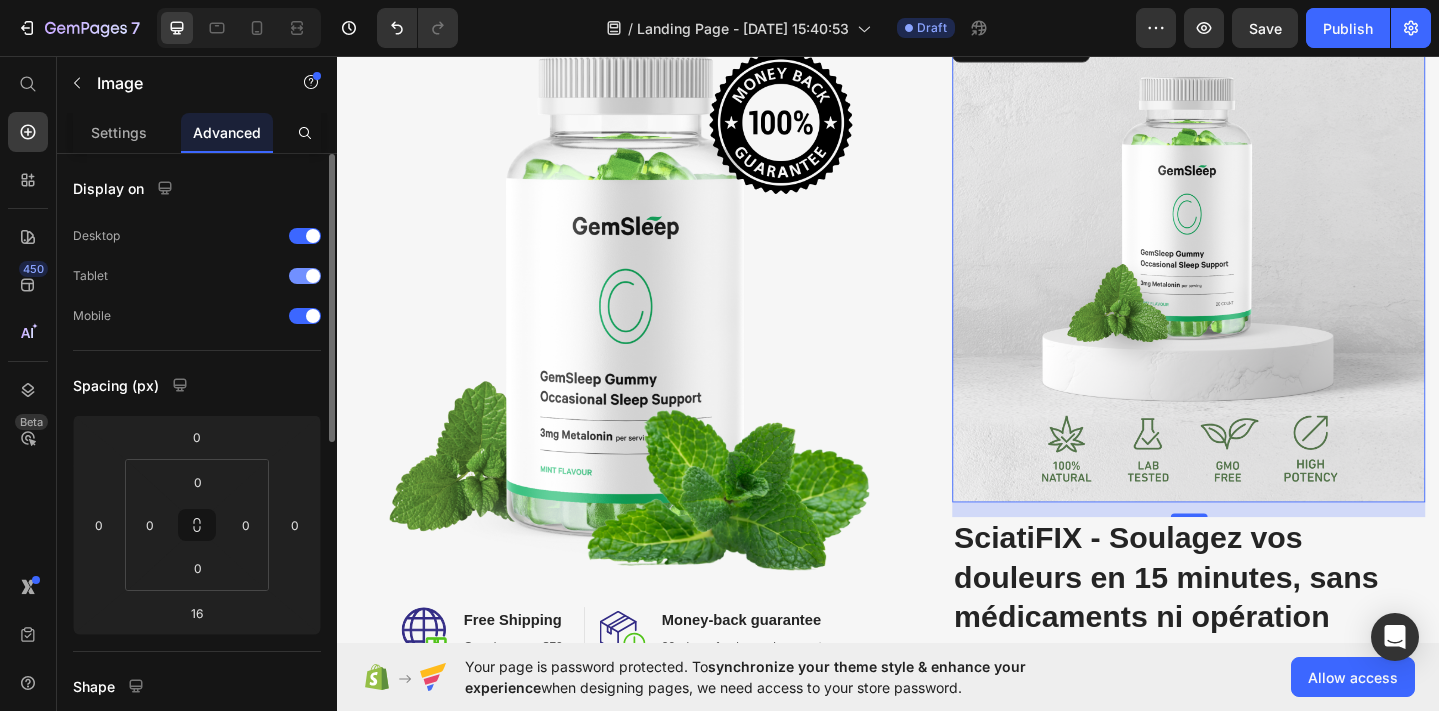click at bounding box center (305, 276) 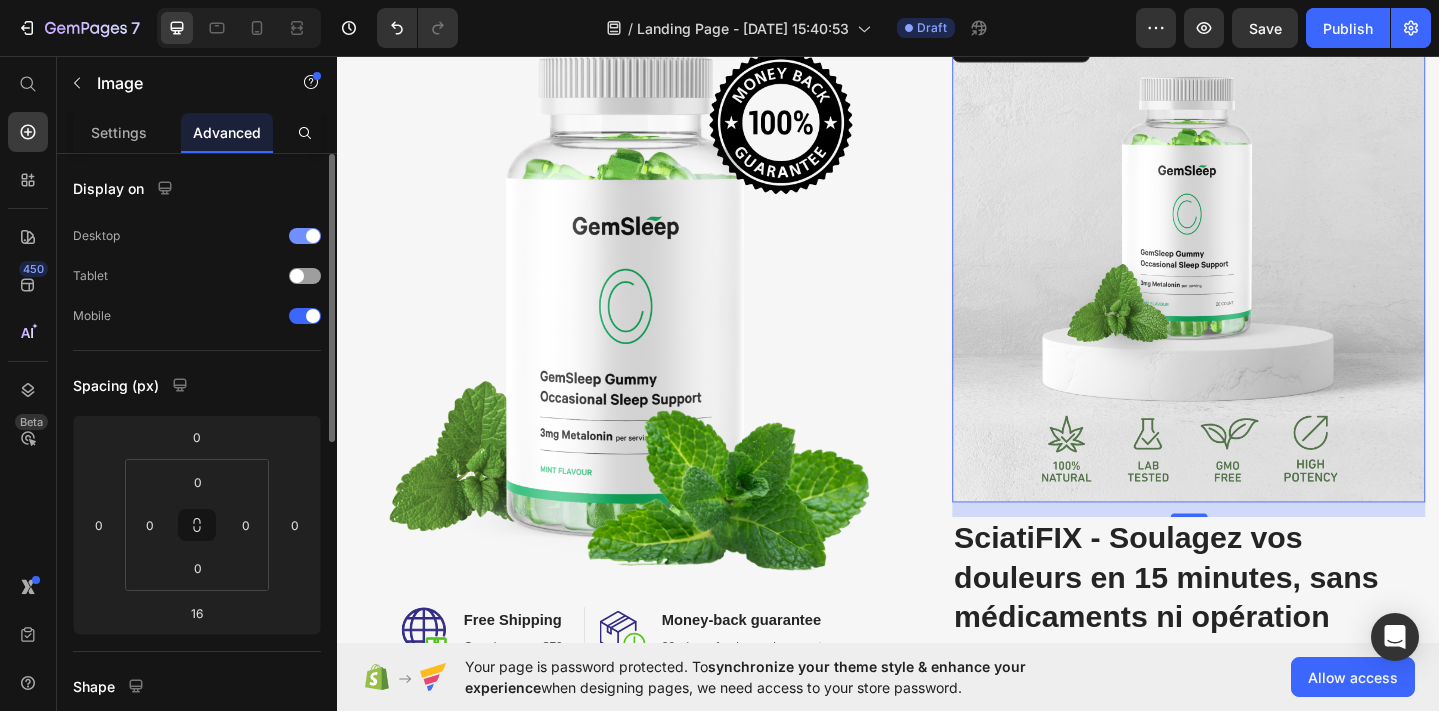 click on "Desktop" at bounding box center [197, 236] 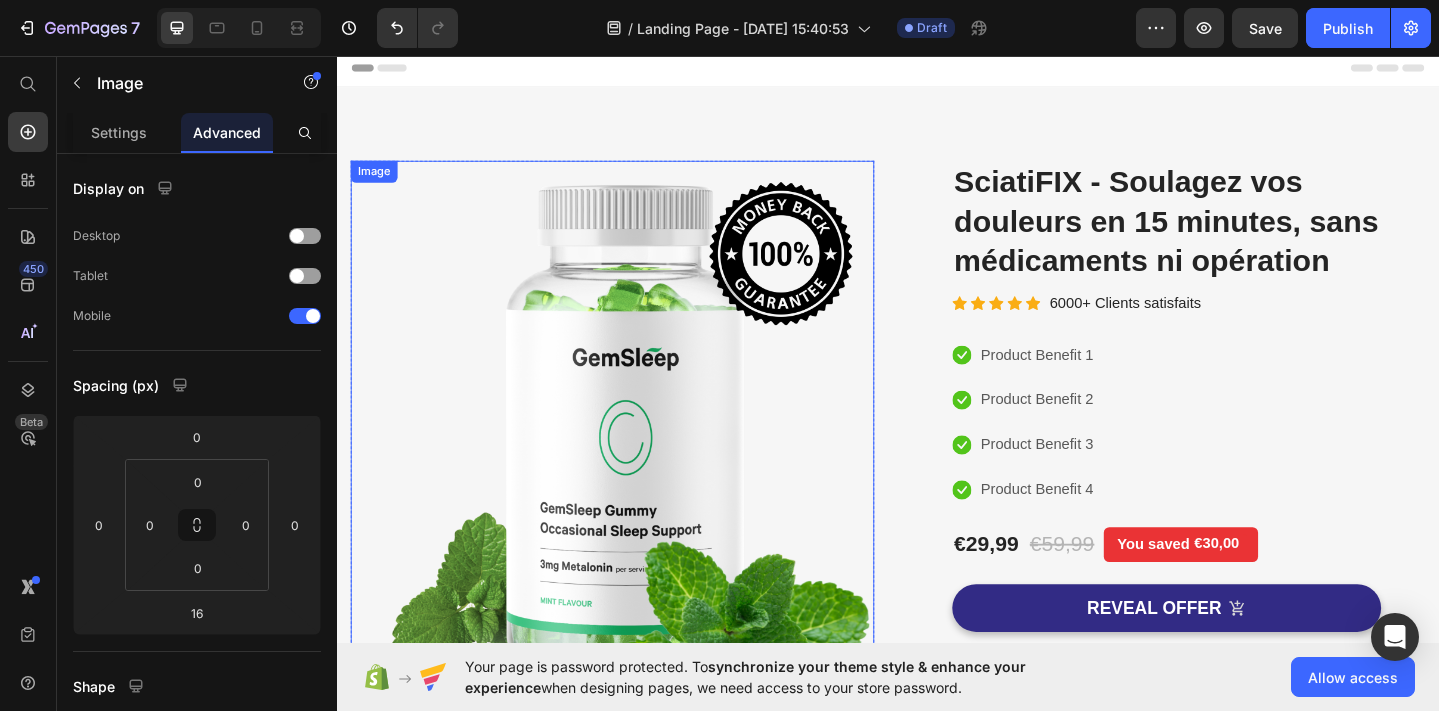 scroll, scrollTop: 0, scrollLeft: 0, axis: both 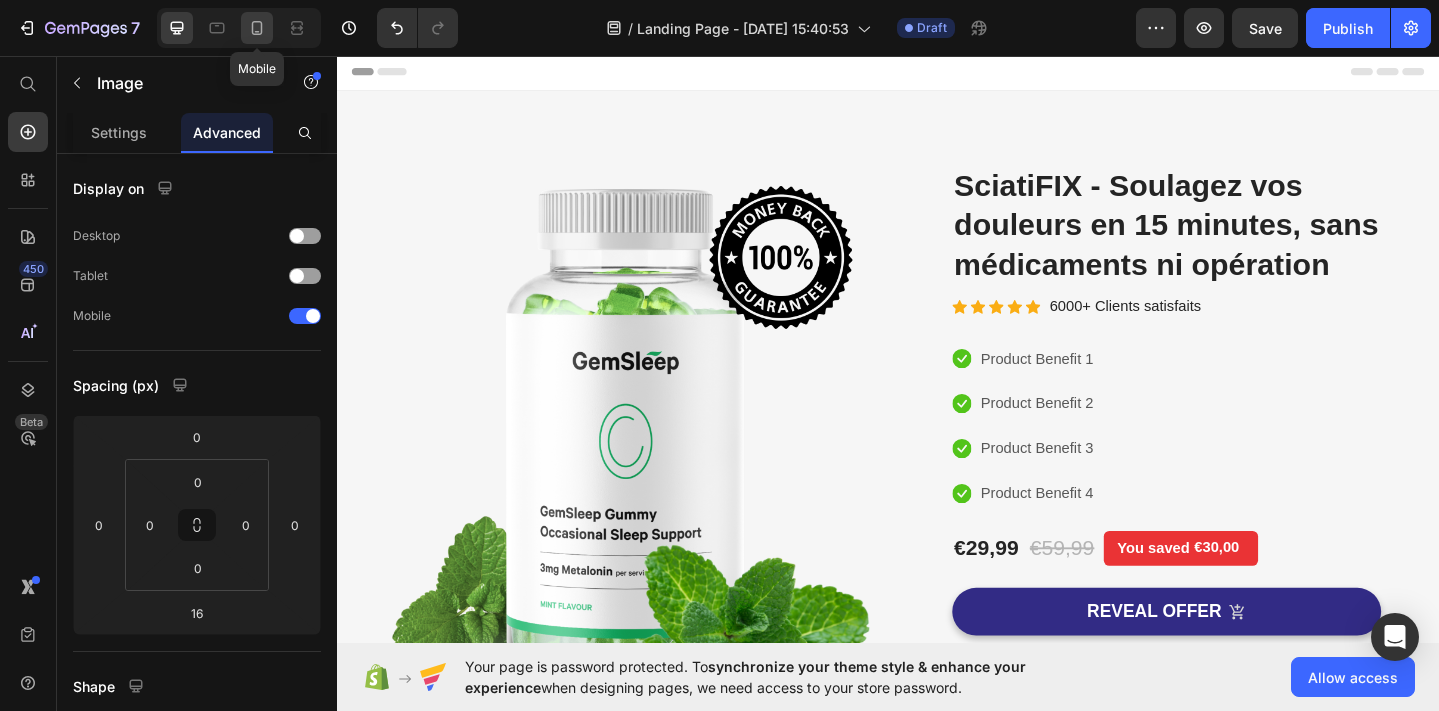click 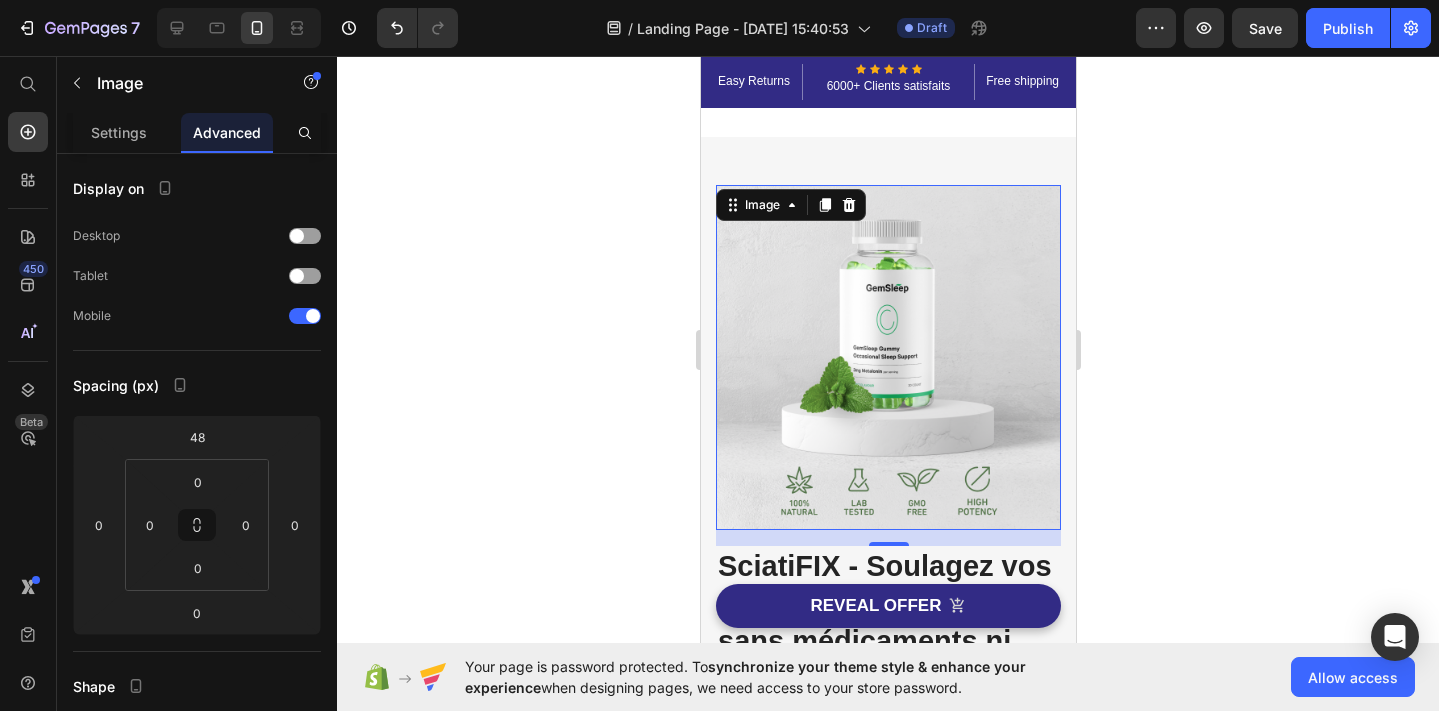 click at bounding box center [887, 357] 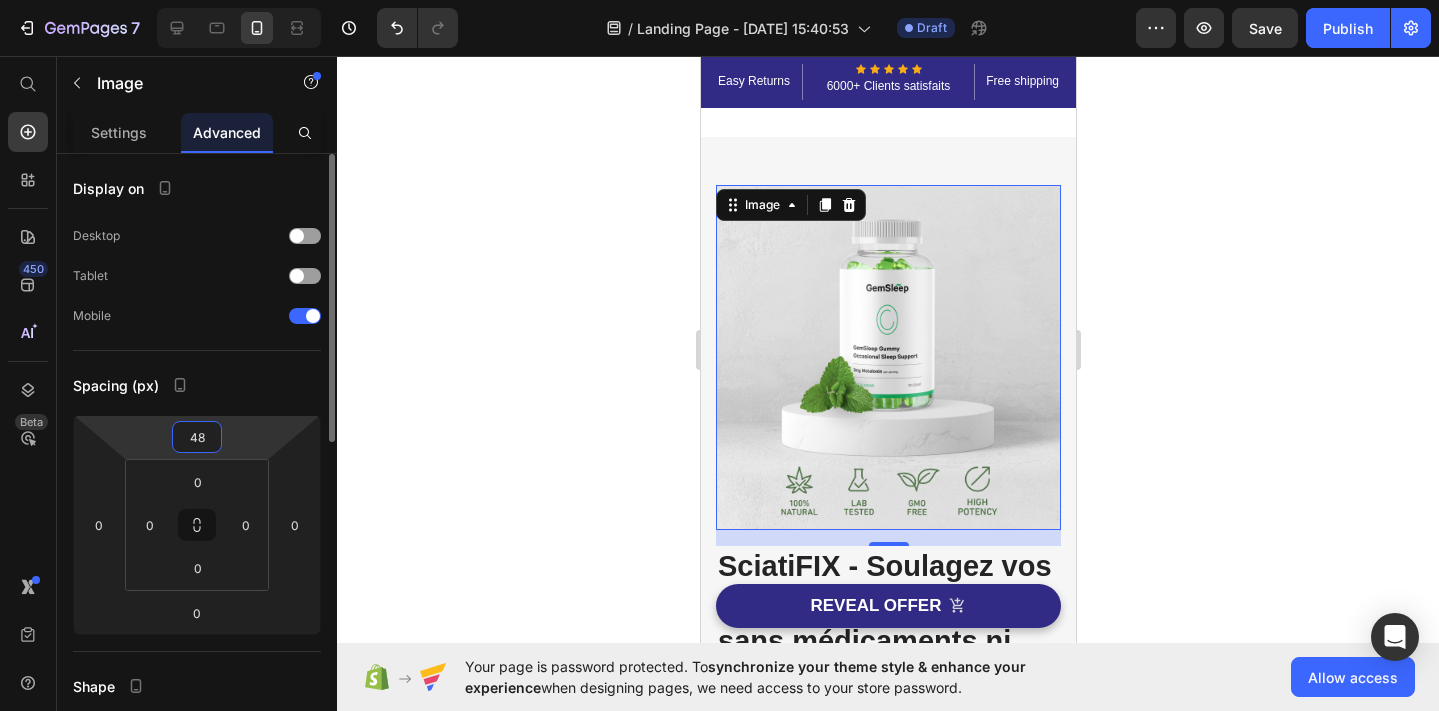 click on "48" at bounding box center (197, 437) 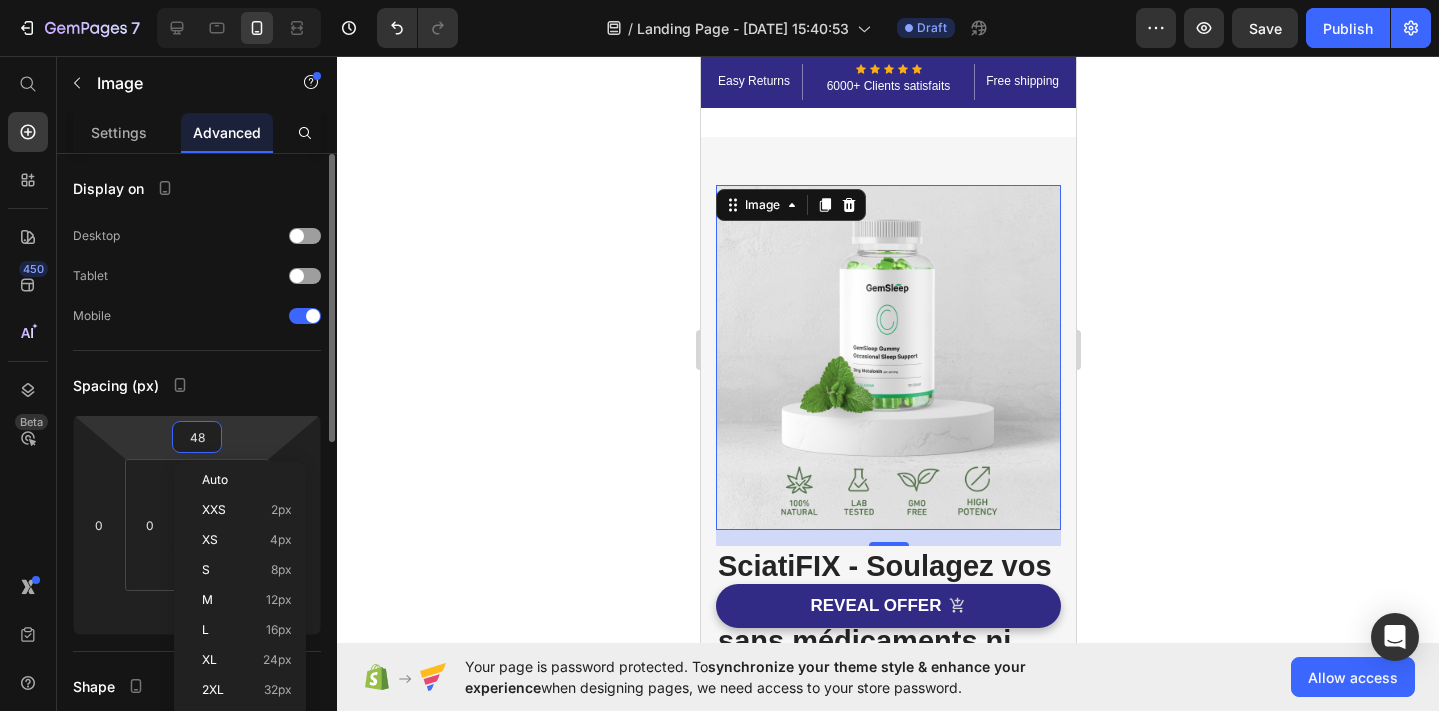 type 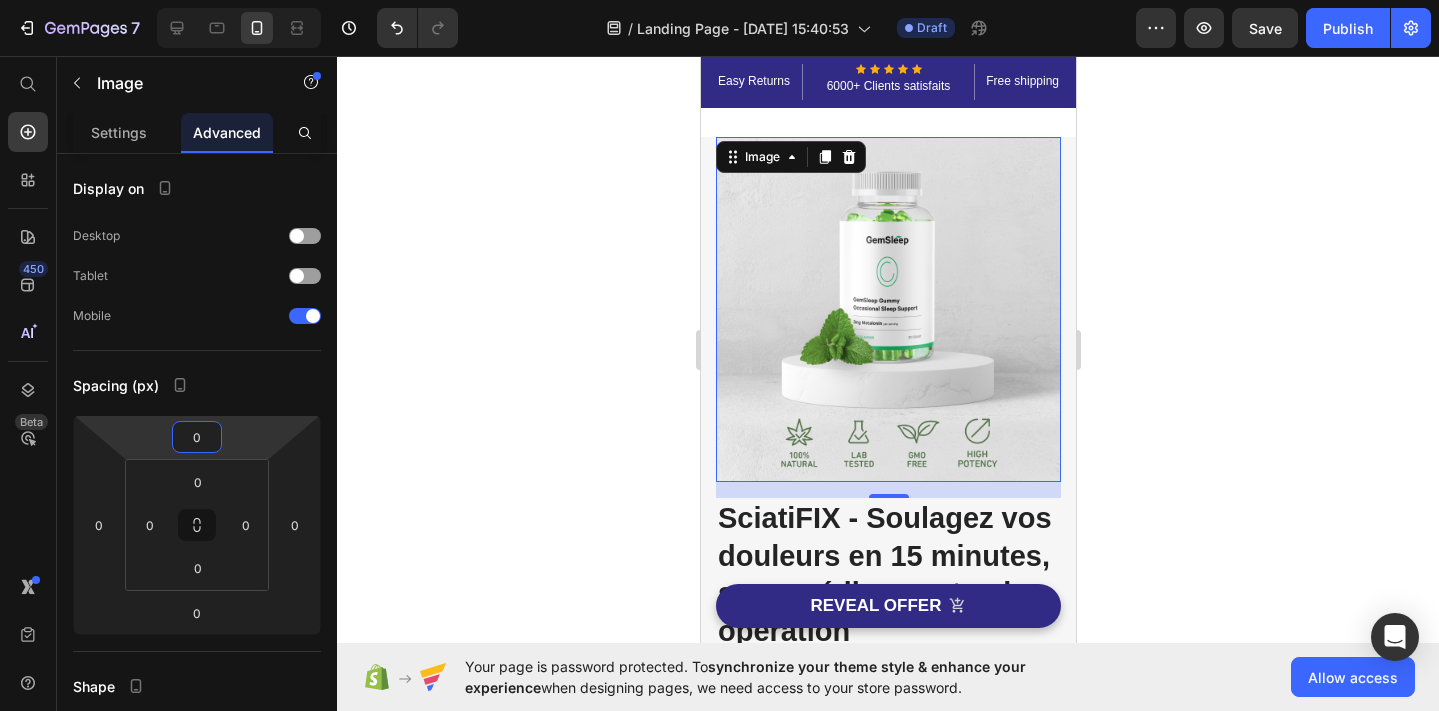 click 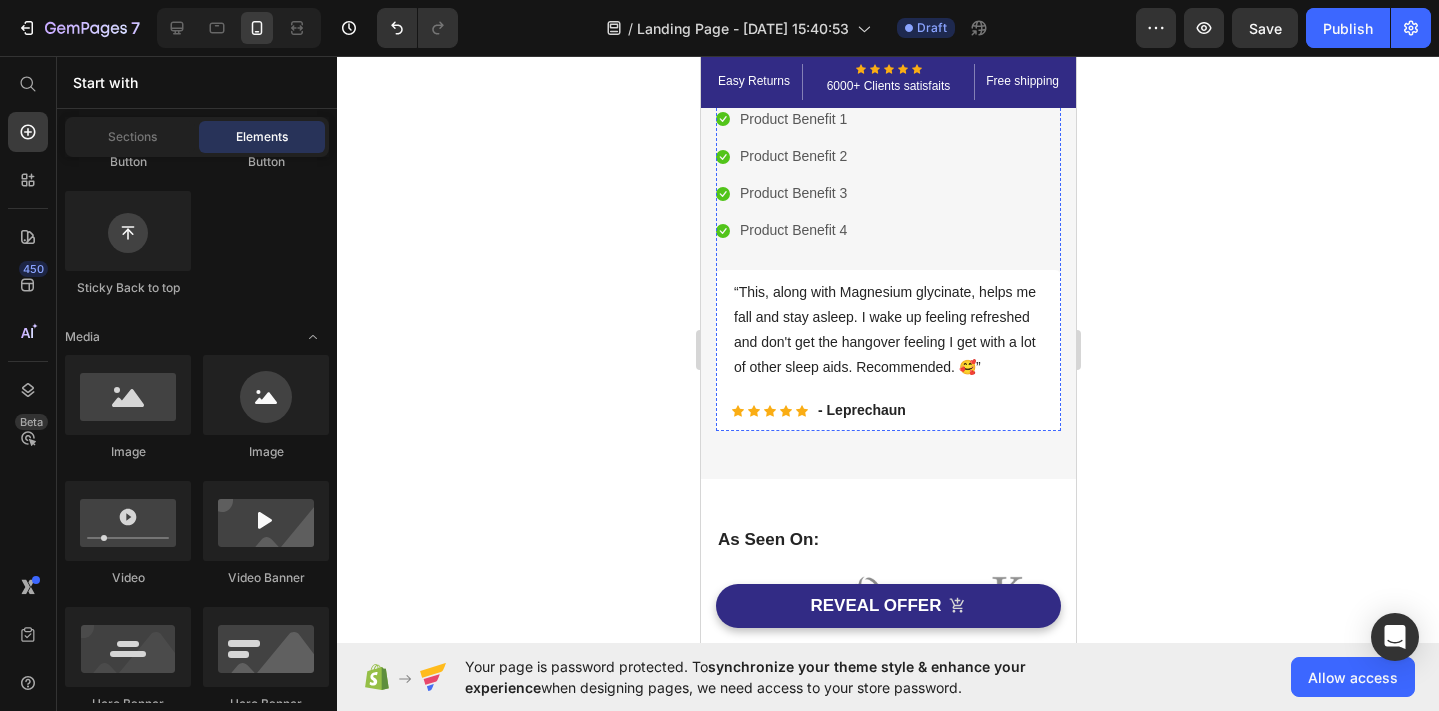 scroll, scrollTop: 180, scrollLeft: 0, axis: vertical 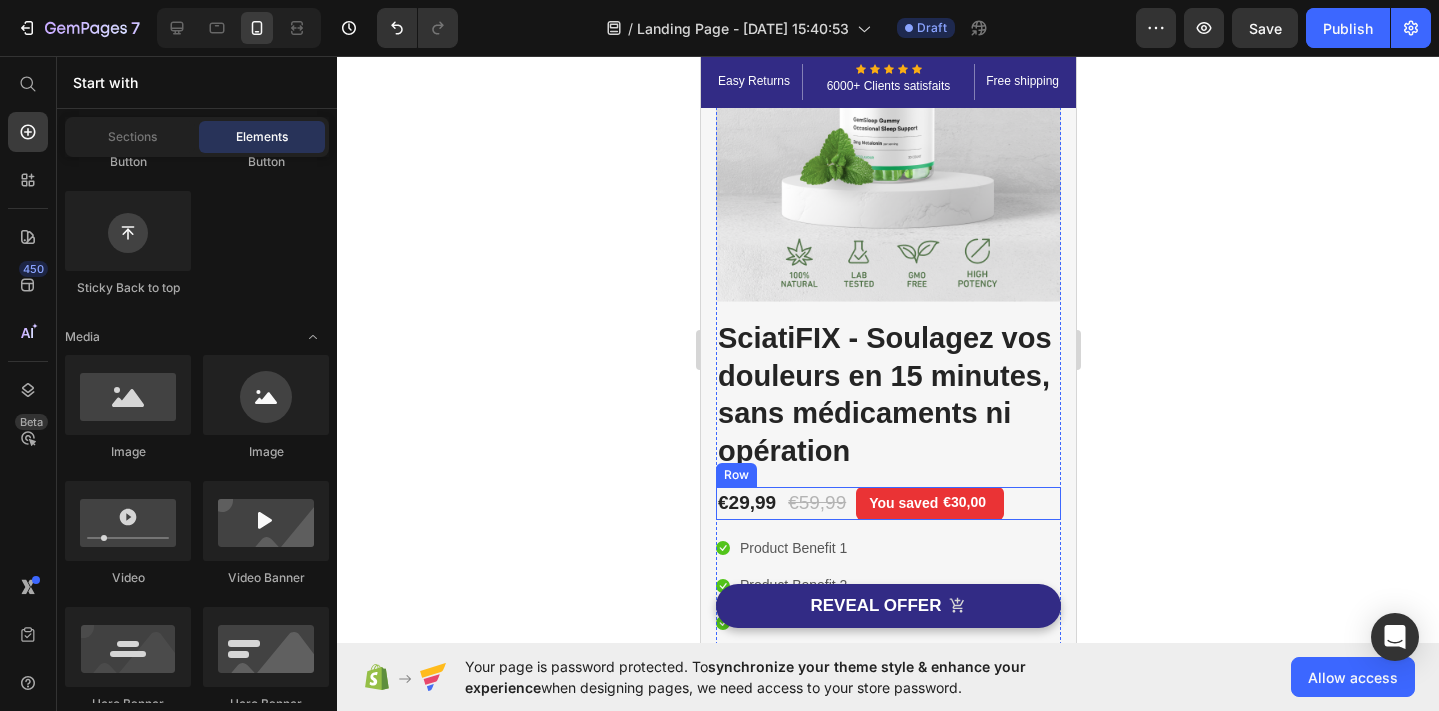 click on "€29,99 (P) Price €59,99 (P) Price You saved €30,00 Product Tag Row" at bounding box center [887, 503] 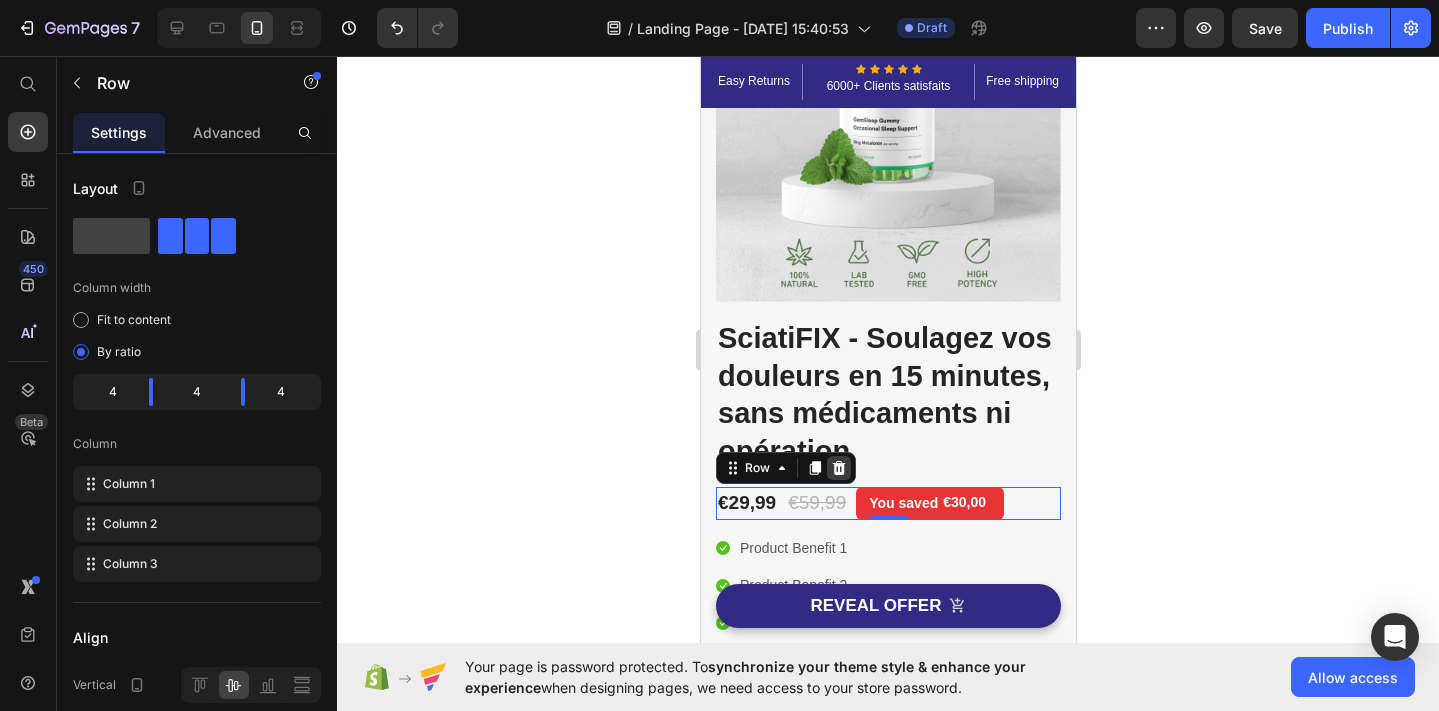 click 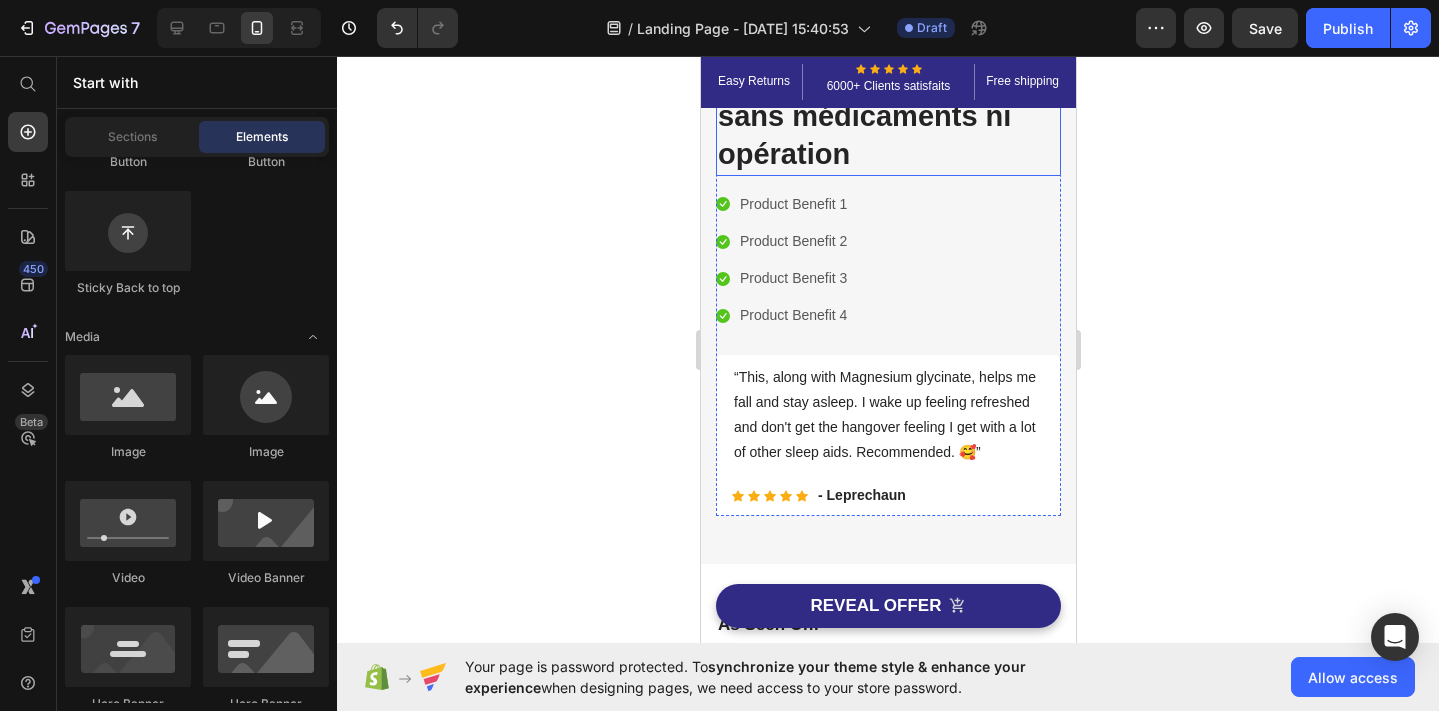 scroll, scrollTop: 282, scrollLeft: 0, axis: vertical 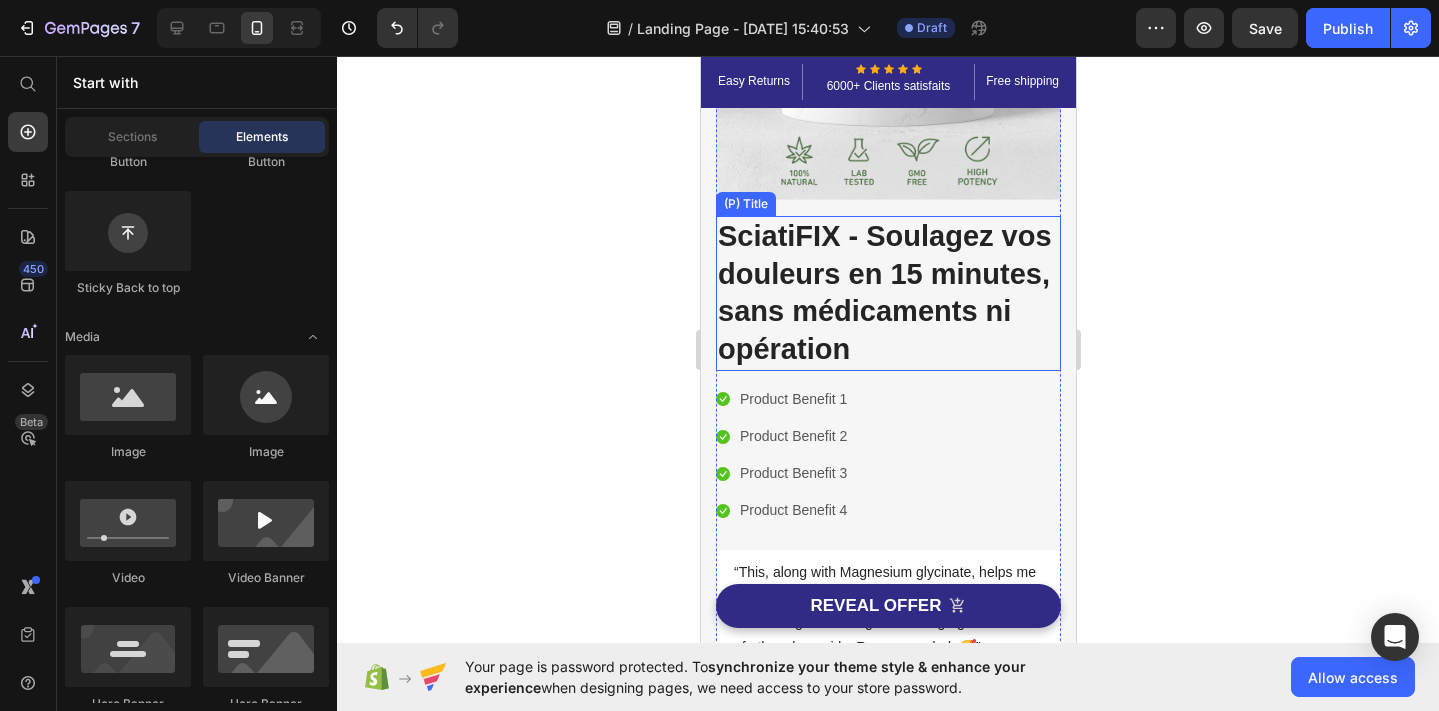 click on "SciatiFIX - Soulagez vos douleurs en 15 minutes, sans médicaments ni opération" at bounding box center (887, 293) 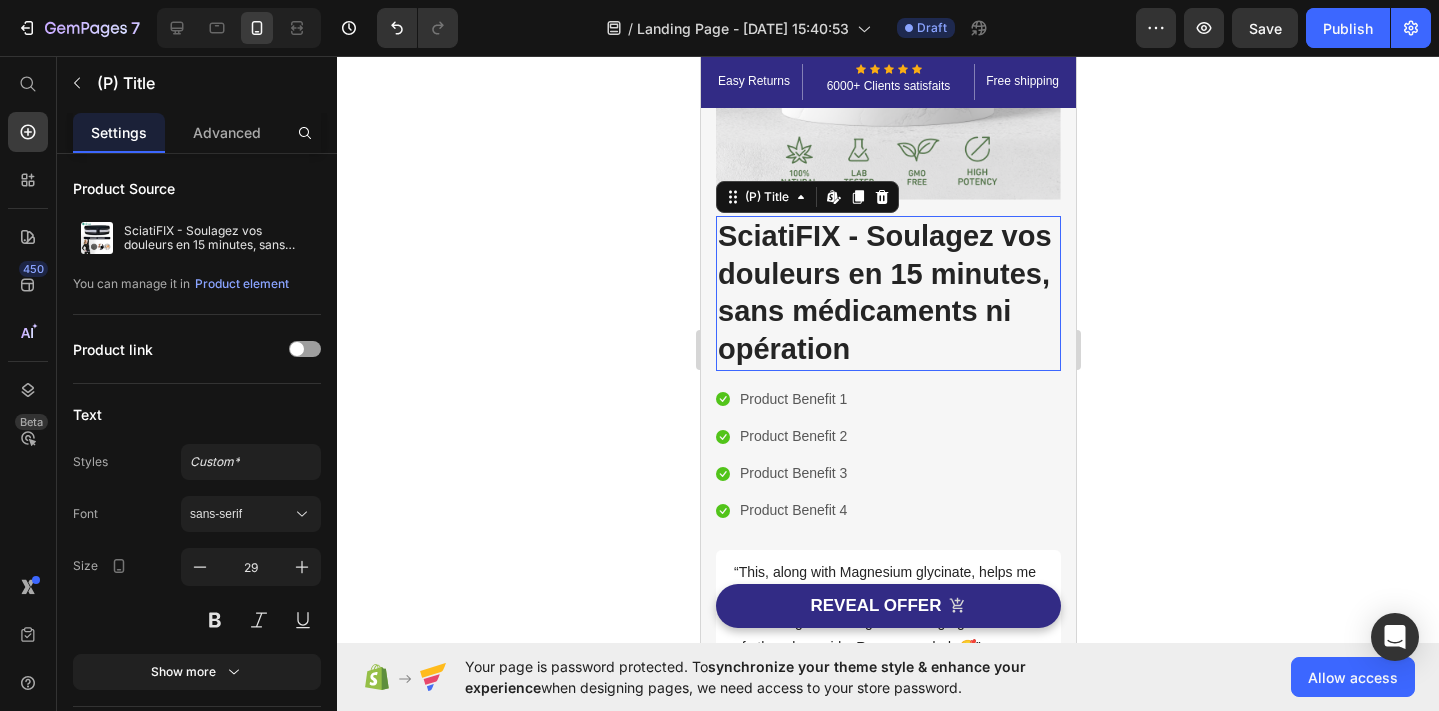 click on "SciatiFIX - Soulagez vos douleurs en 15 minutes, sans médicaments ni opération" at bounding box center (887, 293) 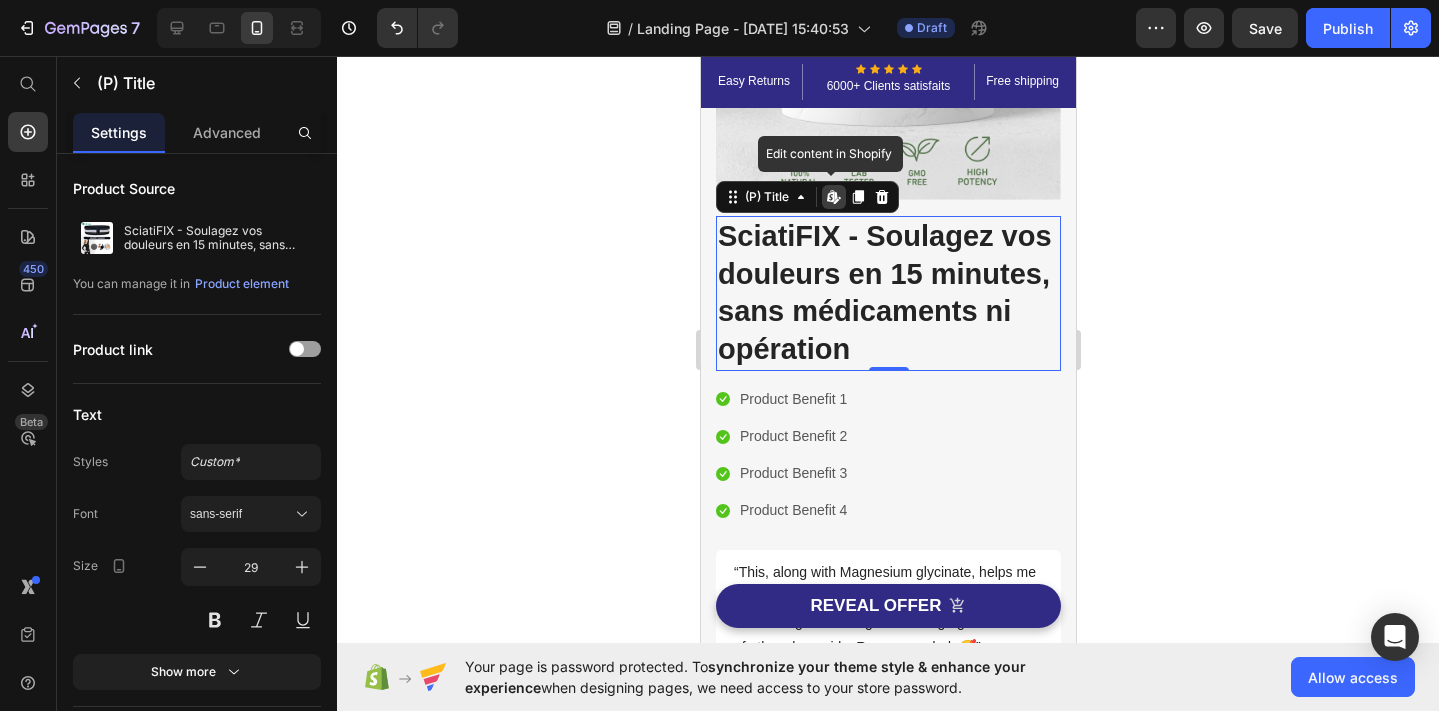 click on "SciatiFIX - Soulagez vos douleurs en 15 minutes, sans médicaments ni opération" at bounding box center [887, 293] 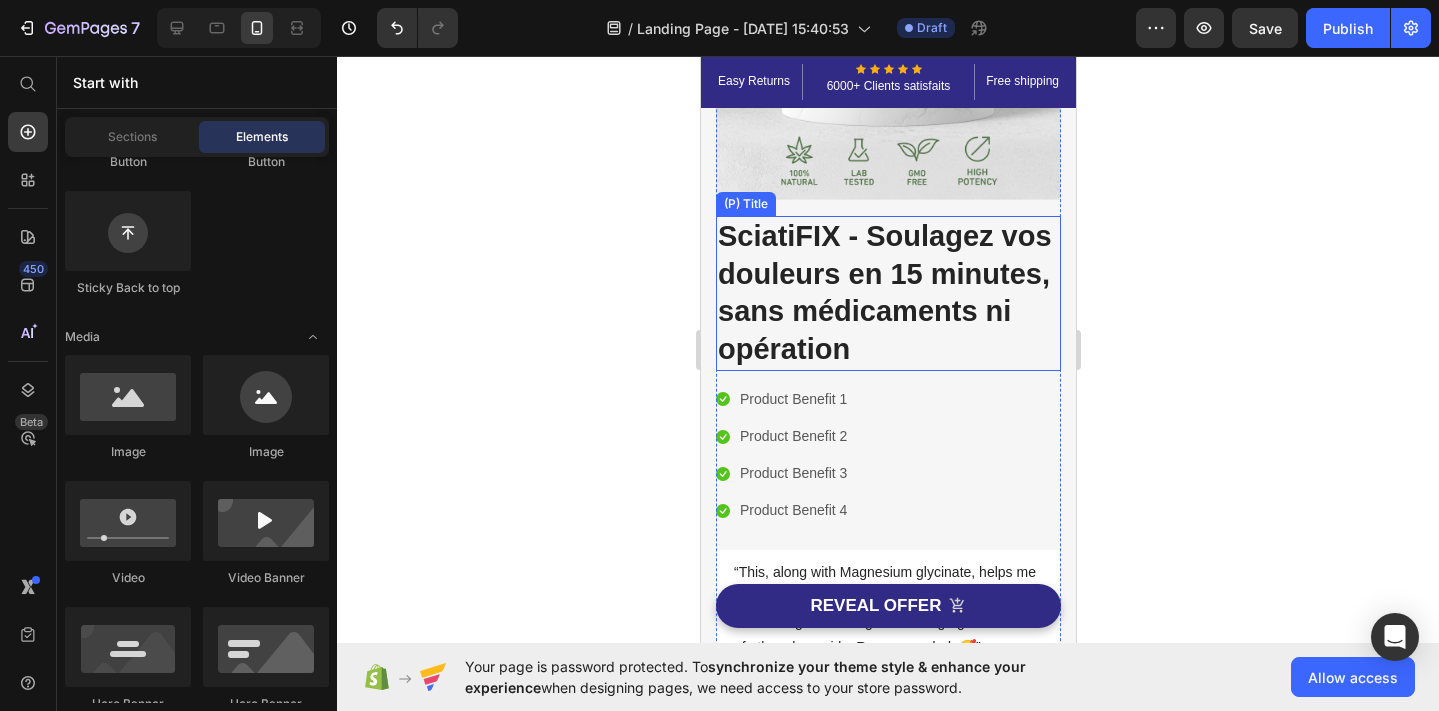 click on "SciatiFIX - Soulagez vos douleurs en 15 minutes, sans médicaments ni opération" at bounding box center [887, 293] 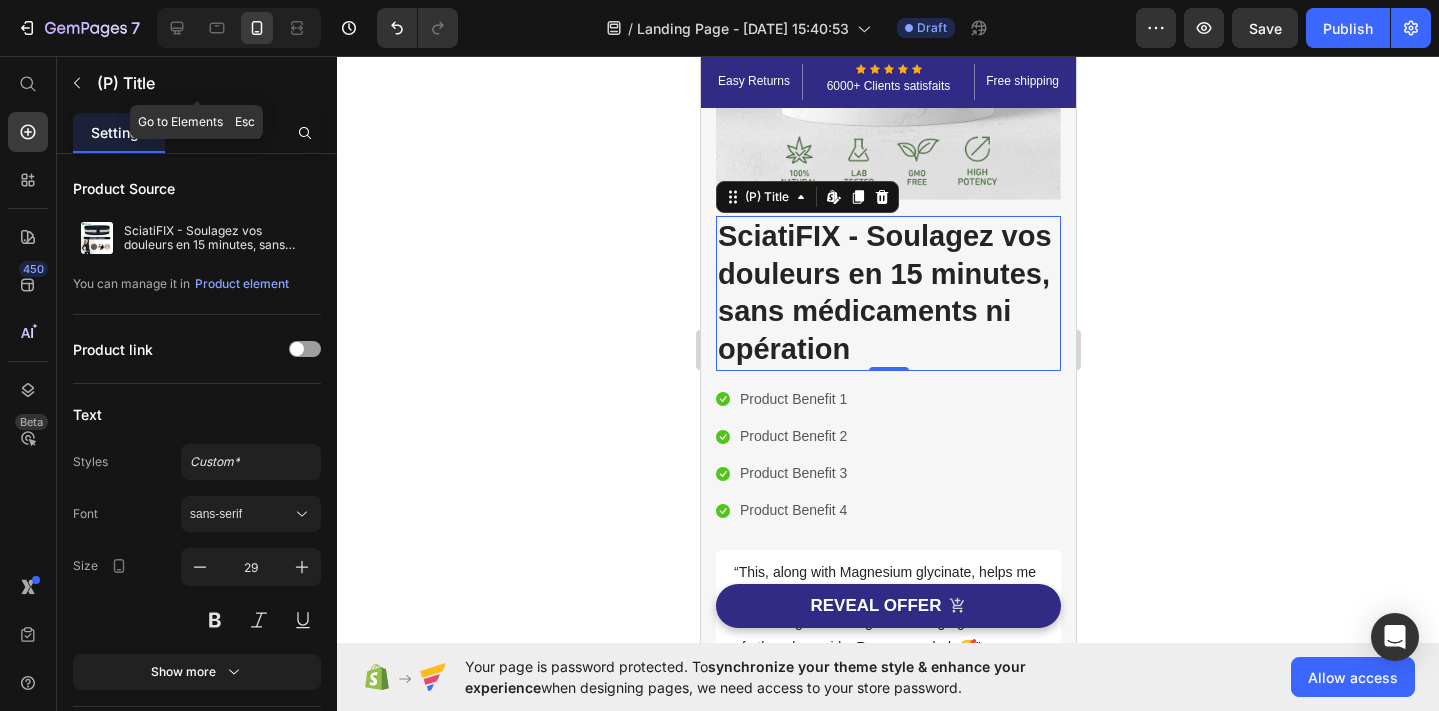 click at bounding box center [77, 83] 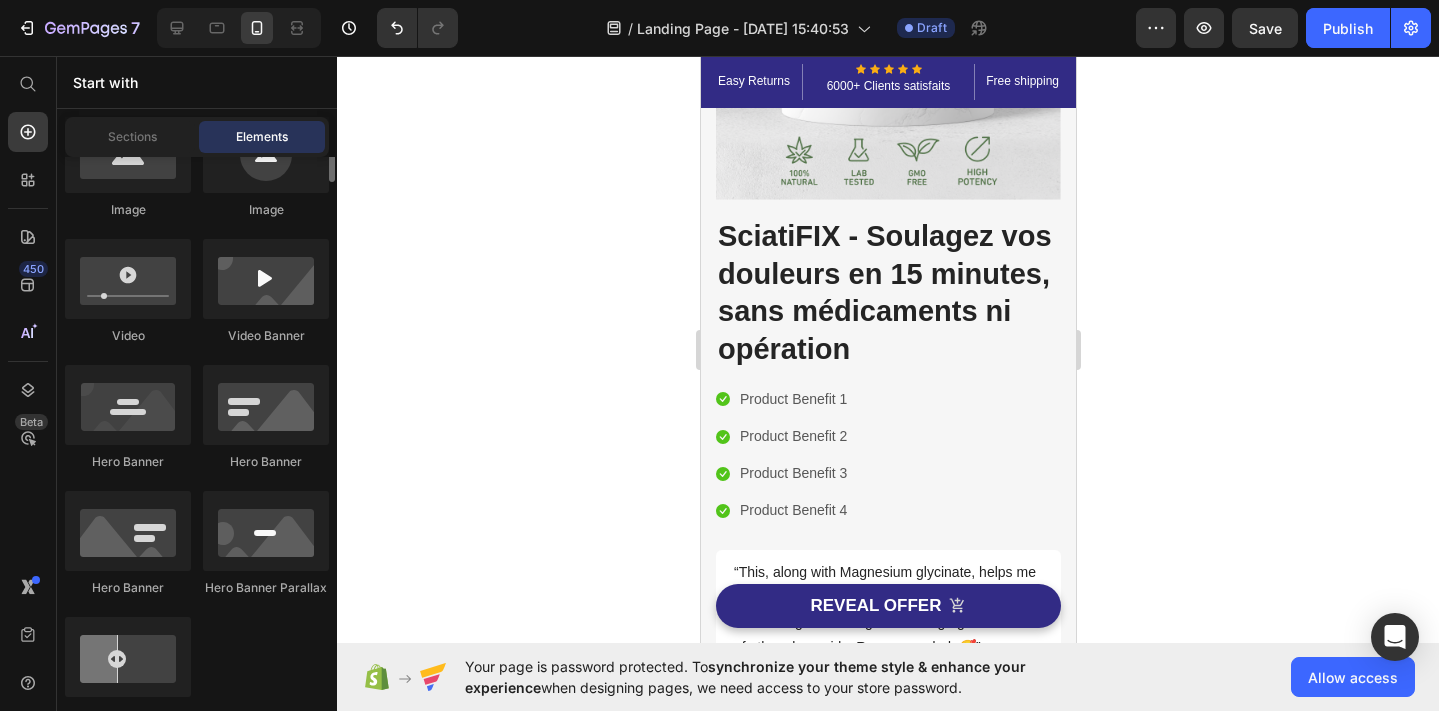 scroll, scrollTop: 0, scrollLeft: 0, axis: both 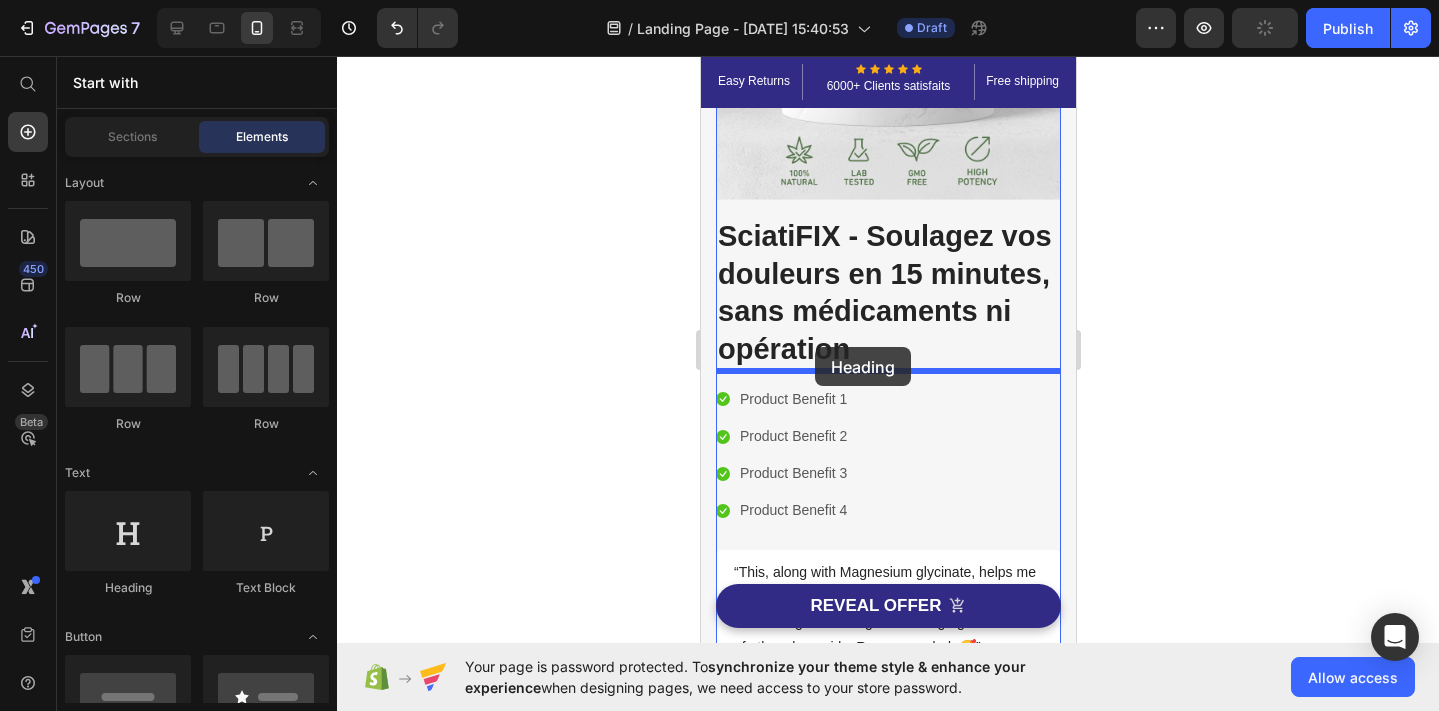 drag, startPoint x: 869, startPoint y: 591, endPoint x: 814, endPoint y: 347, distance: 250.12196 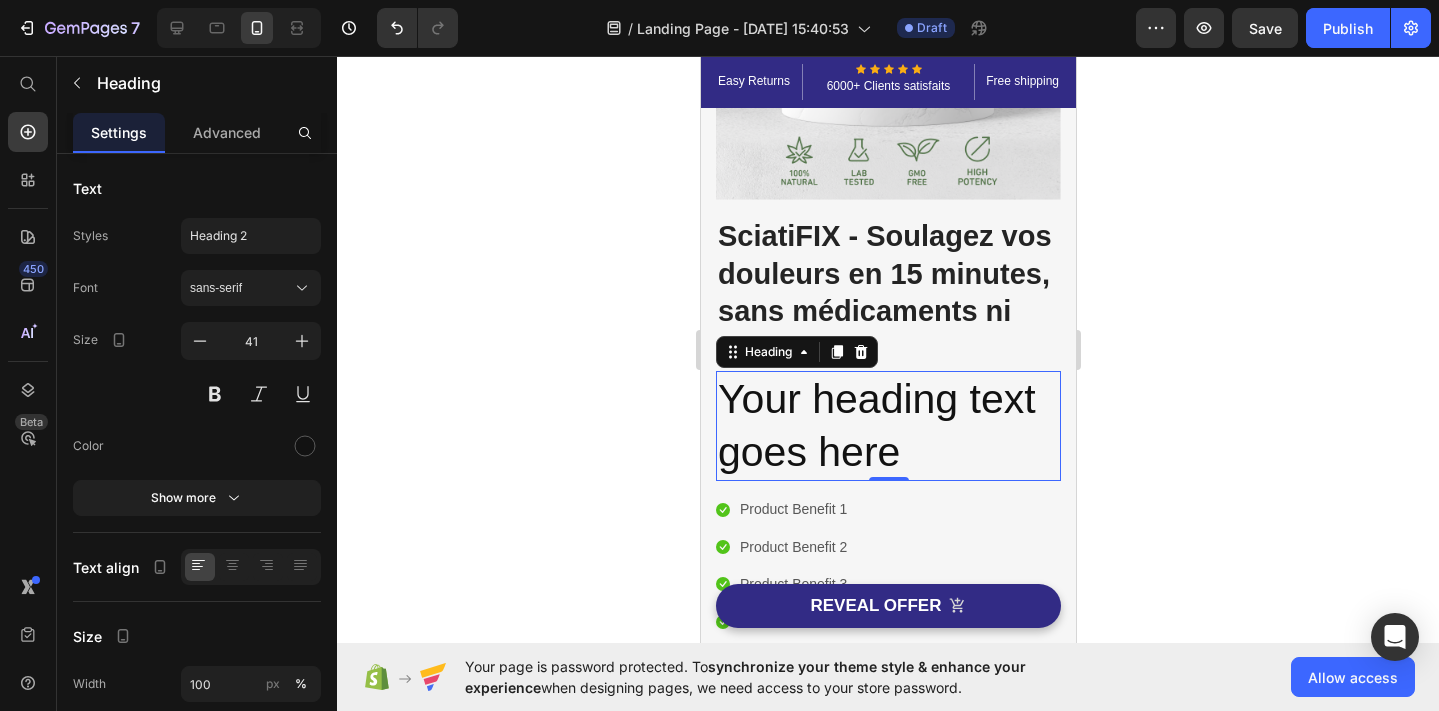 click on "SciatiFIX - Soulagez vos douleurs en 15 minutes, sans médicaments ni opération" at bounding box center [887, 293] 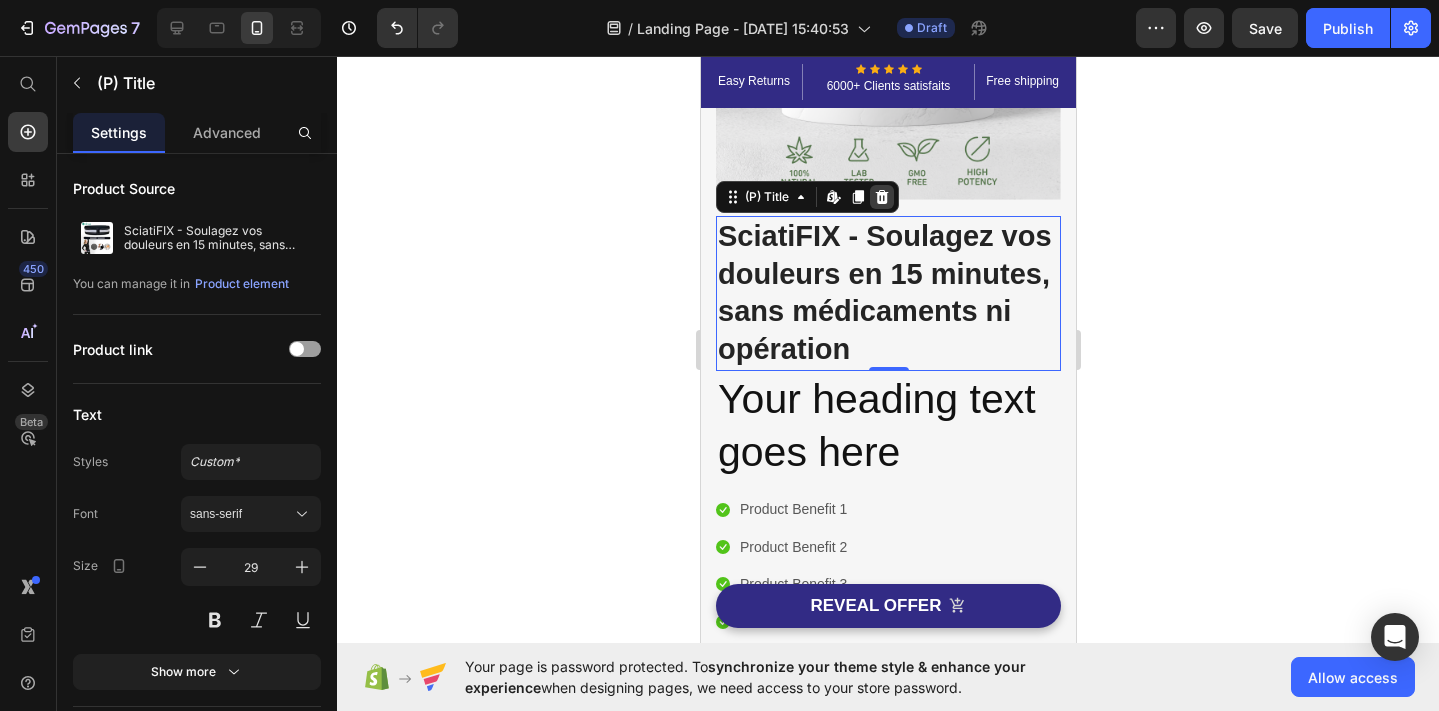 click 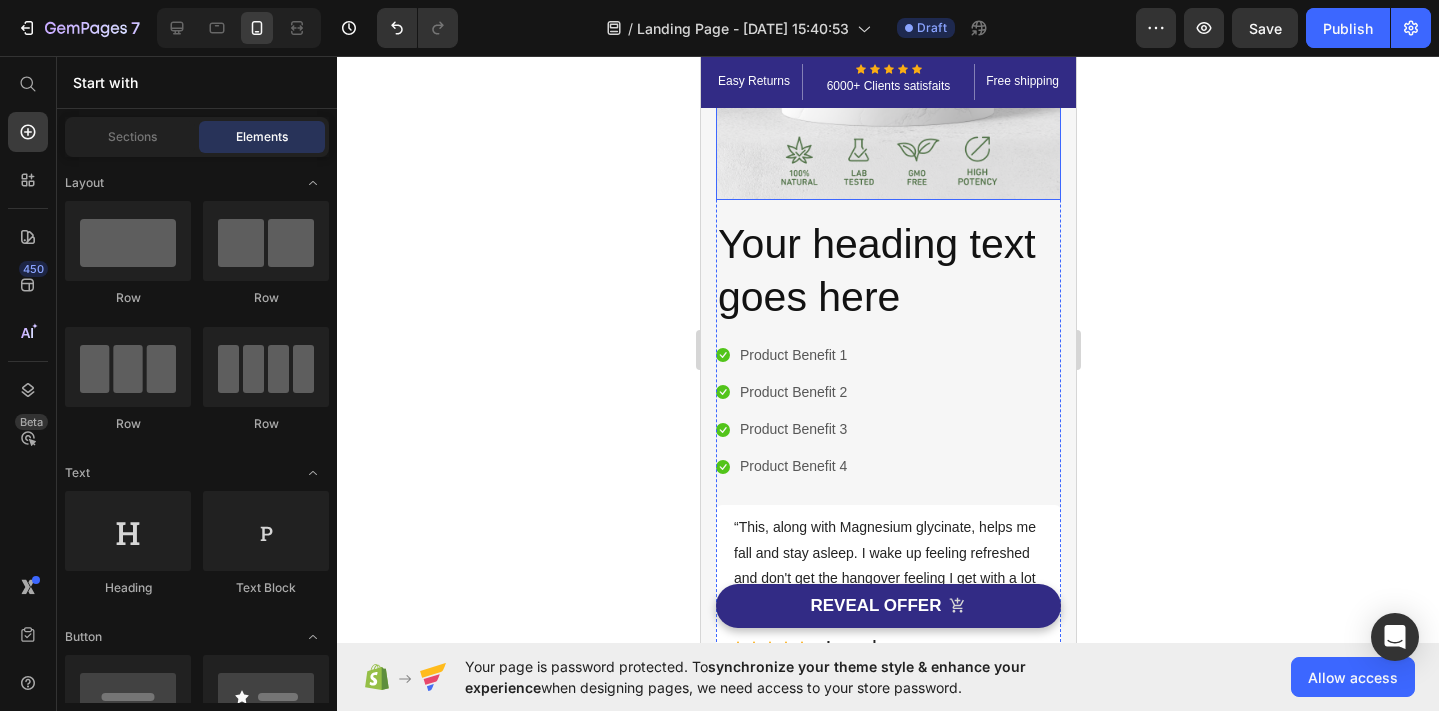 click on "Your heading text goes here" at bounding box center [887, 271] 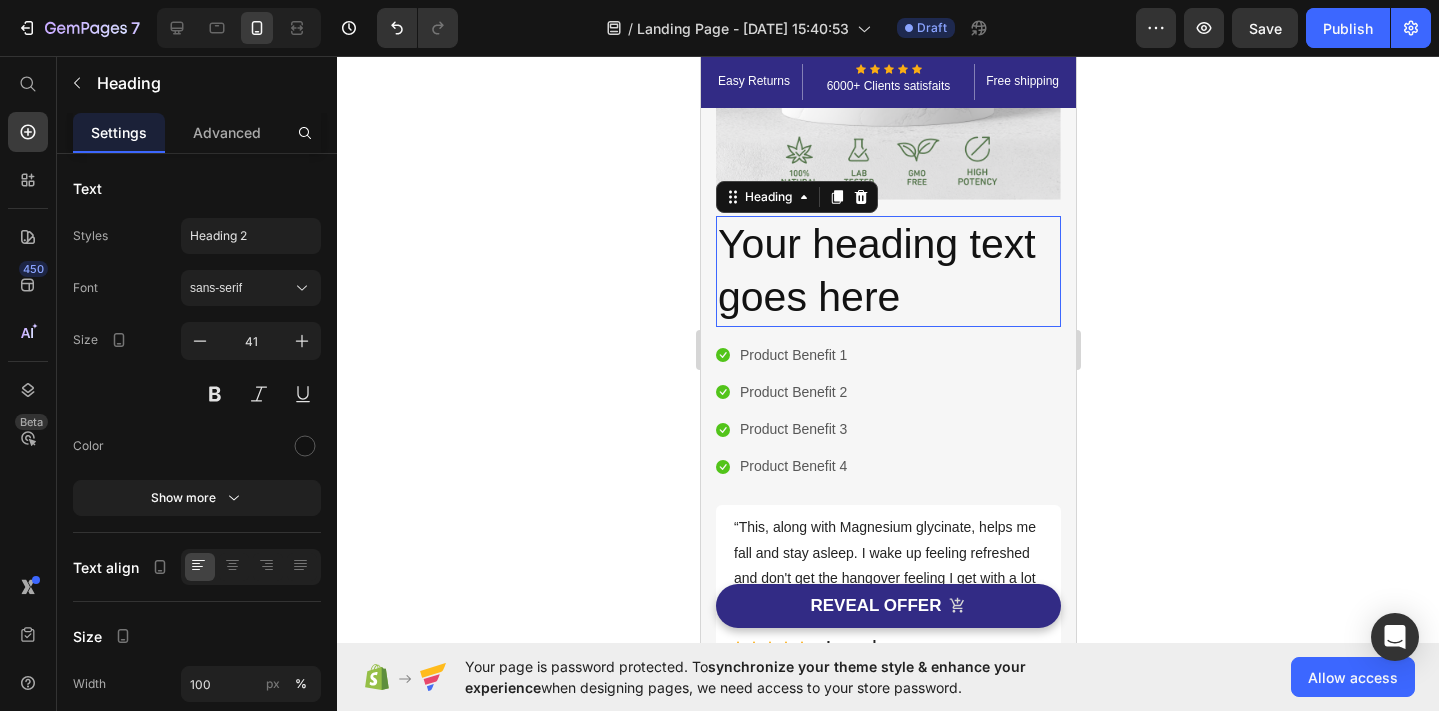 click on "Your heading text goes here" at bounding box center (887, 271) 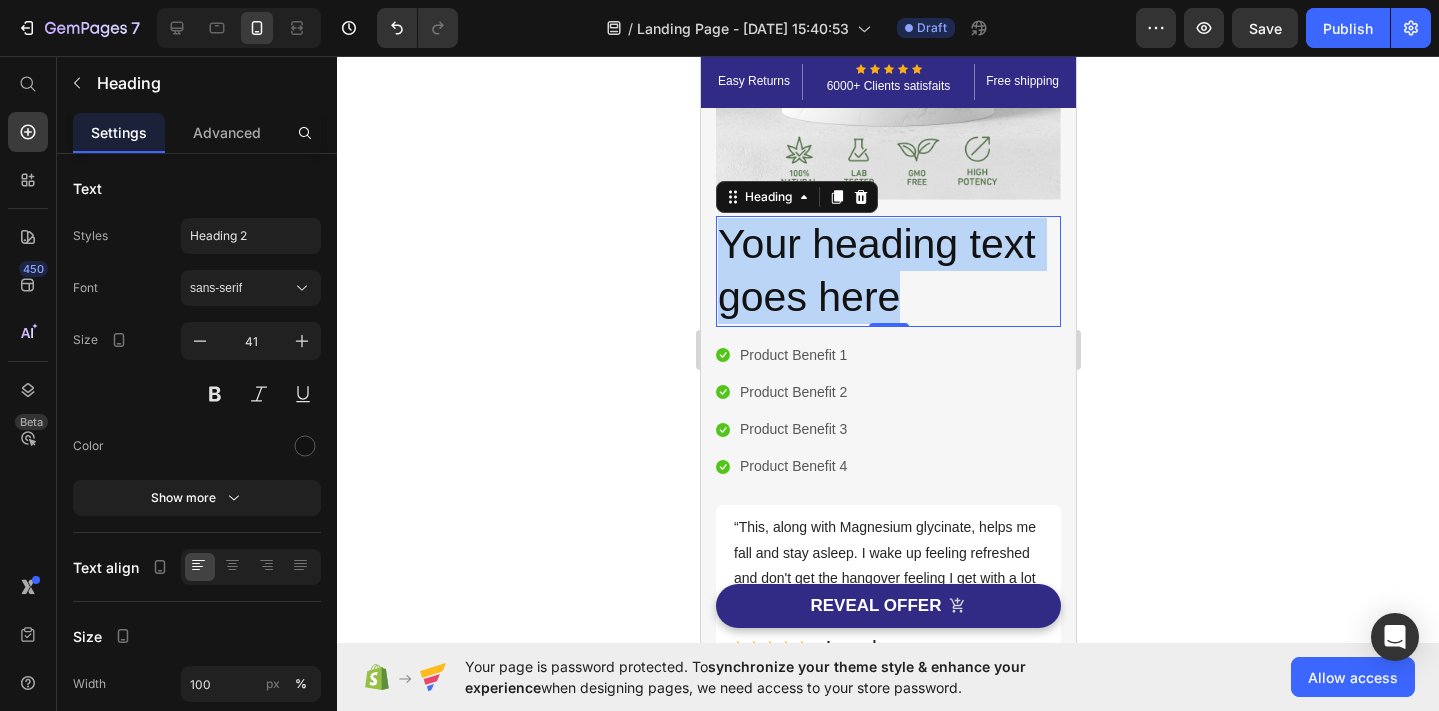 click on "Your heading text goes here" at bounding box center (887, 271) 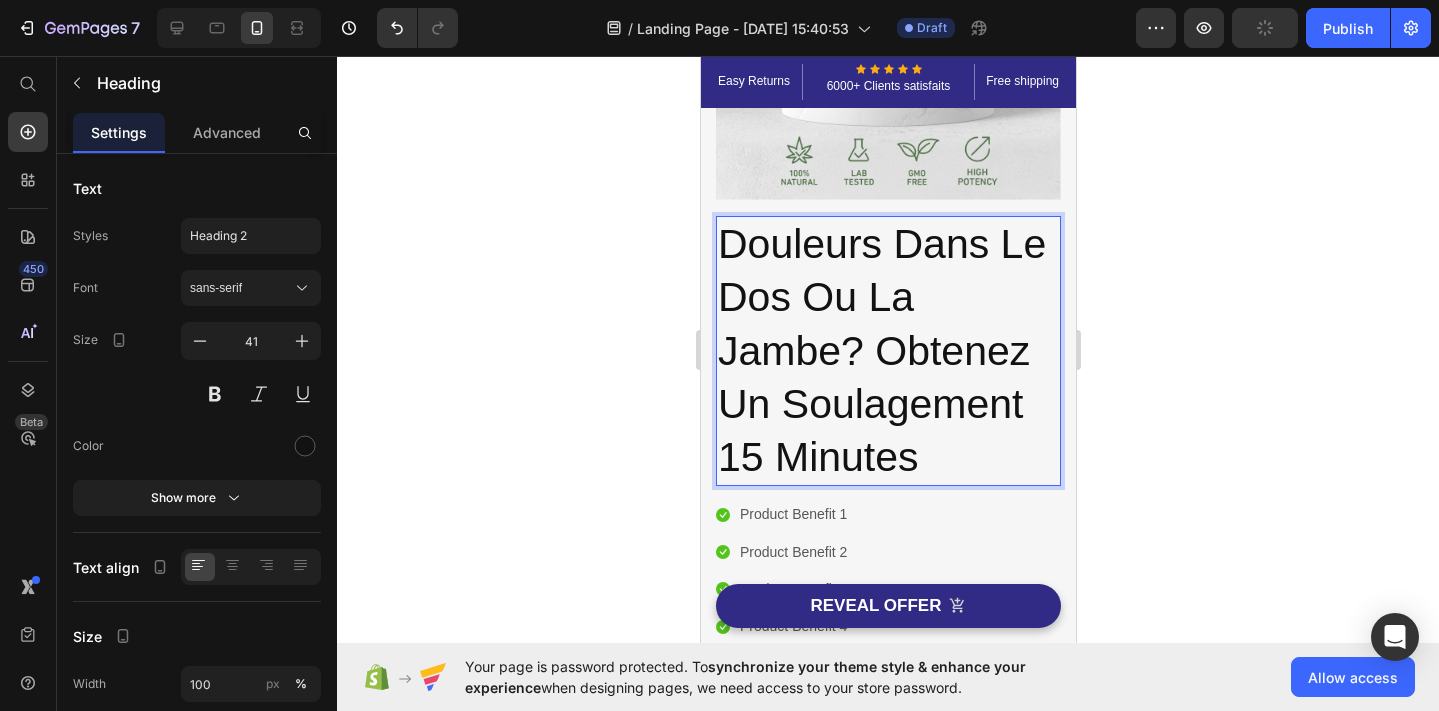 click on "Douleurs Dans Le Dos Ou La Jambe? Obtenez Un Soulagement 15 Minutes" at bounding box center [887, 351] 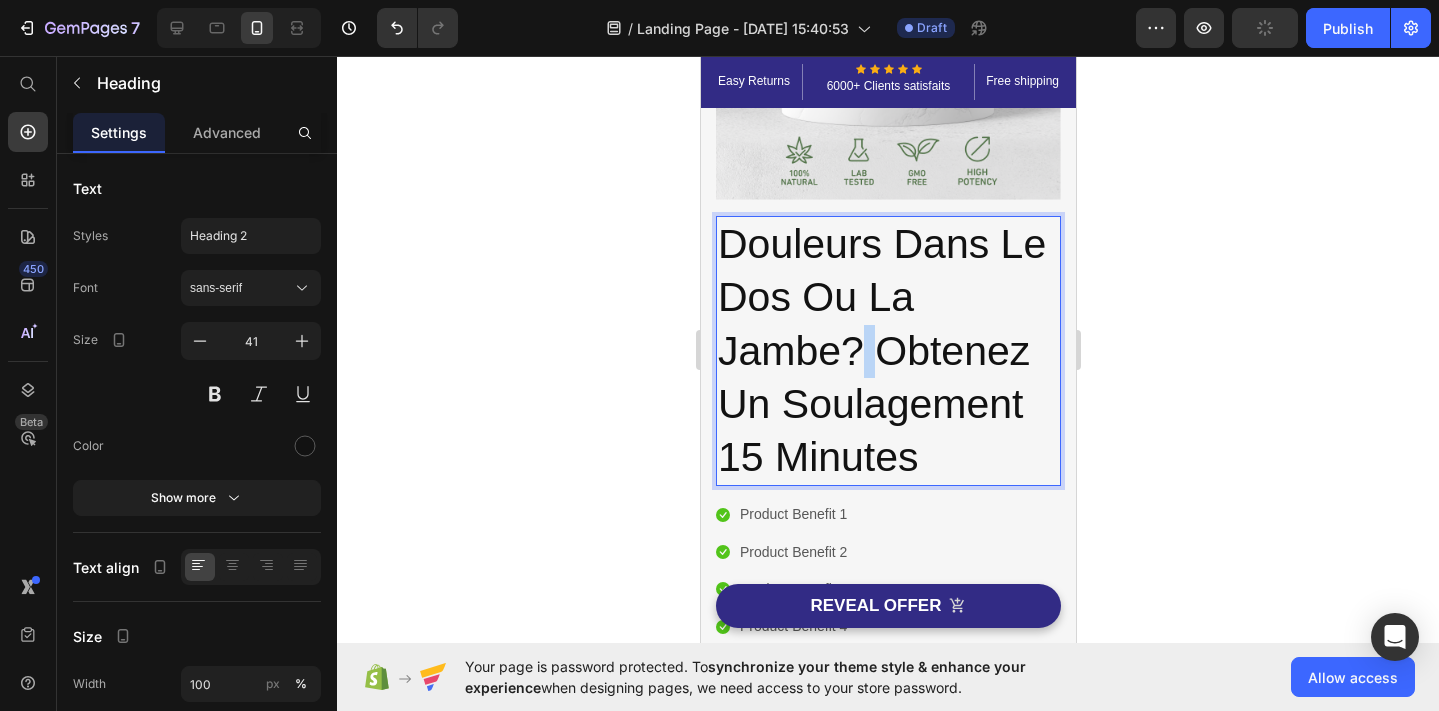 click on "Douleurs Dans Le Dos Ou La Jambe? Obtenez Un Soulagement 15 Minutes" at bounding box center (887, 351) 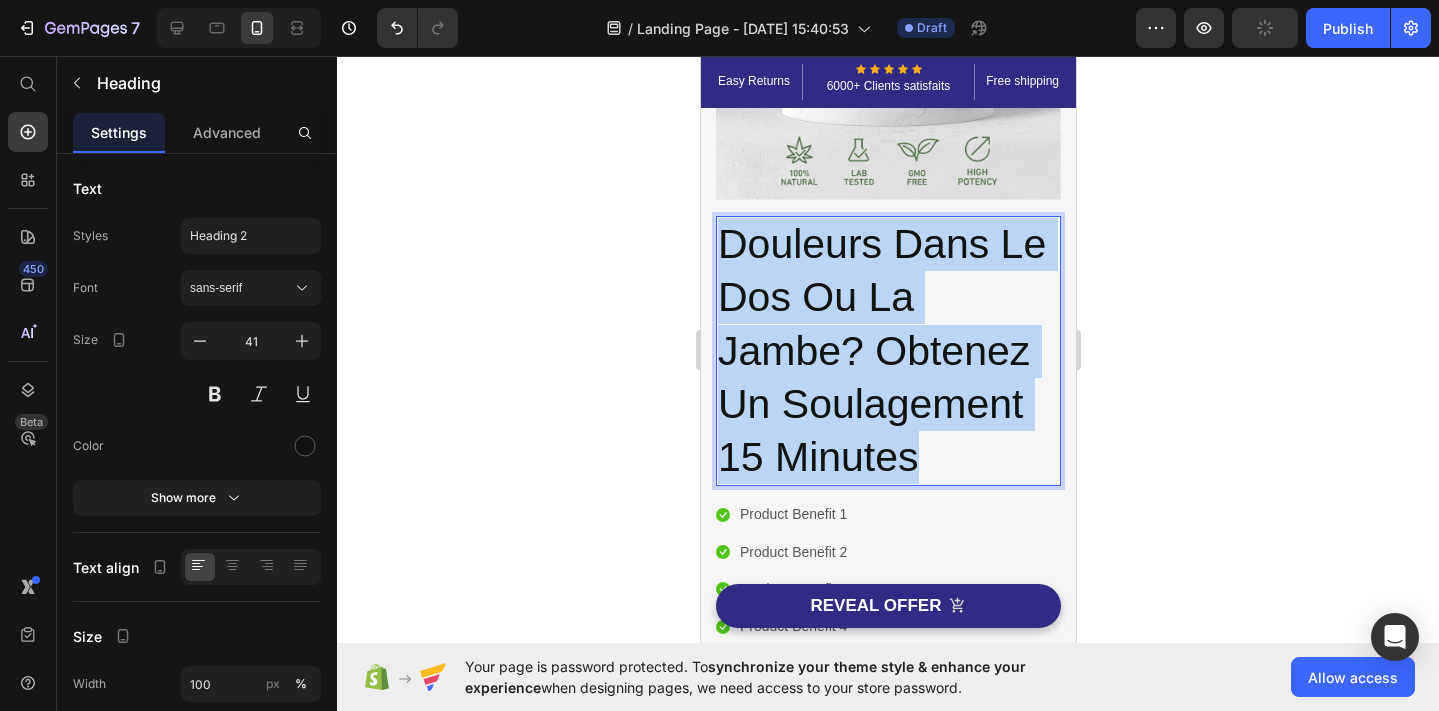 click on "Douleurs Dans Le Dos Ou La Jambe? Obtenez Un Soulagement 15 Minutes" at bounding box center (887, 351) 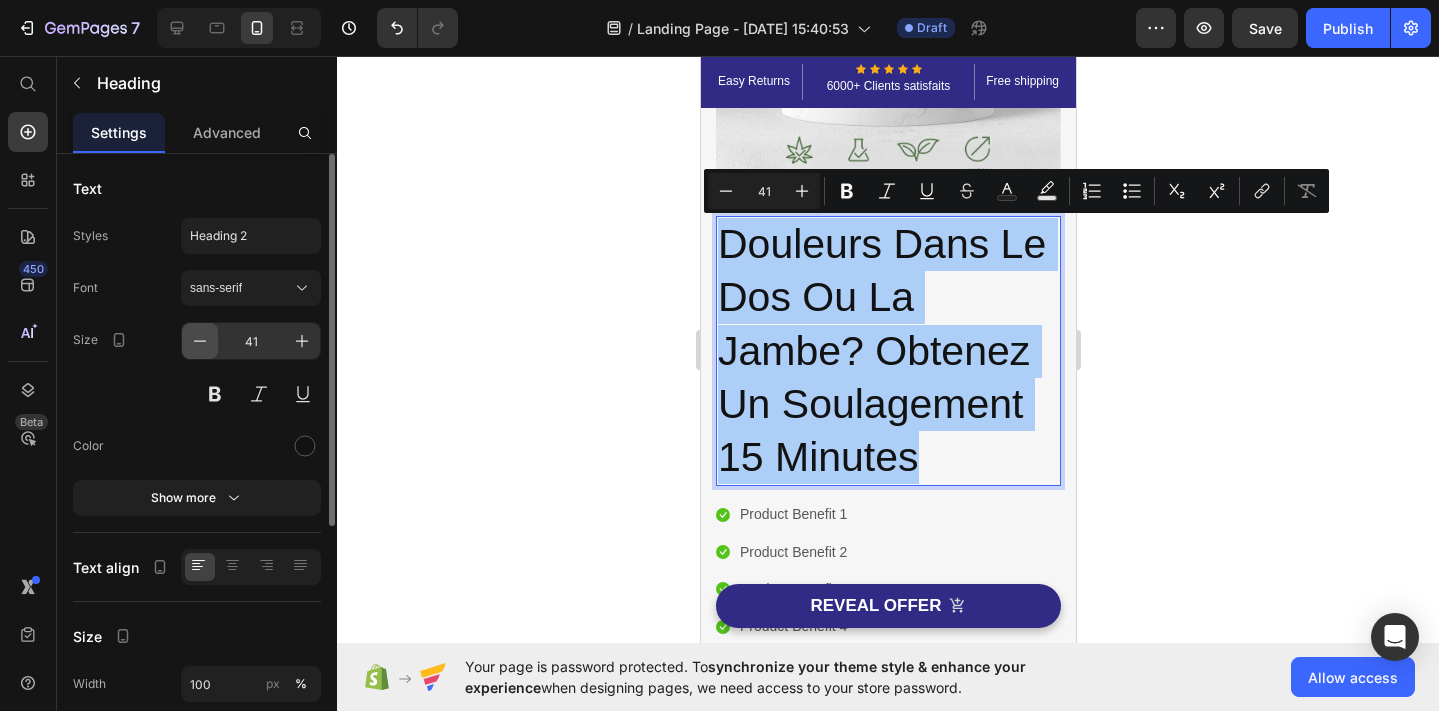 click 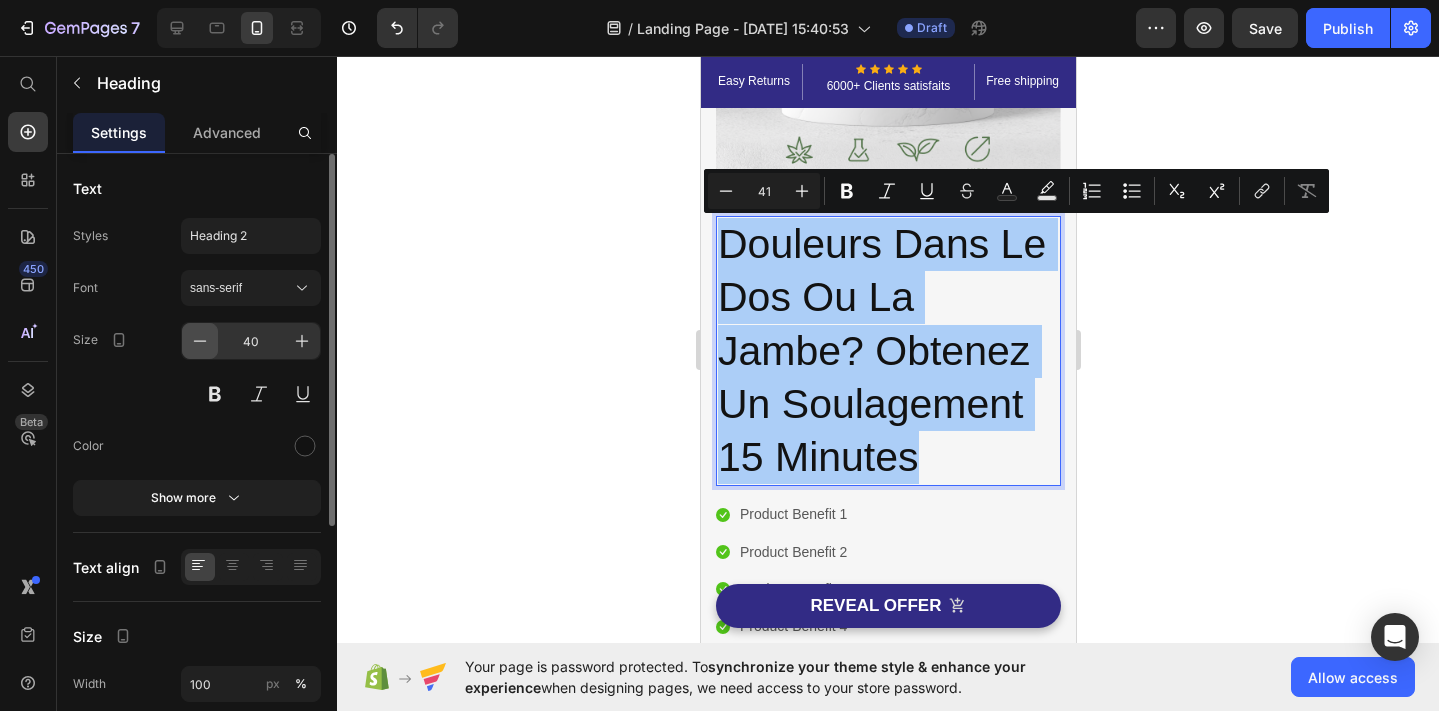 click 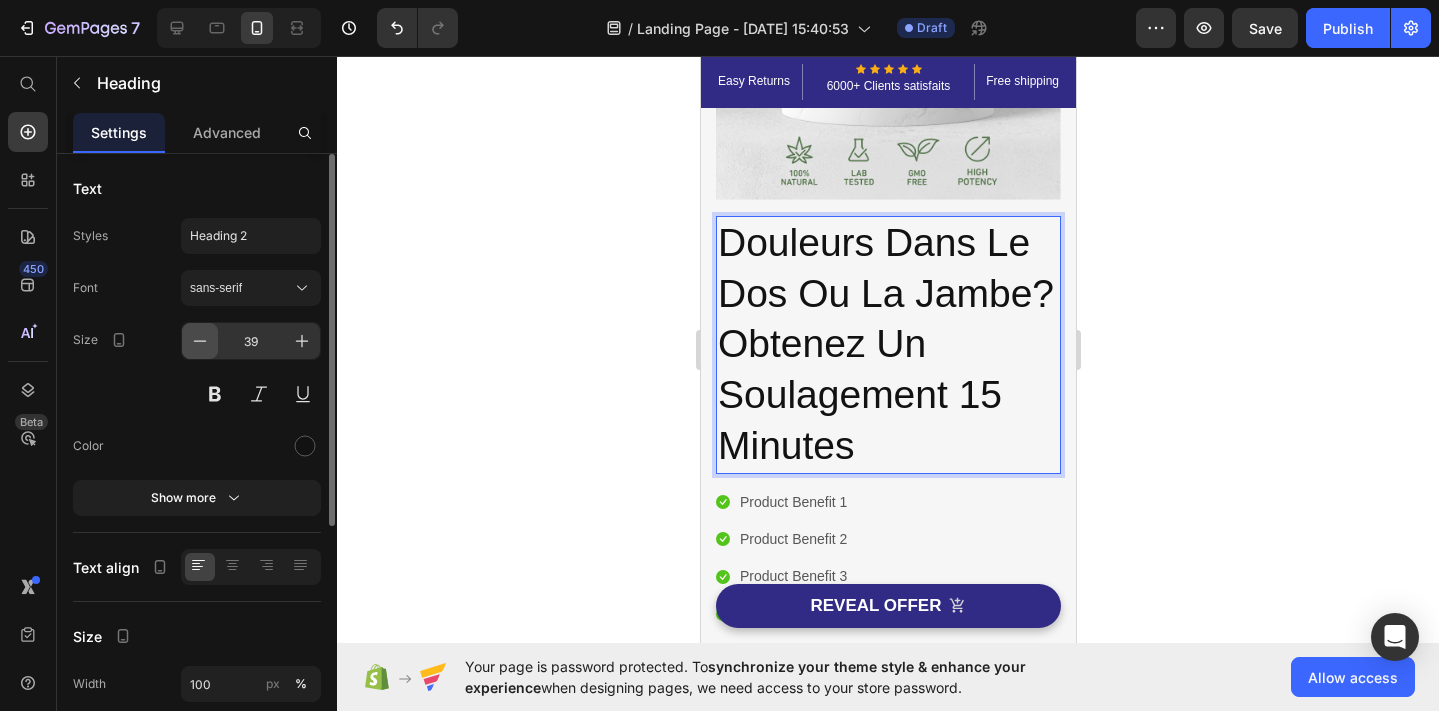 click 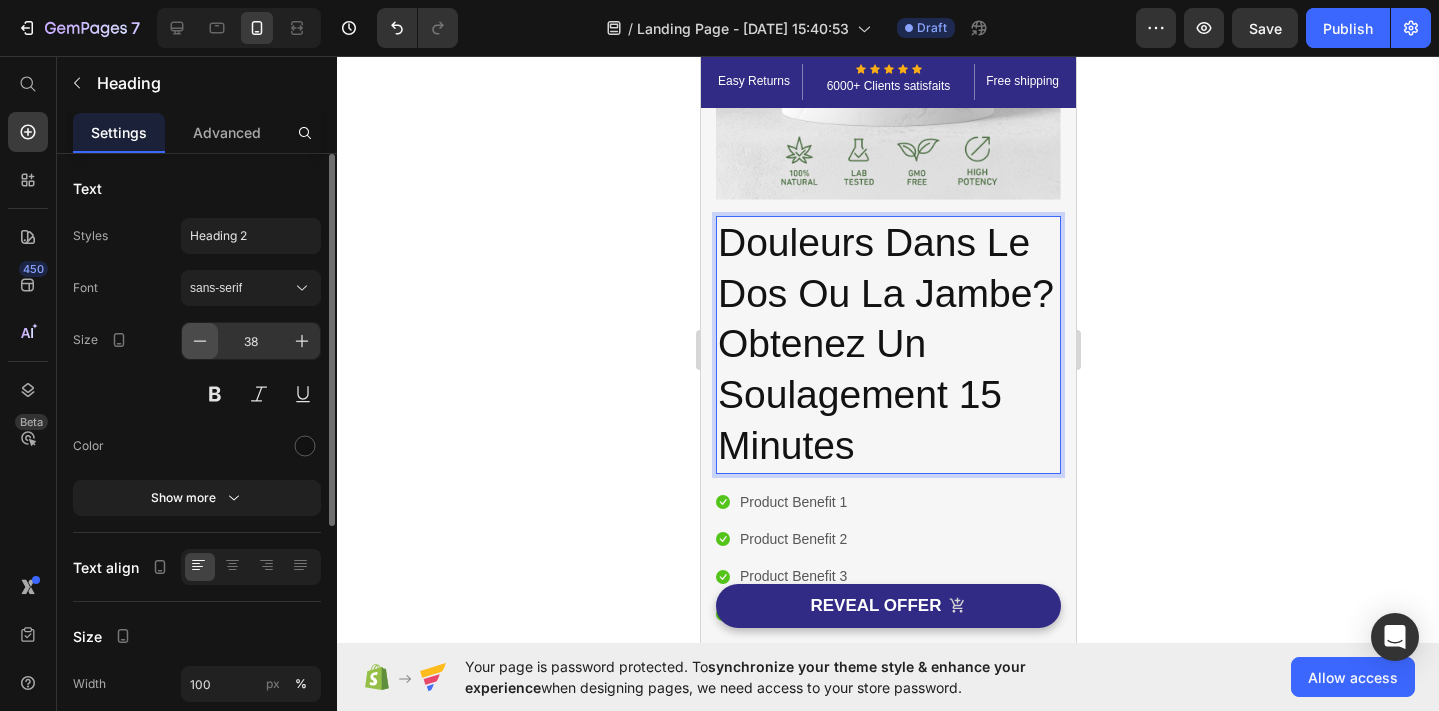 click 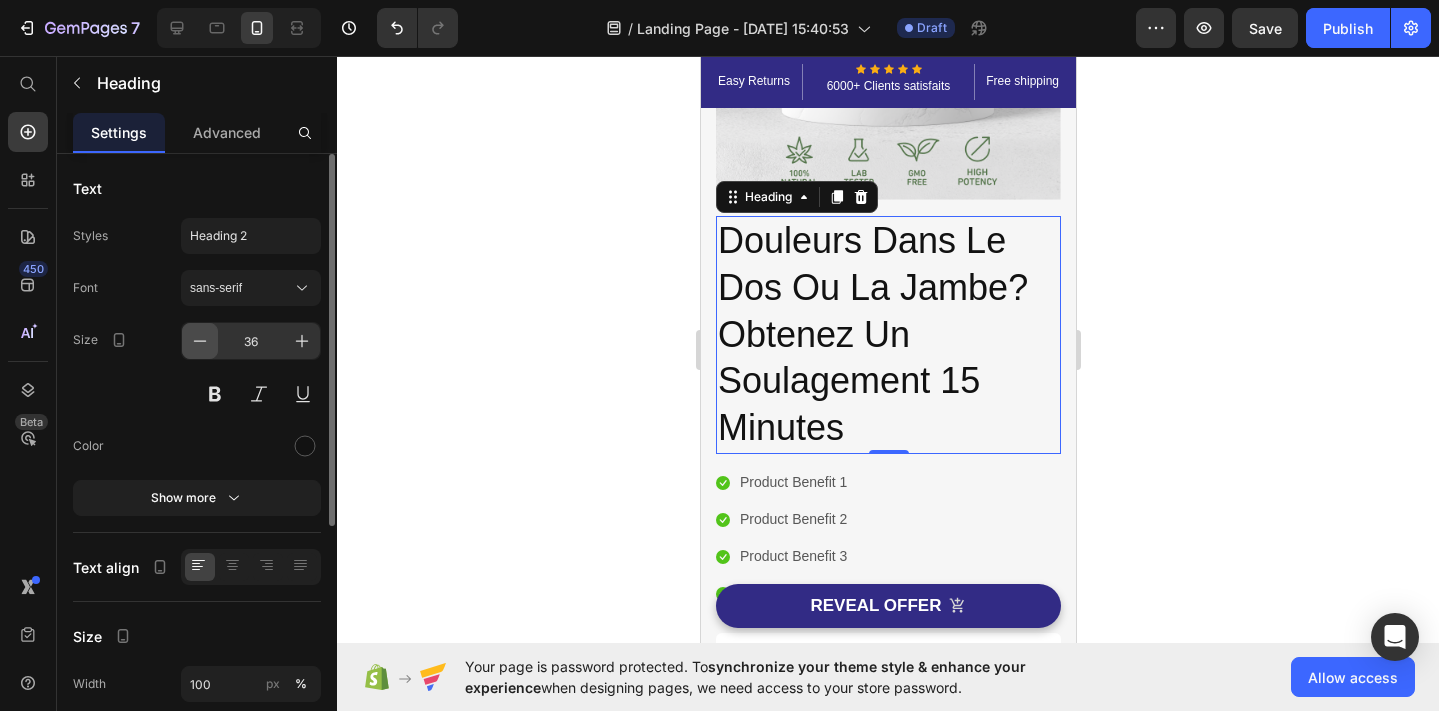 click 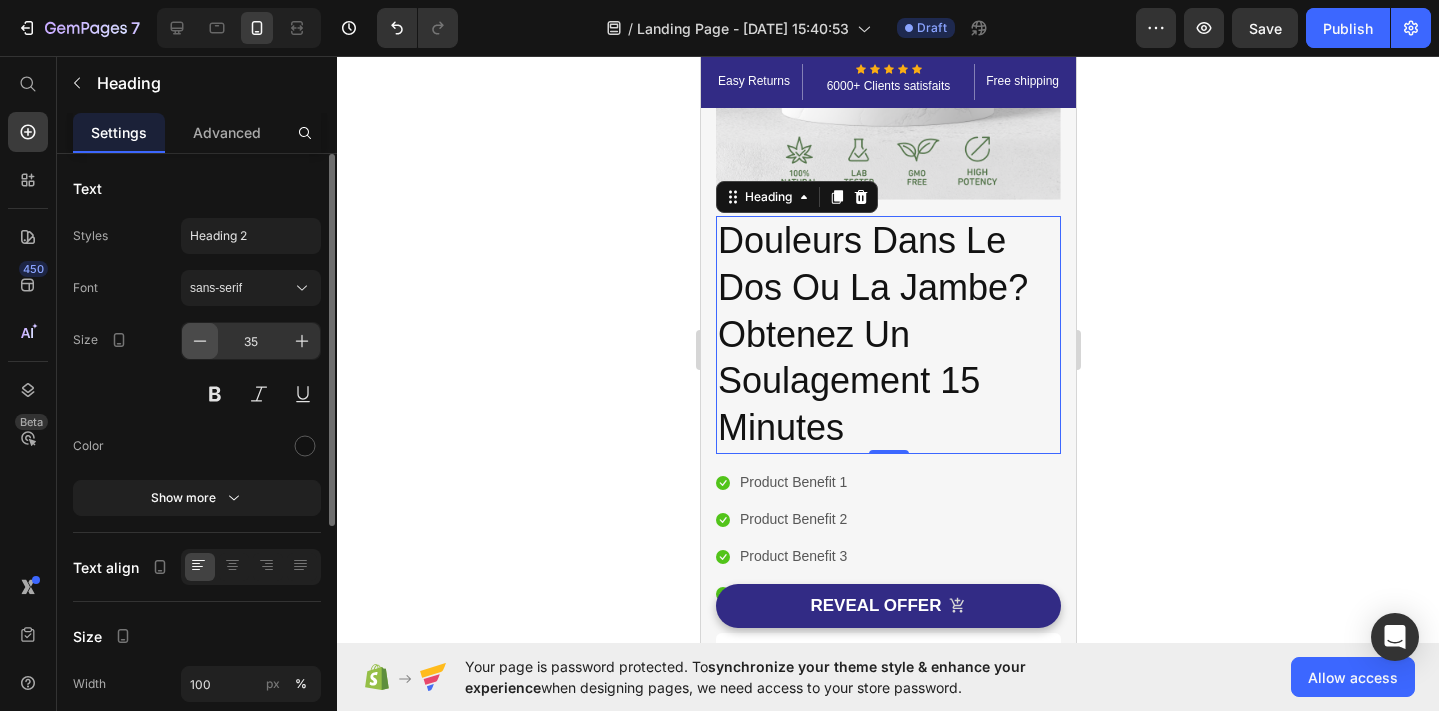 click 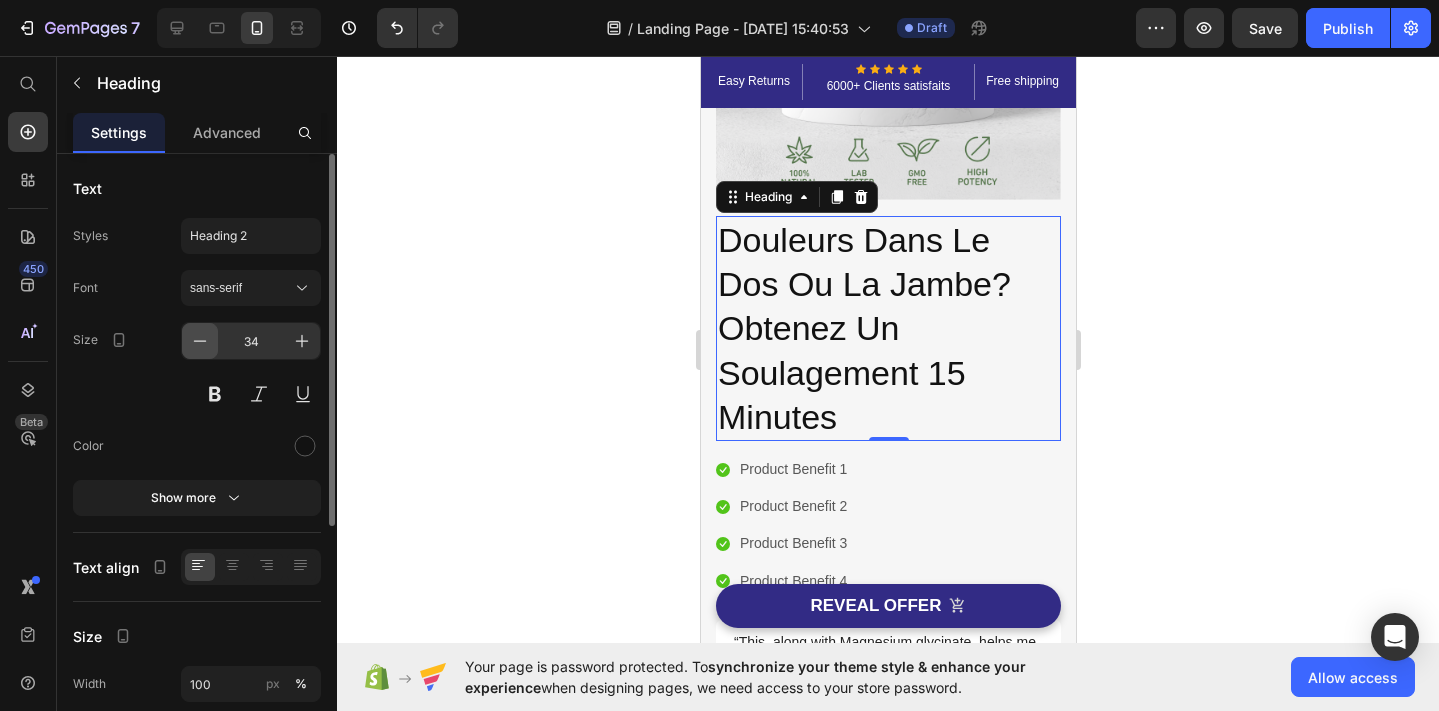 click 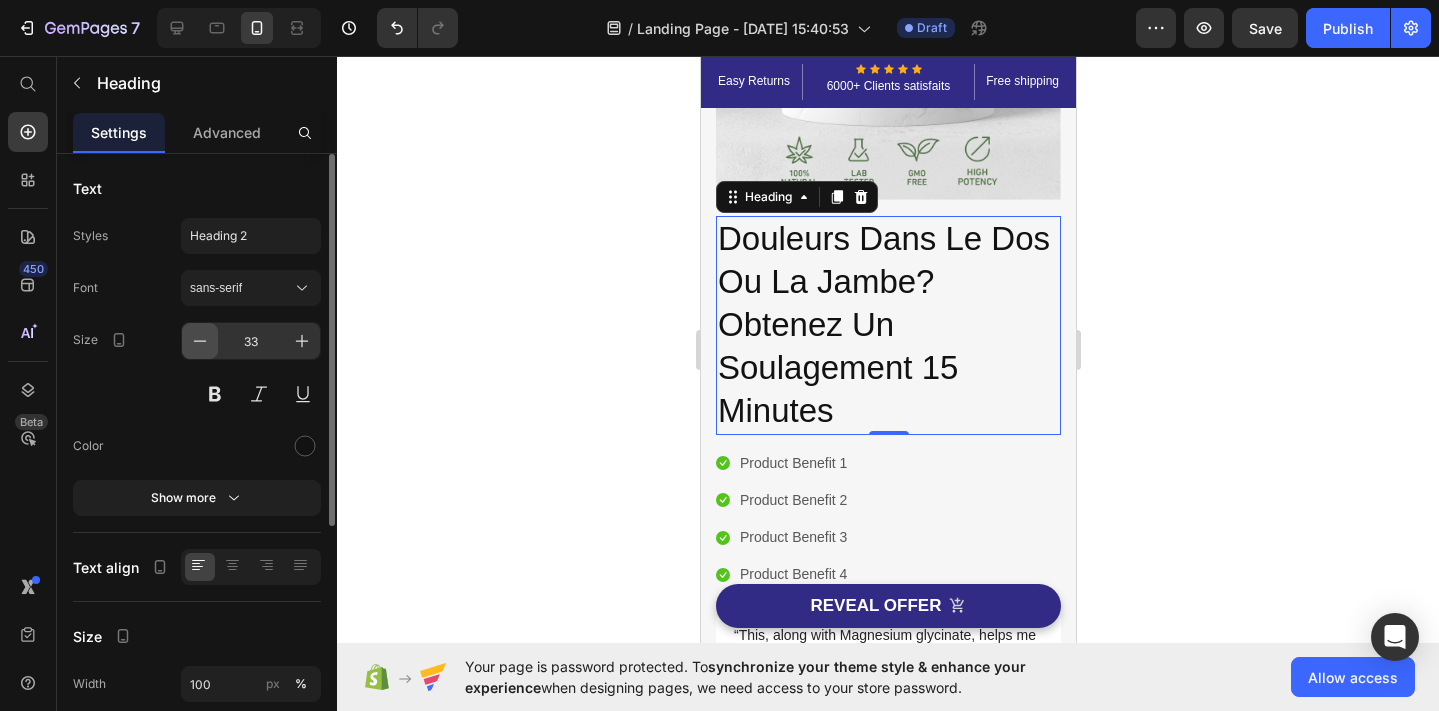 click 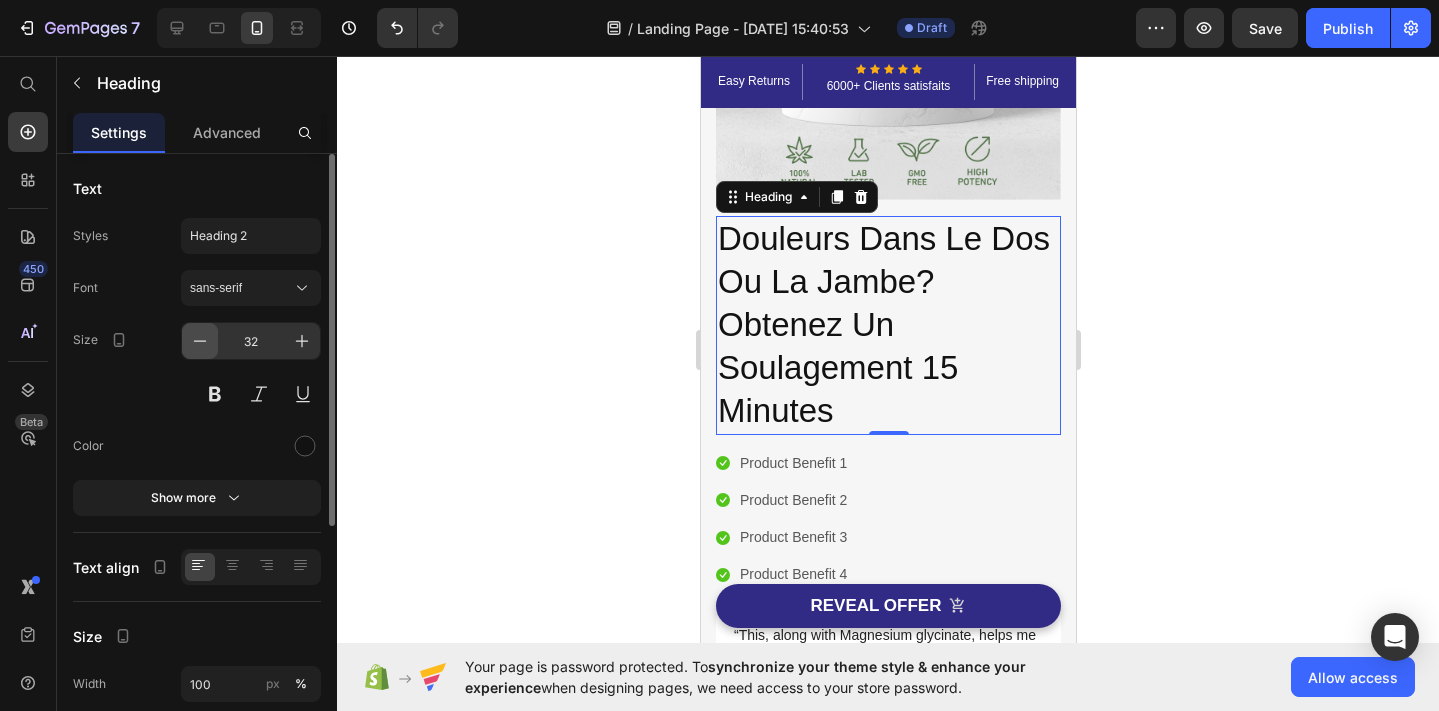 click 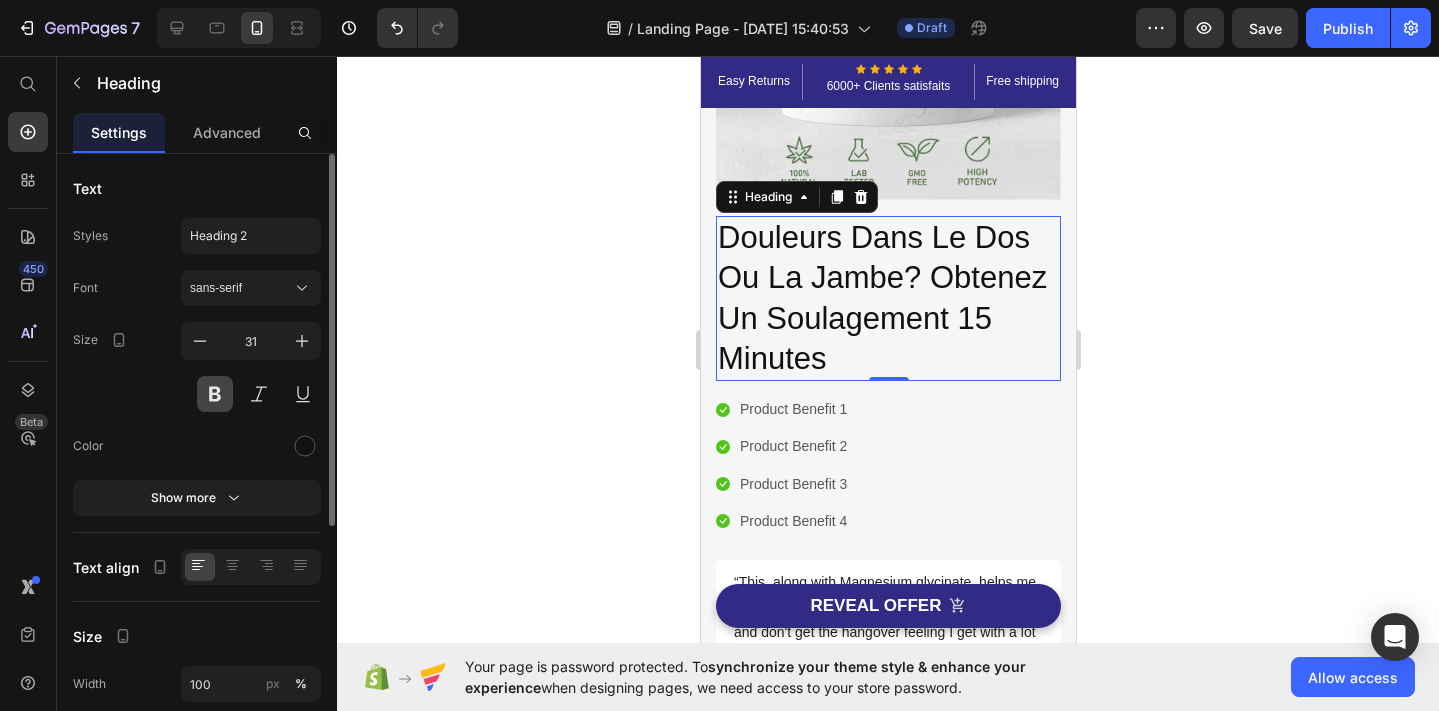 click at bounding box center [215, 394] 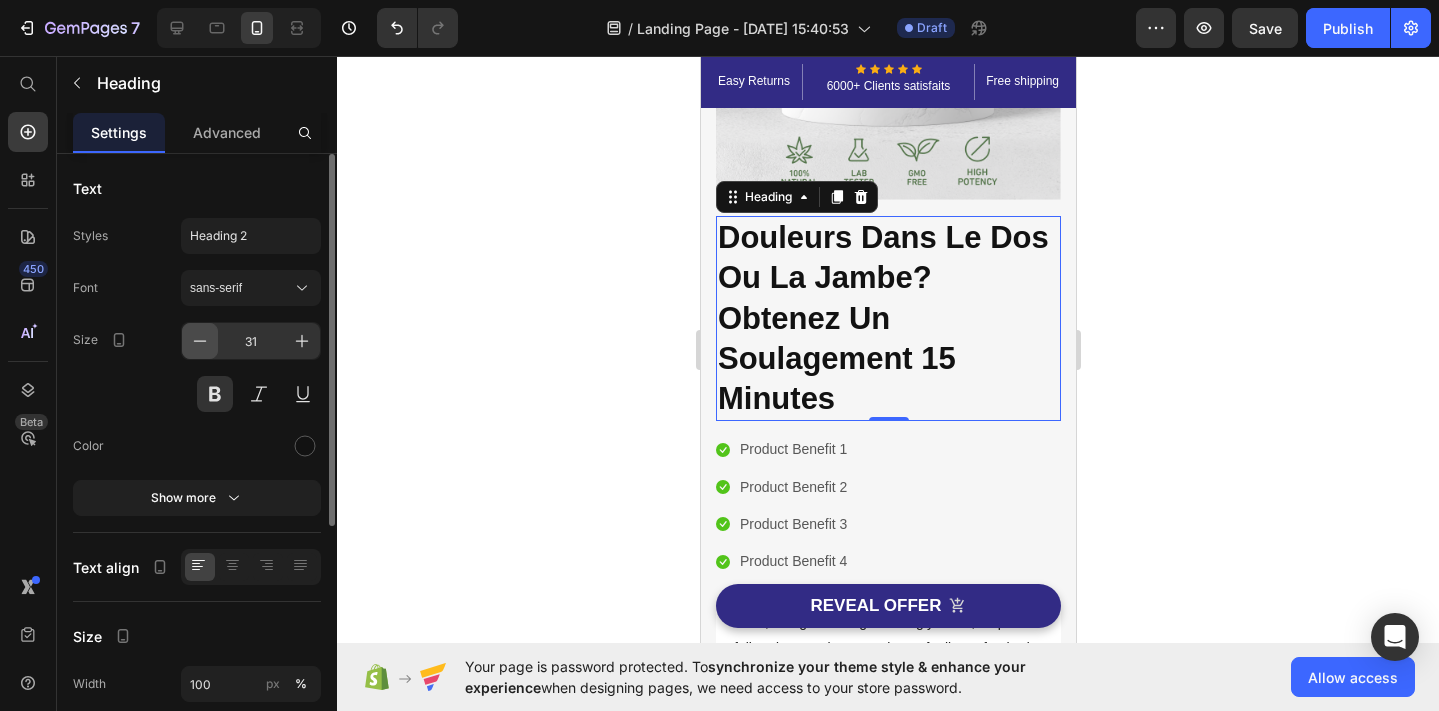 click 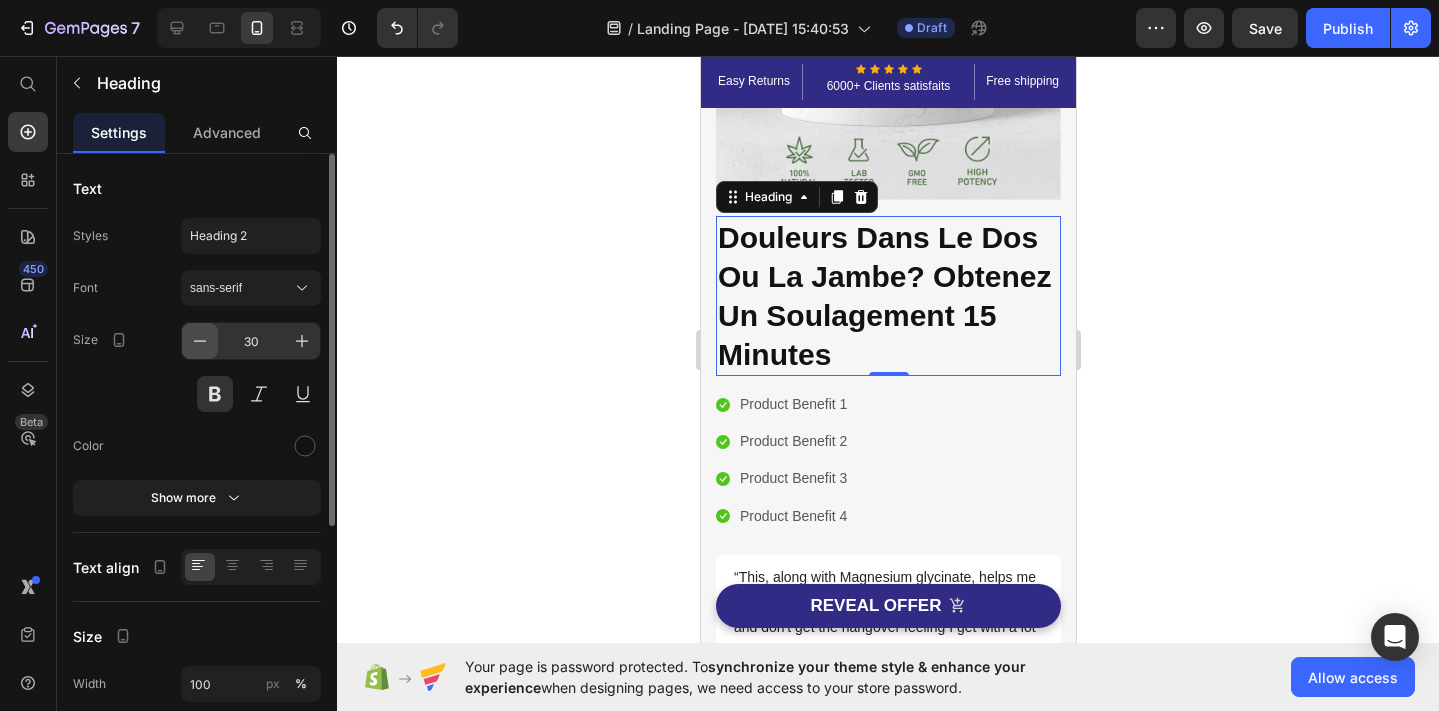 click 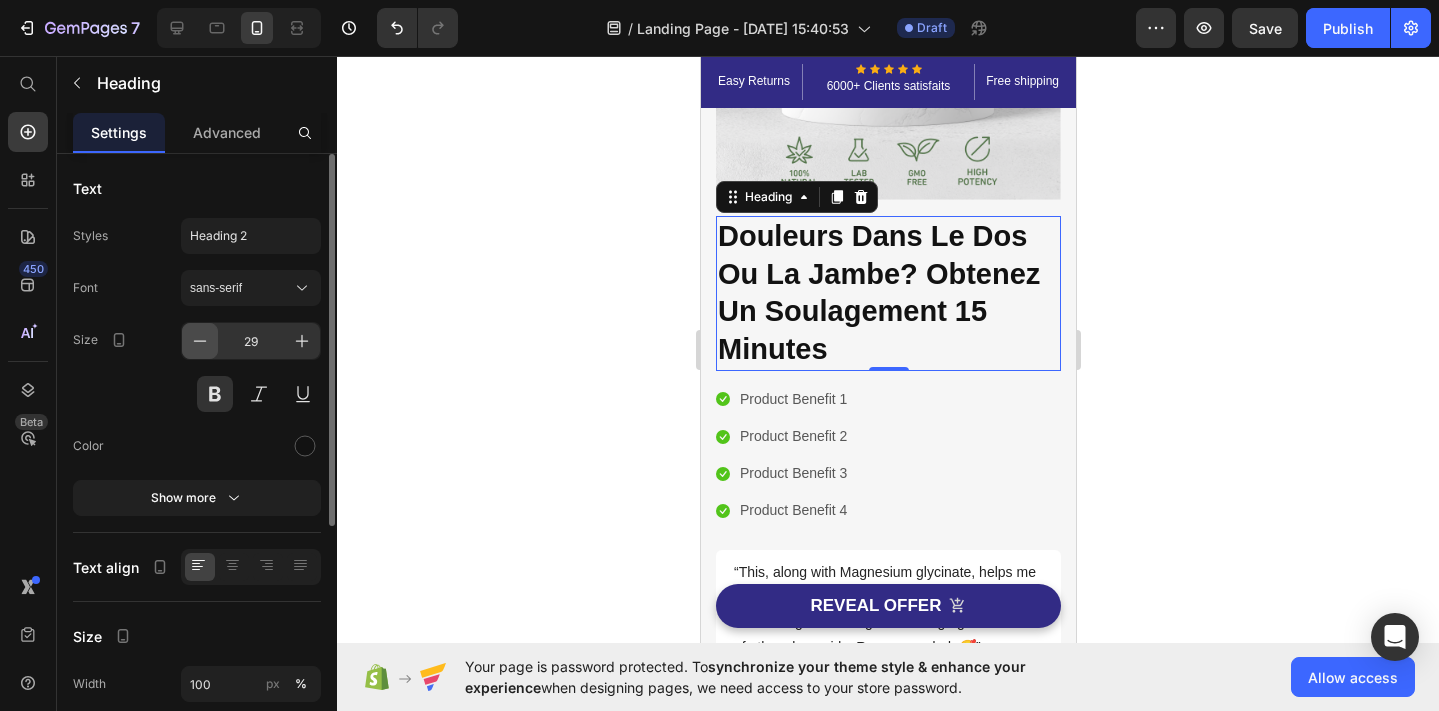 click 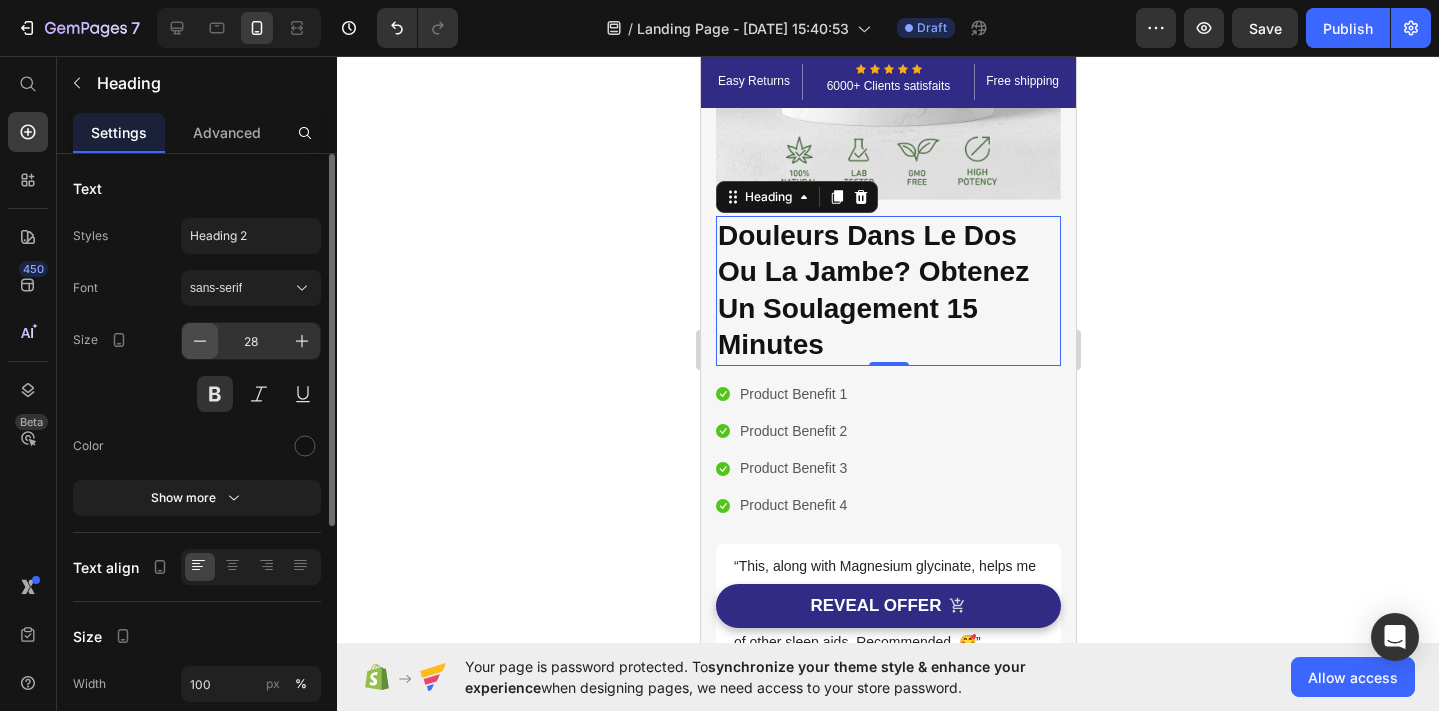 click 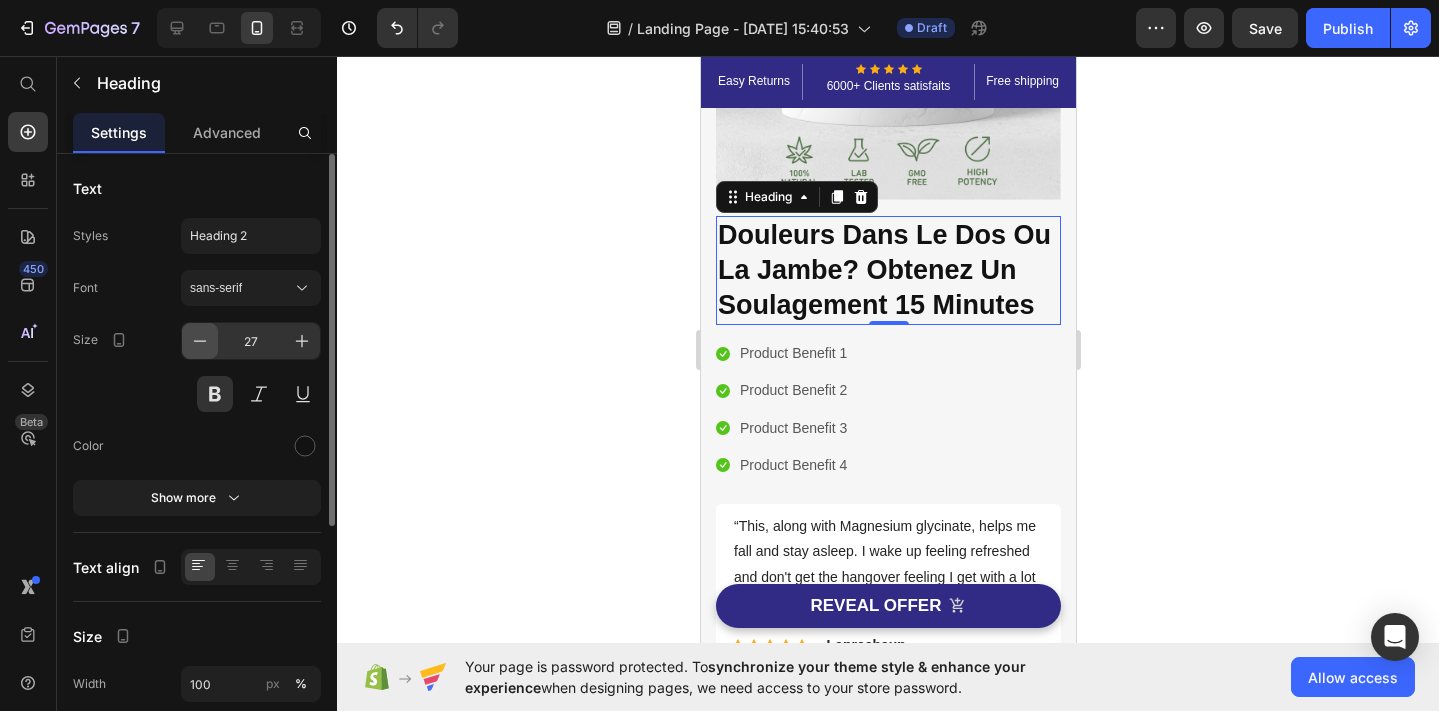 click 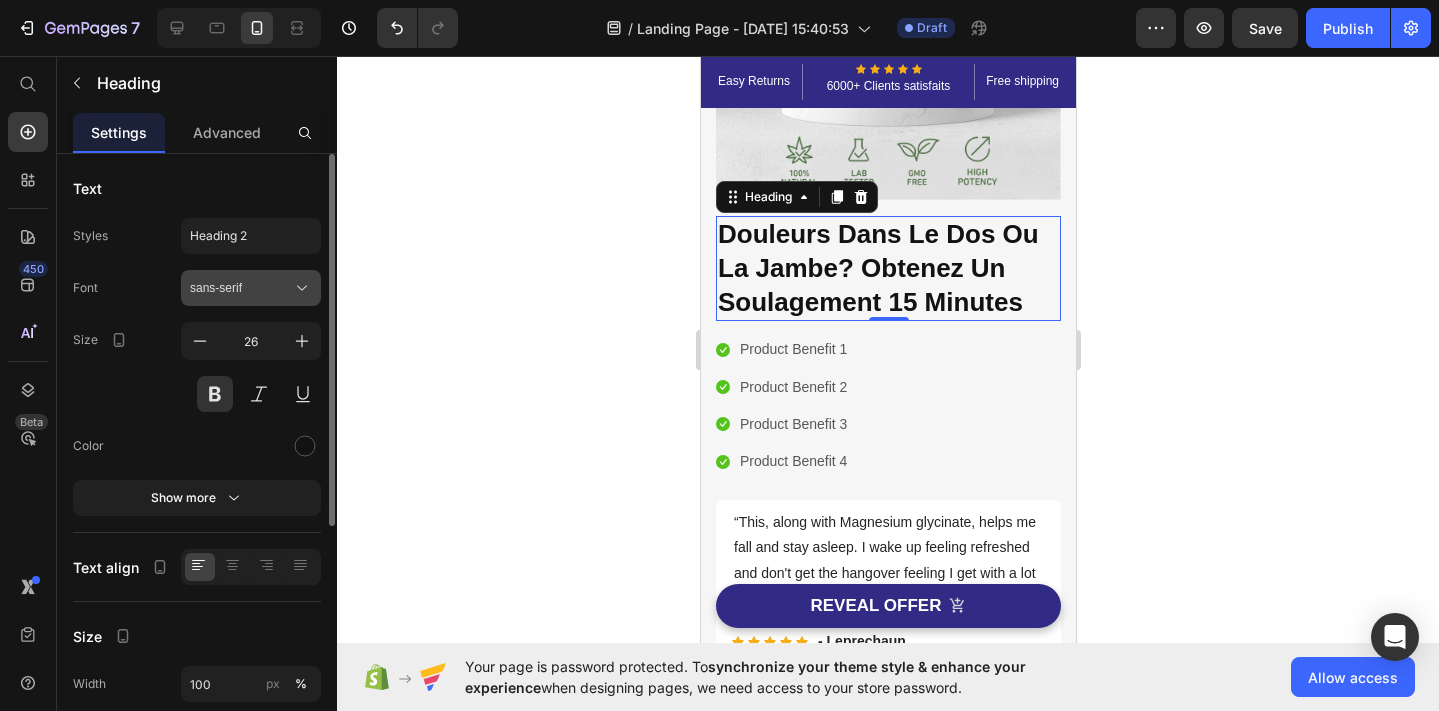 click on "sans-serif" at bounding box center [241, 288] 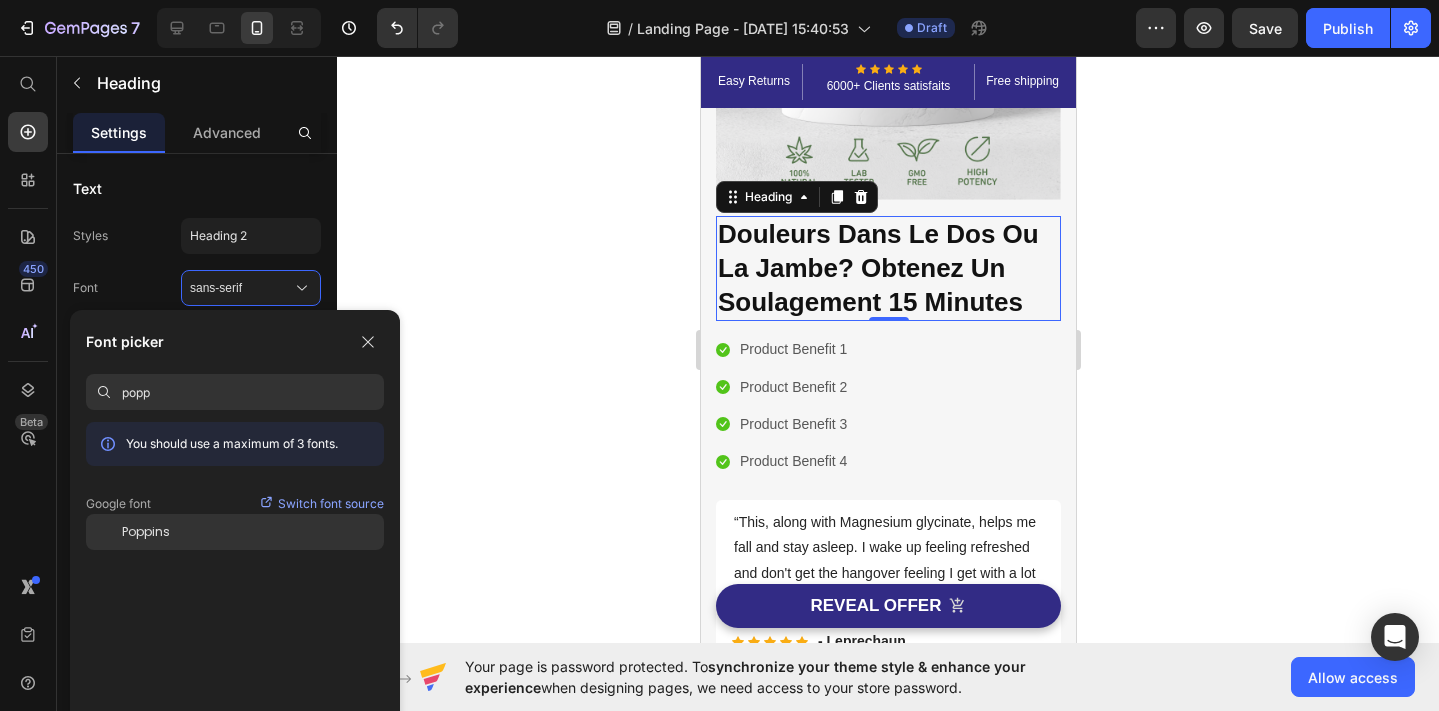 type on "popp" 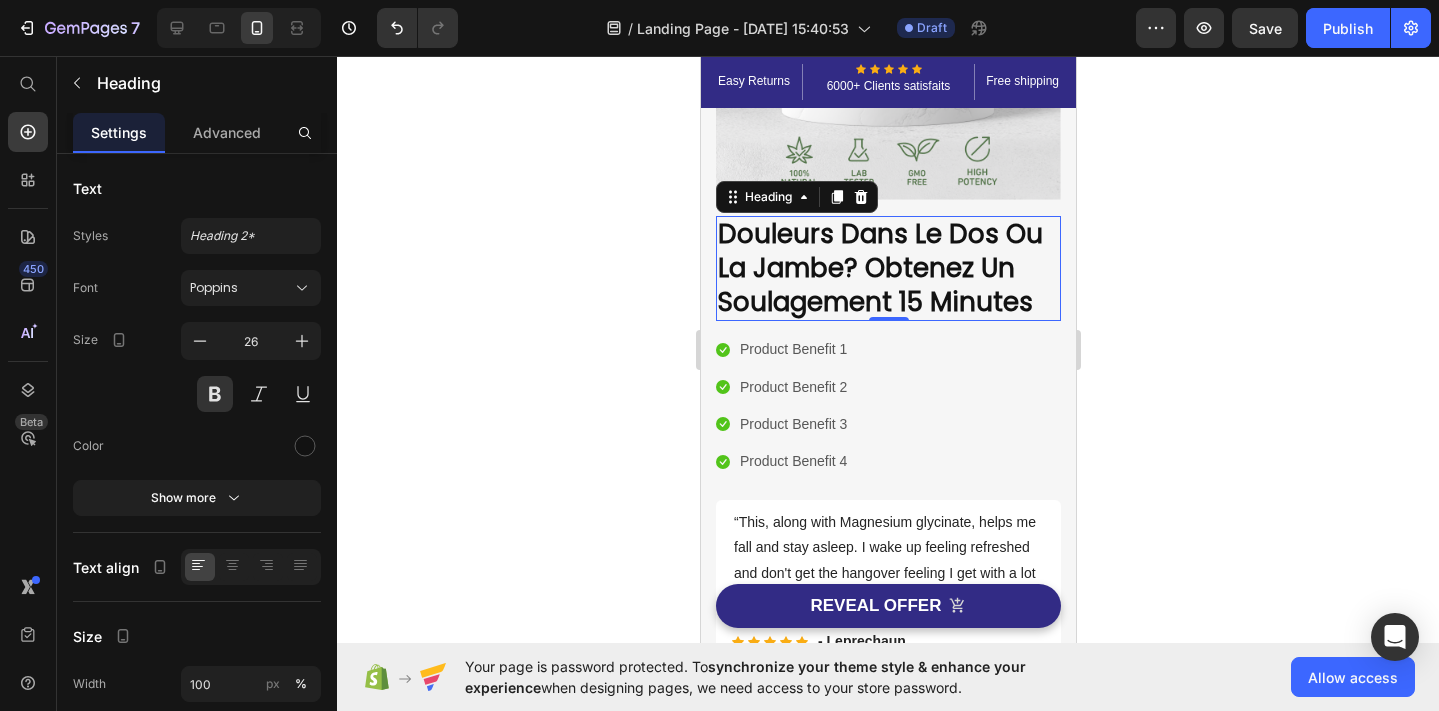 click 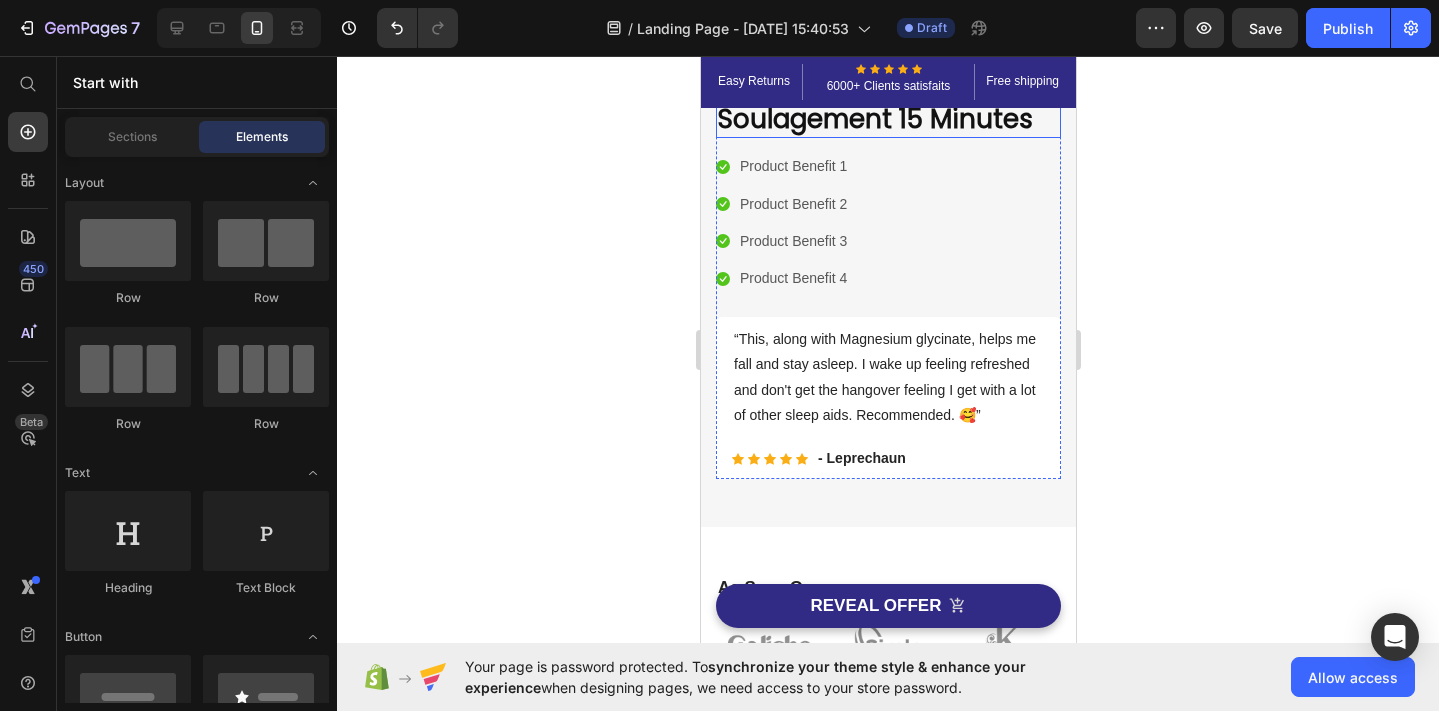 scroll, scrollTop: 440, scrollLeft: 0, axis: vertical 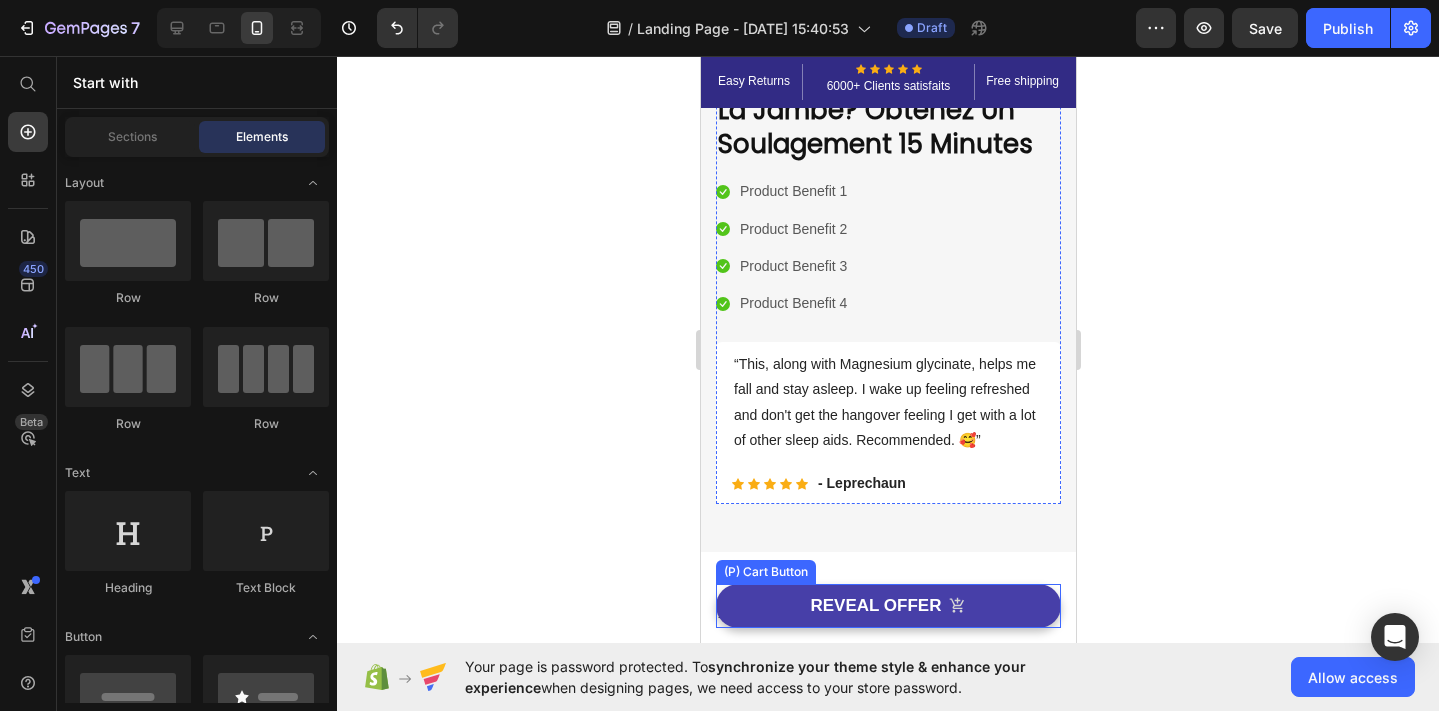 click on "REVEAL OFFER" at bounding box center [887, 606] 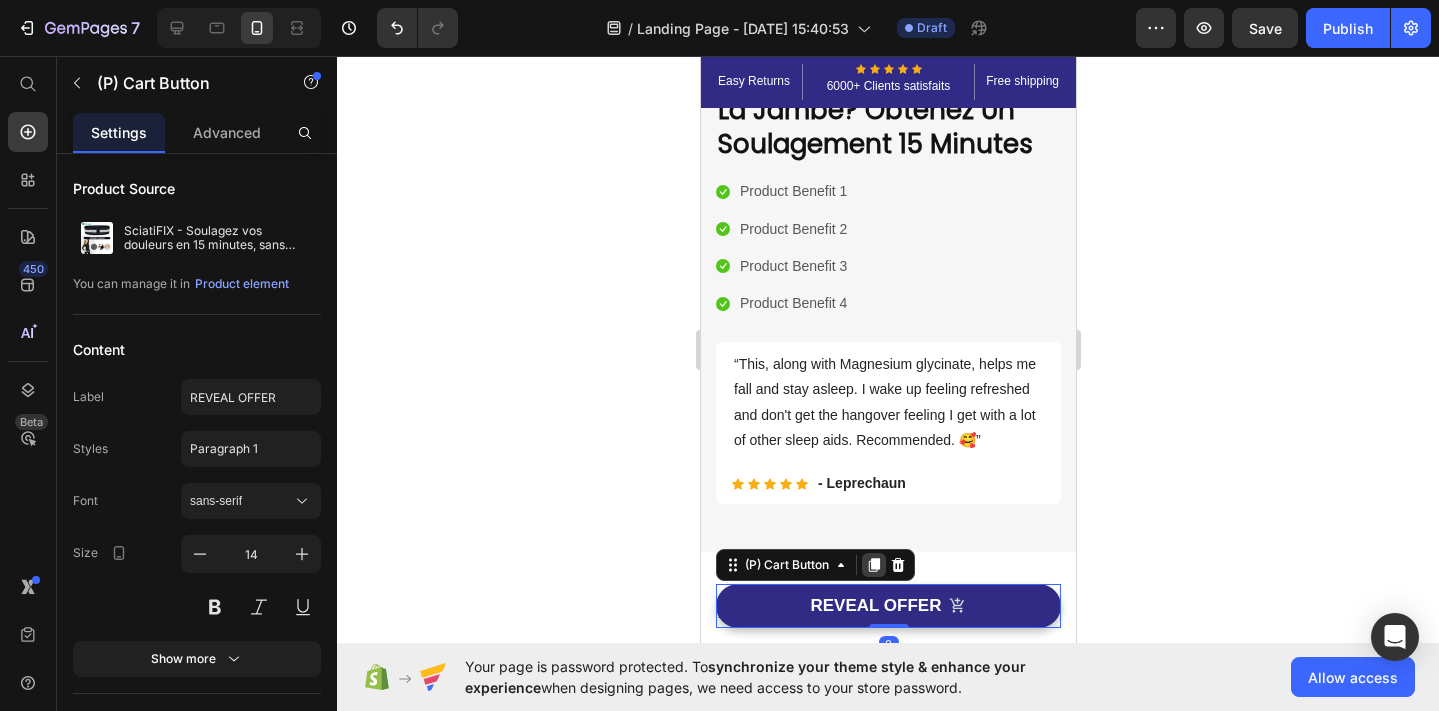click 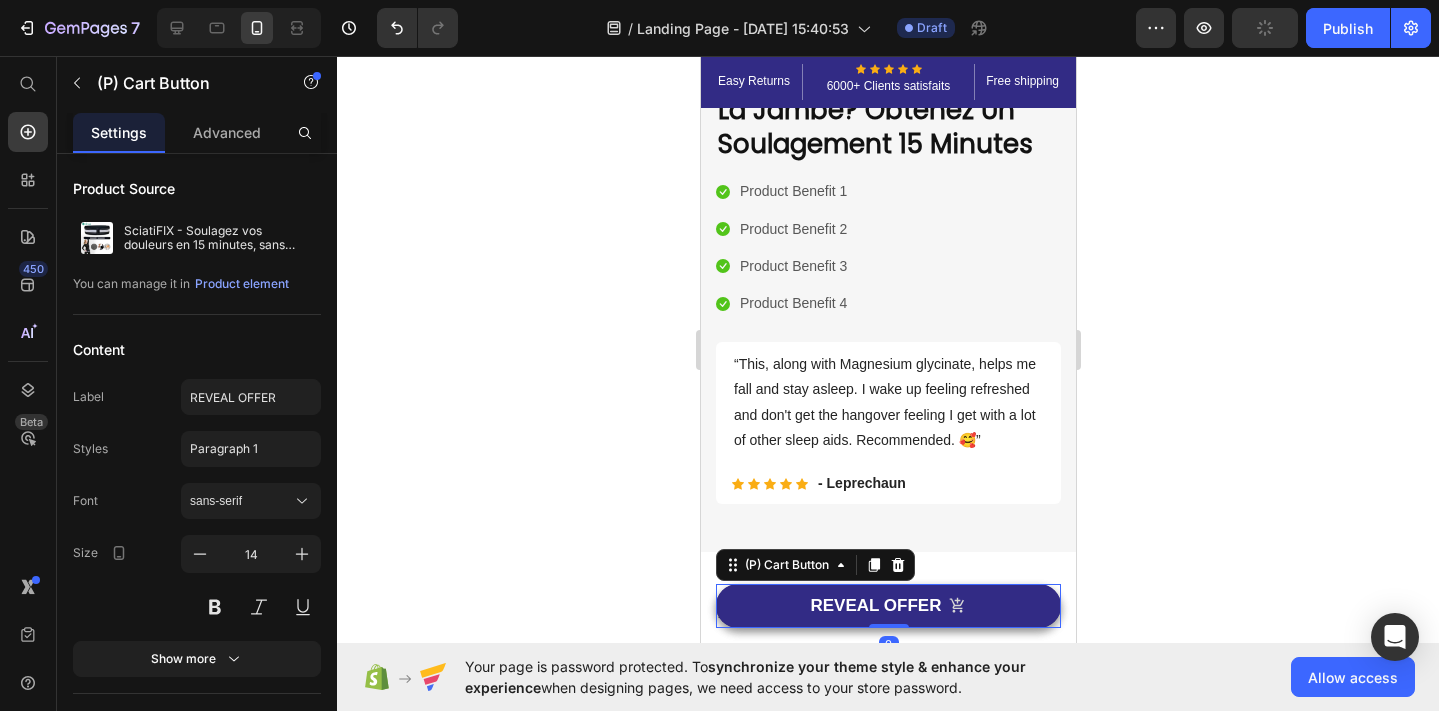click on "Icon                Icon                Icon                Icon                Icon Icon List Hoz" at bounding box center (769, 483) 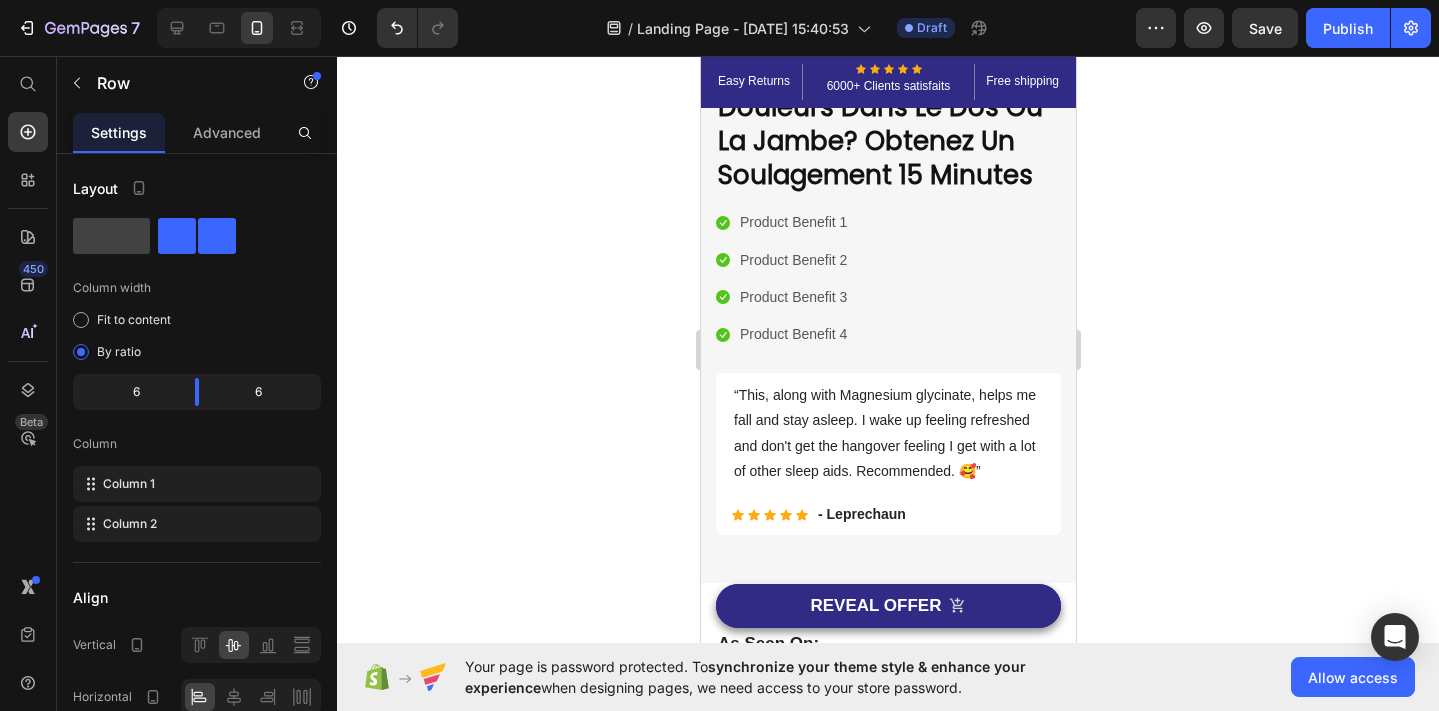 scroll, scrollTop: 430, scrollLeft: 0, axis: vertical 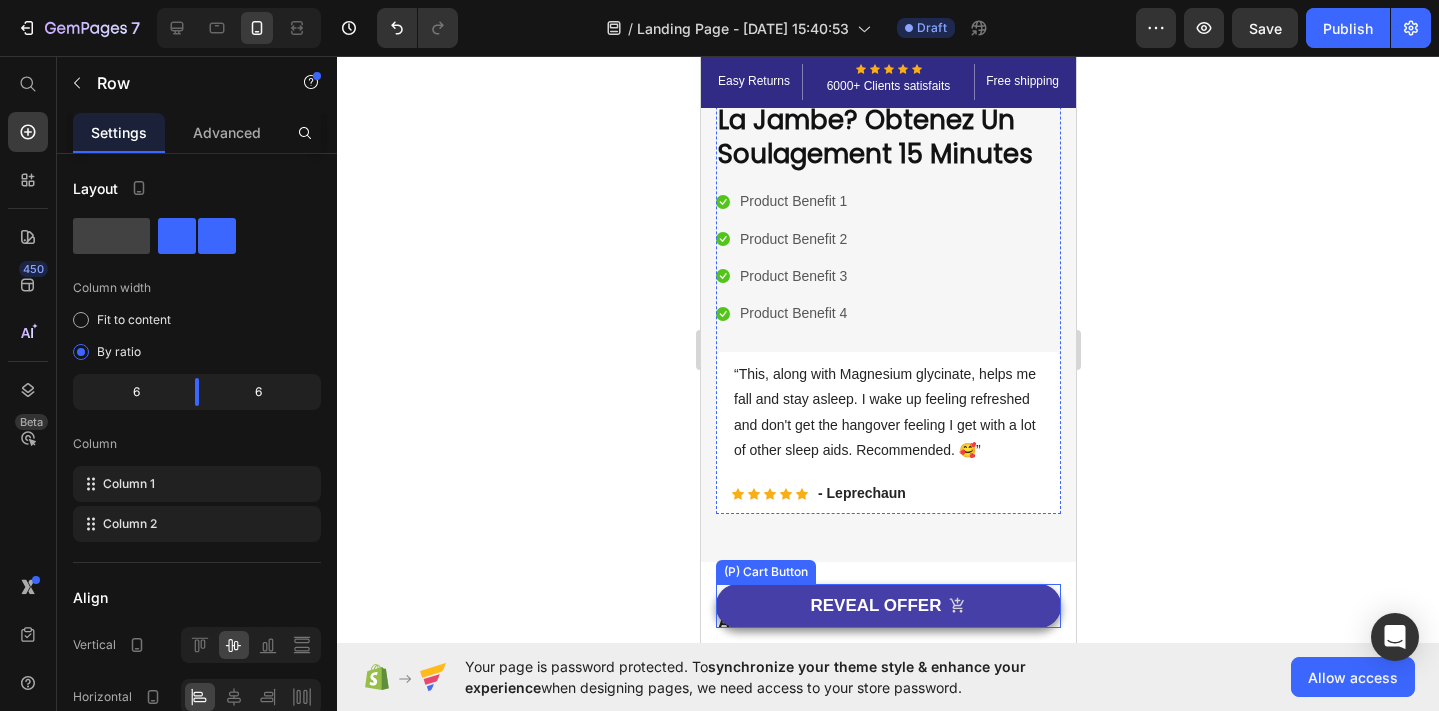 click on "REVEAL OFFER" at bounding box center (887, 606) 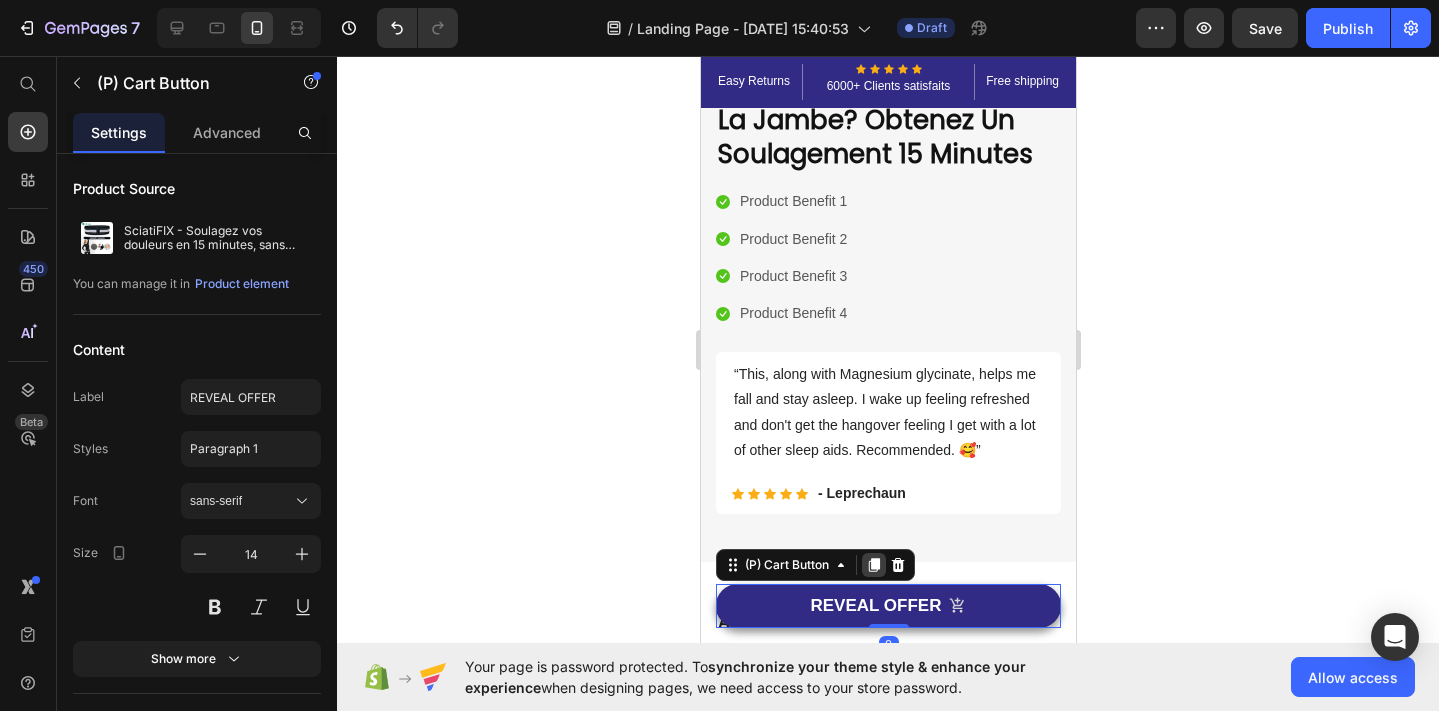 click 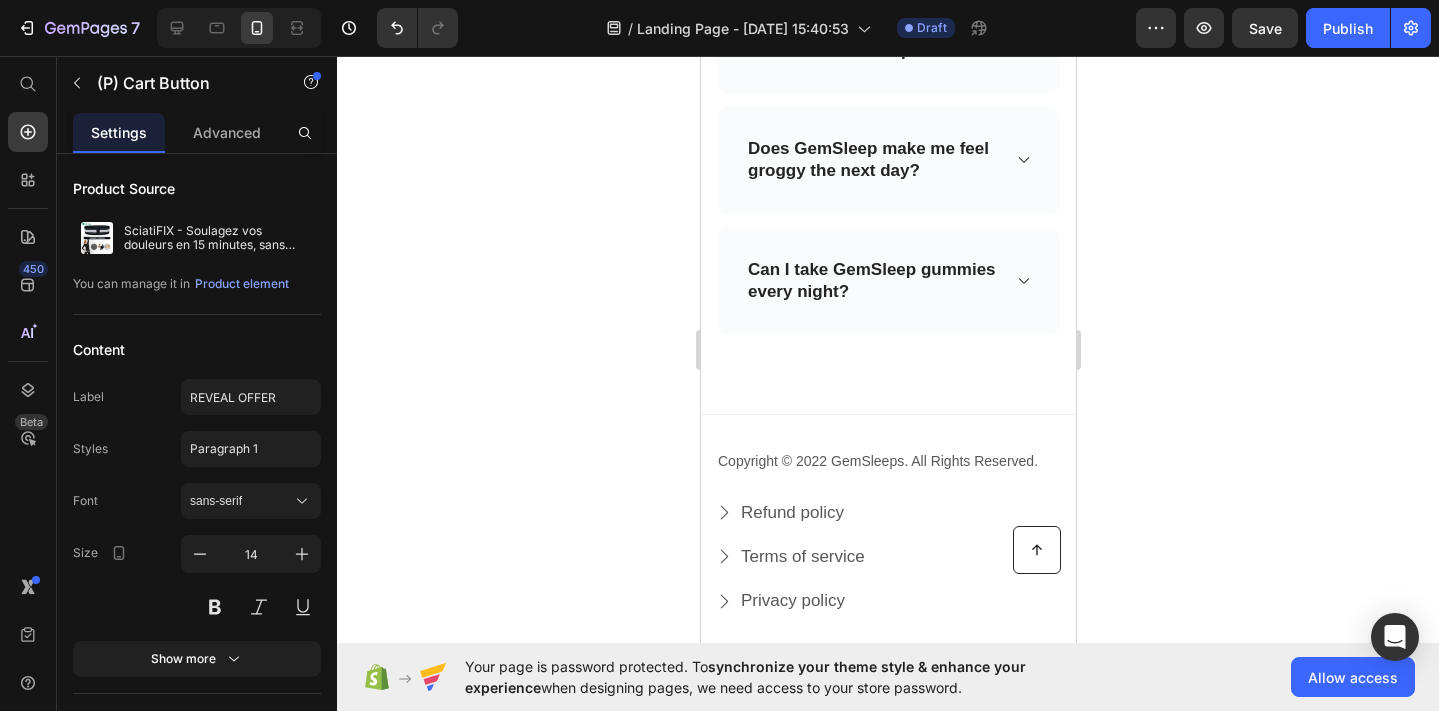 scroll, scrollTop: 8771, scrollLeft: 0, axis: vertical 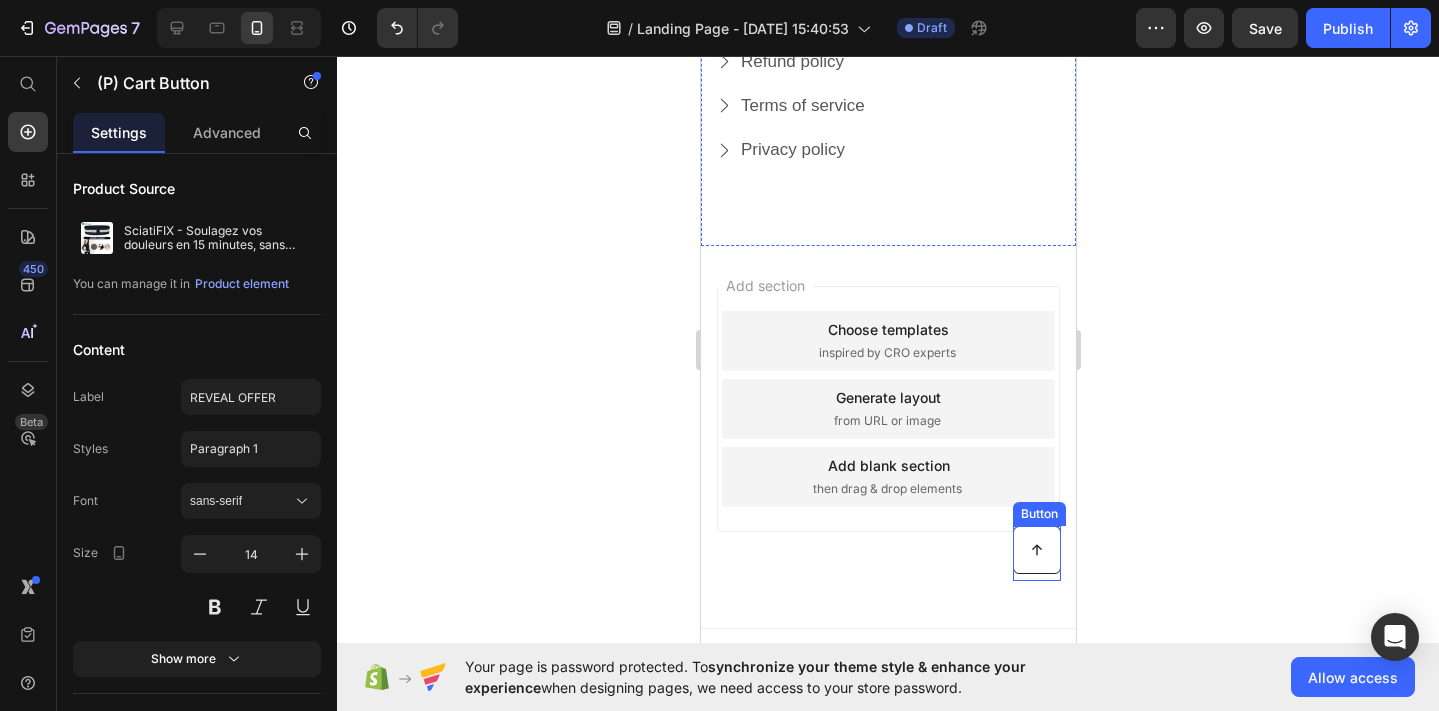 click 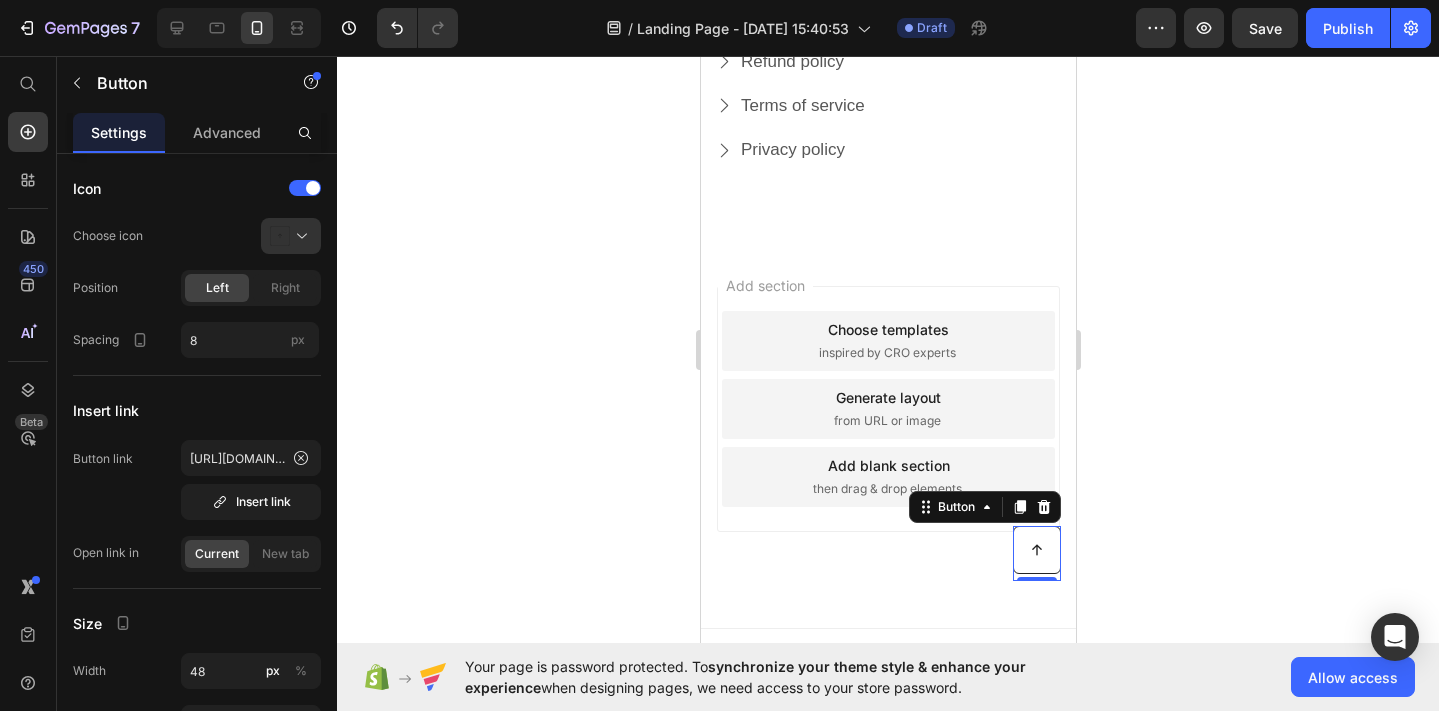 click on "Add section Choose templates inspired by CRO experts Generate layout from URL or image Add blank section then drag & drop elements" at bounding box center (887, 437) 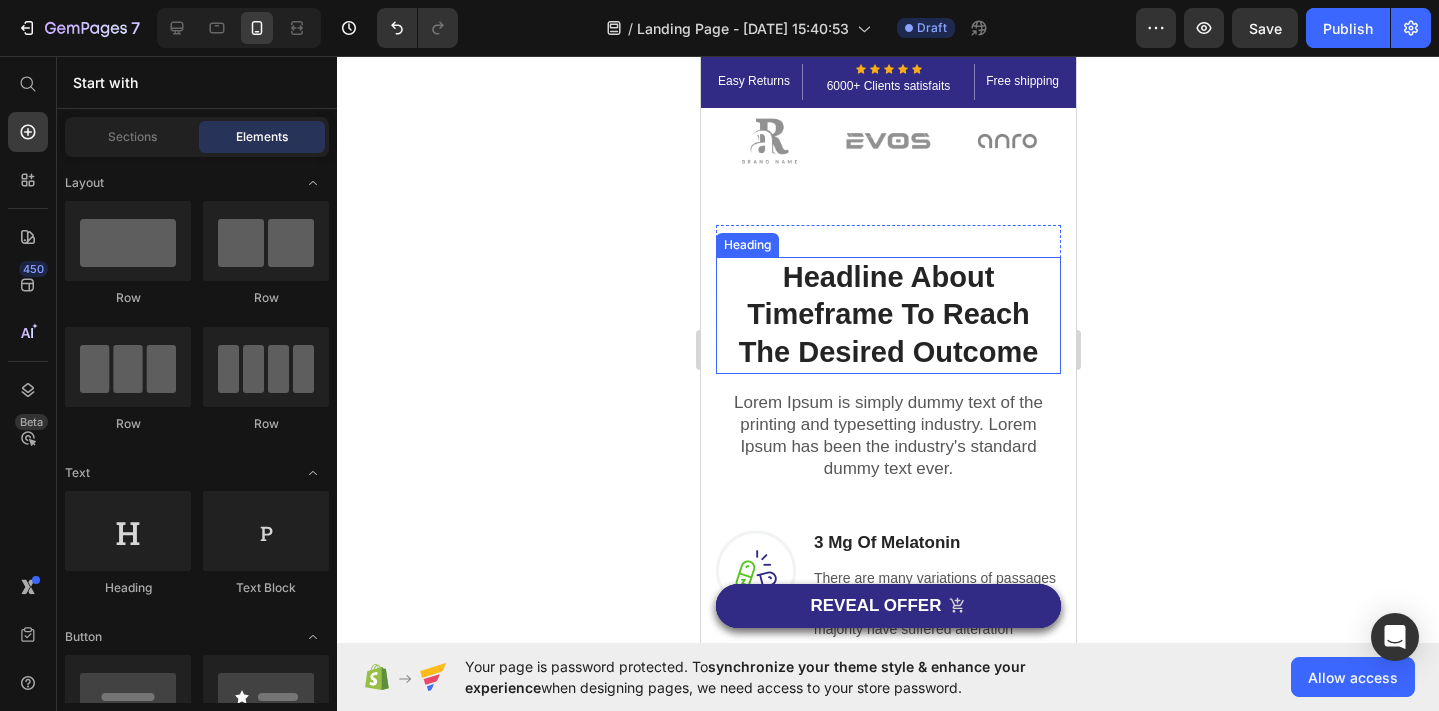 scroll, scrollTop: 1075, scrollLeft: 0, axis: vertical 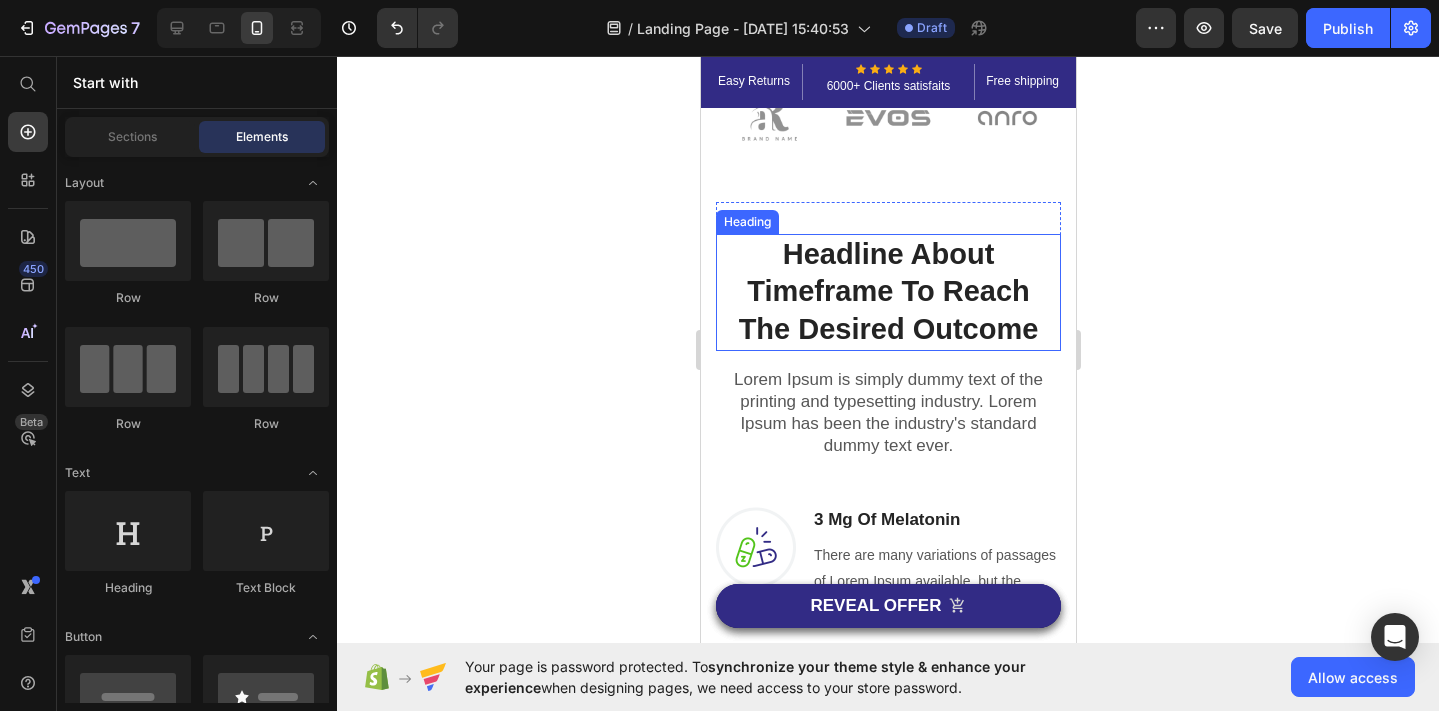 click on "Headline About Timeframe To Reach The Desired Outcome" at bounding box center [887, 292] 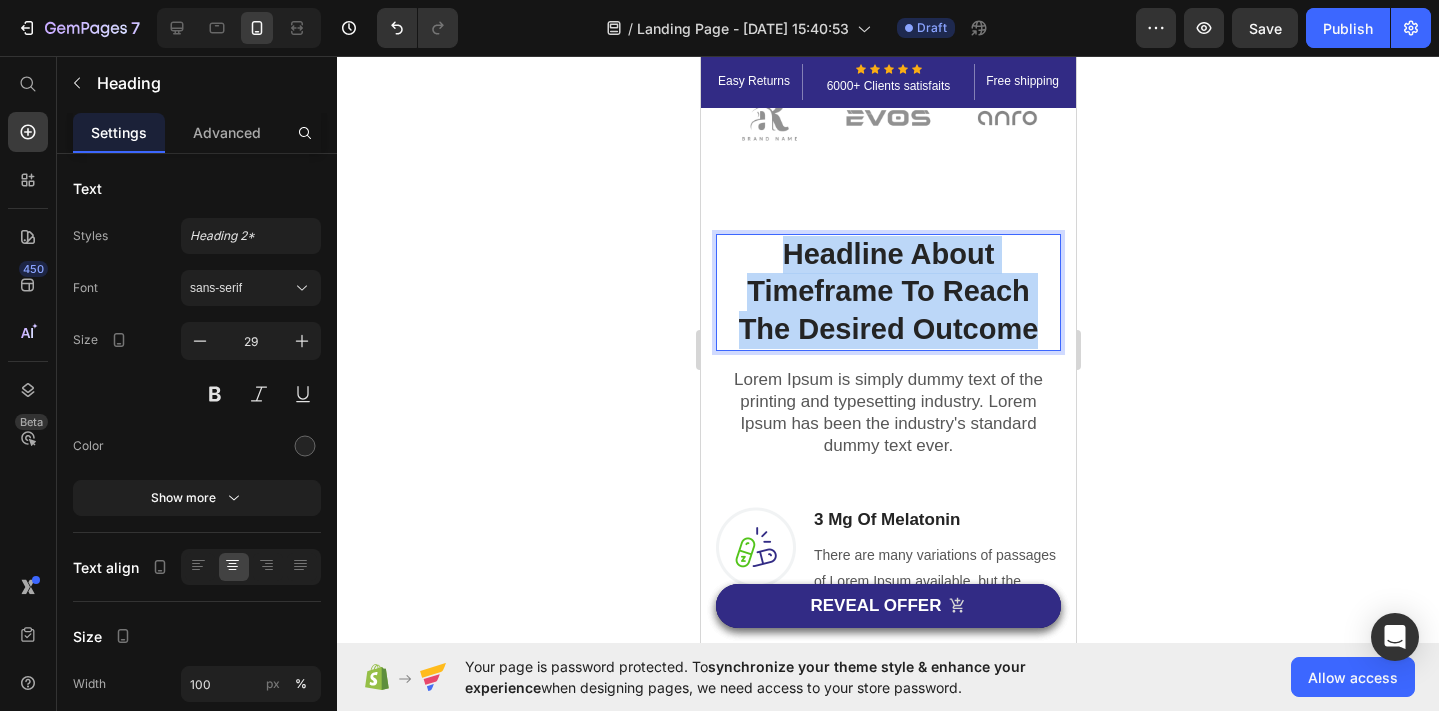 click on "Headline About Timeframe To Reach The Desired Outcome" at bounding box center [887, 292] 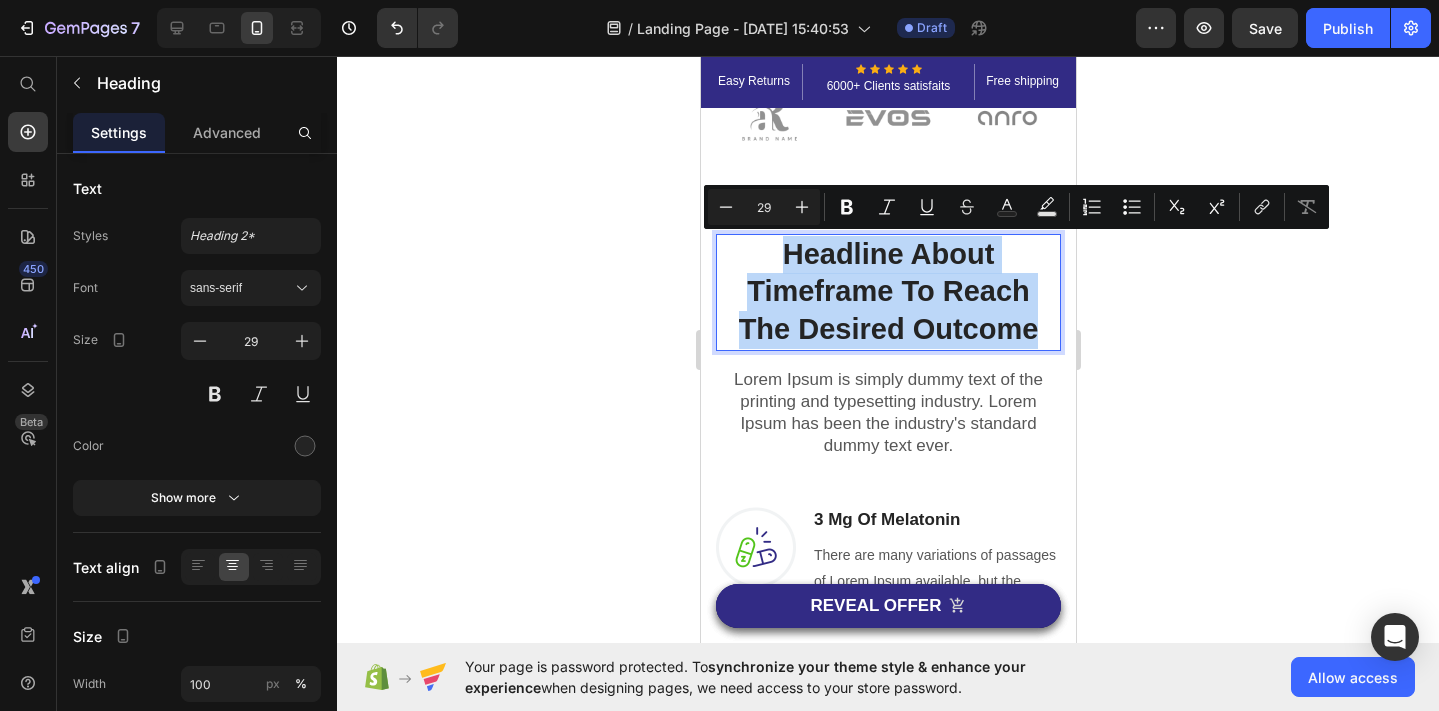 click on "Headline About Timeframe To Reach The Desired Outcome" at bounding box center [887, 292] 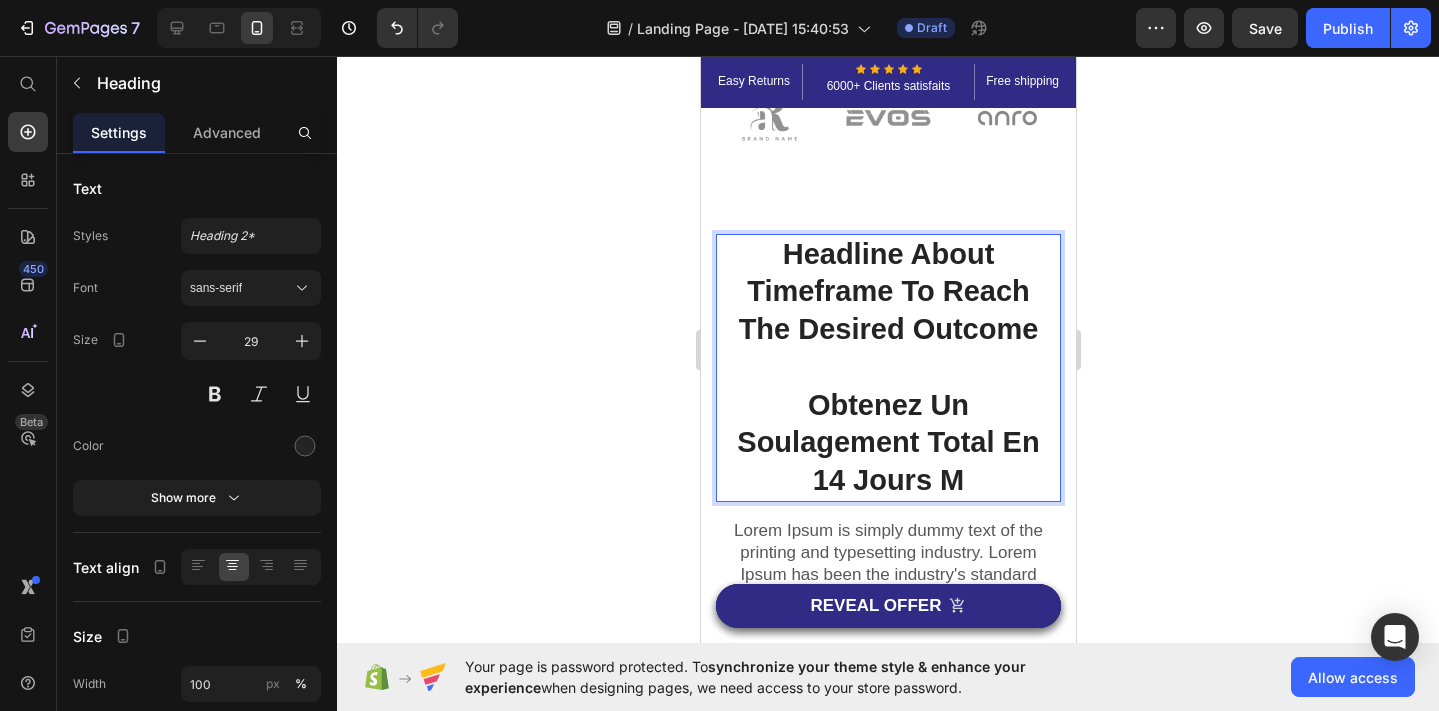 type 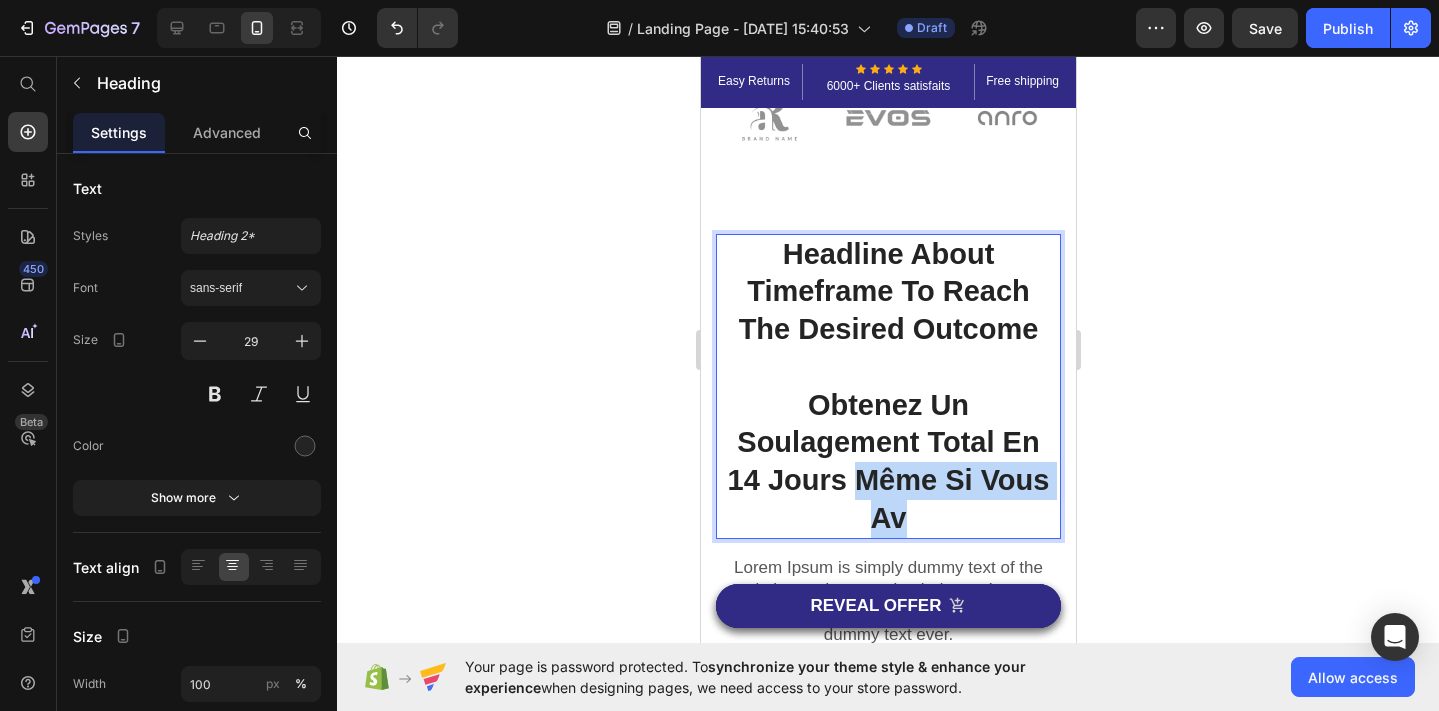 drag, startPoint x: 858, startPoint y: 479, endPoint x: 921, endPoint y: 510, distance: 70.21396 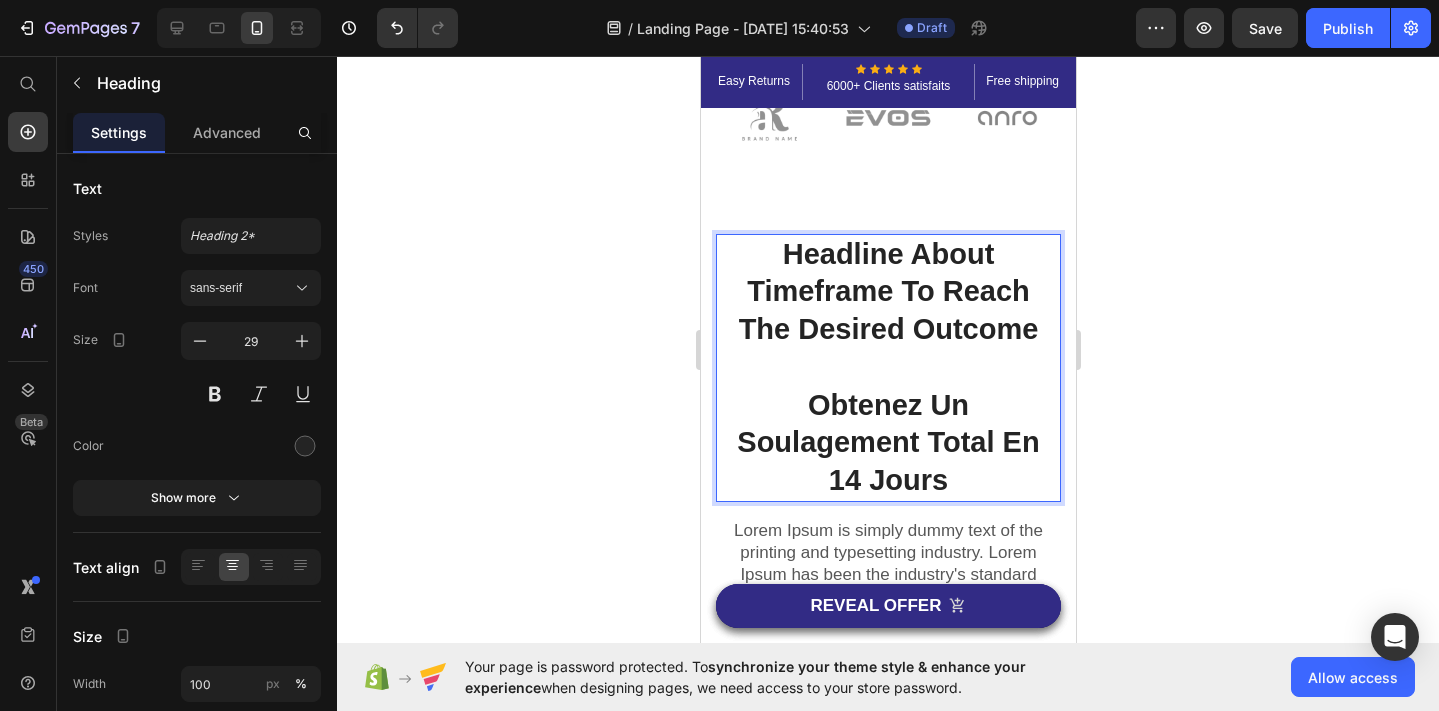click on "Headline About Timeframe To Reach The Desired Outcome Obtenez Un Soulagement Total En 14 Jours" at bounding box center (887, 368) 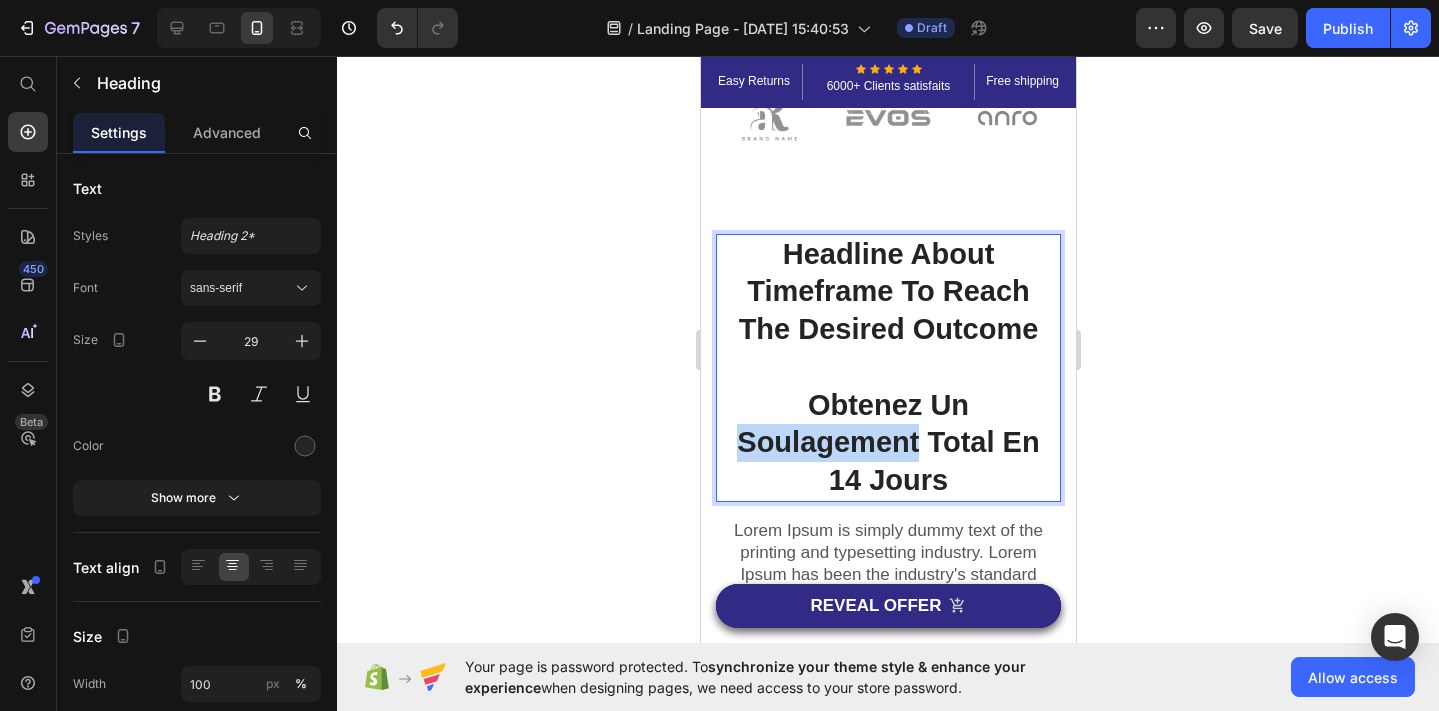 click on "Headline About Timeframe To Reach The Desired Outcome Obtenez Un Soulagement Total En 14 Jours" at bounding box center (887, 368) 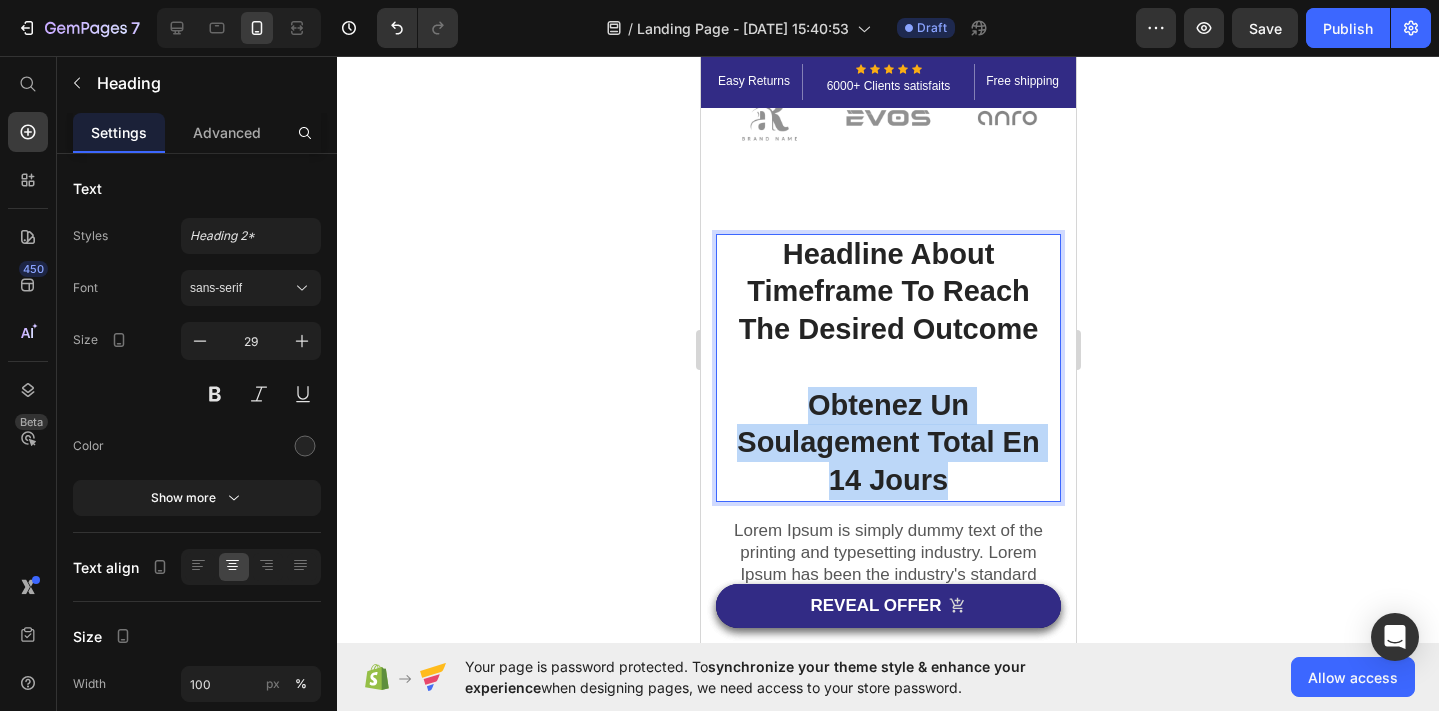 click on "Headline About Timeframe To Reach The Desired Outcome Obtenez Un Soulagement Total En 14 Jours" at bounding box center [887, 368] 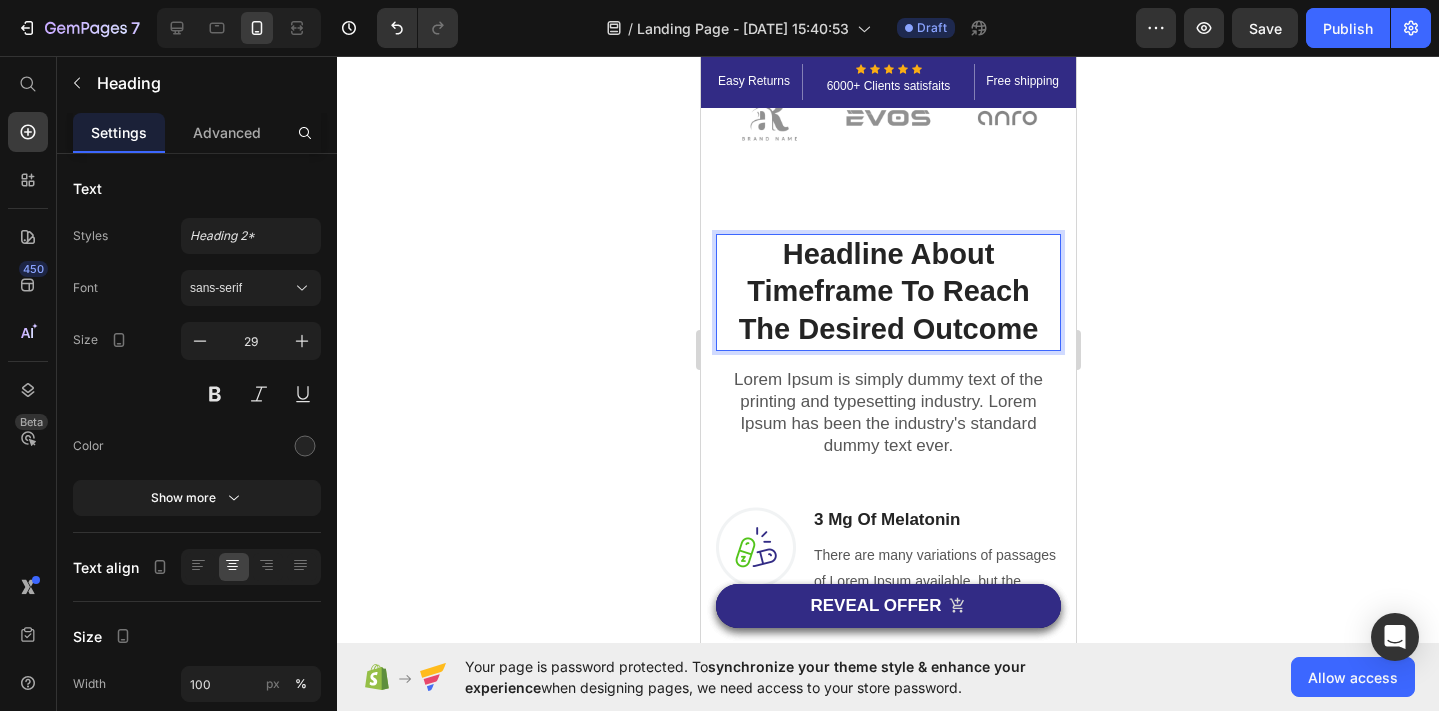 click 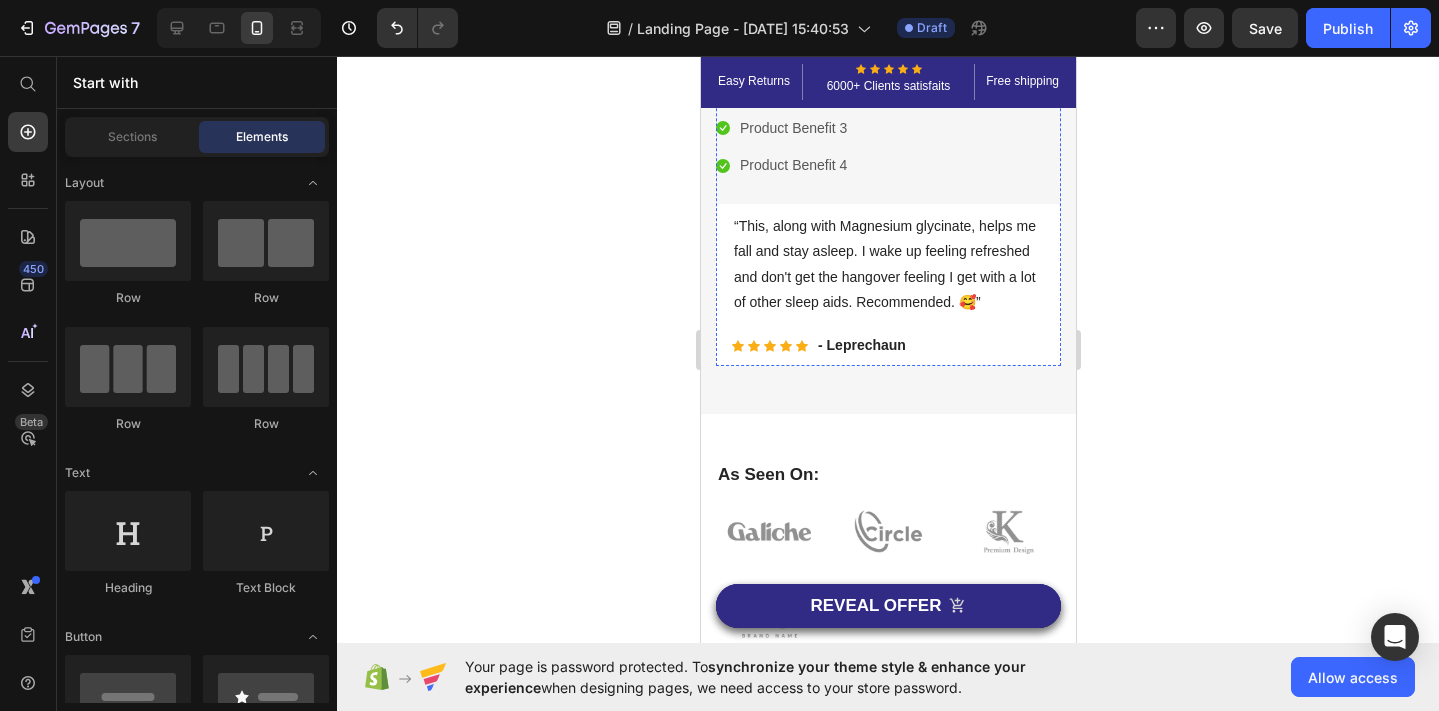 scroll, scrollTop: 938, scrollLeft: 0, axis: vertical 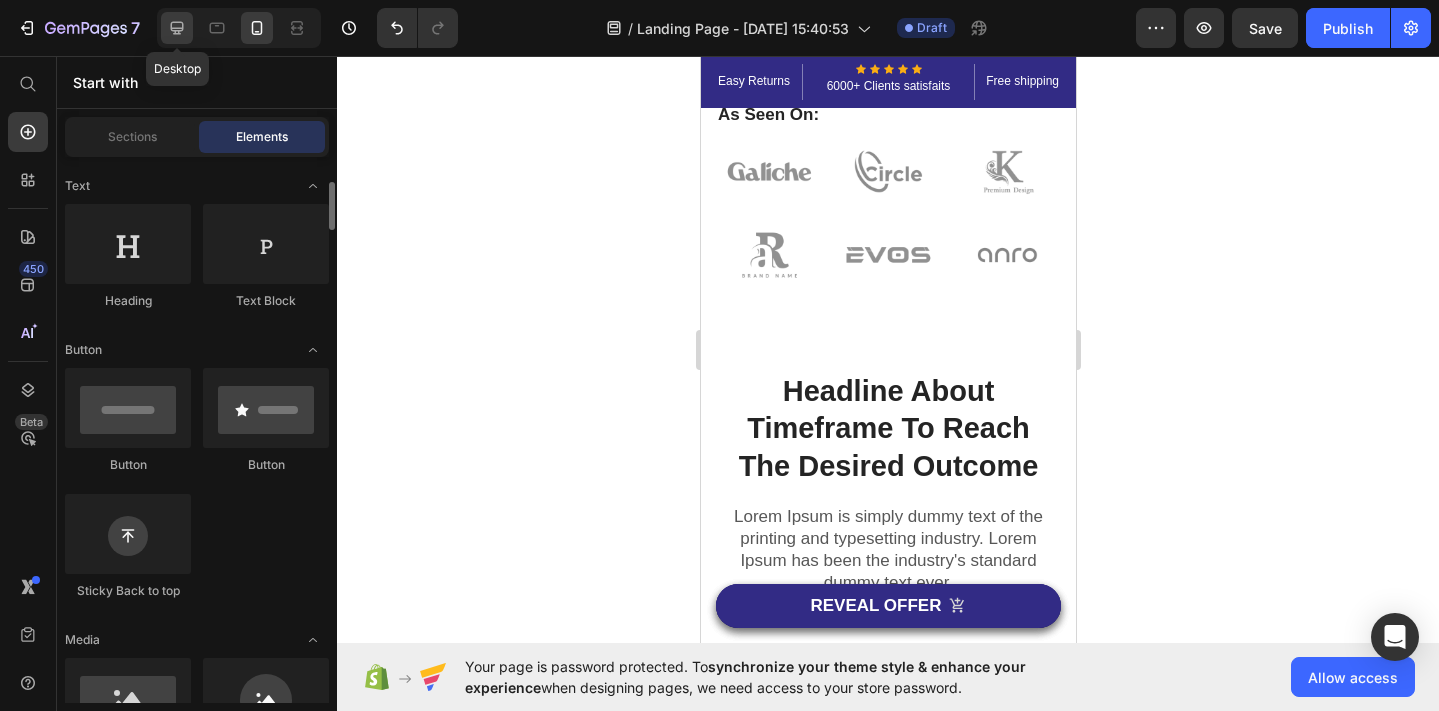 click 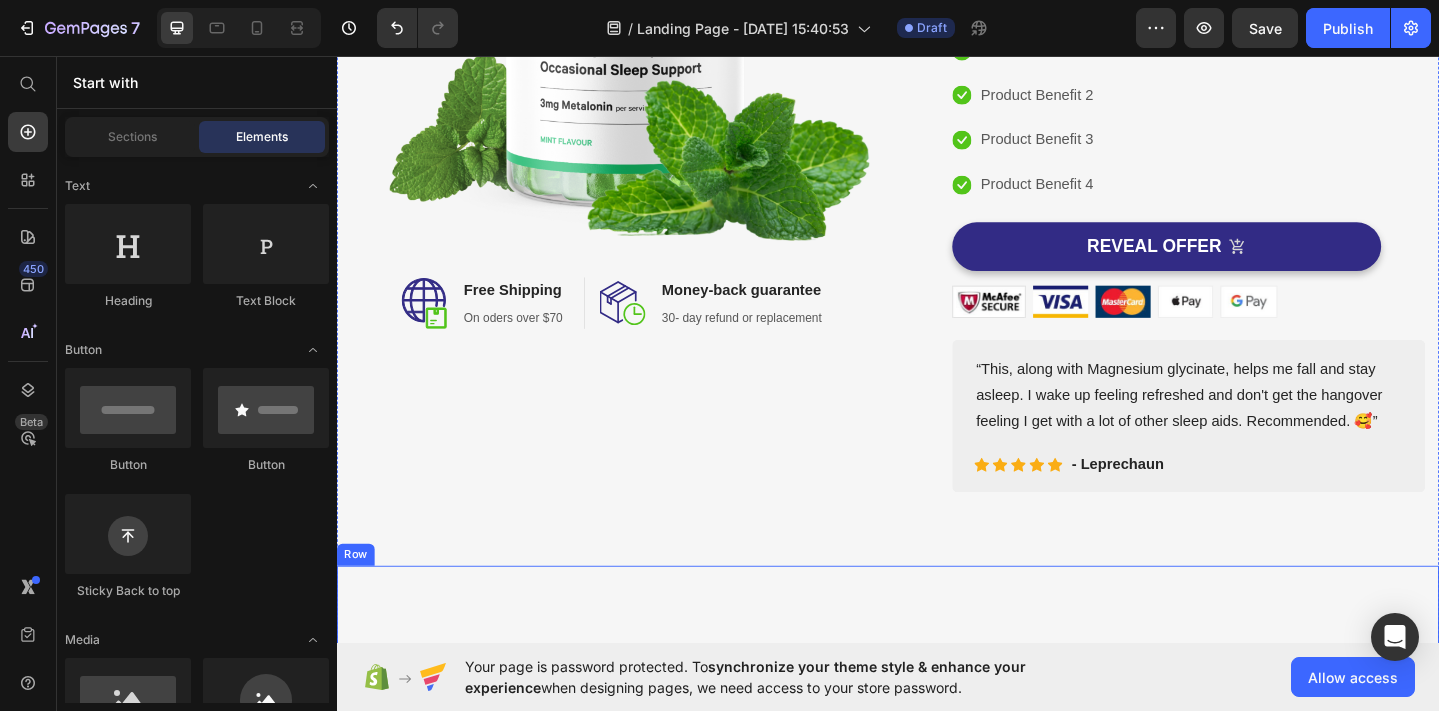 scroll, scrollTop: 0, scrollLeft: 0, axis: both 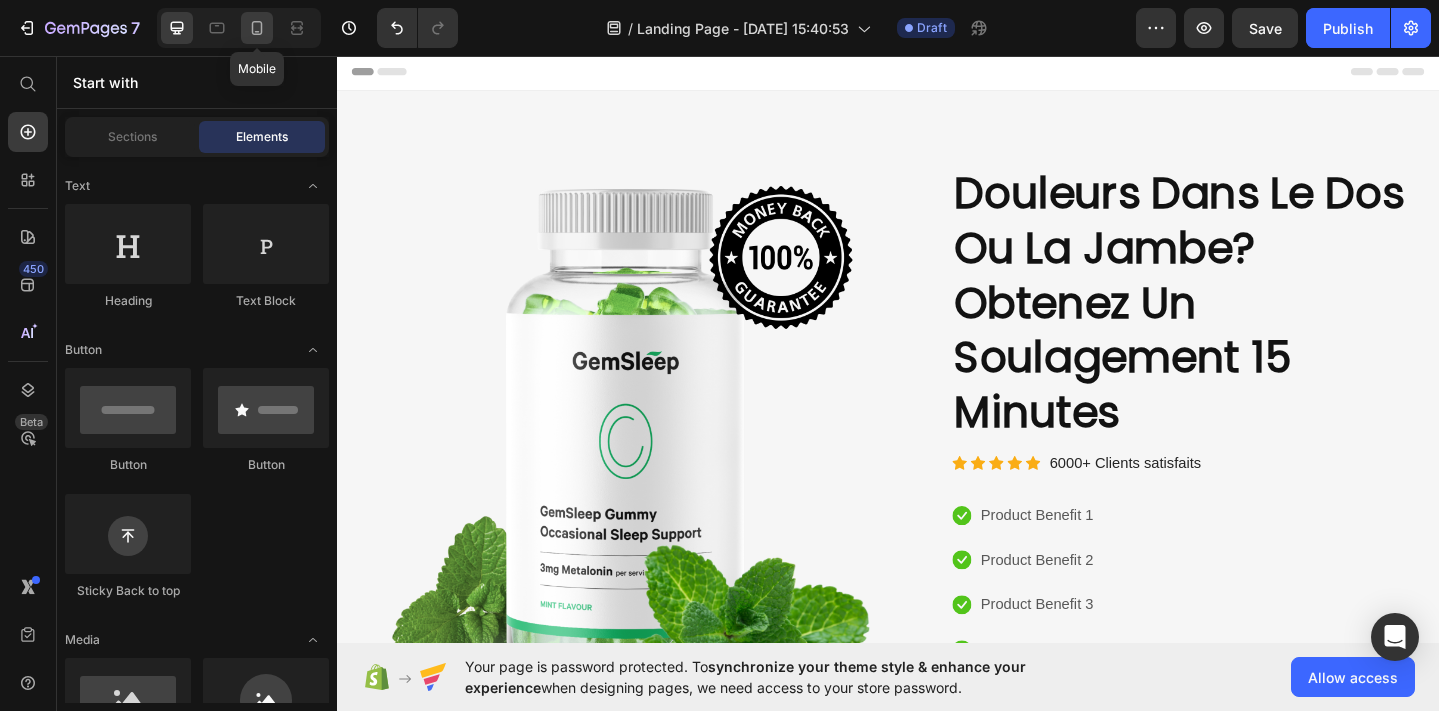 click 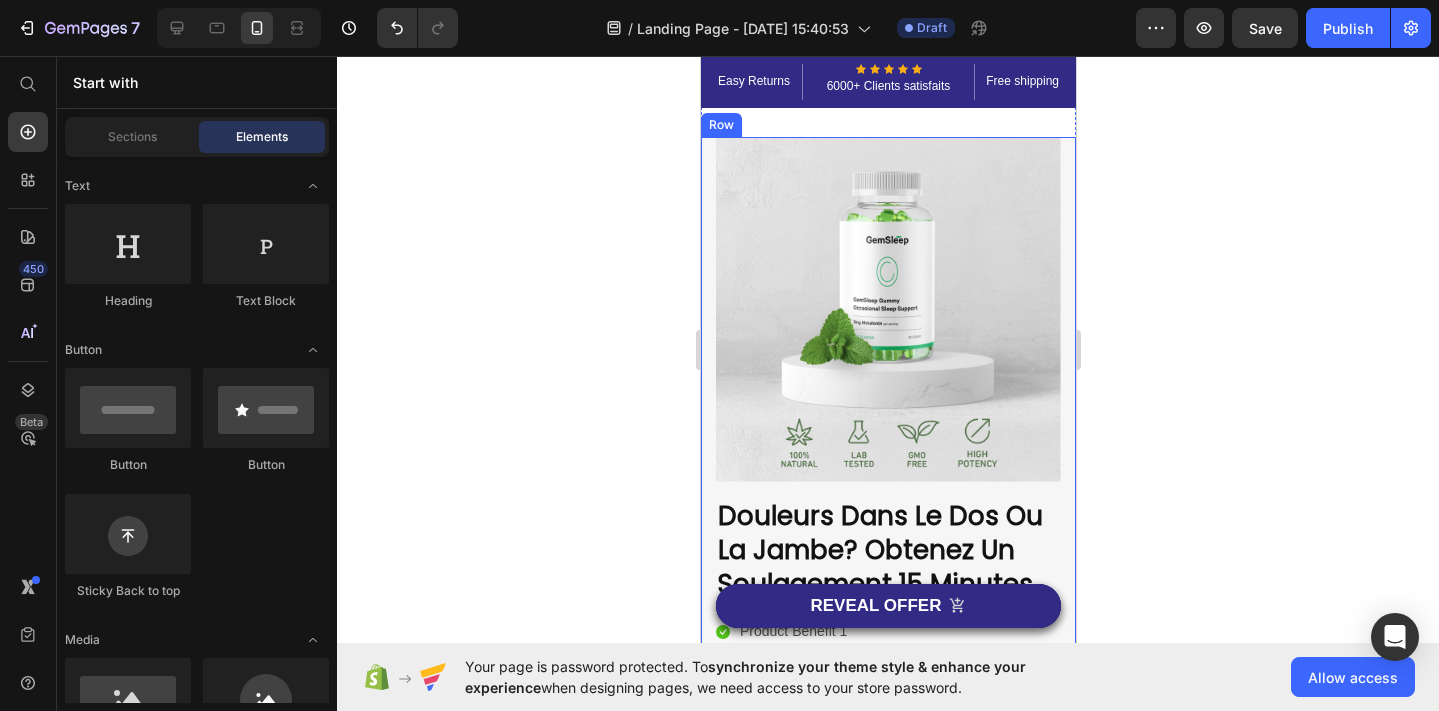 click on "Image Image Free Shipping Heading On oders over $70 Text block Row Image Money-back guarantee Heading 30- day refund or replacement Text block Row Row Row Image Douleurs Dans Le Dos Ou La Jambe? Obtenez Un Soulagement 15 Minutes Heading                Icon                Icon                Icon                Icon                Icon Icon List Hoz 6000+ Clients satisfaits Text block Row
Icon Product Benefit 1 Text block
Icon Product Benefit 2 Text block
Icon Product Benefit 3 Text block
Icon Product Benefit 4 Text block Icon List
Icon Product Benefit 1 Text block
Icon Product Benefit 2 Text block
Icon Product Benefit 3 Text block
Icon Product Benefit 4 Text block Icon List REVEAL OFFER (P) Cart Button Image Image Image Image Image Row Text block                Icon                Icon                Icon                Icon                Icon Icon List Hoz - Leprechaun Text block" at bounding box center (887, 564) 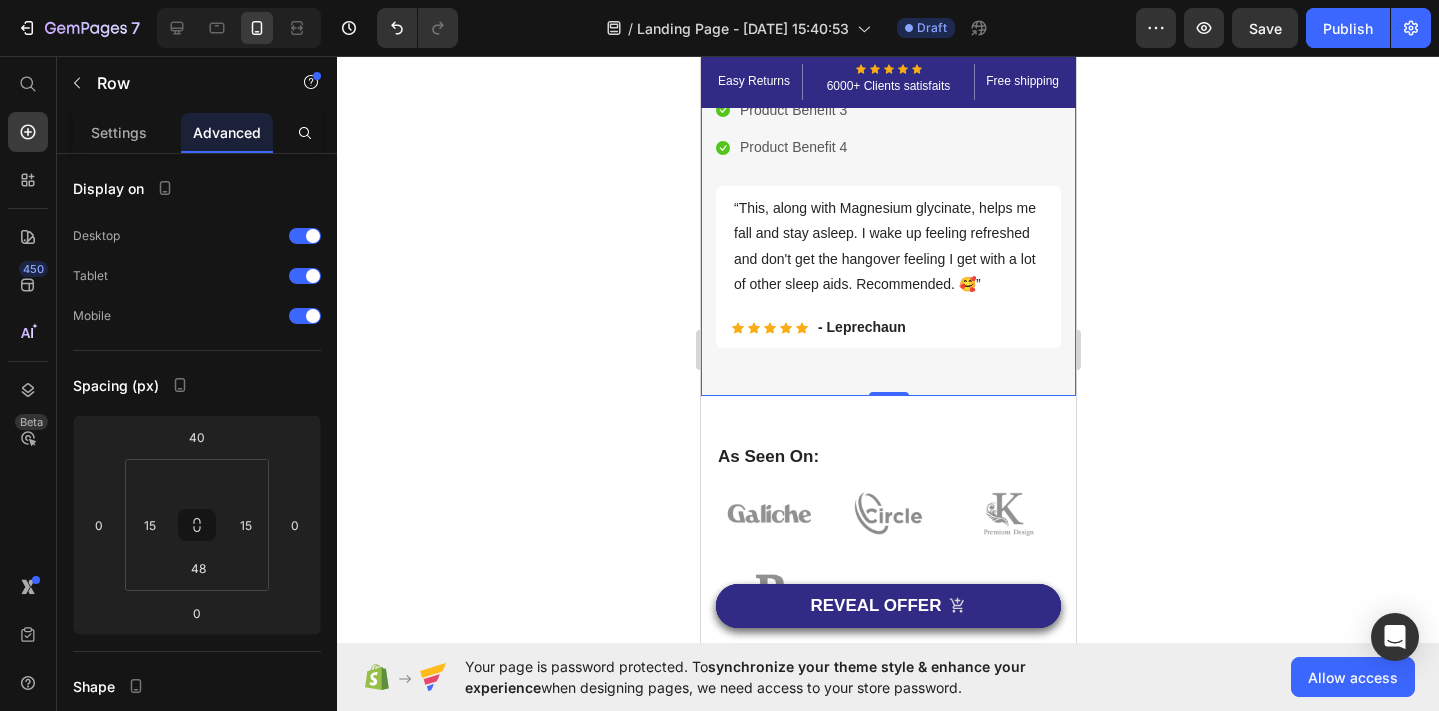 scroll, scrollTop: 597, scrollLeft: 0, axis: vertical 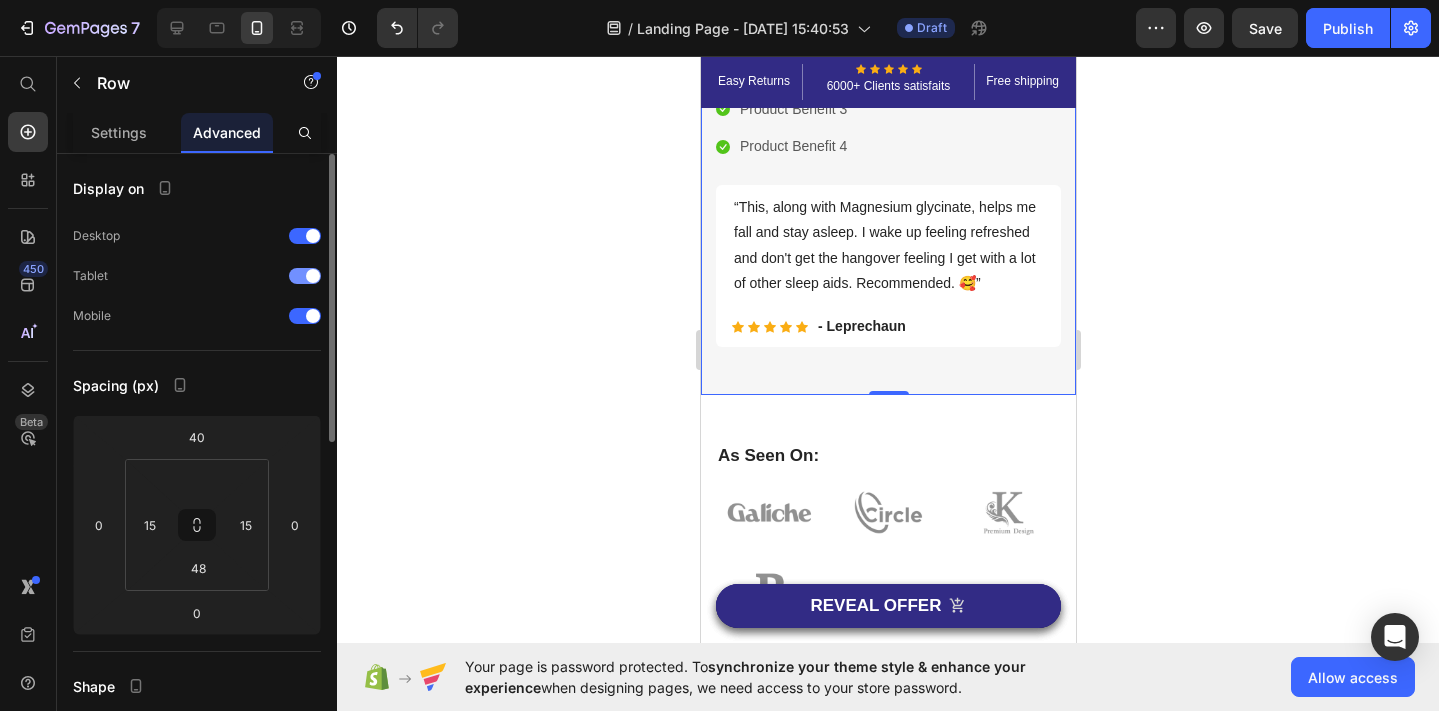 click at bounding box center (305, 276) 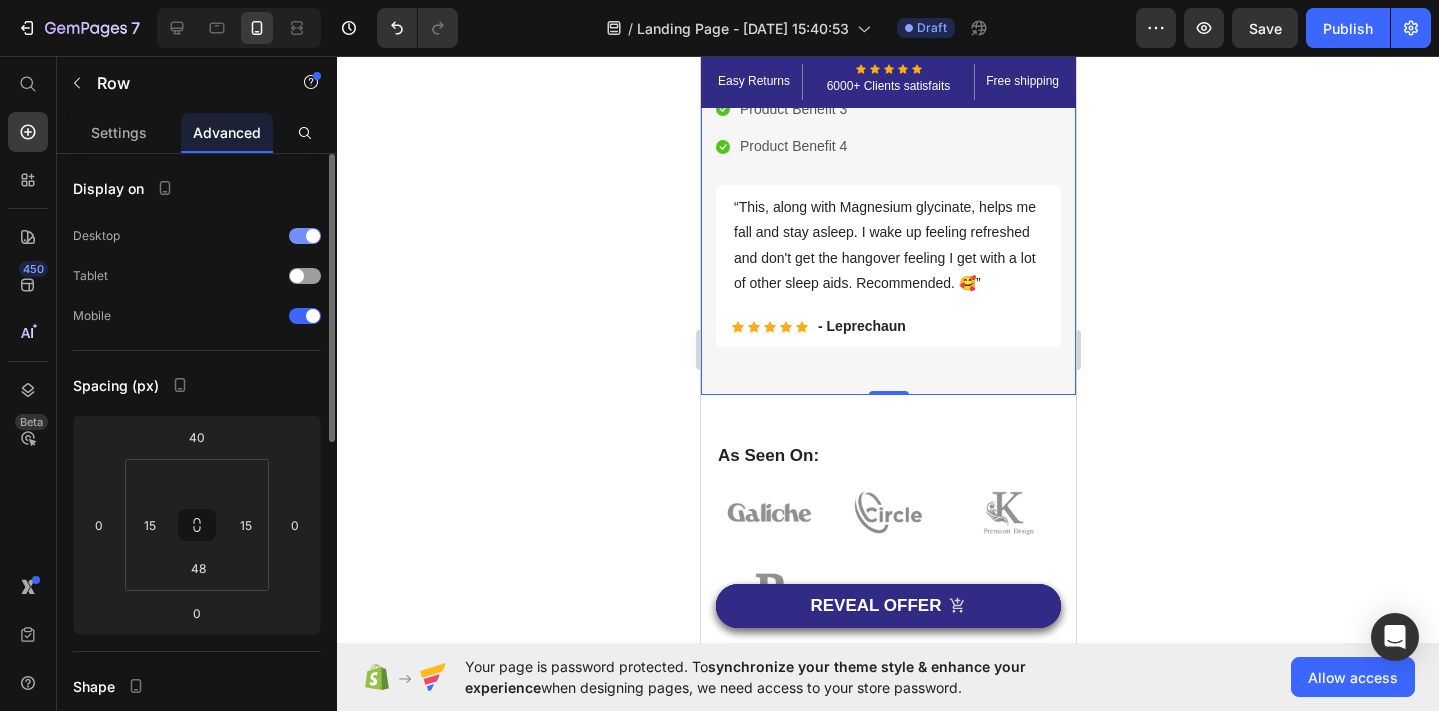 click at bounding box center (305, 236) 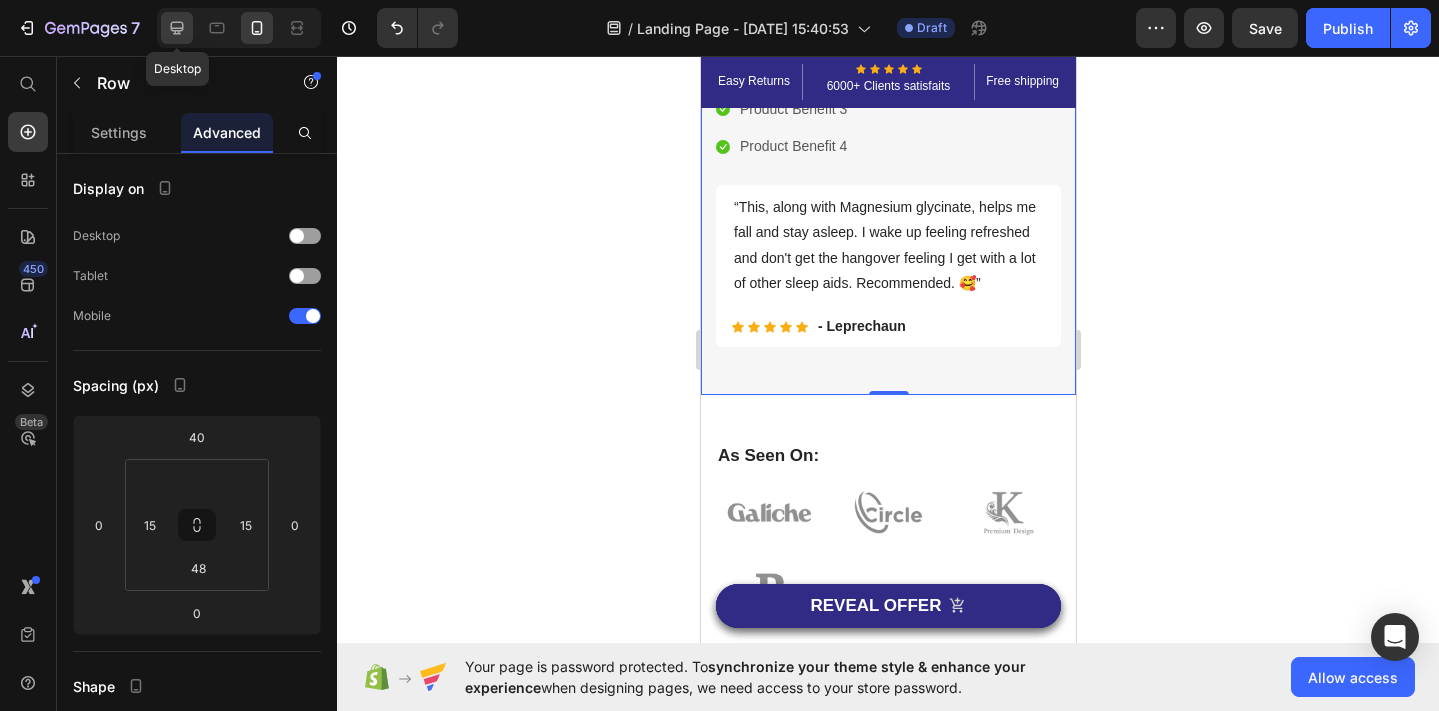 drag, startPoint x: 176, startPoint y: 23, endPoint x: 30, endPoint y: 240, distance: 261.5435 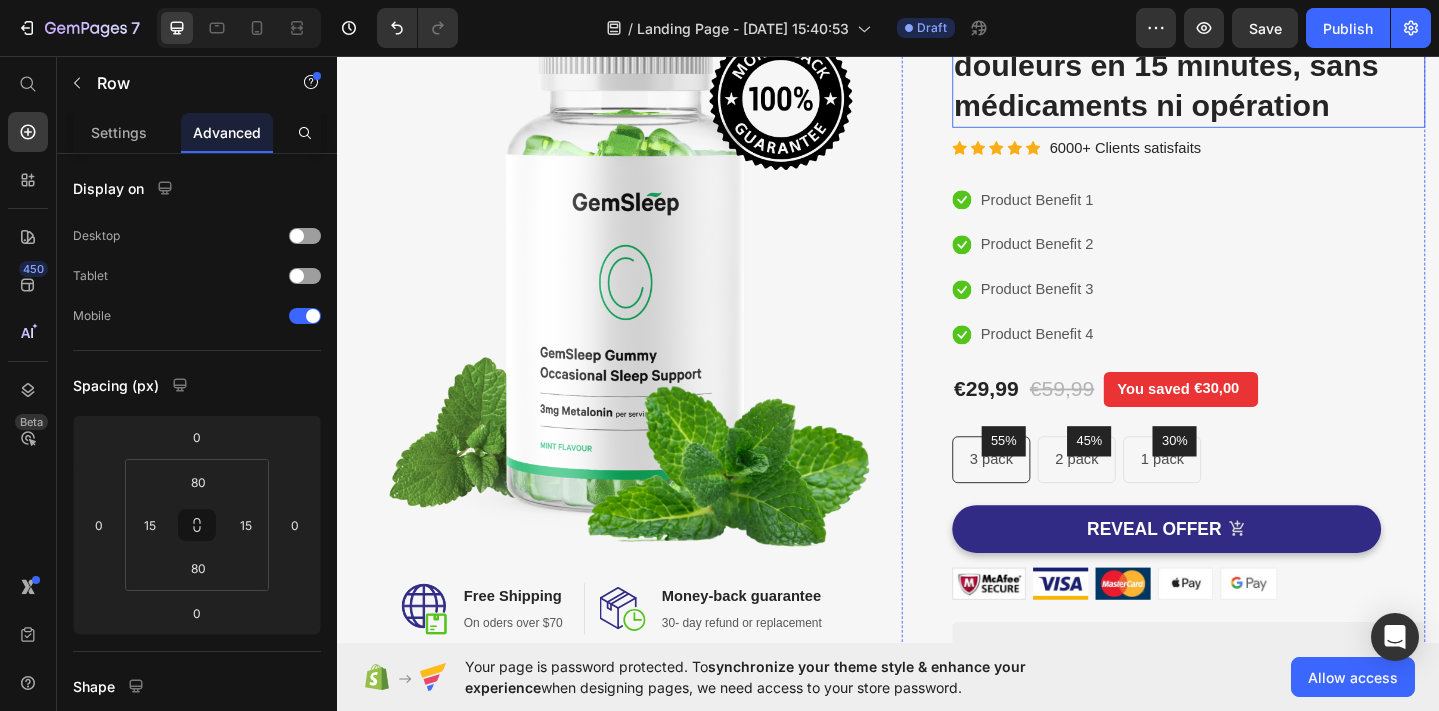 scroll, scrollTop: 183, scrollLeft: 0, axis: vertical 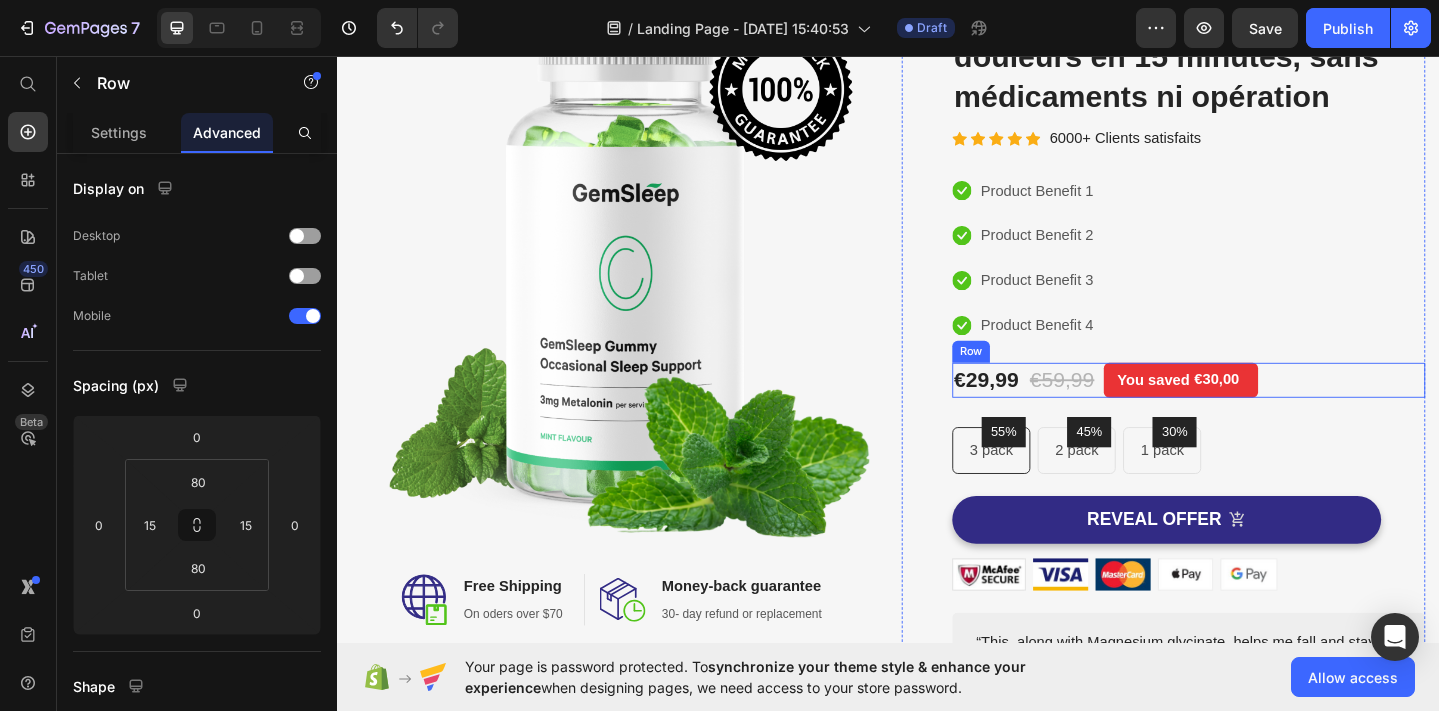 click on "€29,99 (P) Price €59,99 (P) Price You saved €30,00 Product Tag Row" at bounding box center (1264, 409) 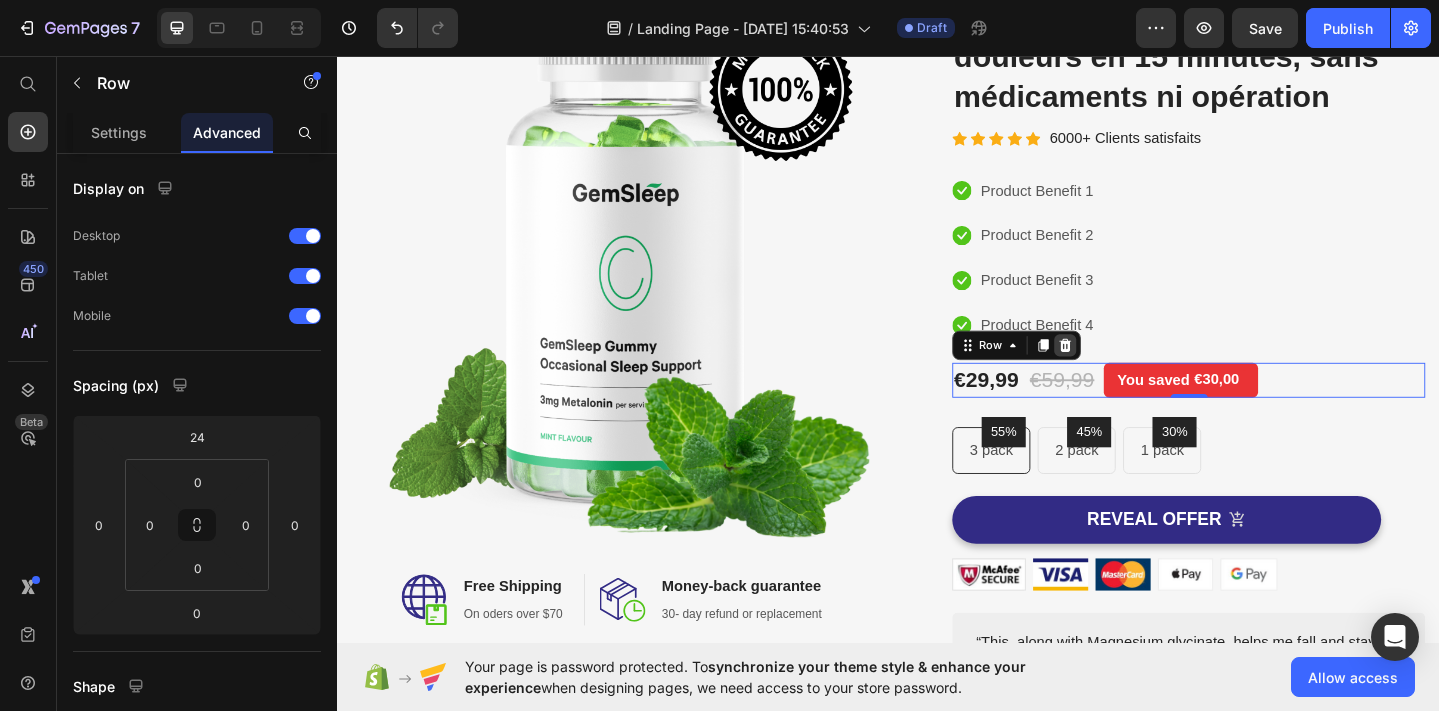 click 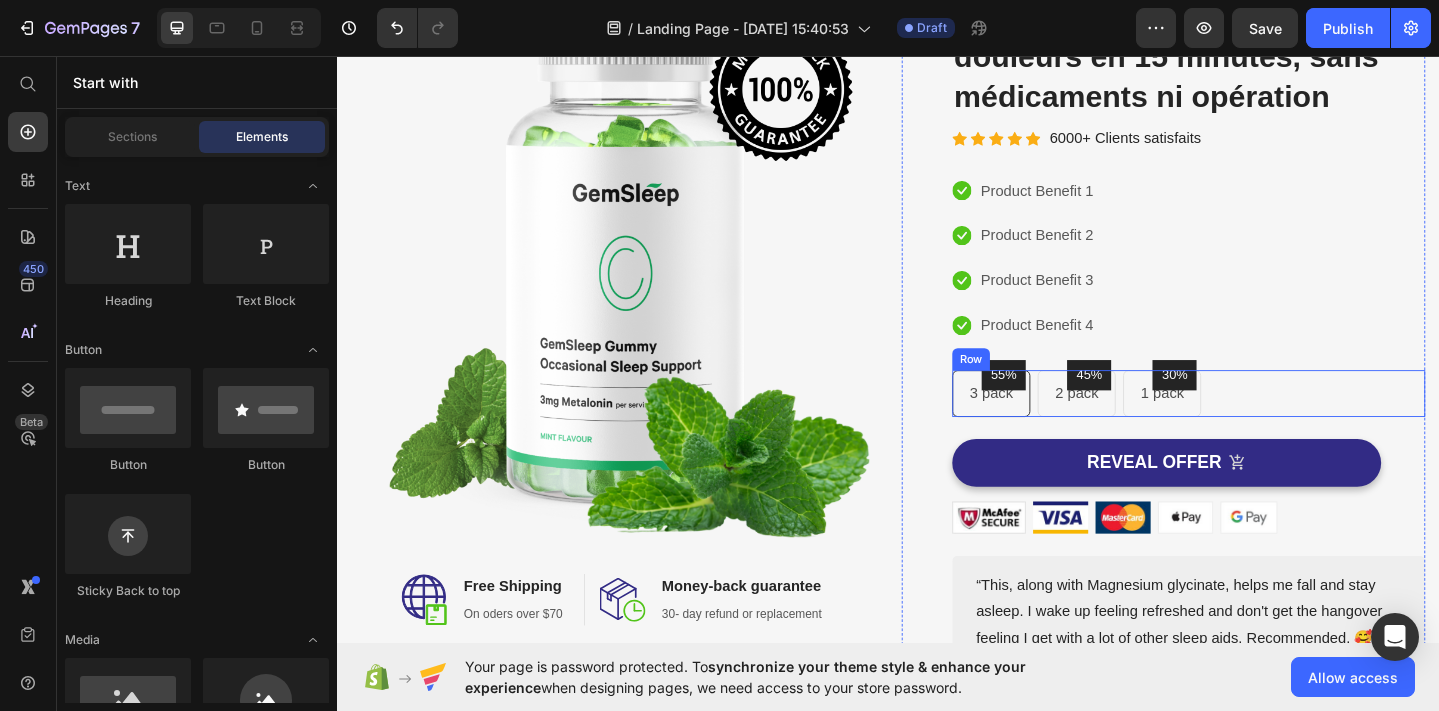 click on "55% Text block Row 3 pack Text block Row 45% Text block Row 2 pack Text block Row 30% Text block Row 1 pack Text block Row Row" at bounding box center [1264, 423] 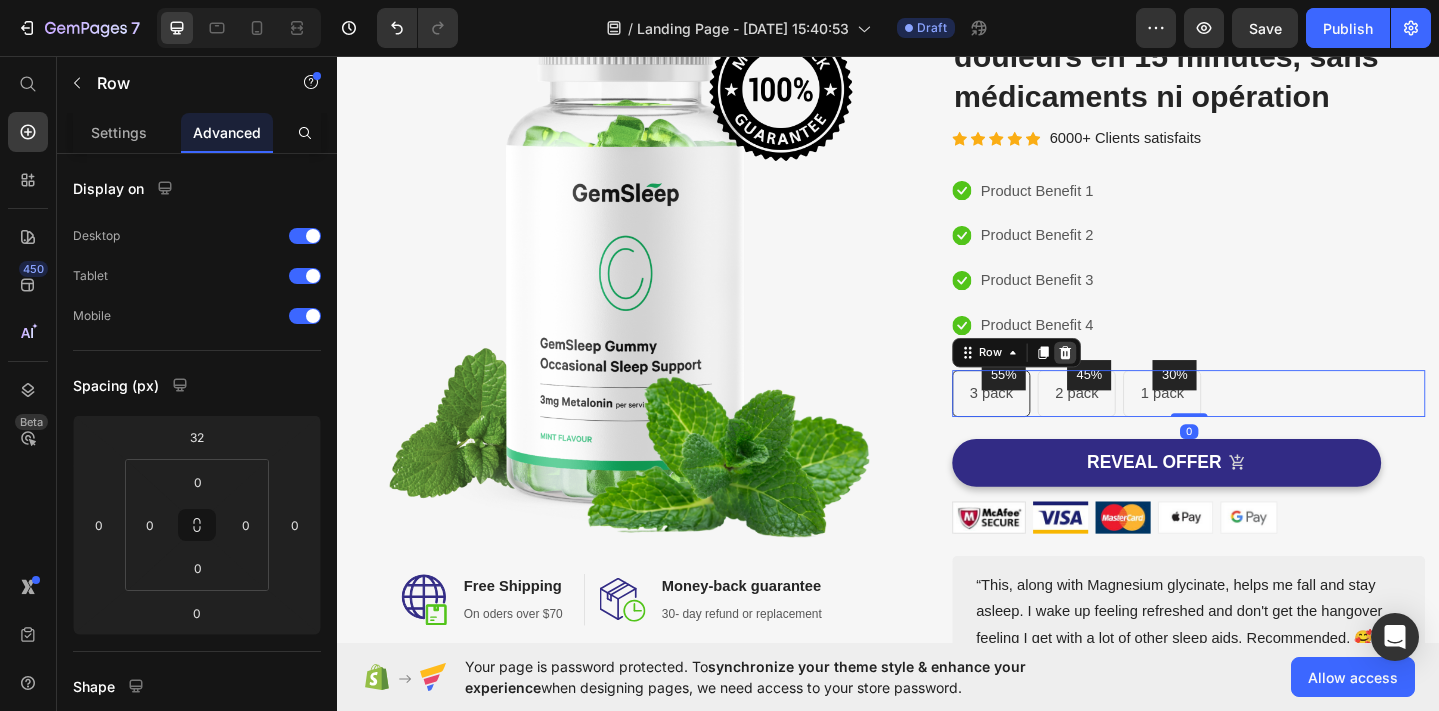 click 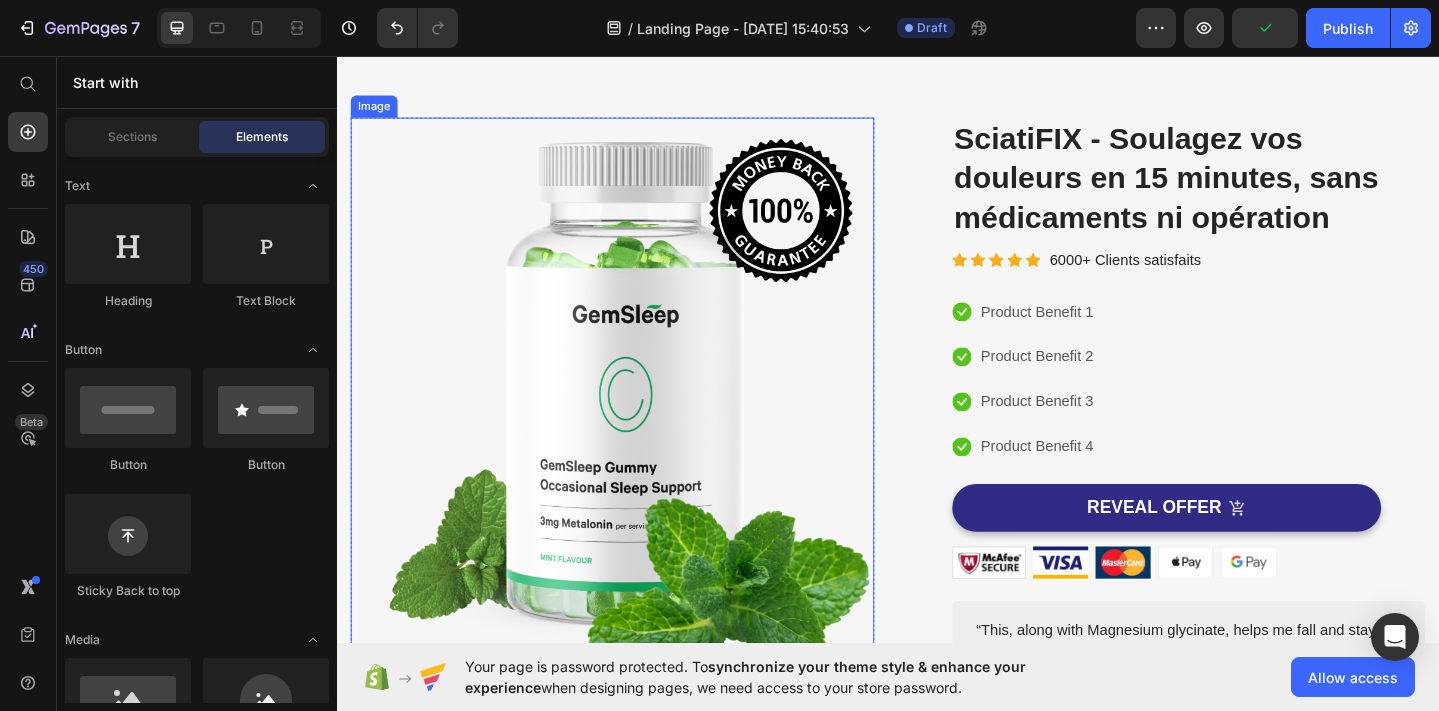 scroll, scrollTop: 57, scrollLeft: 0, axis: vertical 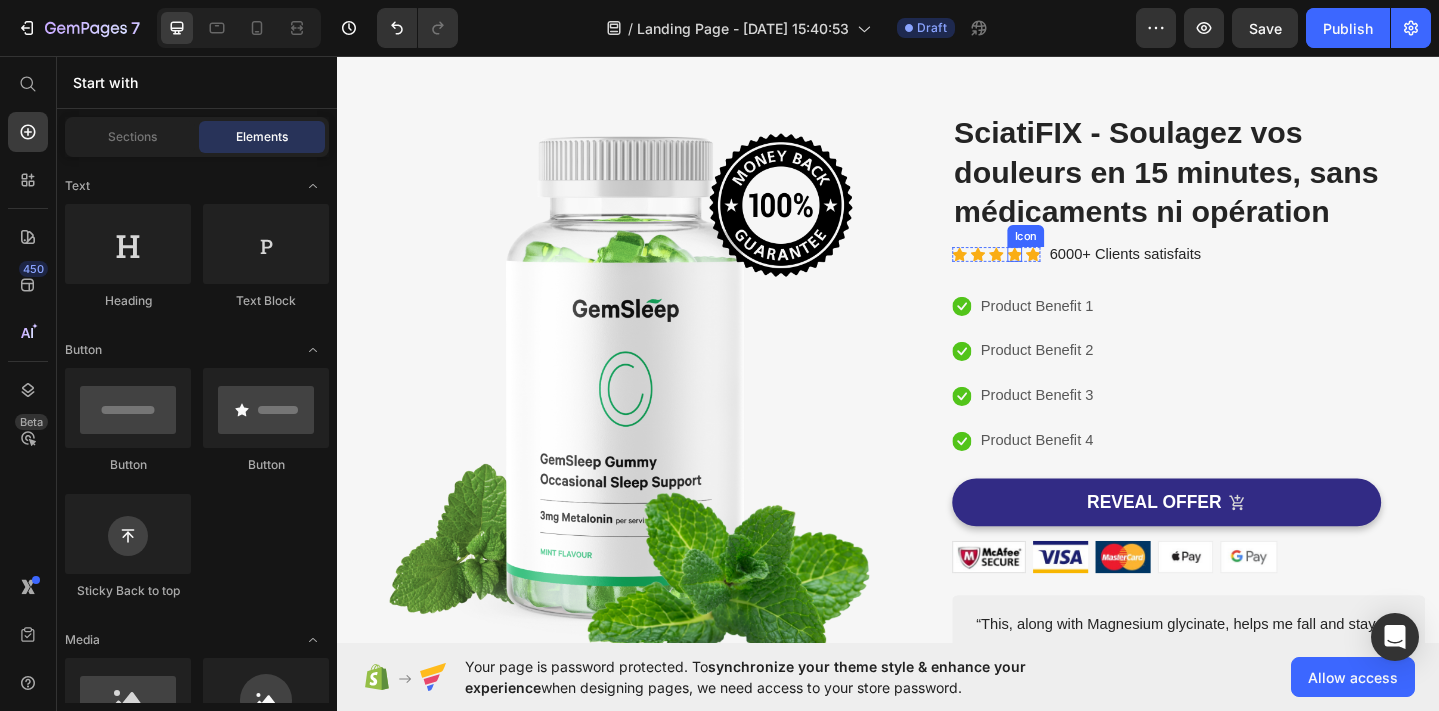 click 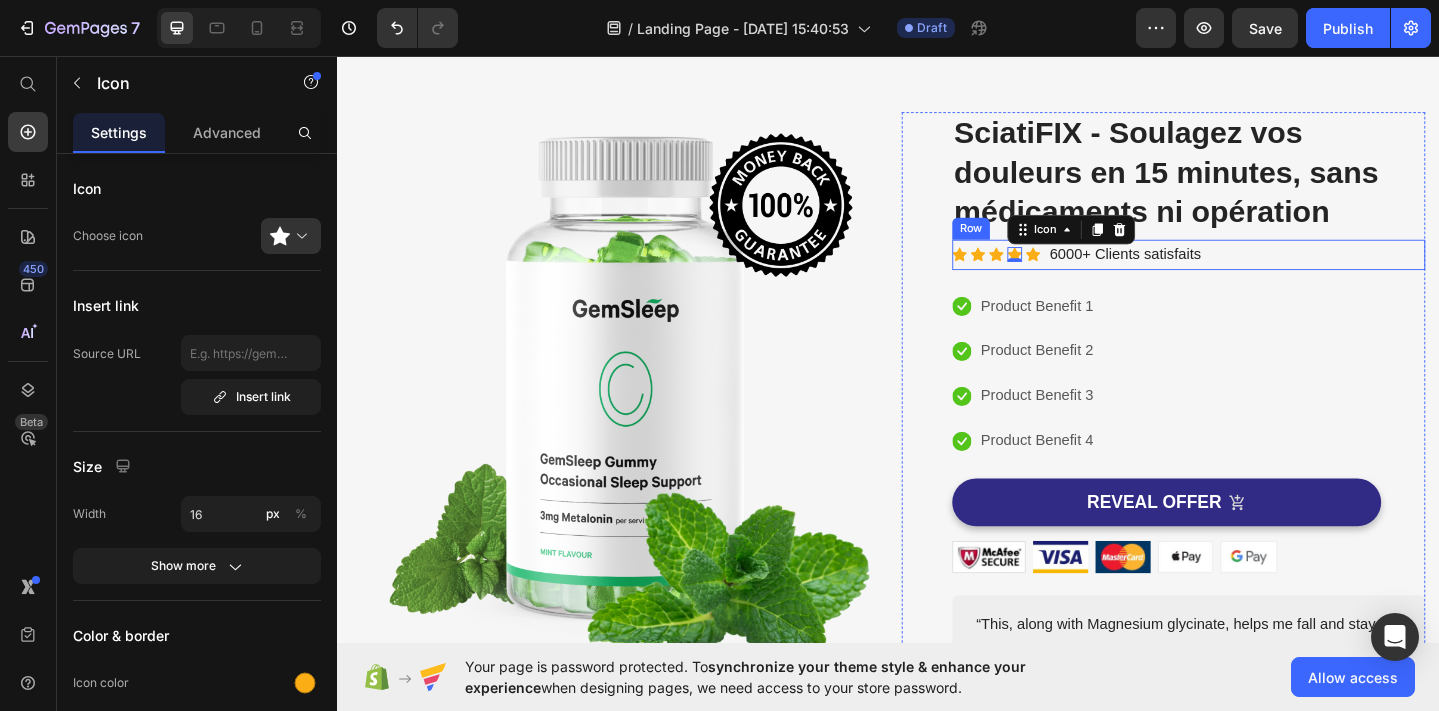 click on "Icon                Icon                Icon                Icon   0                Icon Icon List Hoz 6000+ Clients satisfaits Text block Row" at bounding box center (1264, 272) 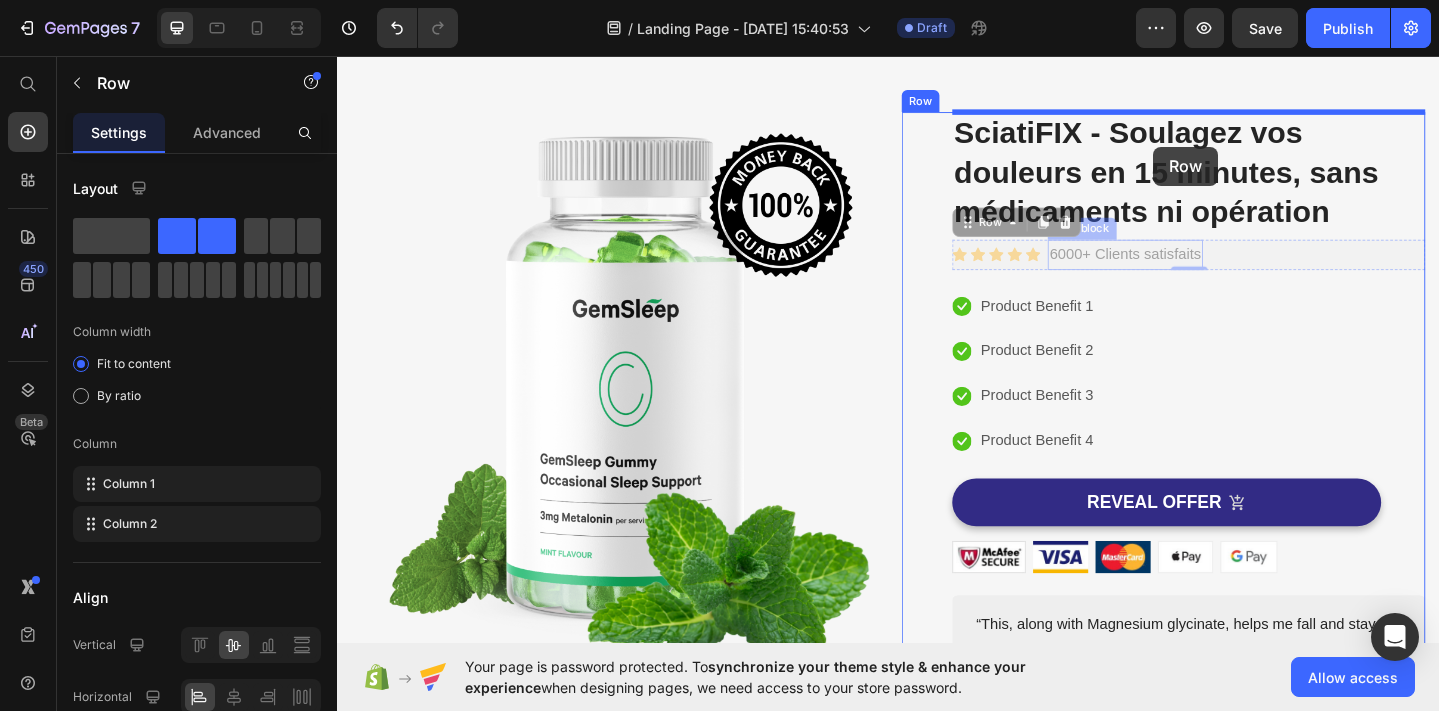drag, startPoint x: 1313, startPoint y: 270, endPoint x: 1226, endPoint y: 155, distance: 144.20125 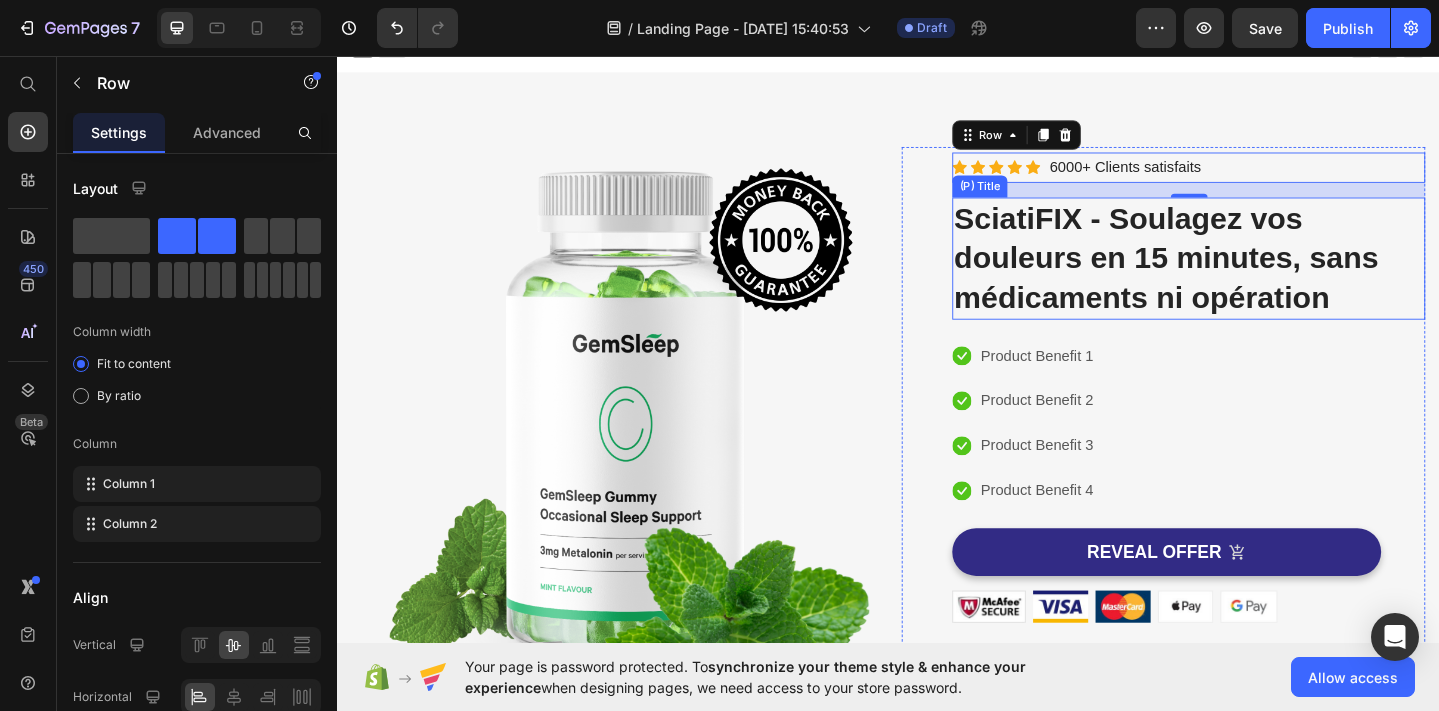 scroll, scrollTop: 0, scrollLeft: 0, axis: both 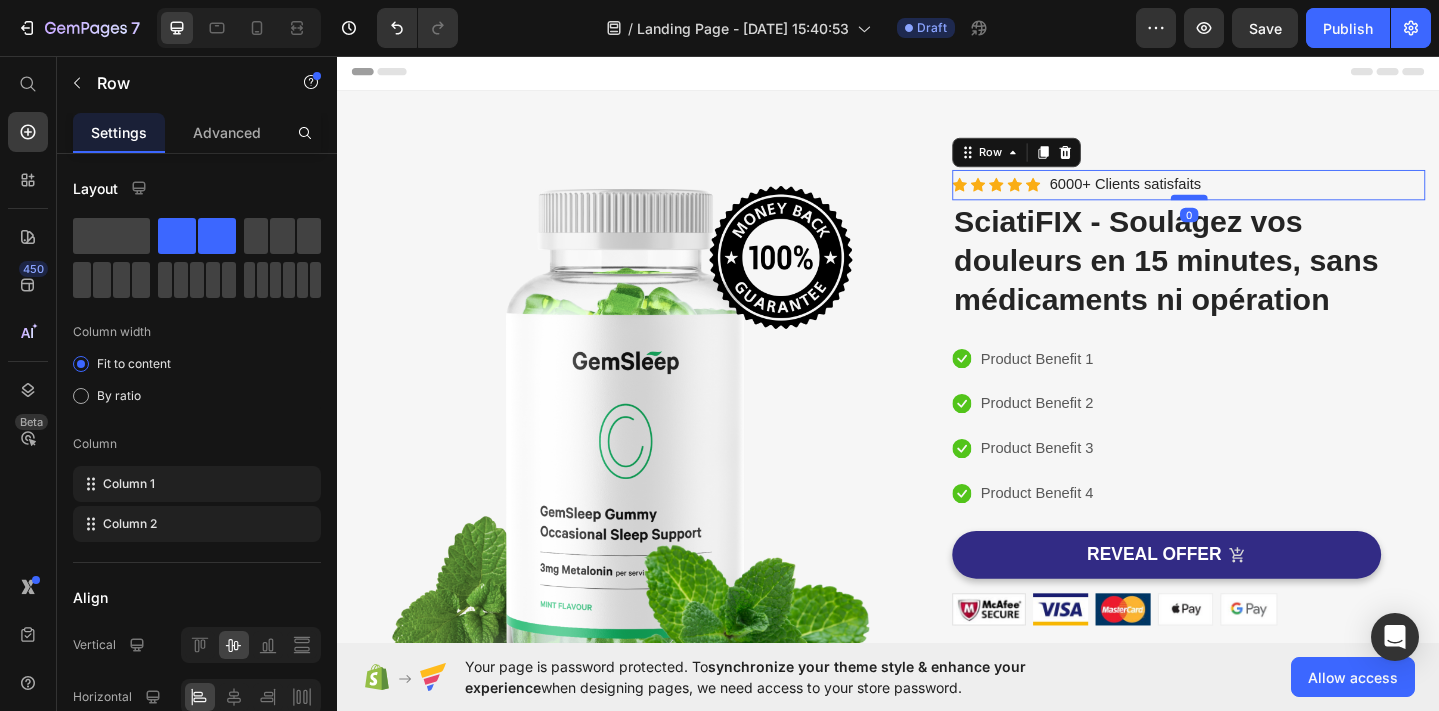 drag, startPoint x: 1253, startPoint y: 224, endPoint x: 1254, endPoint y: 207, distance: 17.029387 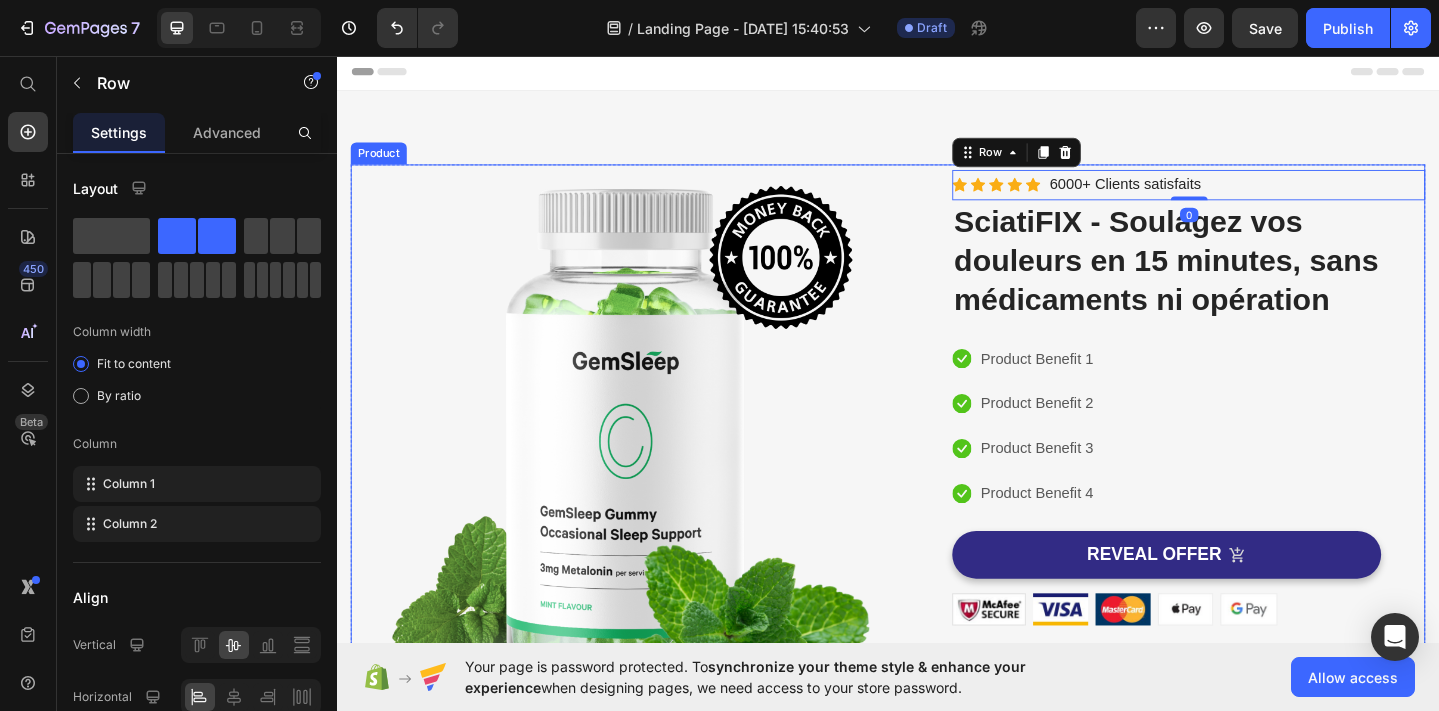 click on "Image Image Free Shipping Heading On oders over $70 Text block Row Image Money-back guarantee Heading 30- day refund or replacement Text block Row Row Row (P) Images & Gallery                Icon                Icon                Icon                Icon                Icon Icon List Hoz 6000+ Clients satisfaits Text block Row   0 SciatiFIX - Soulagez vos douleurs en 15 minutes, sans médicaments ni opération (P) Title
Icon Product Benefit 1 Text block
Icon Product Benefit 2 Text block
Icon Product Benefit 3 Text block
Icon Product Benefit 4 Text block Icon List
Icon Product Benefit 1 Text block
Icon Product Benefit 2 Text block
Icon Product Benefit 3 Text block
Icon Product Benefit 4 Text block Icon List REVEAL OFFER (P) Cart Button Image Image Image Image Image Row Text block                Icon                Icon                Icon                Icon                Icon Row" at bounding box center (937, 520) 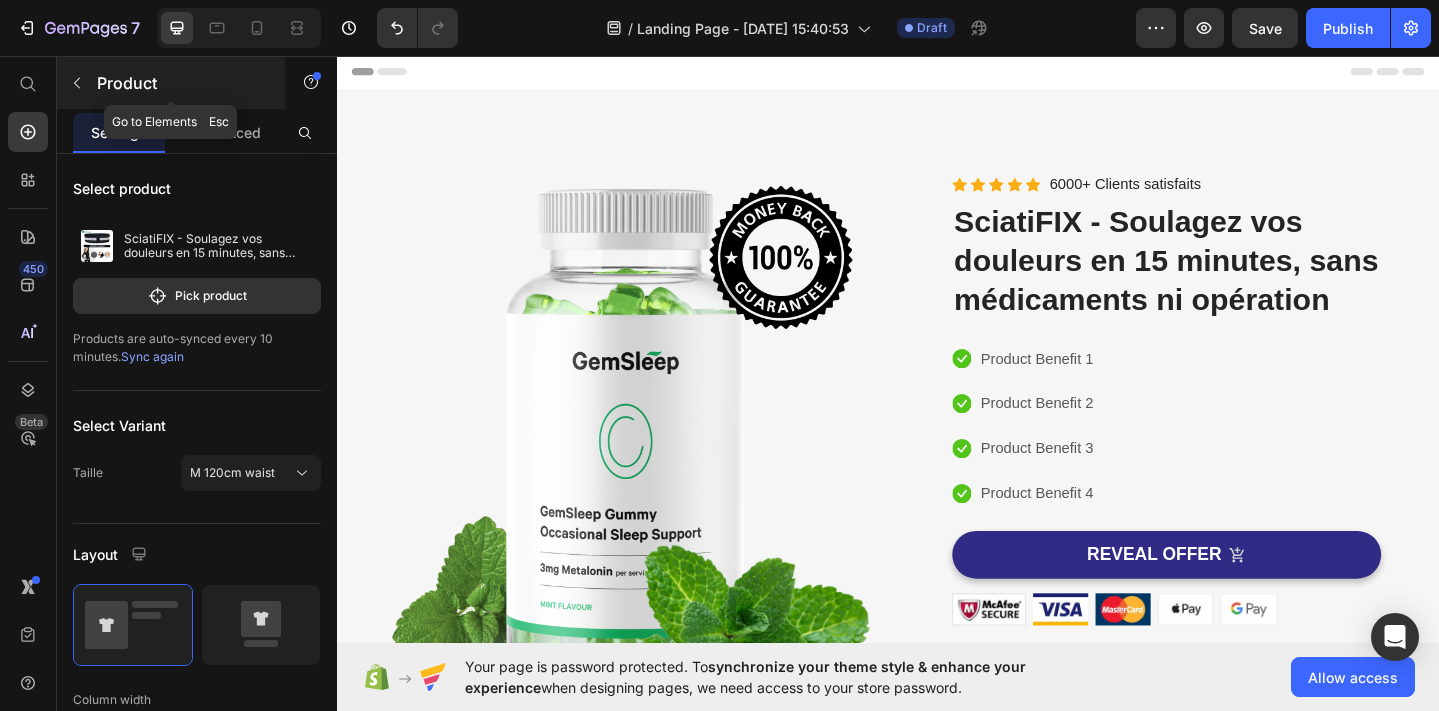 click at bounding box center (77, 83) 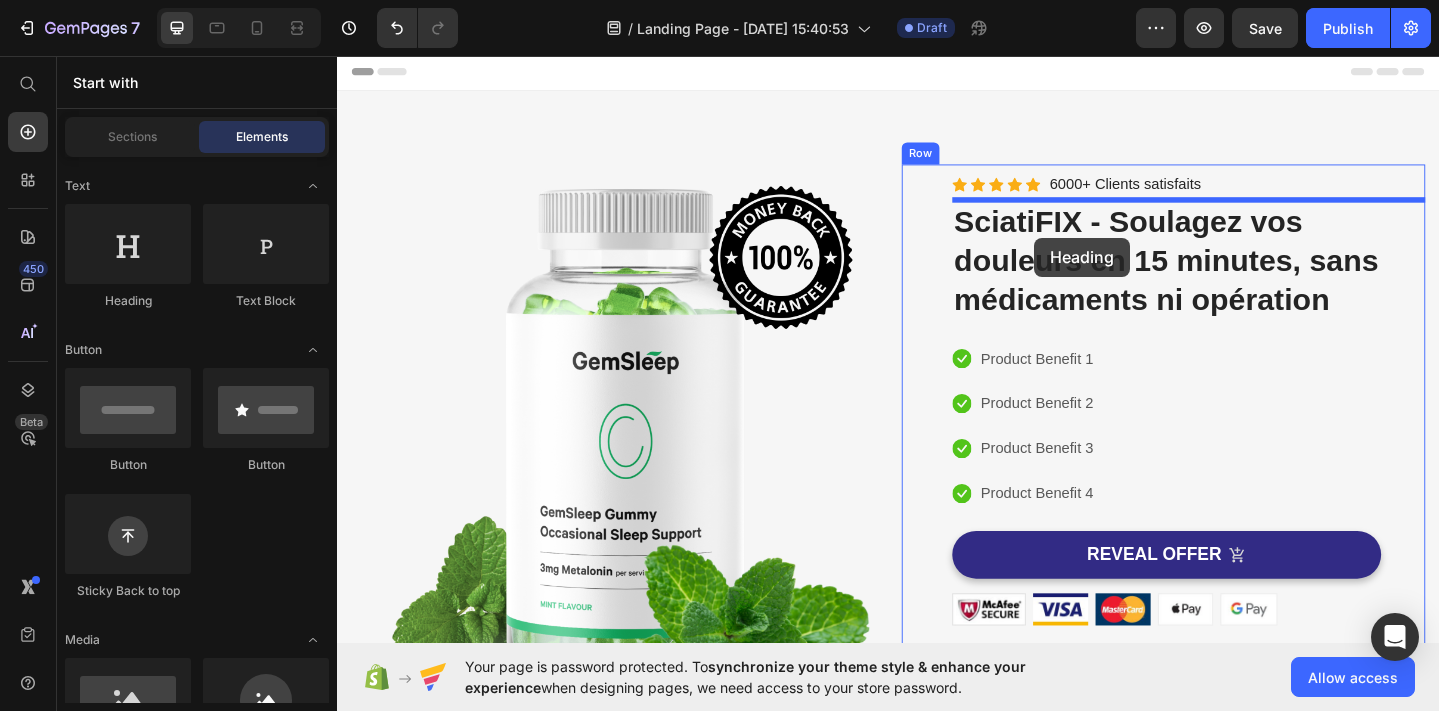 drag, startPoint x: 464, startPoint y: 284, endPoint x: 1096, endPoint y: 254, distance: 632.7116 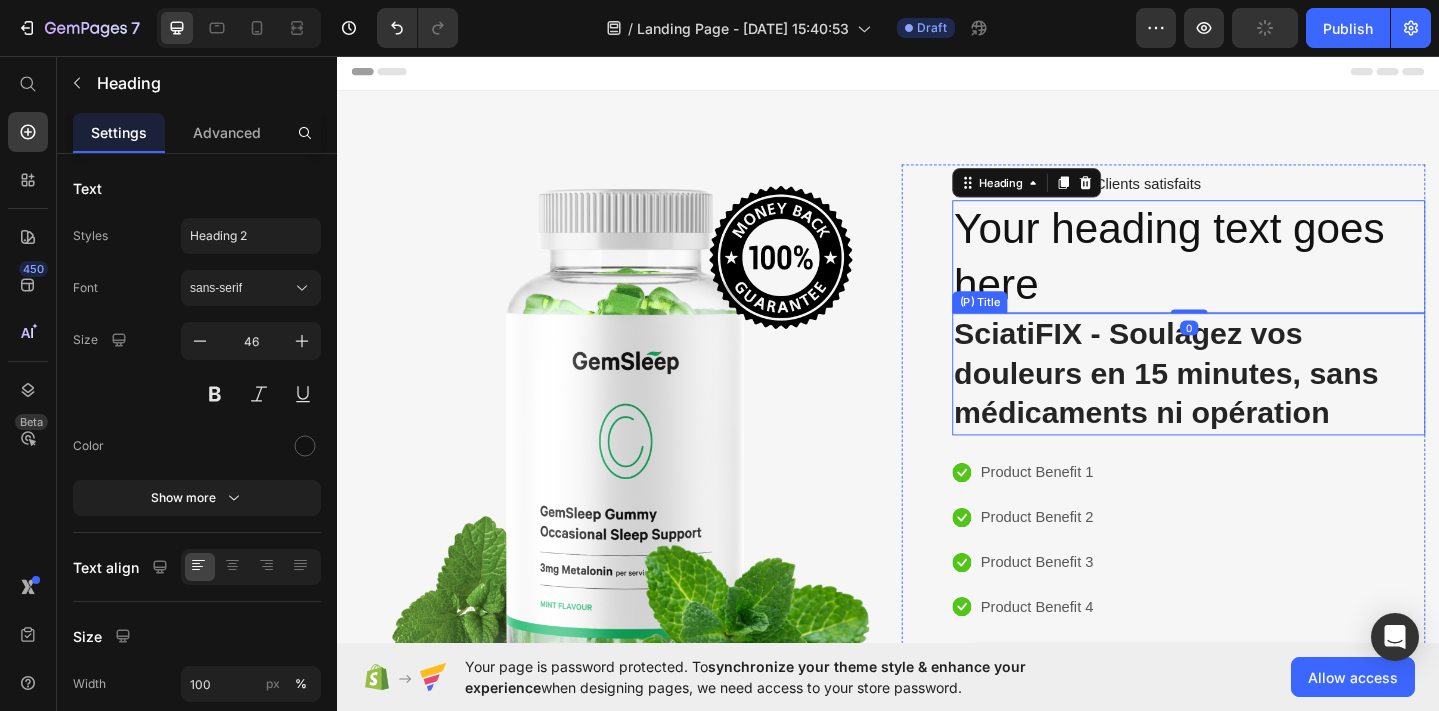 click on "SciatiFIX - Soulagez vos douleurs en 15 minutes, sans médicaments ni opération" at bounding box center (1264, 402) 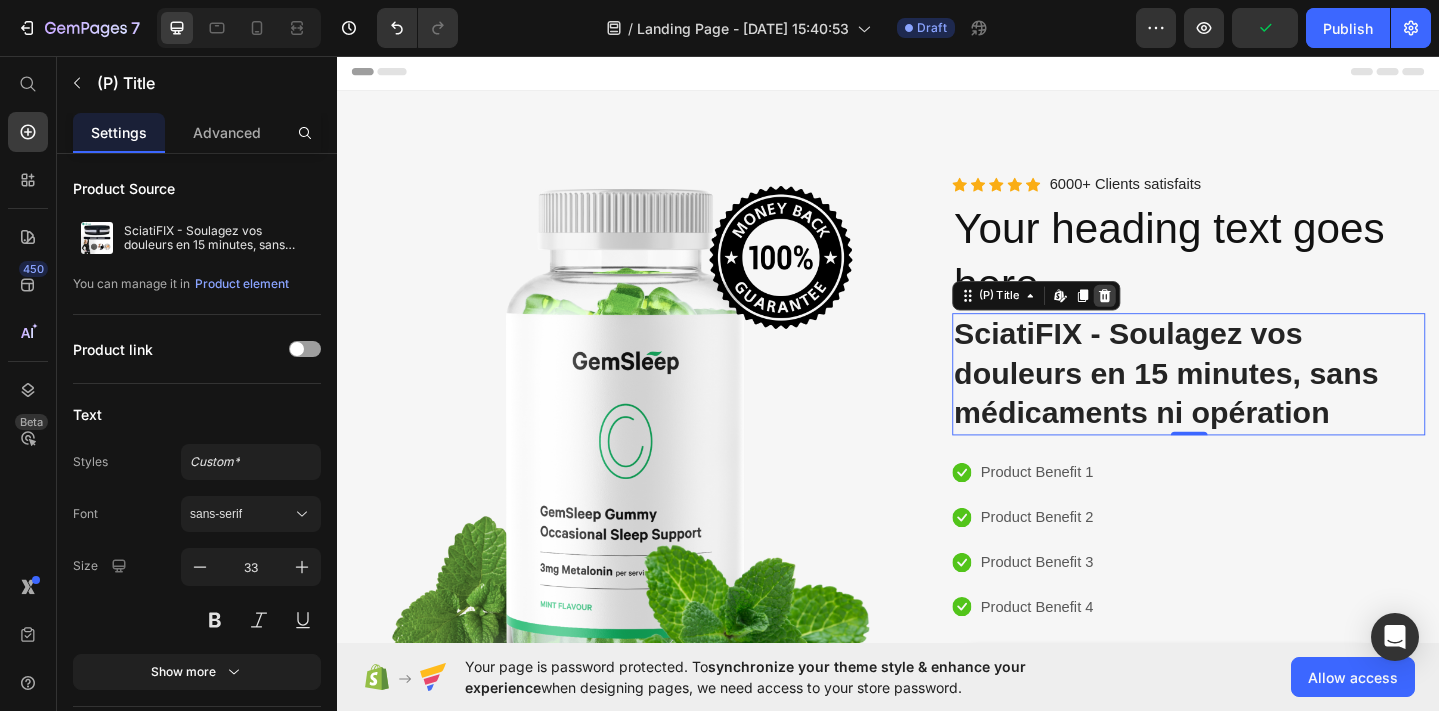 click 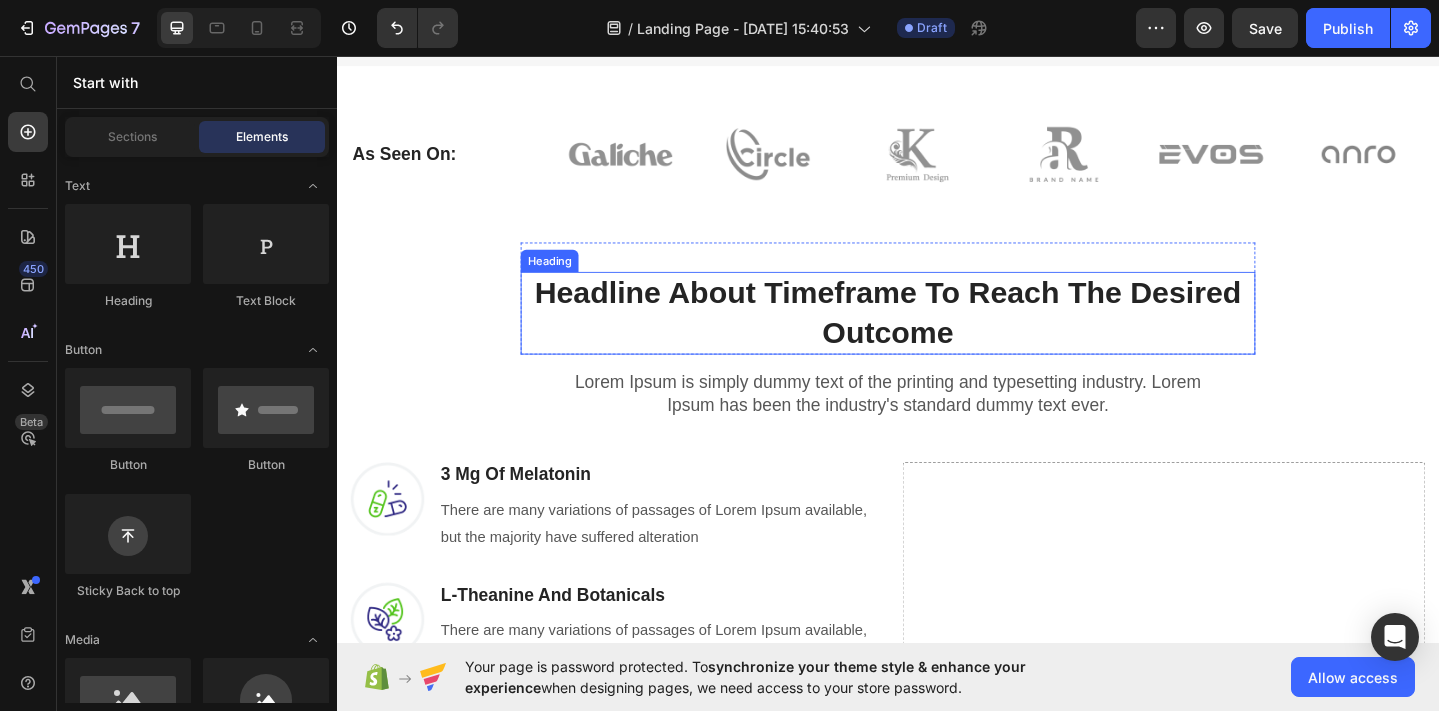 scroll, scrollTop: 890, scrollLeft: 0, axis: vertical 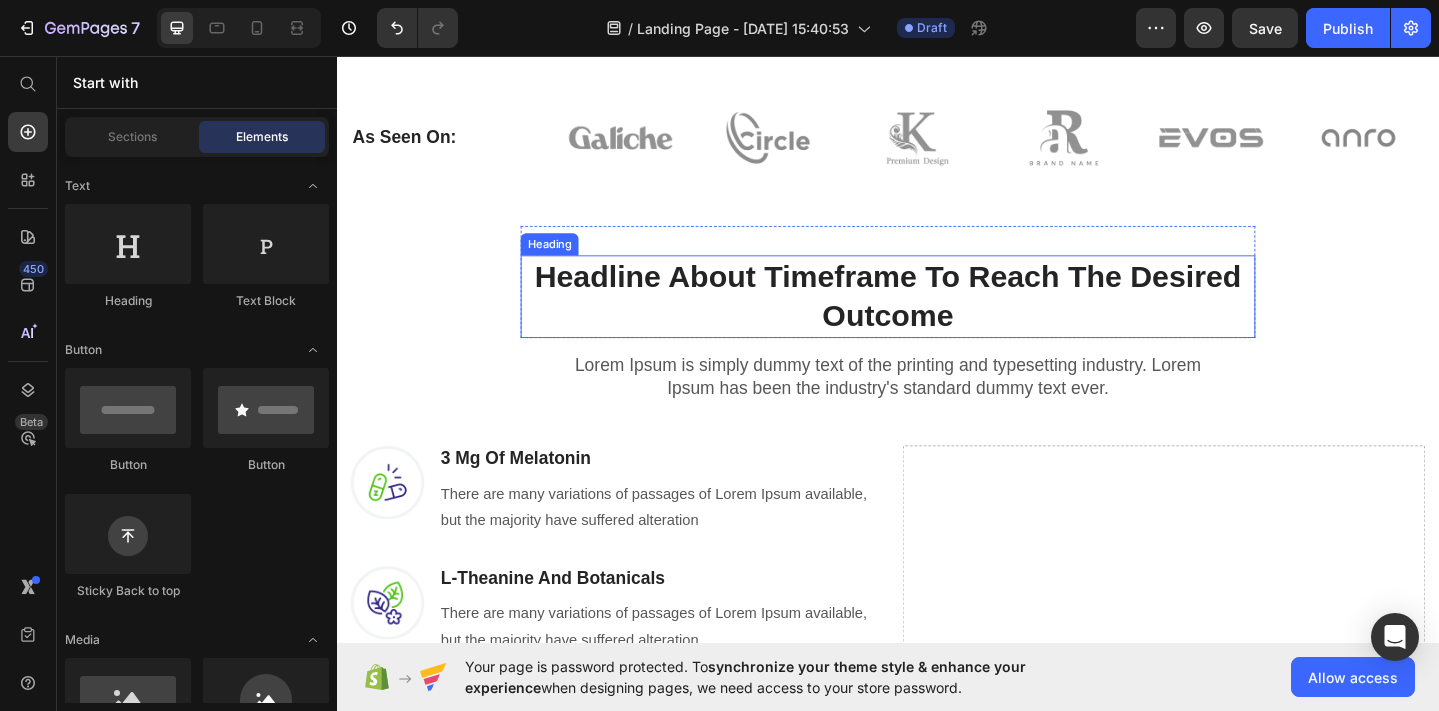 click on "Headline About Timeframe To Reach The Desired Outcome" at bounding box center (937, 318) 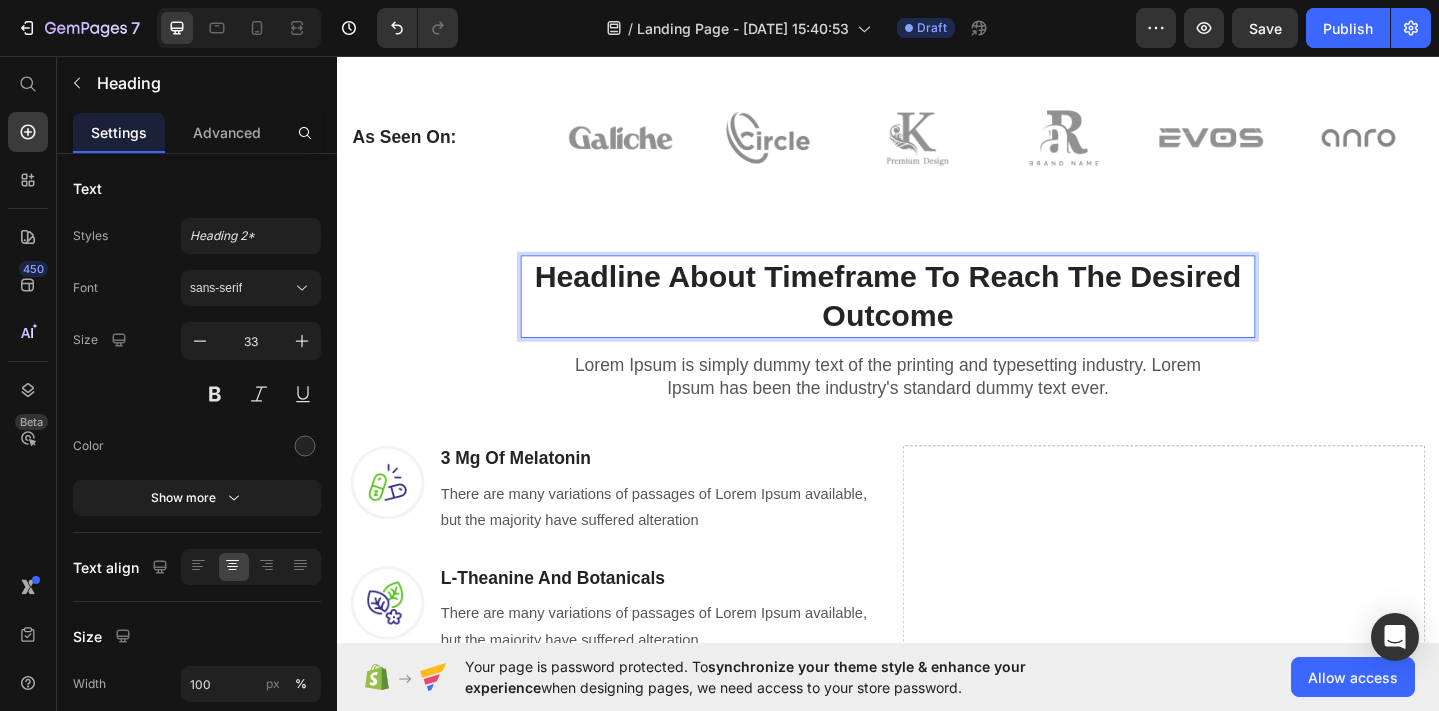 click on "Headline About Timeframe To Reach The Desired Outcome" at bounding box center (937, 318) 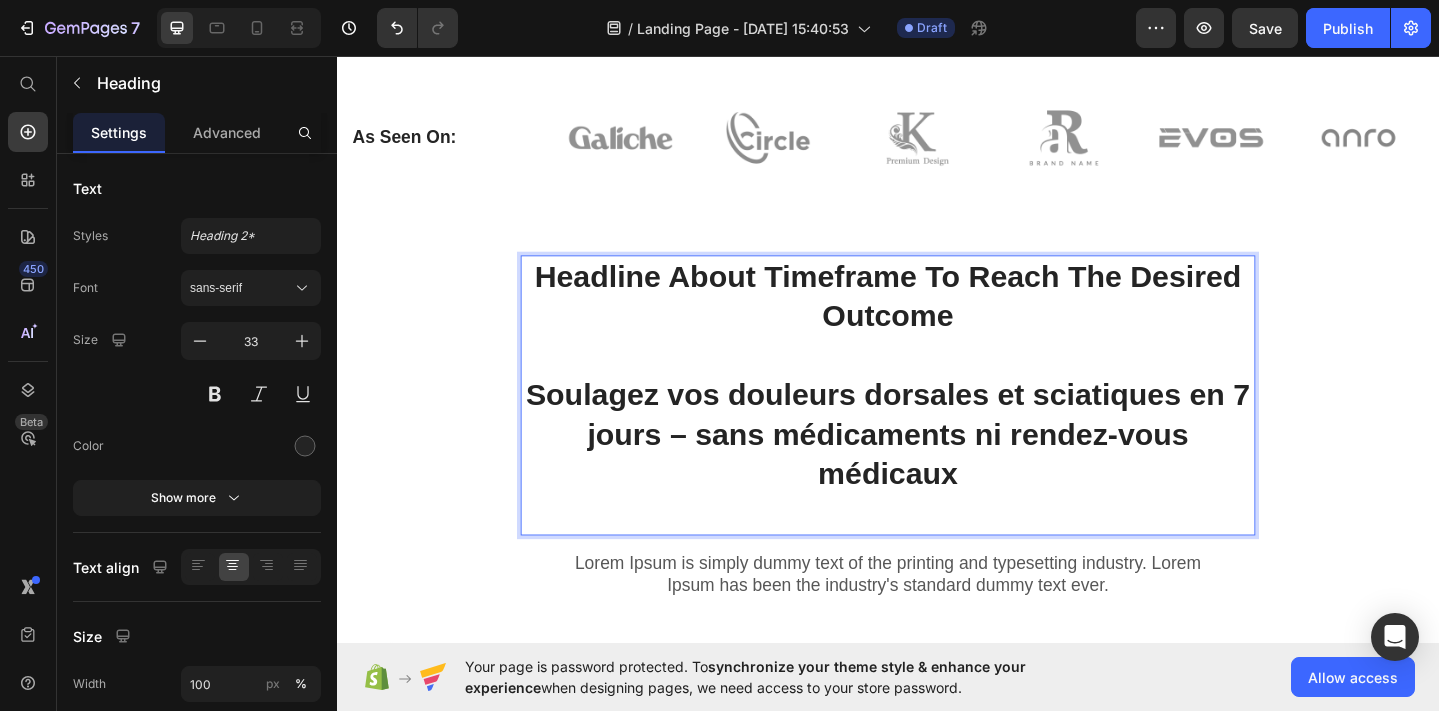 click on "Soulagez vos douleurs dorsales et sciatiques en 7 jours – sans médicaments ni rendez-vous médicaux" at bounding box center (937, 467) 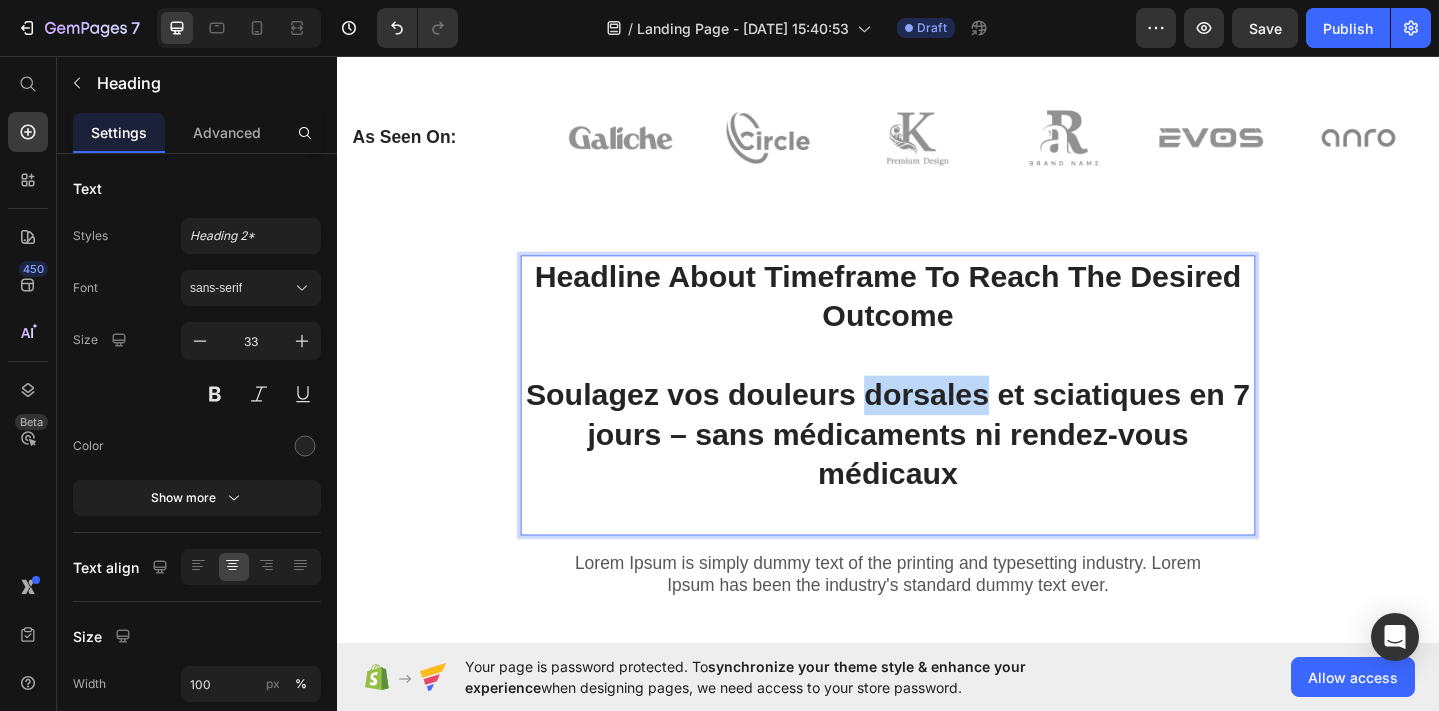 click on "Soulagez vos douleurs dorsales et sciatiques en 7 jours – sans médicaments ni rendez-vous médicaux" at bounding box center (937, 467) 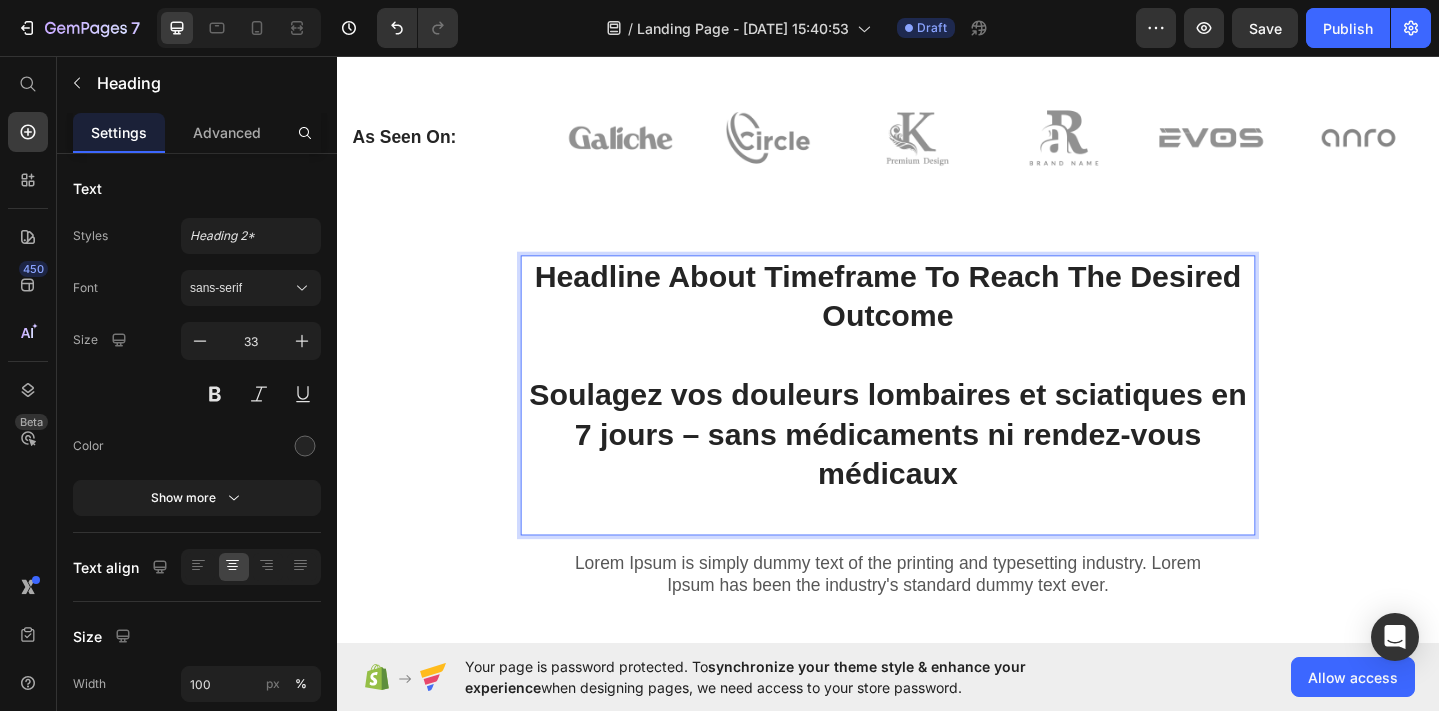 click on "Soulagez vos douleurs lombaires et sciatiques en 7 jours – sans médicaments ni rendez-vous médicaux" at bounding box center (936, 467) 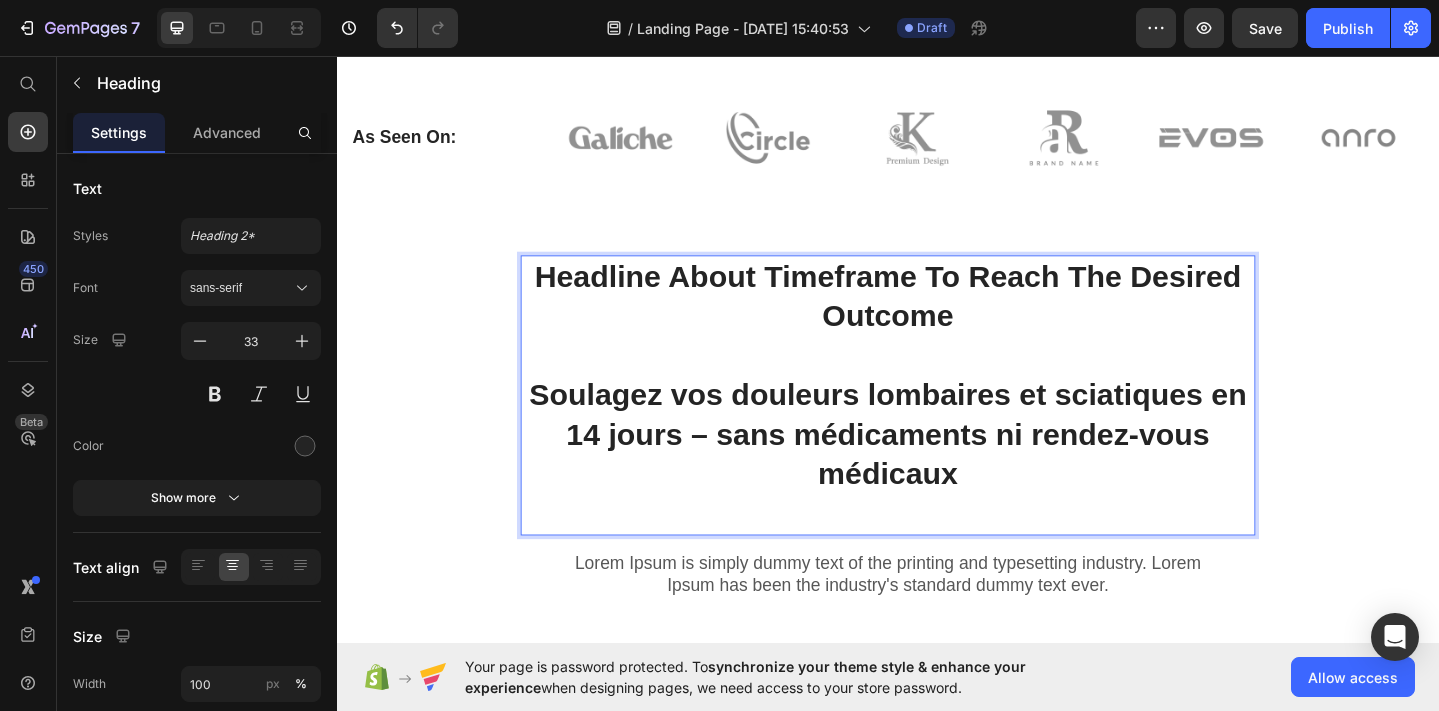 click on "Headline About Timeframe To Reach The Desired Outcome Soulagez vos douleurs lombaires et sciatiques en 14 jours – sans médicaments ni rendez-vous médicaux" at bounding box center [937, 403] 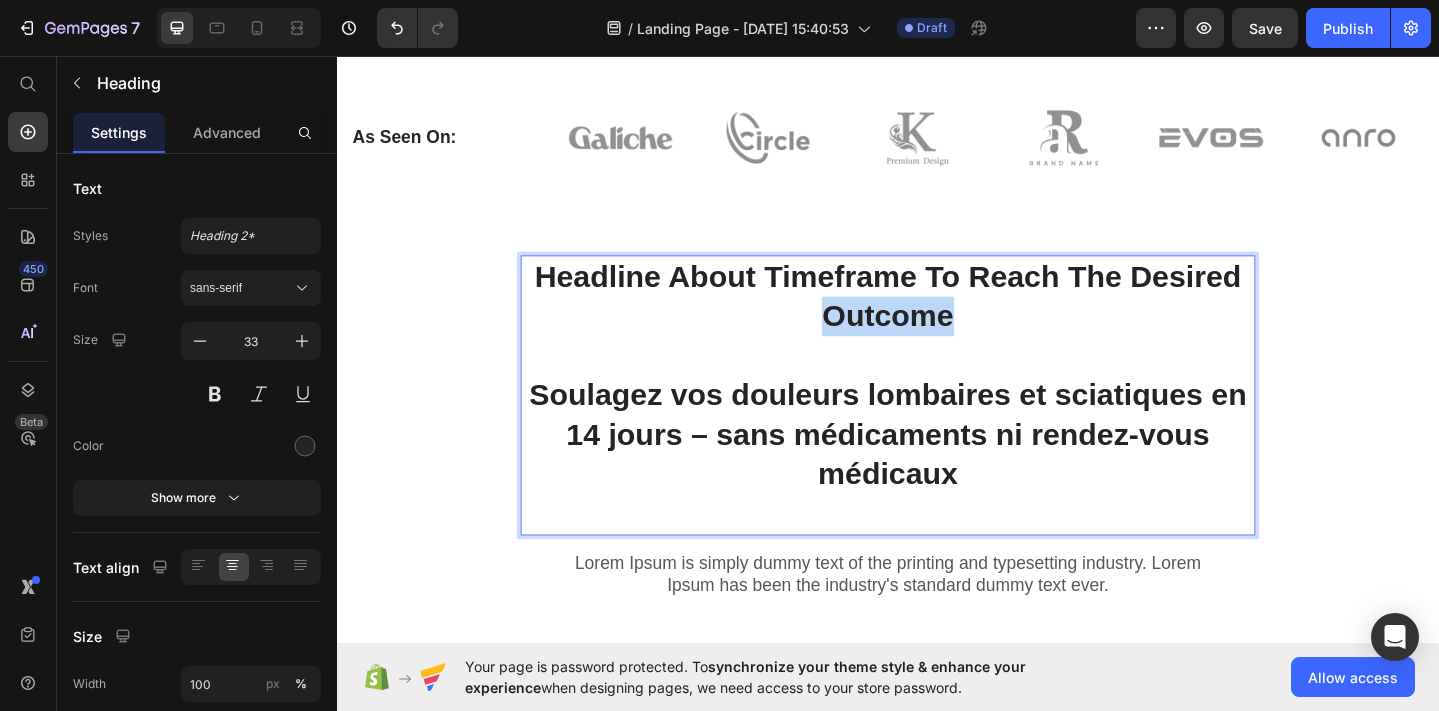 click on "Headline About Timeframe To Reach The Desired Outcome Soulagez vos douleurs lombaires et sciatiques en 14 jours – sans médicaments ni rendez-vous médicaux" at bounding box center [937, 403] 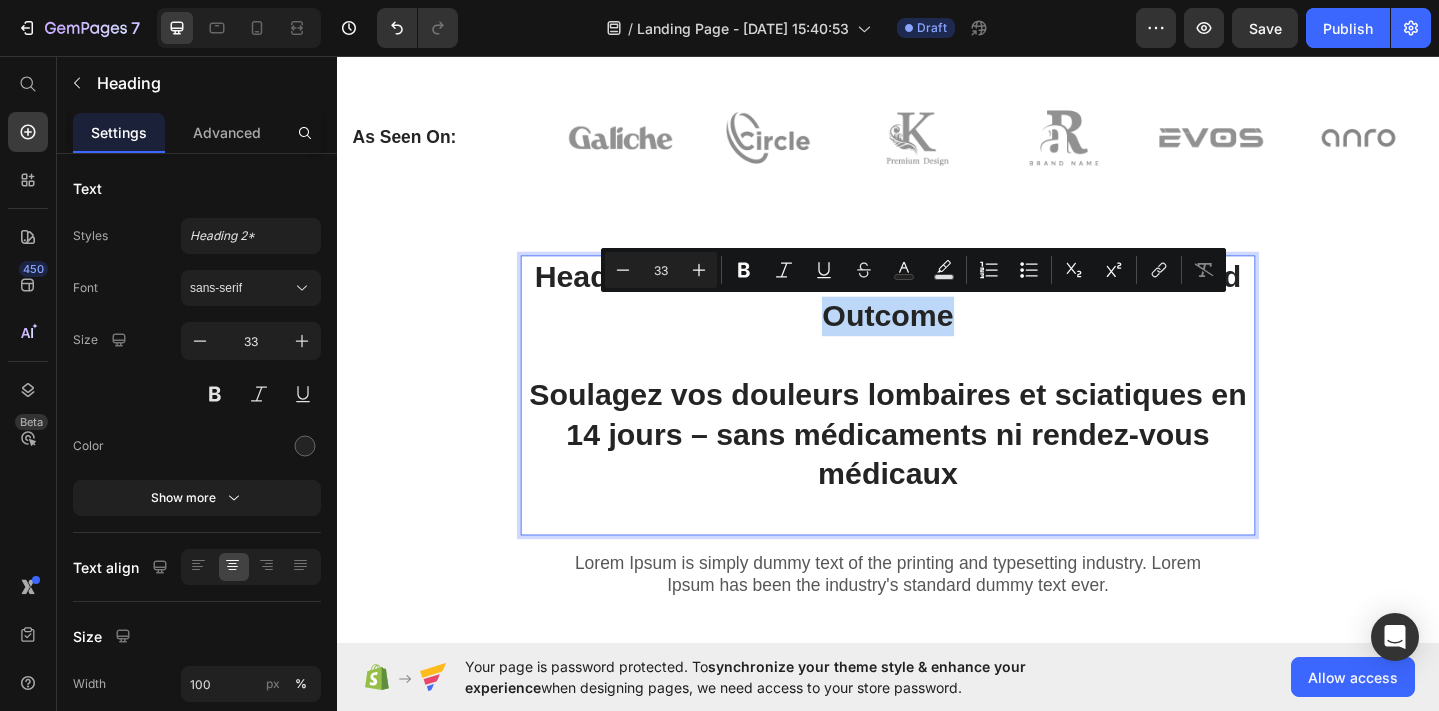 click on "Headline About Timeframe To Reach The Desired Outcome Soulagez vos douleurs lombaires et sciatiques en 14 jours – sans médicaments ni rendez-vous médicaux" at bounding box center (937, 403) 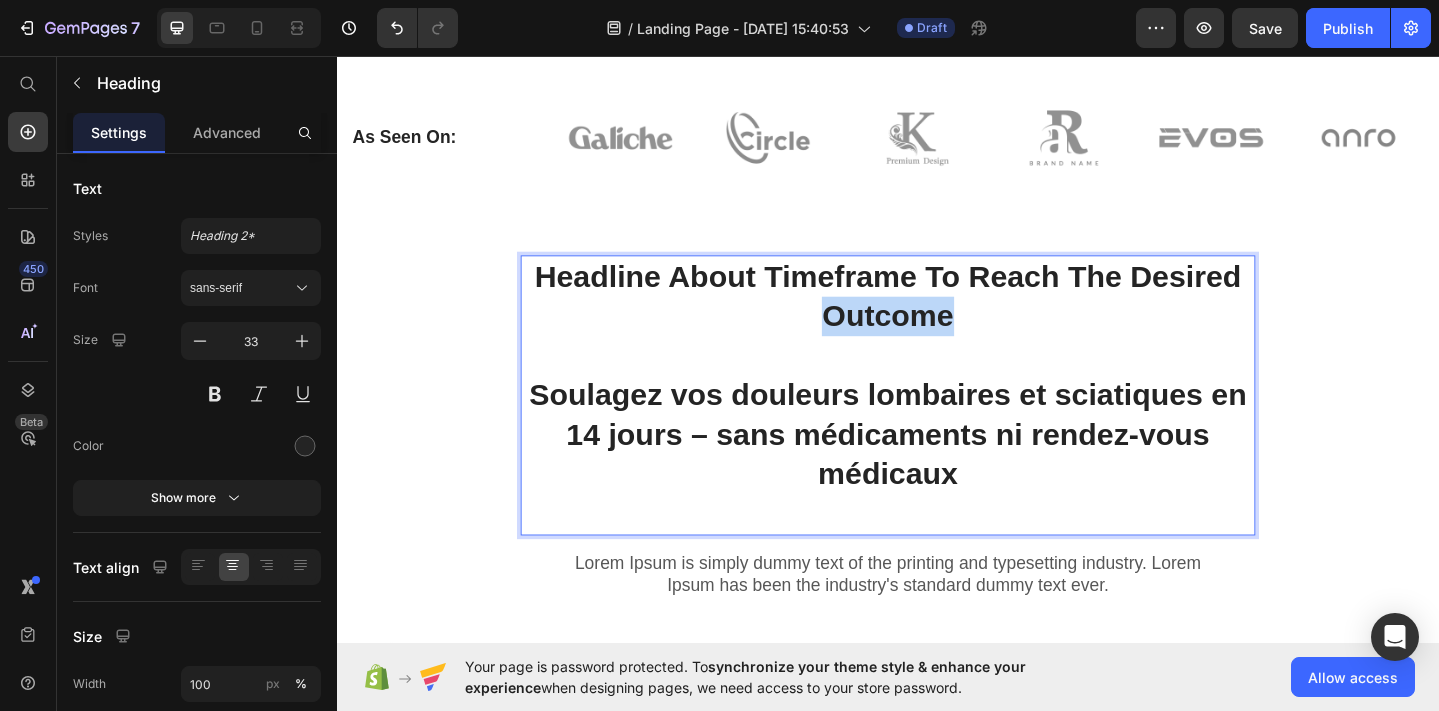 click on "Headline About Timeframe To Reach The Desired Outcome Soulagez vos douleurs lombaires et sciatiques en 14 jours – sans médicaments ni rendez-vous médicaux" at bounding box center (937, 403) 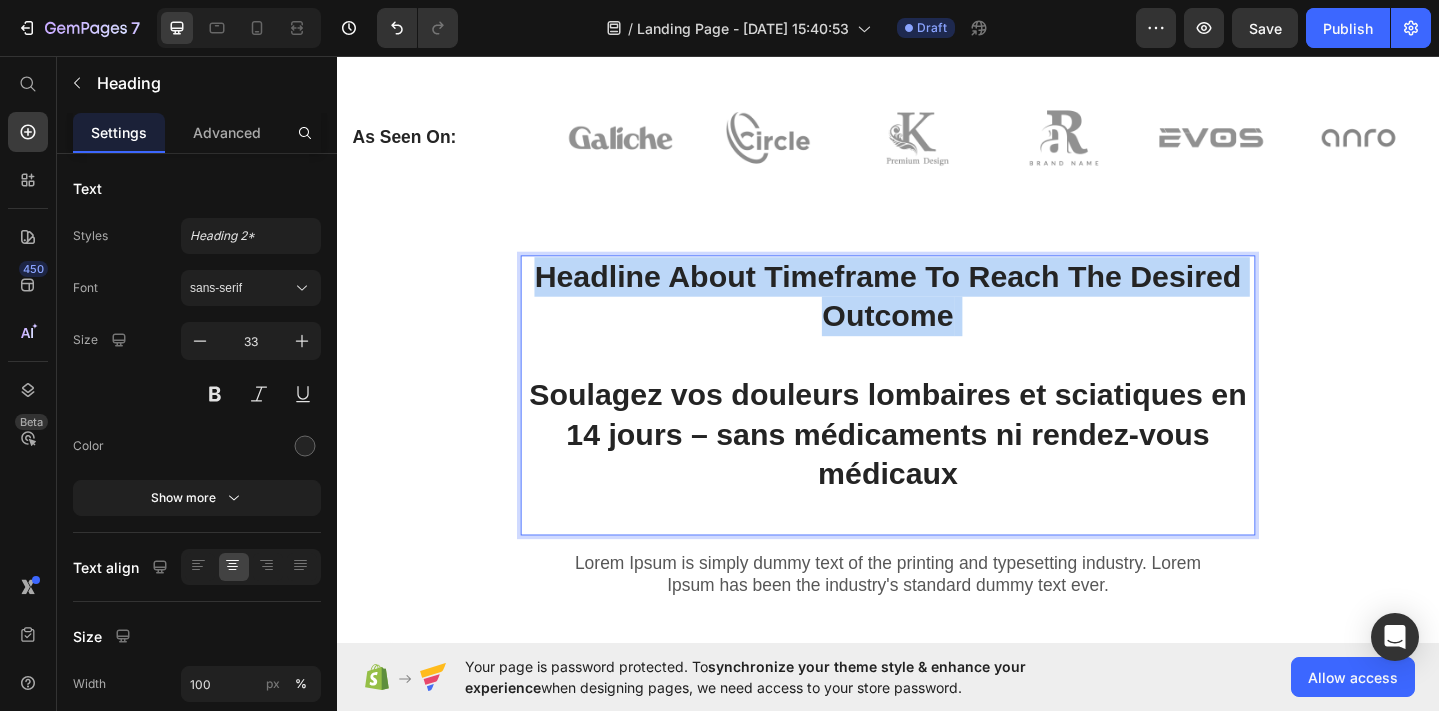 click on "Headline About Timeframe To Reach The Desired Outcome Soulagez vos douleurs lombaires et sciatiques en 14 jours – sans médicaments ni rendez-vous médicaux" at bounding box center [937, 403] 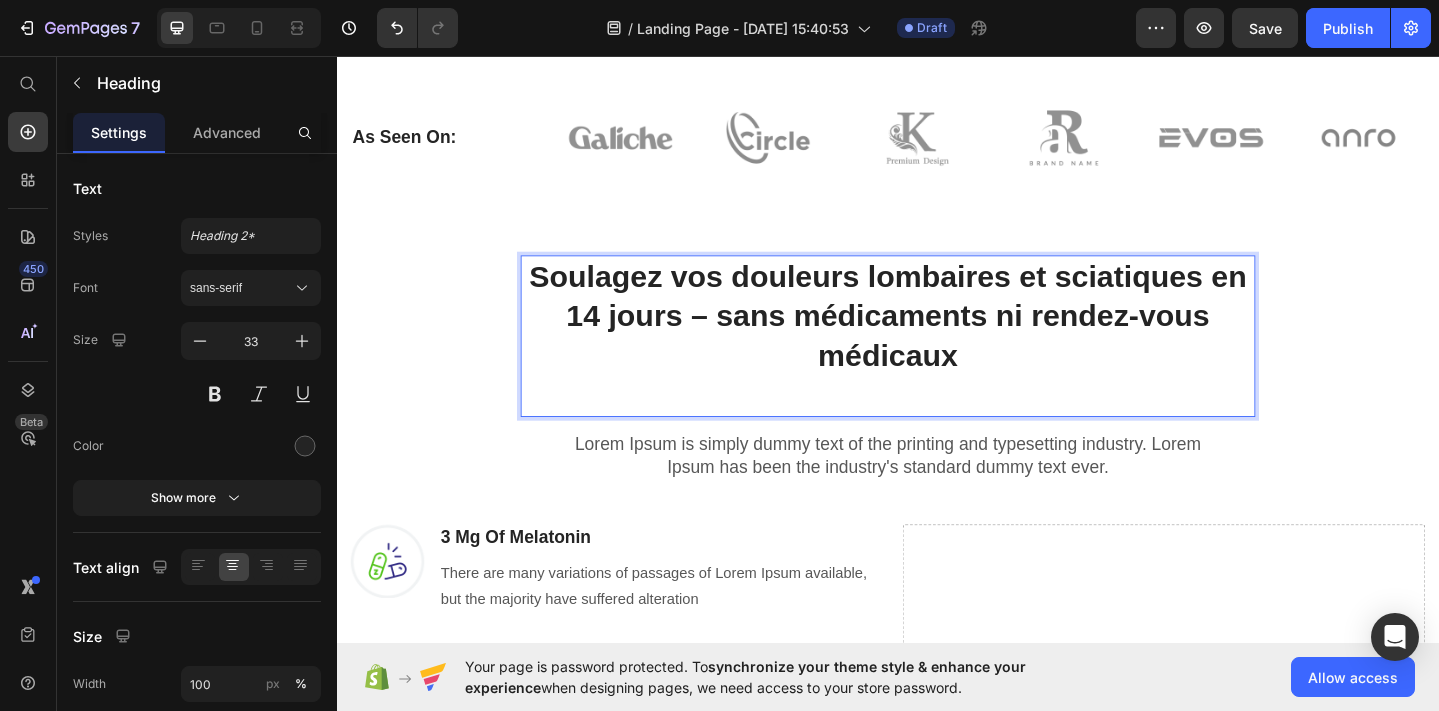 click on "Soulagez vos douleurs lombaires et sciatiques en 14 jours – sans médicaments ni rendez-vous médicaux" at bounding box center (936, 338) 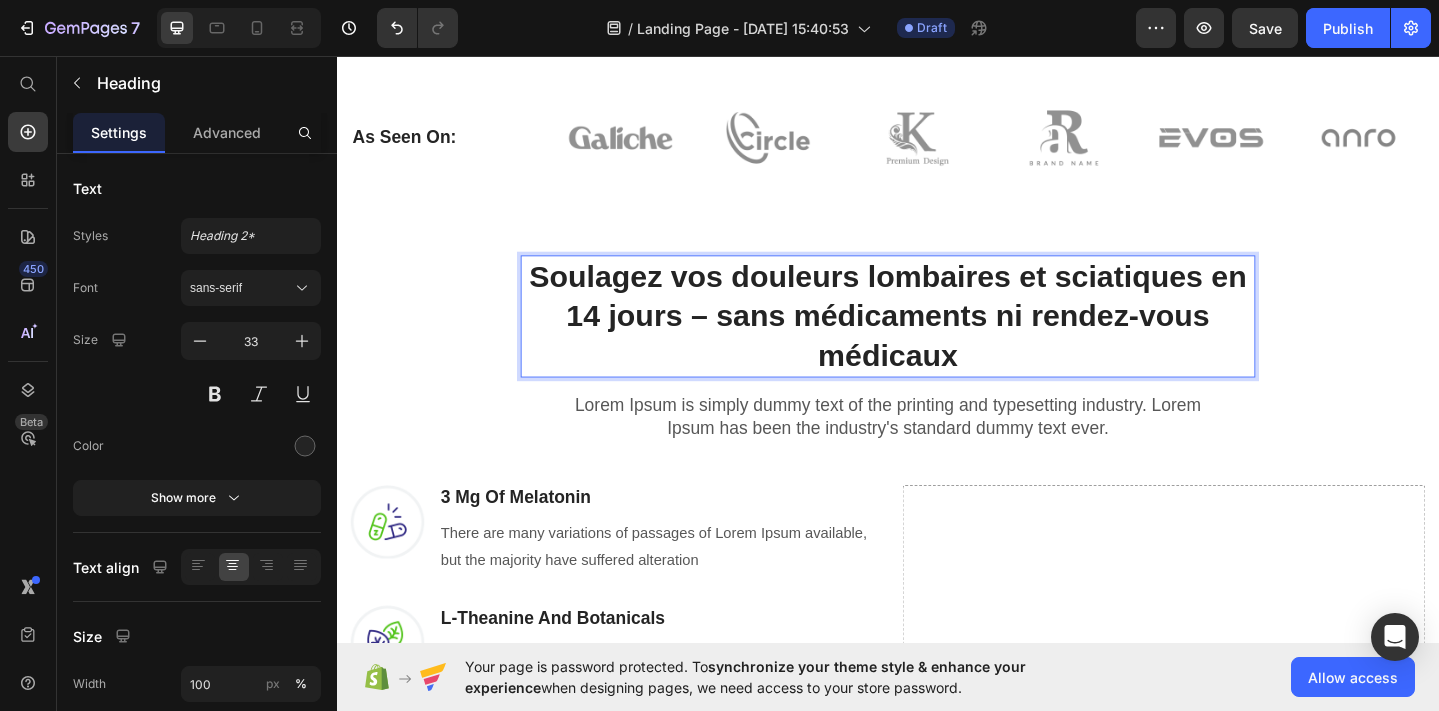 click on "Soulagez vos douleurs lombaires et sciatiques en 14 jours – sans médicaments ni rendez-vous médicaux" at bounding box center [936, 338] 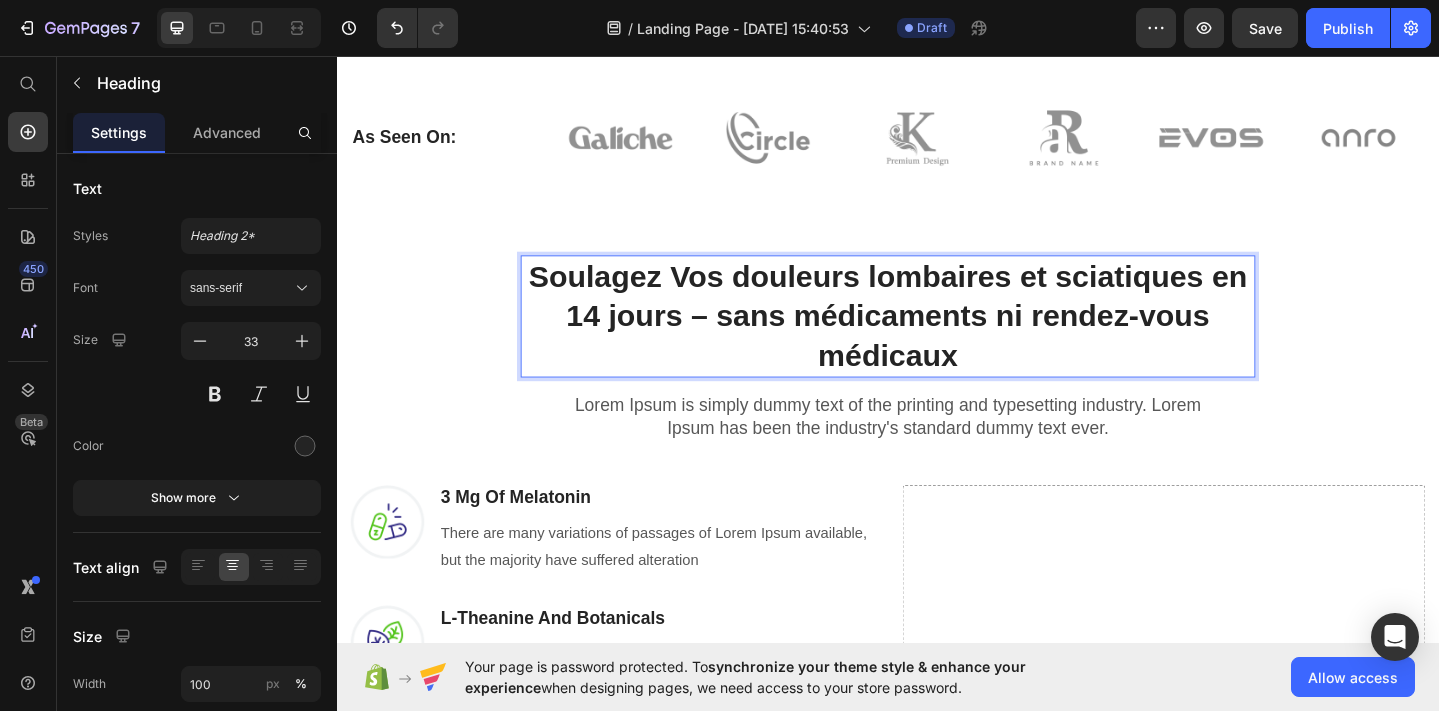 click on "Soulagez Vos douleurs lombaires et sciatiques en 14 jours – sans médicaments ni rendez-vous médicaux" at bounding box center (937, 338) 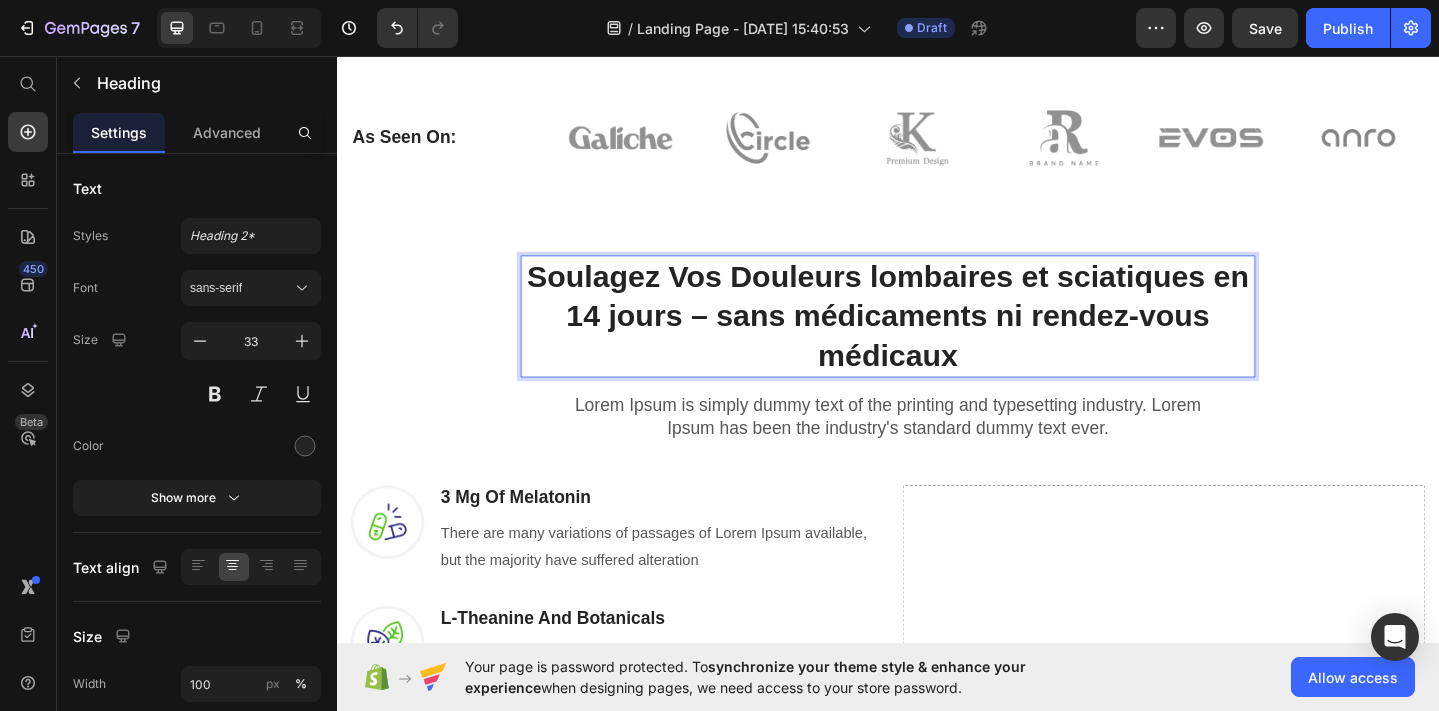 click on "Soulagez Vos Douleurs lombaires et sciatiques en 14 jours – sans médicaments ni rendez-vous médicaux" at bounding box center [937, 338] 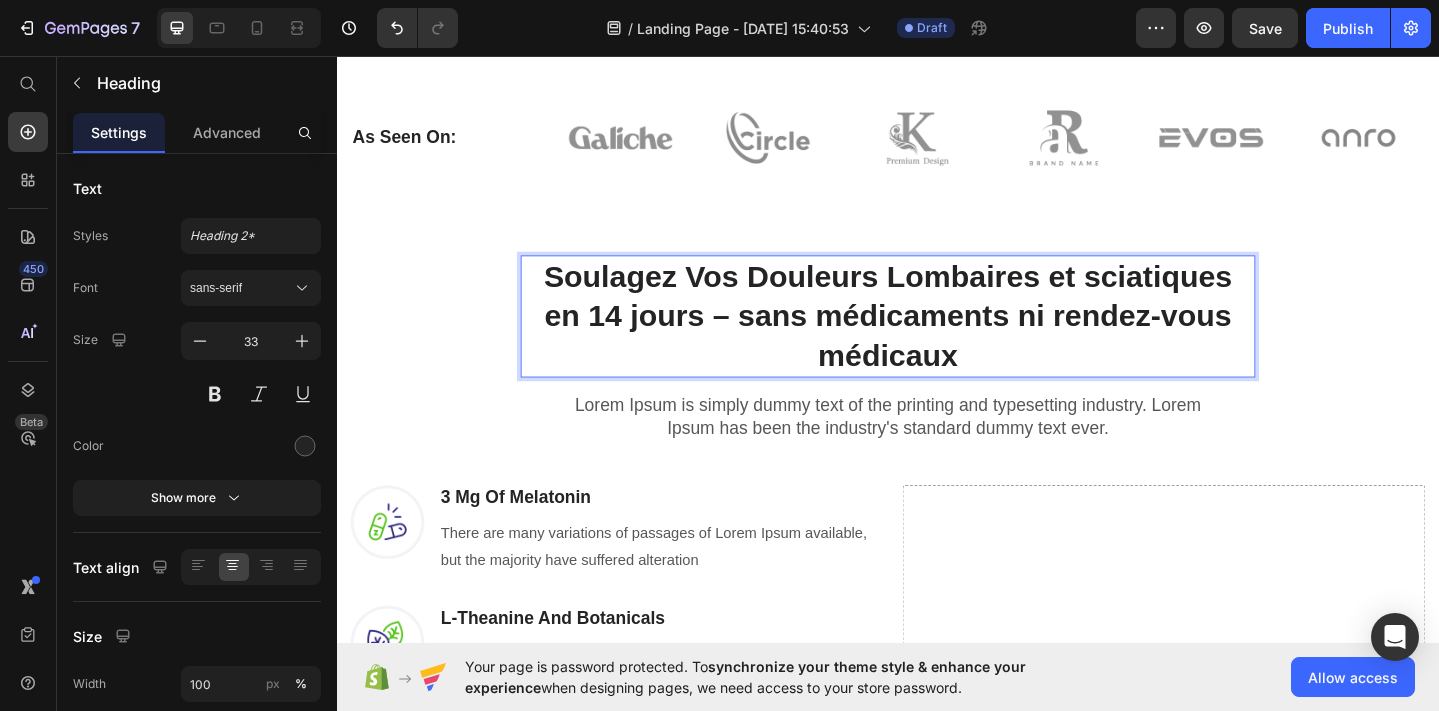 click on "Soulagez Vos Douleurs Lombaires et sciatiques en 14 jours – sans médicaments ni rendez-vous médicaux" at bounding box center (936, 338) 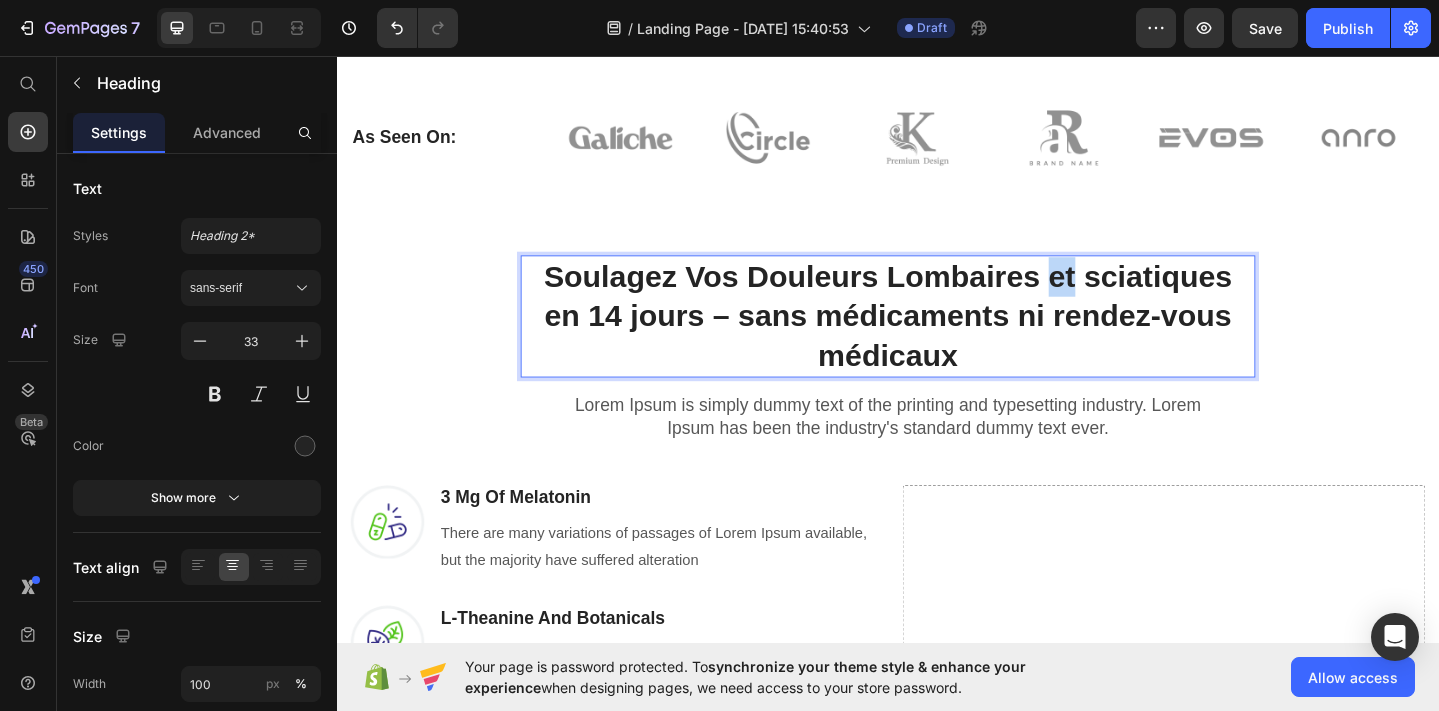 click on "Soulagez Vos Douleurs Lombaires et sciatiques en 14 jours – sans médicaments ni rendez-vous médicaux" at bounding box center (936, 338) 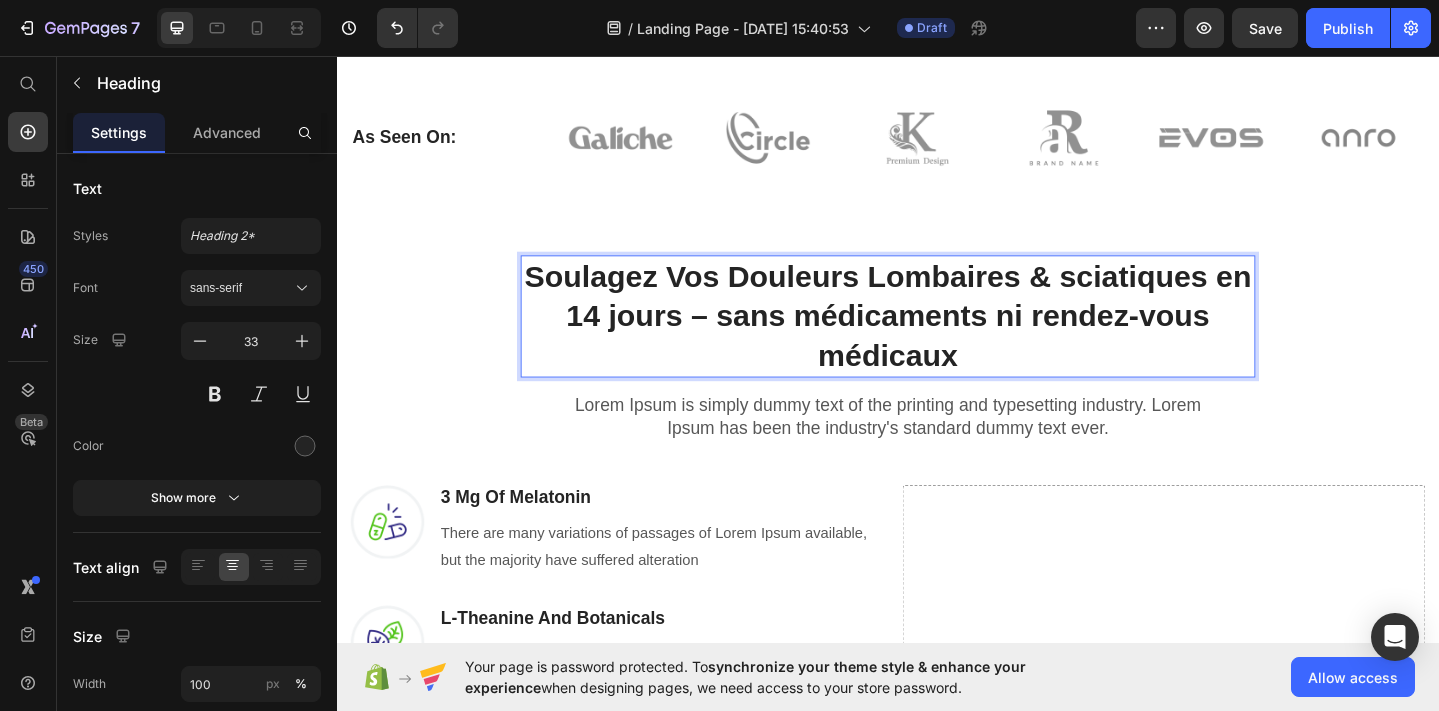 click on "Soulagez Vos Douleurs Lombaires & sciatiques en 14 jours – sans médicaments ni rendez-vous médicaux" at bounding box center [937, 338] 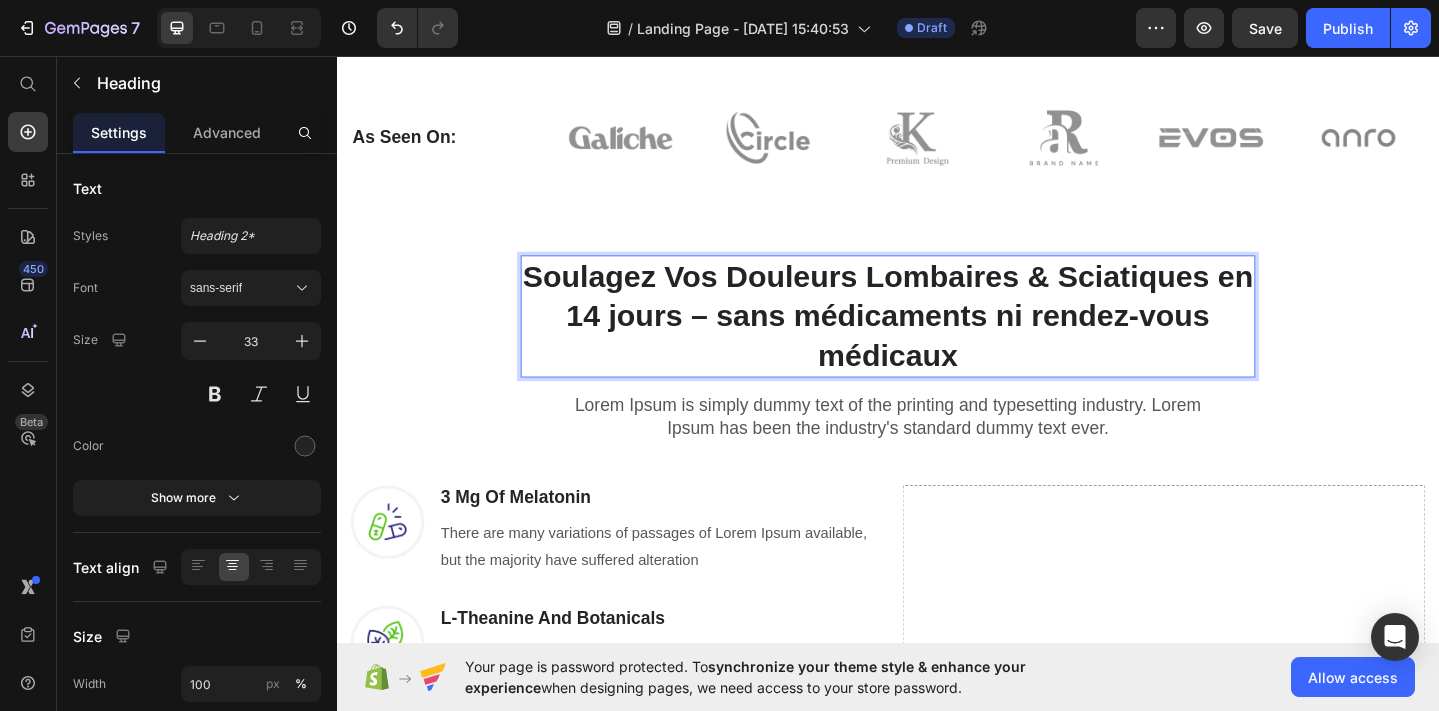 click on "Soulagez Vos Douleurs Lombaires & Sciatiques en 14 jours – sans médicaments ni rendez-vous médicaux" at bounding box center [936, 338] 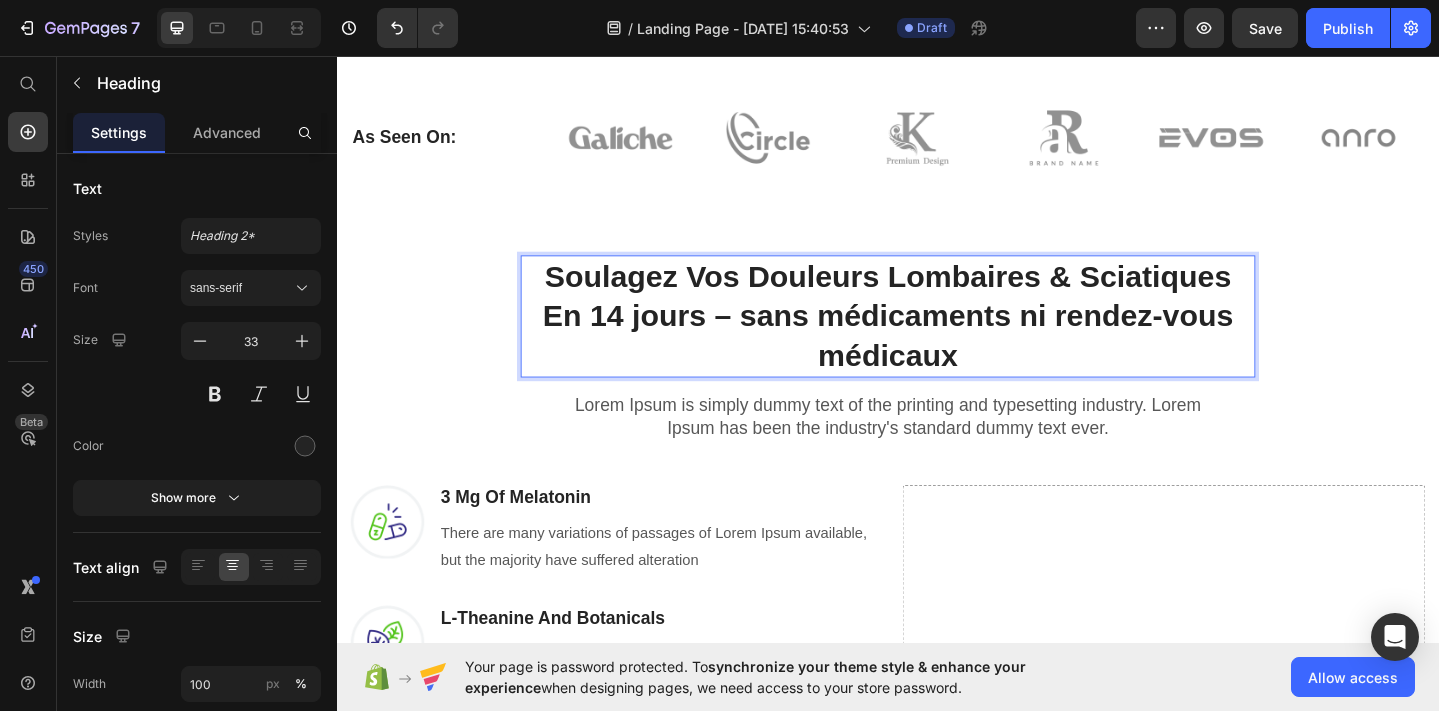 click on "Soulagez Vos Douleurs Lombaires & Sciatiques En 14 jours – sans médicaments ni rendez-vous médicaux" at bounding box center [937, 338] 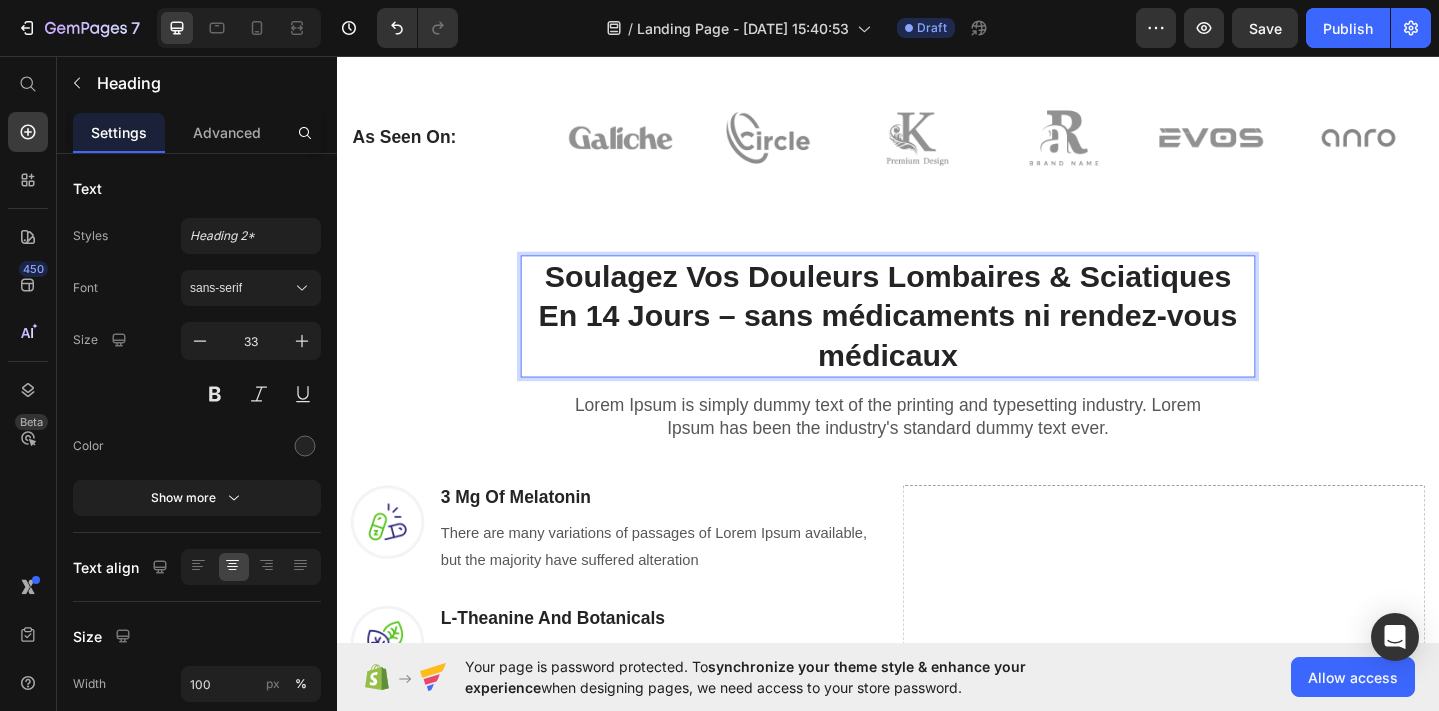 click on "Soulagez Vos Douleurs Lombaires & Sciatiques En 14 Jours – sans médicaments ni rendez-vous médicaux" at bounding box center (936, 338) 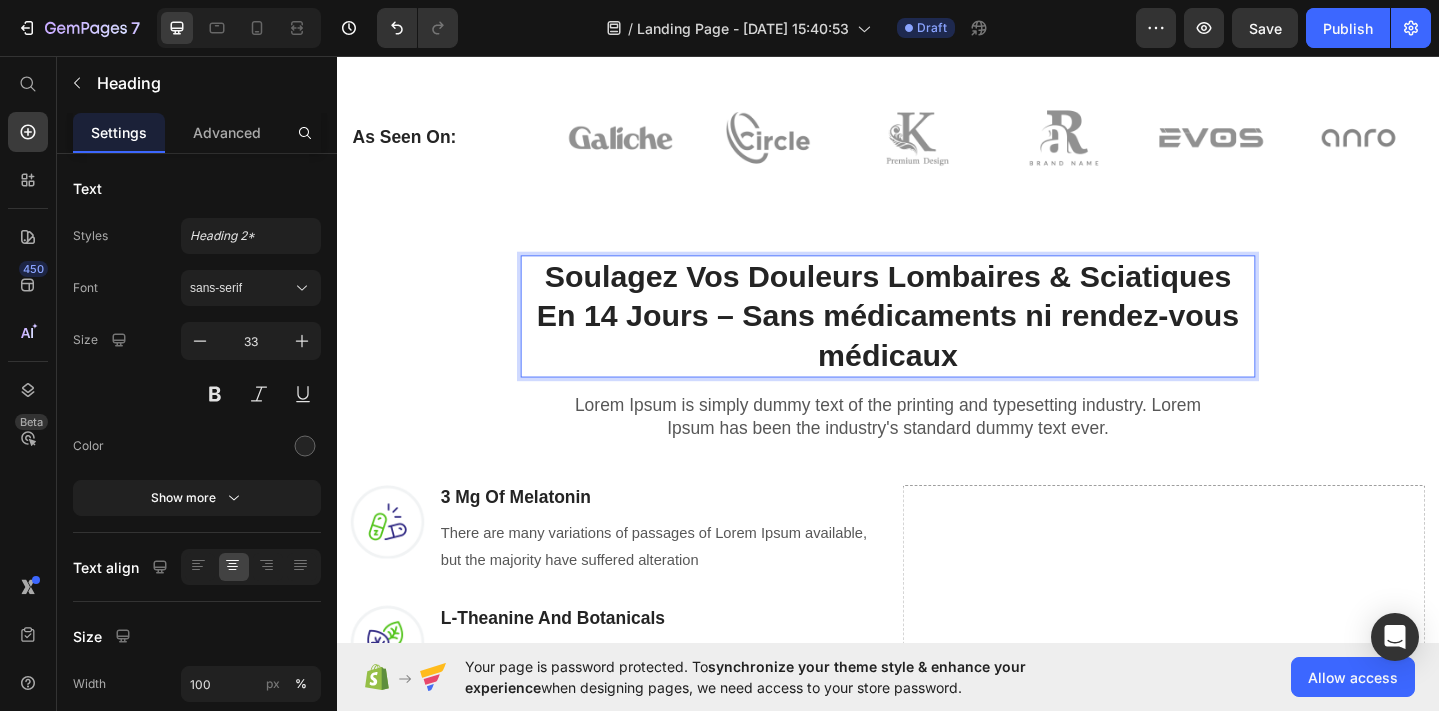 click on "Soulagez Vos Douleurs Lombaires & Sciatiques En 14 Jours – Sans médicaments ni rendez-vous médicaux" at bounding box center (937, 338) 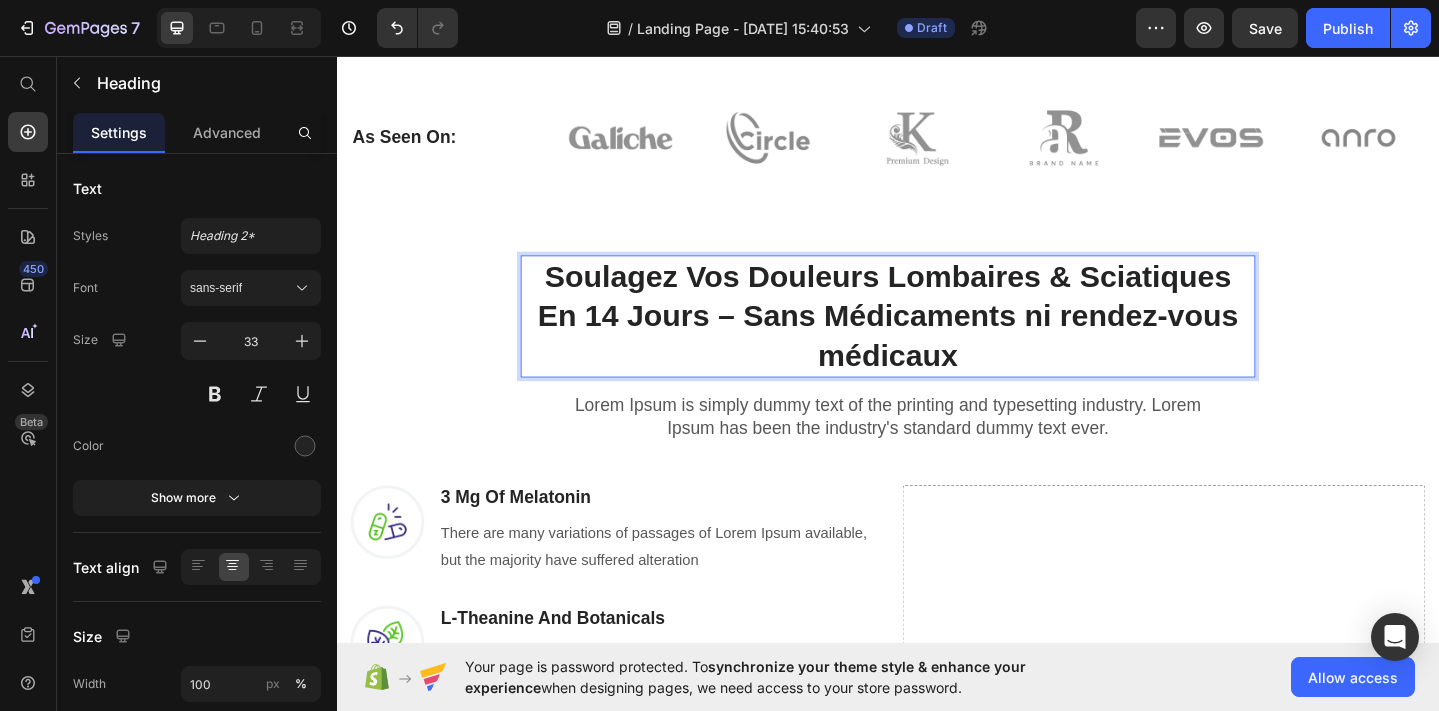 click on "Soulagez Vos Douleurs Lombaires & Sciatiques En 14 Jours – Sans Médicaments ni rendez-vous médicaux" at bounding box center [937, 338] 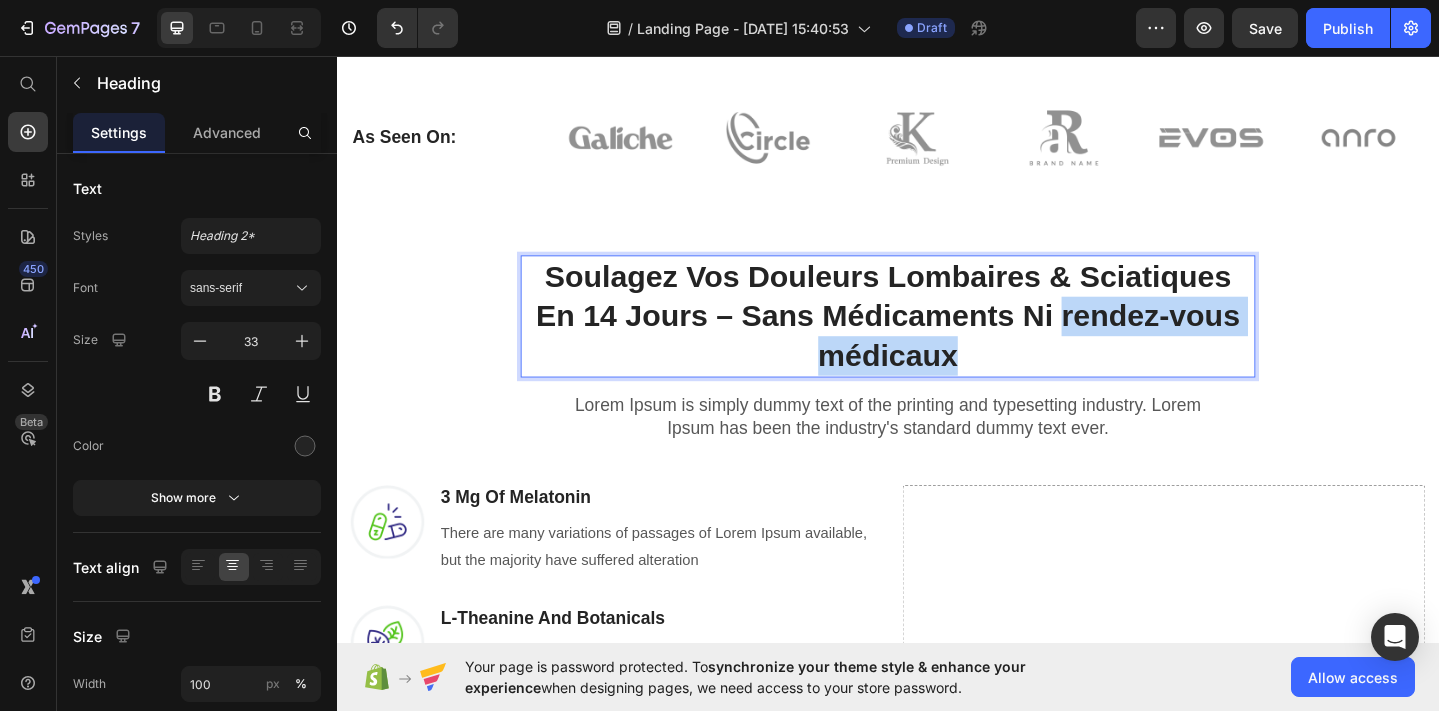 drag, startPoint x: 1128, startPoint y: 337, endPoint x: 1128, endPoint y: 378, distance: 41 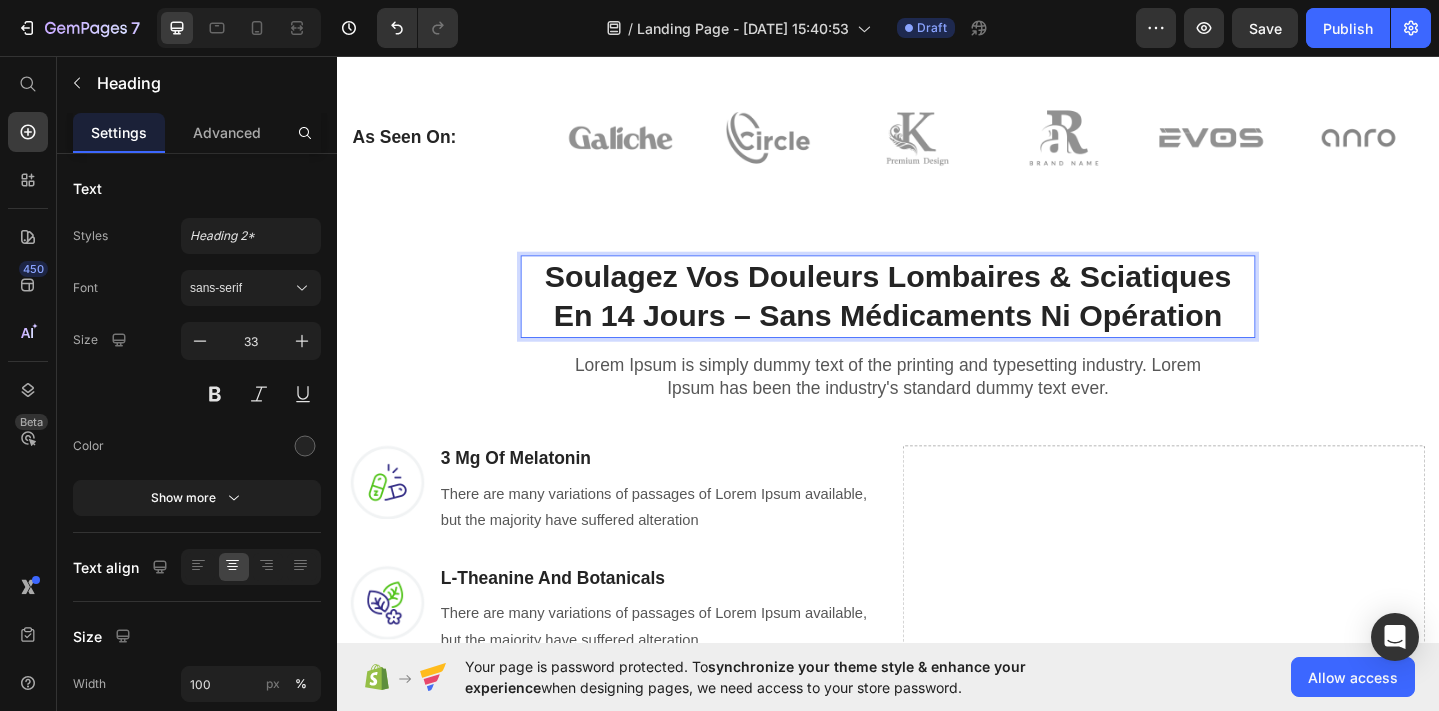 click on "Soulagez Vos Douleurs Lombaires & Sciatiques En 14 Jours – Sans Médicaments Ni Opération Heading   0 Row Lorem Ipsum is simply dummy text of the printing and typesetting industry. Lorem Ipsum has been the industry's standard dummy text ever. Text block Row Image 3 Mg Of Melatonin Heading There are many variations of passages of Lorem Ipsum available, but the majority have suffered alteration Text block Row Image L-Theanine And Botanicals Heading There are many variations of passages of Lorem Ipsum available, but the majority have suffered alteration Text block Row Image No Artificial Flavors, Gluten Free Heading There are many variations of passages of Lorem Ipsum available, but the majority have suffered alteration Text block Row  	   REVEAL OFFER Button                Icon 30 day money back guarantee Text block Icon List Row
Drop element here Row" at bounding box center (937, 600) 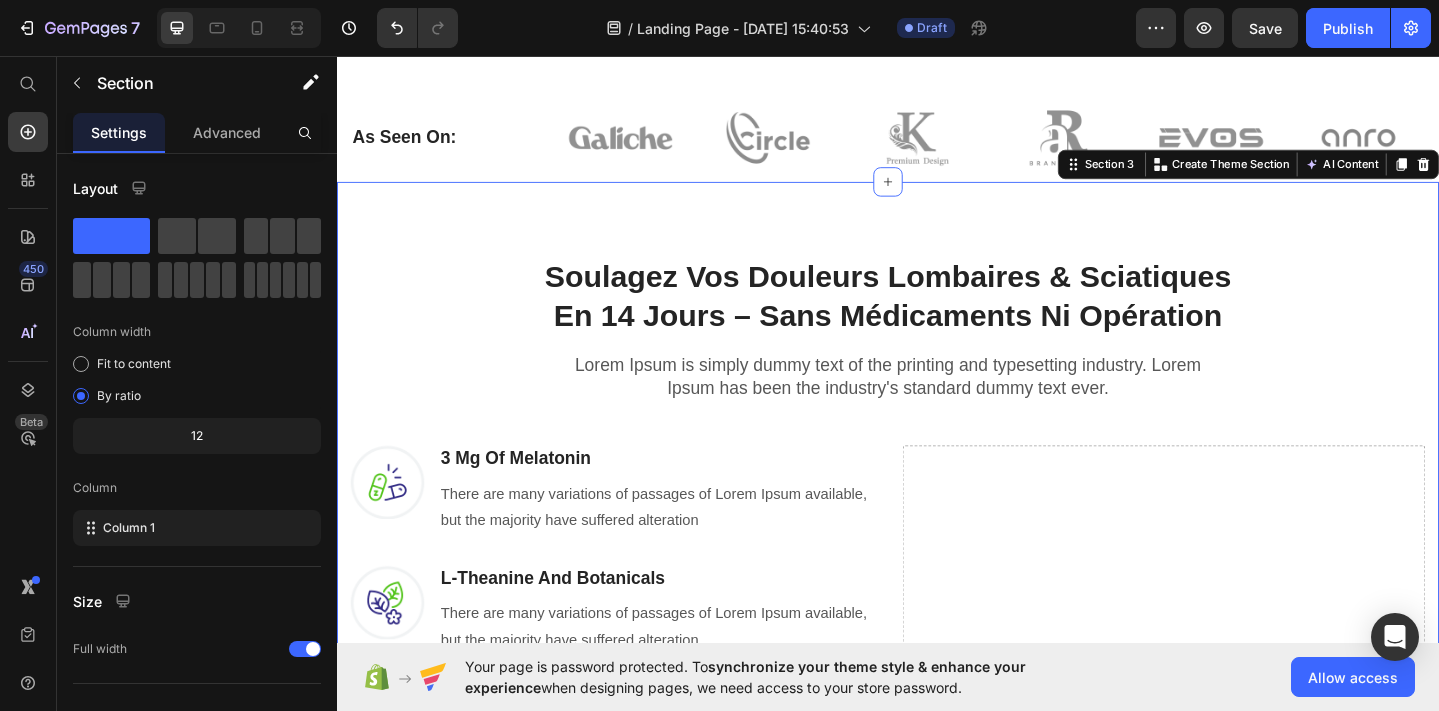 click on "Lorem Ipsum is simply dummy text of the printing and typesetting industry. Lorem Ipsum has been the industry's standard dummy text ever." at bounding box center (937, 405) 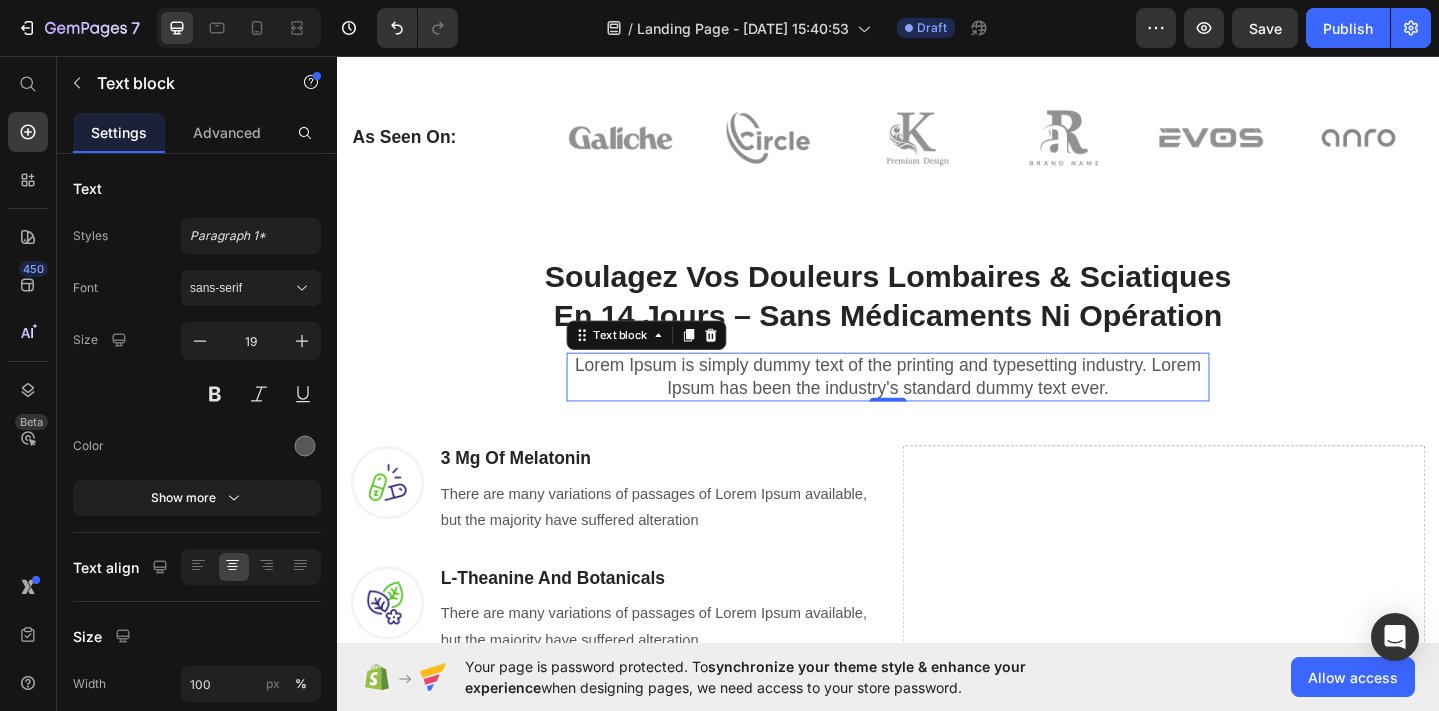 click on "Lorem Ipsum is simply dummy text of the printing and typesetting industry. Lorem Ipsum has been the industry's standard dummy text ever." at bounding box center (937, 405) 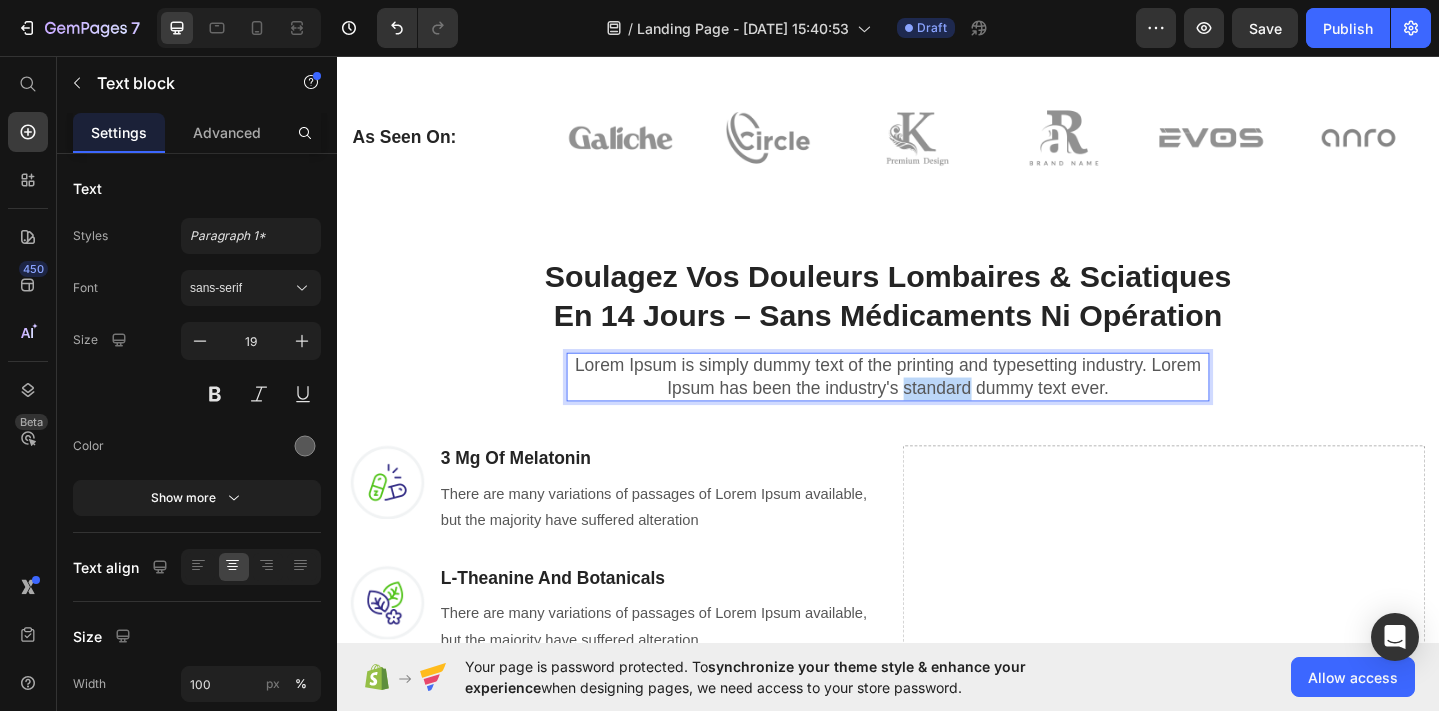 click on "Lorem Ipsum is simply dummy text of the printing and typesetting industry. Lorem Ipsum has been the industry's standard dummy text ever." at bounding box center (937, 405) 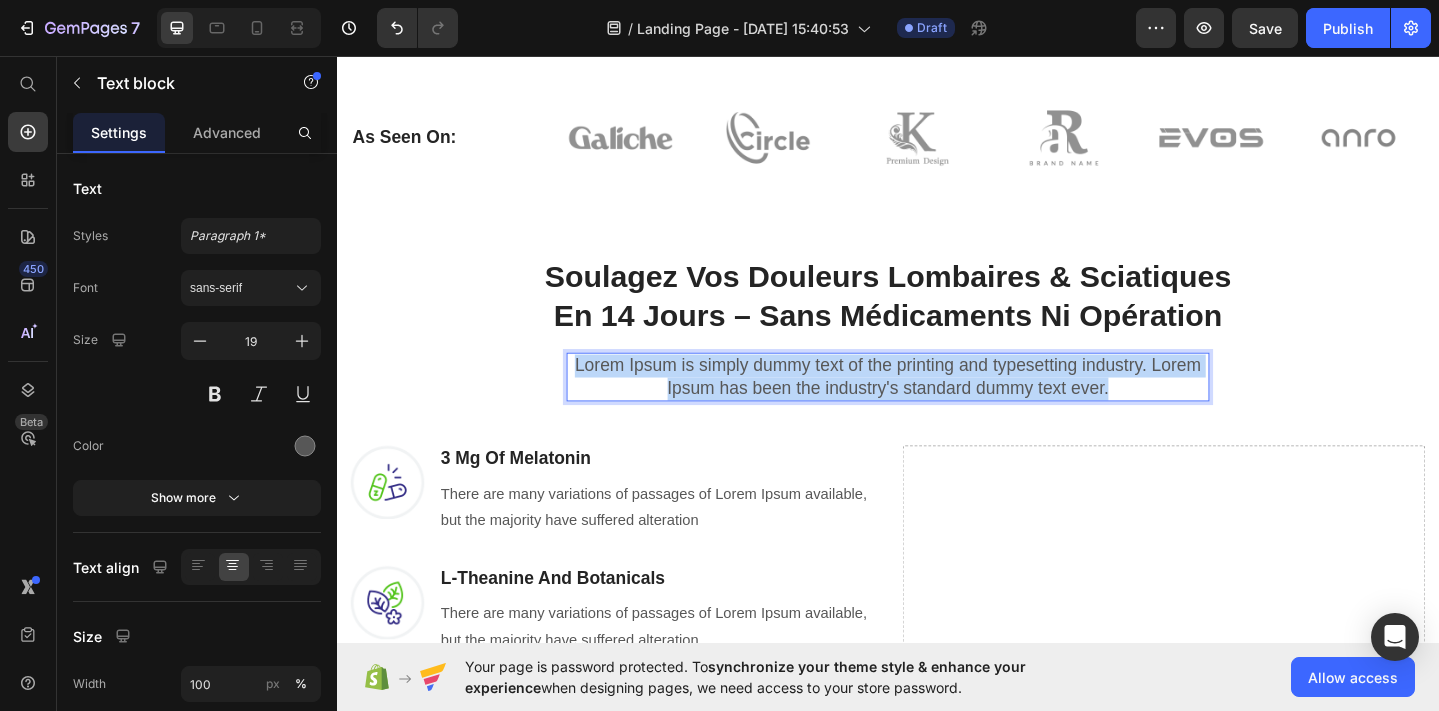 click on "Lorem Ipsum is simply dummy text of the printing and typesetting industry. Lorem Ipsum has been the industry's standard dummy text ever." at bounding box center [937, 405] 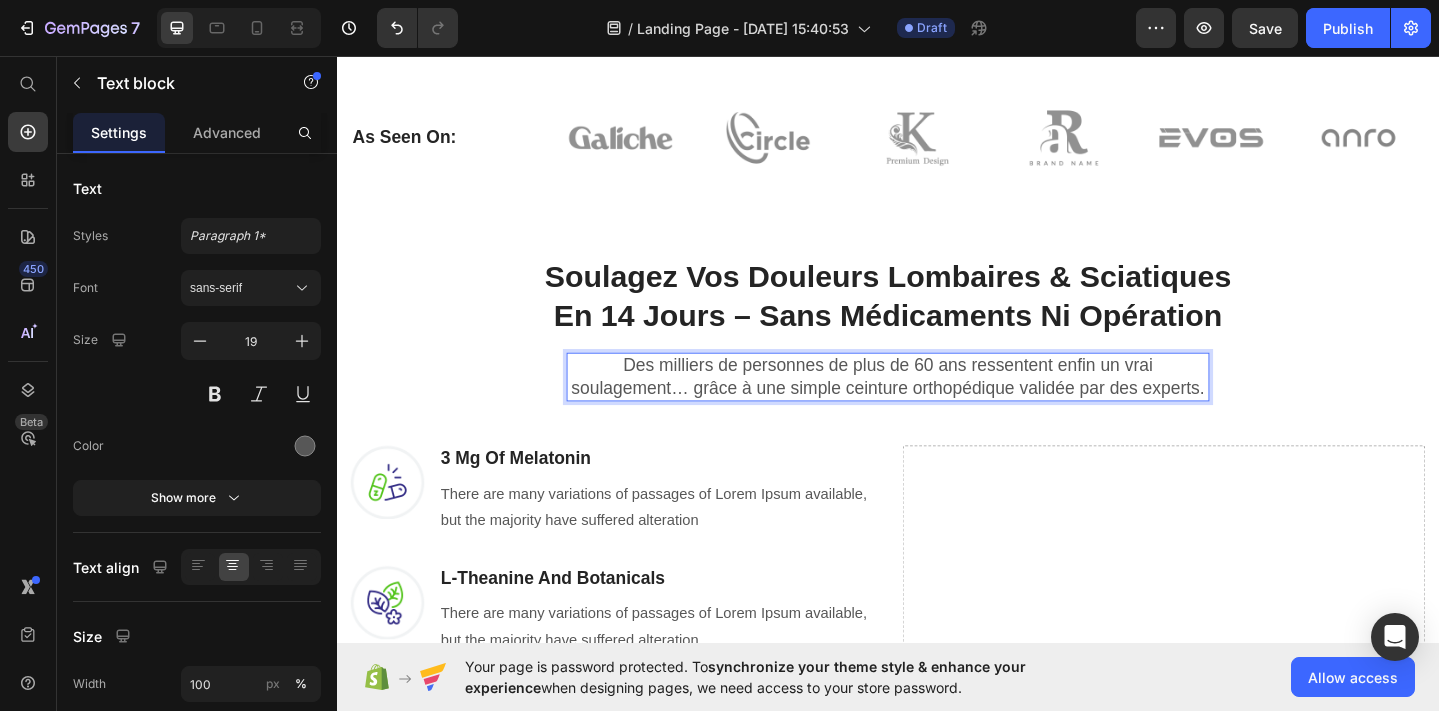 click on "Des milliers de personnes de plus de 60 ans ressentent enfin un vrai soulagement… grâce à une simple ceinture orthopédique validée par des experts." at bounding box center [937, 405] 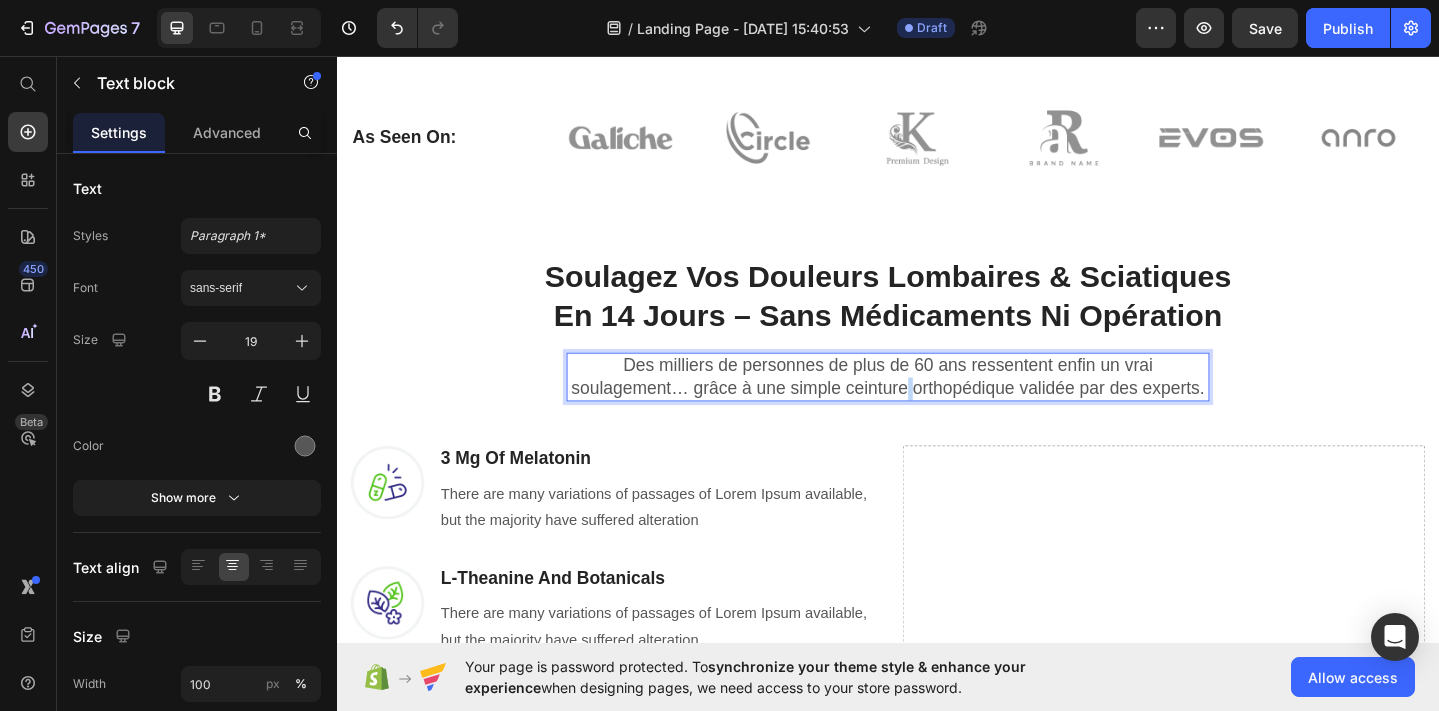 click on "Des milliers de personnes de plus de 60 ans ressentent enfin un vrai soulagement… grâce à une simple ceinture orthopédique validée par des experts." at bounding box center (937, 405) 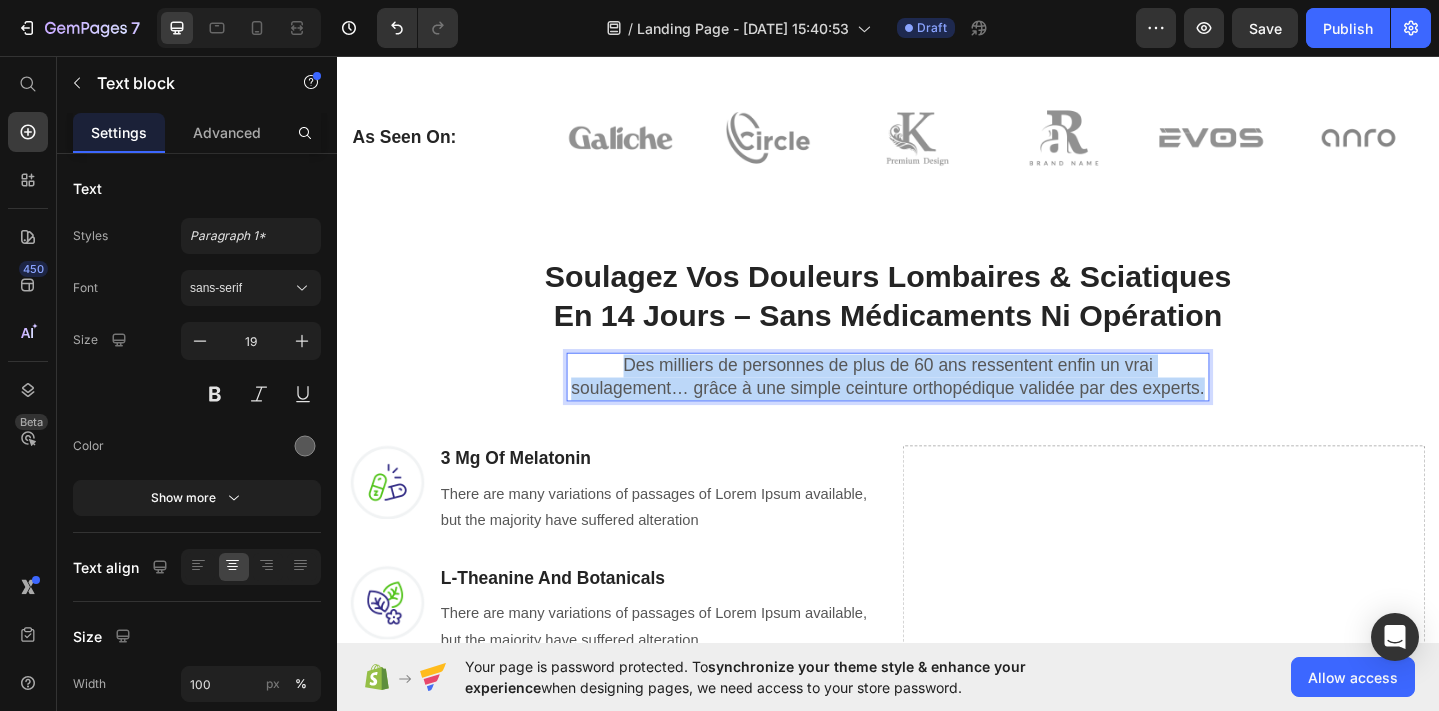 click on "Des milliers de personnes de plus de 60 ans ressentent enfin un vrai soulagement… grâce à une simple ceinture orthopédique validée par des experts." at bounding box center [937, 405] 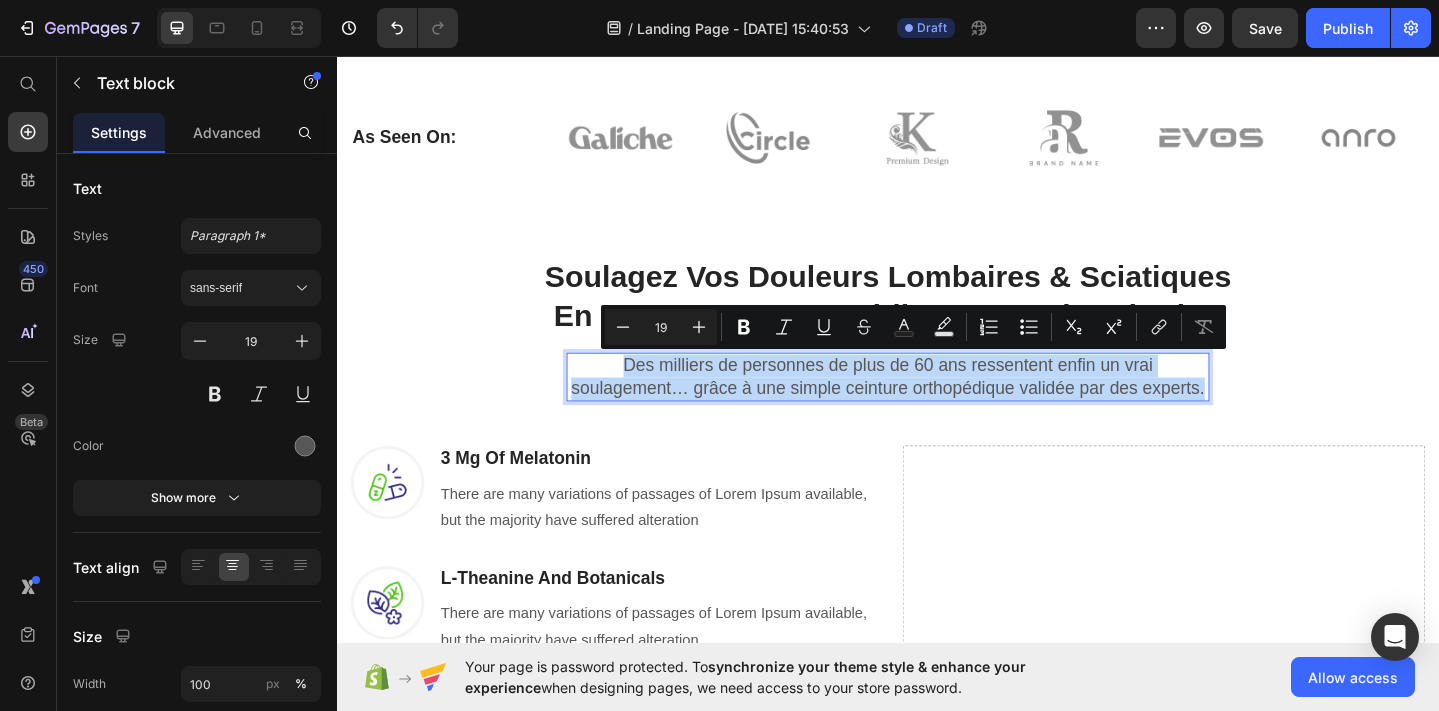 click on "Des milliers de personnes de plus de 60 ans ressentent enfin un vrai soulagement… grâce à une simple ceinture orthopédique validée par des experts." at bounding box center [937, 405] 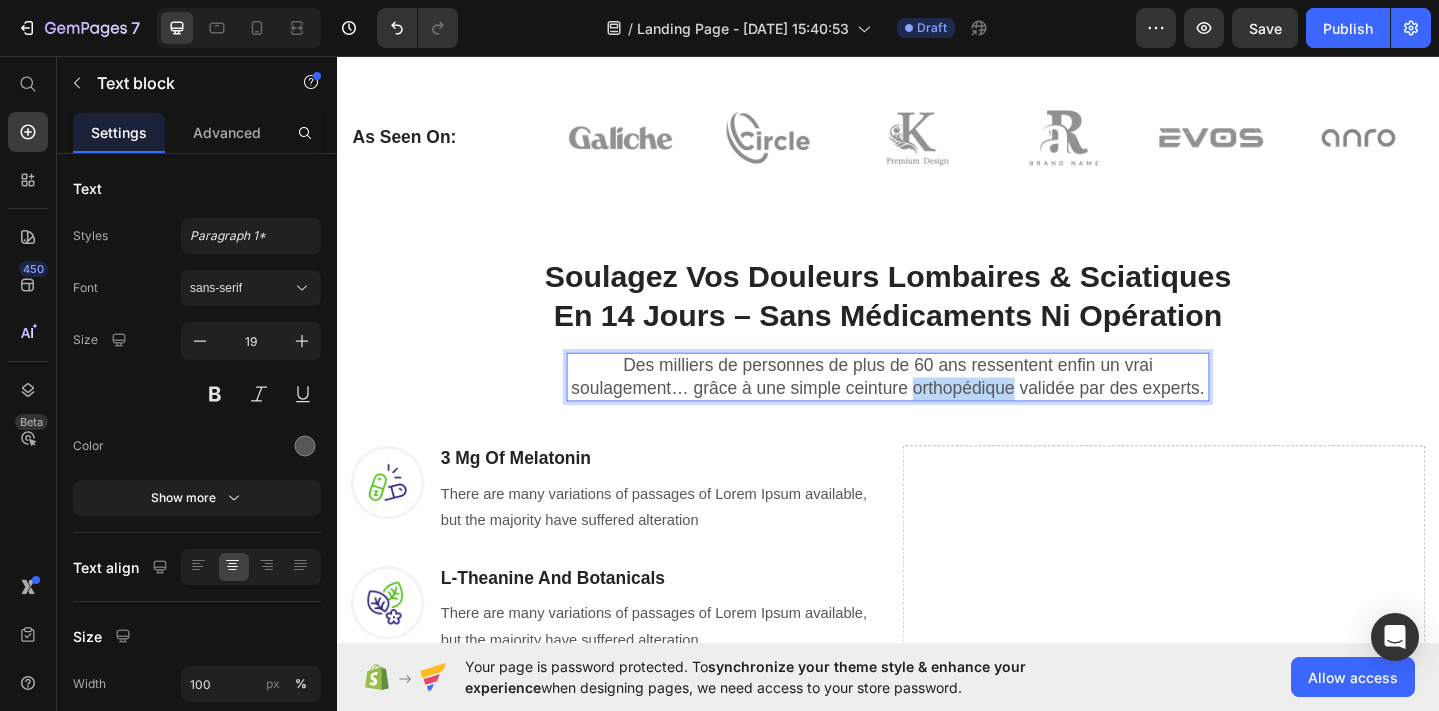 click on "Des milliers de personnes de plus de 60 ans ressentent enfin un vrai soulagement… grâce à une simple ceinture orthopédique validée par des experts." at bounding box center (937, 405) 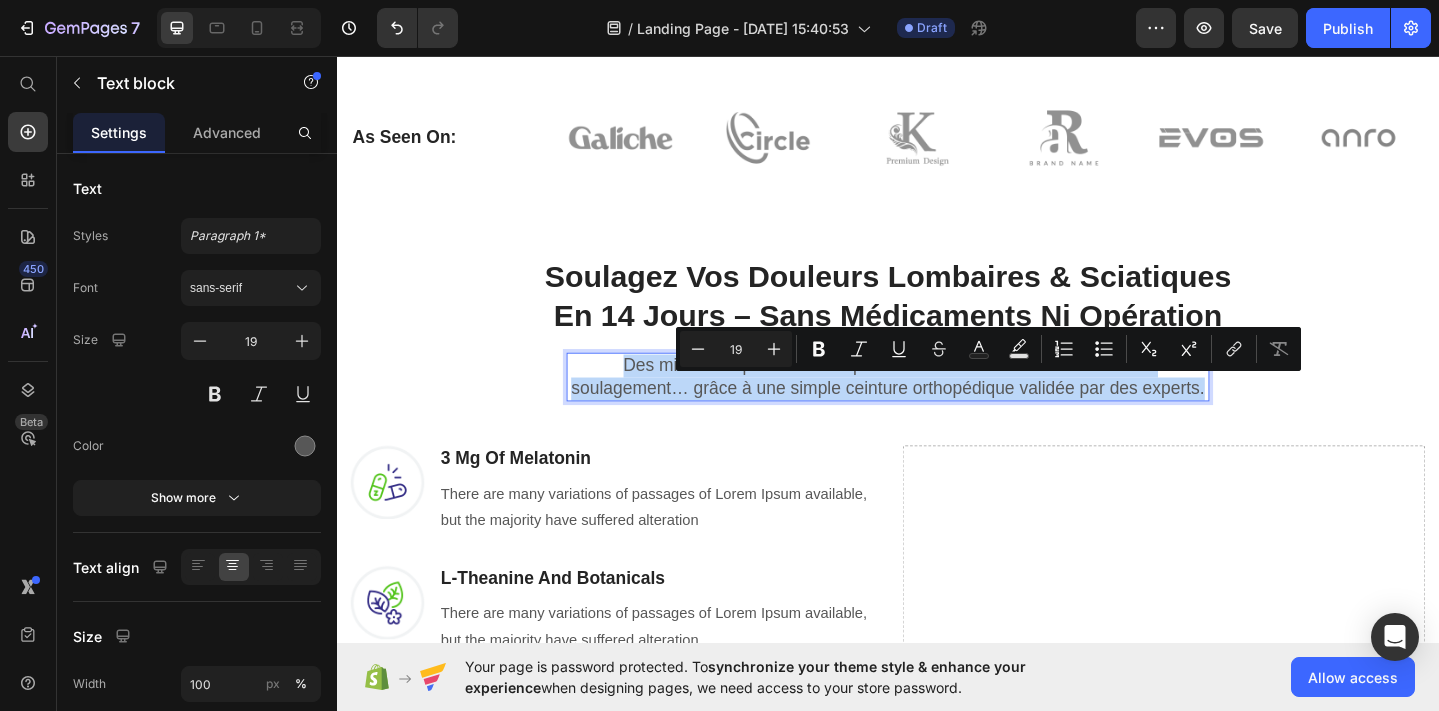click on "Des milliers de personnes de plus de 60 ans ressentent enfin un vrai soulagement… grâce à une simple ceinture orthopédique validée par des experts." at bounding box center (937, 405) 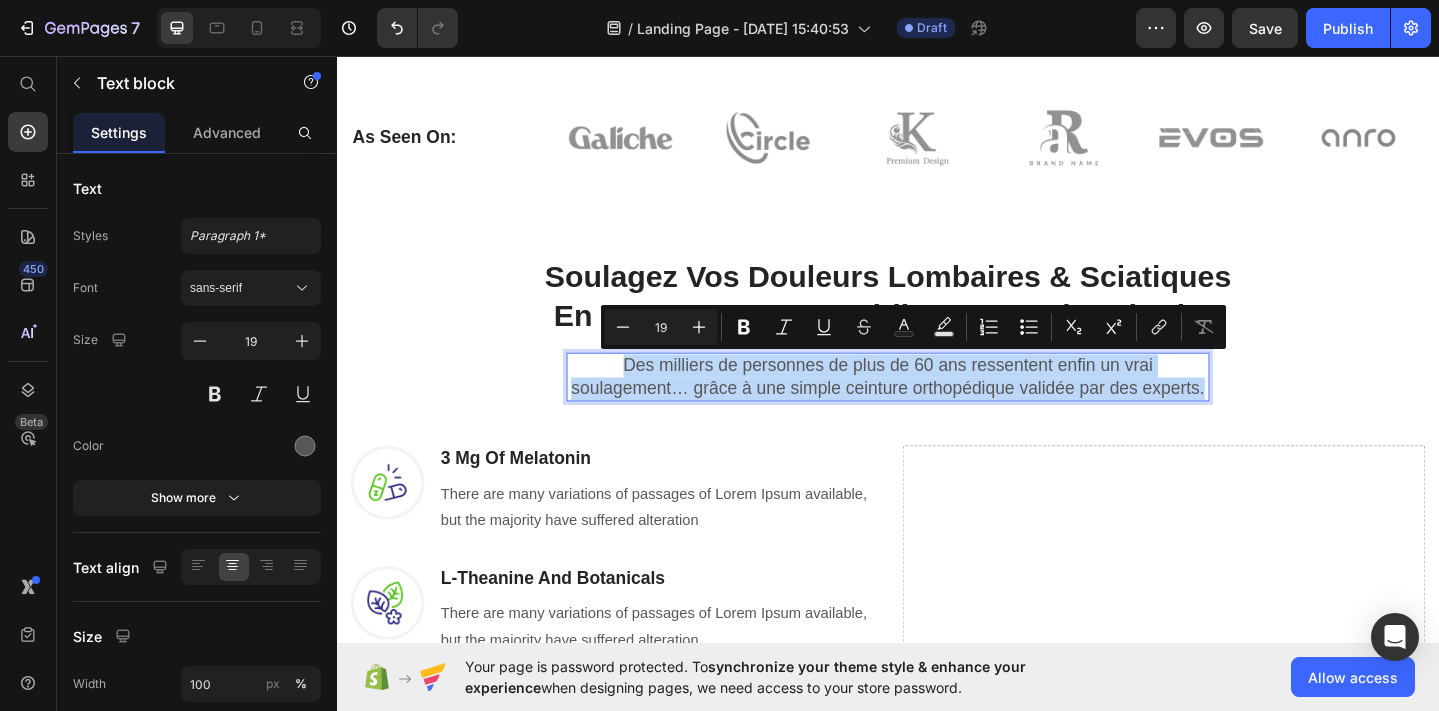 click on "Des milliers de personnes de plus de 60 ans ressentent enfin un vrai soulagement… grâce à une simple ceinture orthopédique validée par des experts." at bounding box center (937, 405) 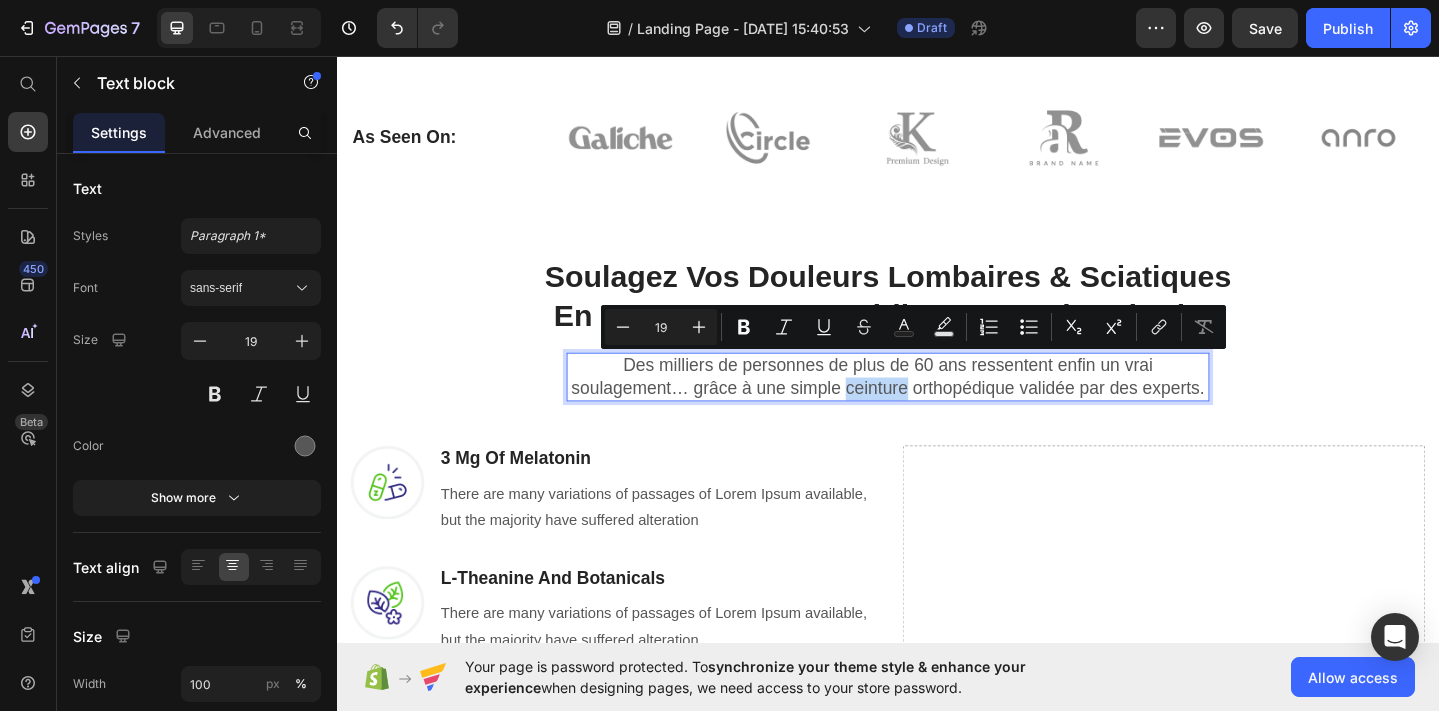 click on "Des milliers de personnes de plus de 60 ans ressentent enfin un vrai soulagement… grâce à une simple ceinture orthopédique validée par des experts." at bounding box center [937, 405] 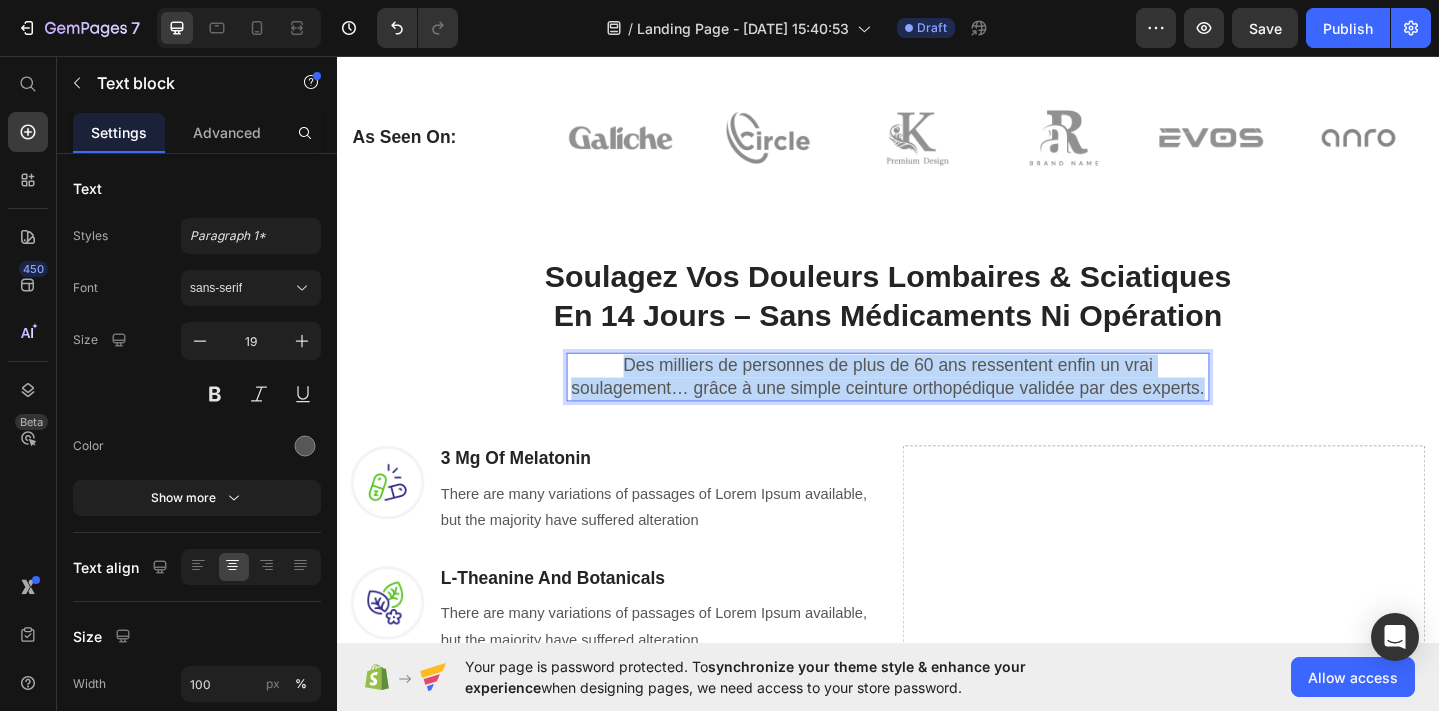 click on "Des milliers de personnes de plus de 60 ans ressentent enfin un vrai soulagement… grâce à une simple ceinture orthopédique validée par des experts." at bounding box center [937, 405] 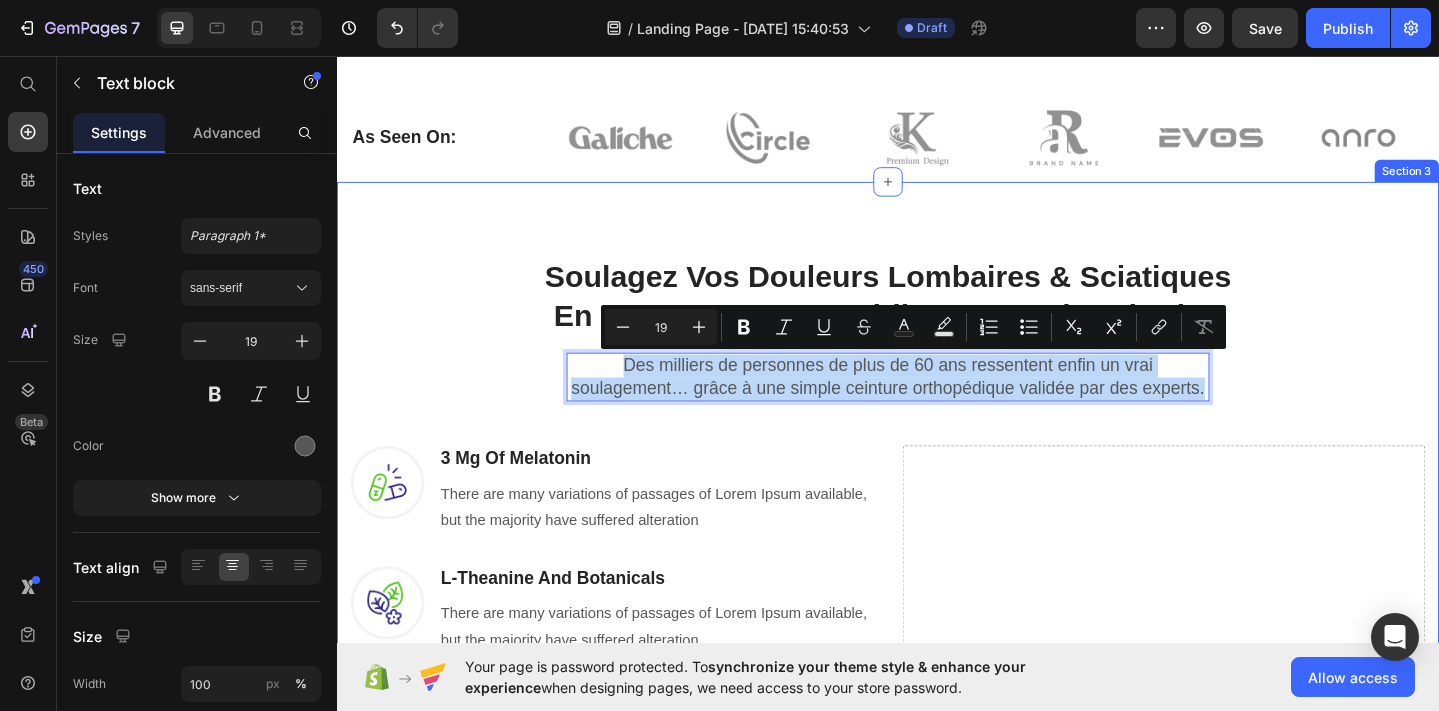click on "⁠⁠⁠⁠⁠⁠⁠ Soulagez Vos Douleurs Lombaires & Sciatiques En 14 Jours – Sans Médicaments Ni Opération Heading Row Des milliers de personnes de plus de 60 ans ressentent enfin un vrai soulagement… grâce à une simple ceinture orthopédique validée par des experts. Text block   0 Row Image 3 Mg Of Melatonin Heading There are many variations of passages of Lorem Ipsum available, but the majority have suffered alteration Text block Row Image L-Theanine And Botanicals Heading There are many variations of passages of Lorem Ipsum available, but the majority have suffered alteration Text block Row Image No Artificial Flavors, Gluten Free Heading There are many variations of passages of Lorem Ipsum available, but the majority have suffered alteration Text block Row  	   REVEAL OFFER Button                Icon 30 day money back guarantee Text block Icon List Row
Drop element here Row" at bounding box center (937, 600) 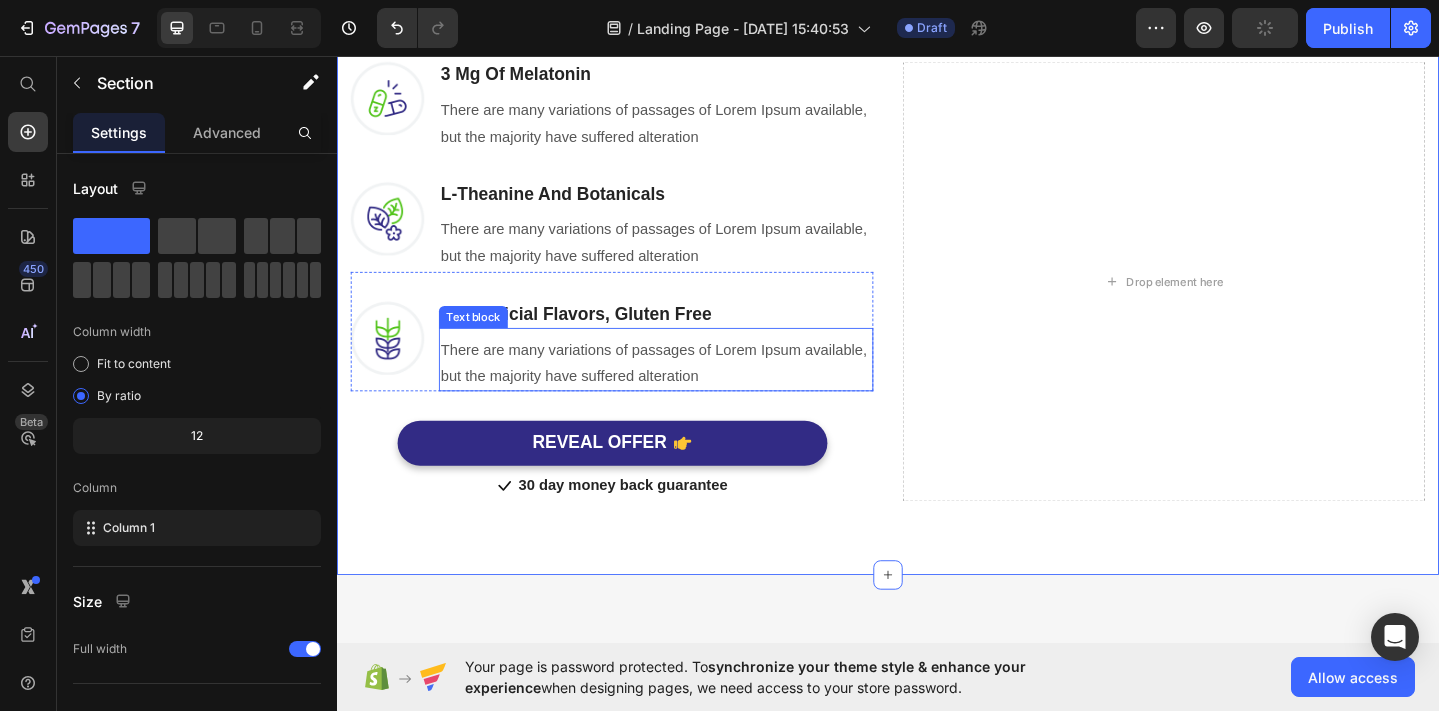 scroll, scrollTop: 1458, scrollLeft: 0, axis: vertical 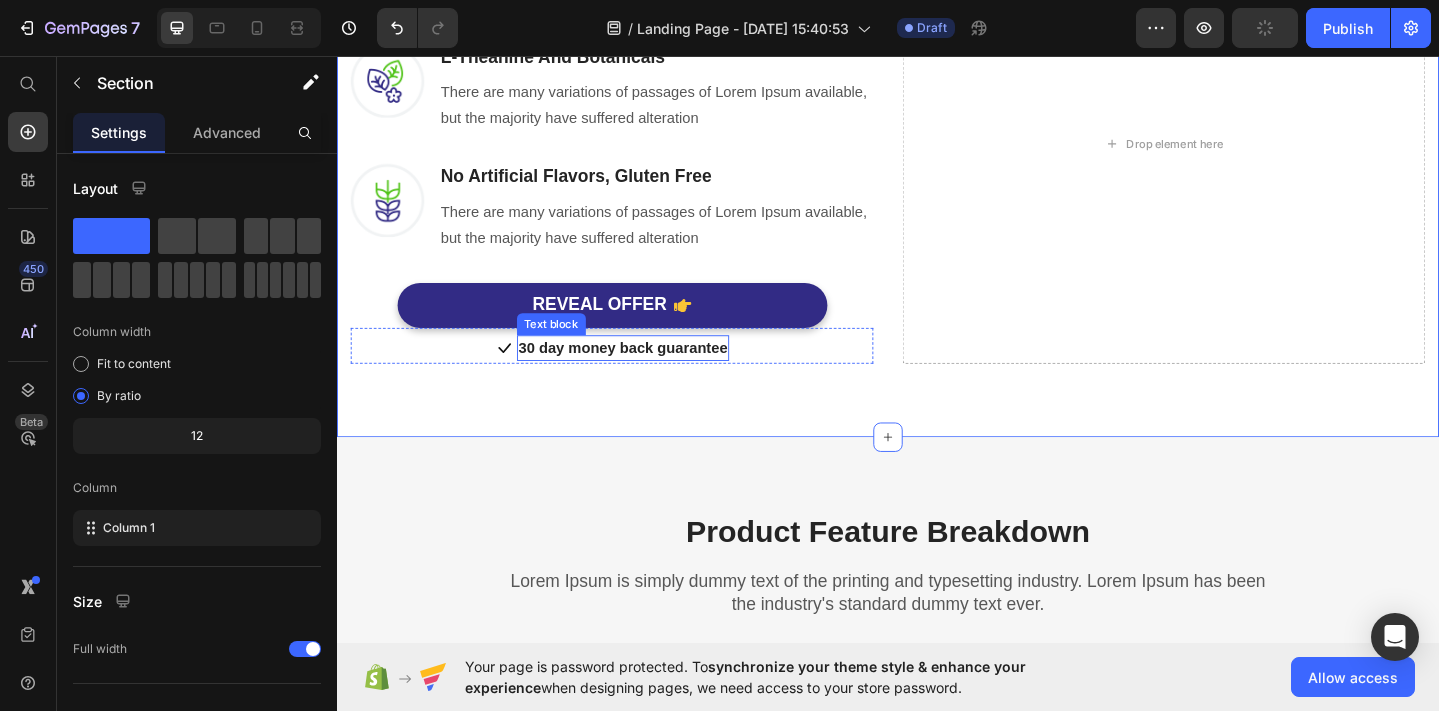 click on "30 day money back guarantee" at bounding box center (649, 374) 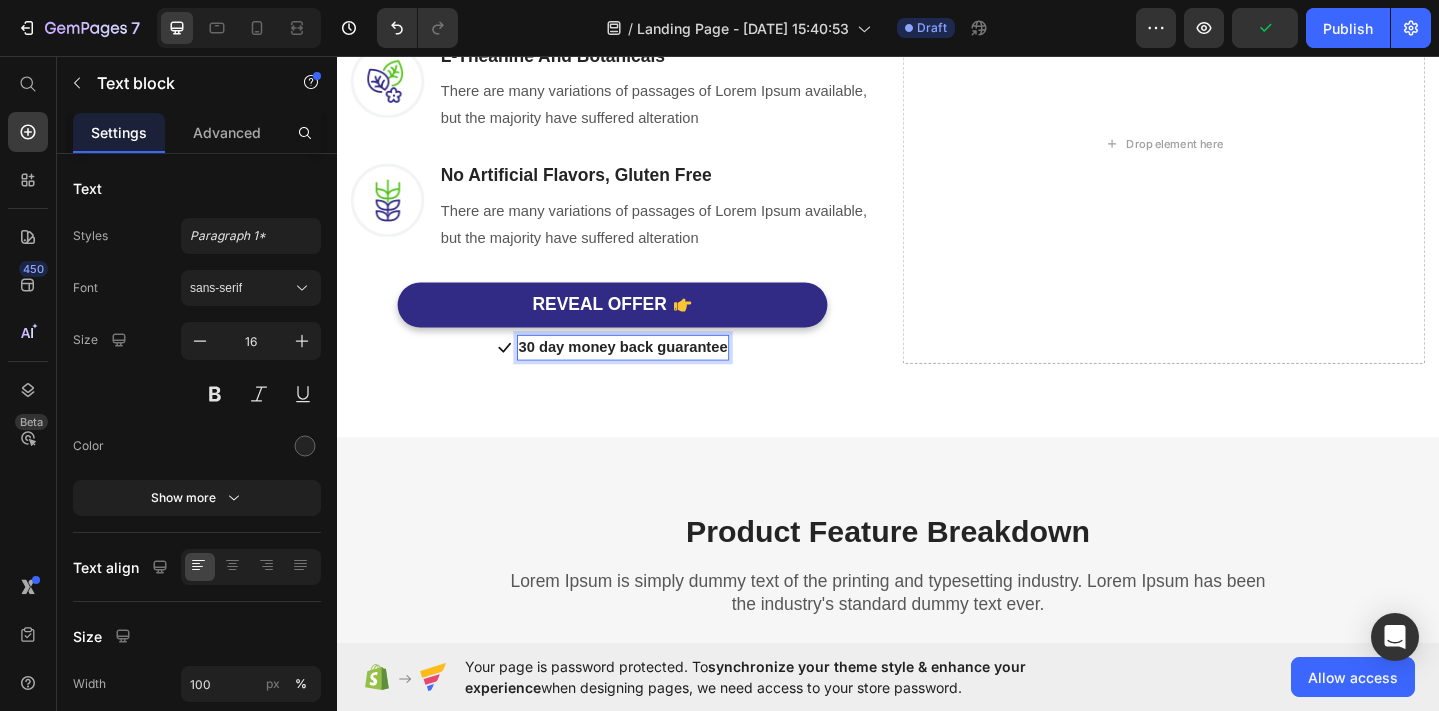 click on "30 day money back guarantee" at bounding box center [649, 374] 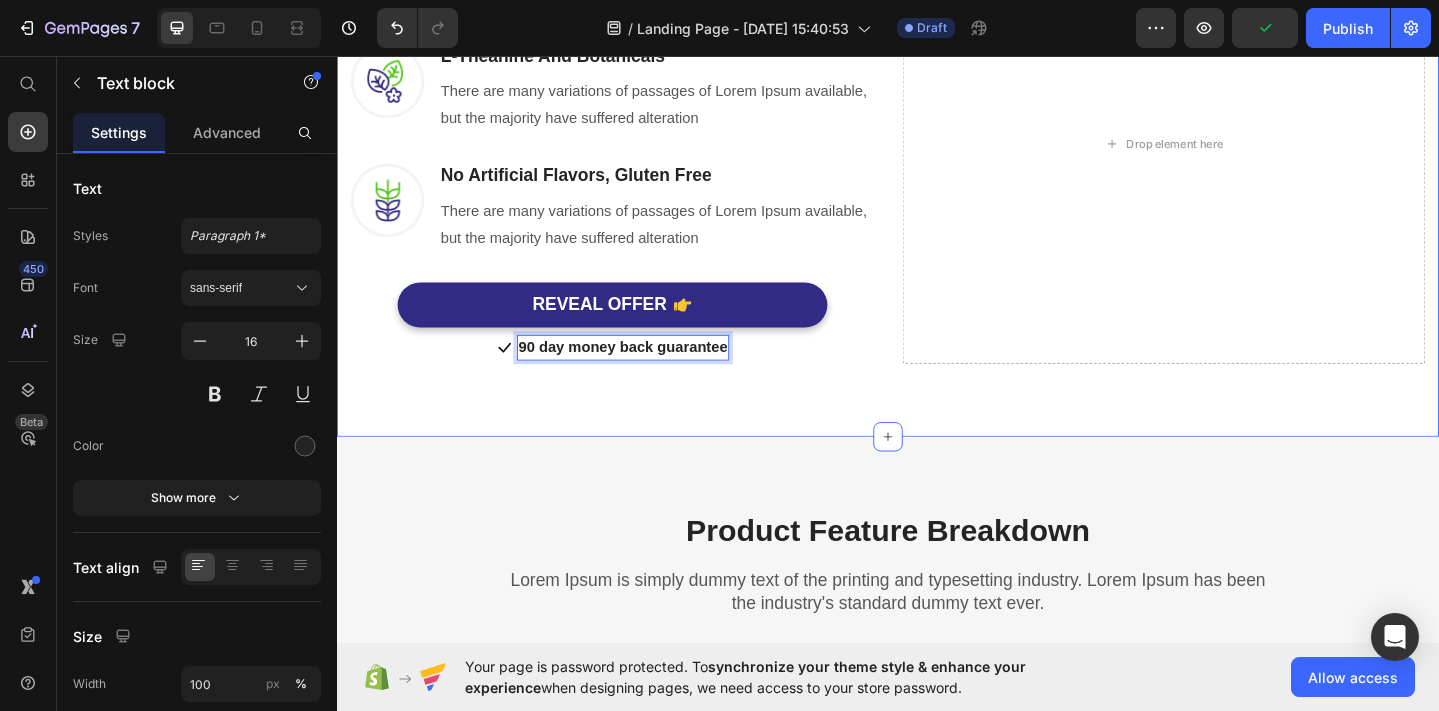 click on "⁠⁠⁠⁠⁠⁠⁠ Soulagez Vos Douleurs Lombaires & Sciatiques En 14 Jours – Sans Médicaments Ni Opération Heading Row Des milliers de personnes de plus de 60 ans ressentent enfin un vrai soulagement… grâce à une simple ceinture orthopédique validée par des experts. Text block Row Image 3 Mg Of Melatonin Heading There are many variations of passages of Lorem Ipsum available, but the majority have suffered alteration Text block Row Image L-Theanine And Botanicals Heading There are many variations of passages of Lorem Ipsum available, but the majority have suffered alteration Text block Row Image No Artificial Flavors, Gluten Free Heading There are many variations of passages of Lorem Ipsum available, but the majority have suffered alteration Text block Row  	   REVEAL OFFER Button                Icon 90 day money back guarantee Text block   0 Icon List Row
Drop element here Row Section 3" at bounding box center [937, 48] 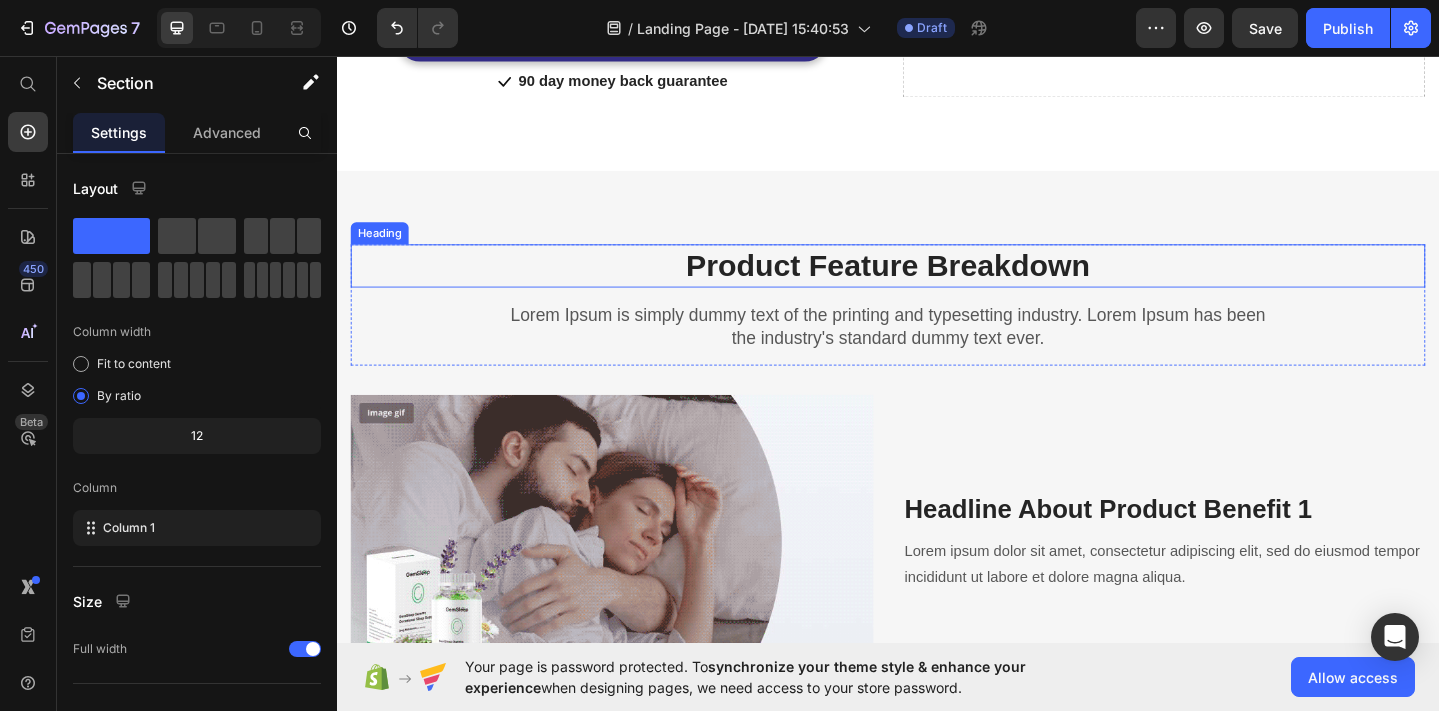 scroll, scrollTop: 1782, scrollLeft: 0, axis: vertical 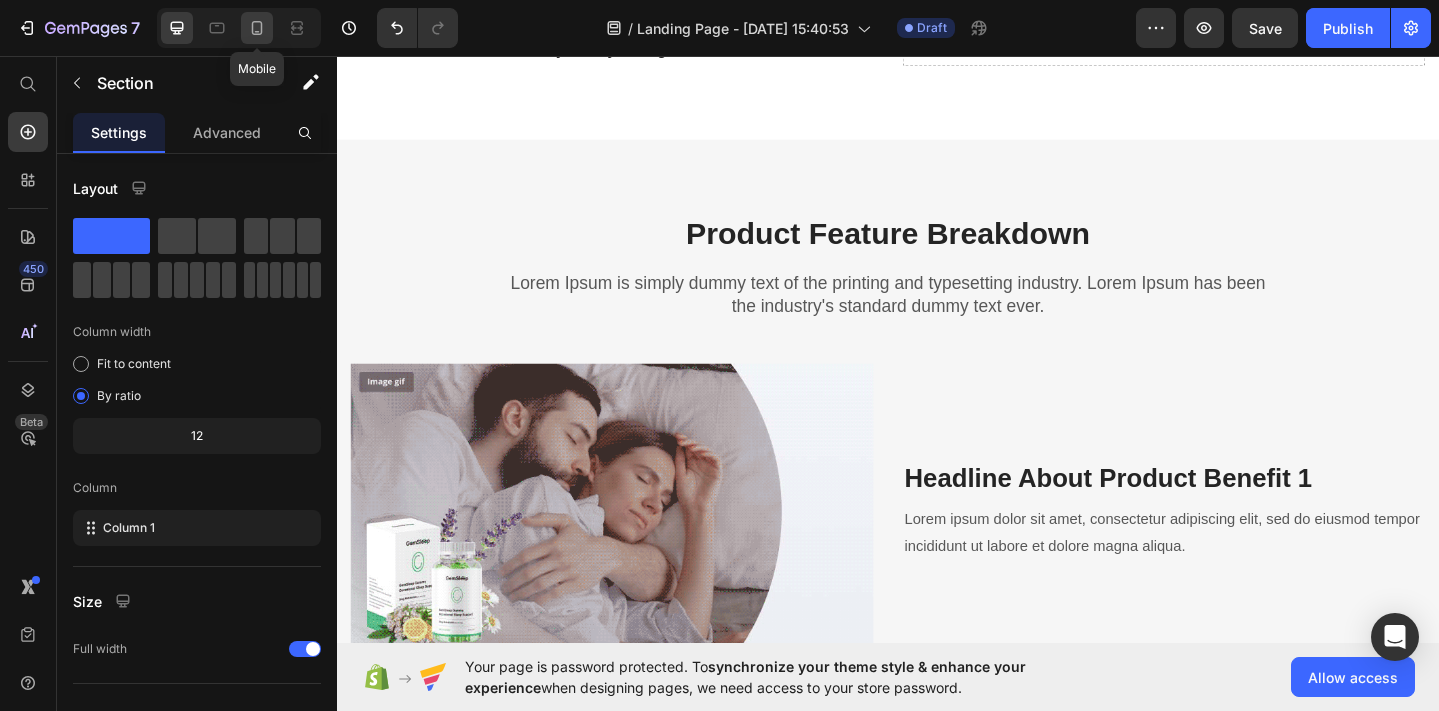 click 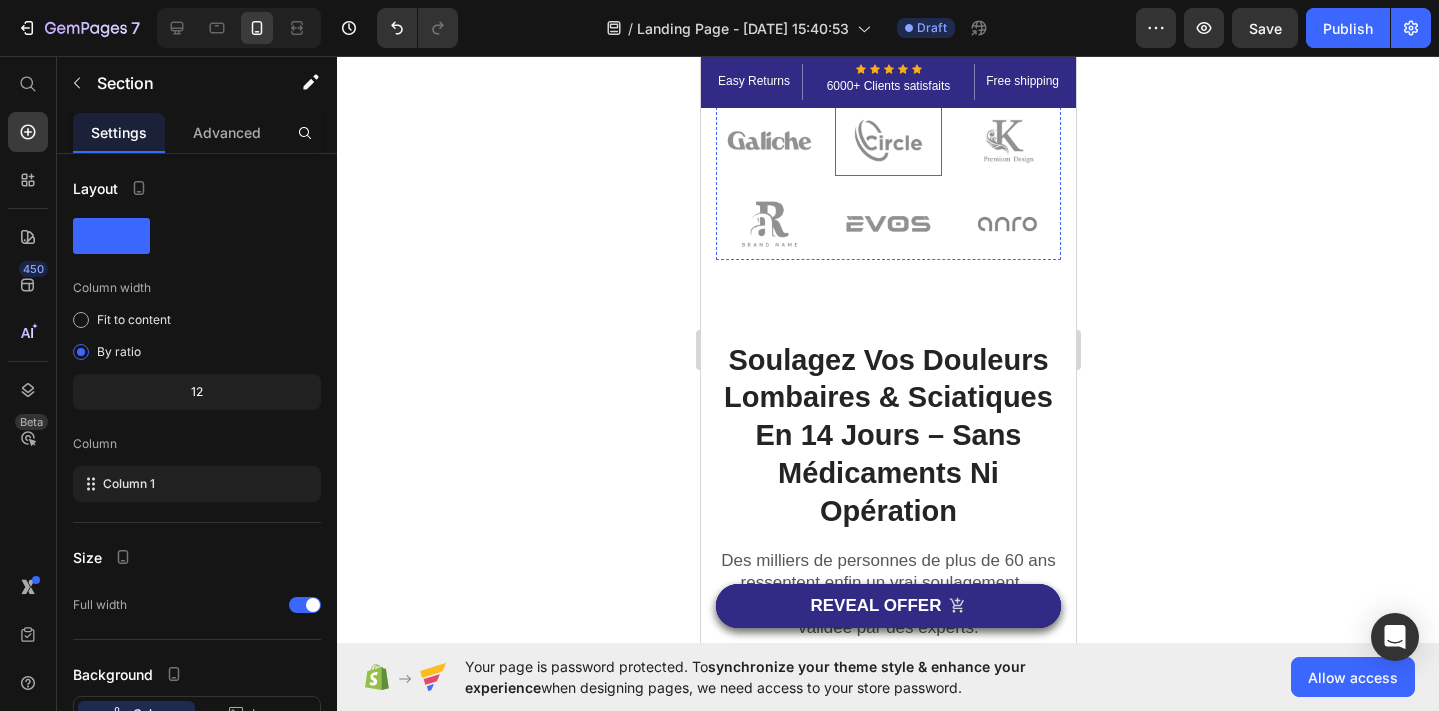 scroll, scrollTop: 972, scrollLeft: 0, axis: vertical 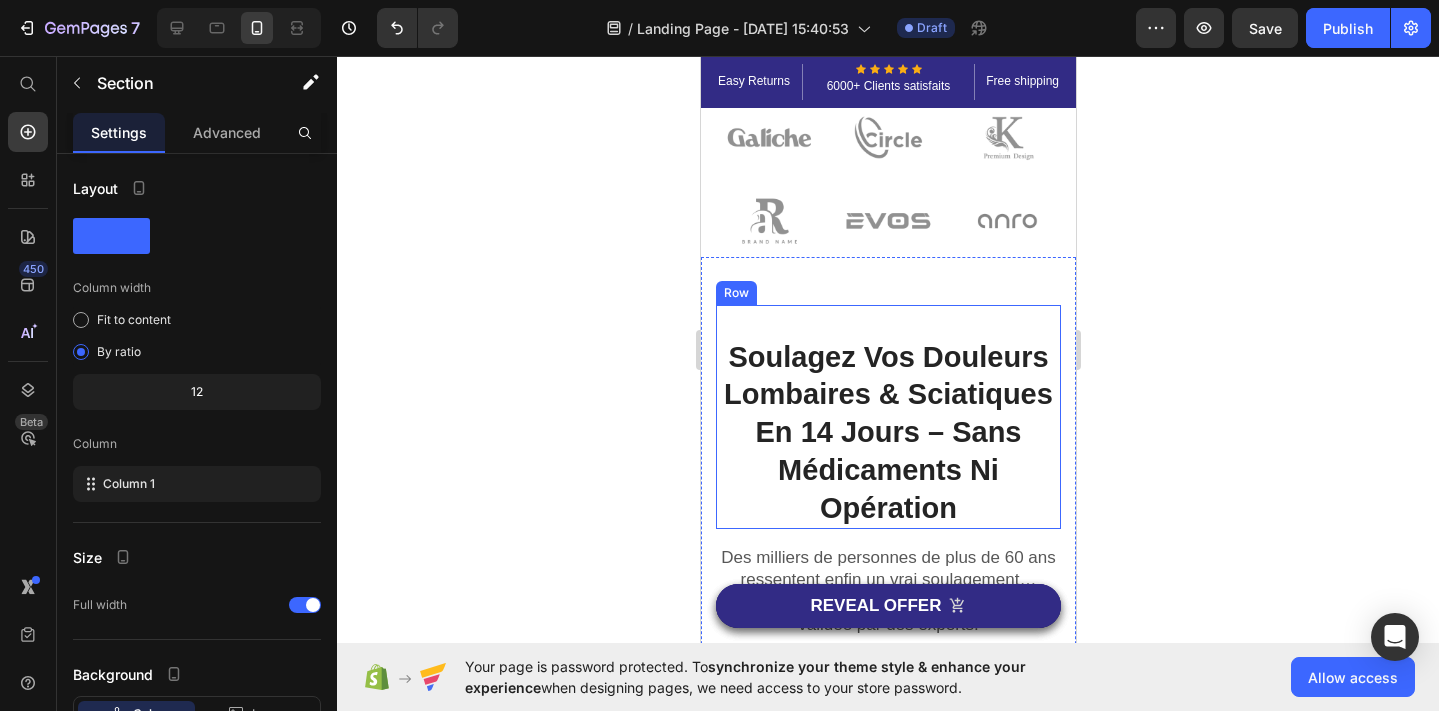 click on "Soulagez Vos Douleurs Lombaires & Sciatiques En 14 Jours – Sans Médicaments Ni Opération Heading Row" at bounding box center [887, 417] 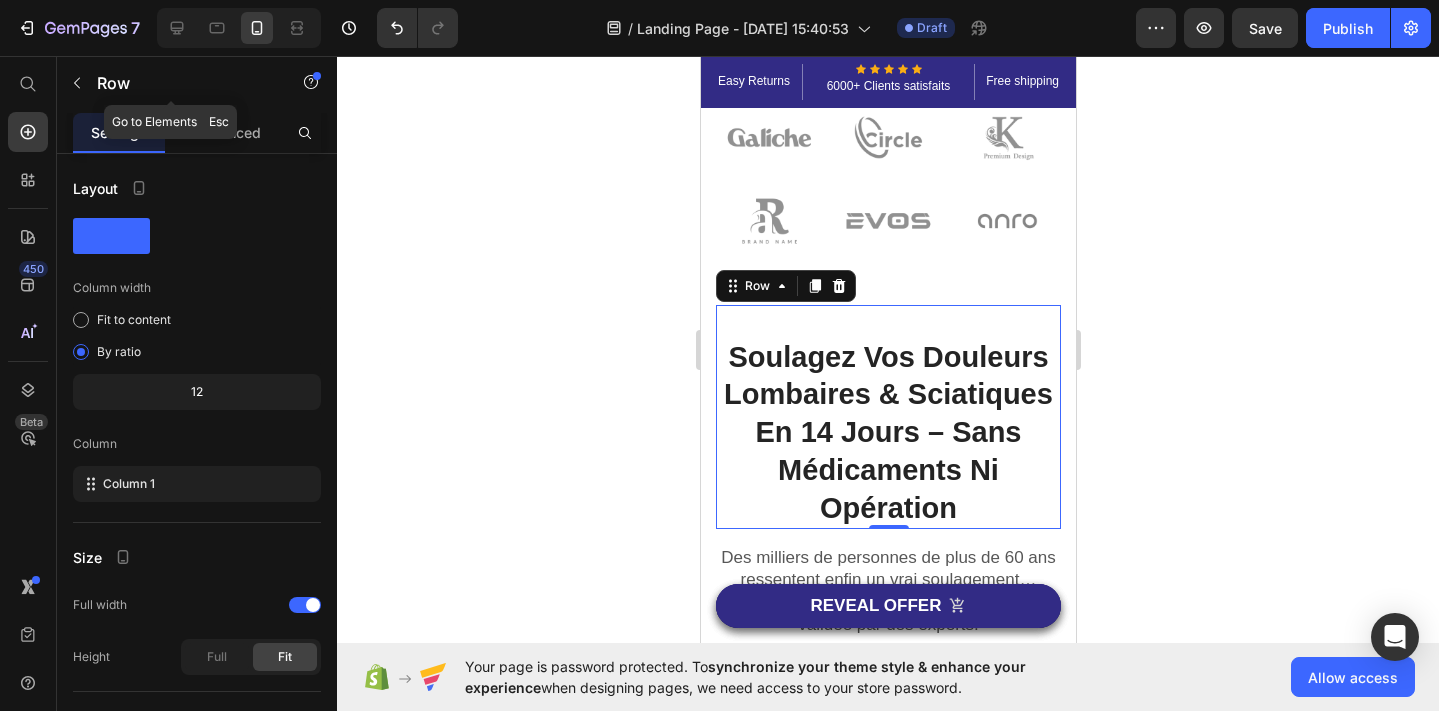 click on "Row" 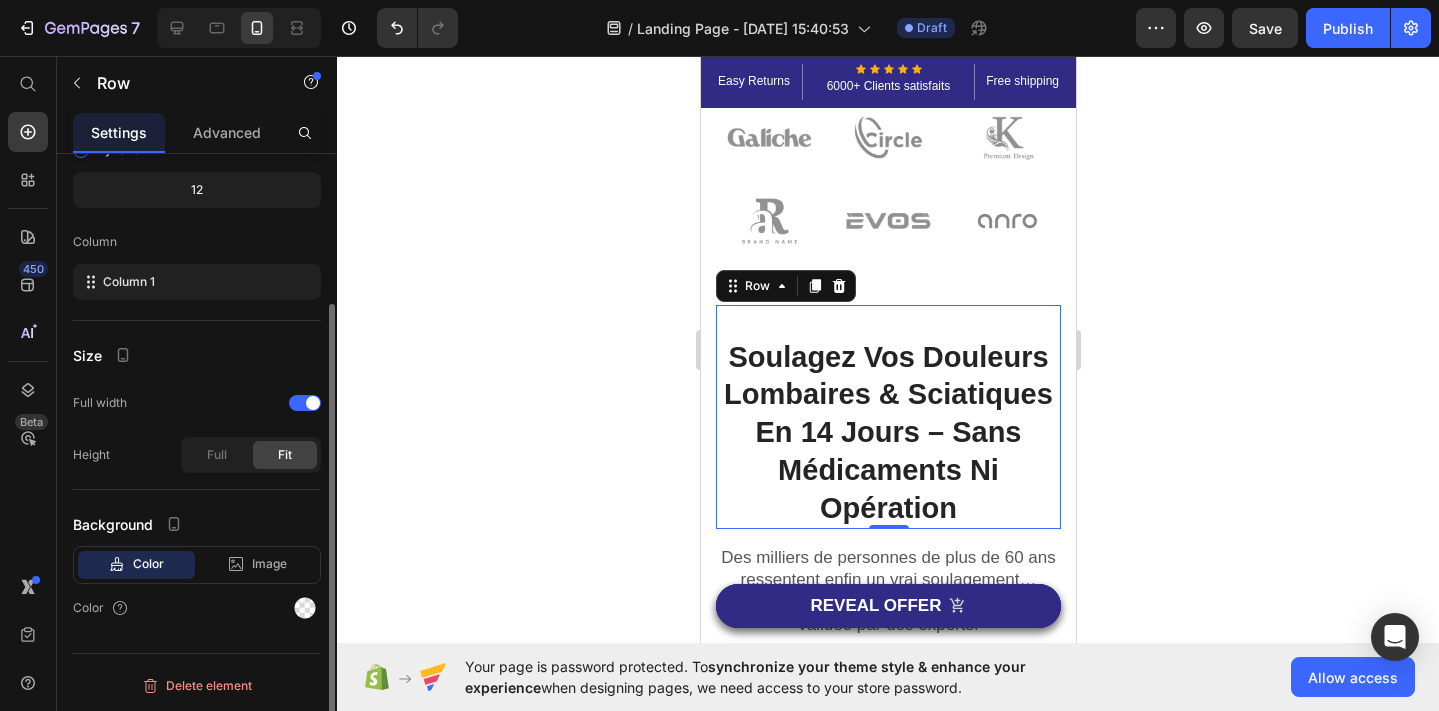 scroll, scrollTop: 0, scrollLeft: 0, axis: both 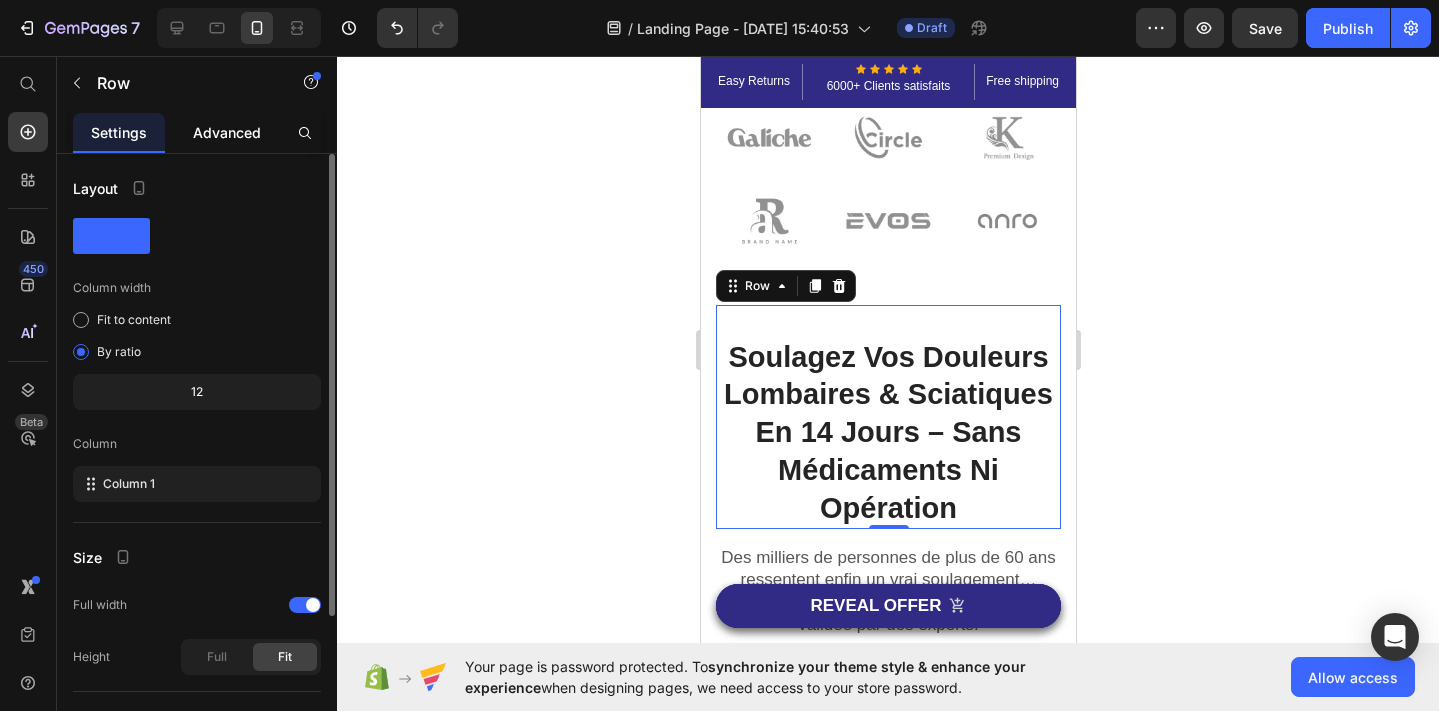 click on "Advanced" at bounding box center (227, 132) 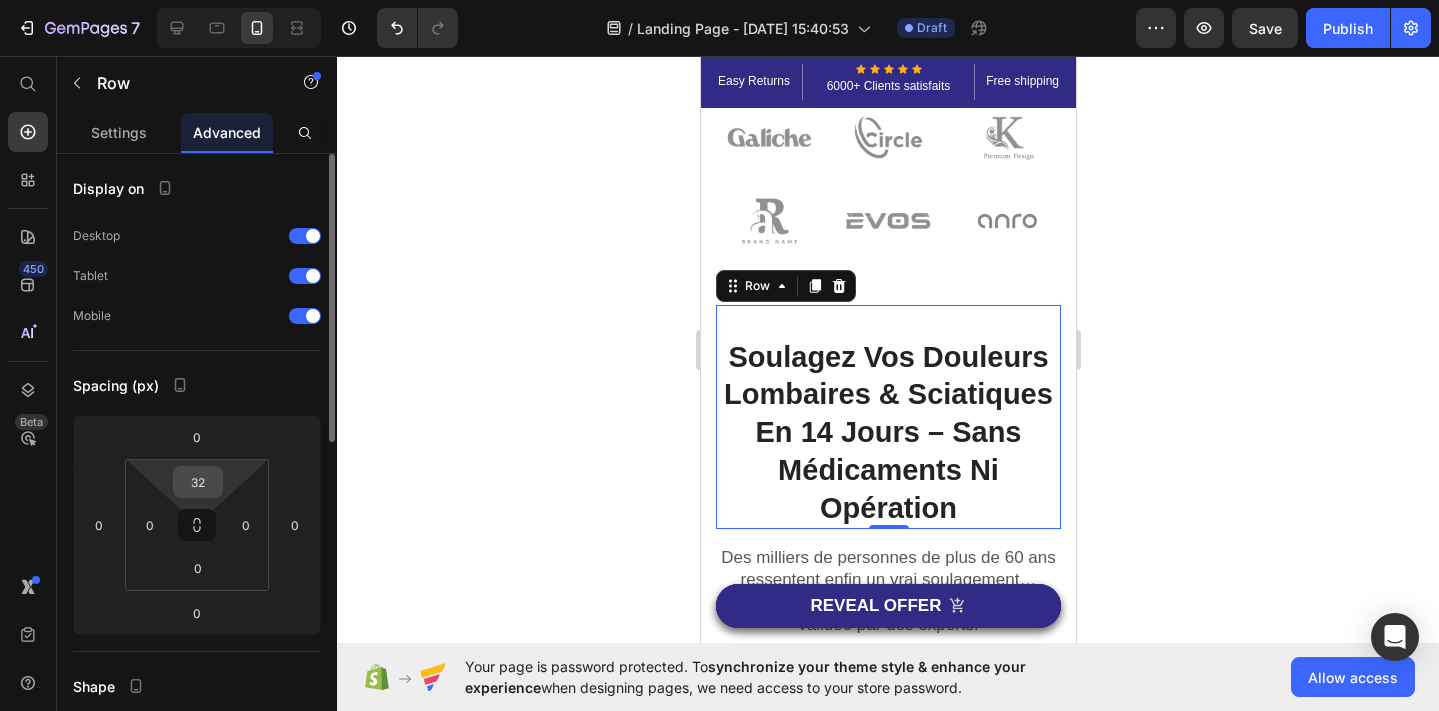 click on "32" at bounding box center (198, 482) 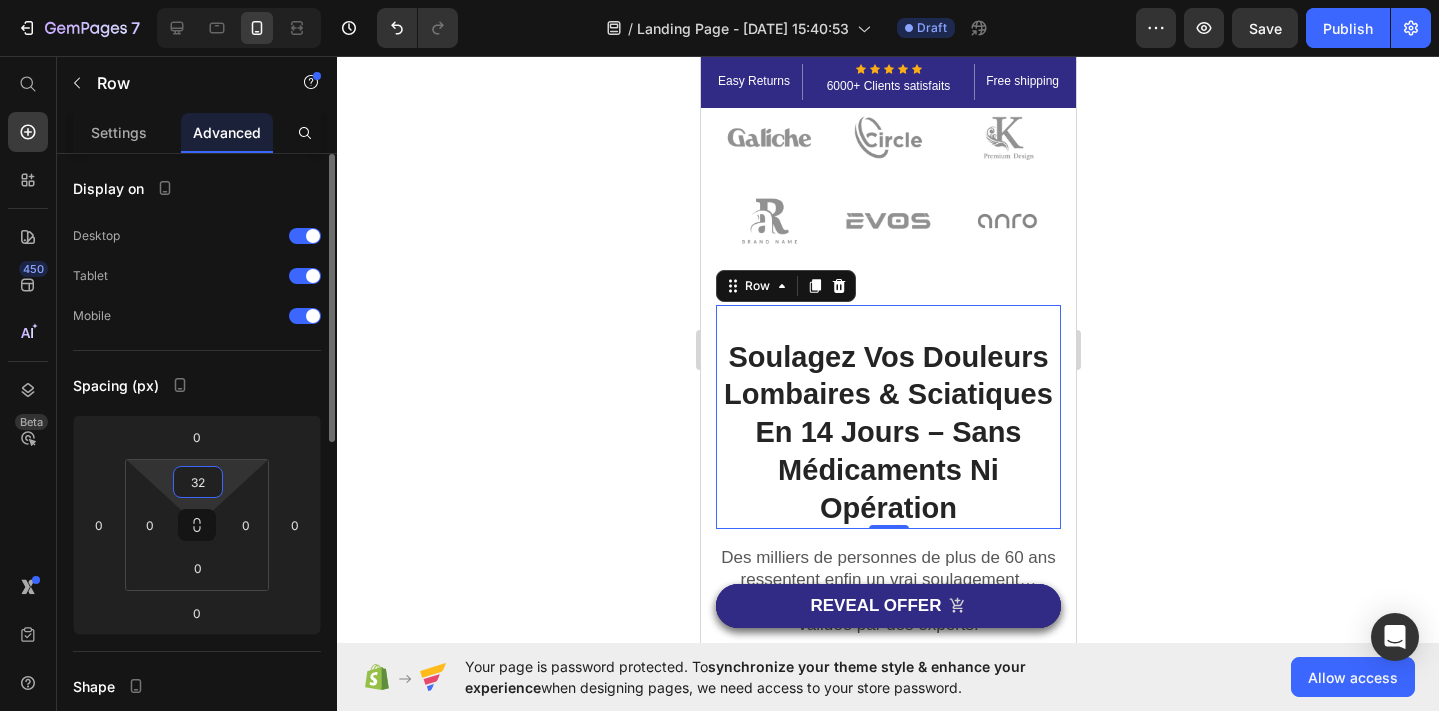 click on "32" at bounding box center (198, 482) 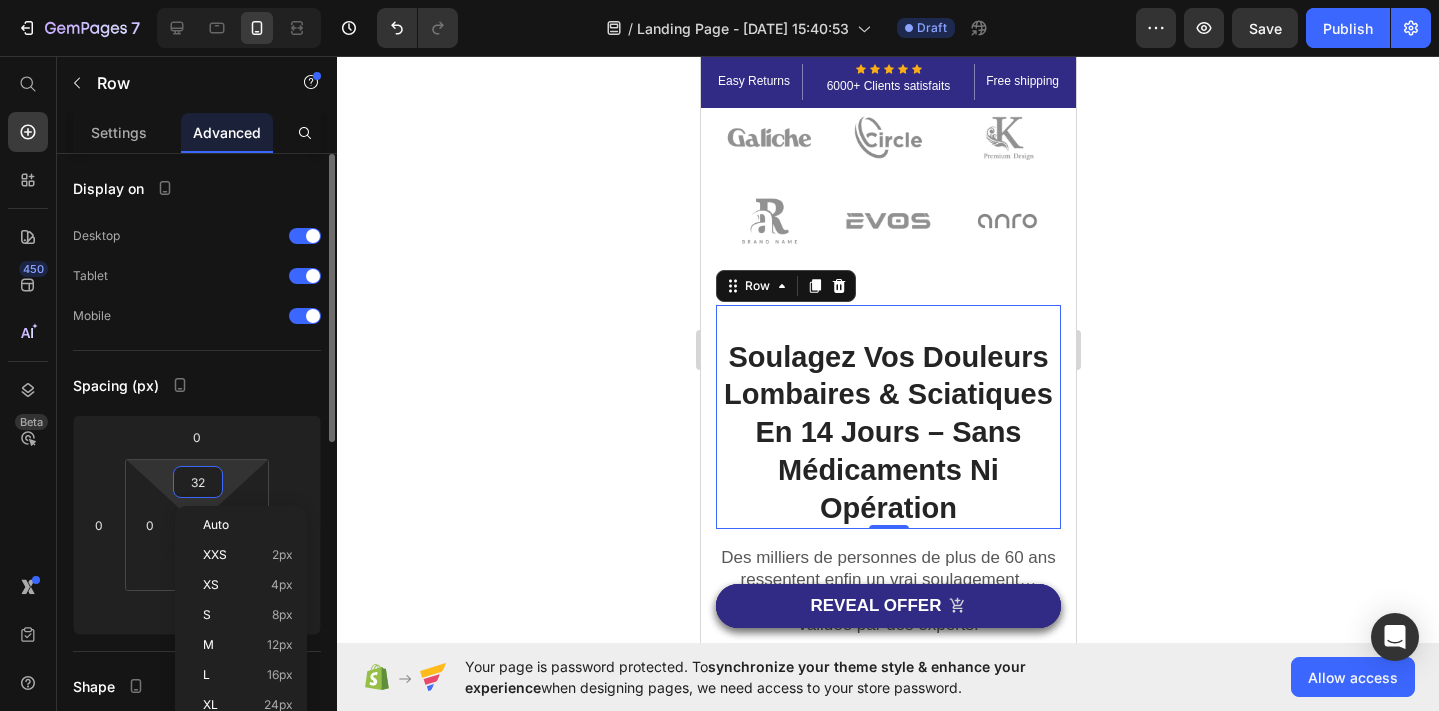 type 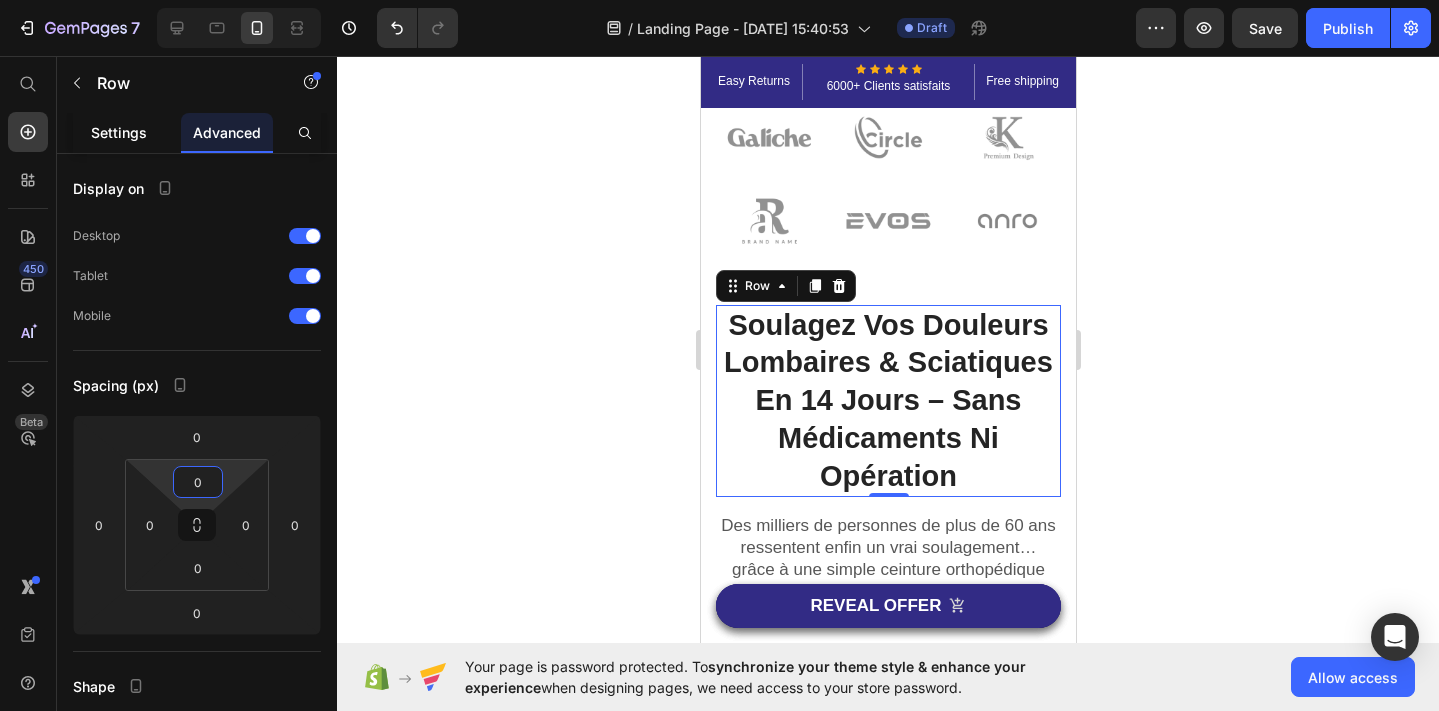 click on "Settings" at bounding box center (119, 132) 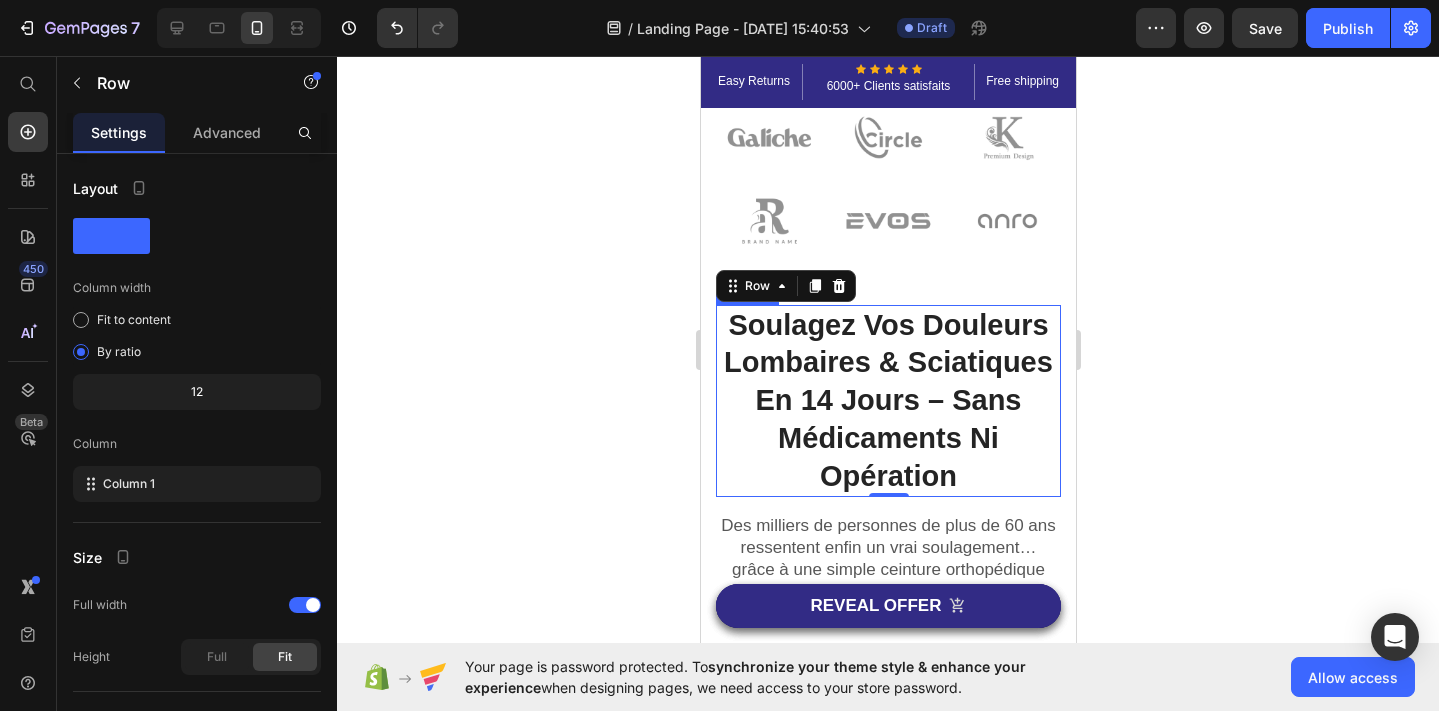 click on "Soulagez Vos Douleurs Lombaires & Sciatiques En 14 Jours – Sans Médicaments Ni Opération" at bounding box center [887, 400] 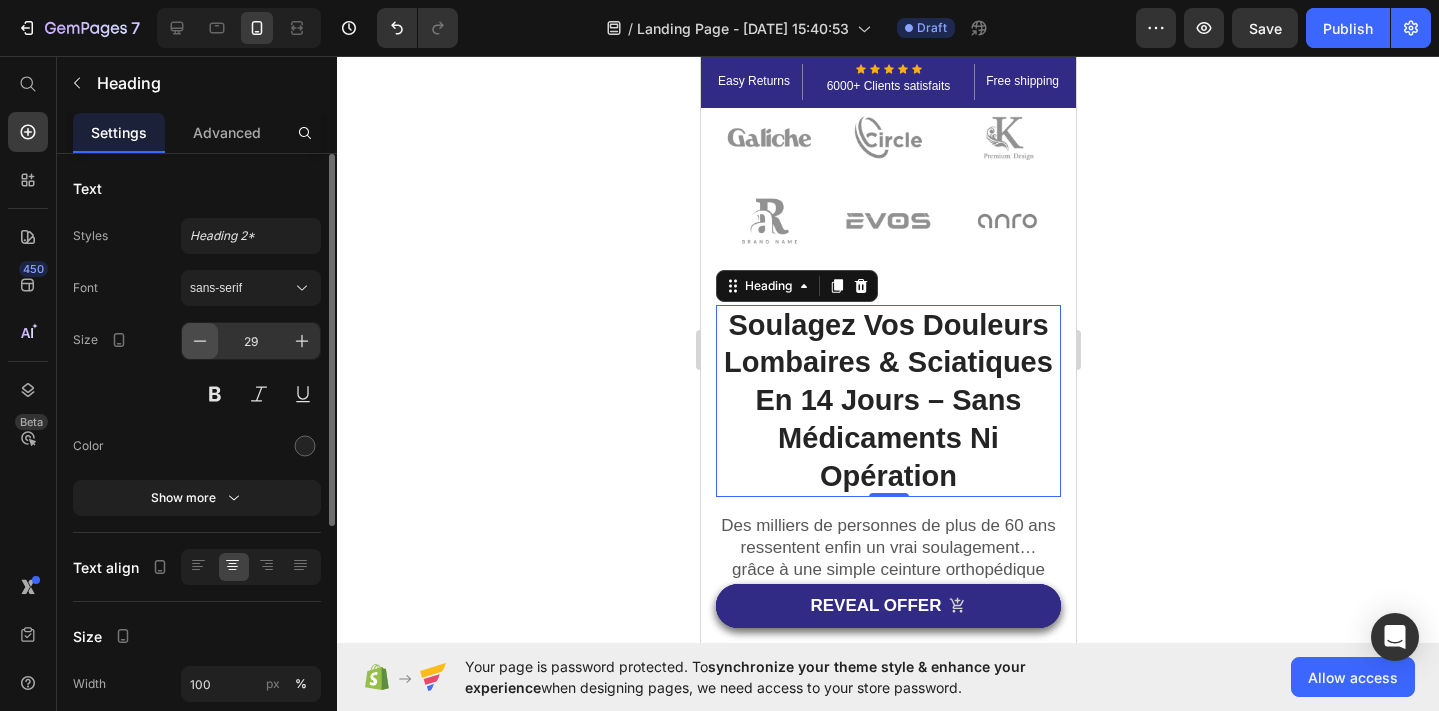 click at bounding box center (200, 341) 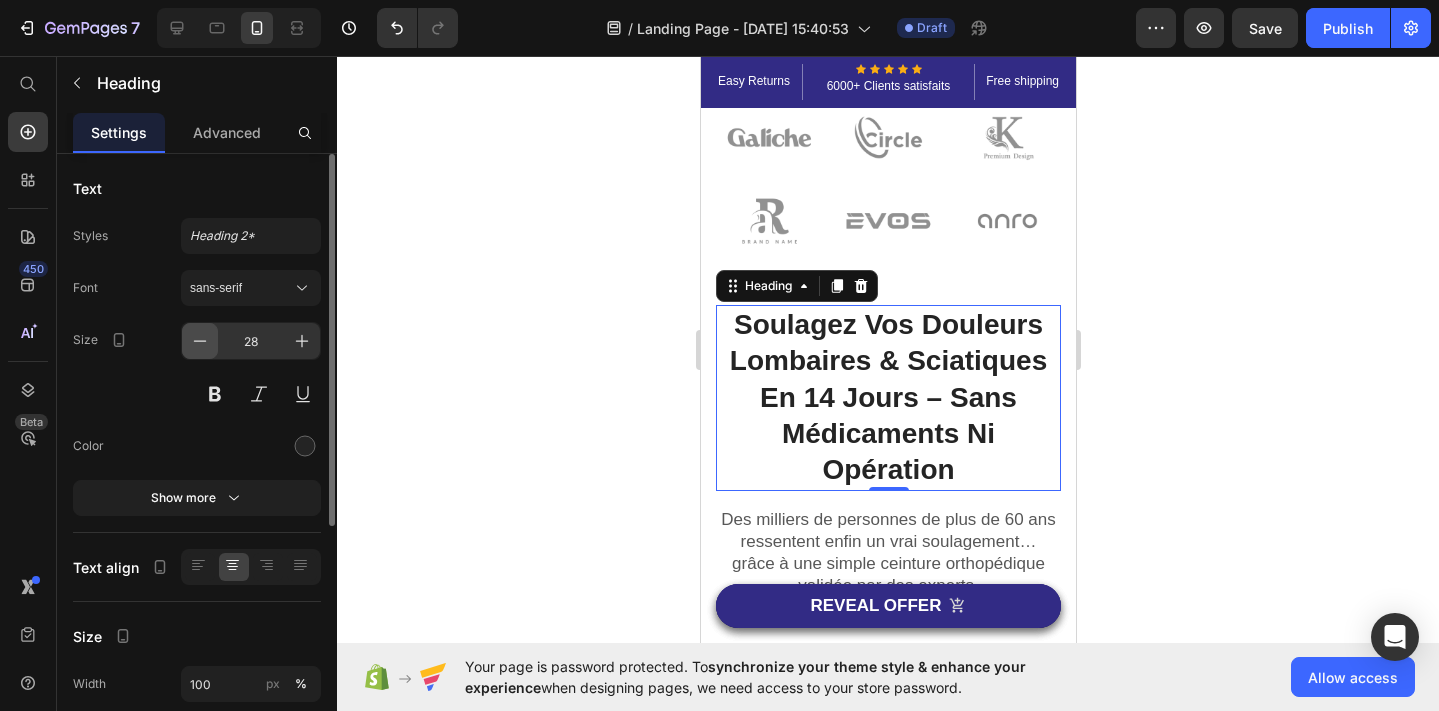 click at bounding box center (200, 341) 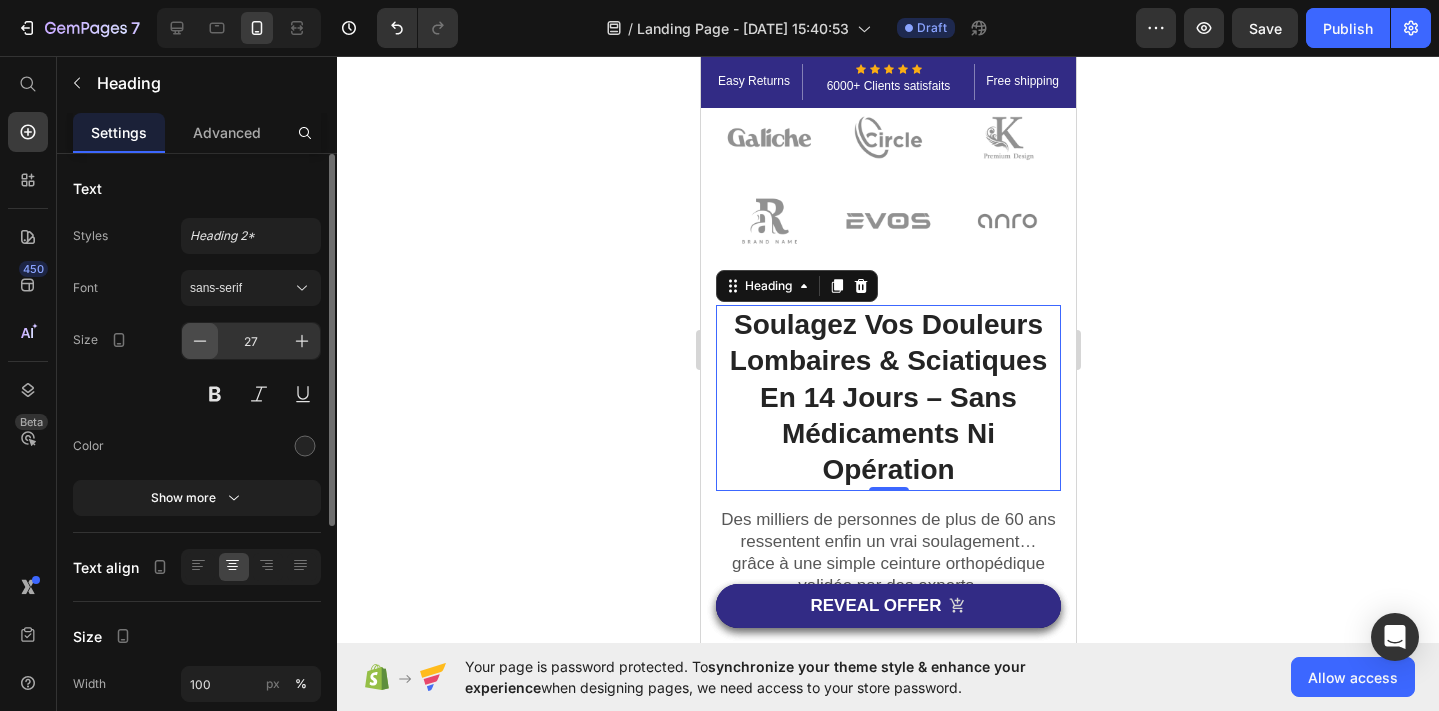 click at bounding box center (200, 341) 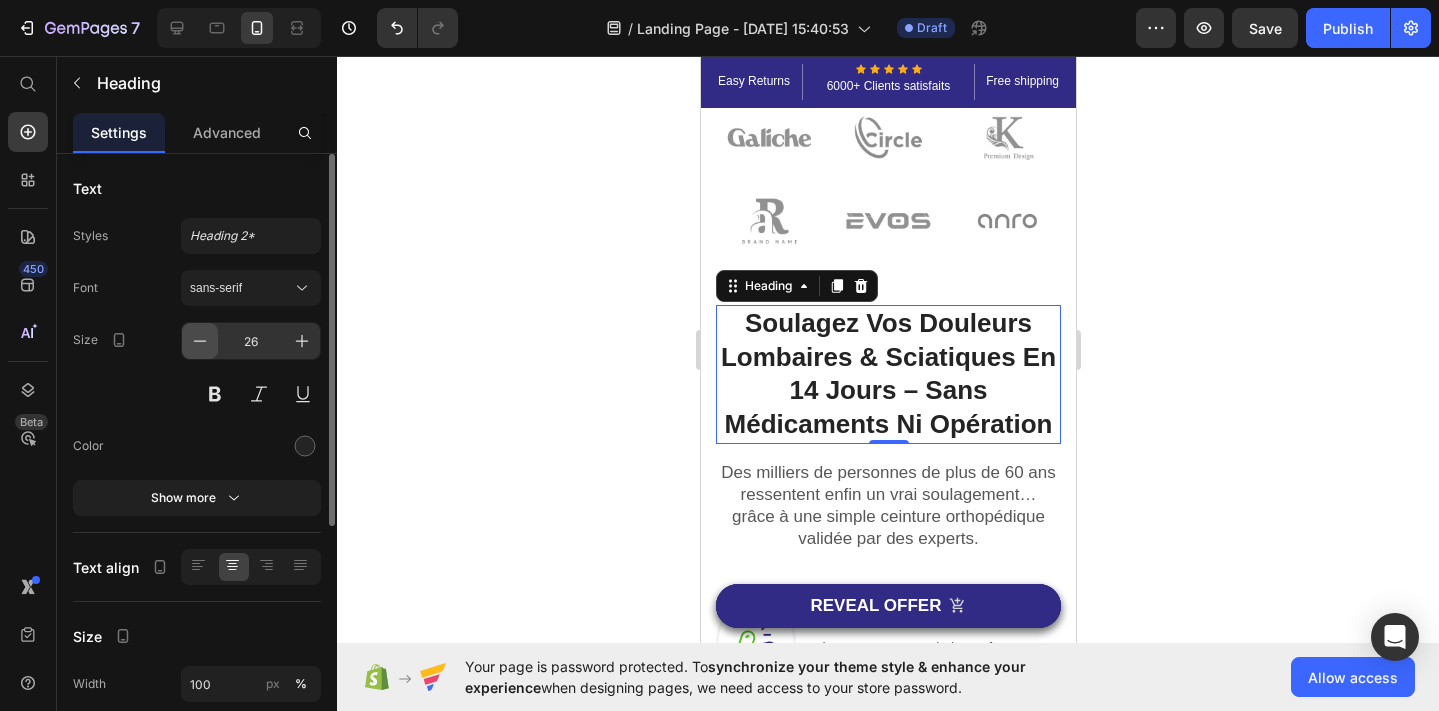 click at bounding box center (200, 341) 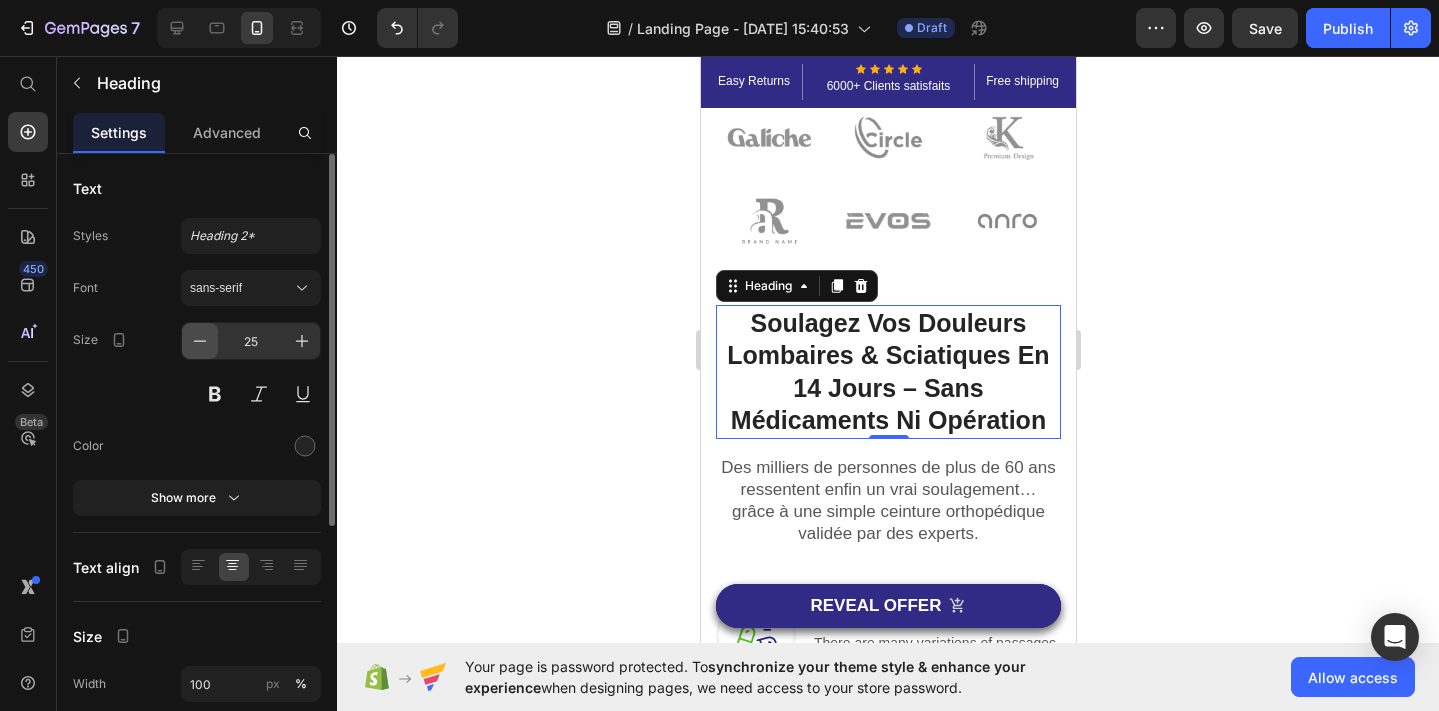 click at bounding box center [200, 341] 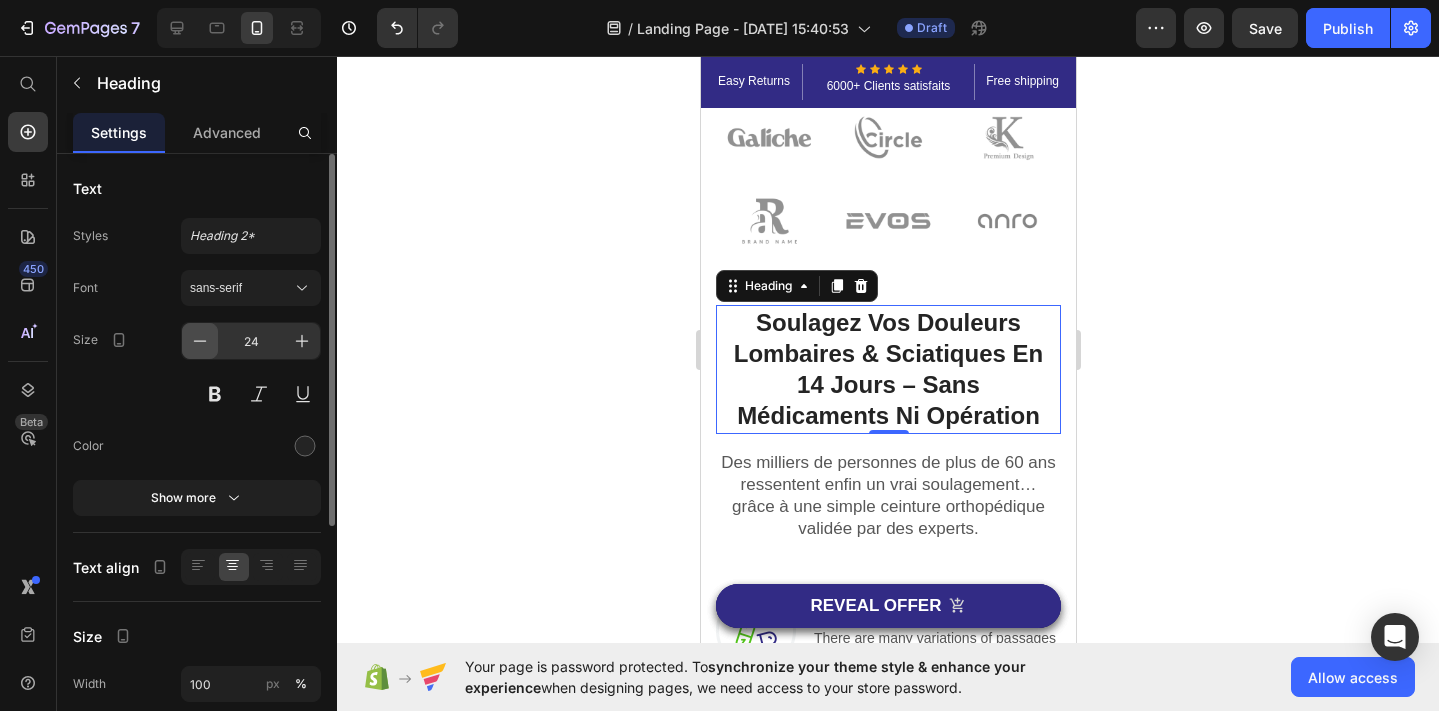click at bounding box center [200, 341] 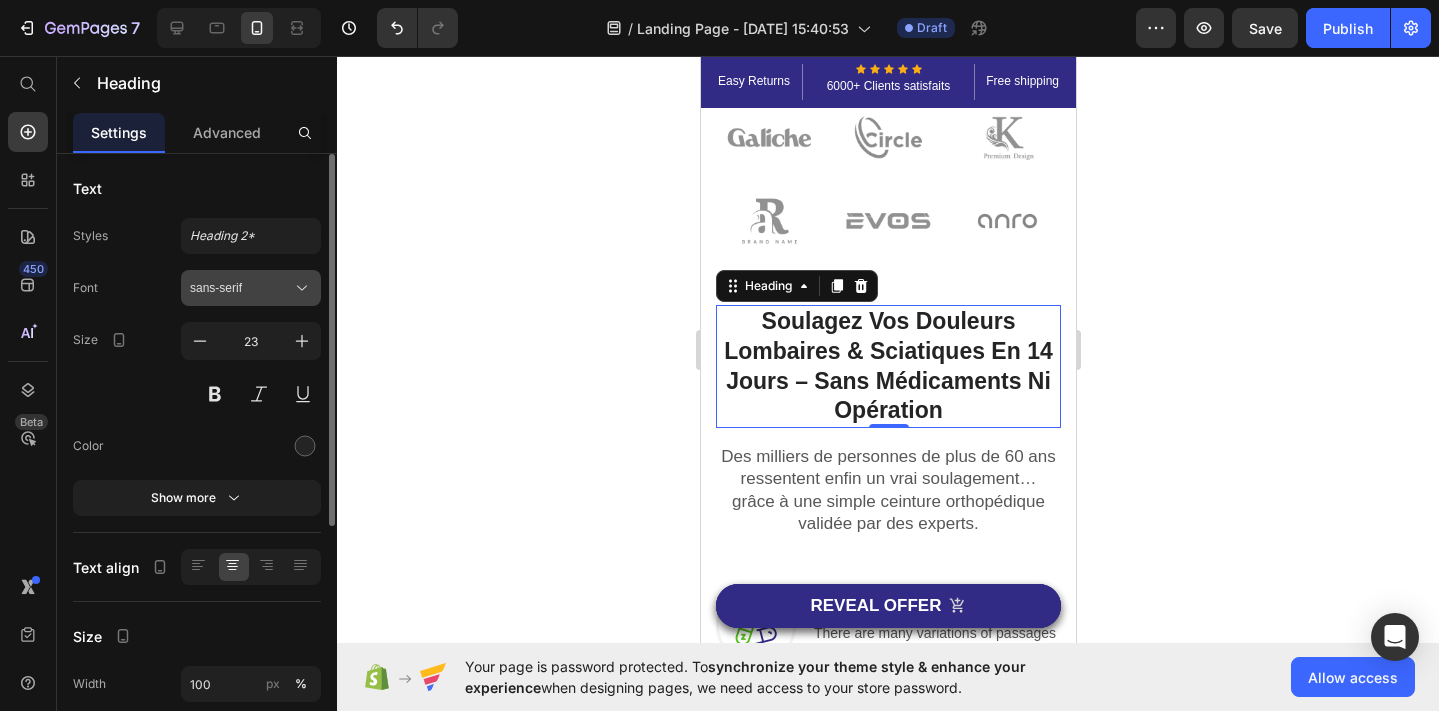 click on "sans-serif" at bounding box center (241, 288) 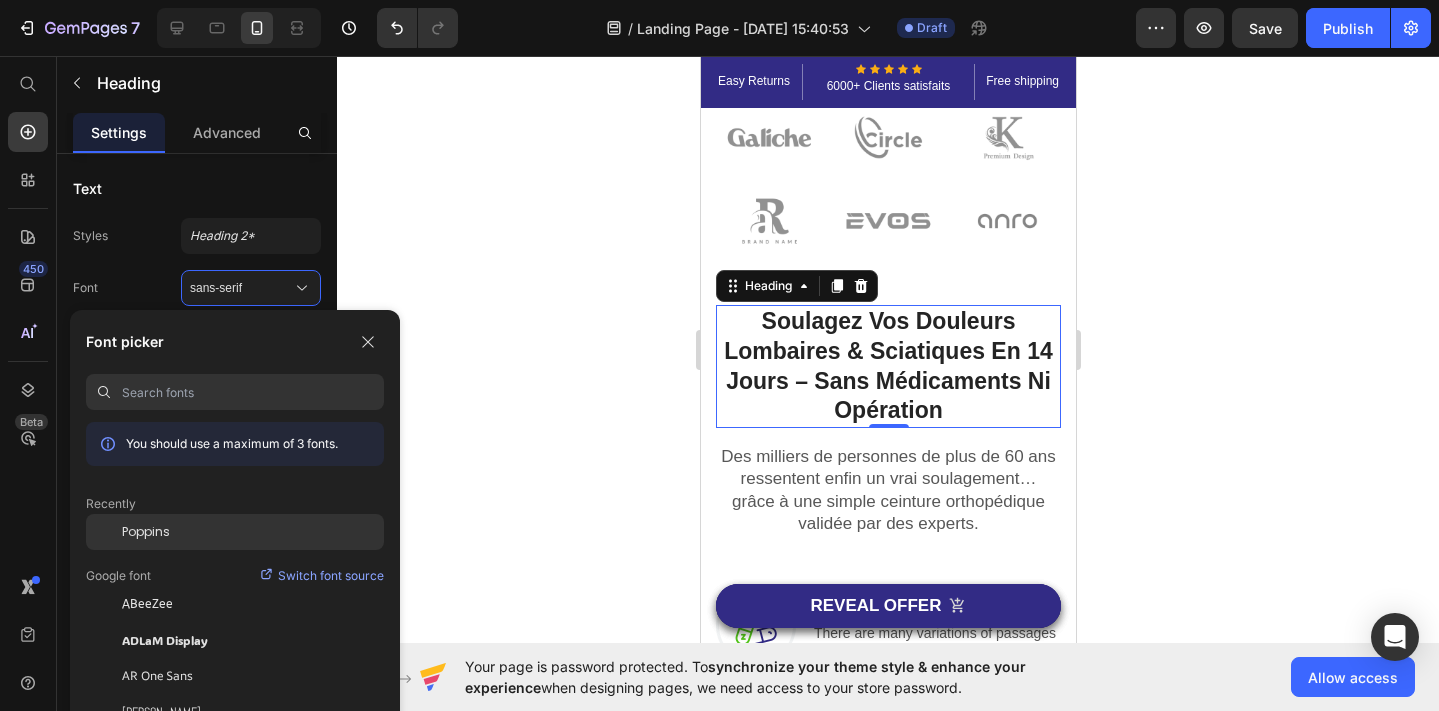 click on "Poppins" 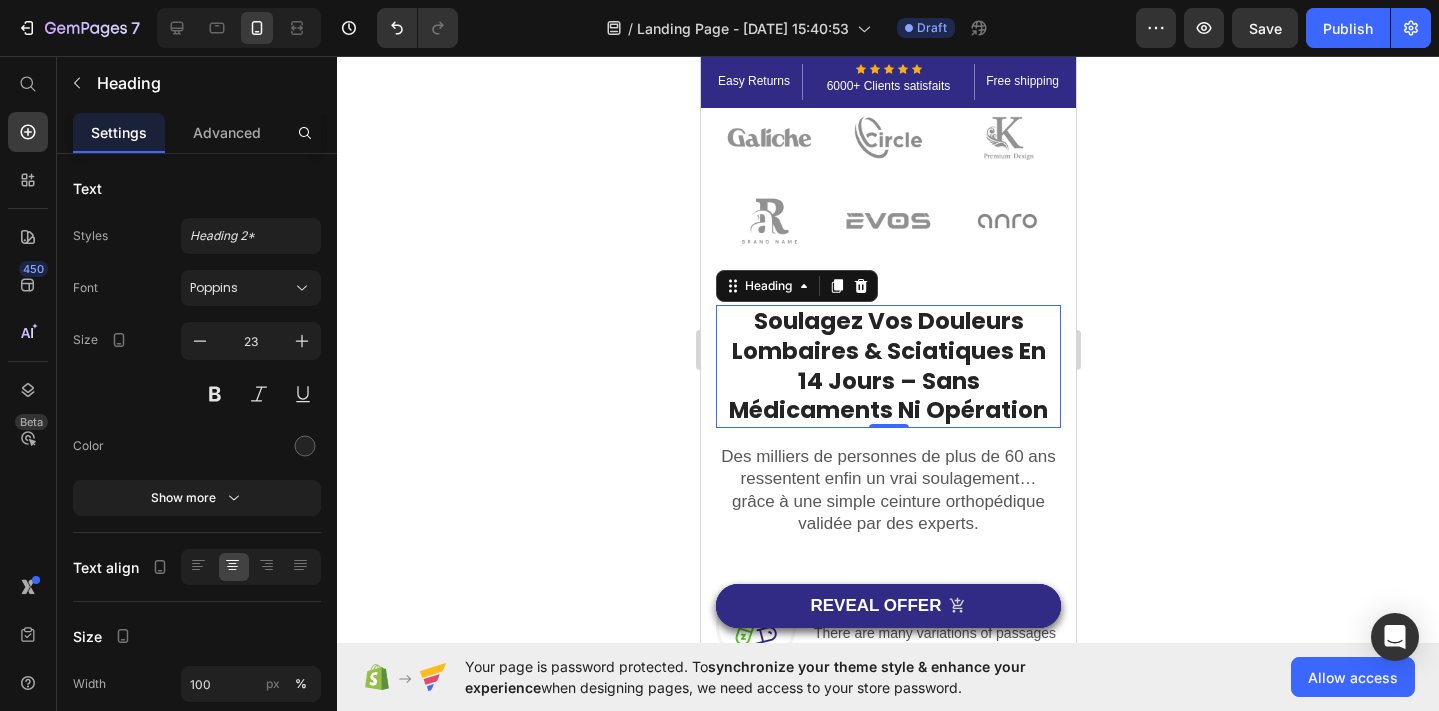 click 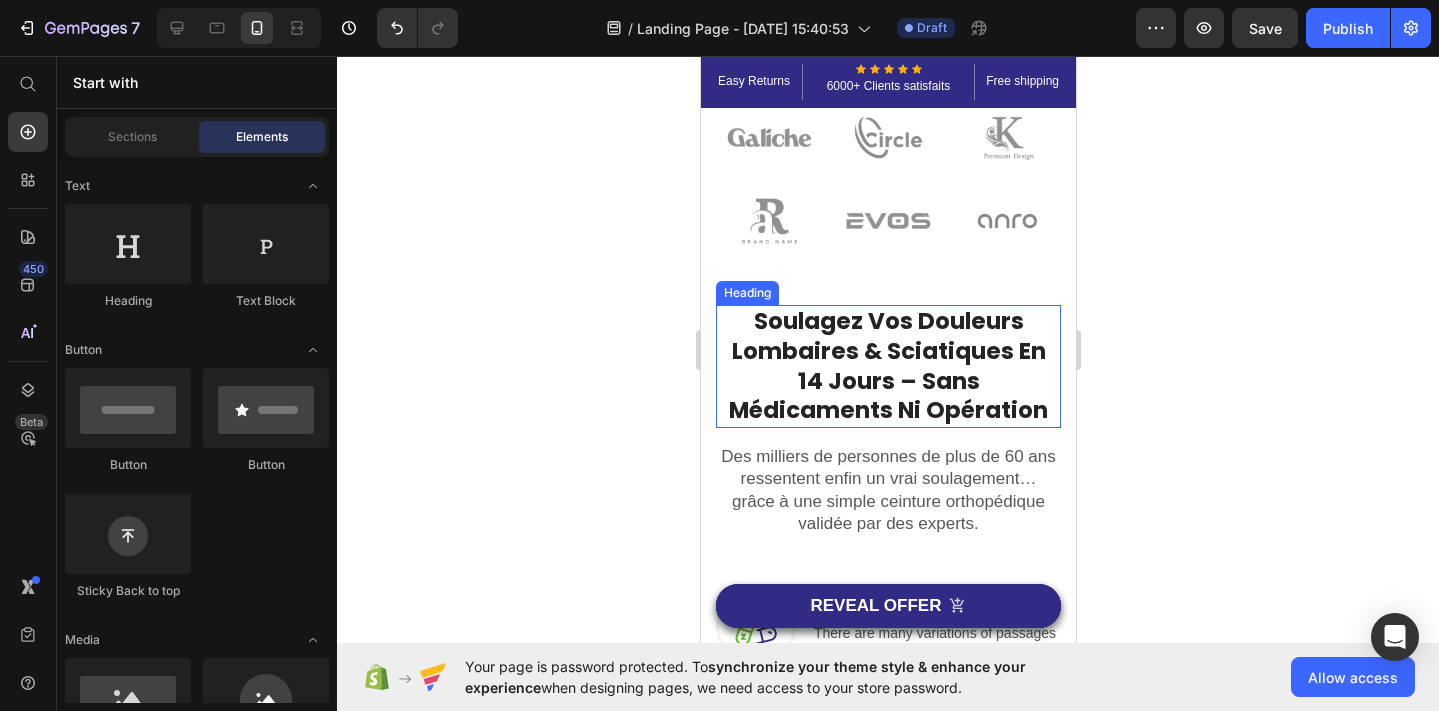 click on "Soulagez Vos Douleurs Lombaires & Sciatiques En 14 Jours – Sans Médicaments Ni Opération" at bounding box center [887, 366] 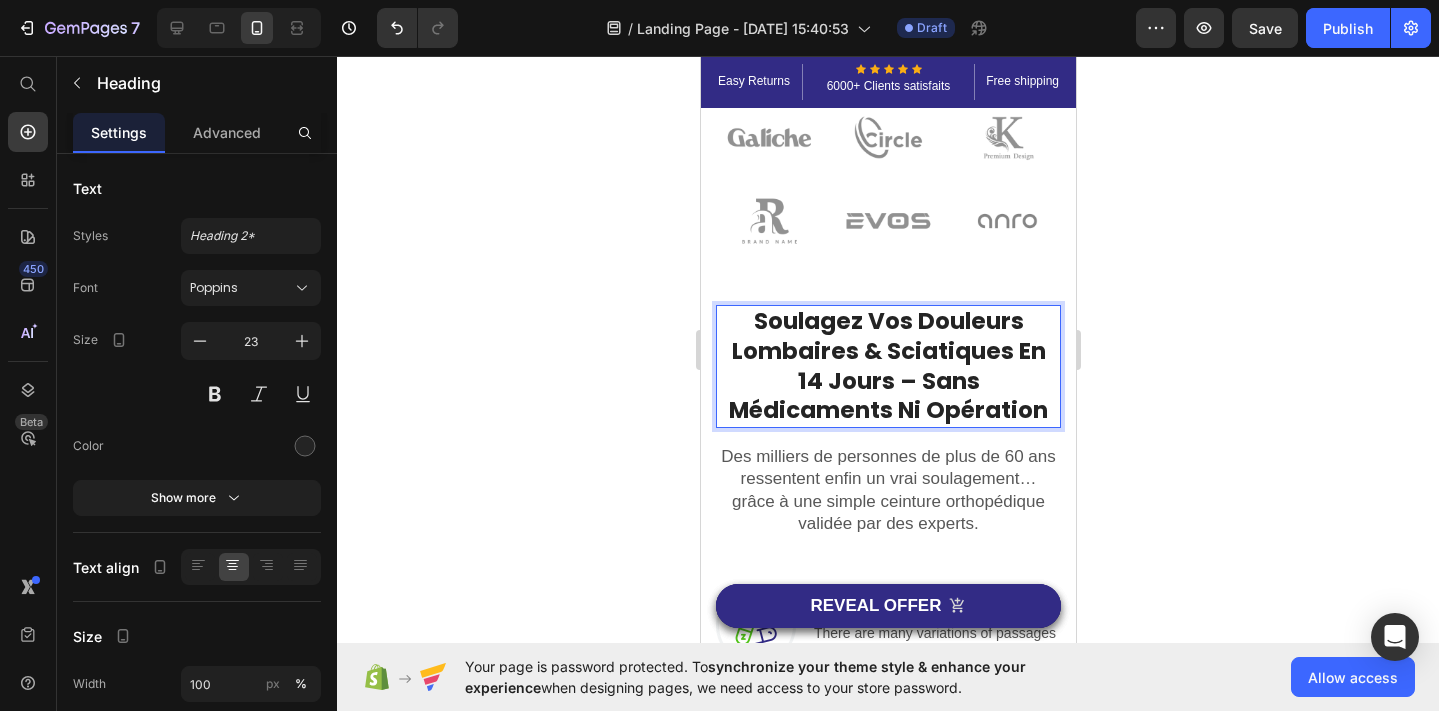 click on "Soulagez Vos Douleurs Lombaires & Sciatiques En 14 Jours – Sans Médicaments Ni Opération" at bounding box center (887, 366) 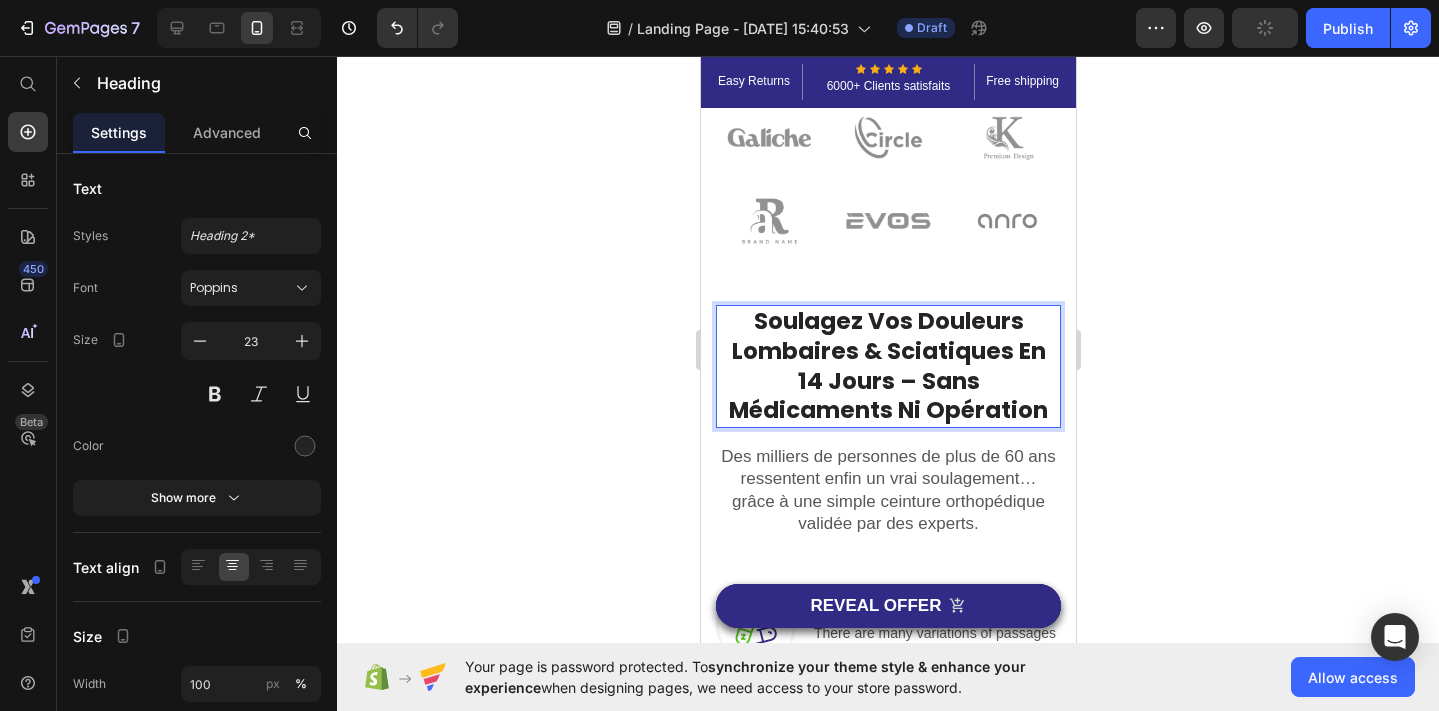 click on "Soulagez Vos Douleurs Lombaires & Sciatiques En 14 Jours – Sans Médicaments Ni Opération" at bounding box center (887, 366) 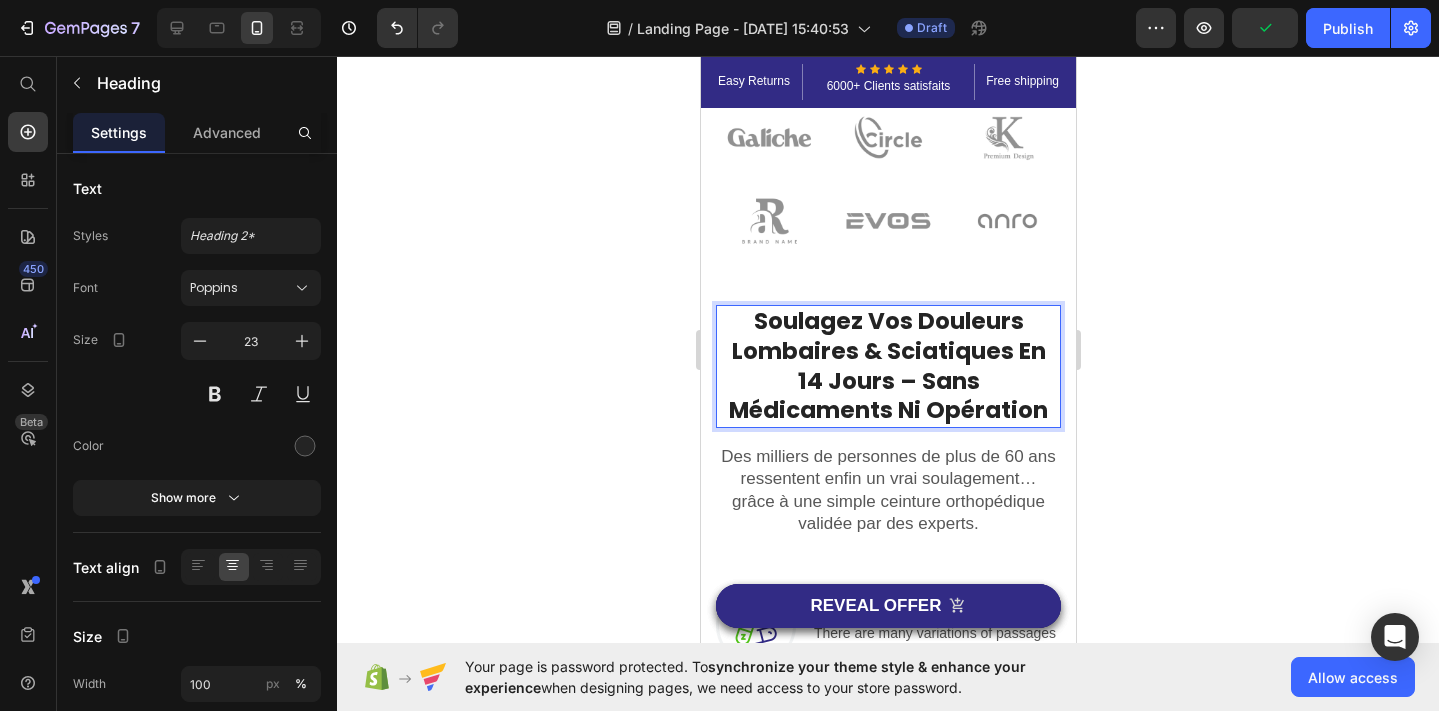click on "Soulagez Vos Douleurs Lombaires & Sciatiques En 14 Jours – Sans Médicaments Ni Opération" at bounding box center (887, 366) 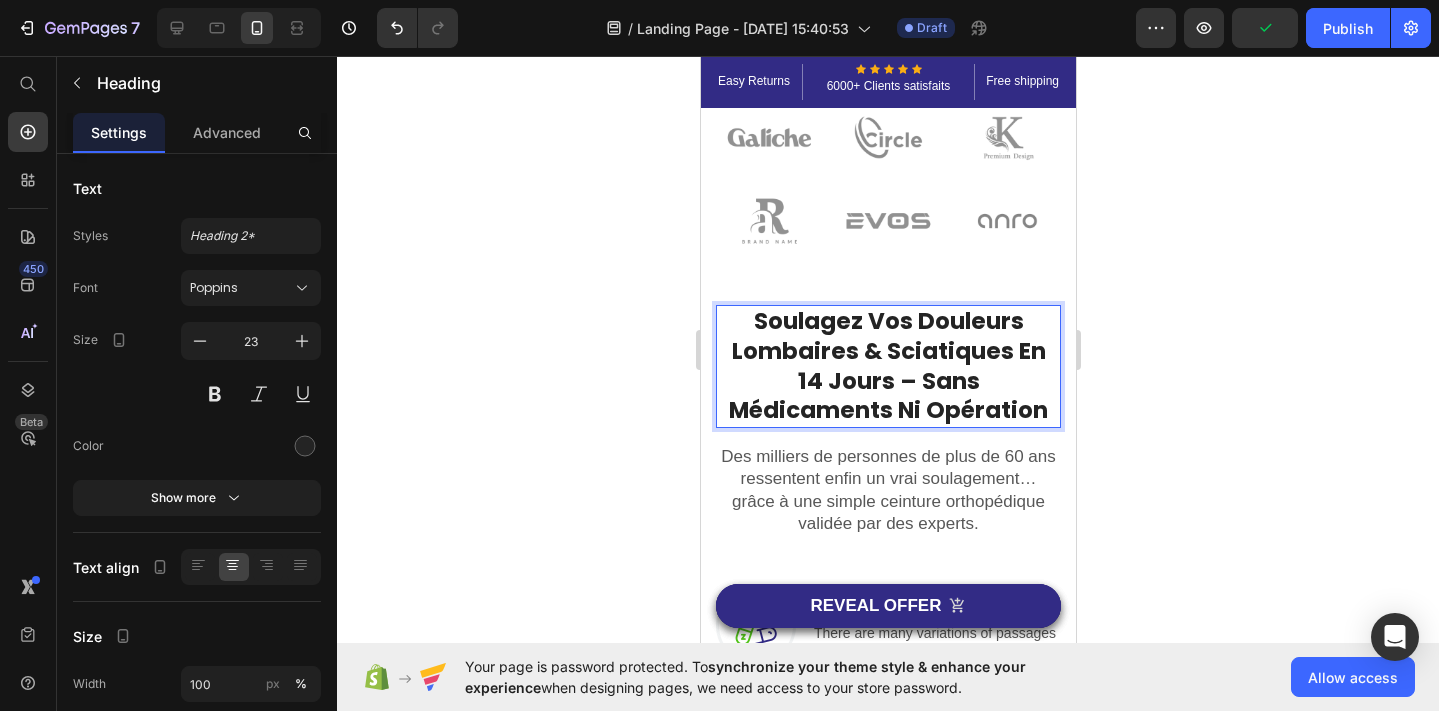 click 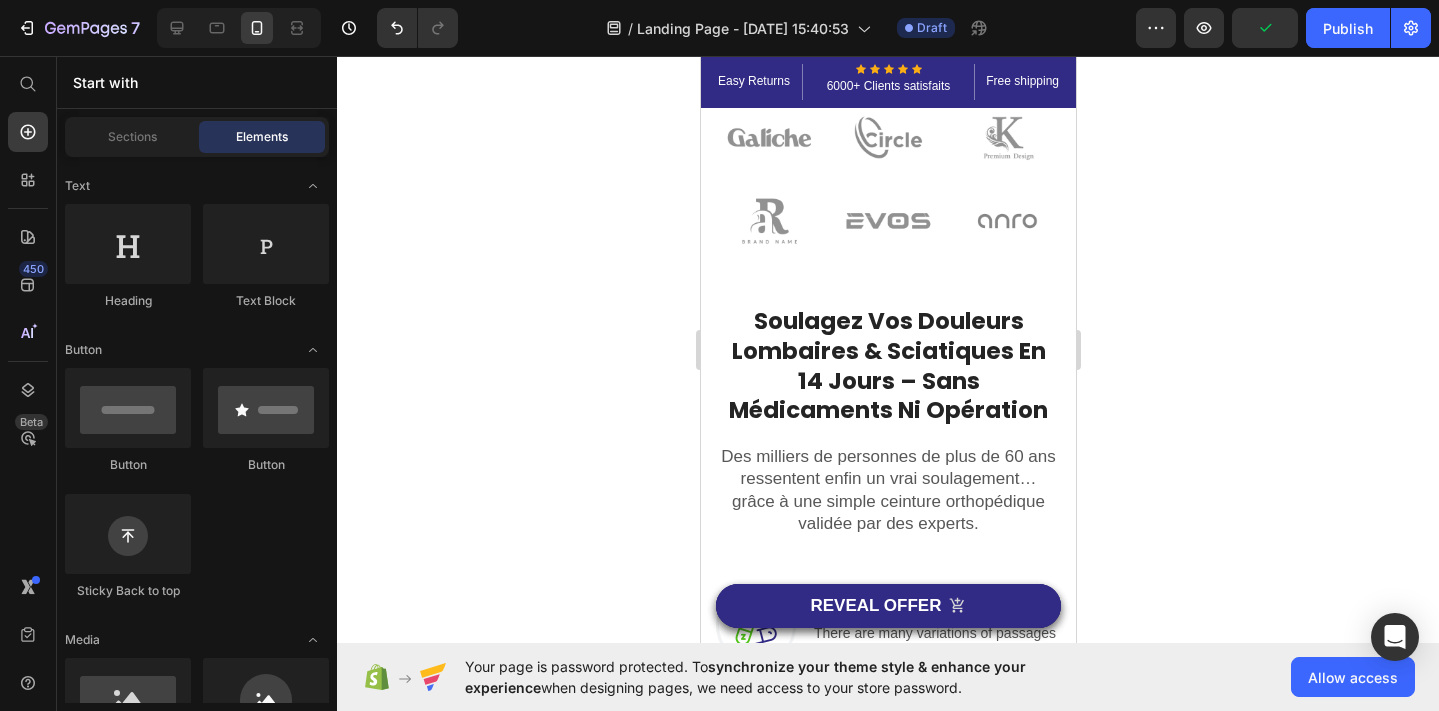 click on "Soulagez Vos Douleurs Lombaires & Sciatiques En 14 Jours – Sans Médicaments Ni Opération" at bounding box center [887, 366] 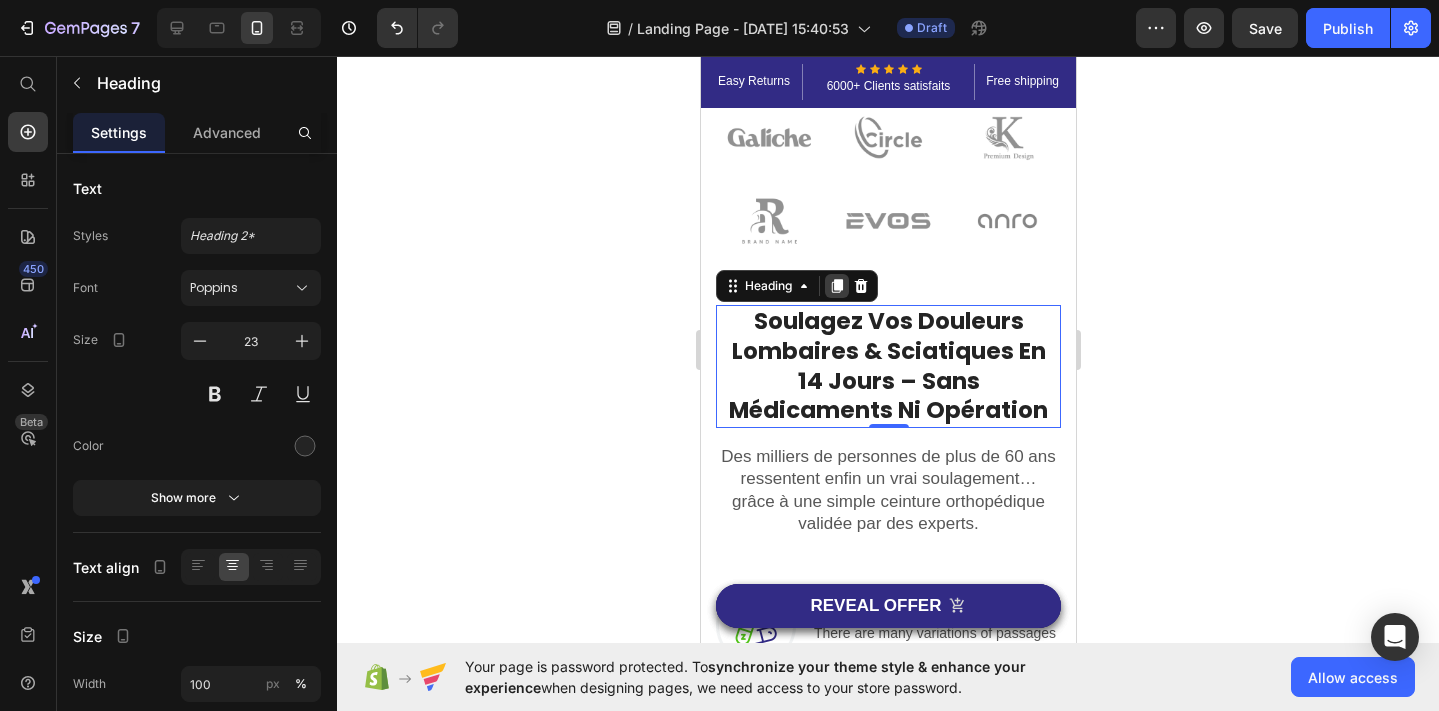 click 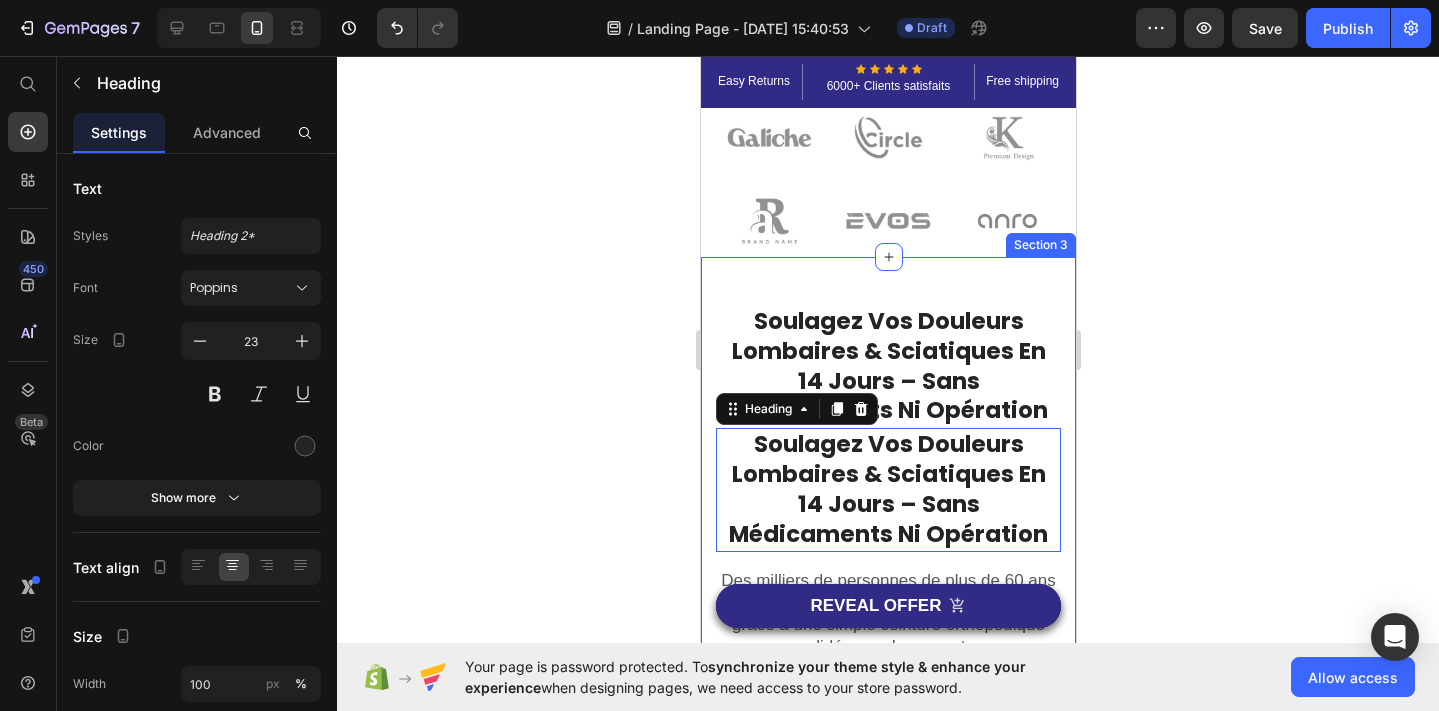 click on "Soulagez Vos Douleurs Lombaires & Sciatiques En 14 Jours – Sans Médicaments Ni Opération" at bounding box center (887, 366) 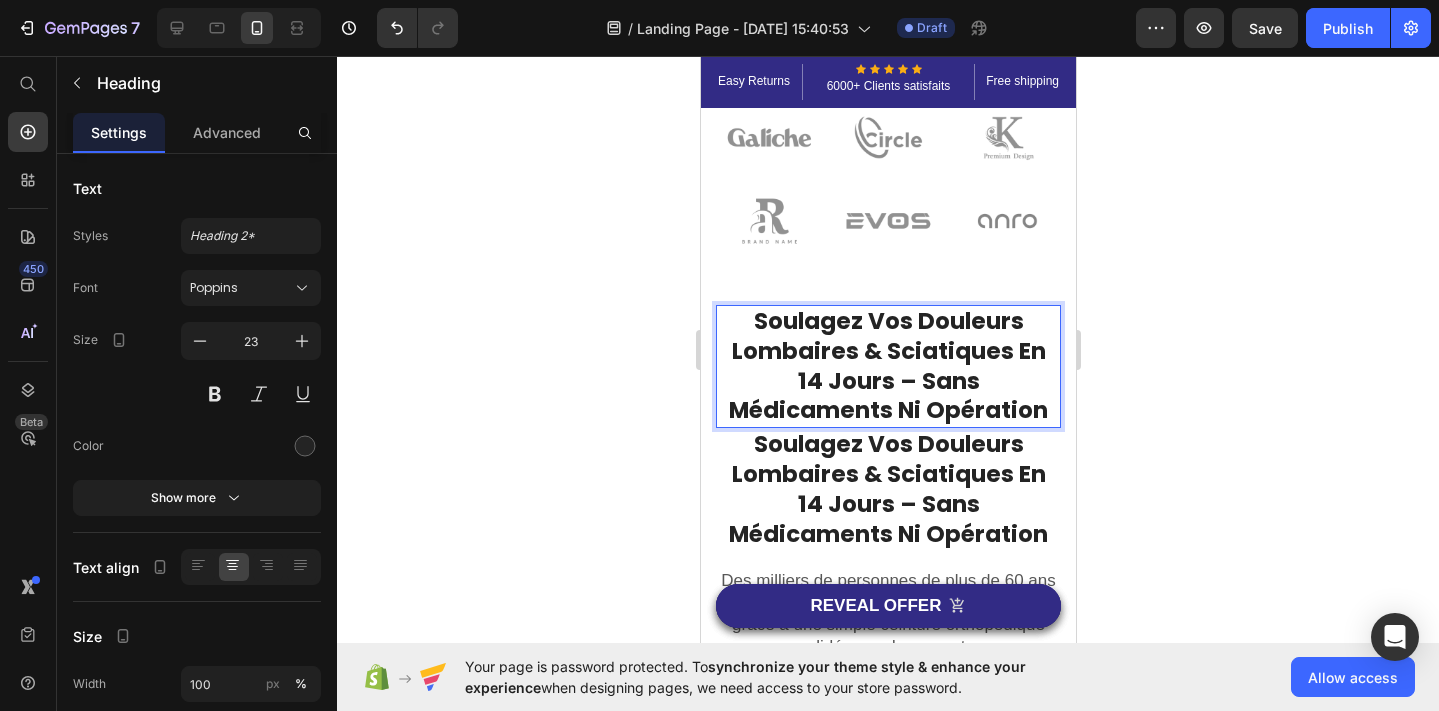 drag, startPoint x: 794, startPoint y: 375, endPoint x: 937, endPoint y: 398, distance: 144.83784 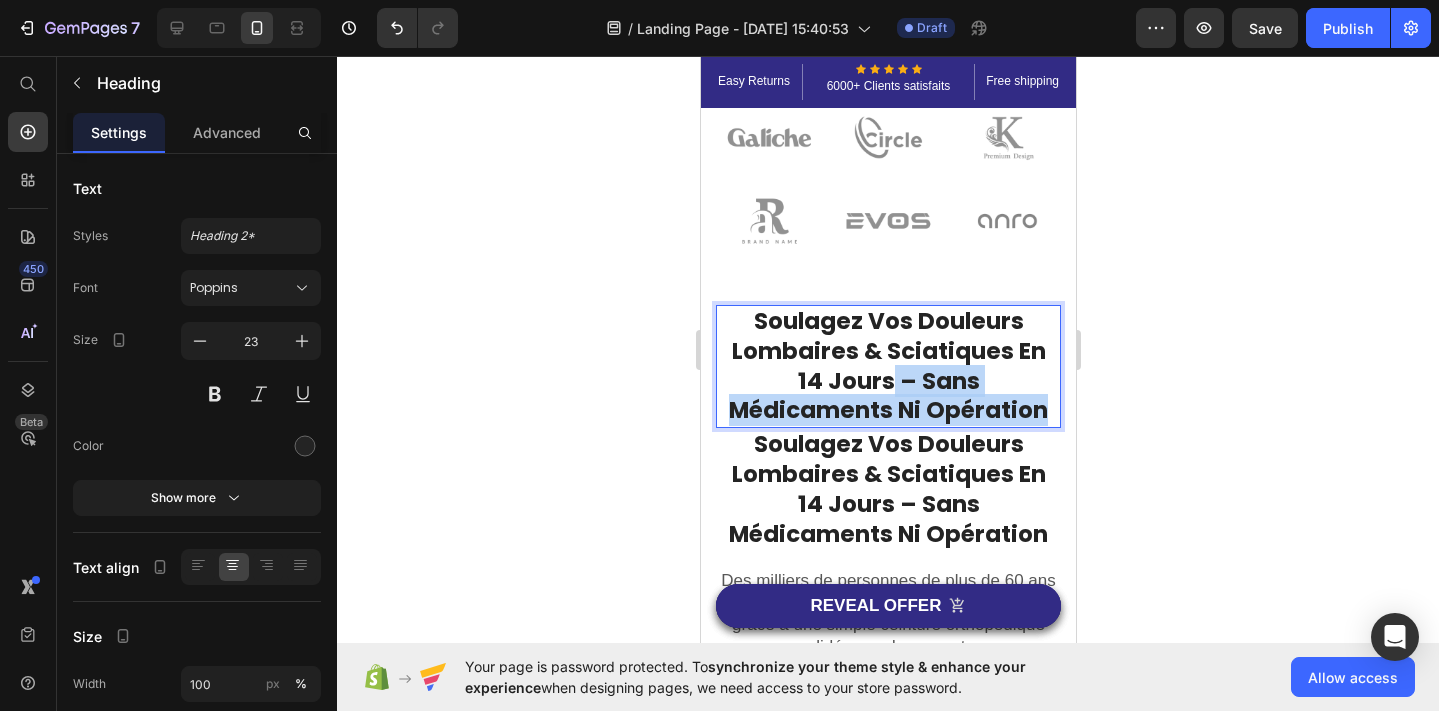 drag, startPoint x: 976, startPoint y: 405, endPoint x: 791, endPoint y: 386, distance: 185.97311 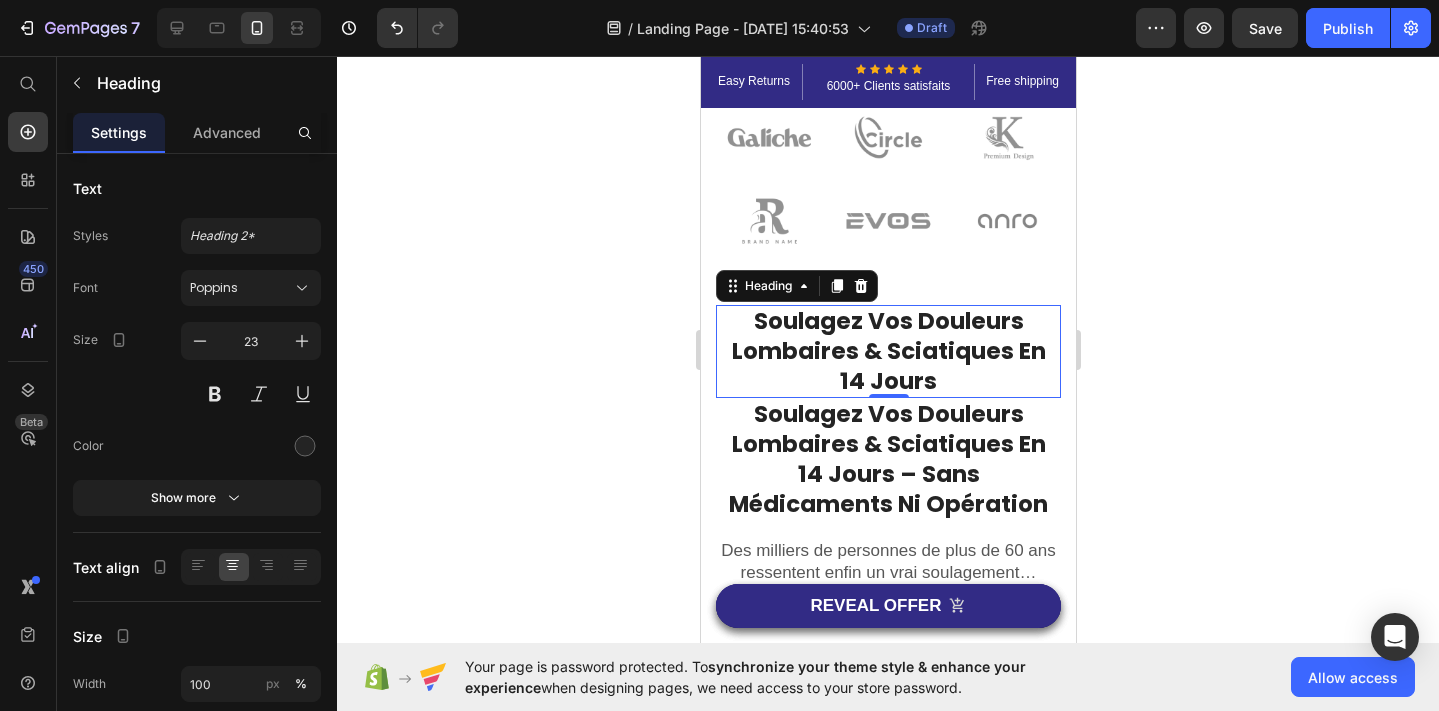click 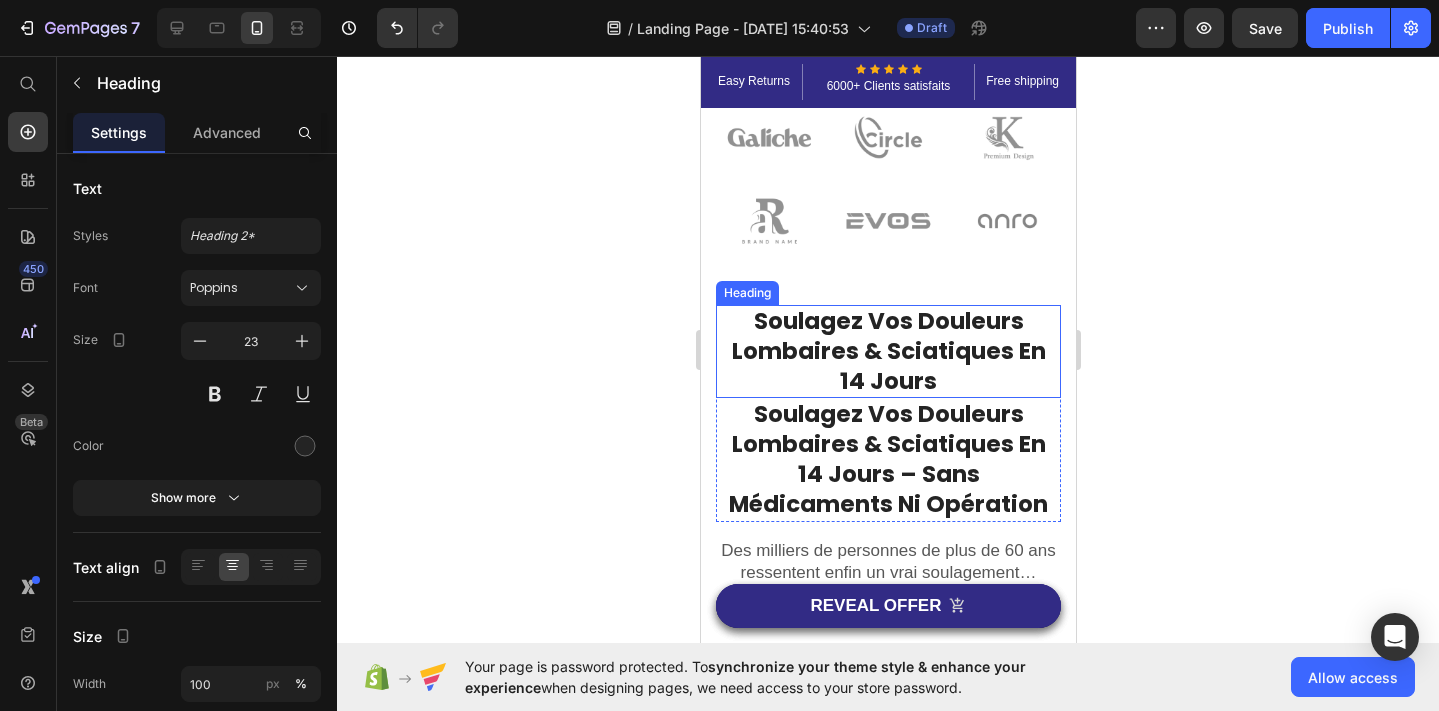 click on "⁠⁠⁠⁠⁠⁠⁠ Soulagez Vos Douleurs Lombaires & Sciatiques En 14 Jours" at bounding box center [887, 352] 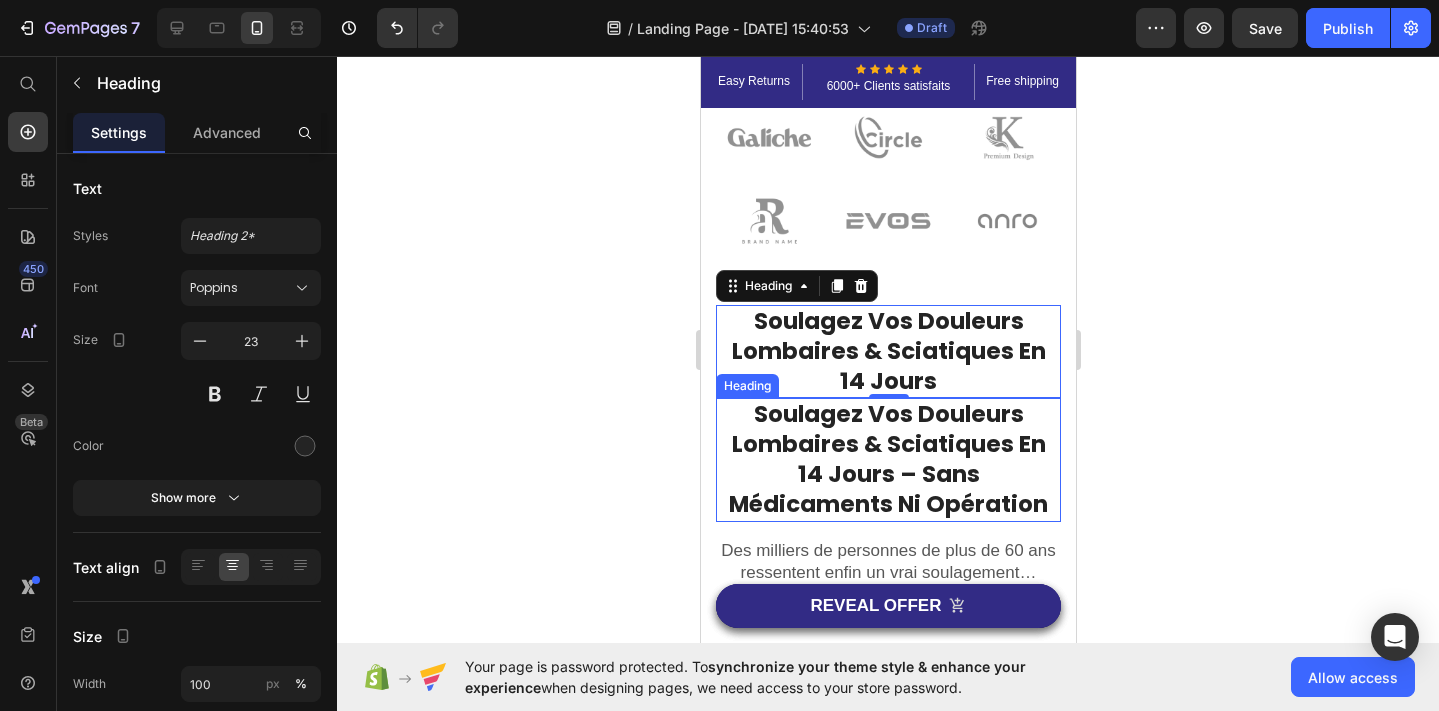 click on "Soulagez Vos Douleurs Lombaires & Sciatiques En 14 Jours – Sans Médicaments Ni Opération" at bounding box center [887, 459] 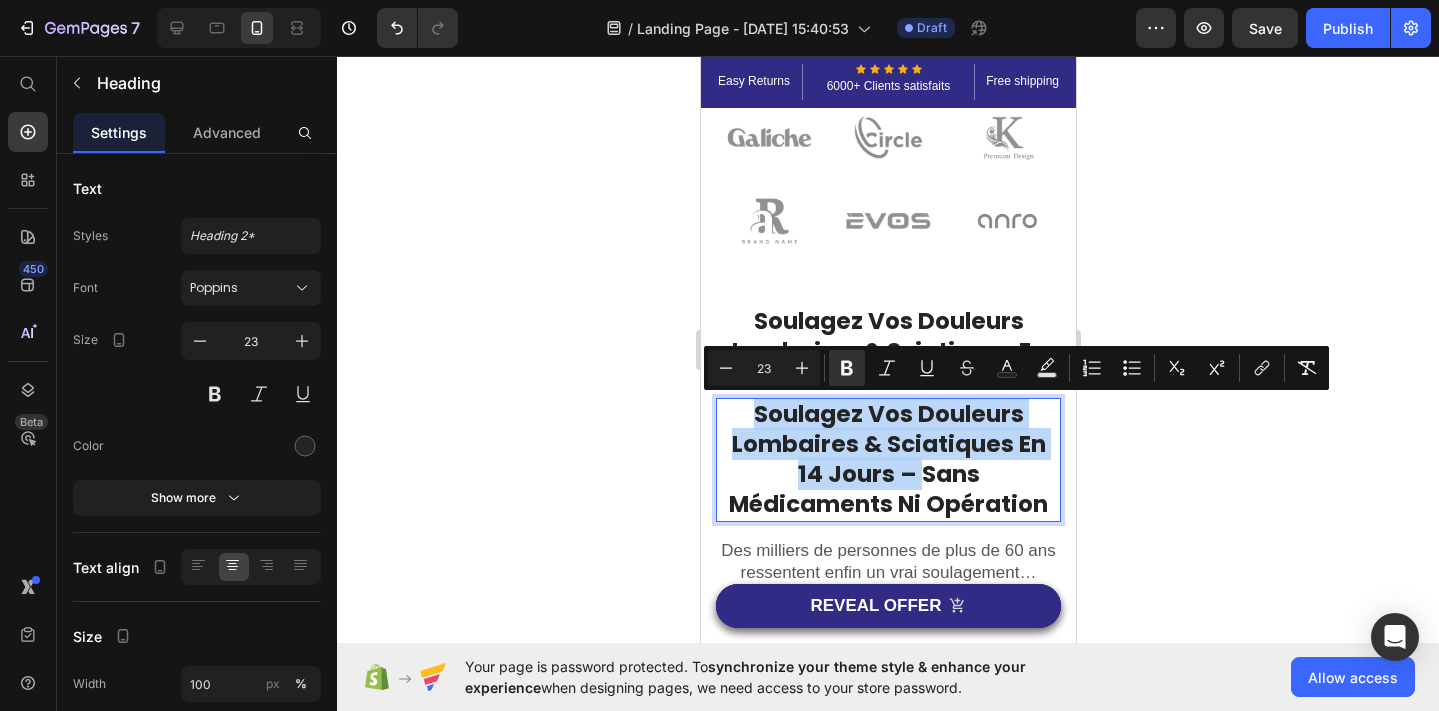 drag, startPoint x: 822, startPoint y: 475, endPoint x: 759, endPoint y: 411, distance: 89.80534 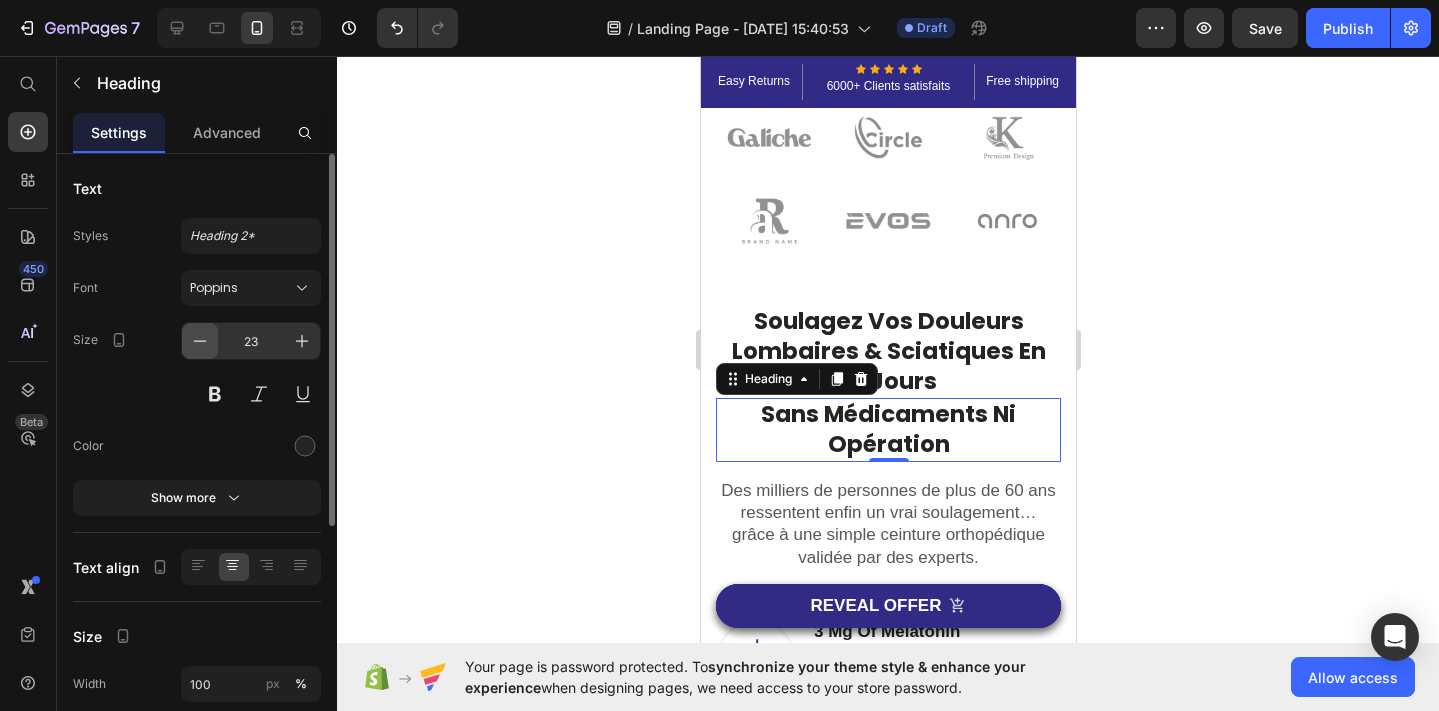 click 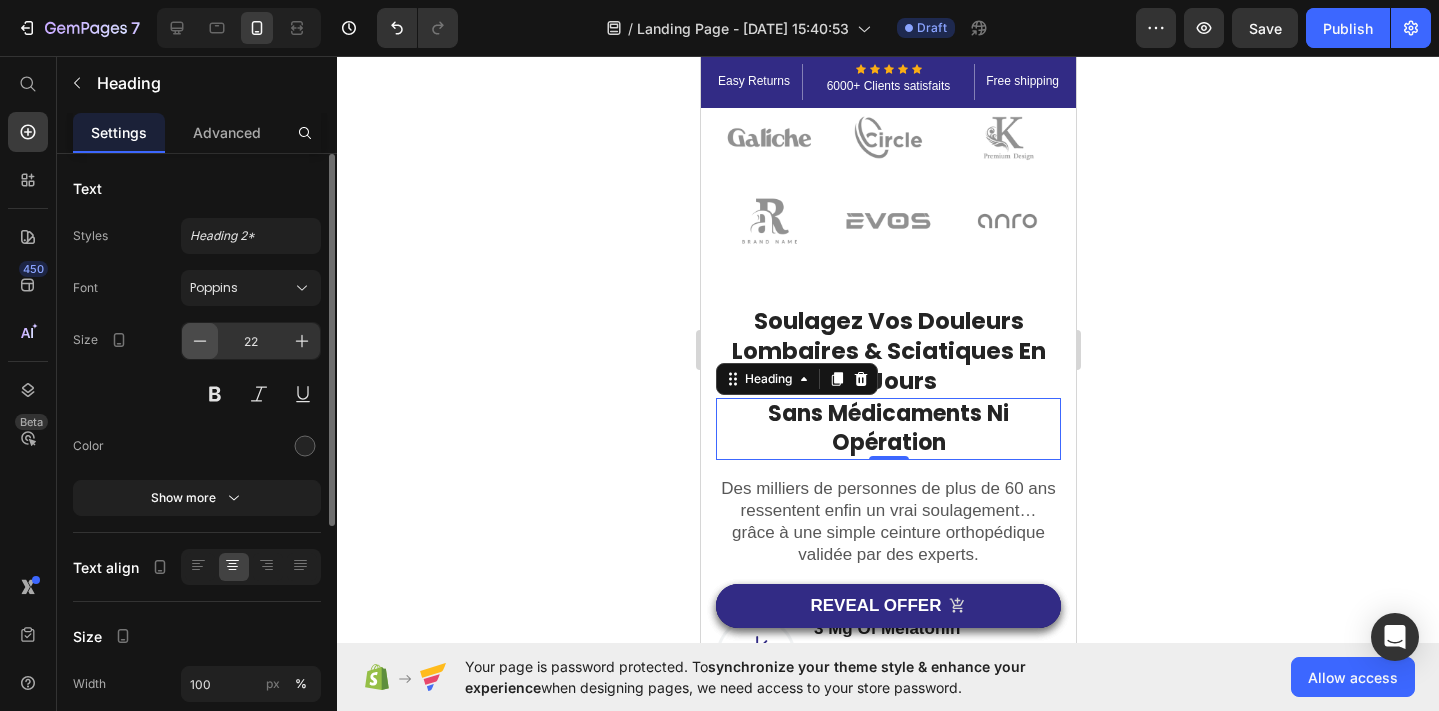 click 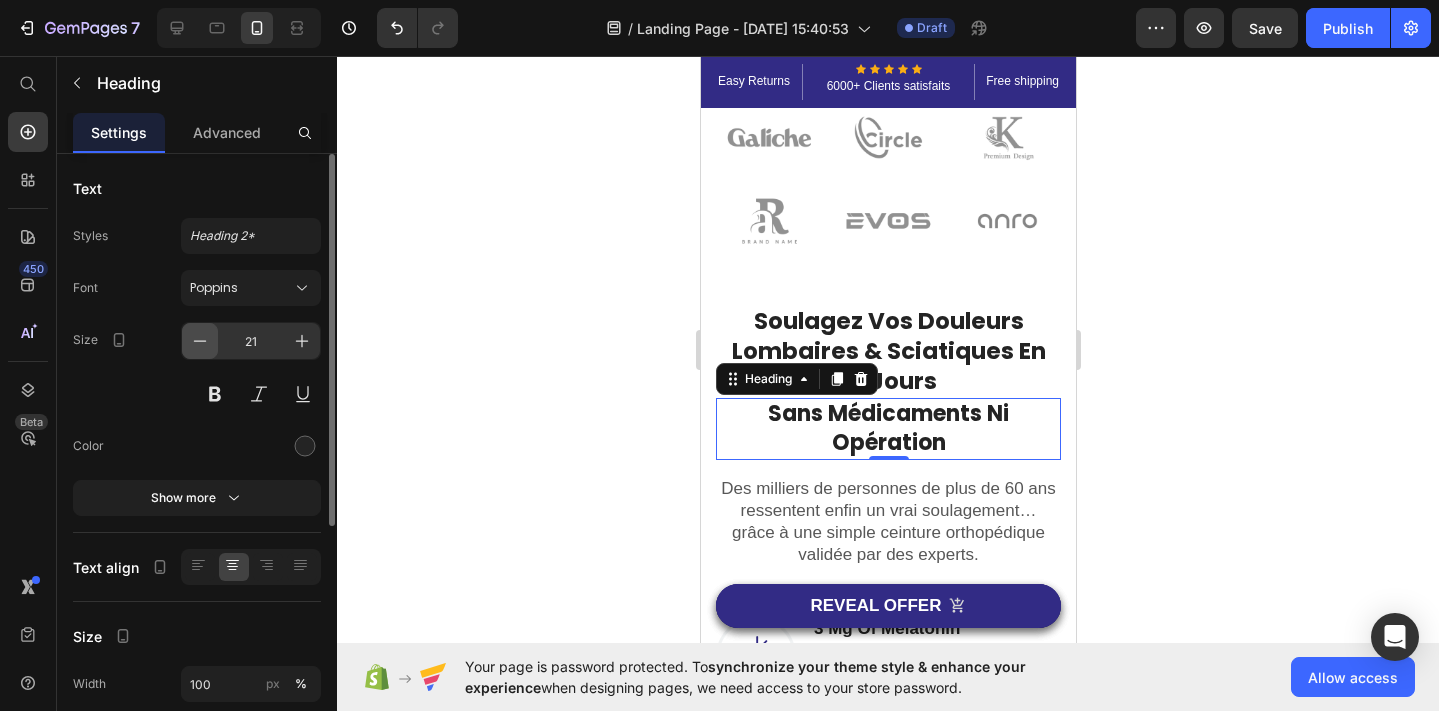 click 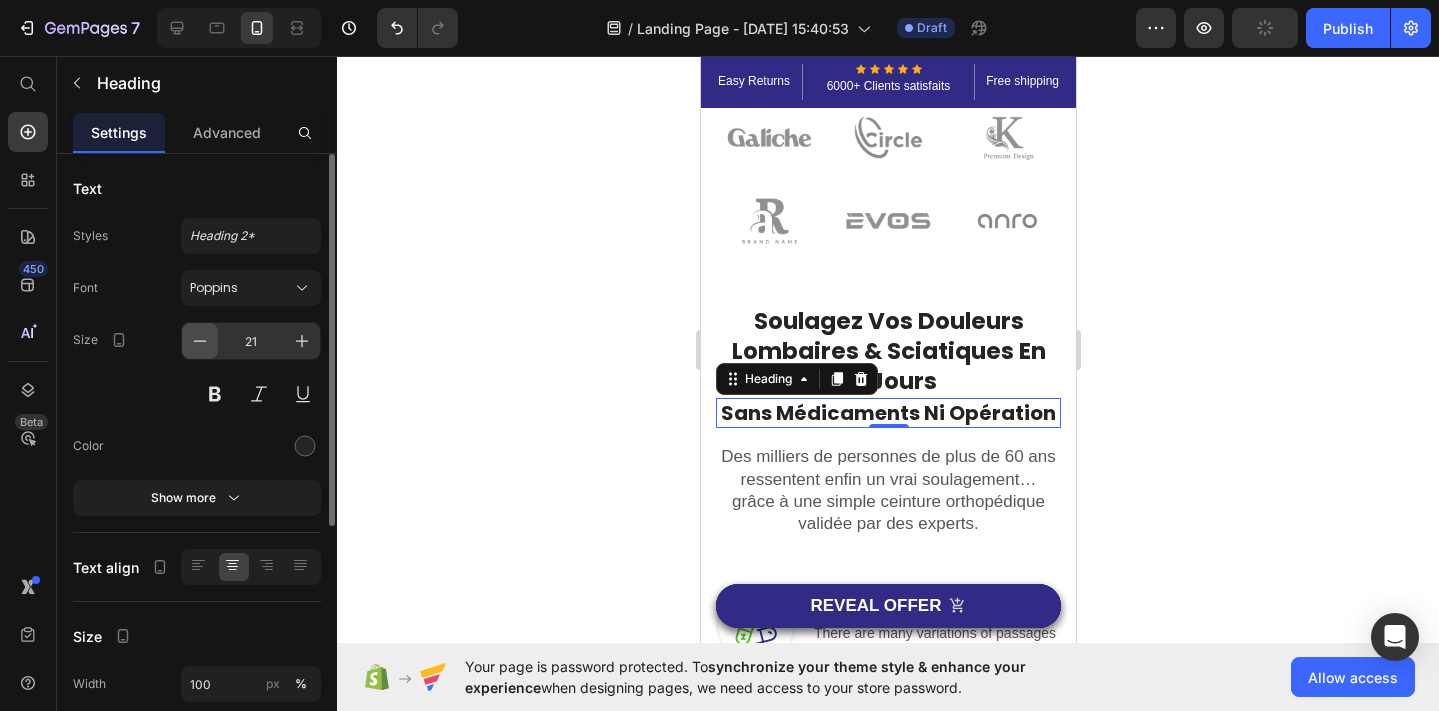 type on "20" 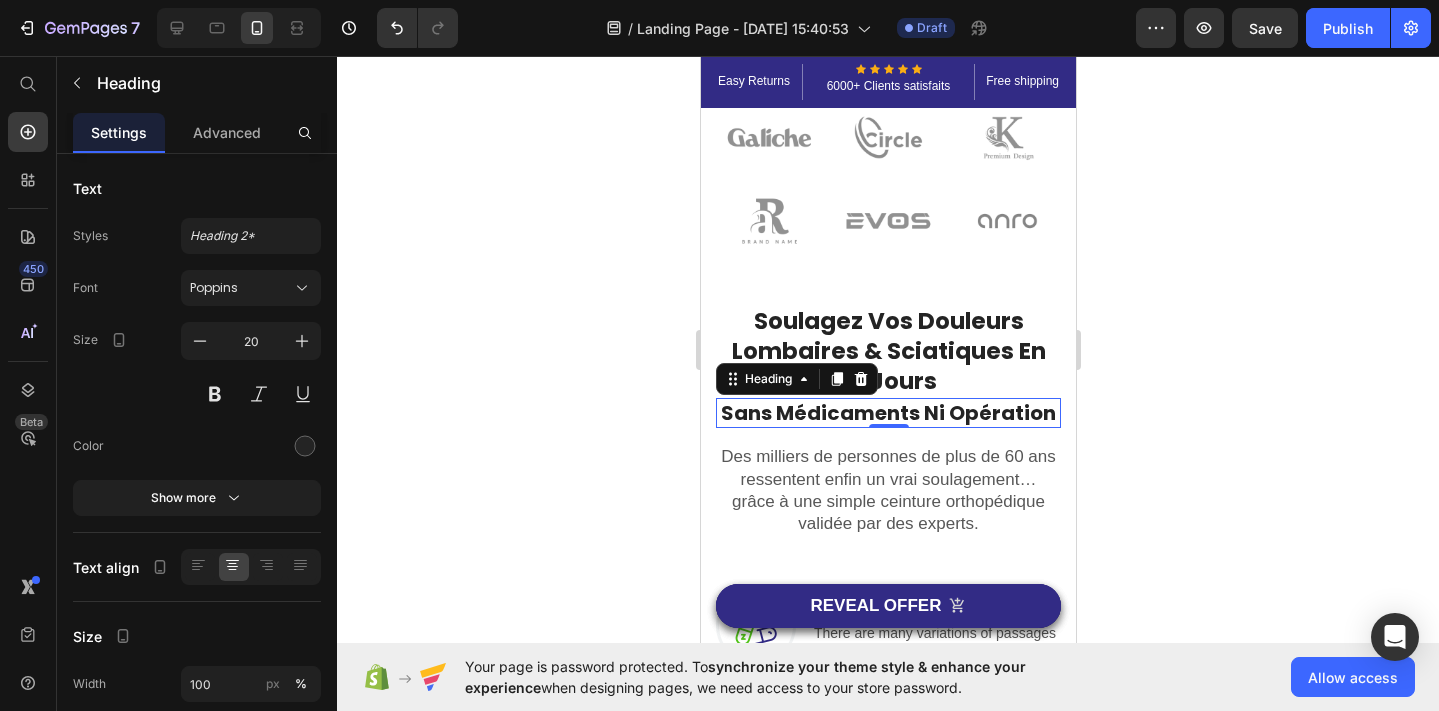 click 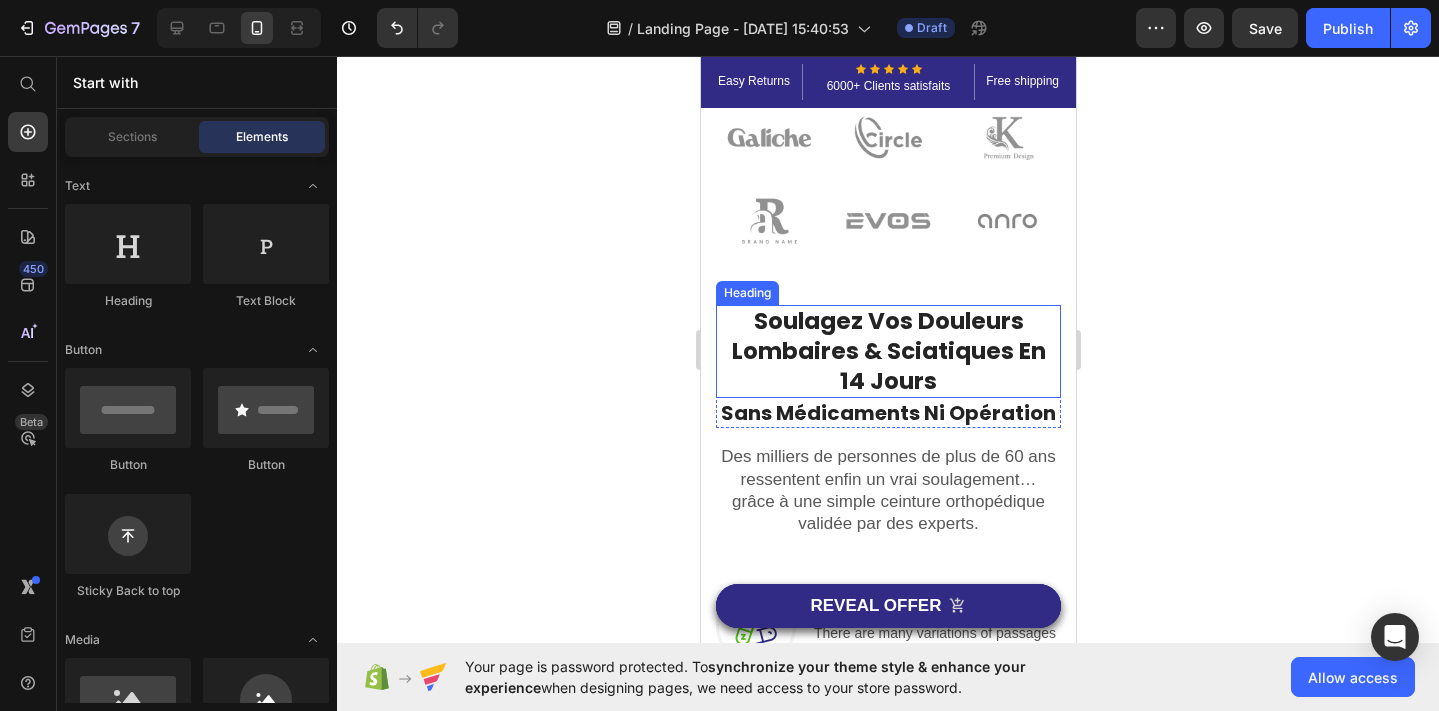 click on "⁠⁠⁠⁠⁠⁠⁠ Soulagez Vos Douleurs Lombaires & Sciatiques En 14 Jours" at bounding box center [887, 352] 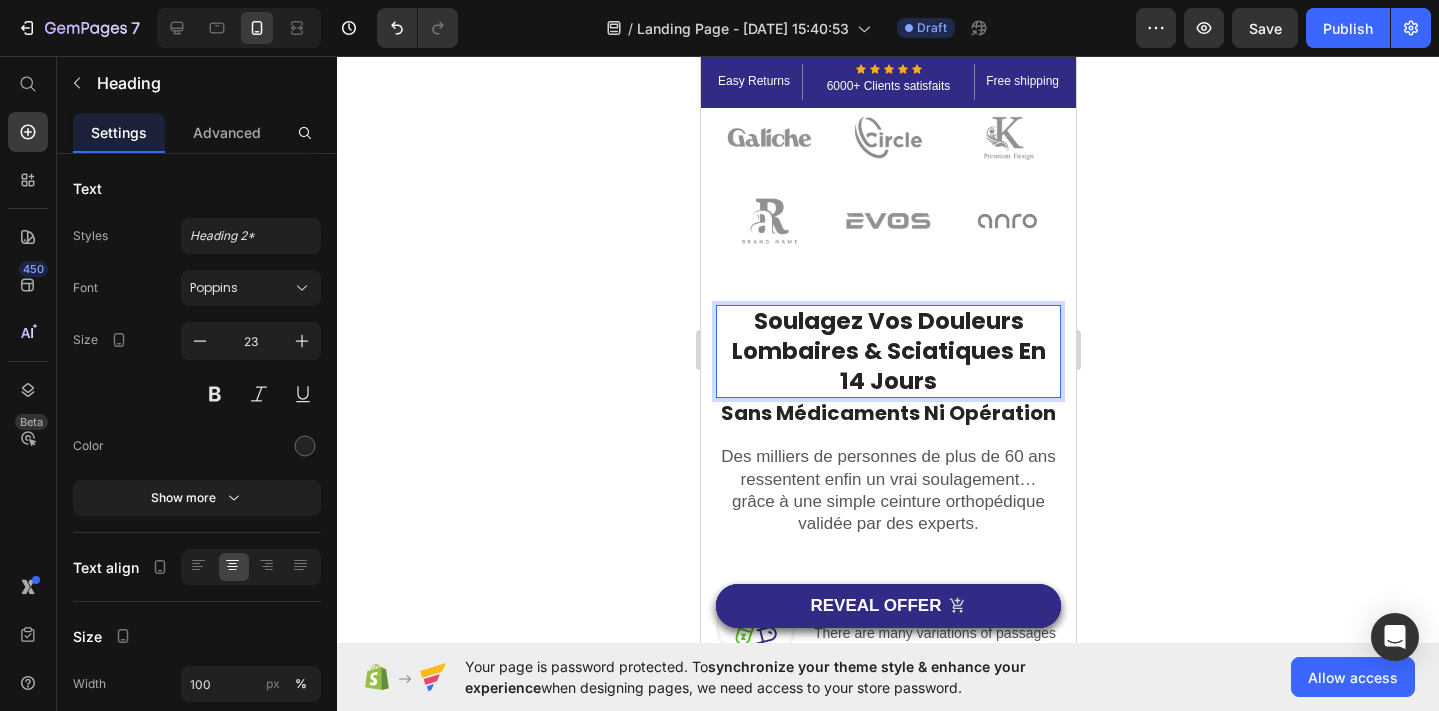 click on "Soulagez Vos Douleurs Lombaires & Sciatiques En 14 Jours" at bounding box center [888, 351] 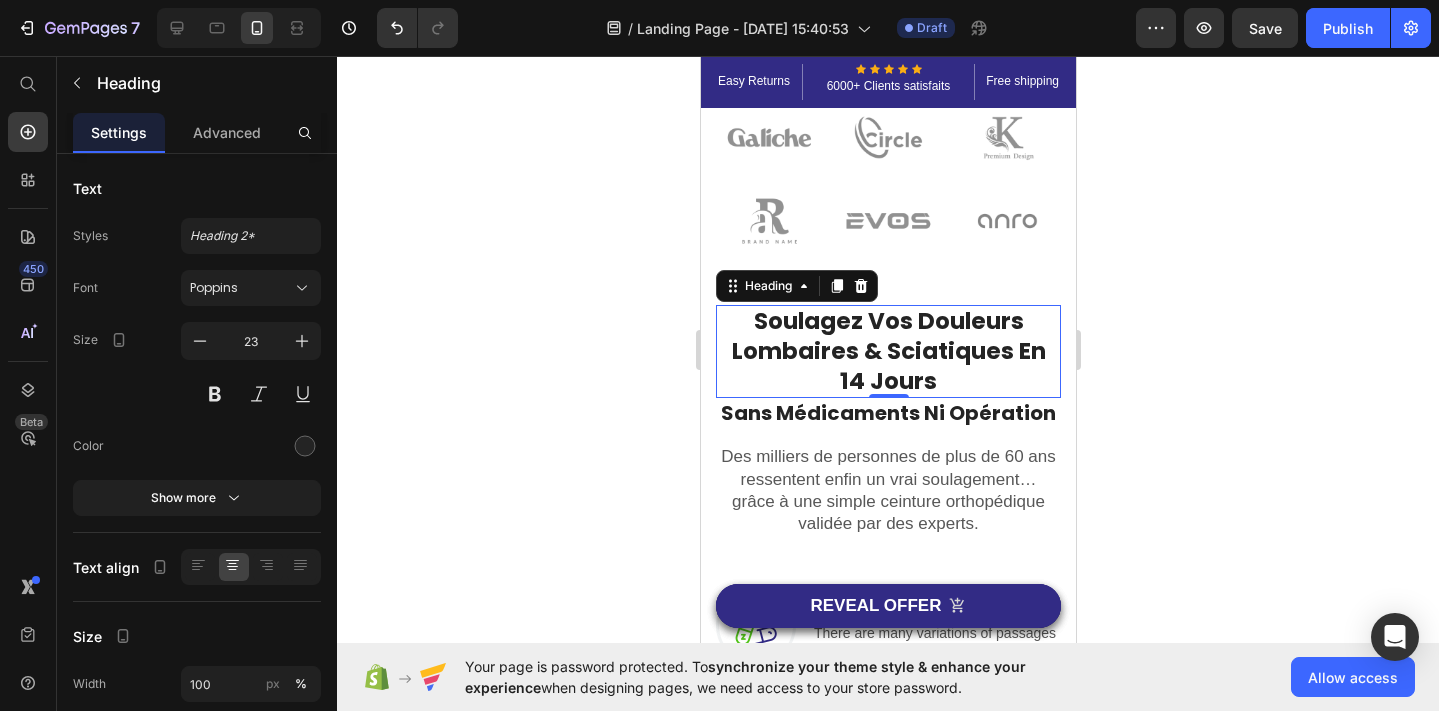 click 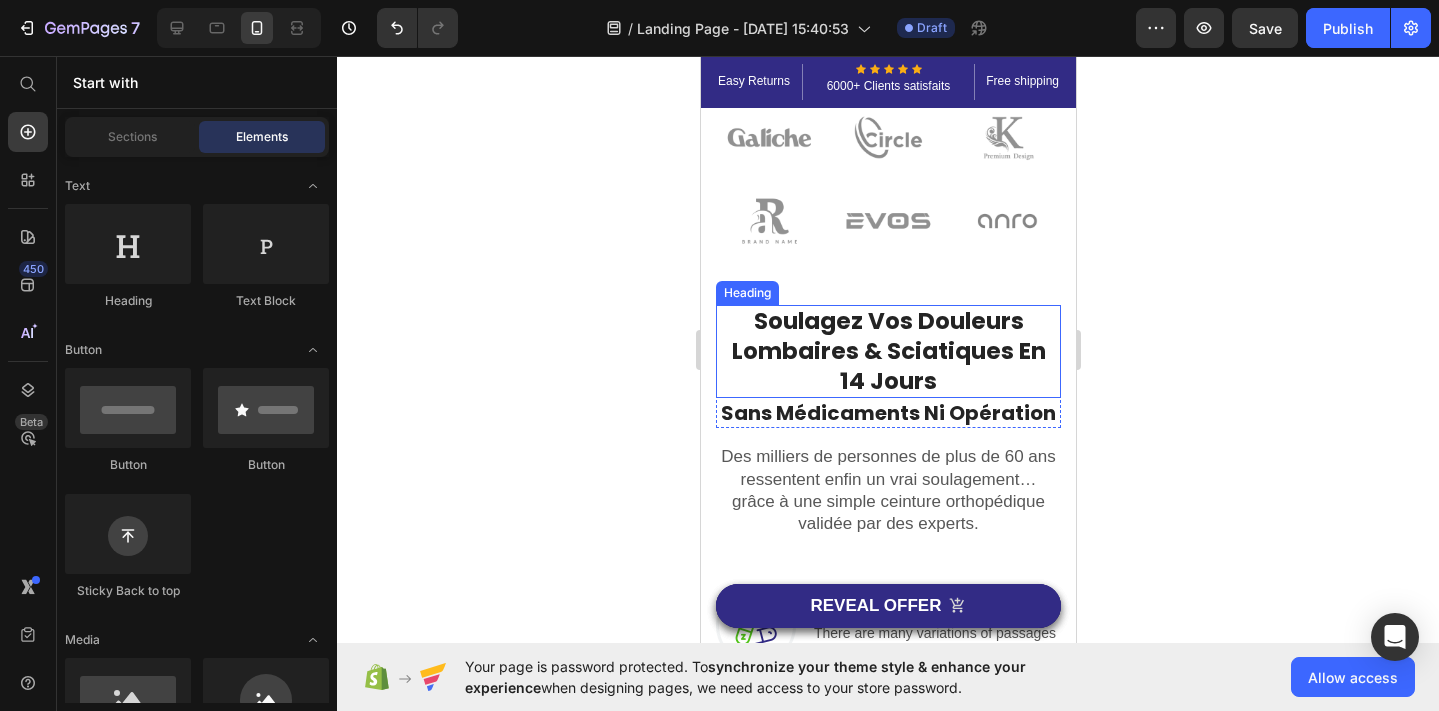 click on "Soulagez Vos Douleurs Lombaires & Sciatiques En 14 Jours" at bounding box center (888, 351) 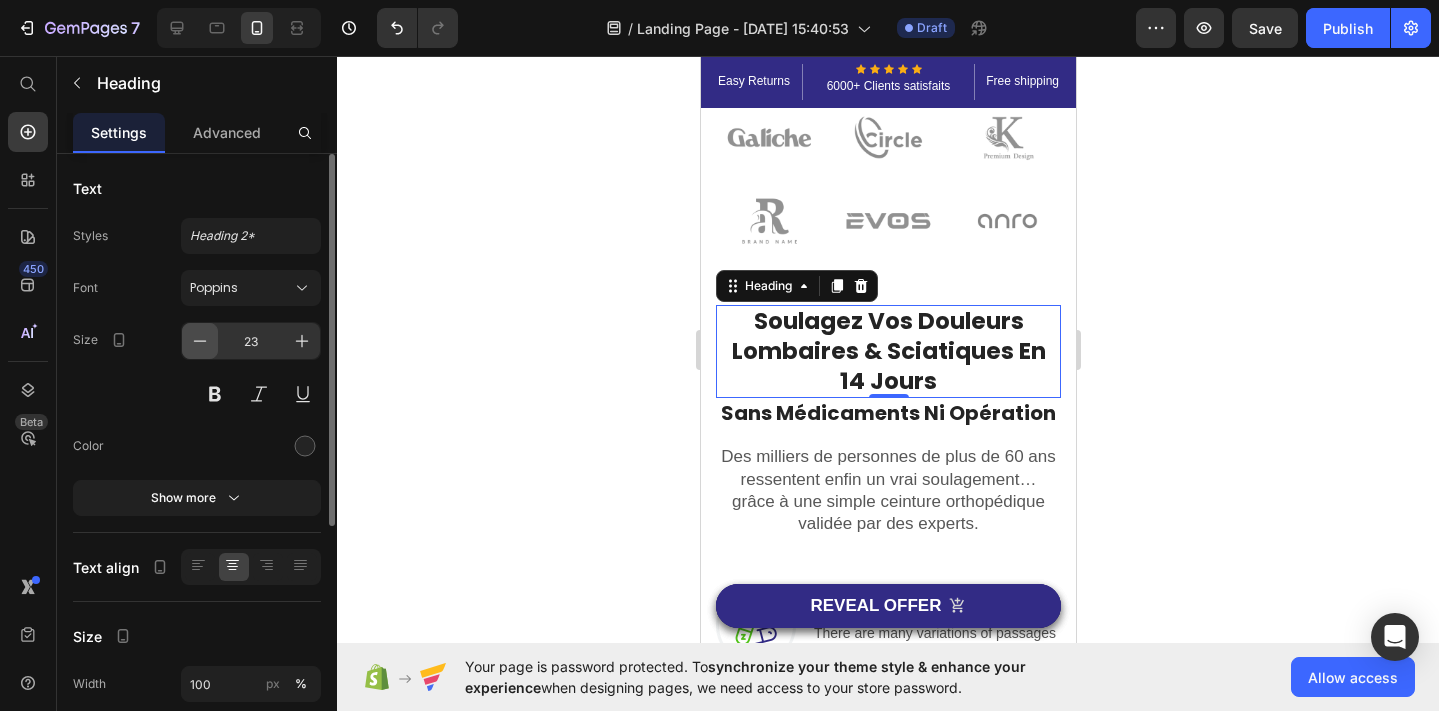 click 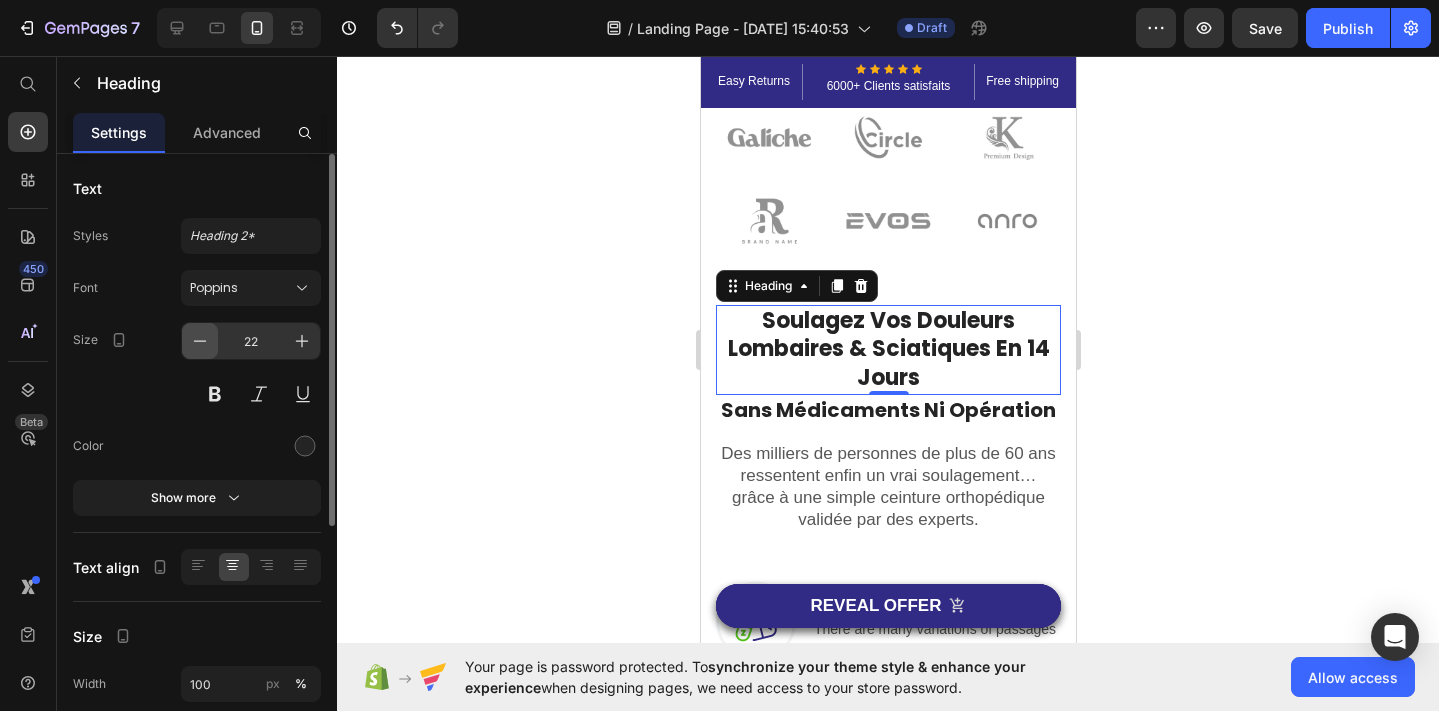 click 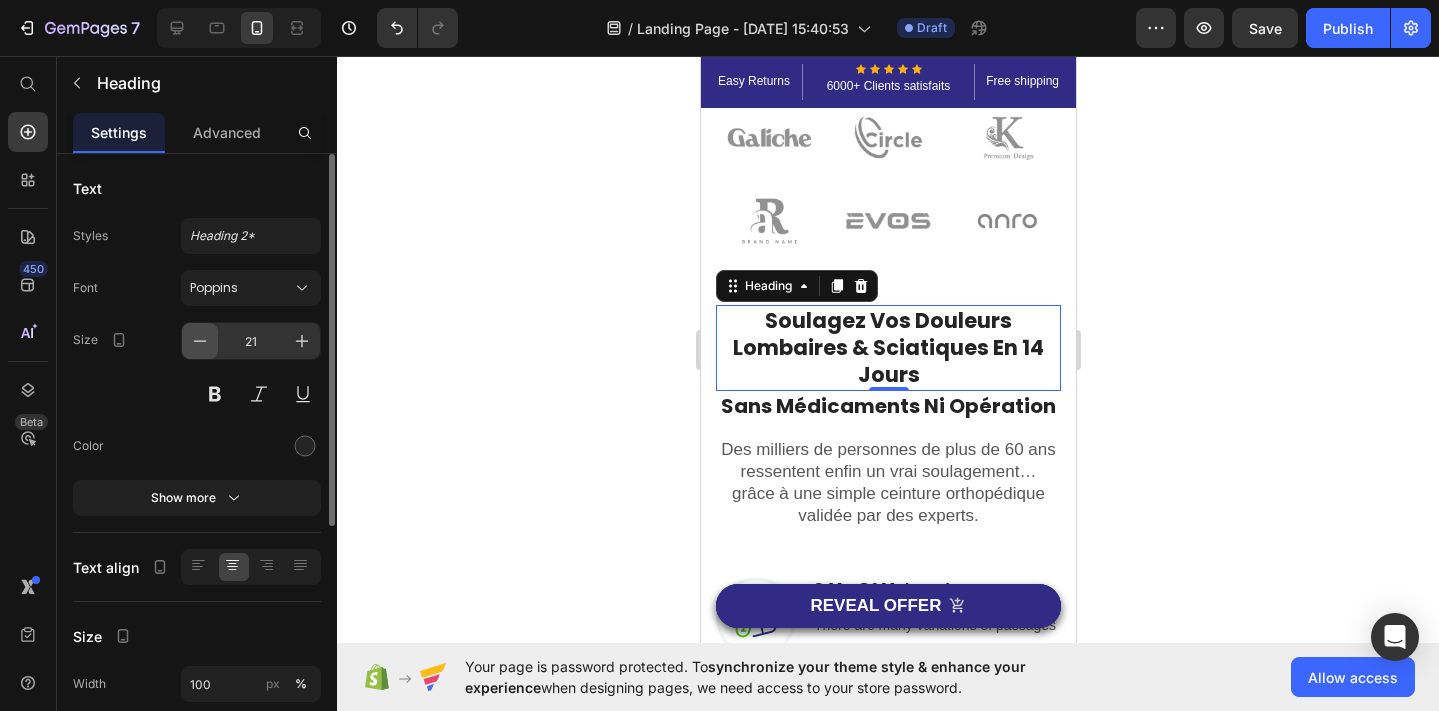 click 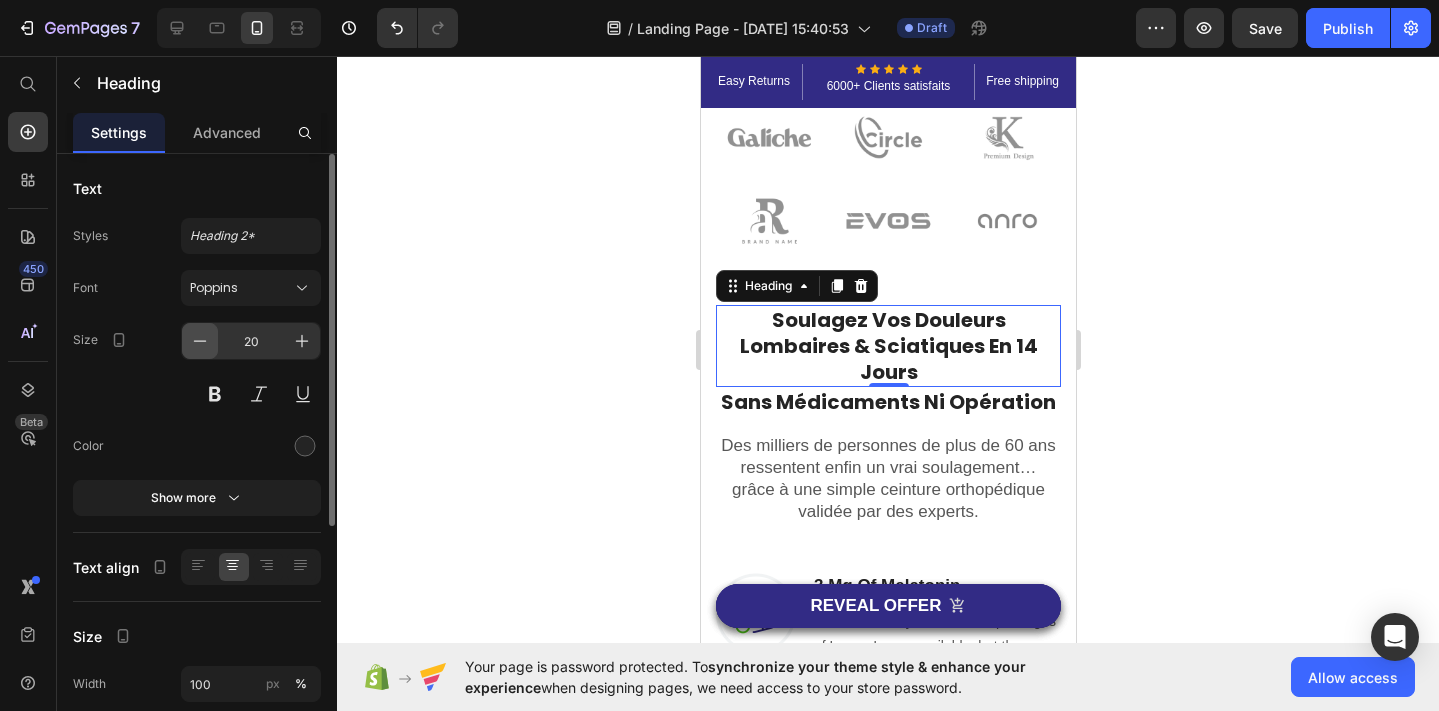 click 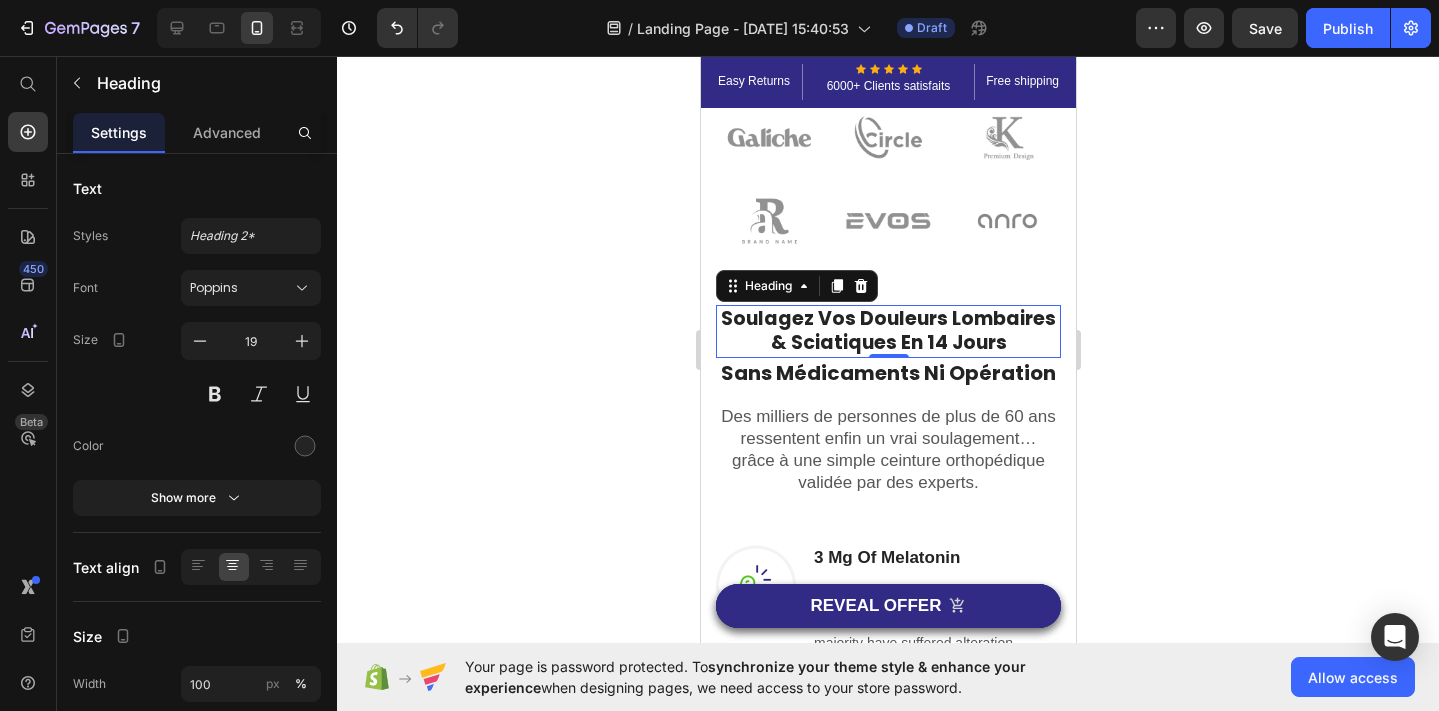 click 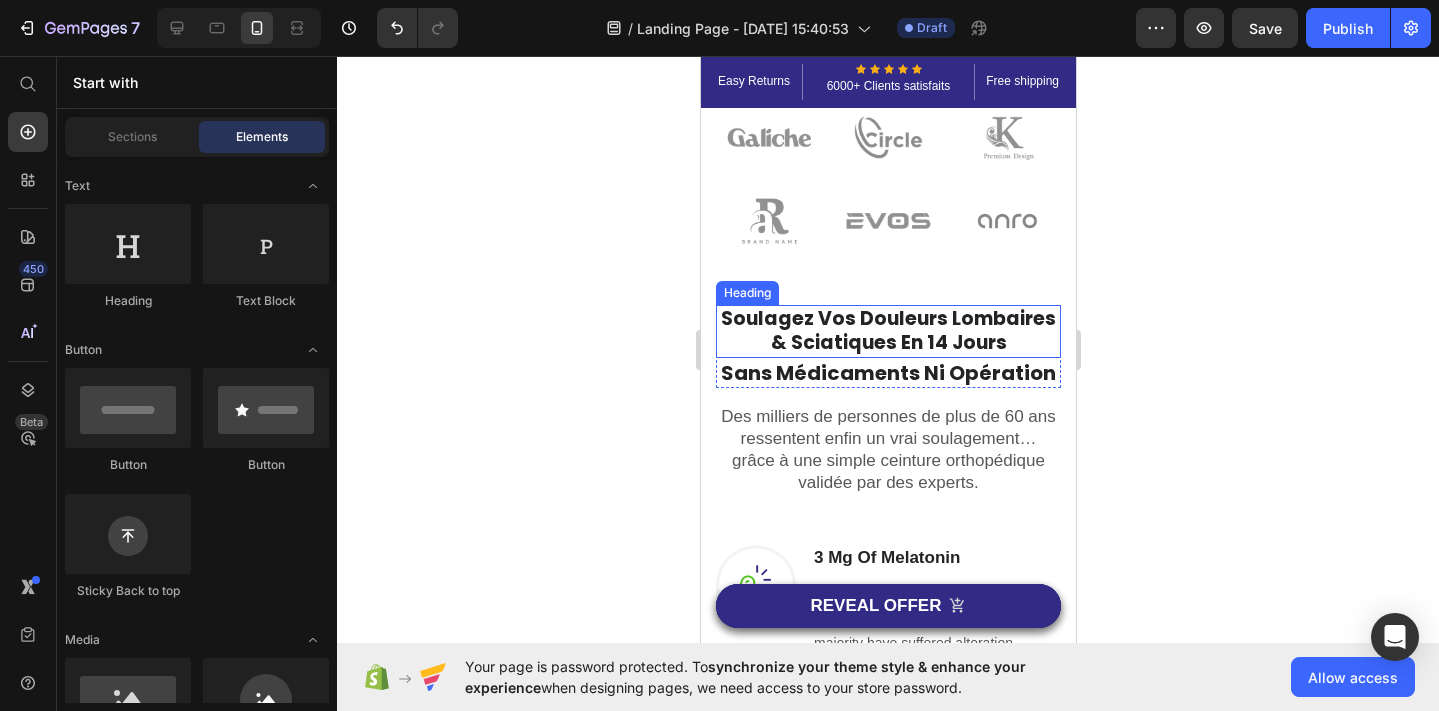 click on "Sans Médicaments Ni Opération" at bounding box center (887, 373) 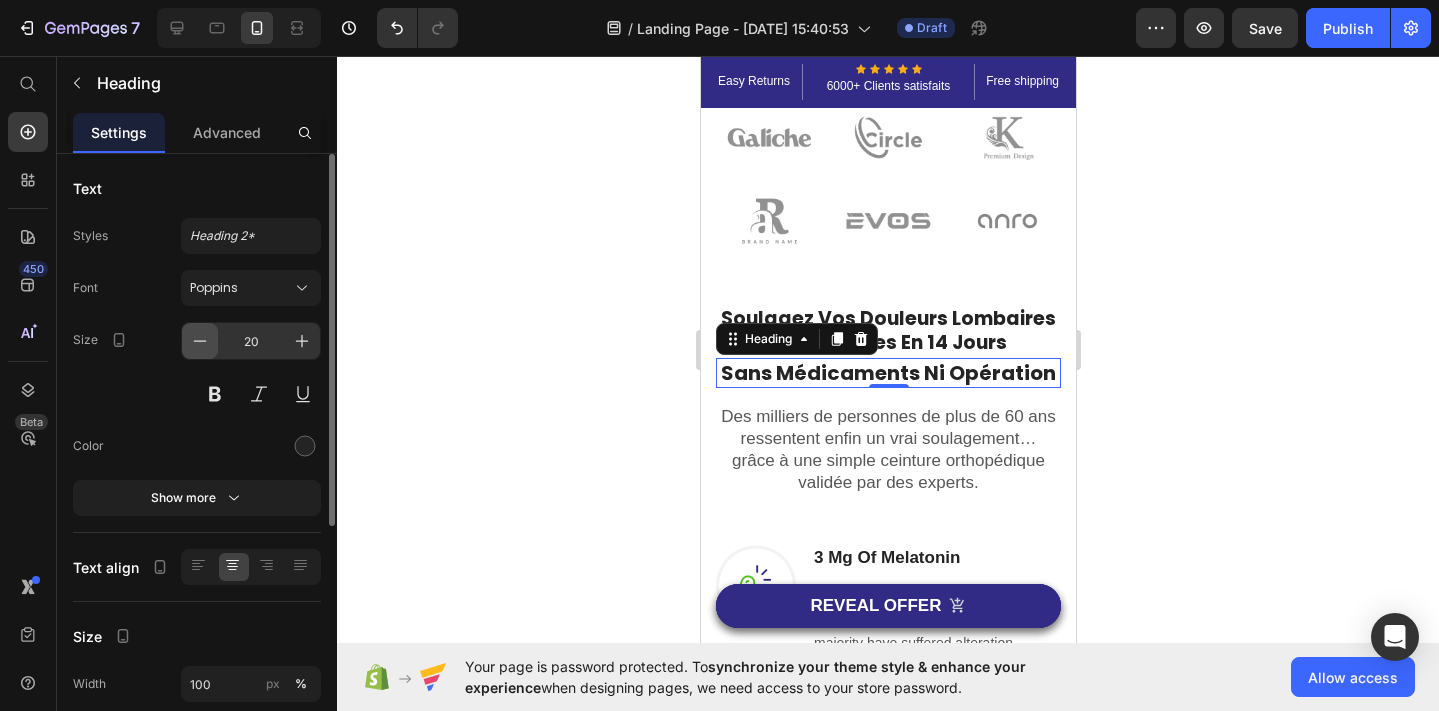 click 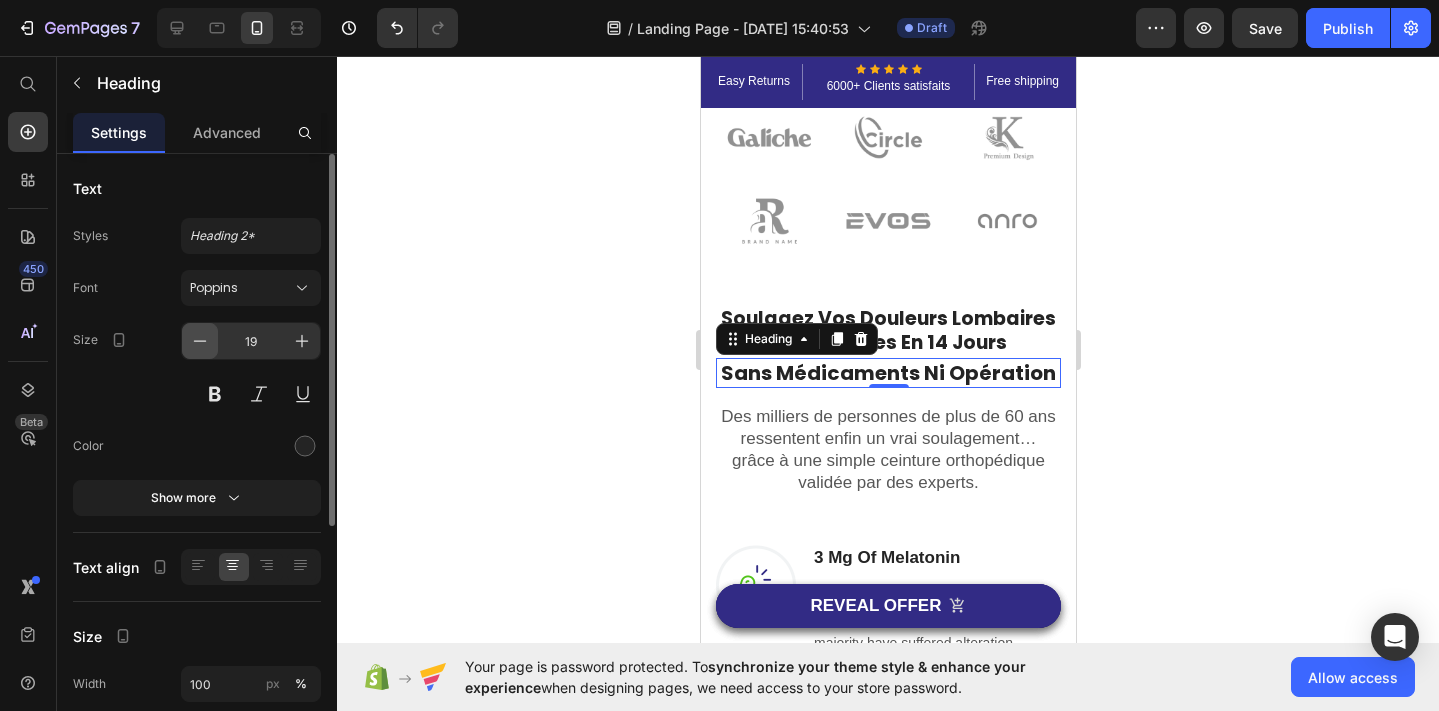 click 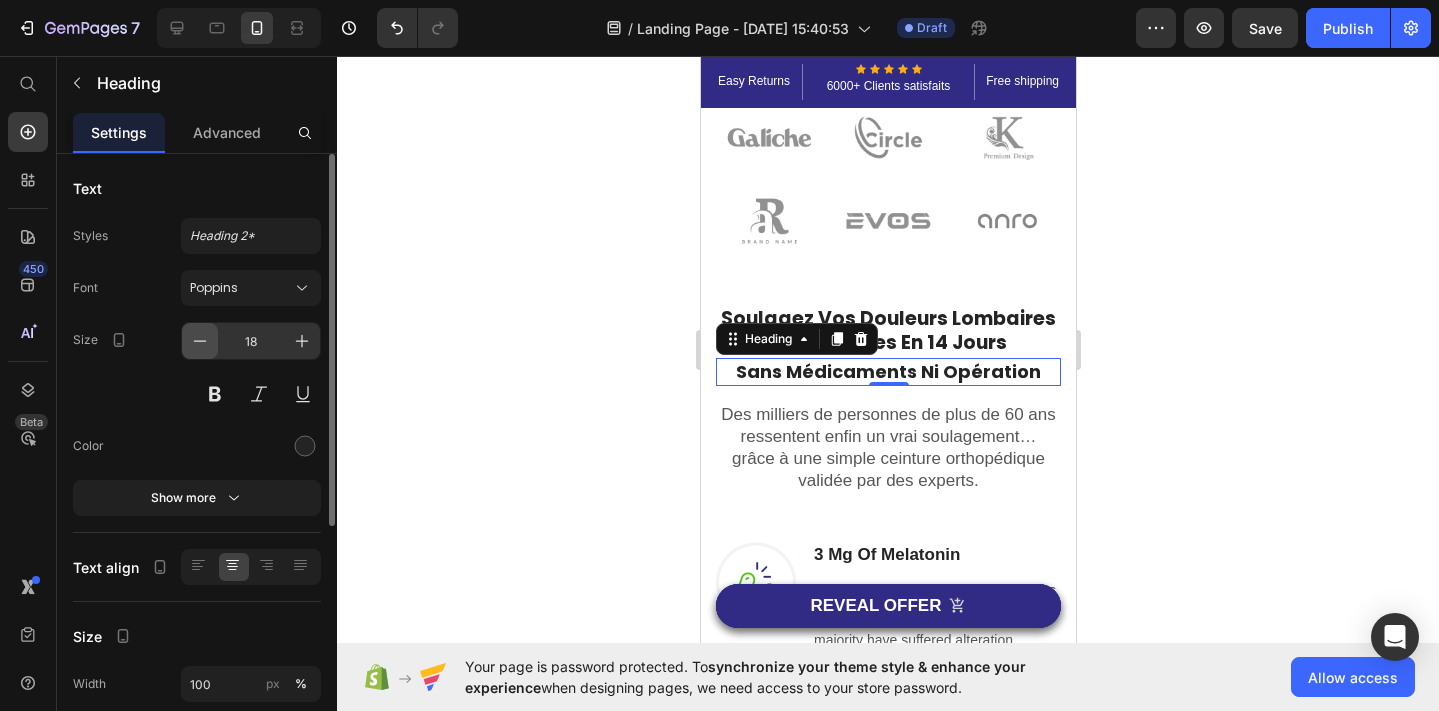 click 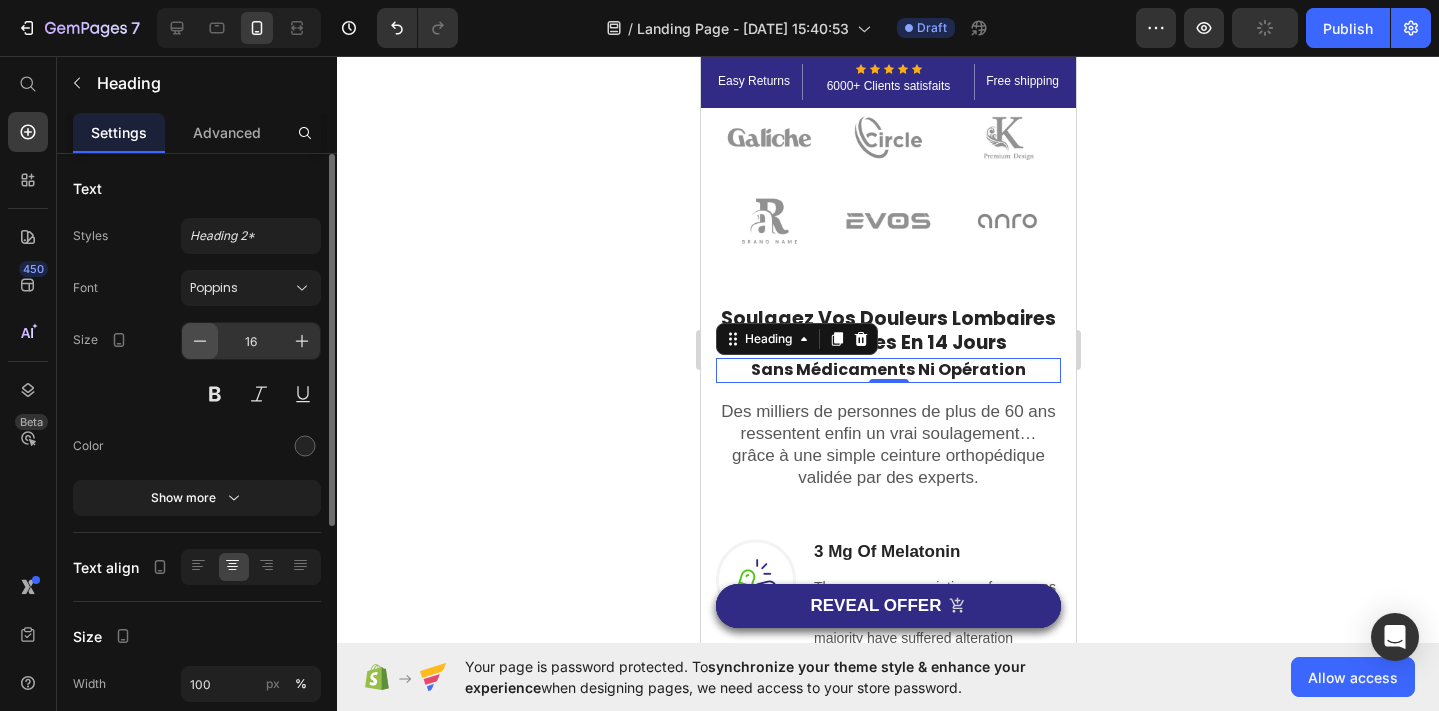 click 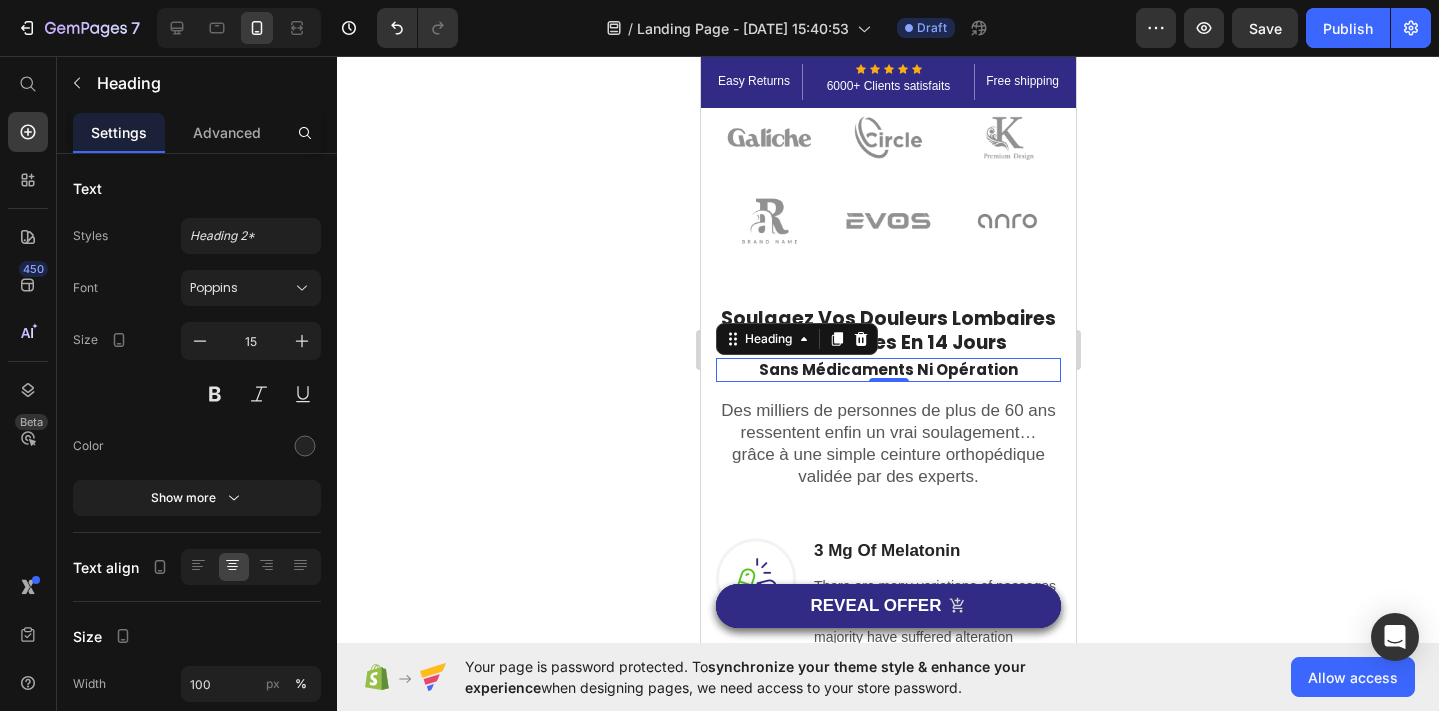 click 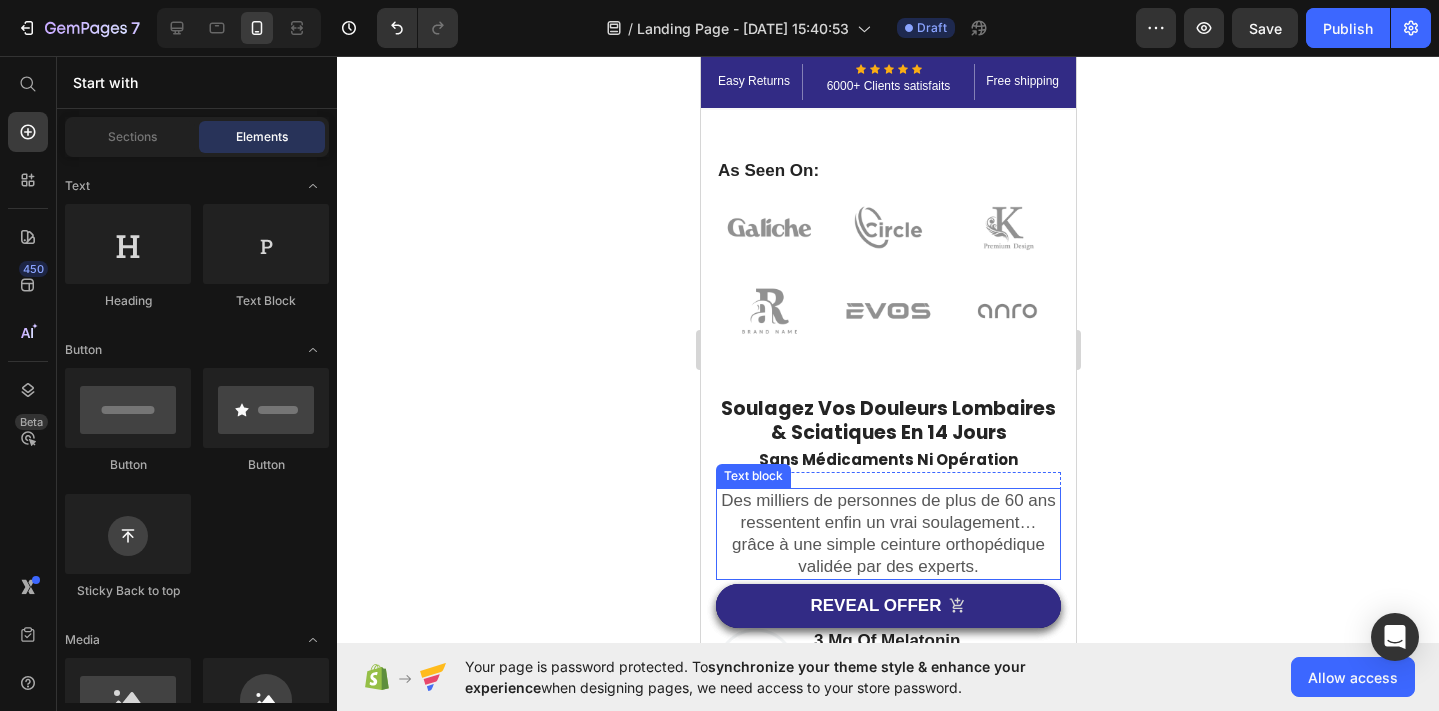 scroll, scrollTop: 1073, scrollLeft: 0, axis: vertical 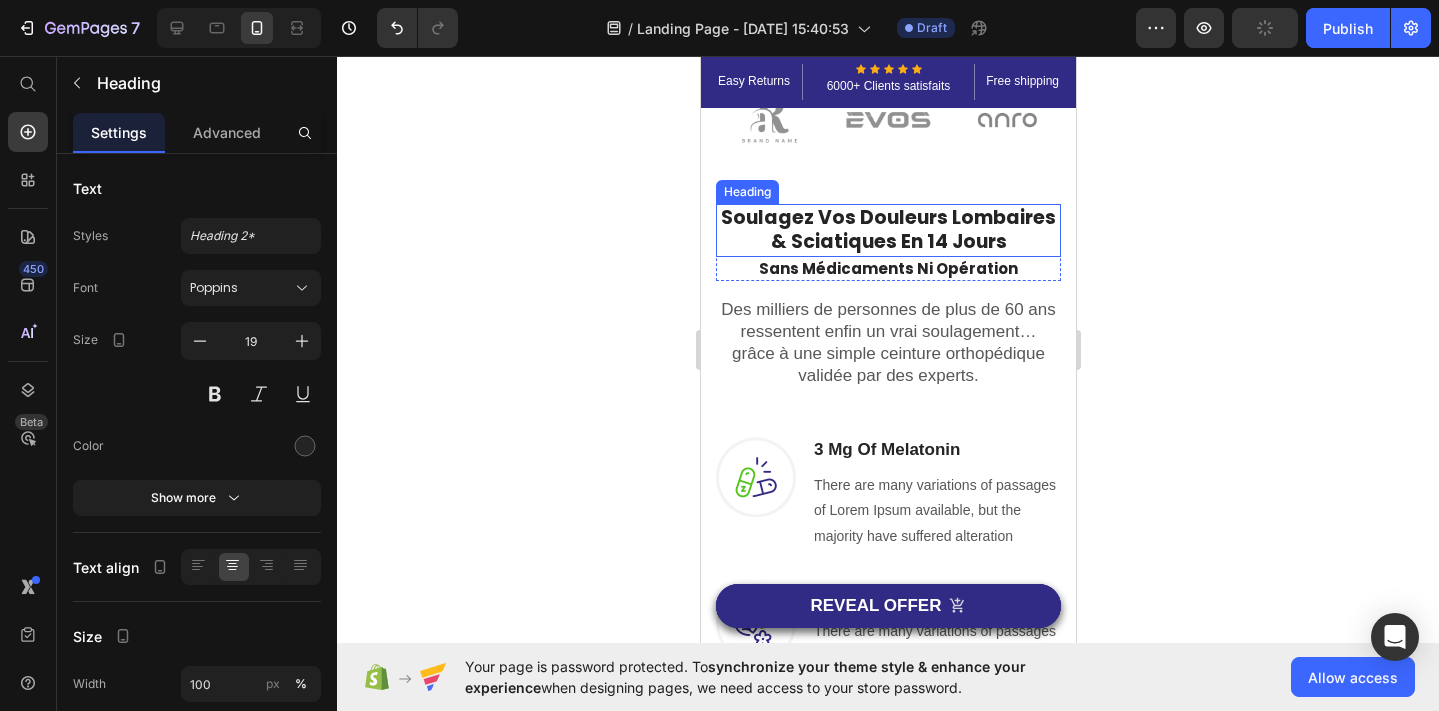 click on "Soulagez Vos Douleurs Lombaires & Sciatiques En 14 Jours" at bounding box center (887, 230) 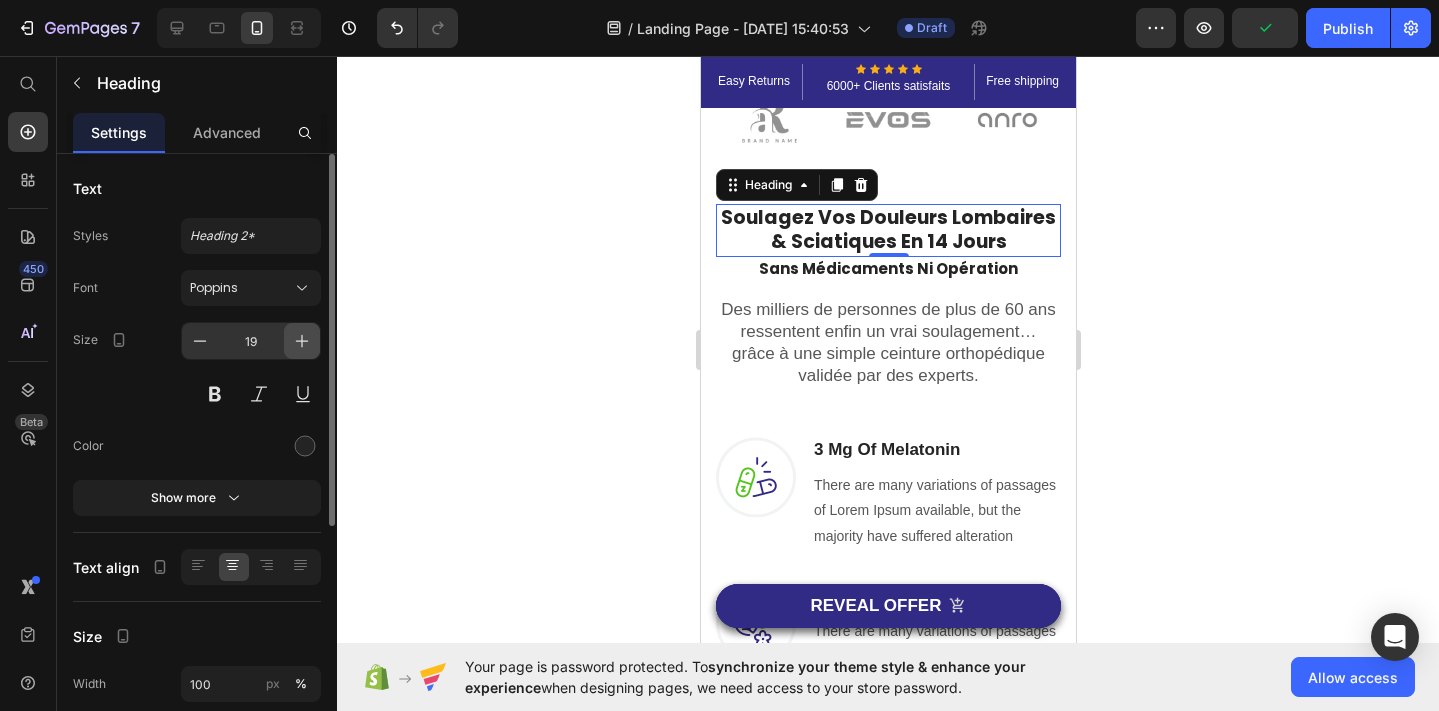 click 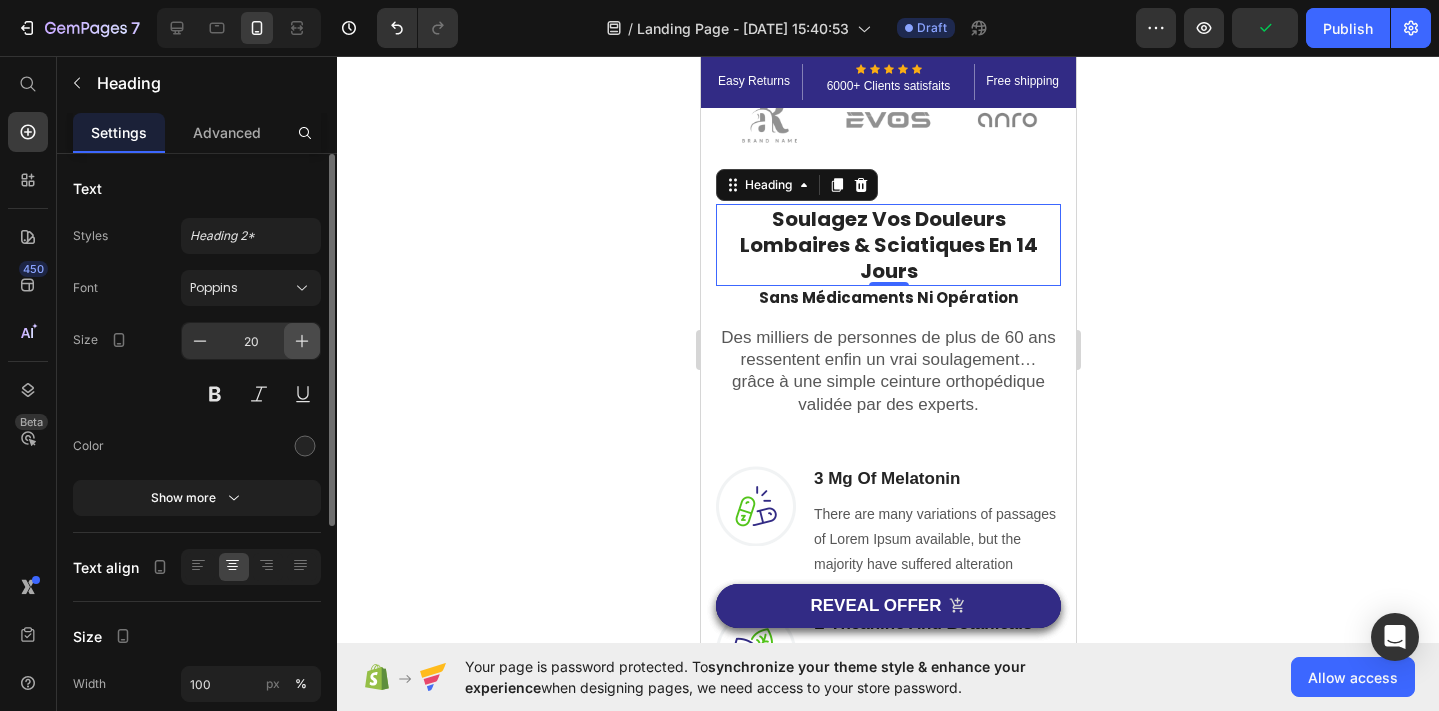 click 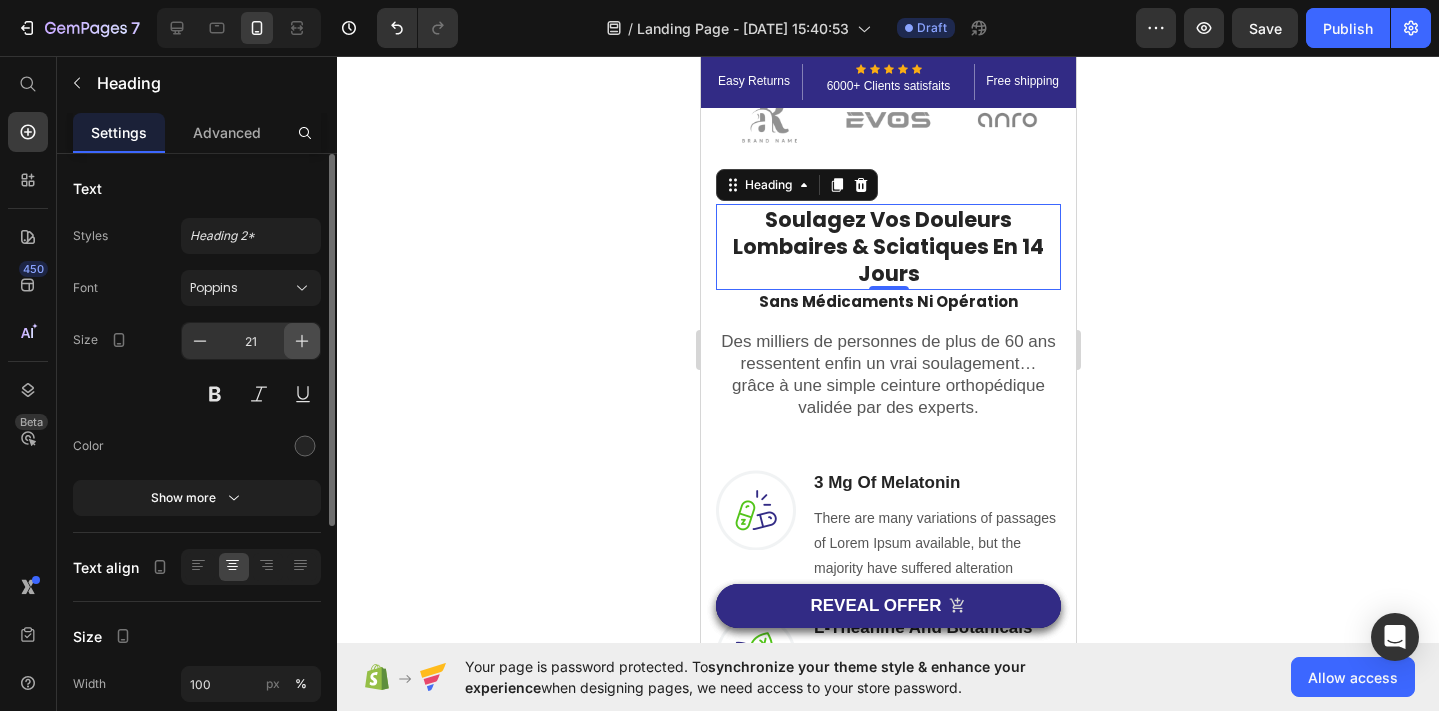 click 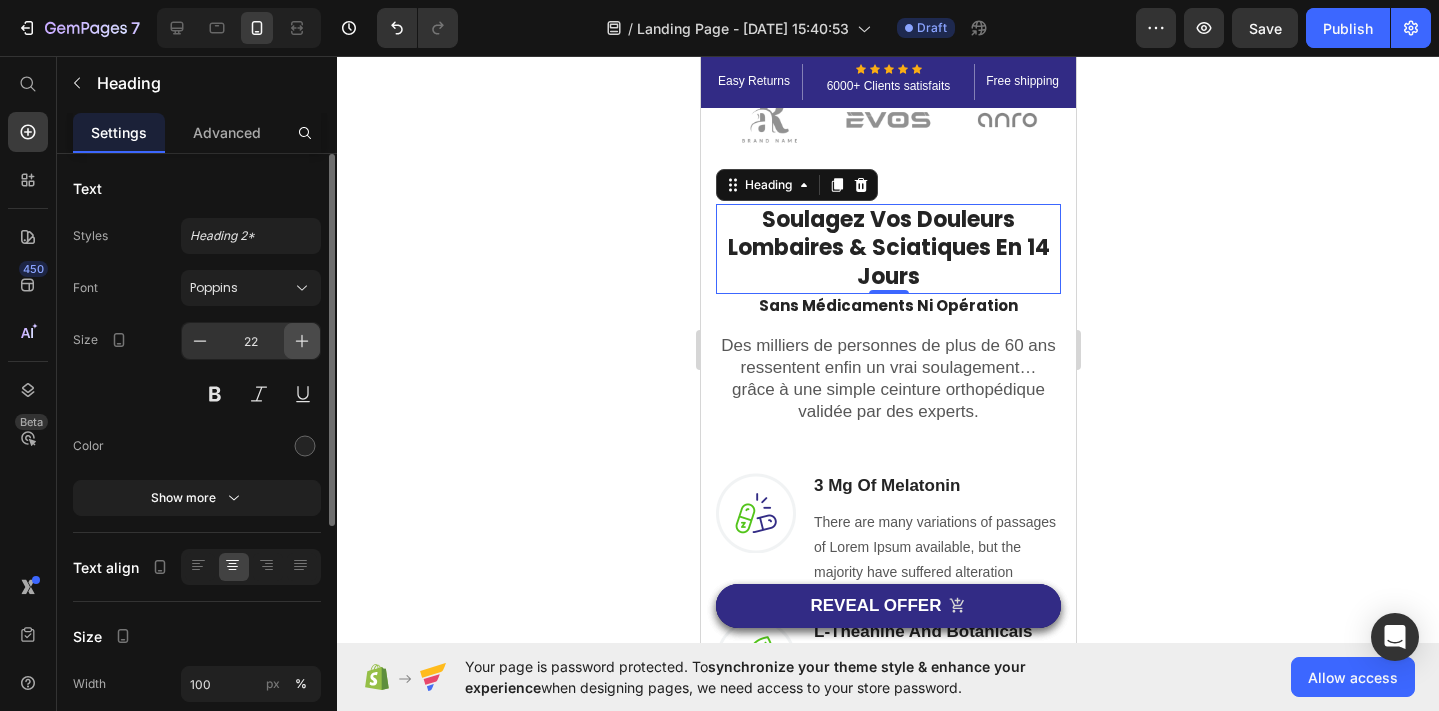 click 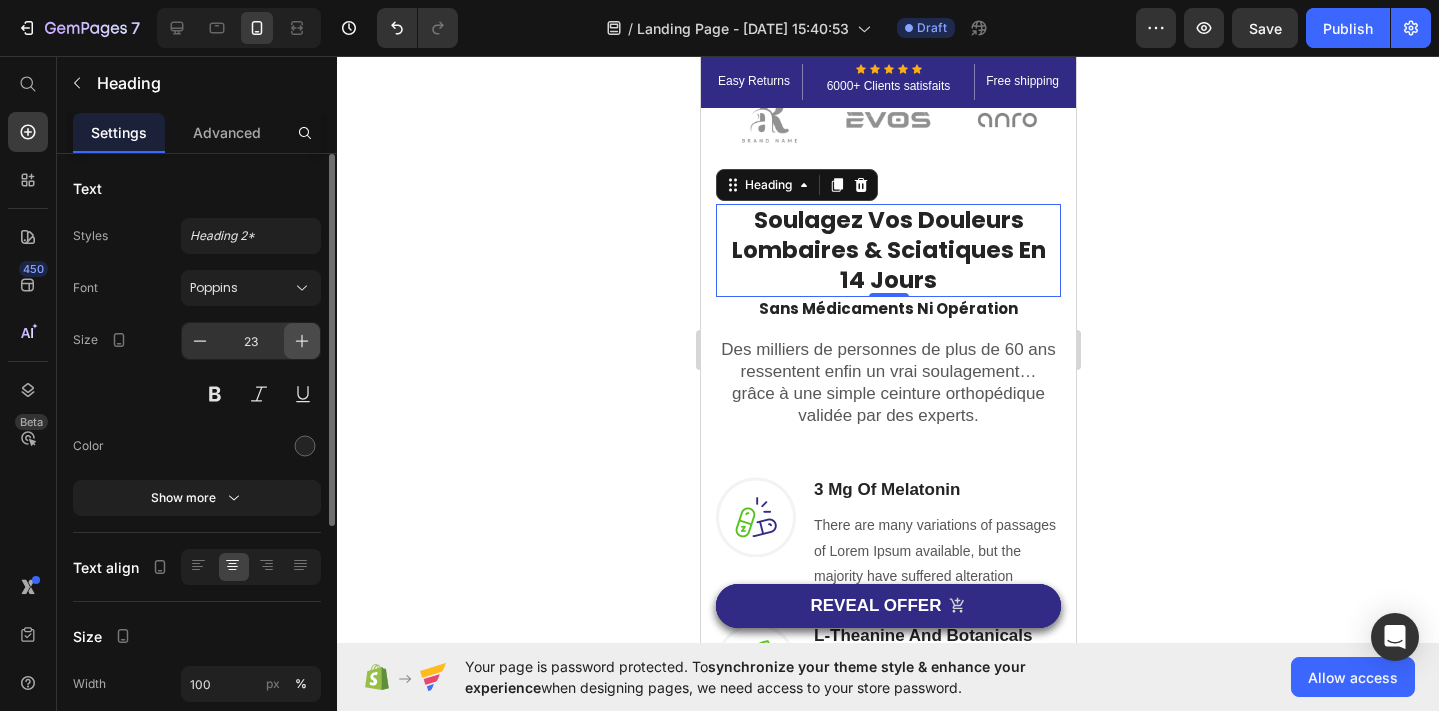 click 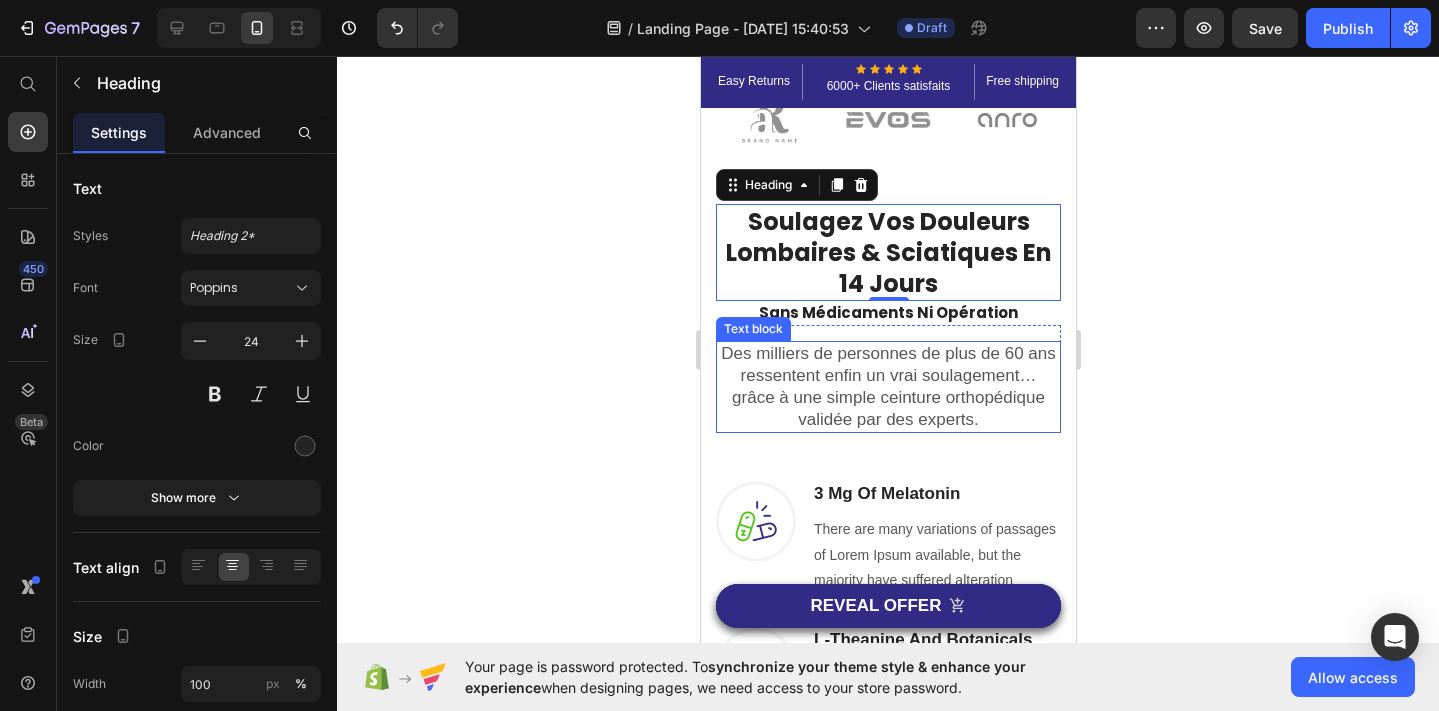 click on "Des milliers de personnes de plus de 60 ans ressentent enfin un vrai soulagement… grâce à une simple ceinture orthopédique validée par des experts." at bounding box center [887, 387] 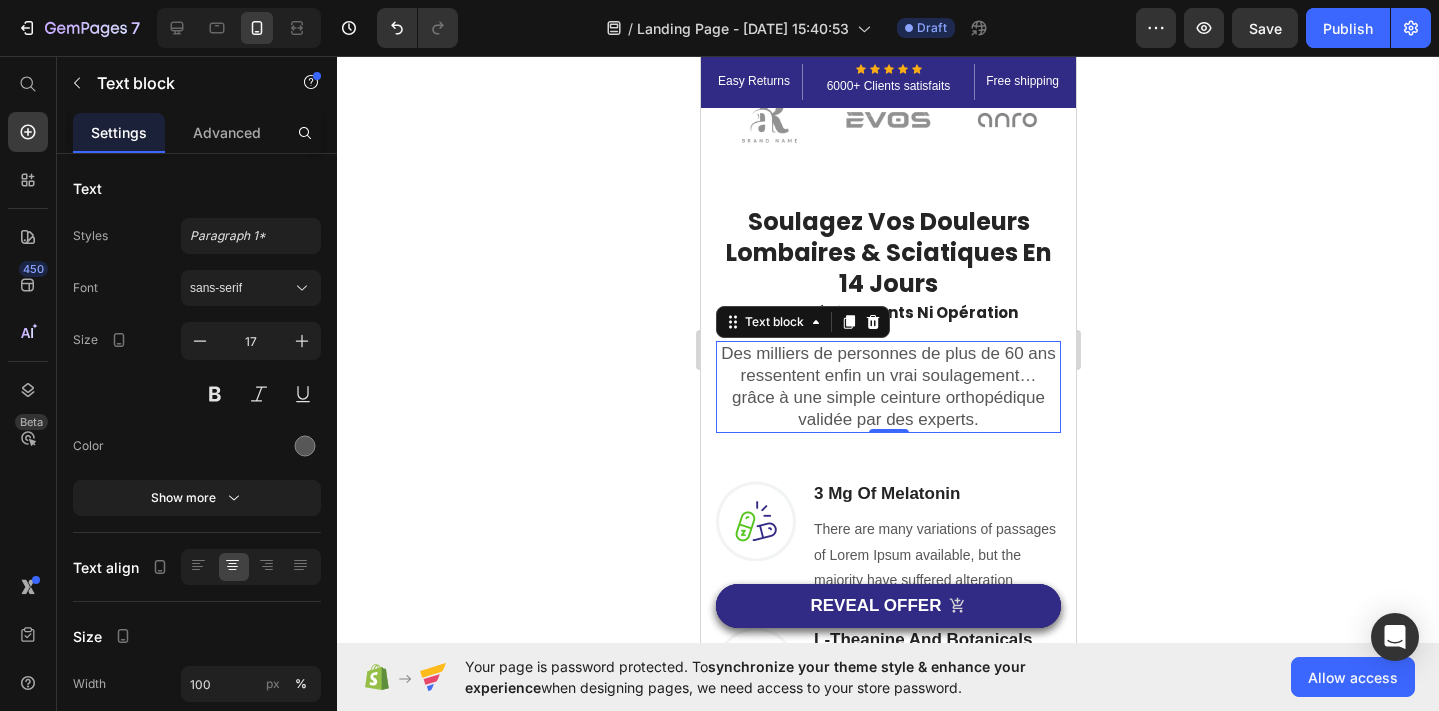 click on "Des milliers de personnes de plus de 60 ans ressentent enfin un vrai soulagement… grâce à une simple ceinture orthopédique validée par des experts." at bounding box center [887, 387] 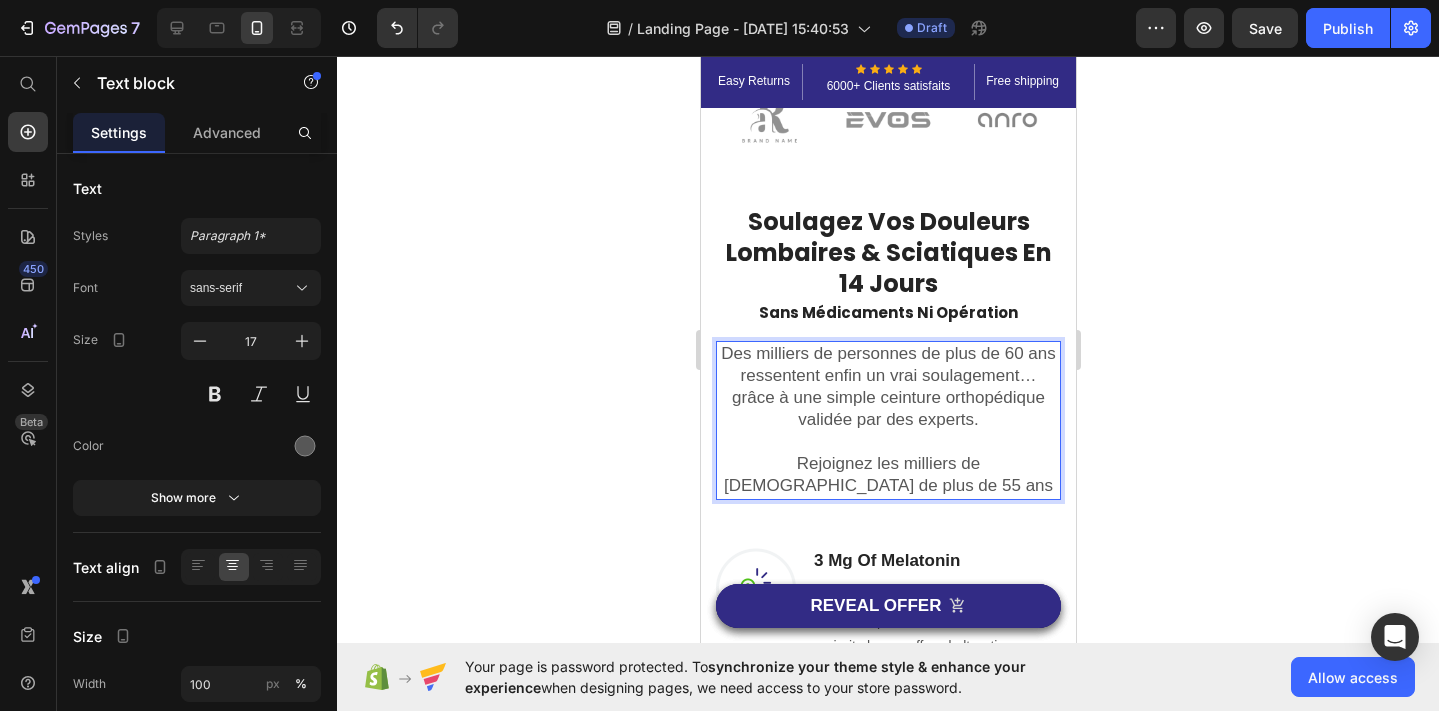 click on "Rejoignez les milliers de français de plus de 55 ans" at bounding box center (887, 475) 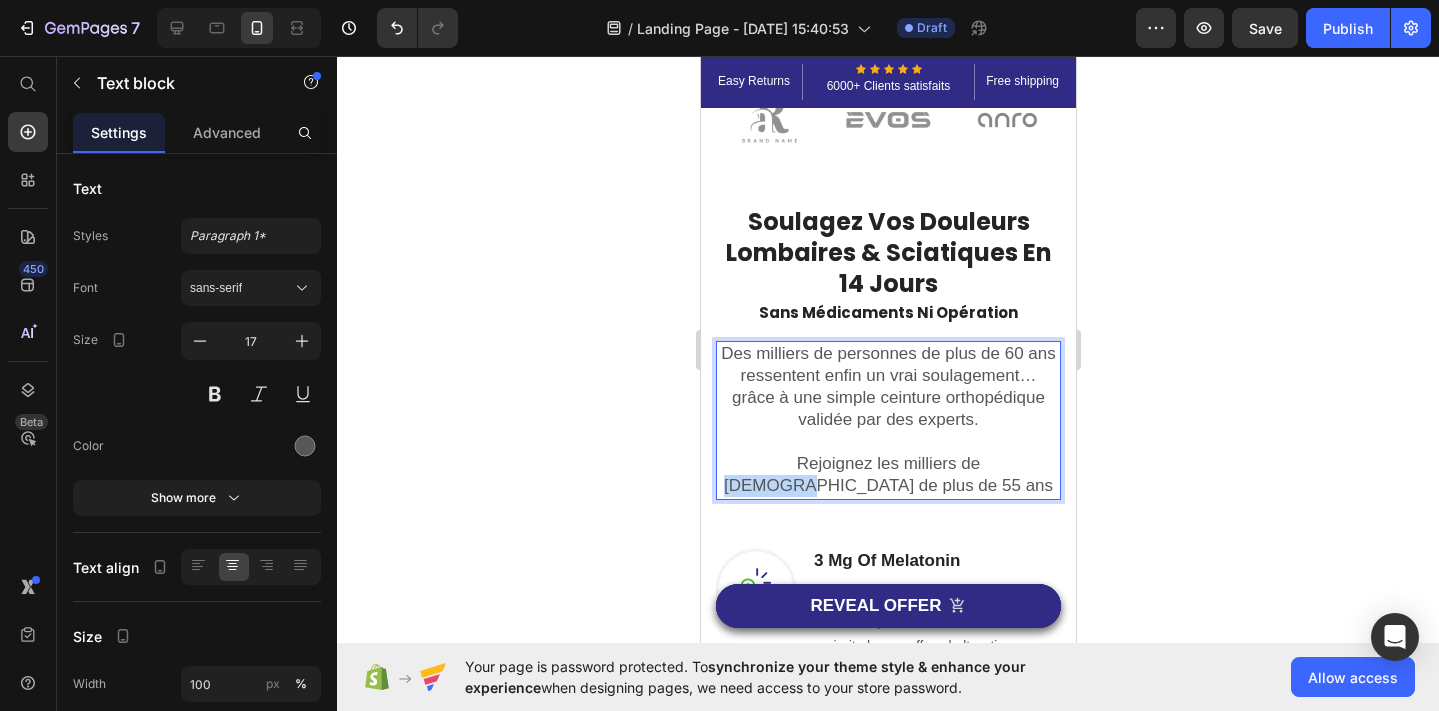 click on "Rejoignez les milliers de français de plus de 55 ans" at bounding box center (887, 475) 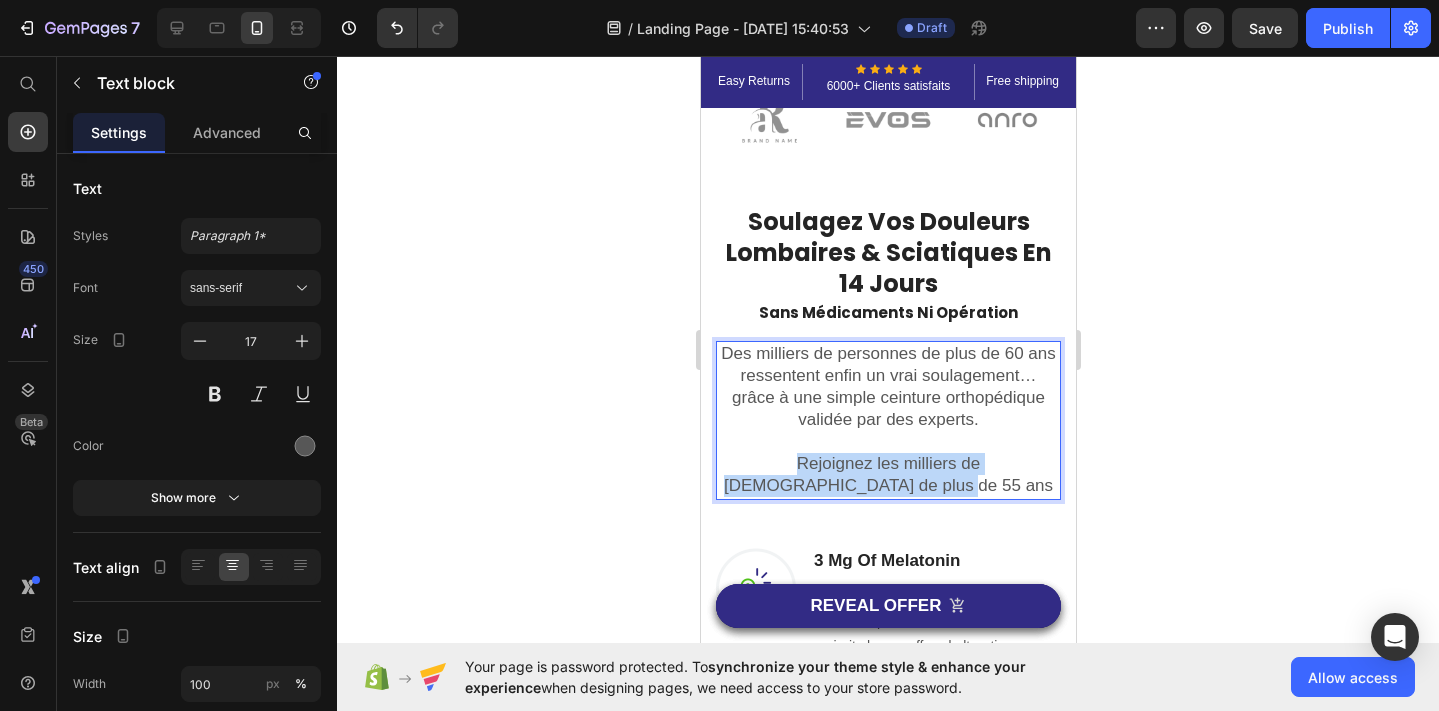 click on "Rejoignez les milliers de français de plus de 55 ans" at bounding box center [887, 475] 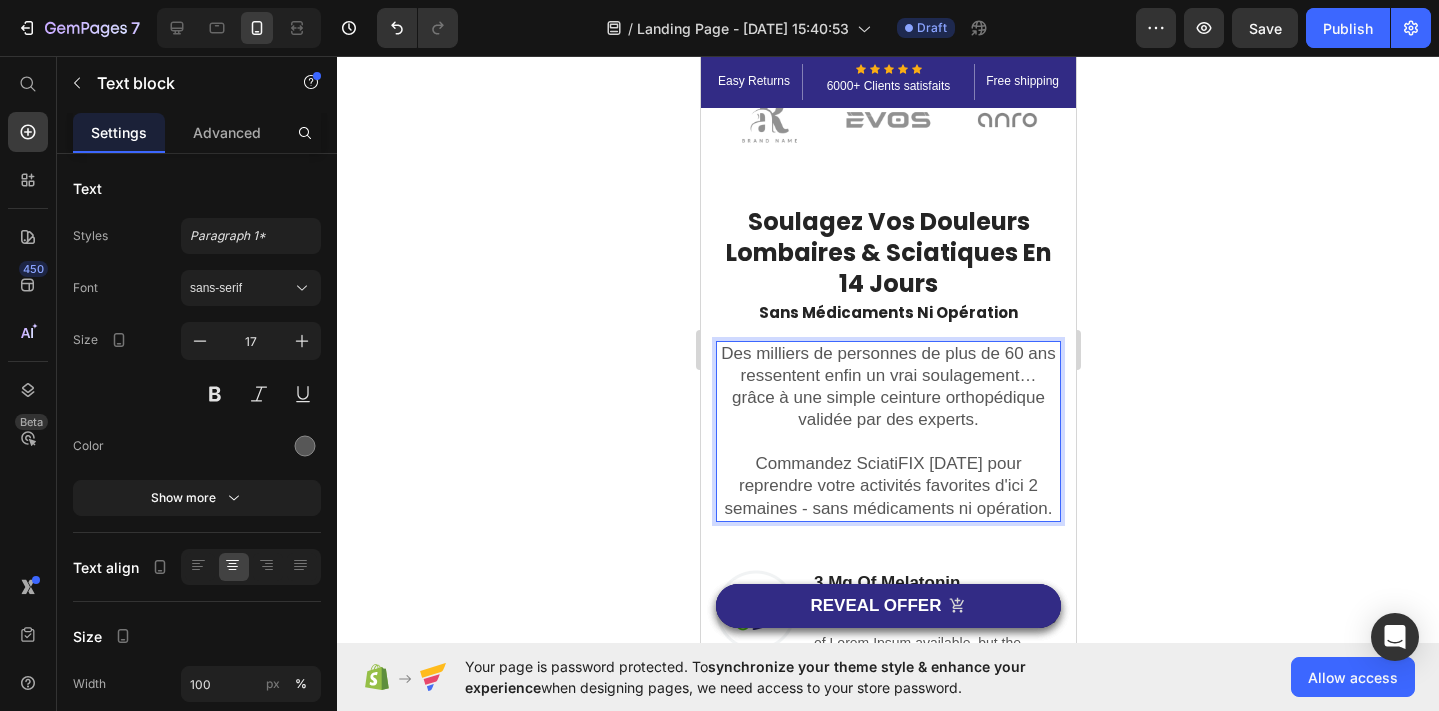 click at bounding box center [887, 442] 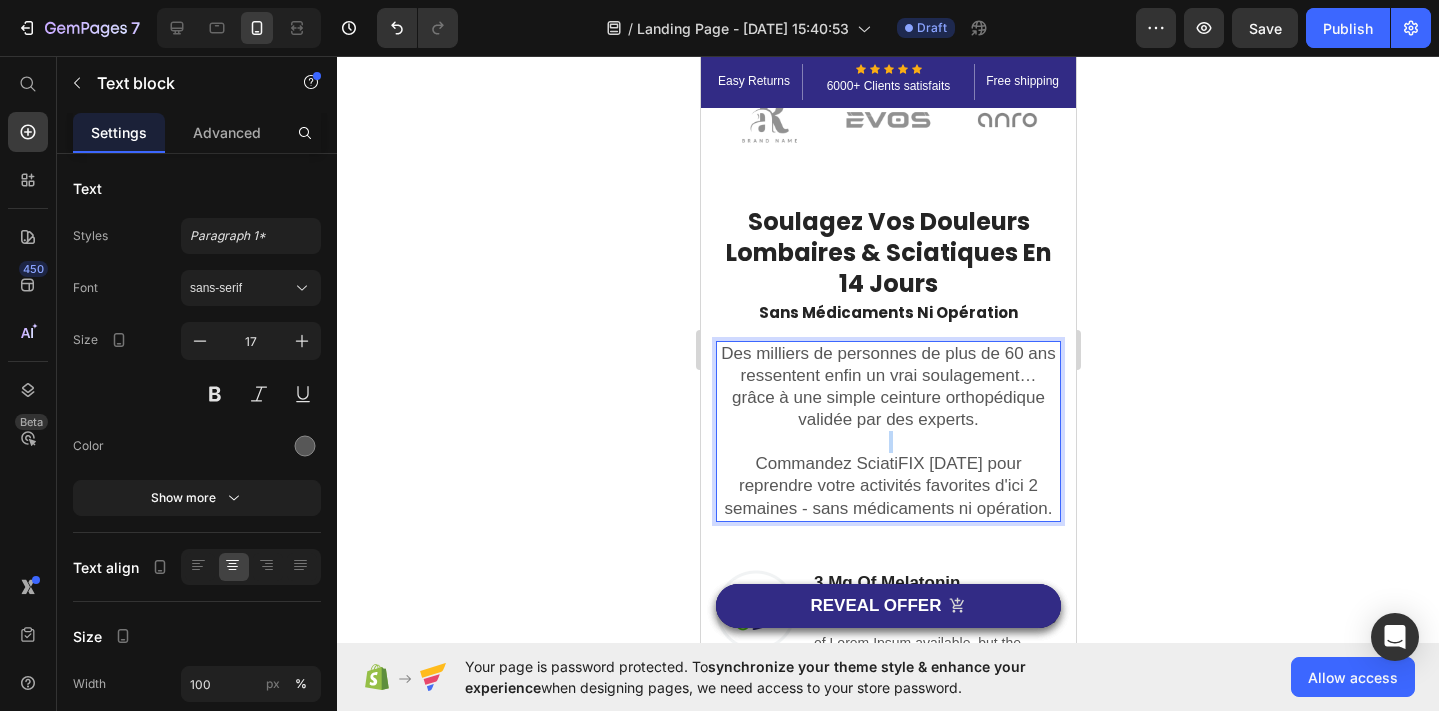 click at bounding box center (887, 442) 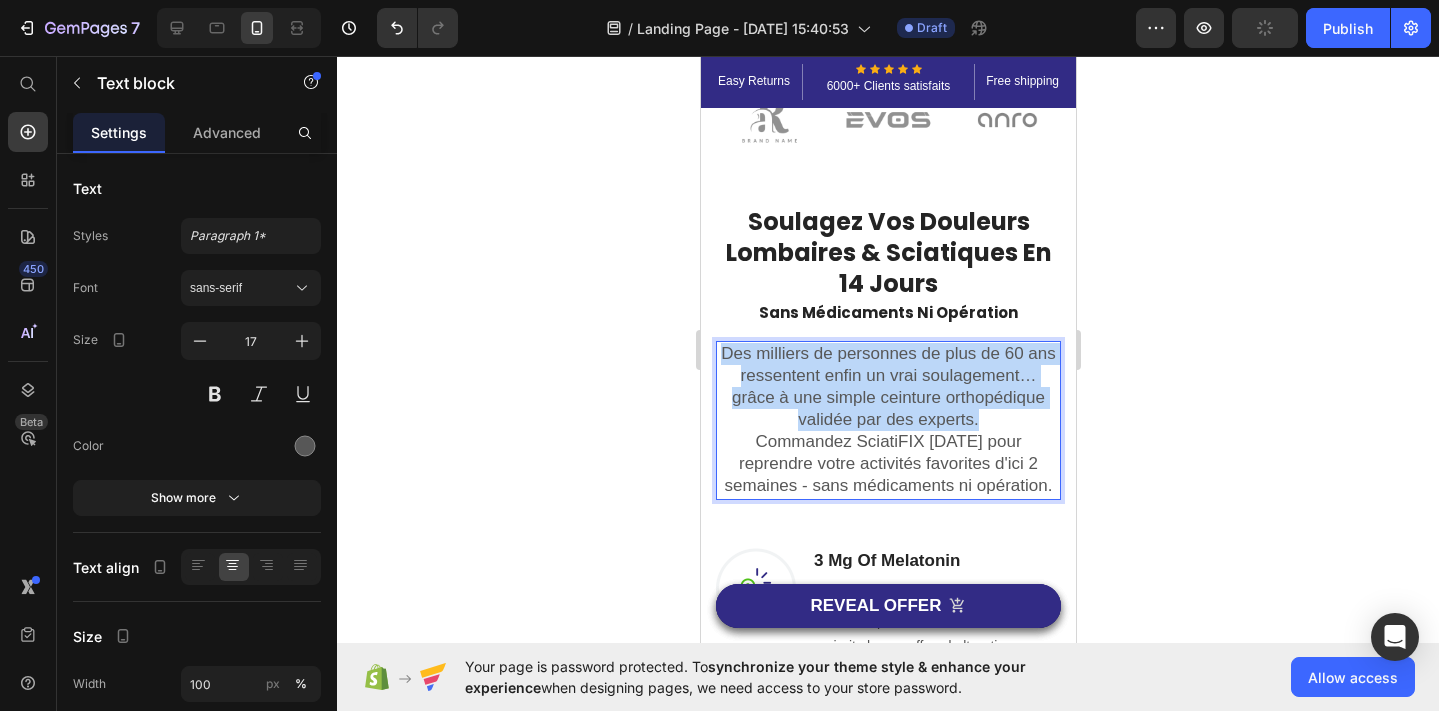 click on "Des milliers de personnes de plus de 60 ans ressentent enfin un vrai soulagement… grâce à une simple ceinture orthopédique validée par des experts." at bounding box center [887, 387] 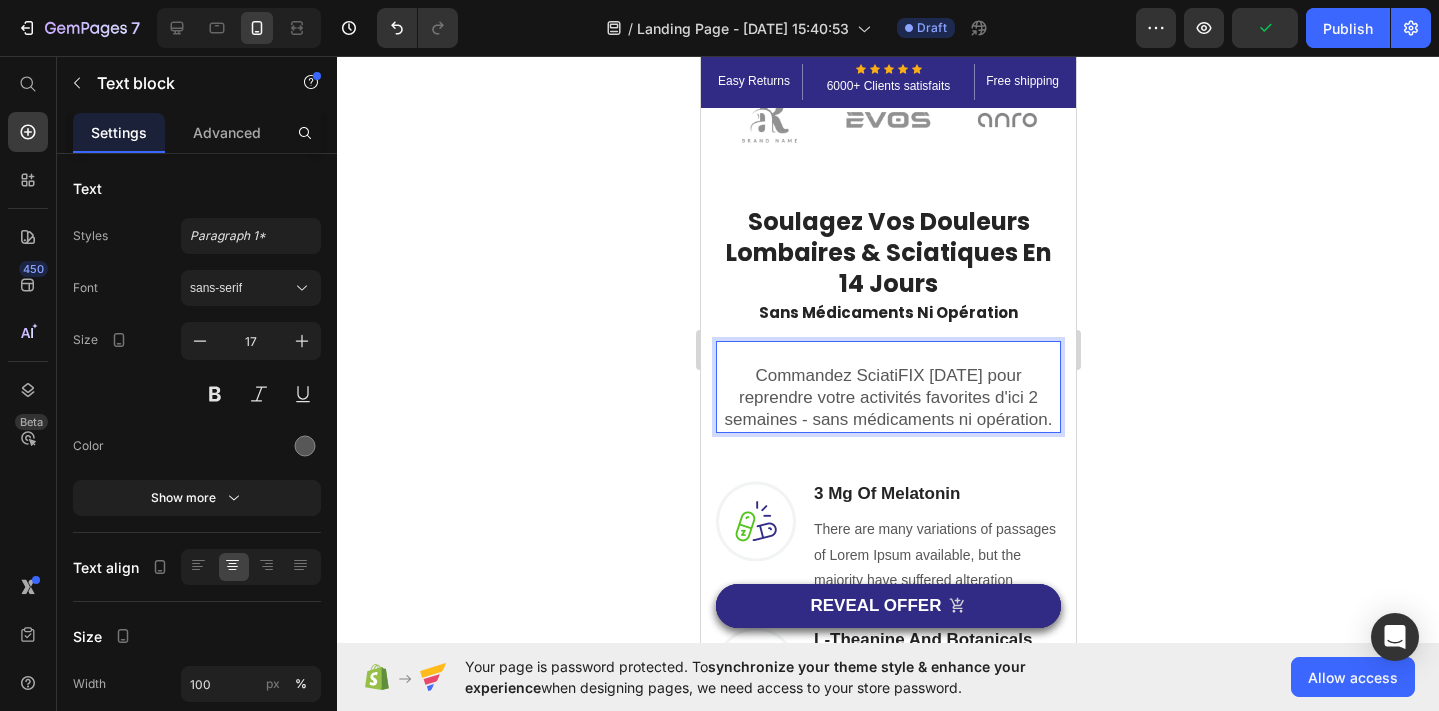 click on "Commandez SciatiFIX [DATE] pour reprendre votre activités favorites d'ici 2 semaines - sans médicaments ni opération." at bounding box center (887, 398) 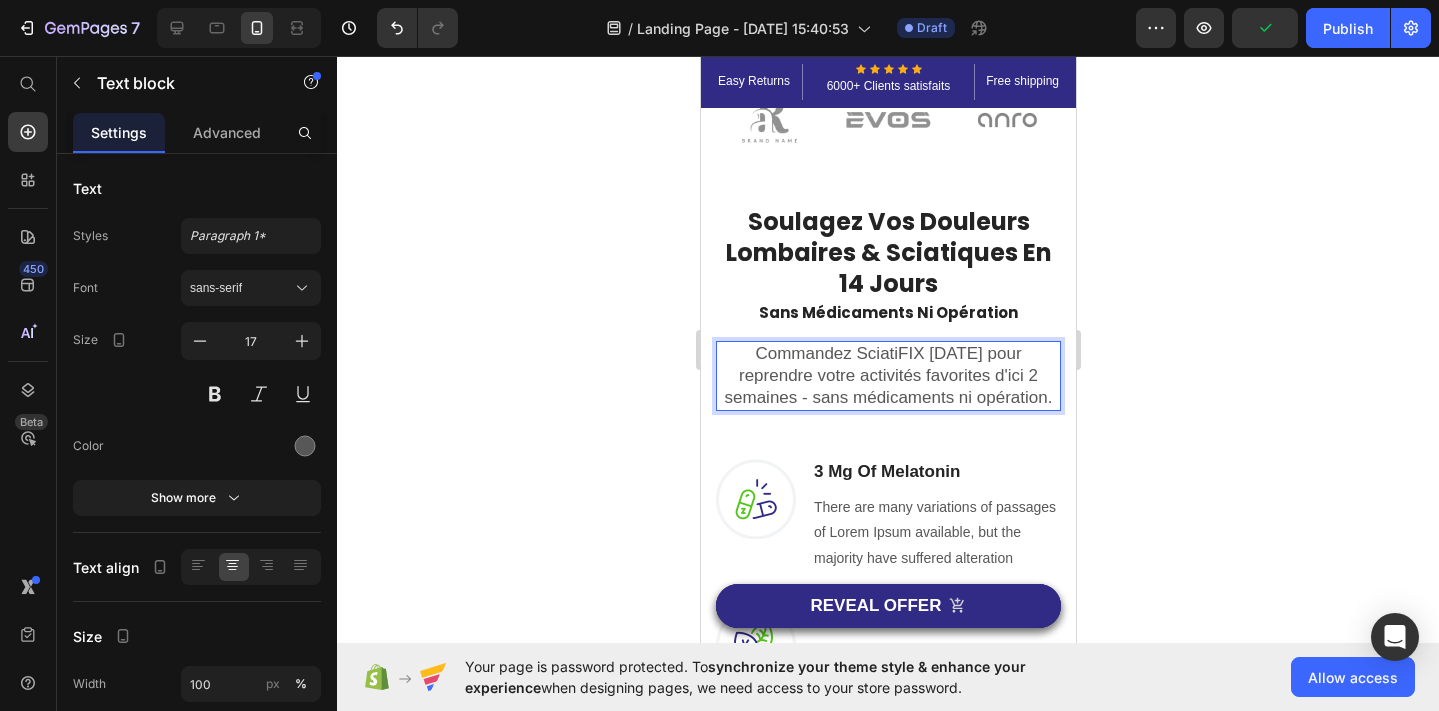 click 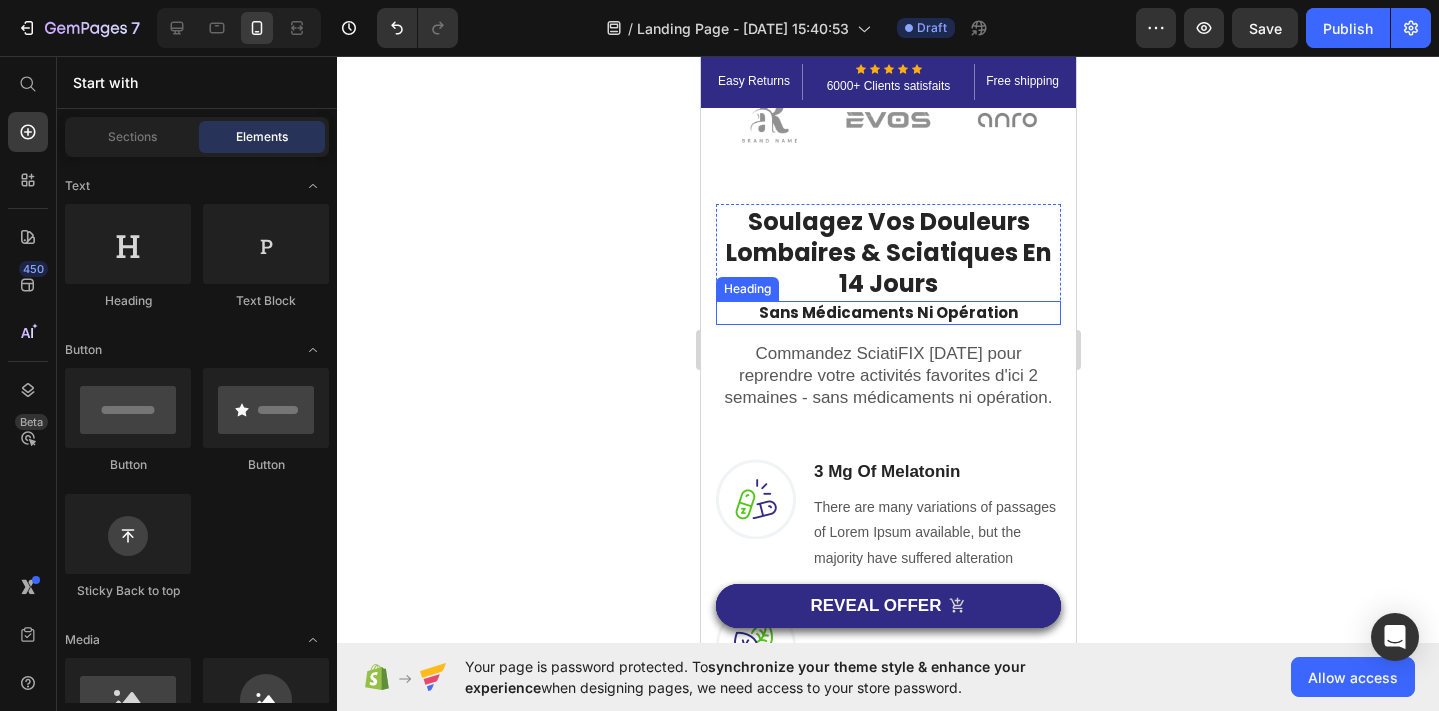 click on "Sans Médicaments Ni Opération" at bounding box center [887, 312] 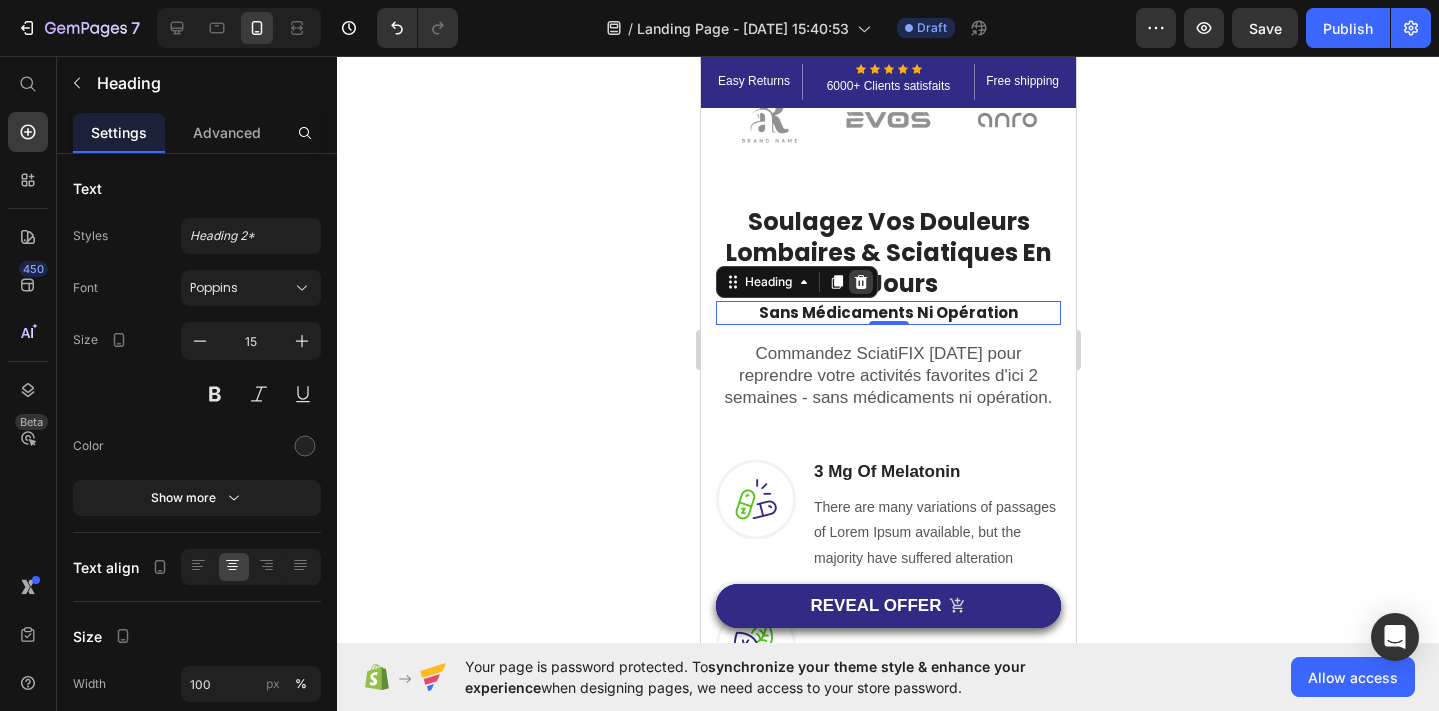 click 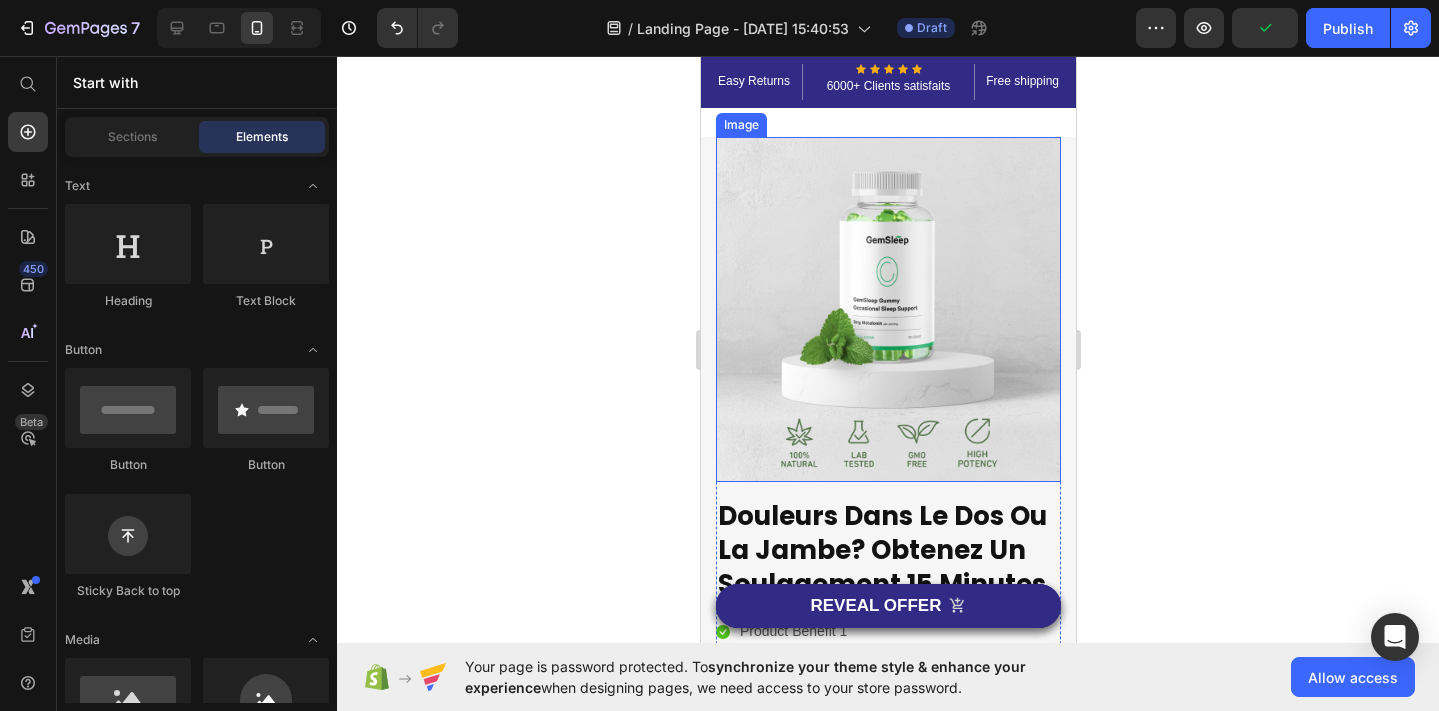 scroll, scrollTop: 147, scrollLeft: 0, axis: vertical 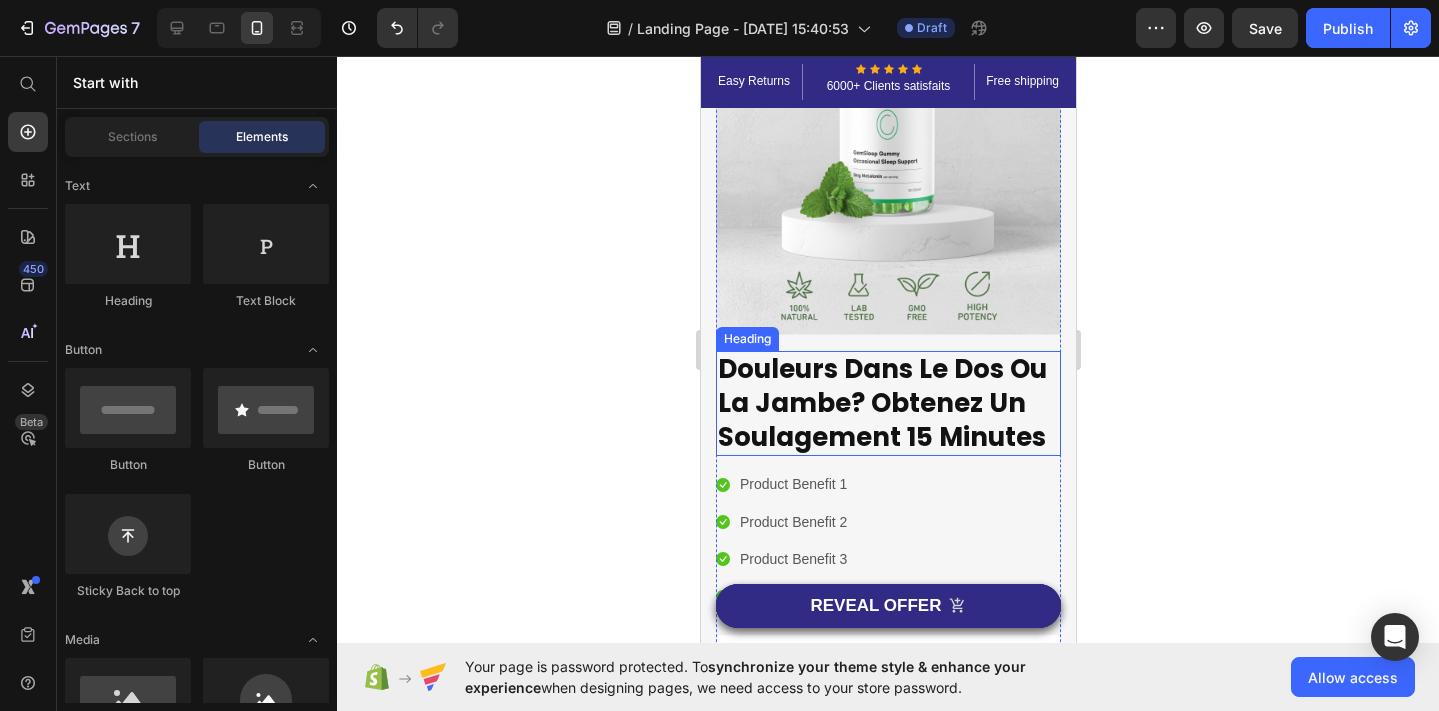 click on "Douleurs Dans Le Dos Ou La Jambe? Obtenez Un Soulagement 15 Minutes" at bounding box center (887, 403) 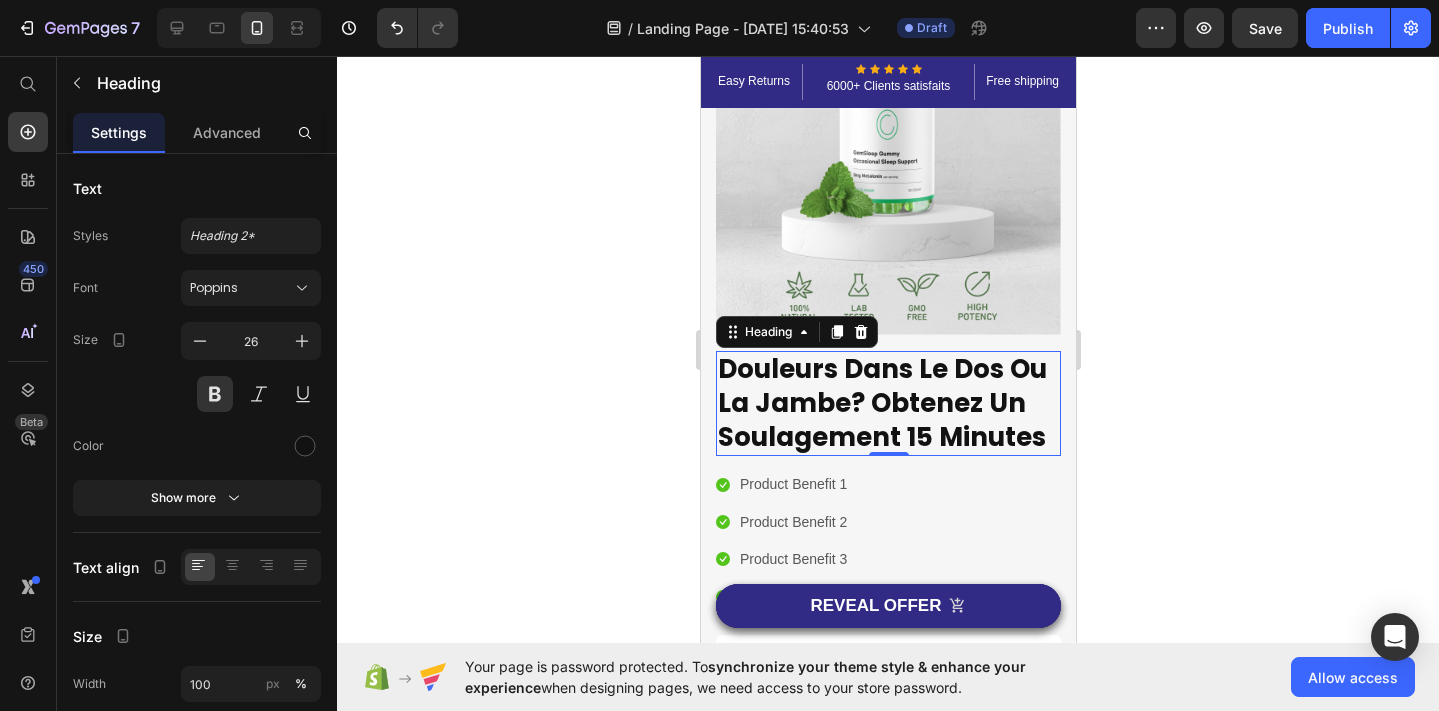 click on "Douleurs Dans Le Dos Ou La Jambe? Obtenez Un Soulagement 15 Minutes" at bounding box center [887, 403] 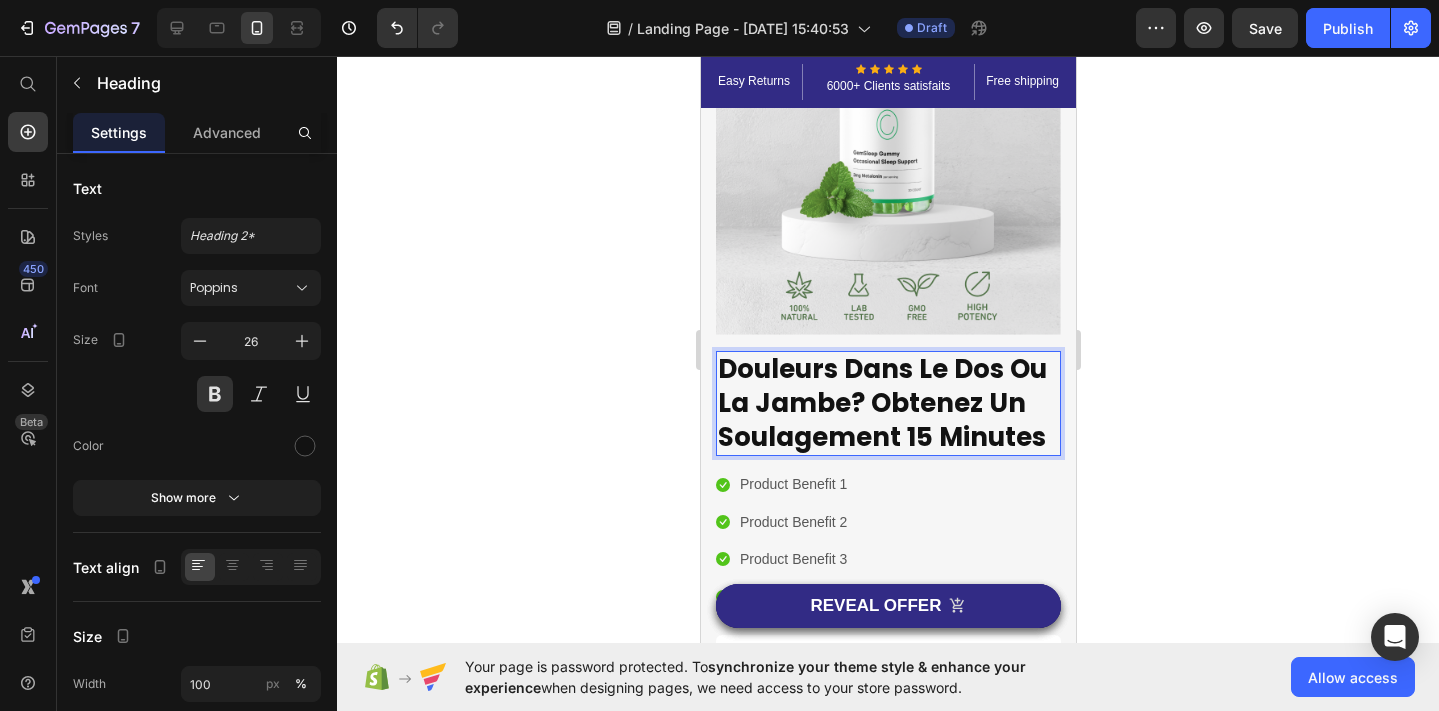 click on "Douleurs Dans Le Dos Ou La Jambe? Obtenez Un Soulagement 15 Minutes" at bounding box center [887, 403] 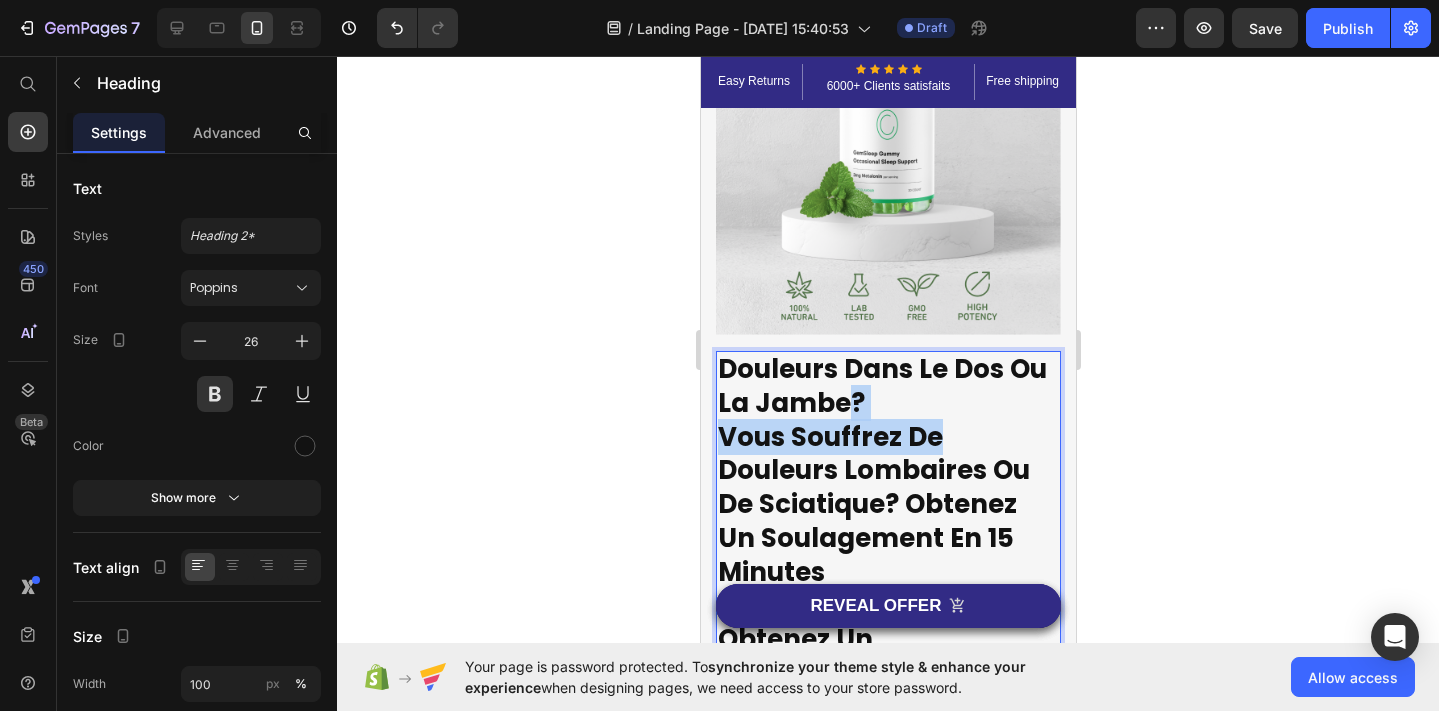 drag, startPoint x: 949, startPoint y: 440, endPoint x: 839, endPoint y: 418, distance: 112.17843 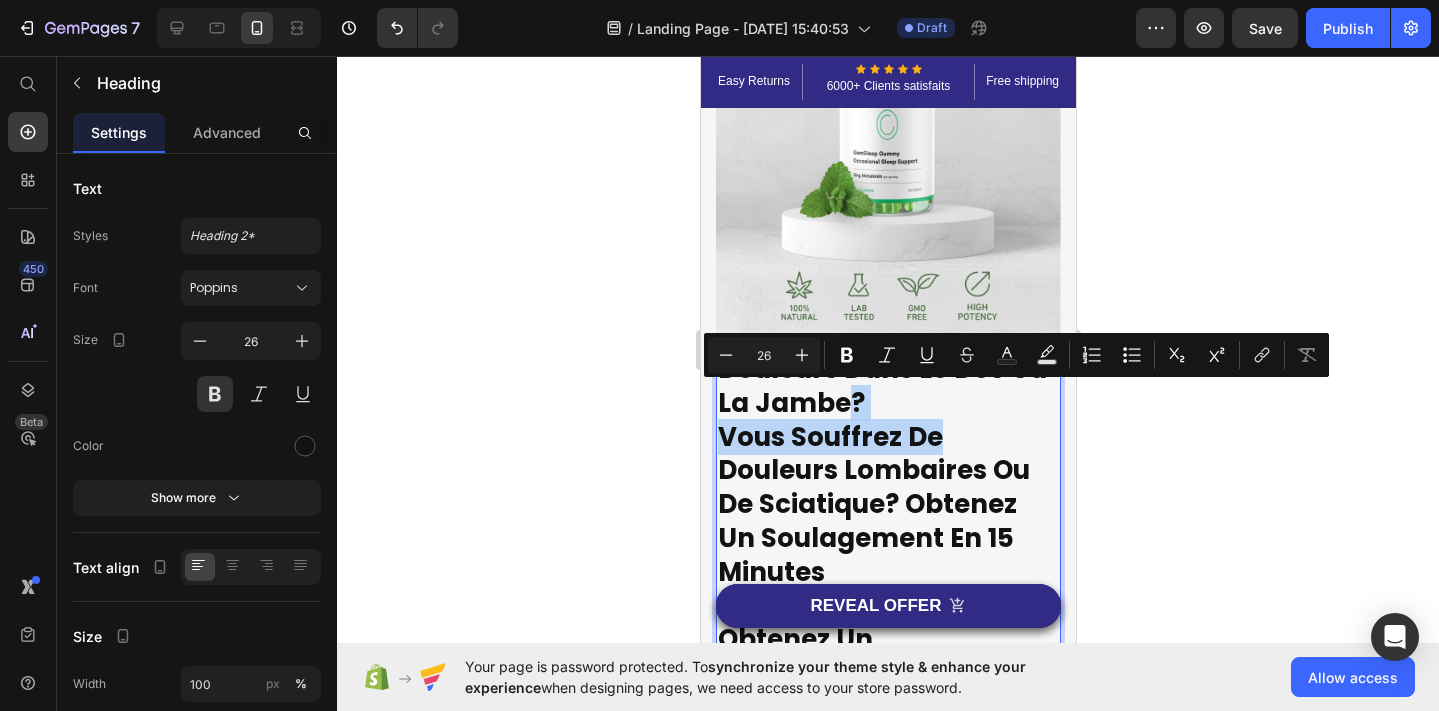 click on "Douleurs Dans Le Dos Ou La Jambe?  Vous Souffrez De Douleurs Lombaires Ou De Sciatique? Obtenez Un Soulagement En 15 Minutes Obtenez Un Soulagement 15 Minutes" at bounding box center (887, 522) 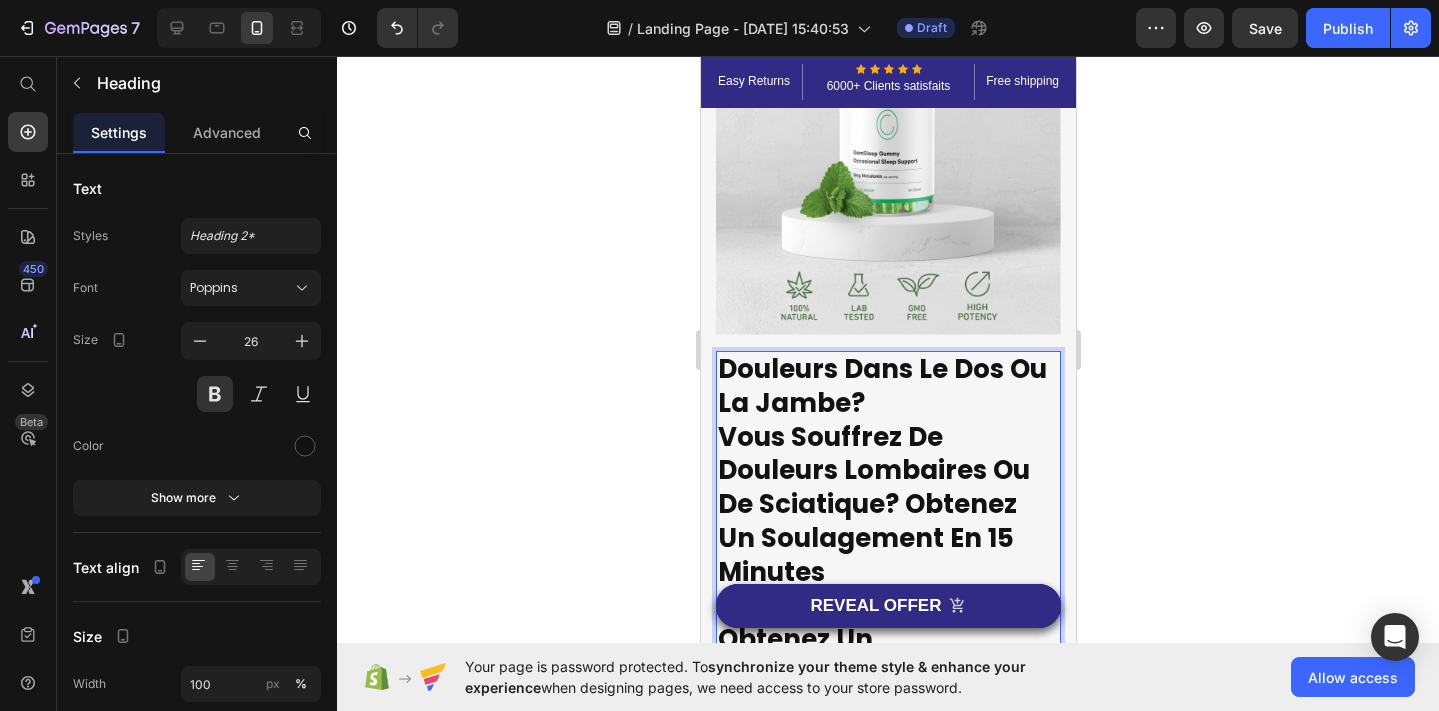 drag, startPoint x: 865, startPoint y: 405, endPoint x: 727, endPoint y: 376, distance: 141.01419 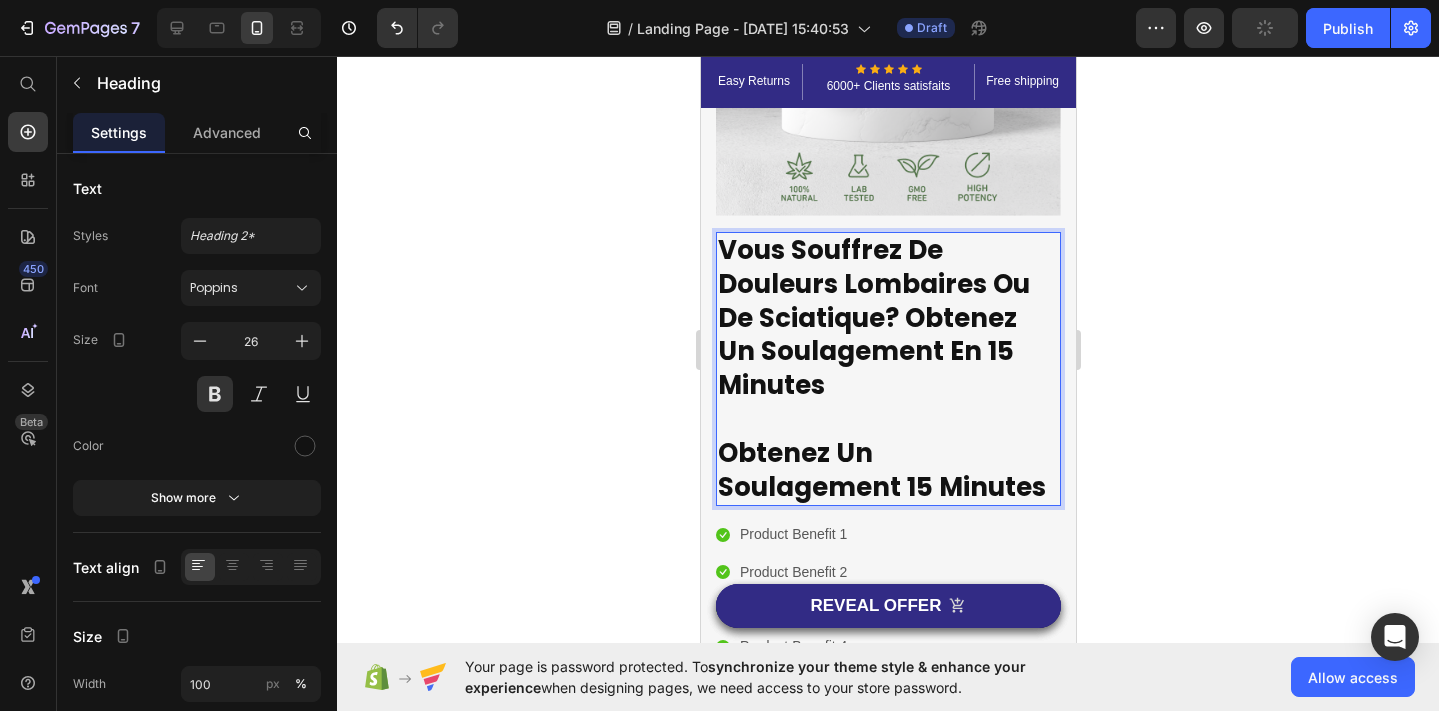 scroll, scrollTop: 308, scrollLeft: 0, axis: vertical 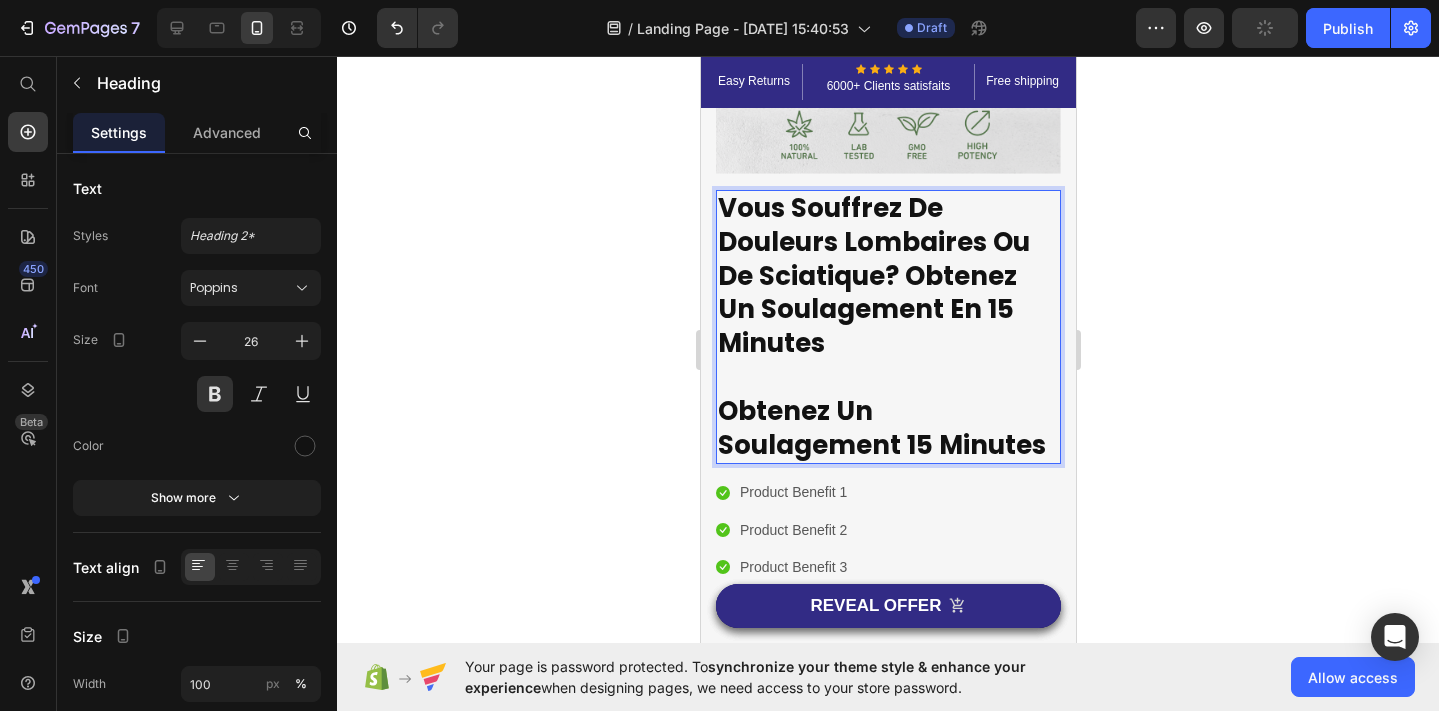 click on "Vous Souffrez De Douleurs Lombaires Ou De Sciatique? Obtenez Un Soulagement En 15 Minutes Obtenez Un Soulagement 15 Minutes" at bounding box center [887, 327] 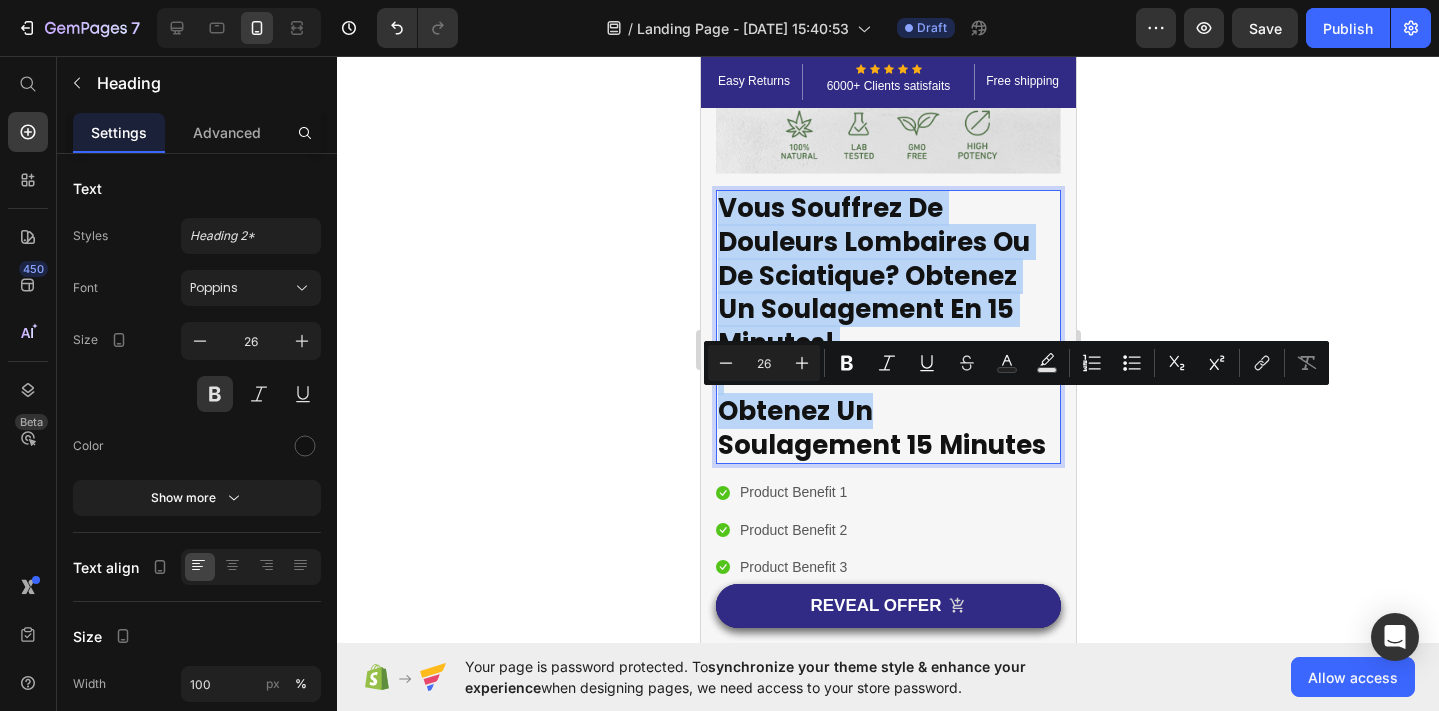 drag, startPoint x: 860, startPoint y: 350, endPoint x: 864, endPoint y: 428, distance: 78.10249 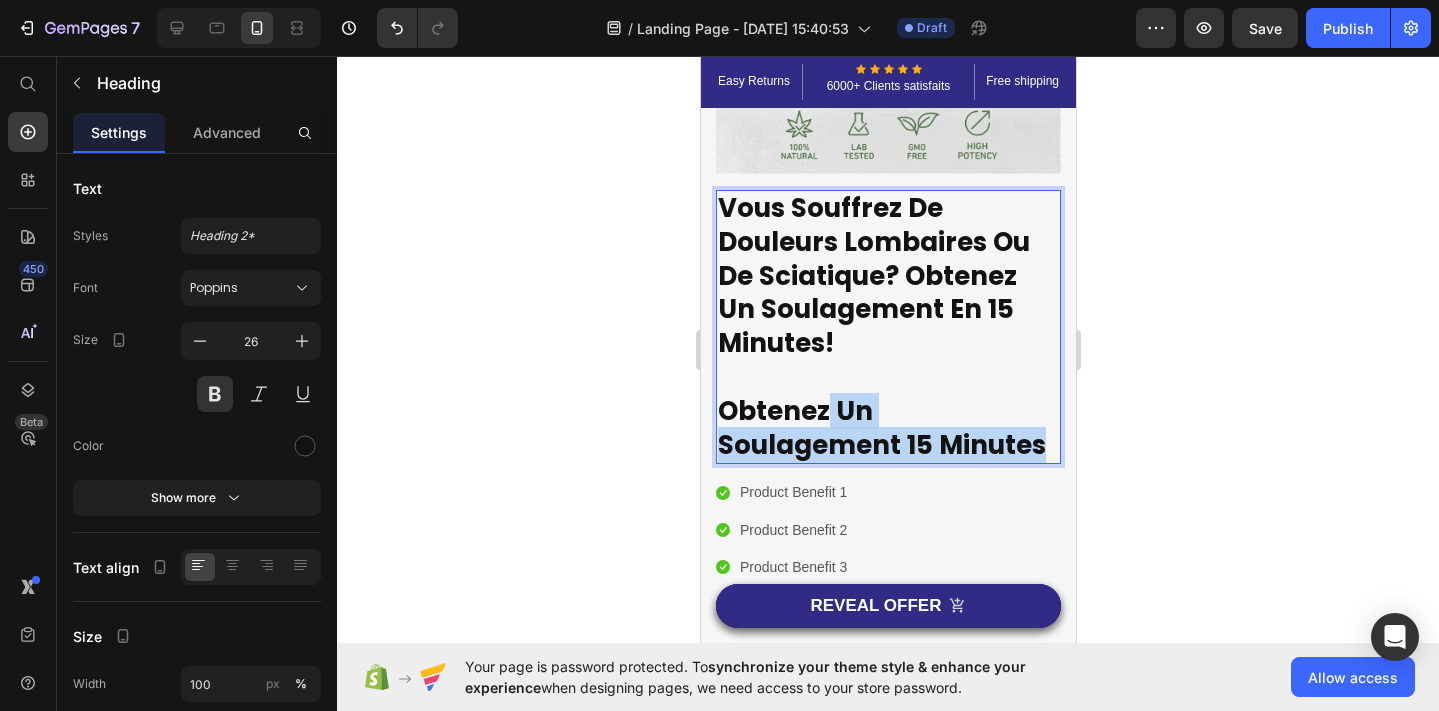 drag, startPoint x: 874, startPoint y: 443, endPoint x: 822, endPoint y: 401, distance: 66.8431 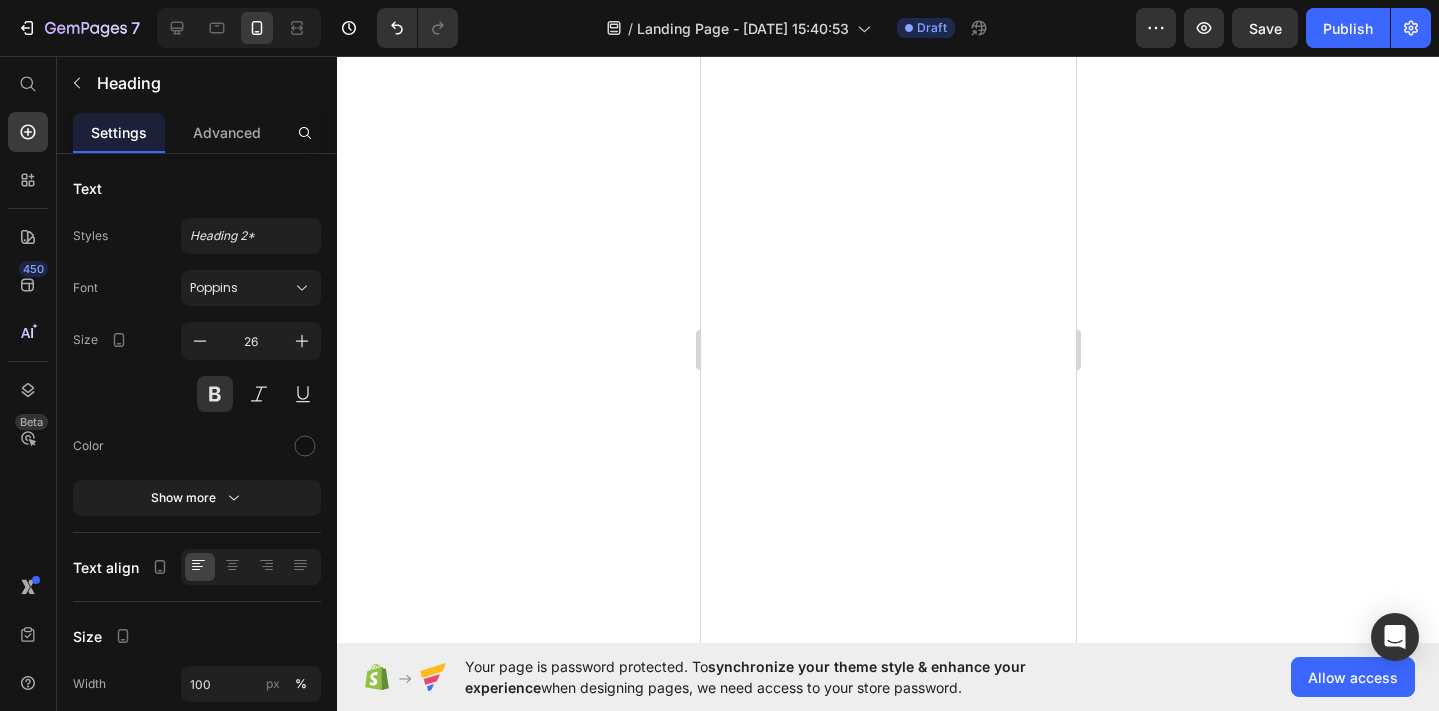 scroll, scrollTop: 0, scrollLeft: 0, axis: both 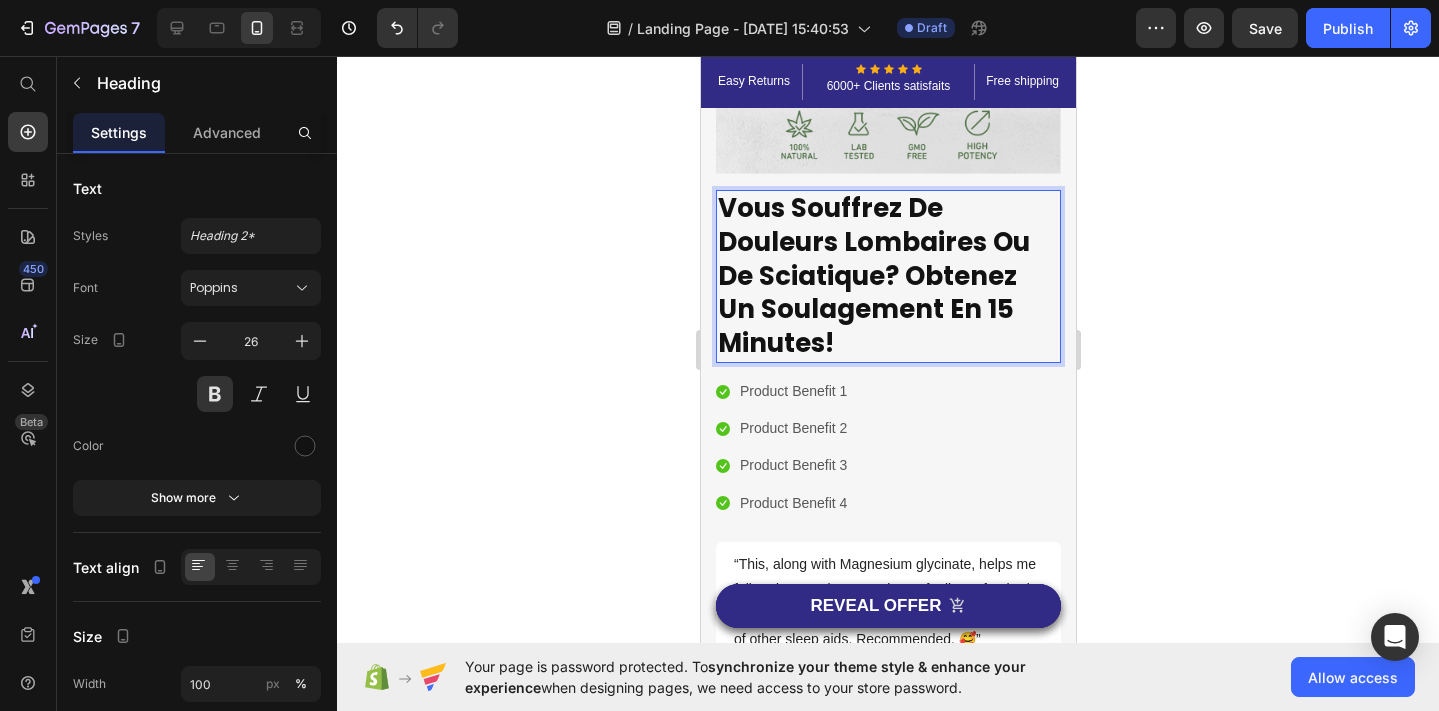 click on "Vous Souffrez De Douleurs Lombaires Ou De Sciatique? Obtenez Un Soulagement En 15 Minutes!" at bounding box center (887, 276) 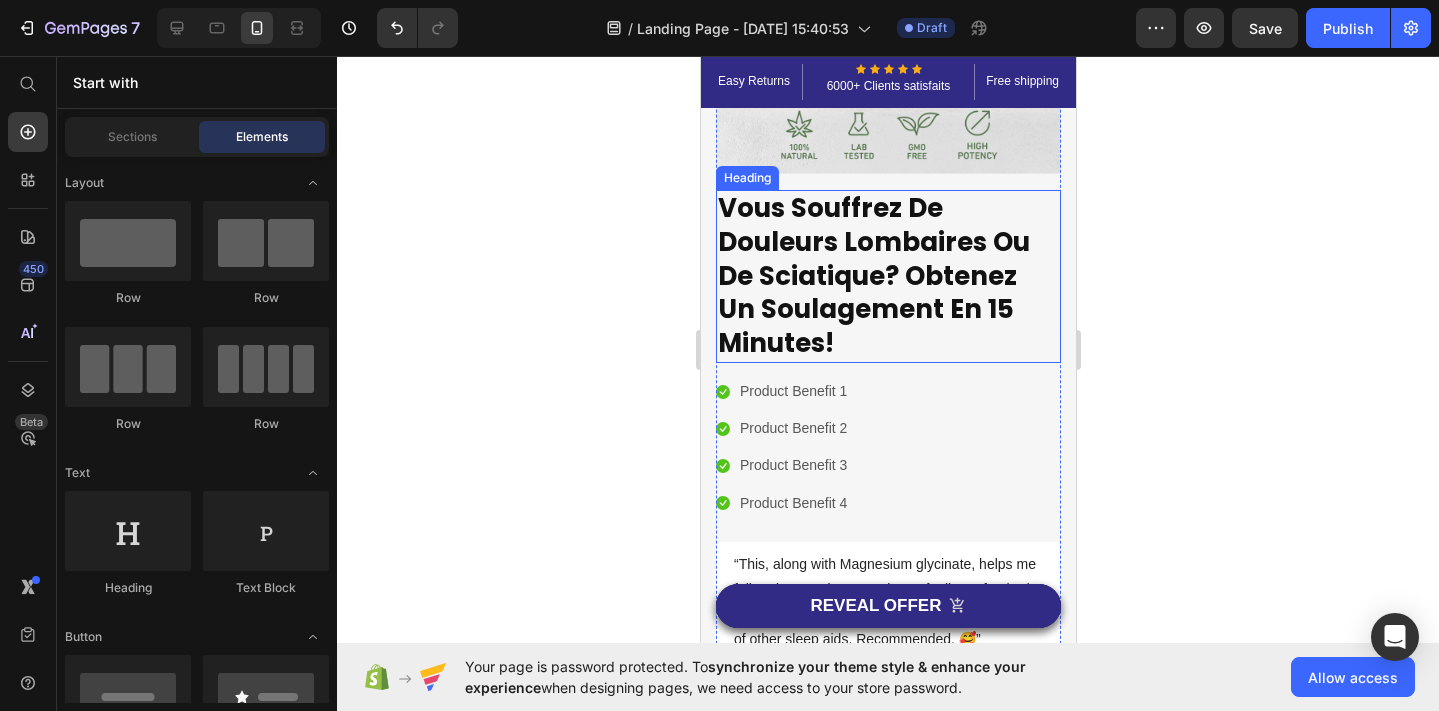 click on "Vous Souffrez De Douleurs Lombaires Ou De Sciatique? Obtenez Un Soulagement En 15 Minutes!" at bounding box center [887, 276] 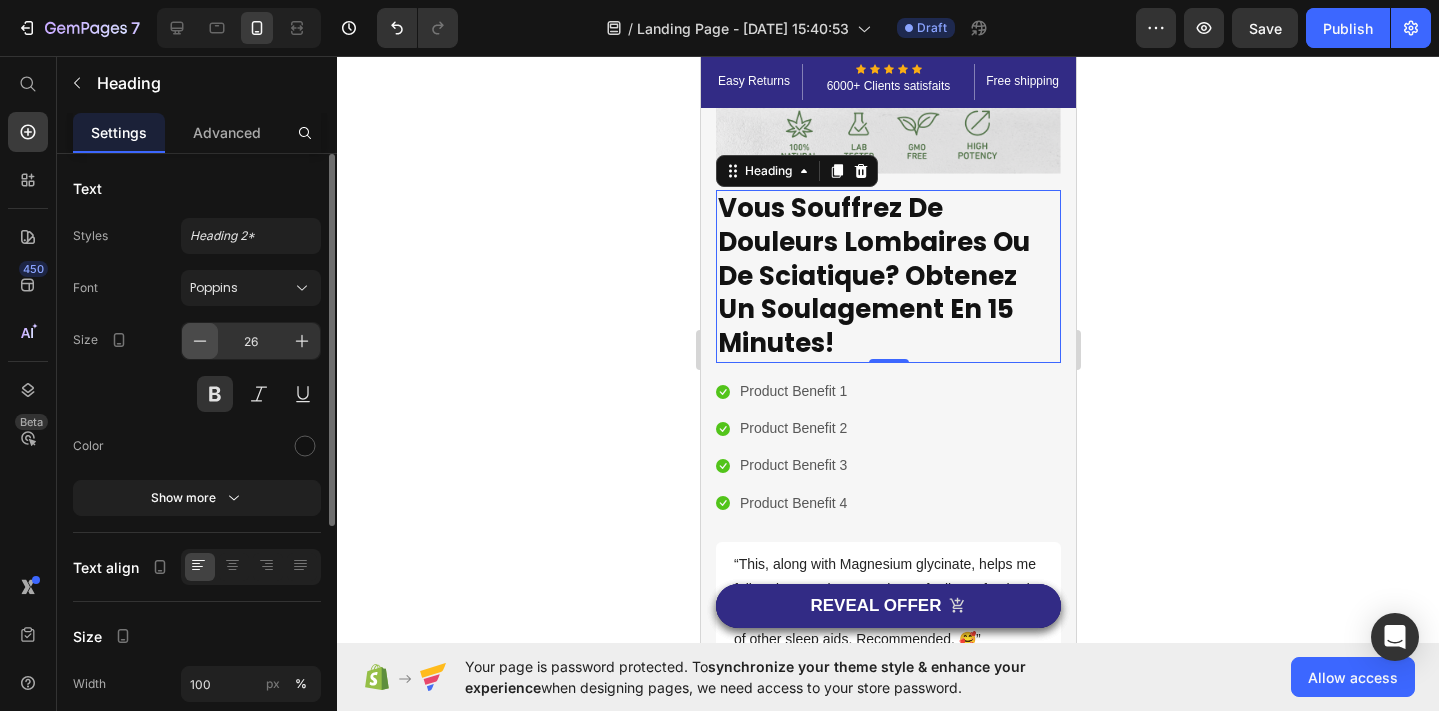 click 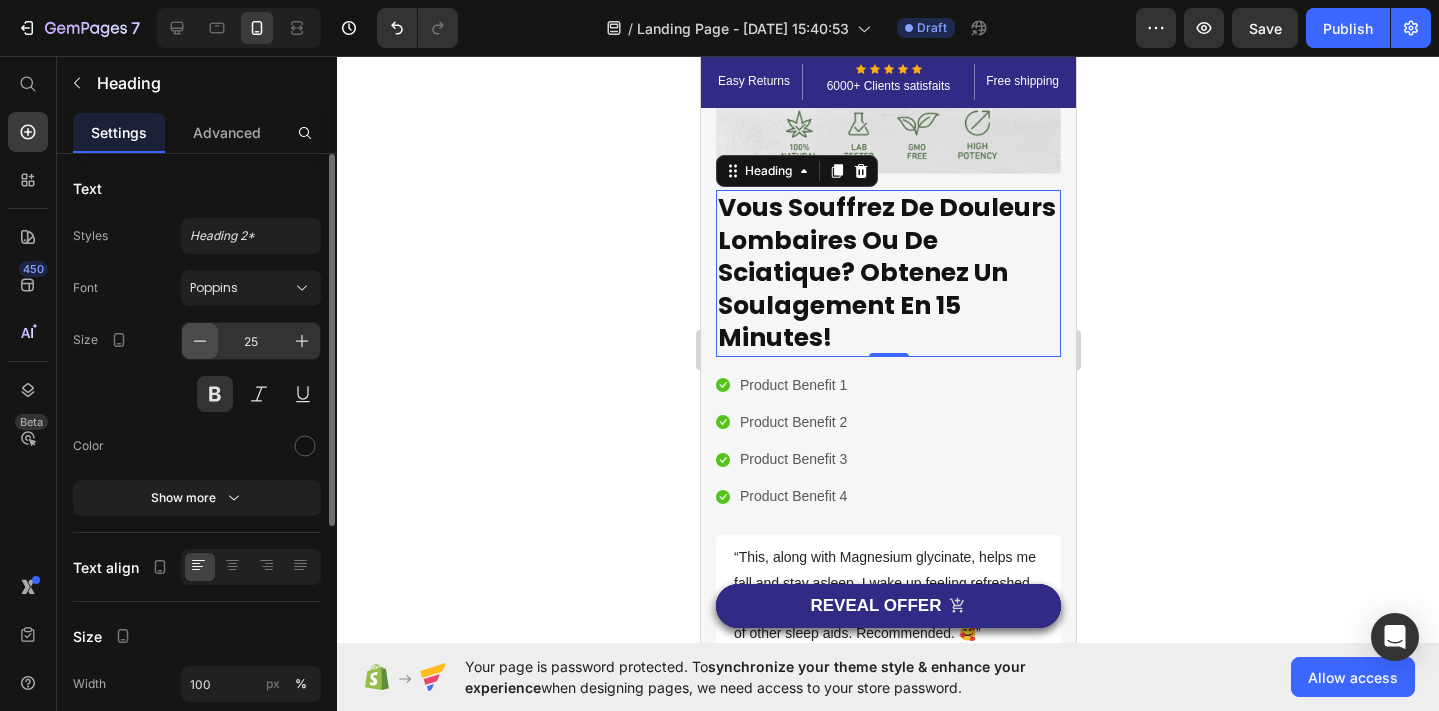 click 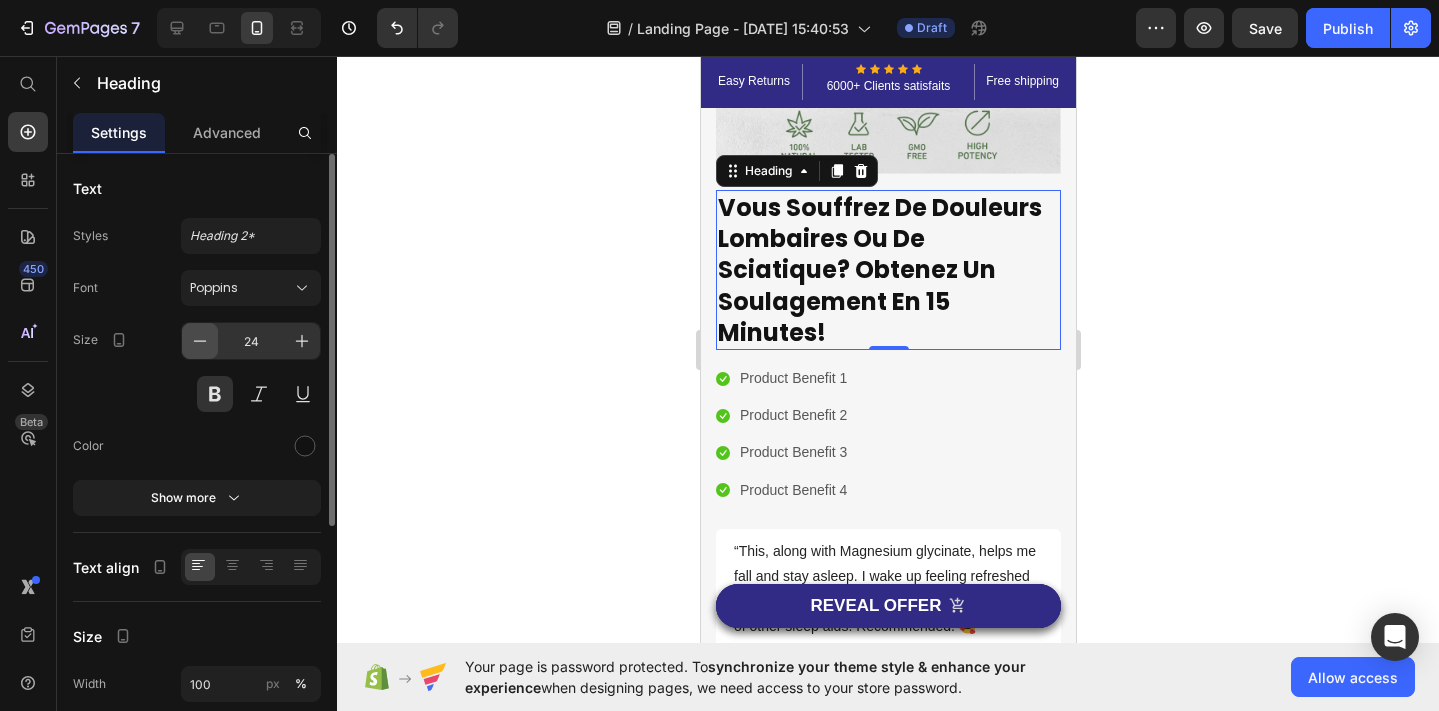 click 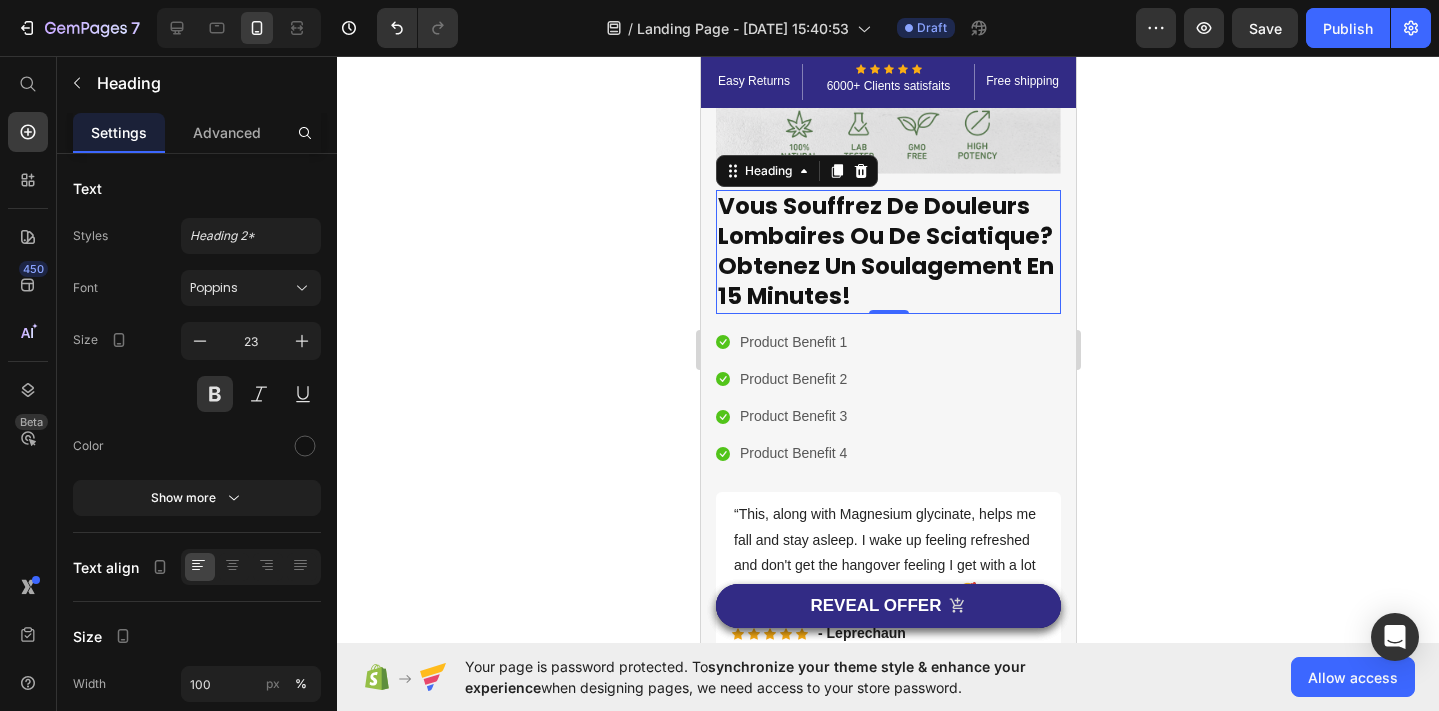 click 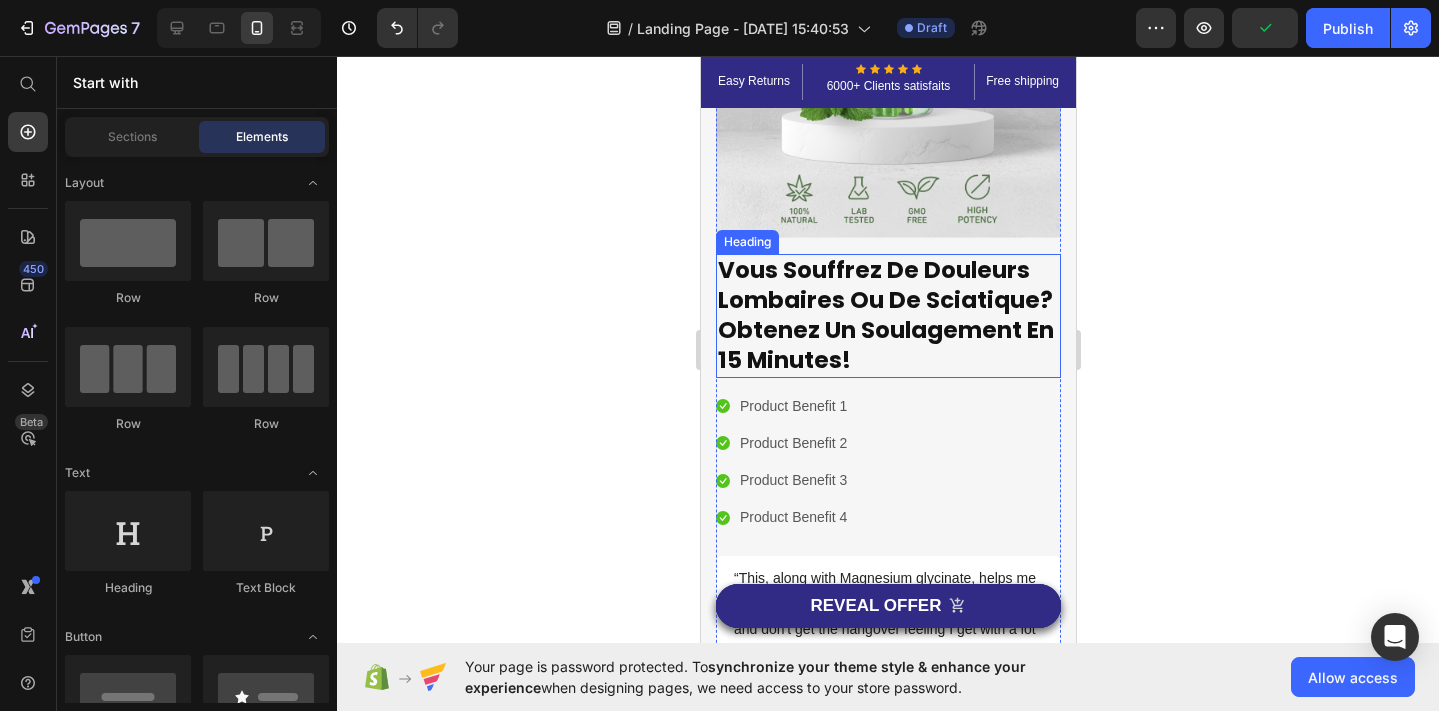 scroll, scrollTop: 369, scrollLeft: 0, axis: vertical 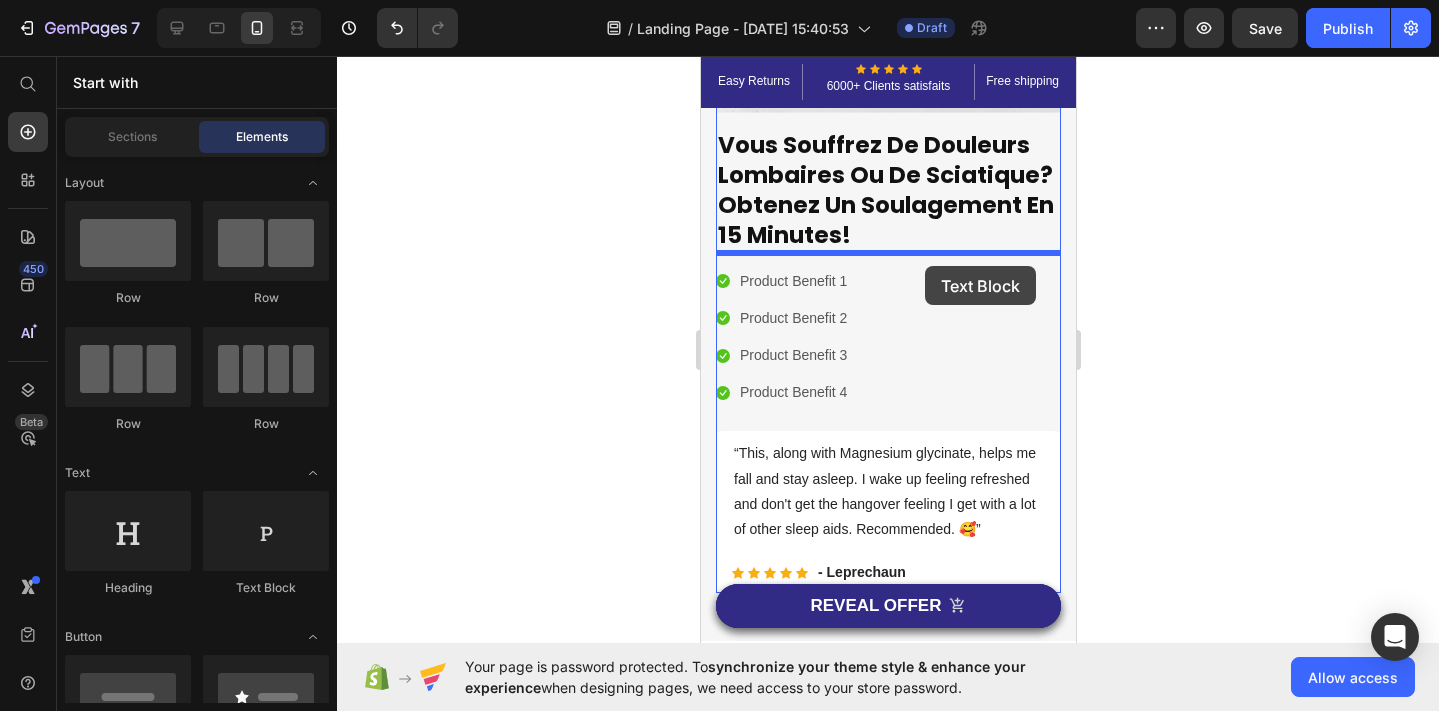 drag, startPoint x: 956, startPoint y: 313, endPoint x: 923, endPoint y: 266, distance: 57.428215 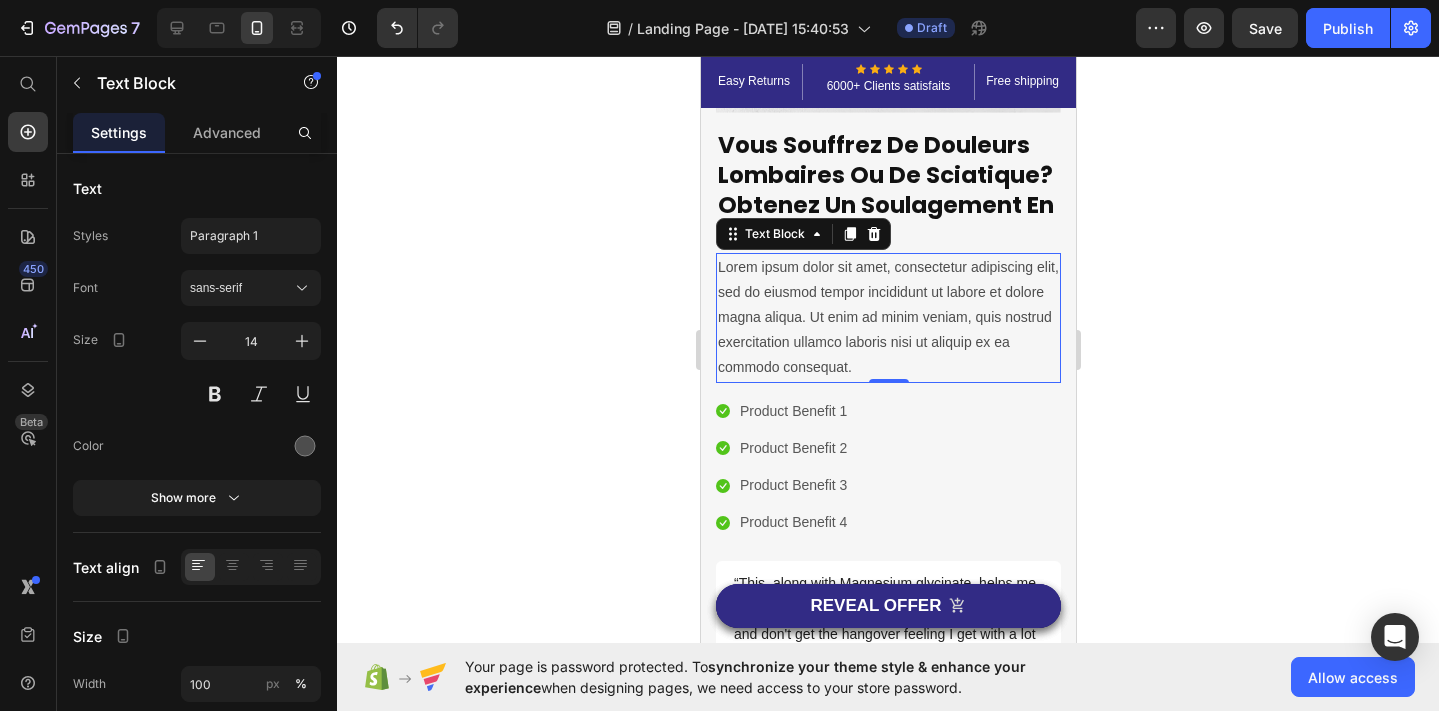 click on "Lorem ipsum dolor sit amet, consectetur adipiscing elit, sed do eiusmod tempor incididunt ut labore et dolore magna aliqua. Ut enim ad minim veniam, quis nostrud exercitation ullamco laboris nisi ut aliquip ex ea commodo consequat." at bounding box center (887, 318) 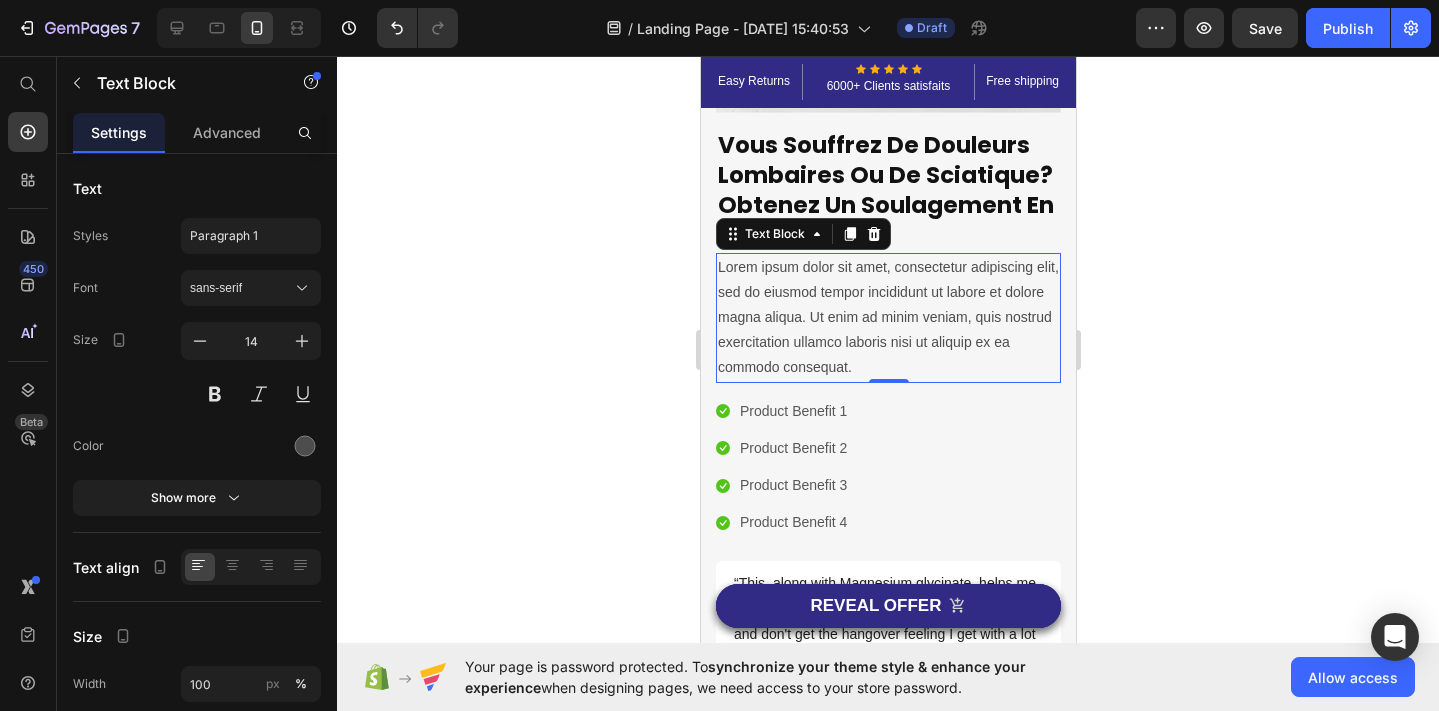 click on "Lorem ipsum dolor sit amet, consectetur adipiscing elit, sed do eiusmod tempor incididunt ut labore et dolore magna aliqua. Ut enim ad minim veniam, quis nostrud exercitation ullamco laboris nisi ut aliquip ex ea commodo consequat." at bounding box center [887, 318] 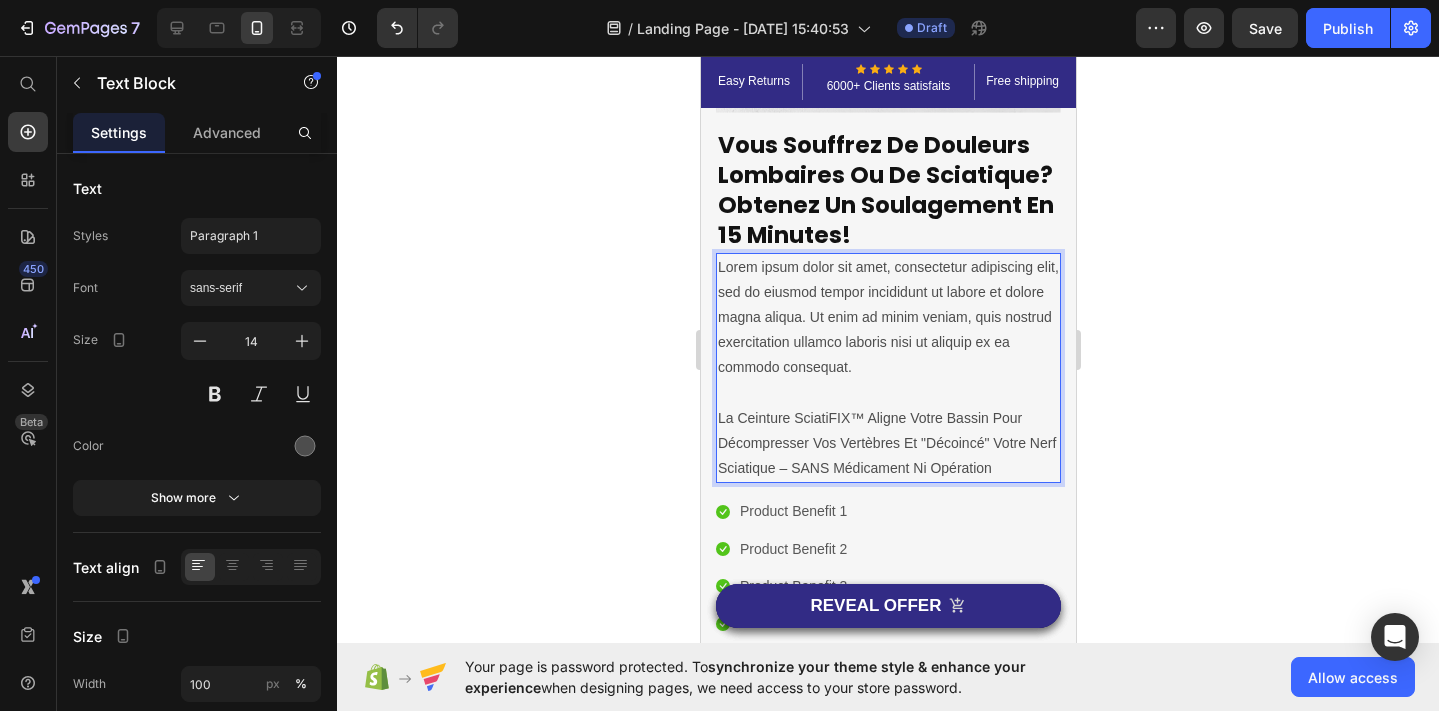 scroll, scrollTop: 388, scrollLeft: 0, axis: vertical 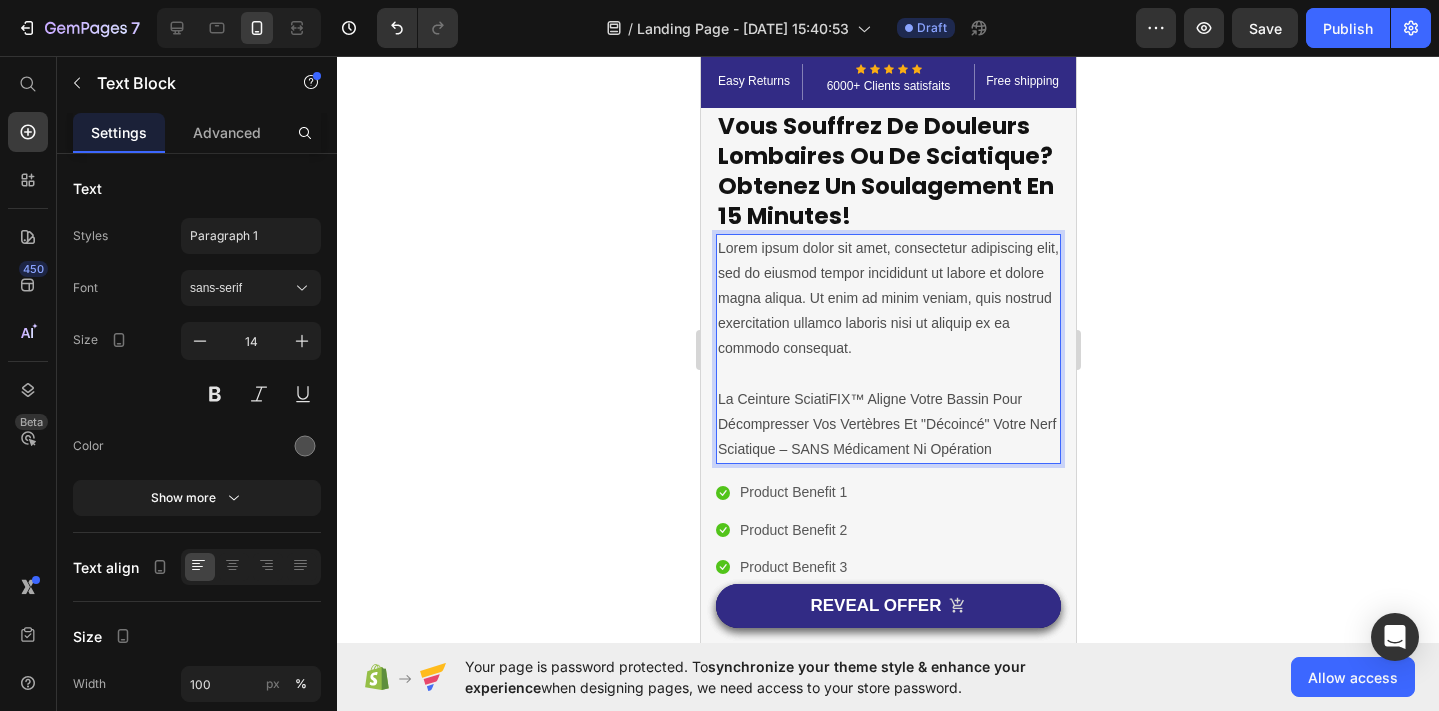 click on "Lorem ipsum dolor sit amet, consectetur adipiscing elit, sed do eiusmod tempor incididunt ut labore et dolore magna aliqua. Ut enim ad minim veniam, quis nostrud exercitation ullamco laboris nisi ut aliquip ex ea commodo consequat." at bounding box center (887, 299) 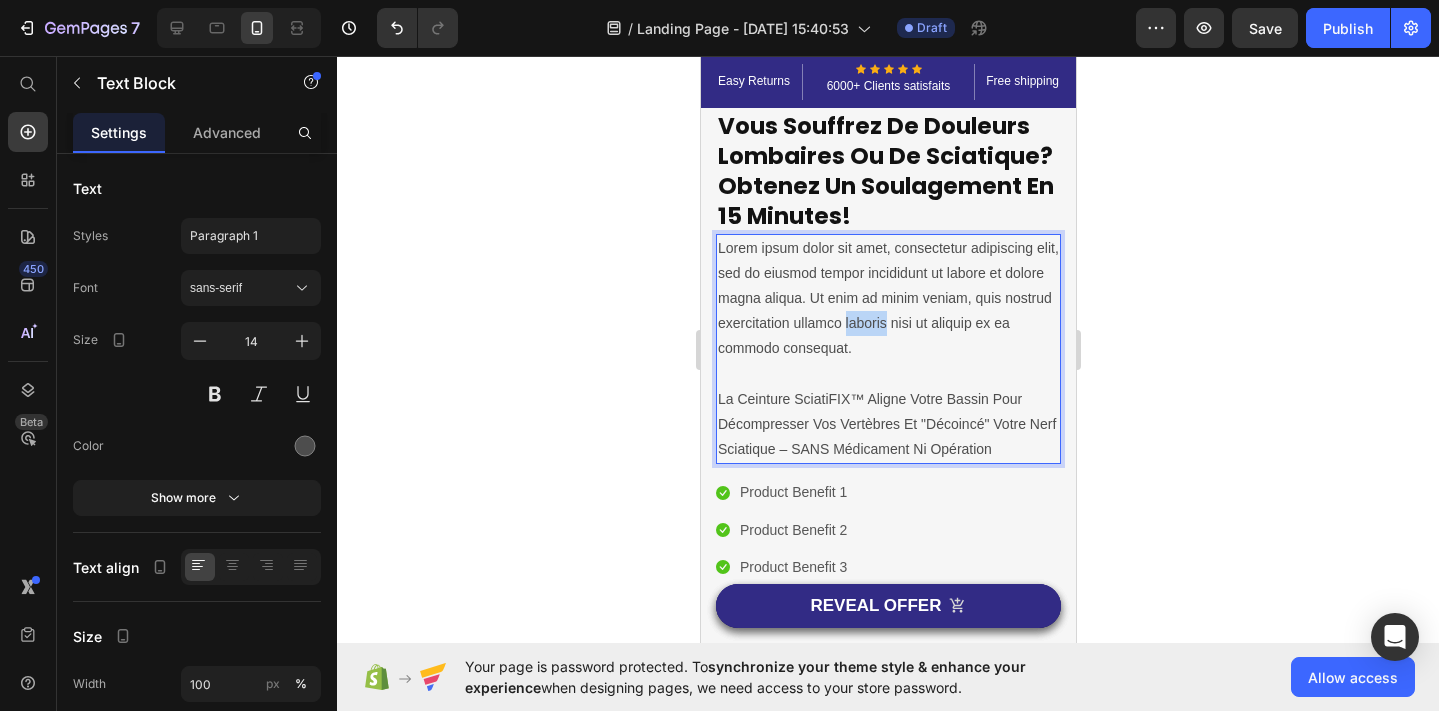 click on "Lorem ipsum dolor sit amet, consectetur adipiscing elit, sed do eiusmod tempor incididunt ut labore et dolore magna aliqua. Ut enim ad minim veniam, quis nostrud exercitation ullamco laboris nisi ut aliquip ex ea commodo consequat." at bounding box center [887, 299] 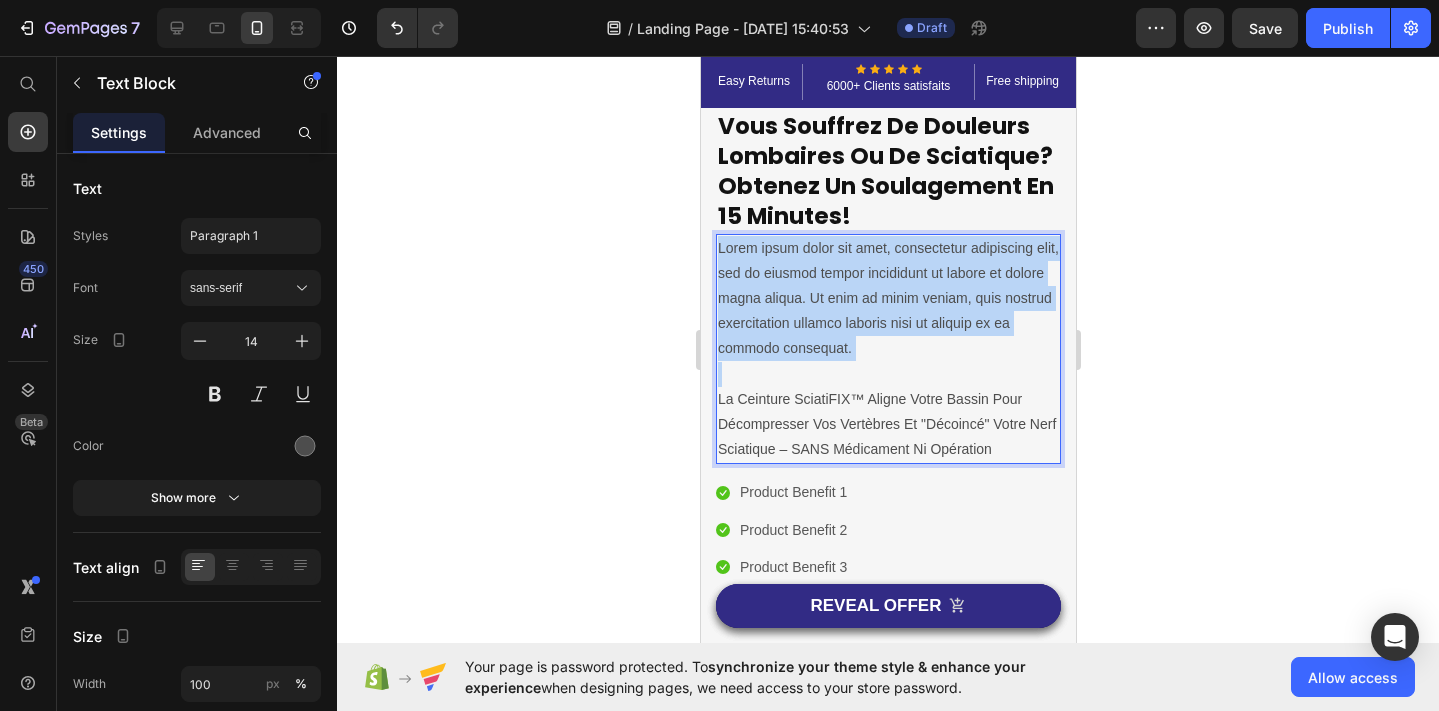 click on "Lorem ipsum dolor sit amet, consectetur adipiscing elit, sed do eiusmod tempor incididunt ut labore et dolore magna aliqua. Ut enim ad minim veniam, quis nostrud exercitation ullamco laboris nisi ut aliquip ex ea commodo consequat." at bounding box center (887, 299) 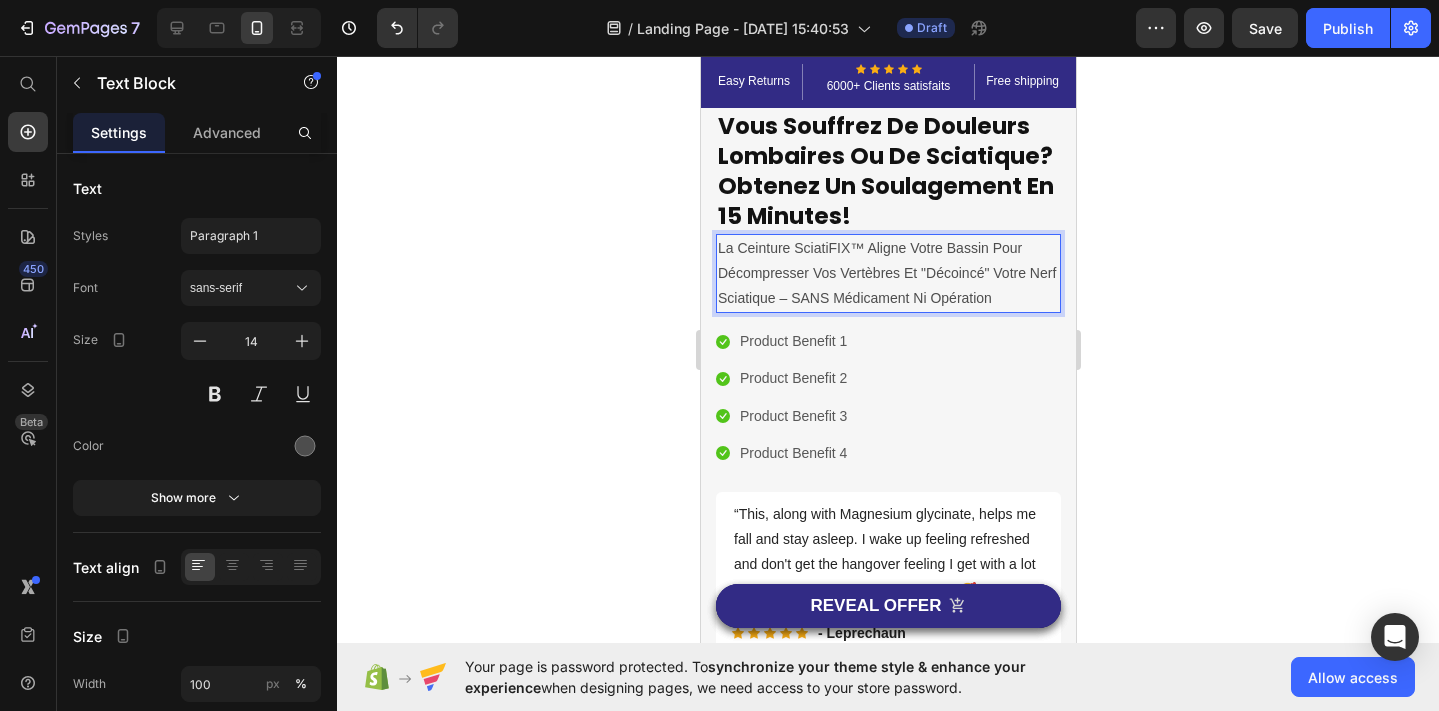 click on "La Ceinture SciatiFIX™ Aligne Votre Bassin Pour Décompresser Vos Vertèbres Et "Décoincé" Votre Nerf Sciatique – SANS Médicament Ni Opération" at bounding box center [887, 274] 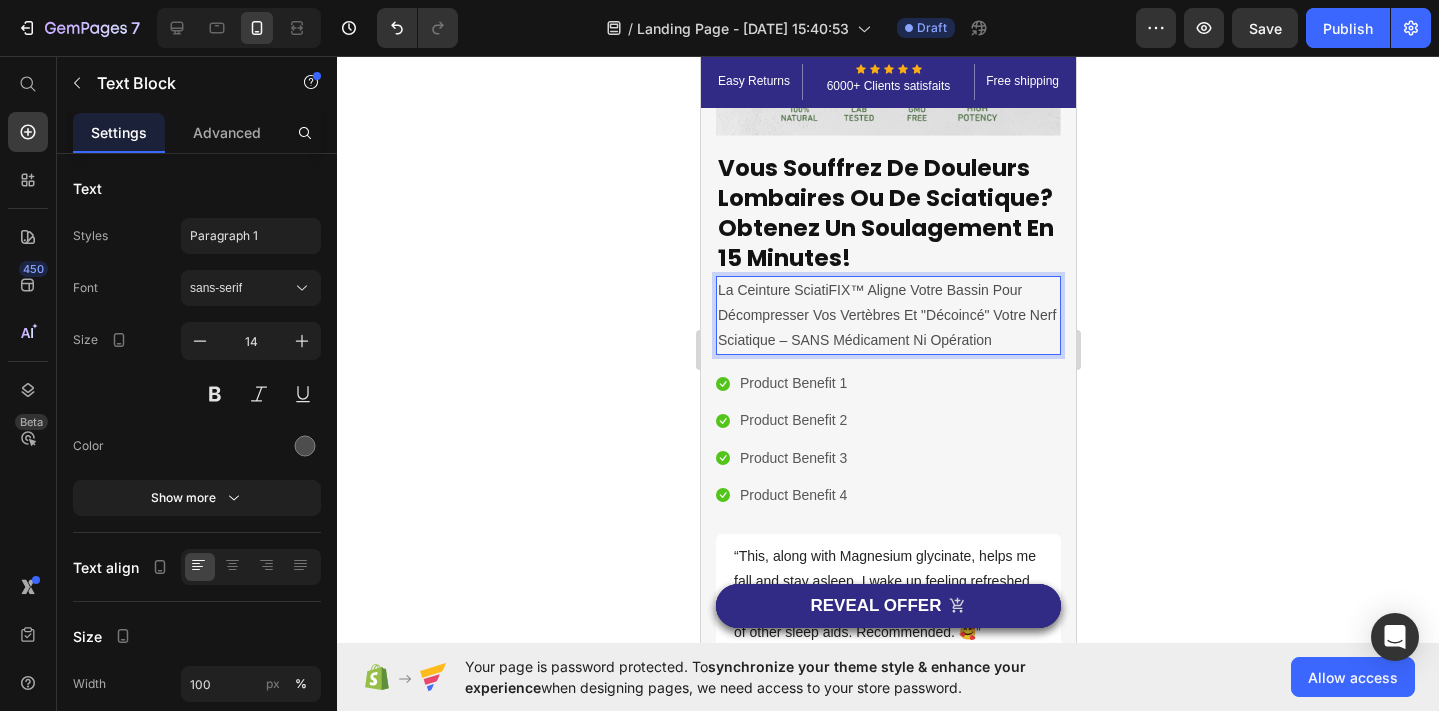 scroll, scrollTop: 326, scrollLeft: 0, axis: vertical 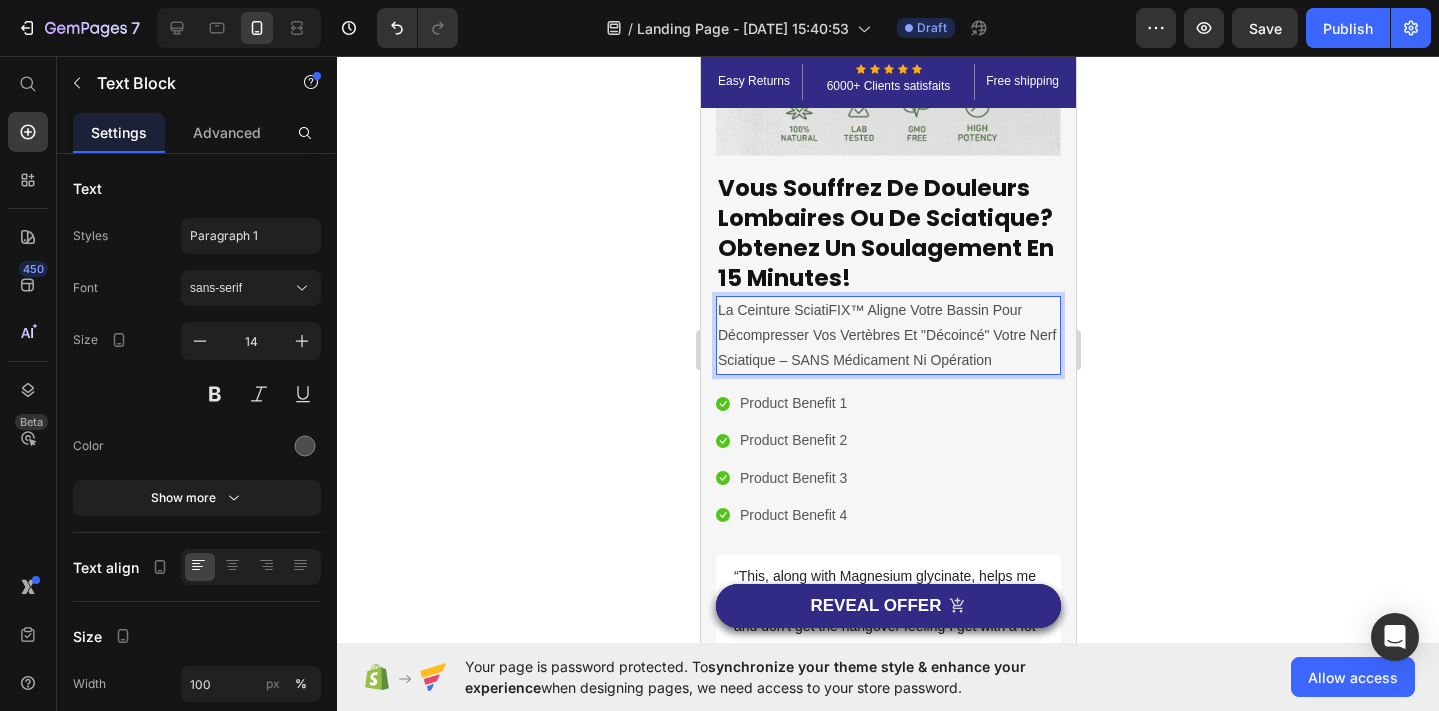 click on "La Ceinture SciatiFIX™ Aligne Votre Bassin Pour Décompresser Vos Vertèbres Et "Décoincé" Votre Nerf Sciatique – SANS Médicament Ni Opération" at bounding box center (887, 336) 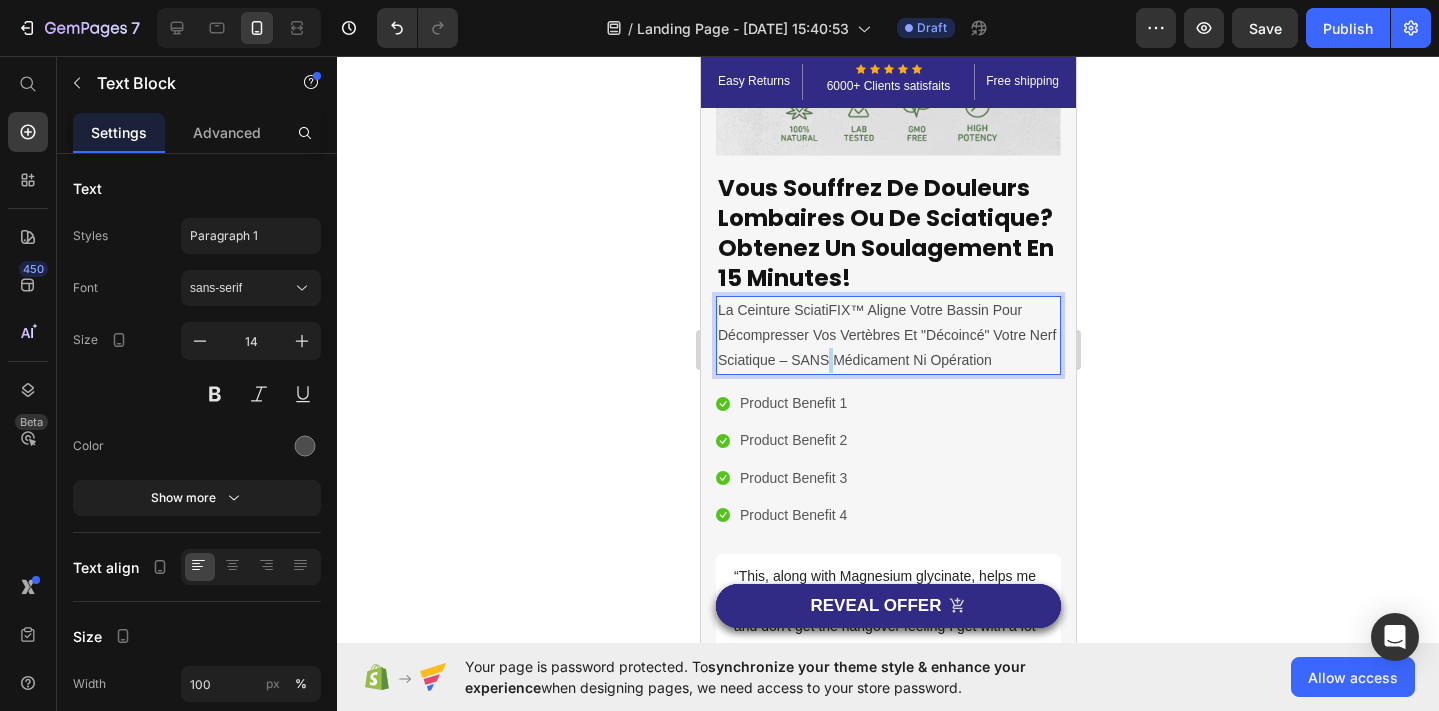 click on "La Ceinture SciatiFIX™ Aligne Votre Bassin Pour Décompresser Vos Vertèbres Et "Décoincé" Votre Nerf Sciatique – SANS Médicament Ni Opération" at bounding box center (887, 336) 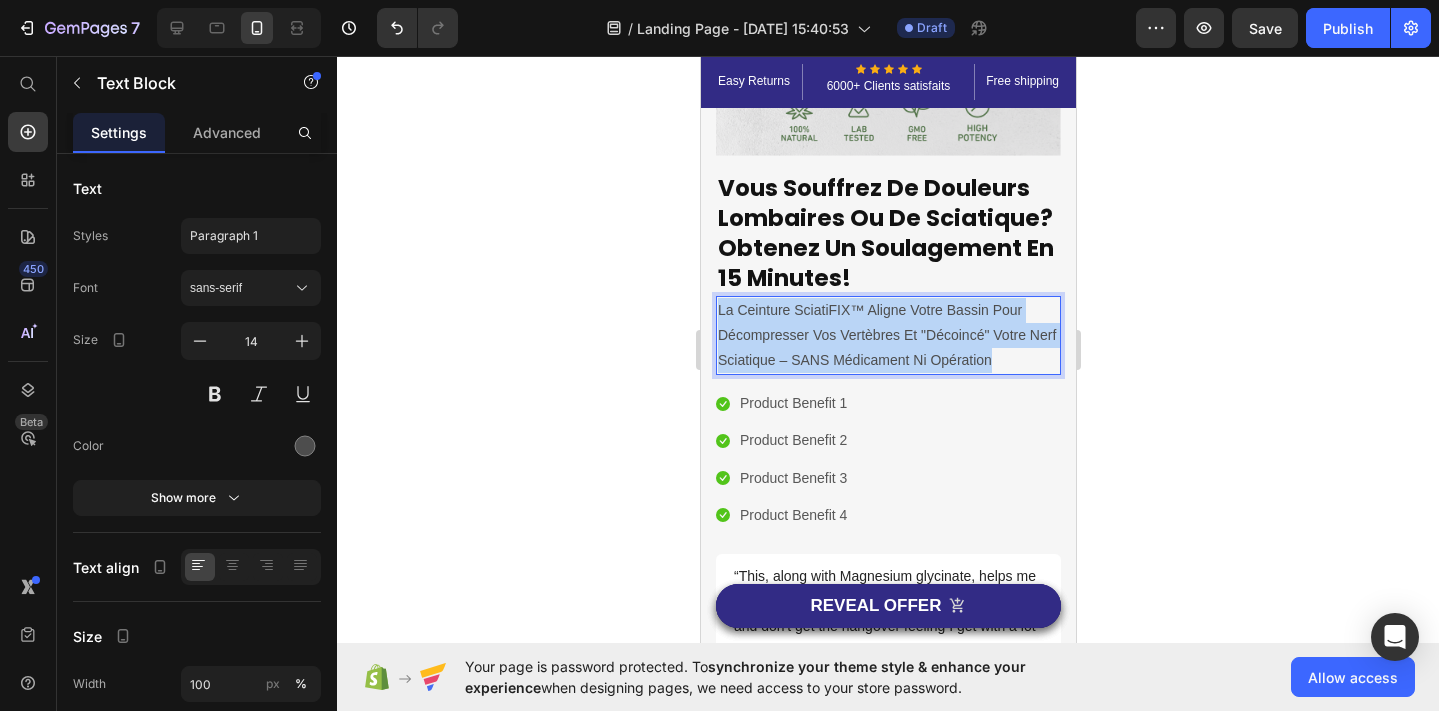 click on "La Ceinture SciatiFIX™ Aligne Votre Bassin Pour Décompresser Vos Vertèbres Et "Décoincé" Votre Nerf Sciatique – SANS Médicament Ni Opération" at bounding box center [887, 336] 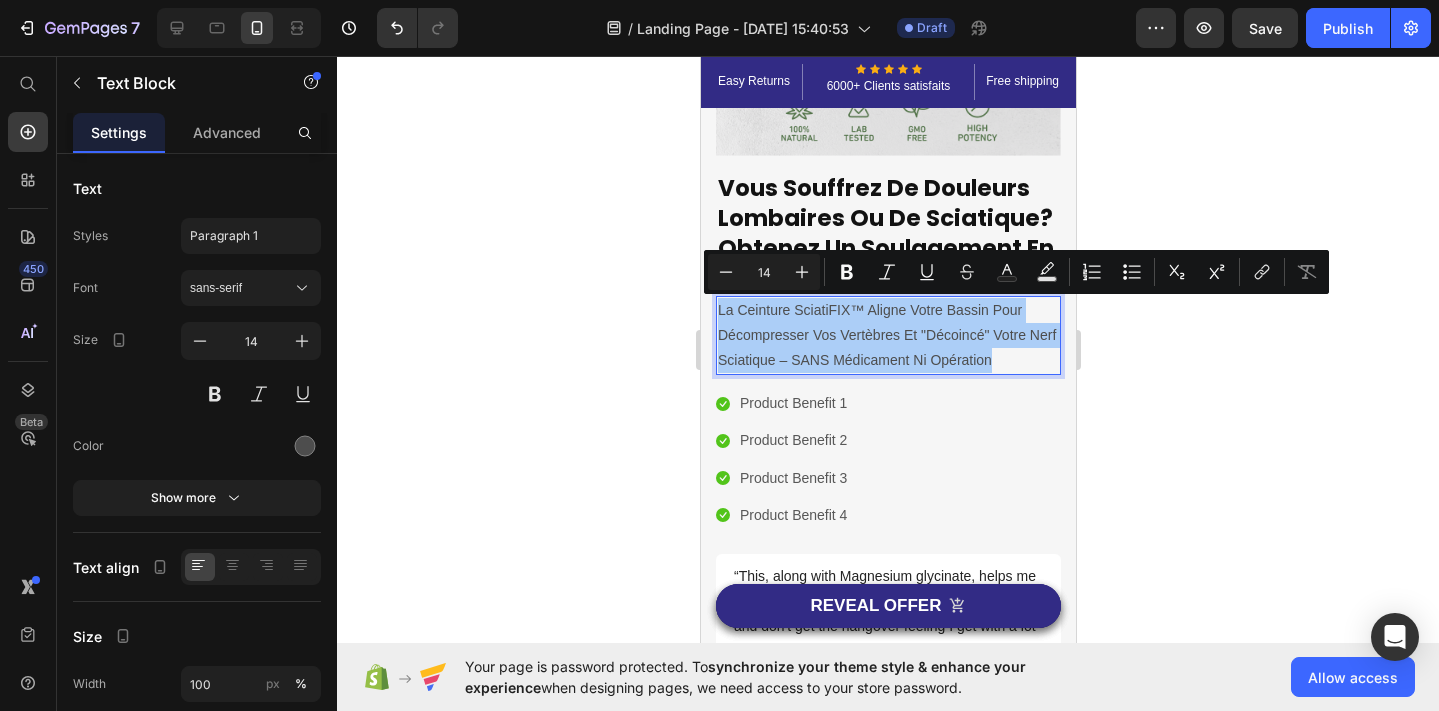 click 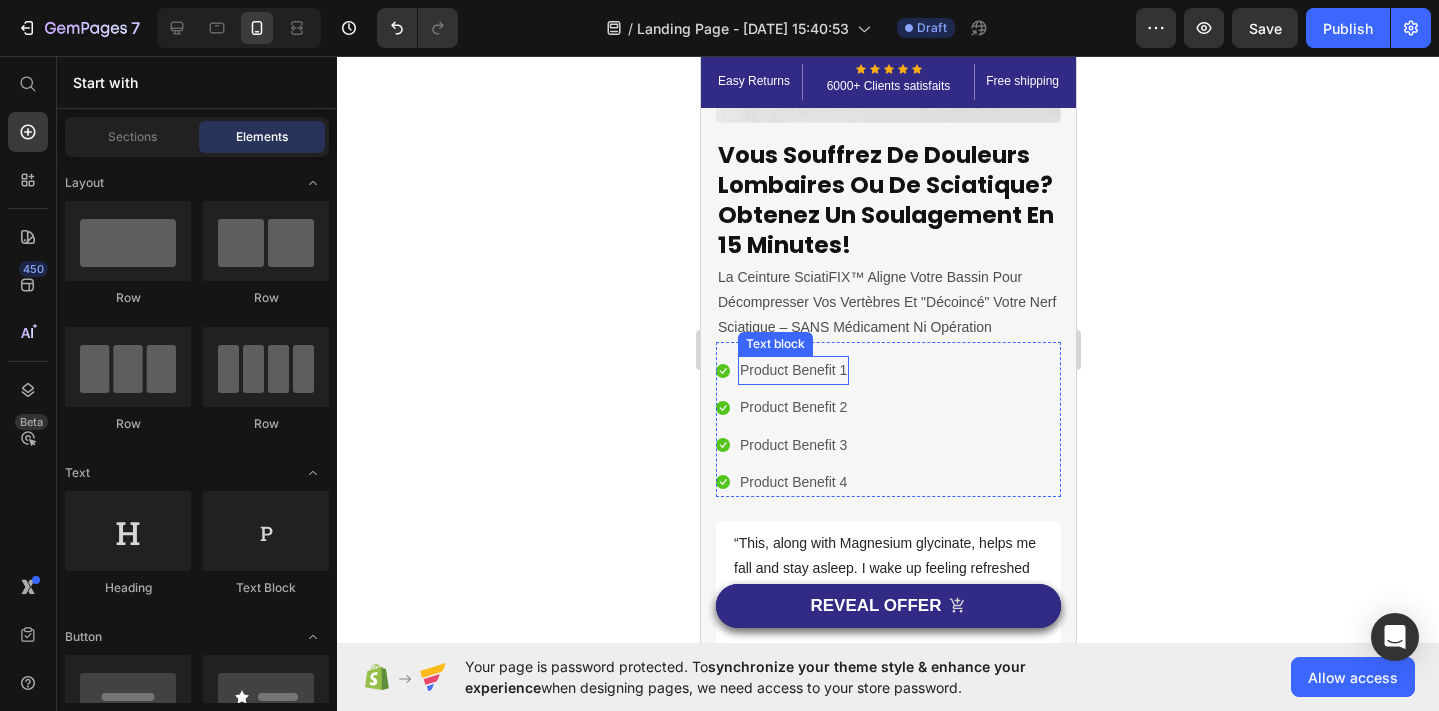 scroll, scrollTop: 360, scrollLeft: 0, axis: vertical 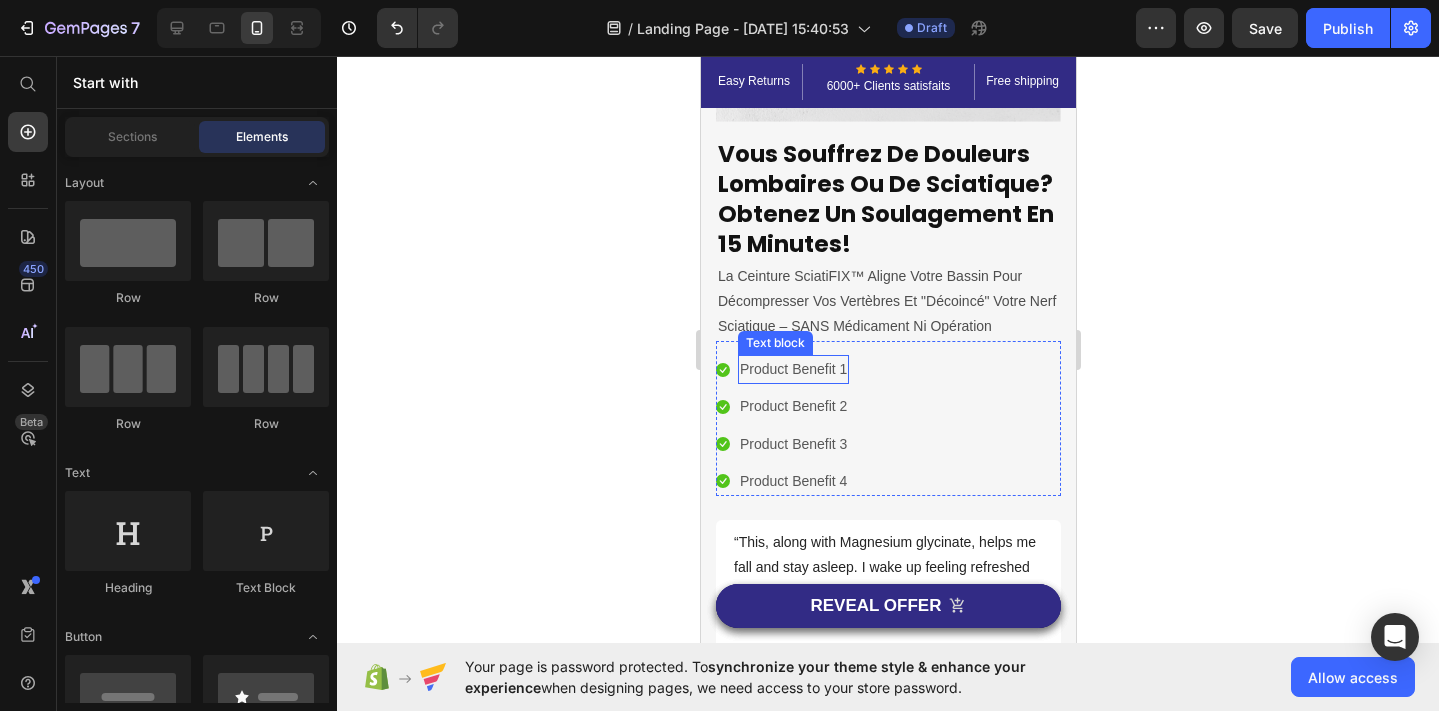 click on "Product Benefit 1" at bounding box center [792, 369] 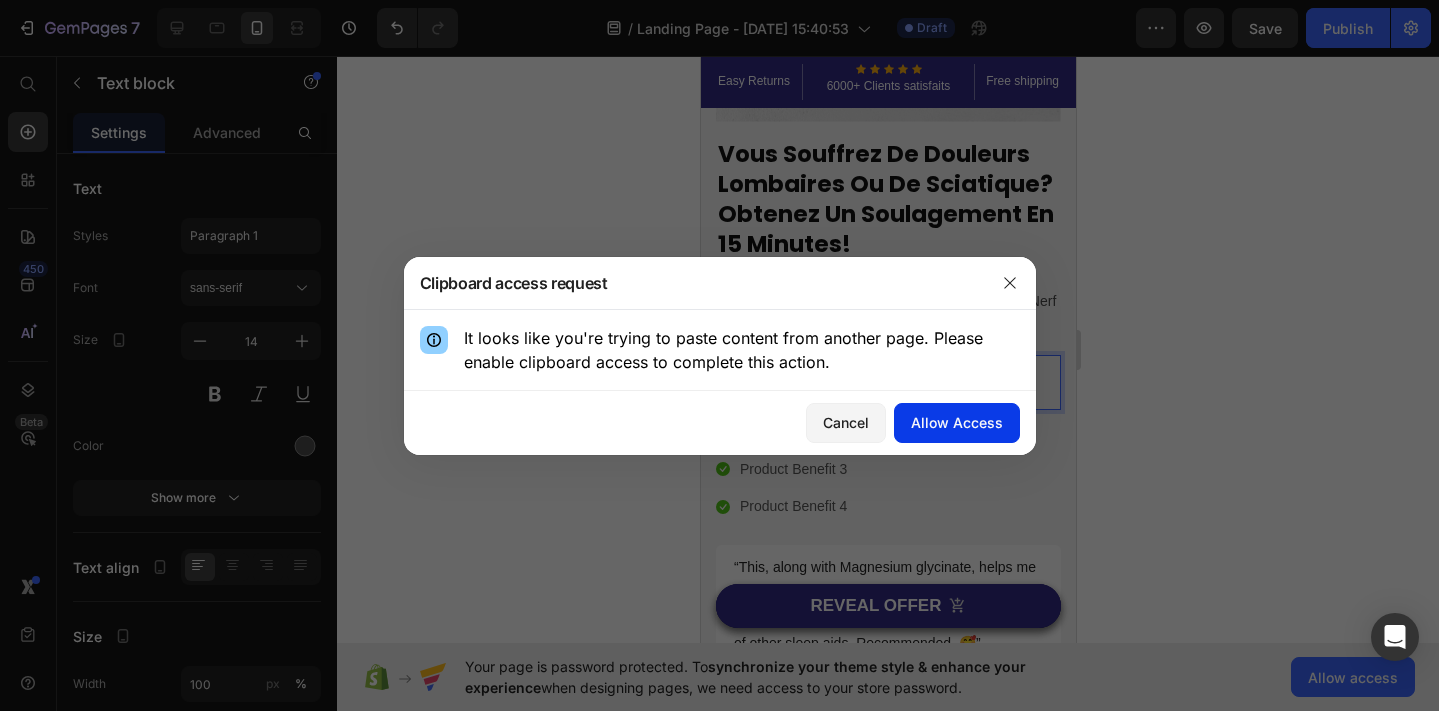 click on "Allow Access" at bounding box center (957, 422) 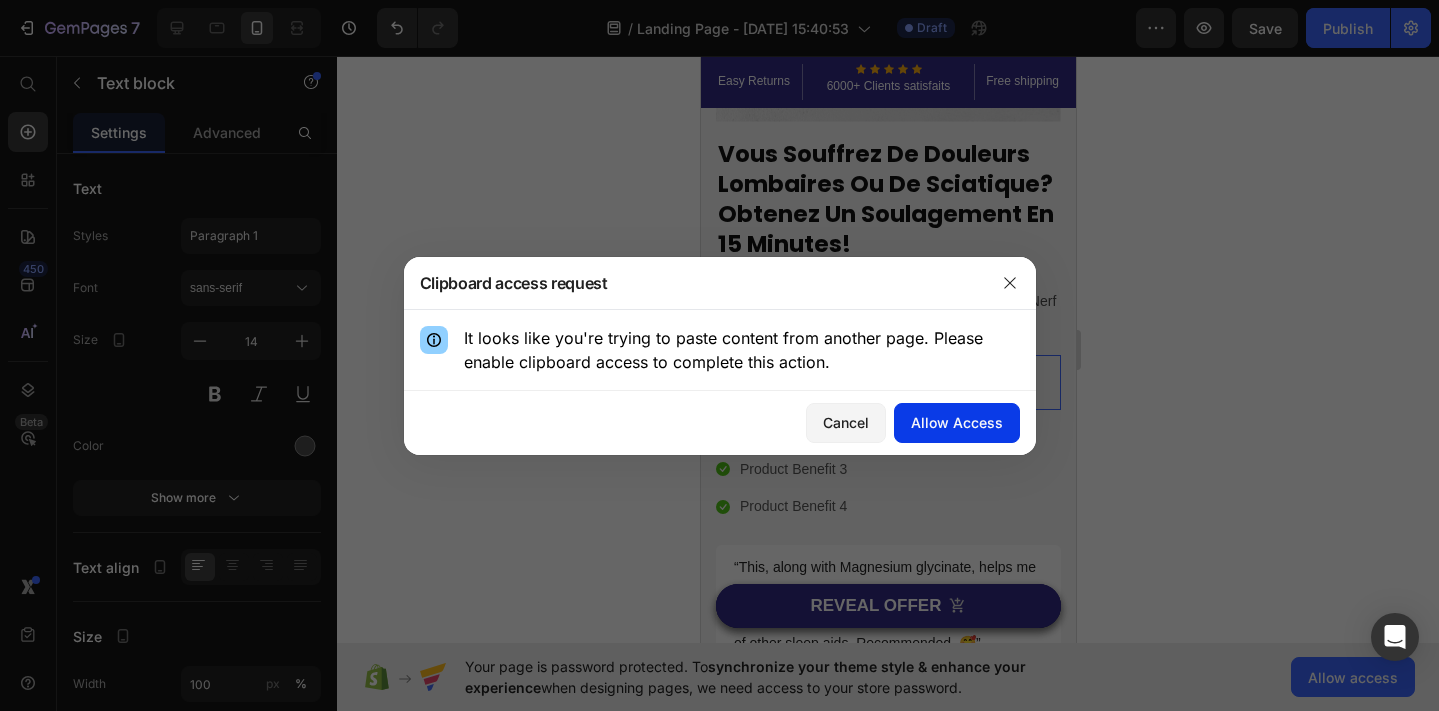 click on "Allow Access" at bounding box center [957, 422] 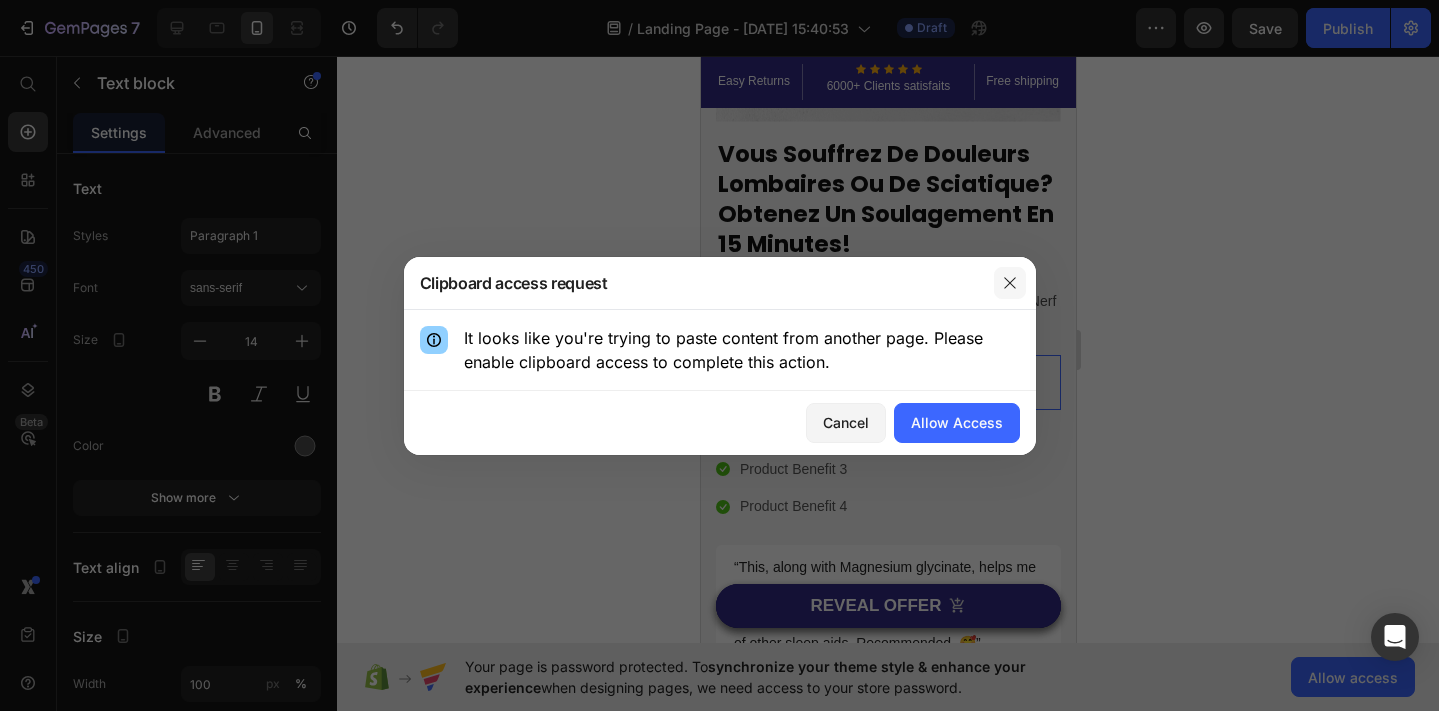 click at bounding box center (1010, 283) 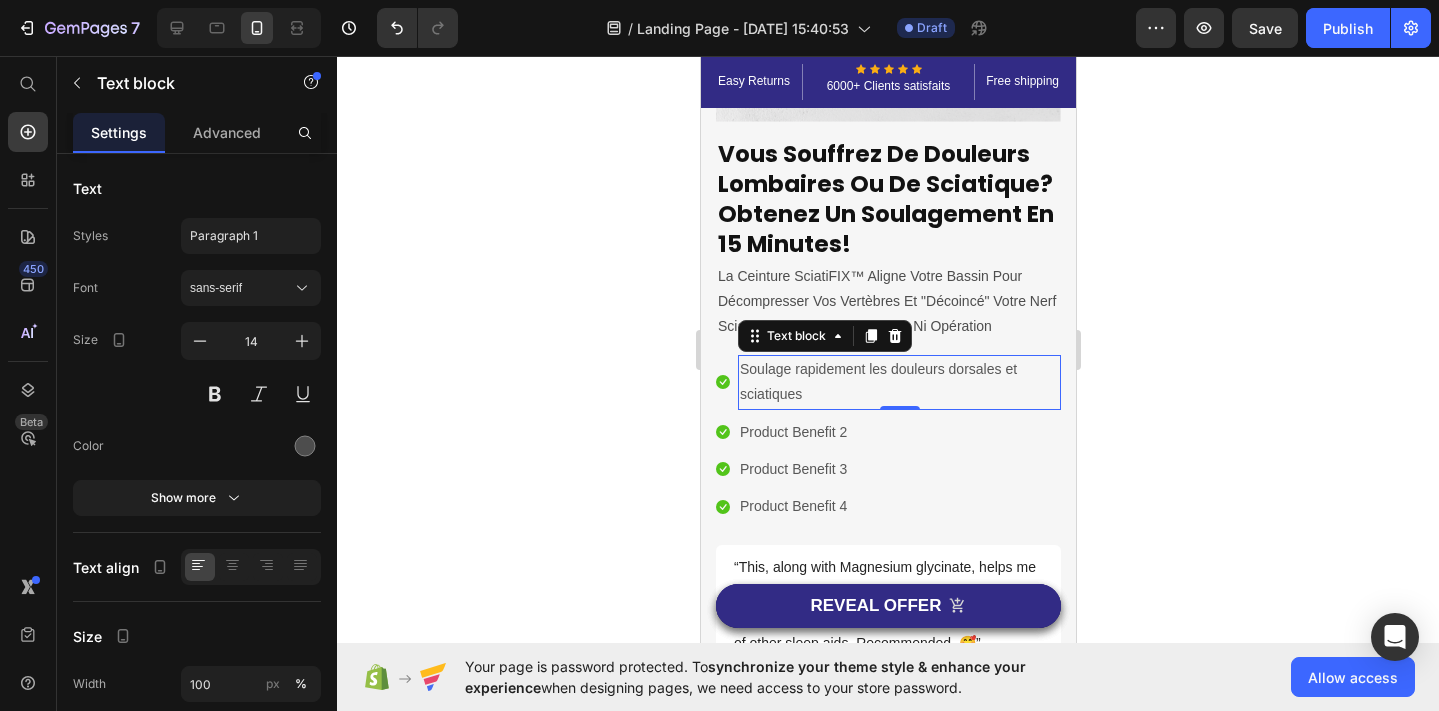 click on "Soulage rapidement les douleurs dorsales et sciatiques" at bounding box center [898, 382] 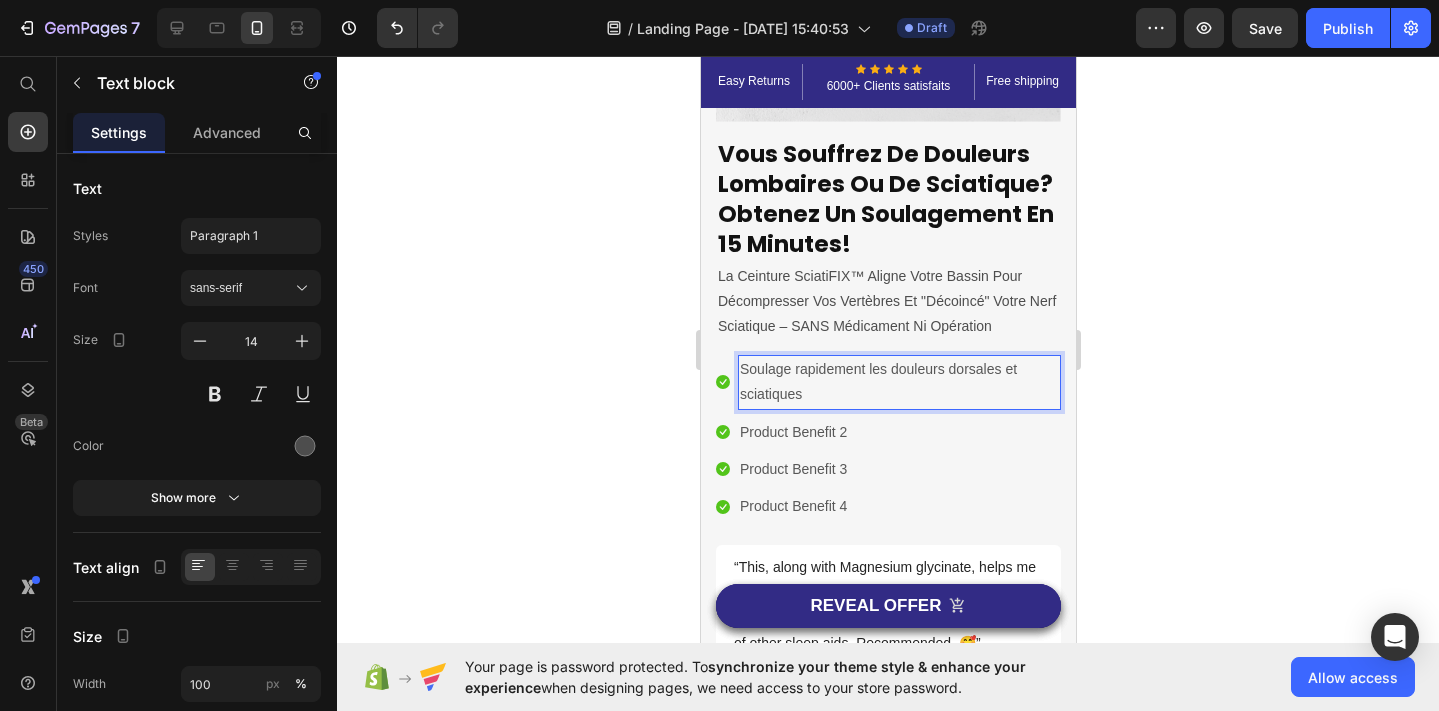 click on "Soulage rapidement les douleurs dorsales et sciatiques" at bounding box center [898, 382] 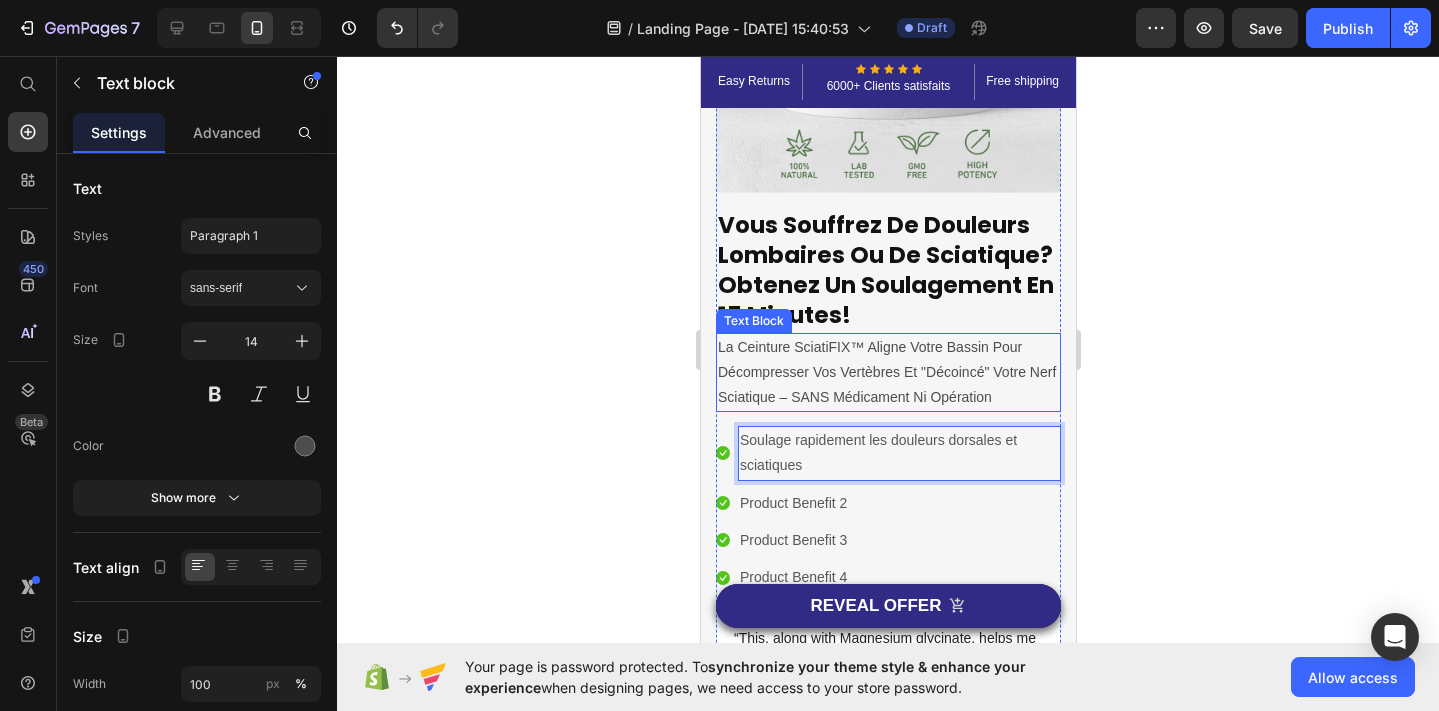 scroll, scrollTop: 398, scrollLeft: 0, axis: vertical 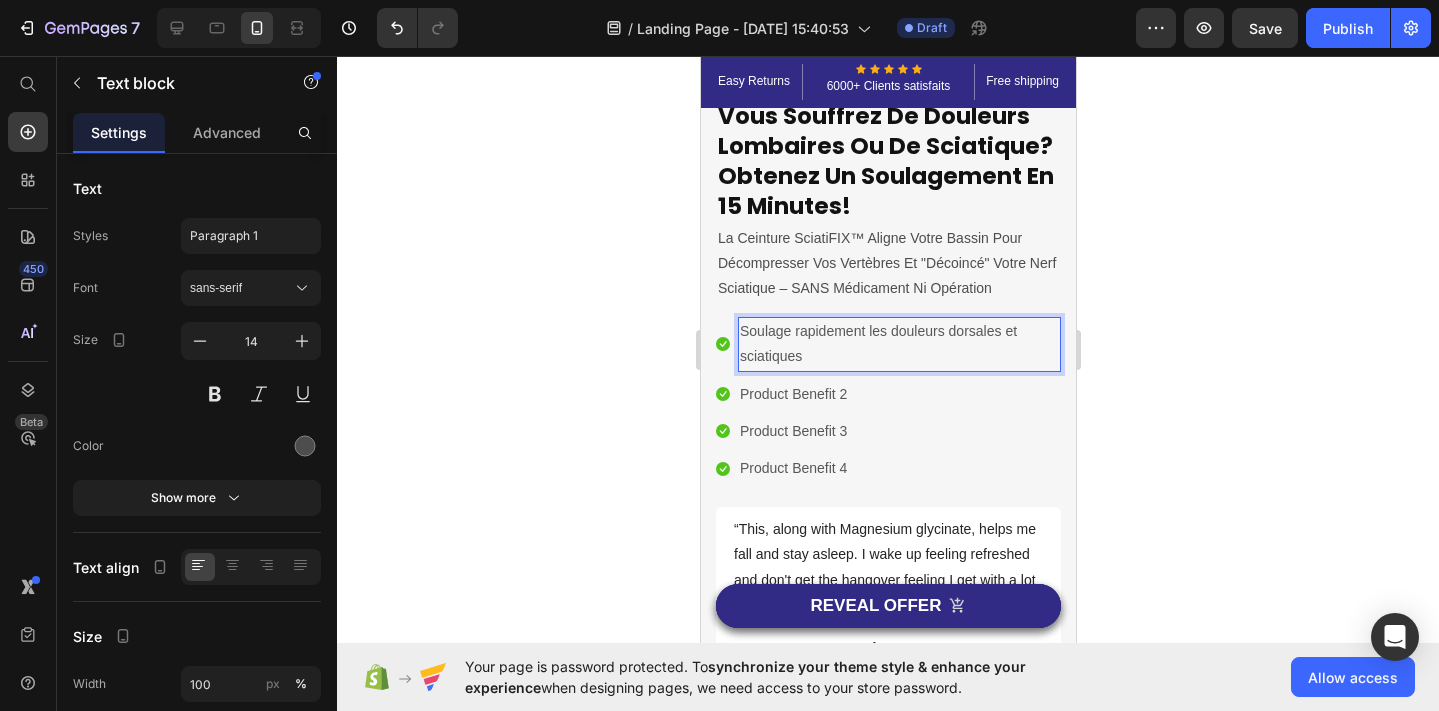 click 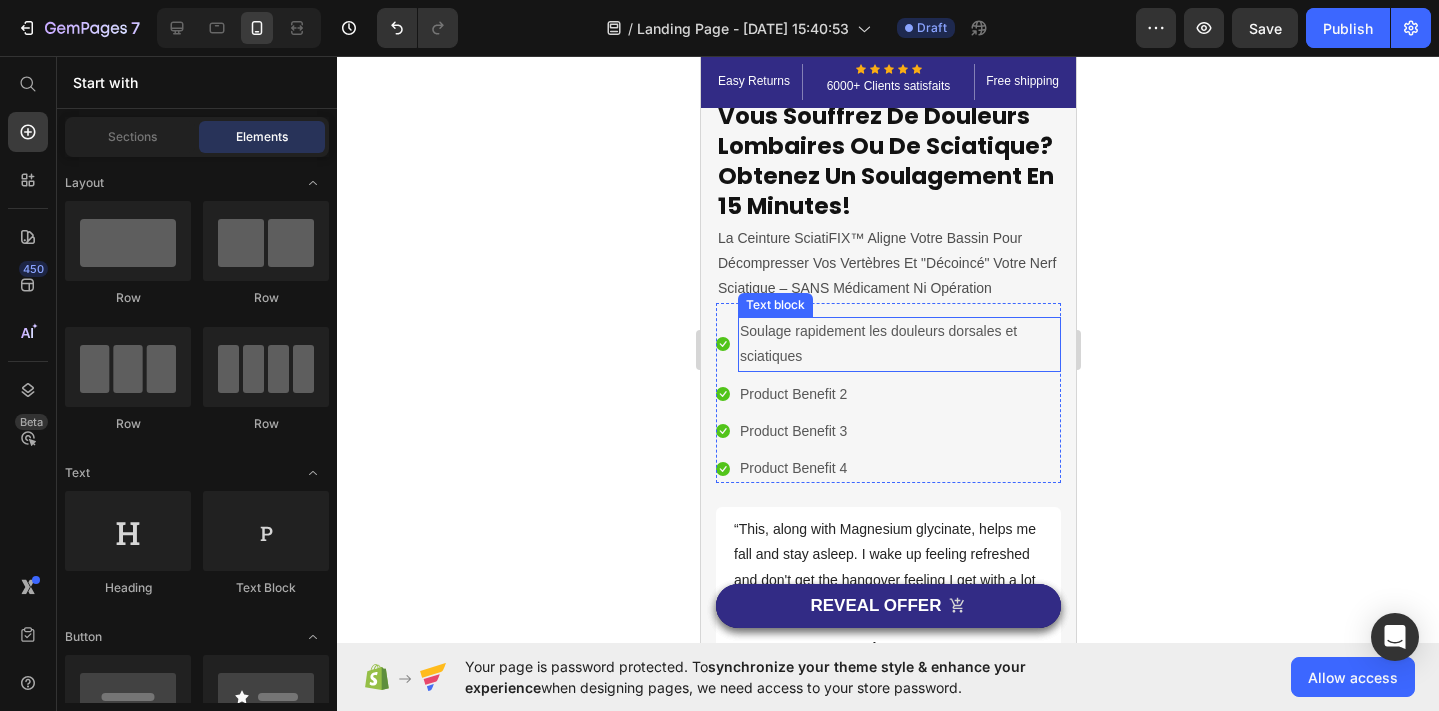 scroll, scrollTop: 429, scrollLeft: 0, axis: vertical 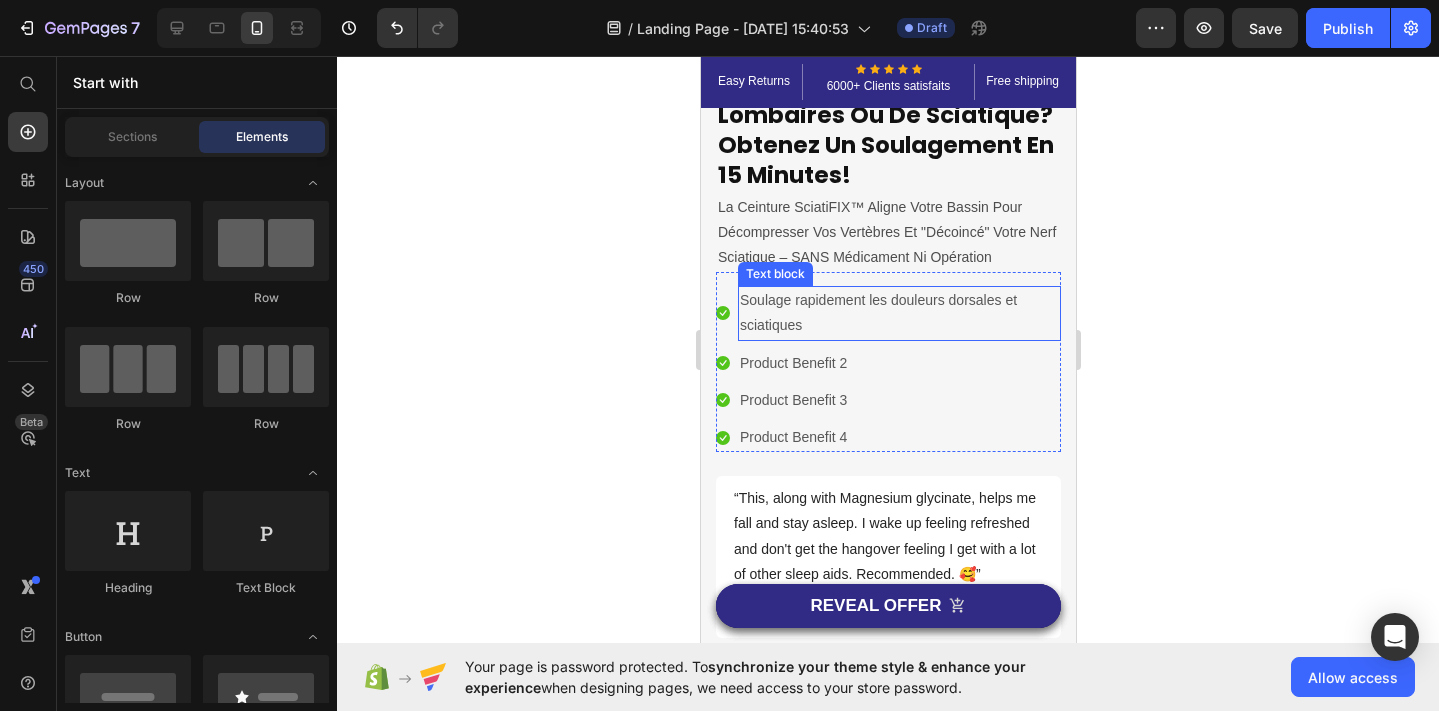 click on "Soulage rapidement les douleurs dorsales et sciatiques" at bounding box center [898, 313] 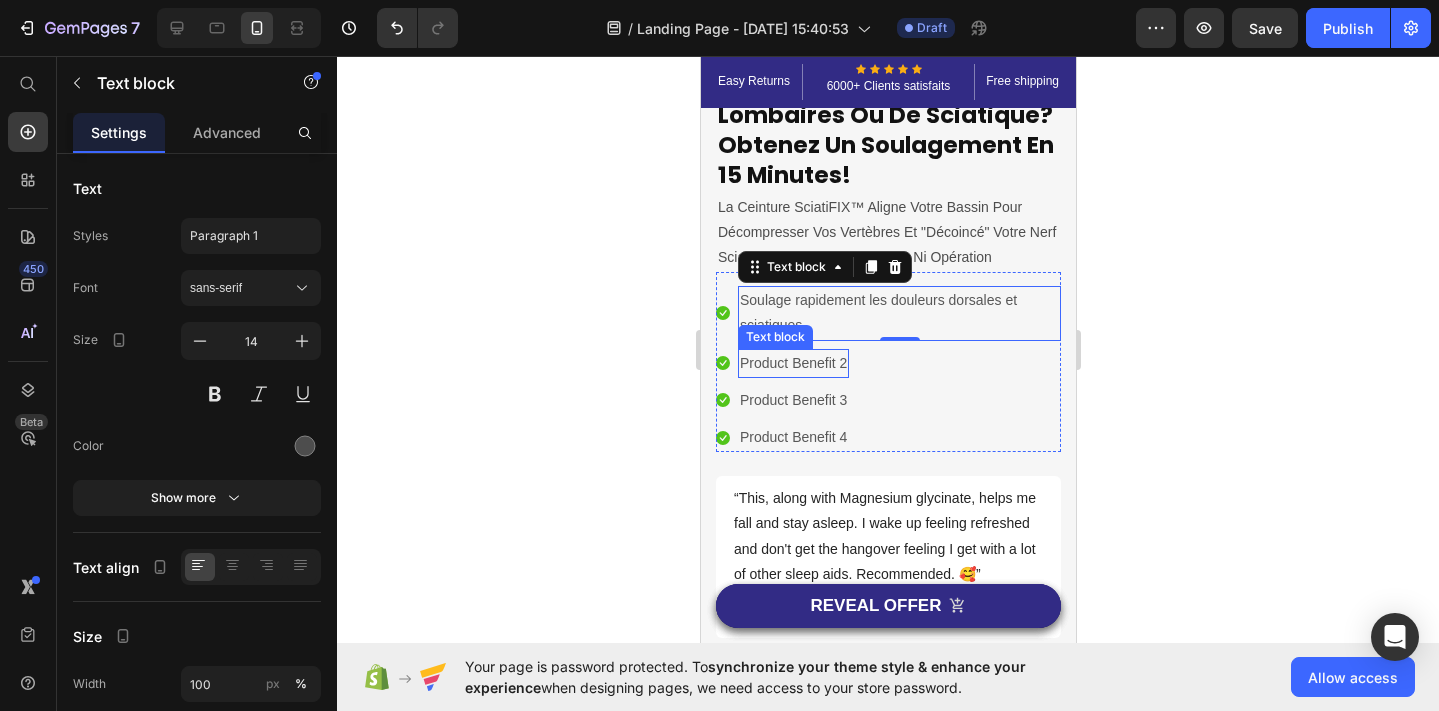 click on "Product Benefit 2" at bounding box center (792, 363) 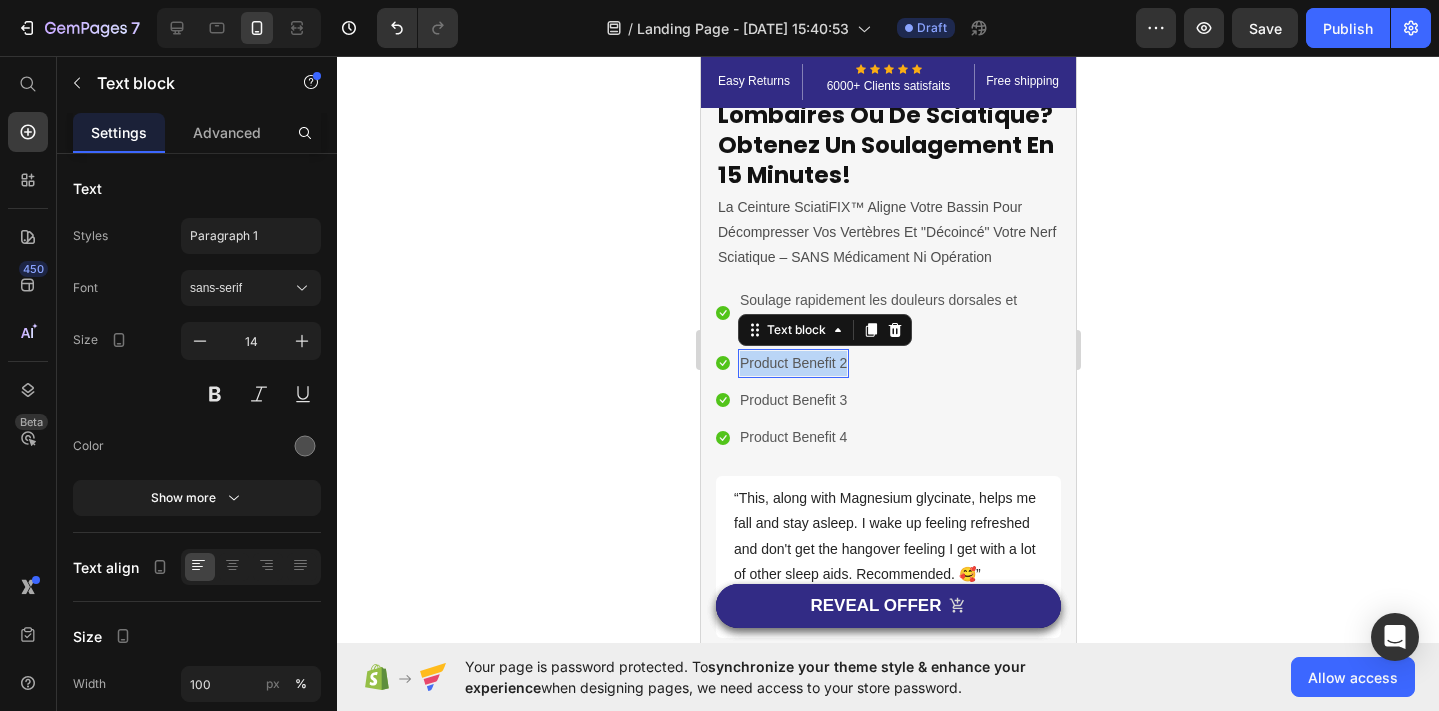 click on "Product Benefit 2" at bounding box center (792, 363) 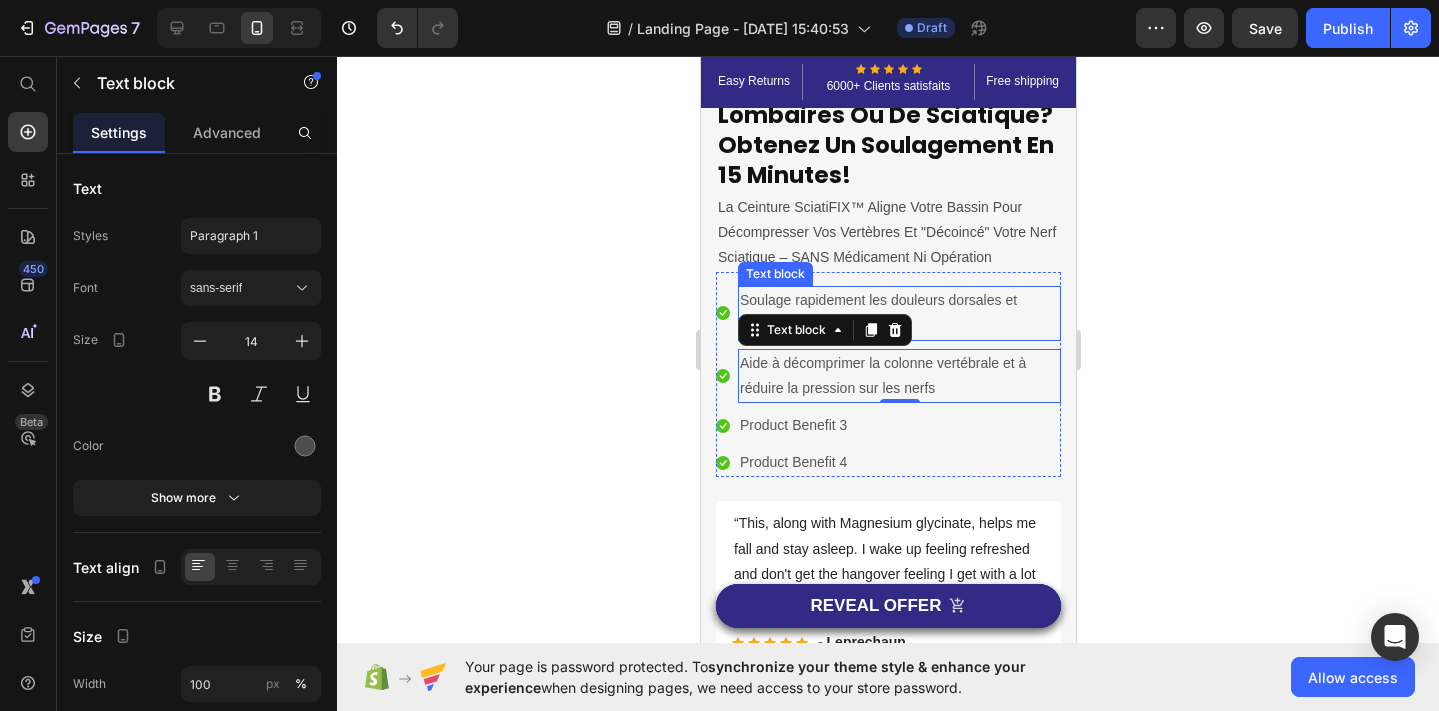 click on "Soulage rapidement les douleurs dorsales et sciatiques" at bounding box center (898, 313) 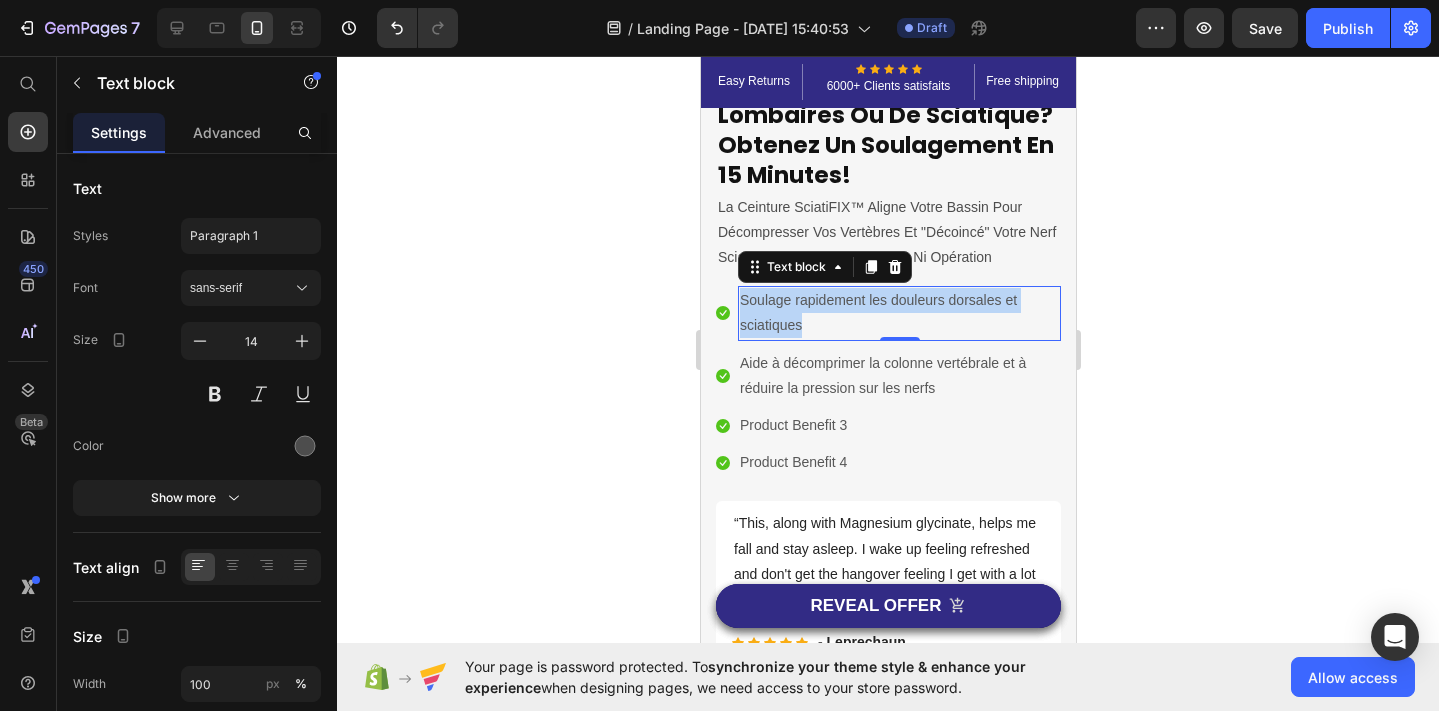 click on "Soulage rapidement les douleurs dorsales et sciatiques" at bounding box center (898, 313) 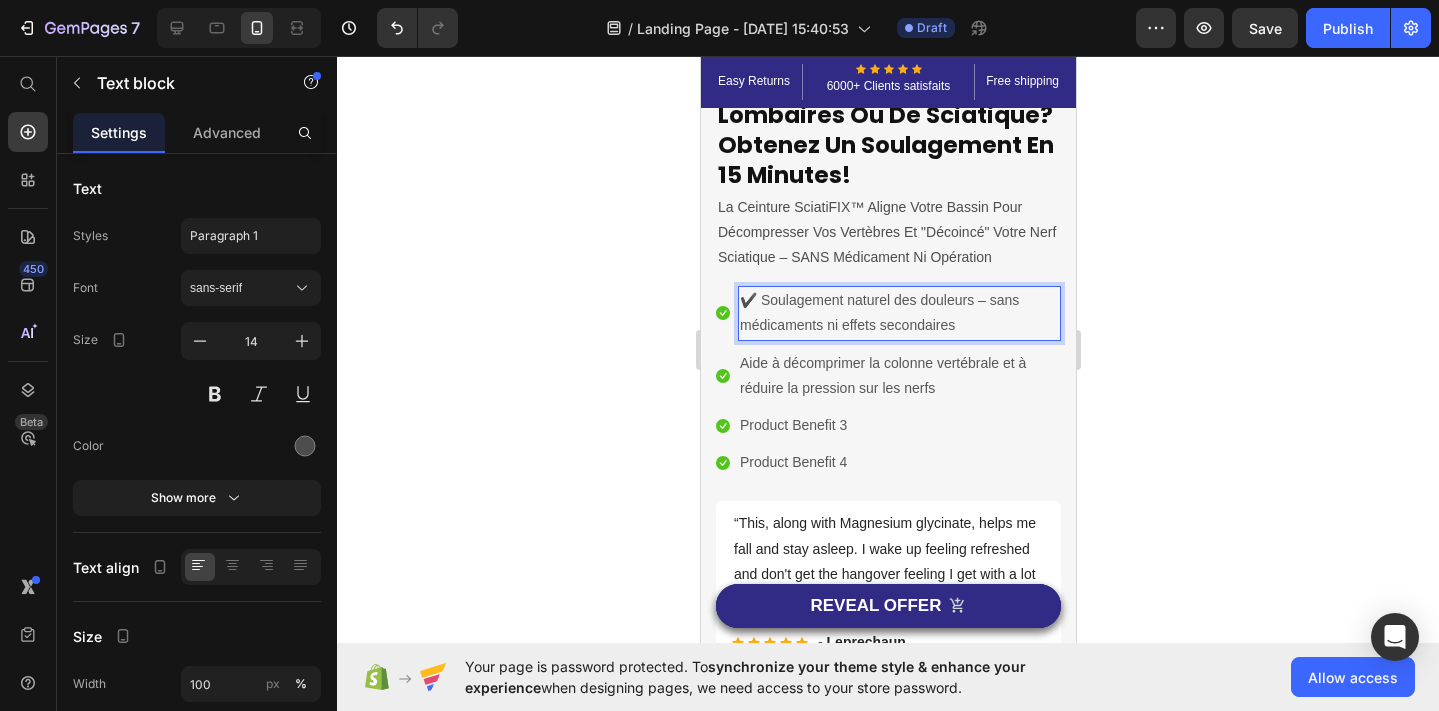 click on "✔️ Soulagement naturel des douleurs – sans médicaments ni effets secondaires" at bounding box center [898, 313] 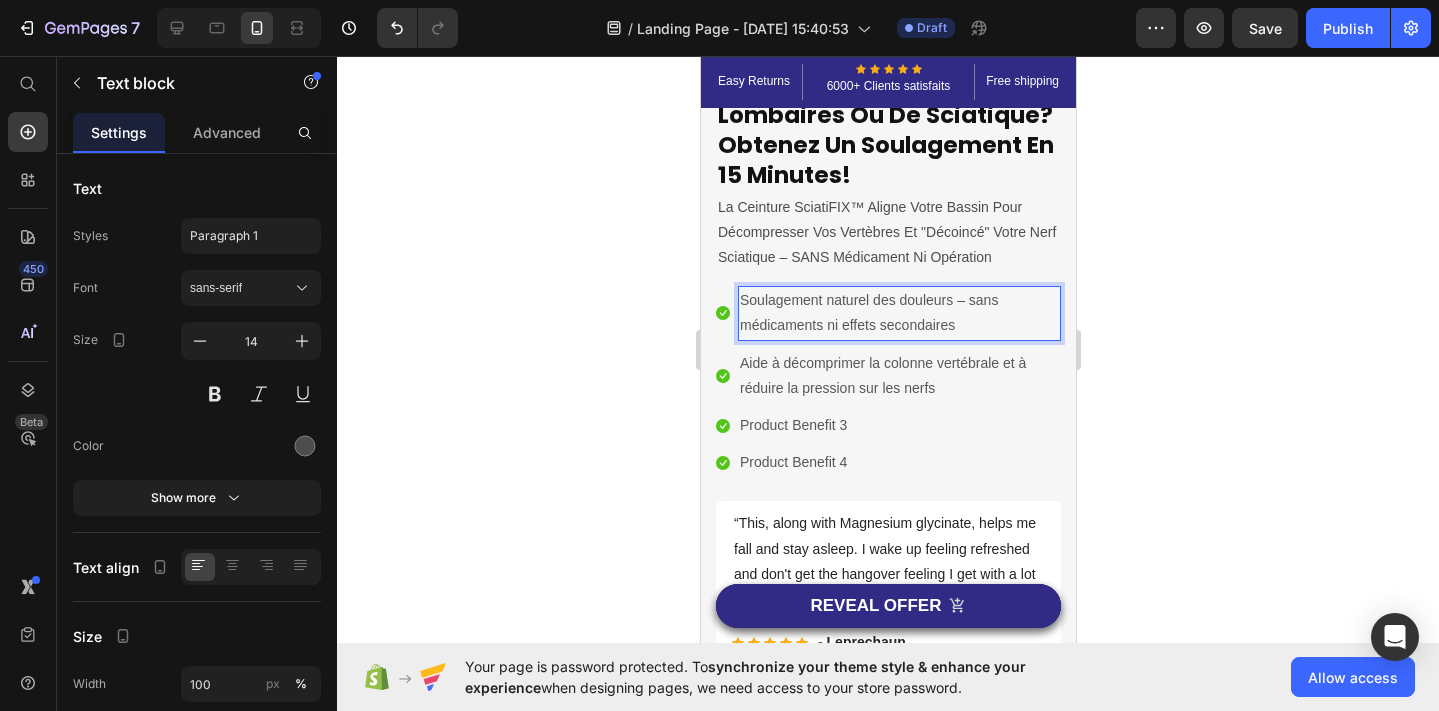 click 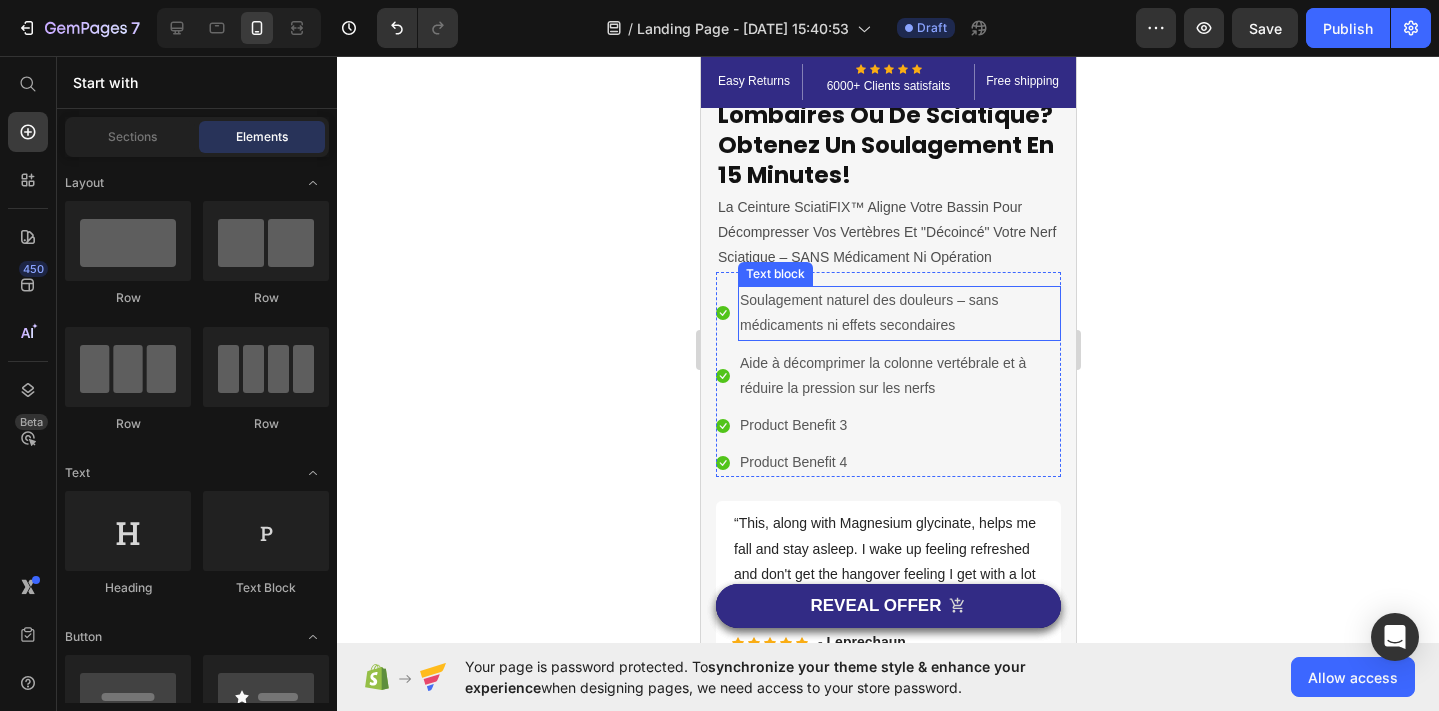 click on "Aide à décomprimer la colonne vertébrale et à réduire la pression sur les nerfs" at bounding box center (898, 376) 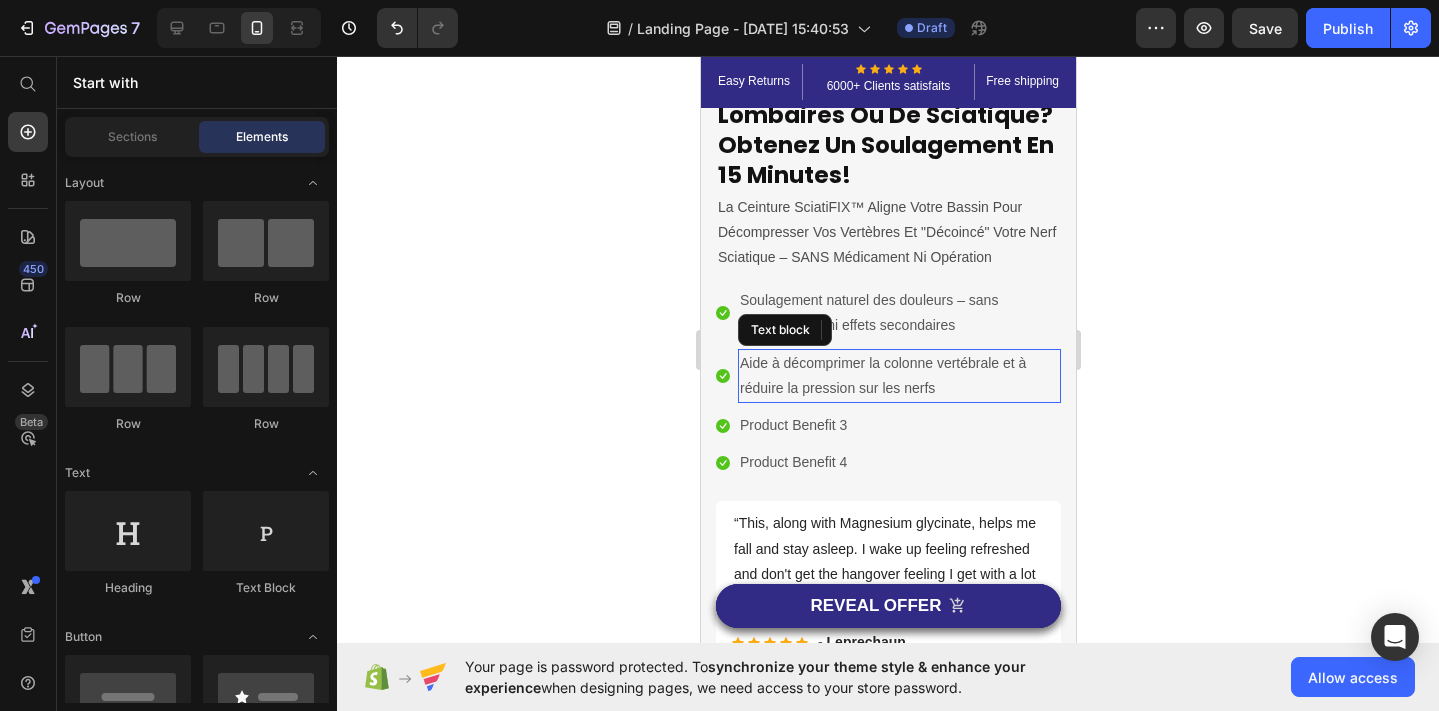 click on "Aide à décomprimer la colonne vertébrale et à réduire la pression sur les nerfs" at bounding box center [898, 376] 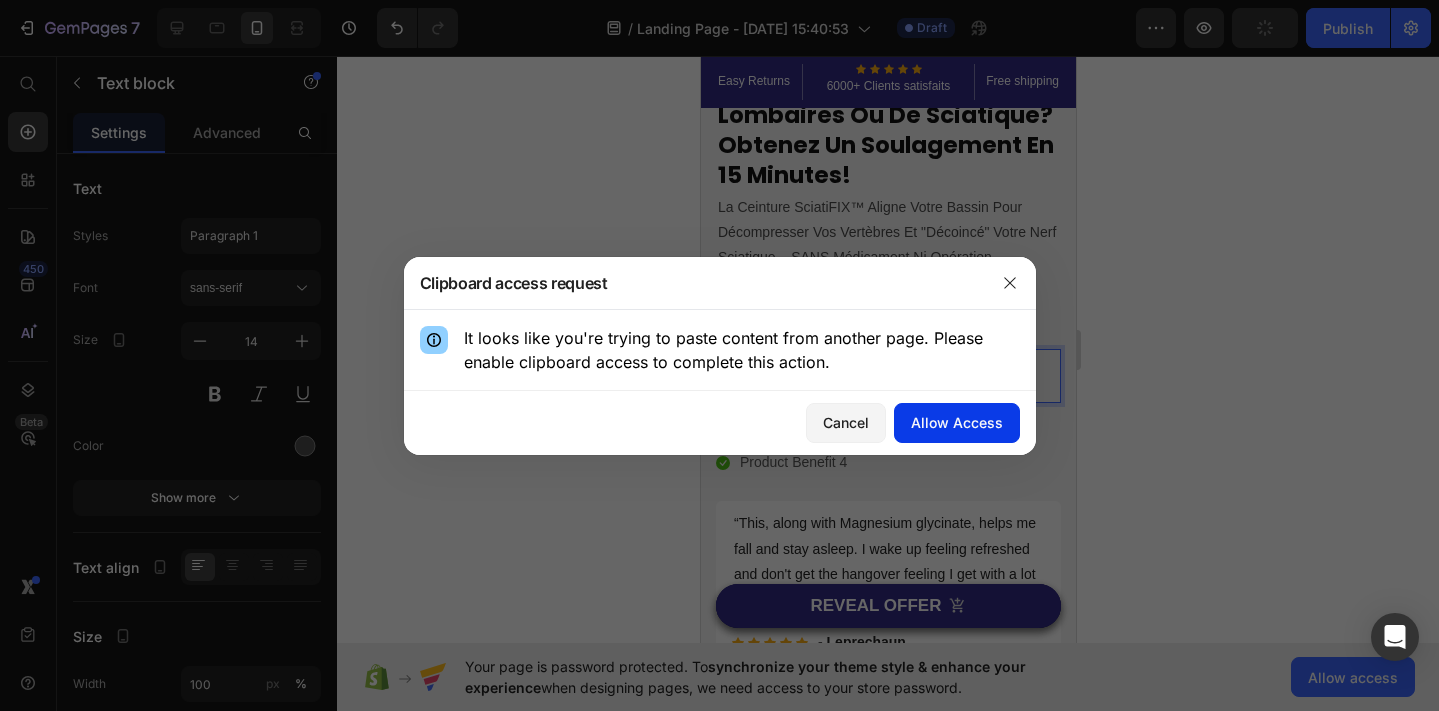 click on "Allow Access" at bounding box center (957, 422) 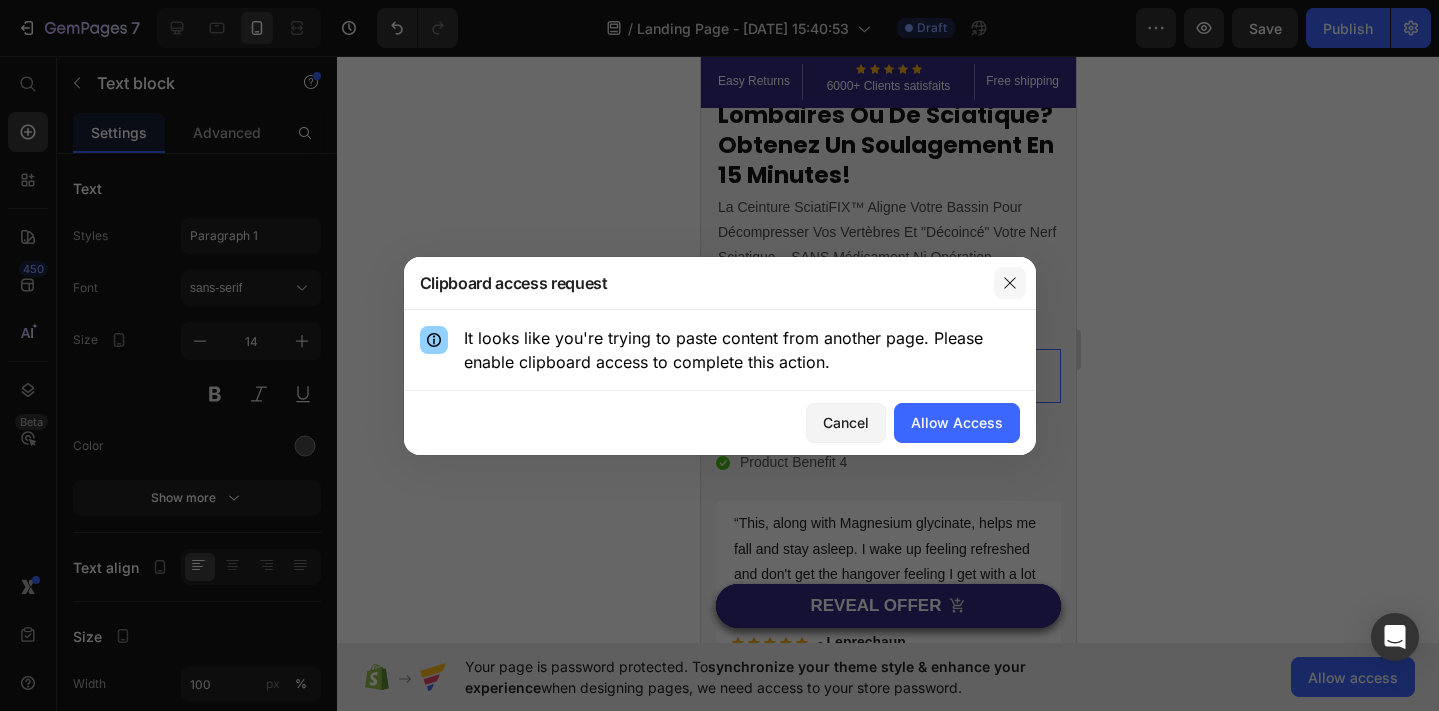 click 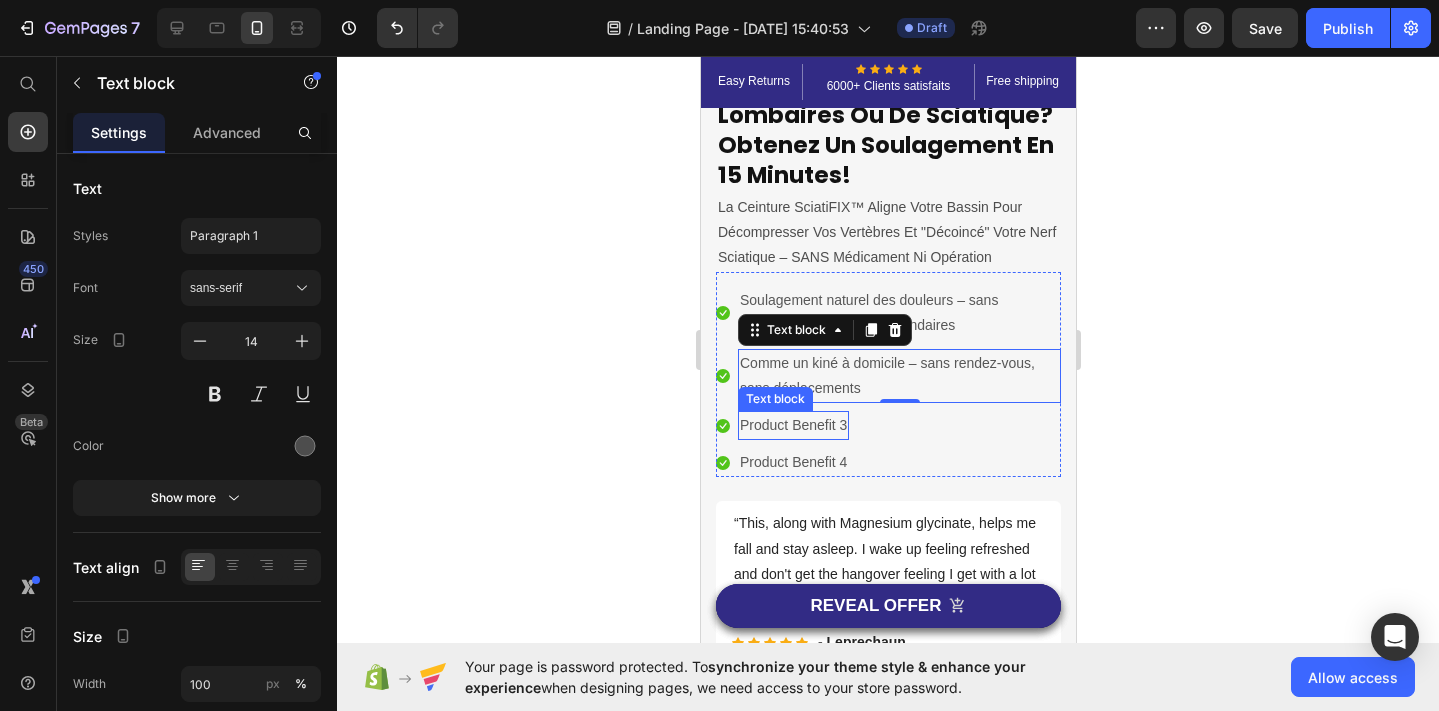 click on "Product Benefit 3" at bounding box center [792, 425] 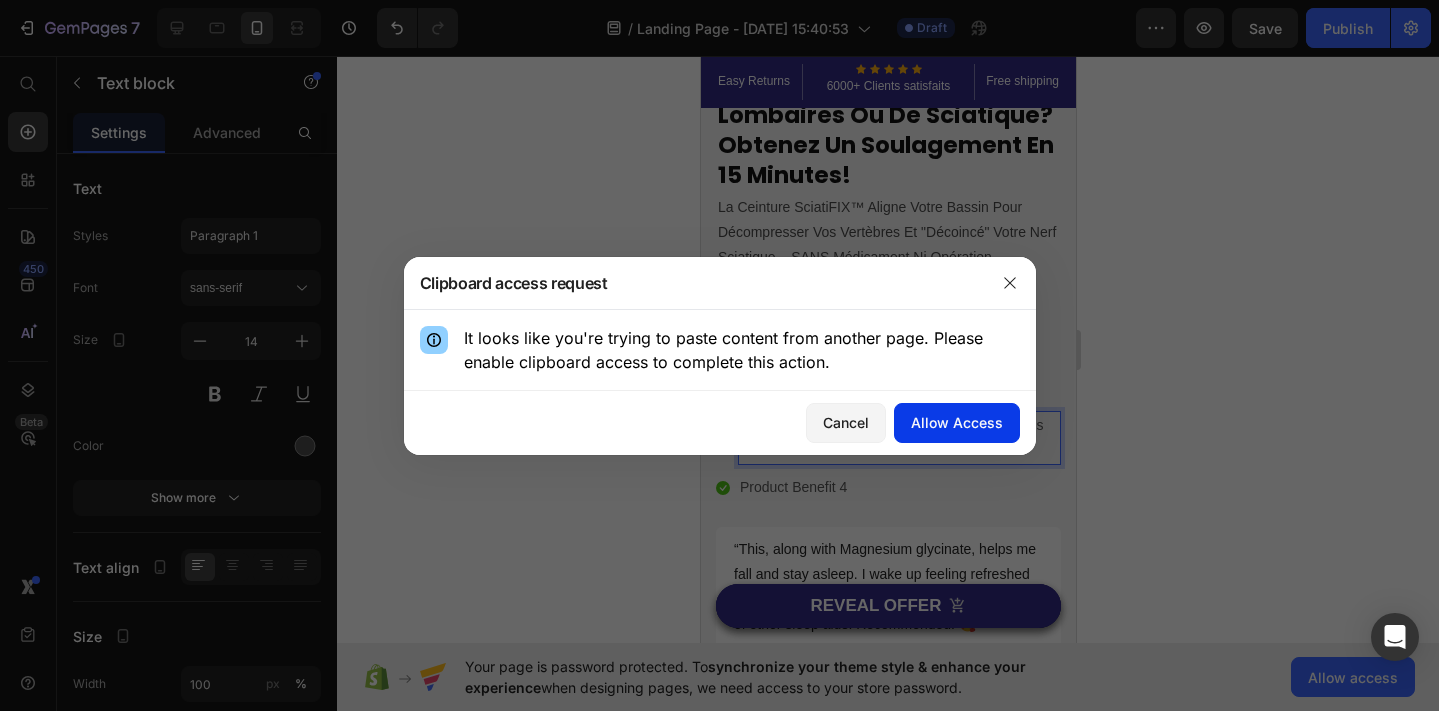 click on "Allow Access" at bounding box center [957, 422] 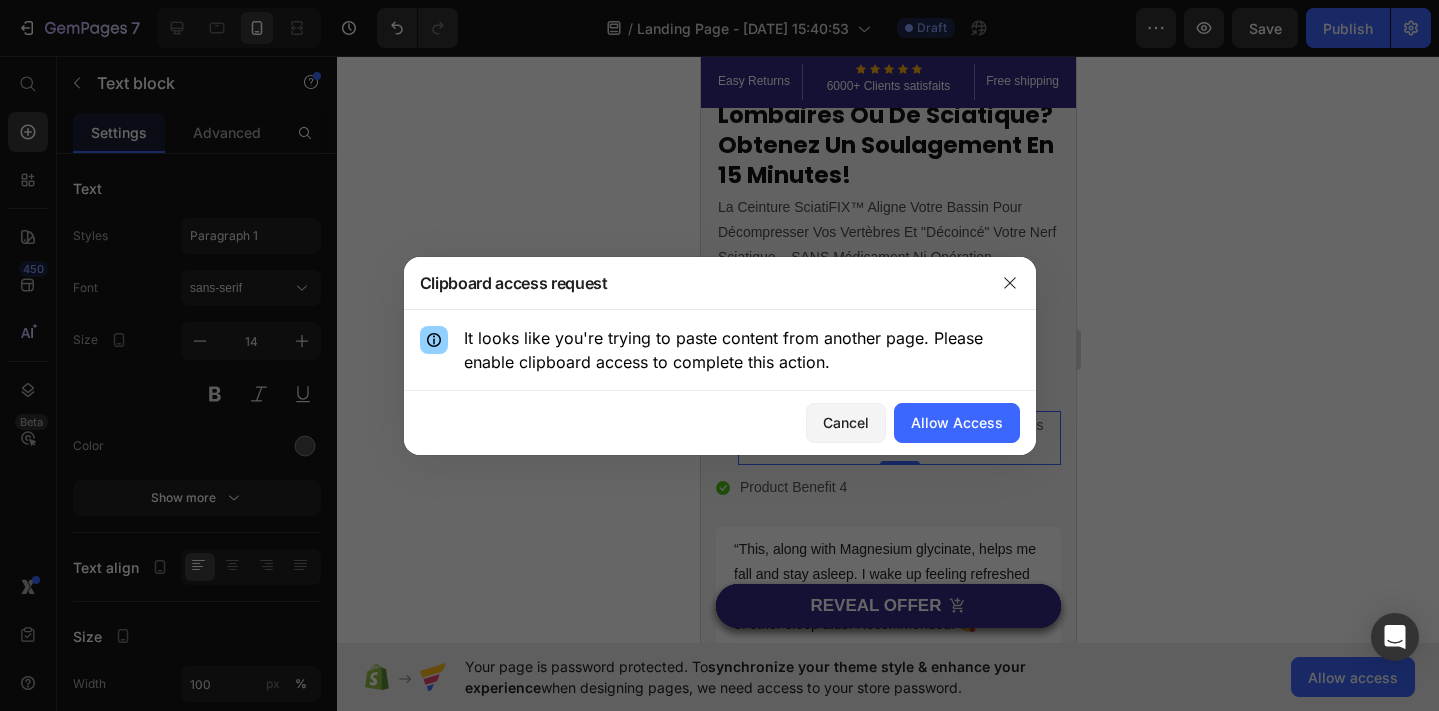 click 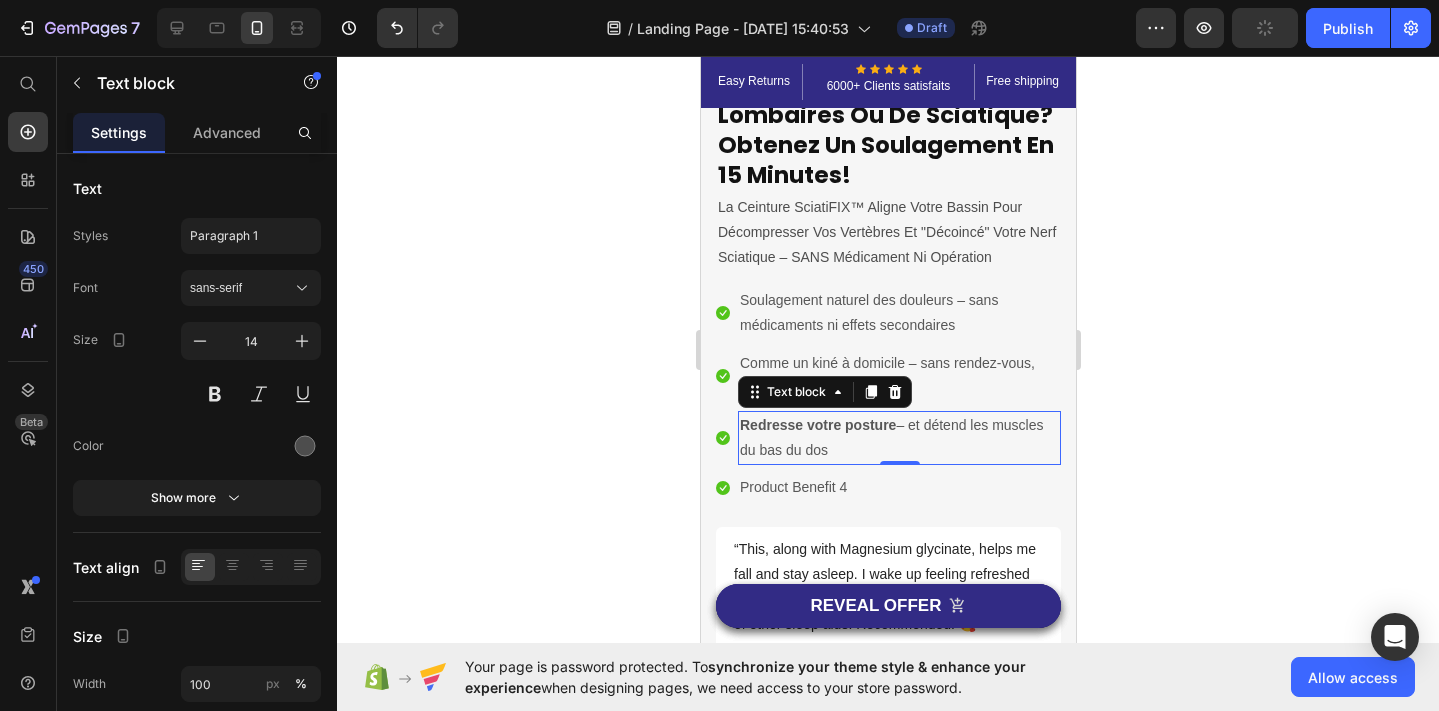 click on "Redresse votre posture  – et détend les muscles du bas du dos" at bounding box center (898, 438) 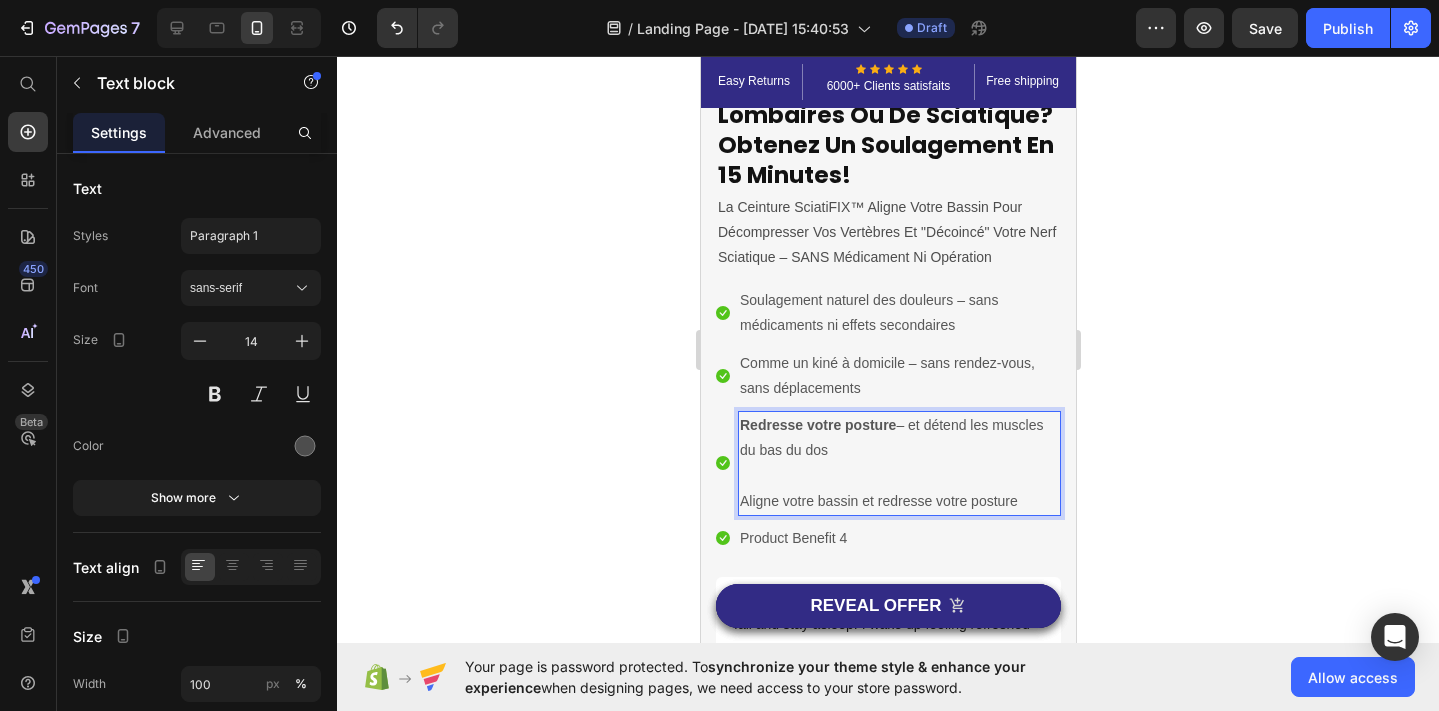 drag, startPoint x: 870, startPoint y: 458, endPoint x: 744, endPoint y: 422, distance: 131.04198 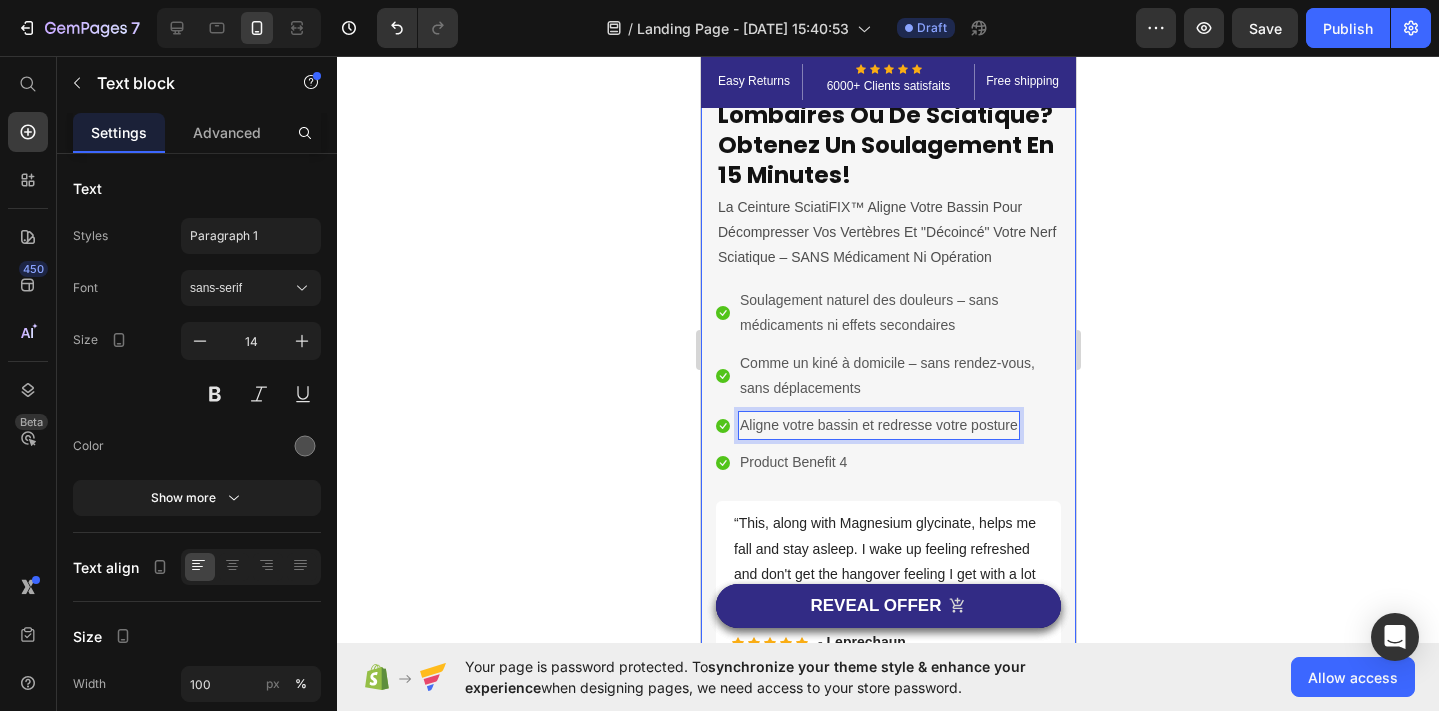 click 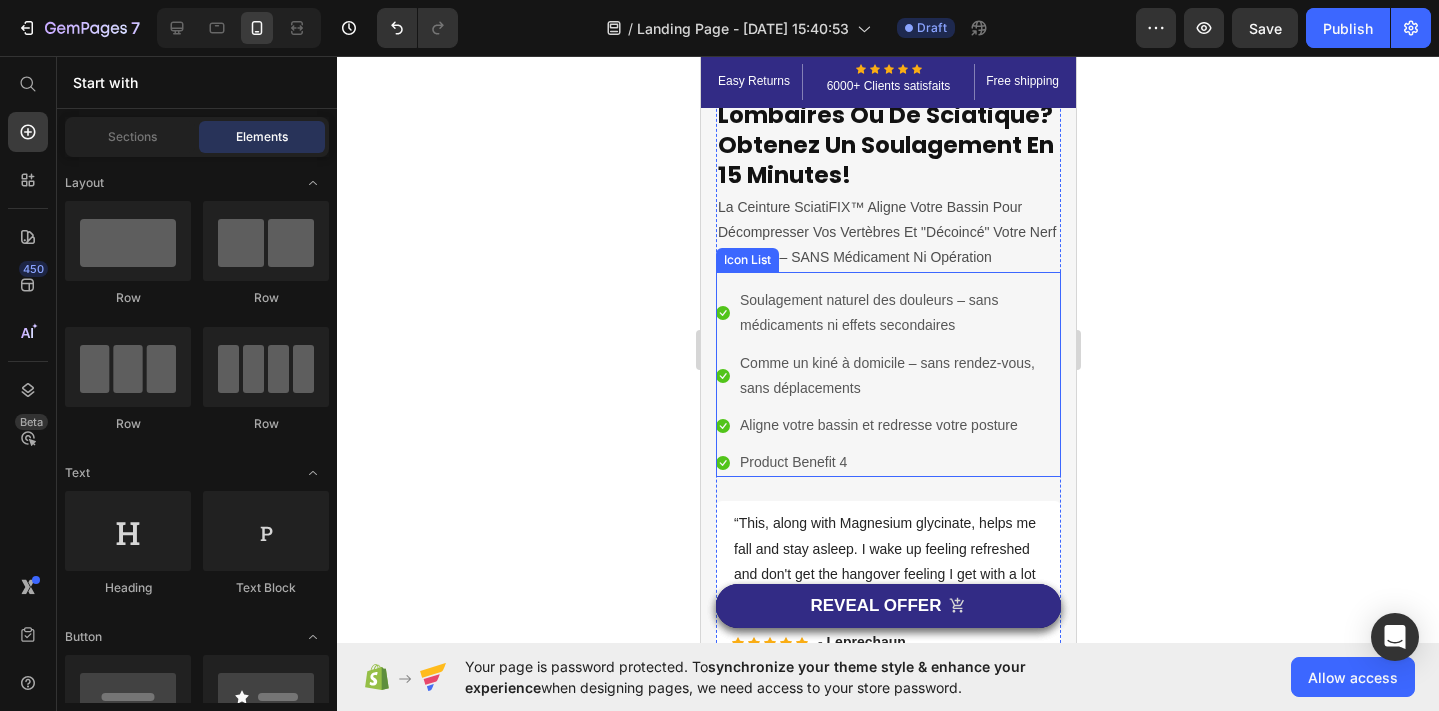click on "Icon Product Benefit 4 Text block" at bounding box center [887, 462] 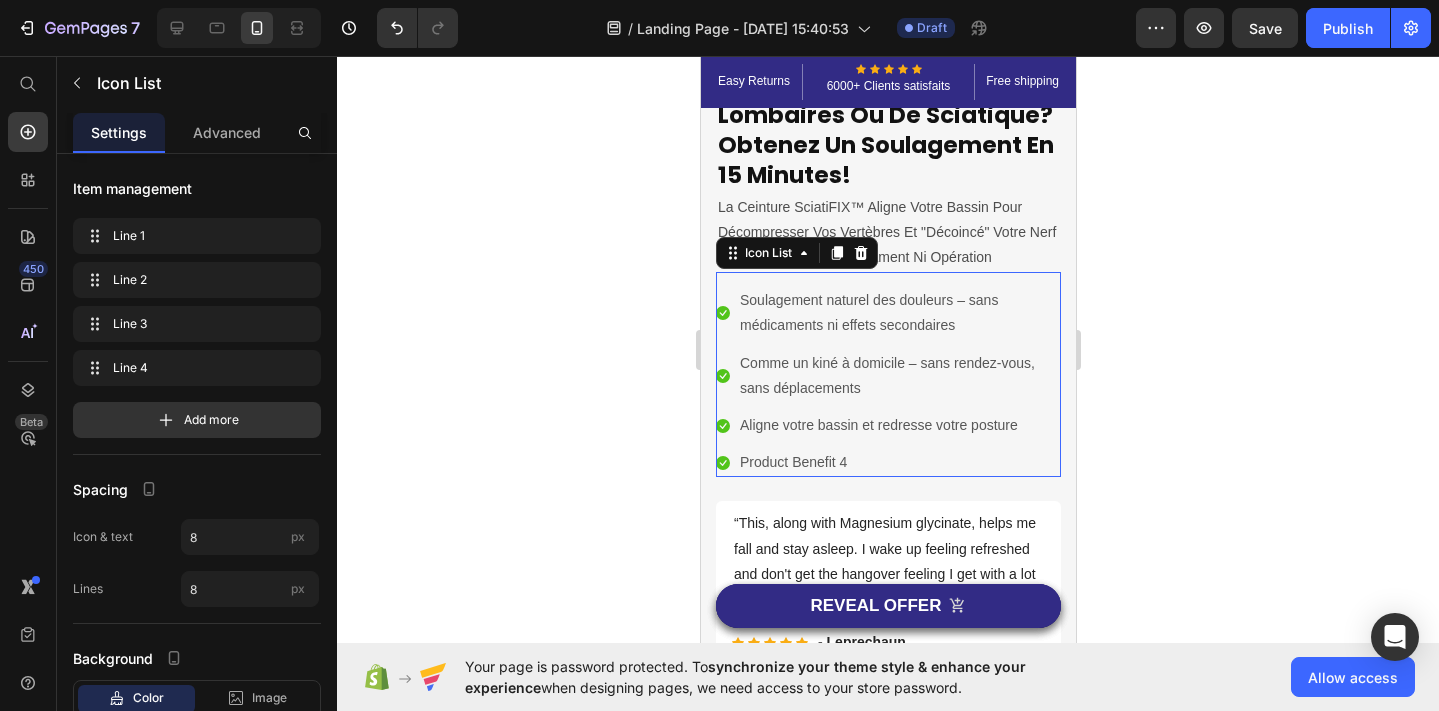 click on "Icon Product Benefit 4 Text block" at bounding box center [887, 462] 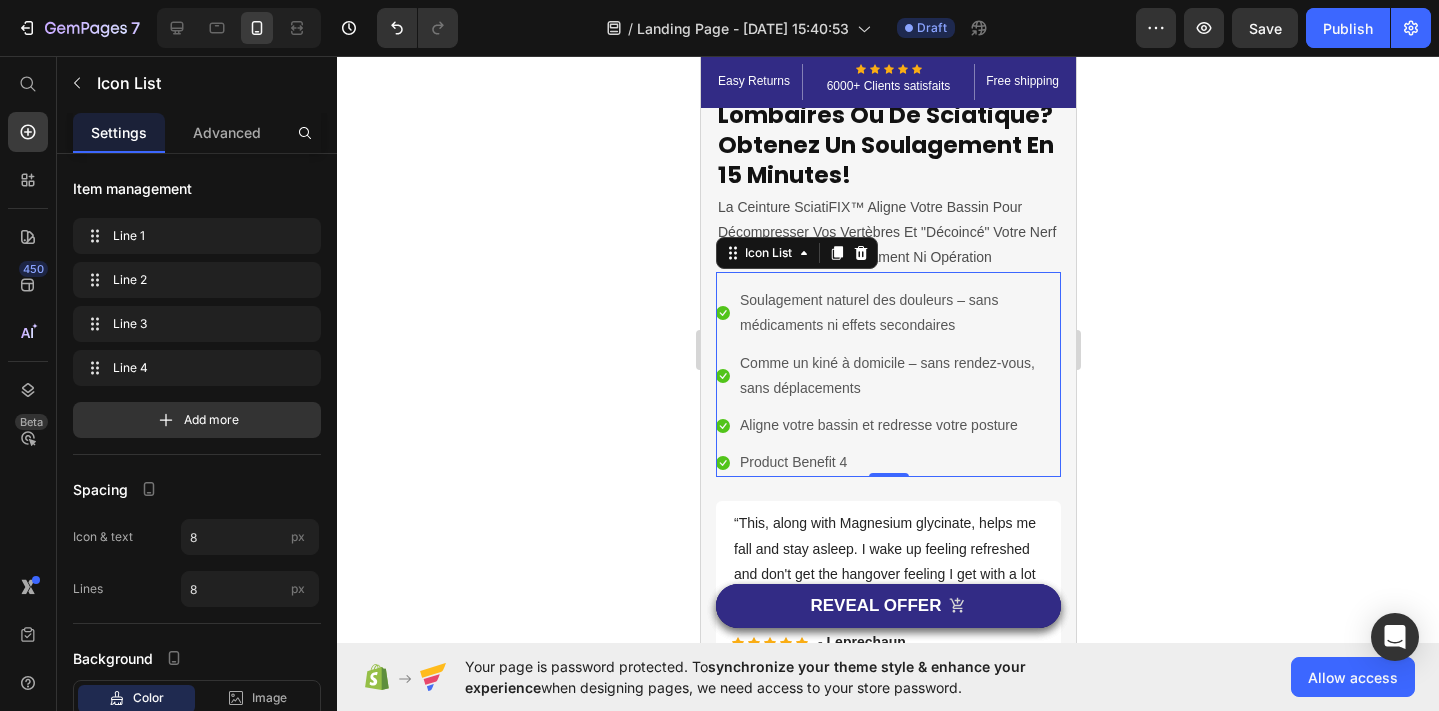 click on "Icon Product Benefit 4 Text block" at bounding box center (887, 462) 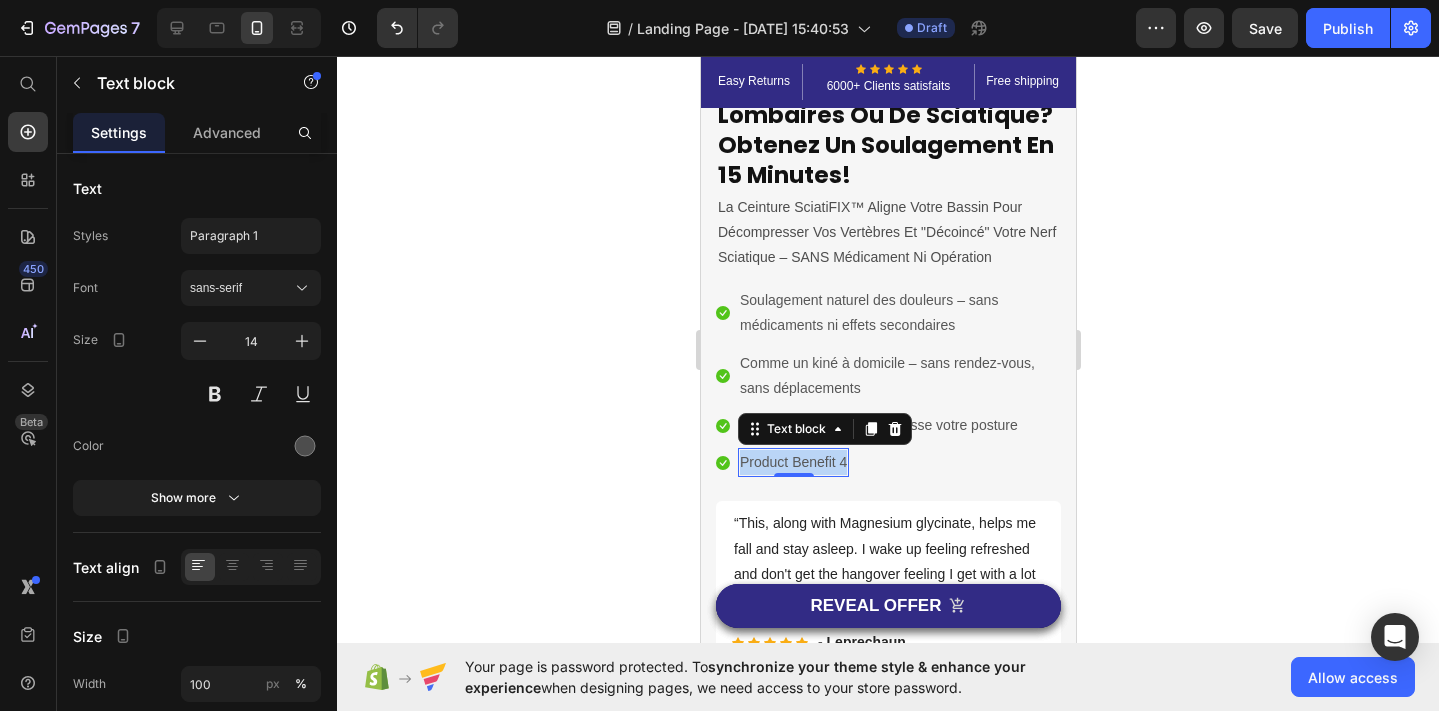 click on "Product Benefit 4" at bounding box center (792, 462) 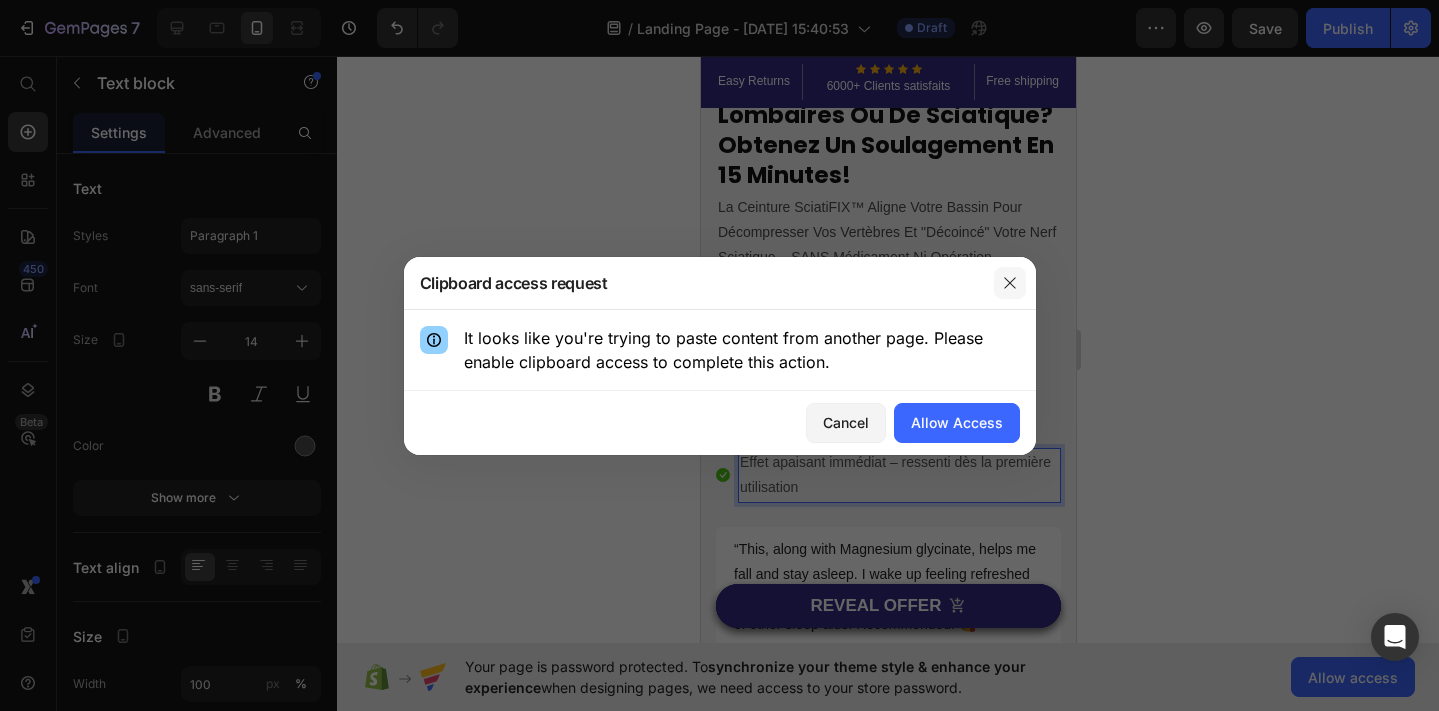 click 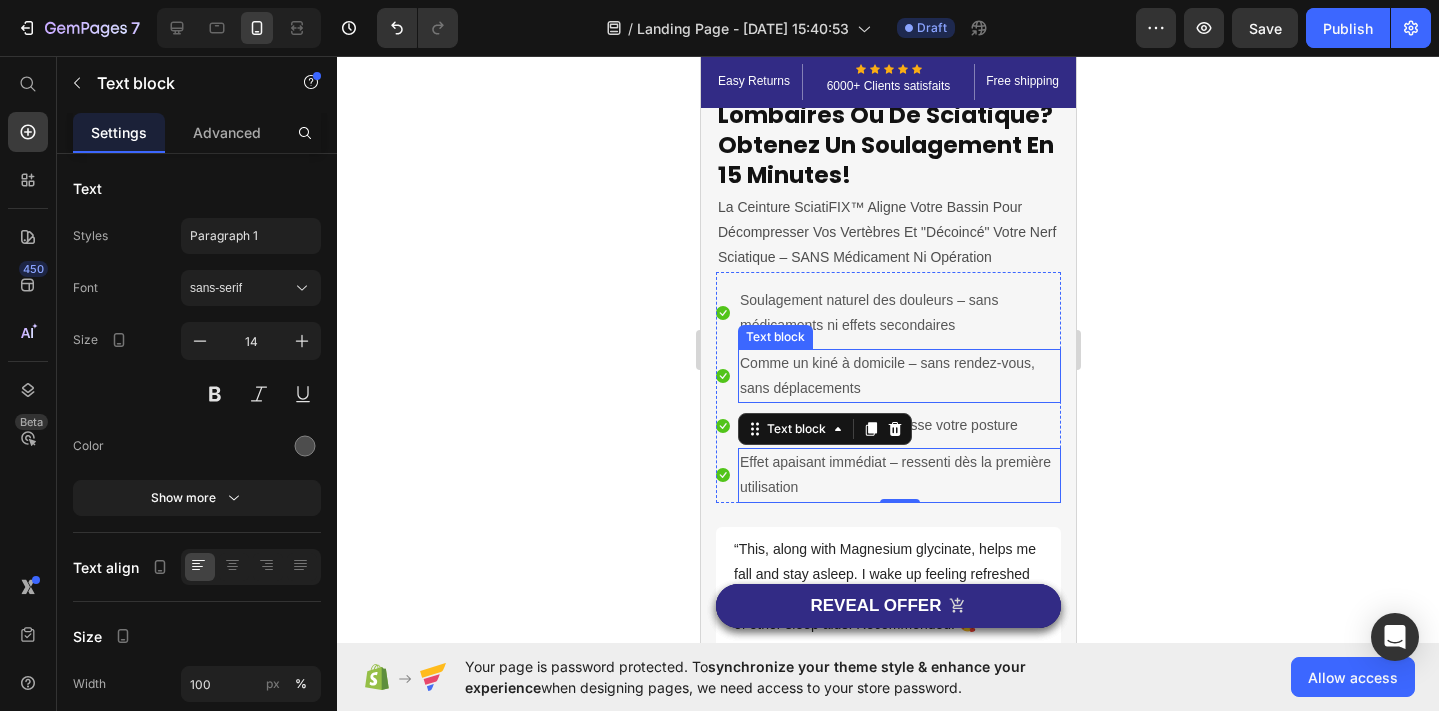 click on "Comme un kiné à domicile – sans rendez-vous, sans déplacements" at bounding box center (898, 376) 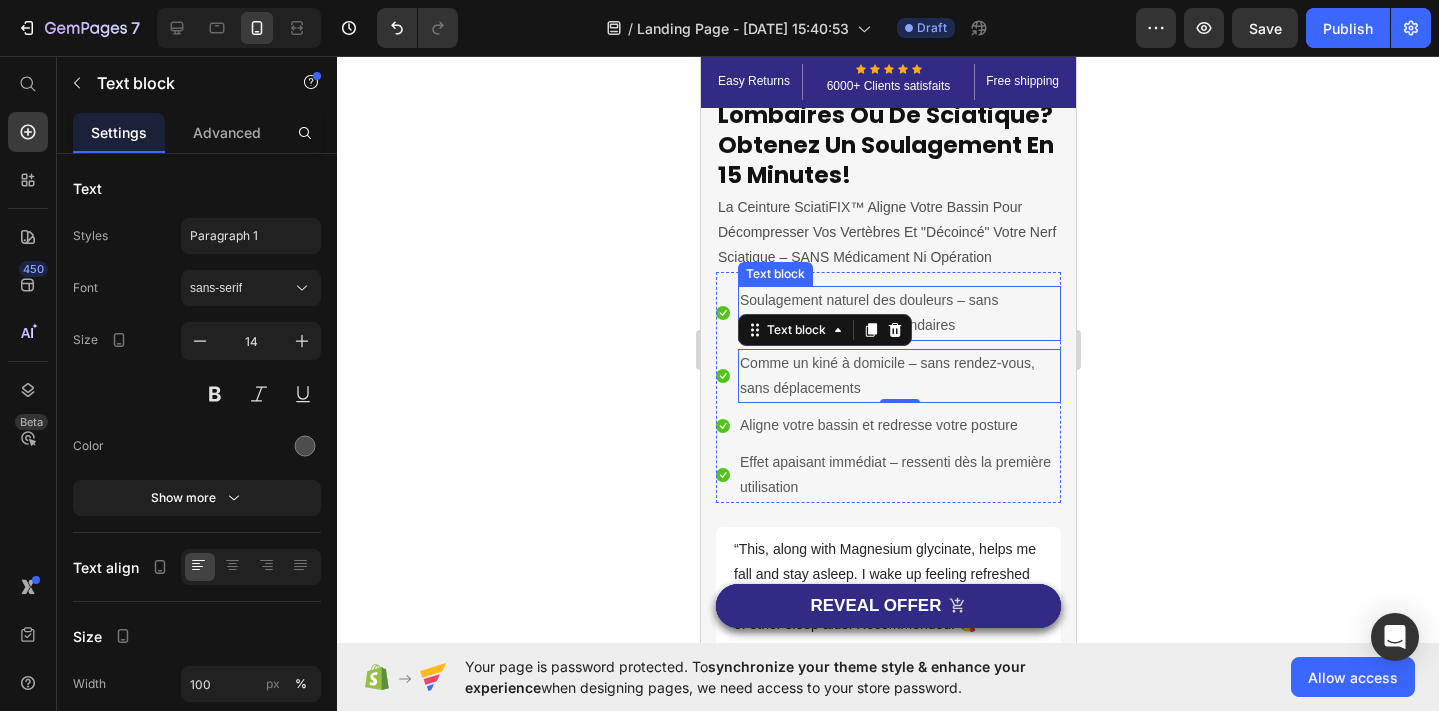 click on "Soulagement naturel des douleurs – sans médicaments ni effets secondaires" at bounding box center (898, 313) 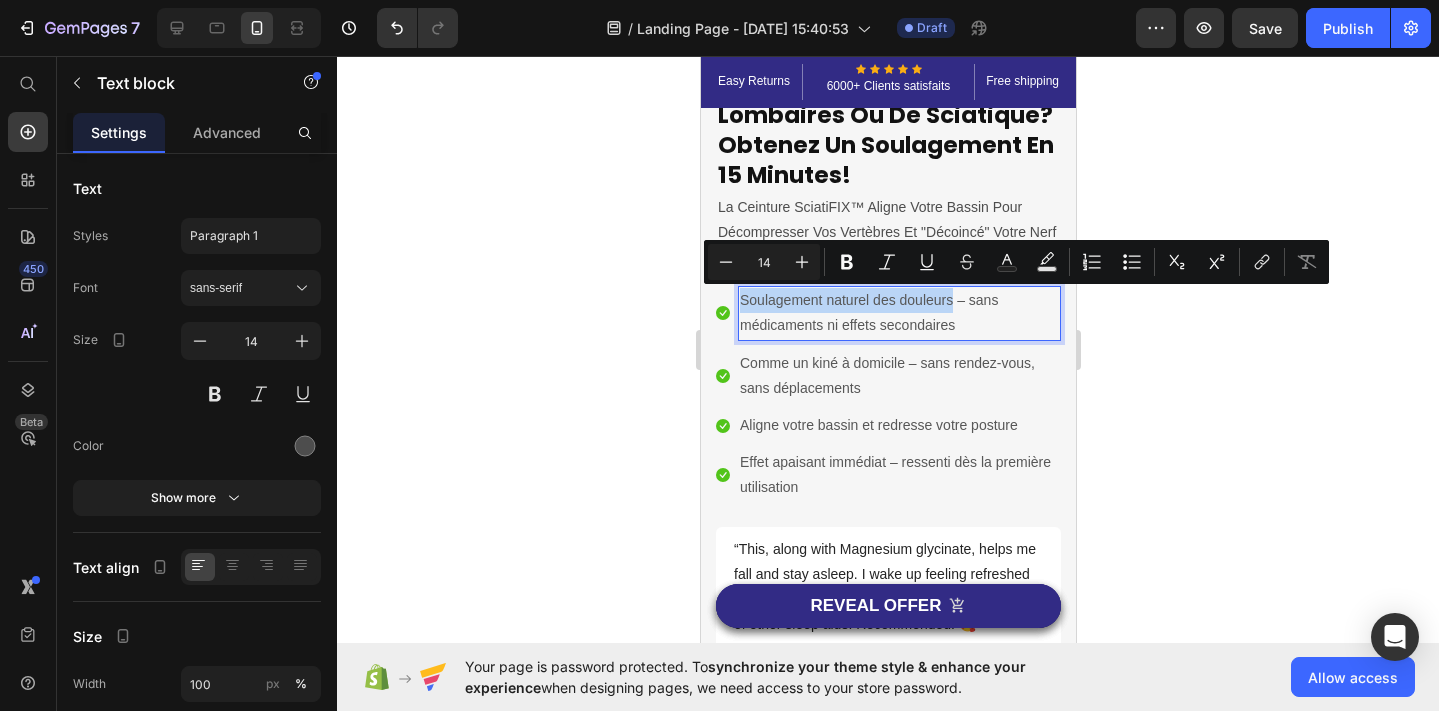 drag, startPoint x: 954, startPoint y: 304, endPoint x: 739, endPoint y: 305, distance: 215.00232 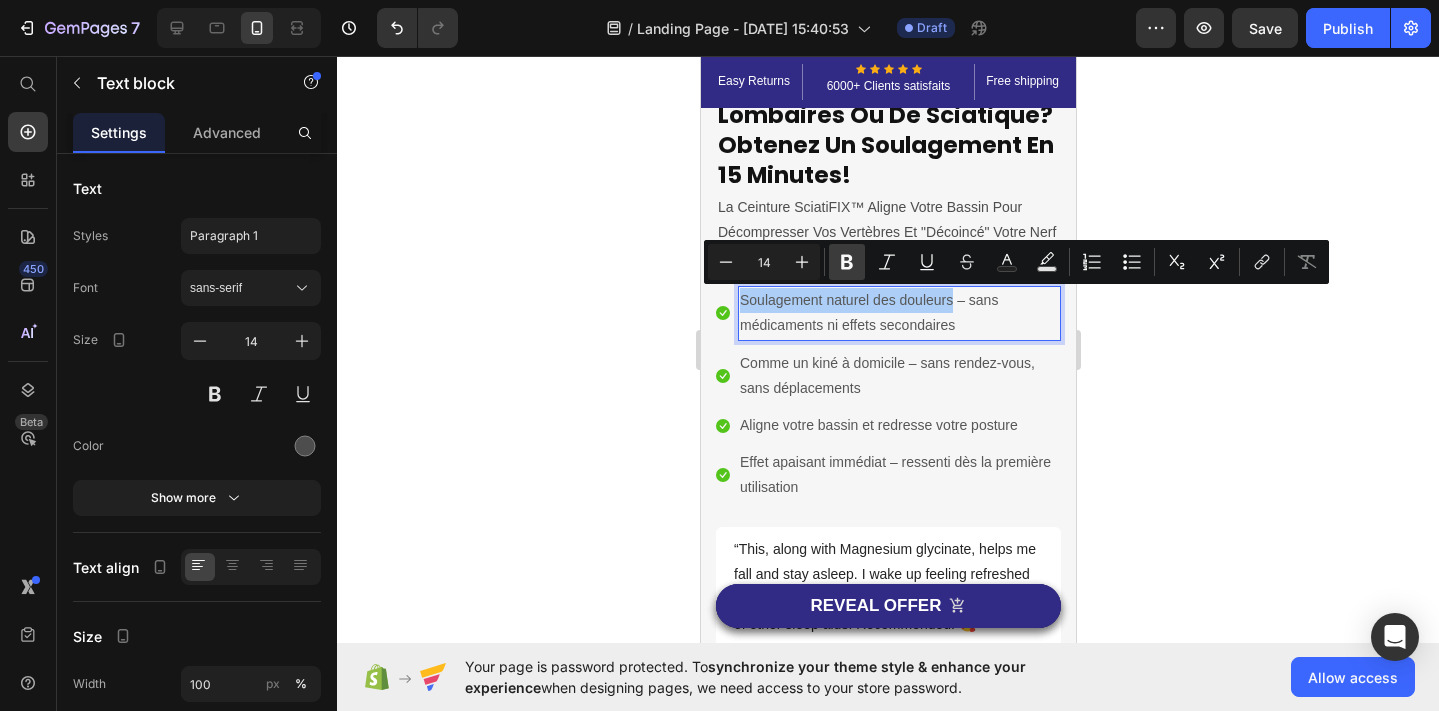 click 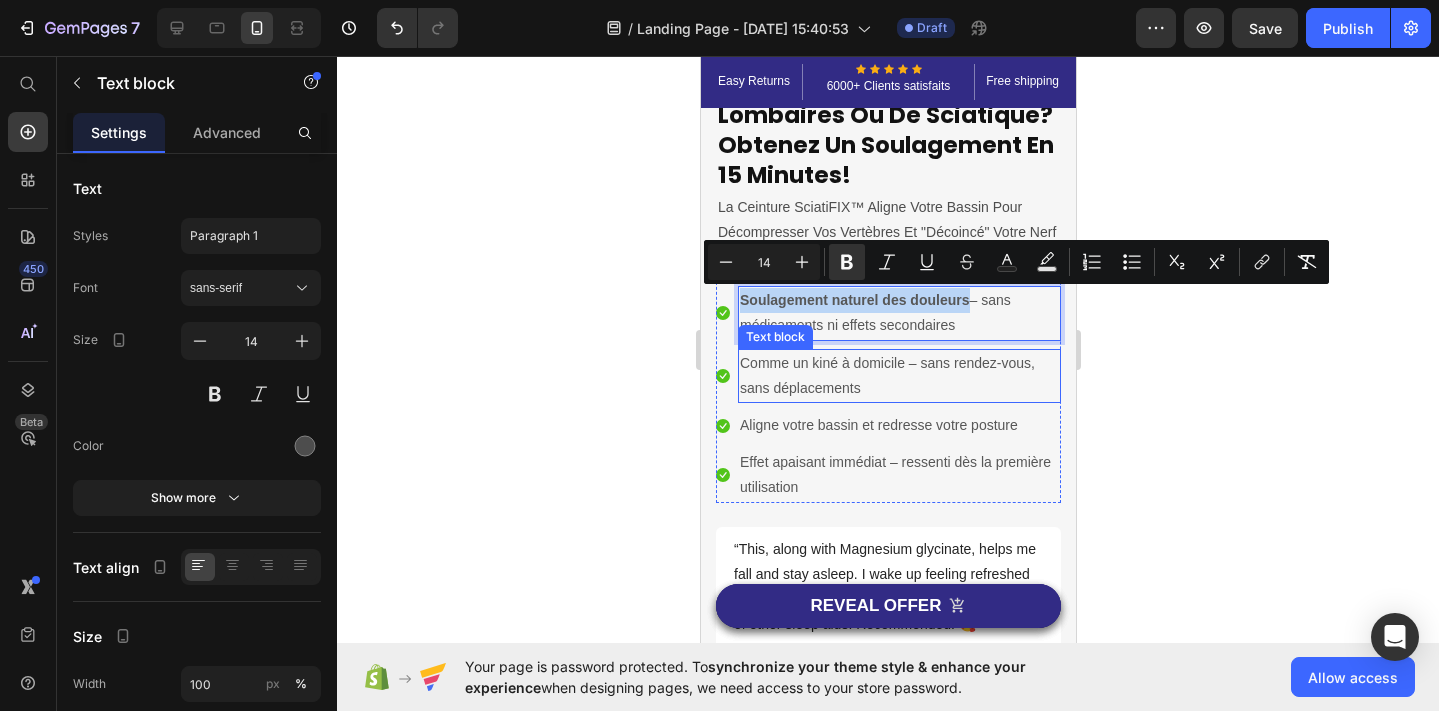 click on "Comme un kiné à domicile – sans rendez-vous, sans déplacements" at bounding box center (898, 376) 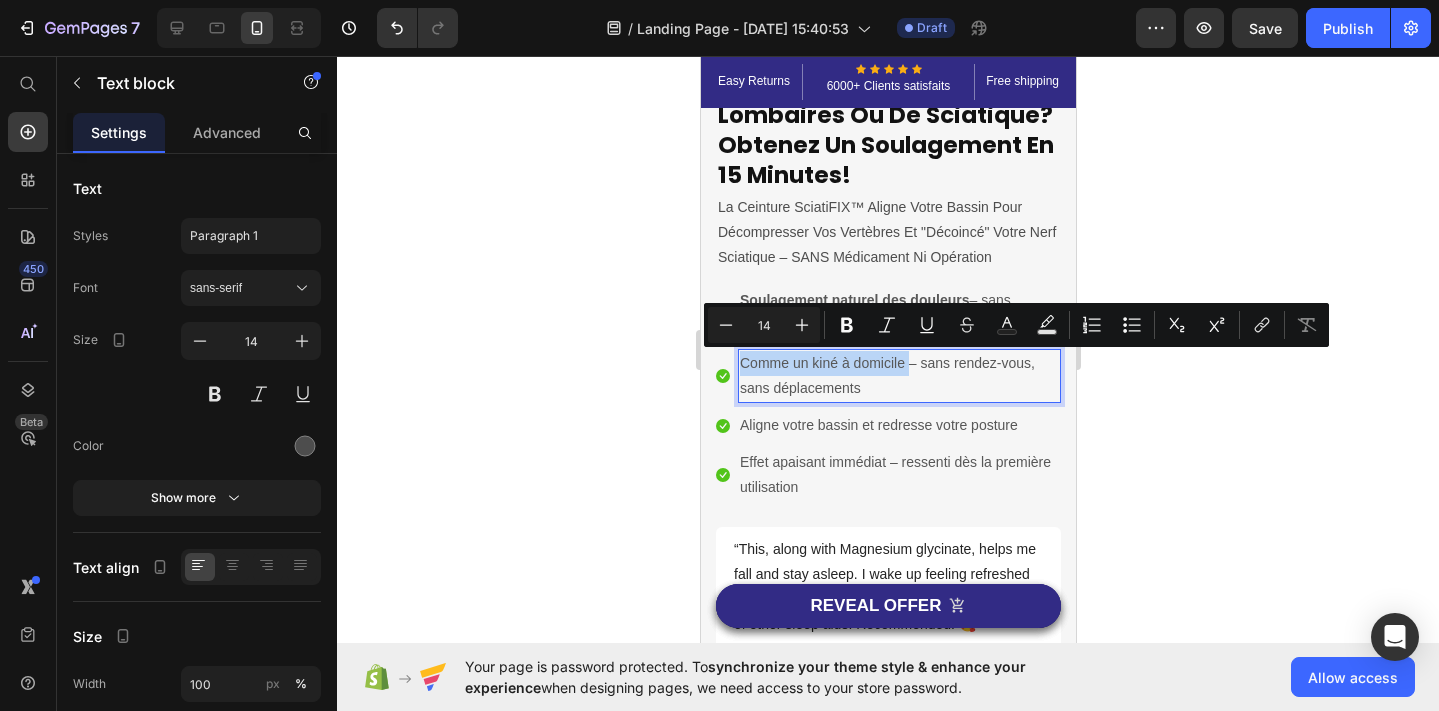 drag, startPoint x: 907, startPoint y: 366, endPoint x: 739, endPoint y: 364, distance: 168.0119 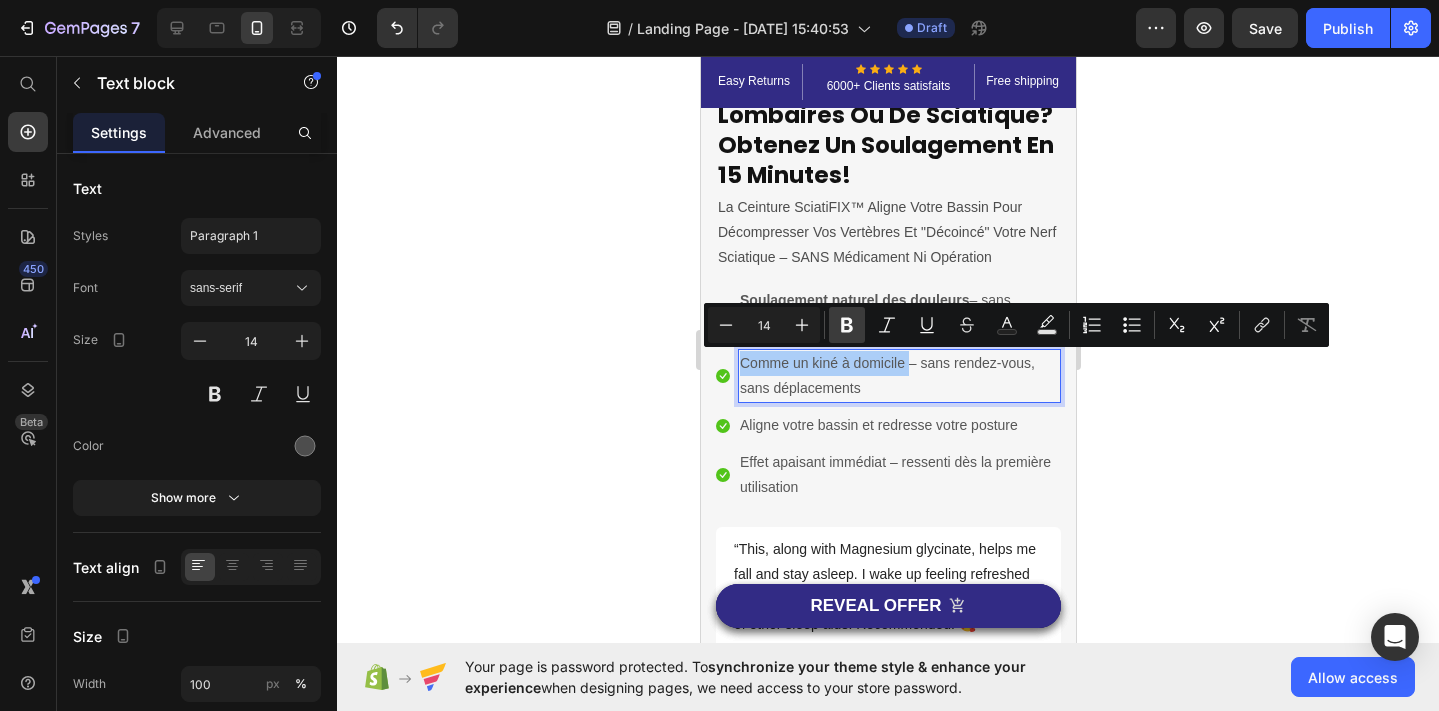 click 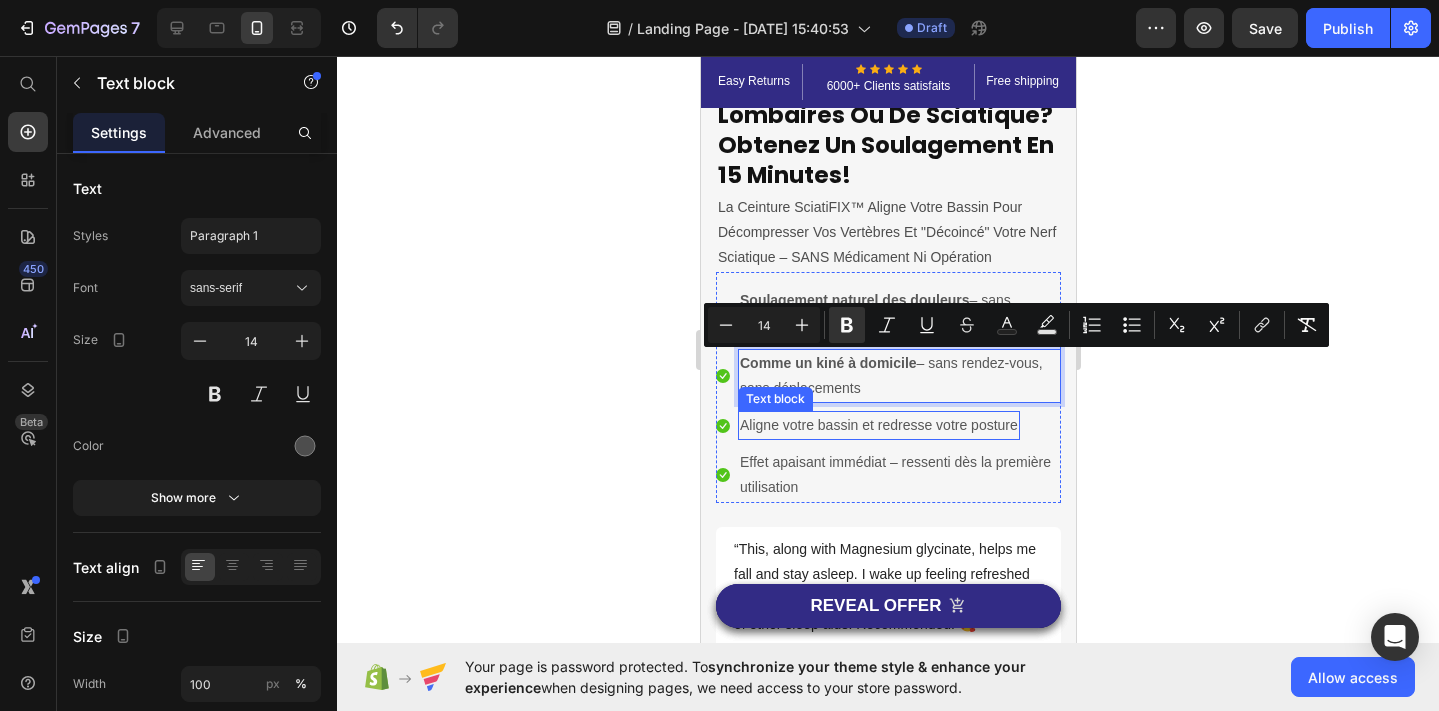 click on "Aligne votre bassin et redresse votre posture" at bounding box center [878, 425] 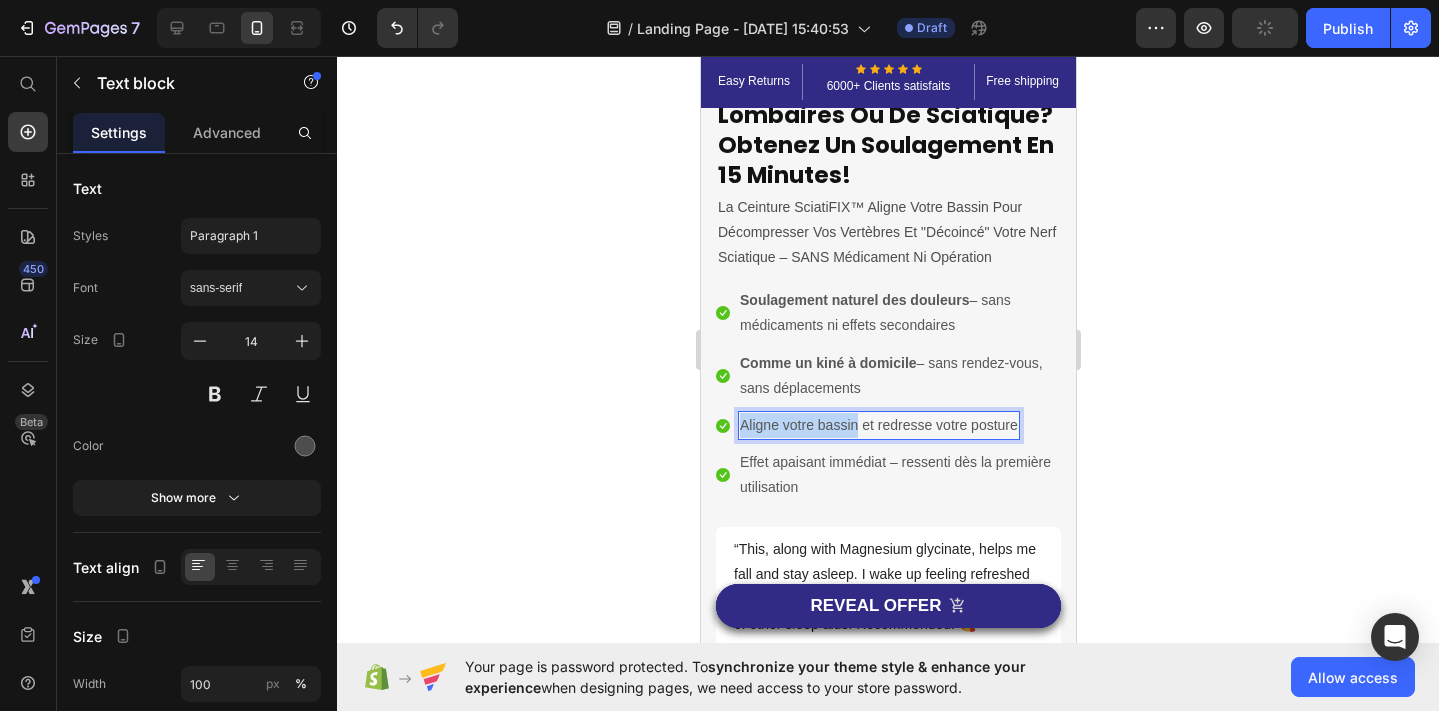 drag, startPoint x: 856, startPoint y: 427, endPoint x: 741, endPoint y: 427, distance: 115 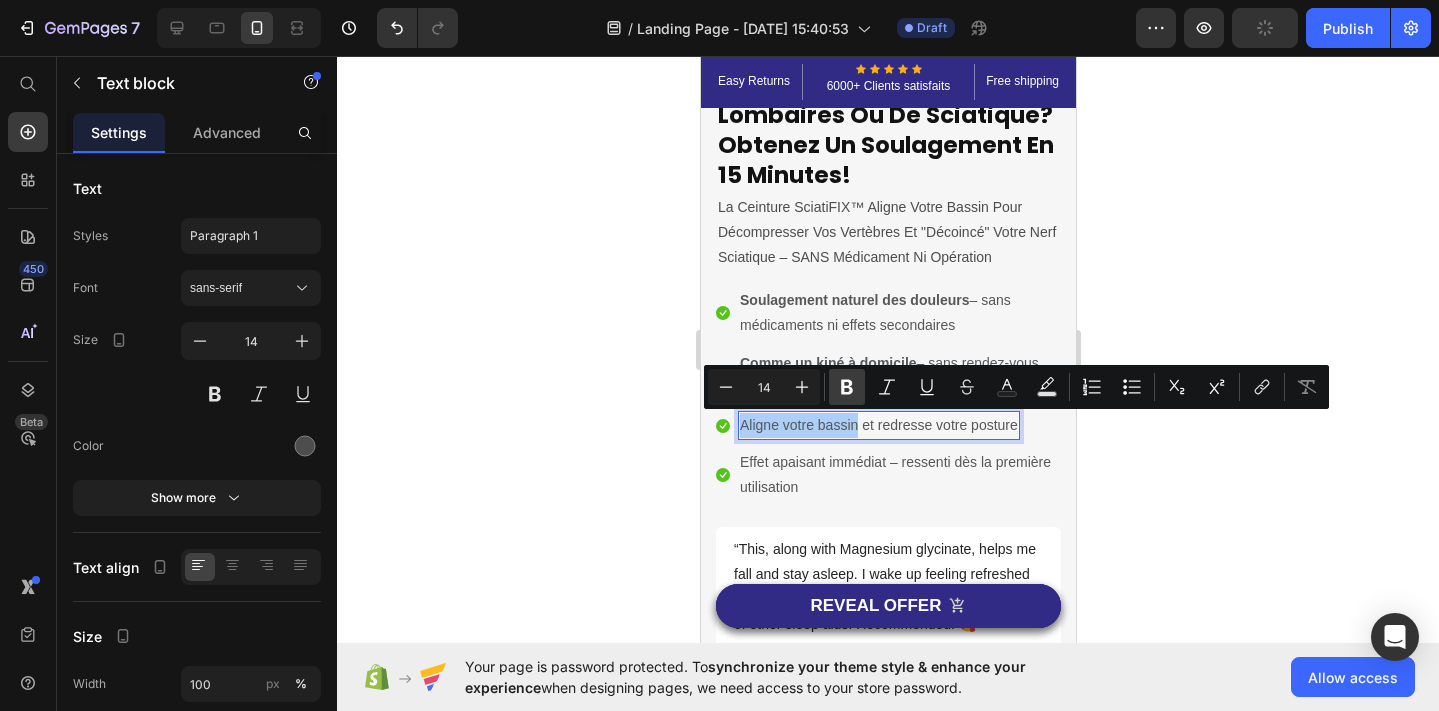 click 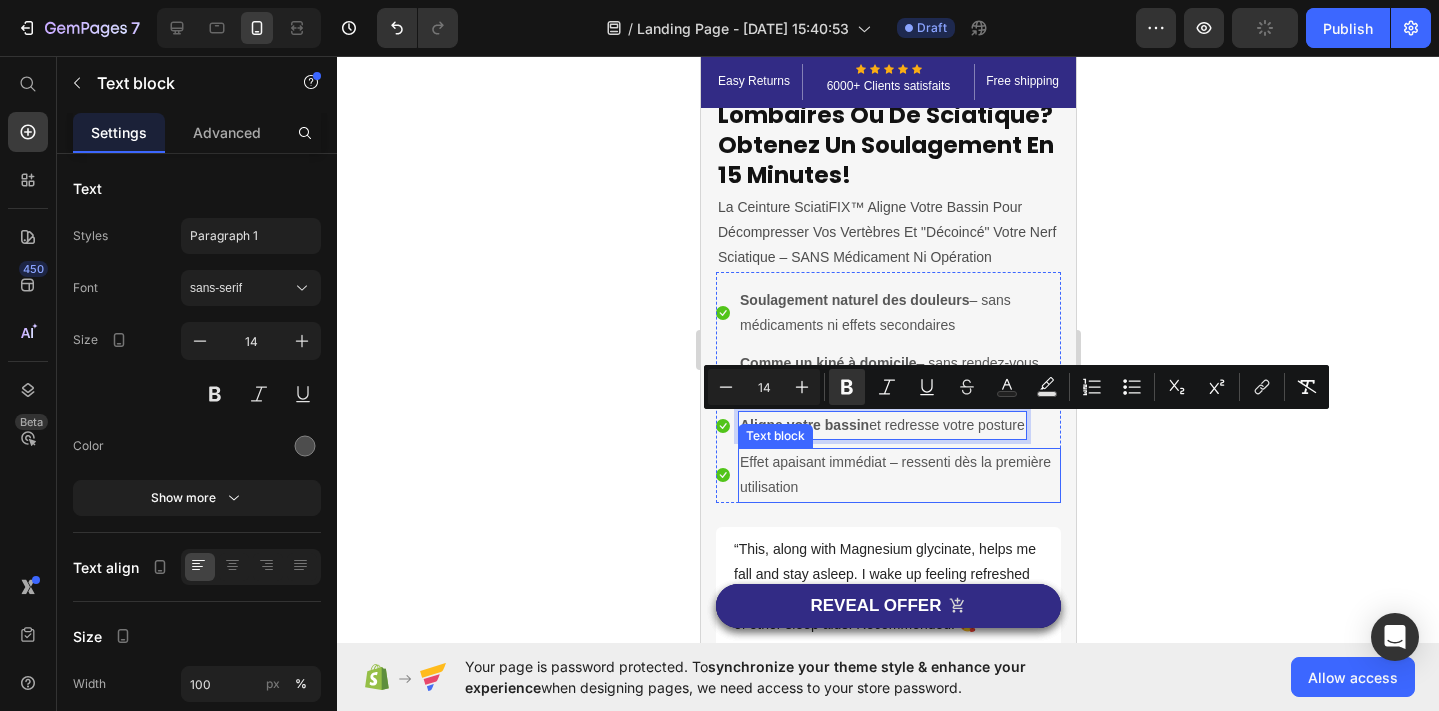 click on "Effet apaisant immédiat – ressenti dès la première utilisation" at bounding box center (898, 475) 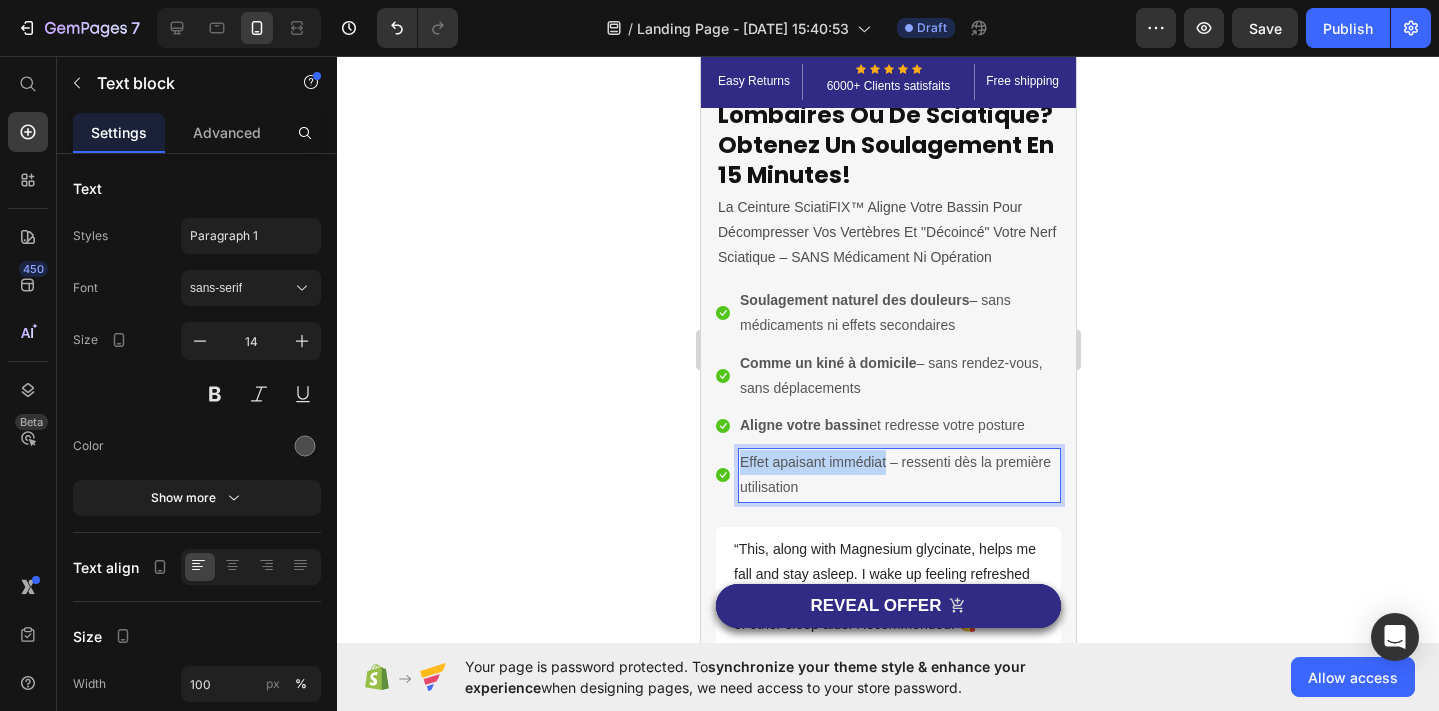 drag, startPoint x: 886, startPoint y: 462, endPoint x: 743, endPoint y: 461, distance: 143.0035 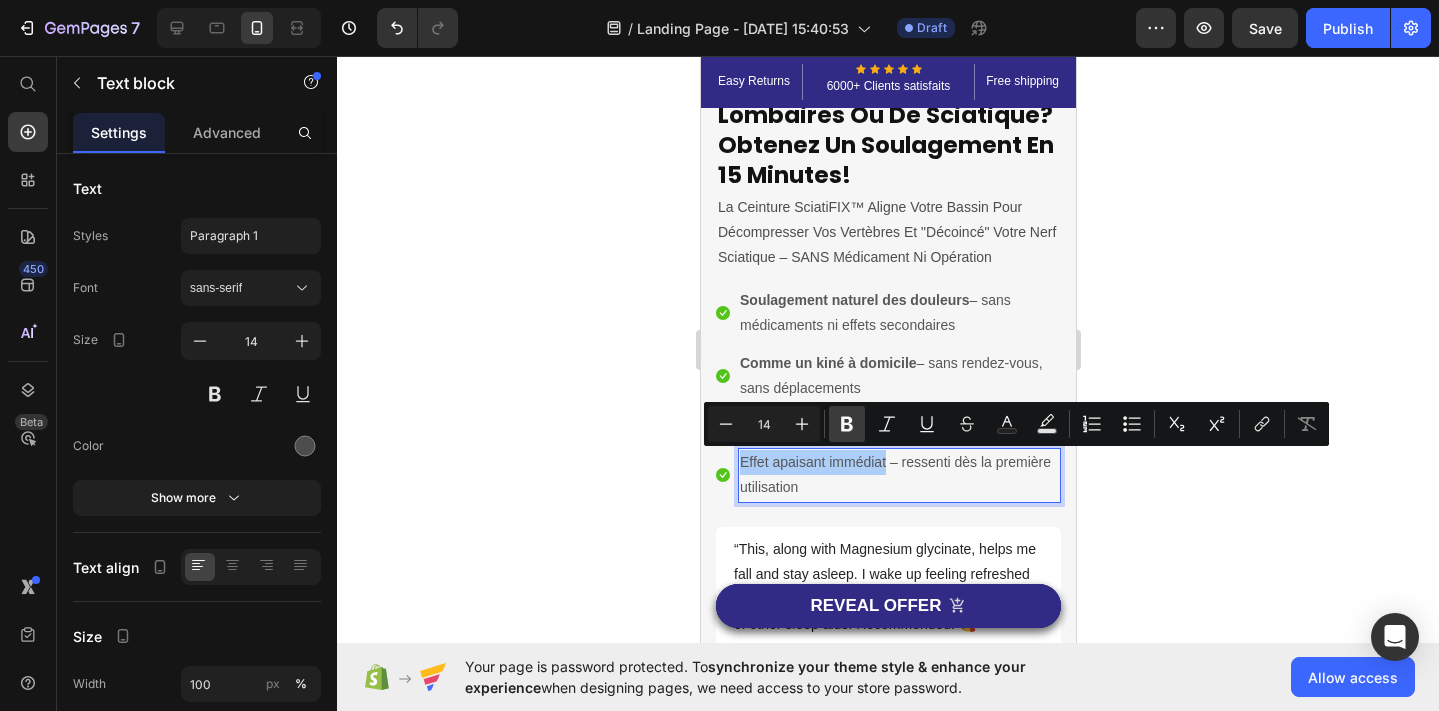 click on "Bold" at bounding box center [847, 424] 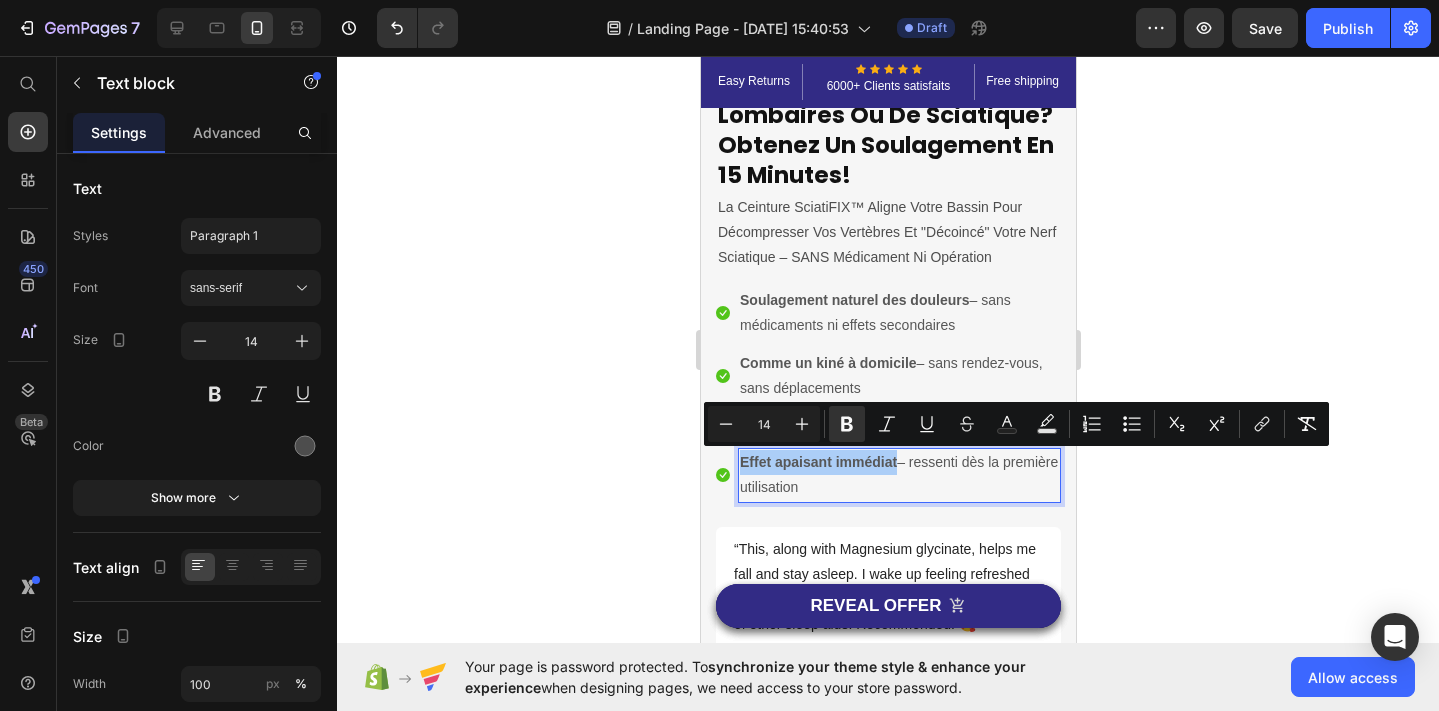 click 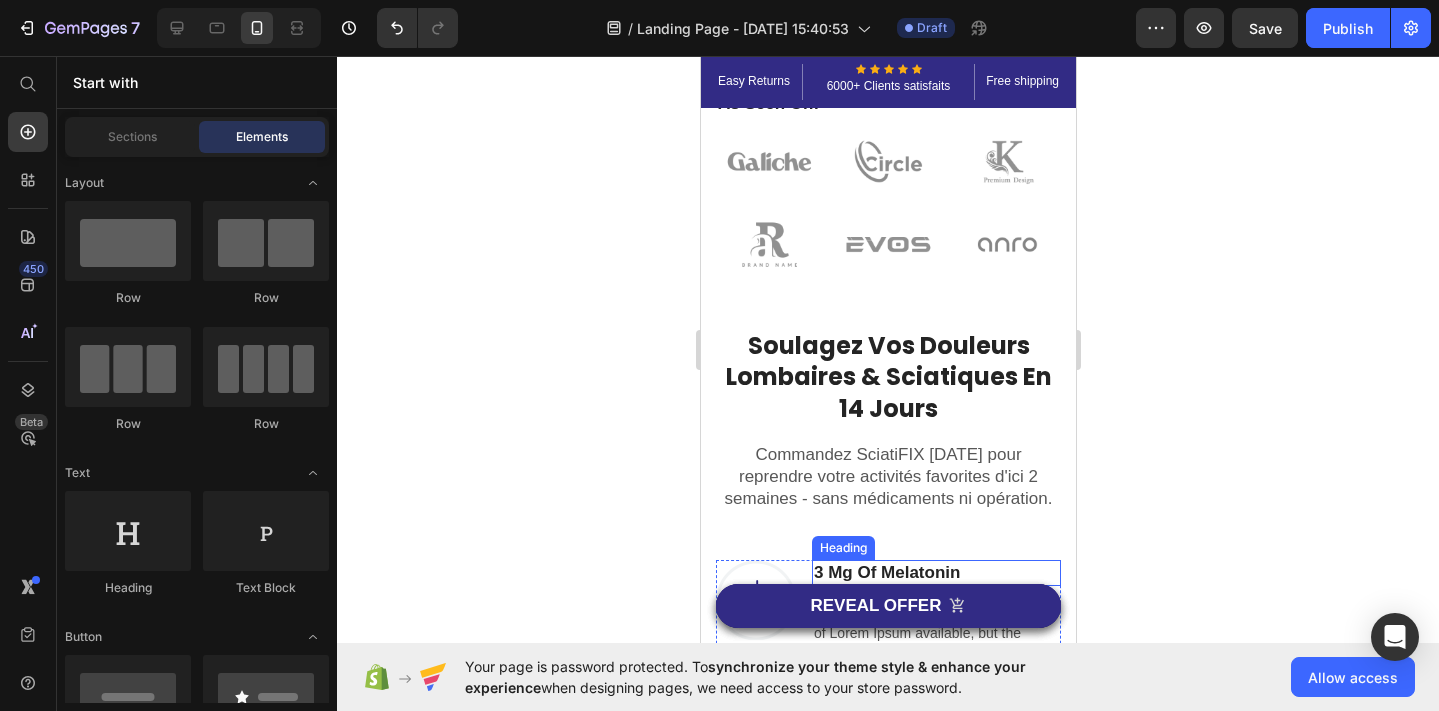 scroll, scrollTop: 1131, scrollLeft: 0, axis: vertical 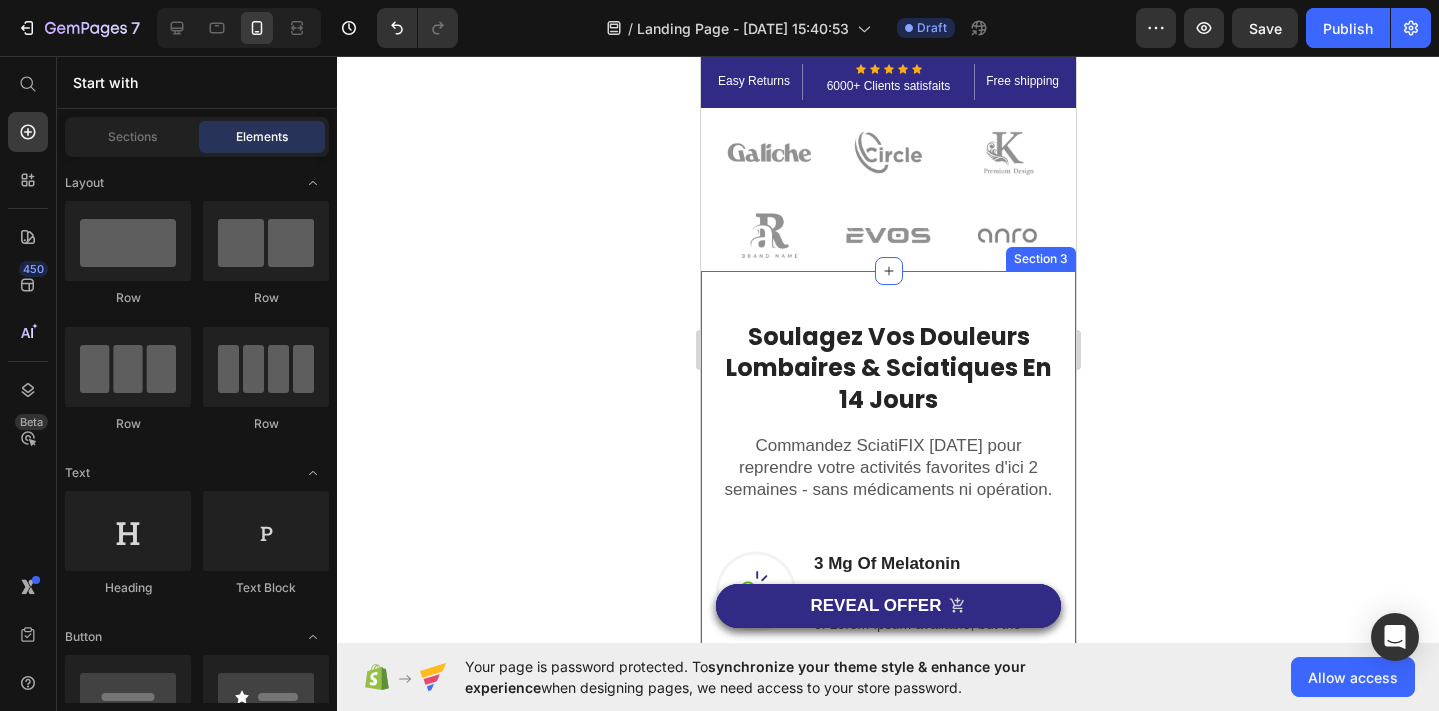click on "Soulagez Vos Douleurs Lombaires & Sciatiques En 14 Jours Heading Row Commandez SciatiFIX aujourd'hui pour reprendre votre activités favorites d'ici 2 semaines - sans médicaments ni opération. Text block Row Image 3 Mg Of Melatonin Heading There are many variations of passages of Lorem Ipsum available, but the majority have suffered alteration Text block Row Image L-Theanine And Botanicals Heading There are many variations of passages of Lorem Ipsum available, but the majority have suffered alteration Text block Row Image No Artificial Flavors, Gluten Free Heading There are many variations of passages of Lorem Ipsum available, but the majority have suffered alteration Text block Row  	   REVEAL OFFER Button                Icon 90 day money back guarantee Text block Icon List Row
Drop element here Row Section 3" at bounding box center [887, 694] 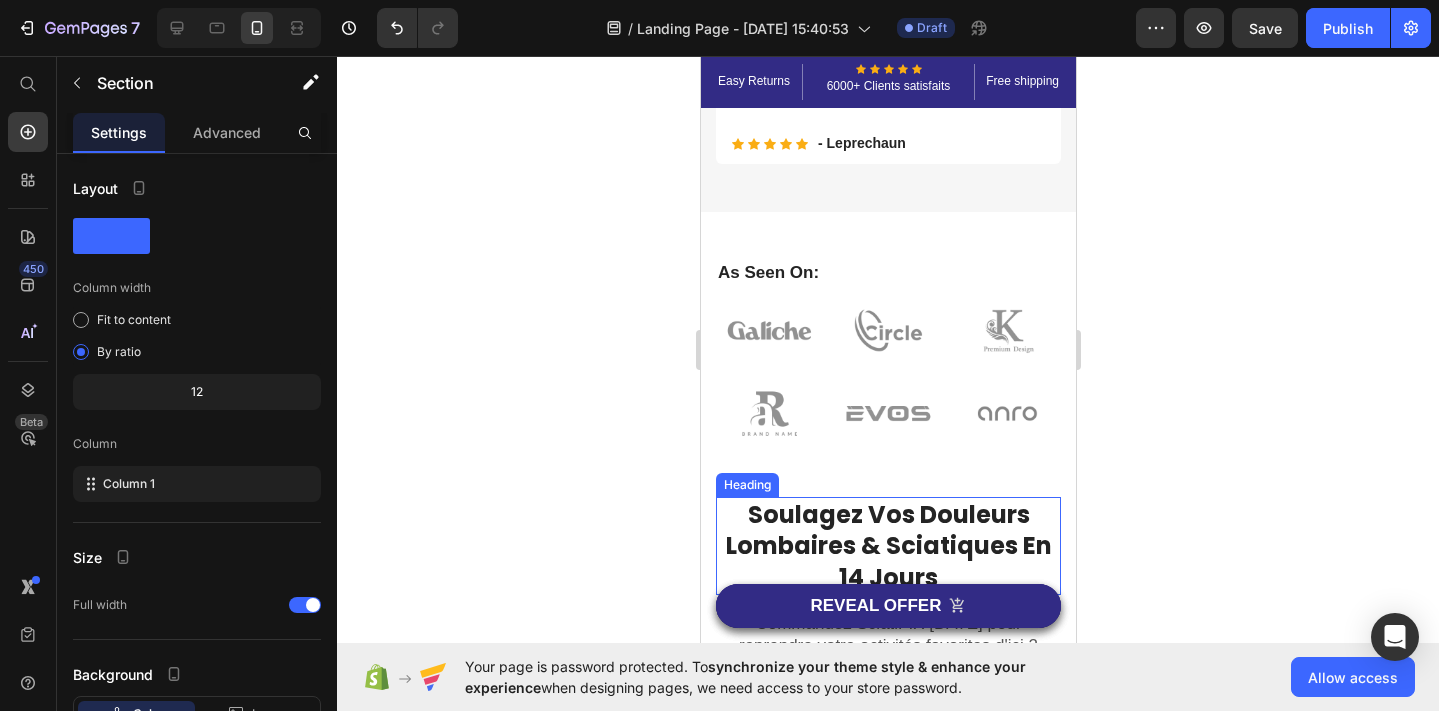 scroll, scrollTop: 1119, scrollLeft: 0, axis: vertical 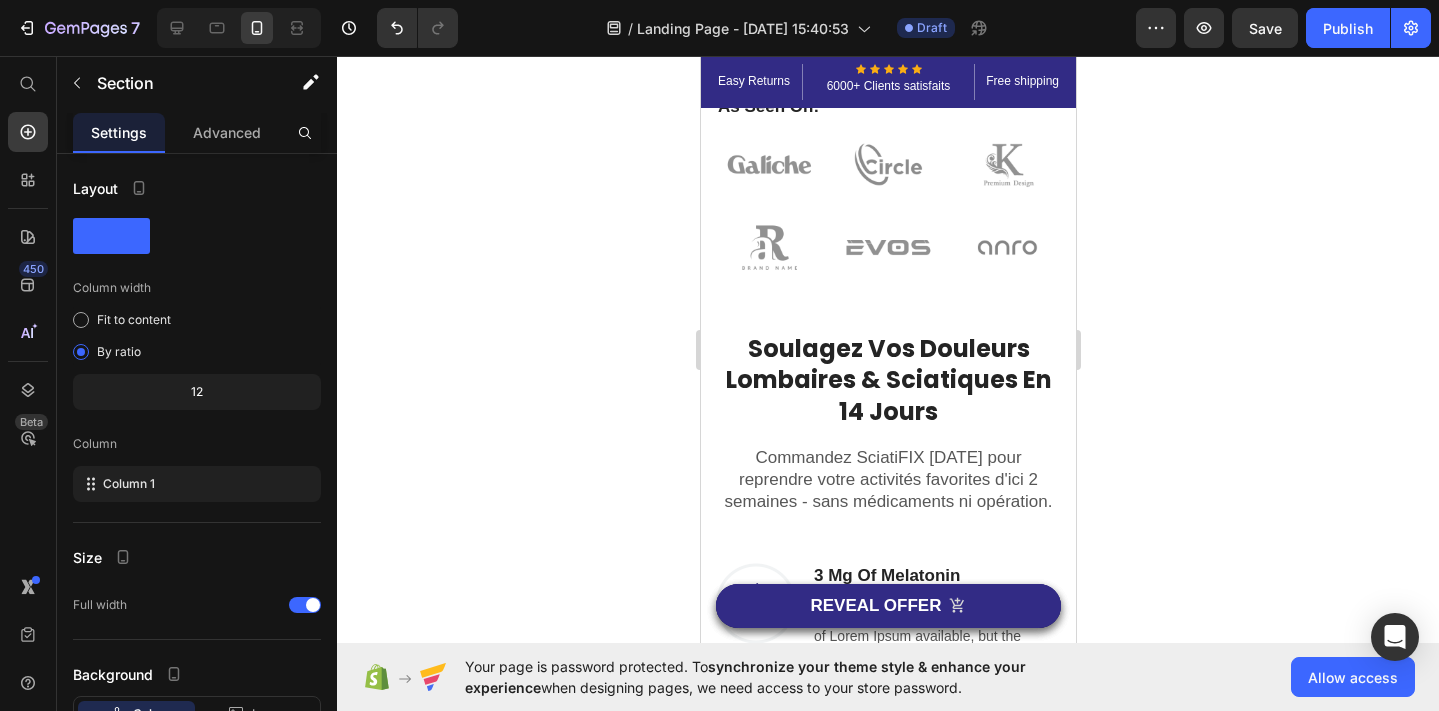 click on "Soulagez Vos Douleurs Lombaires & Sciatiques En 14 Jours Heading Row Commandez SciatiFIX aujourd'hui pour reprendre votre activités favorites d'ici 2 semaines - sans médicaments ni opération. Text block Row Image 3 Mg Of Melatonin Heading There are many variations of passages of Lorem Ipsum available, but the majority have suffered alteration Text block Row Image L-Theanine And Botanicals Heading There are many variations of passages of Lorem Ipsum available, but the majority have suffered alteration Text block Row Image No Artificial Flavors, Gluten Free Heading There are many variations of passages of Lorem Ipsum available, but the majority have suffered alteration Text block Row  	   REVEAL OFFER Button                Icon 90 day money back guarantee Text block Icon List Row
Drop element here Row Section 3" at bounding box center [887, 706] 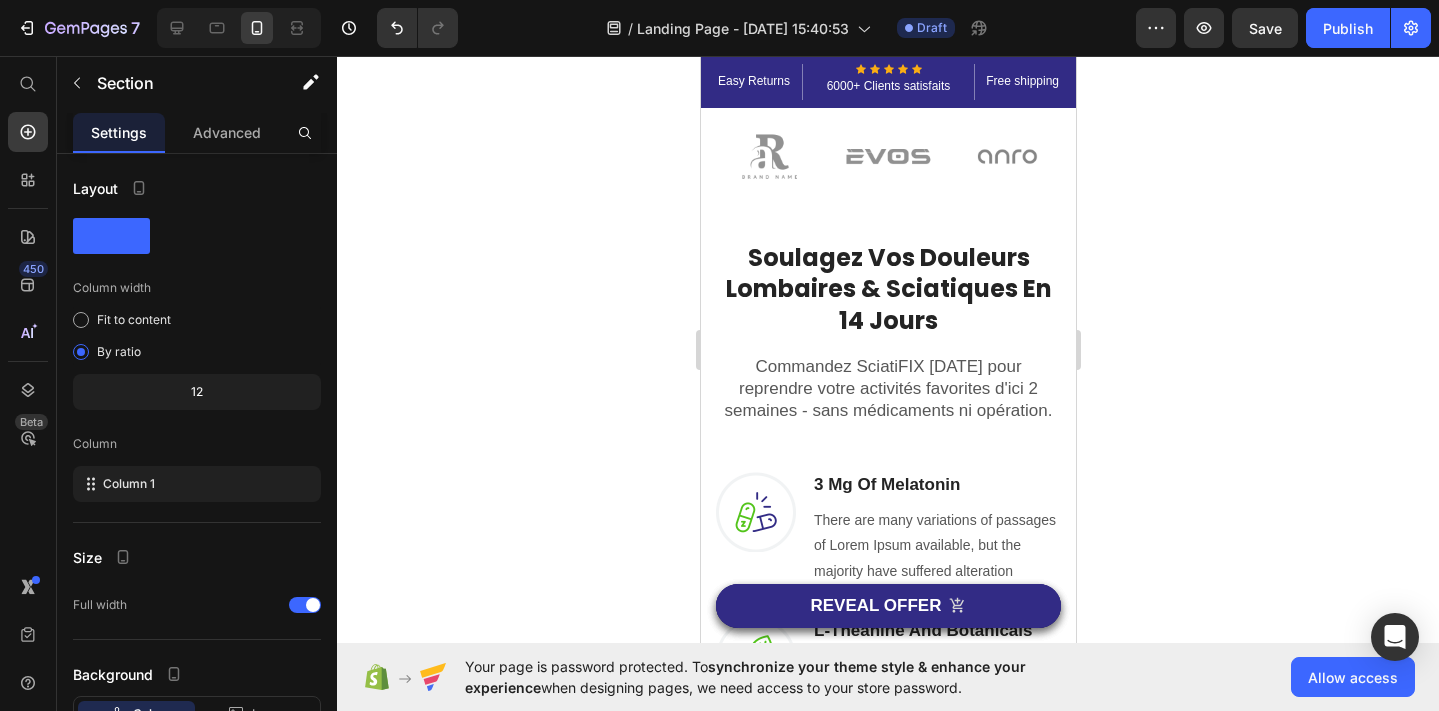 scroll, scrollTop: 1218, scrollLeft: 0, axis: vertical 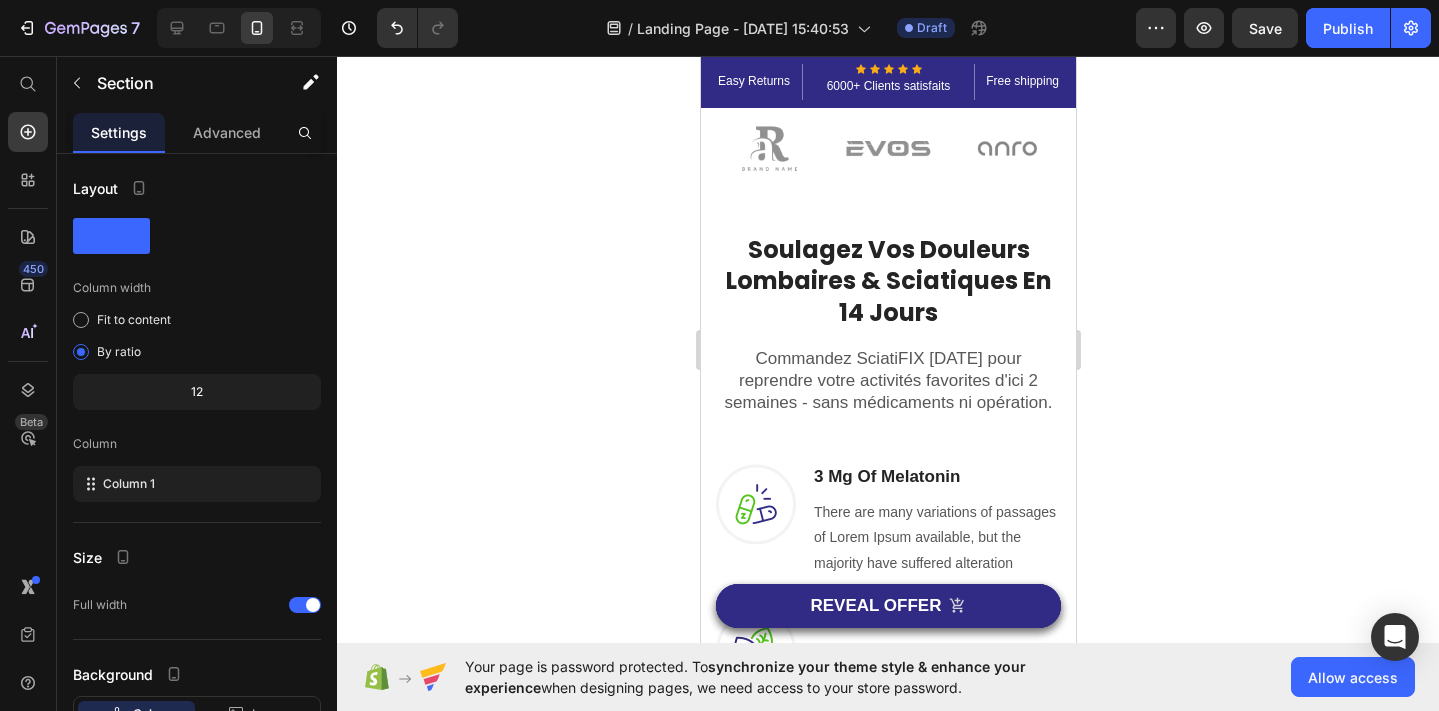 click on "Soulagez Vos Douleurs Lombaires & Sciatiques En 14 Jours Heading Row Commandez SciatiFIX aujourd'hui pour reprendre votre activités favorites d'ici 2 semaines - sans médicaments ni opération. Text block Row Image 3 Mg Of Melatonin Heading There are many variations of passages of Lorem Ipsum available, but the majority have suffered alteration Text block Row Image L-Theanine And Botanicals Heading There are many variations of passages of Lorem Ipsum available, but the majority have suffered alteration Text block Row Image No Artificial Flavors, Gluten Free Heading There are many variations of passages of Lorem Ipsum available, but the majority have suffered alteration Text block Row  	   REVEAL OFFER Button                Icon 90 day money back guarantee Text block Icon List Row
Drop element here Row Section 3" at bounding box center [887, 607] 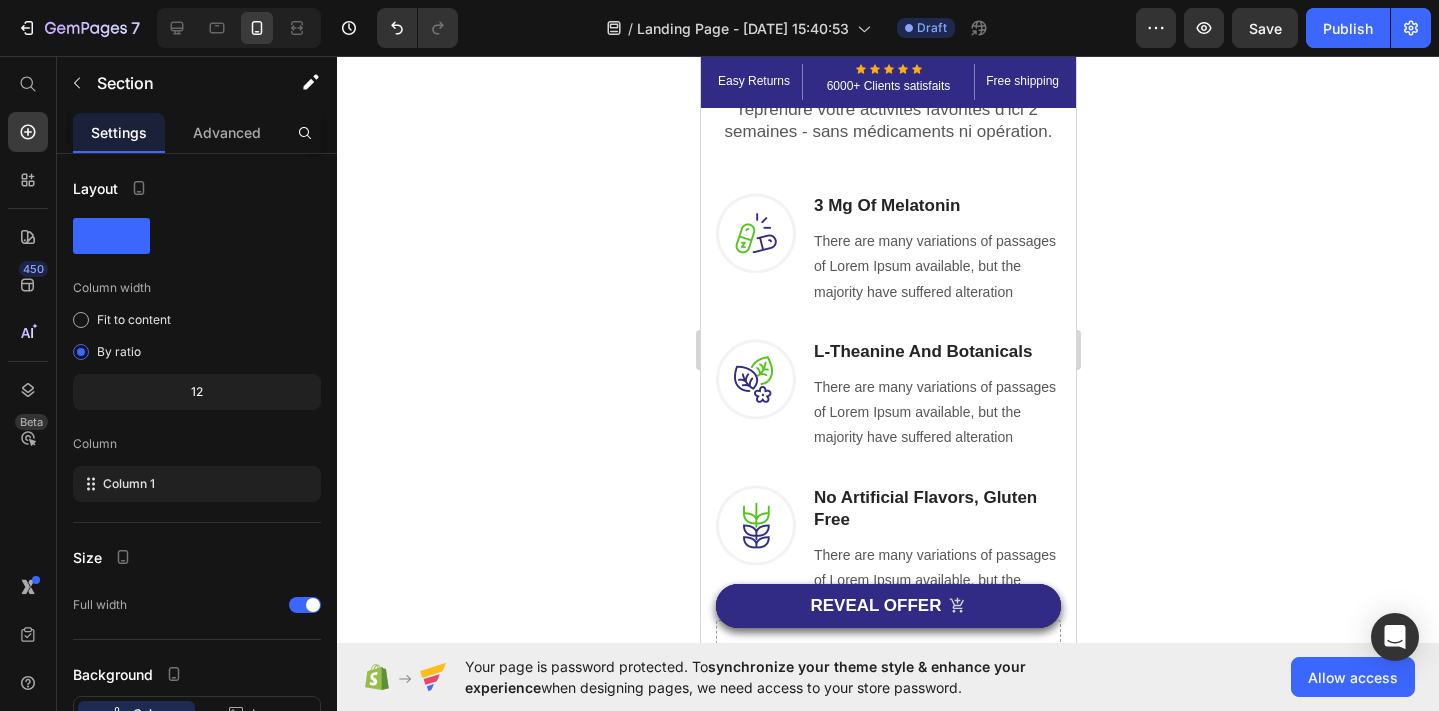scroll, scrollTop: 1671, scrollLeft: 0, axis: vertical 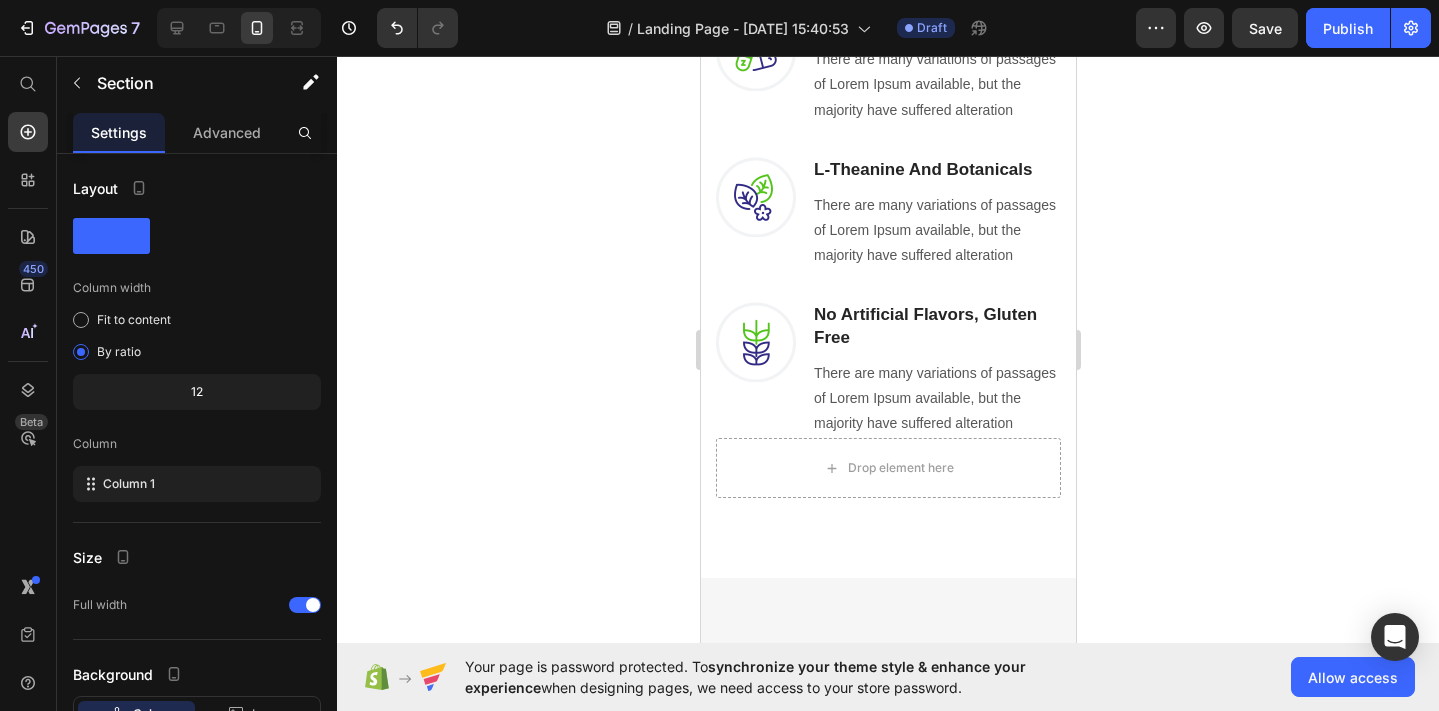 click 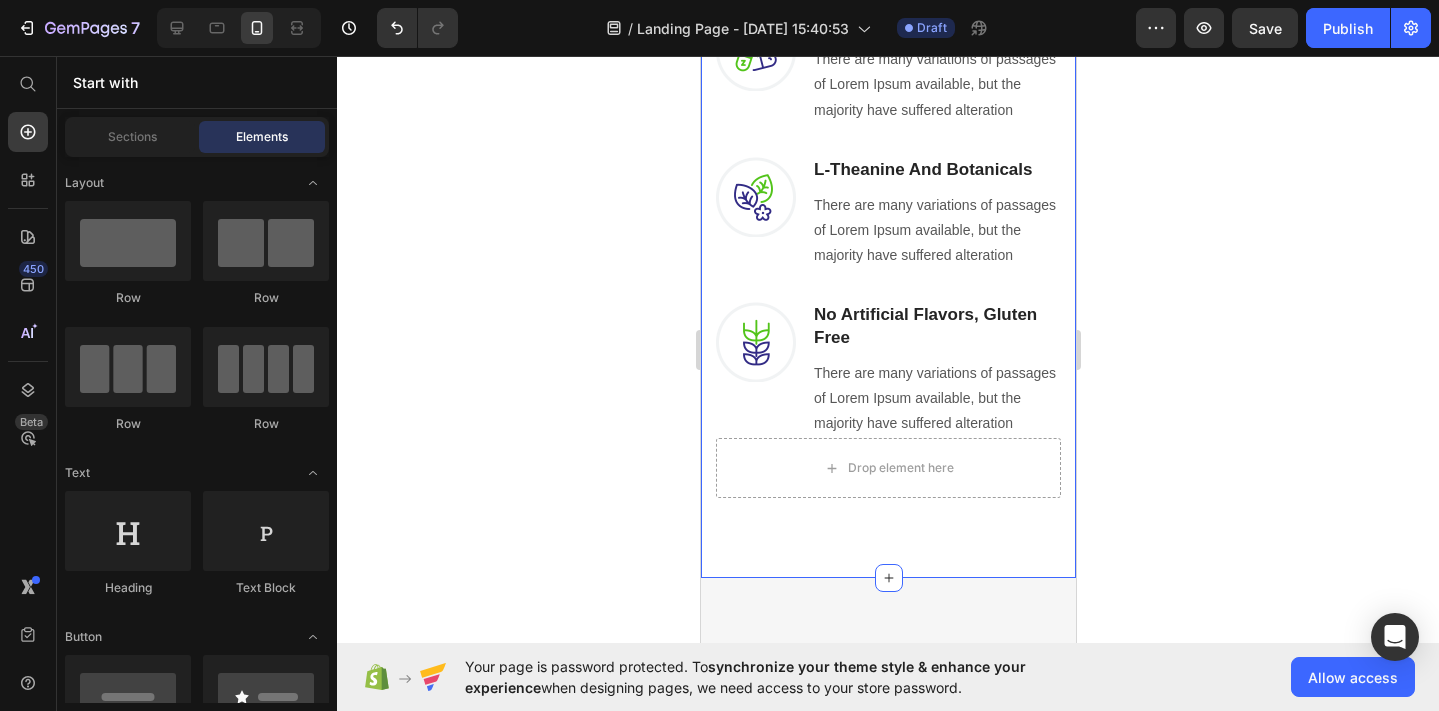 click on "Soulagez Vos Douleurs Lombaires & Sciatiques En 14 Jours Heading Row Commandez SciatiFIX aujourd'hui pour reprendre votre activités favorites d'ici 2 semaines - sans médicaments ni opération. Text block Row Image 3 Mg Of Melatonin Heading There are many variations of passages of Lorem Ipsum available, but the majority have suffered alteration Text block Row Image L-Theanine And Botanicals Heading There are many variations of passages of Lorem Ipsum available, but the majority have suffered alteration Text block Row Image No Artificial Flavors, Gluten Free Heading There are many variations of passages of Lorem Ipsum available, but the majority have suffered alteration Text block Row  	   REVEAL OFFER Button                Icon 90 day money back guarantee Text block Icon List Row
Drop element here Row Section 3" at bounding box center [887, 154] 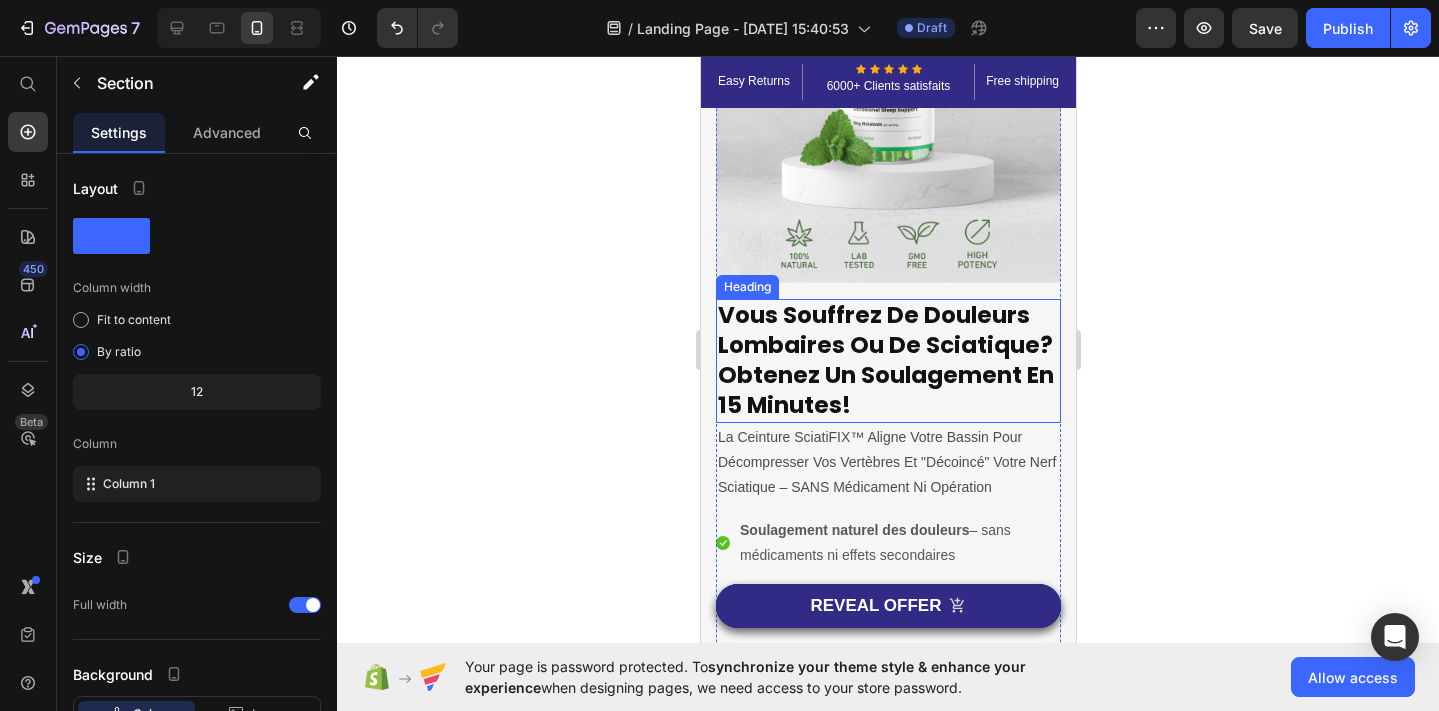 scroll, scrollTop: 287, scrollLeft: 0, axis: vertical 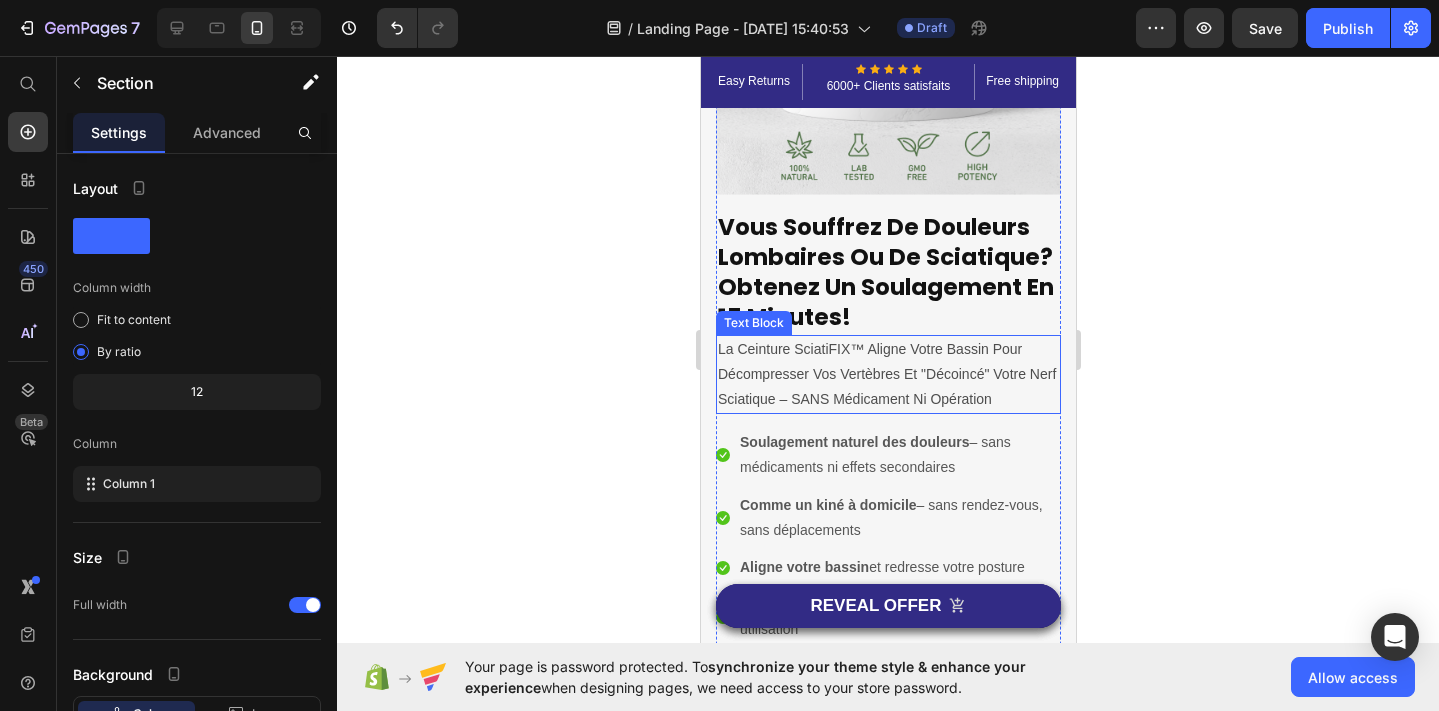 click on "La Ceinture SciatiFIX™ Aligne Votre Bassin Pour Décompresser Vos Vertèbres Et "Décoincé" Votre Nerf Sciatique – SANS Médicament Ni Opération" at bounding box center [887, 375] 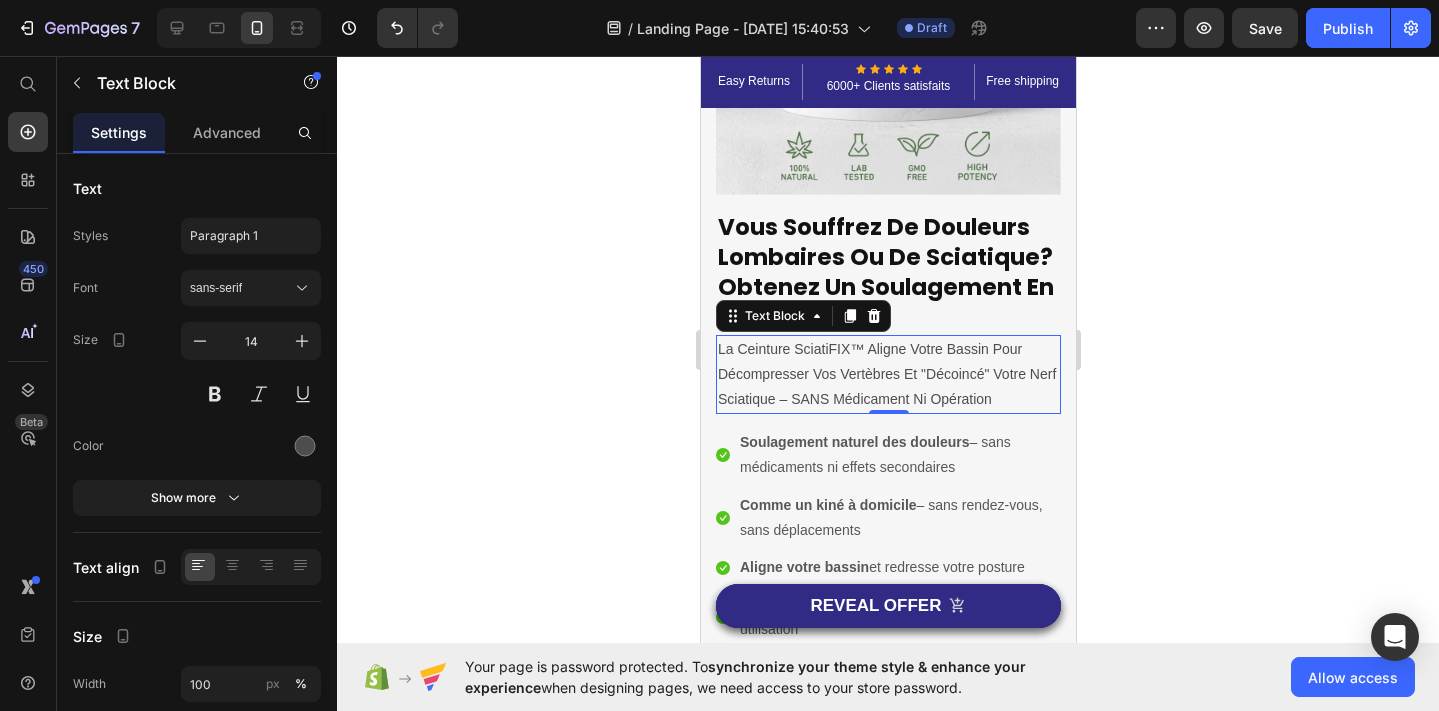 click 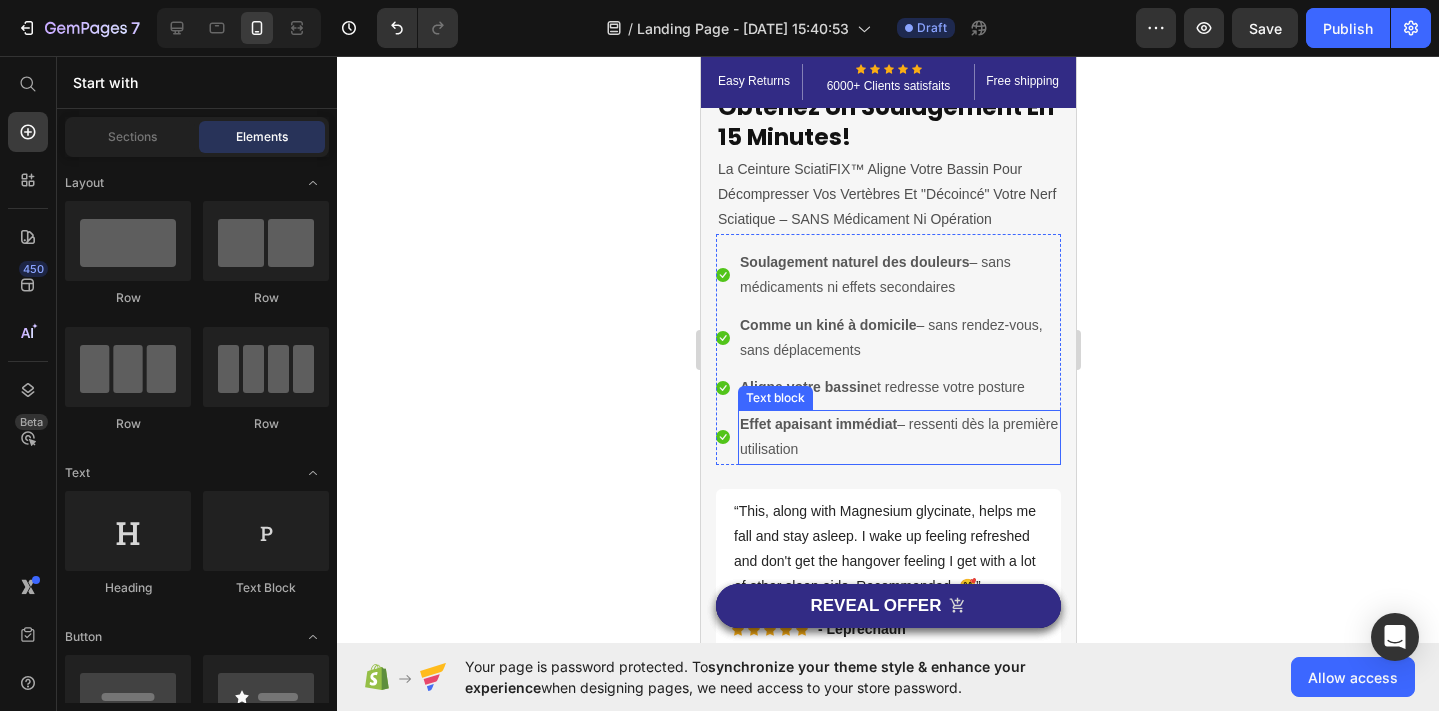 scroll, scrollTop: 469, scrollLeft: 0, axis: vertical 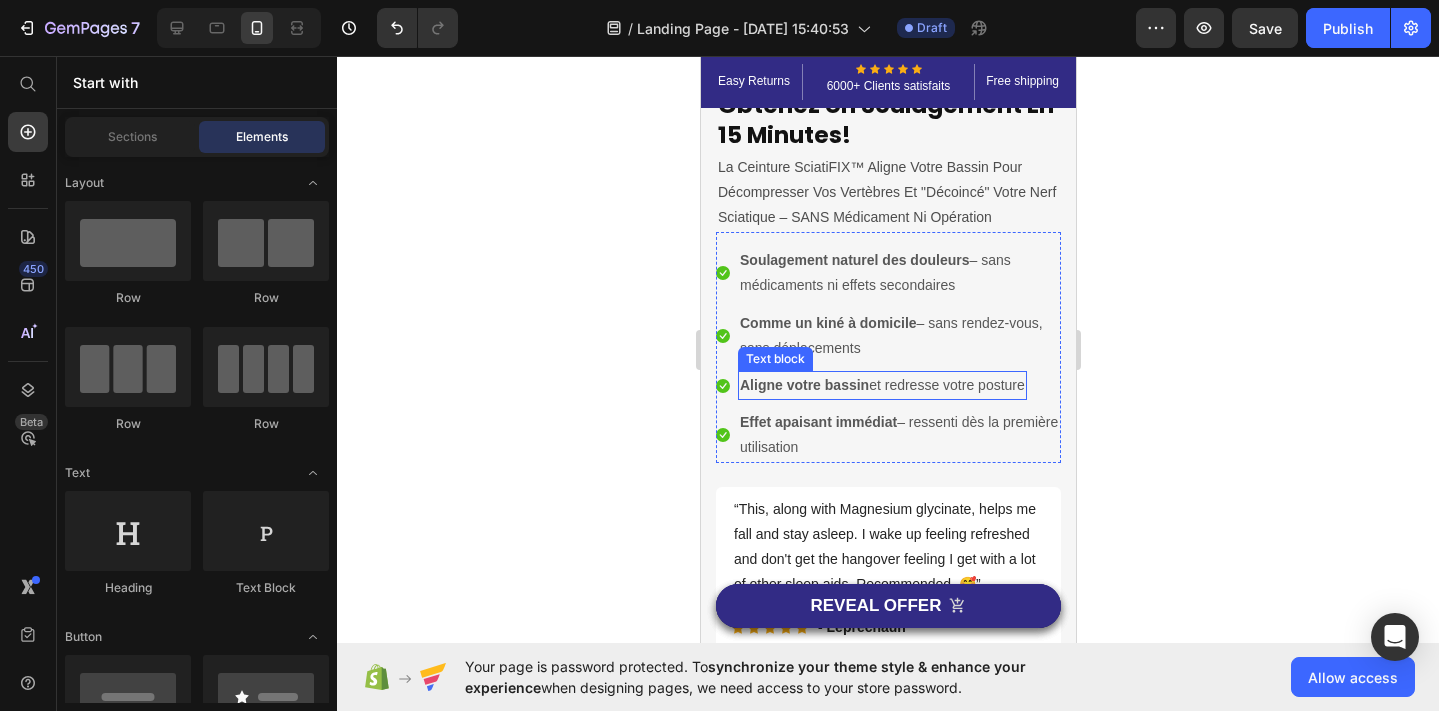 click on "Aligne votre bassin  et redresse votre posture" at bounding box center (881, 385) 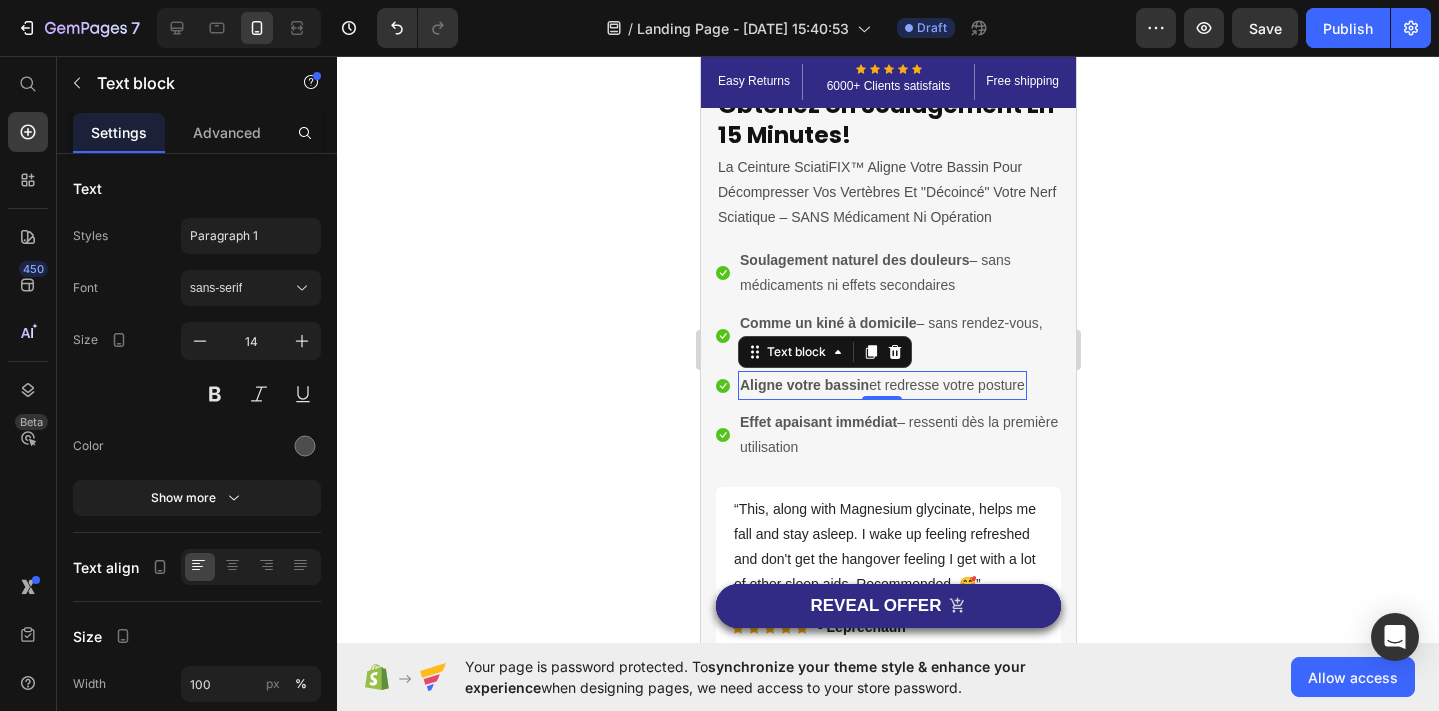 click 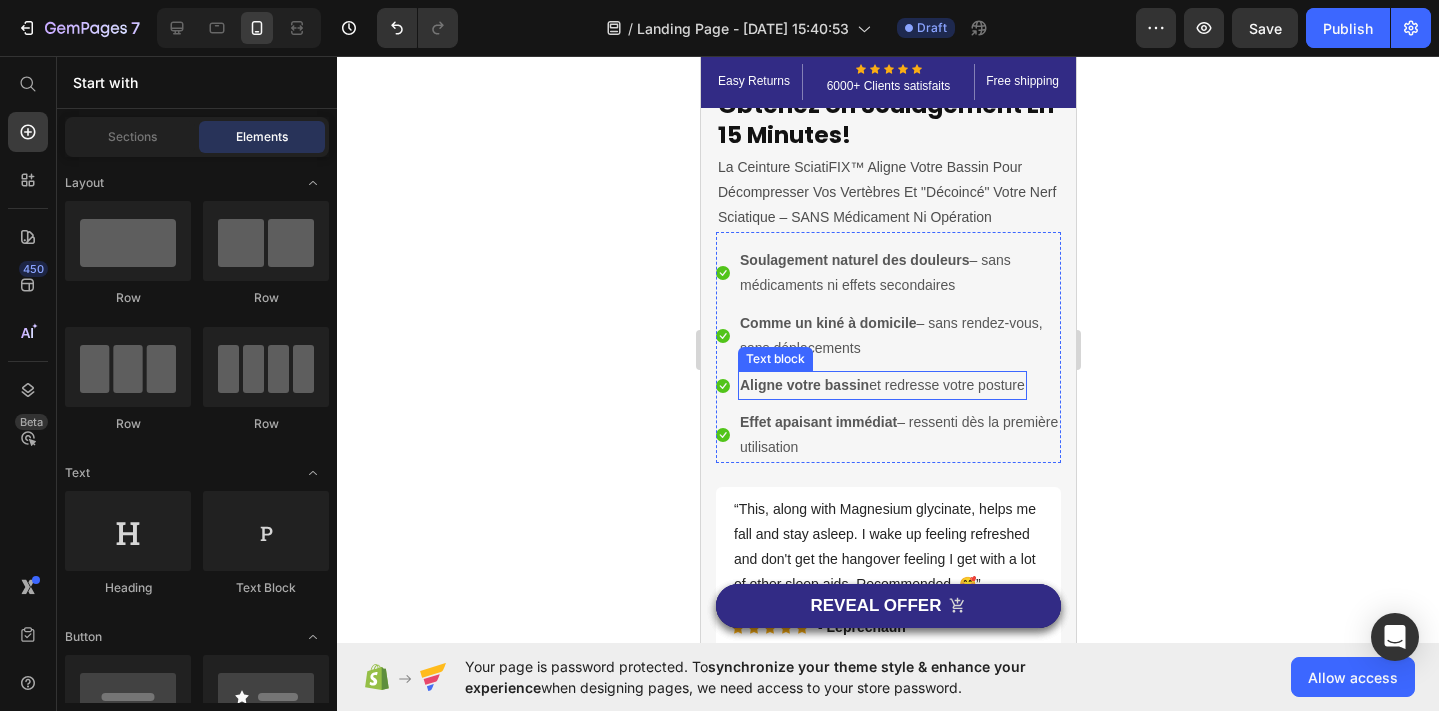 click on "Aligne votre bassin  et redresse votre posture" at bounding box center (881, 385) 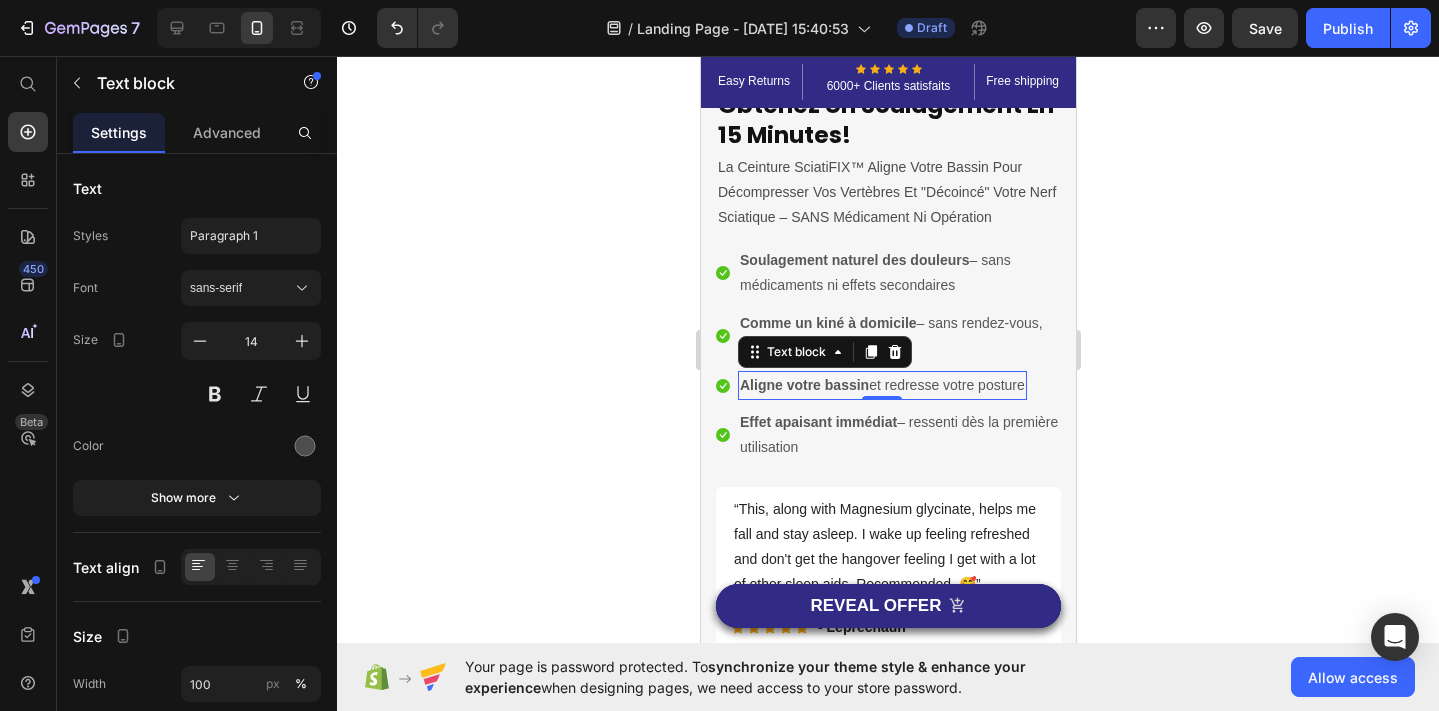 click on "Aligne votre bassin  et redresse votre posture" at bounding box center [881, 385] 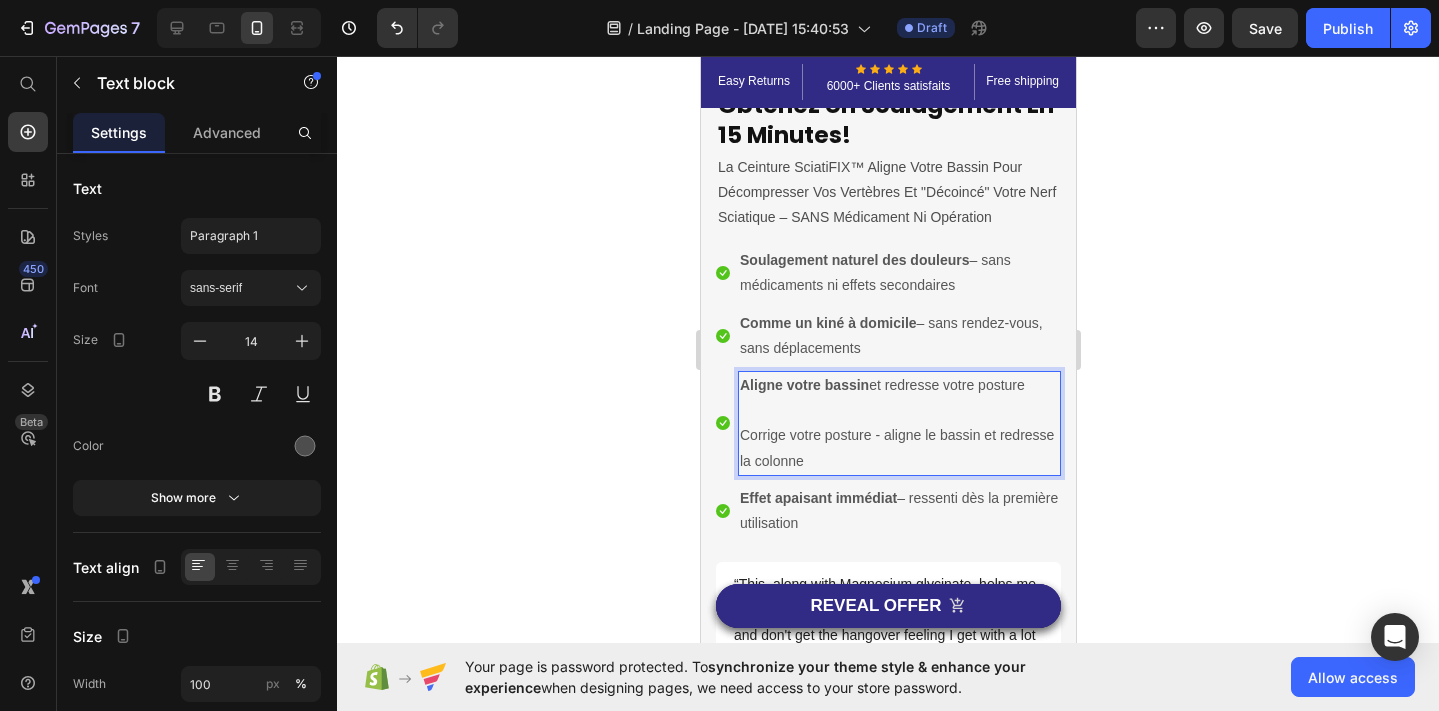 click on "Aligne votre bassin  et redresse votre posture" at bounding box center [898, 385] 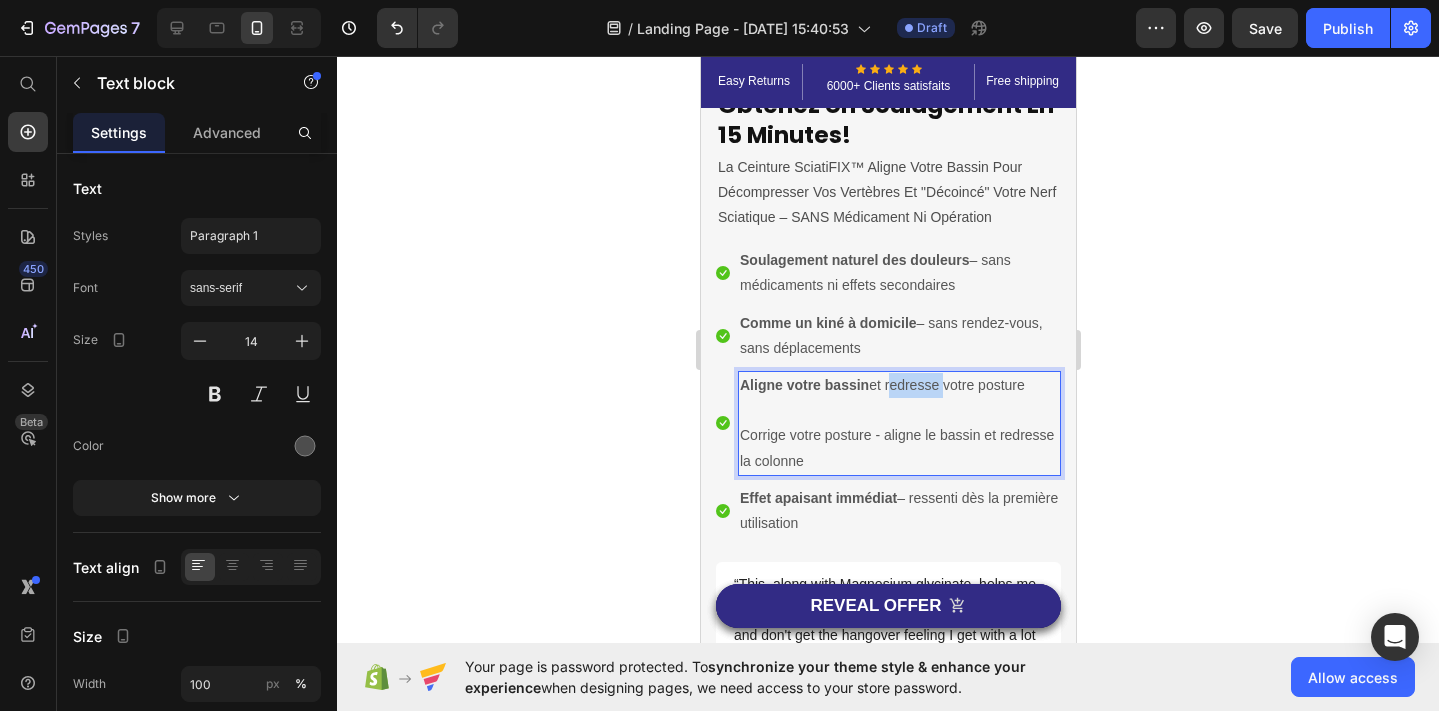click on "Aligne votre bassin  et redresse votre posture" at bounding box center (898, 385) 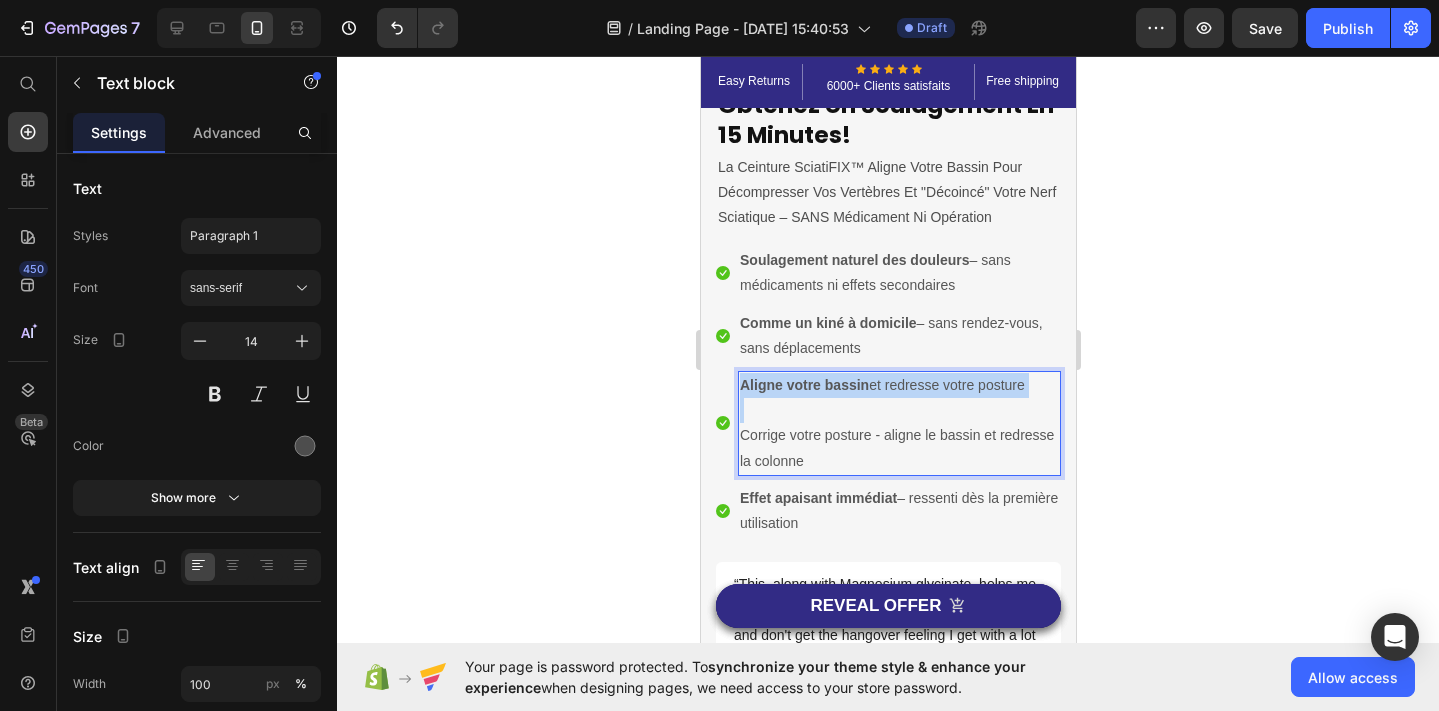 click on "Aligne votre bassin  et redresse votre posture" at bounding box center (898, 385) 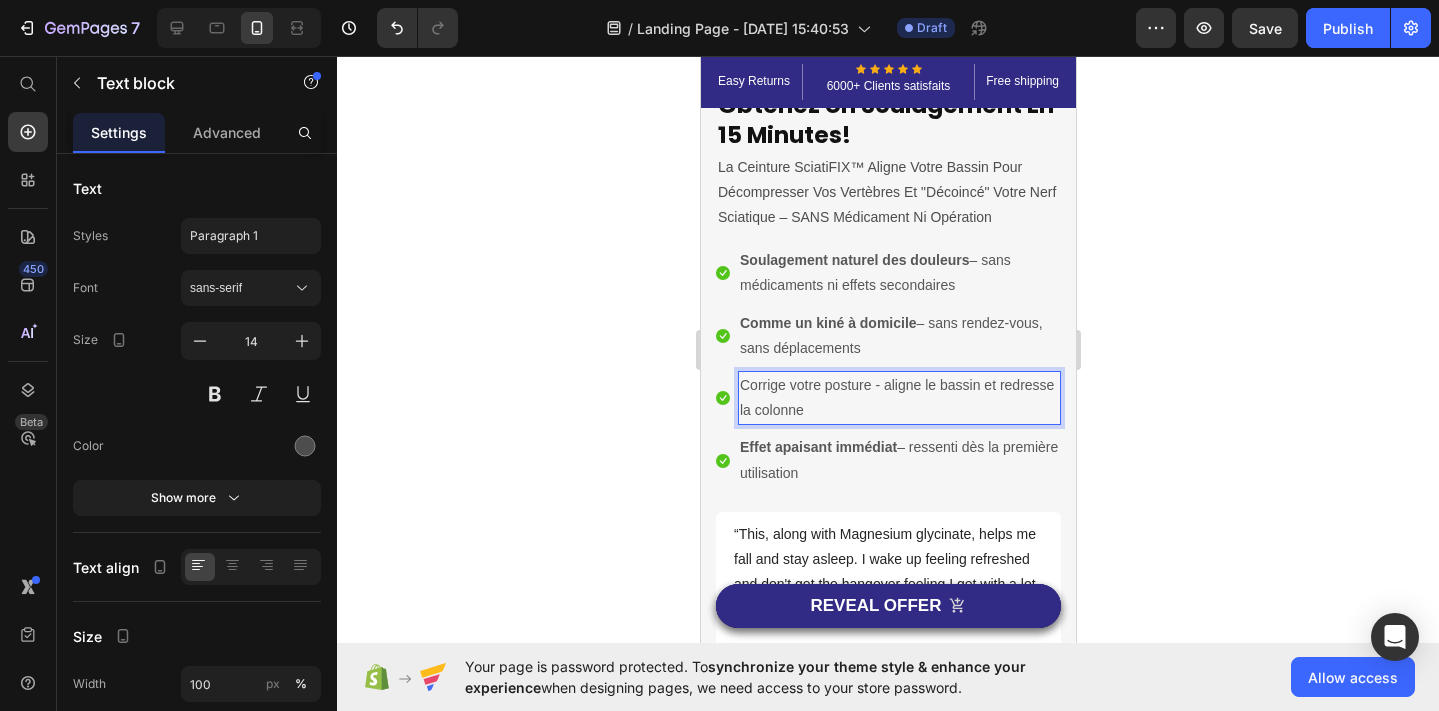 click on "Corrige votre posture - aligne le bassin et redresse la colonne" at bounding box center (898, 398) 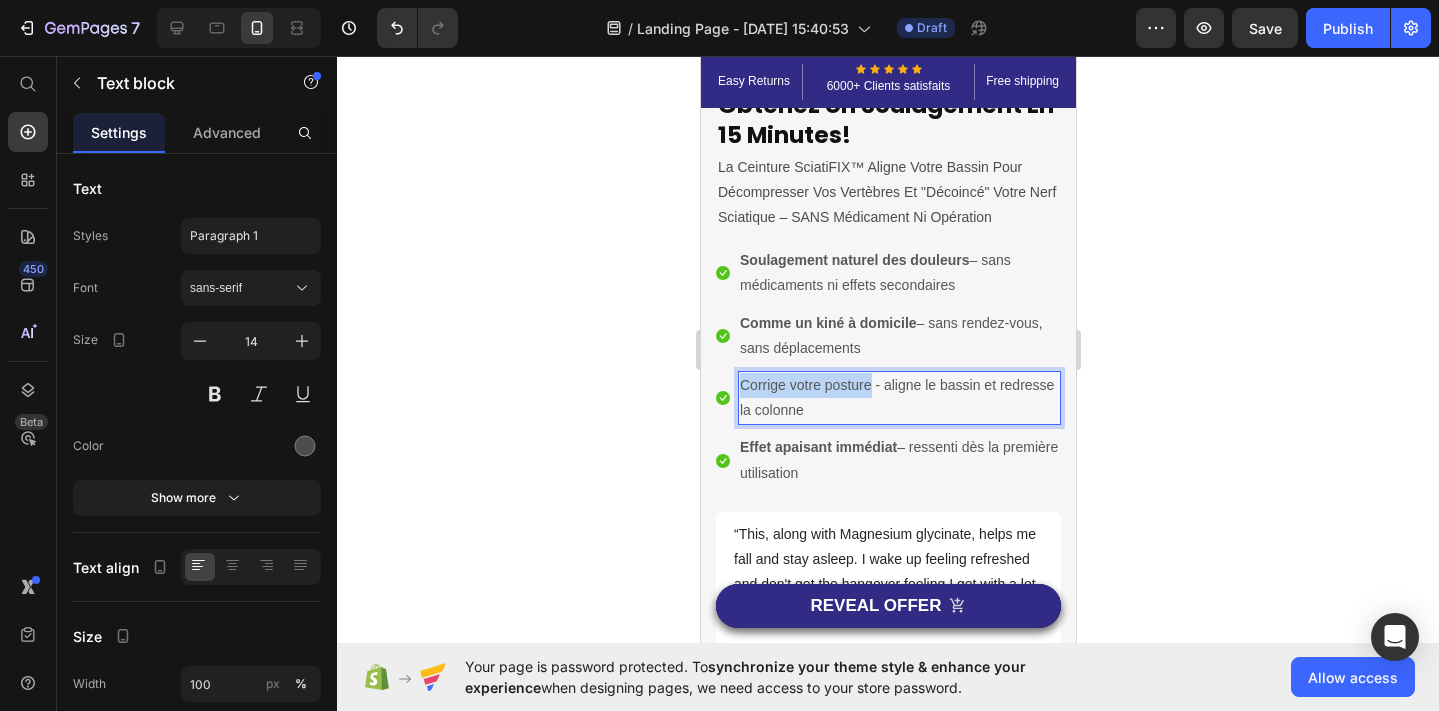 drag, startPoint x: 868, startPoint y: 384, endPoint x: 741, endPoint y: 382, distance: 127.01575 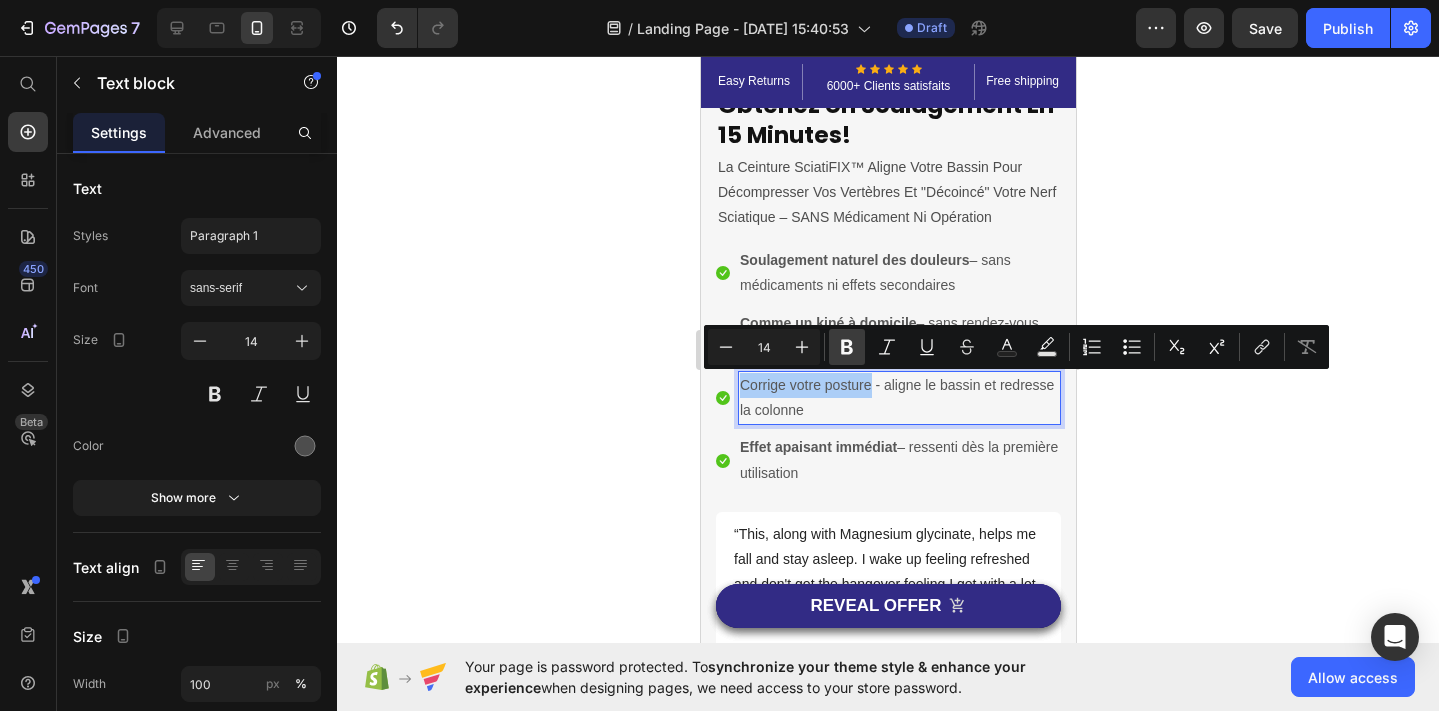 click 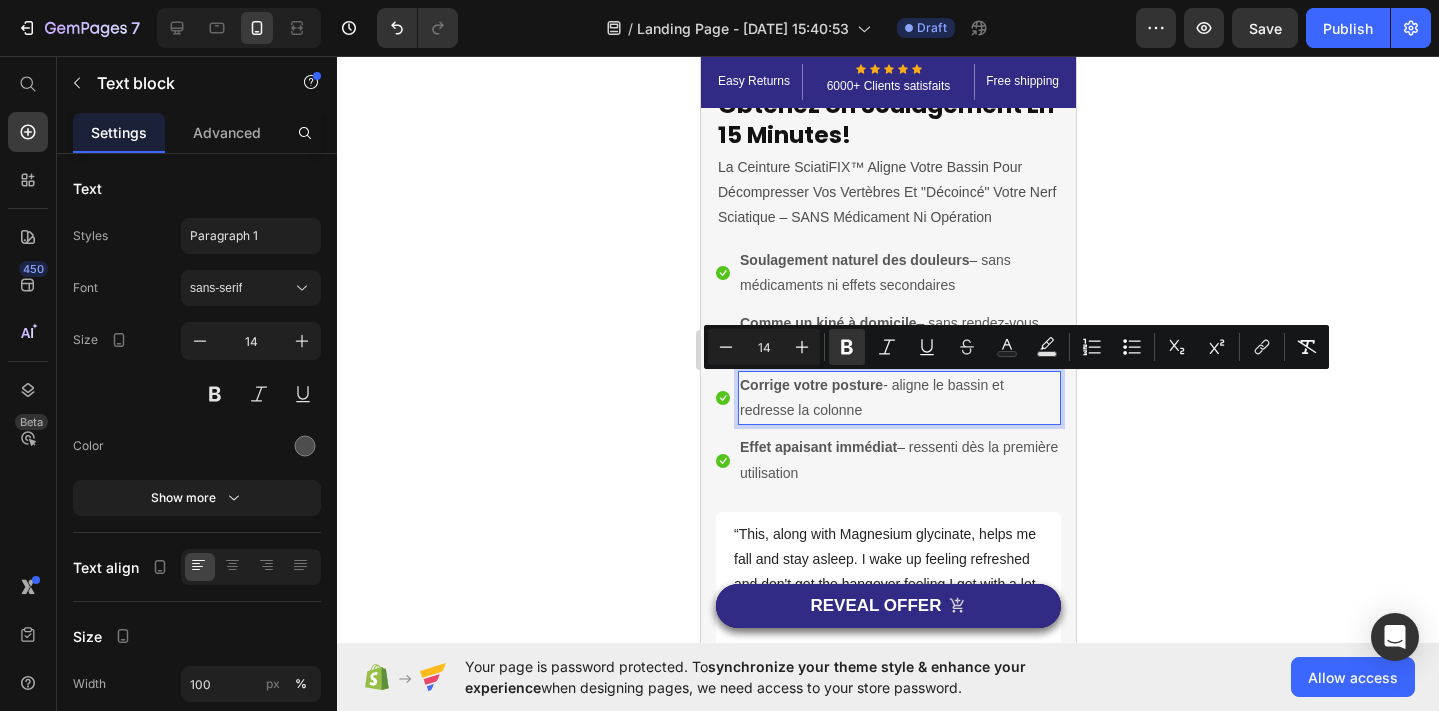 click 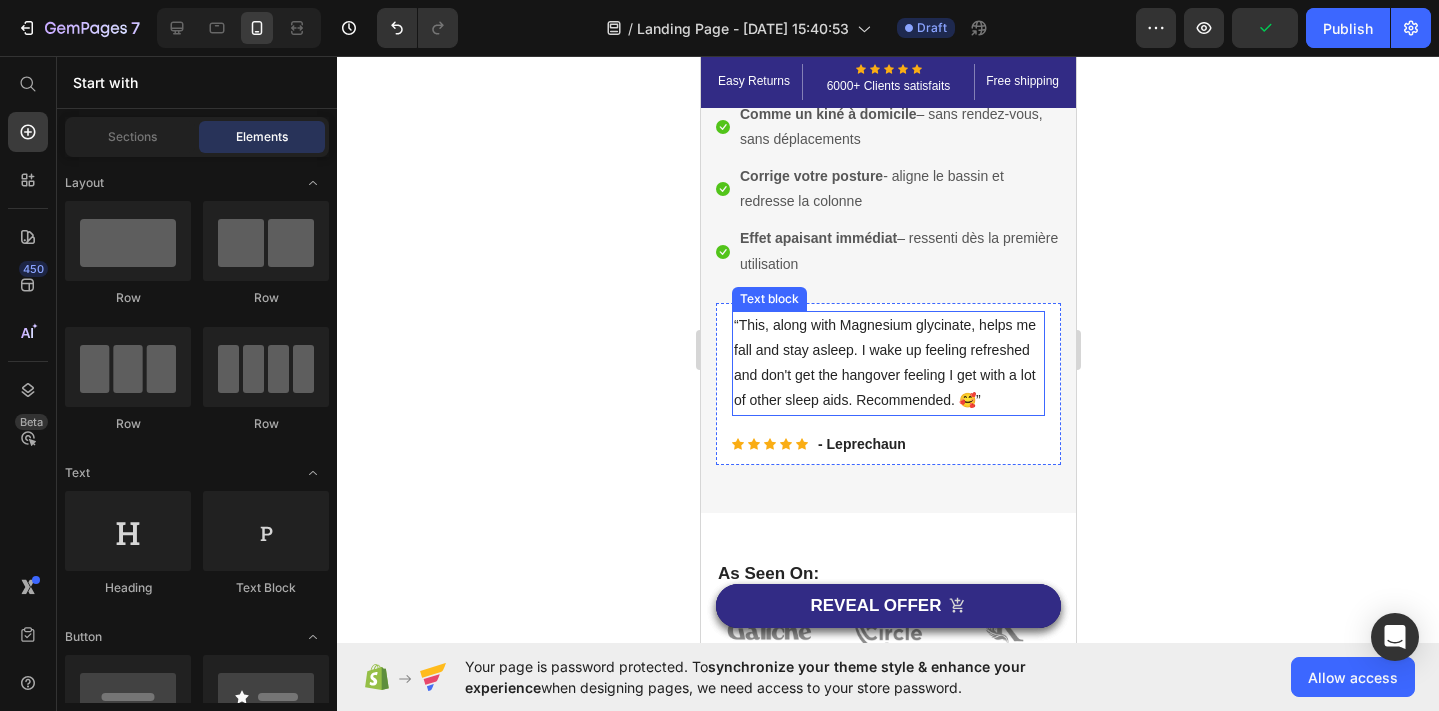 scroll, scrollTop: 683, scrollLeft: 0, axis: vertical 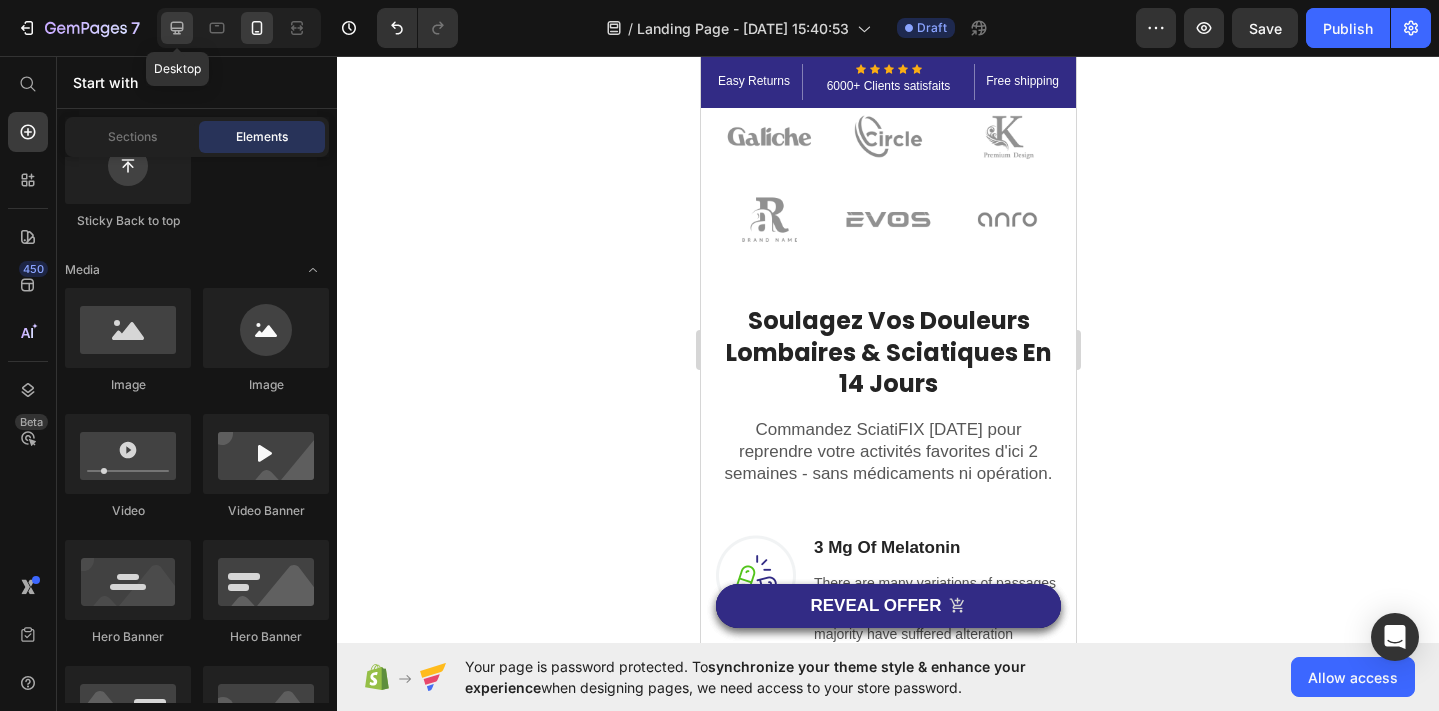 click 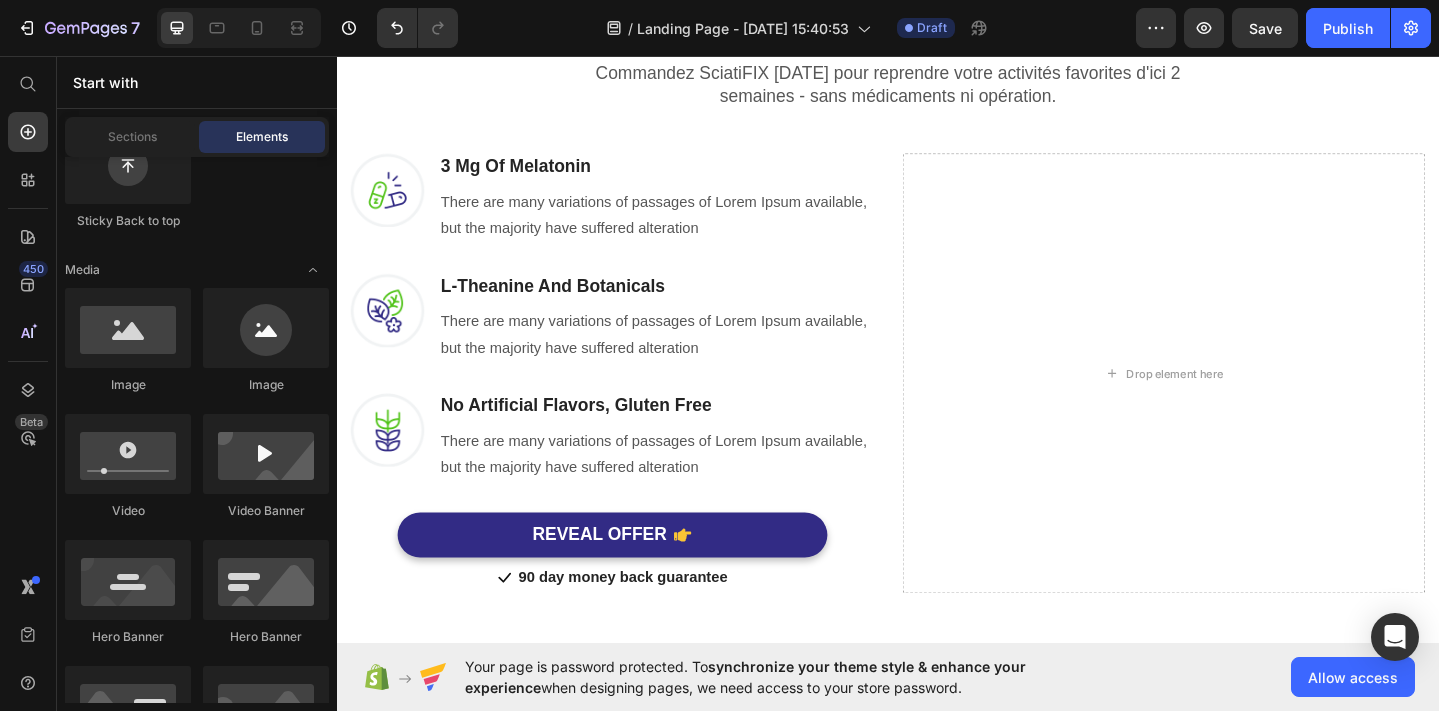 scroll, scrollTop: 923, scrollLeft: 0, axis: vertical 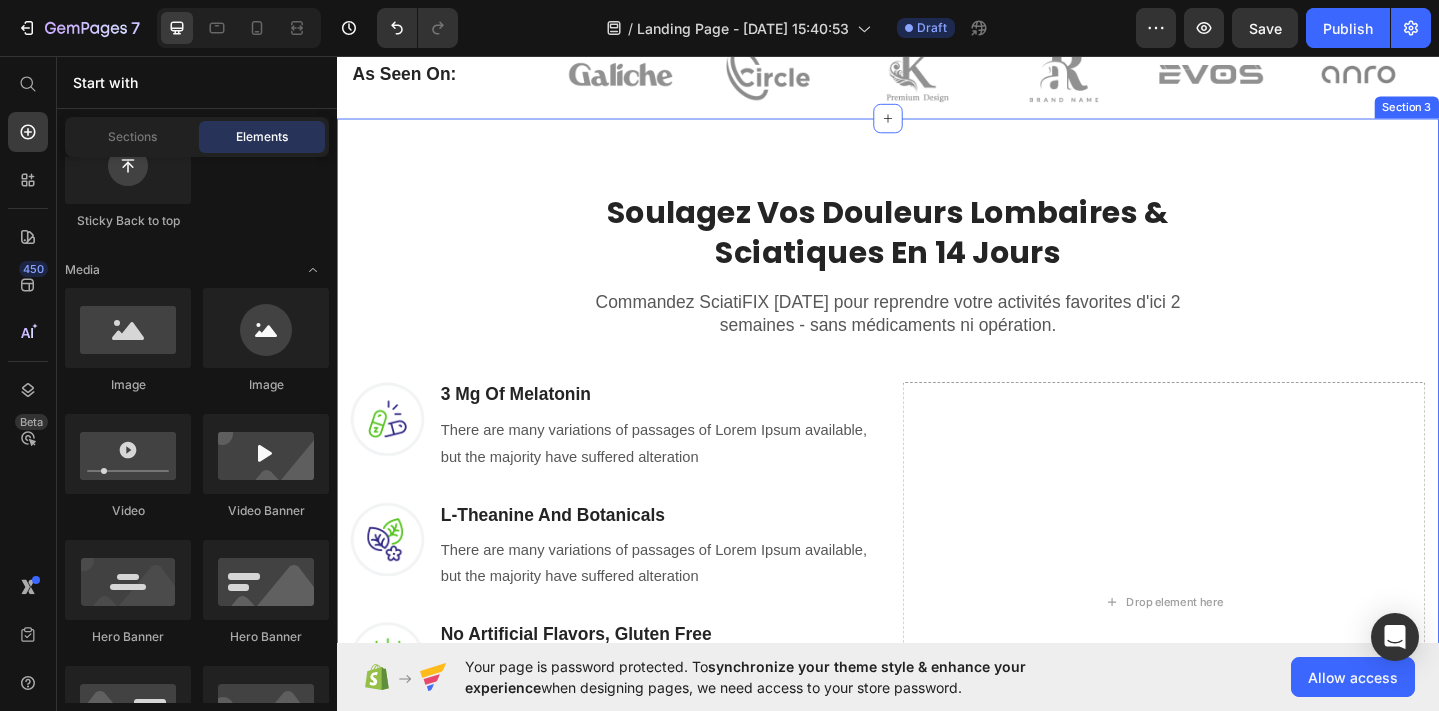 click on "Soulagez Vos Douleurs Lombaires & Sciatiques En 14 Jours Heading Row Commandez SciatiFIX aujourd'hui pour reprendre votre activités favorites d'ici 2 semaines - sans médicaments ni opération. Text block Row Image 3 Mg Of Melatonin Heading There are many variations of passages of Lorem Ipsum available, but the majority have suffered alteration Text block Row Image L-Theanine And Botanicals Heading There are many variations of passages of Lorem Ipsum available, but the majority have suffered alteration Text block Row Image No Artificial Flavors, Gluten Free Heading There are many variations of passages of Lorem Ipsum available, but the majority have suffered alteration Text block Row  	   REVEAL OFFER Button                Icon 90 day money back guarantee Text block Icon List Row
Drop element here Row Section 3" at bounding box center [937, 547] 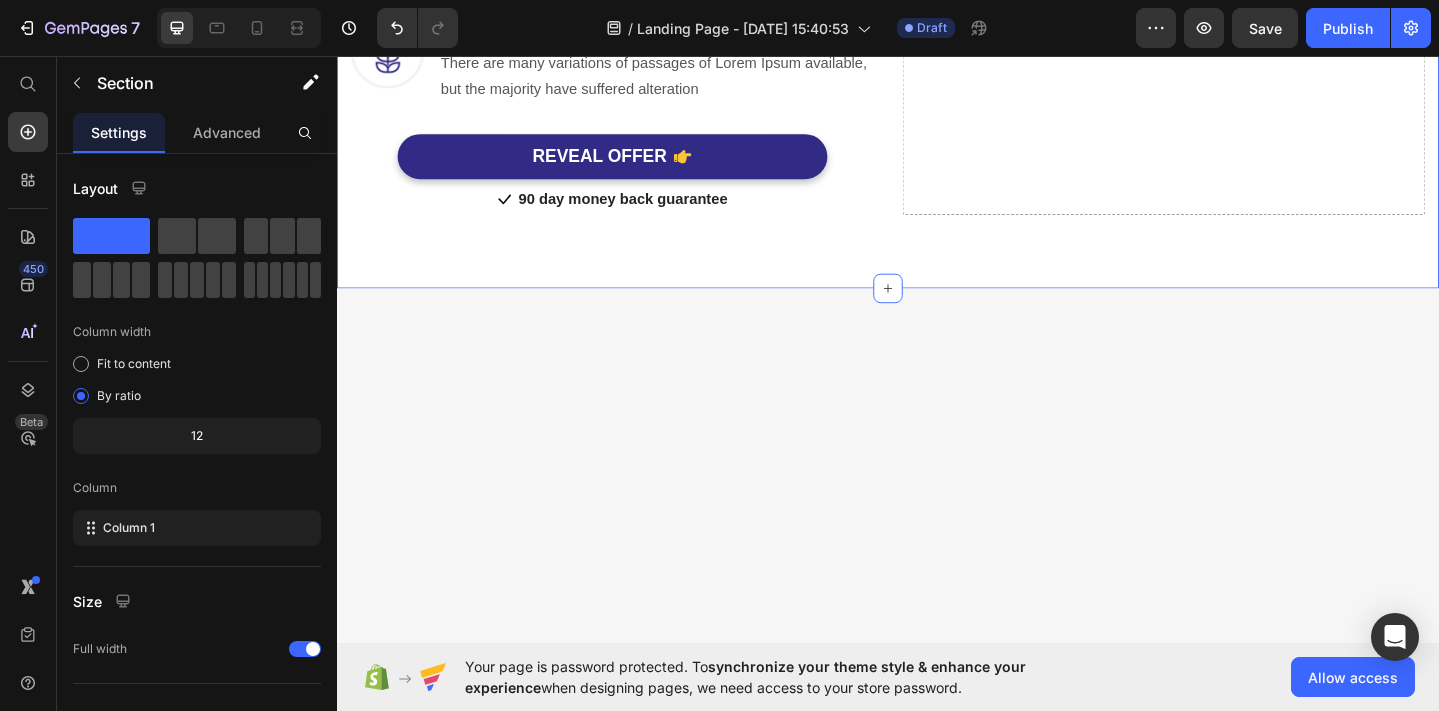 scroll, scrollTop: 676, scrollLeft: 0, axis: vertical 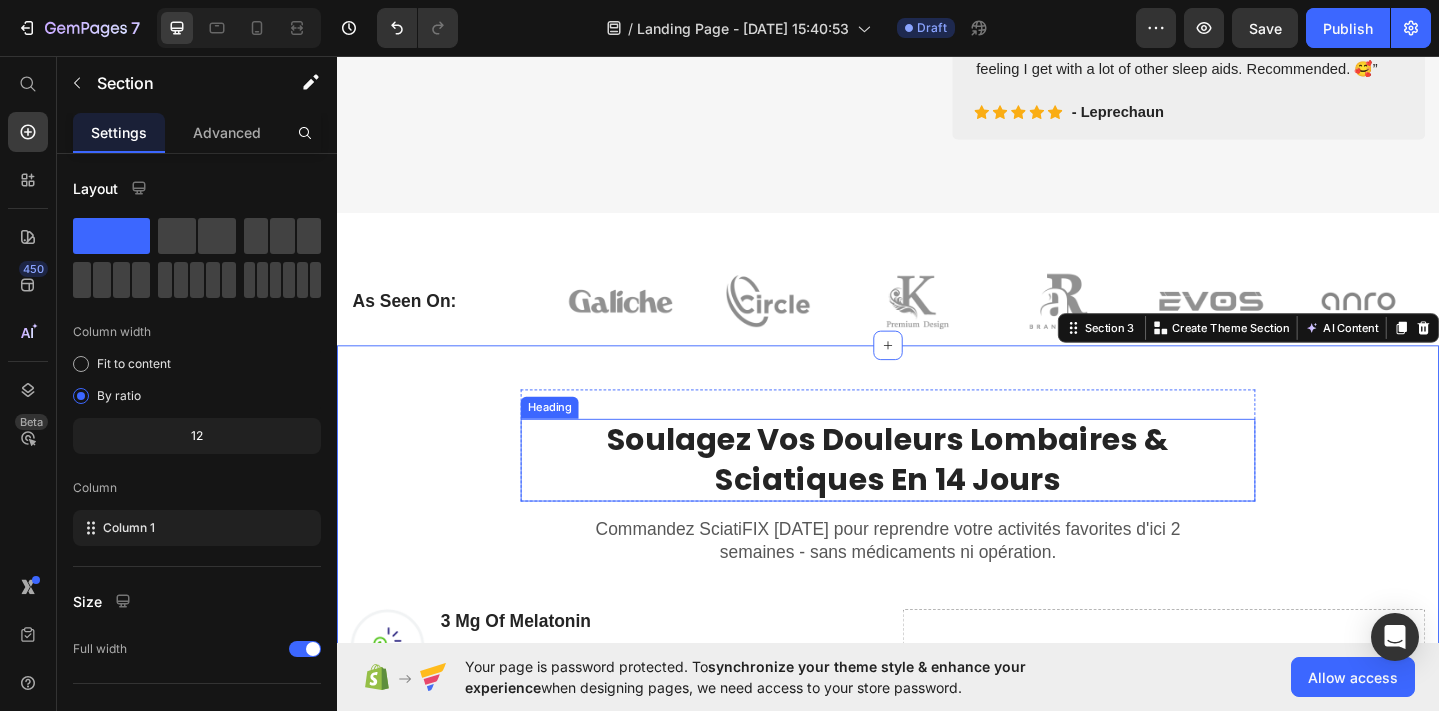 click on "Soulagez Vos Douleurs Lombaires & Sciatiques En 14 Jours" at bounding box center (937, 495) 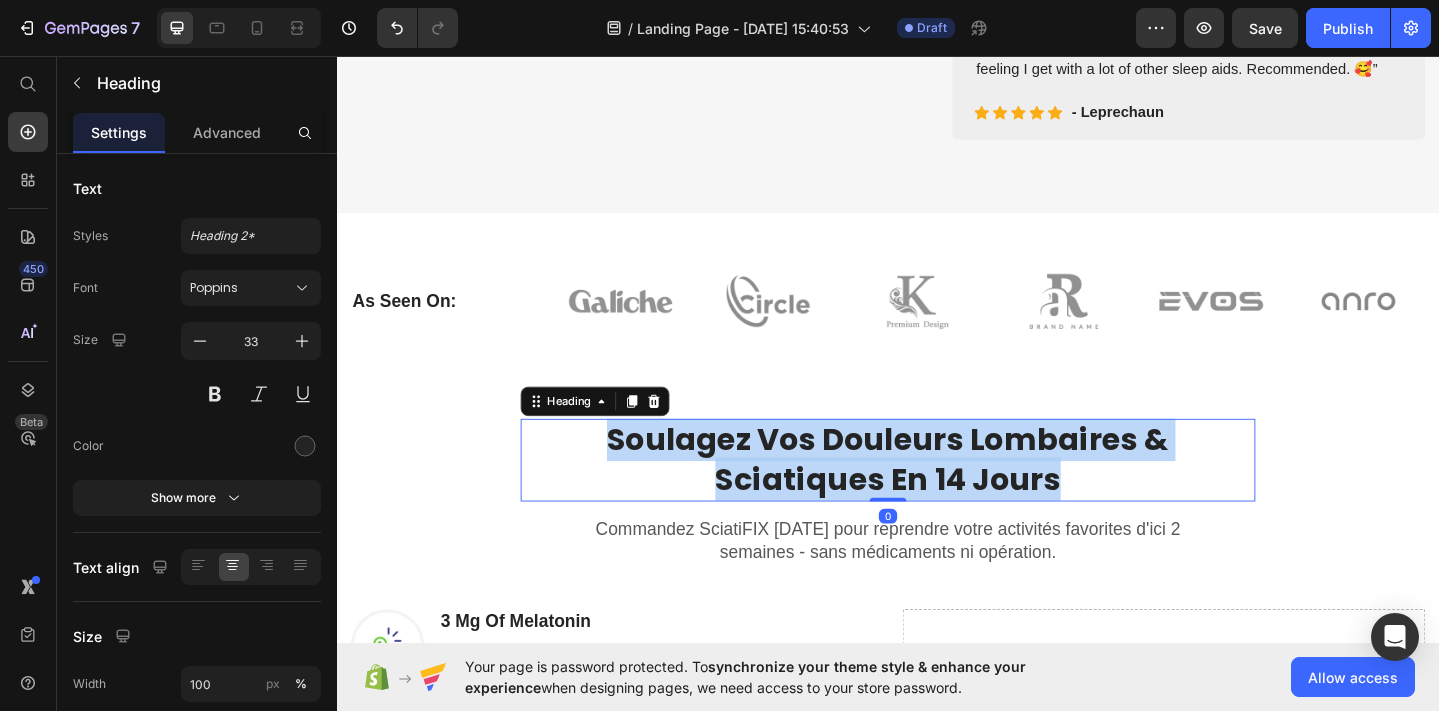 click on "Soulagez Vos Douleurs Lombaires & Sciatiques En 14 Jours" at bounding box center (937, 495) 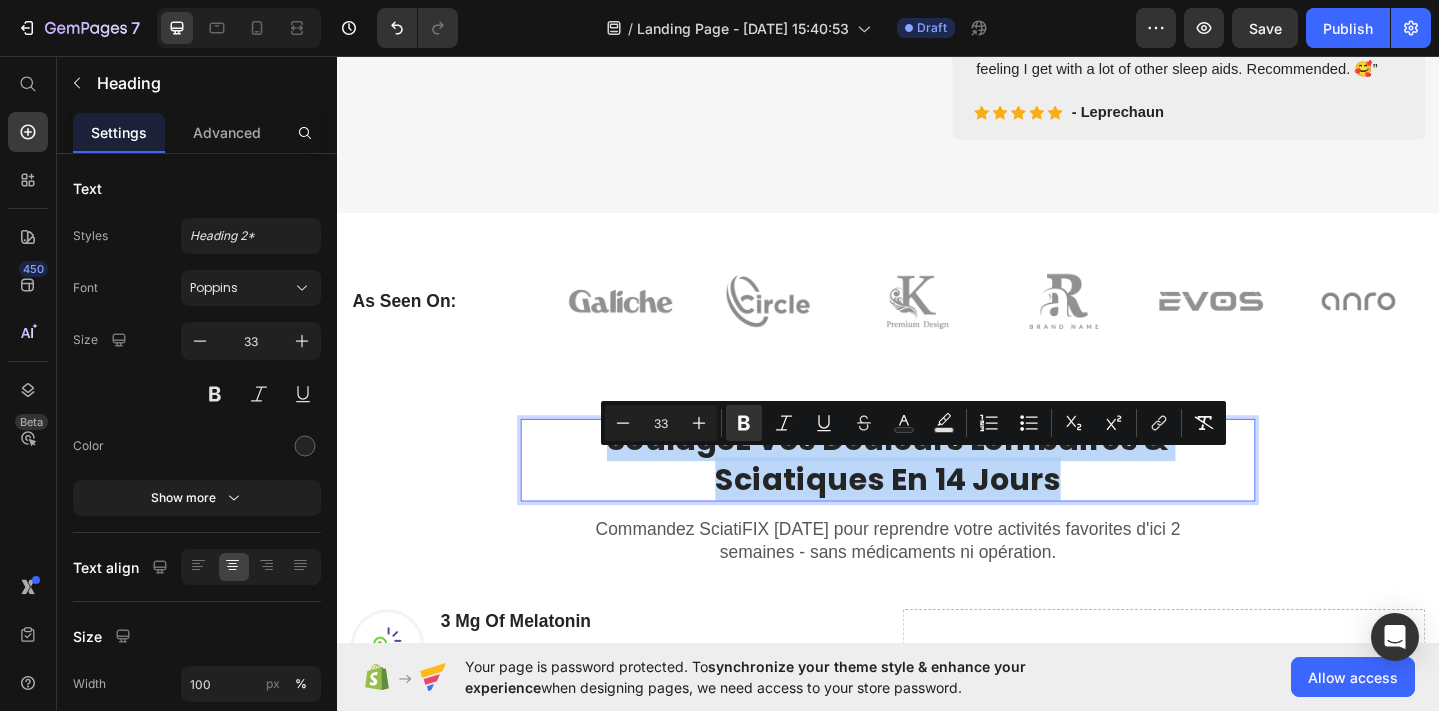 copy on "Soulagez Vos Douleurs Lombaires & Sciatiques En 14 Jours" 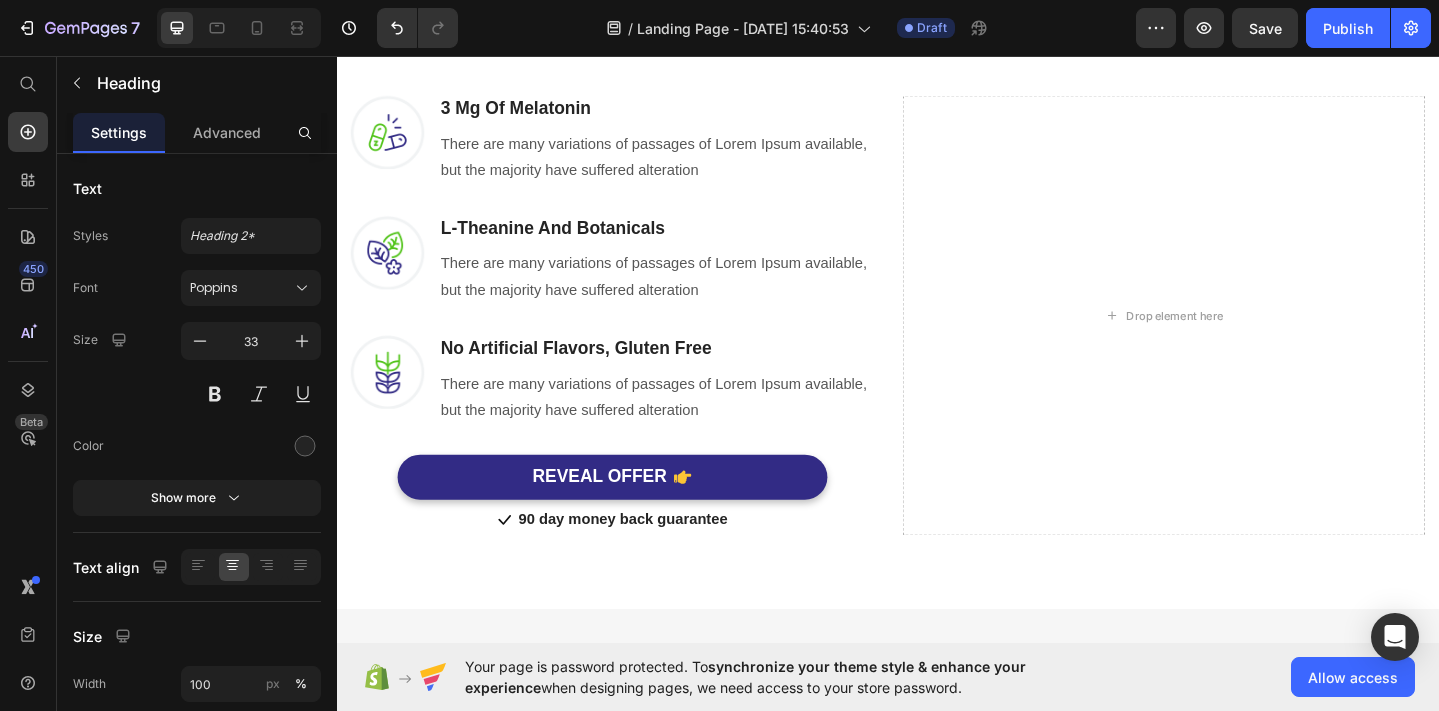 scroll, scrollTop: 1586, scrollLeft: 0, axis: vertical 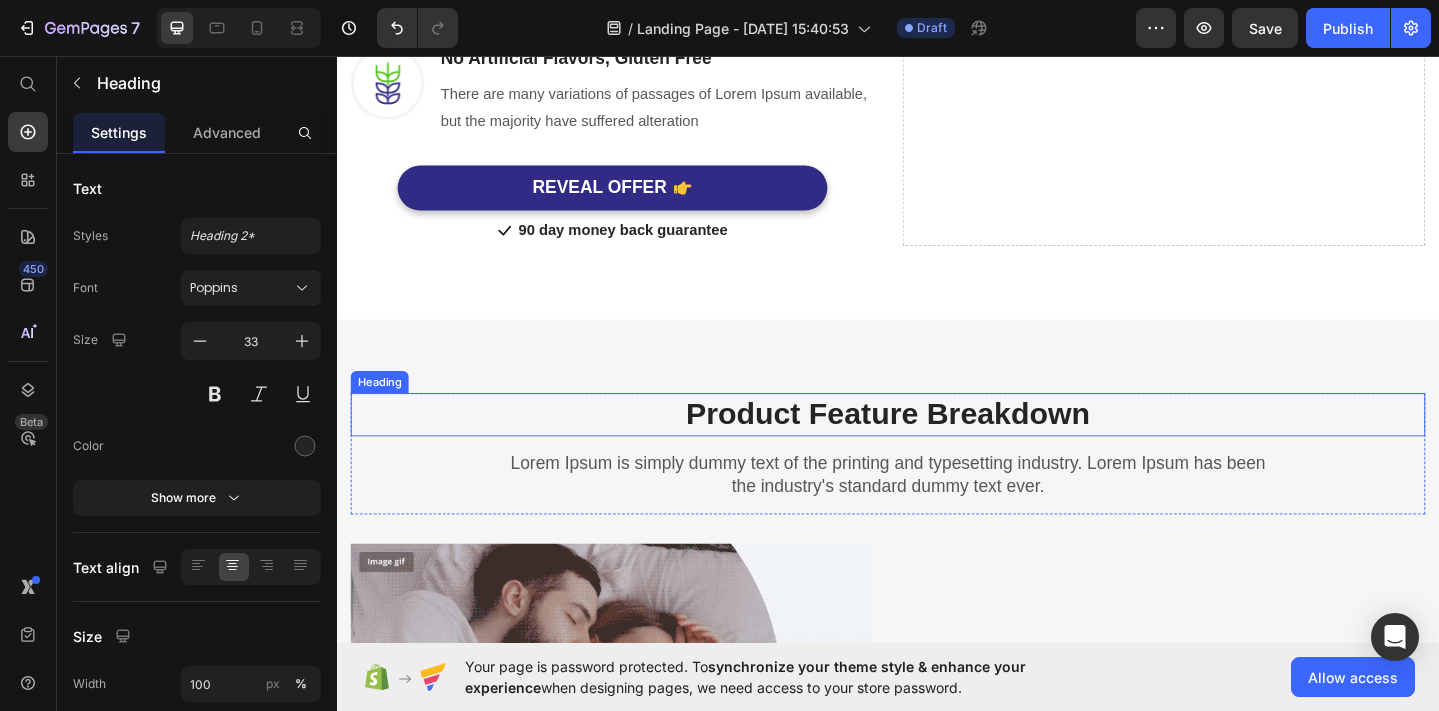 click on "Product Feature Breakdown" at bounding box center [937, 446] 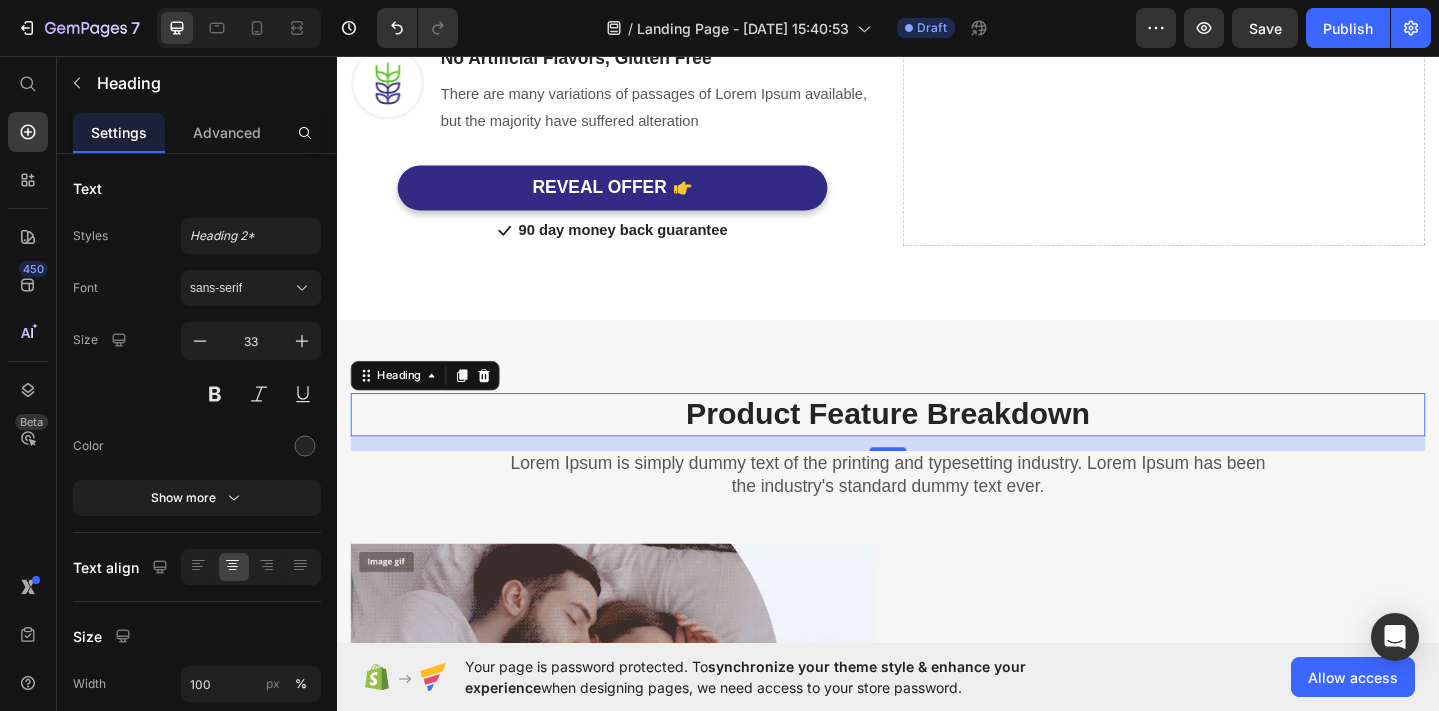 click on "Product Feature Breakdown" at bounding box center [937, 446] 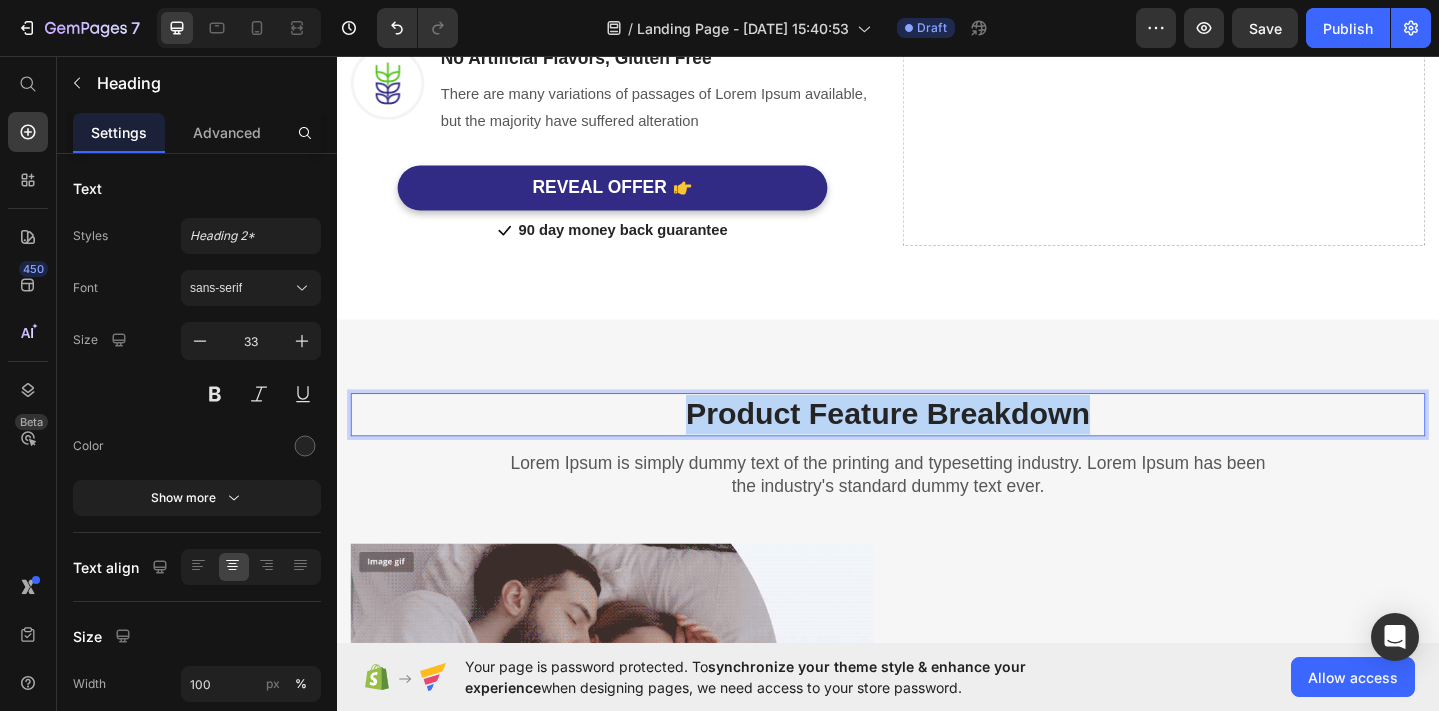 click on "Product Feature Breakdown" at bounding box center [937, 446] 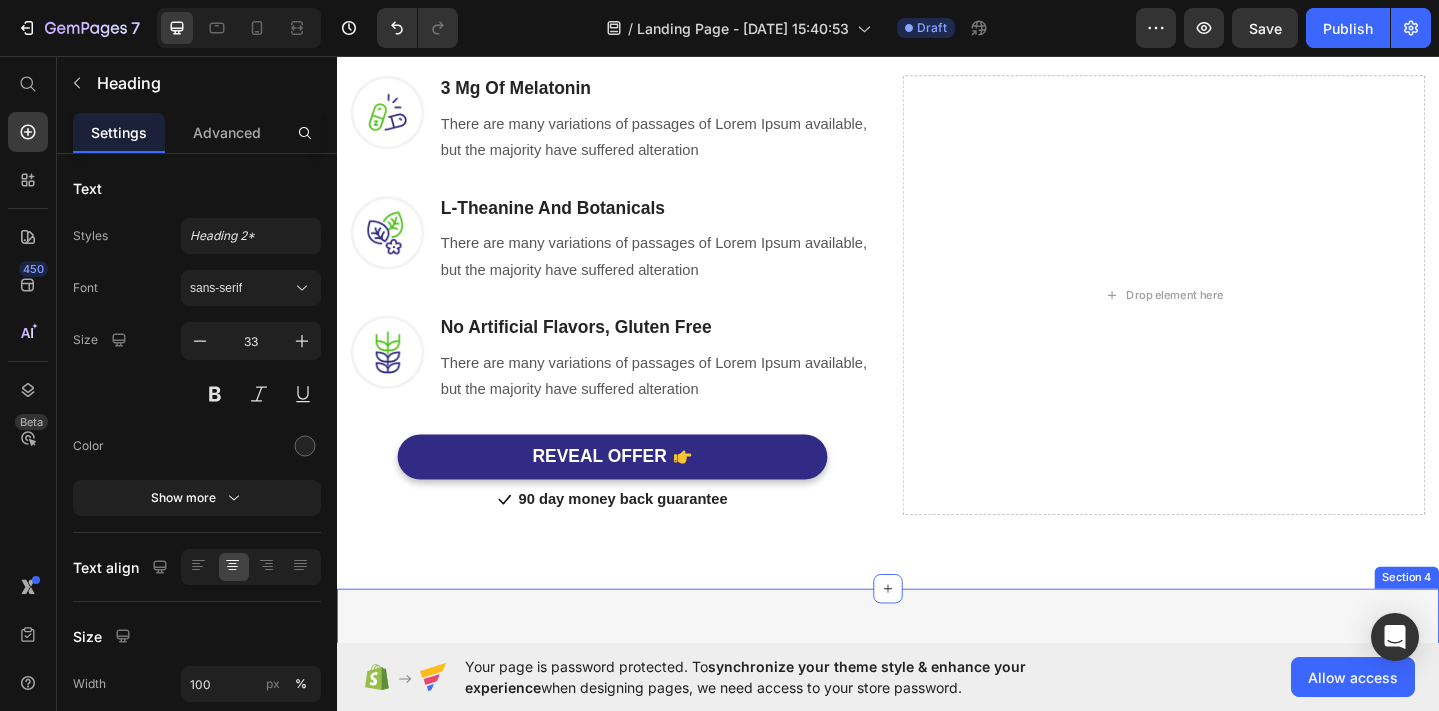 scroll, scrollTop: 781, scrollLeft: 0, axis: vertical 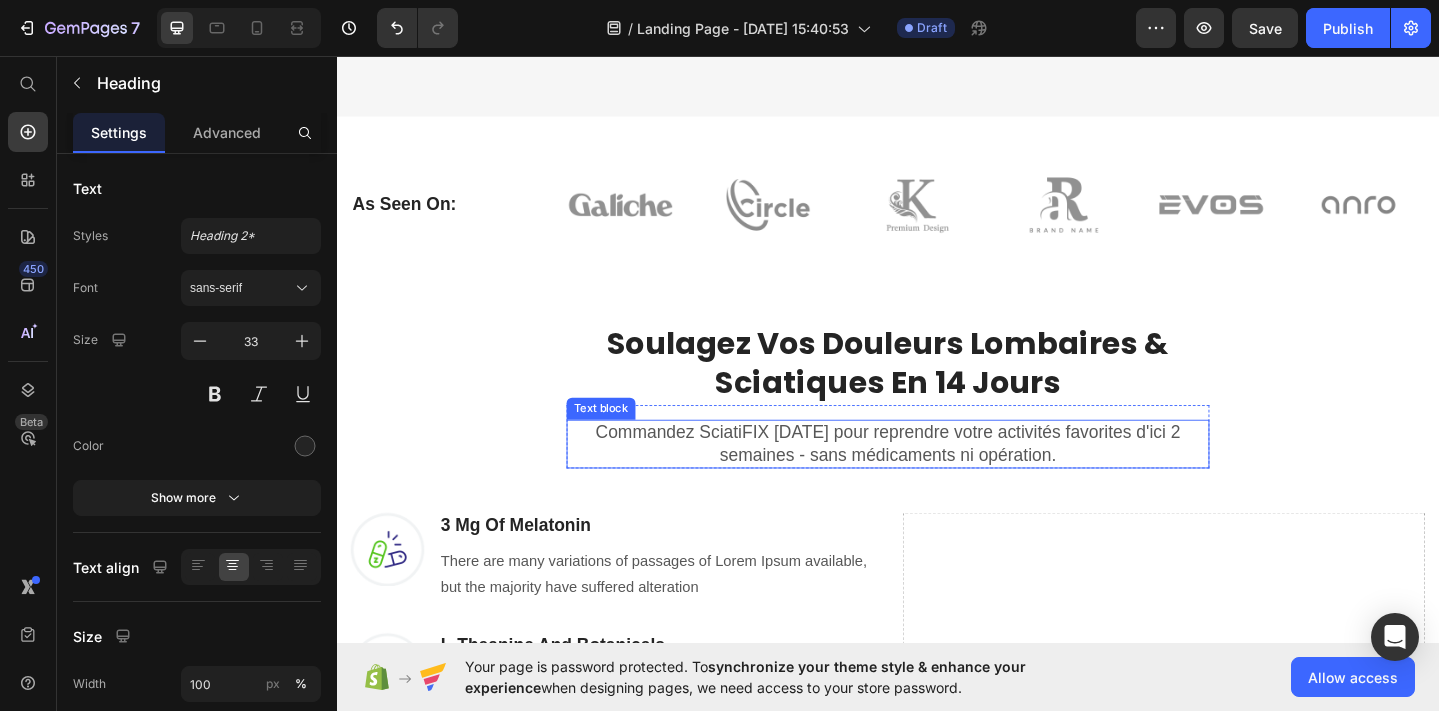 click on "Commandez SciatiFIX [DATE] pour reprendre votre activités favorites d'ici 2 semaines - sans médicaments ni opération." at bounding box center [937, 478] 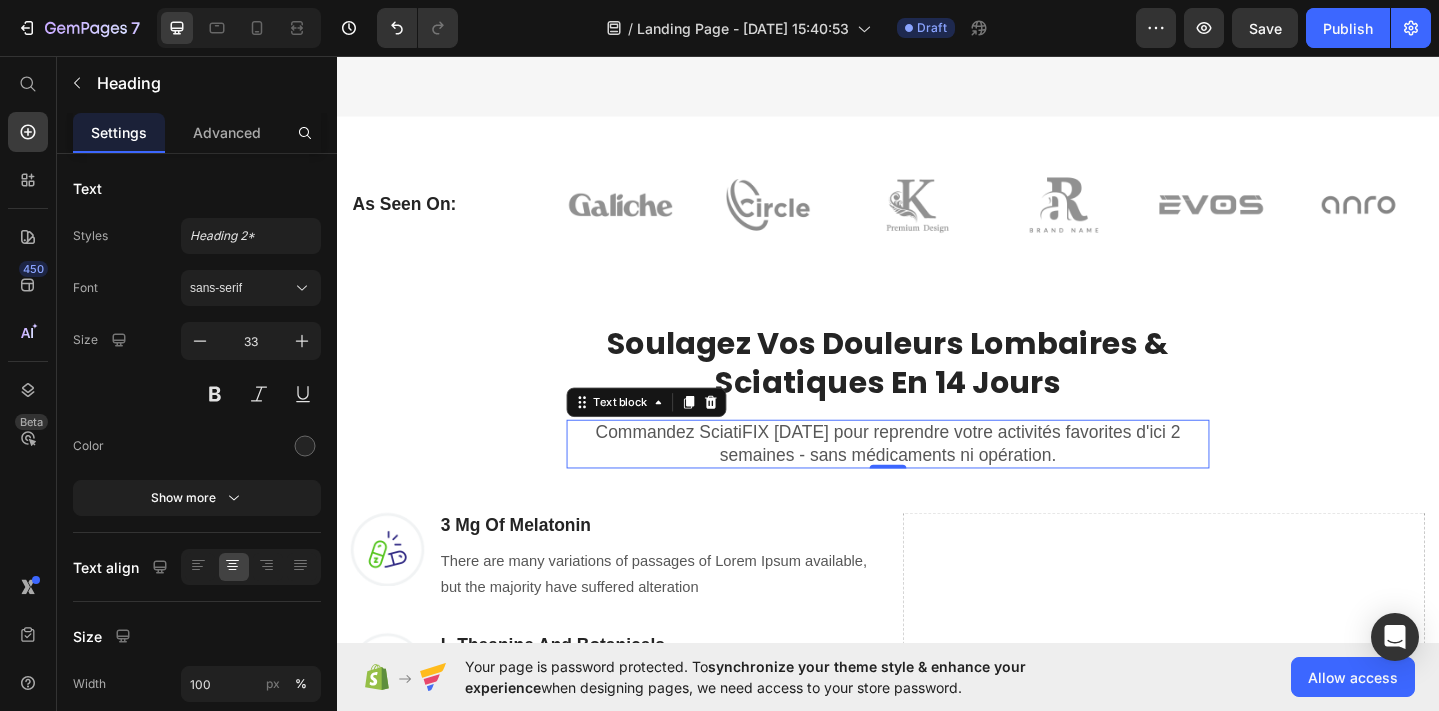 click on "Commandez SciatiFIX [DATE] pour reprendre votre activités favorites d'ici 2 semaines - sans médicaments ni opération." at bounding box center [937, 478] 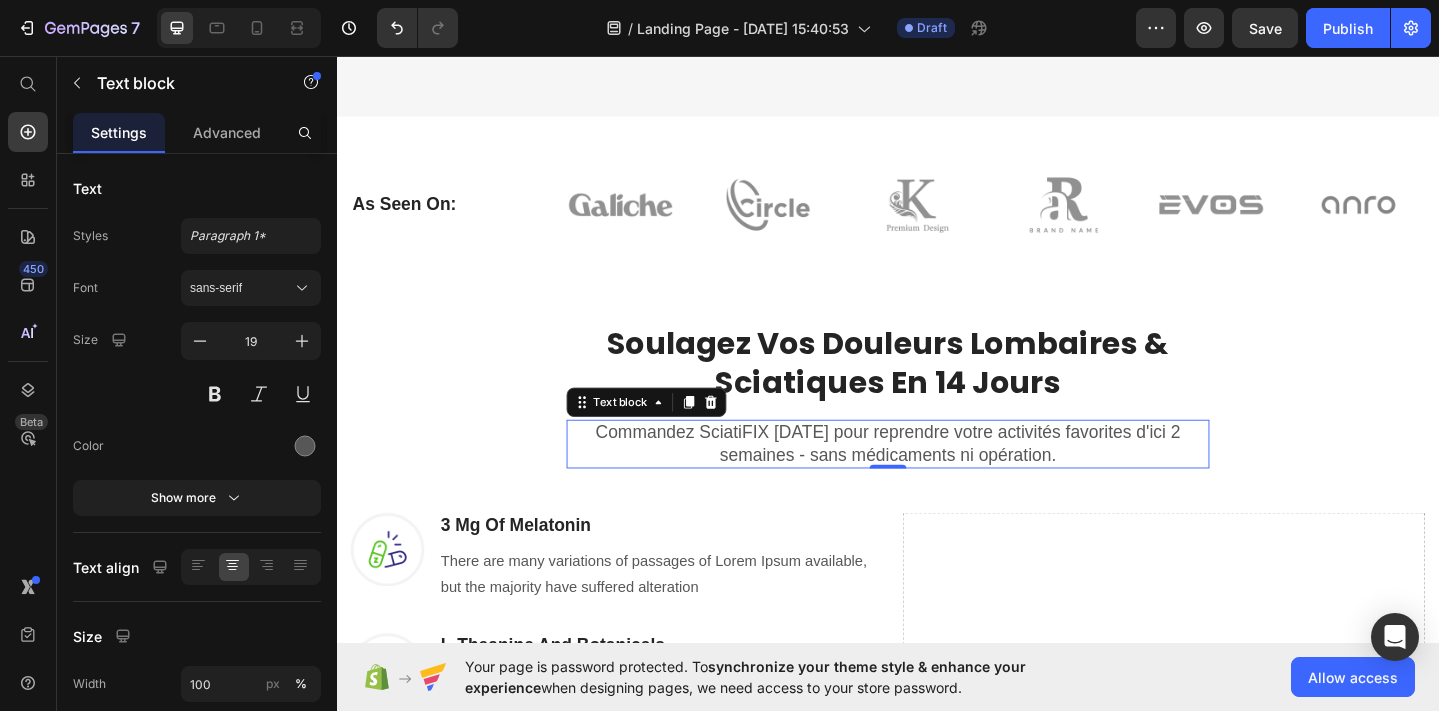click on "Commandez SciatiFIX [DATE] pour reprendre votre activités favorites d'ici 2 semaines - sans médicaments ni opération." at bounding box center [937, 478] 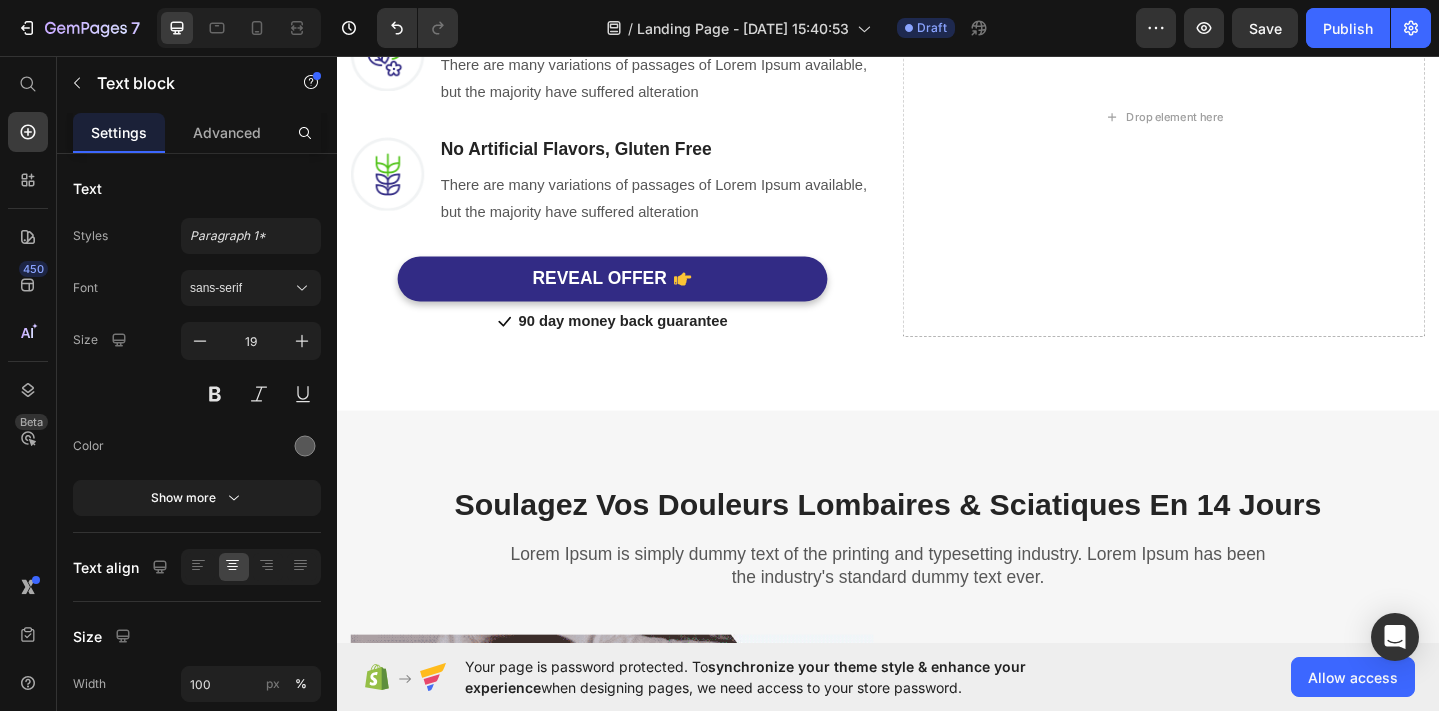 scroll, scrollTop: 1566, scrollLeft: 0, axis: vertical 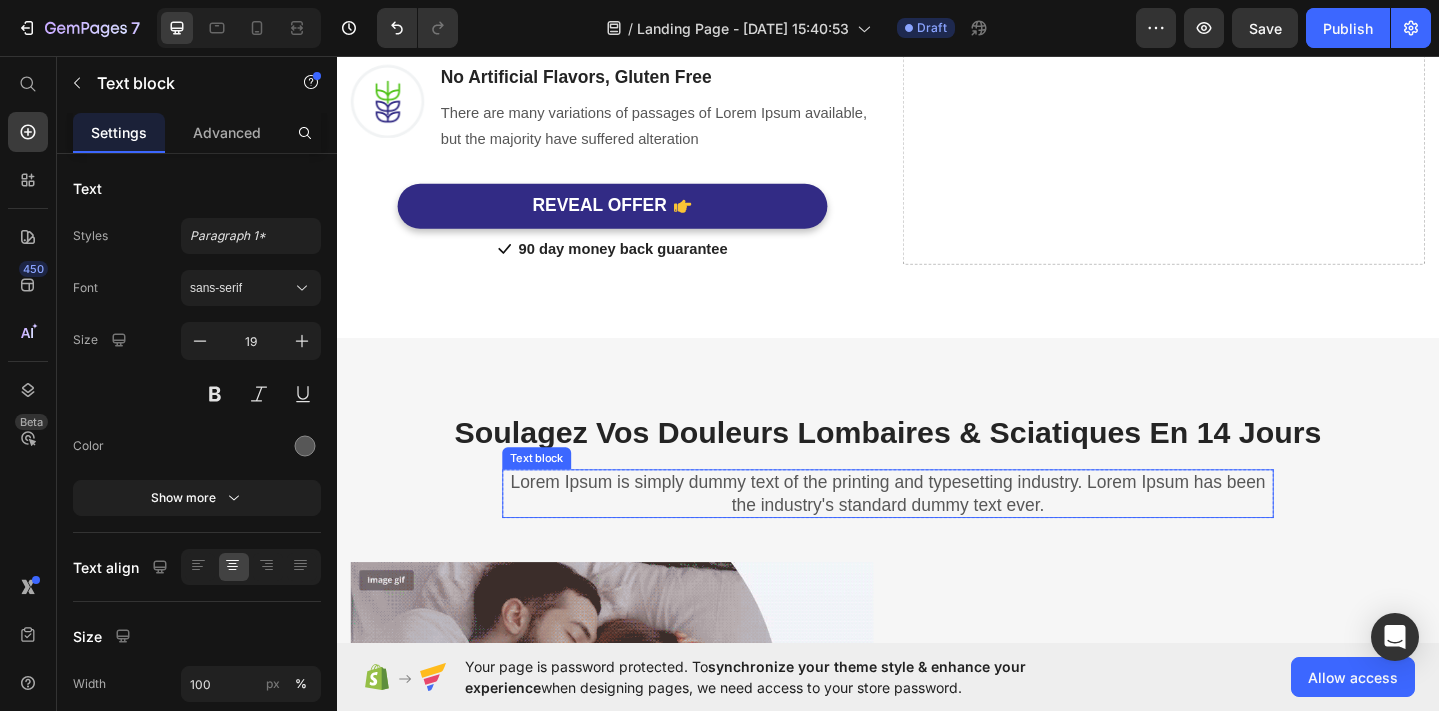 click on "Lorem Ipsum is simply dummy text of the printing and typesetting industry. Lorem Ipsum has been the industry's standard dummy text ever." at bounding box center [937, 532] 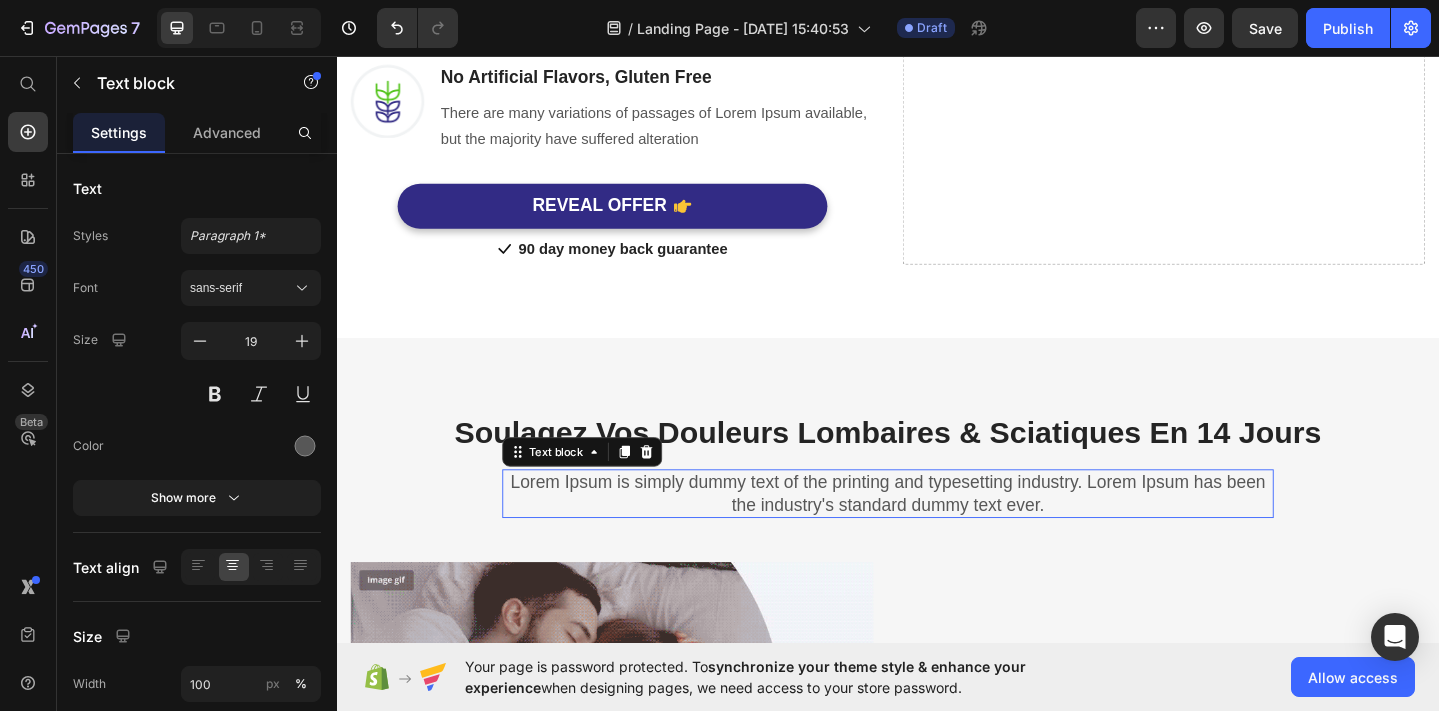 click on "Lorem Ipsum is simply dummy text of the printing and typesetting industry. Lorem Ipsum has been the industry's standard dummy text ever." at bounding box center [937, 532] 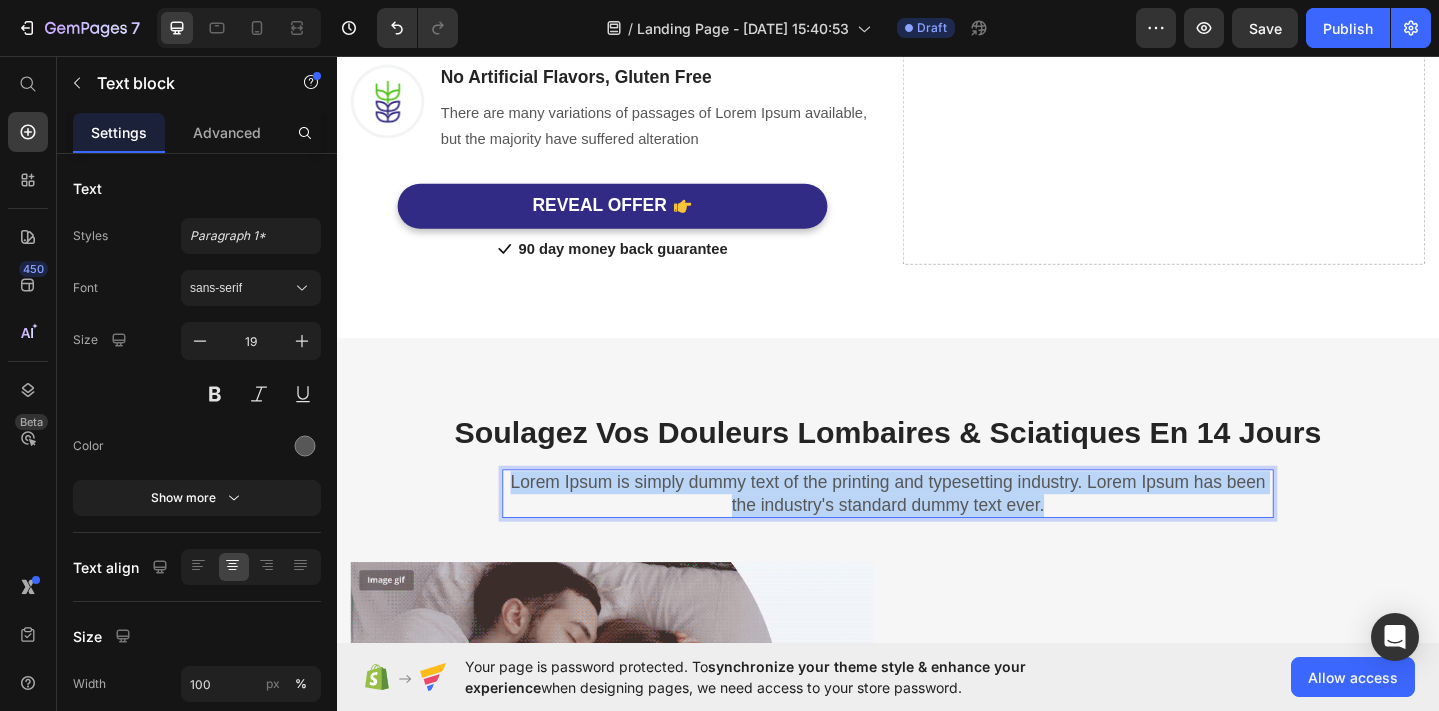 click on "Lorem Ipsum is simply dummy text of the printing and typesetting industry. Lorem Ipsum has been the industry's standard dummy text ever." at bounding box center (937, 532) 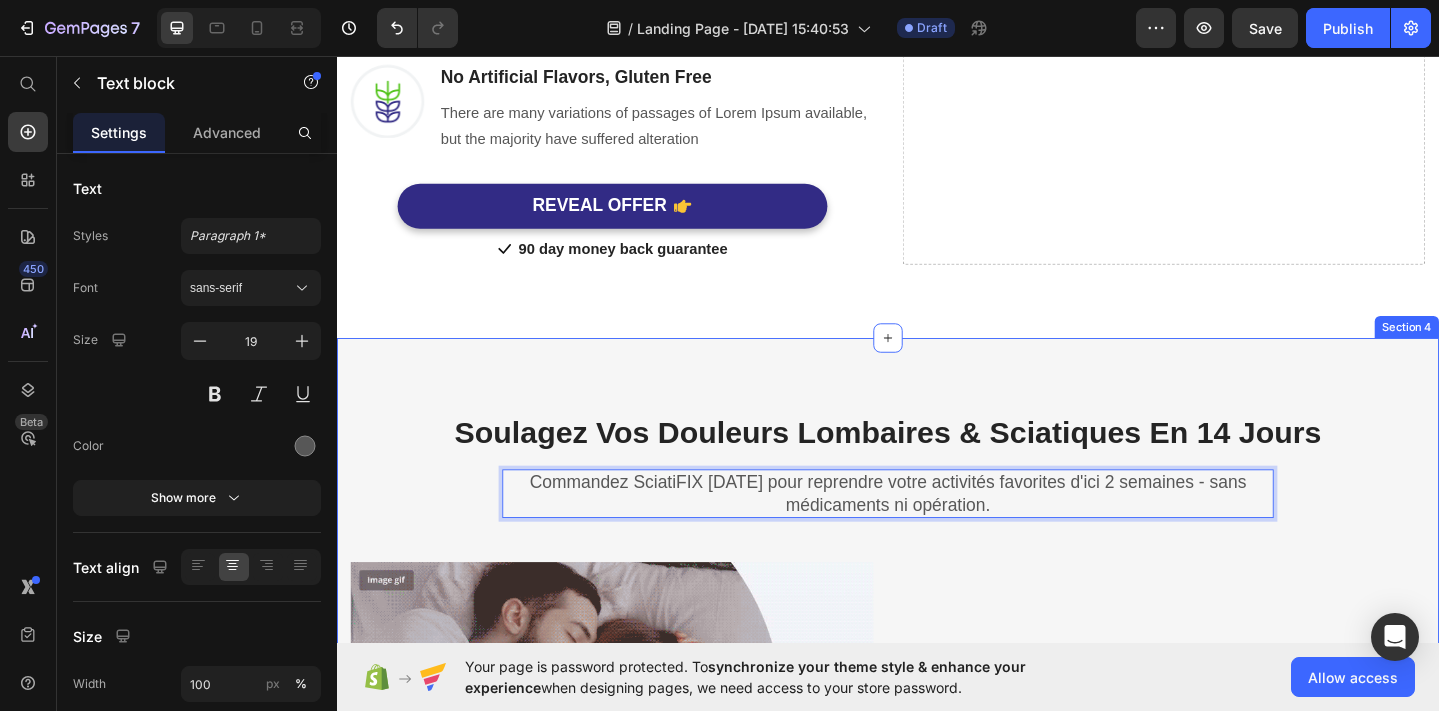 click on "⁠⁠⁠⁠⁠⁠⁠ Soulagez Vos Douleurs Lombaires & Sciatiques En 14 Jours Heading Commandez SciatiFIX aujourd'hui pour reprendre votre activités favorites d'ici 2 semaines - sans médicaments ni opération. Text block   0 Row Row Image Headline About Product Benefit 1 Heading Lorem ipsum dolor sit amet, consectetur adipiscing elit, sed do eiusmod tempor incididunt ut labore et dolore magna aliqua.  Text block Row Headline About Product Benefit 2 Heading Lorem ipsum dolor sit amet, consectetur adipiscing elit, sed do eiusmod tempor incididunt ut labore et dolore magna aliqua.  Text block Image Row Image Headline About Product Benefit 3 Heading Lorem ipsum dolor sit amet, consectetur adipiscing elit, sed do eiusmod tempor incididunt ut labore et dolore magna aliqua.  Text block Row Headline About Product Benefit 4 Heading Lorem ipsum dolor sit amet, consectetur adipiscing elit, sed do eiusmod tempor incididunt ut labore et dolore magna aliqua.  Text block Image Row Section 4" at bounding box center [937, 898] 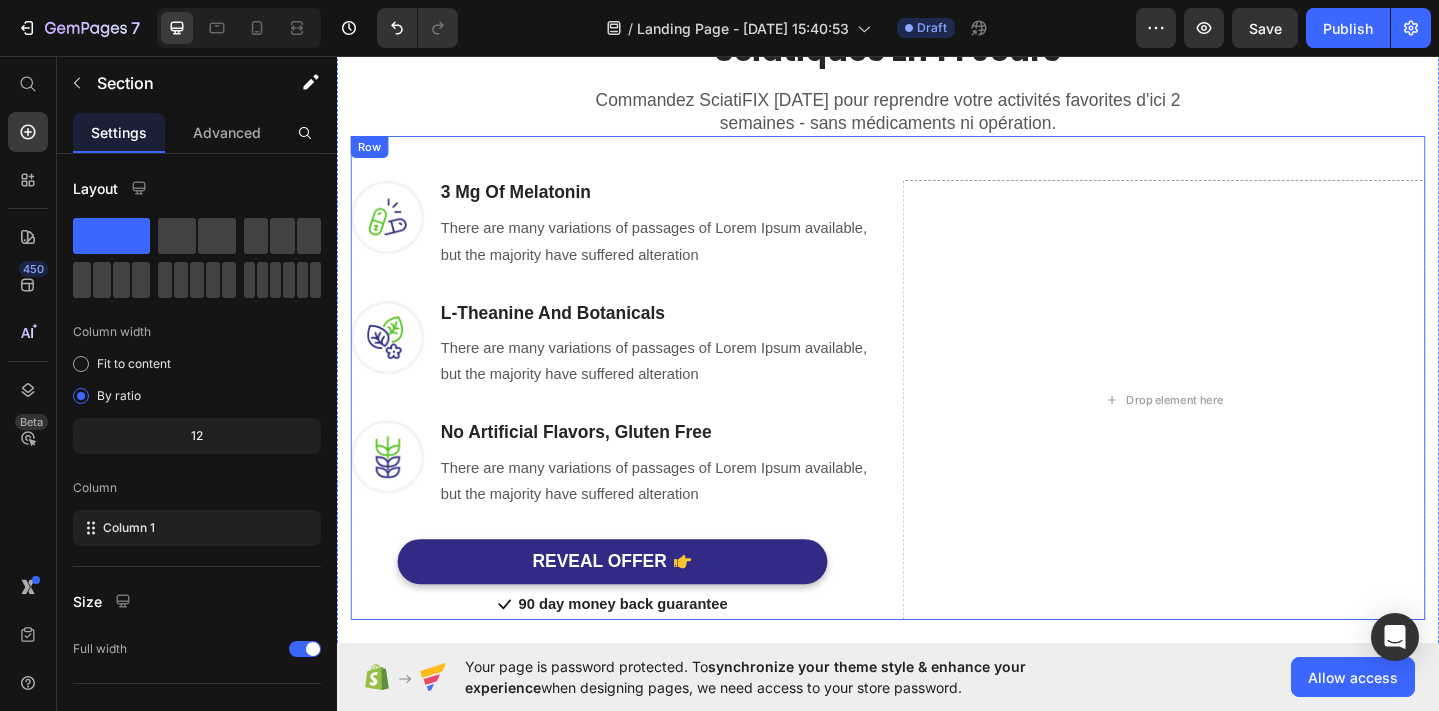 scroll, scrollTop: 1047, scrollLeft: 0, axis: vertical 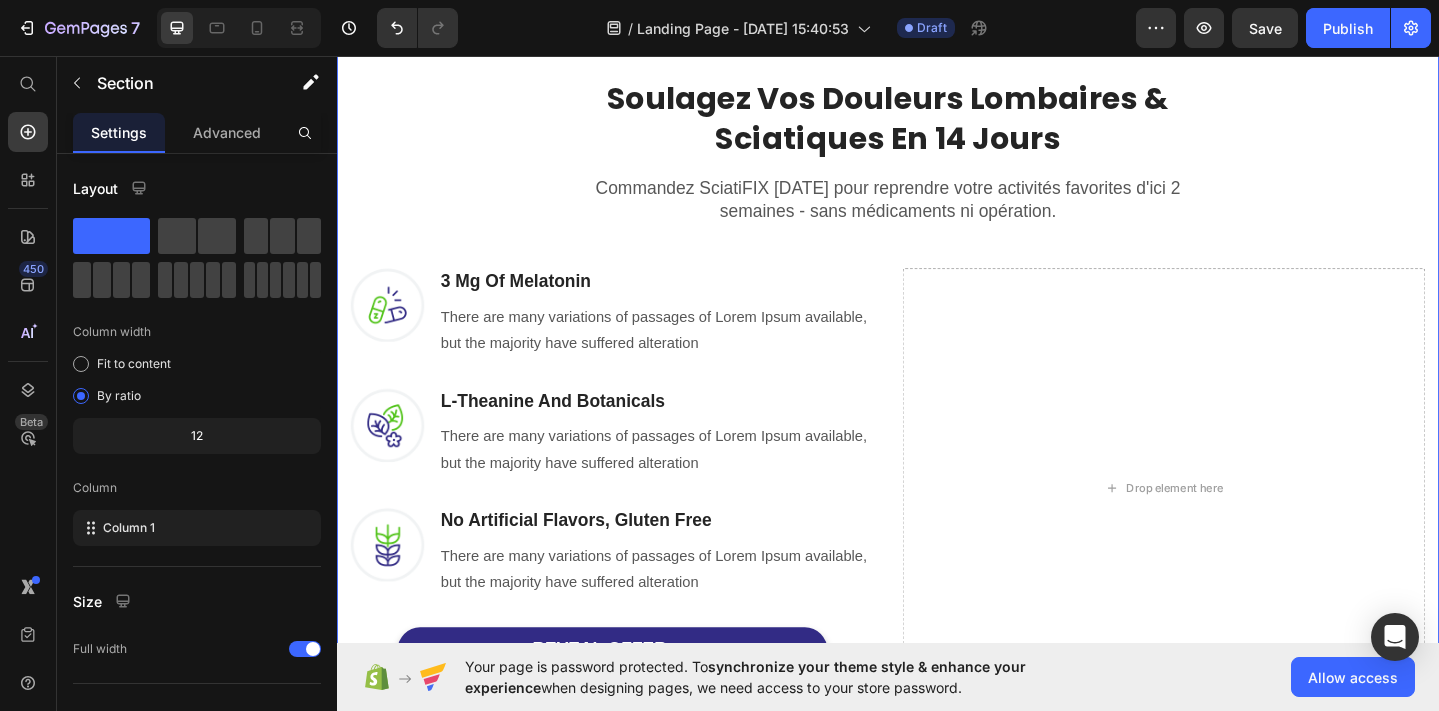 click on "⁠⁠⁠⁠⁠⁠⁠ Soulagez Vos Douleurs Lombaires & Sciatiques En 14 Jours Heading Row Commandez SciatiFIX aujourd'hui pour reprendre votre activités favorites d'ici 2 semaines - sans médicaments ni opération. Text block Row Image 3 Mg Of Melatonin Heading There are many variations of passages of Lorem Ipsum available, but the majority have suffered alteration Text block Row Image L-Theanine And Botanicals Heading There are many variations of passages of Lorem Ipsum available, but the majority have suffered alteration Text block Row Image No Artificial Flavors, Gluten Free Heading There are many variations of passages of Lorem Ipsum available, but the majority have suffered alteration Text block Row  	   REVEAL OFFER Button                Icon 90 day money back guarantee Text block Icon List Row
Drop element here Row" at bounding box center (937, 407) 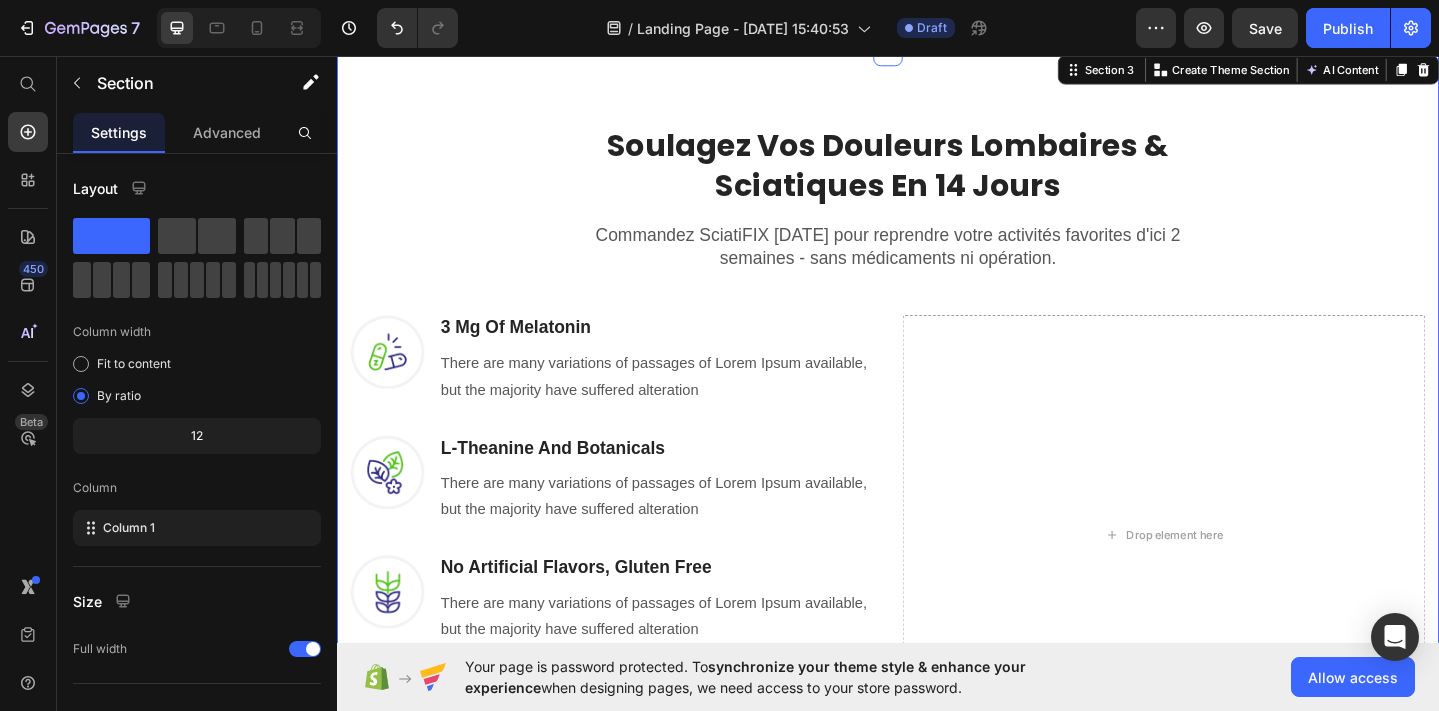 scroll, scrollTop: 892, scrollLeft: 0, axis: vertical 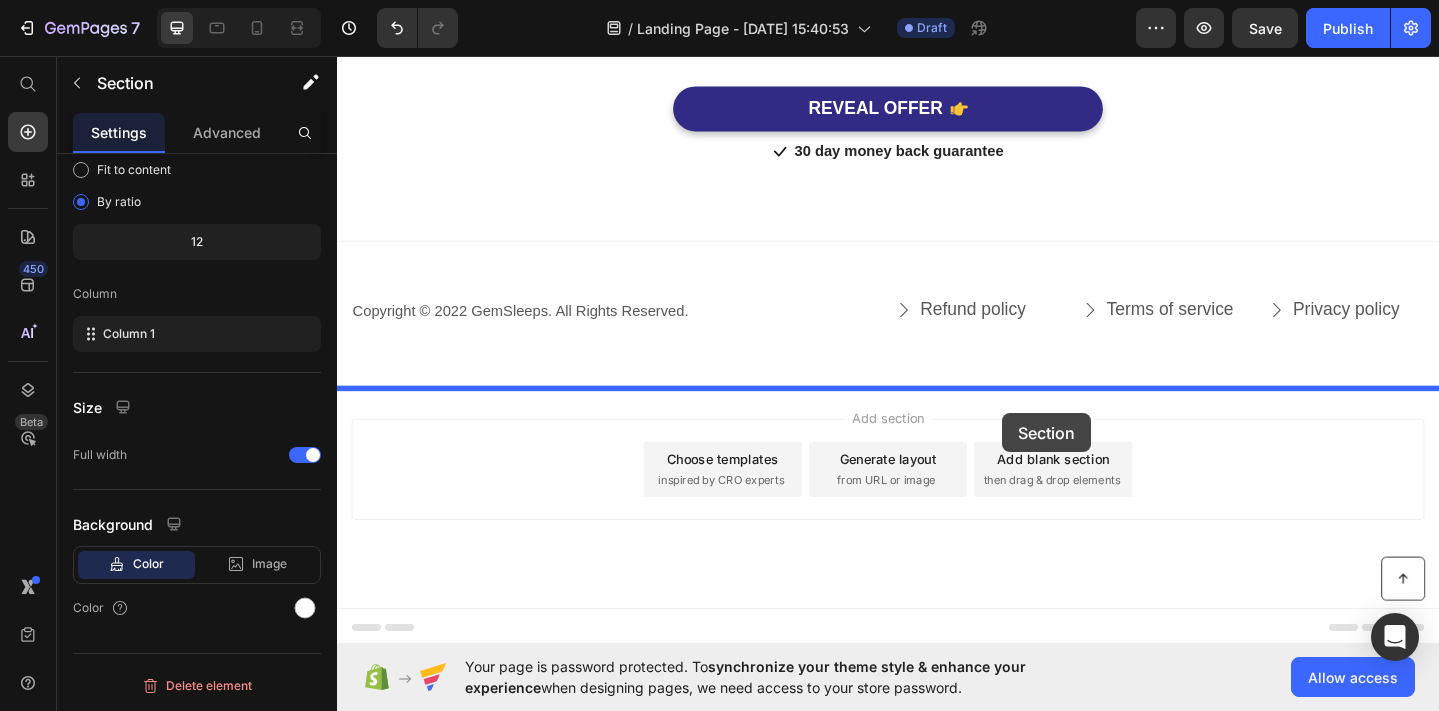 drag, startPoint x: 1138, startPoint y: 203, endPoint x: 1061, endPoint y: 250, distance: 90.21086 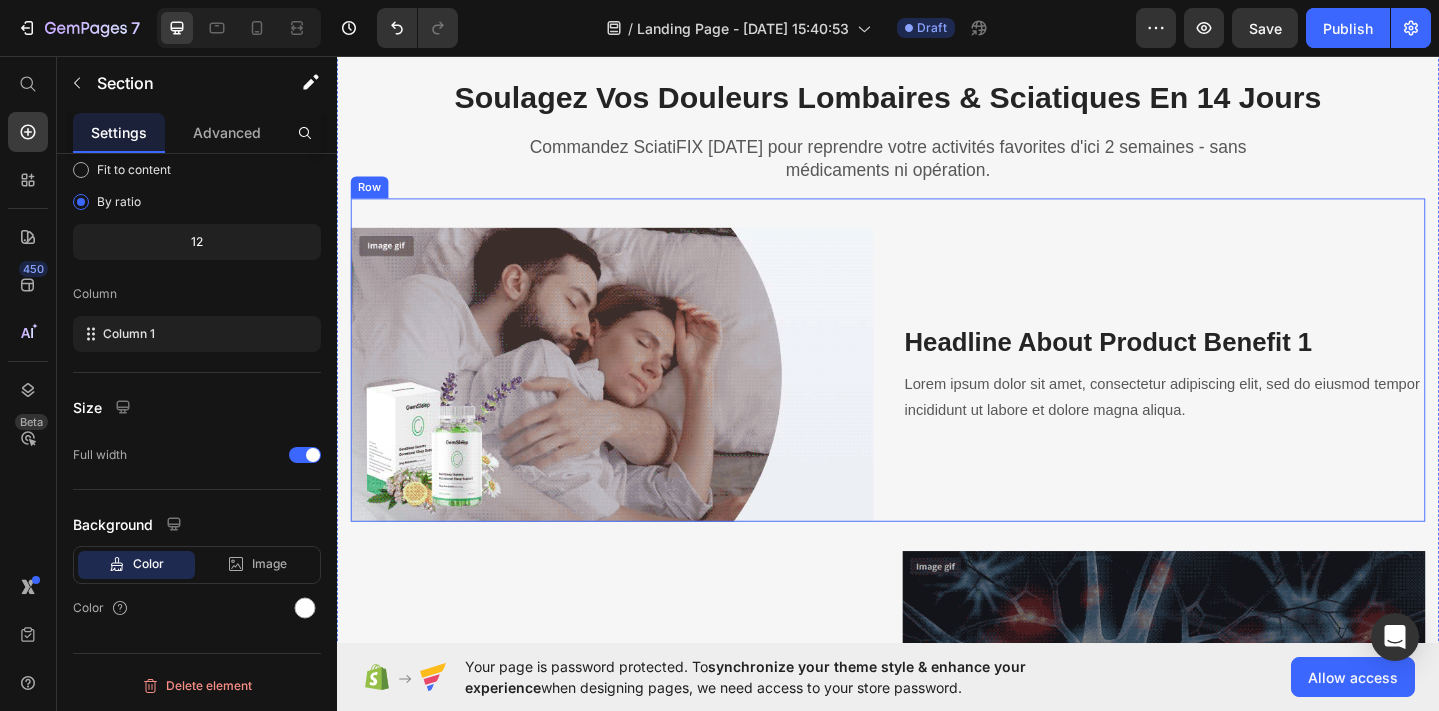 scroll, scrollTop: 1050, scrollLeft: 0, axis: vertical 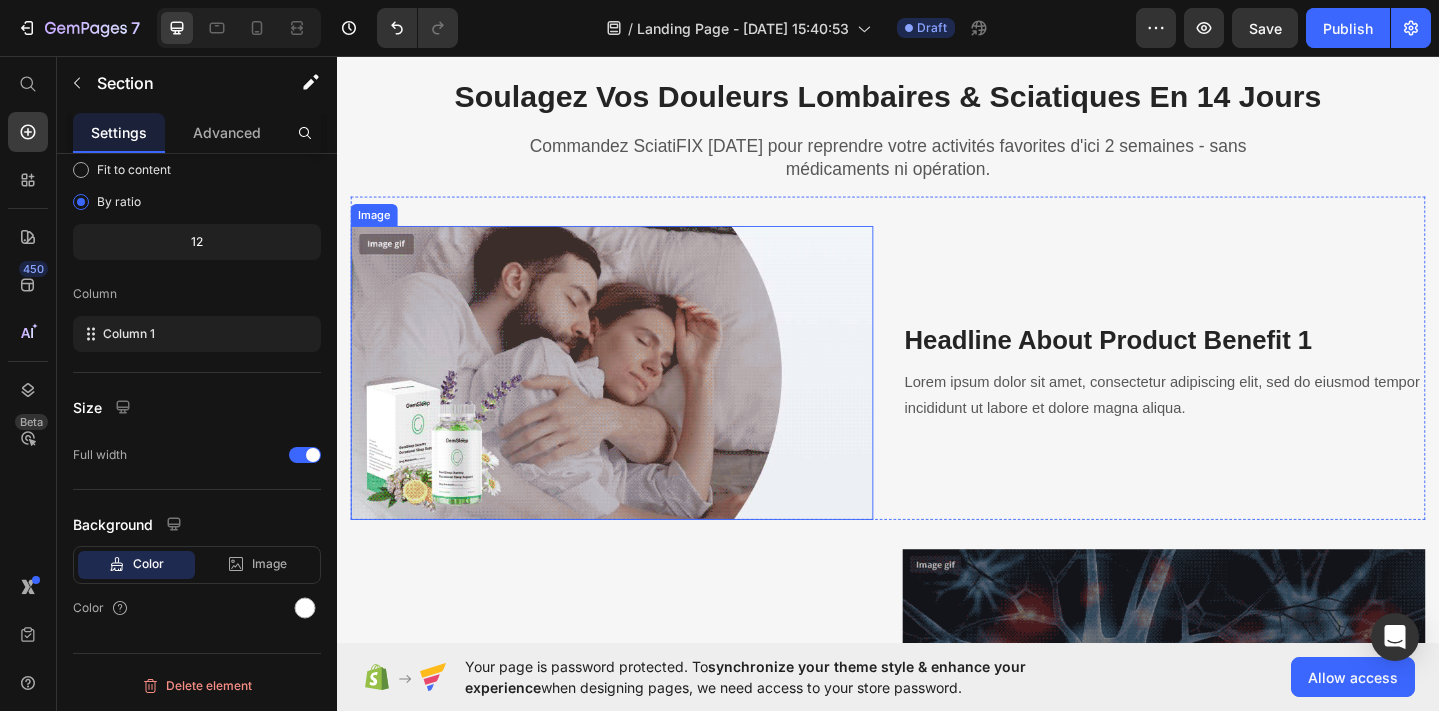 click at bounding box center (636, 401) 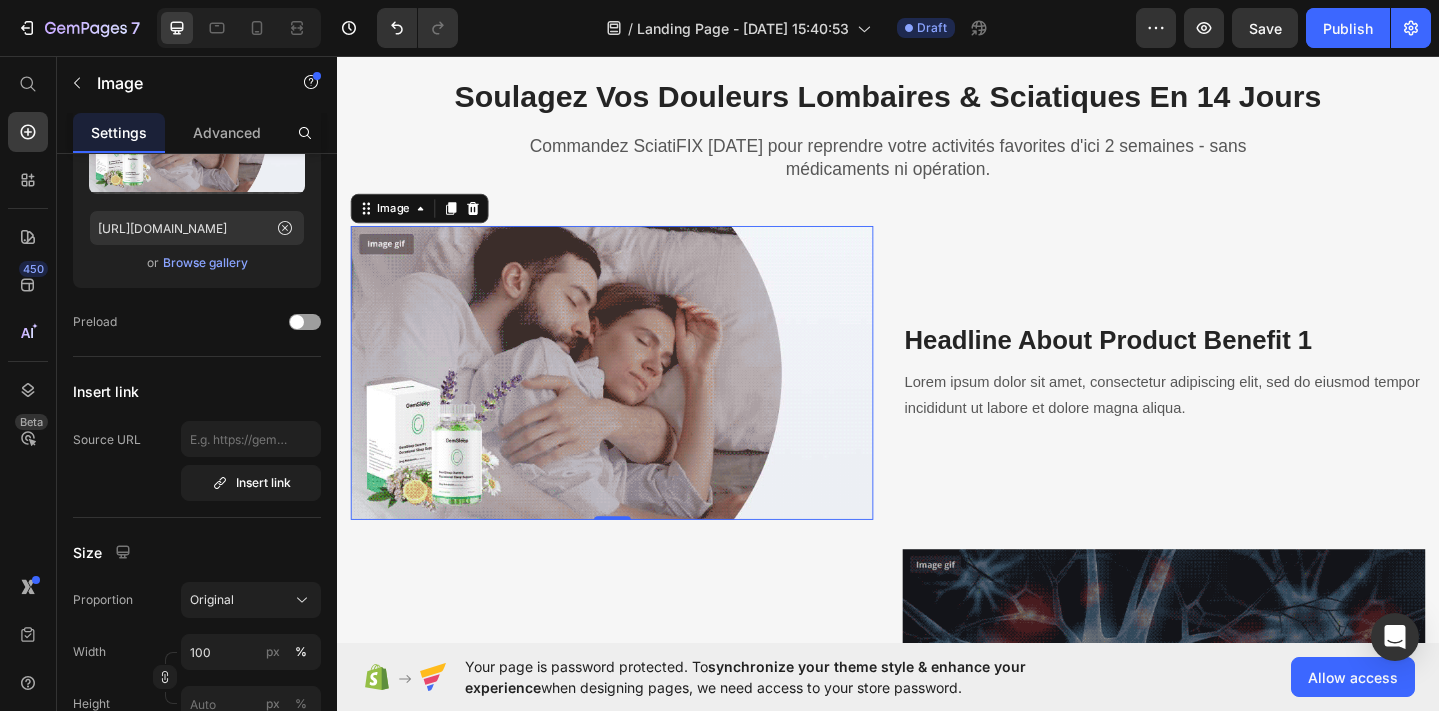 scroll, scrollTop: 0, scrollLeft: 0, axis: both 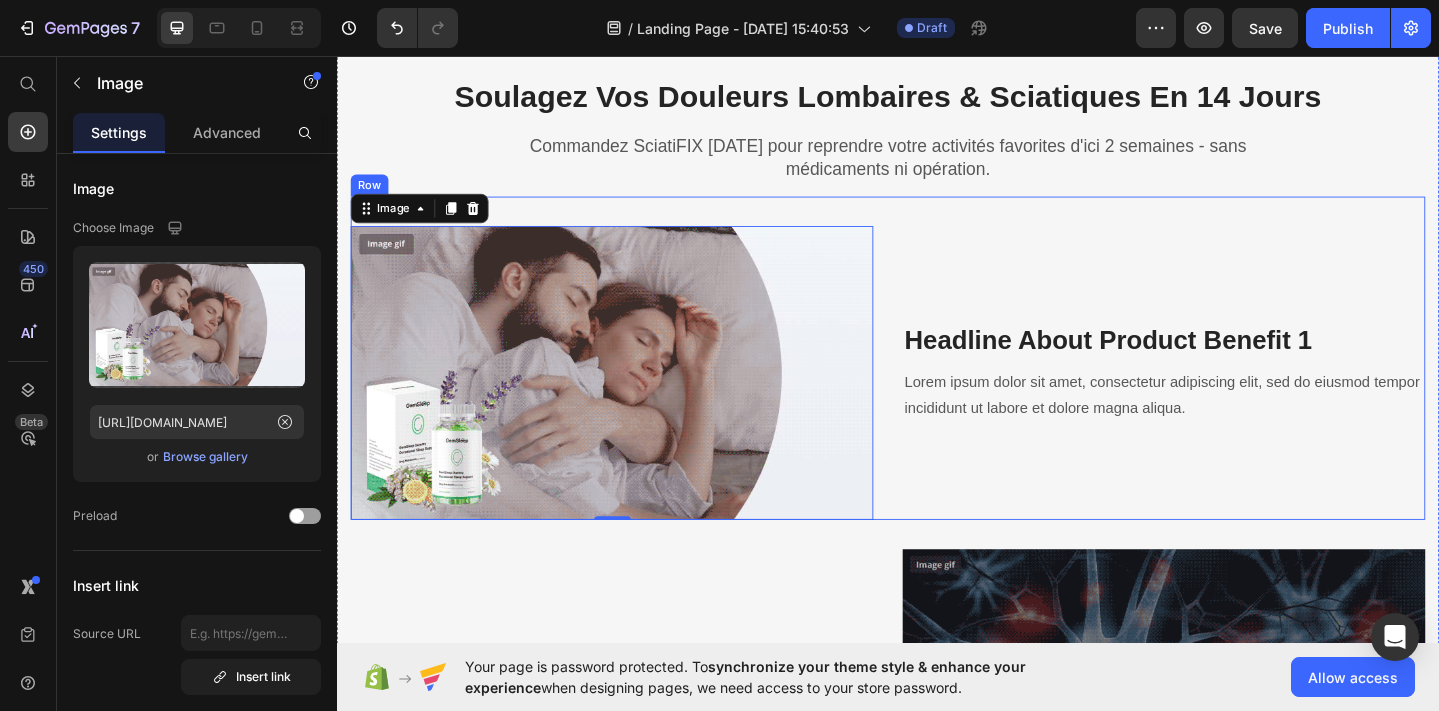 click on "Headline About Product Benefit 1 Heading" at bounding box center (1237, 366) 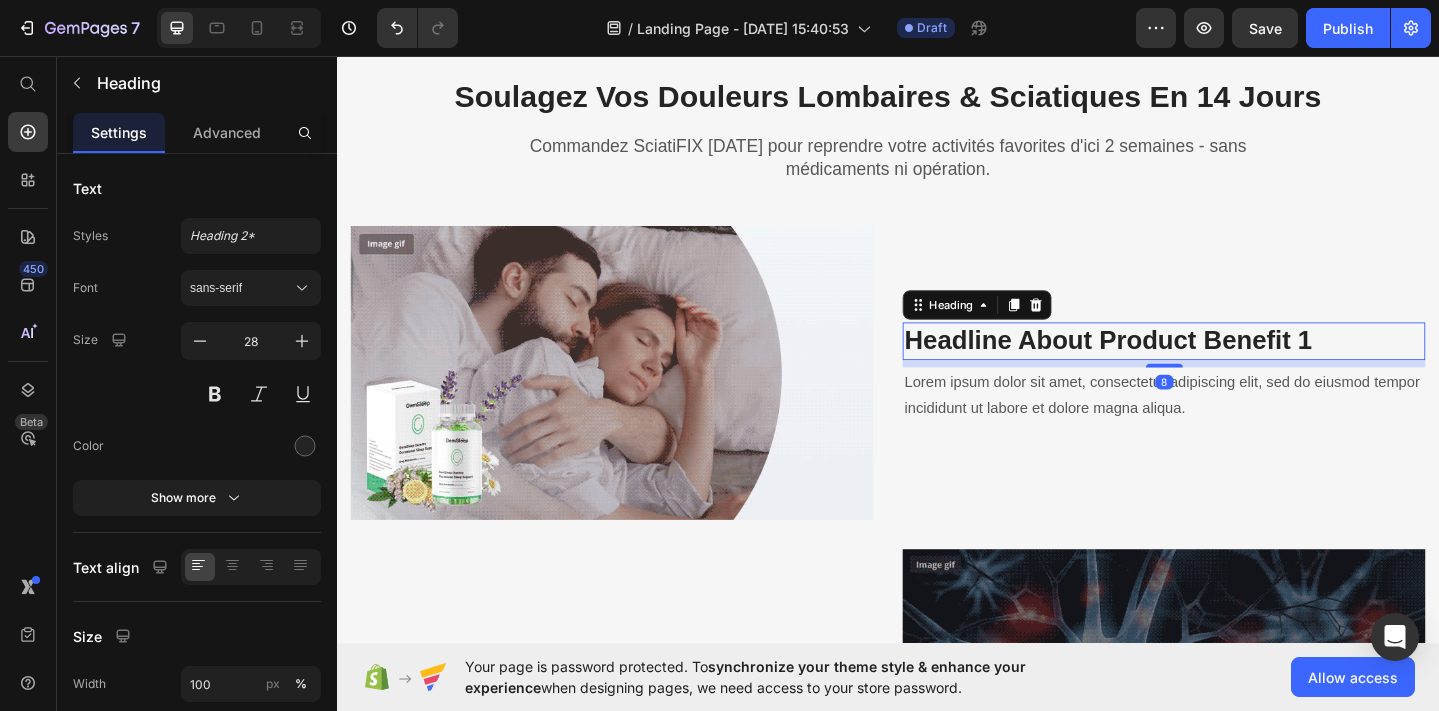scroll, scrollTop: 1065, scrollLeft: 0, axis: vertical 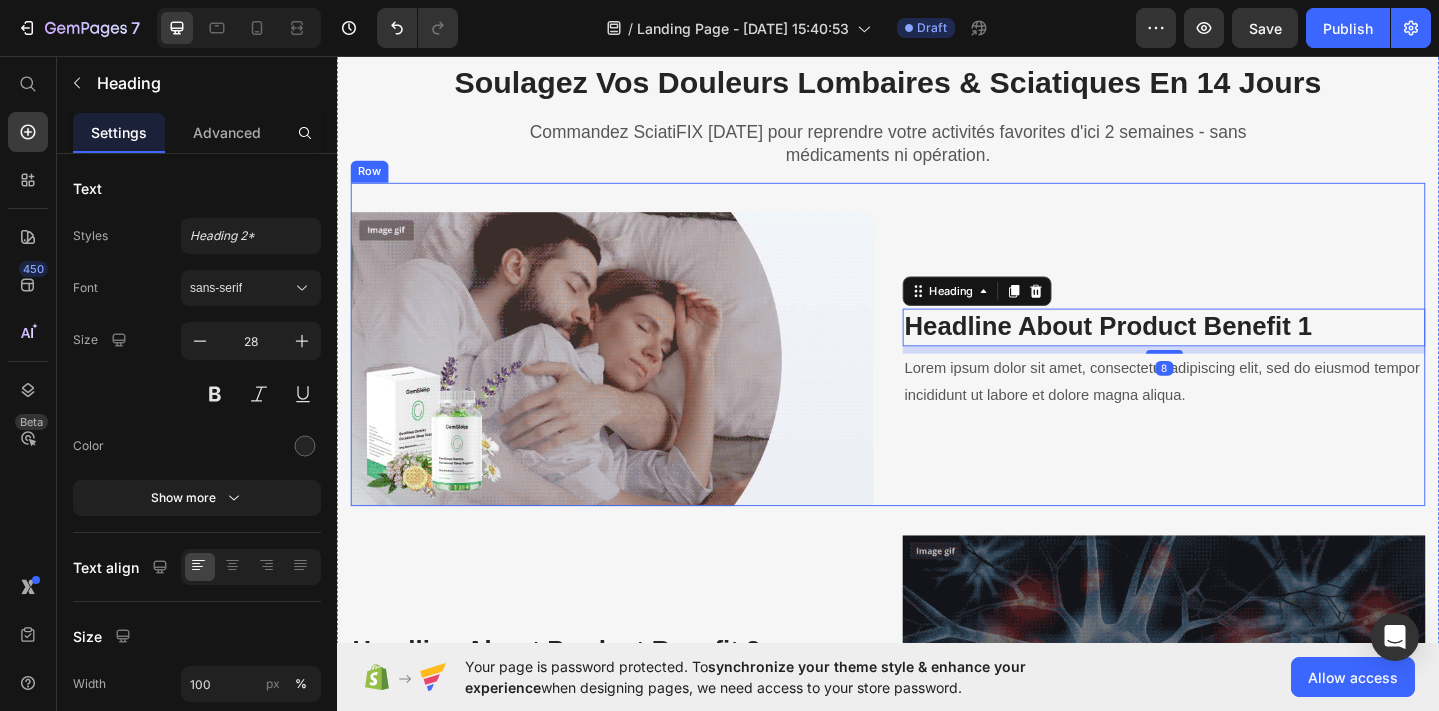 click on "Image Headline About Product Benefit 1 Heading   8 Lorem ipsum dolor sit amet, consectetur adipiscing elit, sed do eiusmod tempor incididunt ut labore et dolore magna aliqua.  Text block Row" at bounding box center (937, 370) 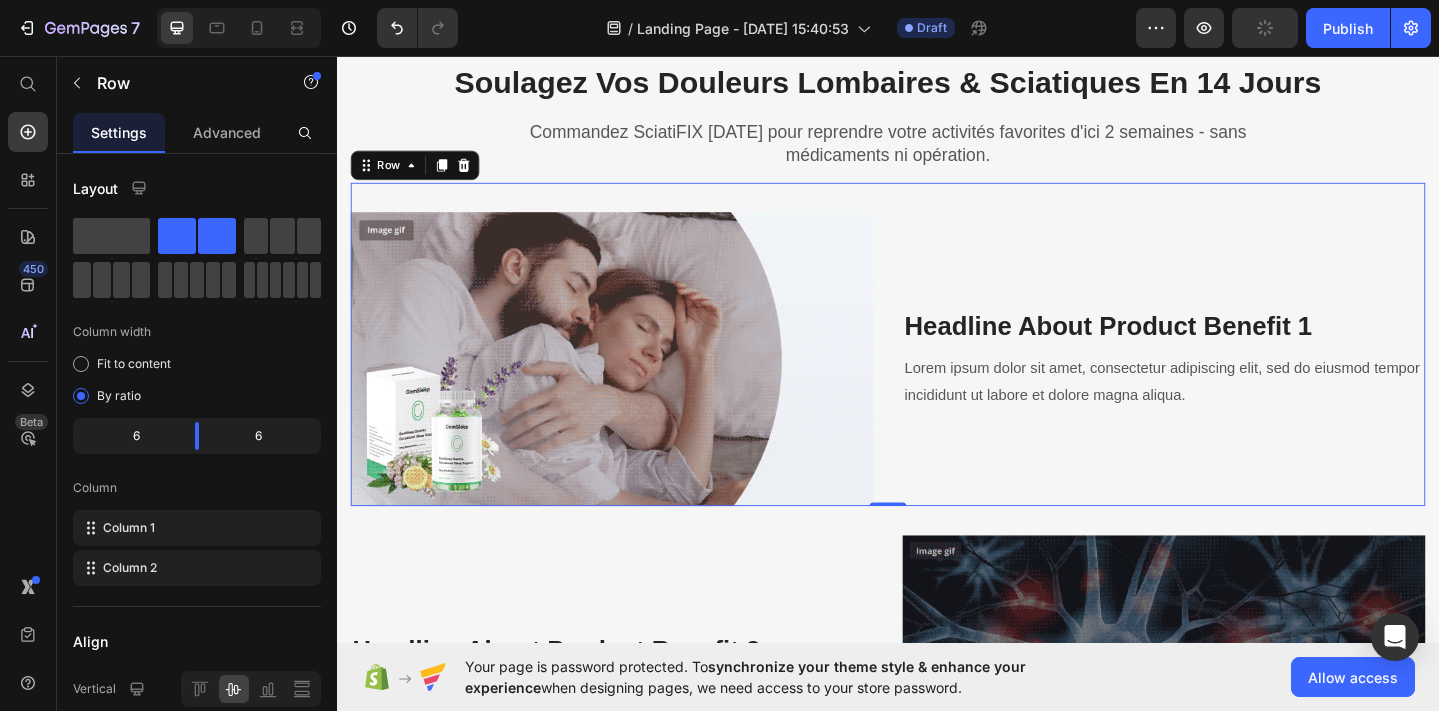 scroll, scrollTop: 1100, scrollLeft: 0, axis: vertical 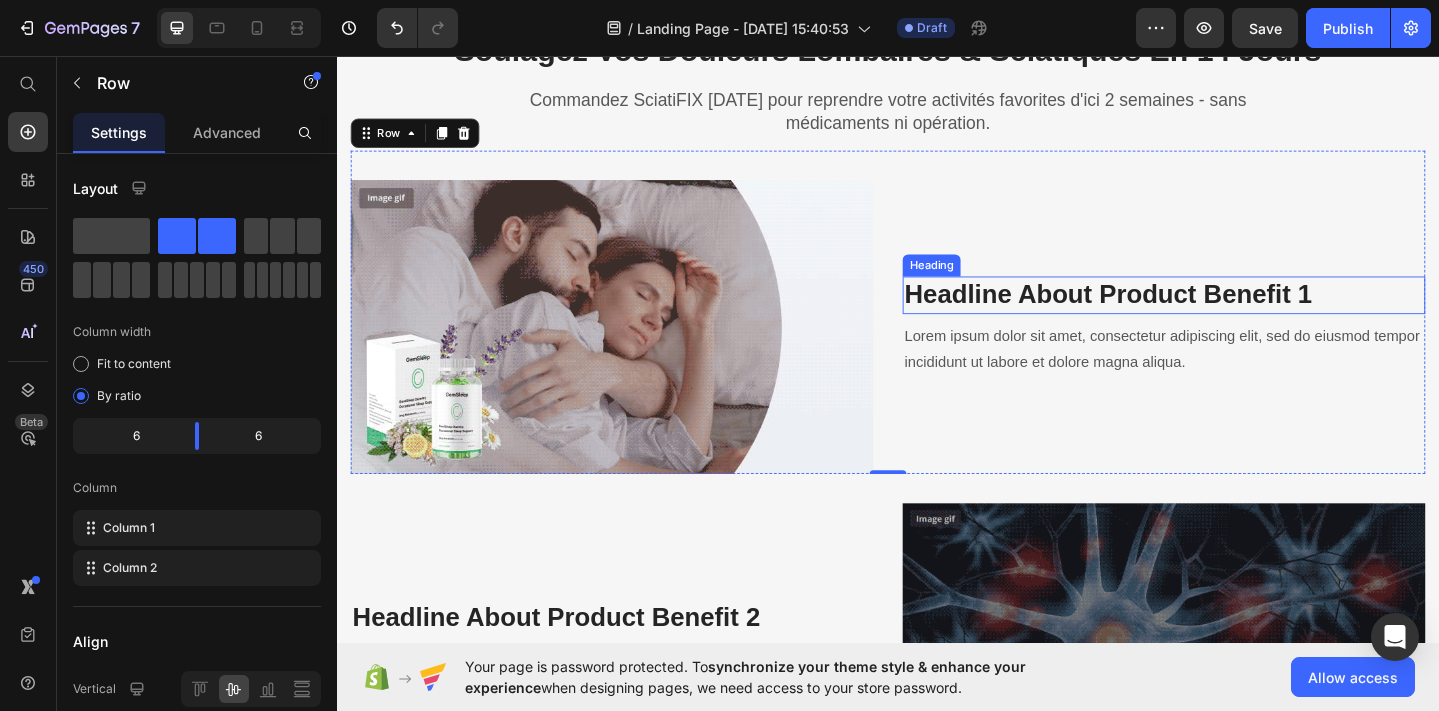click on "Headline About Product Benefit 1" at bounding box center (1237, 316) 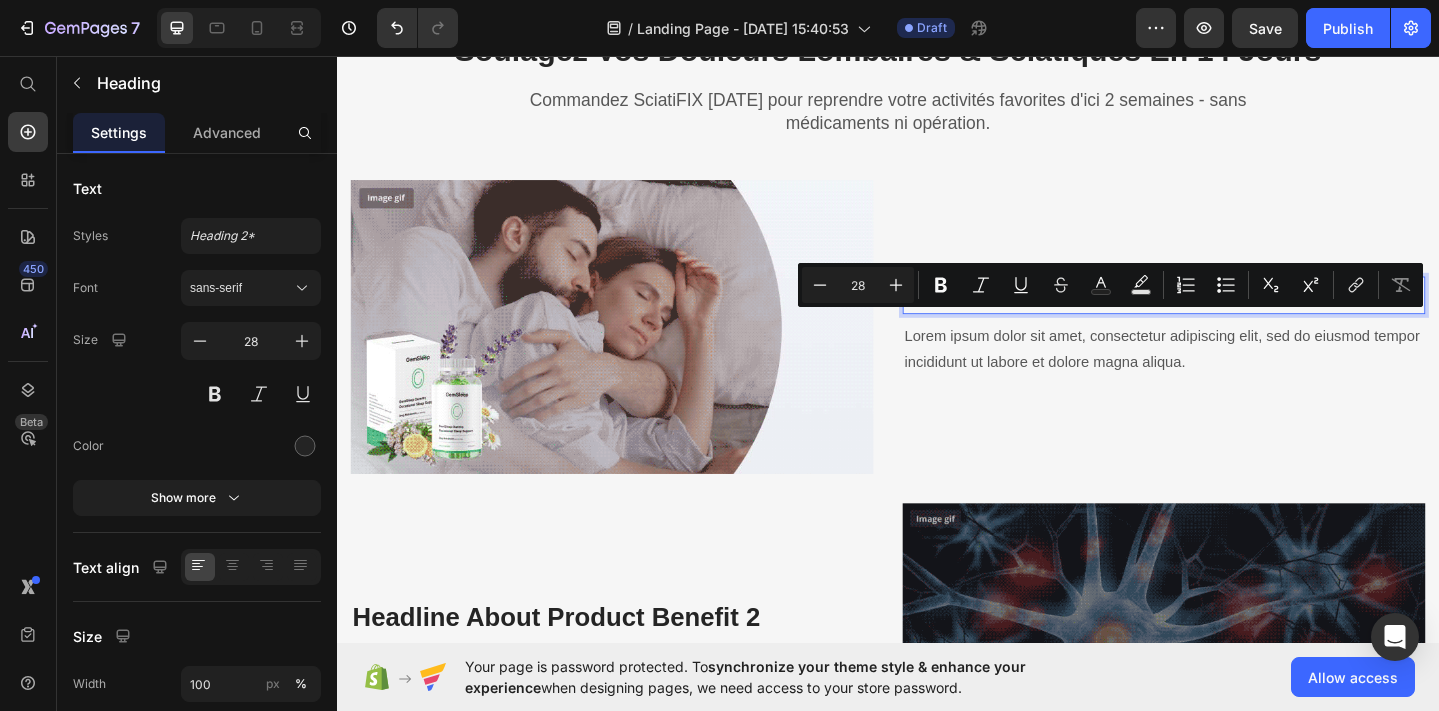 scroll, scrollTop: 1082, scrollLeft: 0, axis: vertical 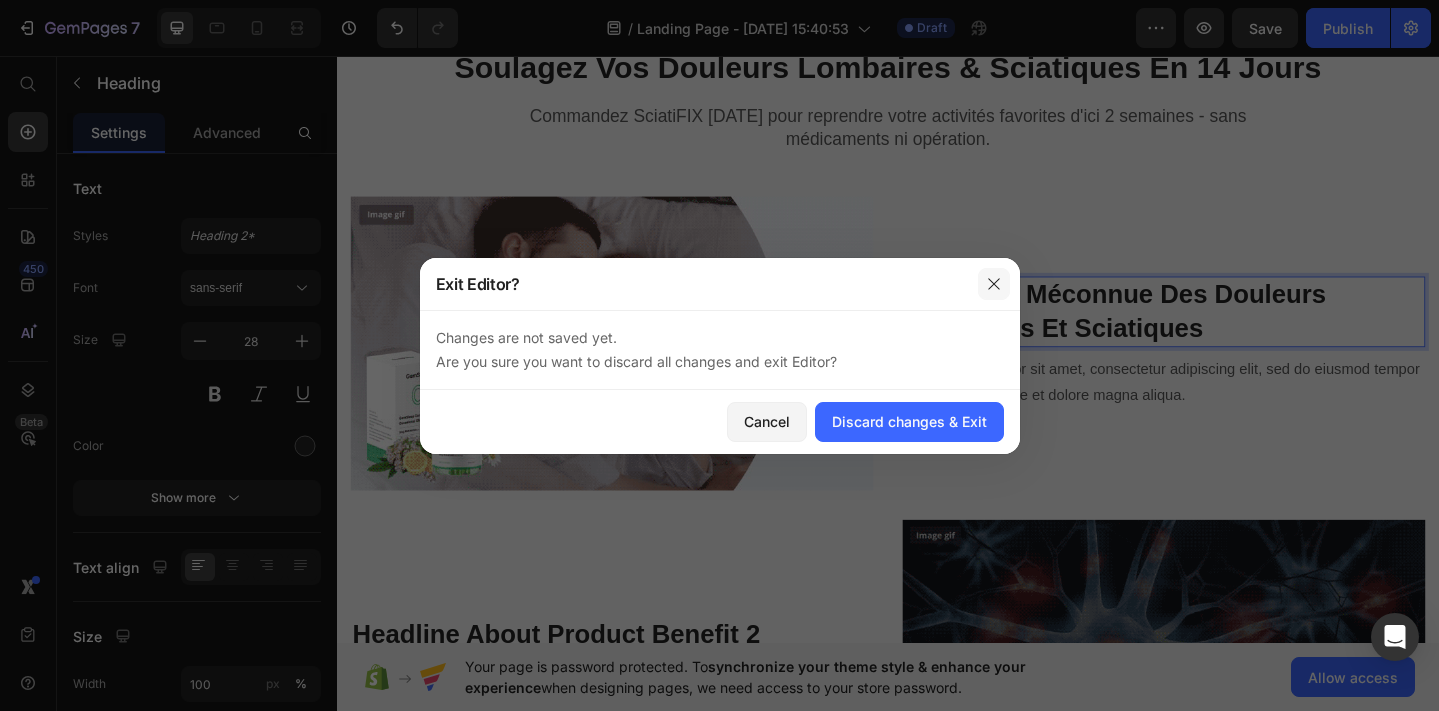 click 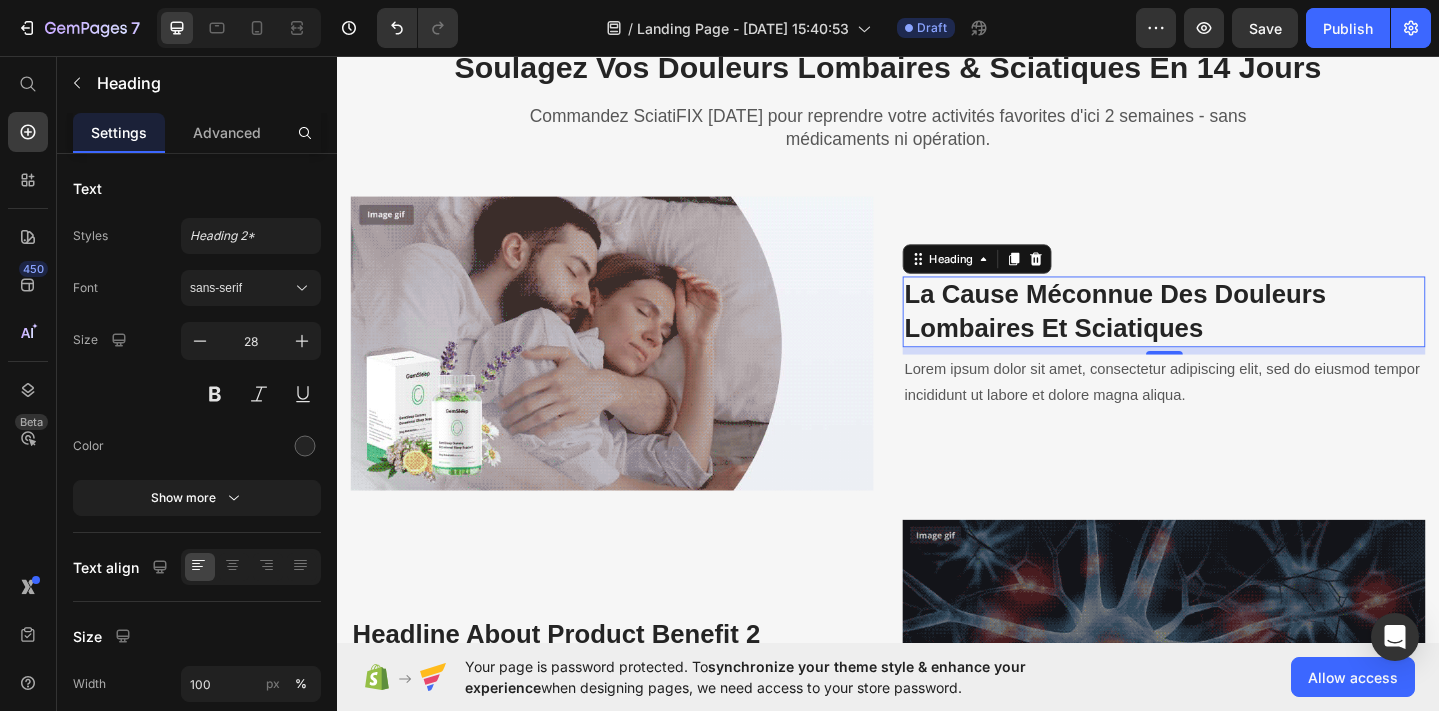 click on "Lorem ipsum dolor sit amet, consectetur adipiscing elit, sed do eiusmod tempor incididunt ut labore et dolore magna aliqua." at bounding box center (1237, 412) 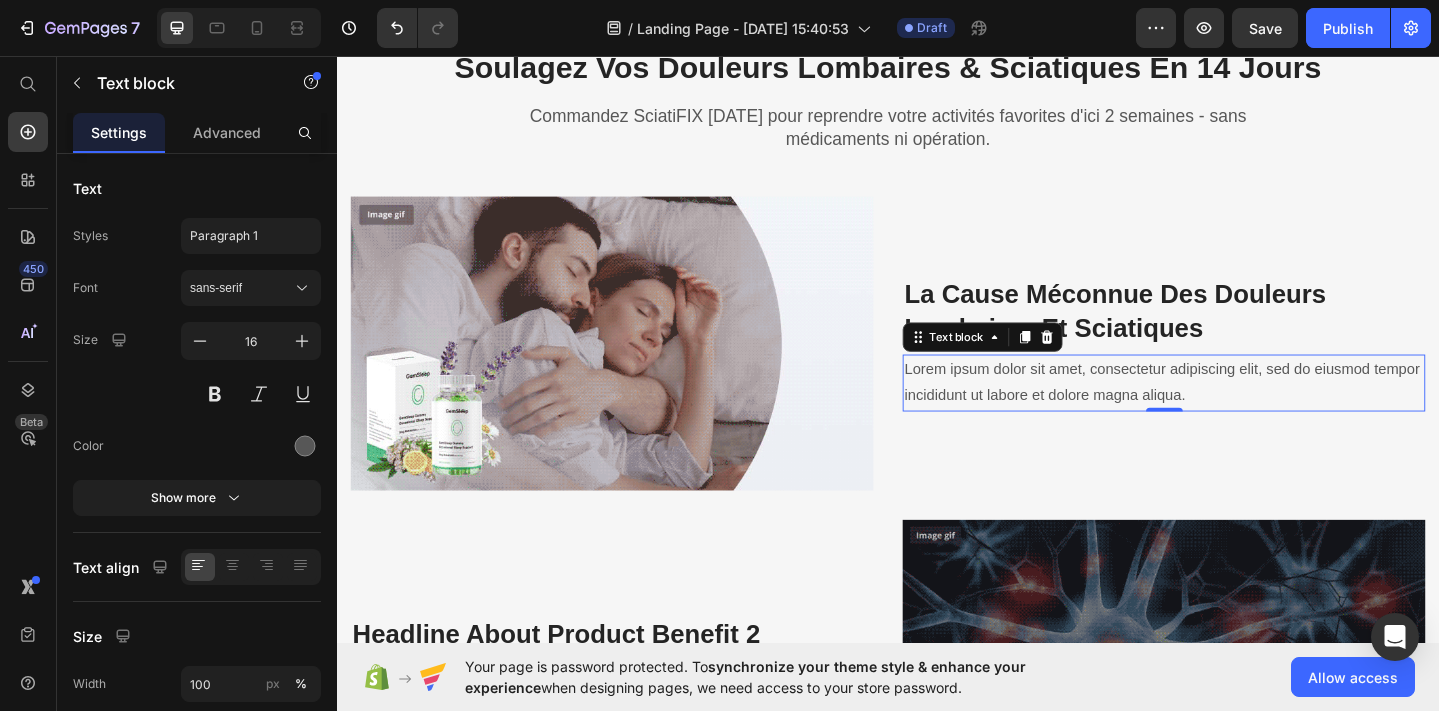 click on "Lorem ipsum dolor sit amet, consectetur adipiscing elit, sed do eiusmod tempor incididunt ut labore et dolore magna aliqua." at bounding box center [1237, 412] 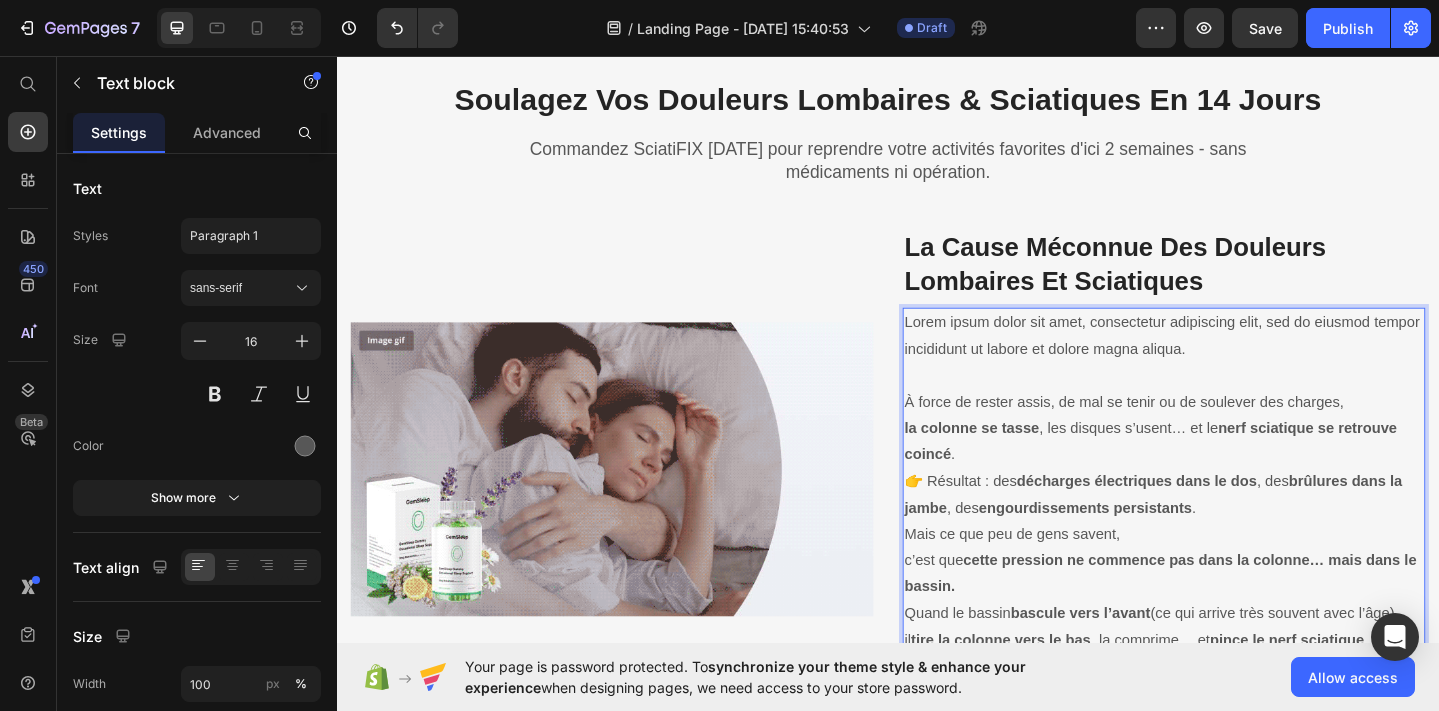 scroll, scrollTop: 1163, scrollLeft: 0, axis: vertical 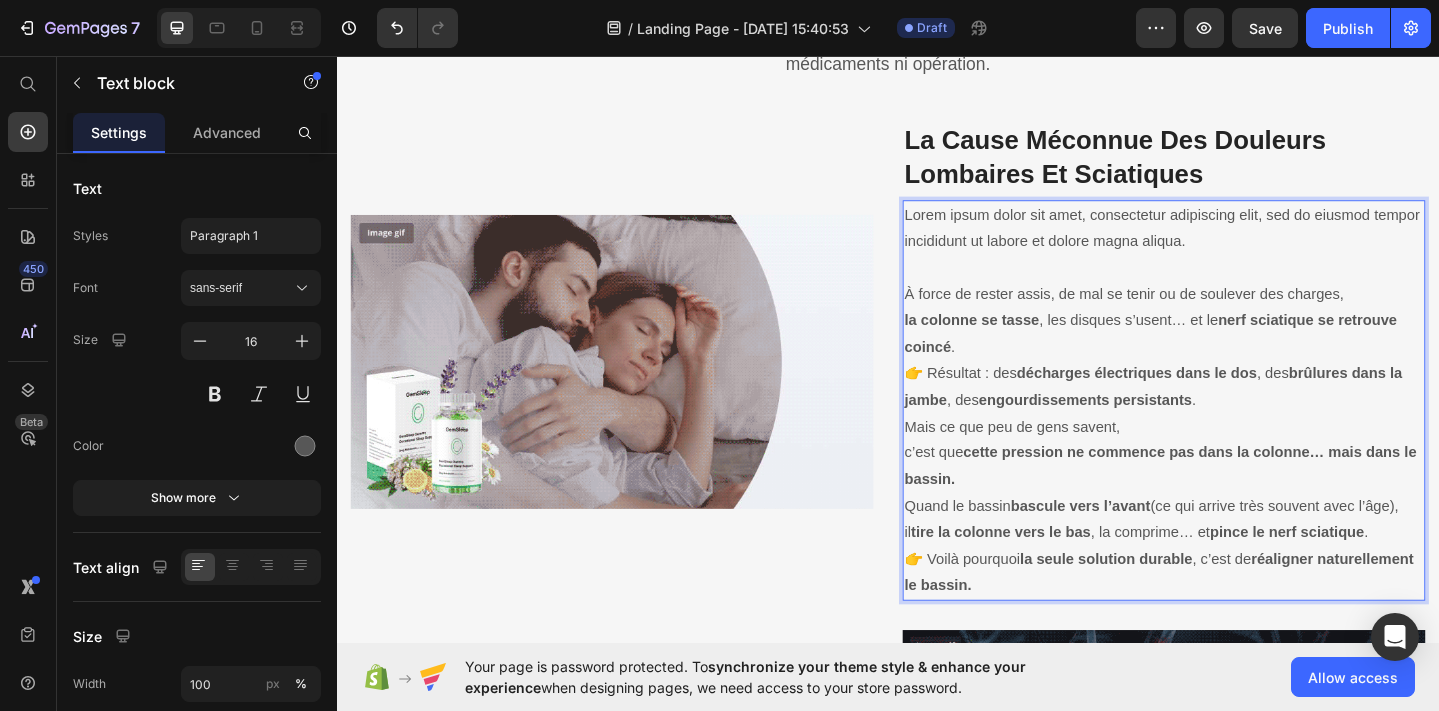 click on "Lorem ipsum dolor sit amet, consectetur adipiscing elit, sed do eiusmod tempor incididunt ut labore et dolore magna aliqua." at bounding box center [1237, 244] 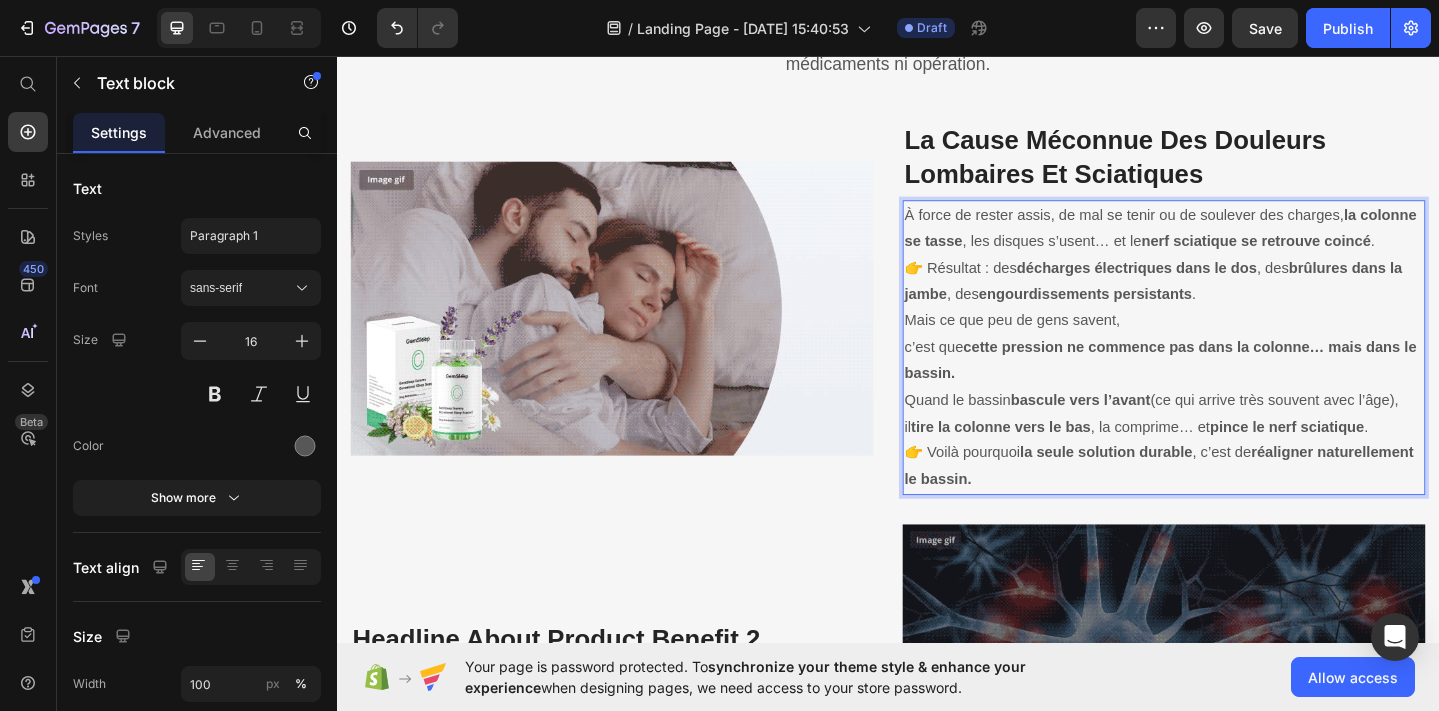 click on "À force de rester assis, de mal se tenir ou de soulever des charges,  la colonne se tasse , les disques s’usent… et le  nerf sciatique se retrouve coincé ." at bounding box center (1237, 244) 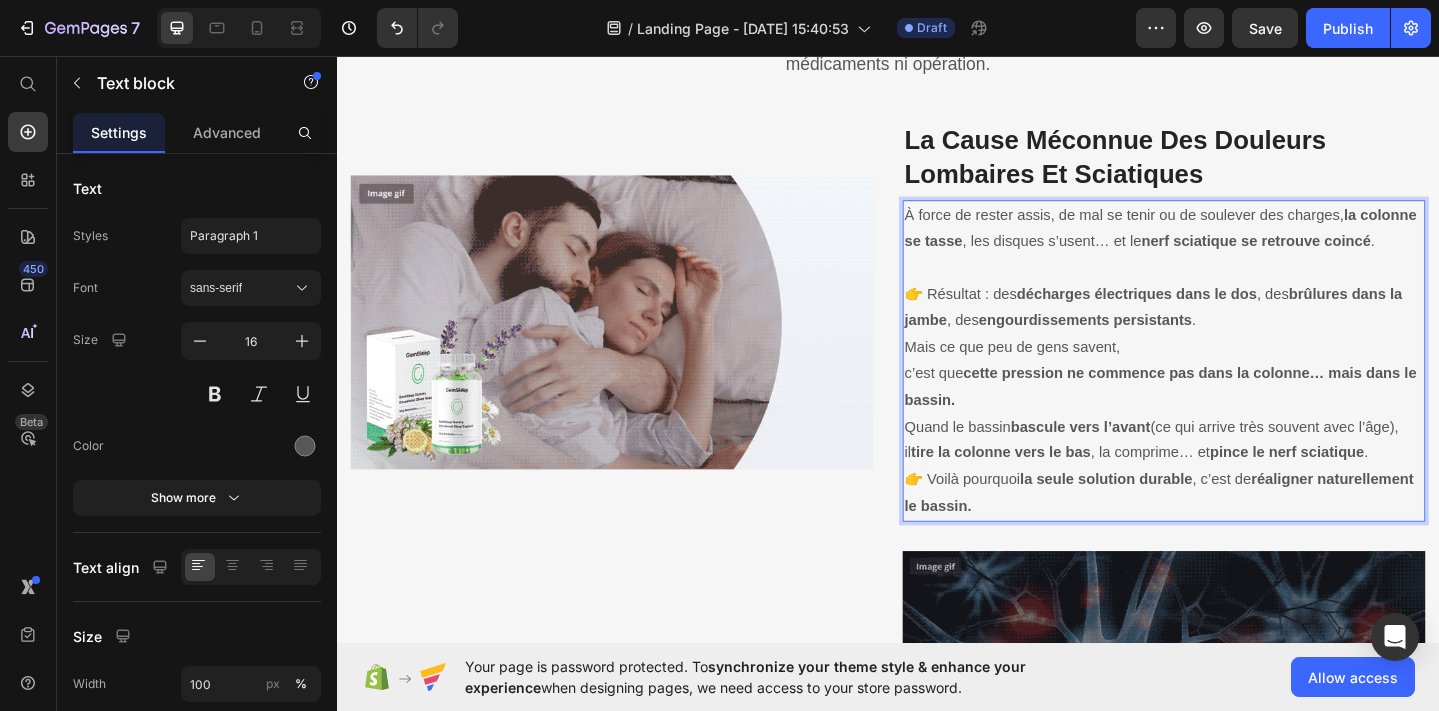 click on "👉 Résultat : des  décharges électriques dans le dos , des  brûlures dans la jambe , des  engourdissements persistants ." at bounding box center (1237, 331) 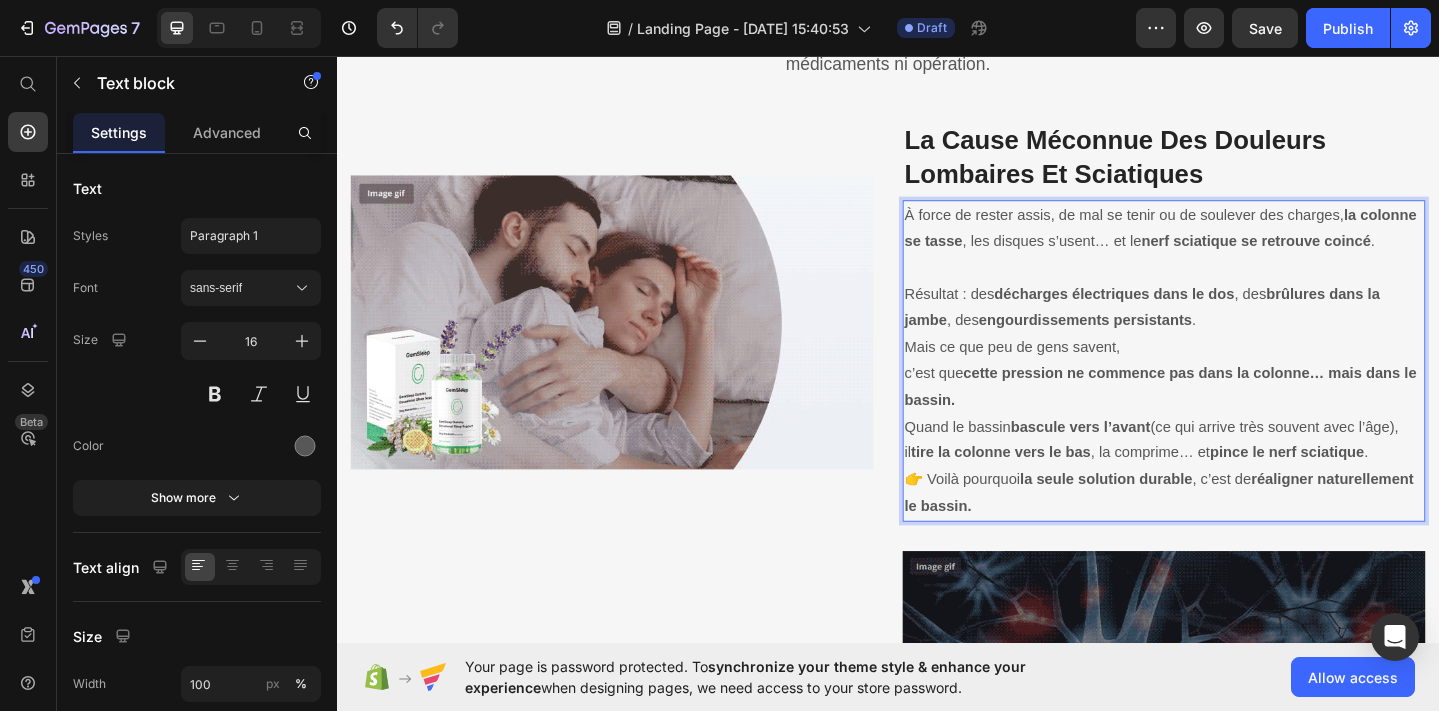 click on "Mais ce que peu de gens savent, c’est que  cette pression ne commence pas dans la colonne… mais dans le bassin." at bounding box center (1237, 402) 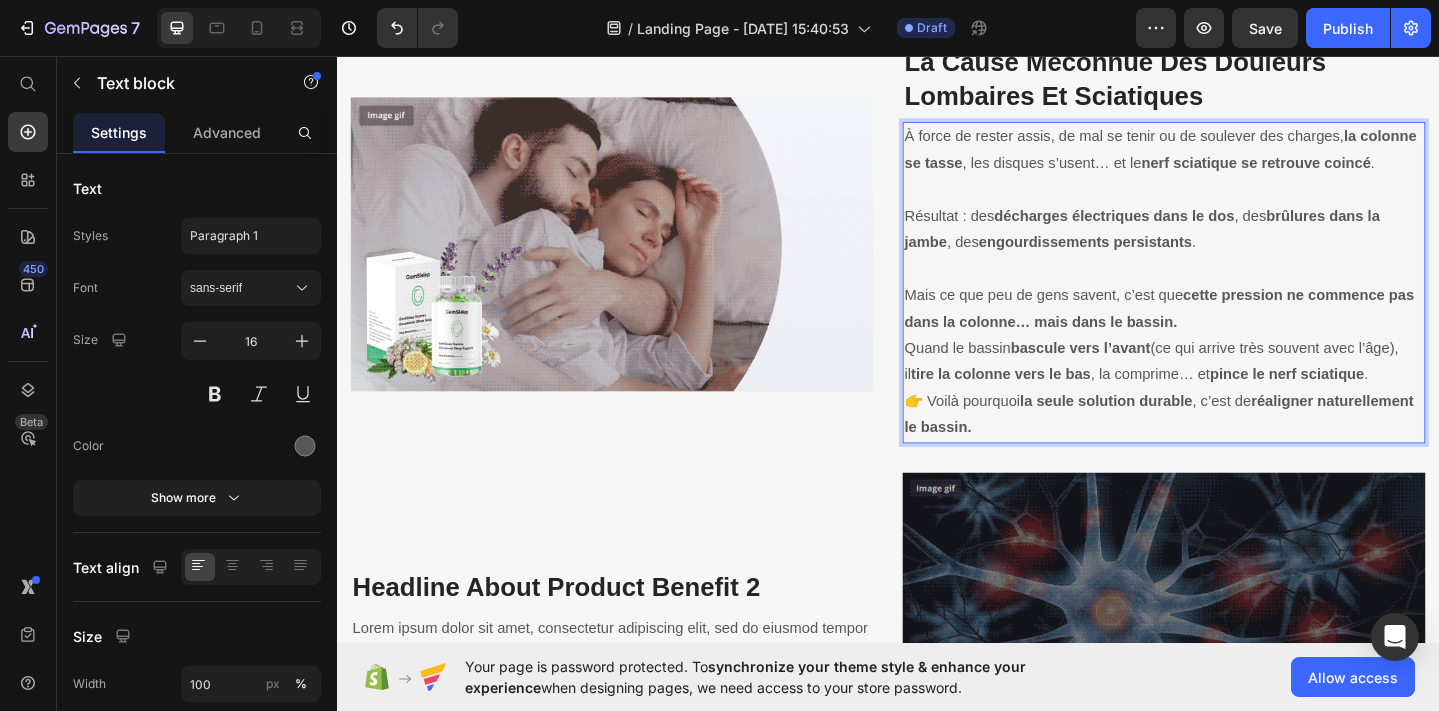 scroll, scrollTop: 1252, scrollLeft: 0, axis: vertical 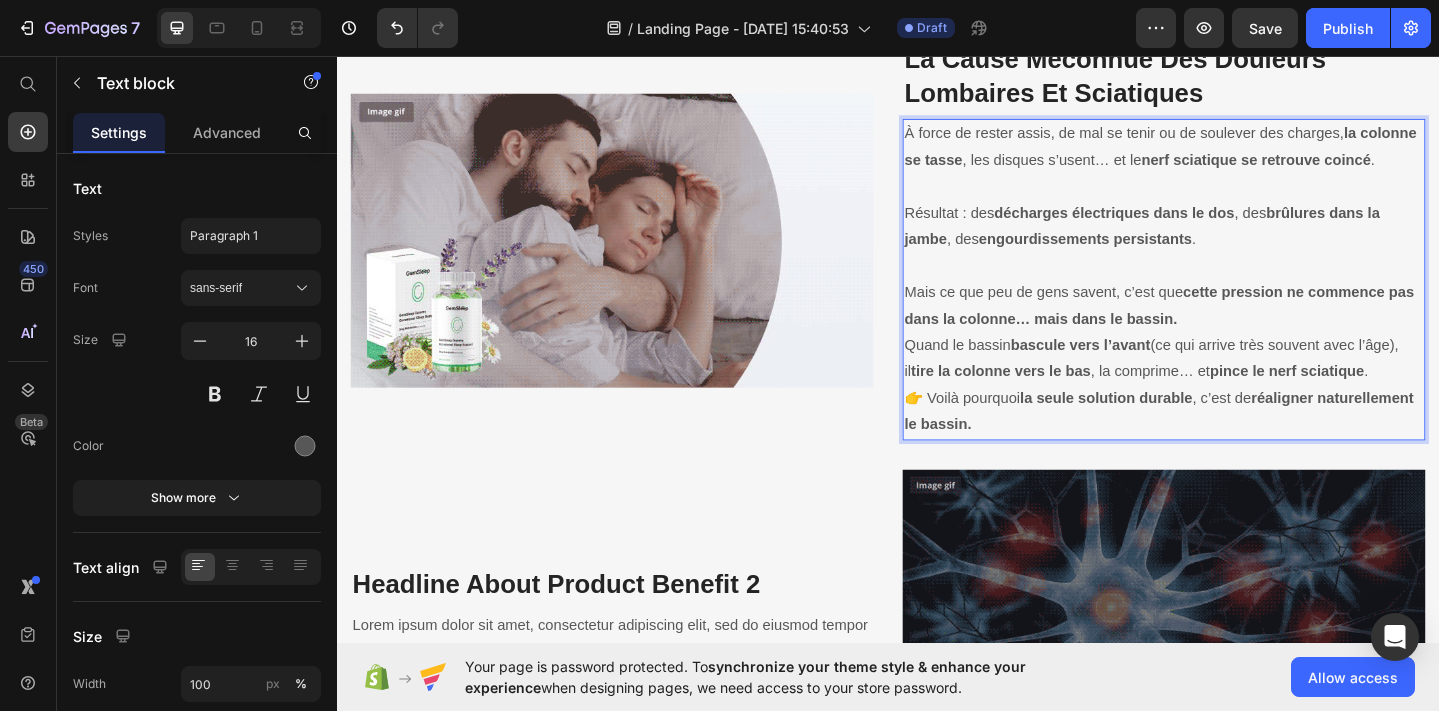 click on "Mais ce que peu de gens savent, c’est que  cette pression ne commence pas dans la colonne… mais dans le bassin." at bounding box center (1237, 328) 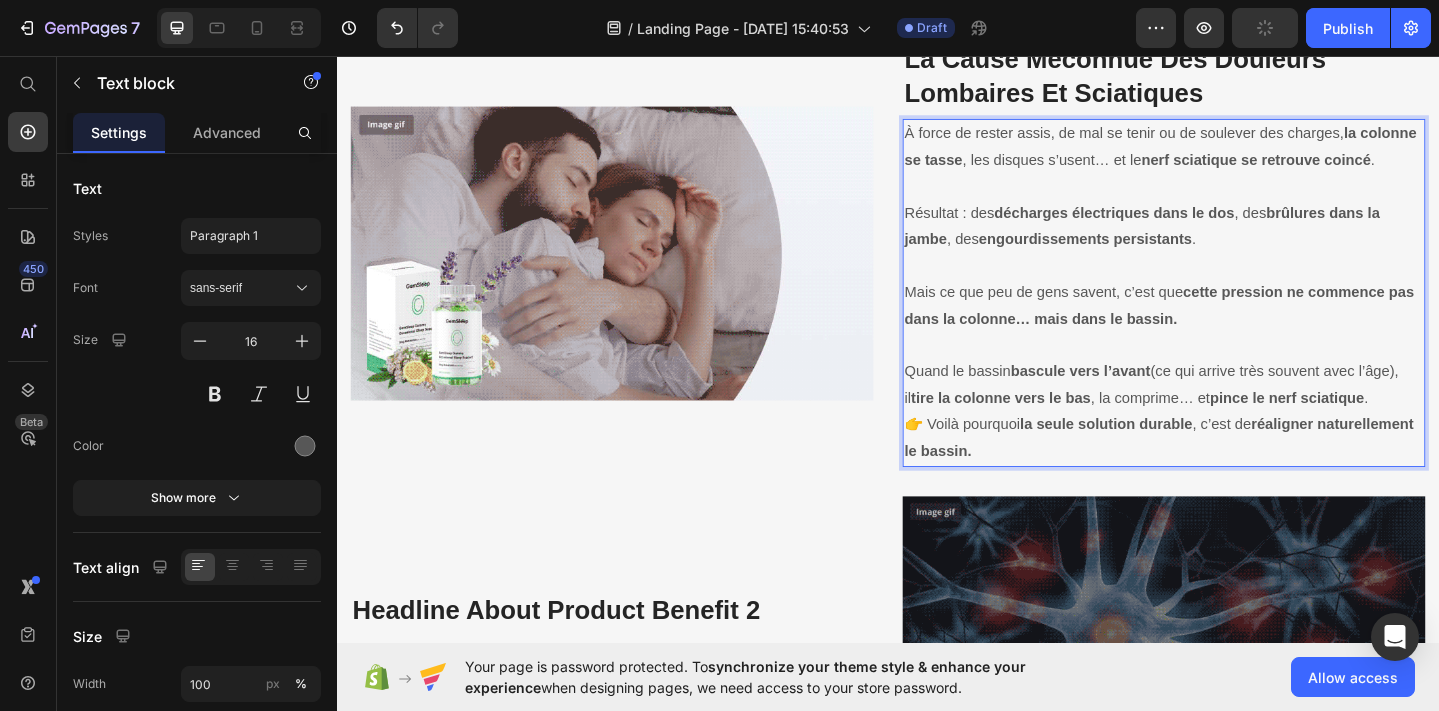 click on "👉 Voilà pourquoi  la seule solution durable , c’est de  réaligner naturellement le bassin." at bounding box center [1237, 472] 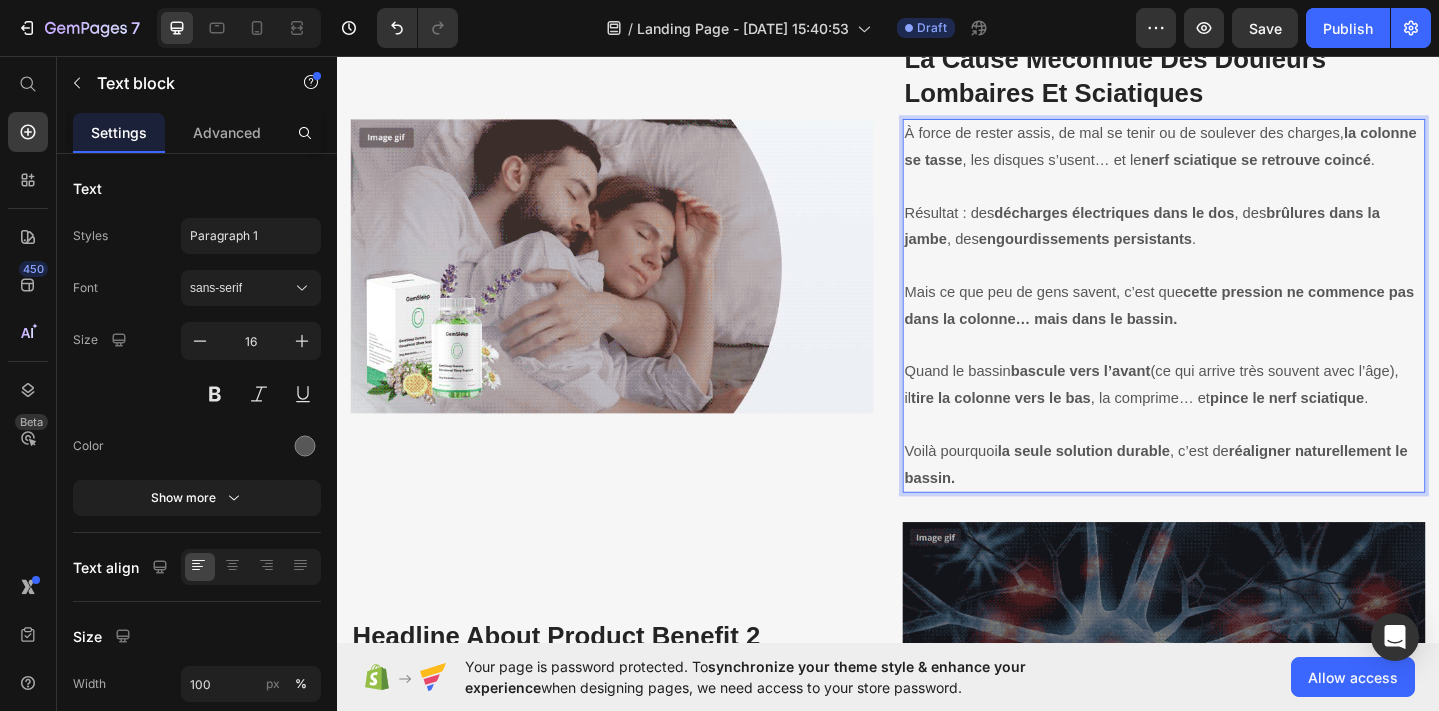 click on "bascule vers l’avant" at bounding box center (1147, 398) 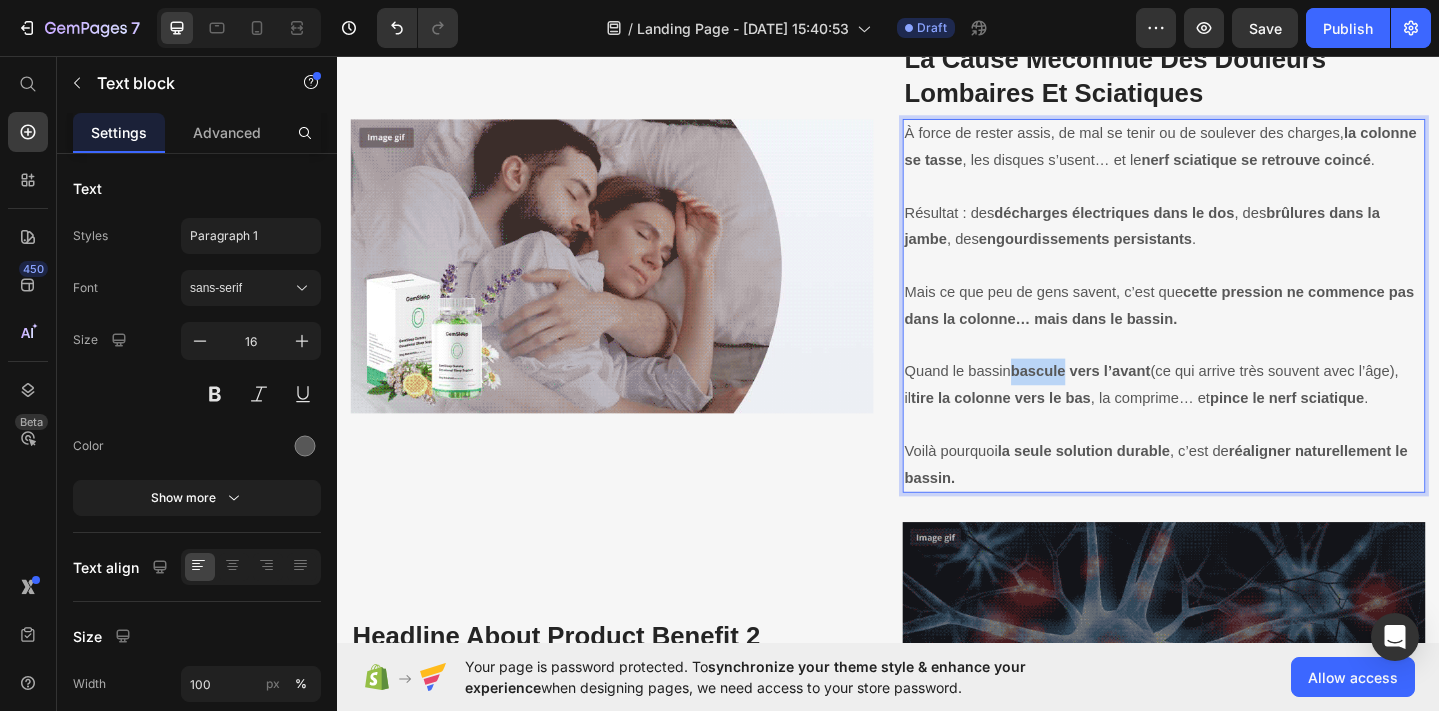 click on "bascule vers l’avant" at bounding box center (1147, 398) 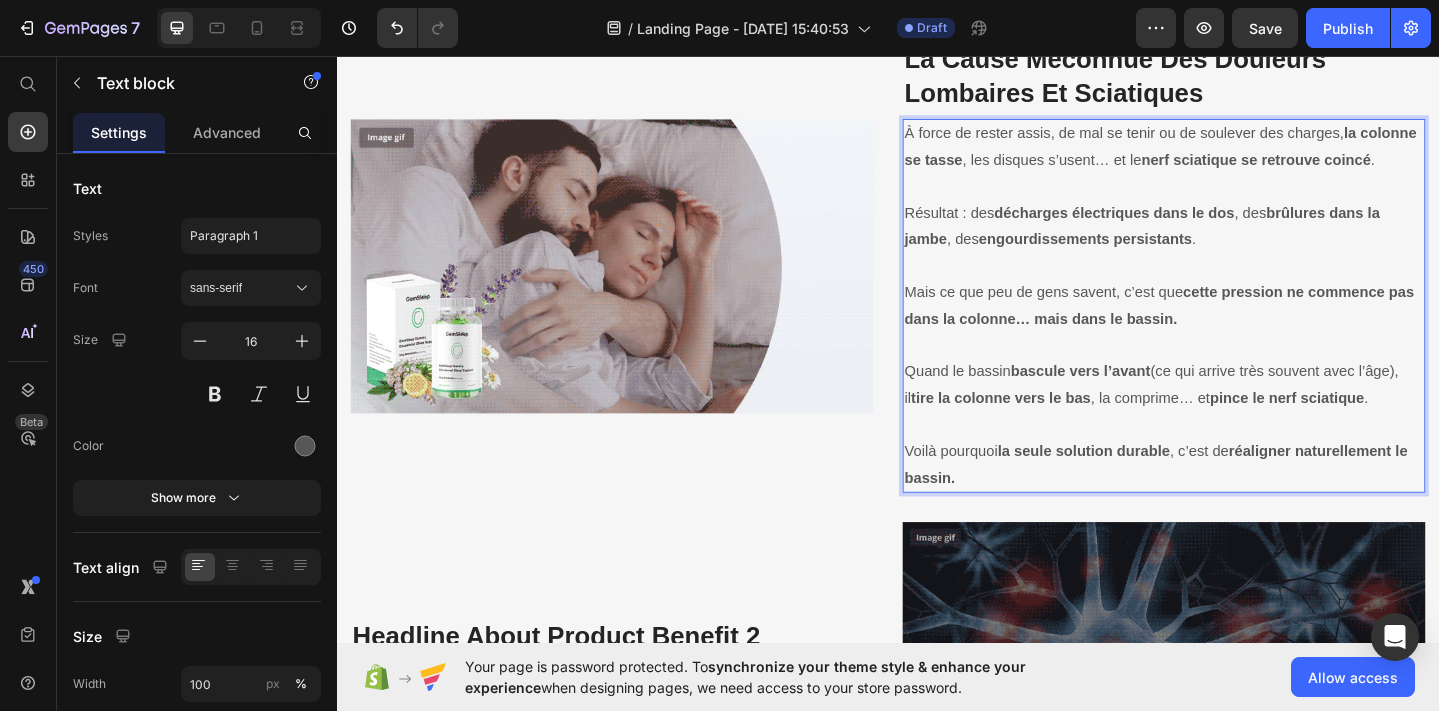 click on "bascule vers l’avant" at bounding box center [1147, 398] 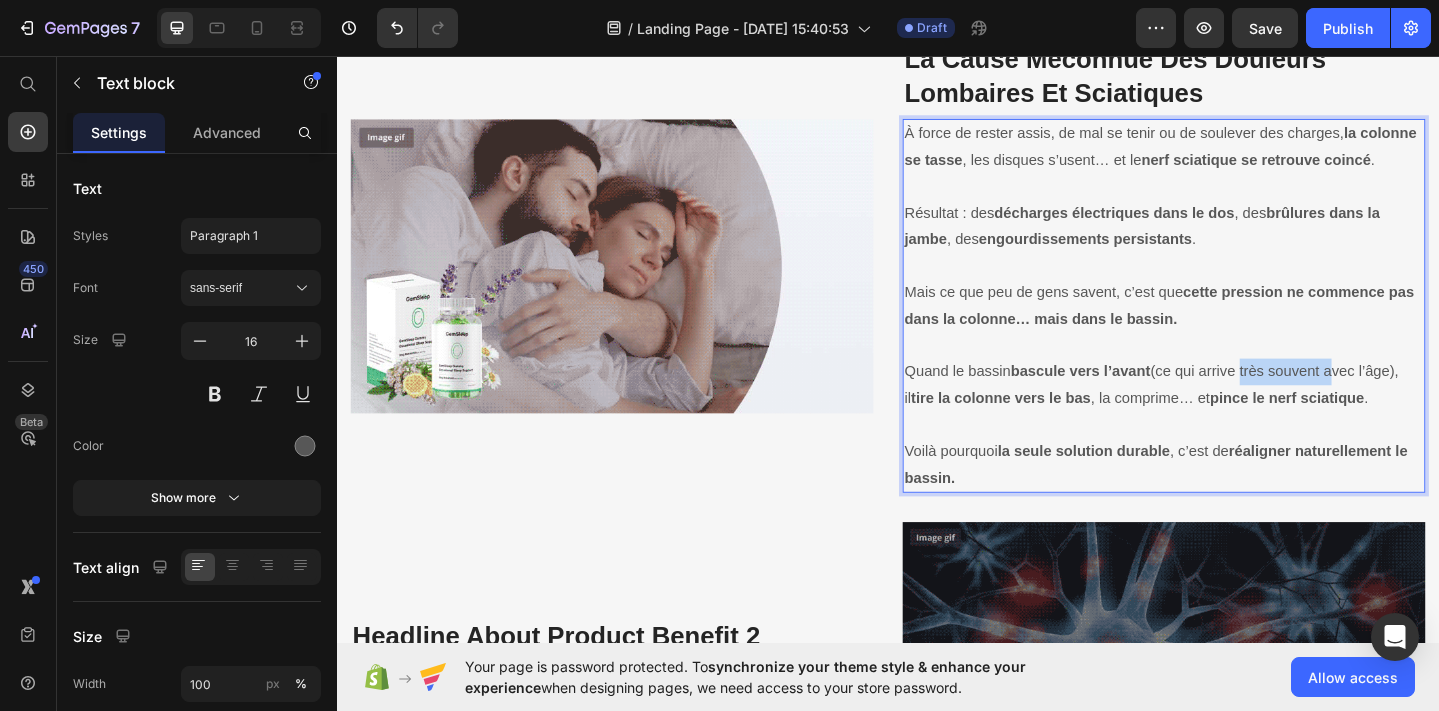 drag, startPoint x: 1326, startPoint y: 435, endPoint x: 1420, endPoint y: 437, distance: 94.02127 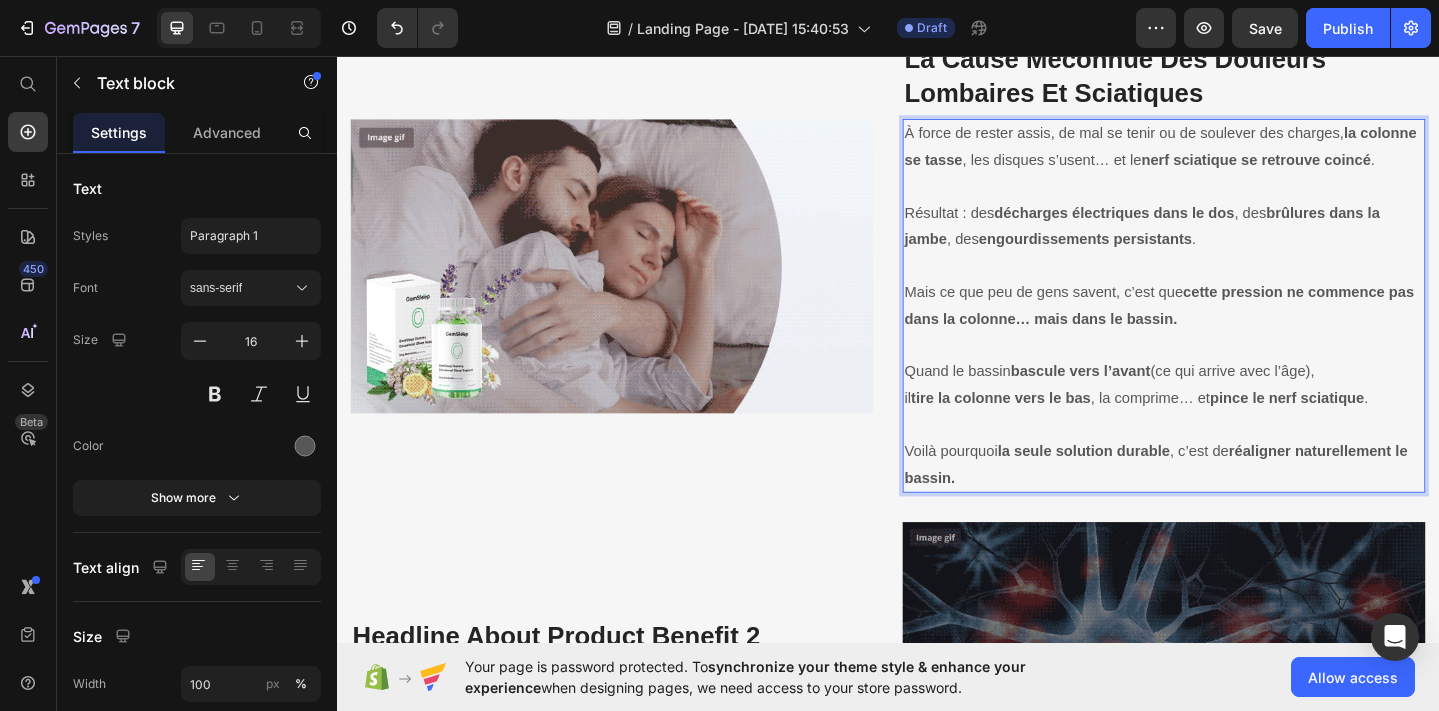 click on "tire la colonne vers le bas" at bounding box center (1060, 427) 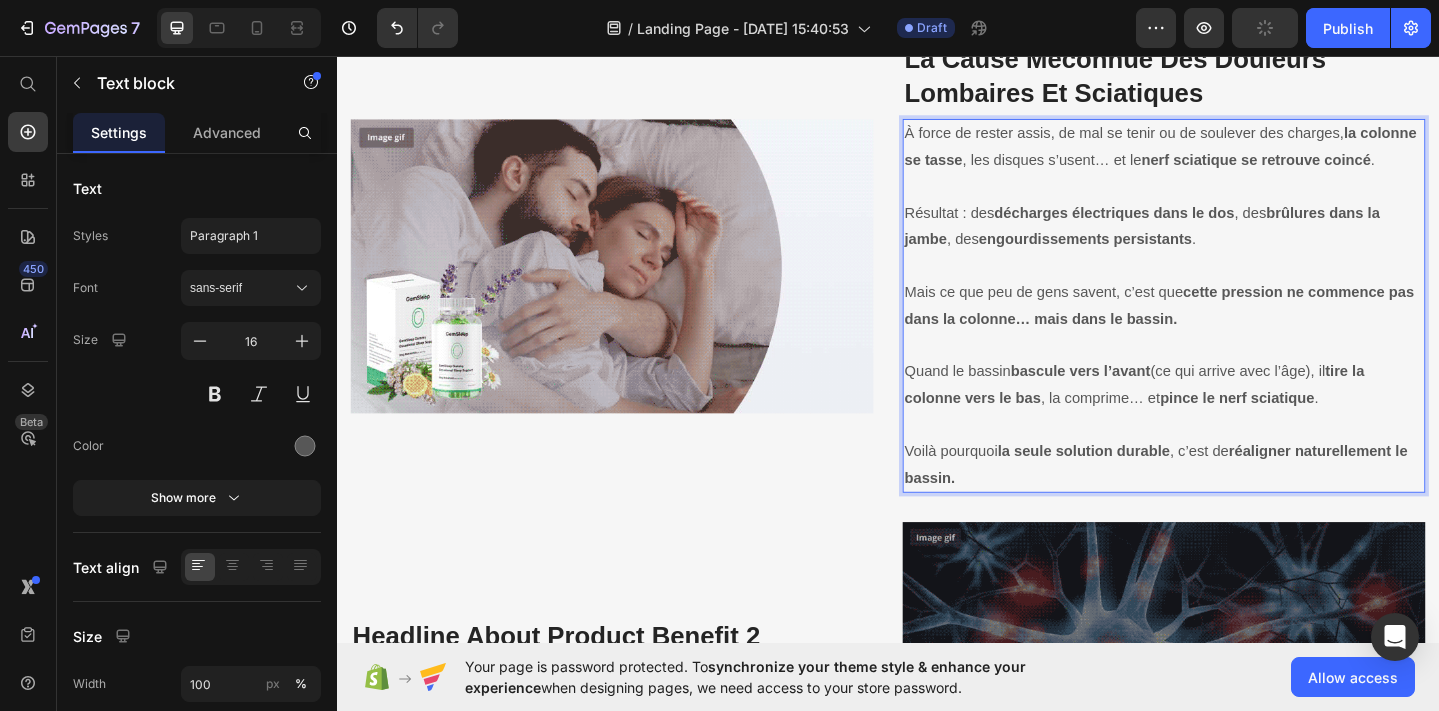 click on "Quand le bassin  bascule vers l’avant  (ce qui arrive avec l’âge), il  tire la colonne vers le bas , la comprime… et  pince le nerf sciatique ." at bounding box center [1237, 414] 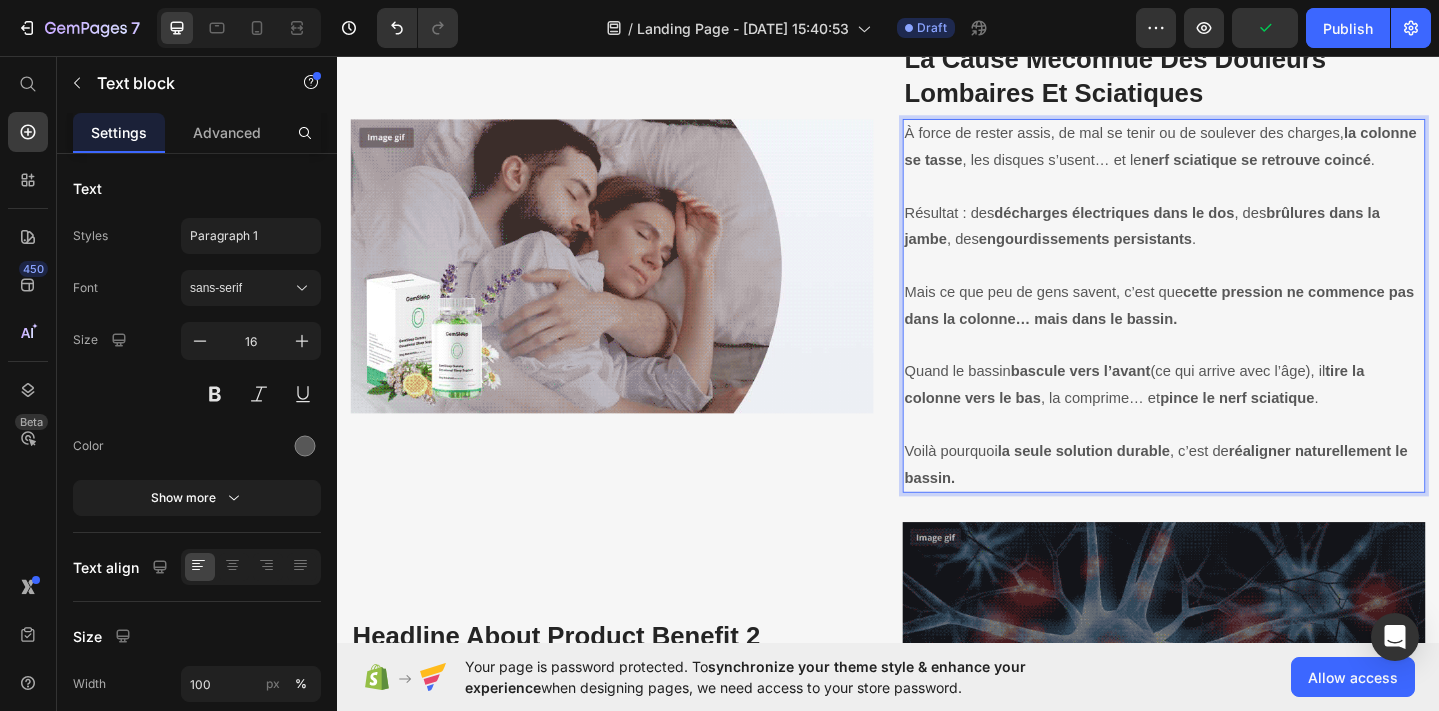 click on "pince le nerf sciatique" at bounding box center [1317, 427] 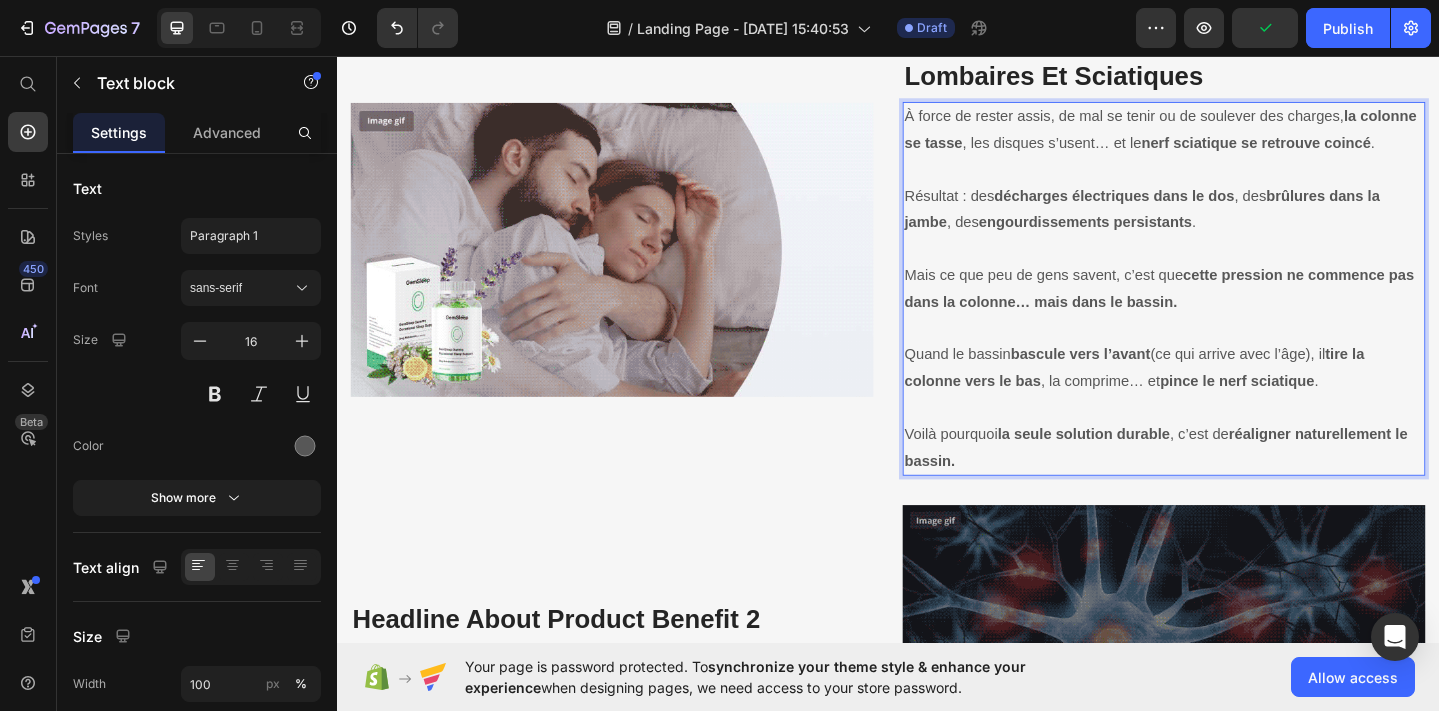 click on "pince le nerf sciatique" at bounding box center [1317, 409] 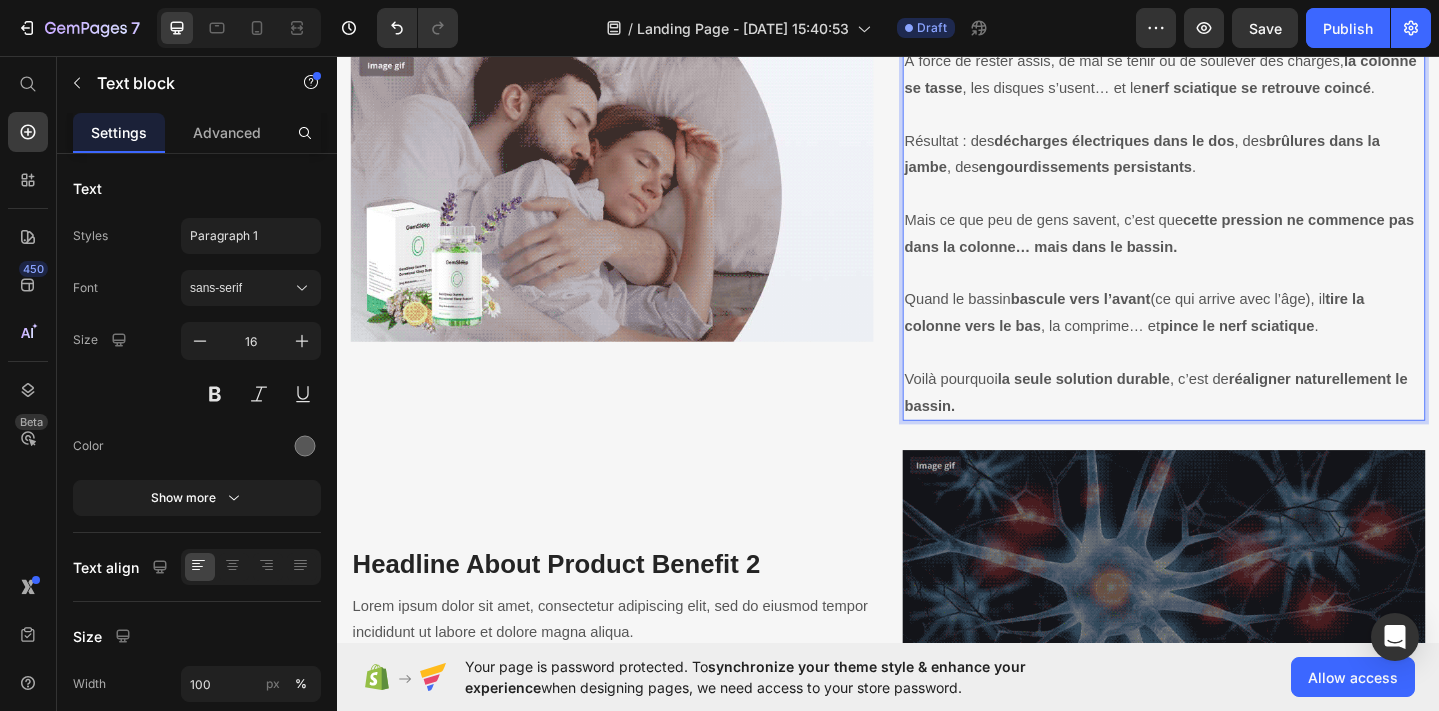 scroll, scrollTop: 1333, scrollLeft: 0, axis: vertical 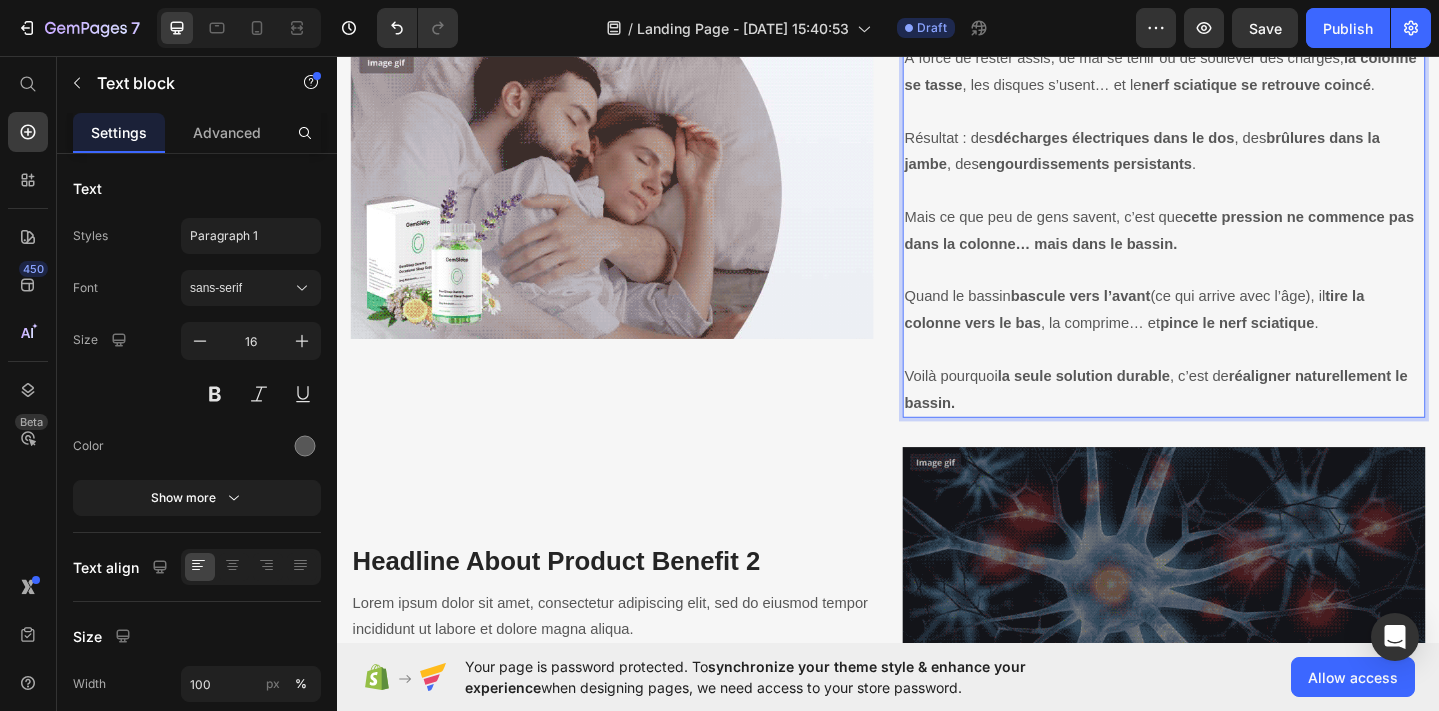 click at bounding box center (1237, 376) 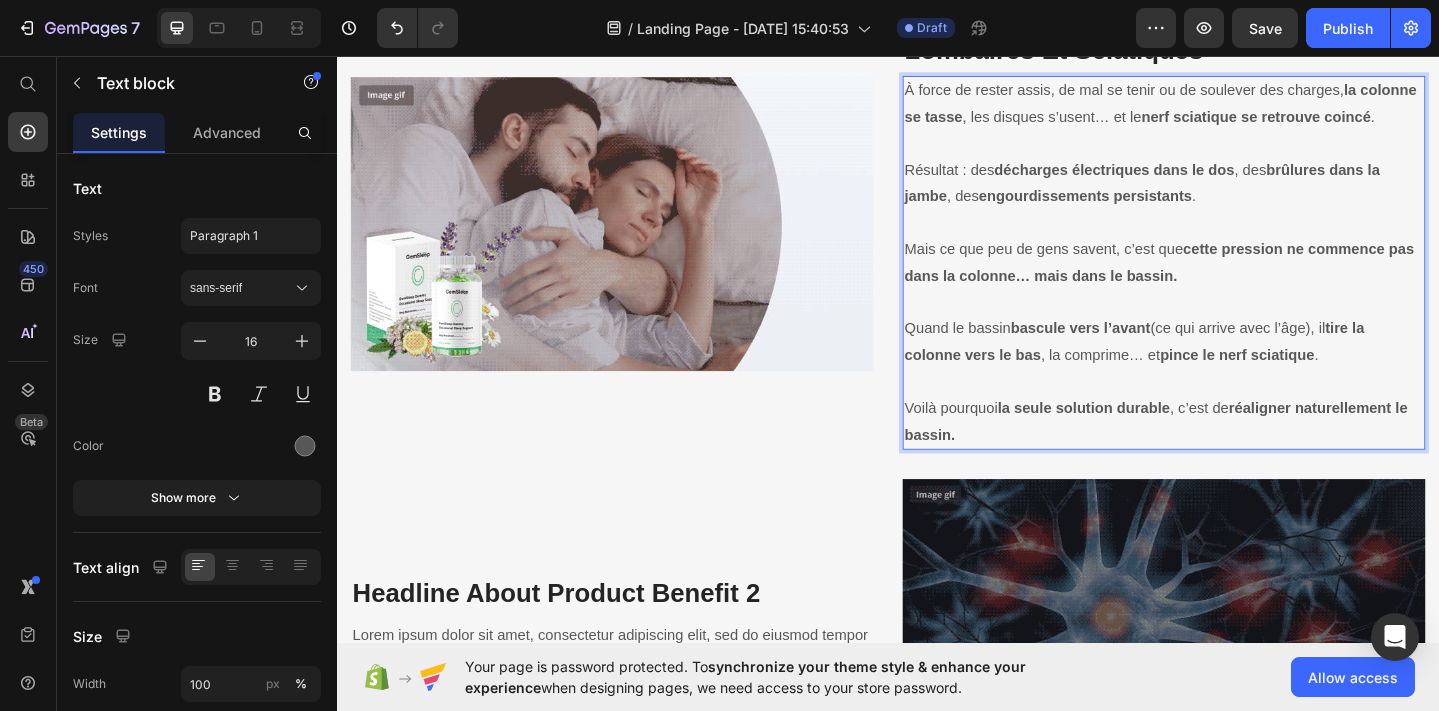 scroll, scrollTop: 1287, scrollLeft: 0, axis: vertical 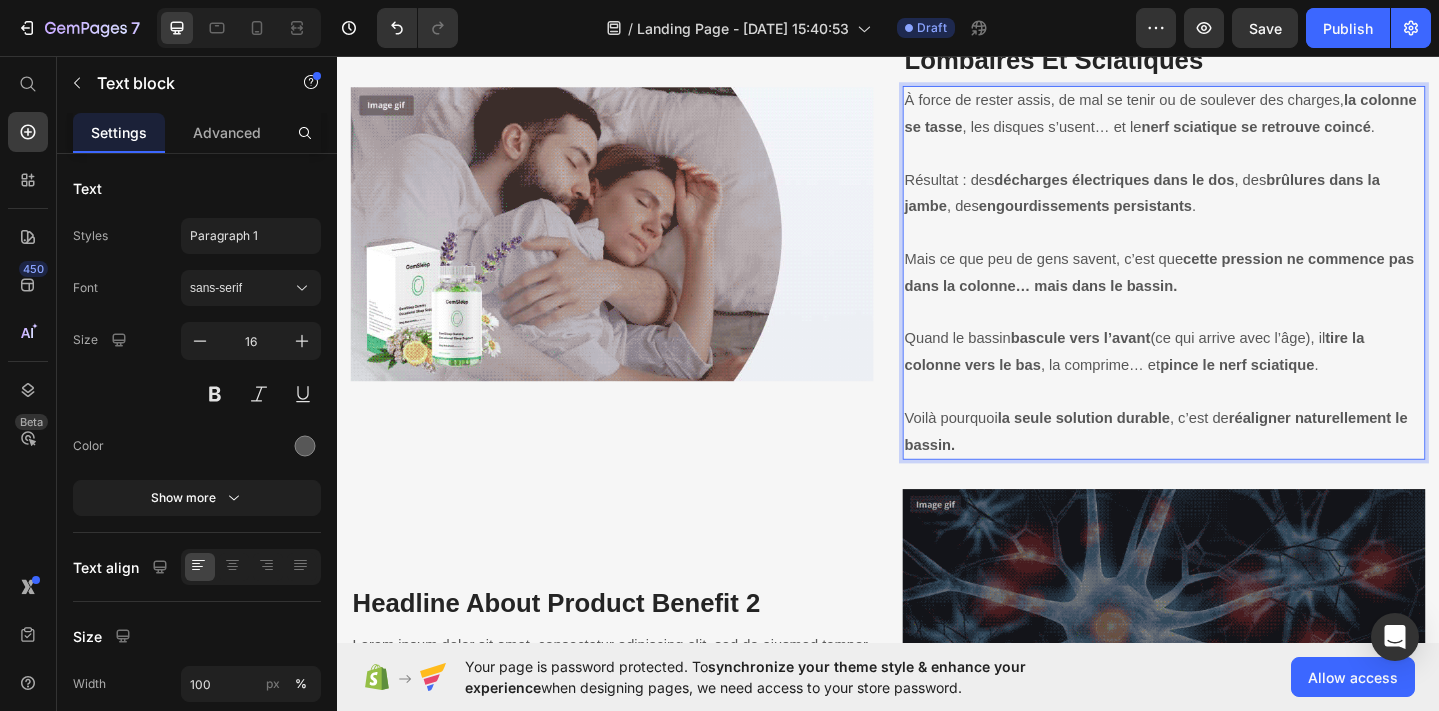 click on "la seule solution durable" at bounding box center [1150, 450] 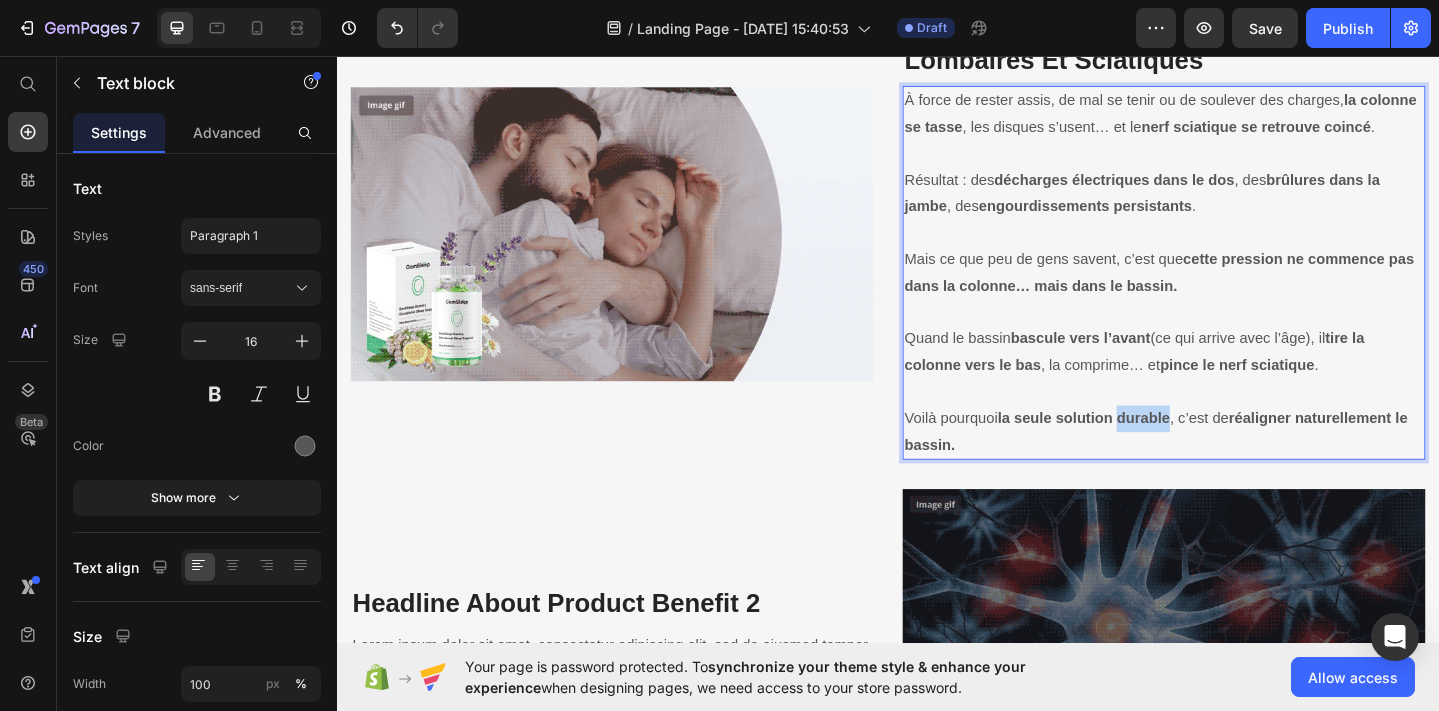 click on "la seule solution durable" at bounding box center [1150, 450] 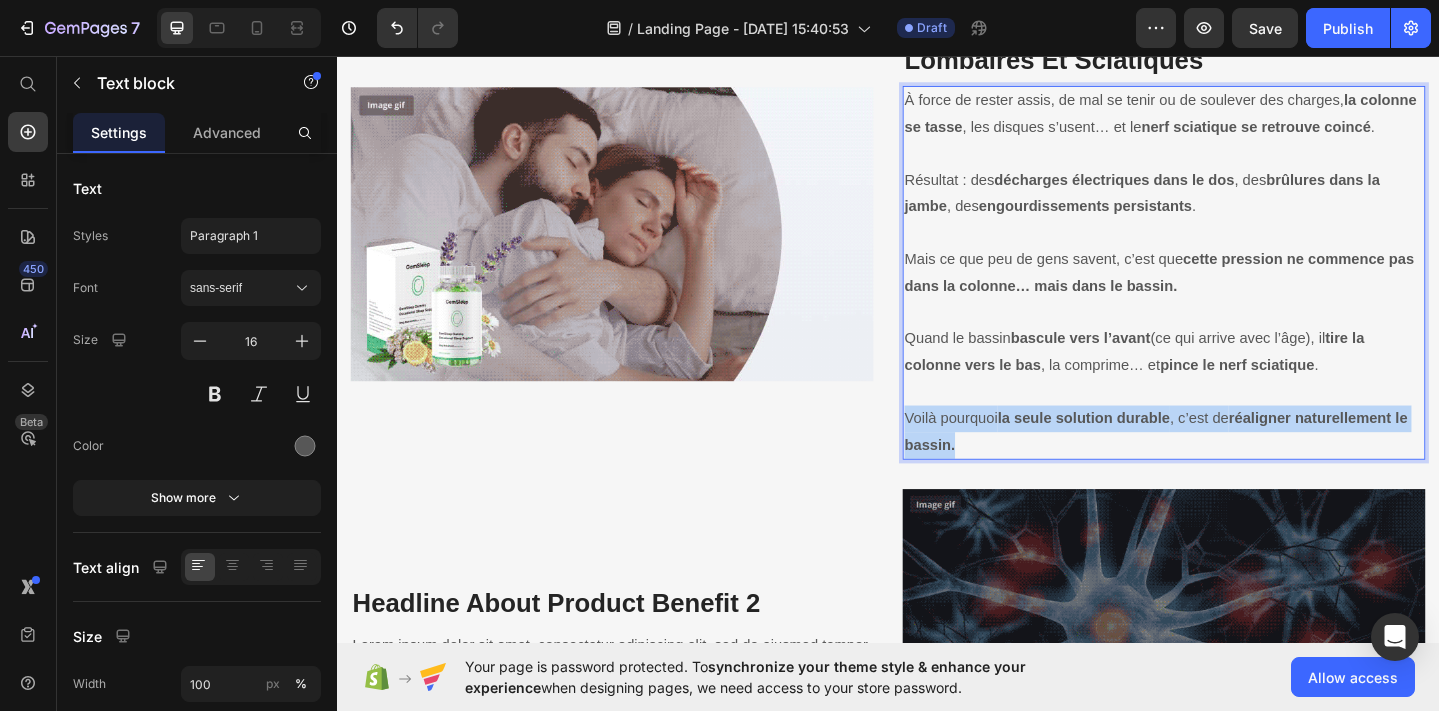 click on "la seule solution durable" at bounding box center (1150, 450) 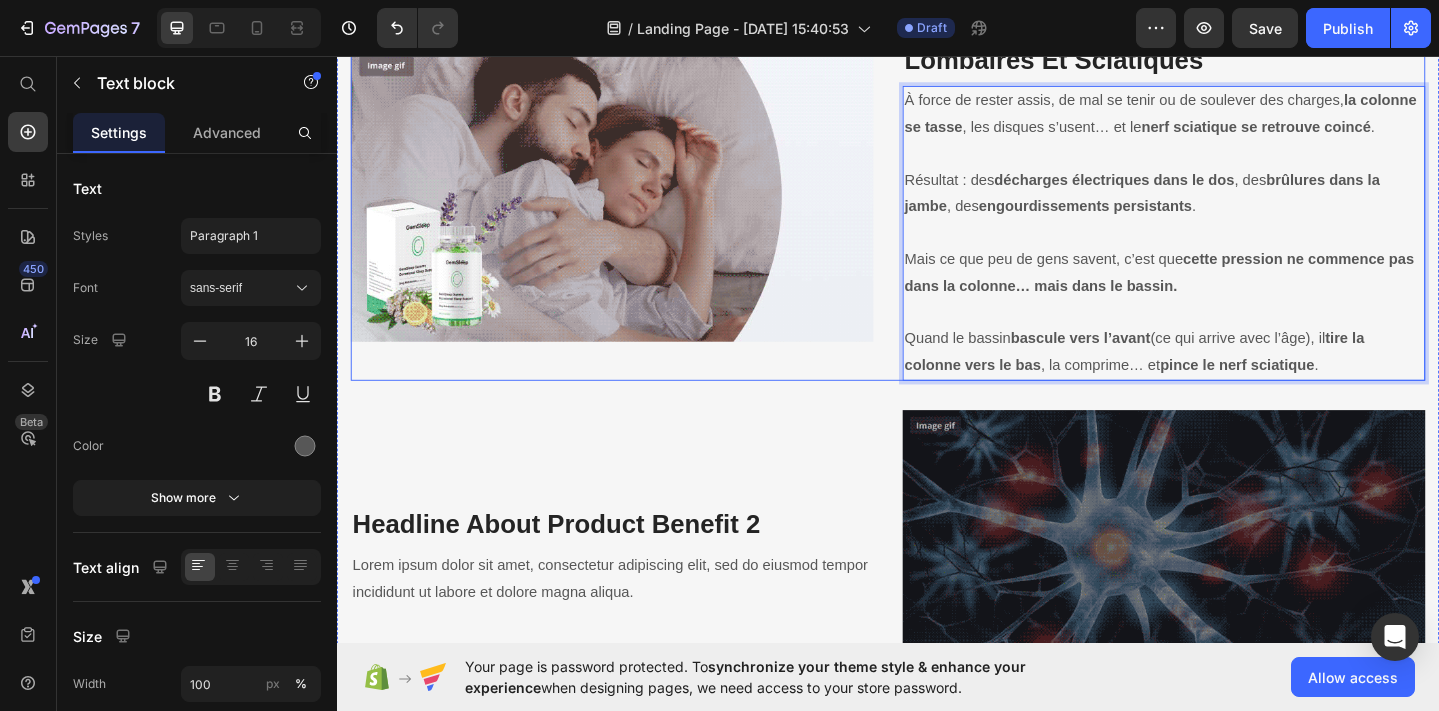 click at bounding box center (636, 207) 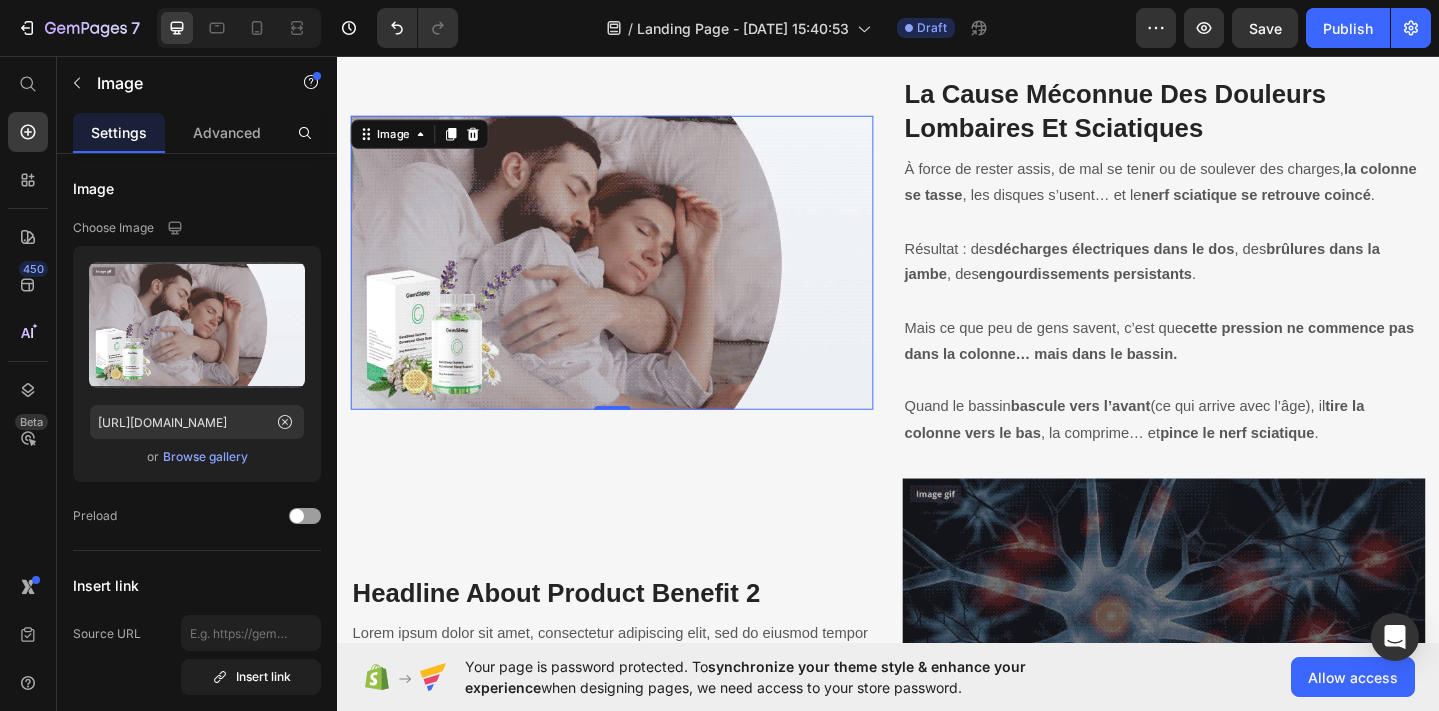 scroll, scrollTop: 1273, scrollLeft: 0, axis: vertical 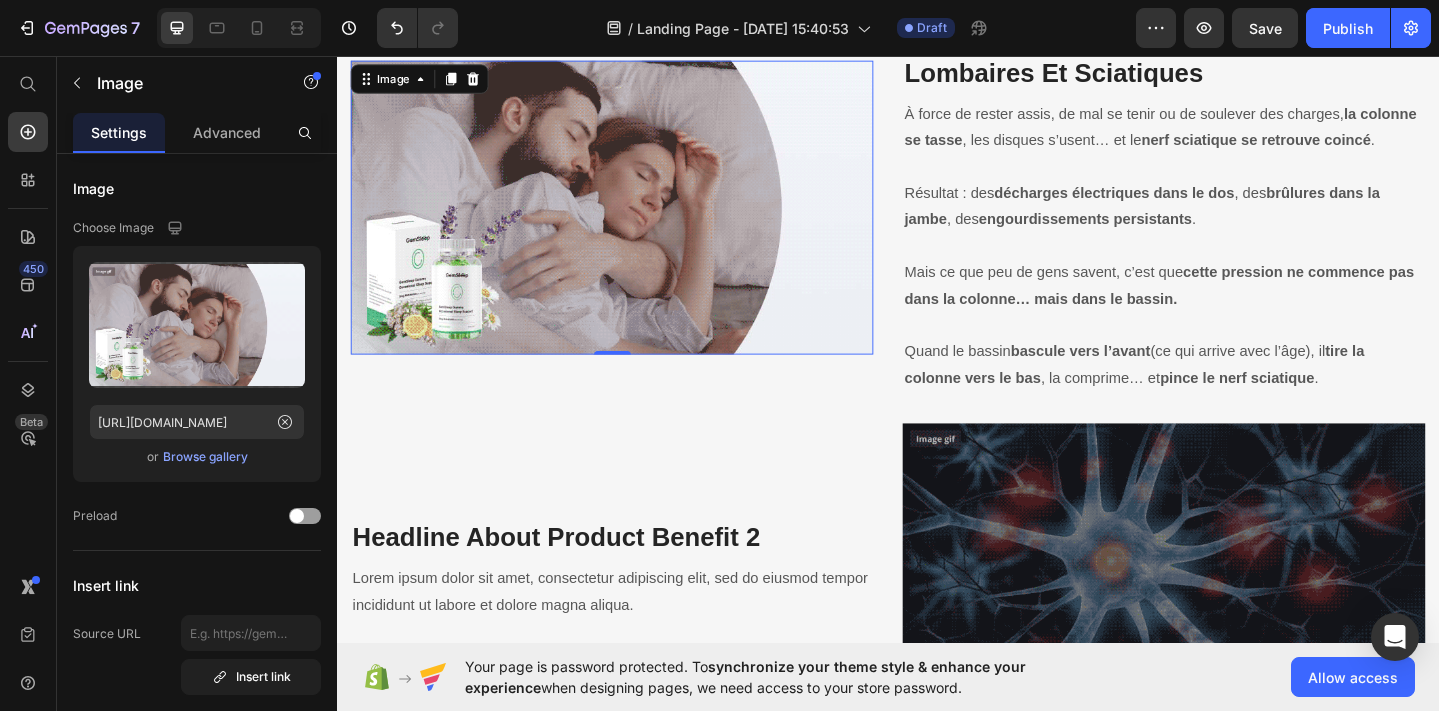 click at bounding box center (1237, 263) 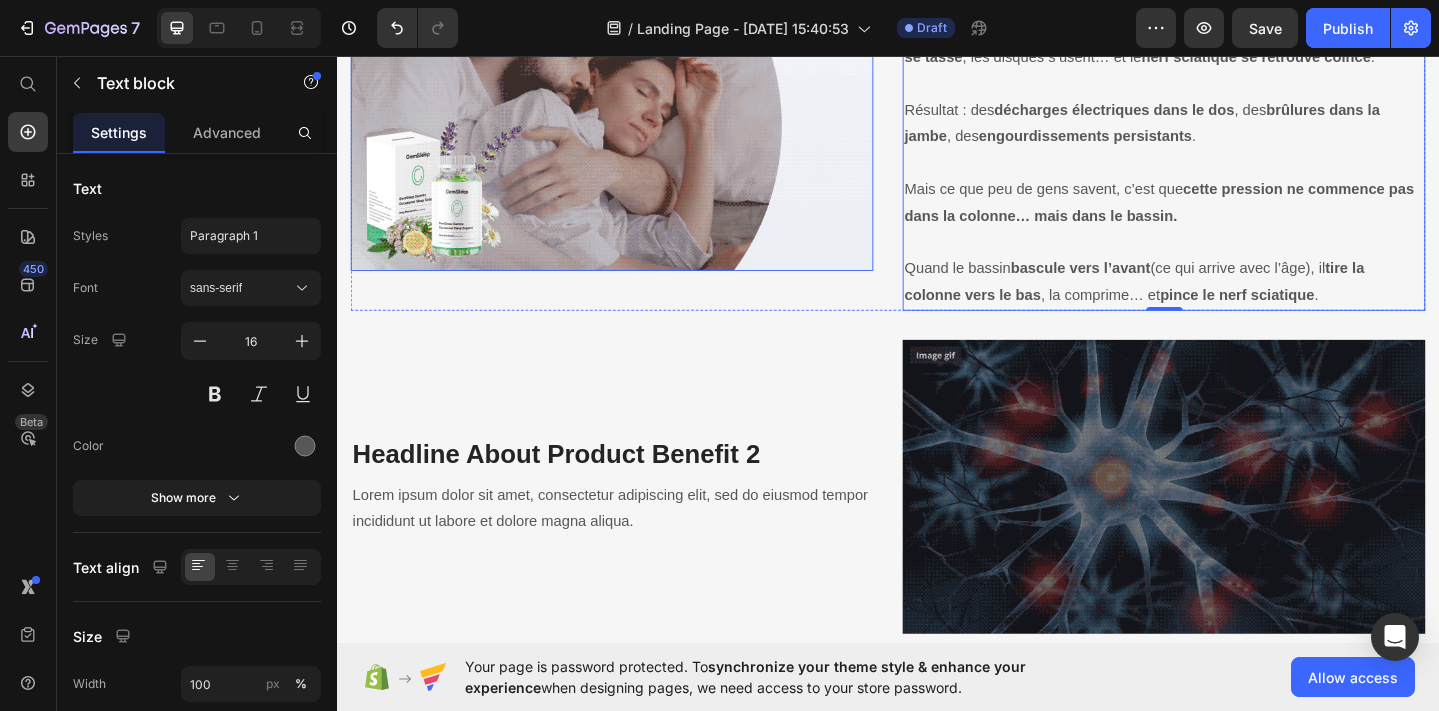 scroll, scrollTop: 1400, scrollLeft: 0, axis: vertical 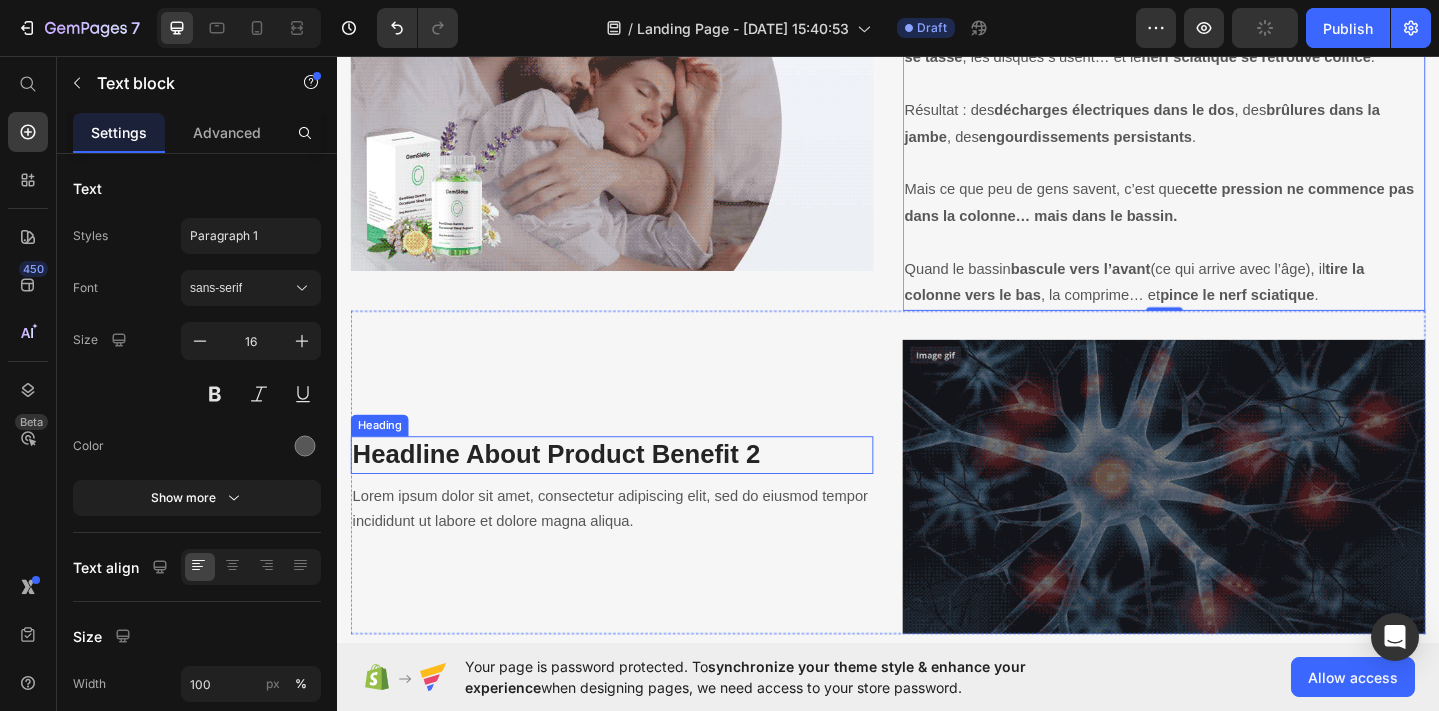 click on "Headline About Product Benefit 2" at bounding box center (636, 490) 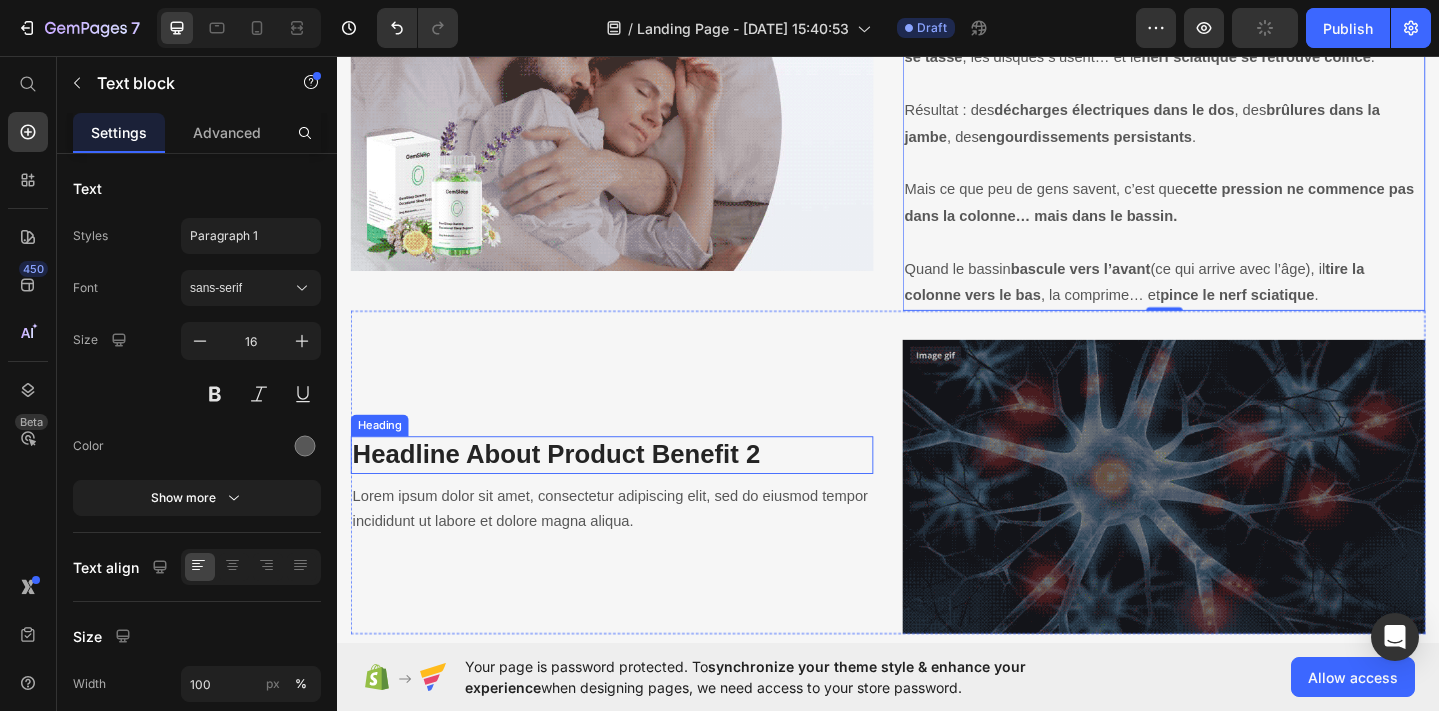 click on "Headline About Product Benefit 2" at bounding box center (636, 490) 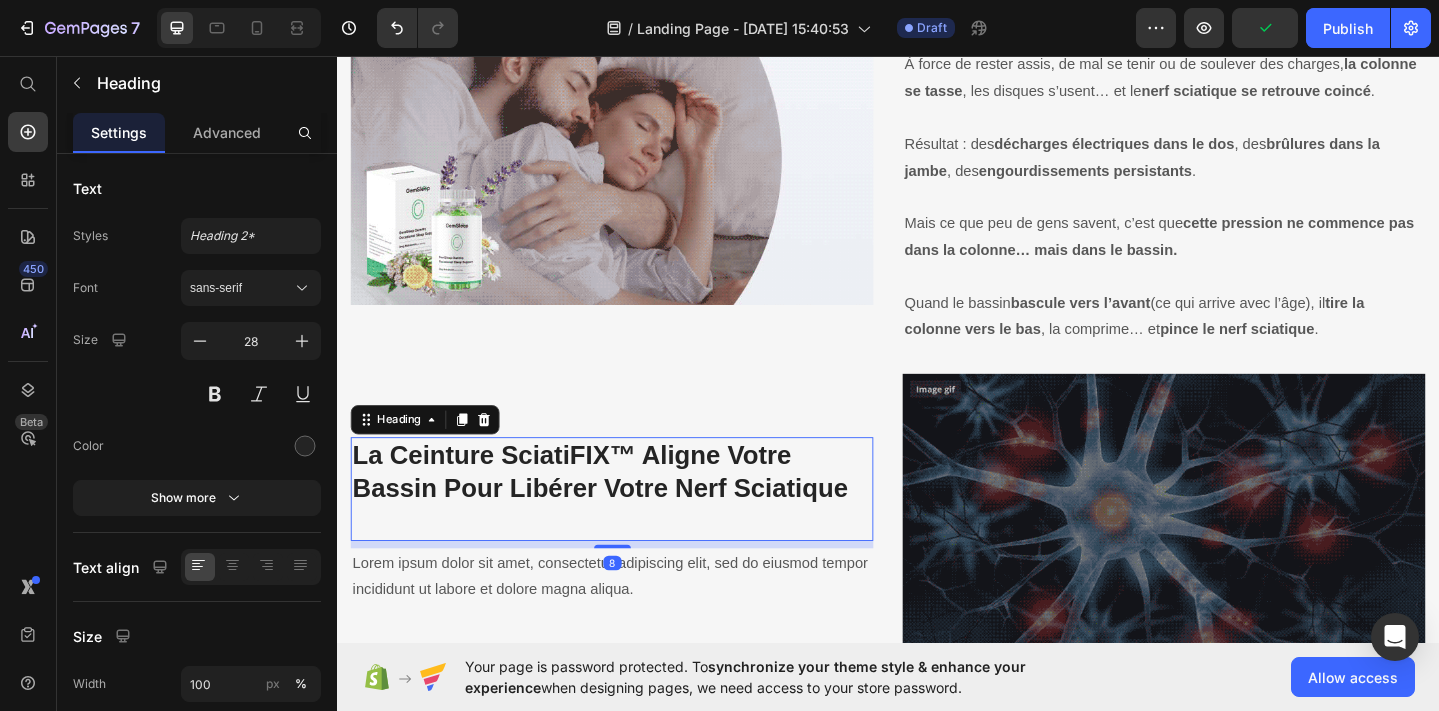 scroll, scrollTop: 1387, scrollLeft: 0, axis: vertical 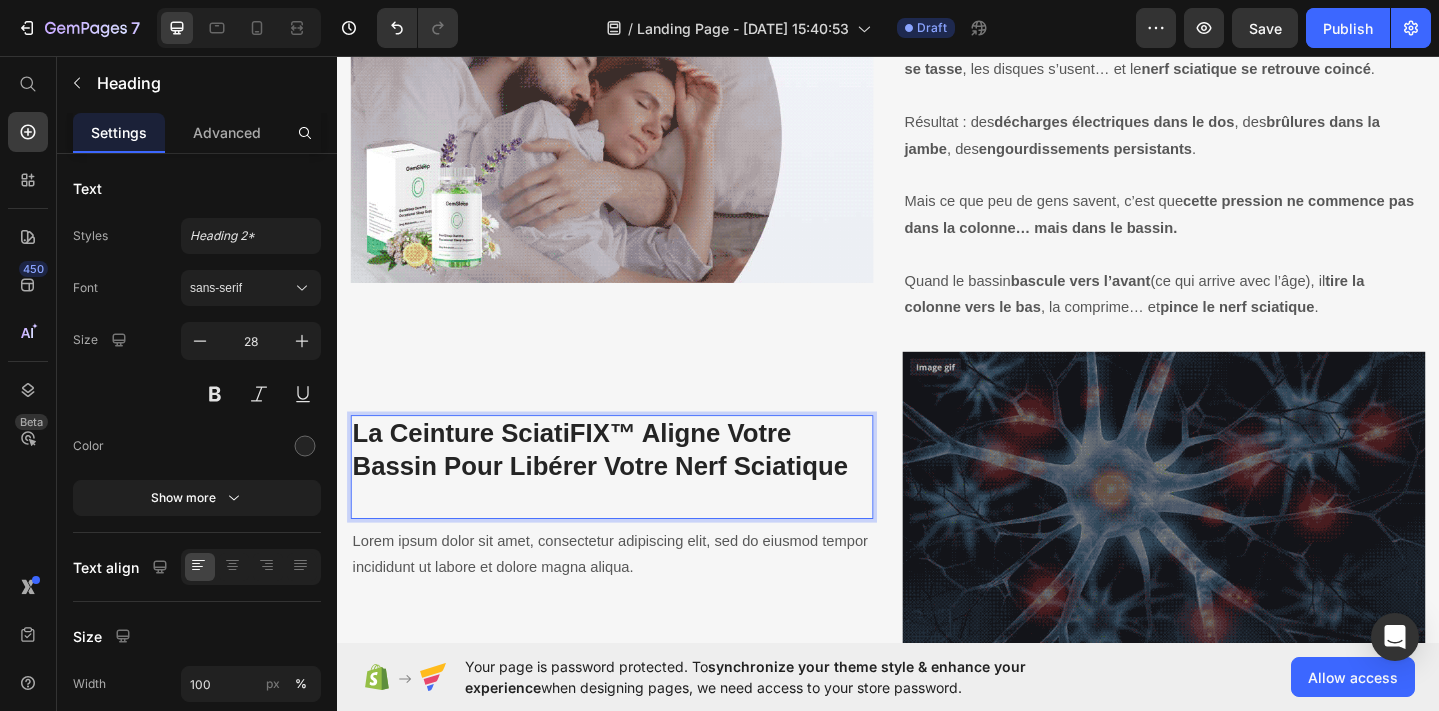 click at bounding box center (636, 540) 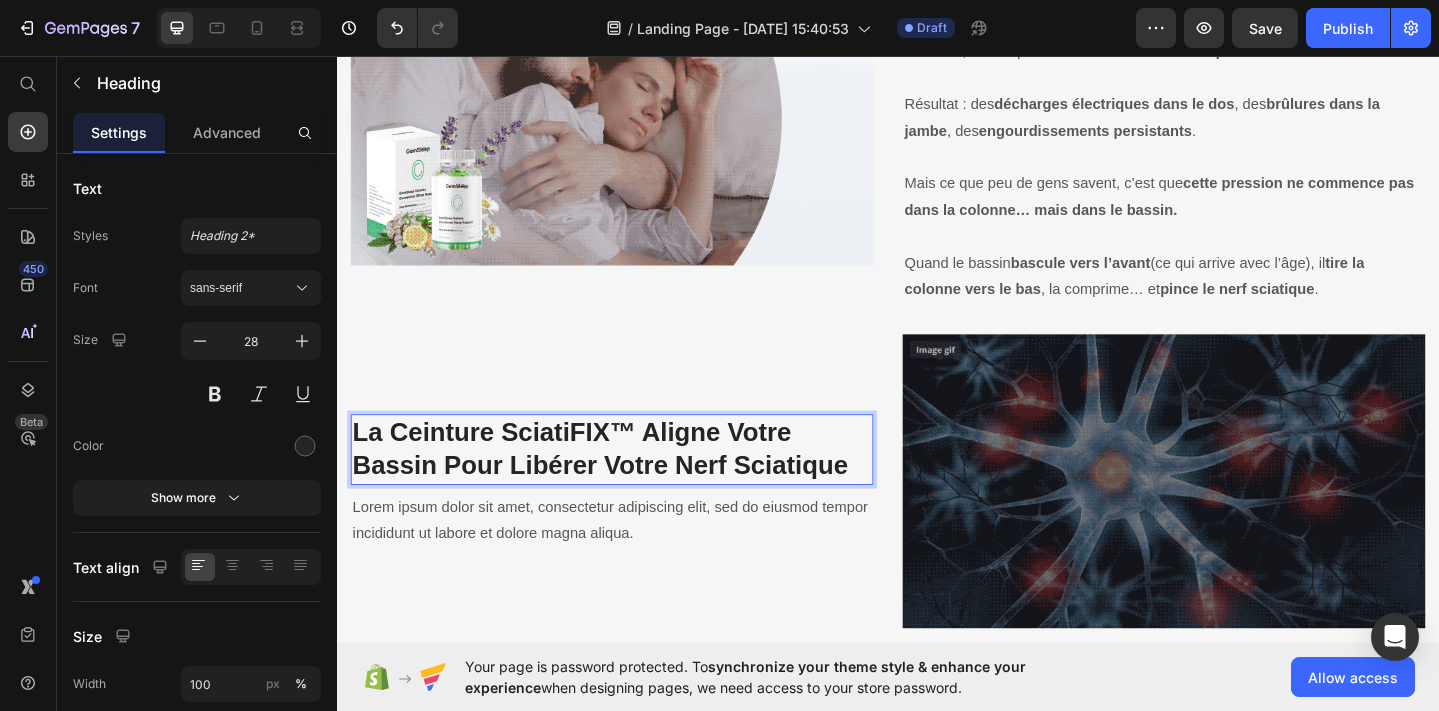 click on "La Ceinture SciatiFIX™ Aligne Votre Bassin Pour Libérer Votre Nerf Sciatique" at bounding box center (623, 483) 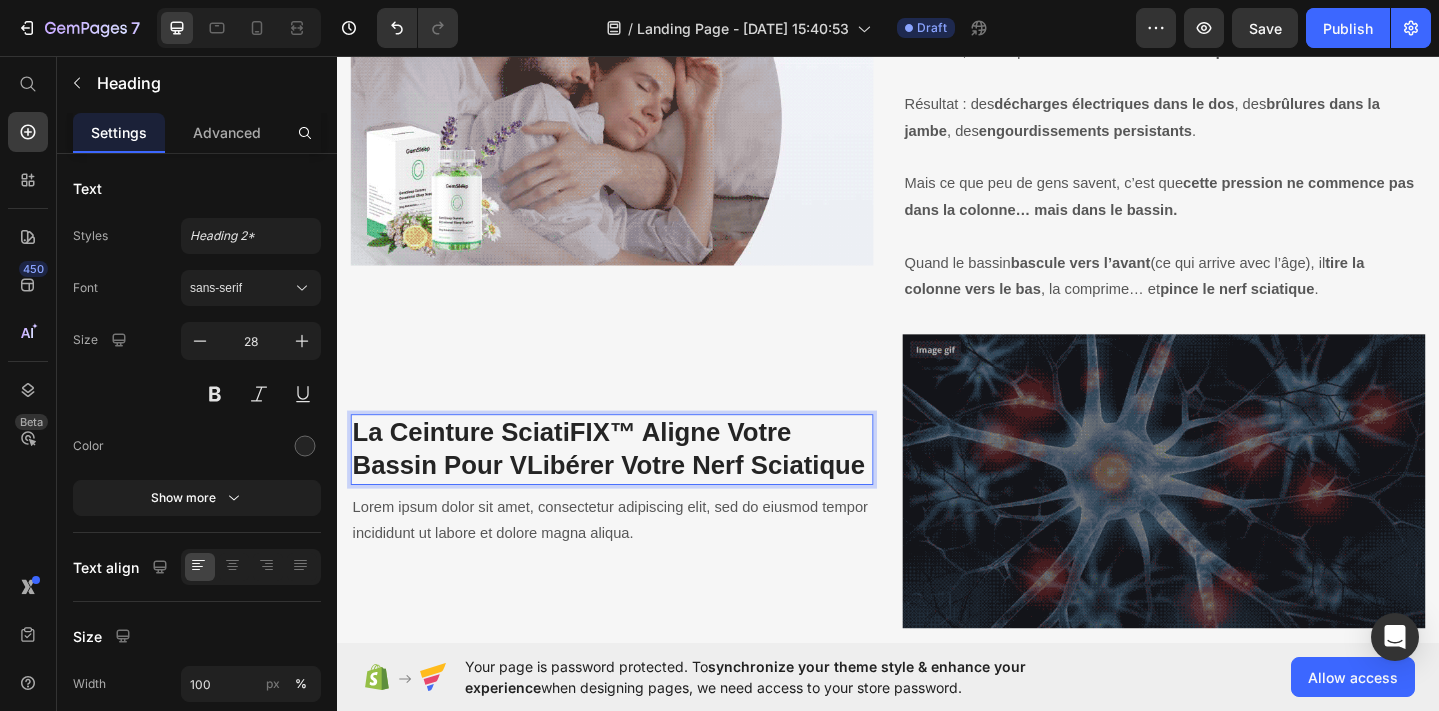 scroll, scrollTop: 1387, scrollLeft: 0, axis: vertical 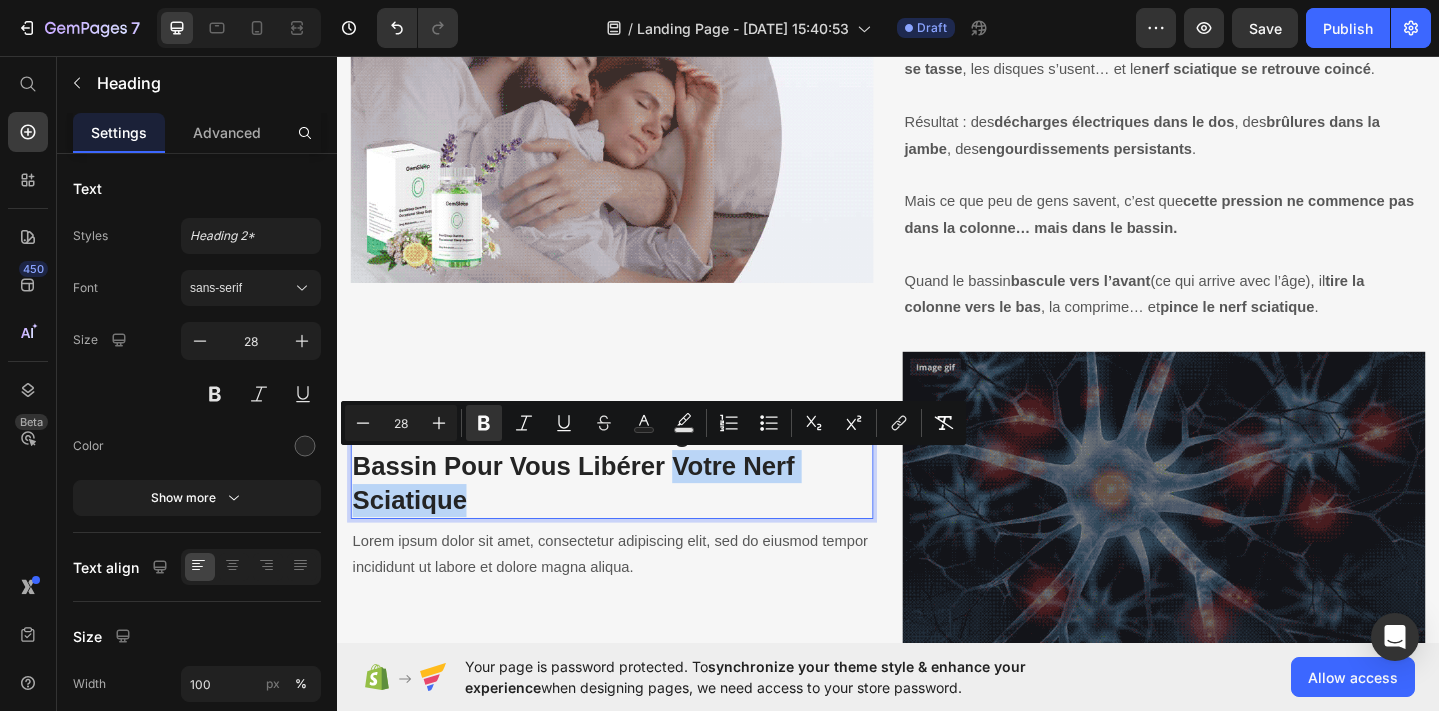 drag, startPoint x: 699, startPoint y: 528, endPoint x: 699, endPoint y: 506, distance: 22 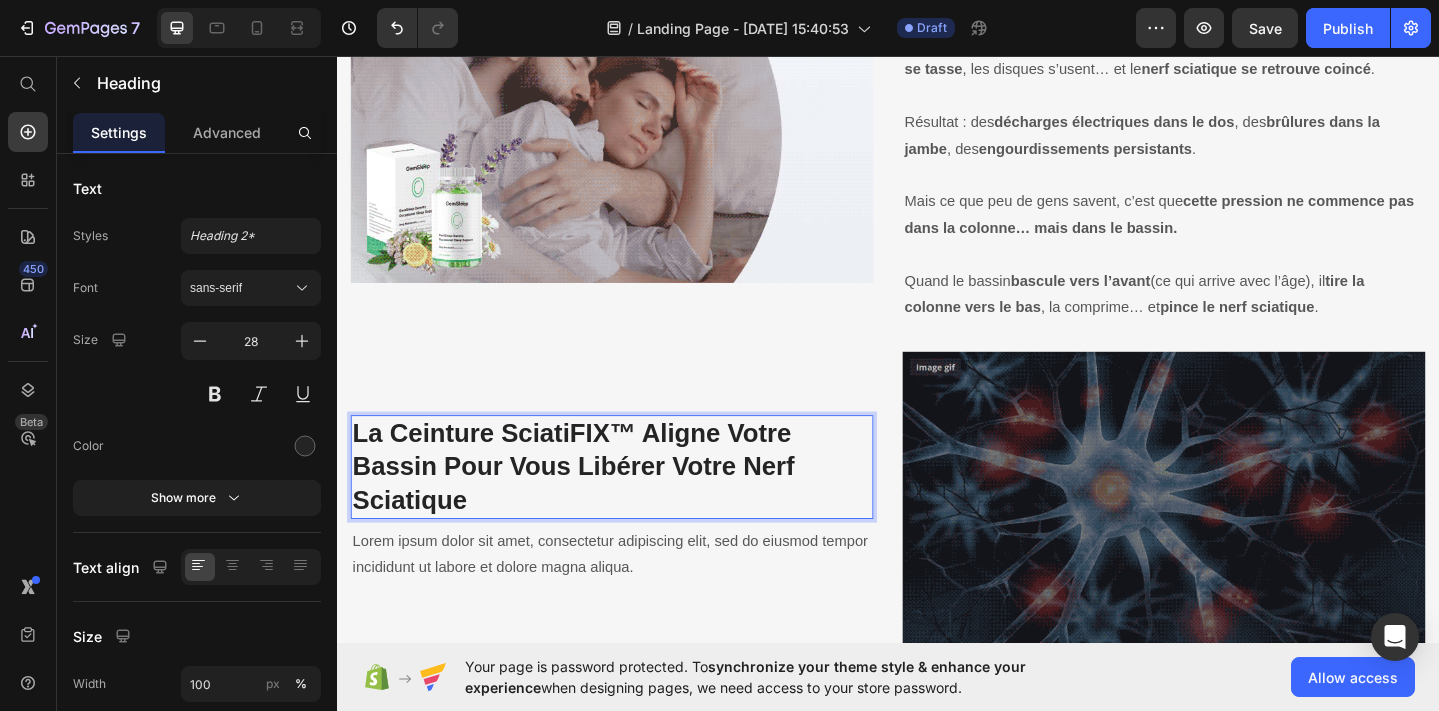 scroll, scrollTop: 1406, scrollLeft: 0, axis: vertical 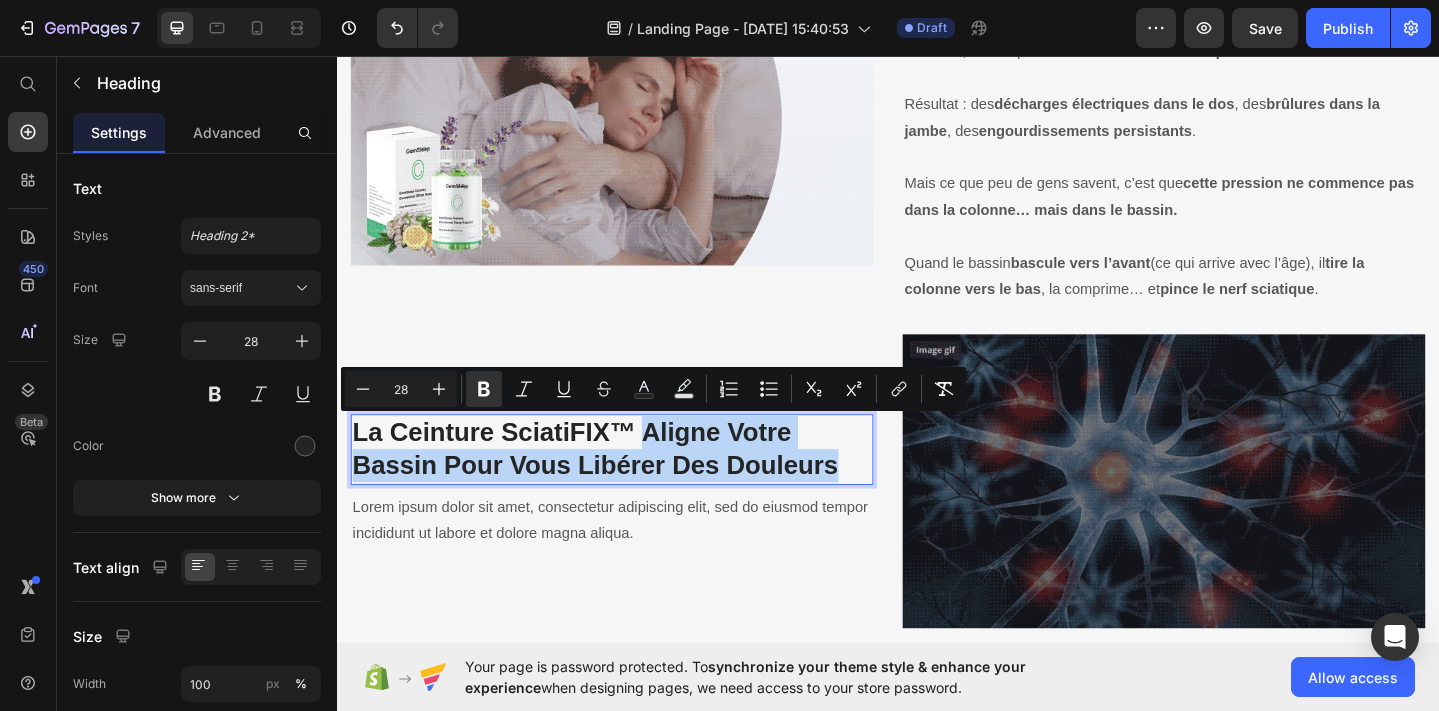 drag, startPoint x: 677, startPoint y: 463, endPoint x: 896, endPoint y: 503, distance: 222.623 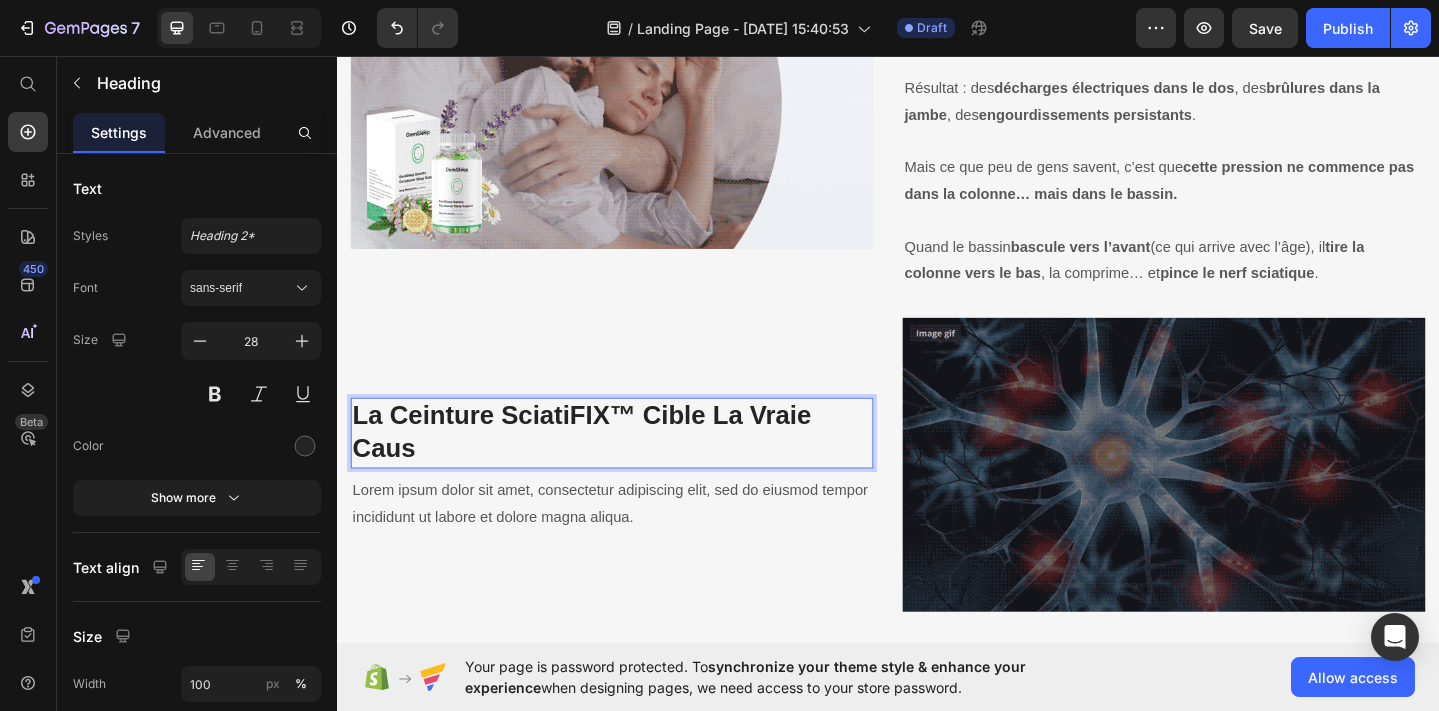 scroll, scrollTop: 1406, scrollLeft: 0, axis: vertical 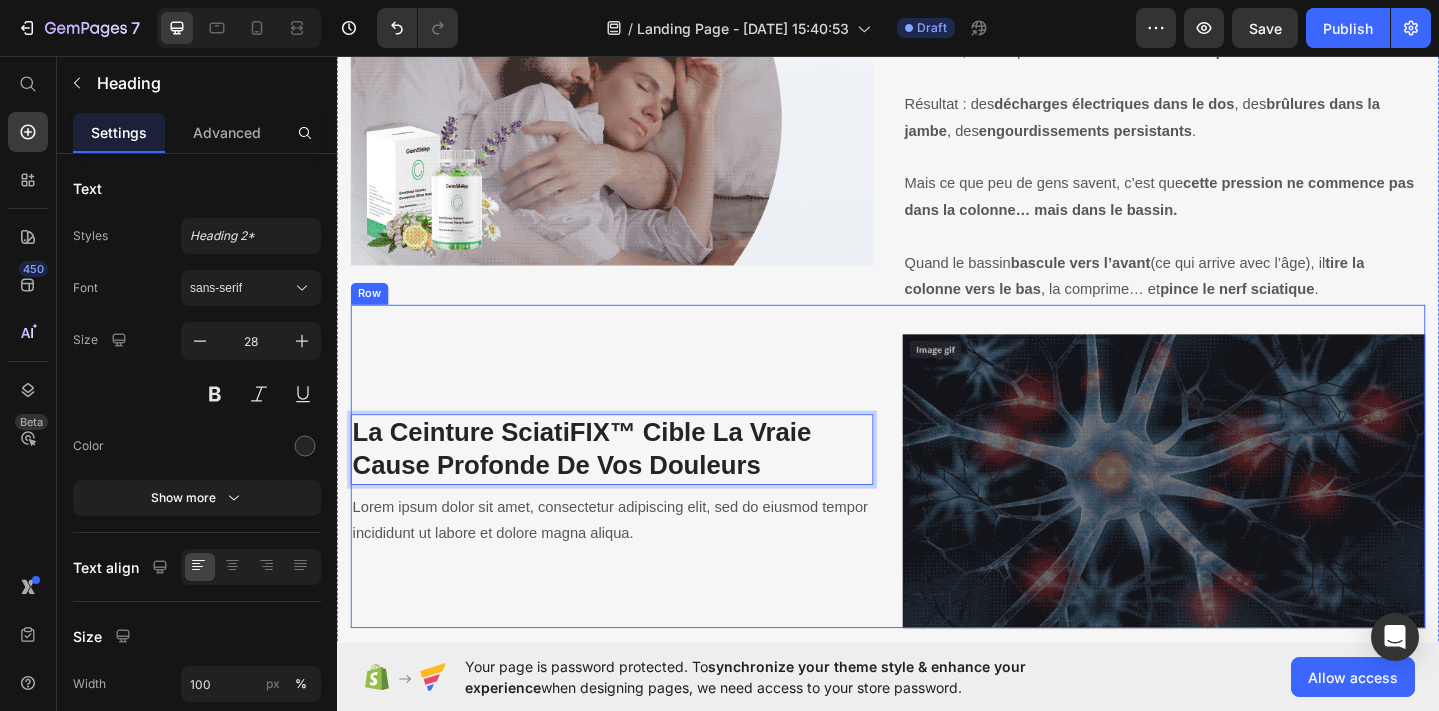 click on "La Ceinture SciatiFIX™ Cible La Vraie Cause Profonde De Vos Douleurs Heading   8 Lorem ipsum dolor sit amet, consectetur adipiscing elit, sed do eiusmod tempor incididunt ut labore et dolore magna aliqua.  Text block" at bounding box center [636, 519] 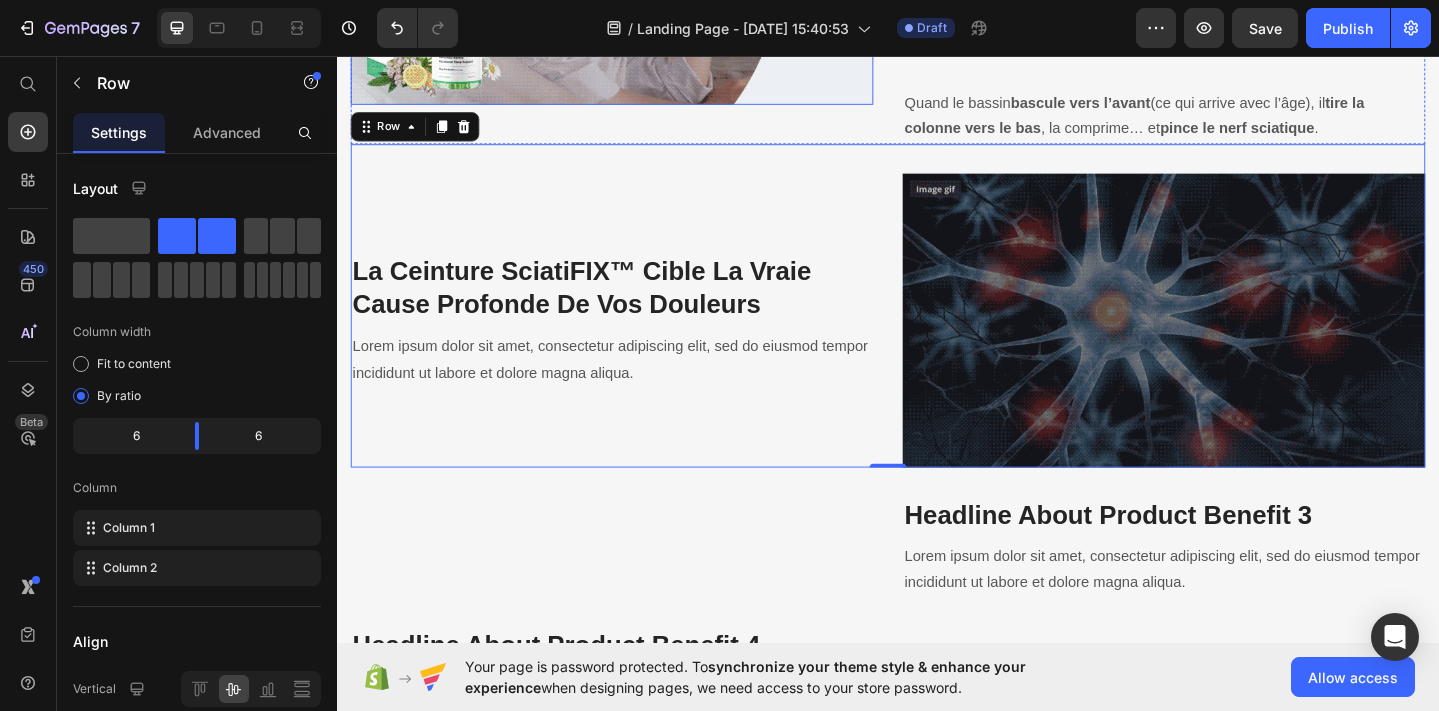 scroll, scrollTop: 1585, scrollLeft: 0, axis: vertical 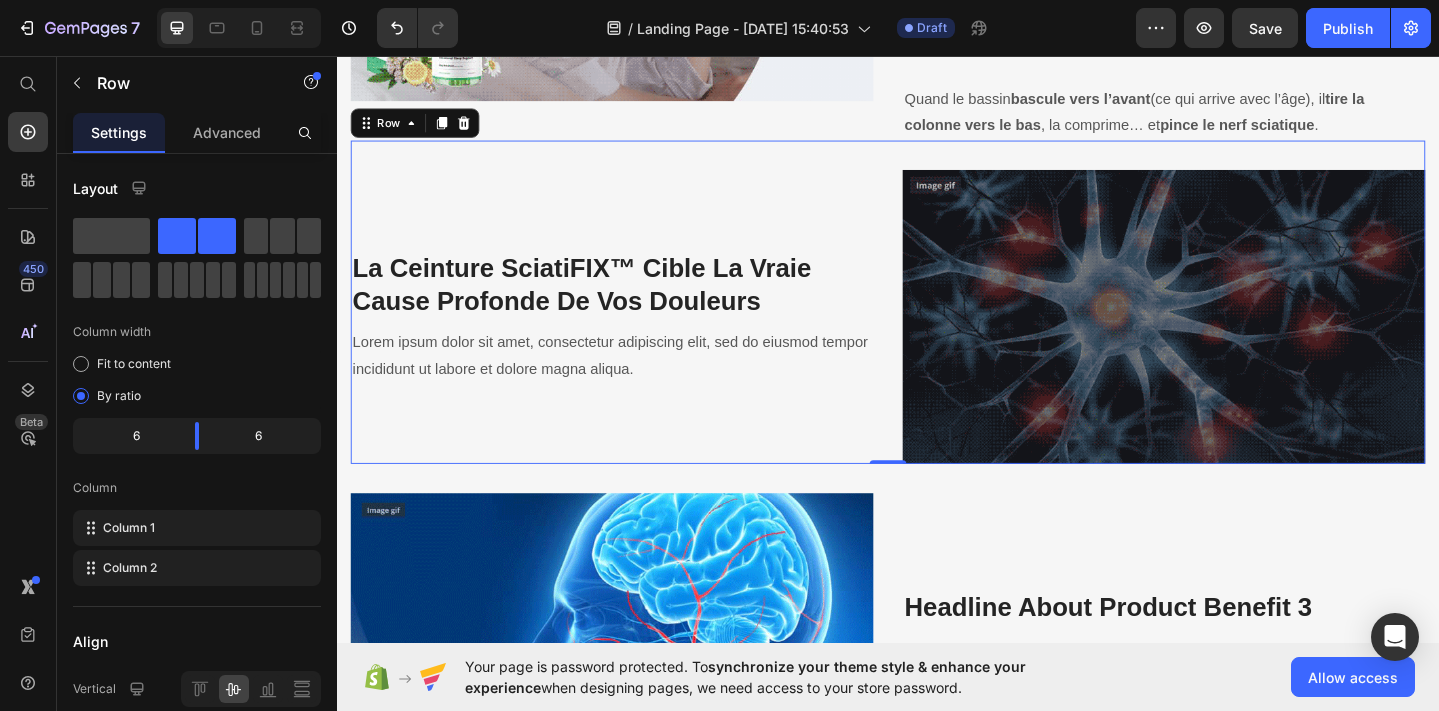click on "Lorem ipsum dolor sit amet, consectetur adipiscing elit, sed do eiusmod tempor incididunt ut labore et dolore magna aliqua." at bounding box center [636, 383] 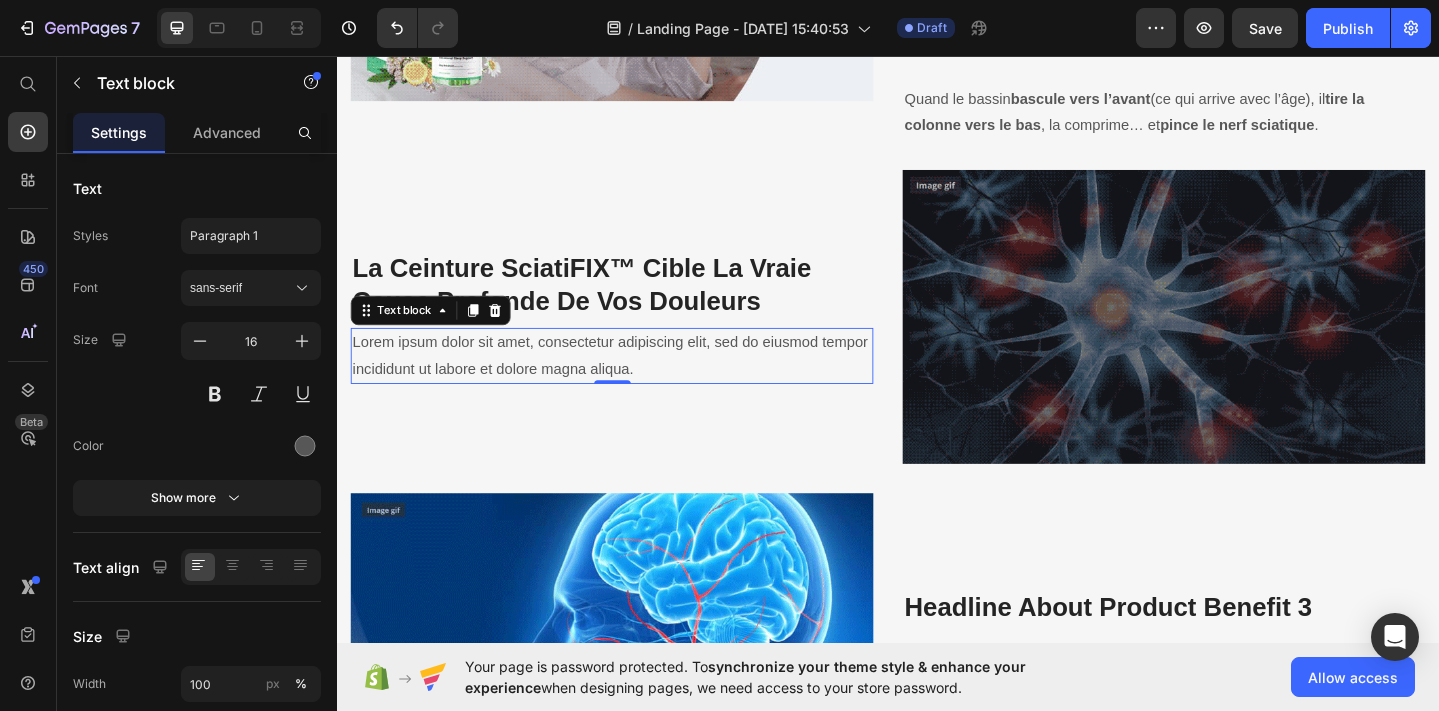 click on "Lorem ipsum dolor sit amet, consectetur adipiscing elit, sed do eiusmod tempor incididunt ut labore et dolore magna aliqua." at bounding box center [636, 383] 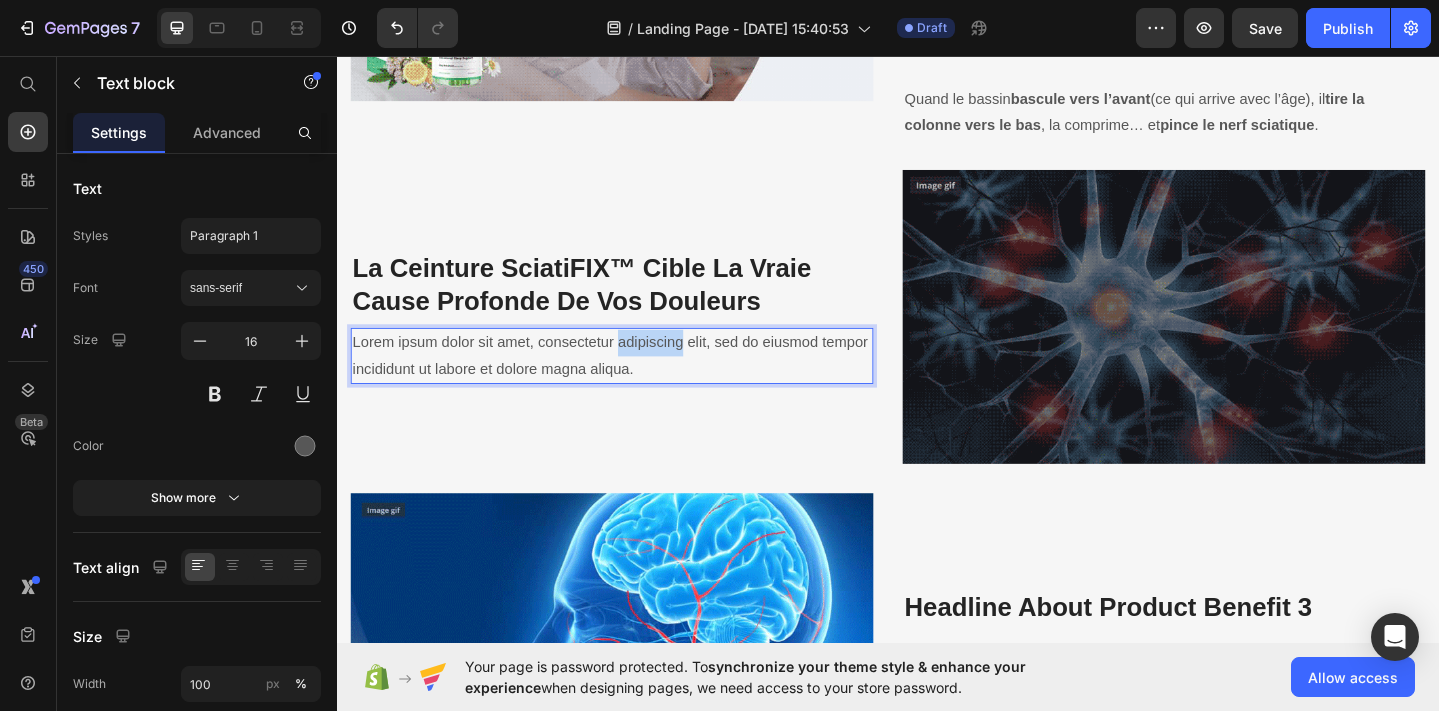 click on "Lorem ipsum dolor sit amet, consectetur adipiscing elit, sed do eiusmod tempor incididunt ut labore et dolore magna aliqua." at bounding box center (636, 383) 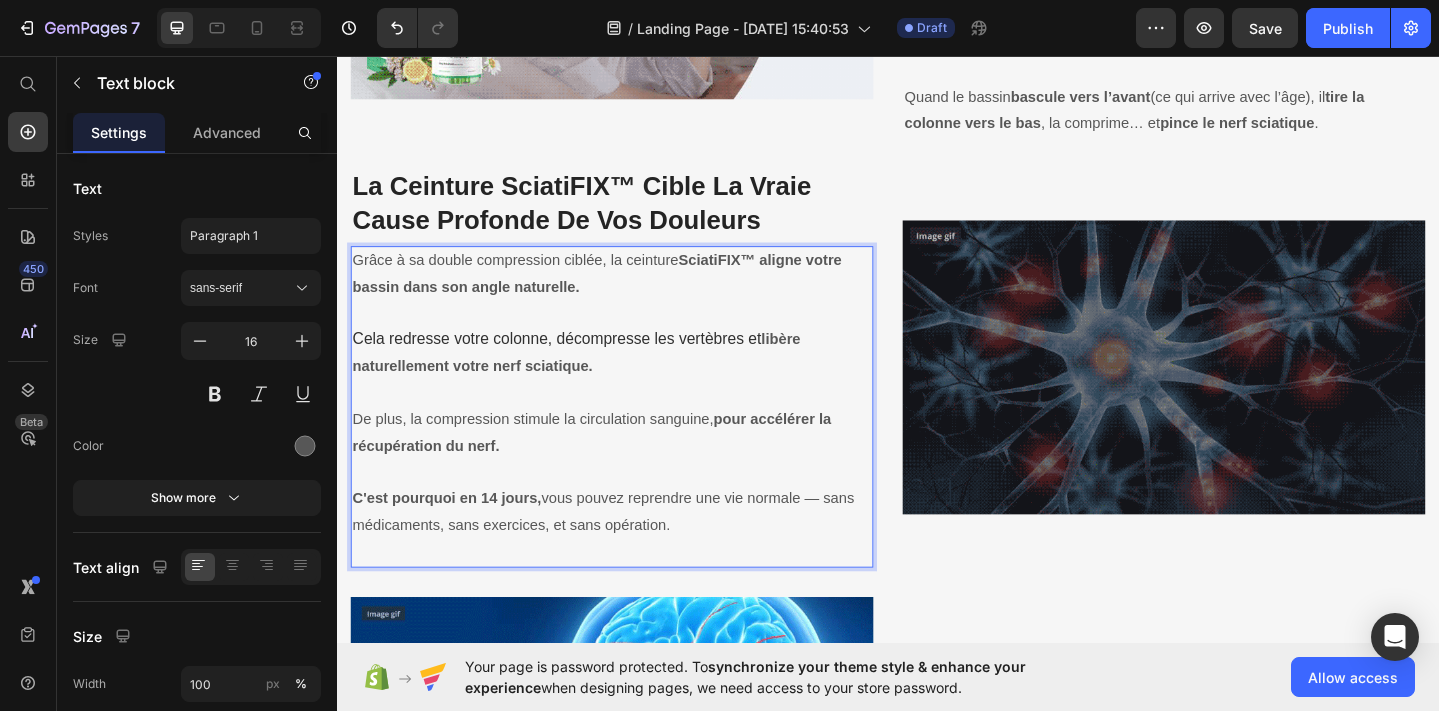 scroll, scrollTop: 1593, scrollLeft: 0, axis: vertical 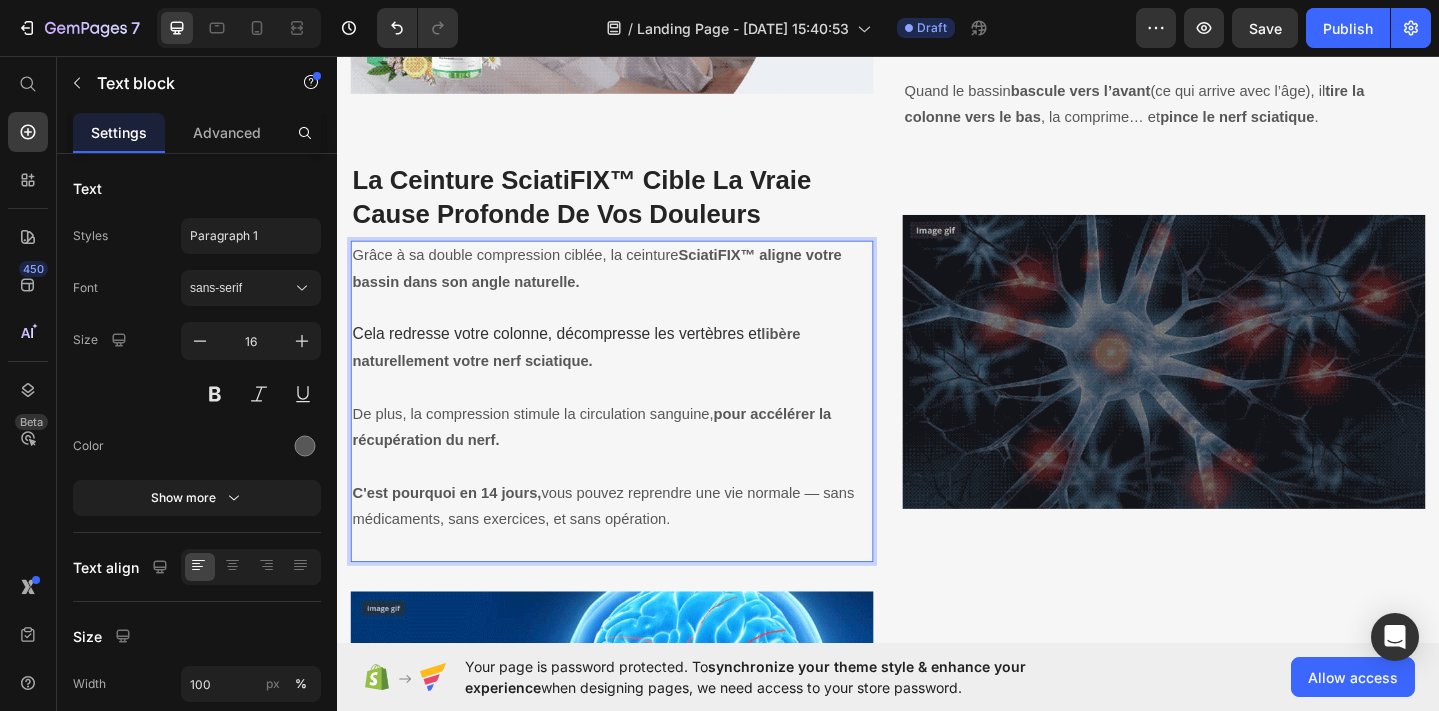click at bounding box center (636, 590) 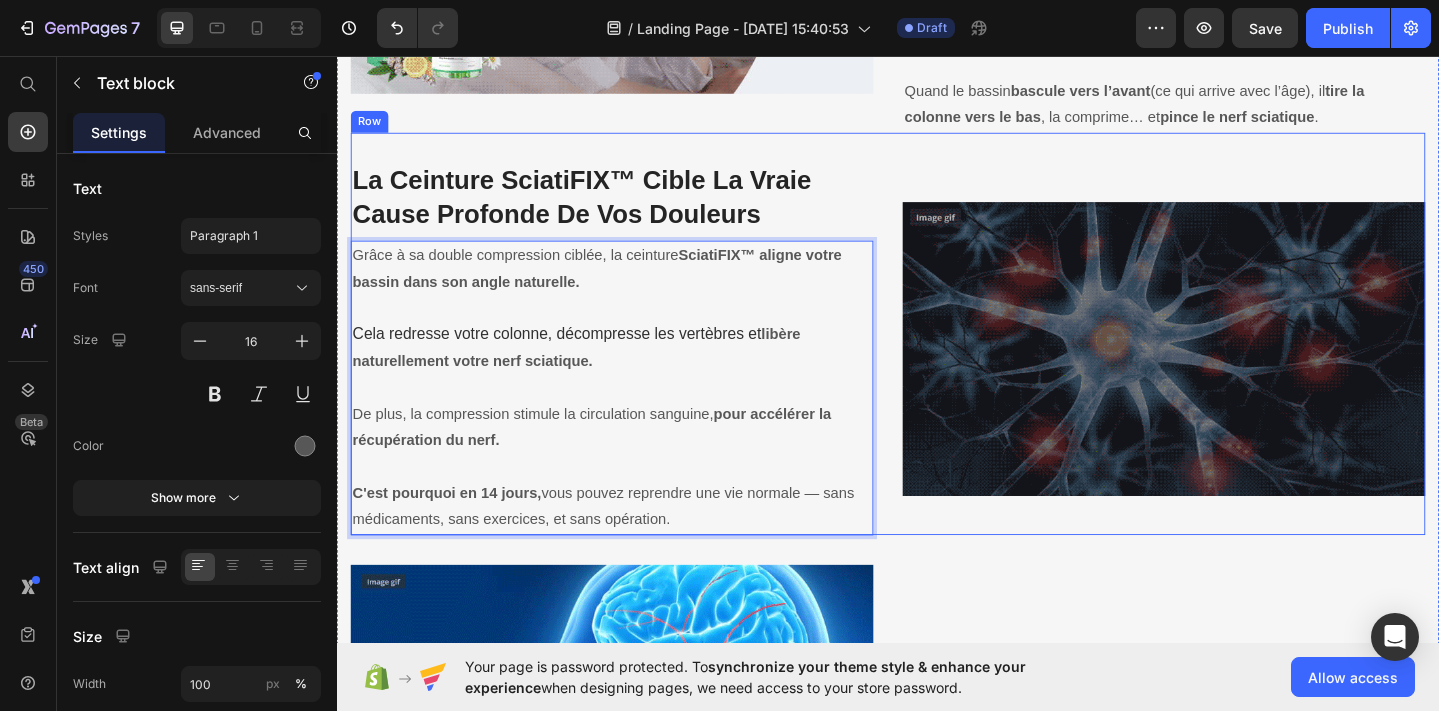 click on "⁠⁠⁠⁠⁠⁠⁠ La Ceinture SciatiFIX™ Cible La Vraie Cause Profonde De Vos Douleurs Heading Grâce à sa double compression ciblée, la ceinture  SciatiFIX™ aligne votre bassin dans son angle naturelle. Cela redresse votre colonne, décompresse les vertèbres et  libère naturellement votre nerf sciatique. De plus, la compression stimule la circulation sanguine,  pour accélérer la récupération du nerf. C'est pourquoi en 14 jours,  vous pouvez reprendre une vie normale — sans médicaments, sans exercices, et sans opération. Text block   0 Image Row" at bounding box center [937, 359] 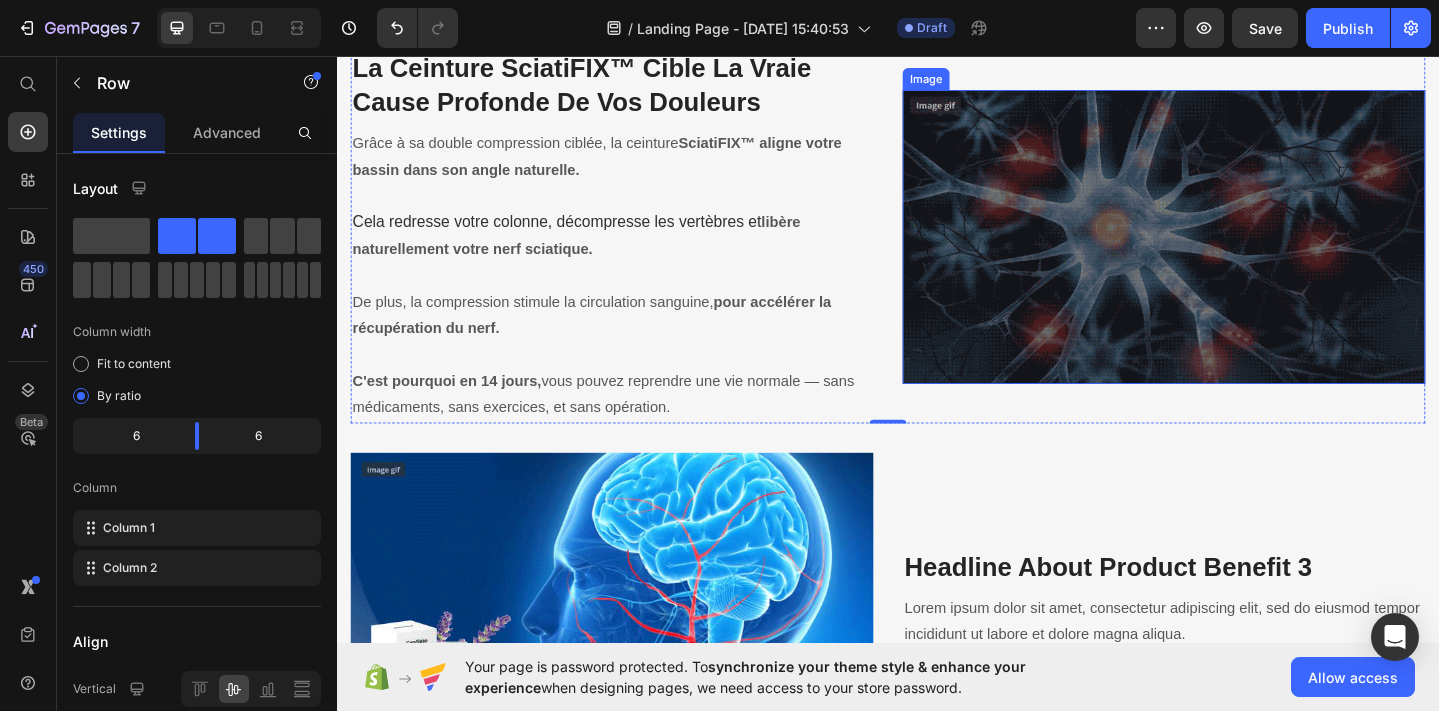scroll, scrollTop: 1910, scrollLeft: 0, axis: vertical 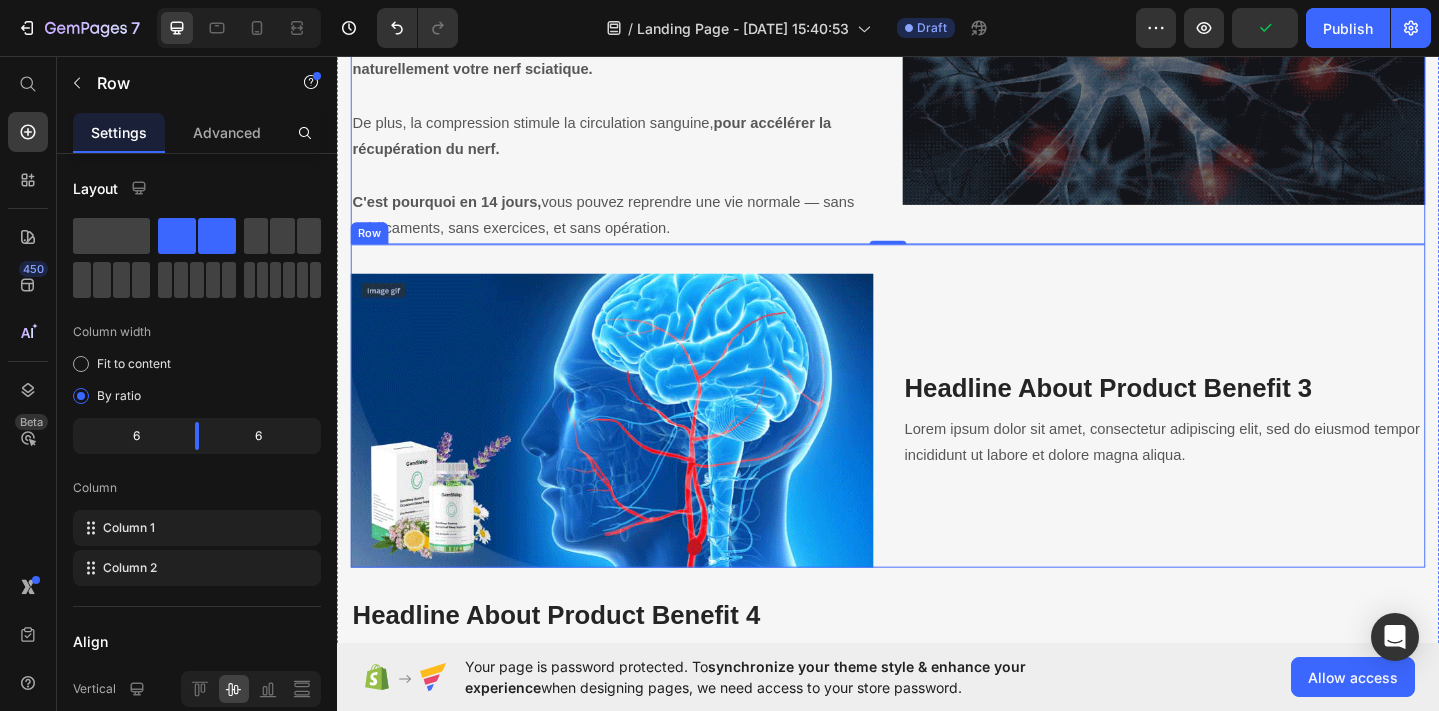 click on "Headline About Product Benefit 3" at bounding box center (1237, 418) 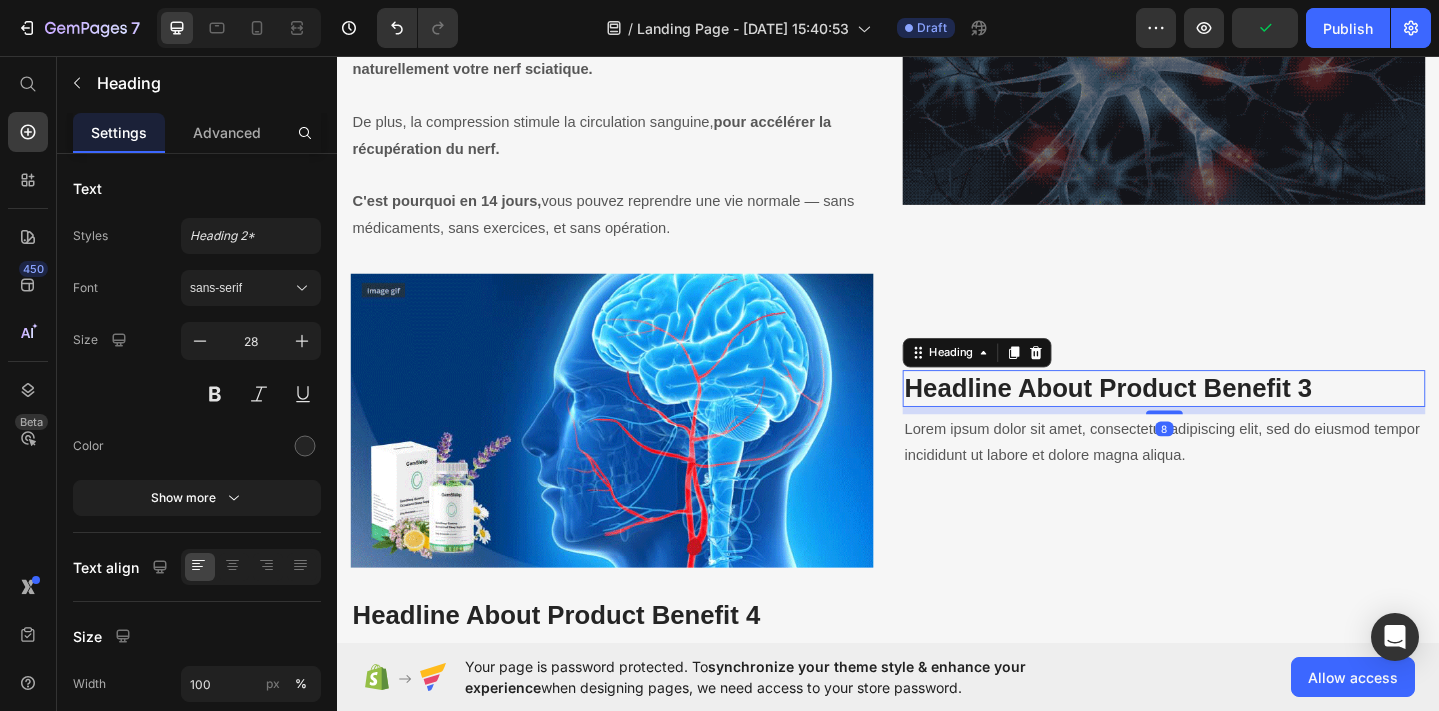 click on "Headline About Product Benefit 3" at bounding box center (1237, 418) 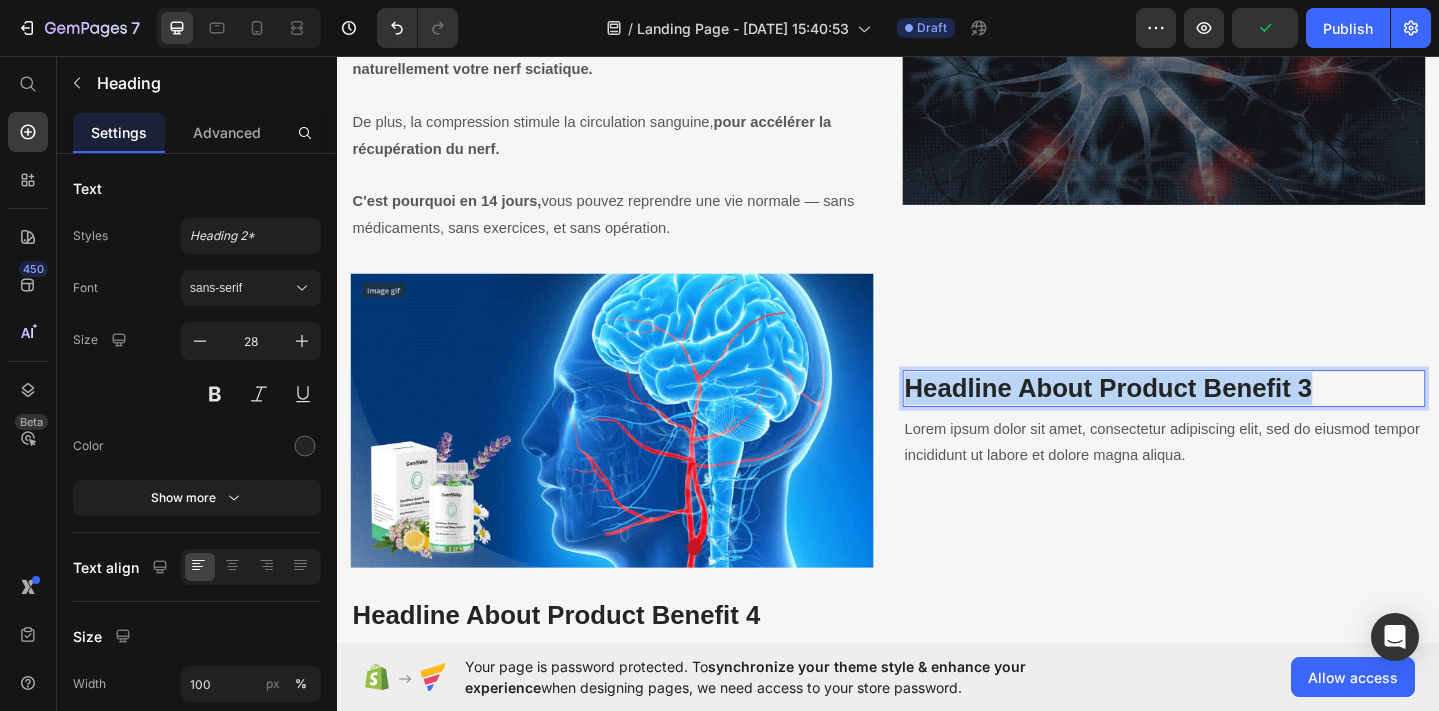 click on "Headline About Product Benefit 3" at bounding box center (1237, 418) 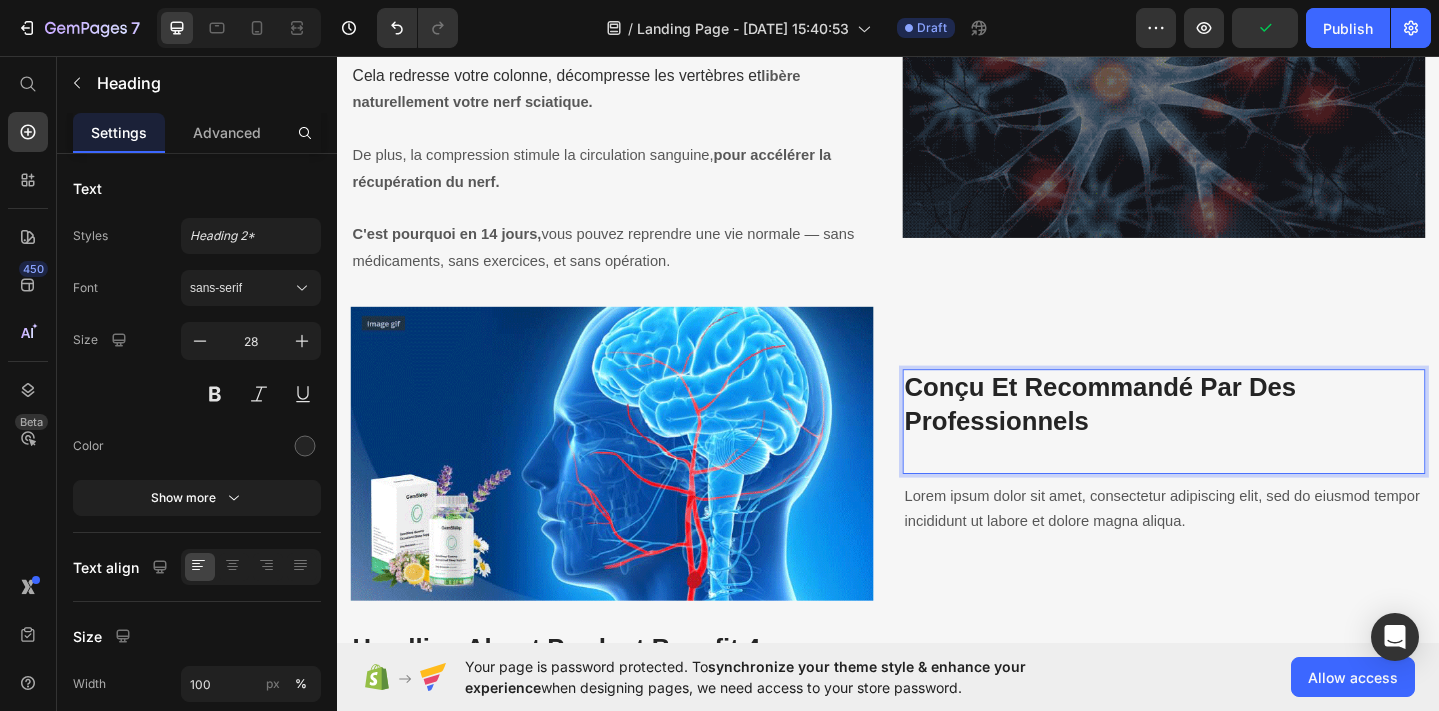 scroll, scrollTop: 1892, scrollLeft: 0, axis: vertical 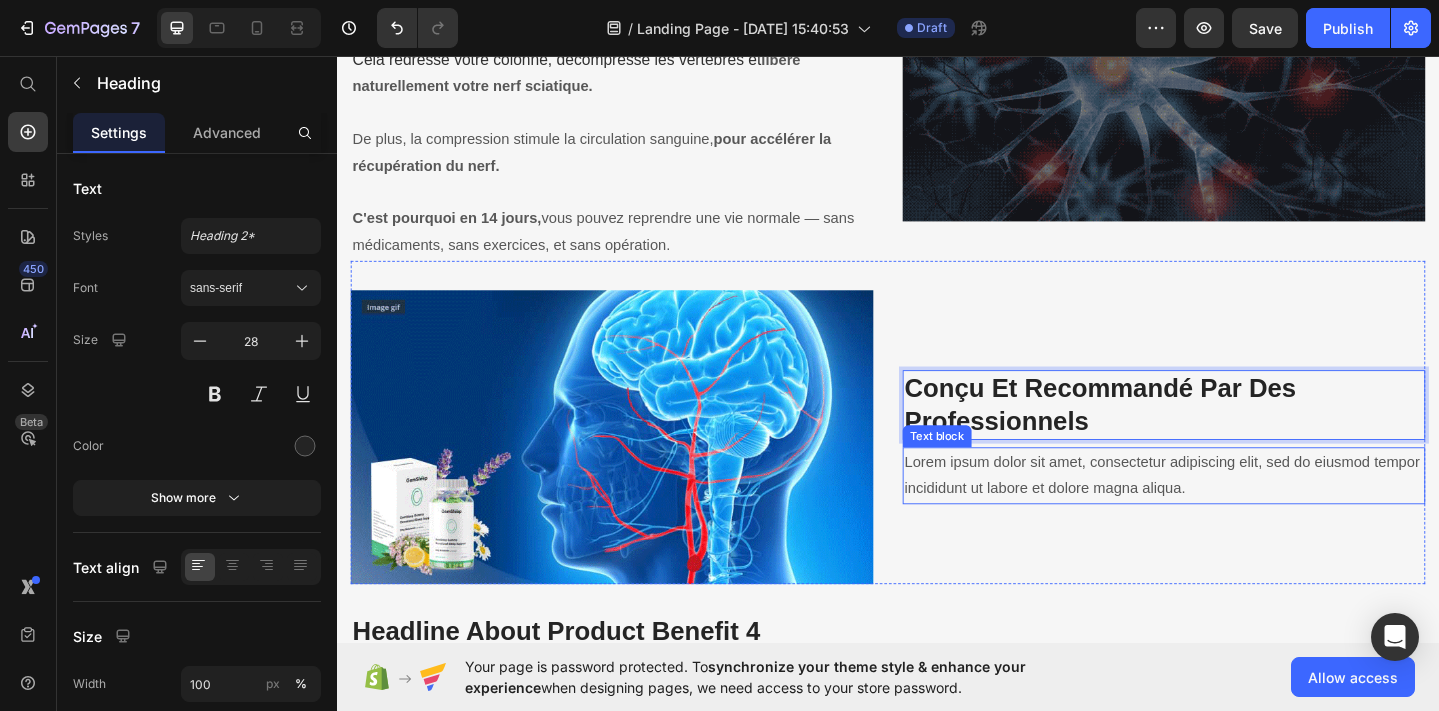 click on "Lorem ipsum dolor sit amet, consectetur adipiscing elit, sed do eiusmod tempor incididunt ut labore et dolore magna aliqua." at bounding box center [1237, 513] 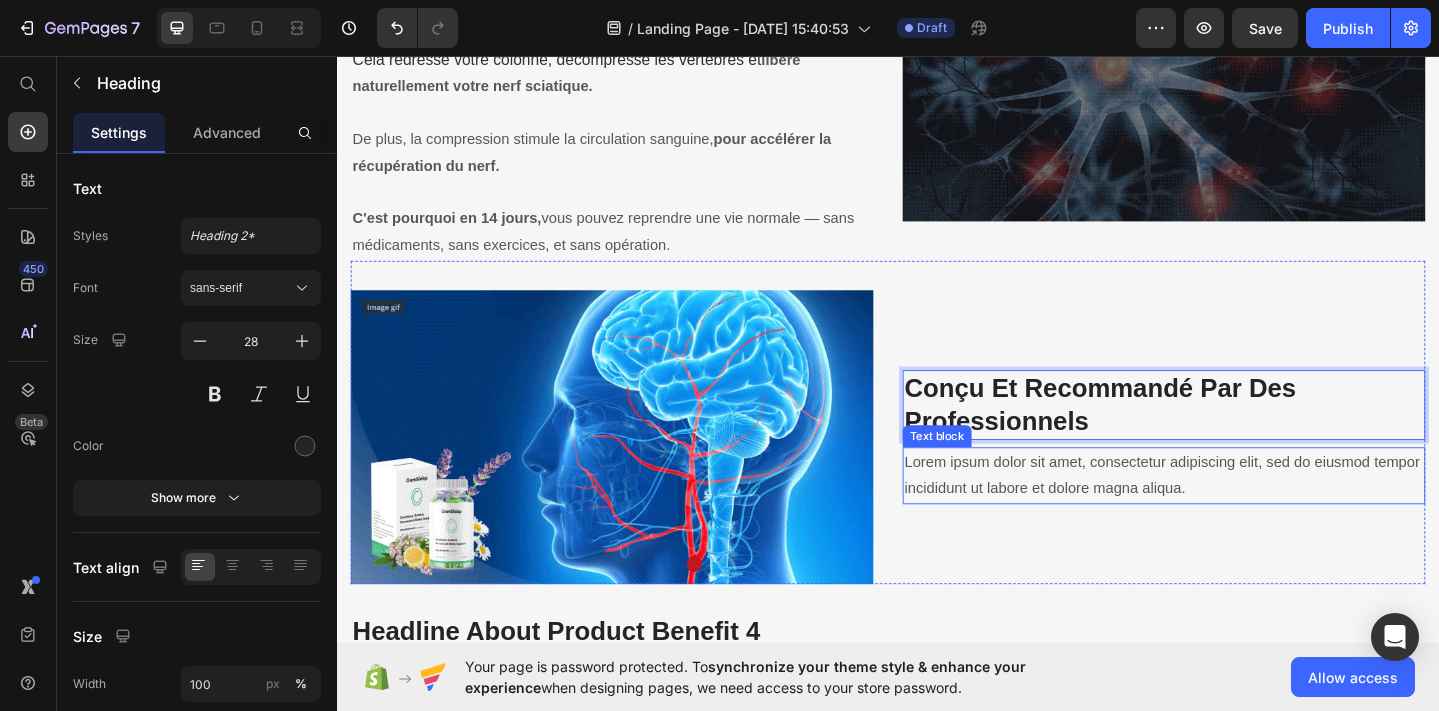 click on "Lorem ipsum dolor sit amet, consectetur adipiscing elit, sed do eiusmod tempor incididunt ut labore et dolore magna aliqua." at bounding box center (1237, 513) 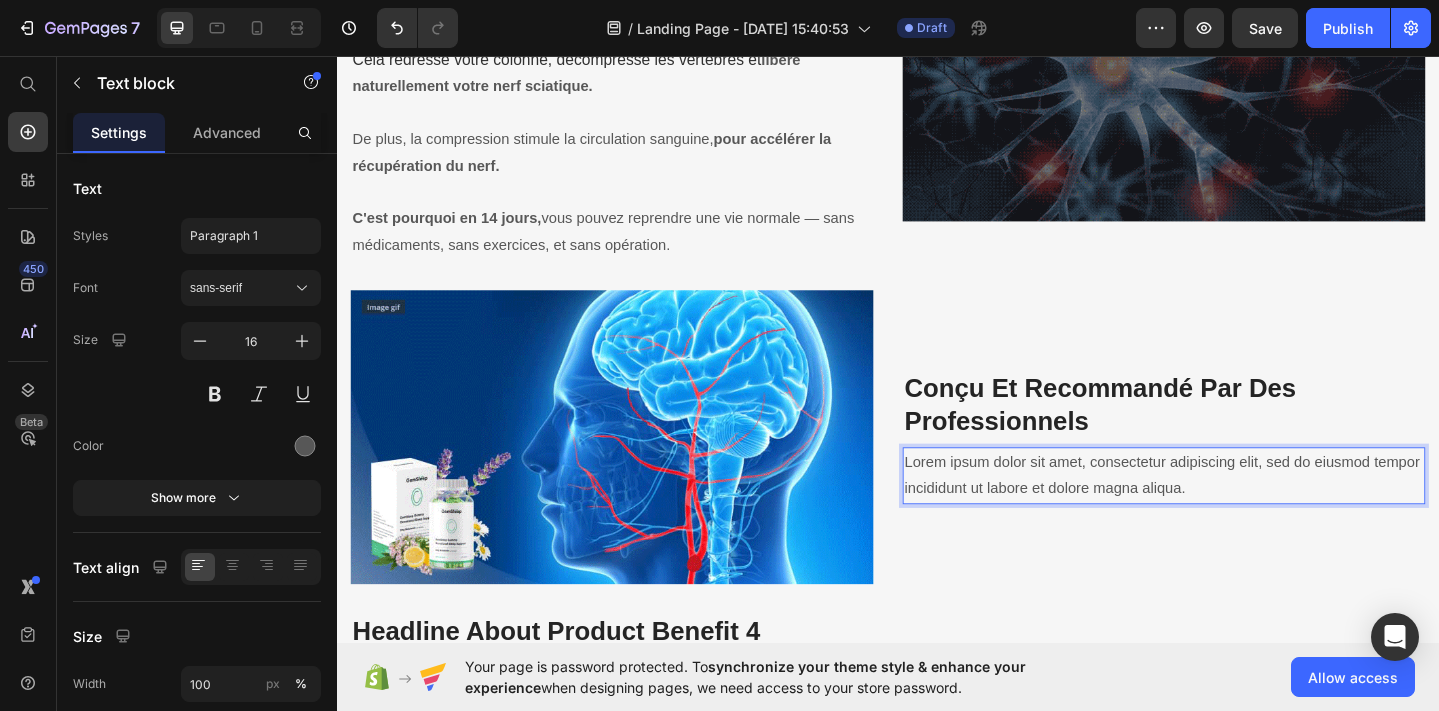 click on "Lorem ipsum dolor sit amet, consectetur adipiscing elit, sed do eiusmod tempor incididunt ut labore et dolore magna aliqua." at bounding box center (1237, 513) 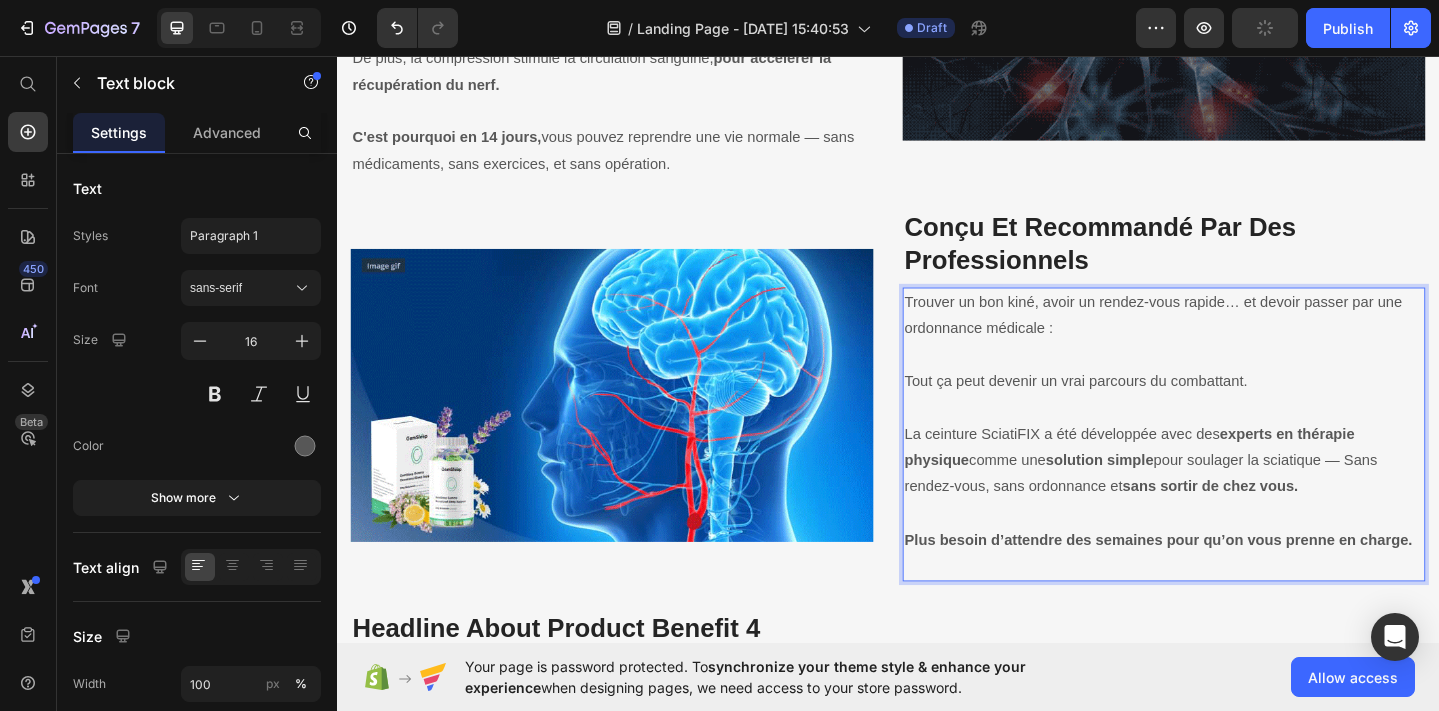 scroll, scrollTop: 2039, scrollLeft: 0, axis: vertical 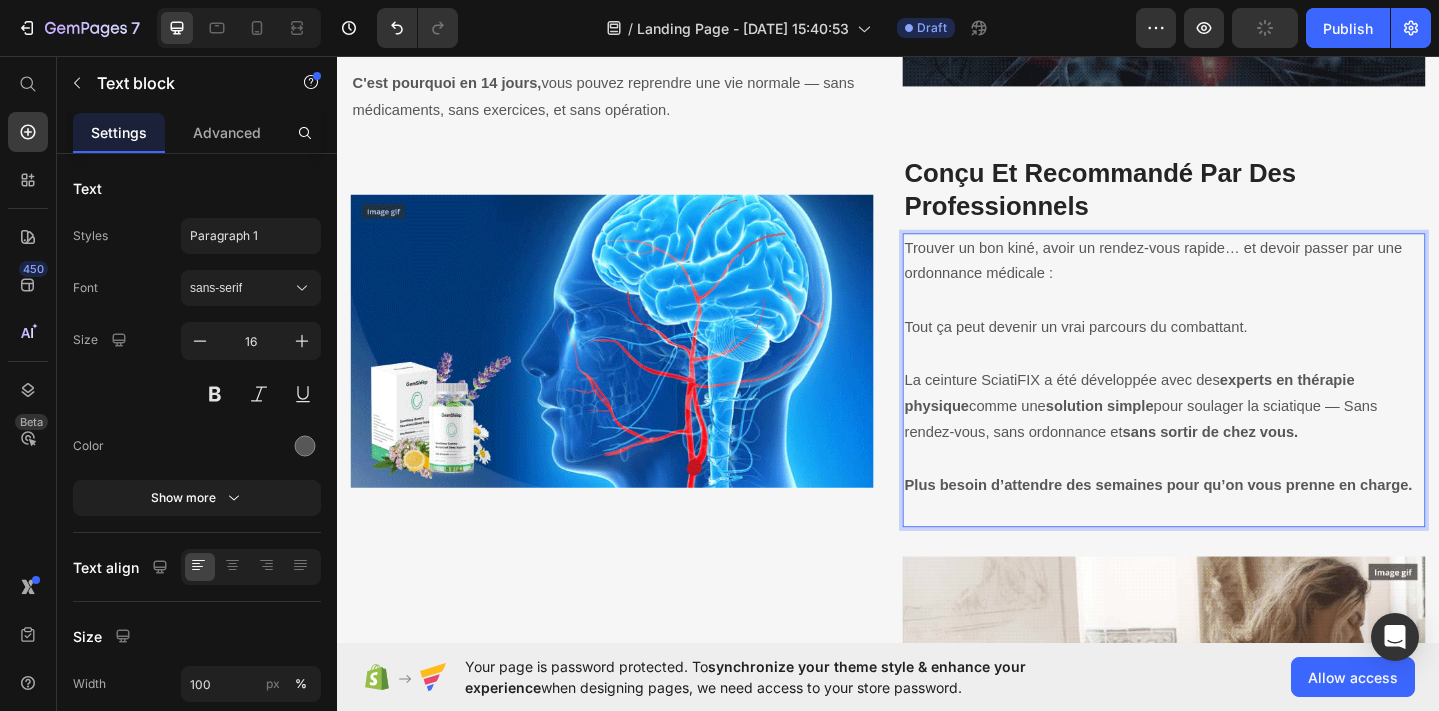 click on "Tout ça peut devenir un vrai parcours du combattant." at bounding box center (1237, 351) 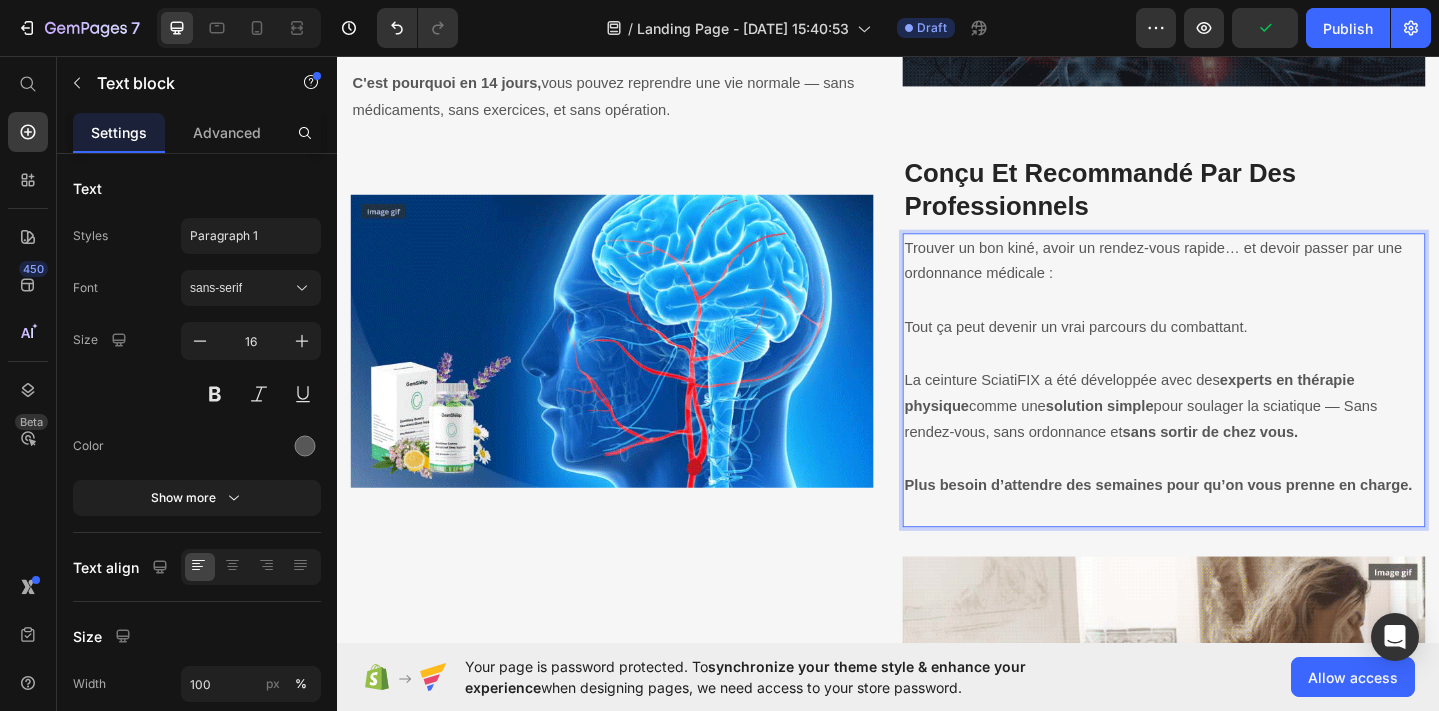 click on "Tout ça peut devenir un vrai parcours du combattant." at bounding box center [1237, 351] 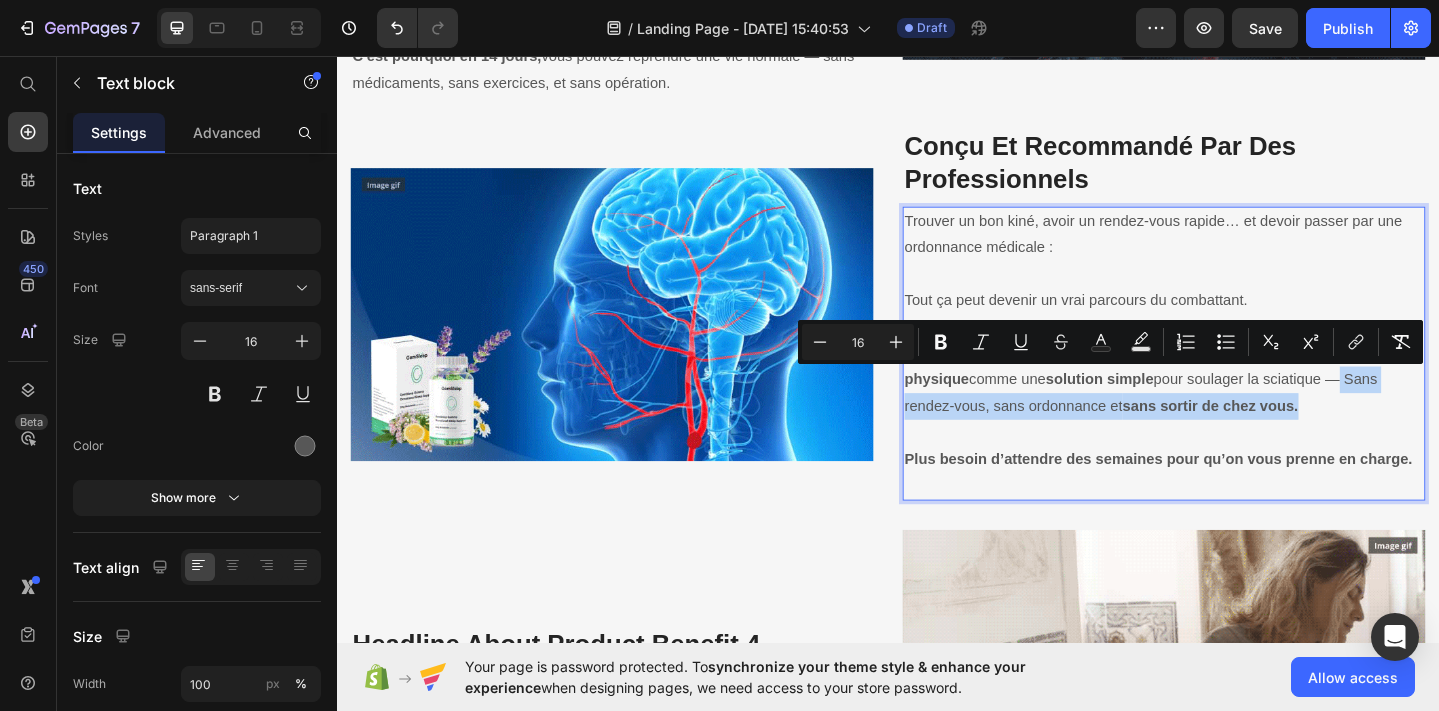 drag, startPoint x: 1426, startPoint y: 411, endPoint x: 1426, endPoint y: 431, distance: 20 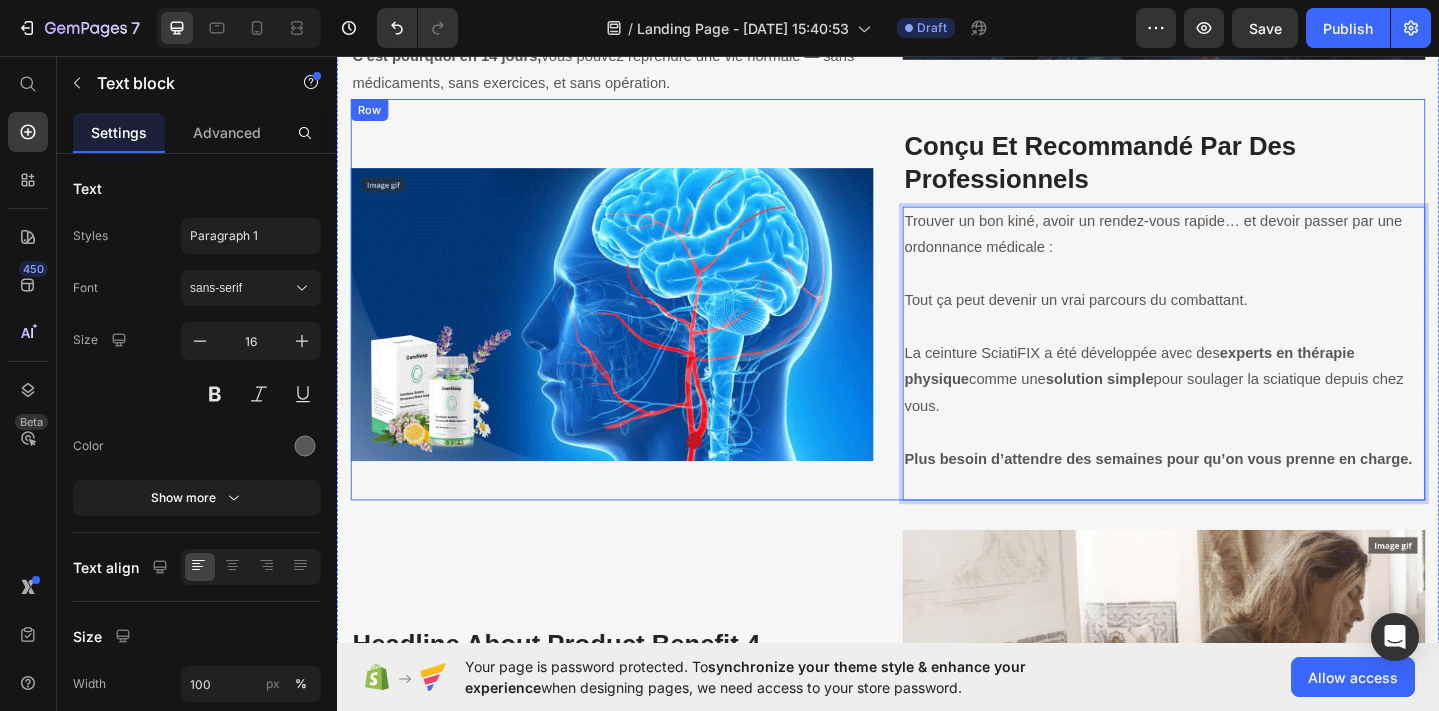 click on "Image ⁠⁠⁠⁠⁠⁠⁠ Conçu Et Recommandé Par Des Professionnels Heading Trouver un bon kiné, avoir un rendez-vous rapide… et devoir passer par une ordonnance médicale : Tout ça peut devenir un vrai parcours du combattant. La ceinture SciatiFIX a été développée avec des  experts en thérapie physique  comme une  solution simple  pour soulager la sciatique depuis chez vous. Plus besoin d’attendre des semaines pour qu’on vous prenne en charge. Text block   0 Row" at bounding box center [937, 322] 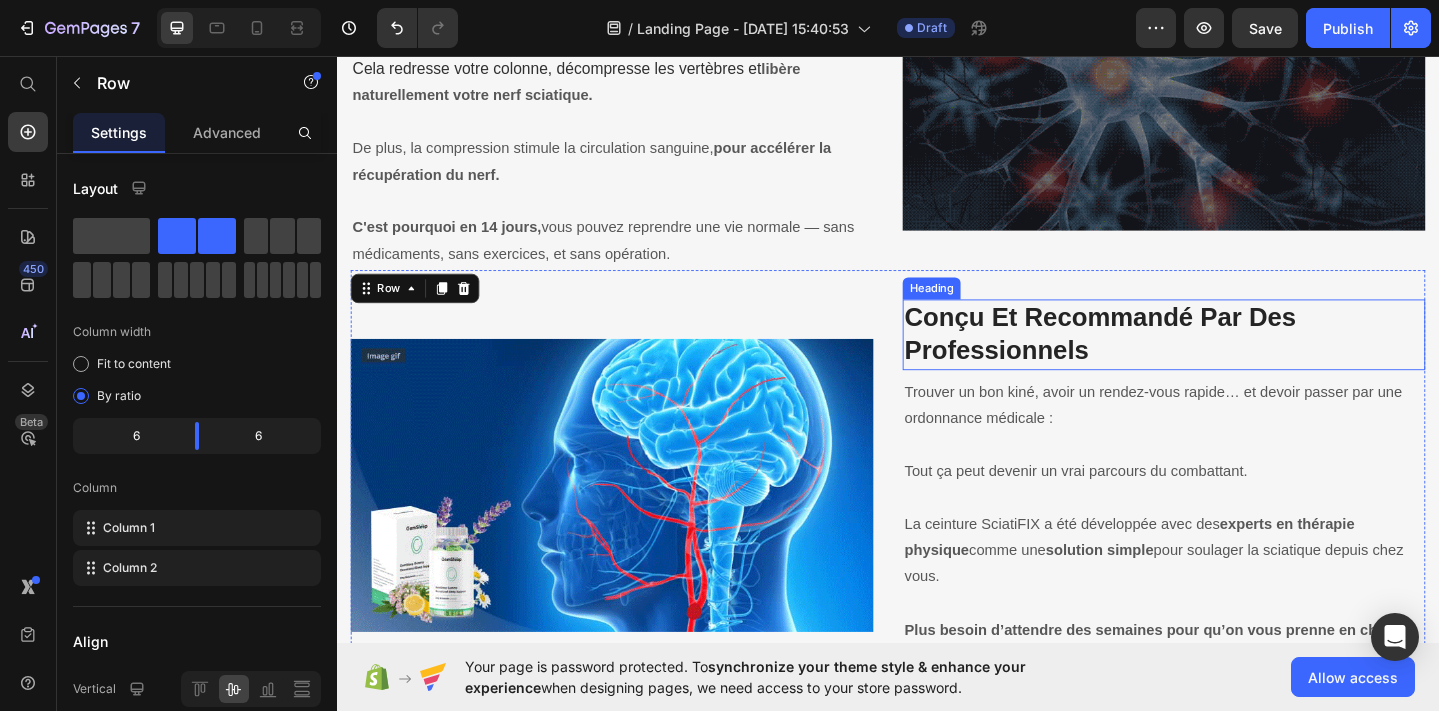 scroll, scrollTop: 1885, scrollLeft: 0, axis: vertical 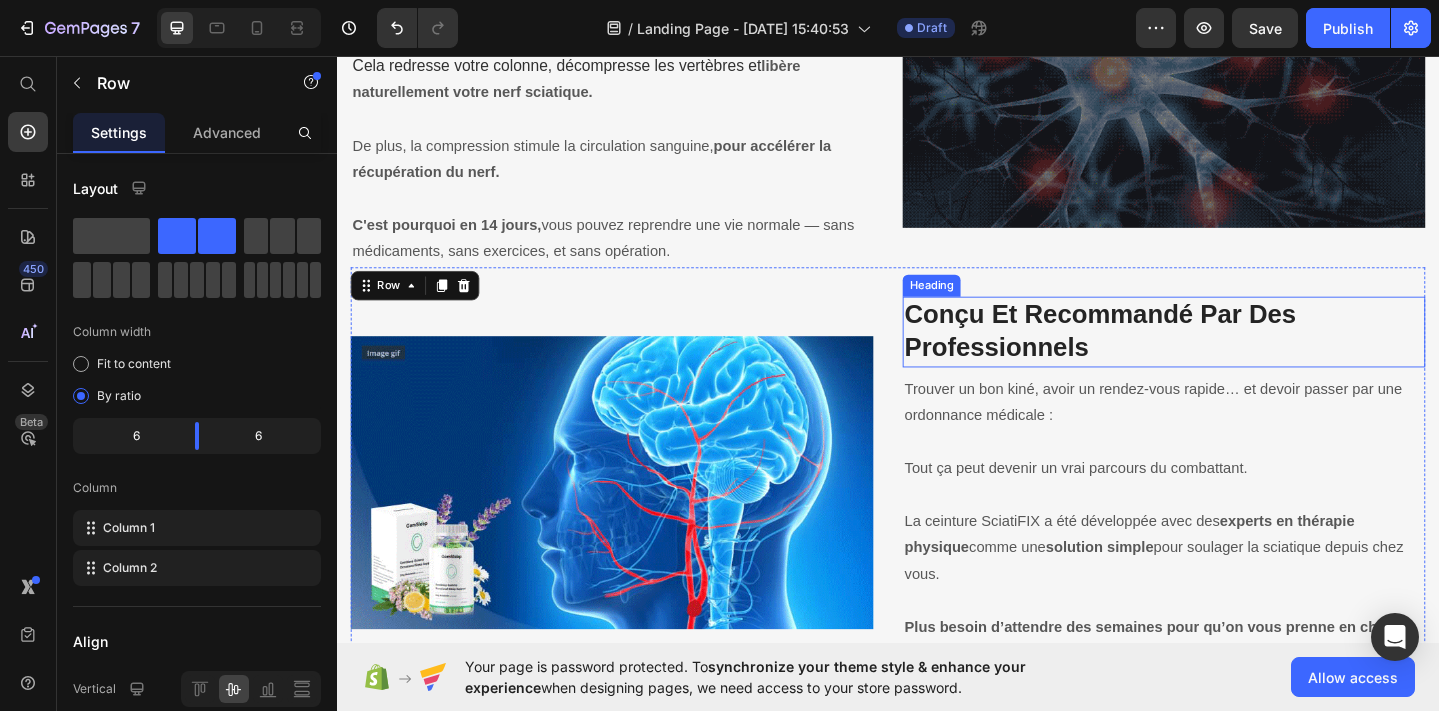 click on "⁠⁠⁠⁠⁠⁠⁠ Conçu Et Recommandé Par Des Professionnels" at bounding box center (1237, 356) 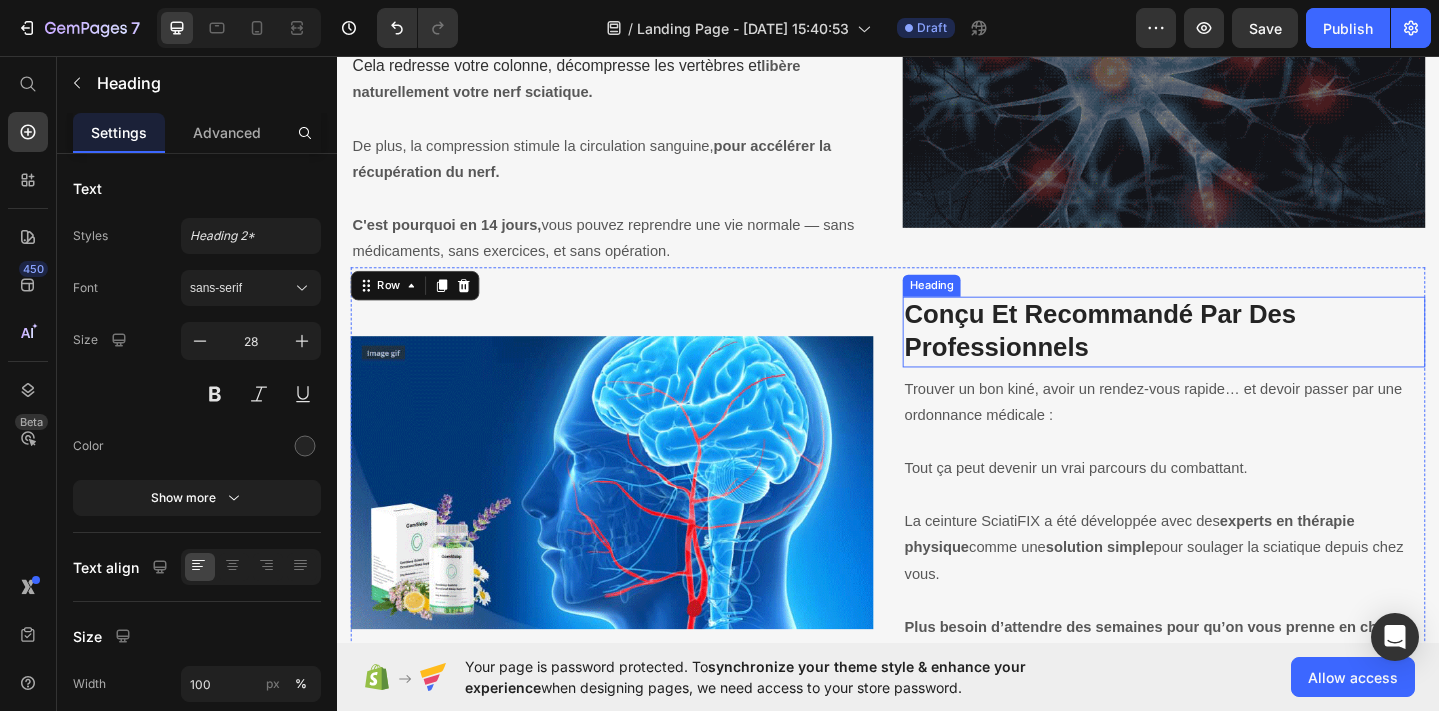 click on "⁠⁠⁠⁠⁠⁠⁠ Conçu Et Recommandé Par Des Professionnels" at bounding box center [1237, 356] 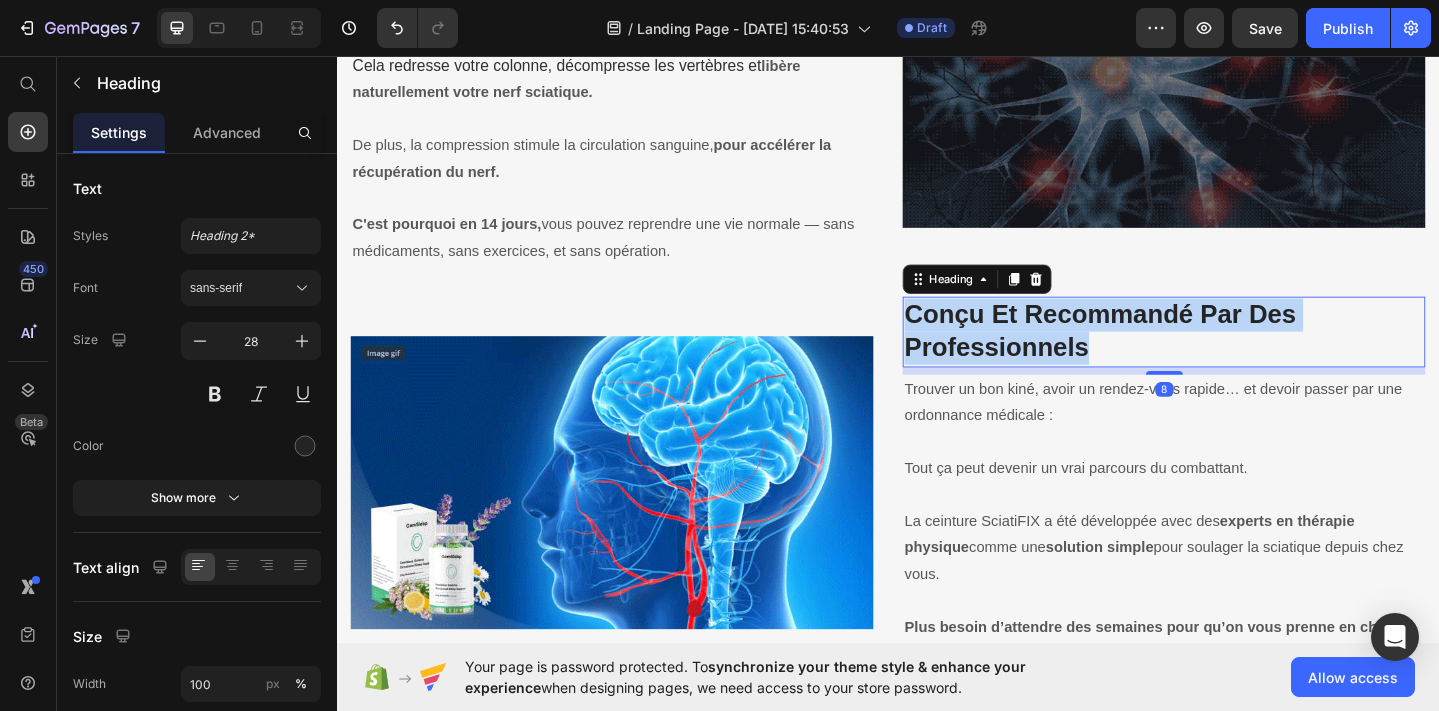 click on "Conçu Et Recommandé Par Des Professionnels" at bounding box center [1237, 356] 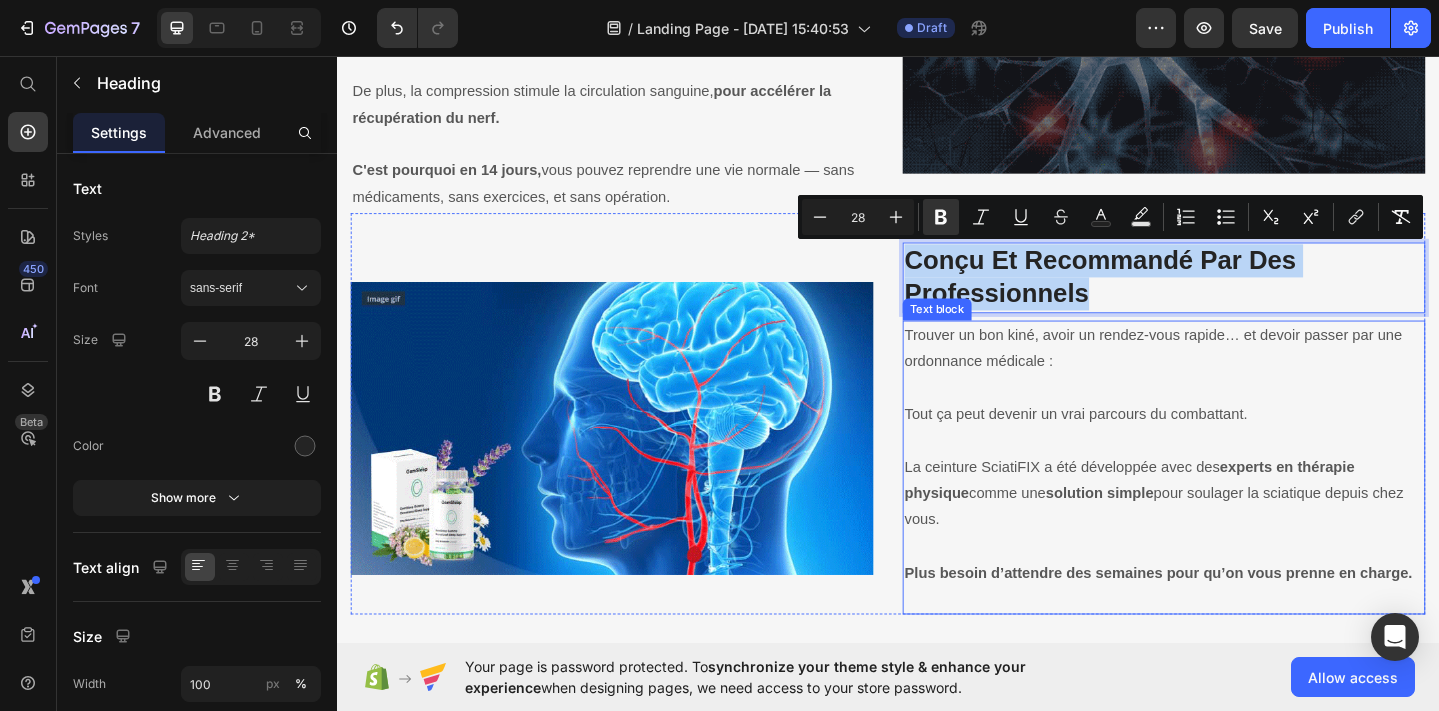 scroll, scrollTop: 1958, scrollLeft: 0, axis: vertical 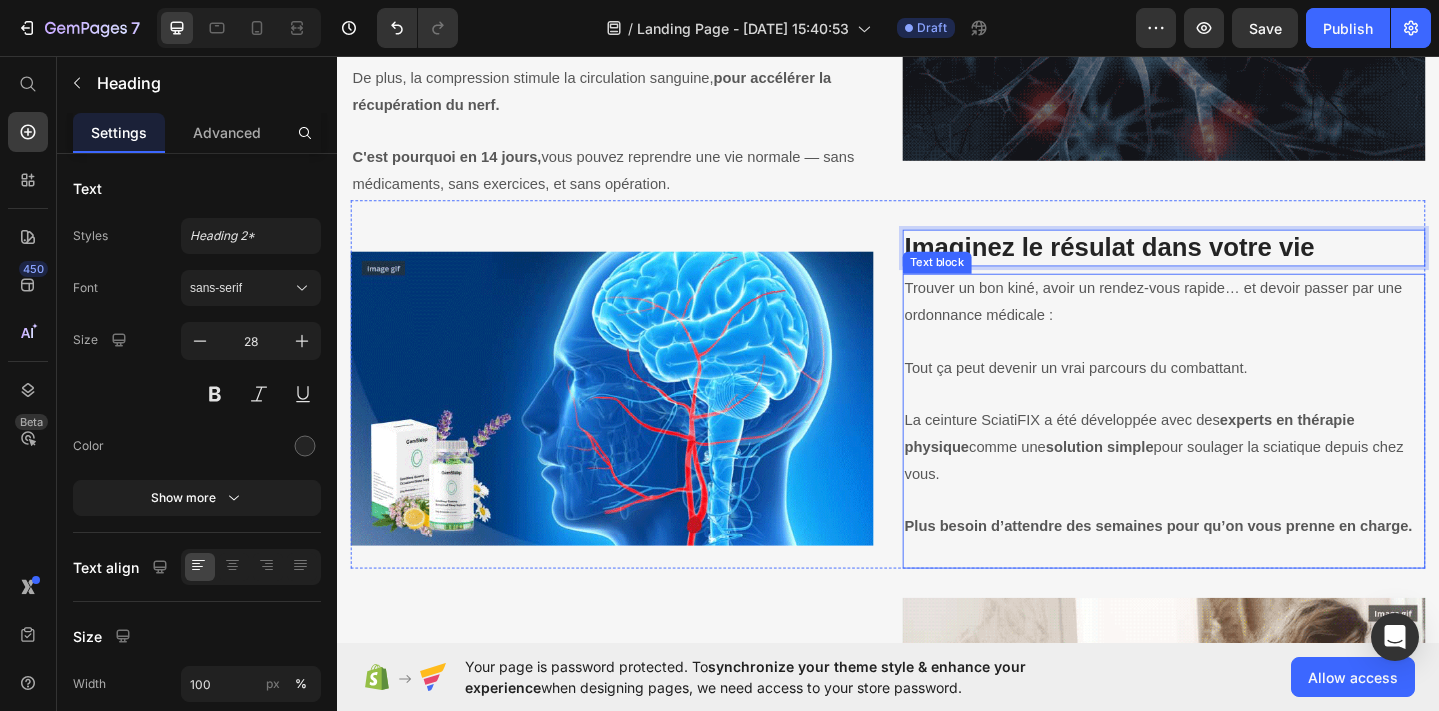 click on "La ceinture SciatiFIX a été développée avec des  experts en thérapie physique  comme une  solution simple  pour soulager la sciatique depuis chez vous." at bounding box center (1237, 482) 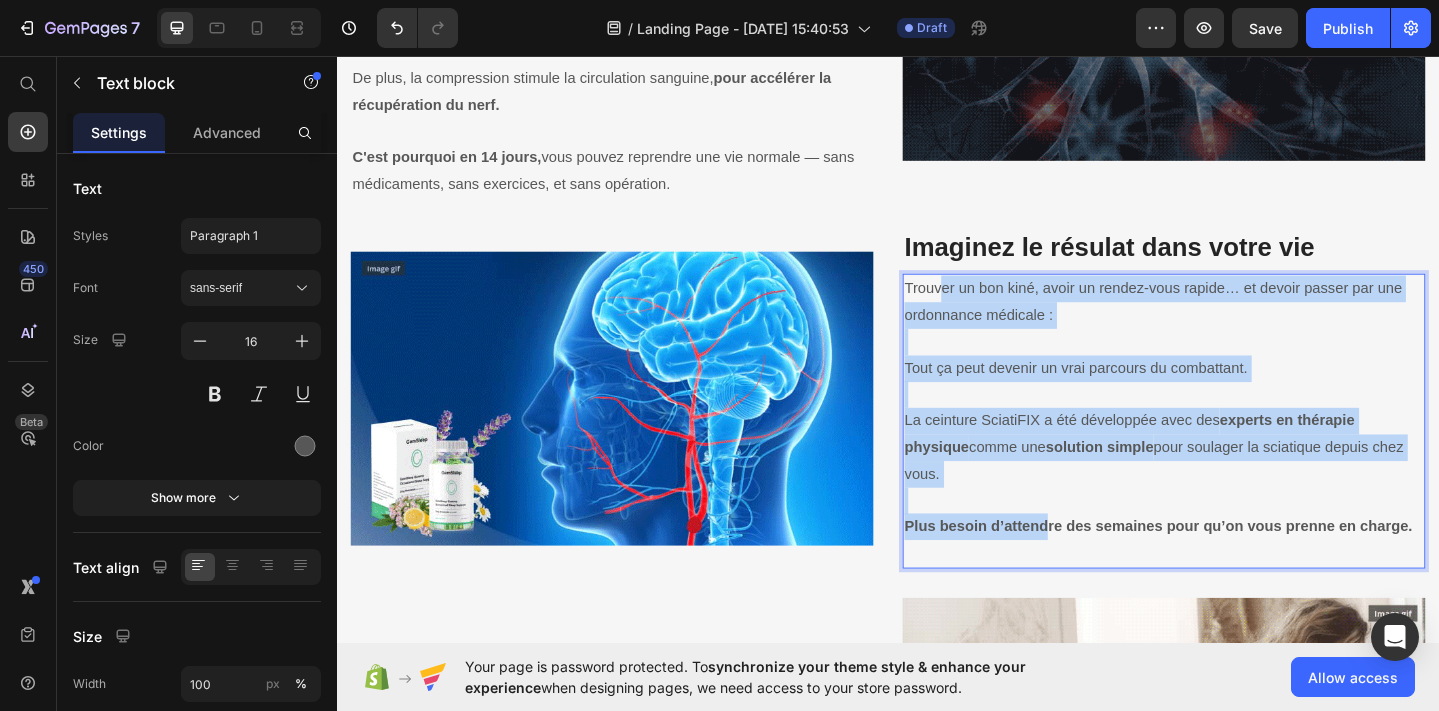 drag, startPoint x: 1108, startPoint y: 578, endPoint x: 994, endPoint y: 319, distance: 282.9788 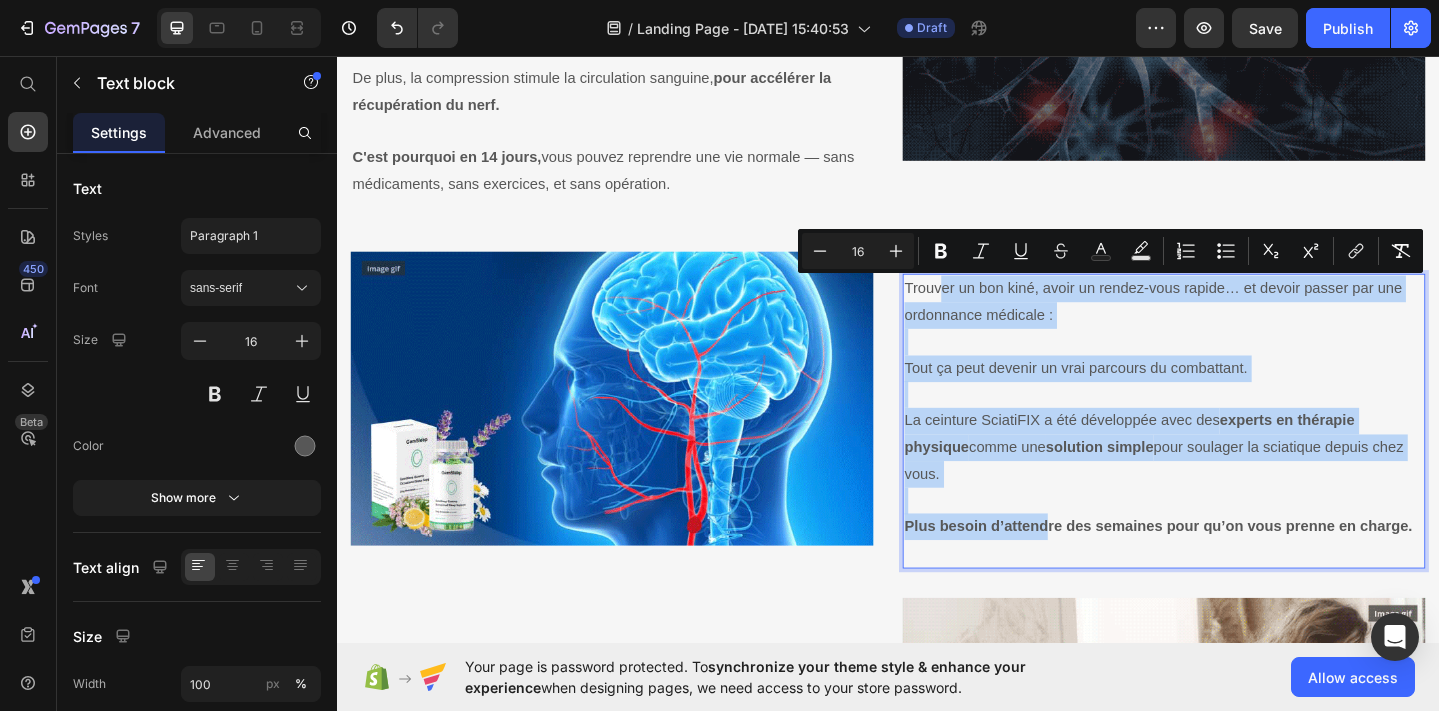 scroll, scrollTop: 2063, scrollLeft: 0, axis: vertical 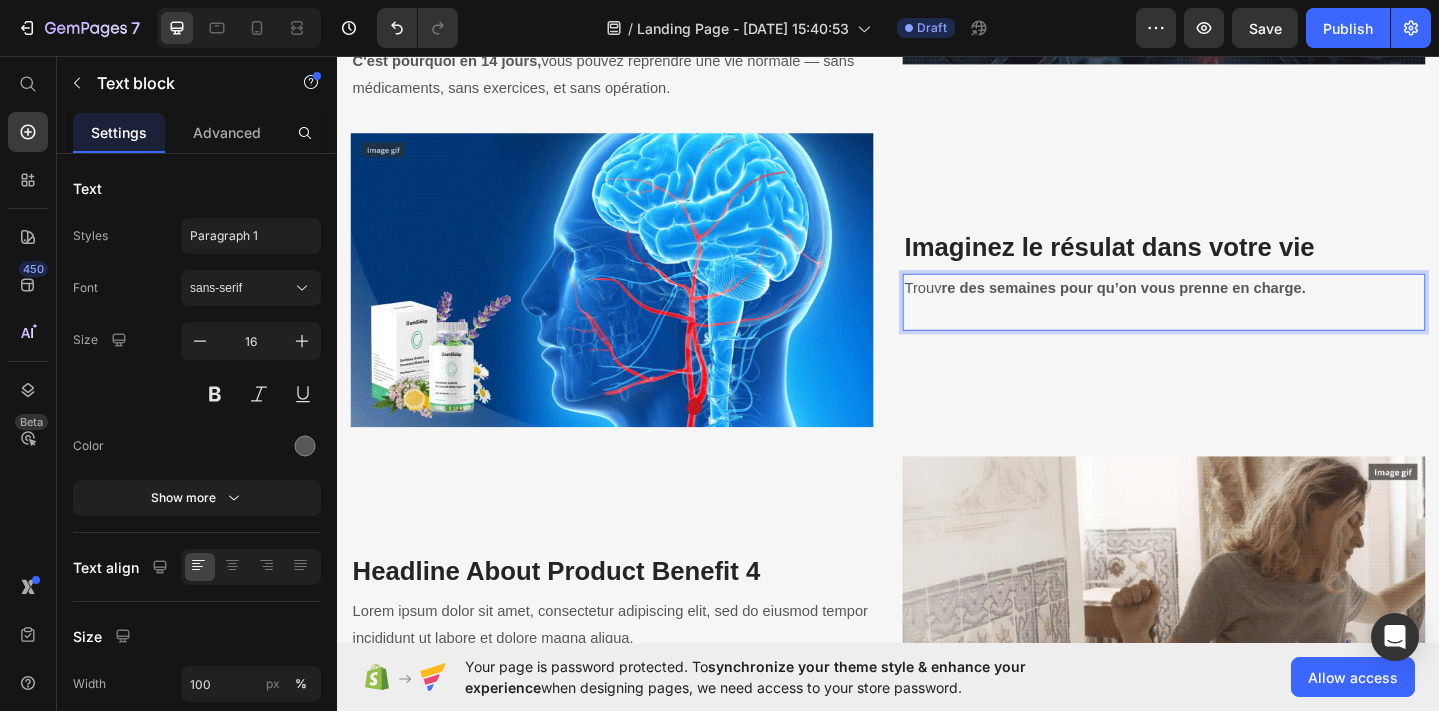 click on "Trouv re des semaines pour qu’on vous prenne en charge." at bounding box center [1237, 309] 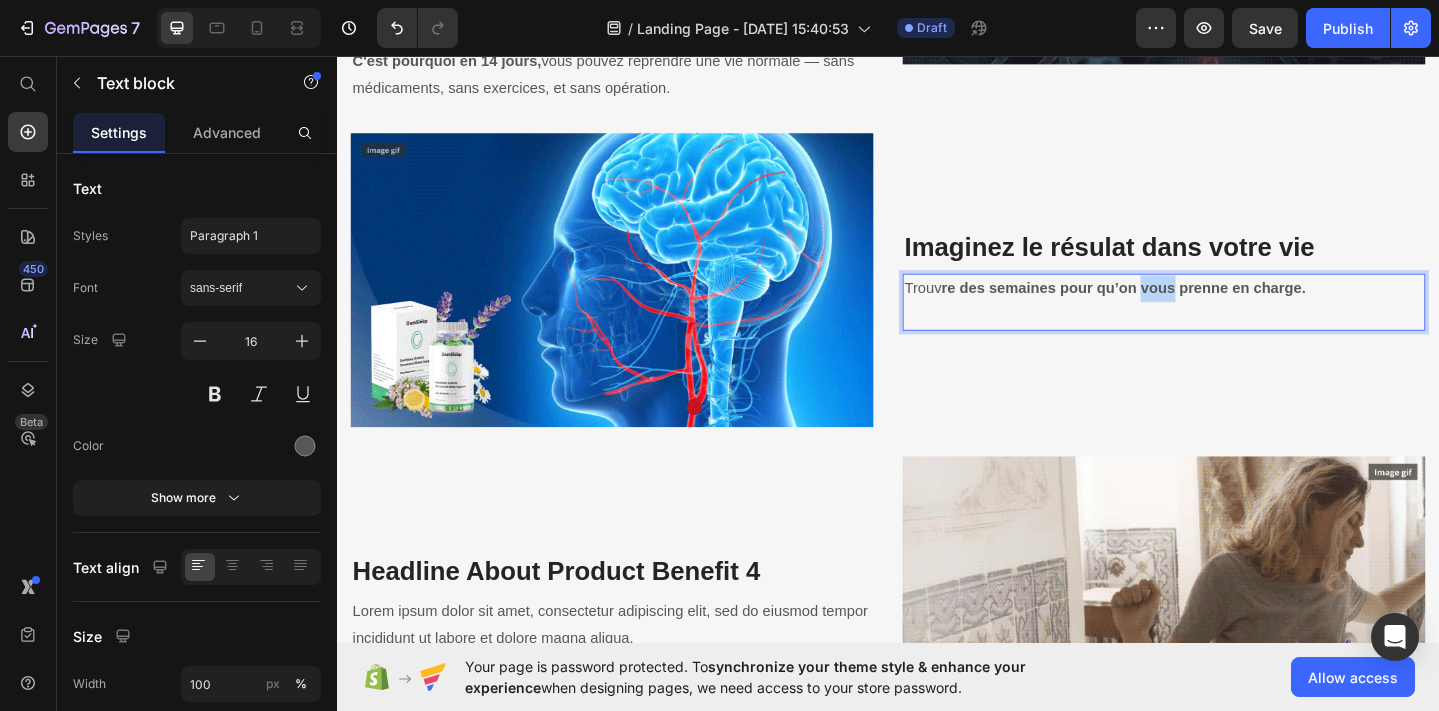 click on "Trouv re des semaines pour qu’on vous prenne en charge." at bounding box center [1237, 309] 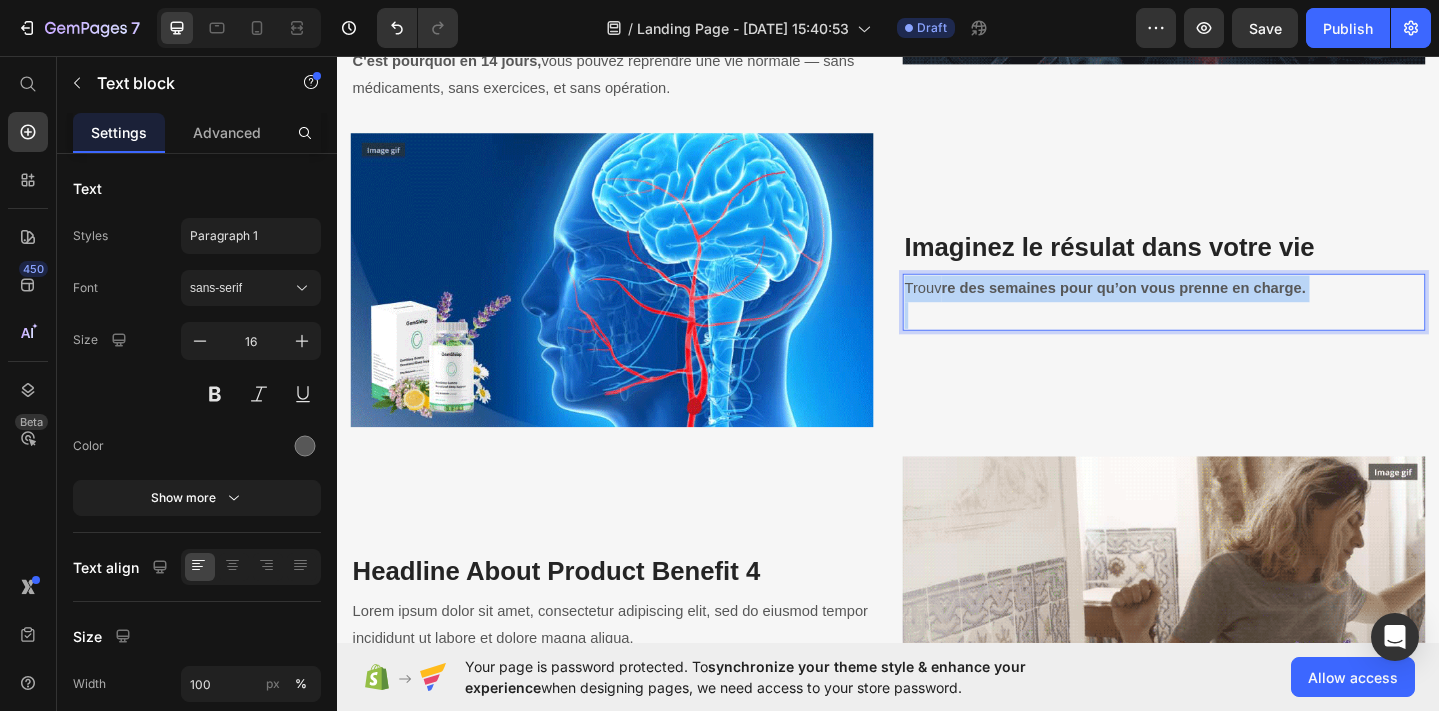 click on "Trouv re des semaines pour qu’on vous prenne en charge." at bounding box center [1237, 309] 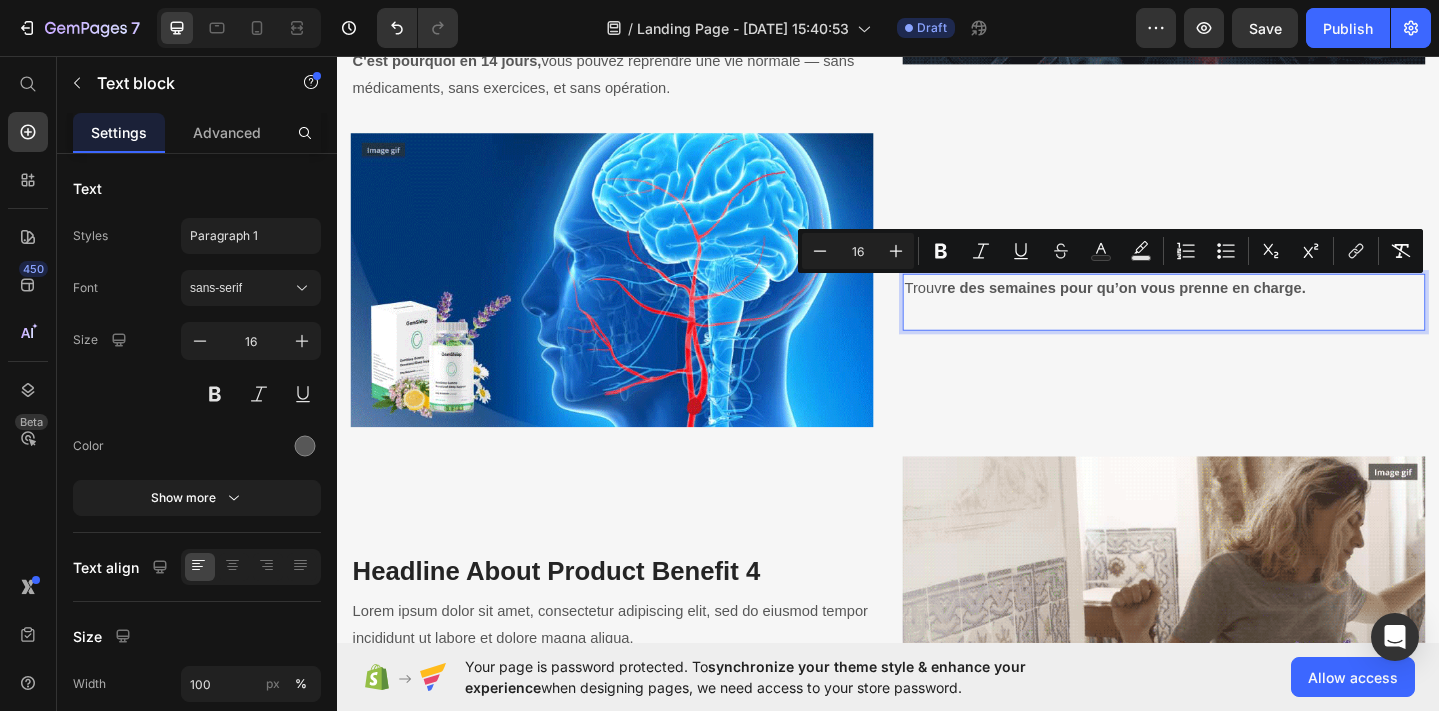 scroll, scrollTop: 1962, scrollLeft: 0, axis: vertical 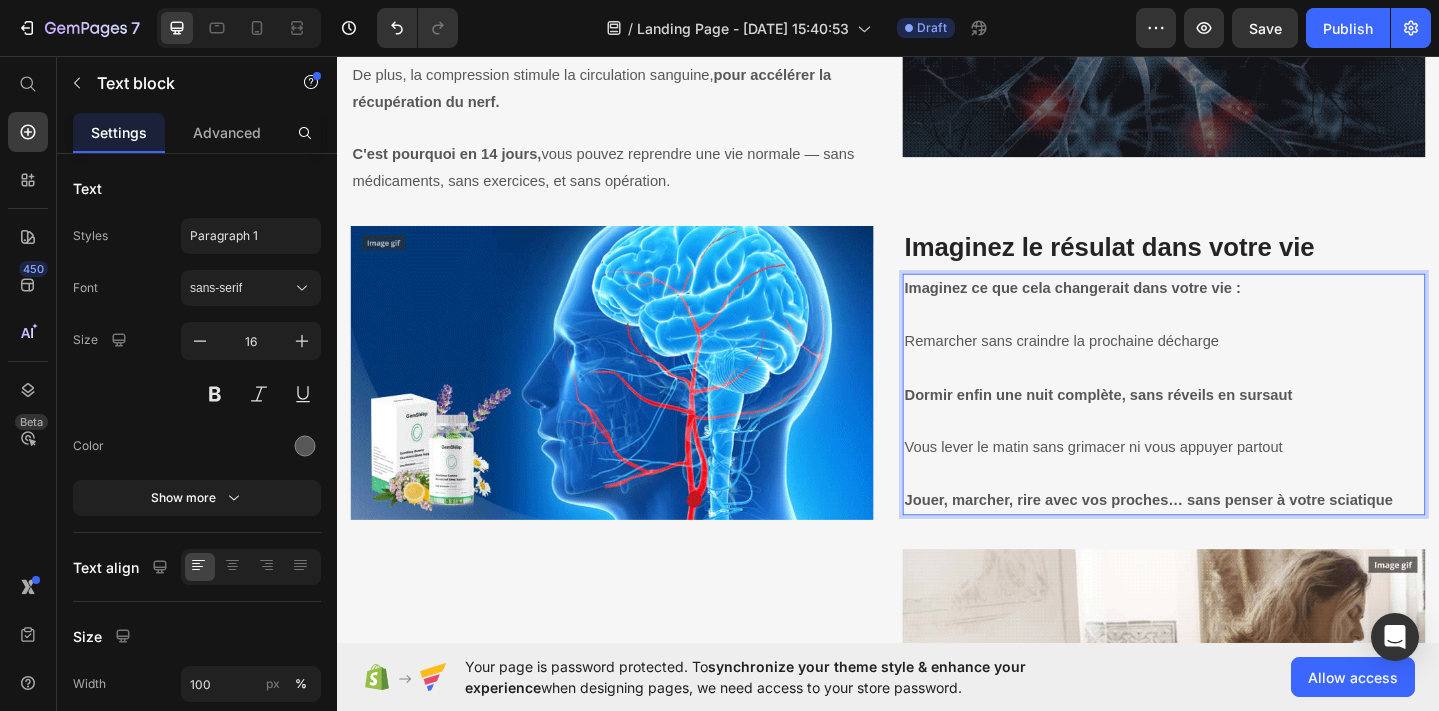 click at bounding box center [1237, 338] 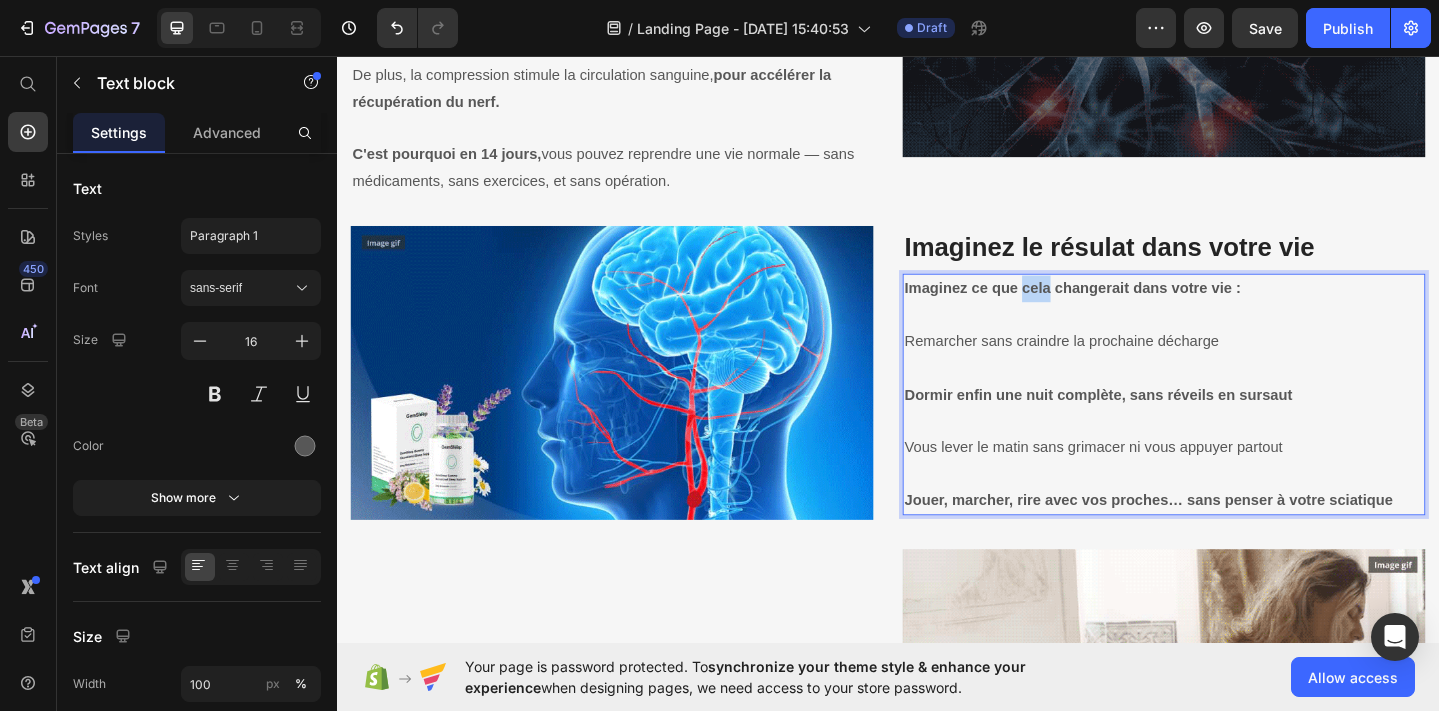 click on "Imaginez ce que cela changerait dans votre vie :" at bounding box center [1138, 308] 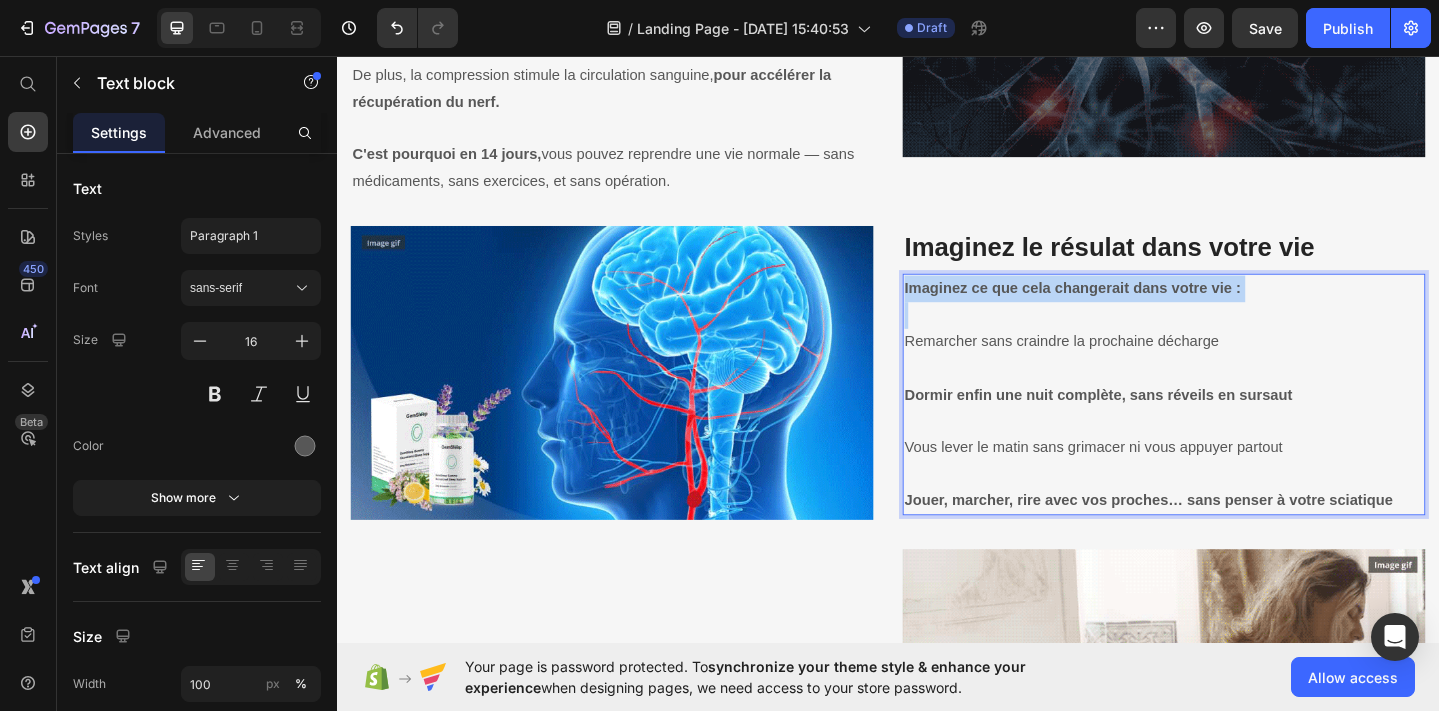 click on "Imaginez ce que cela changerait dans votre vie :" at bounding box center [1138, 308] 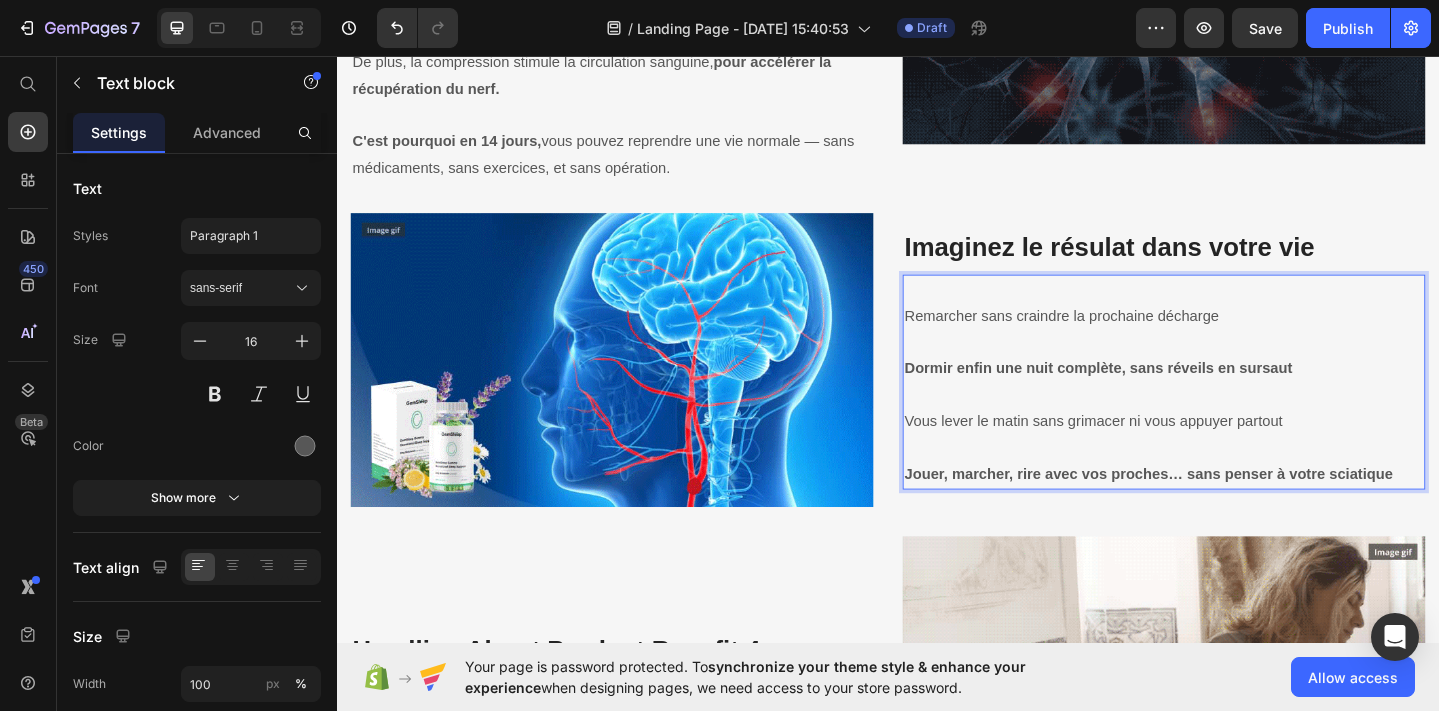 scroll, scrollTop: 1991, scrollLeft: 0, axis: vertical 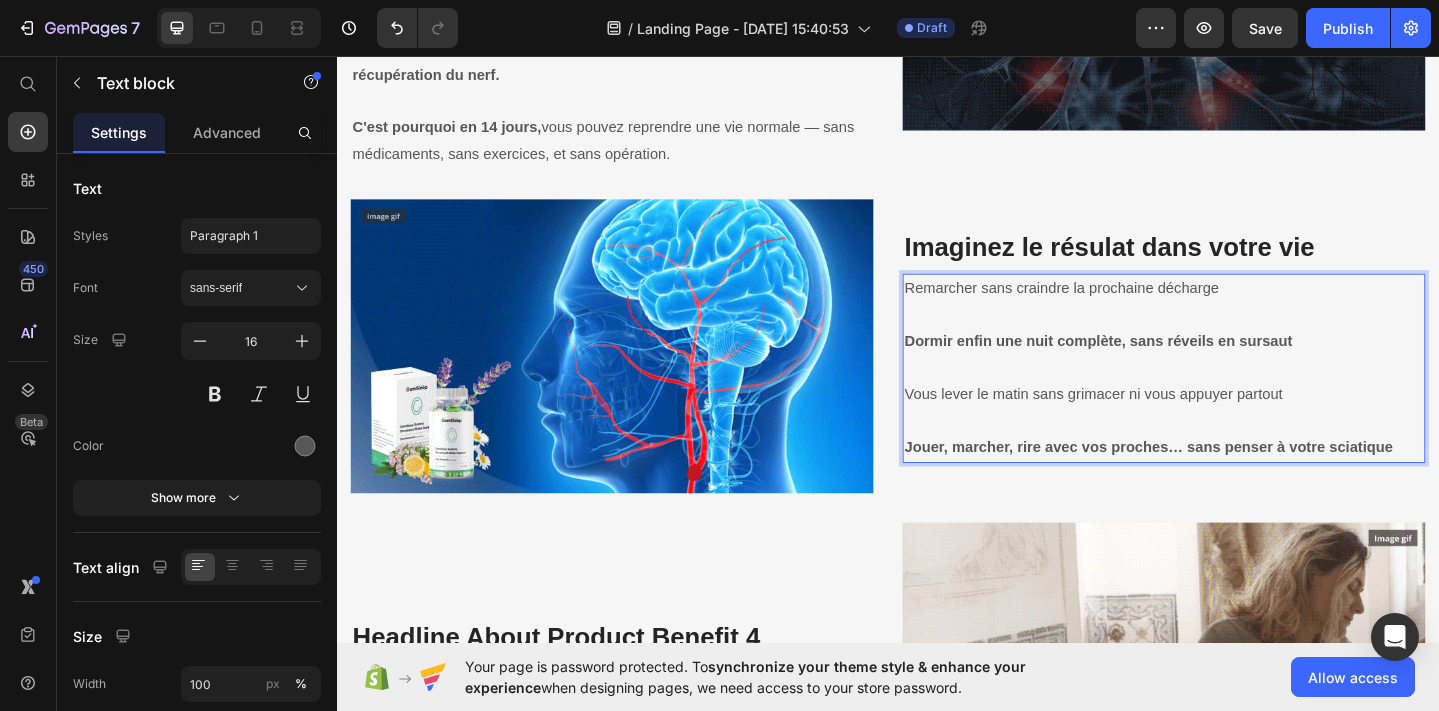 click on "Image ⁠⁠⁠⁠⁠⁠⁠ Imaginez le résulat dans votre vie Heading Remarcher sans craindre la prochaine décharge Dormir enfin une nuit complète, sans réveils en sursaut Vous lever le matin sans grimacer ni vous appuyer partout Jouer, marcher, rire avec vos proches… sans penser à votre sciatique Text block   0 Row" at bounding box center [937, 356] 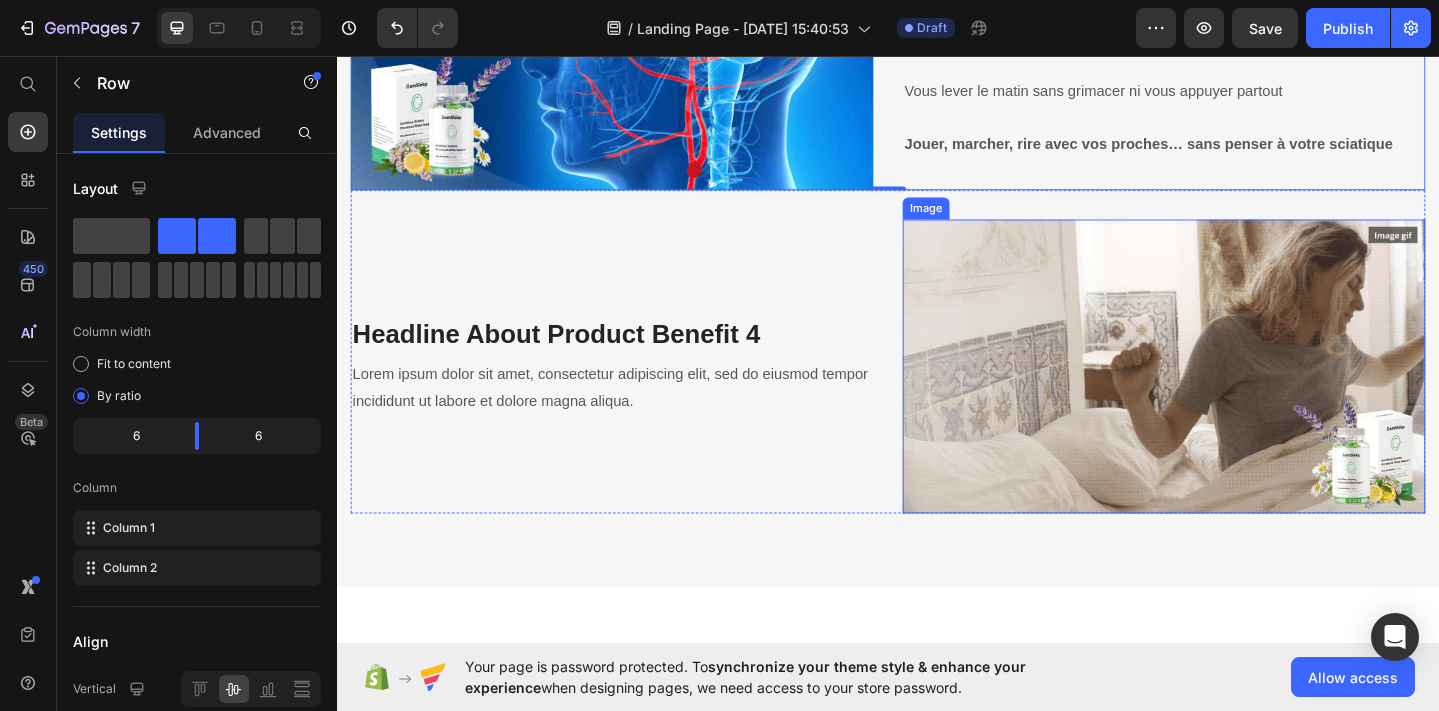 scroll, scrollTop: 1943, scrollLeft: 0, axis: vertical 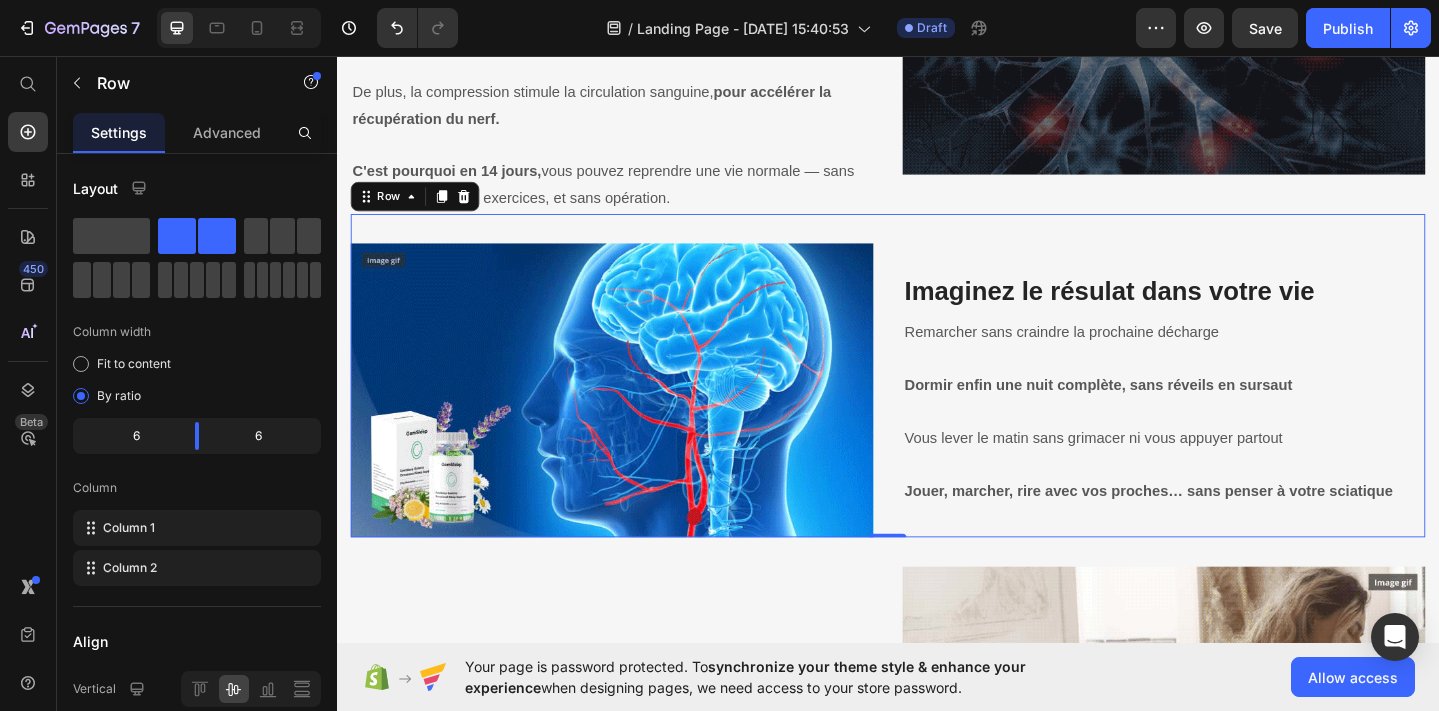 click on "Image ⁠⁠⁠⁠⁠⁠⁠ Imaginez le résulat dans votre vie Heading Remarcher sans craindre la prochaine décharge Dormir enfin une nuit complète, sans réveils en sursaut Vous lever le matin sans grimacer ni vous appuyer partout Jouer, marcher, rire avec vos proches… sans penser à votre sciatique Text block Row   0" at bounding box center [937, 404] 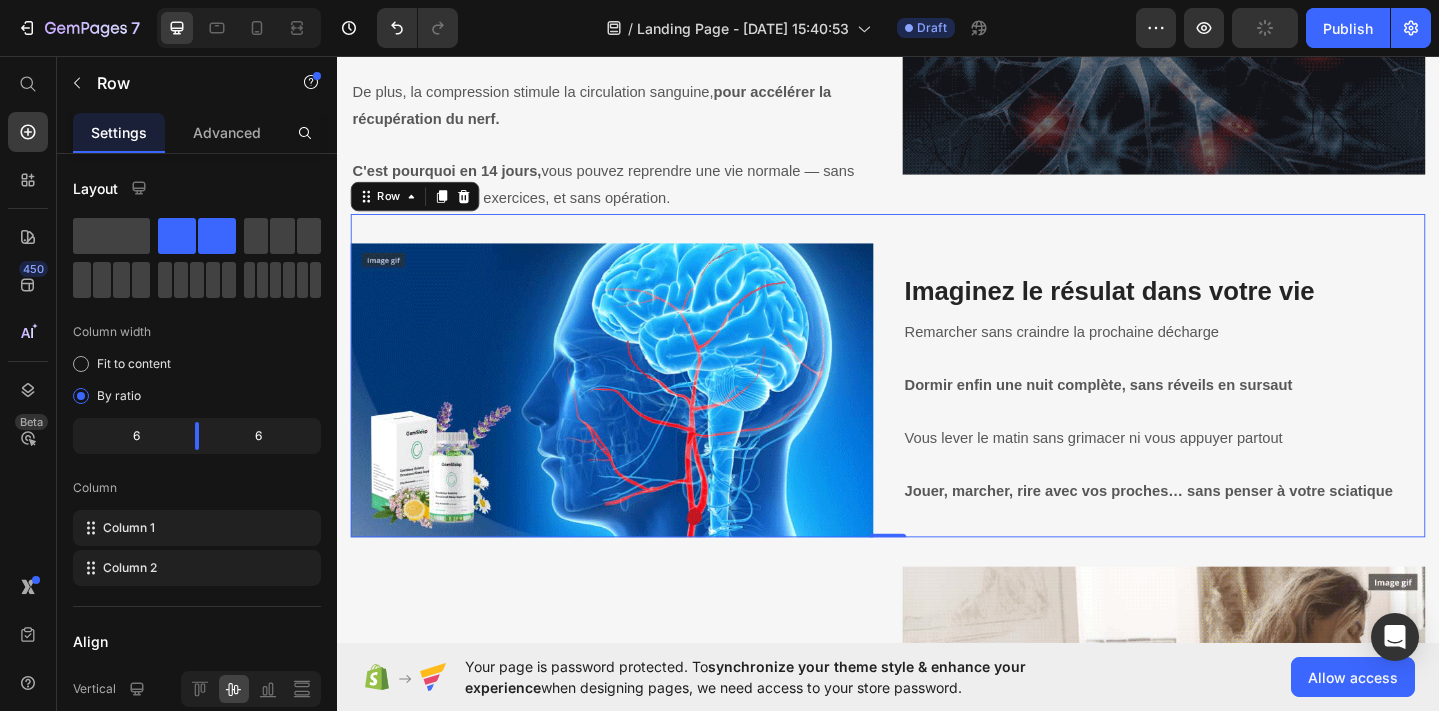 drag, startPoint x: 449, startPoint y: 209, endPoint x: 808, endPoint y: 343, distance: 383.19318 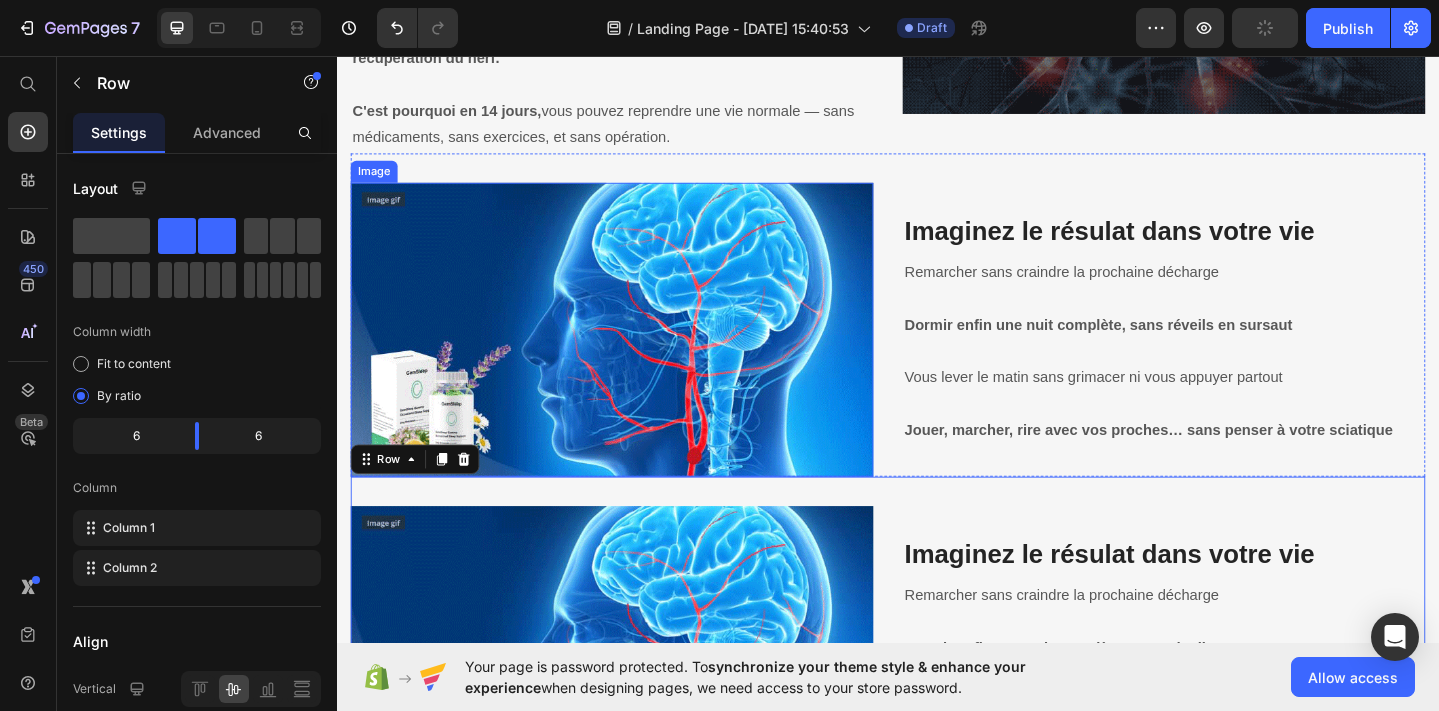 scroll, scrollTop: 2399, scrollLeft: 0, axis: vertical 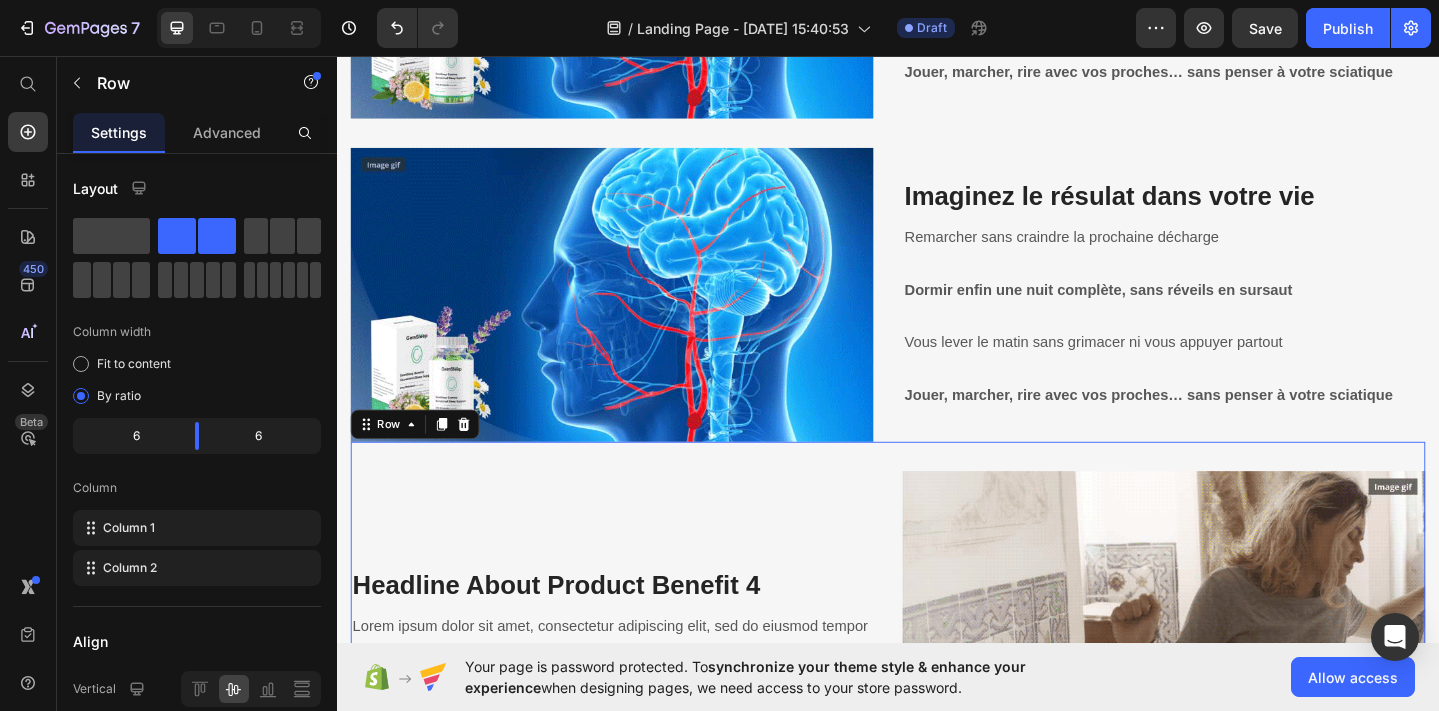 click on "Headline About Product Benefit 4 Heading Lorem ipsum dolor sit amet, consectetur adipiscing elit, sed do eiusmod tempor incididunt ut labore et dolore magna aliqua.  Text block" at bounding box center [636, 668] 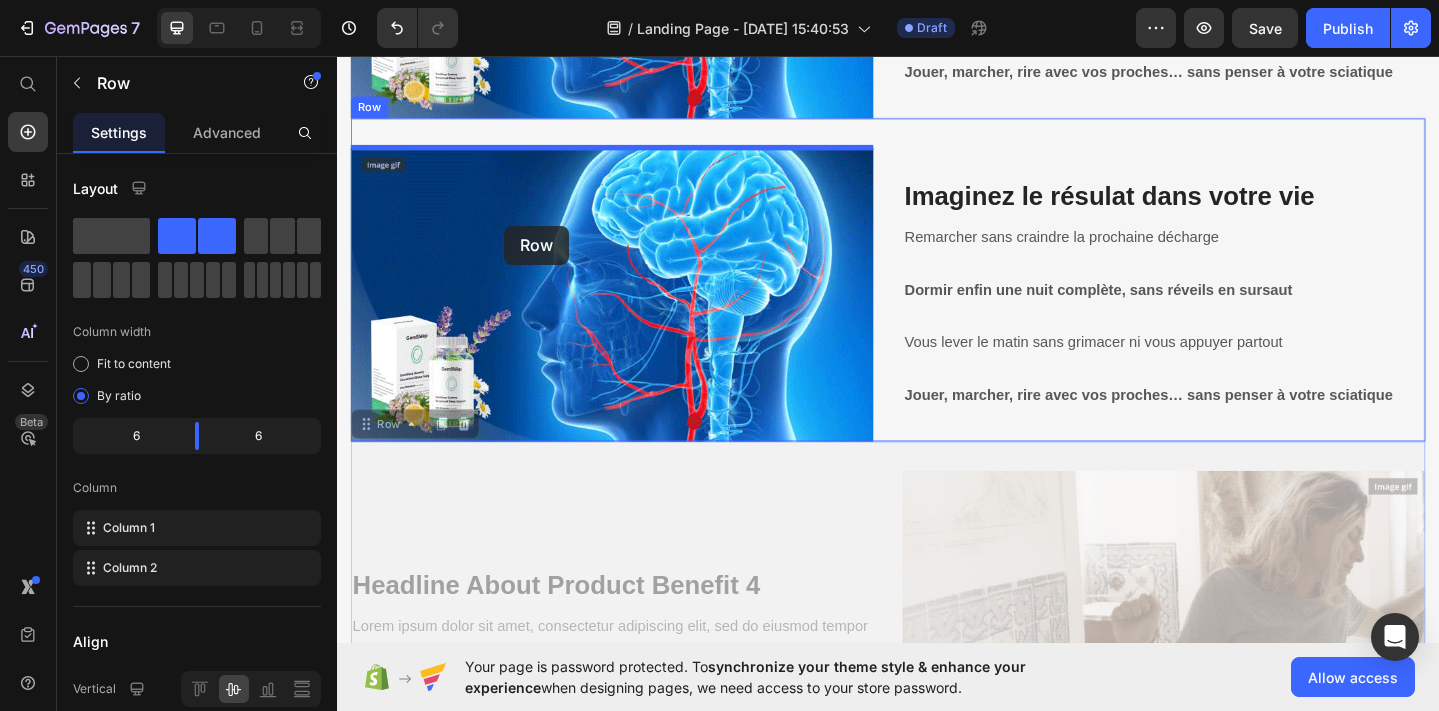 drag, startPoint x: 364, startPoint y: 457, endPoint x: 518, endPoint y: 242, distance: 264.46362 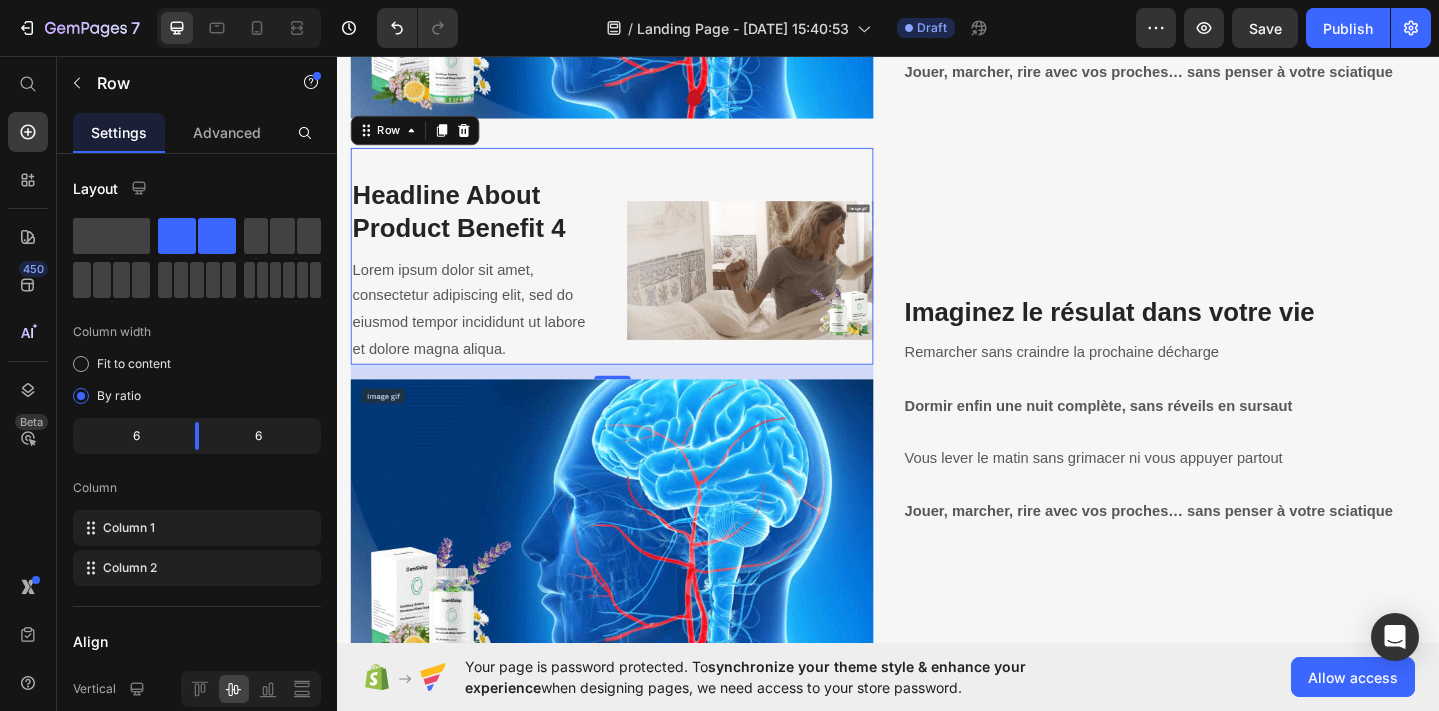 scroll, scrollTop: 2413, scrollLeft: 0, axis: vertical 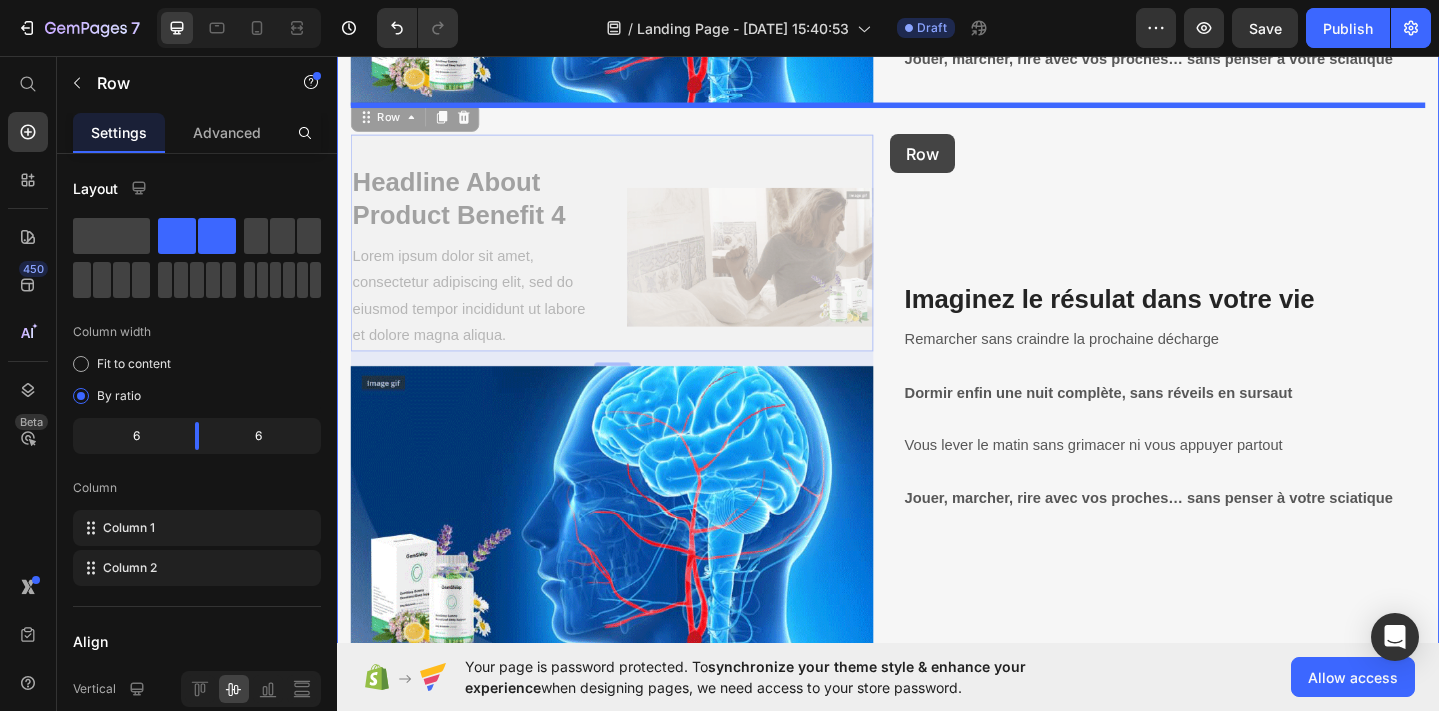drag, startPoint x: 362, startPoint y: 122, endPoint x: 938, endPoint y: 140, distance: 576.2812 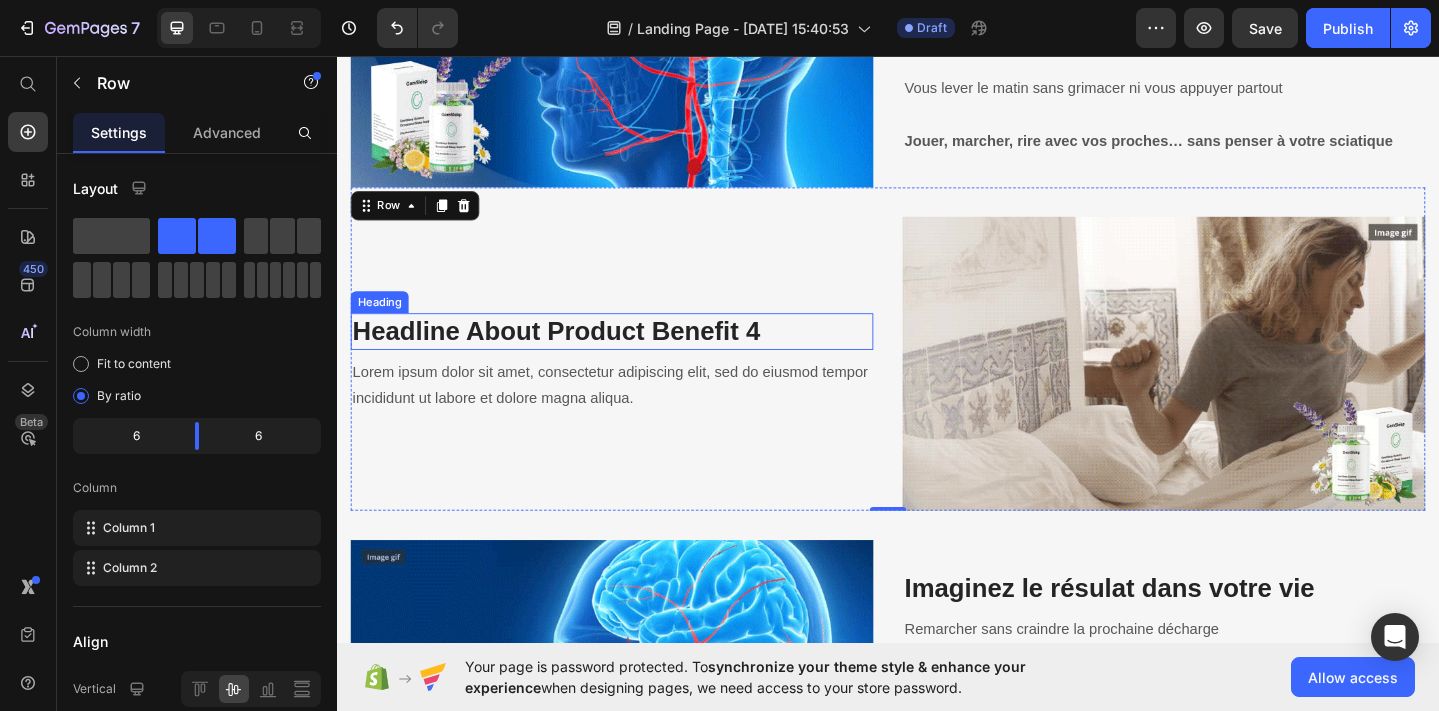 scroll, scrollTop: 2366, scrollLeft: 0, axis: vertical 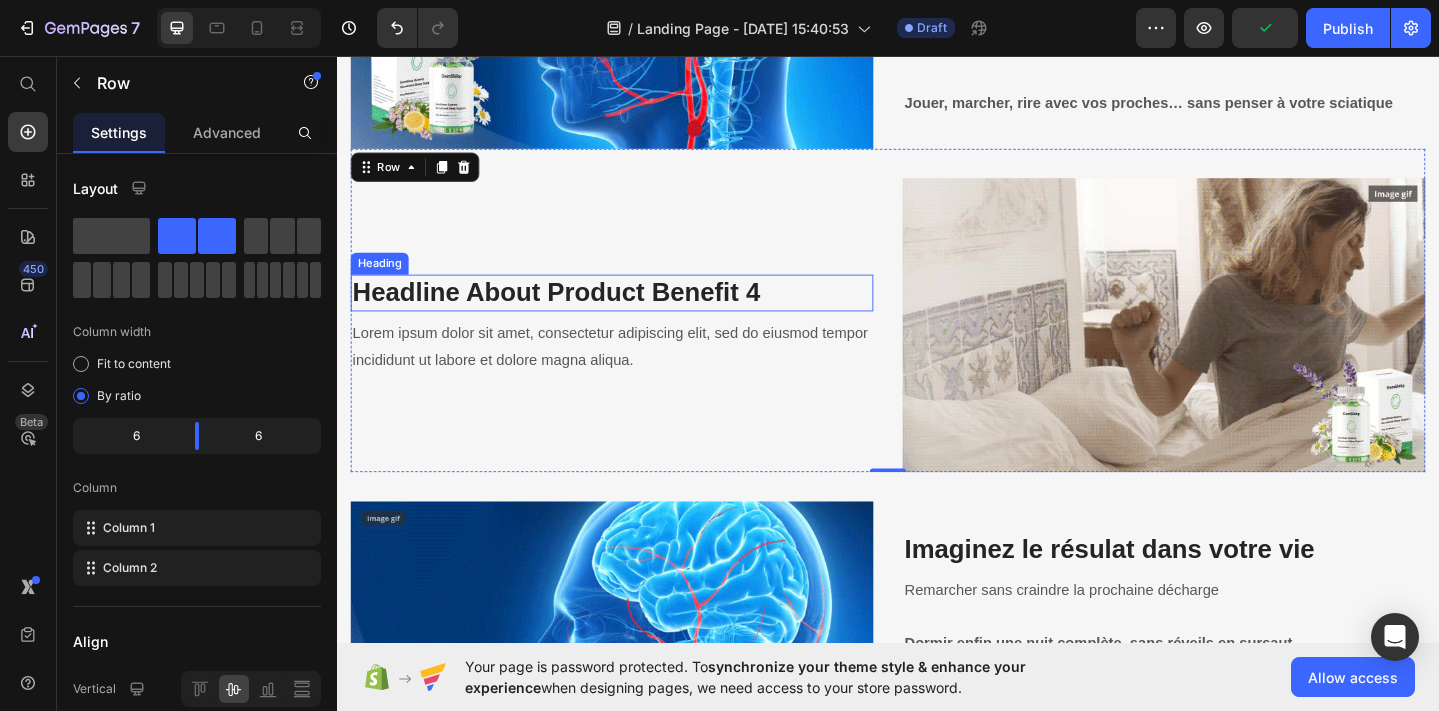 click on "Headline About Product Benefit 4" at bounding box center [636, 314] 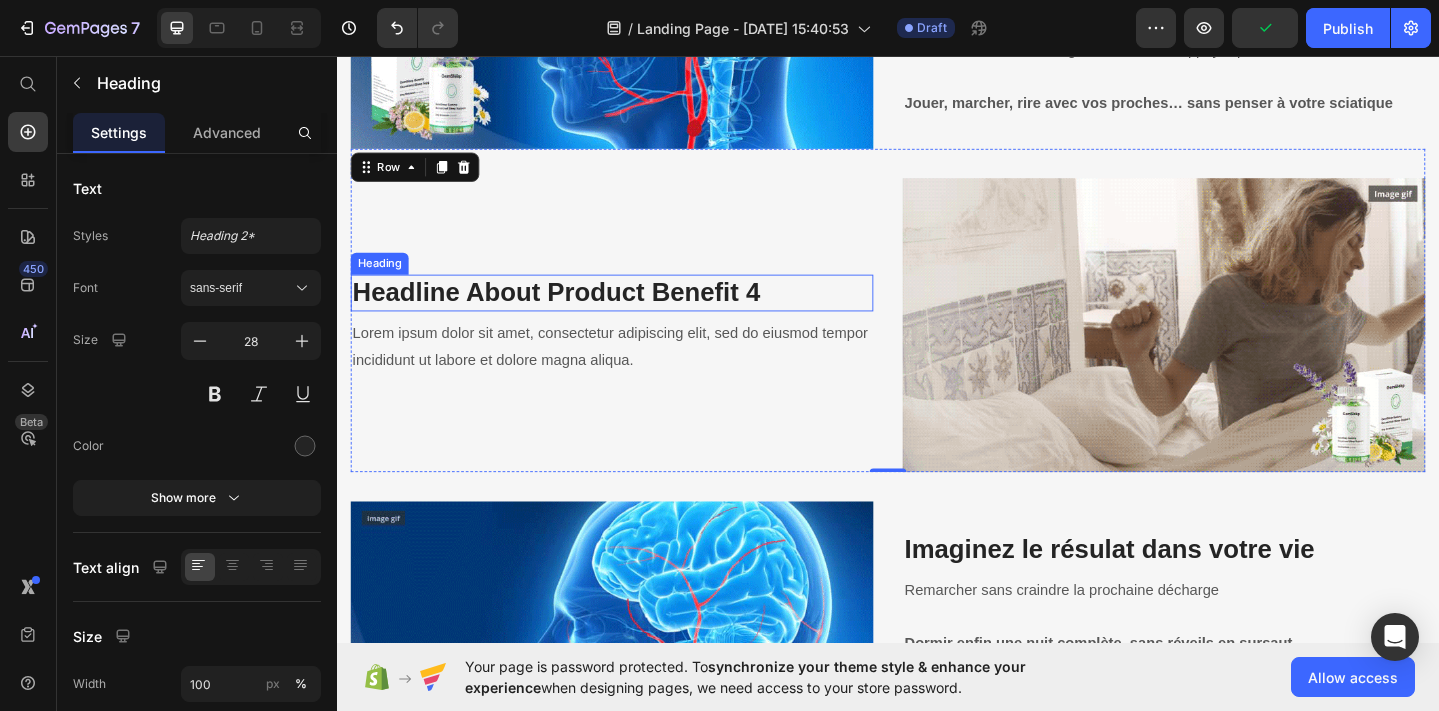 click on "Headline About Product Benefit 4" at bounding box center (636, 314) 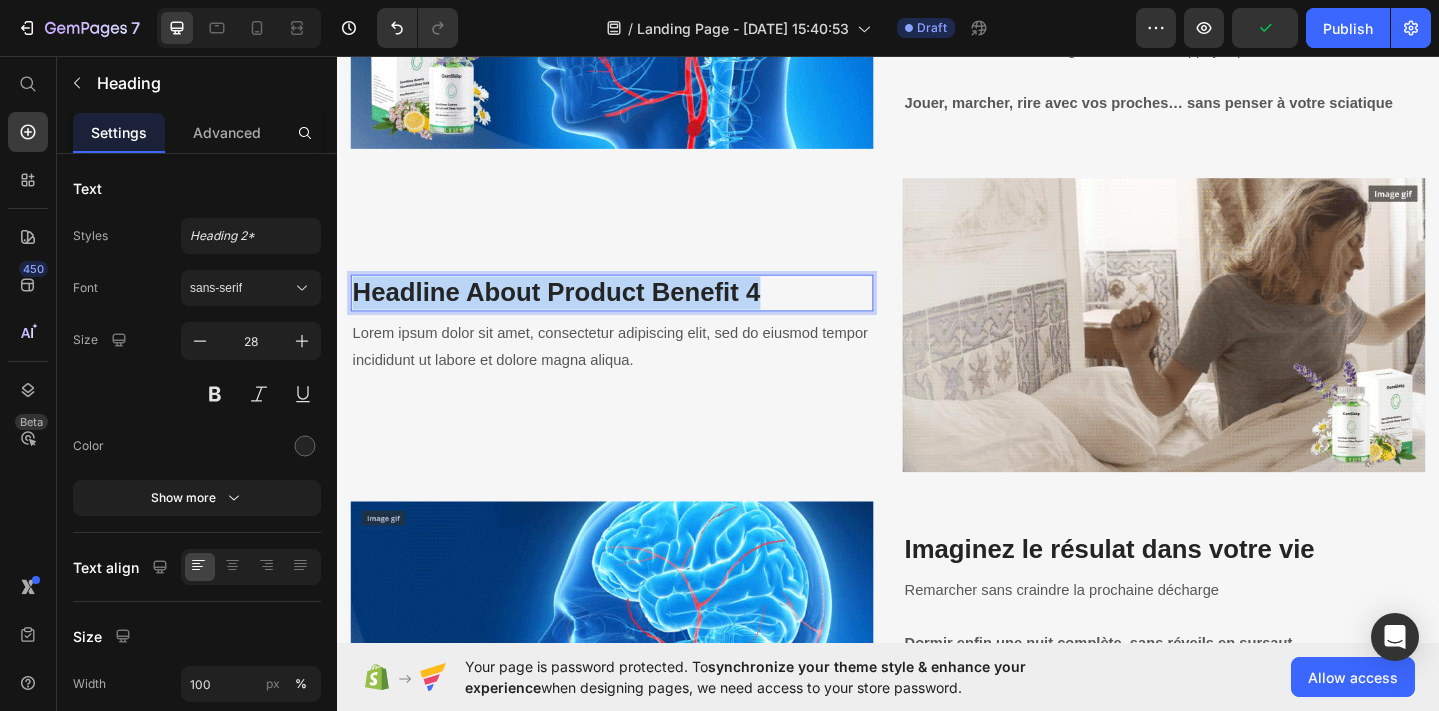 click on "Headline About Product Benefit 4" at bounding box center [636, 314] 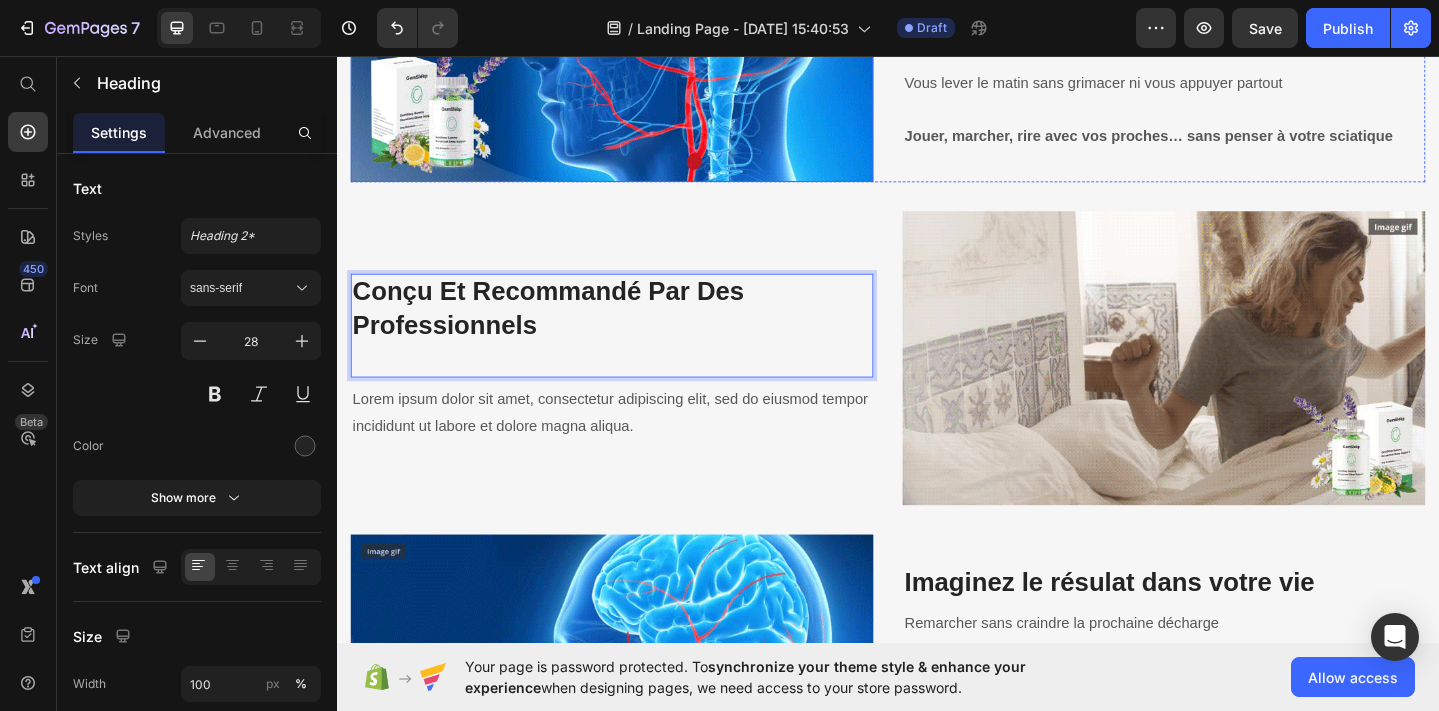 scroll, scrollTop: 2348, scrollLeft: 0, axis: vertical 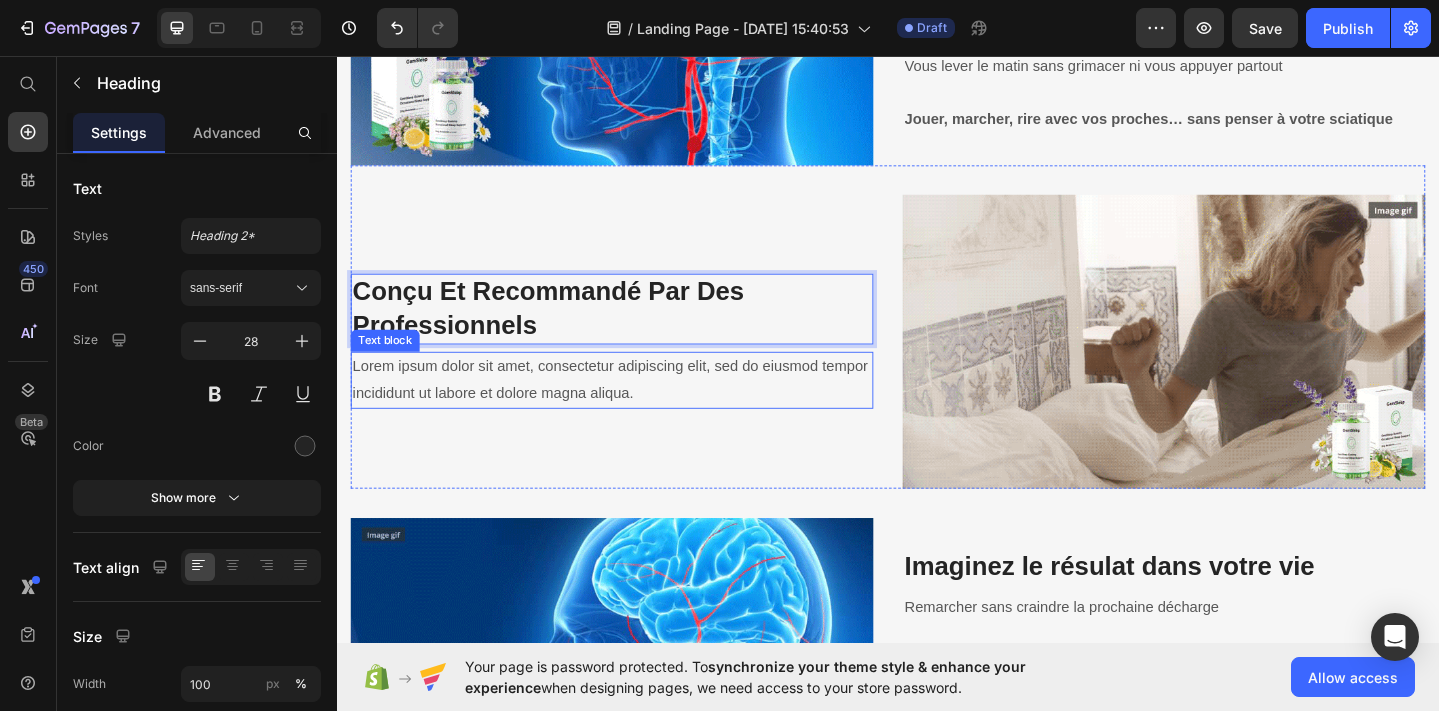 click on "Lorem ipsum dolor sit amet, consectetur adipiscing elit, sed do eiusmod tempor incididunt ut labore et dolore magna aliqua." at bounding box center (636, 409) 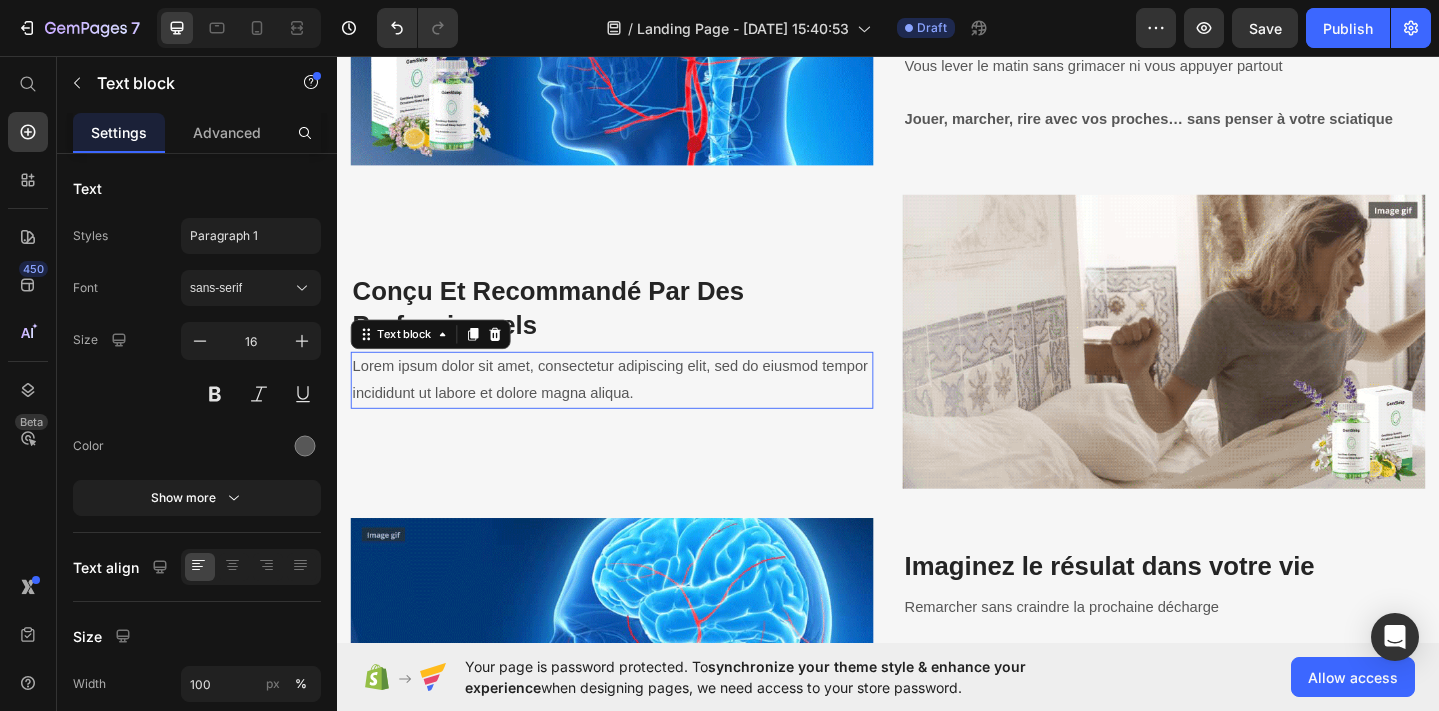 click on "Lorem ipsum dolor sit amet, consectetur adipiscing elit, sed do eiusmod tempor incididunt ut labore et dolore magna aliqua." at bounding box center [636, 409] 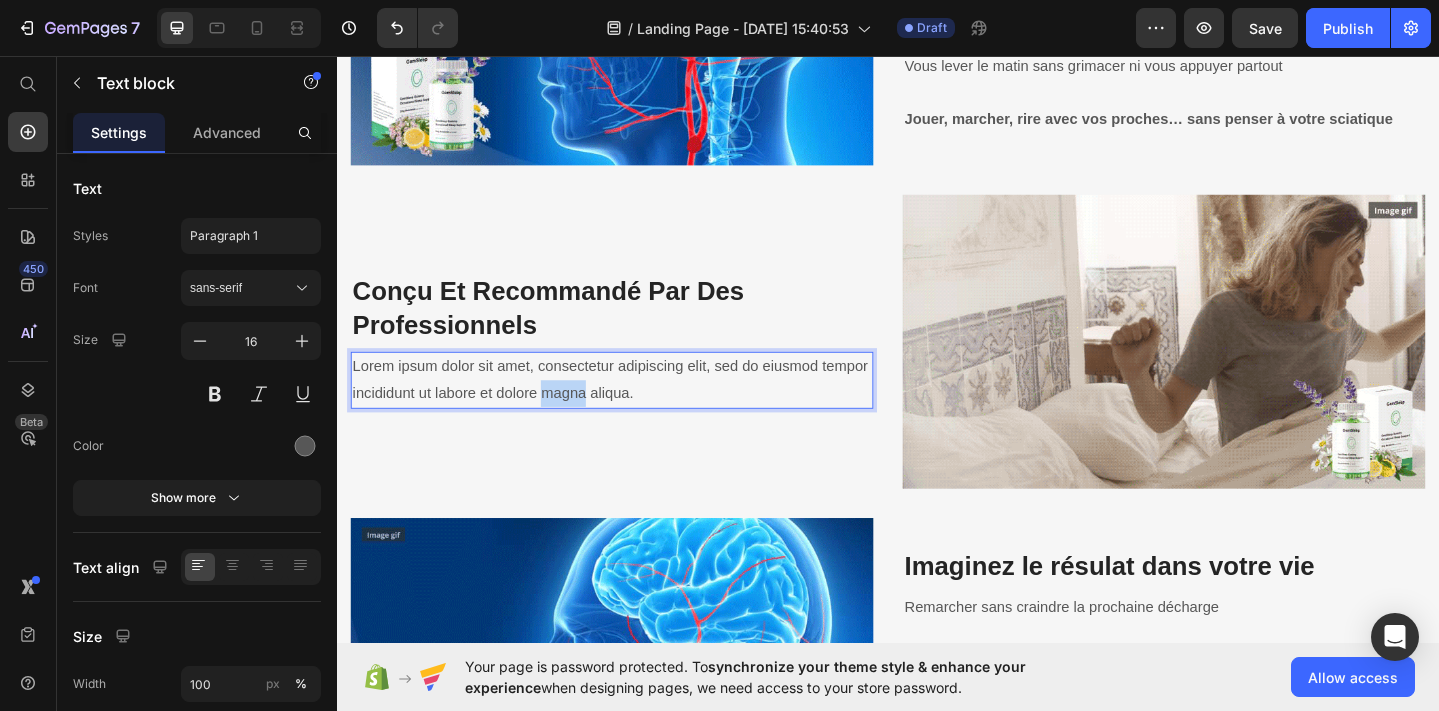 click on "Lorem ipsum dolor sit amet, consectetur adipiscing elit, sed do eiusmod tempor incididunt ut labore et dolore magna aliqua." at bounding box center (636, 409) 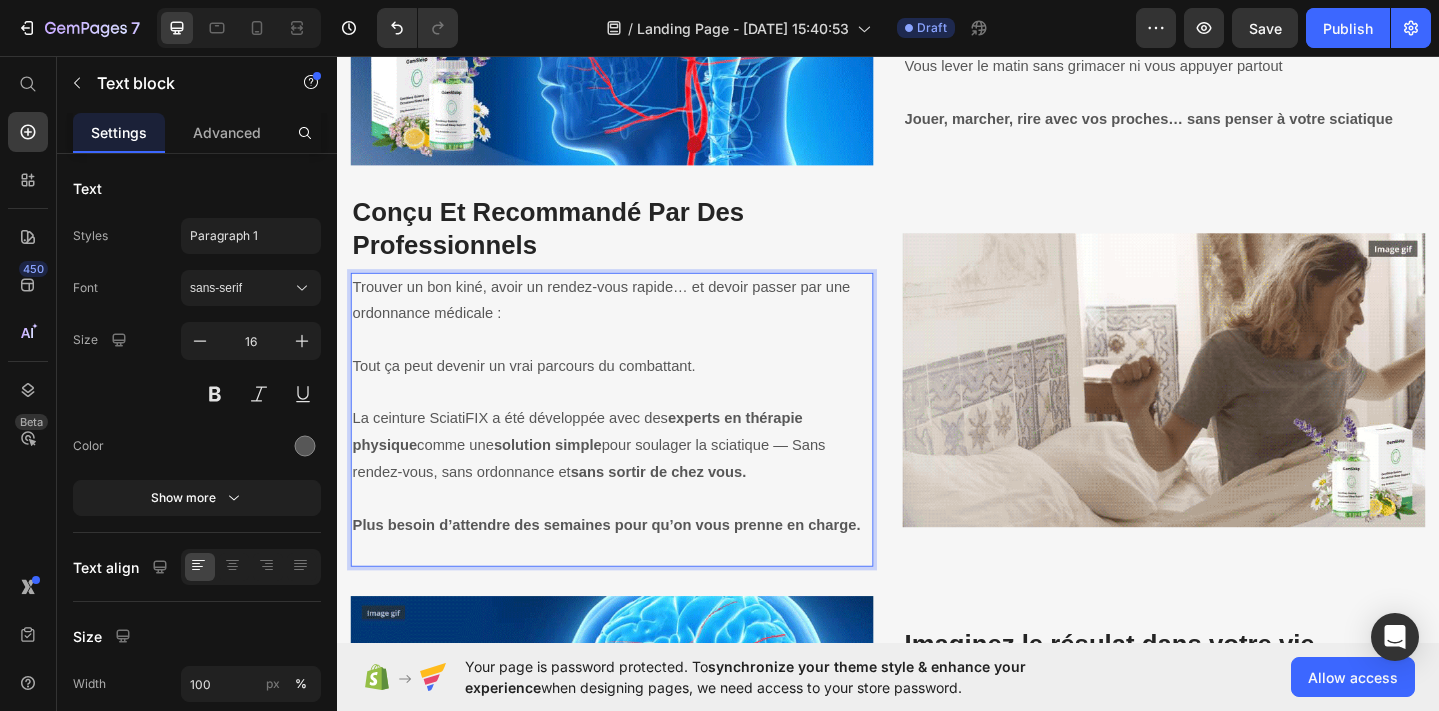 scroll, scrollTop: 2280, scrollLeft: 0, axis: vertical 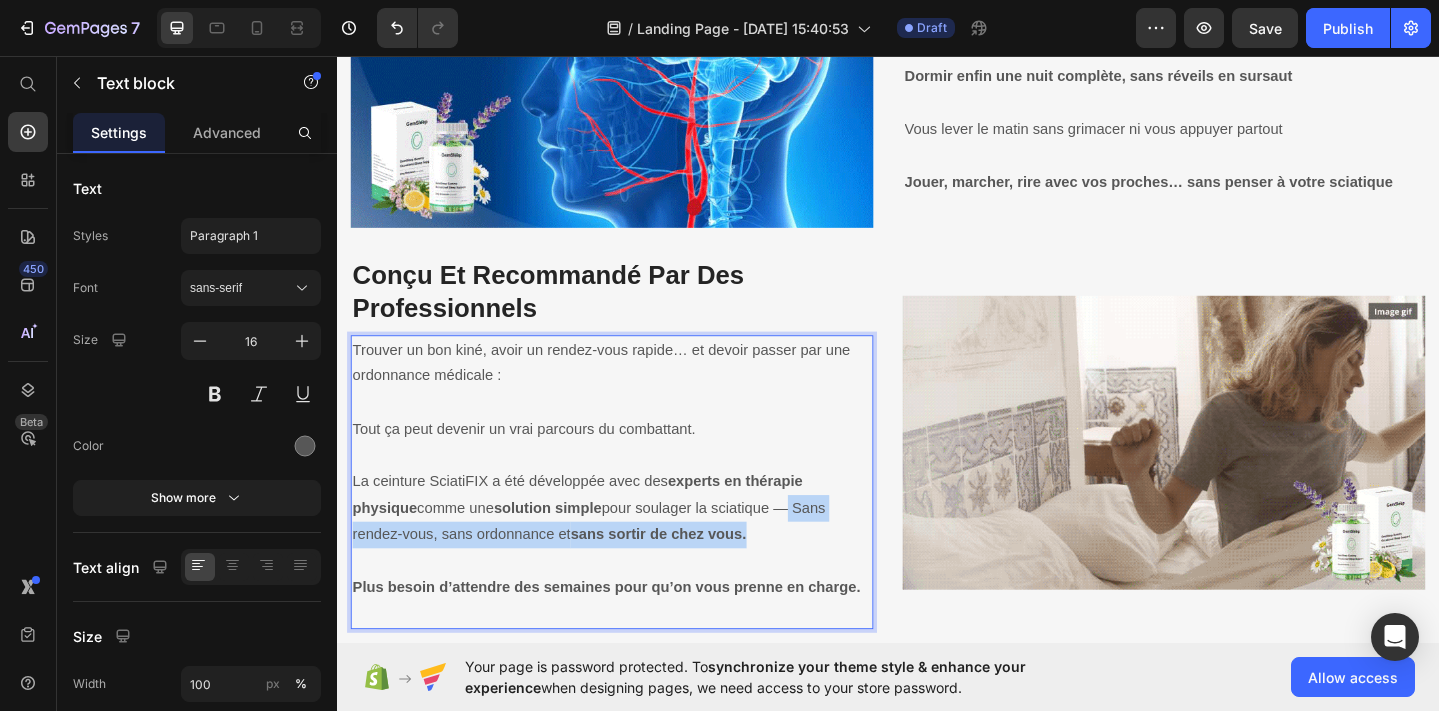 drag, startPoint x: 828, startPoint y: 581, endPoint x: 828, endPoint y: 558, distance: 23 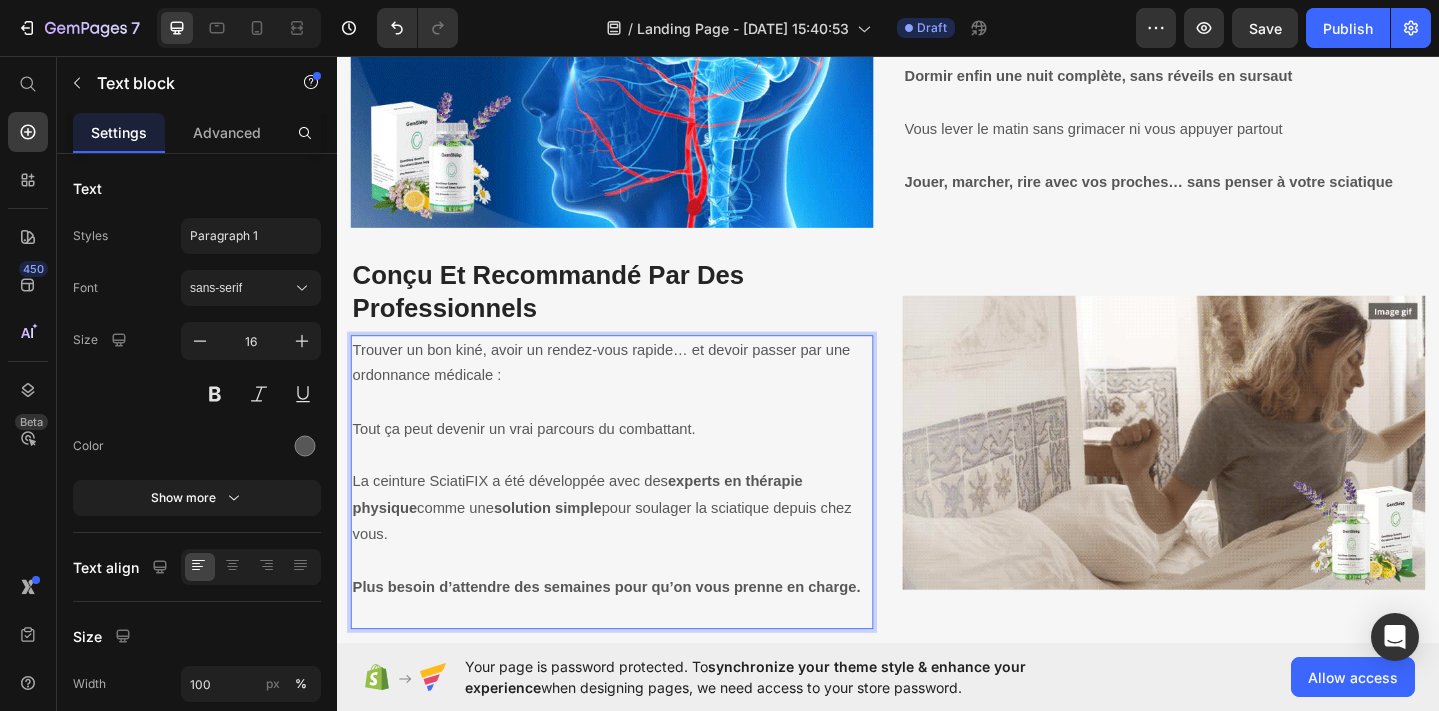 scroll, scrollTop: 2309, scrollLeft: 0, axis: vertical 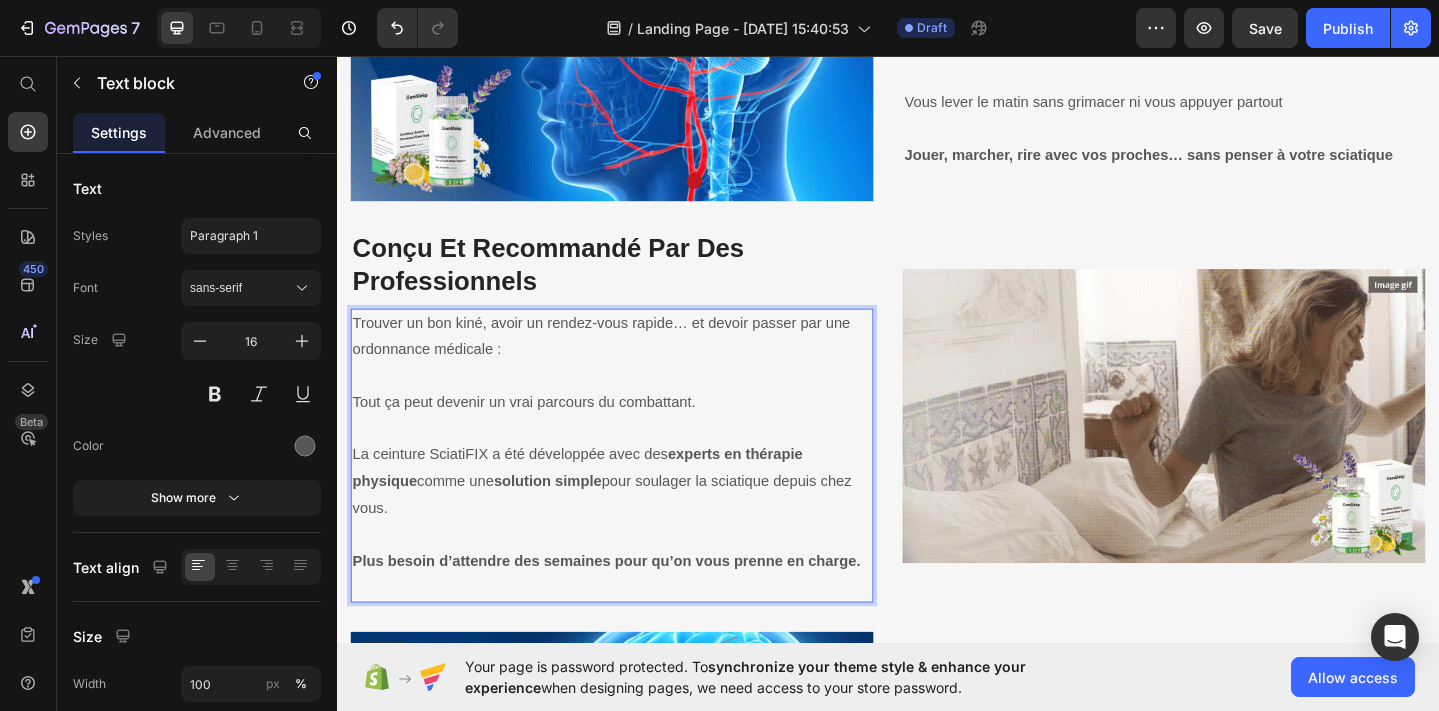 click on "experts en thérapie physique" at bounding box center [599, 504] 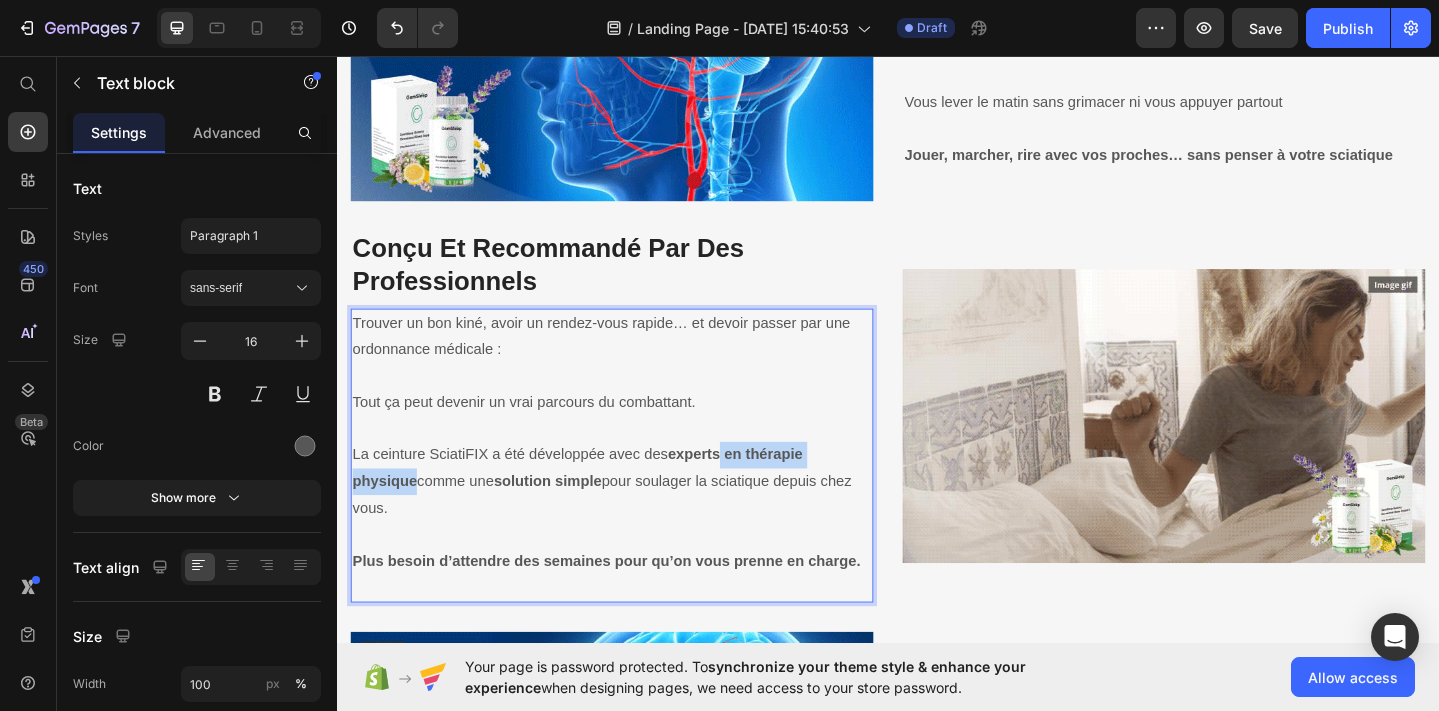 drag, startPoint x: 423, startPoint y: 522, endPoint x: 756, endPoint y: 491, distance: 334.43982 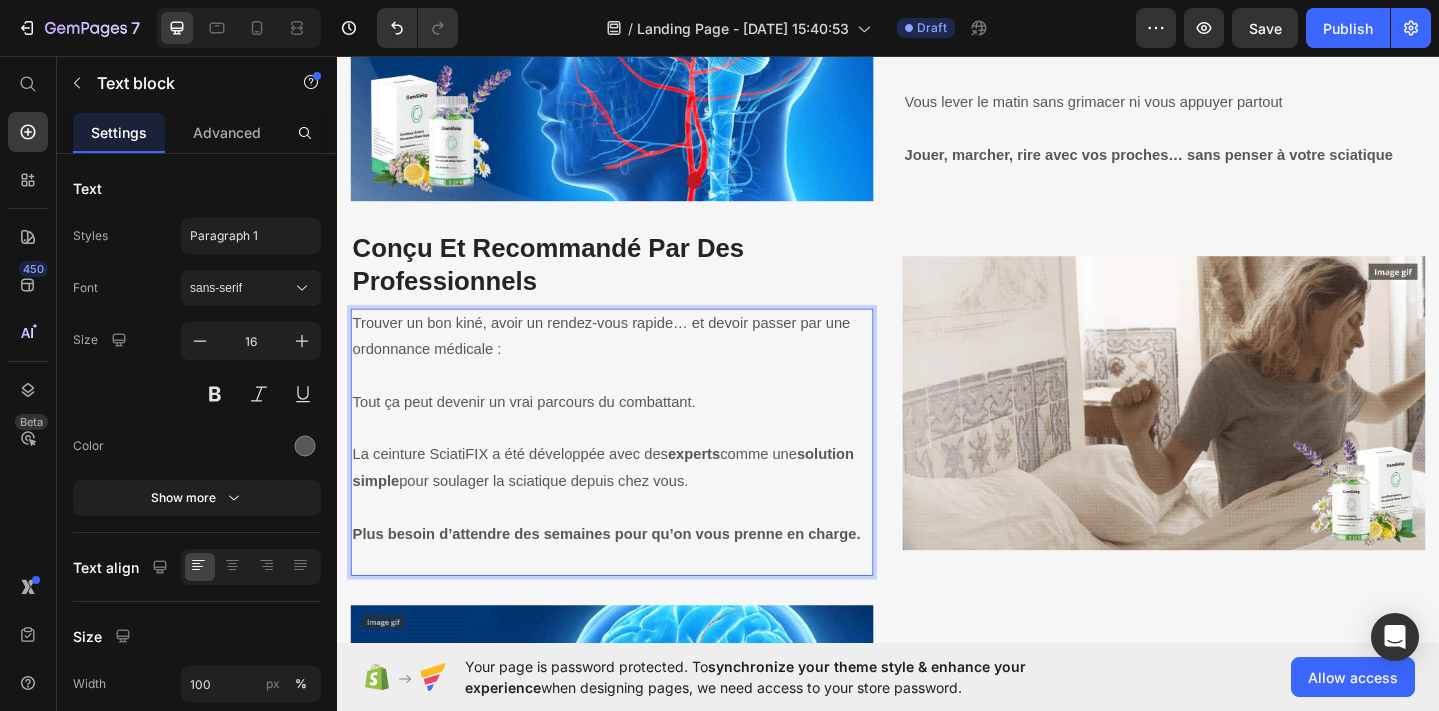 click on "Trouver un bon kiné, avoir un rendez-vous rapide… et devoir passer par une ordonnance médicale :" at bounding box center (636, 362) 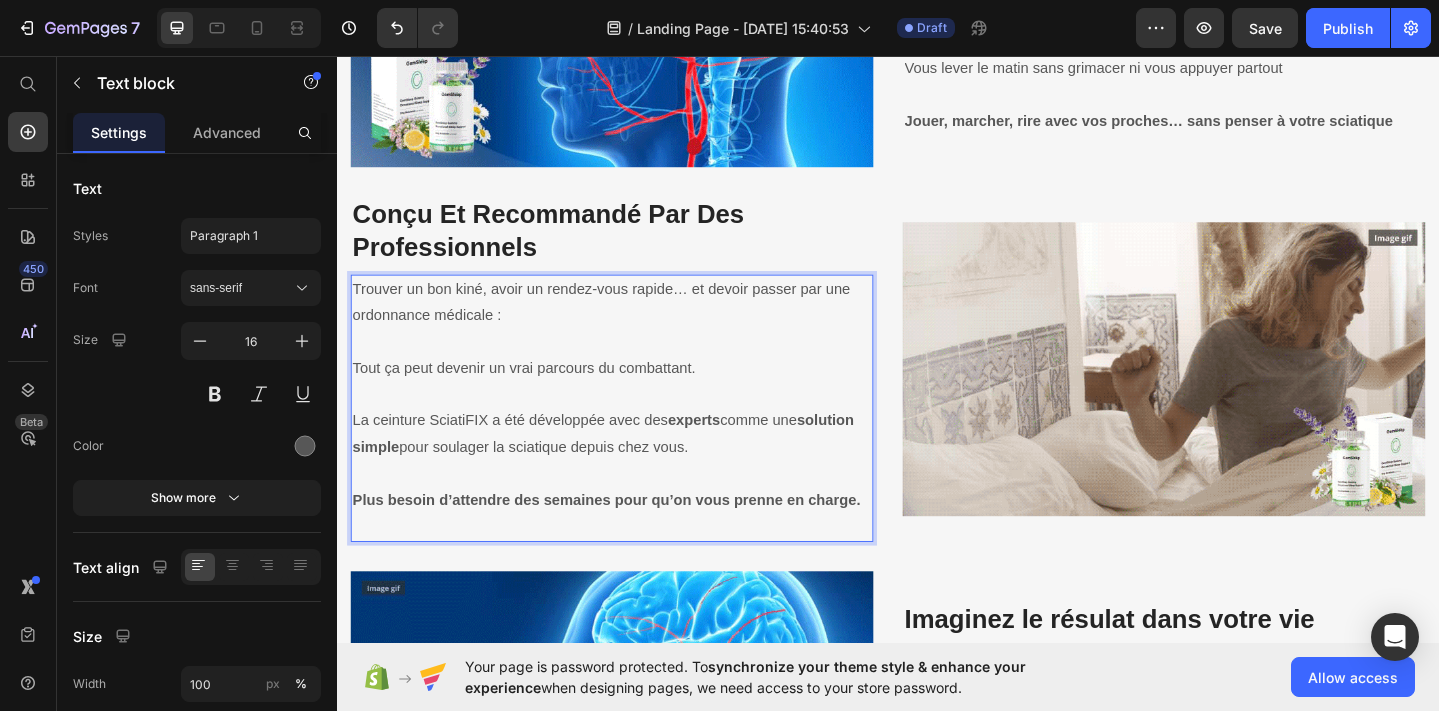 scroll, scrollTop: 2349, scrollLeft: 0, axis: vertical 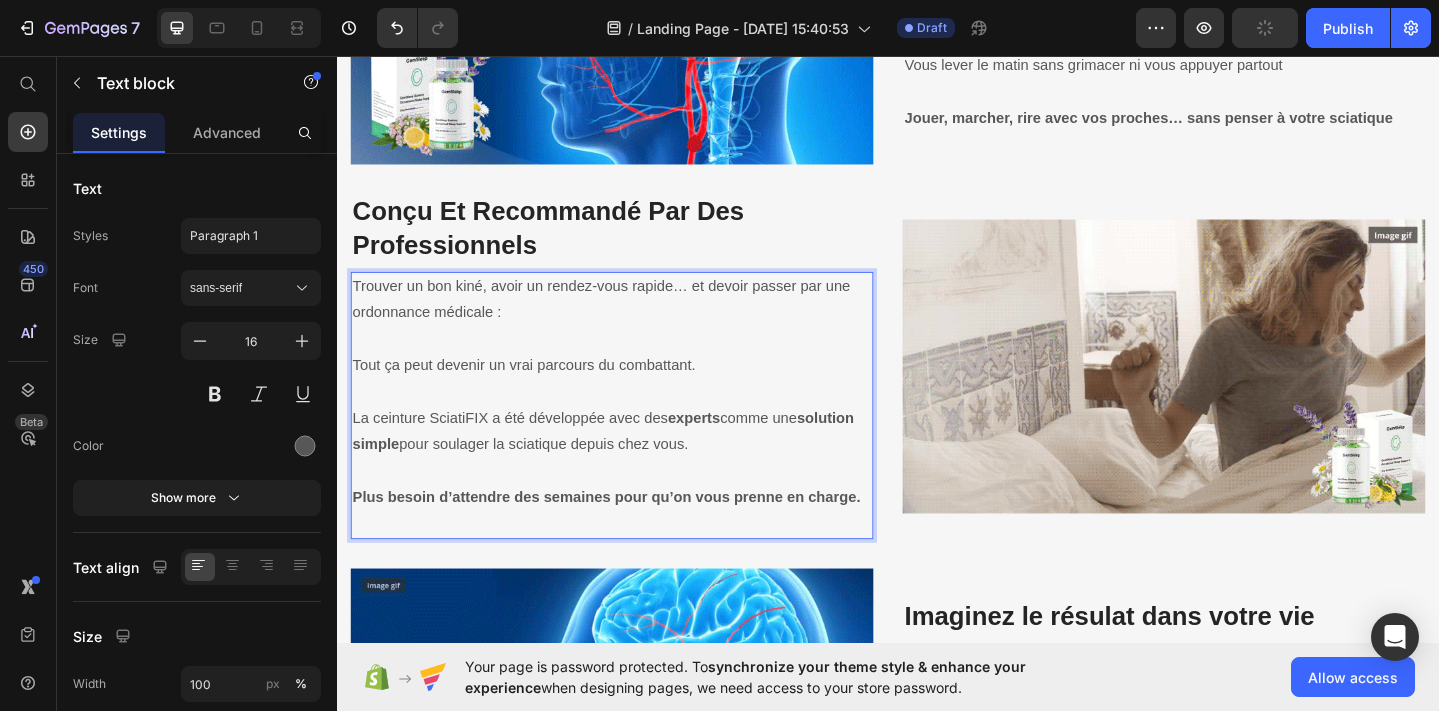 click on "La ceinture SciatiFIX a été développée avec des  experts  comme une  solution simple  pour soulager la sciatique depuis chez vous." at bounding box center (636, 465) 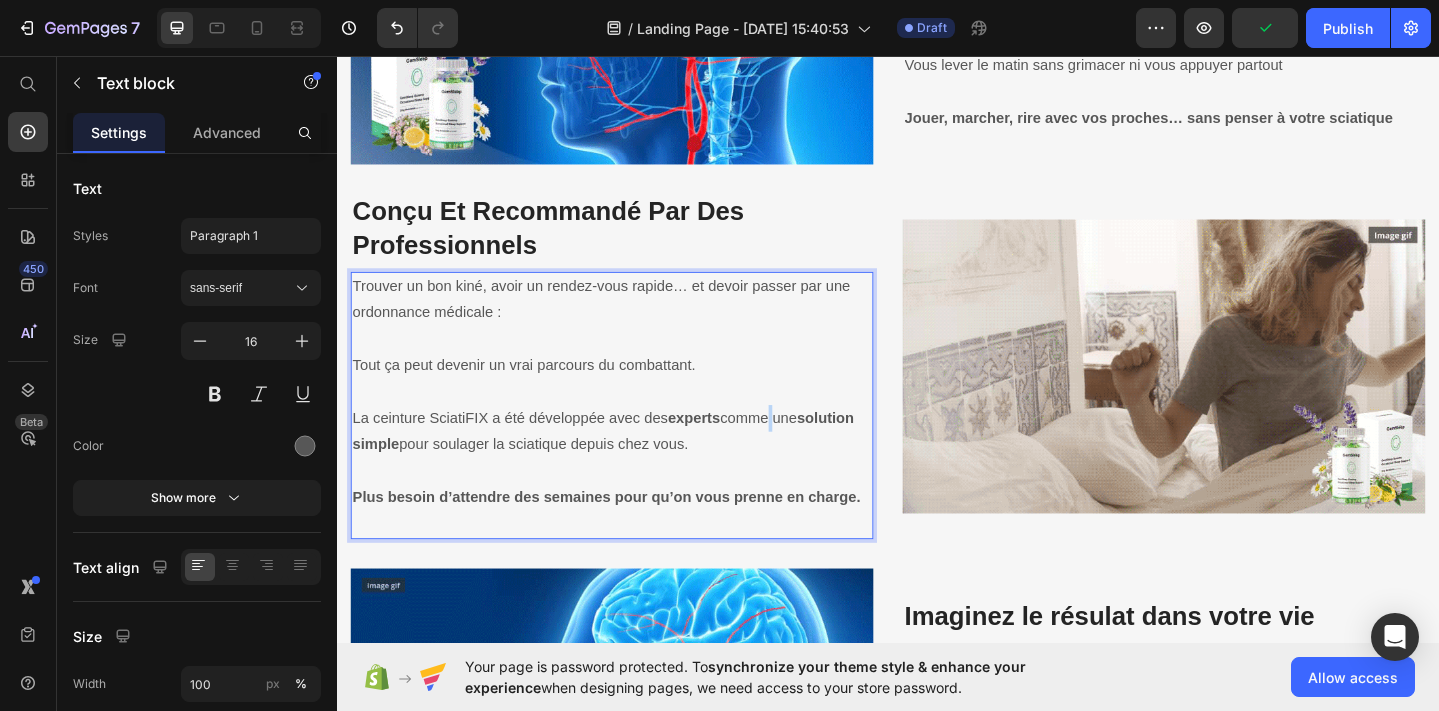 click on "La ceinture SciatiFIX a été développée avec des  experts  comme une  solution simple  pour soulager la sciatique depuis chez vous." at bounding box center [636, 465] 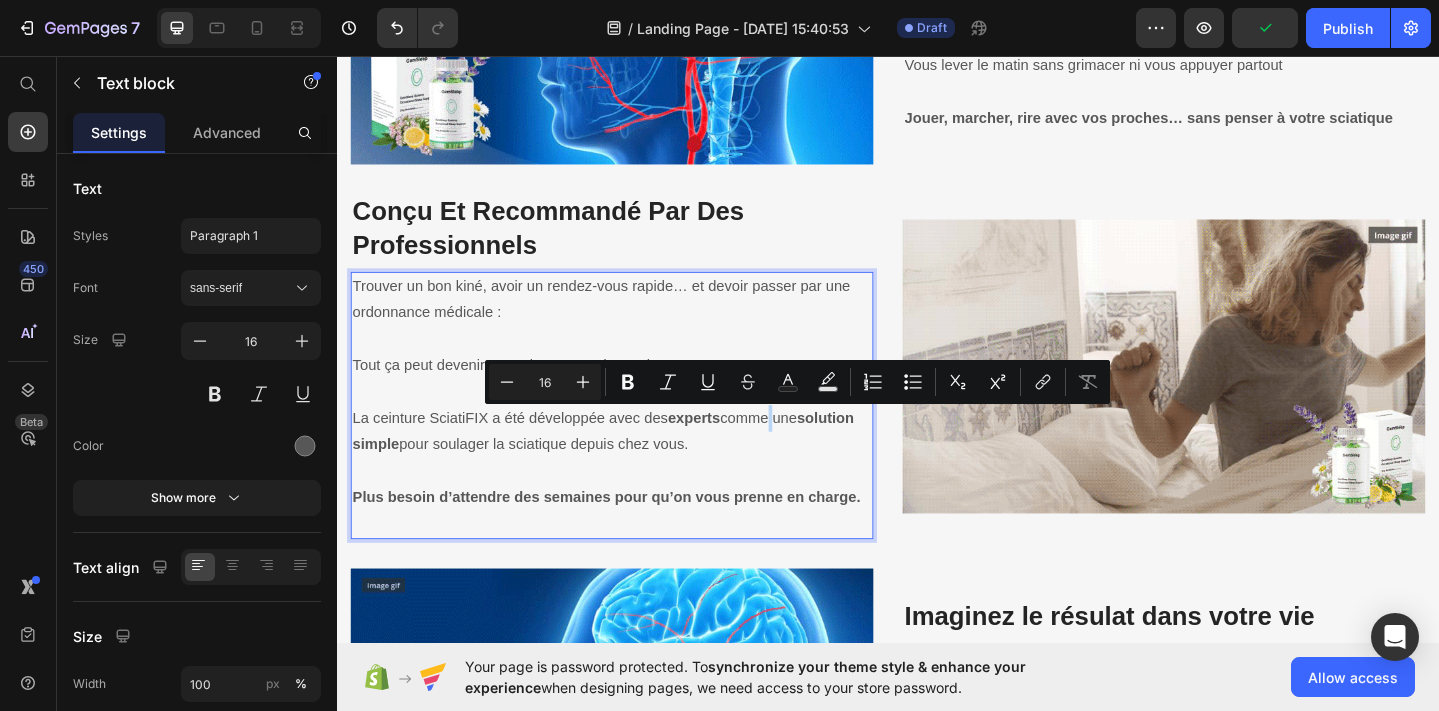 click on "La ceinture SciatiFIX a été développée avec des  experts  comme une  solution simple  pour soulager la sciatique depuis chez vous." at bounding box center [636, 465] 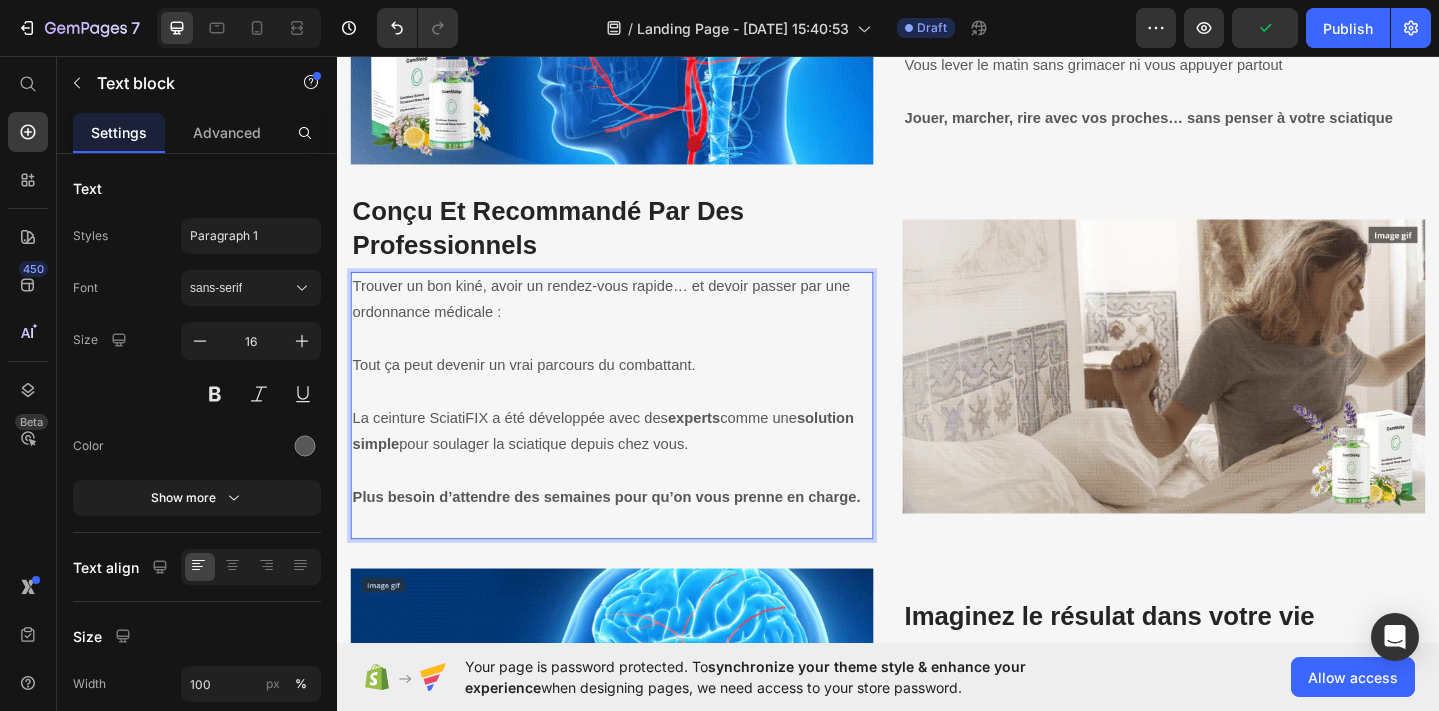 click on "La ceinture SciatiFIX a été développée avec des  experts  comme une  solution simple  pour soulager la sciatique depuis chez vous." at bounding box center (636, 465) 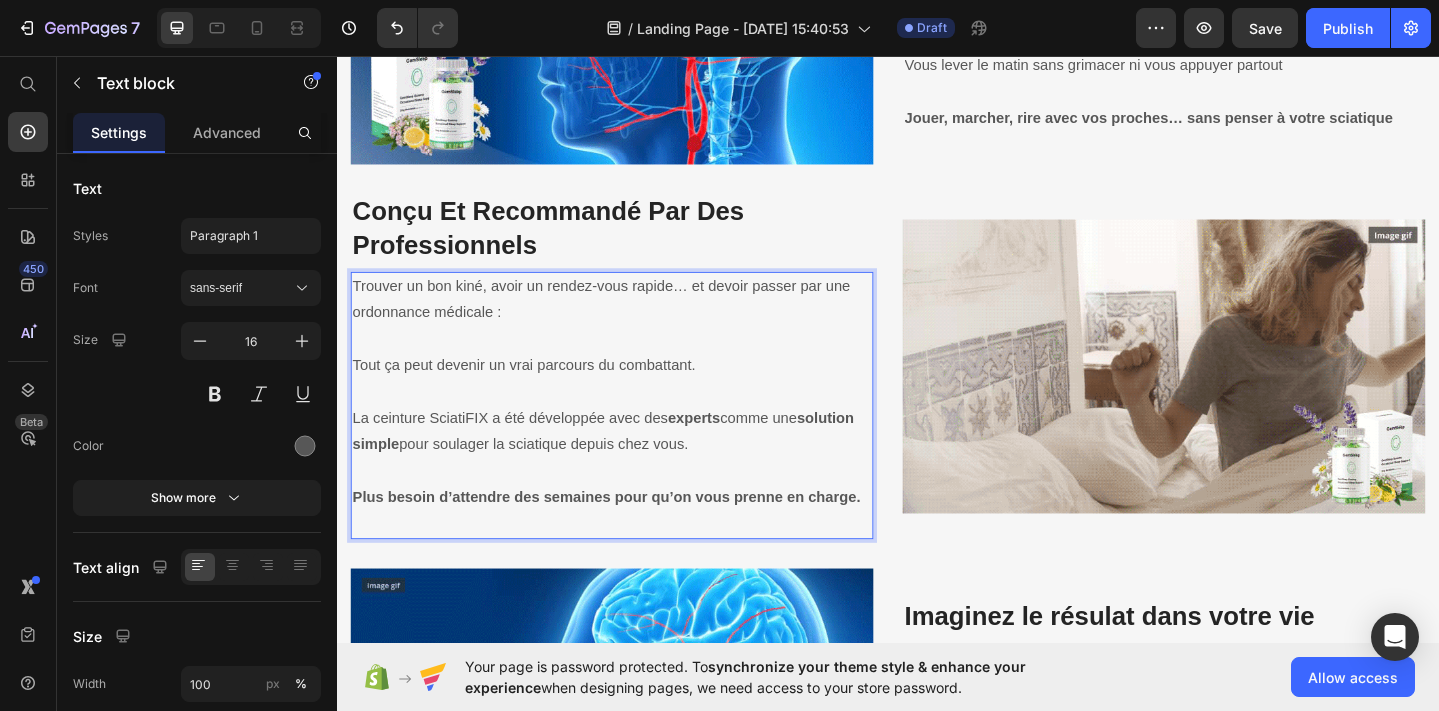 click on "La ceinture SciatiFIX a été développée avec des  experts  comme une  solution simple  pour soulager la sciatique depuis chez vous." at bounding box center (636, 465) 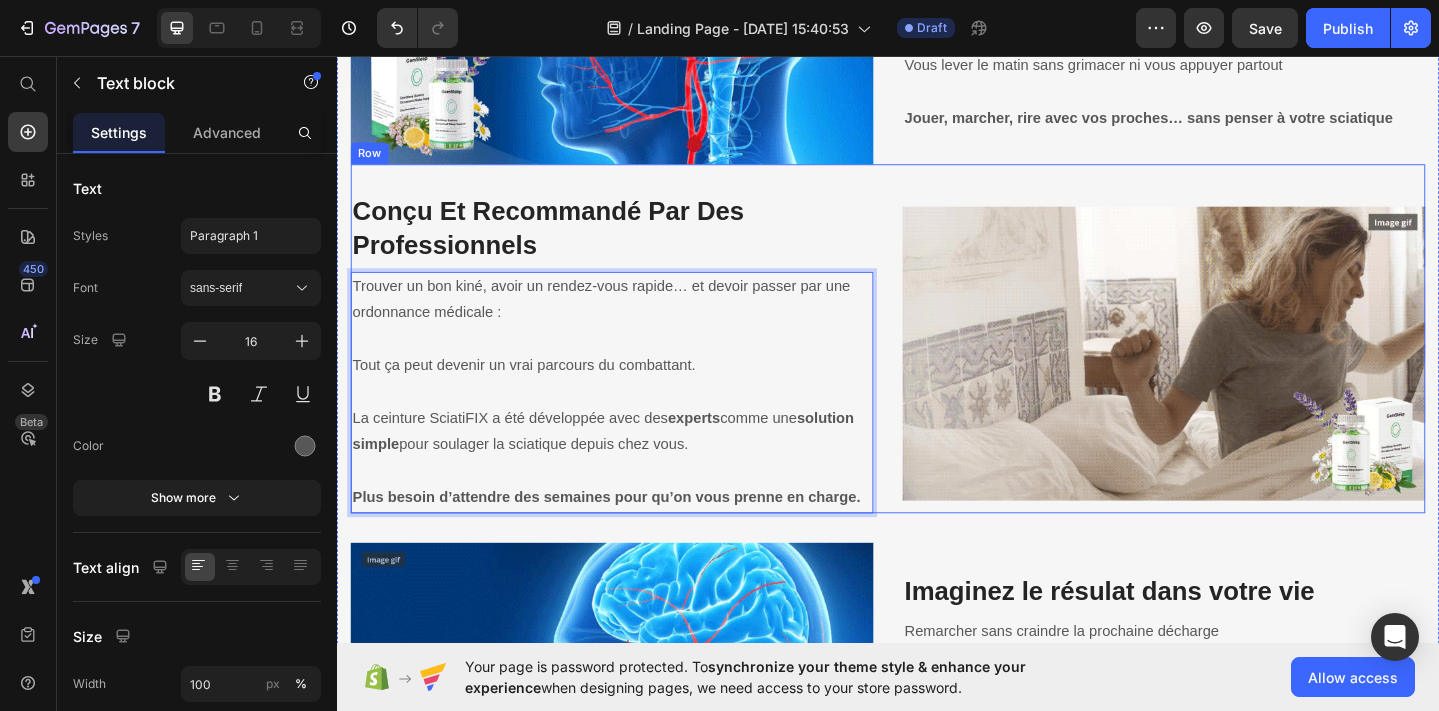 click on "⁠⁠⁠⁠⁠⁠⁠ Conçu Et Recommandé Par Des Professionnels Heading Trouver un bon kiné, avoir un rendez-vous rapide… et devoir passer par une ordonnance médicale : Tout ça peut devenir un vrai parcours du combattant. La ceinture SciatiFIX a été développée avec des  experts  comme une  solution simple  pour soulager la sciatique depuis chez vous. Plus besoin d’attendre des semaines pour qu’on vous prenne en charge. Text block   0 Image Row" at bounding box center (937, 364) 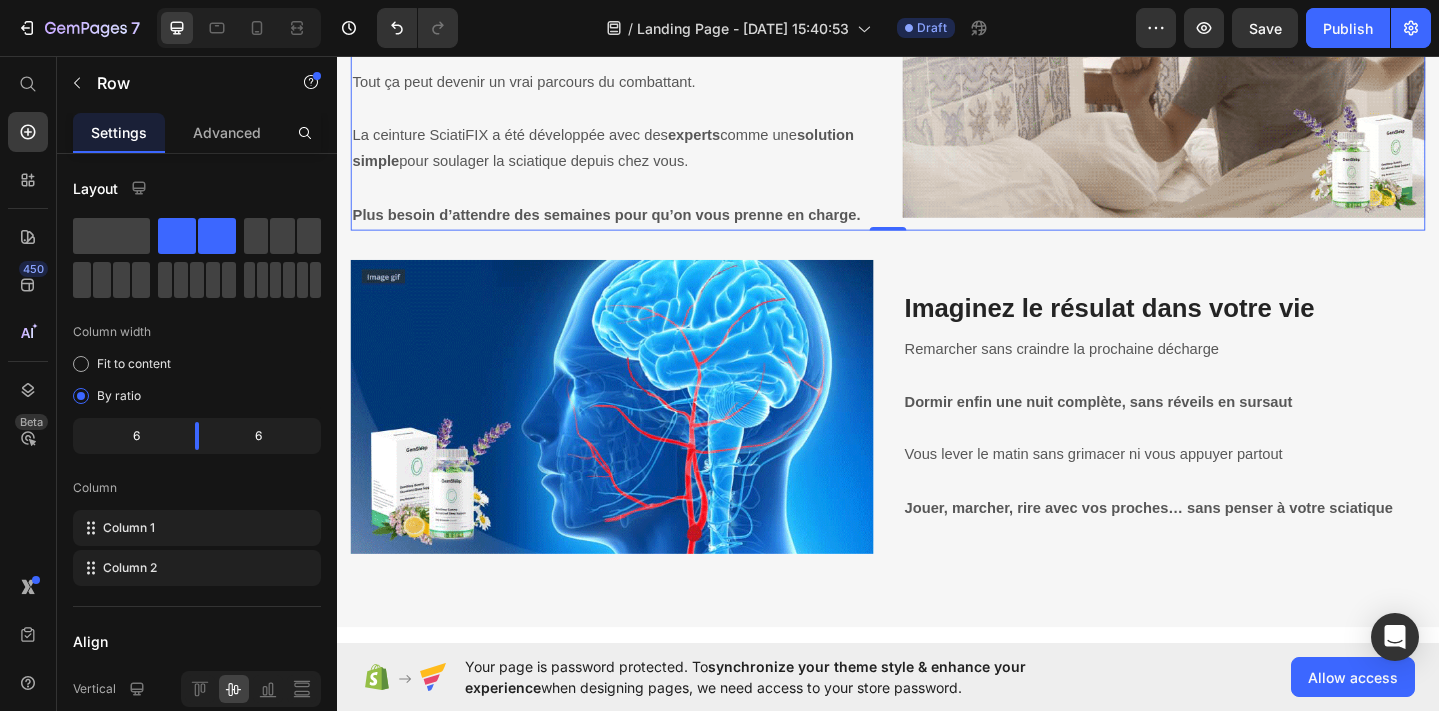 scroll, scrollTop: 2667, scrollLeft: 0, axis: vertical 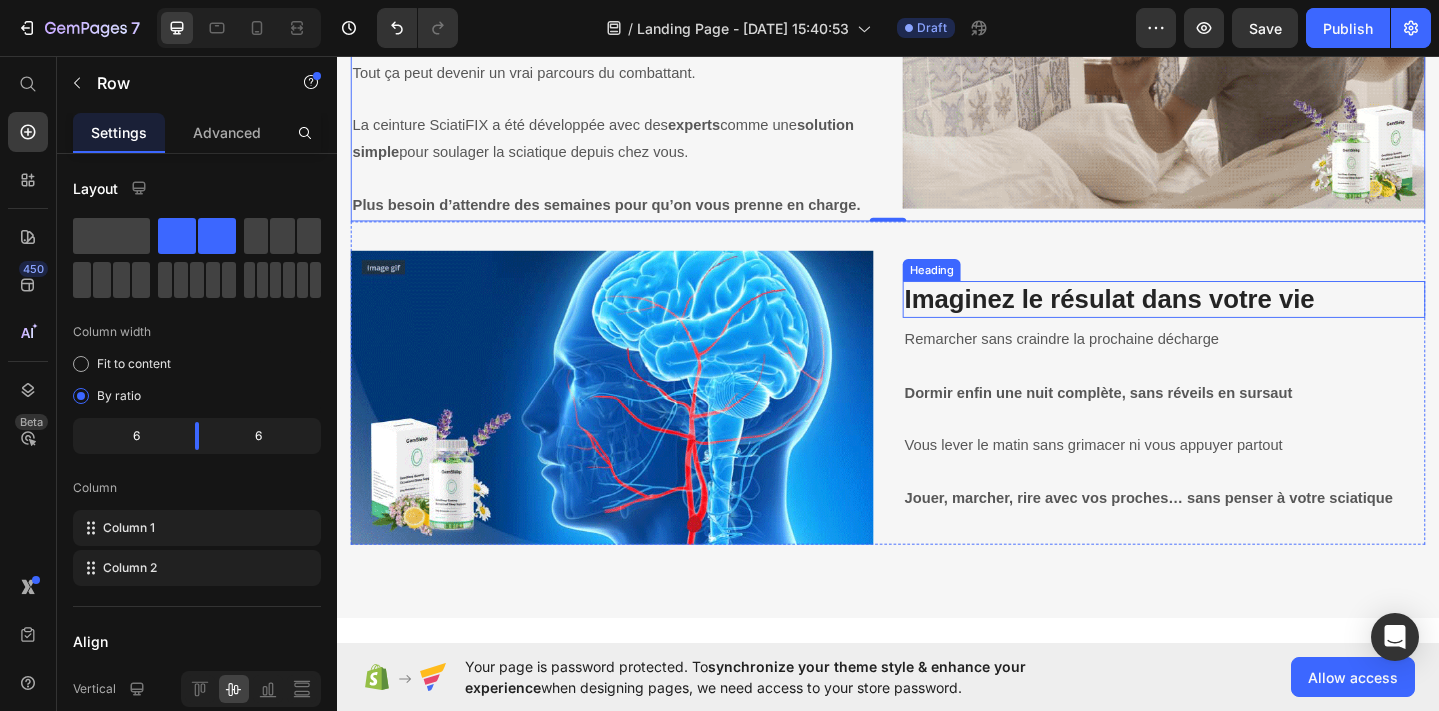 click on "Imaginez le résulat dans votre vie" at bounding box center [1178, 320] 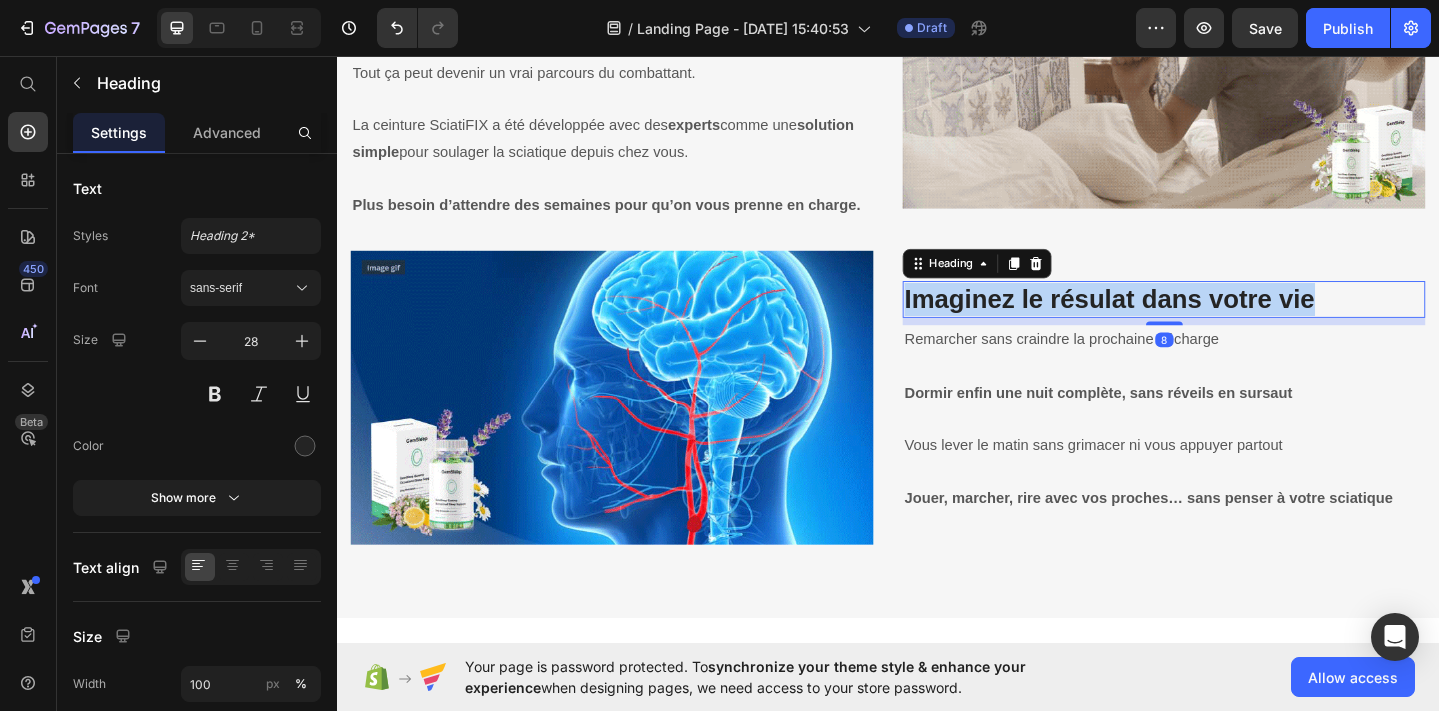 click on "Imaginez le résulat dans votre vie" at bounding box center [1178, 320] 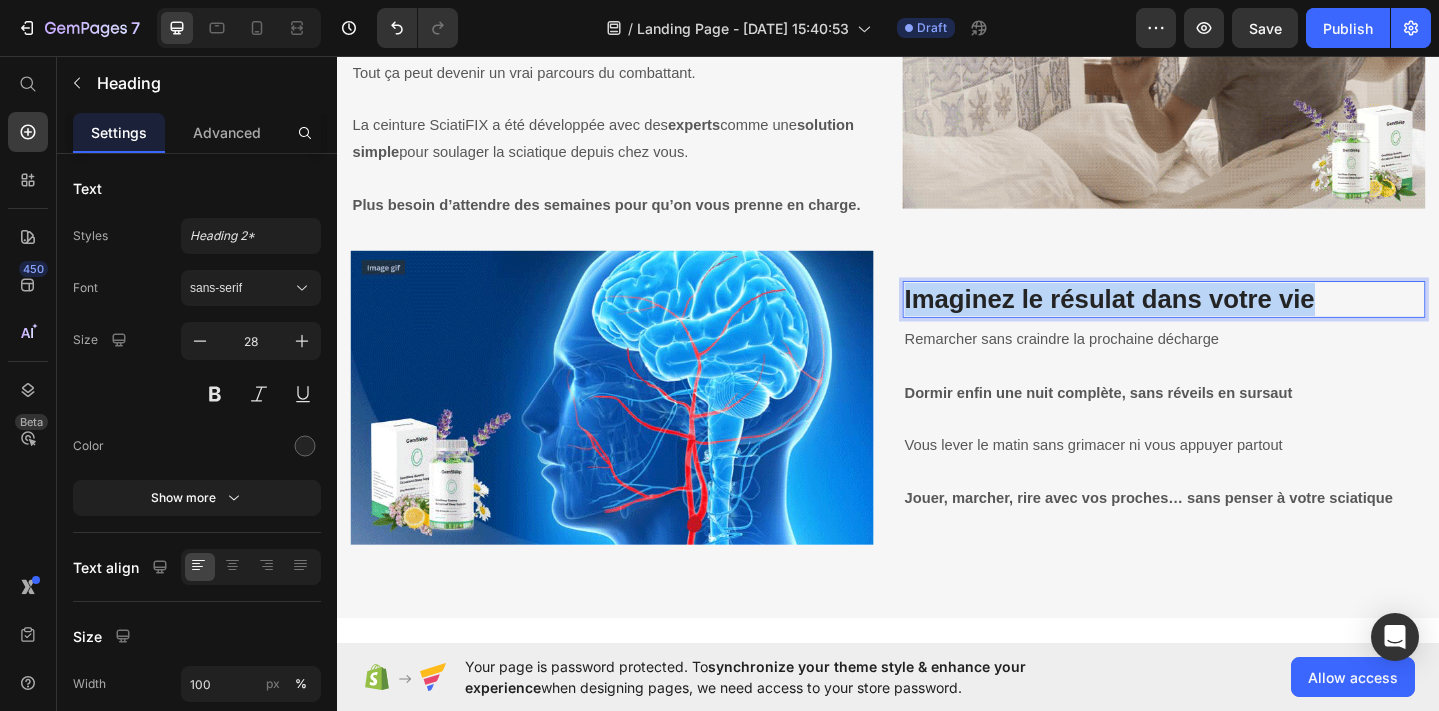 scroll, scrollTop: 2634, scrollLeft: 0, axis: vertical 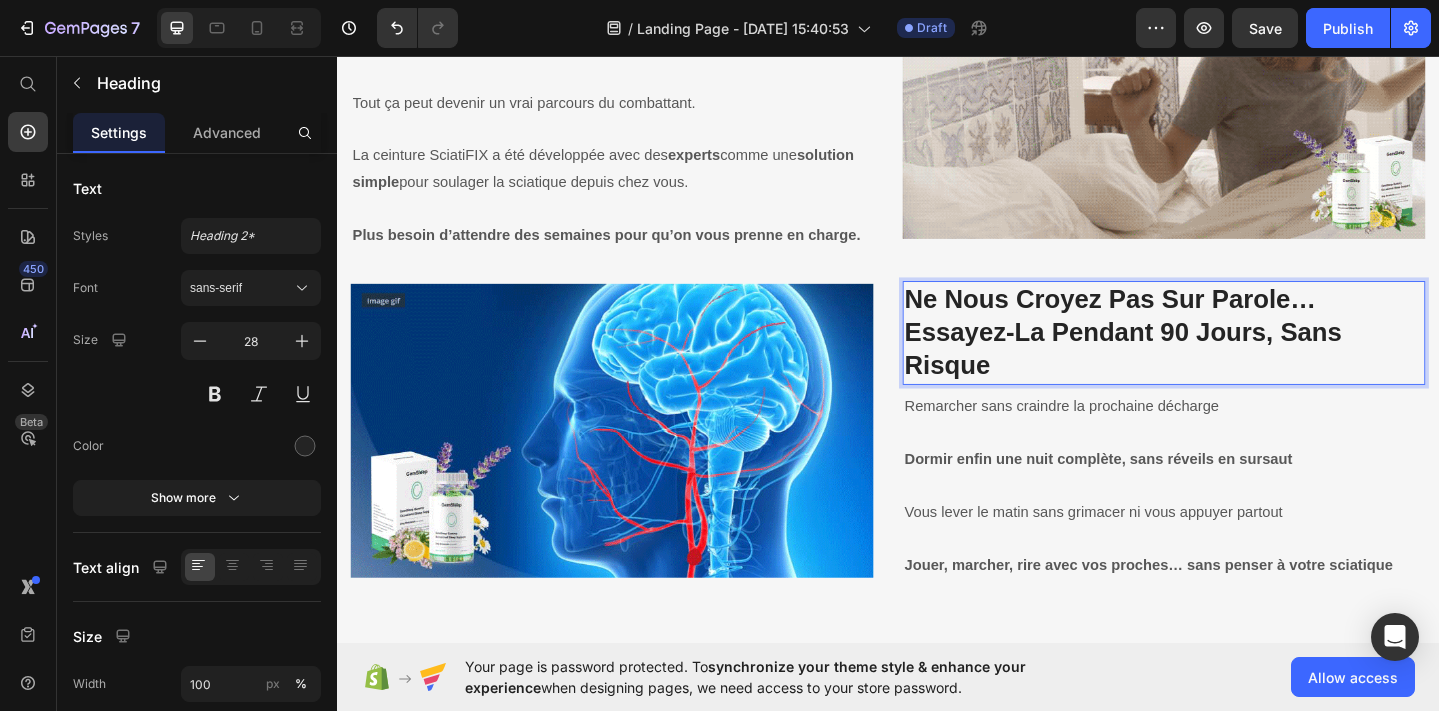 click on "Remarcher sans craindre la prochaine décharge" at bounding box center (1237, 438) 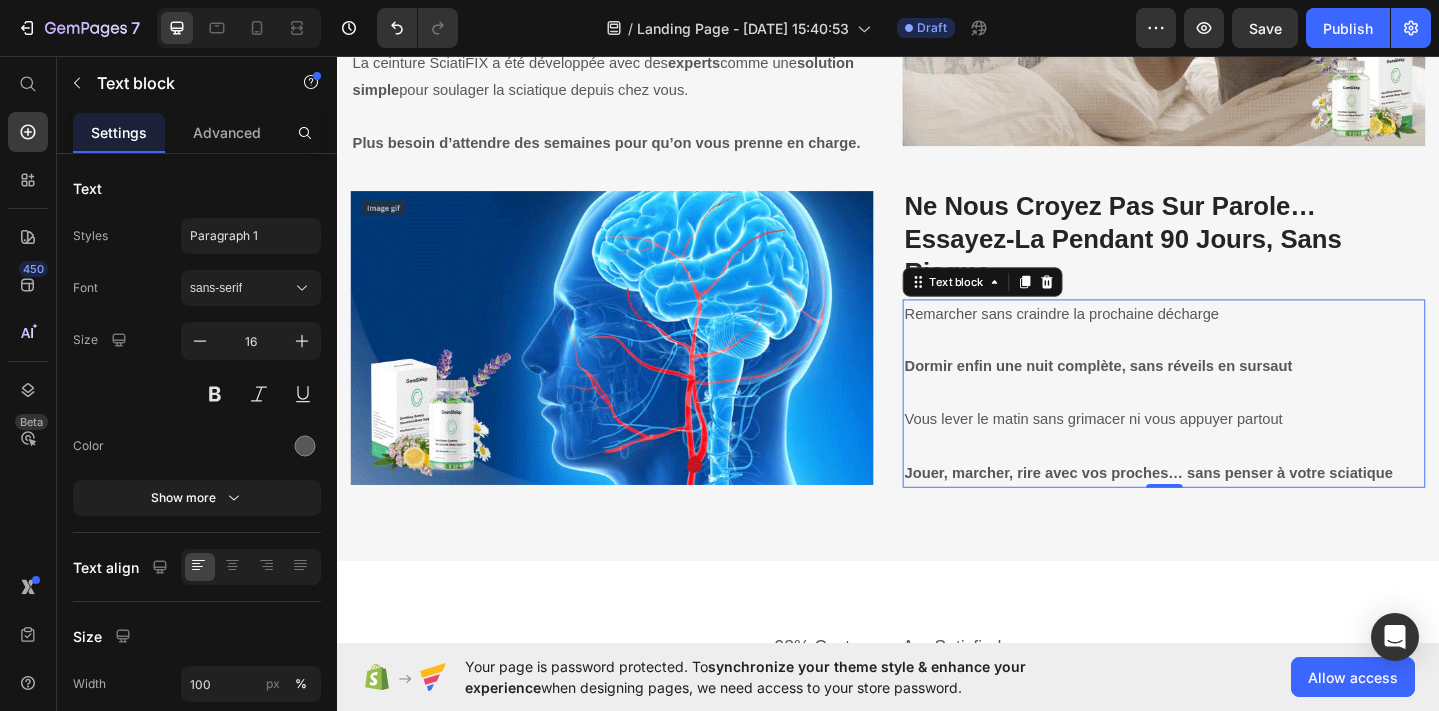 scroll, scrollTop: 2750, scrollLeft: 0, axis: vertical 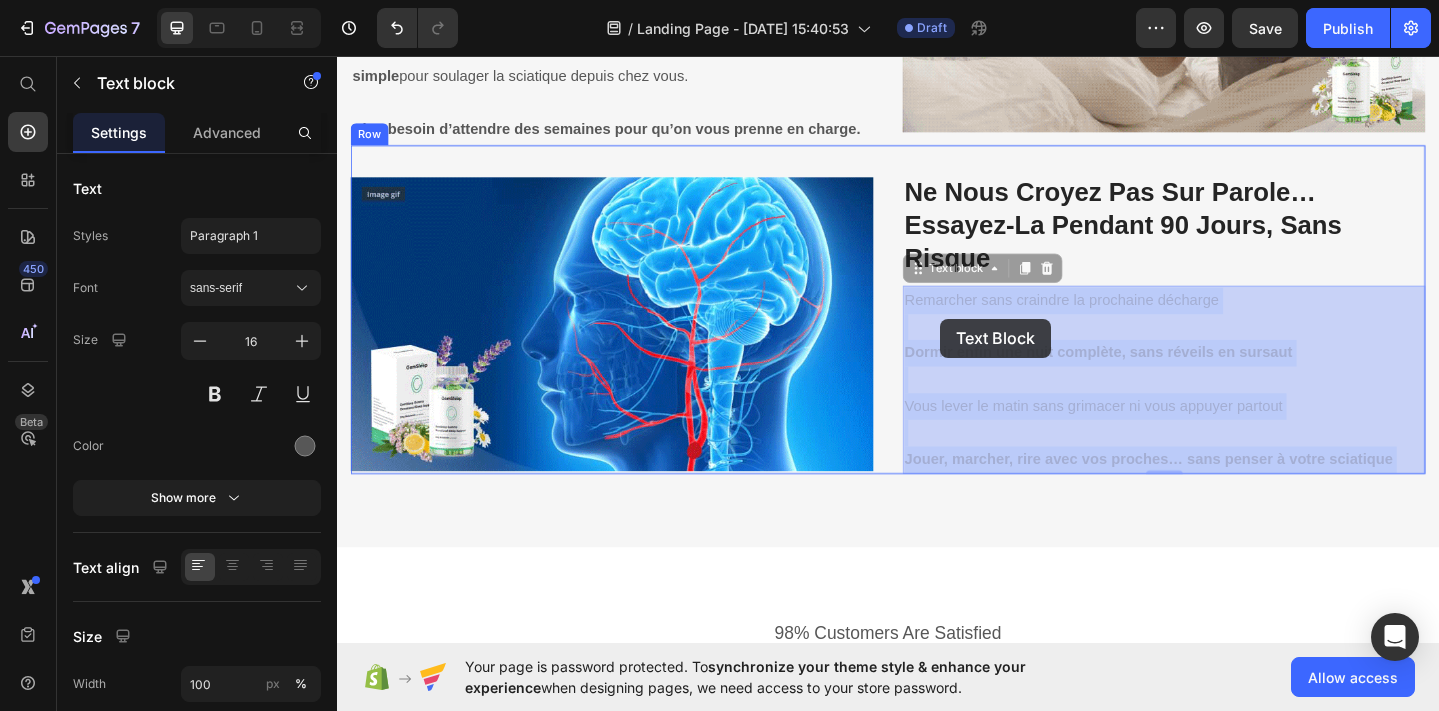 drag, startPoint x: 1488, startPoint y: 495, endPoint x: 995, endPoint y: 342, distance: 516.1957 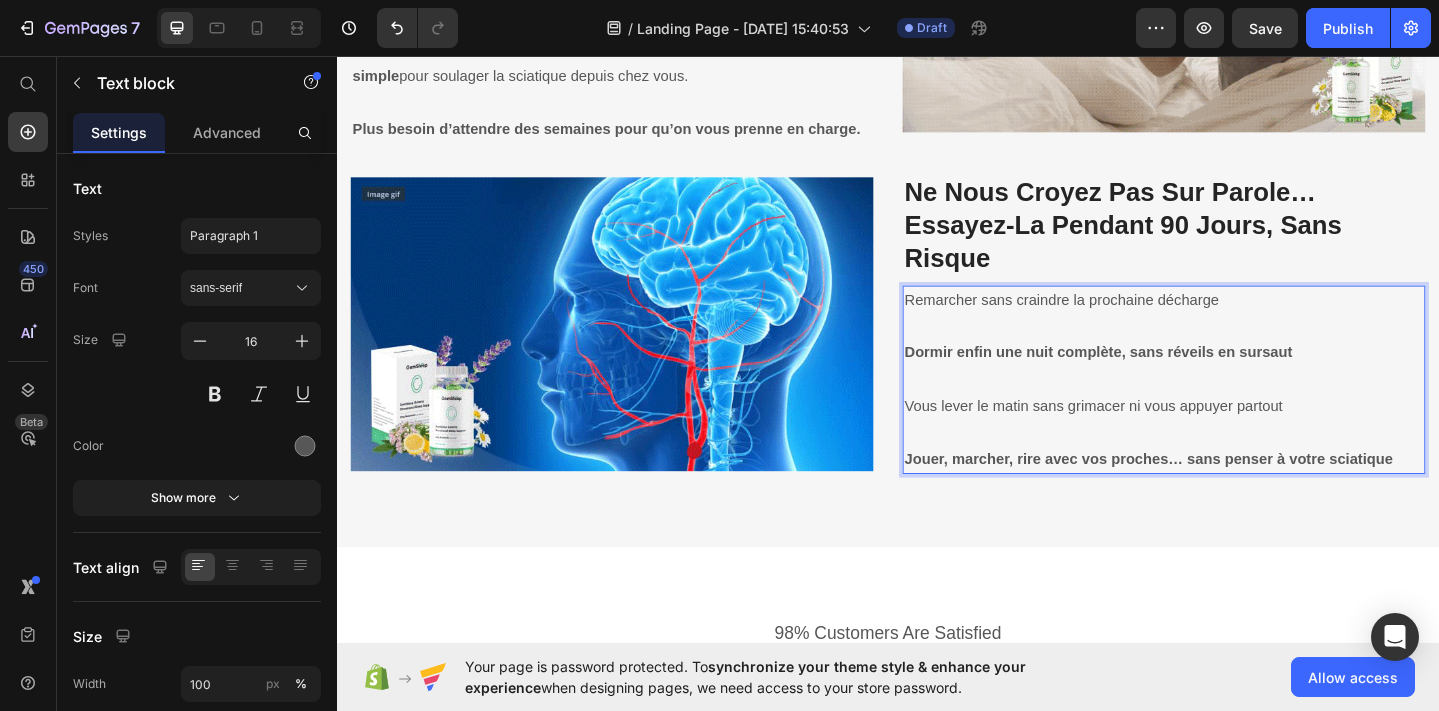 click at bounding box center (1237, 351) 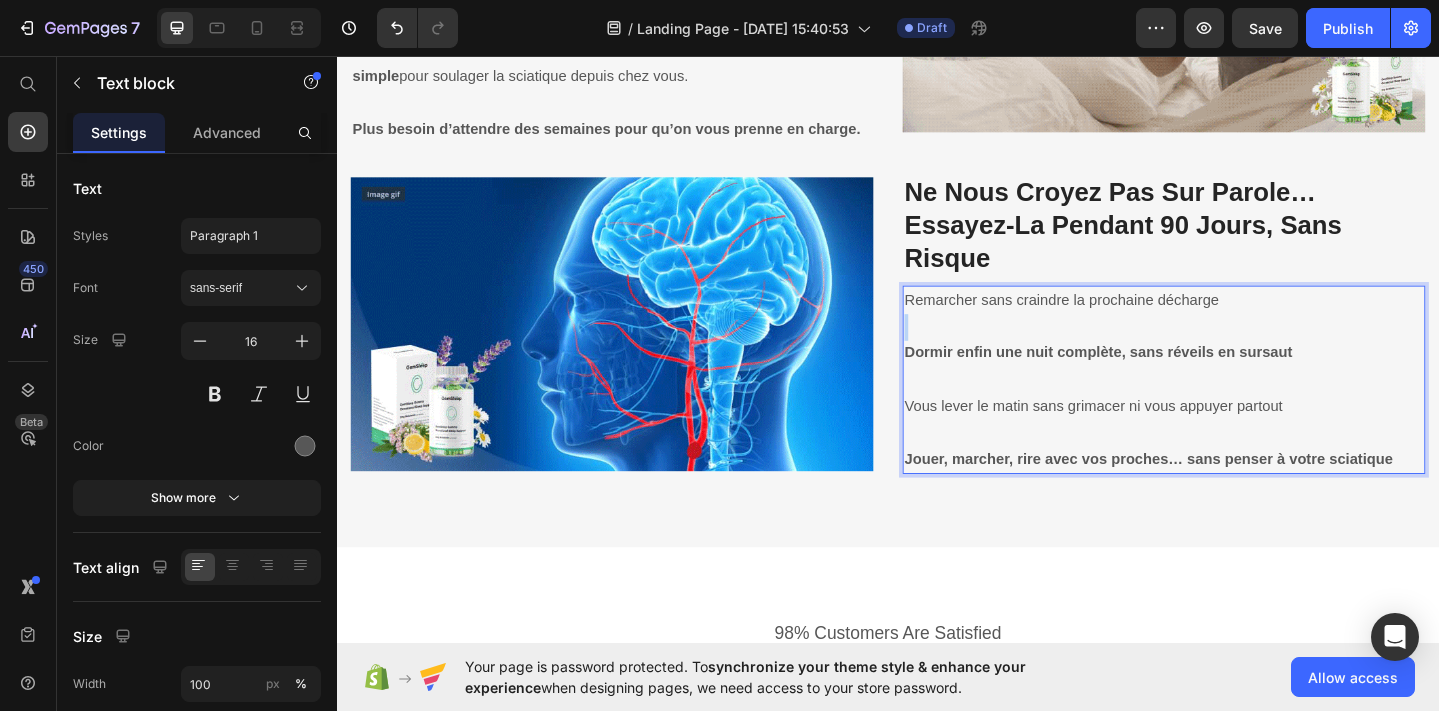 click at bounding box center (1237, 351) 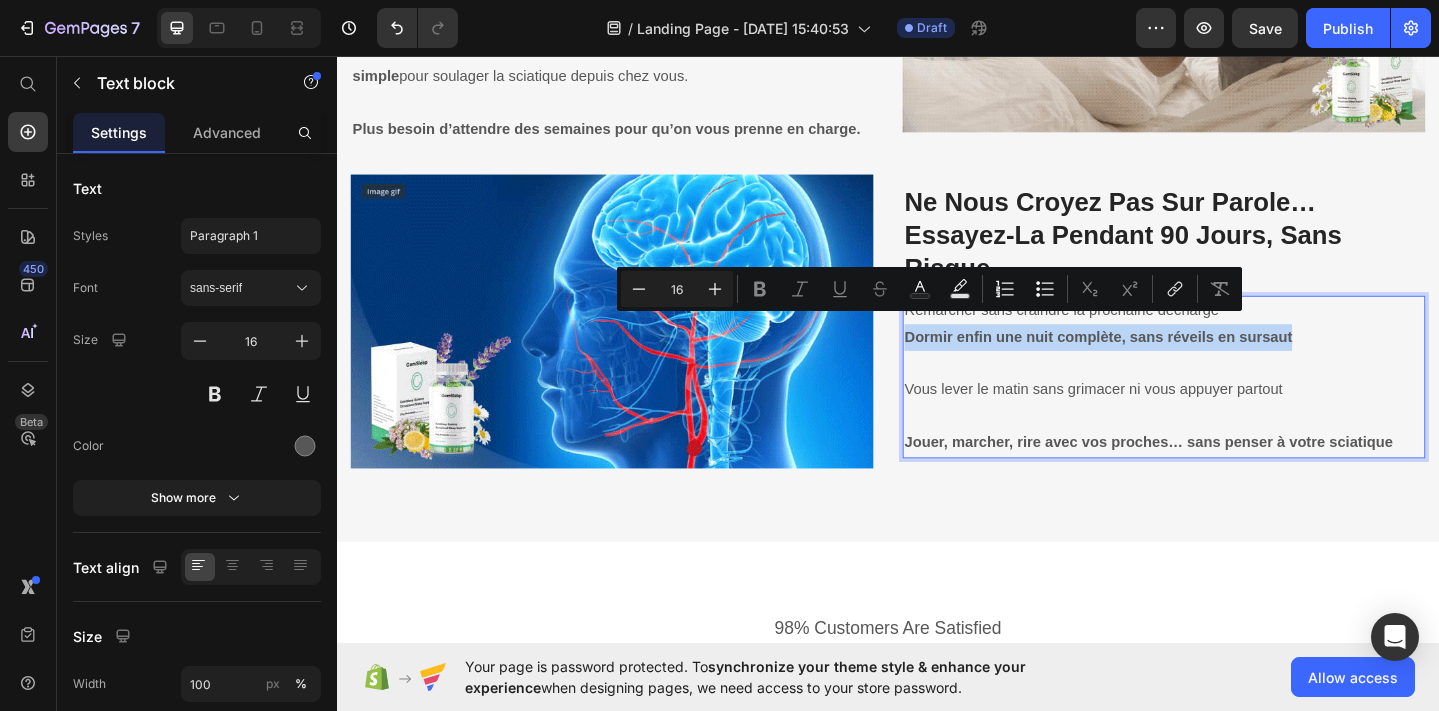 scroll, scrollTop: 2761, scrollLeft: 0, axis: vertical 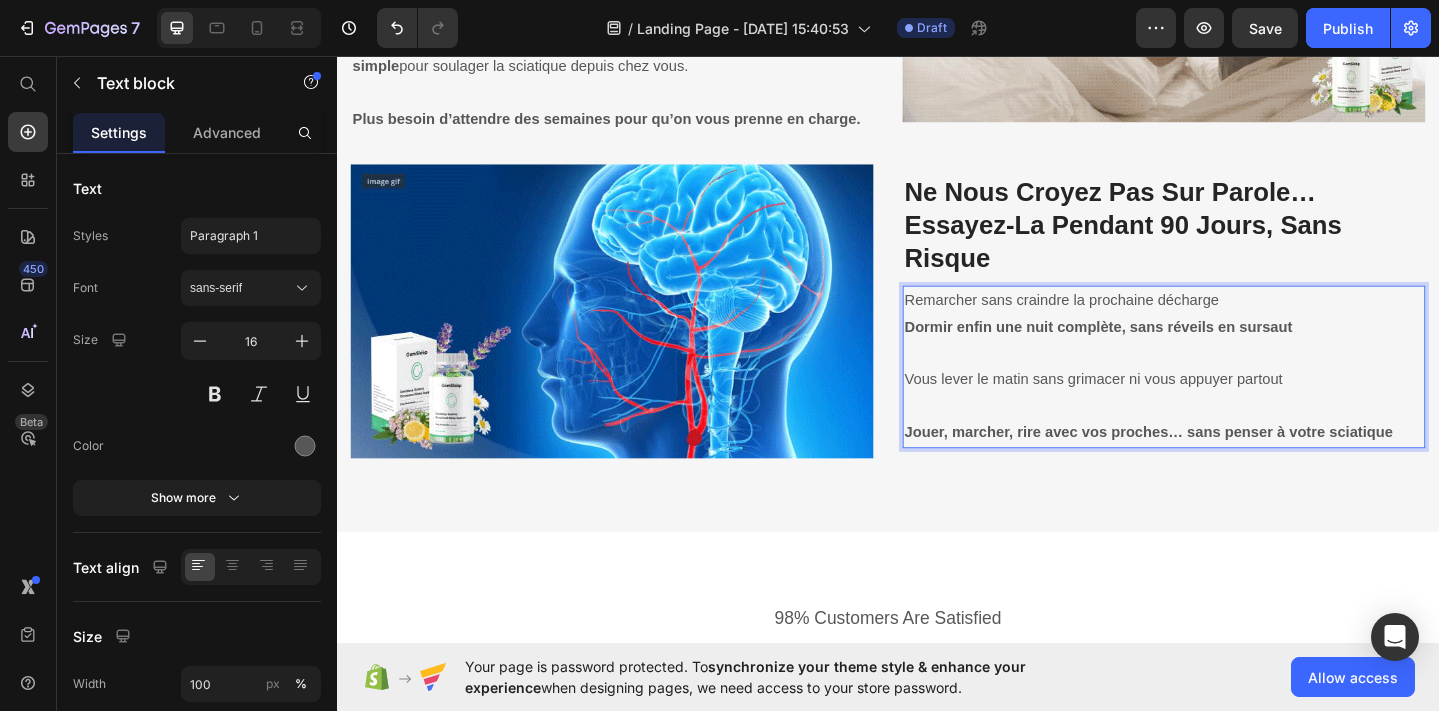 click on "Dormir enfin une nuit complète, sans réveils en sursaut" at bounding box center (1166, 350) 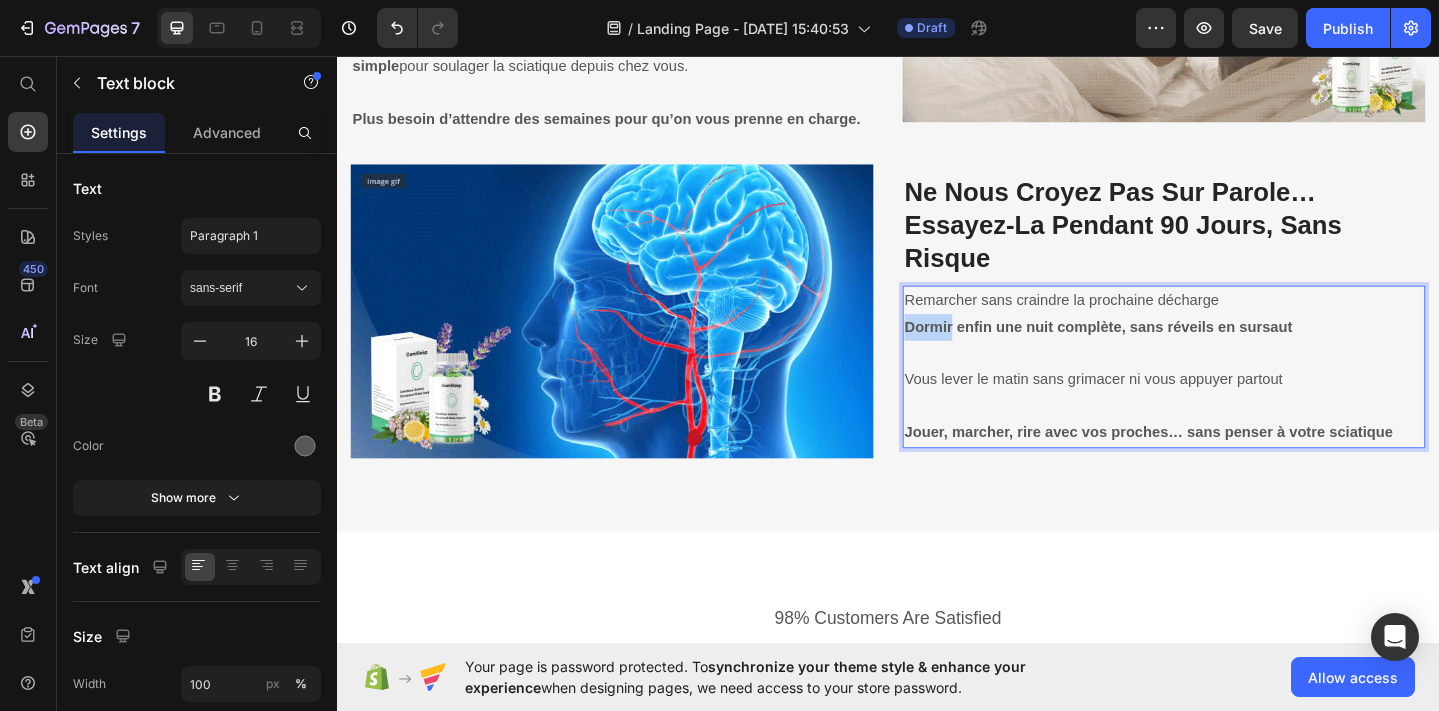 click on "Dormir enfin une nuit complète, sans réveils en sursaut" at bounding box center (1166, 350) 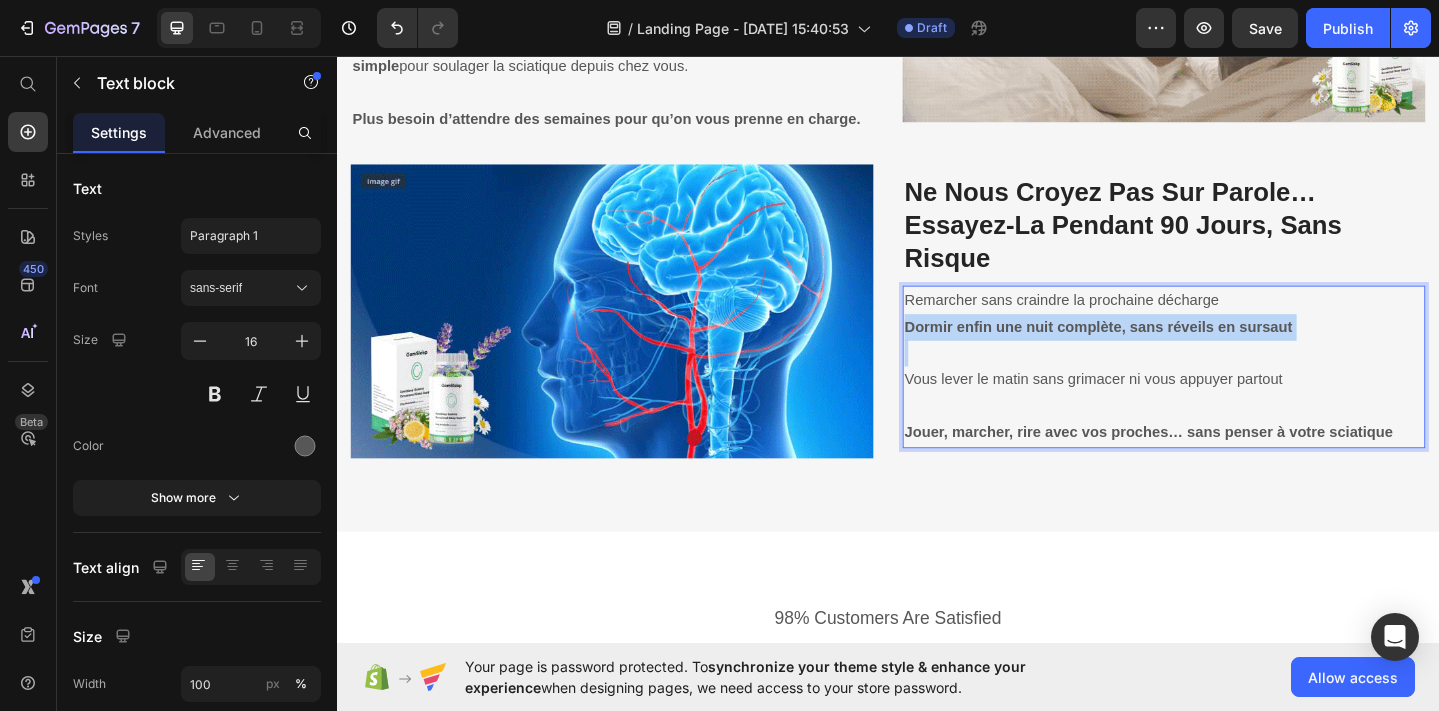 click on "Dormir enfin une nuit complète, sans réveils en sursaut" at bounding box center [1166, 350] 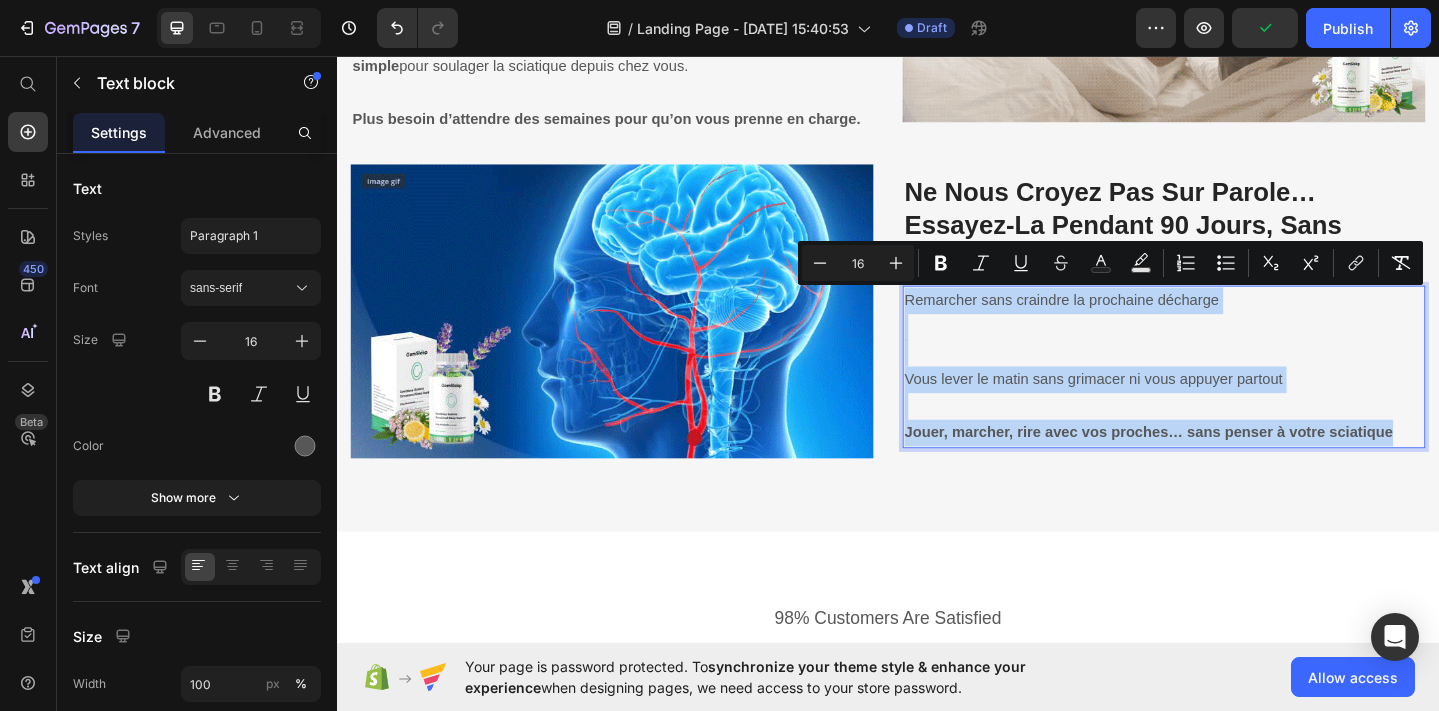 drag, startPoint x: 1510, startPoint y: 469, endPoint x: 957, endPoint y: 318, distance: 573.2452 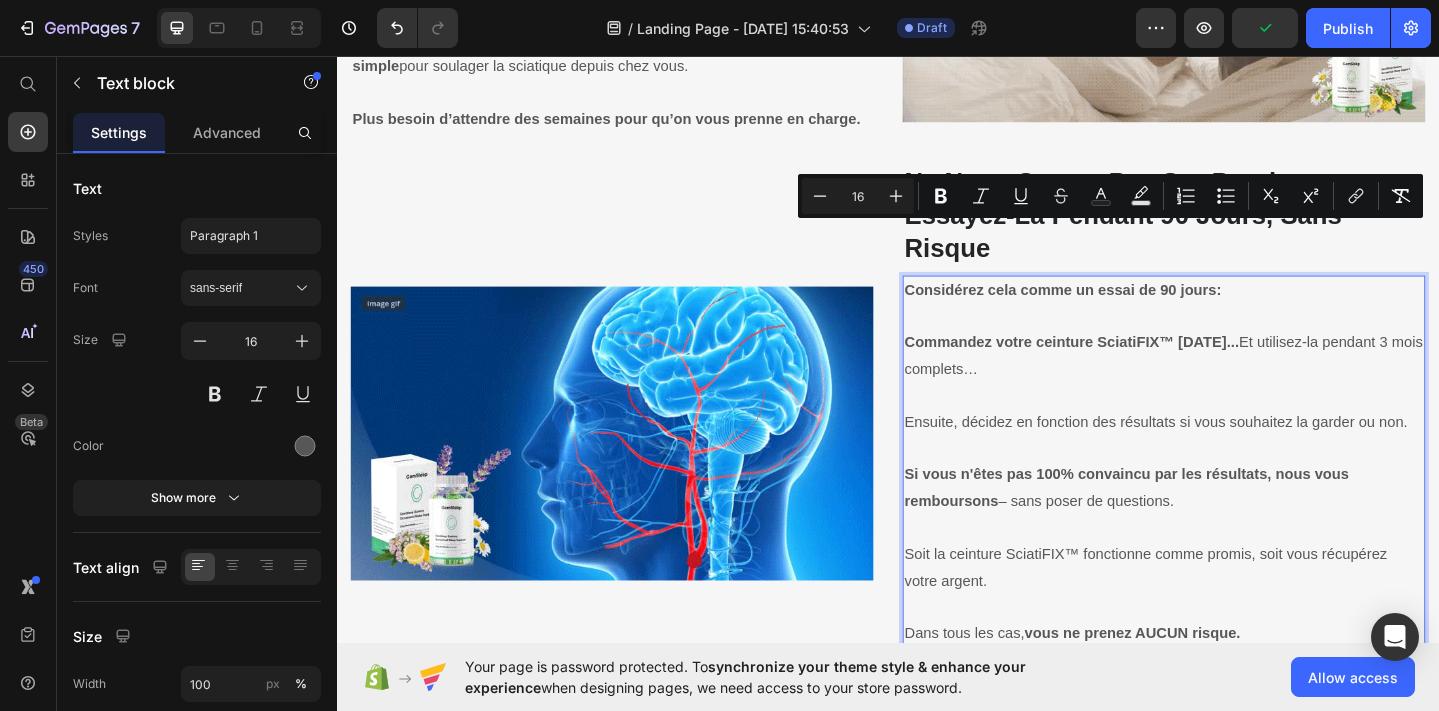 scroll, scrollTop: 2840, scrollLeft: 0, axis: vertical 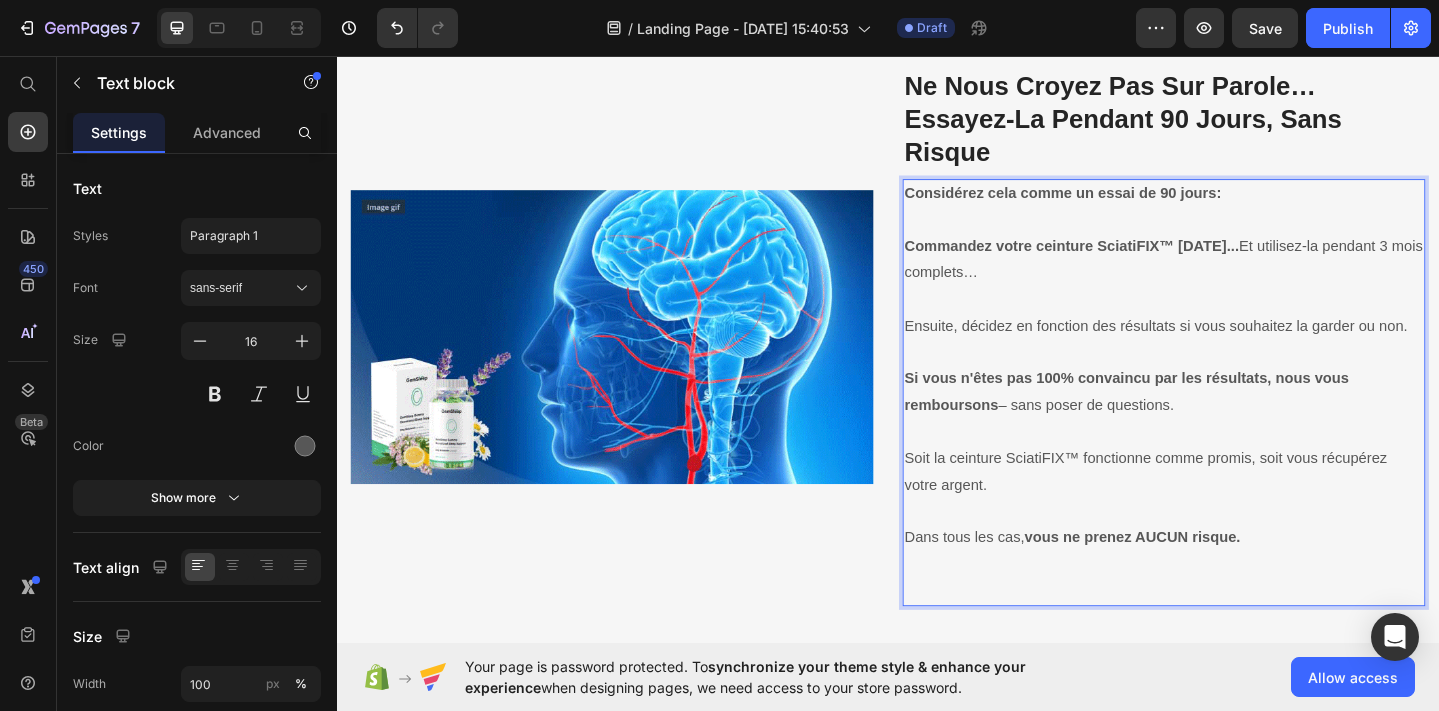 click at bounding box center [1237, 321] 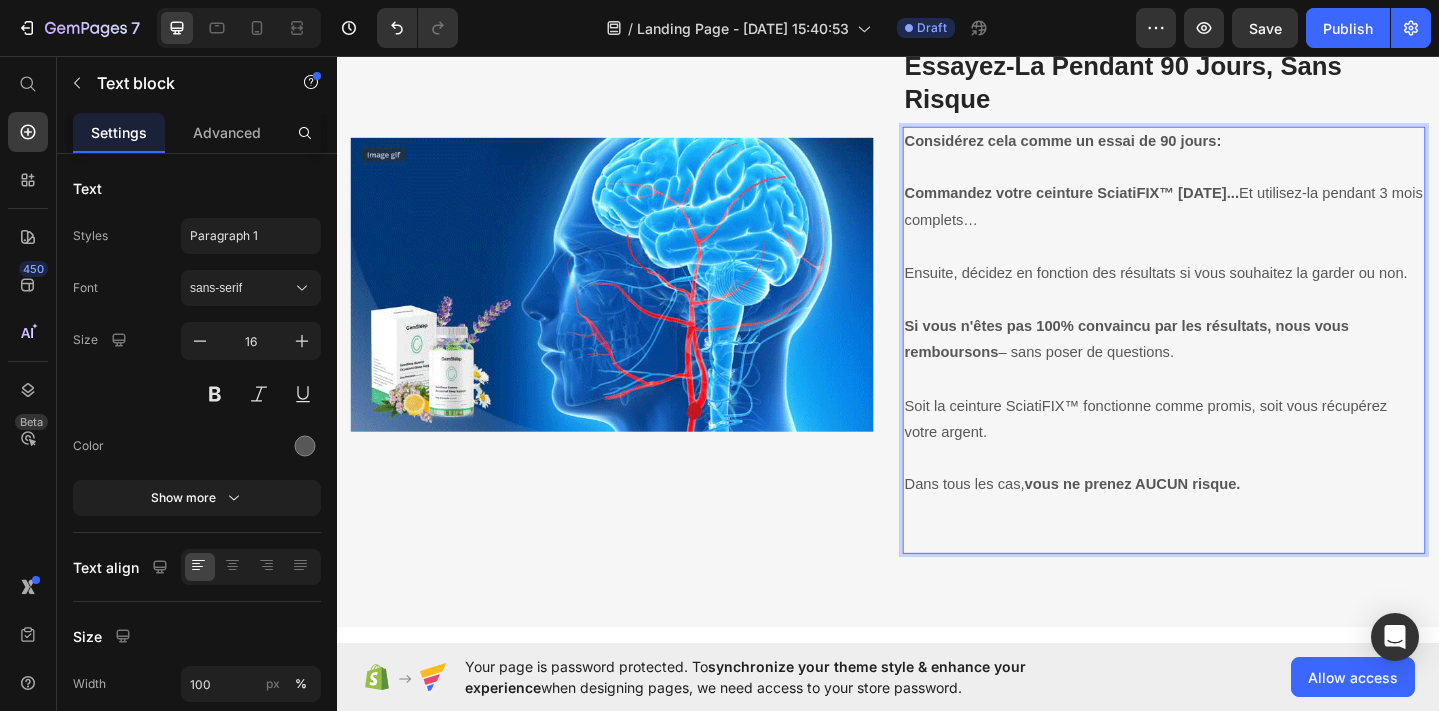 scroll, scrollTop: 2934, scrollLeft: 0, axis: vertical 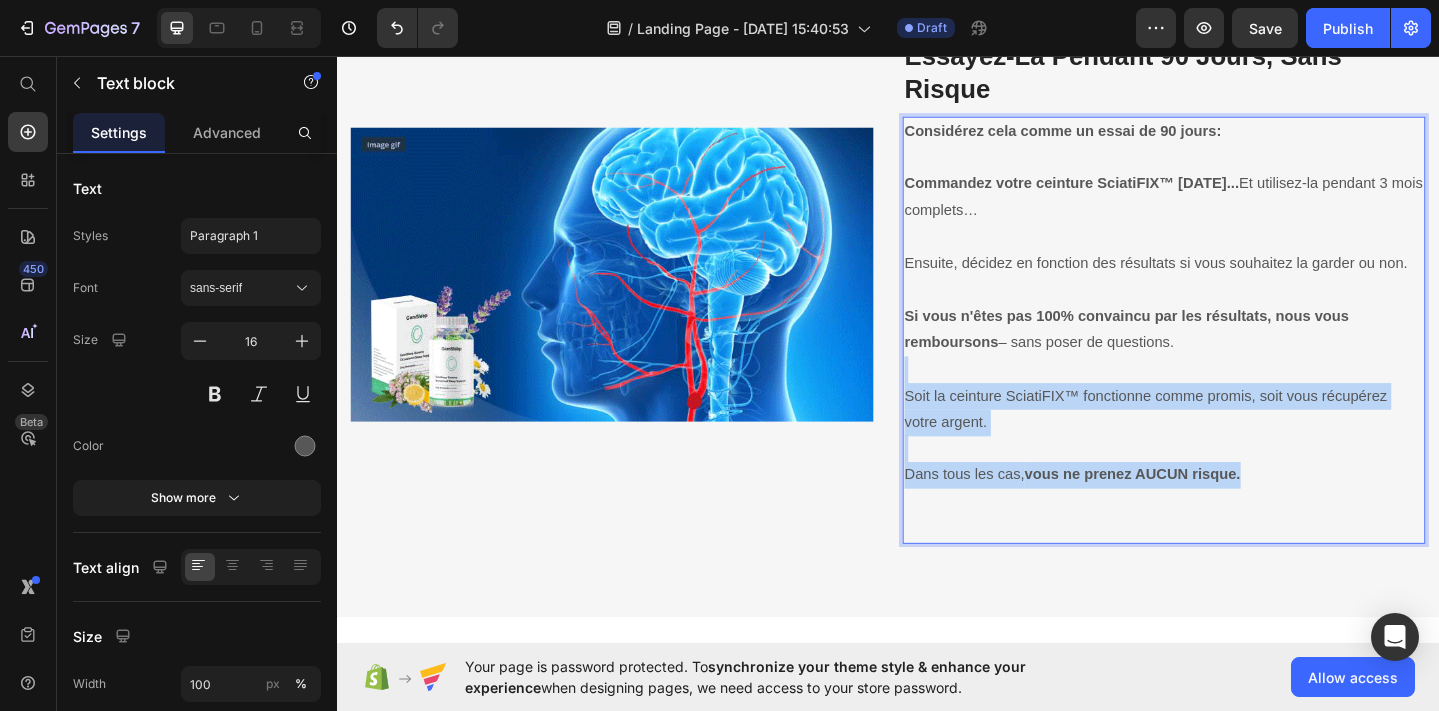 drag, startPoint x: 1055, startPoint y: 402, endPoint x: 1368, endPoint y: 523, distance: 335.57413 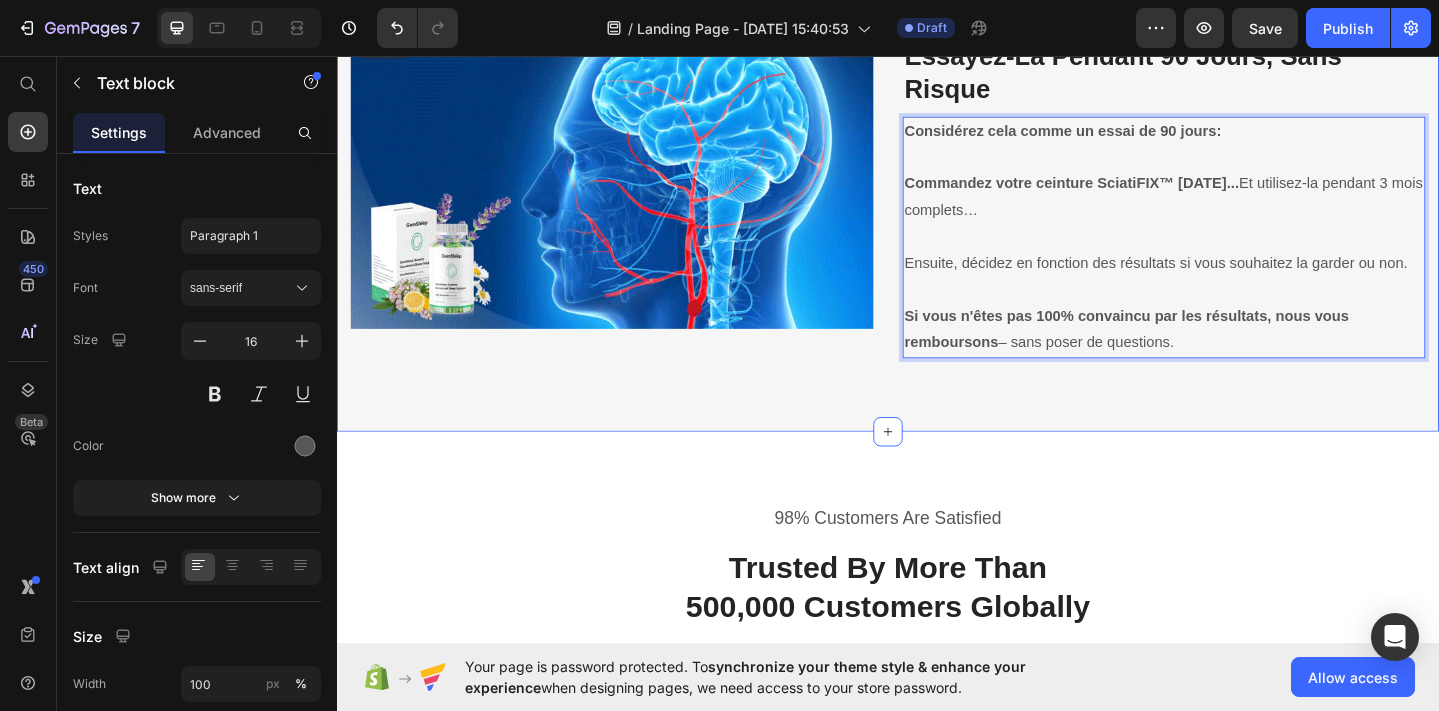 click on "Soulagez Vos Douleurs Lombaires & Sciatiques En 14 Jours Heading Commandez SciatiFIX aujourd'hui pour reprendre votre activités favorites d'ici 2 semaines - sans médicaments ni opération. Text block Row Row Image La Cause Méconnue Des Douleurs Lombaires Et Sciatiques Heading À force de rester assis, de mal se tenir ou de soulever des charges,  la colonne se tasse , les disques s’usent… et le  nerf sciatique se retrouve coincé . Résultat : des  décharges électriques dans le dos , des  brûlures dans la jambe , des  engourdissements persistants . Mais ce que peu de gens savent, c’est que  cette pression ne commence pas dans la colonne… mais dans le bassin. Quand le bassin  bascule vers l’avant  (ce qui arrive avec l’âge), il  tire la colonne vers le bas , la comprime… et  pince le nerf sciatique . Text block Row ⁠⁠⁠⁠⁠⁠⁠ La Ceinture SciatiFIX™ Cible La Vraie Cause Profonde De Vos Douleurs Heading Grâce à sa double compression ciblée, la ceinture  Text block Image Row" at bounding box center [937, -693] 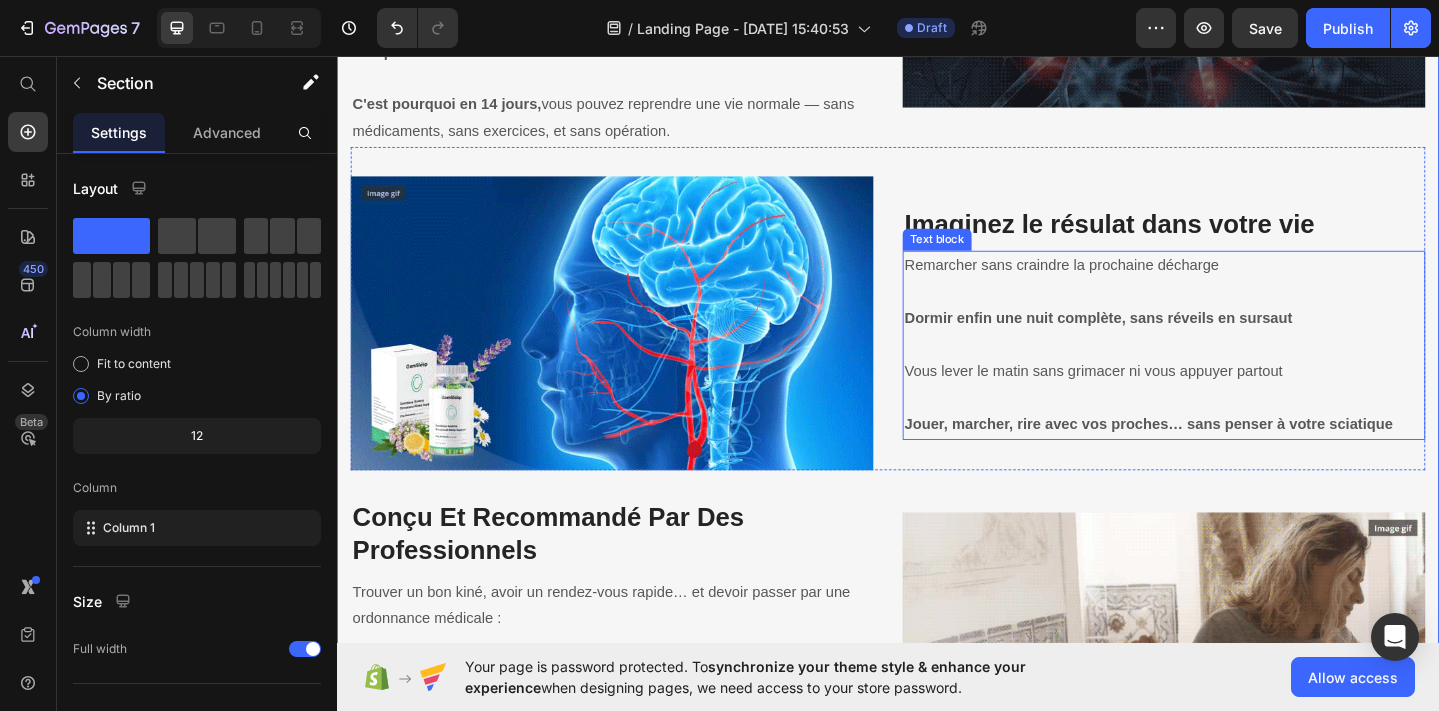scroll, scrollTop: 2005, scrollLeft: 0, axis: vertical 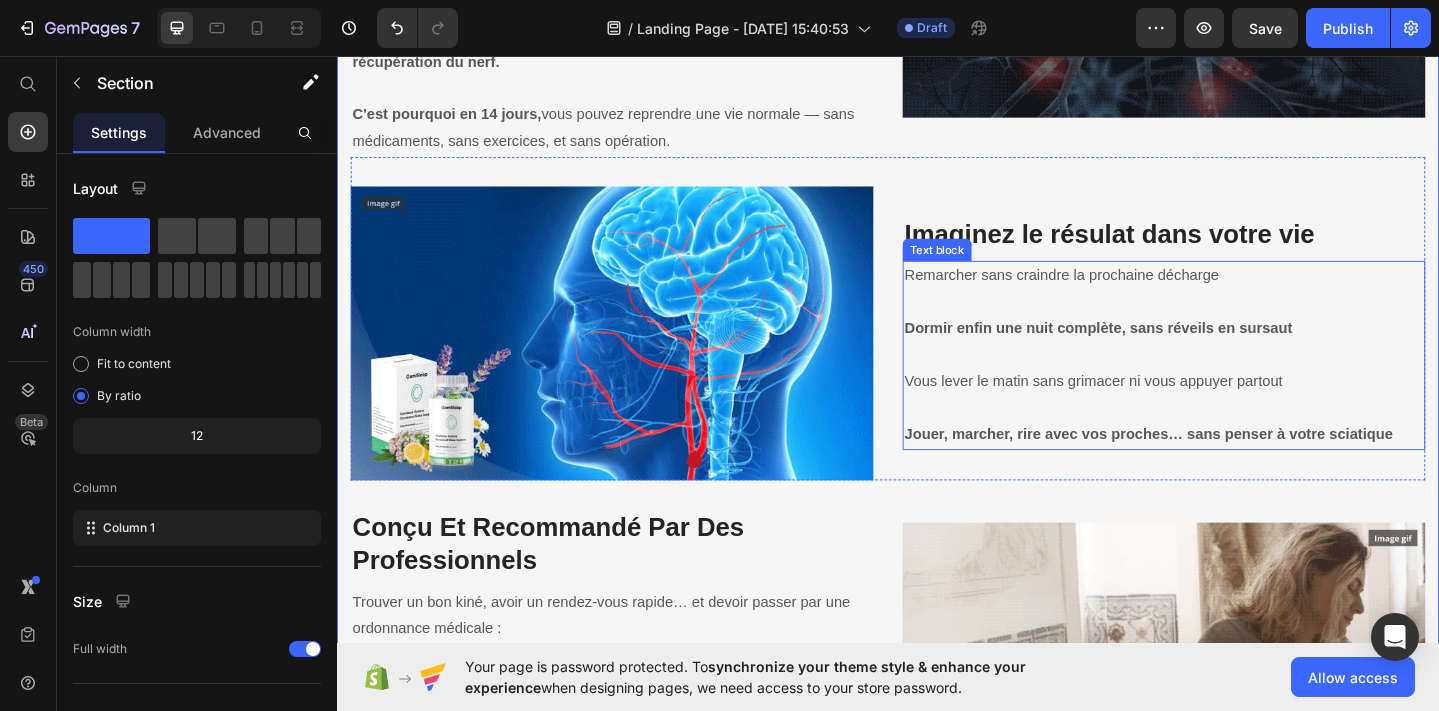 click on "Remarcher sans craindre la prochaine décharge" at bounding box center [1237, 295] 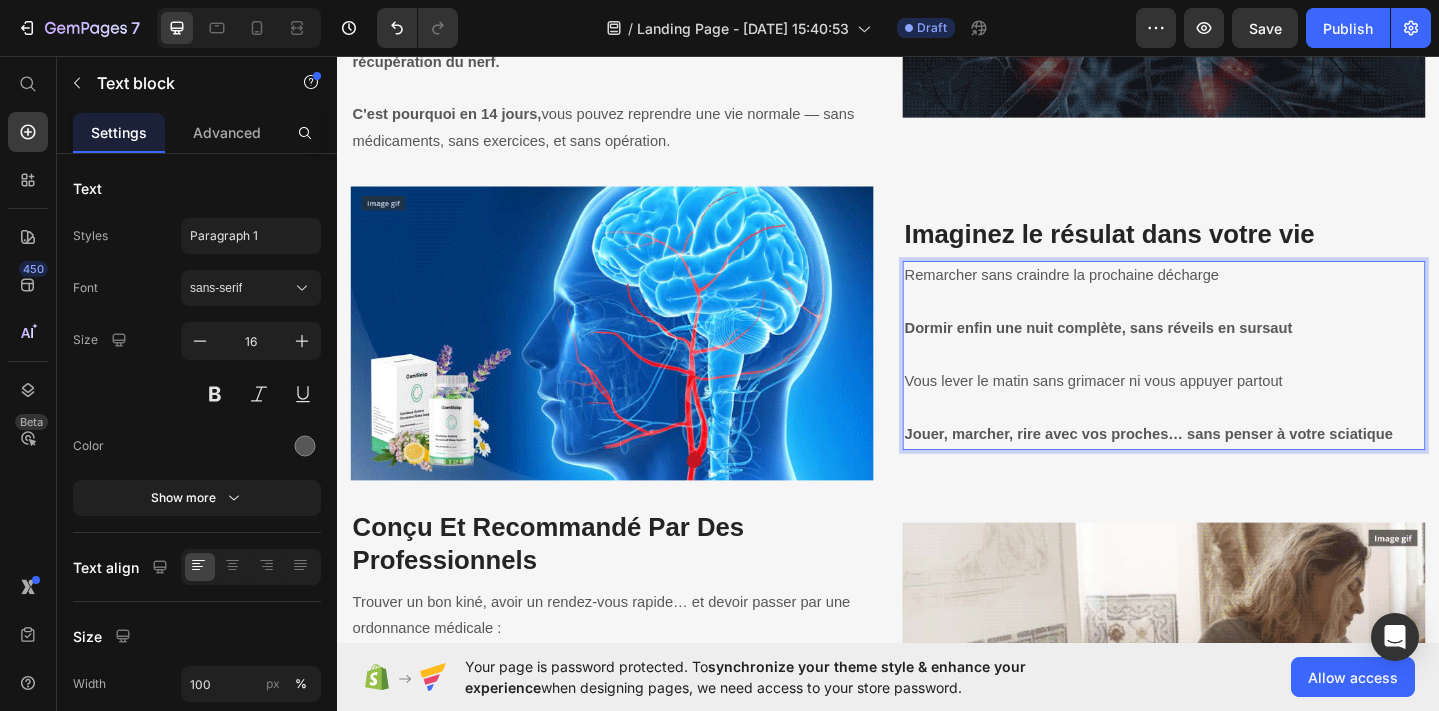 scroll, scrollTop: 1977, scrollLeft: 0, axis: vertical 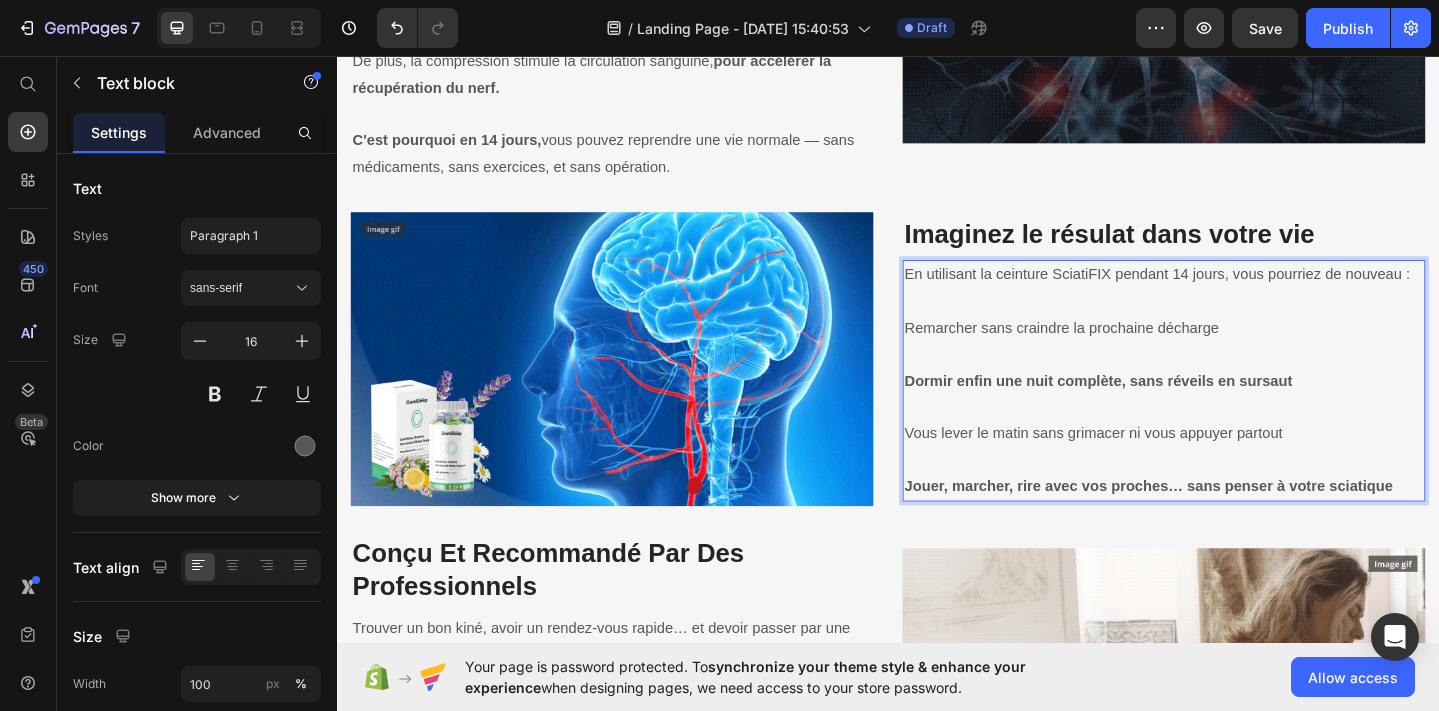 click at bounding box center (1237, 323) 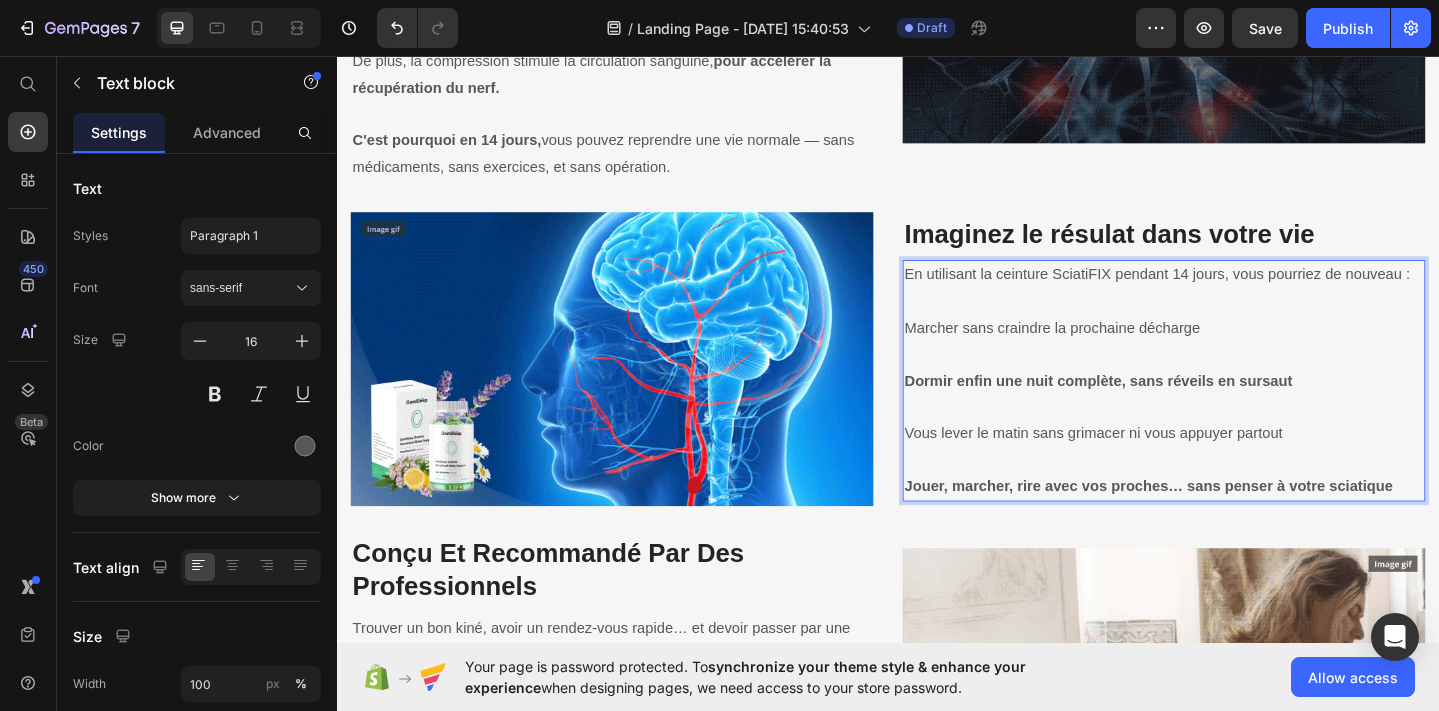click on "Marcher sans craindre la prochaine décharge" at bounding box center (1237, 352) 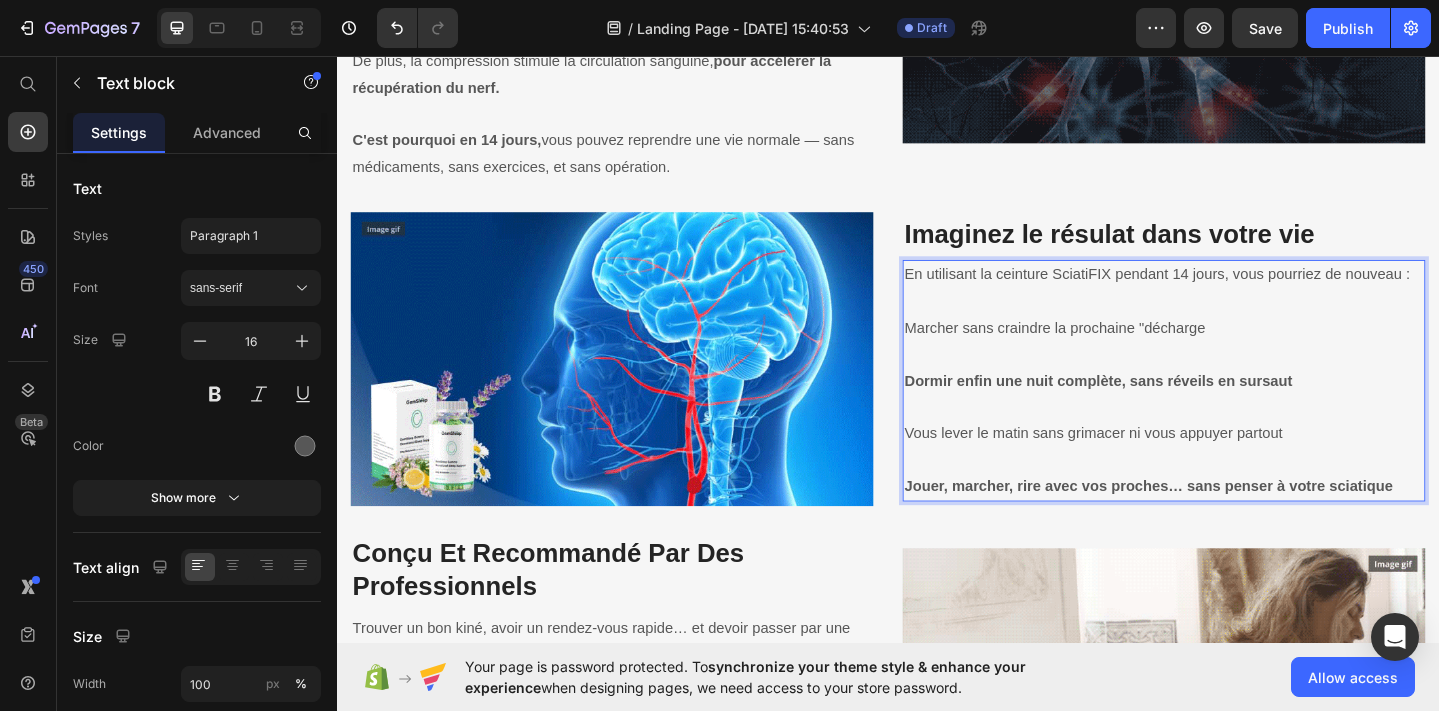 click on "Marcher sans craindre la prochaine "décharge" at bounding box center (1237, 352) 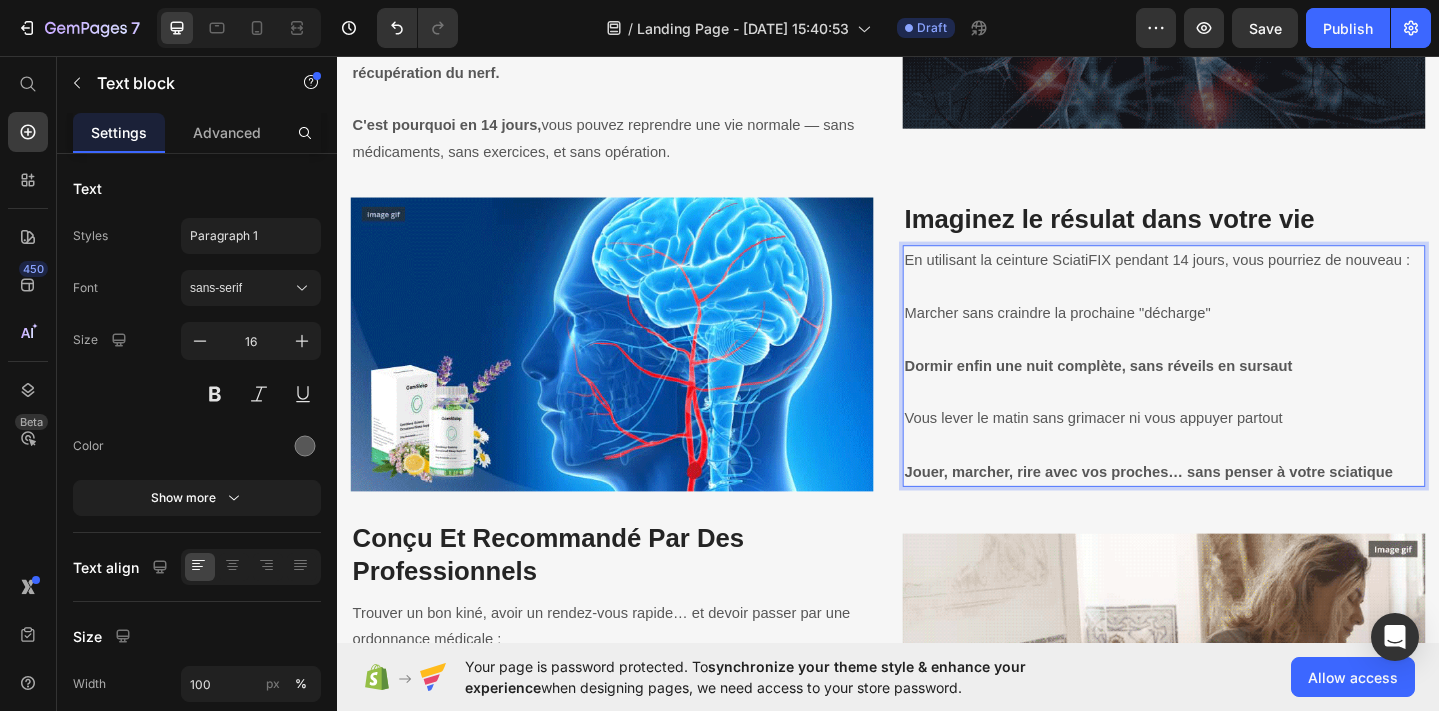 scroll, scrollTop: 1996, scrollLeft: 0, axis: vertical 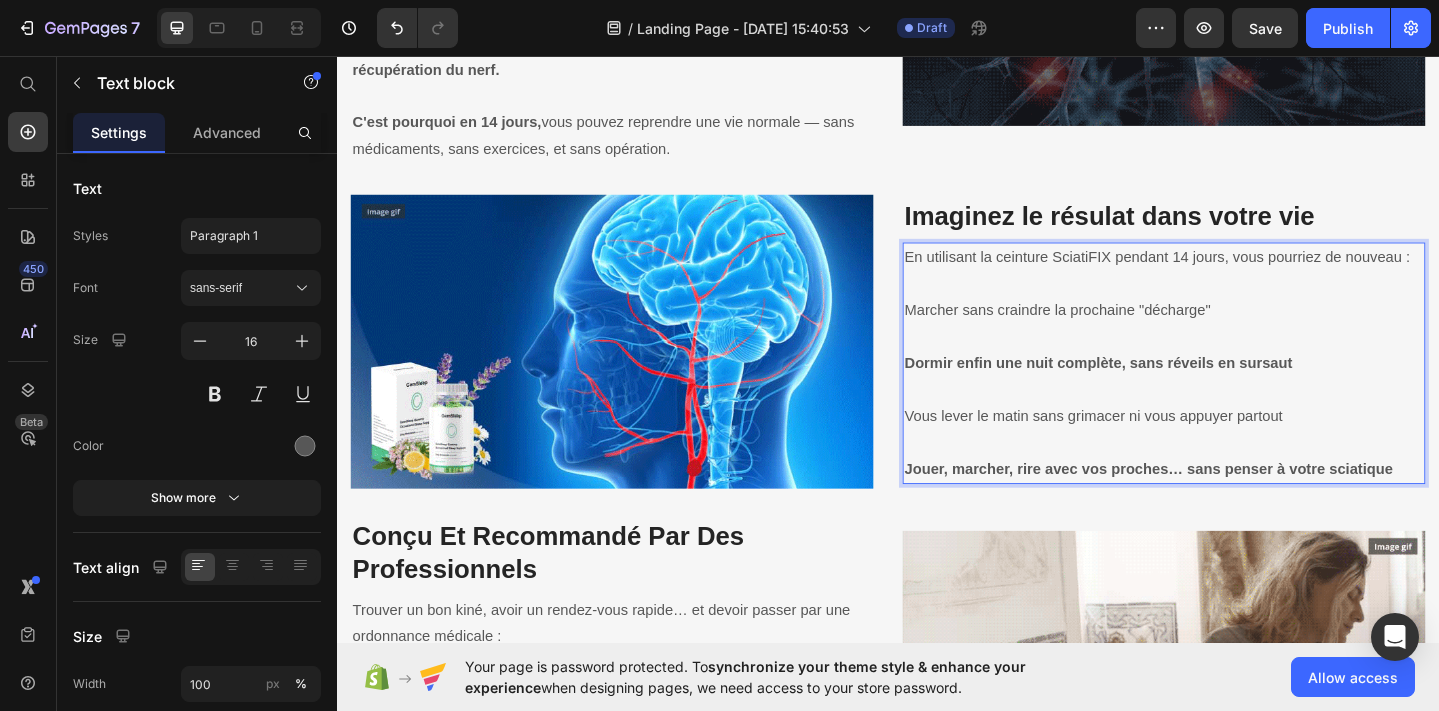 click on "Dormir enfin une nuit complète, sans réveils en sursaut" at bounding box center [1237, 391] 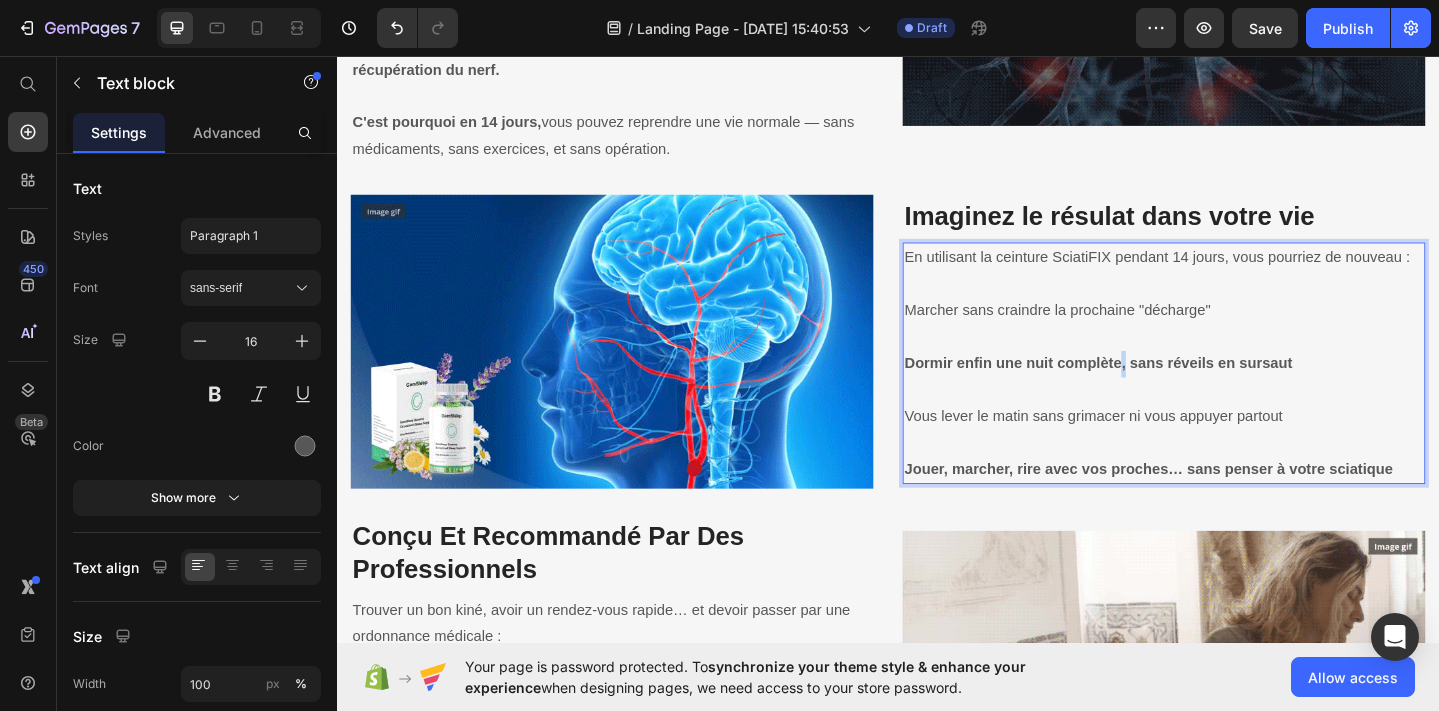 click on "Dormir enfin une nuit complète, sans réveils en sursaut" at bounding box center (1237, 391) 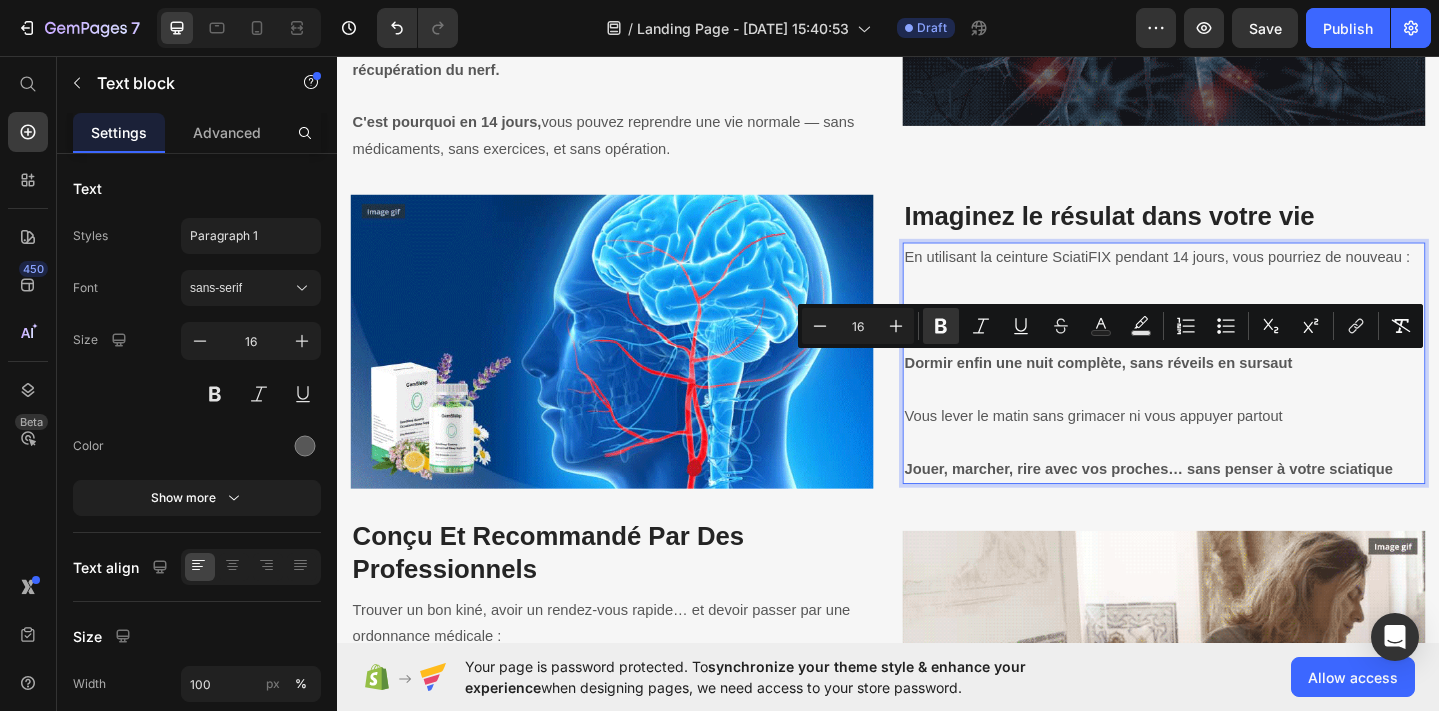 click on "Dormir enfin une nuit complète, sans réveils en sursaut" at bounding box center [1166, 390] 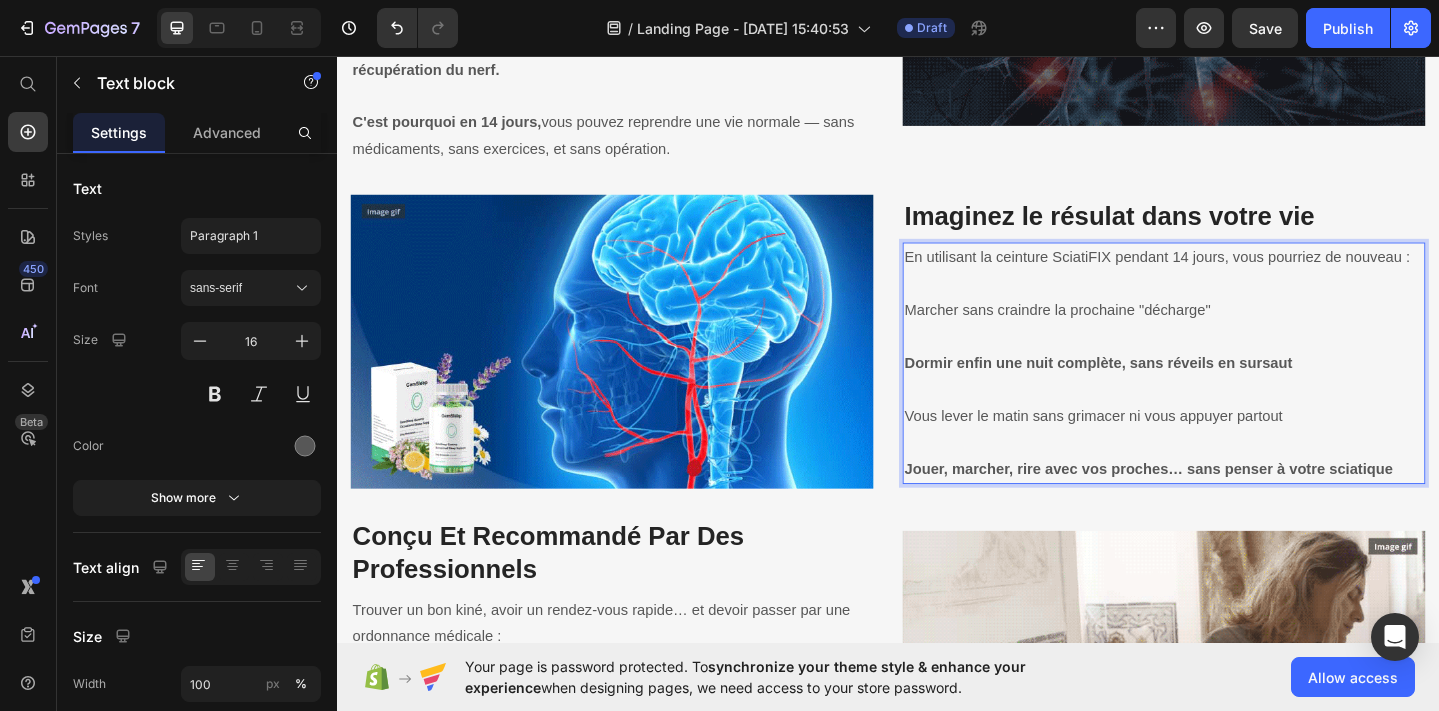 click on "Dormir enfin une nuit complète, sans réveils en sursaut" at bounding box center (1166, 390) 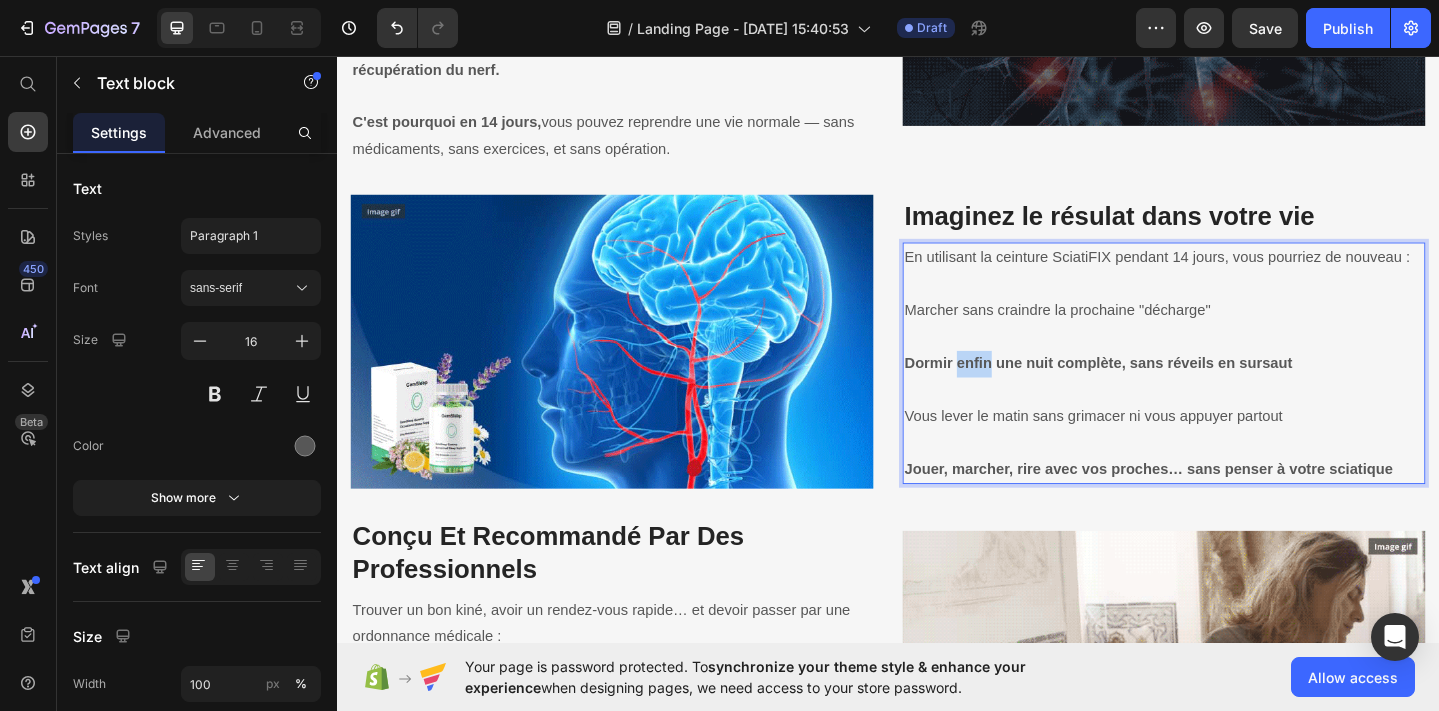 click on "Dormir enfin une nuit complète, sans réveils en sursaut" at bounding box center (1166, 390) 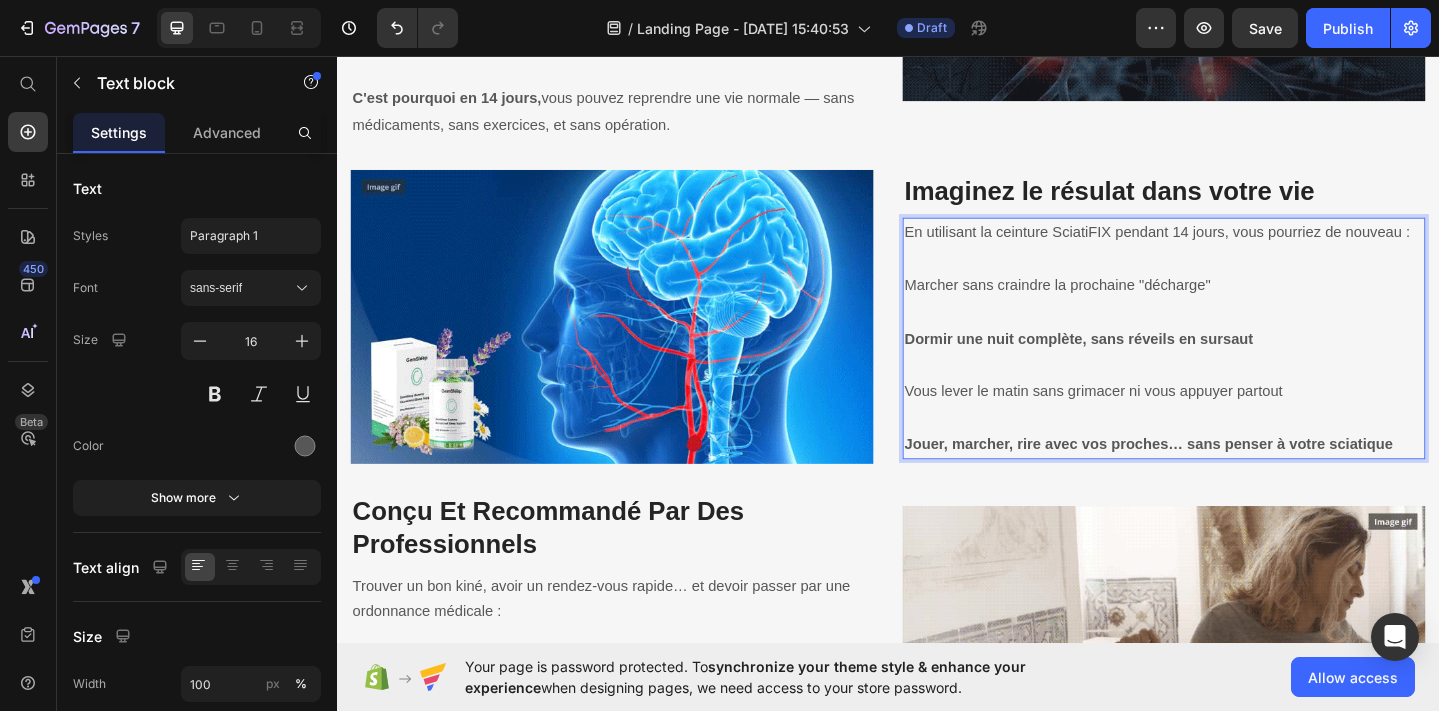 scroll, scrollTop: 2028, scrollLeft: 0, axis: vertical 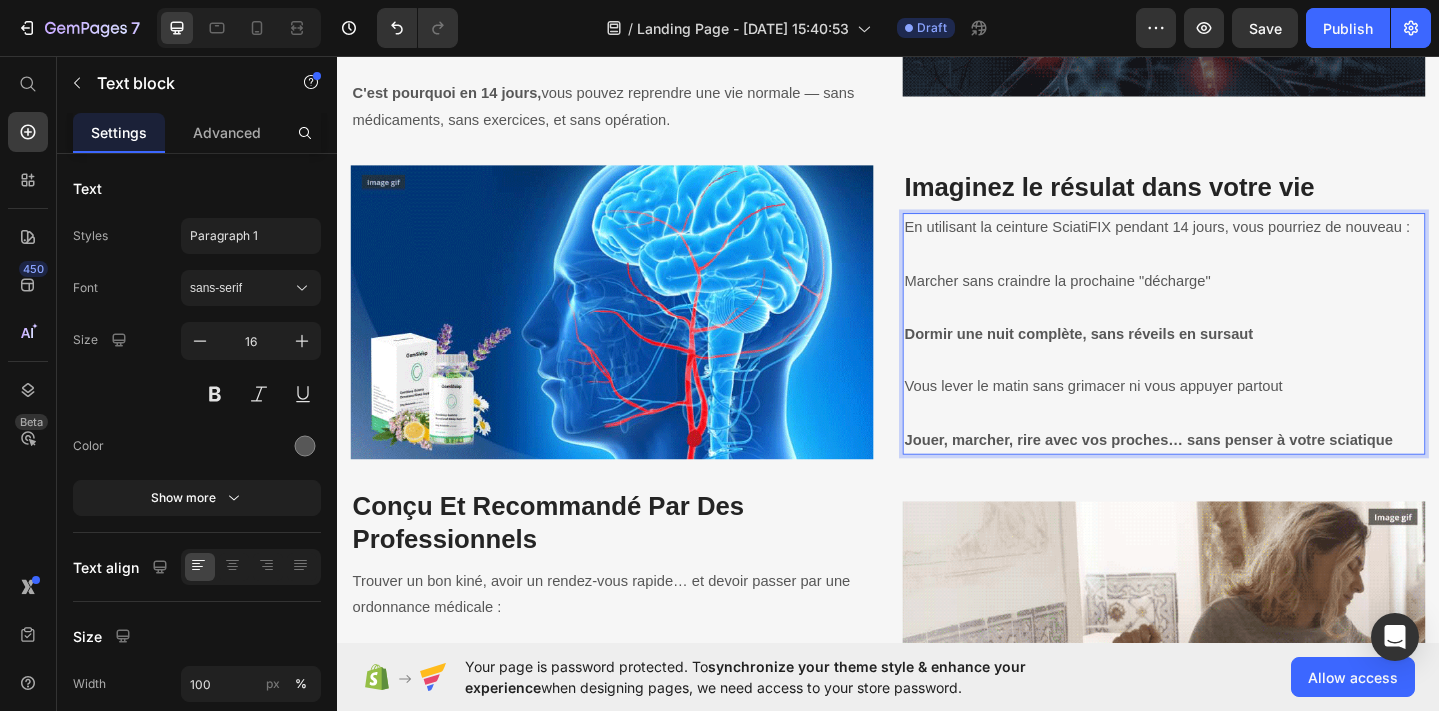 click on "Vous lever le matin sans grimacer ni vous appuyer partout" at bounding box center [1237, 416] 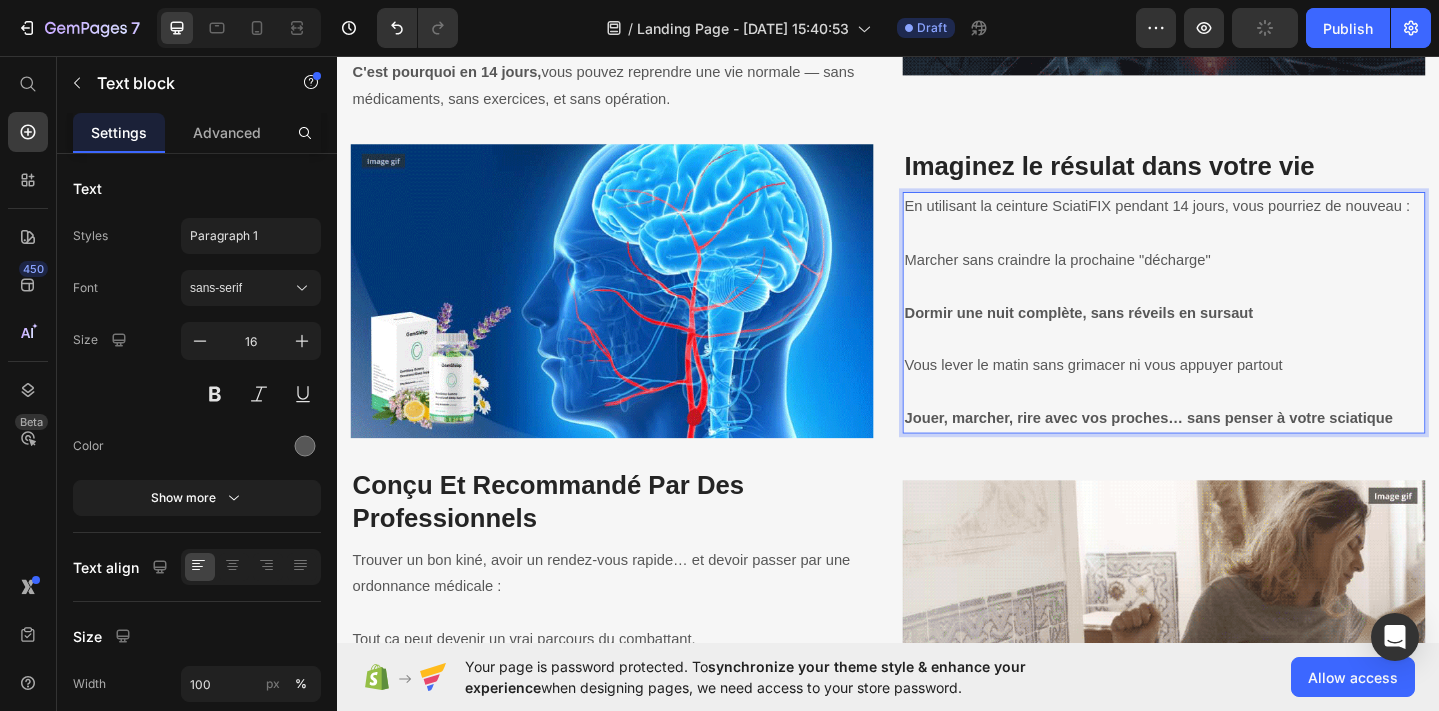click on "Jouer, marcher, rire avec vos proches… sans penser à votre sciatique" at bounding box center [1221, 450] 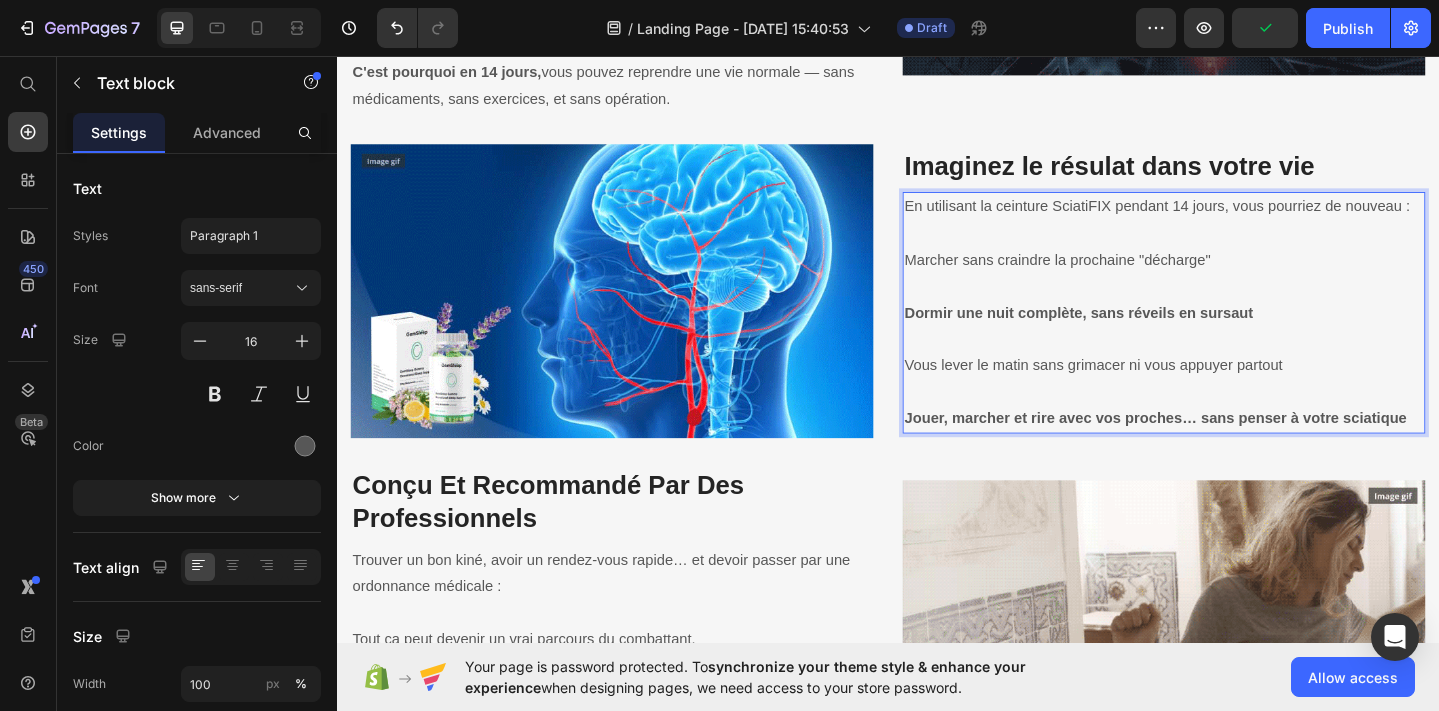 click on "Jouer, marcher et rire avec vos proches… sans penser à votre sciatique" at bounding box center [1228, 450] 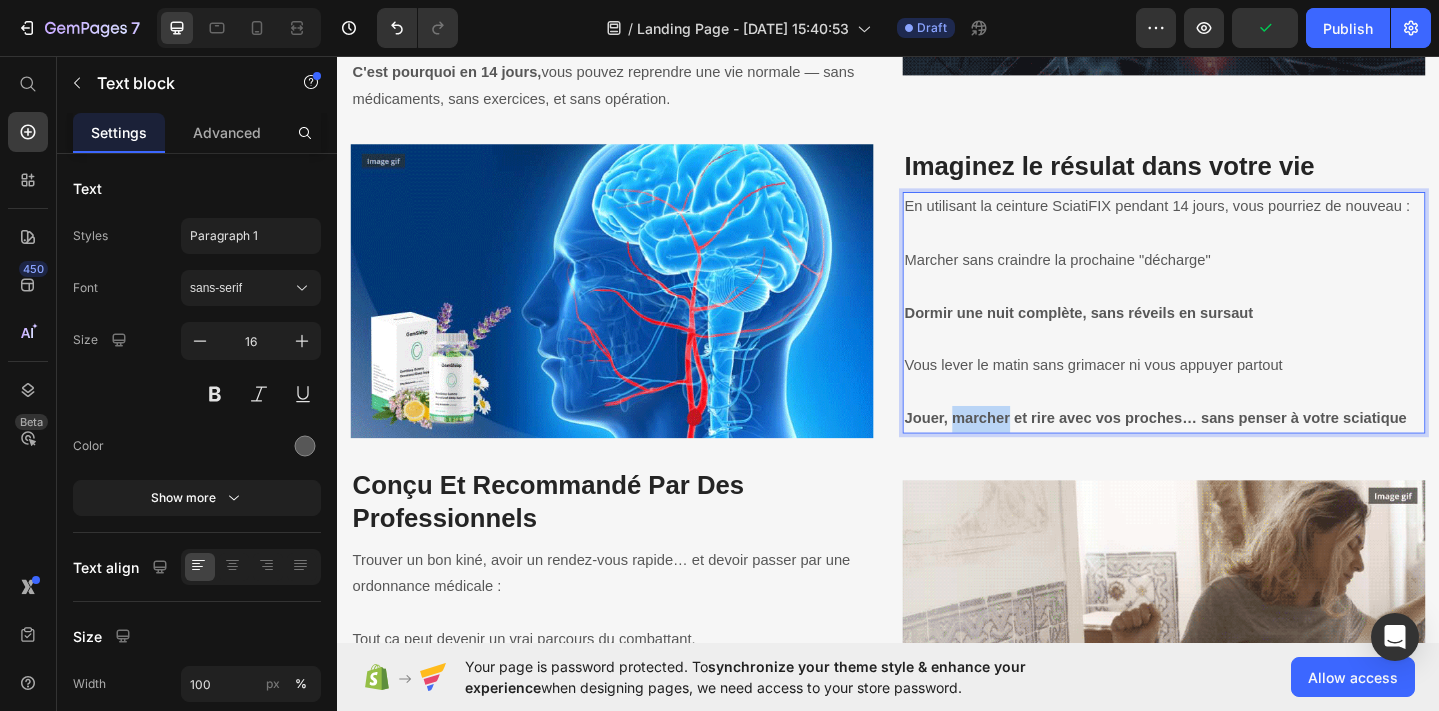 click on "Jouer, marcher et rire avec vos proches… sans penser à votre sciatique" at bounding box center (1228, 450) 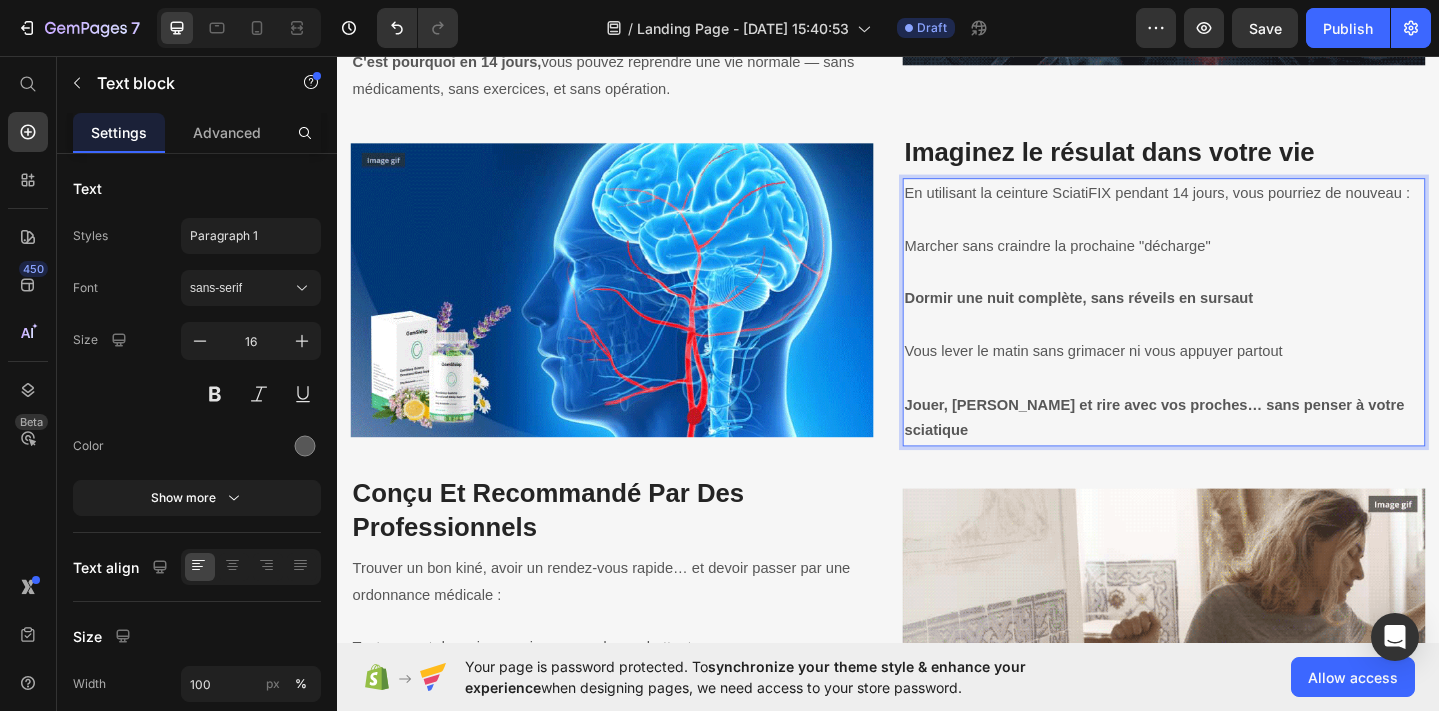 click at bounding box center [1237, 407] 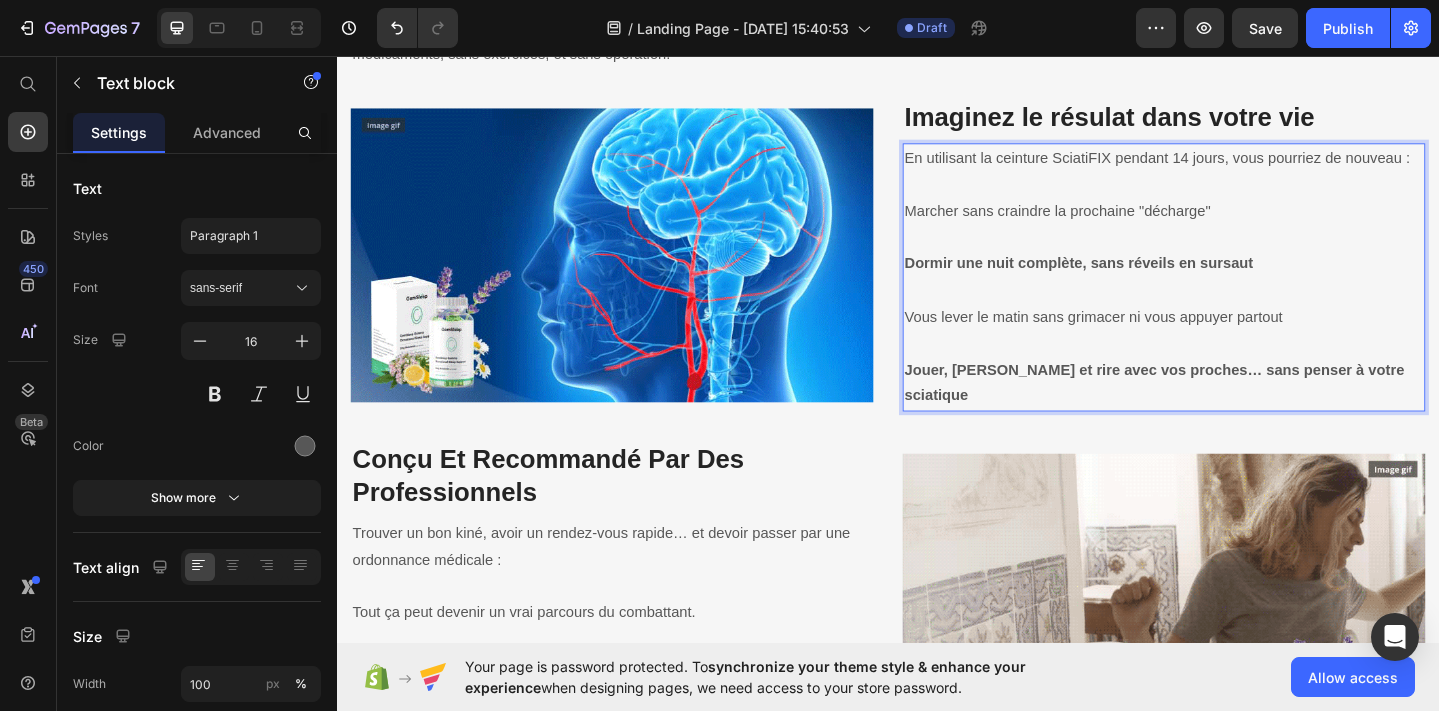scroll, scrollTop: 2102, scrollLeft: 0, axis: vertical 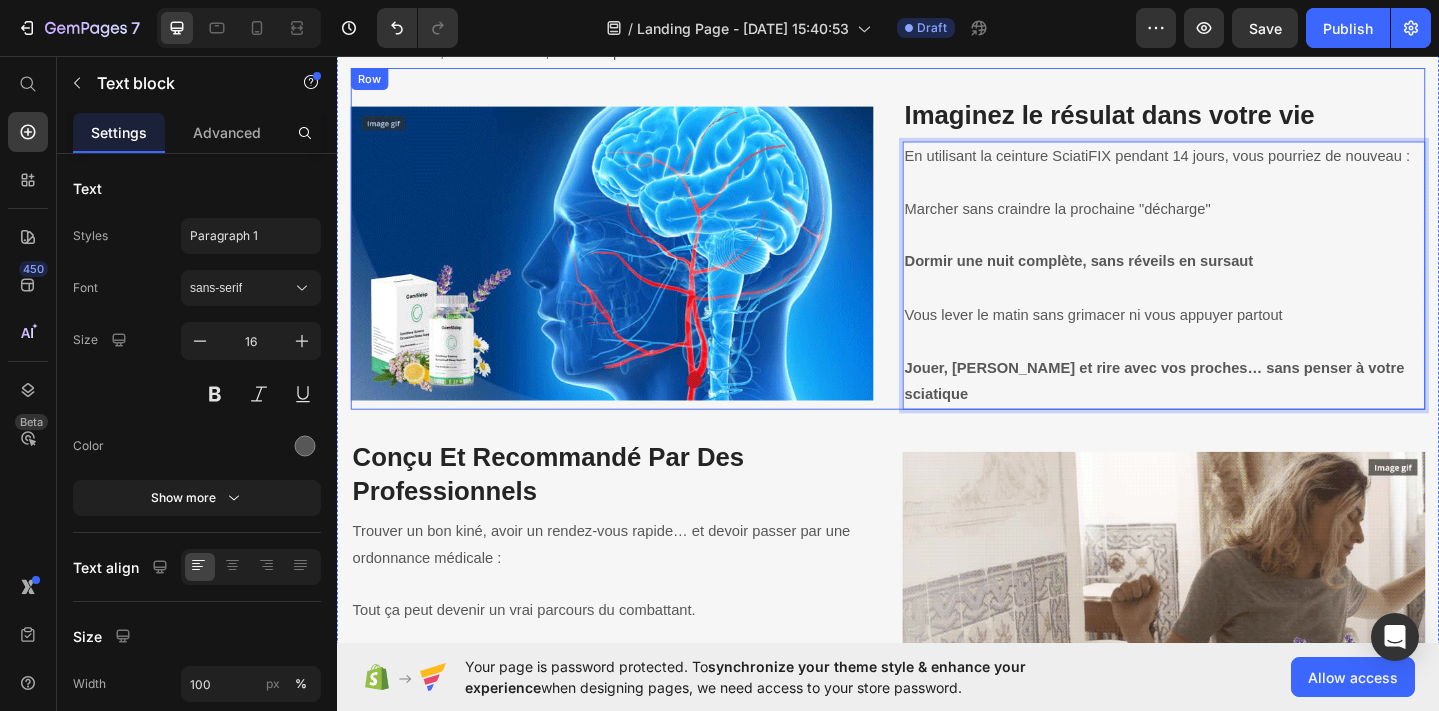 click on "Image ⁠⁠⁠⁠⁠⁠⁠ Imaginez le résulat dans votre vie Heading En utilisant la ceinture SciatiFIX pendant 14 jours, vous pourriez de nouveau : Marcher sans craindre la prochaine "décharge" Dormir une nuit complète, sans réveils en sursaut Vous lever le matin sans grimacer ni vous appuyer partout Jouer, courir et rire avec vos proches… sans penser à votre sciatique Text block   0 Row" at bounding box center (937, 255) 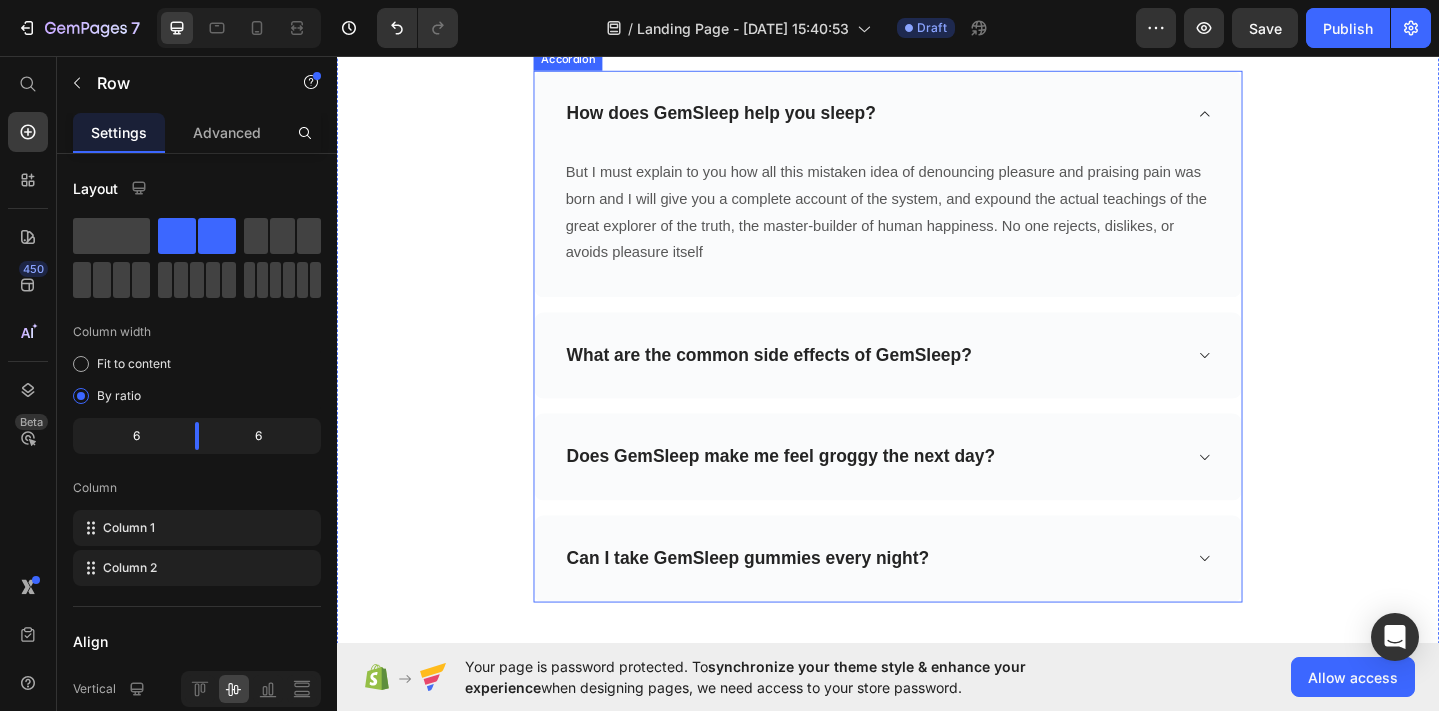 scroll, scrollTop: 7134, scrollLeft: 0, axis: vertical 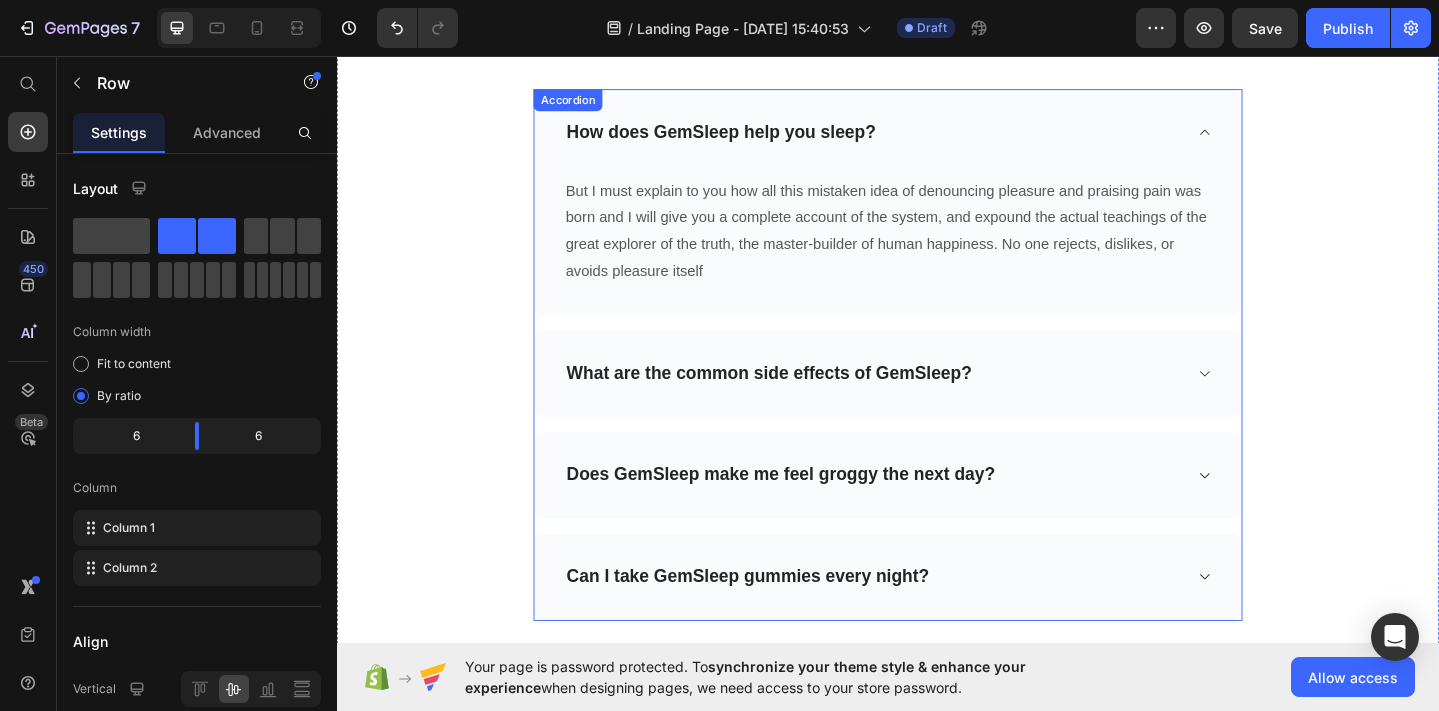 click 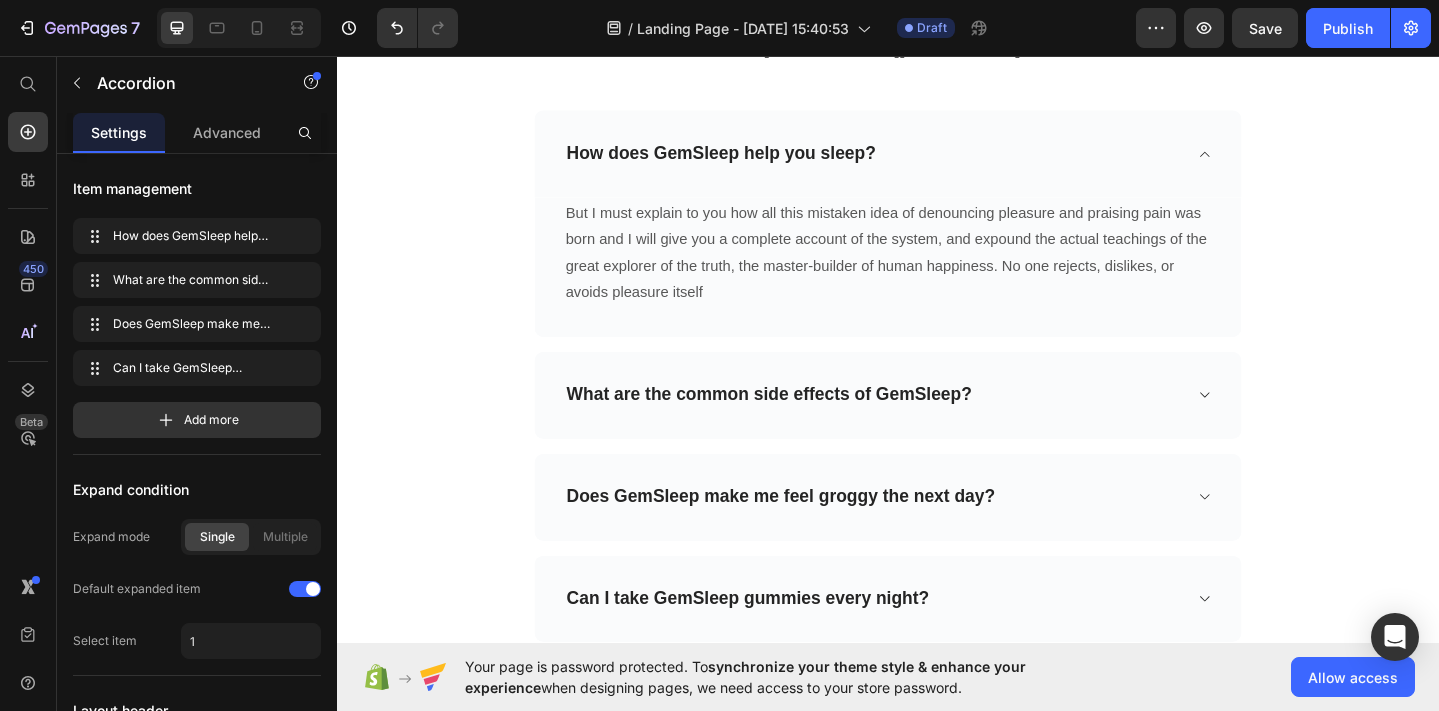 scroll, scrollTop: 6869, scrollLeft: 0, axis: vertical 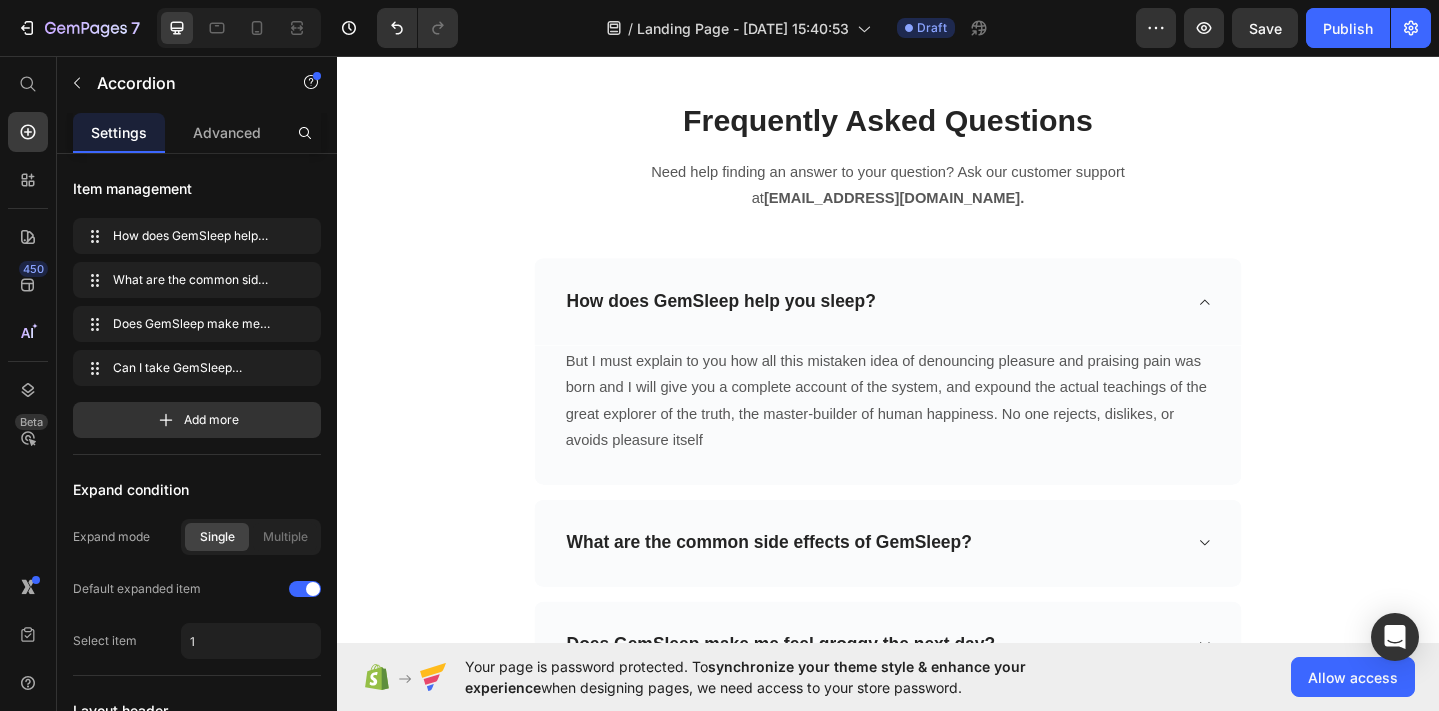 click on "How does GemSleep help you sleep?" at bounding box center [937, 323] 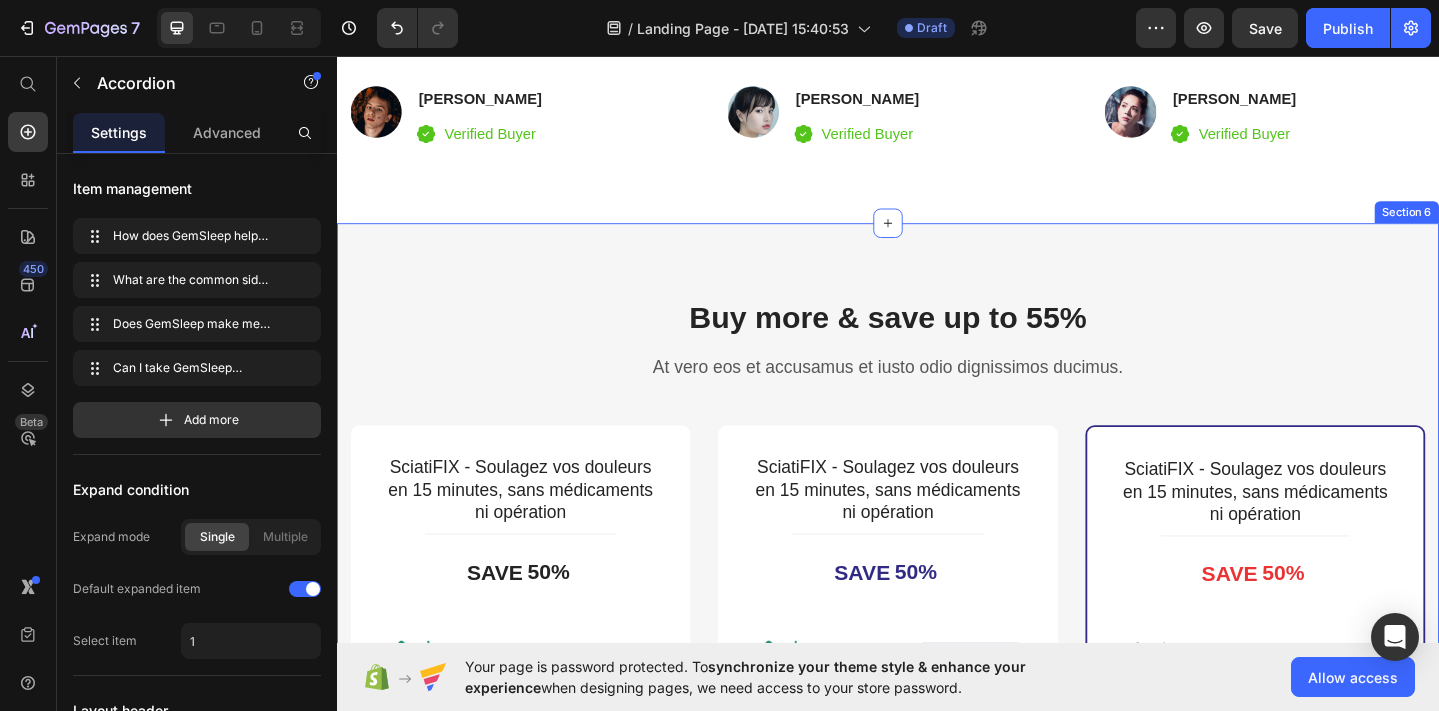 scroll, scrollTop: 4172, scrollLeft: 0, axis: vertical 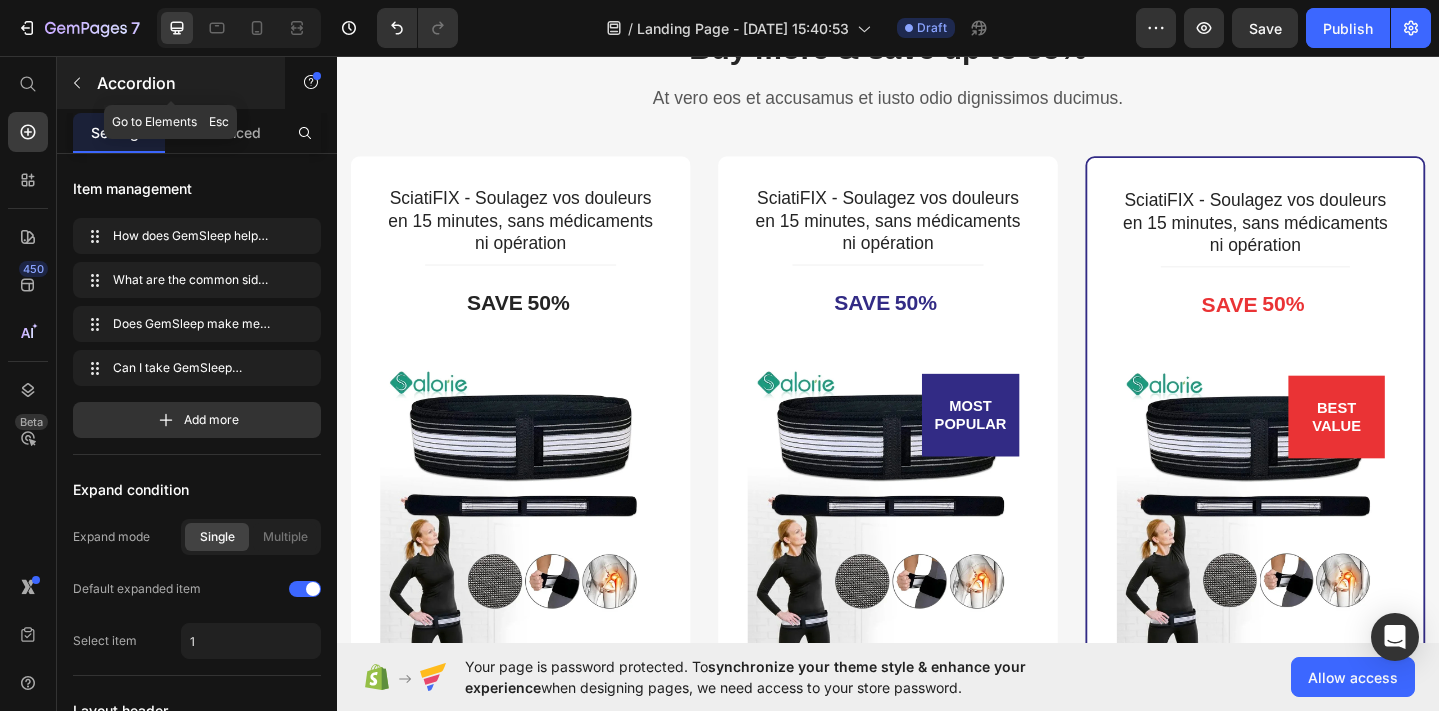 click at bounding box center [77, 83] 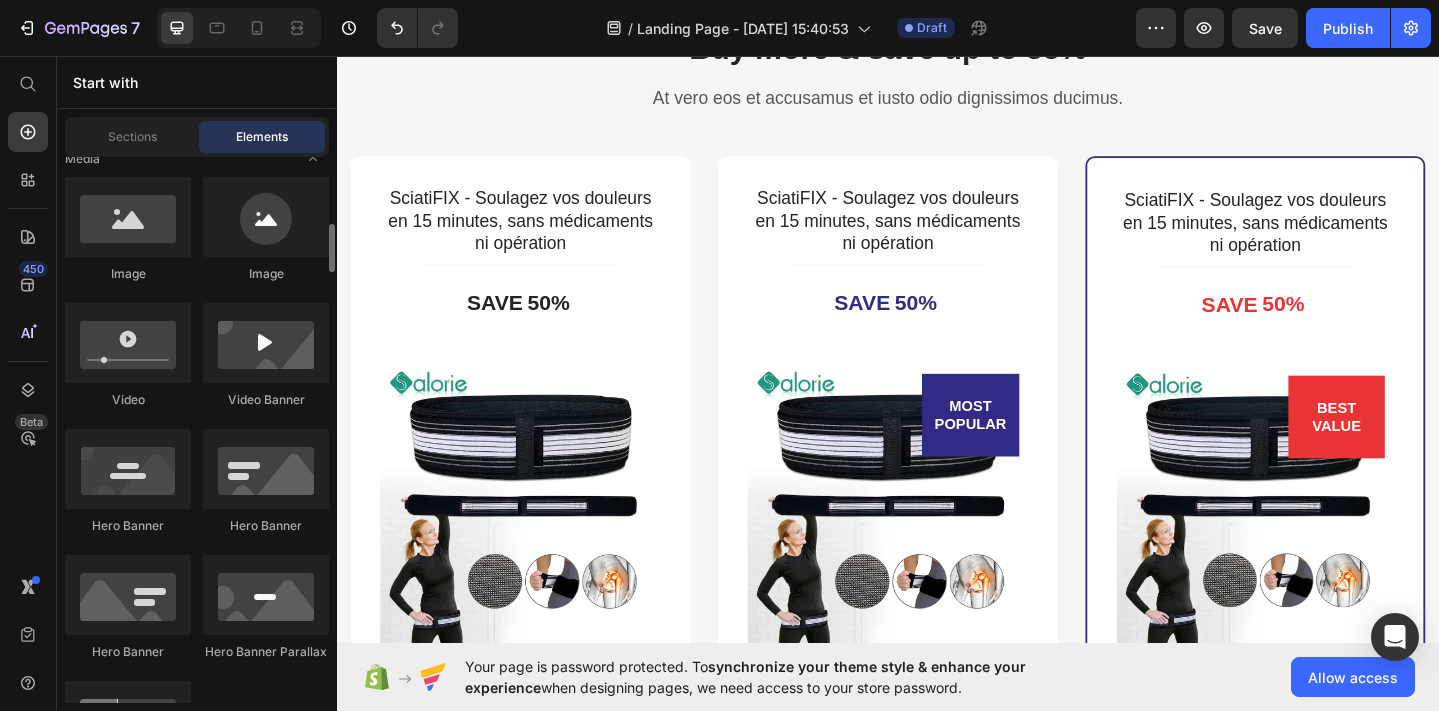 scroll, scrollTop: 769, scrollLeft: 0, axis: vertical 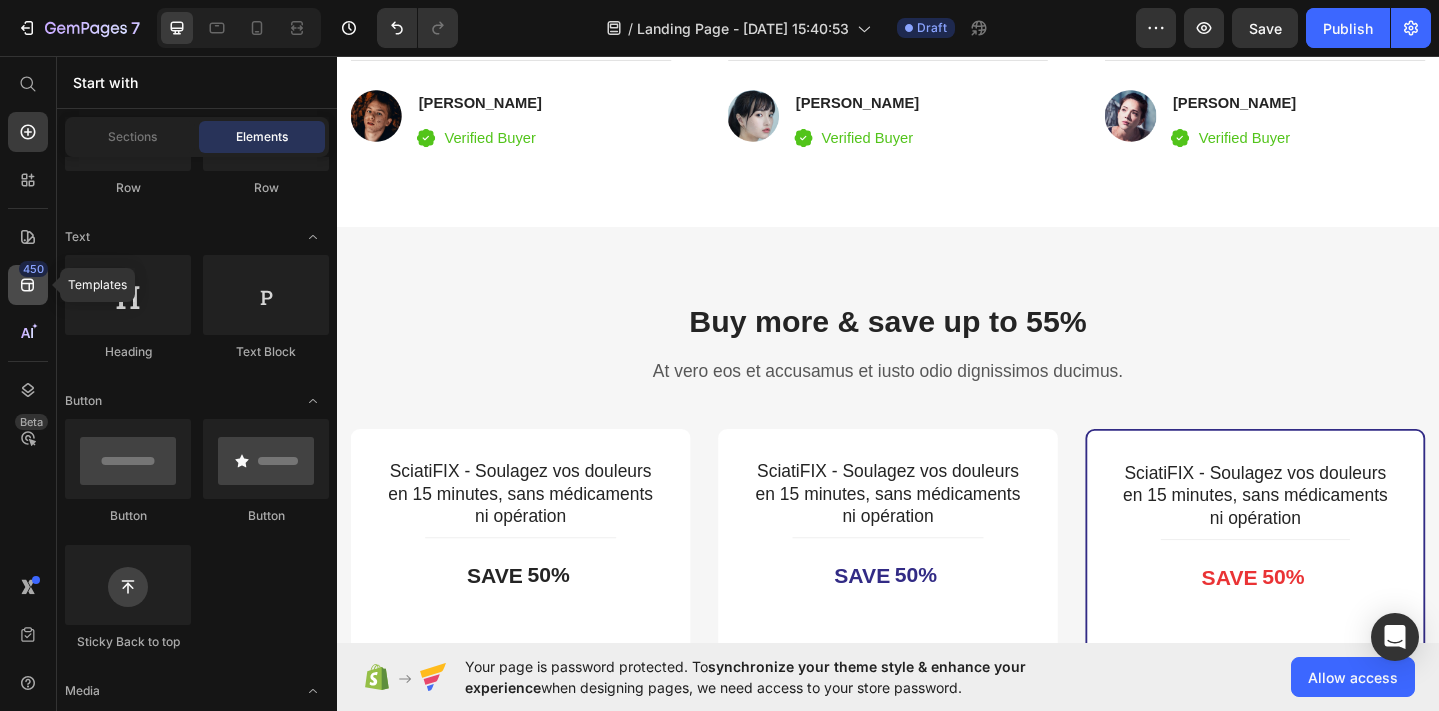 click 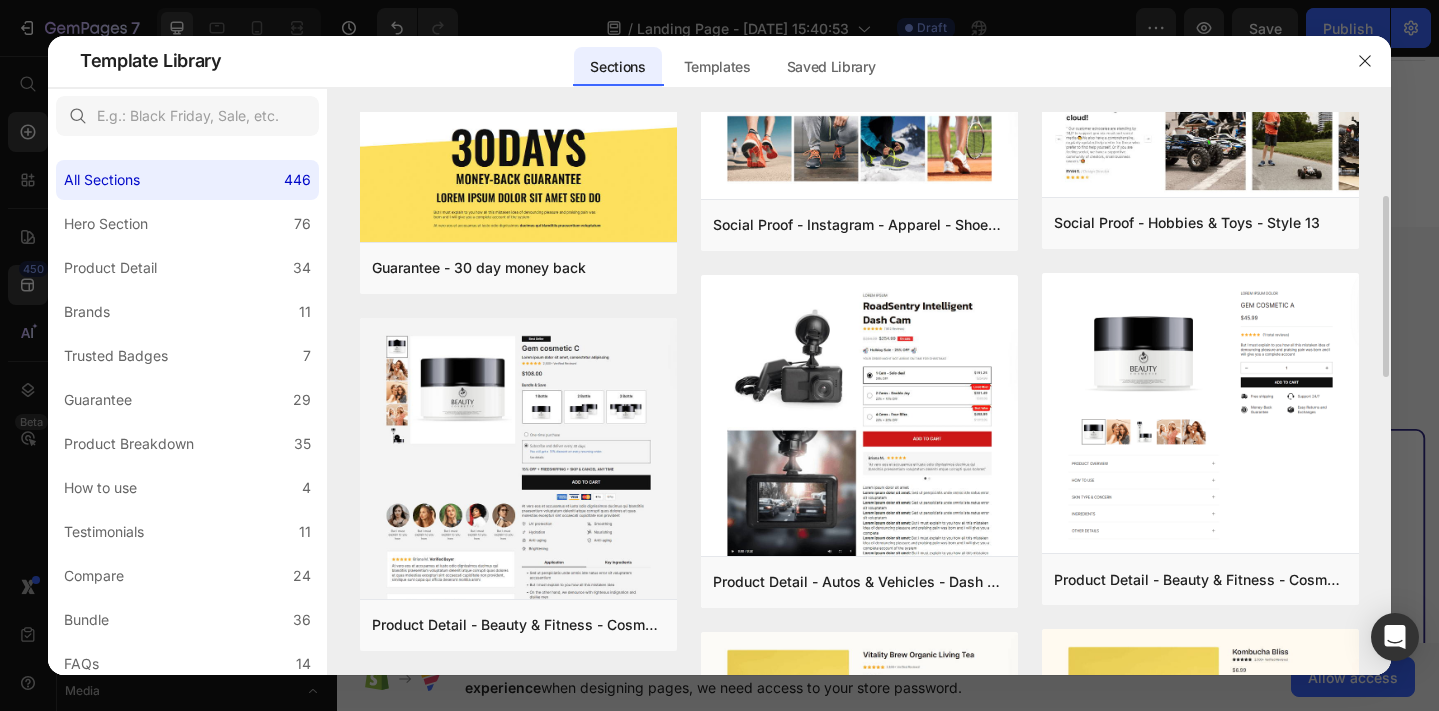 scroll, scrollTop: 257, scrollLeft: 0, axis: vertical 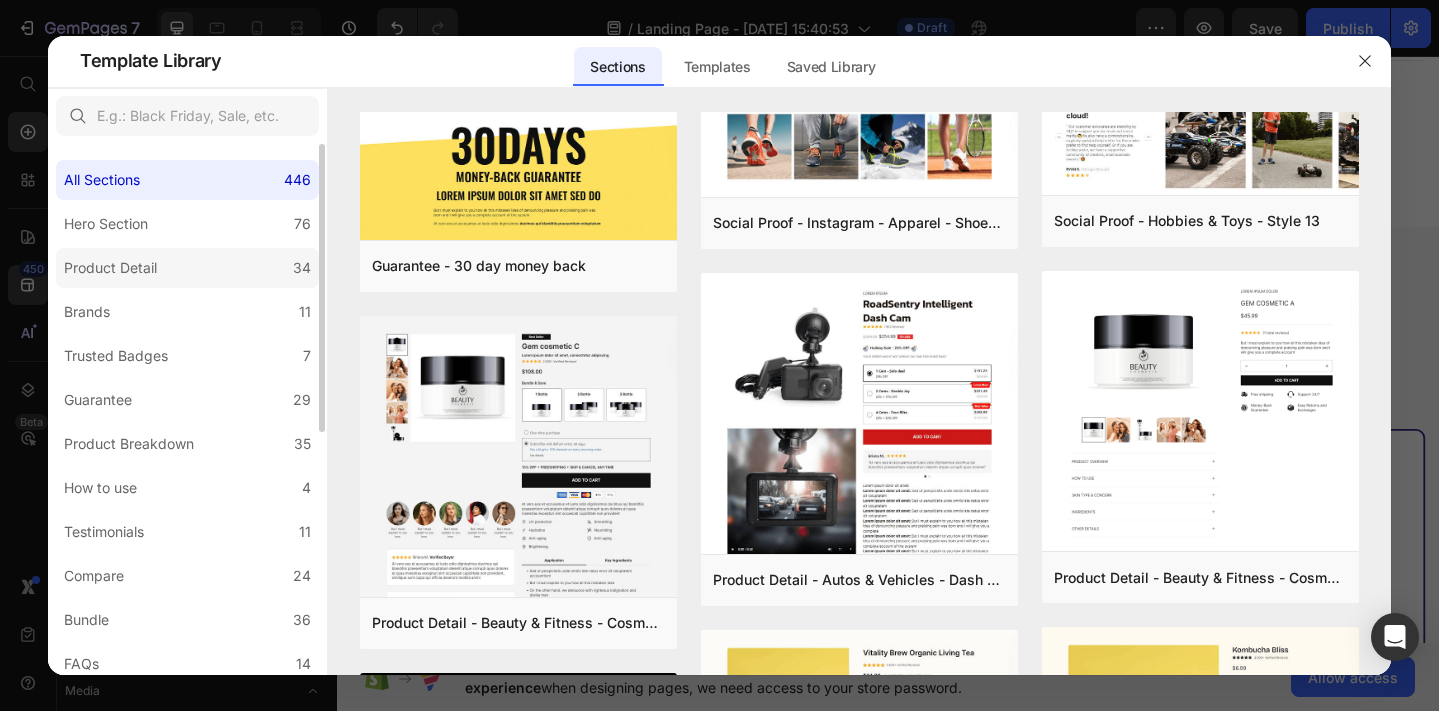 click on "Product Detail 34" 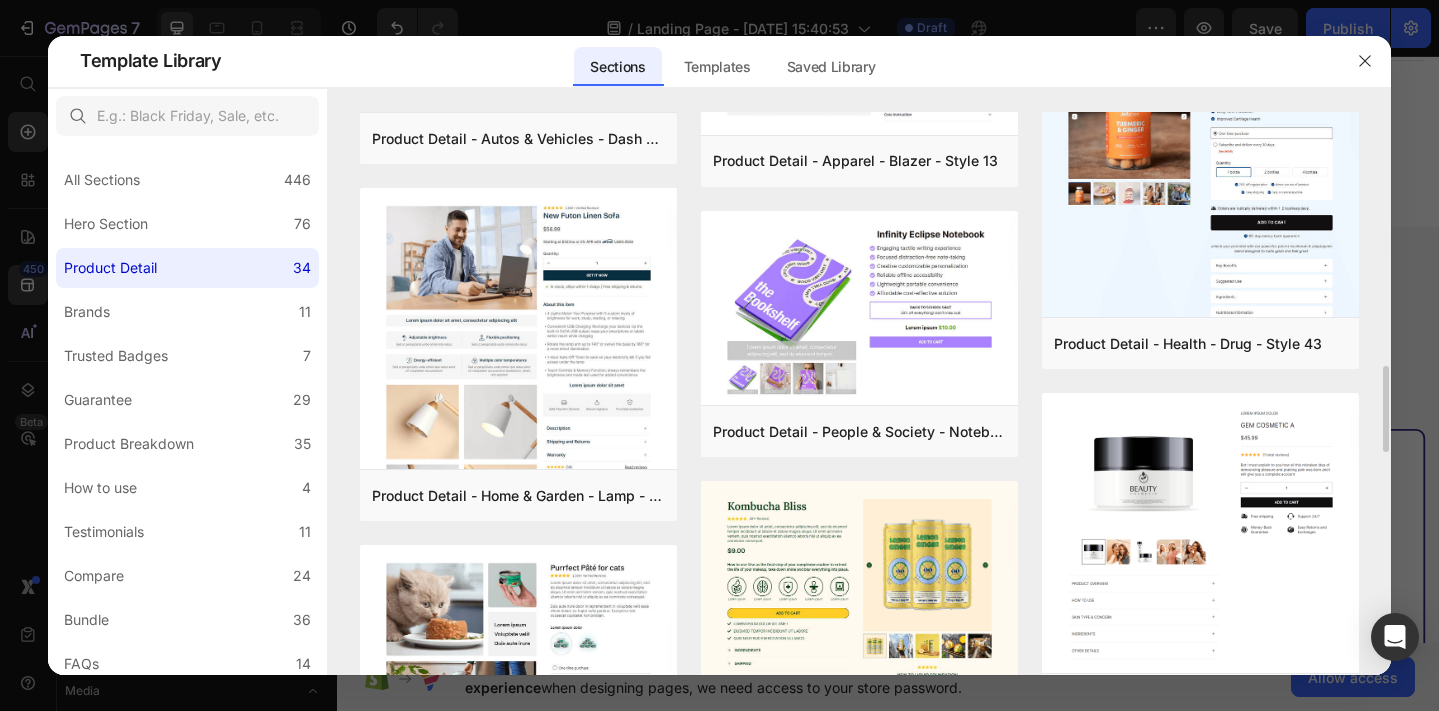 scroll, scrollTop: 1687, scrollLeft: 0, axis: vertical 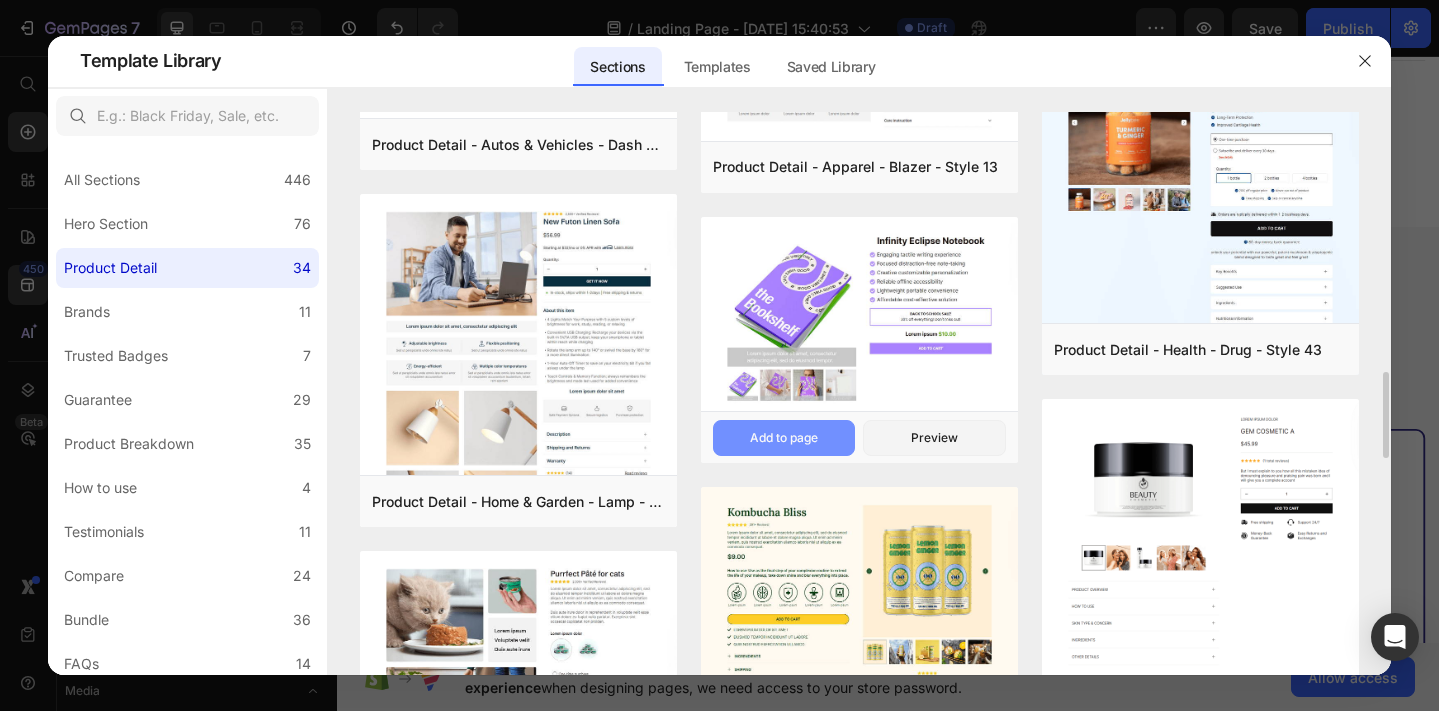 click on "Add to page" at bounding box center [784, 438] 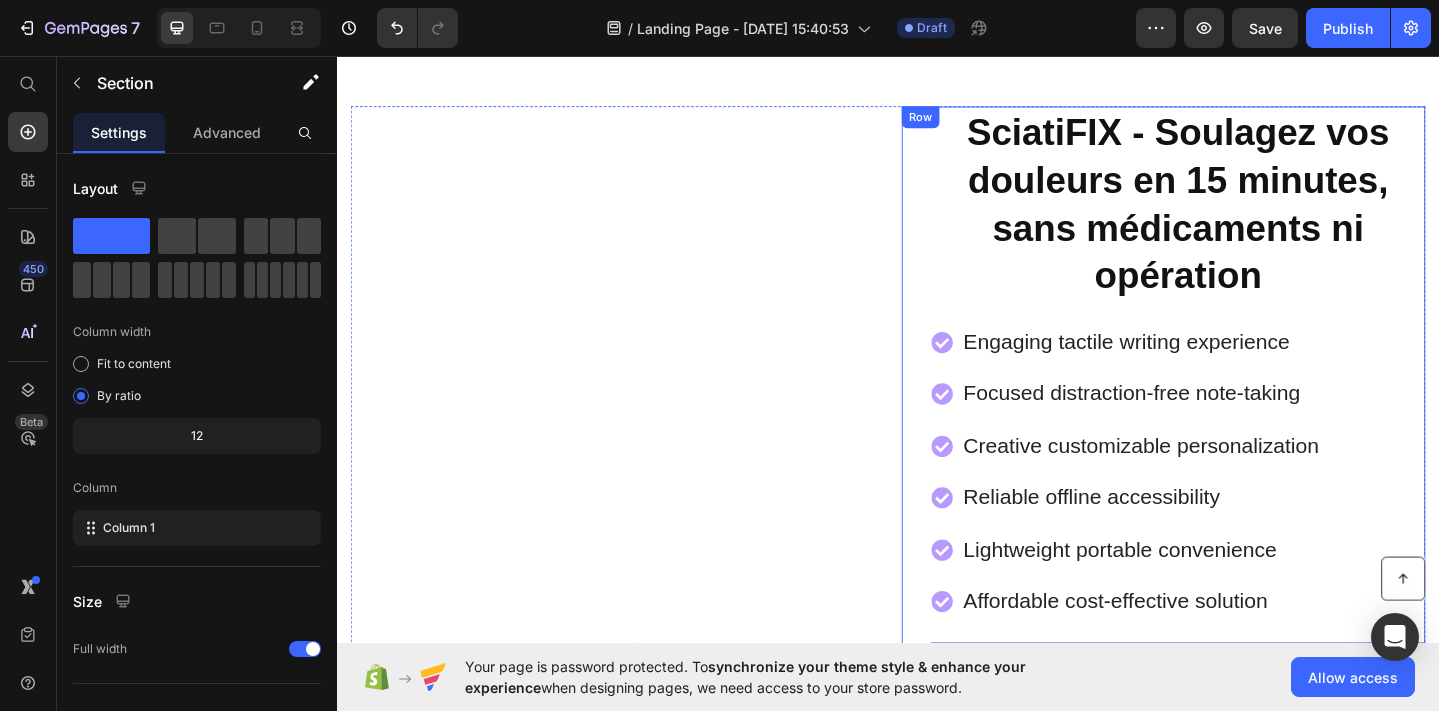 scroll, scrollTop: 8954, scrollLeft: 0, axis: vertical 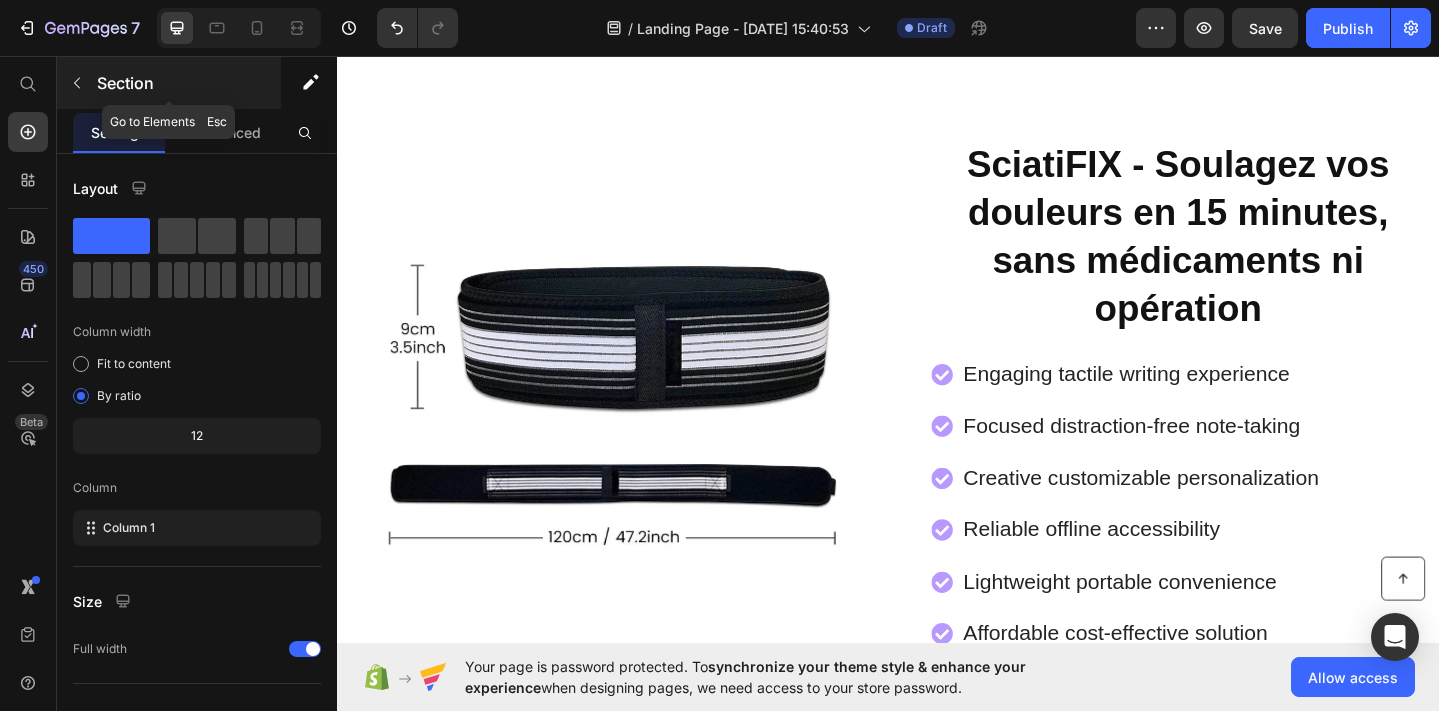 click at bounding box center [77, 83] 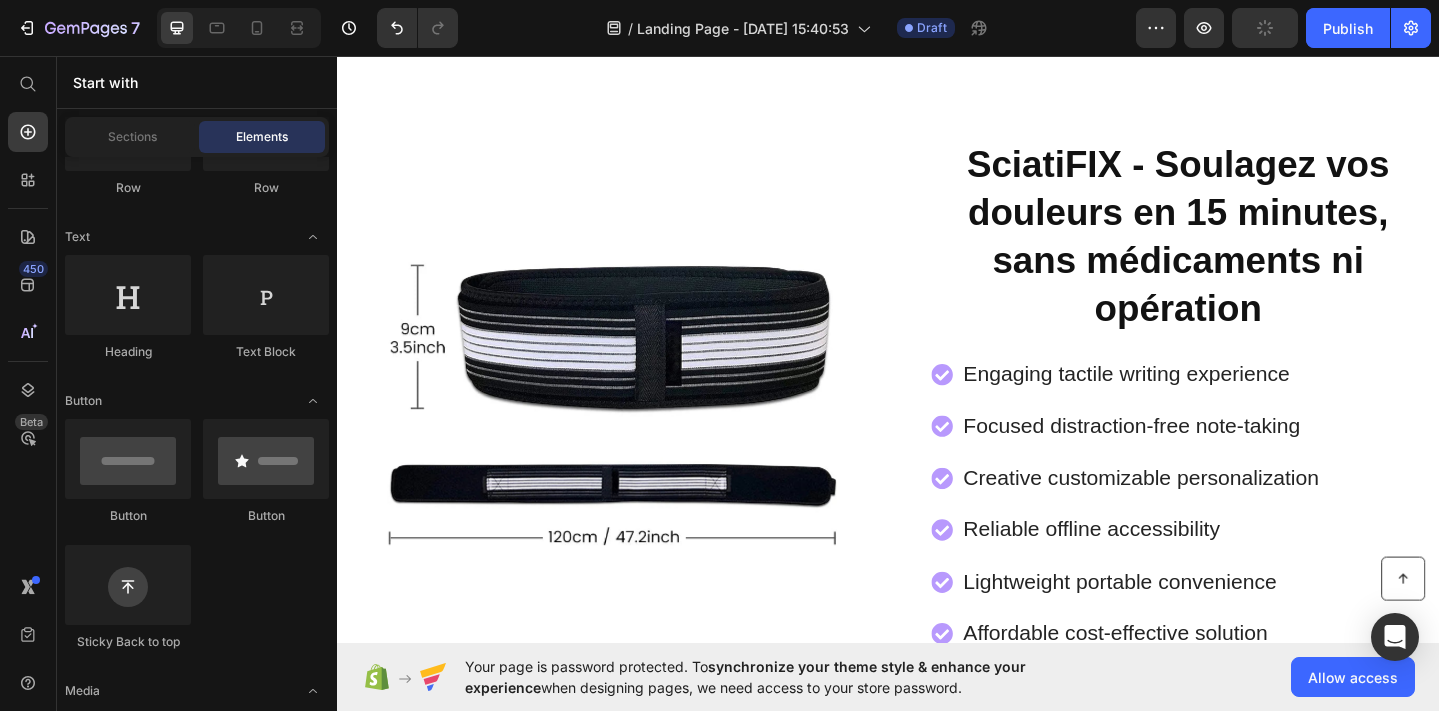 scroll, scrollTop: 0, scrollLeft: 0, axis: both 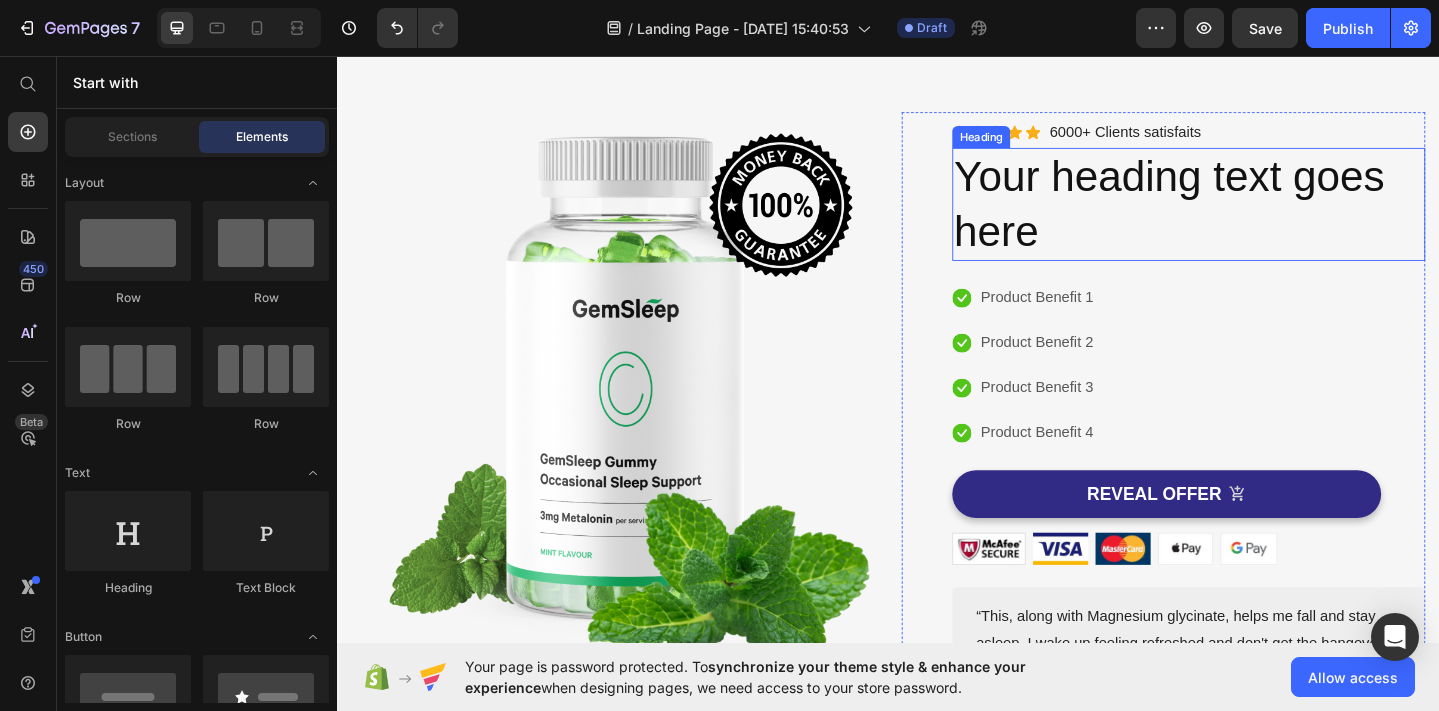 click on "Your heading text goes here" at bounding box center (1264, 218) 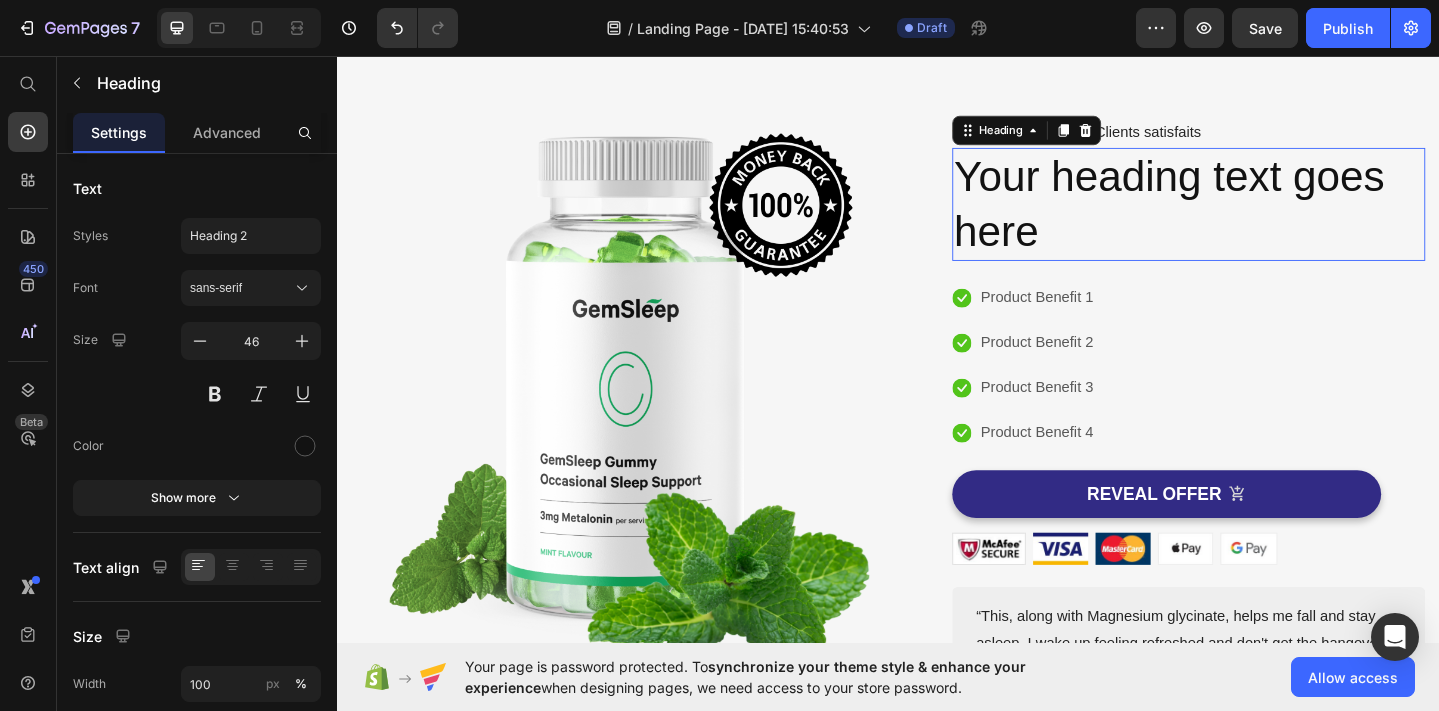 click on "Your heading text goes here" at bounding box center [1264, 218] 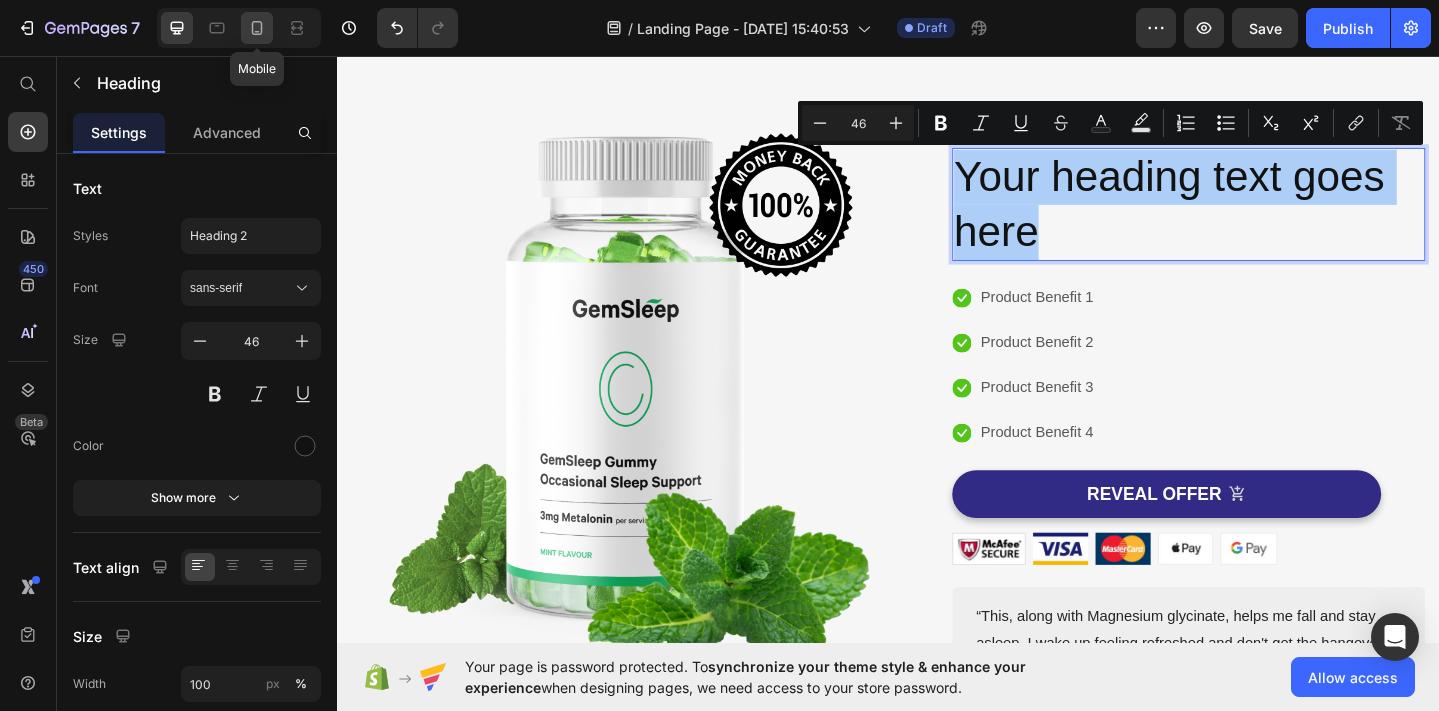 click 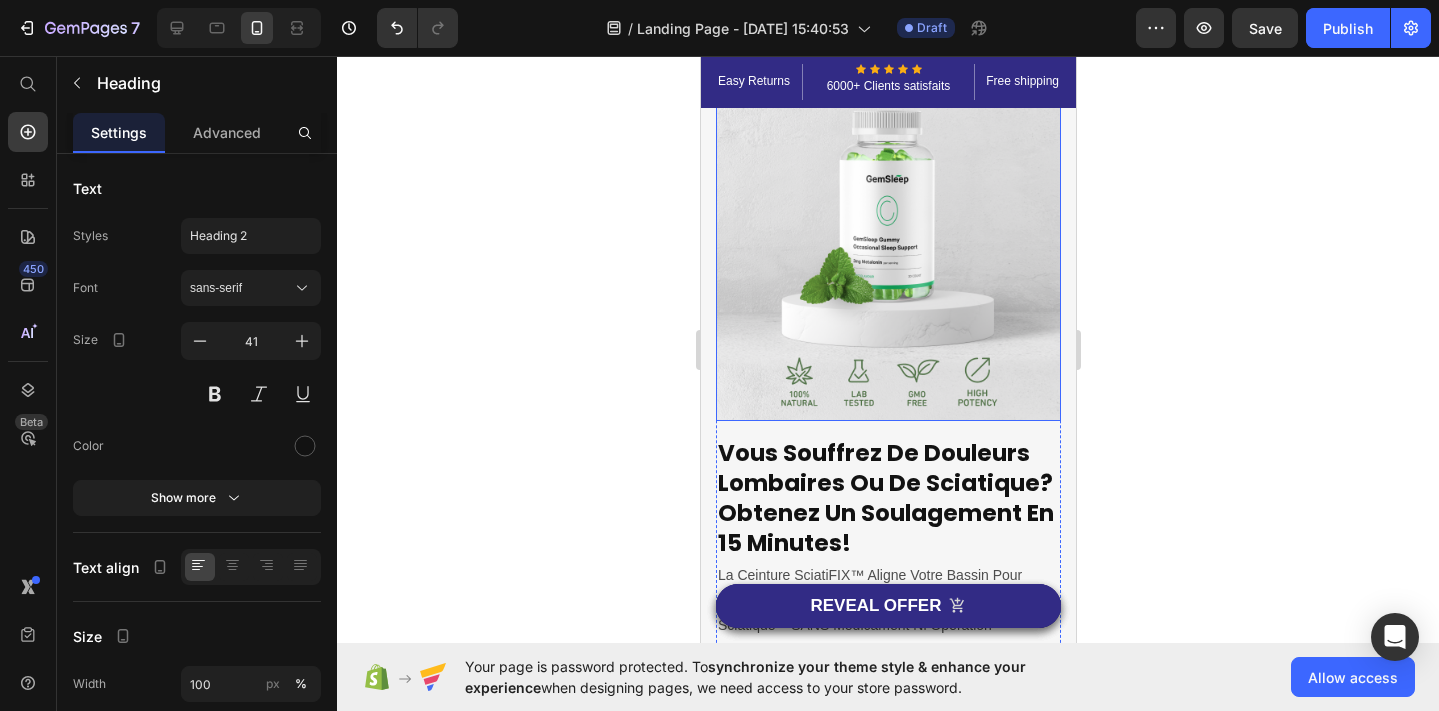 scroll, scrollTop: 0, scrollLeft: 0, axis: both 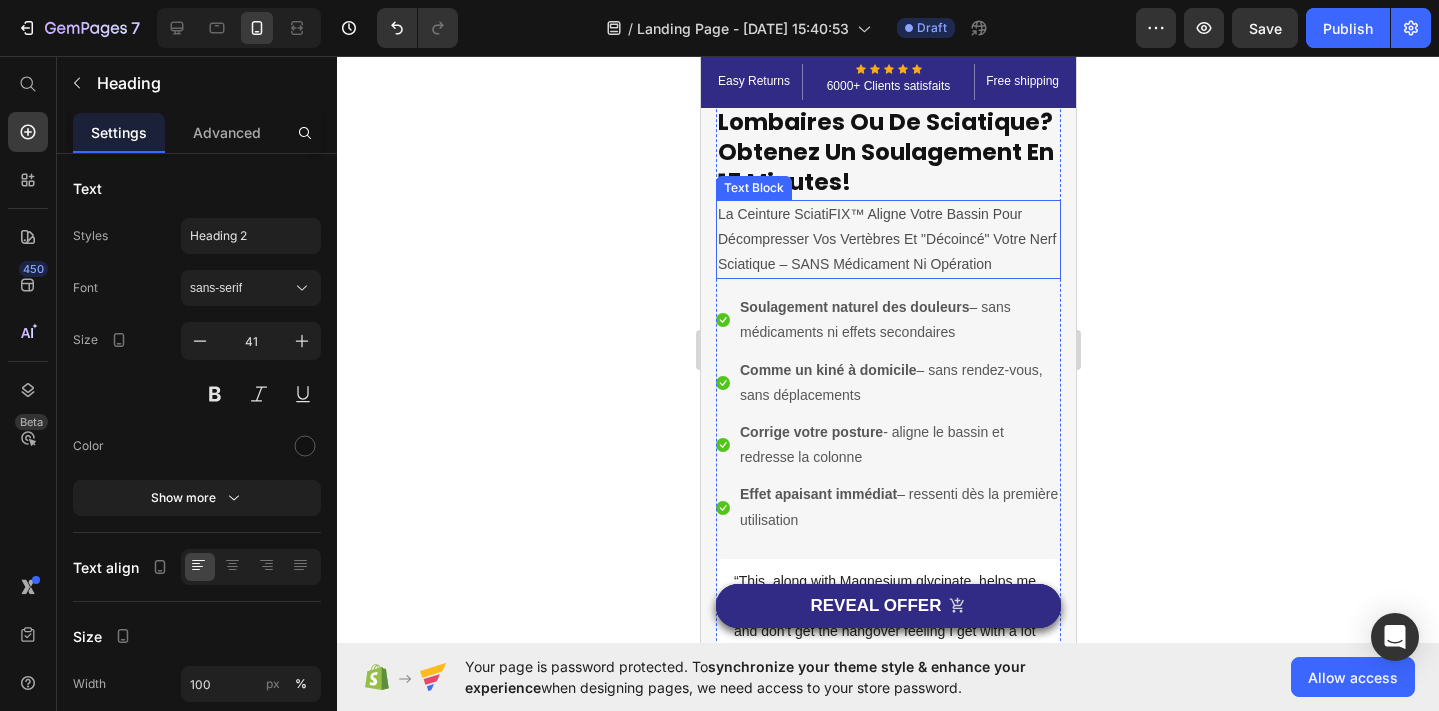 click on "La Ceinture SciatiFIX™ Aligne Votre Bassin Pour Décompresser Vos Vertèbres Et "Décoincé" Votre Nerf Sciatique – SANS Médicament Ni Opération" at bounding box center (887, 240) 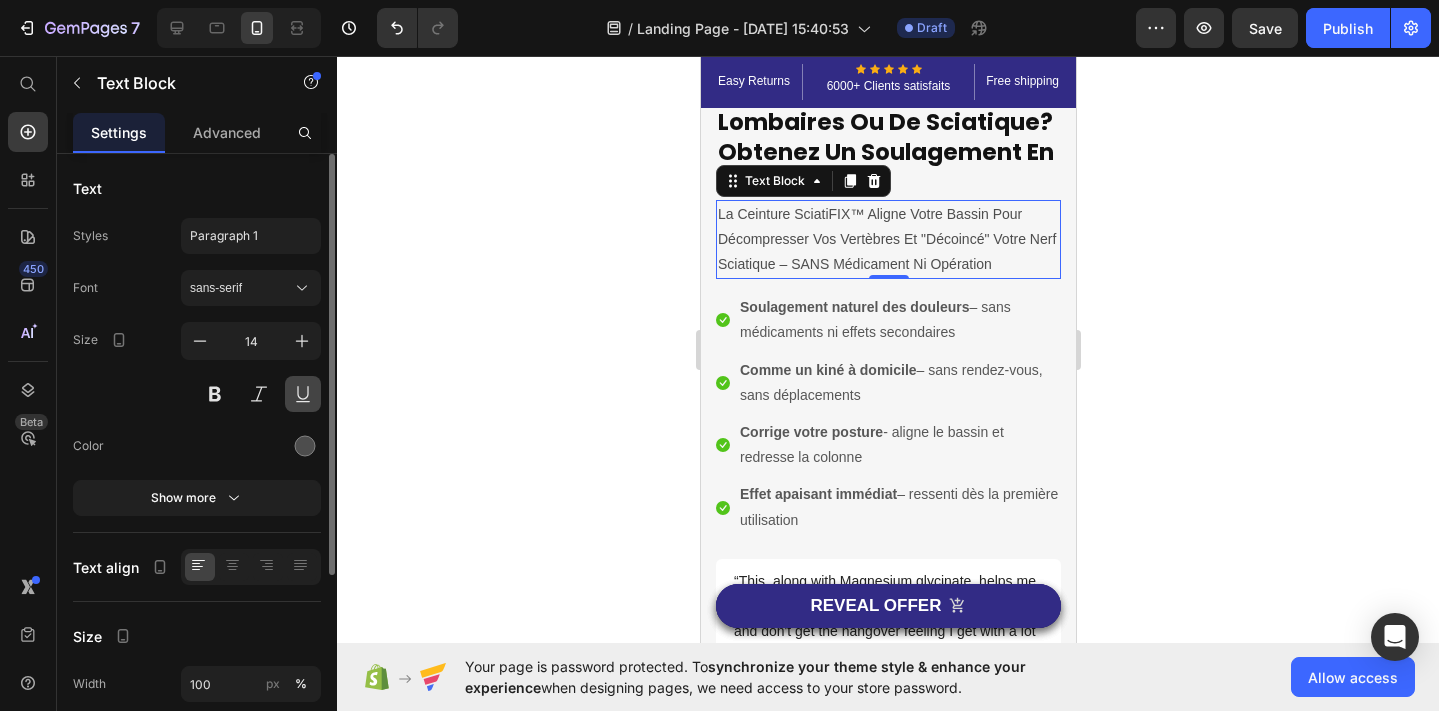 click at bounding box center [302, 341] 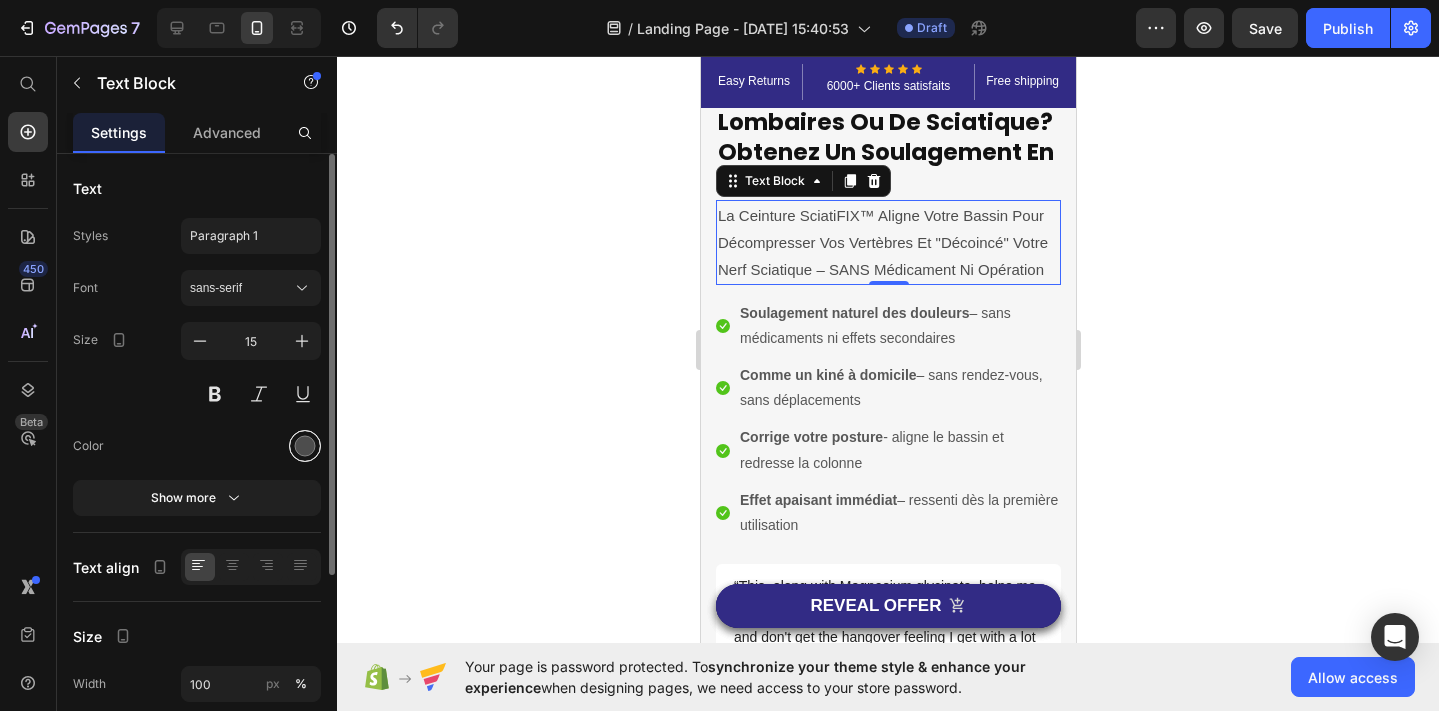click at bounding box center [305, 446] 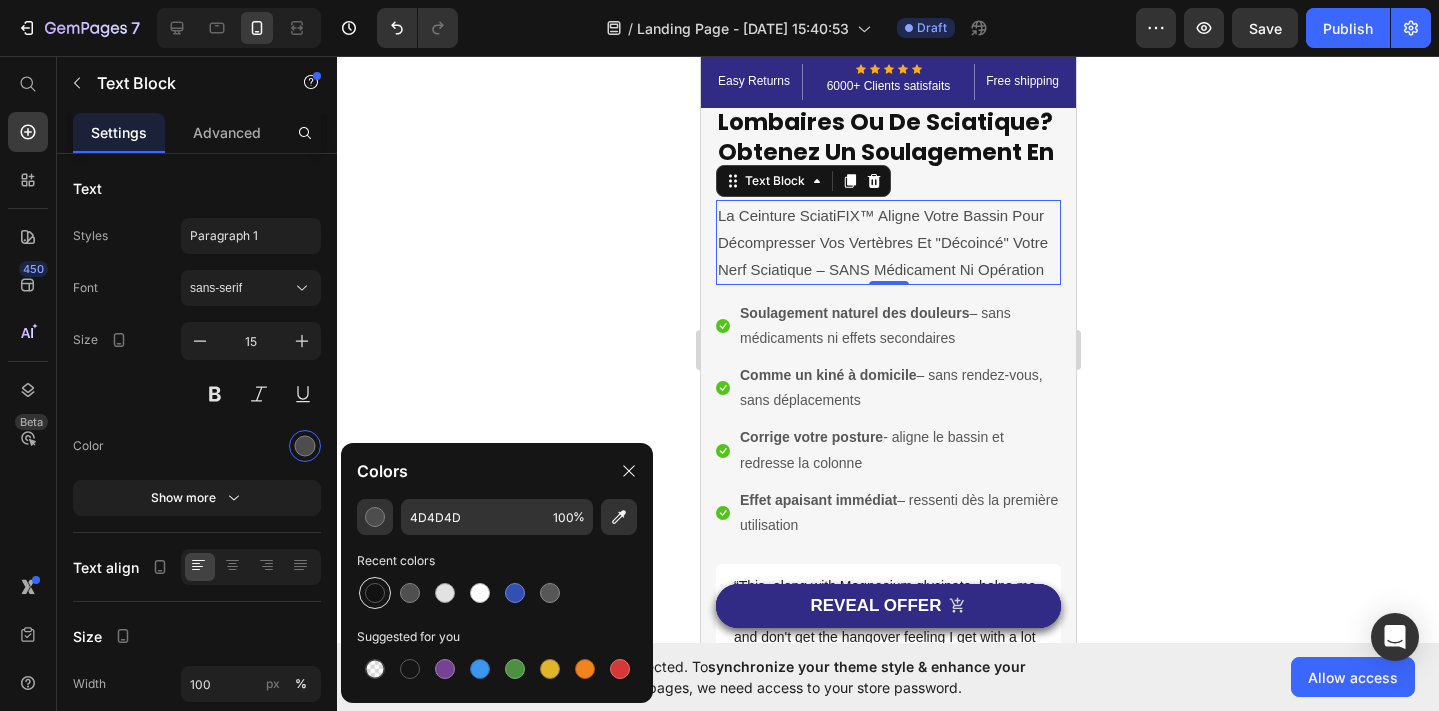 click at bounding box center (375, 593) 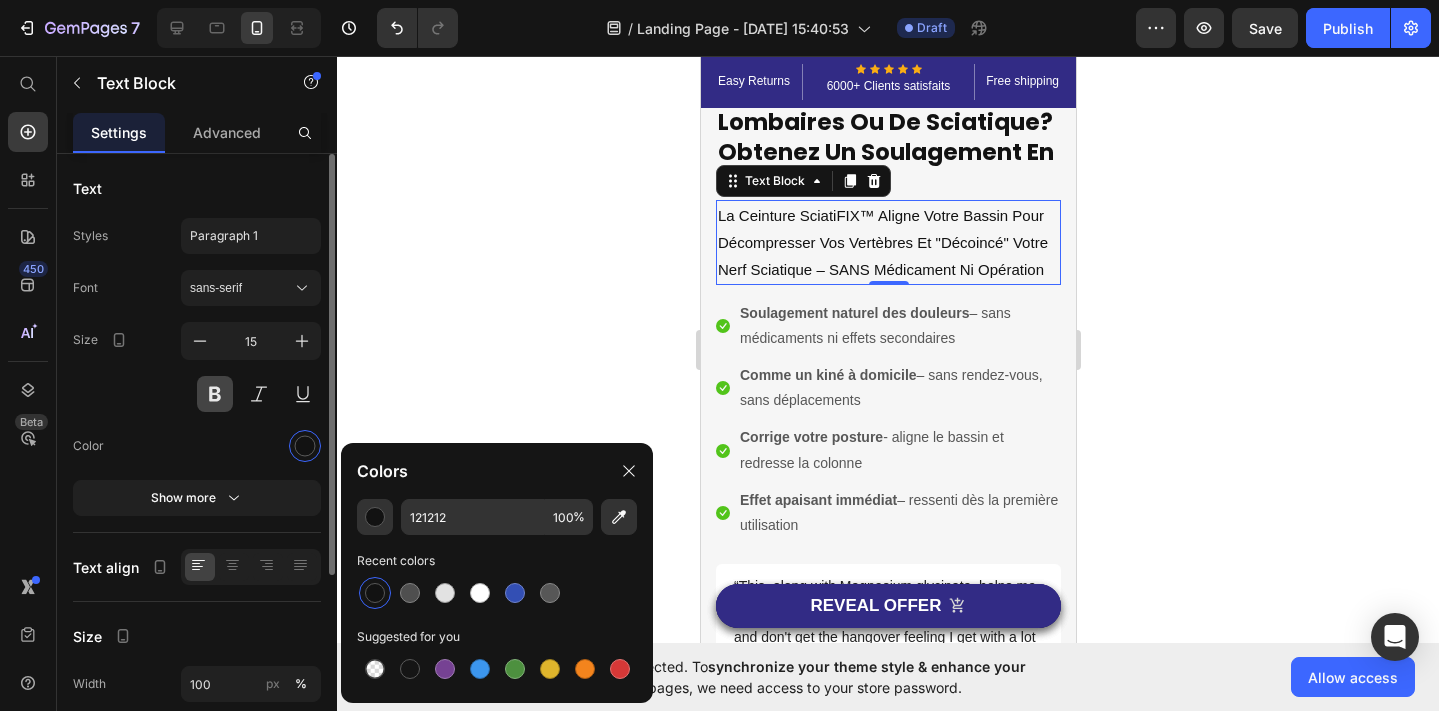 click at bounding box center (215, 394) 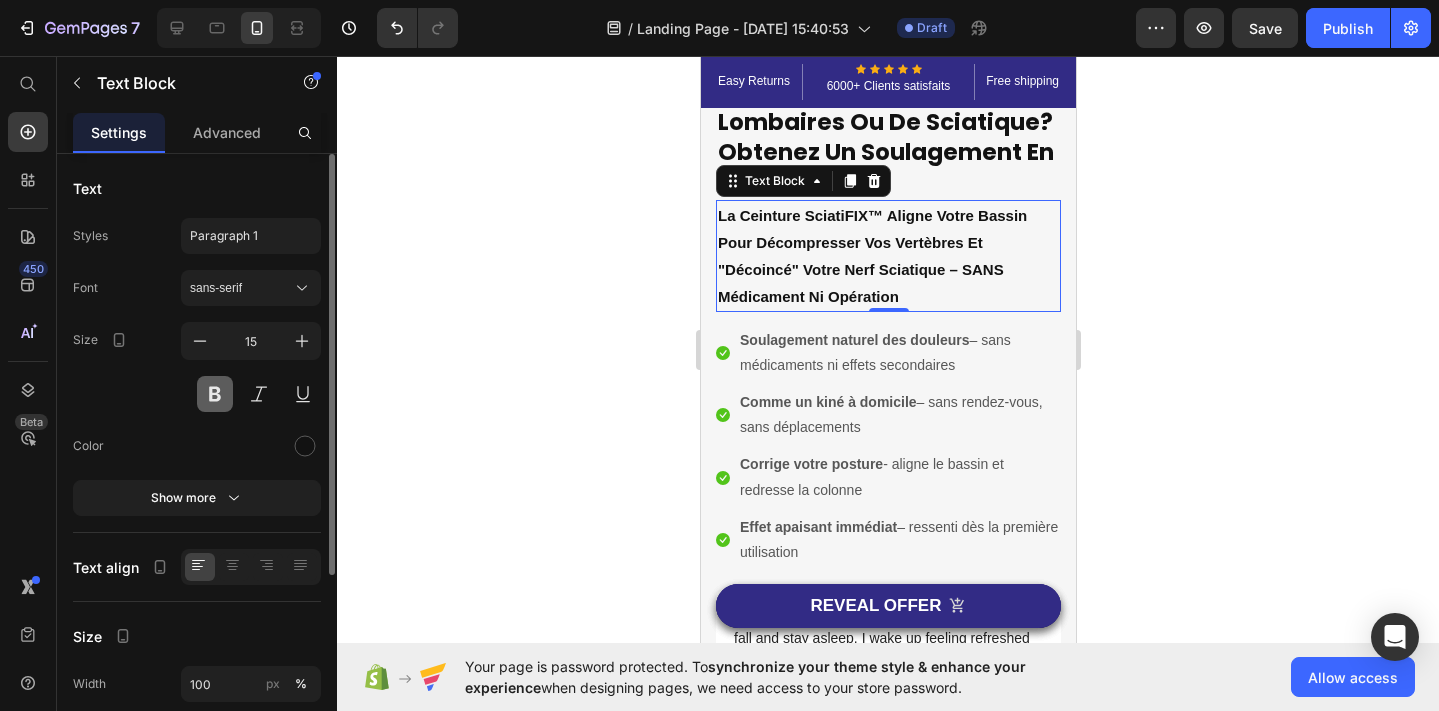 click at bounding box center (215, 394) 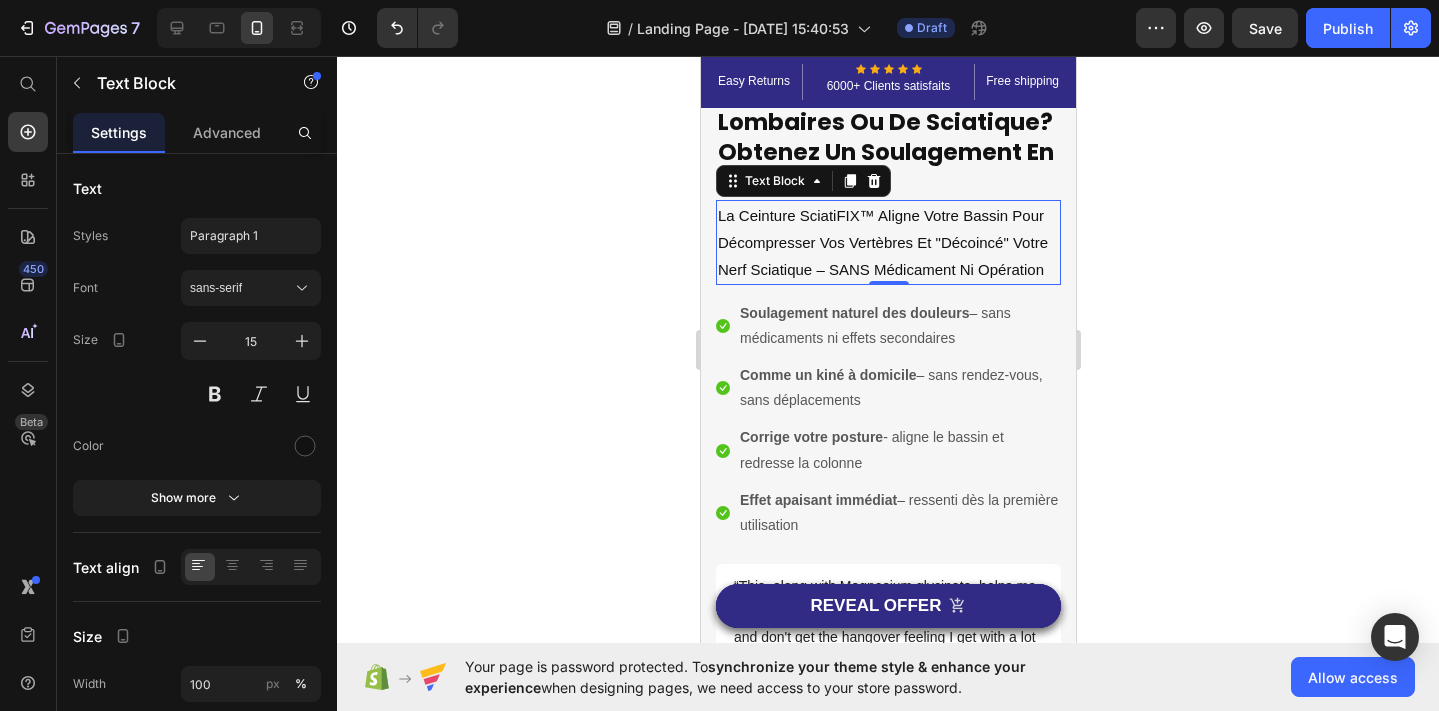 click 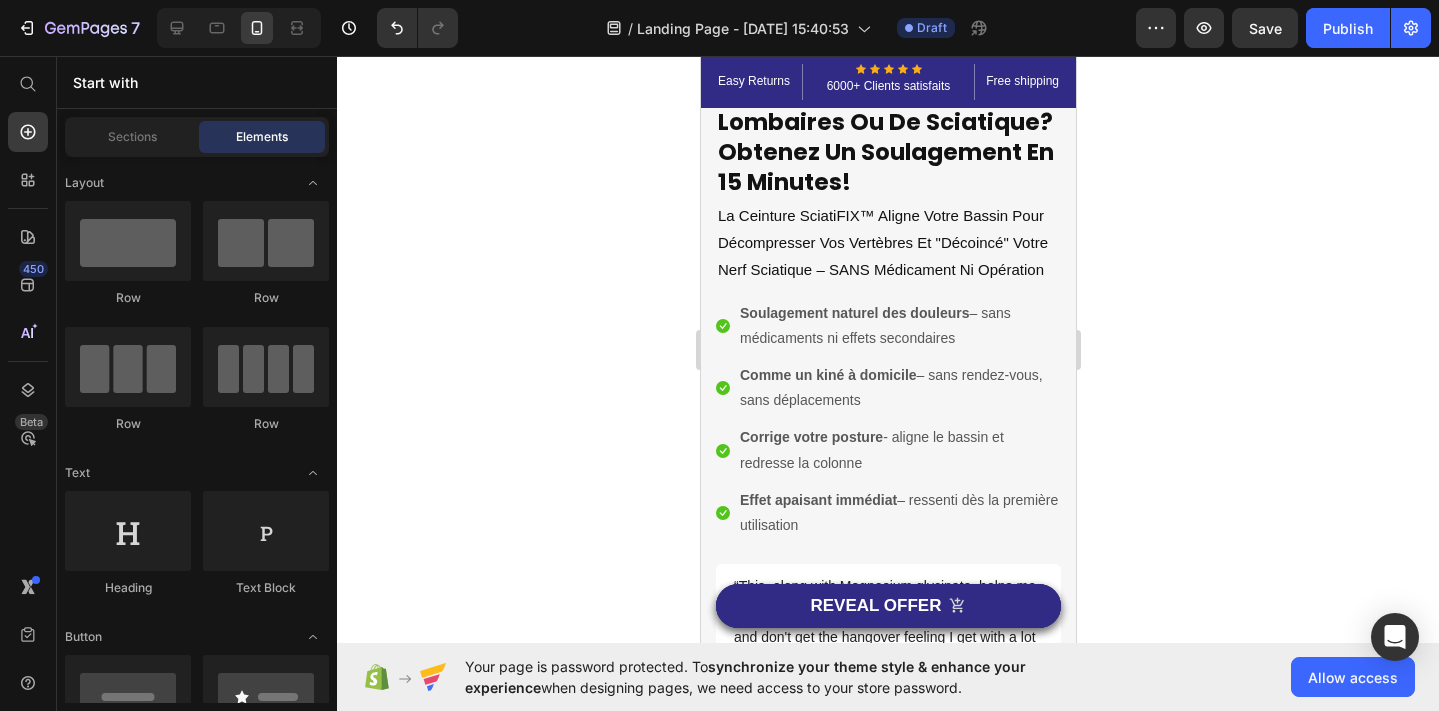 click on "La Ceinture SciatiFIX™ Aligne Votre Bassin Pour Décompresser Vos Vertèbres Et "Décoincé" Votre Nerf Sciatique – SANS Médicament Ni Opération" at bounding box center [887, 242] 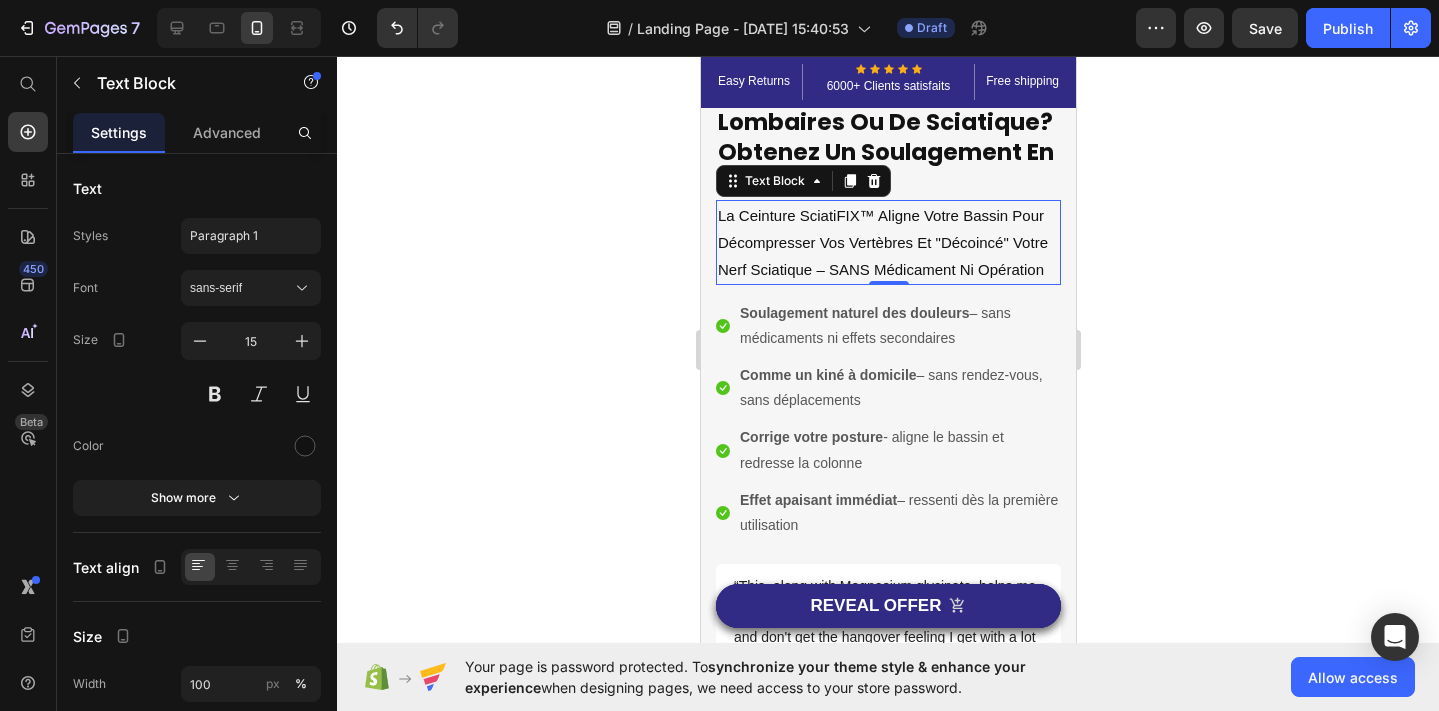 click on "La Ceinture SciatiFIX™ Aligne Votre Bassin Pour Décompresser Vos Vertèbres Et "Décoincé" Votre Nerf Sciatique – SANS Médicament Ni Opération" at bounding box center [887, 242] 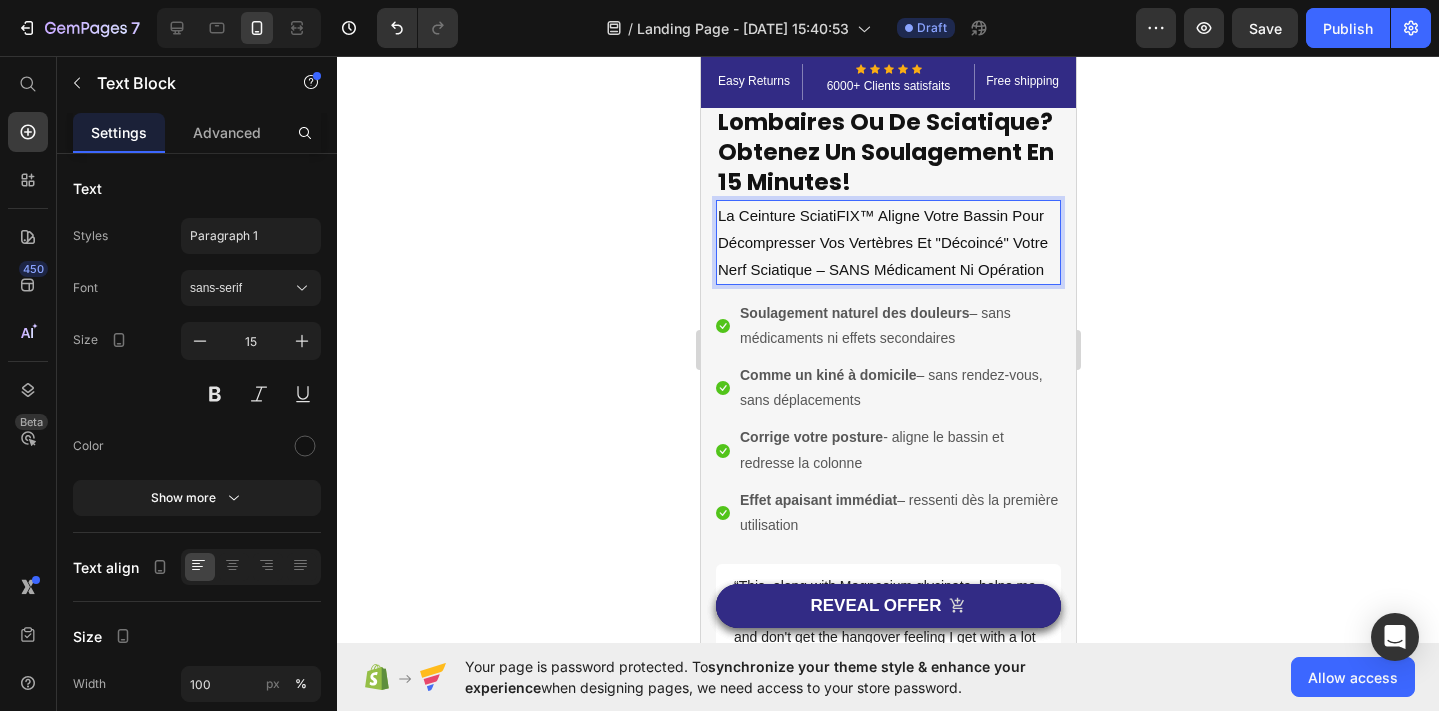 click on "La Ceinture SciatiFIX™ Aligne Votre Bassin Pour Décompresser Vos Vertèbres Et "Décoincé" Votre Nerf Sciatique – SANS Médicament Ni Opération" at bounding box center [887, 242] 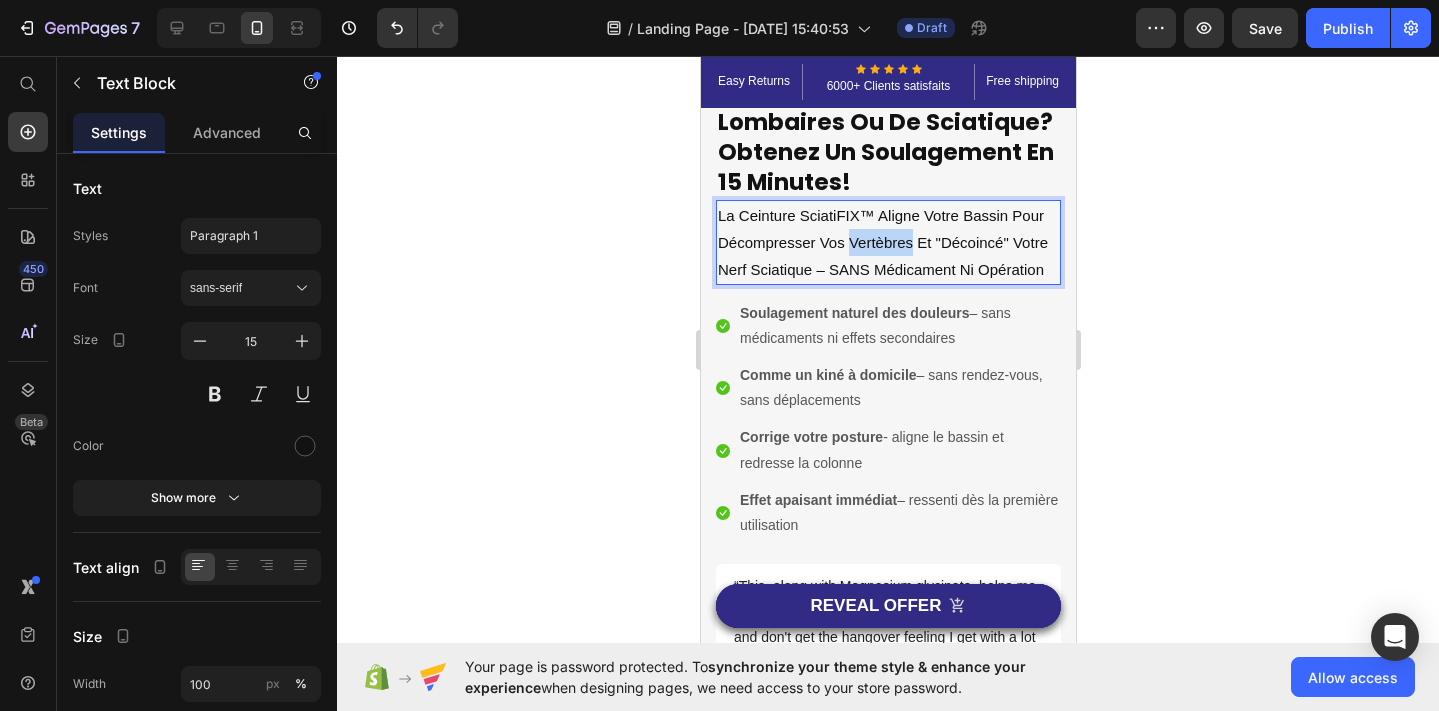 click on "La Ceinture SciatiFIX™ Aligne Votre Bassin Pour Décompresser Vos Vertèbres Et "Décoincé" Votre Nerf Sciatique – SANS Médicament Ni Opération" at bounding box center [887, 242] 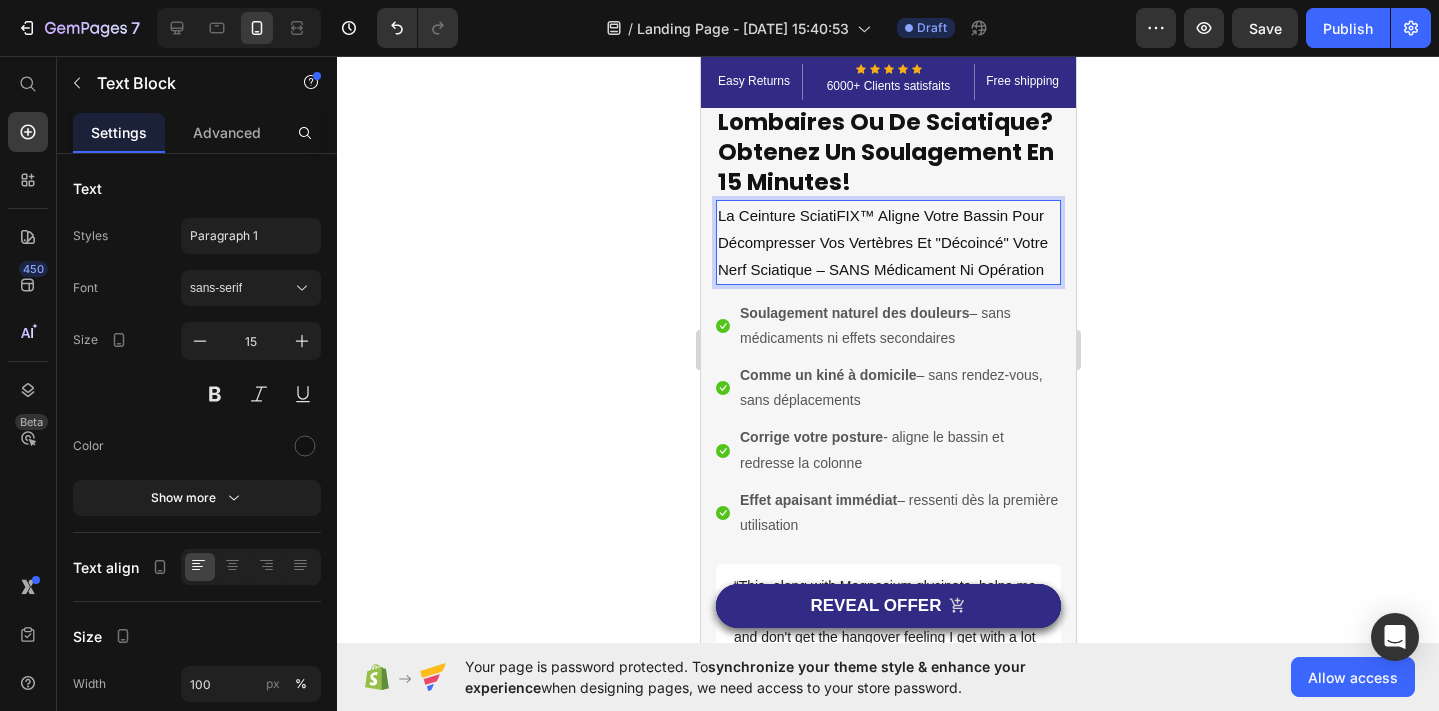 click on "La Ceinture SciatiFIX™ Aligne Votre Bassin Pour Décompresser Vos Vertèbres Et "Décoincé" Votre Nerf Sciatique – SANS Médicament Ni Opération" at bounding box center [887, 242] 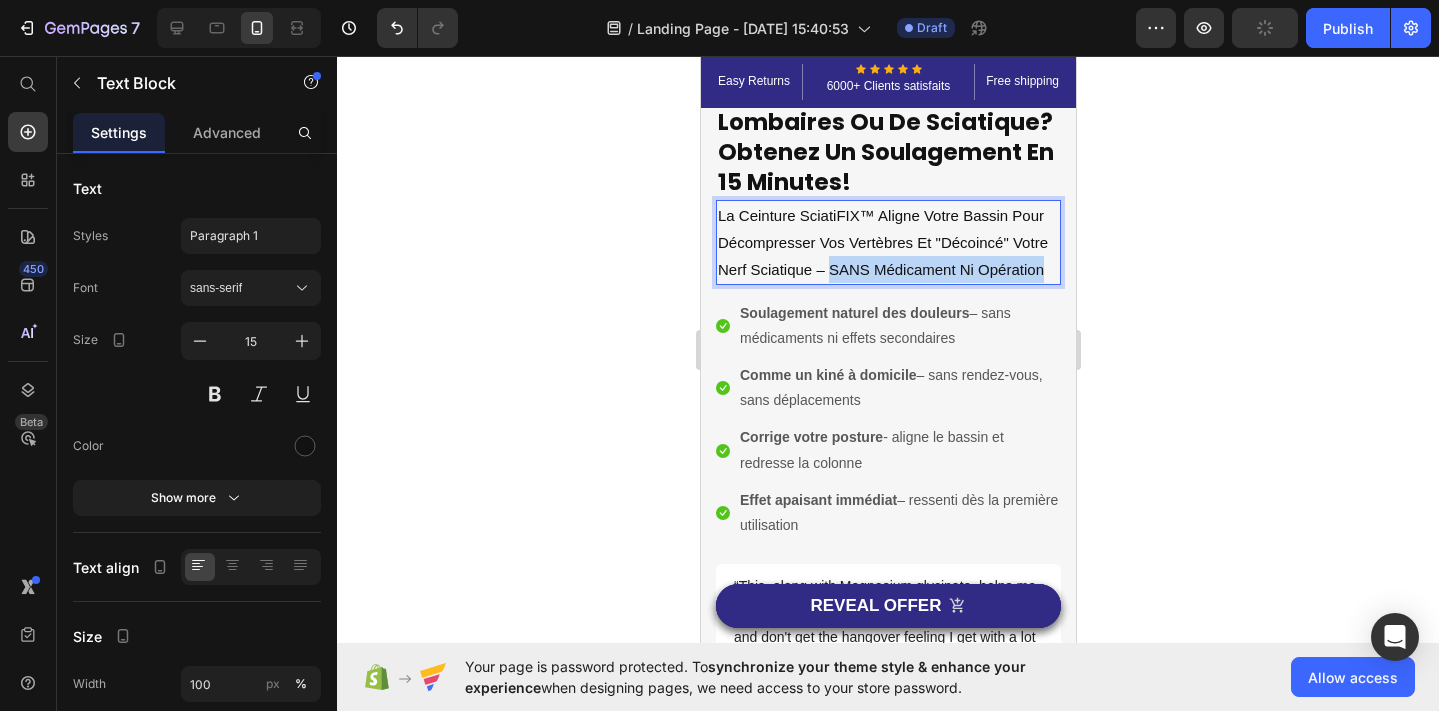 drag, startPoint x: 829, startPoint y: 266, endPoint x: 1038, endPoint y: 265, distance: 209.0024 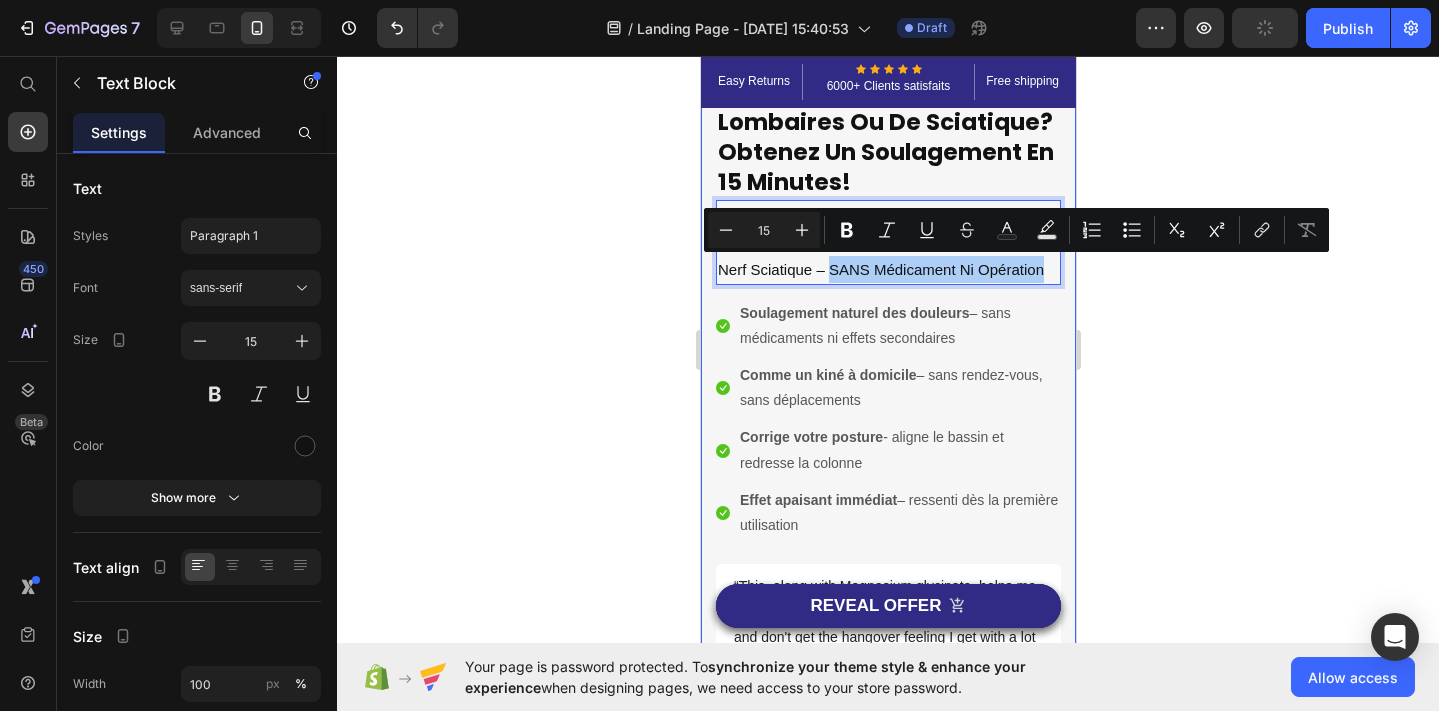 click 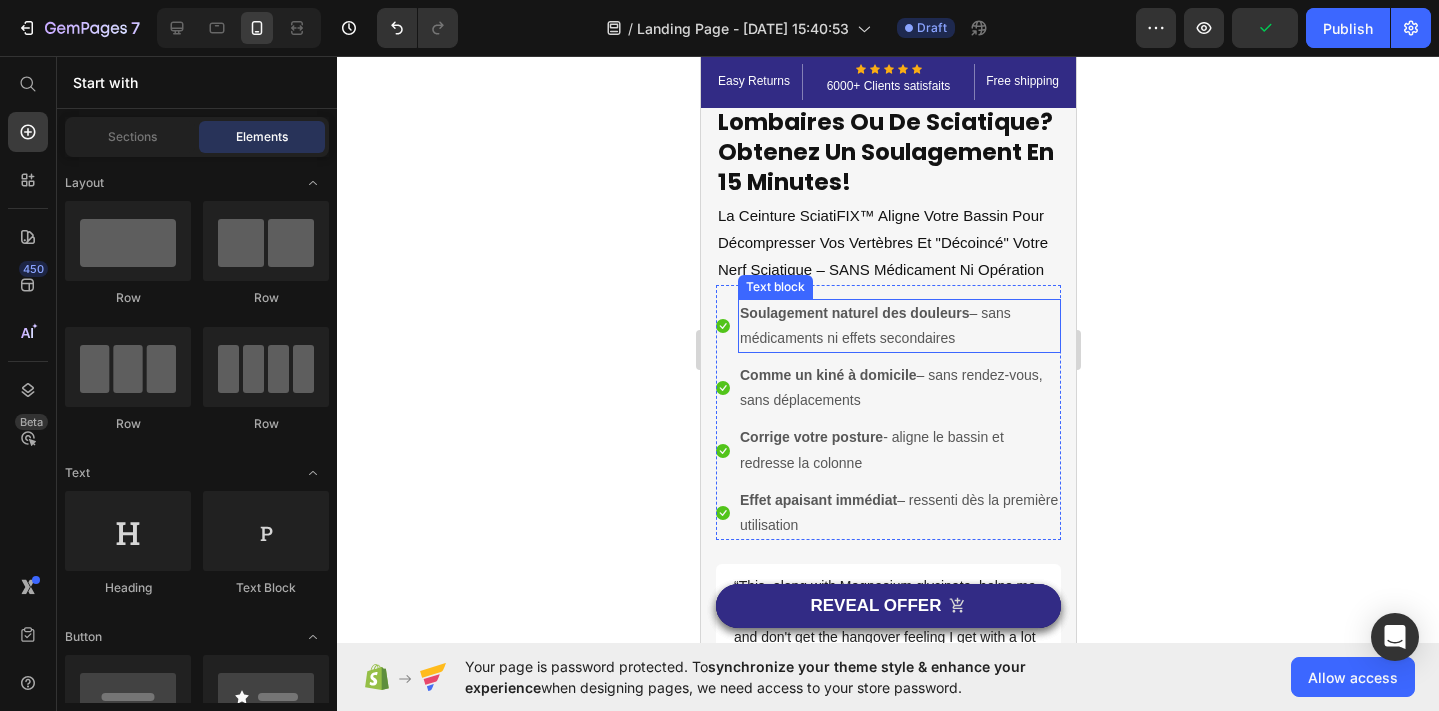 click on "Soulagement naturel des douleurs  – sans médicaments ni effets secondaires" at bounding box center [898, 326] 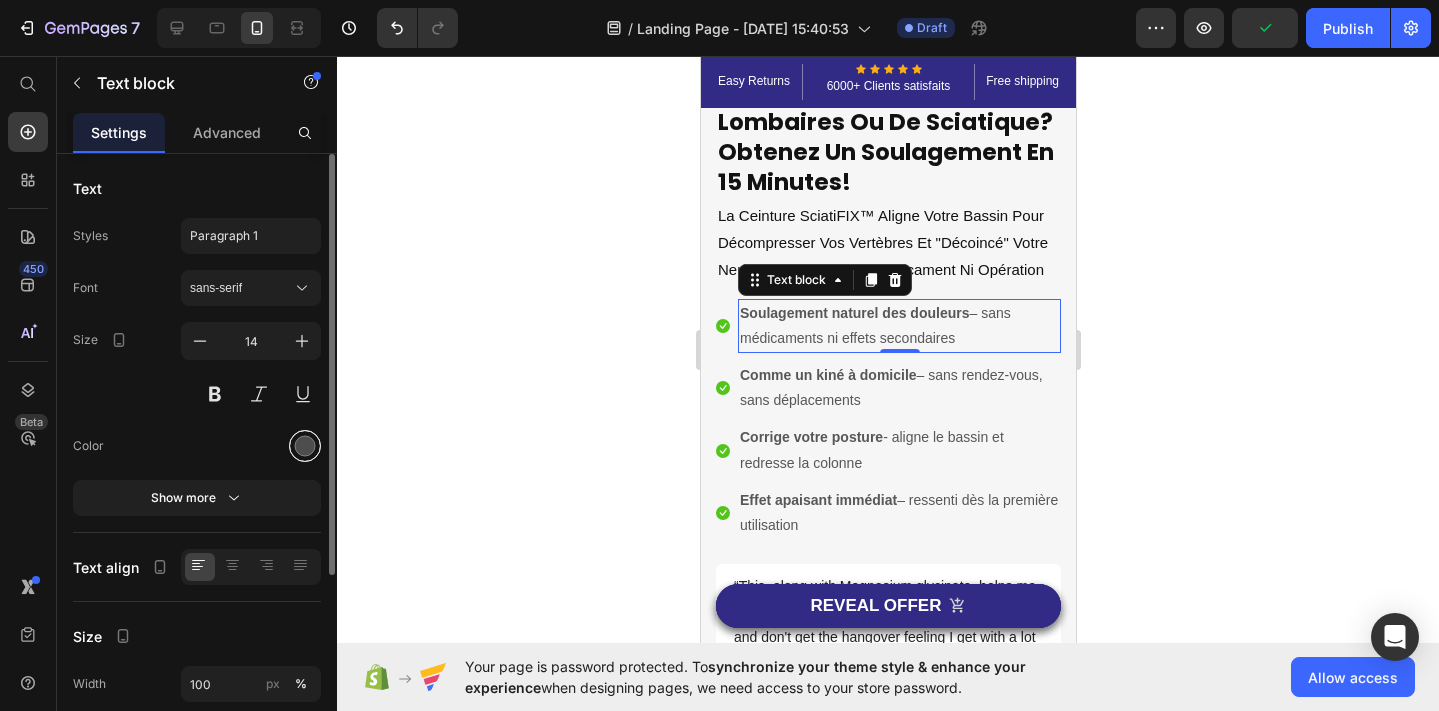 click at bounding box center [305, 446] 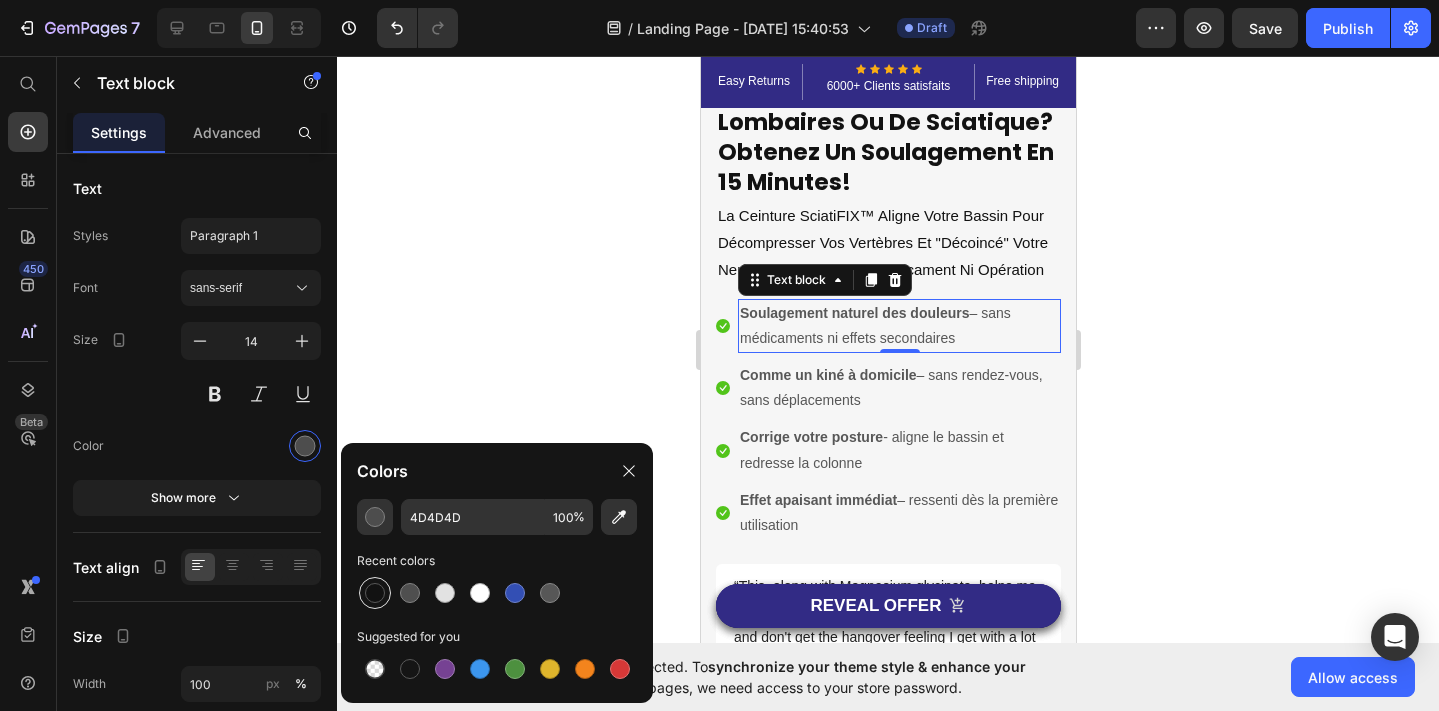 click at bounding box center (375, 593) 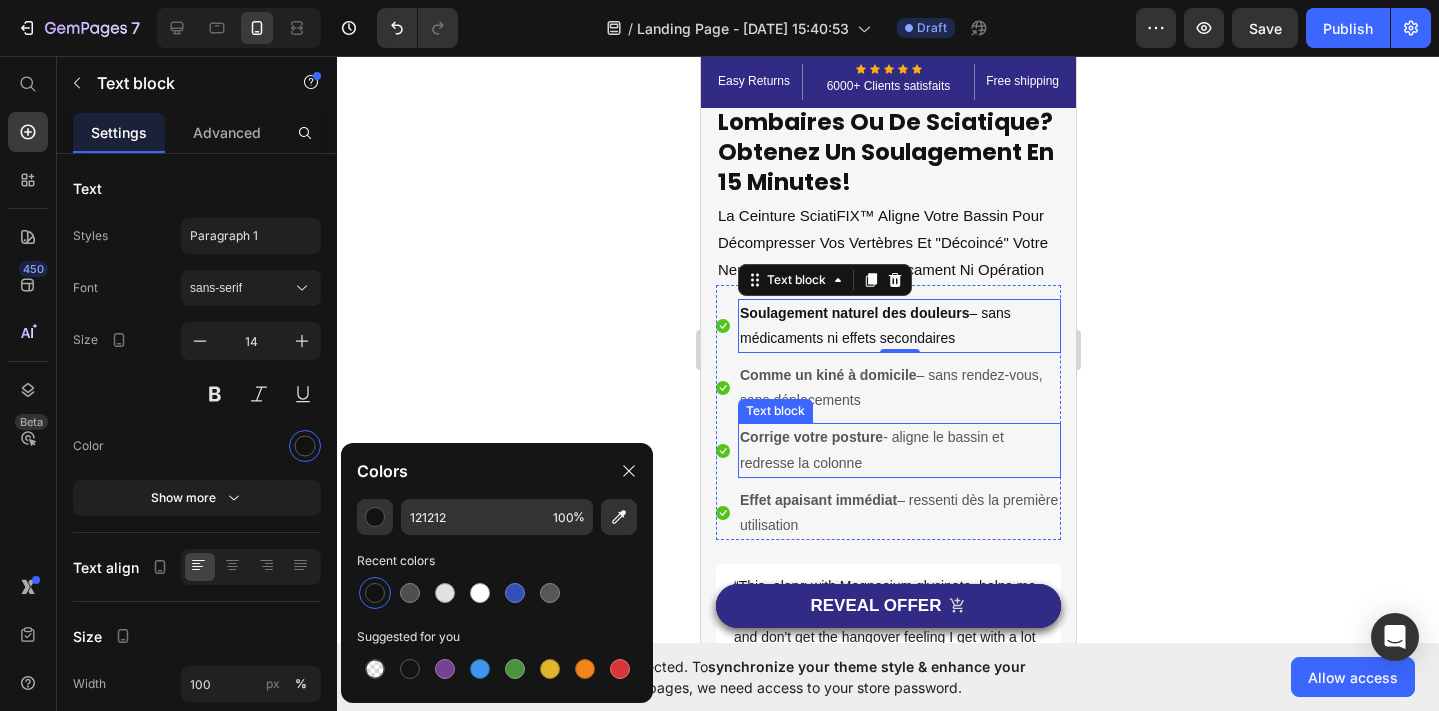 click on "Comme un kiné à domicile  – sans rendez-vous, sans déplacements" at bounding box center (898, 388) 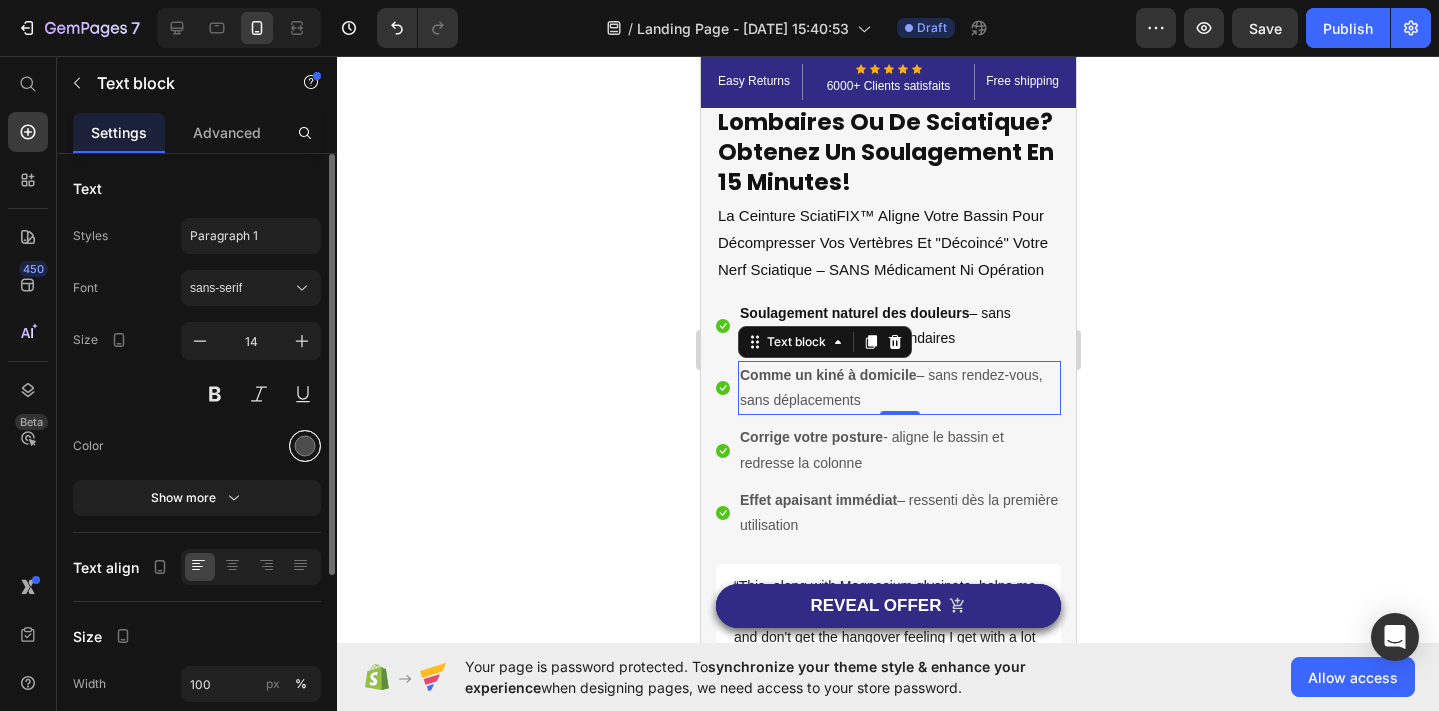 click at bounding box center (305, 446) 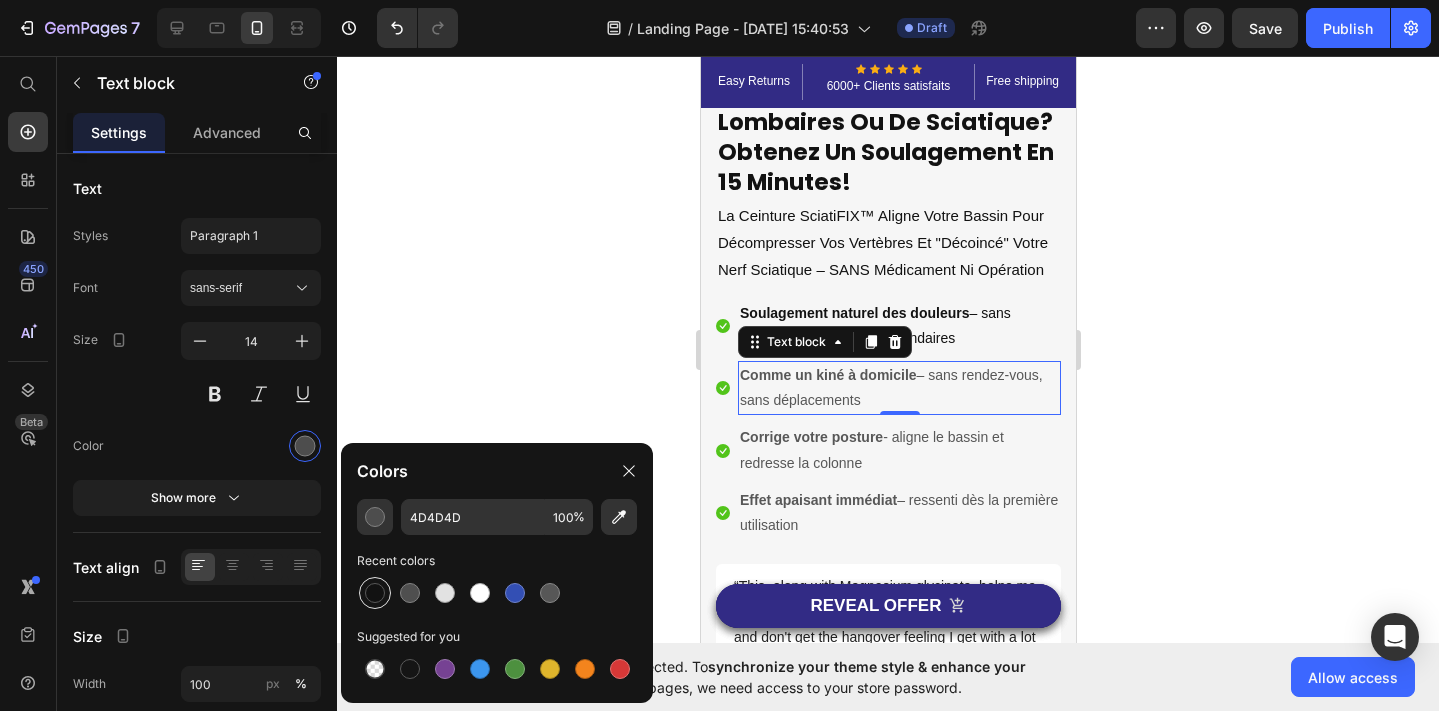 click at bounding box center (375, 593) 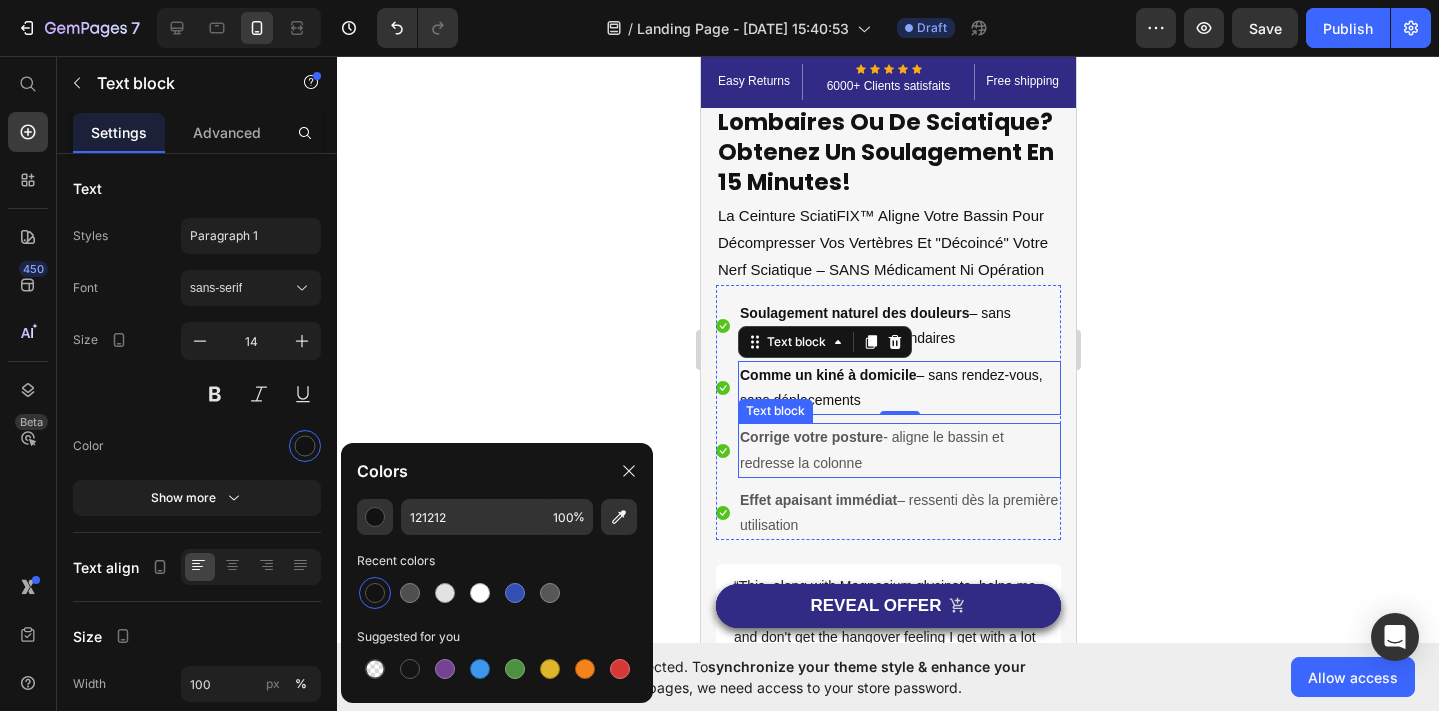 drag, startPoint x: 1177, startPoint y: 573, endPoint x: 784, endPoint y: 450, distance: 411.7985 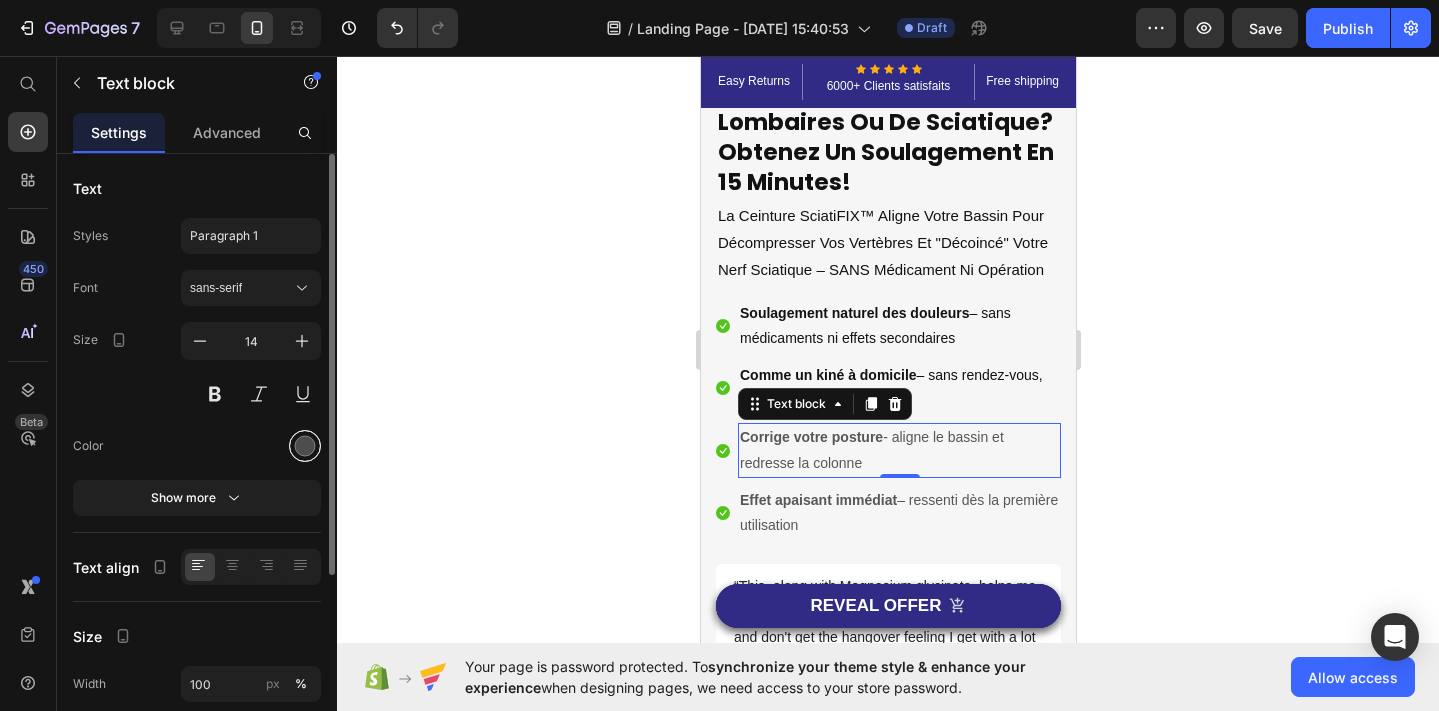 click at bounding box center [305, 446] 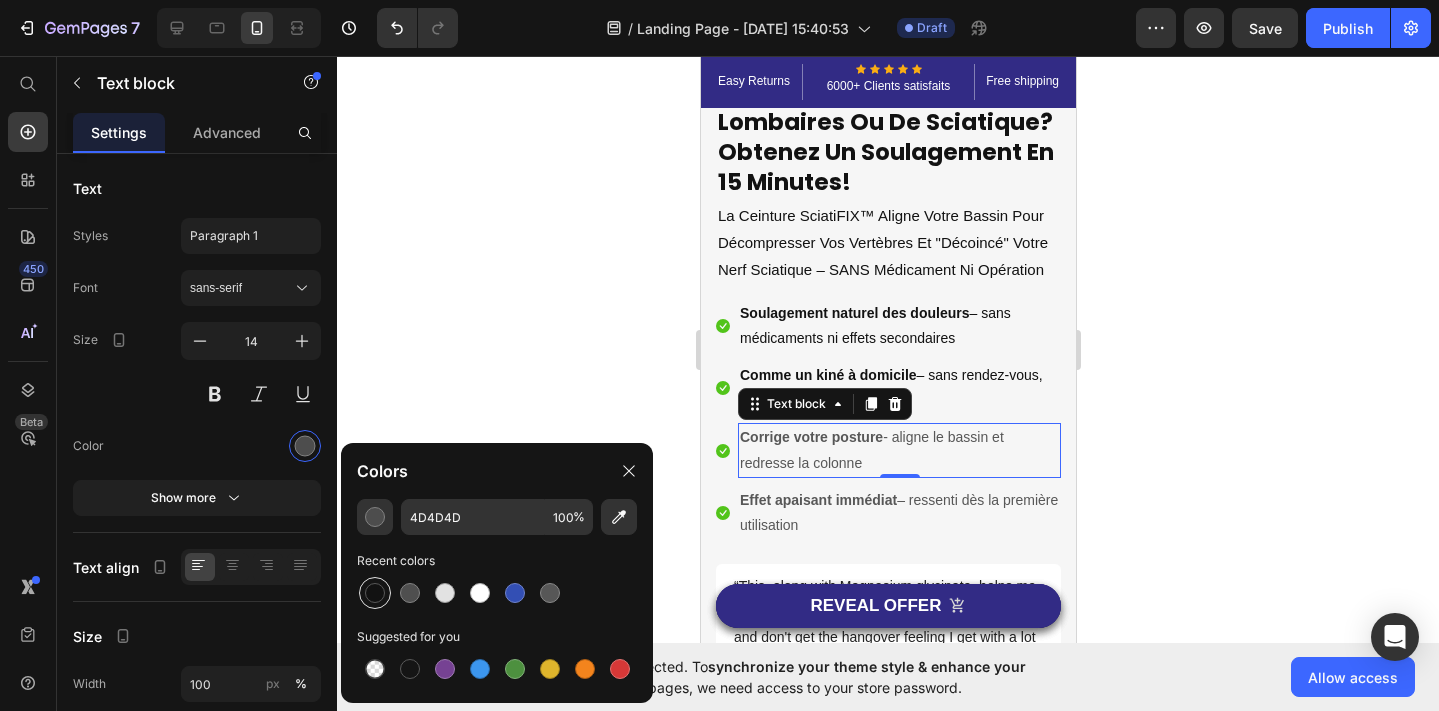 click at bounding box center (375, 593) 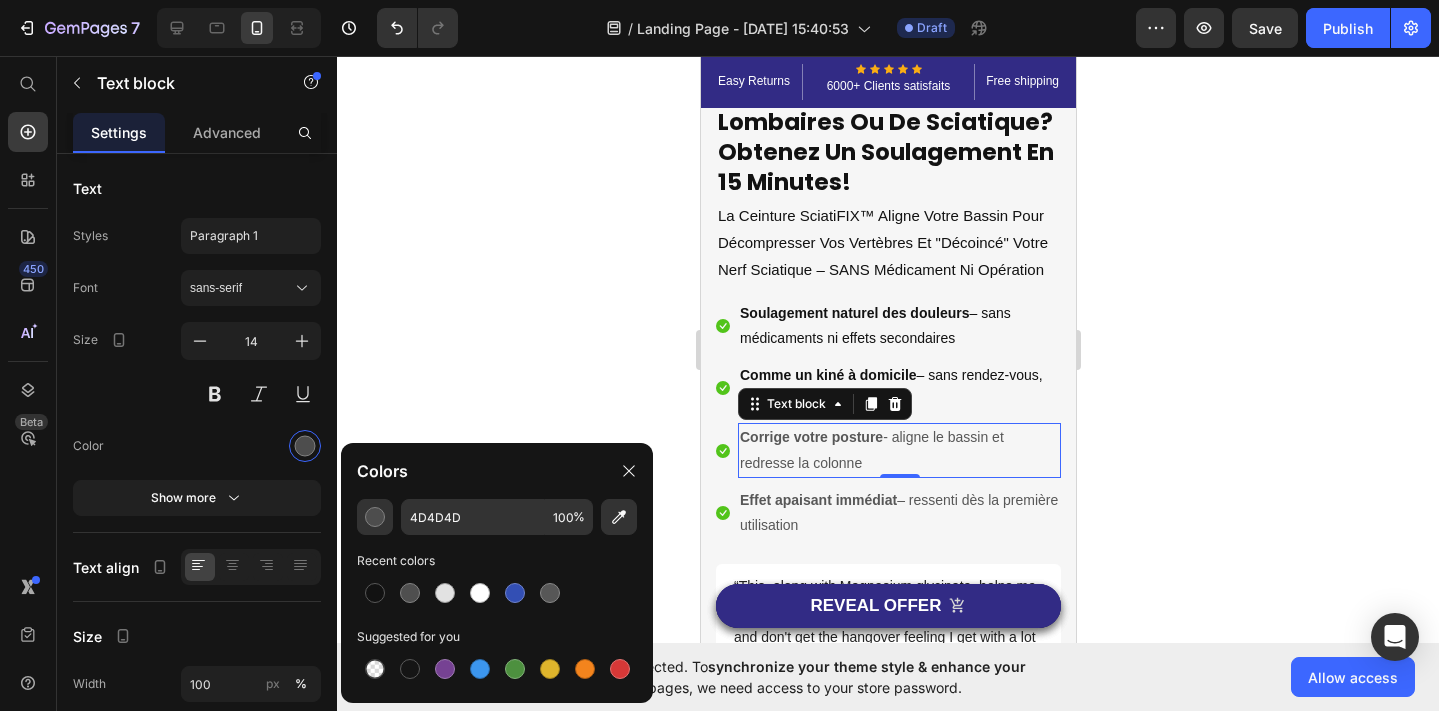 type on "121212" 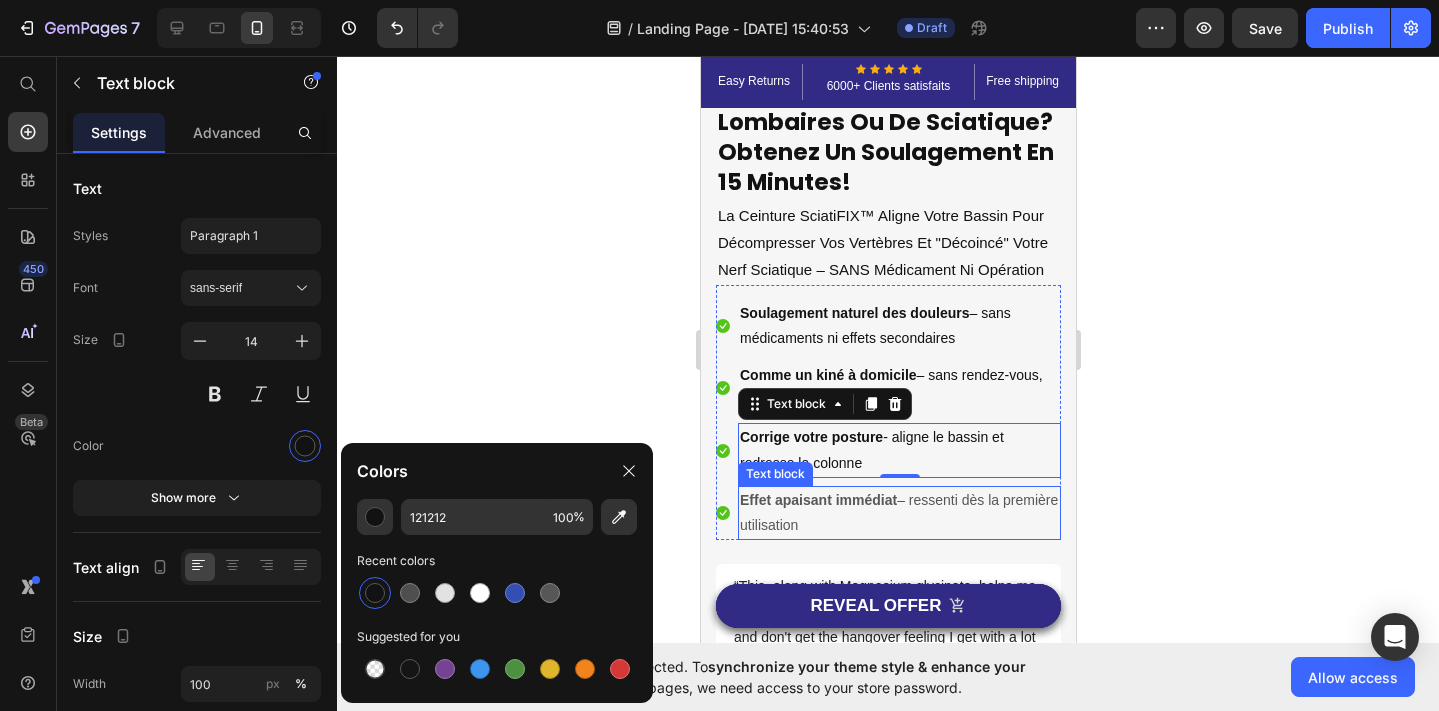 click on "Effet apaisant immédiat" at bounding box center (817, 500) 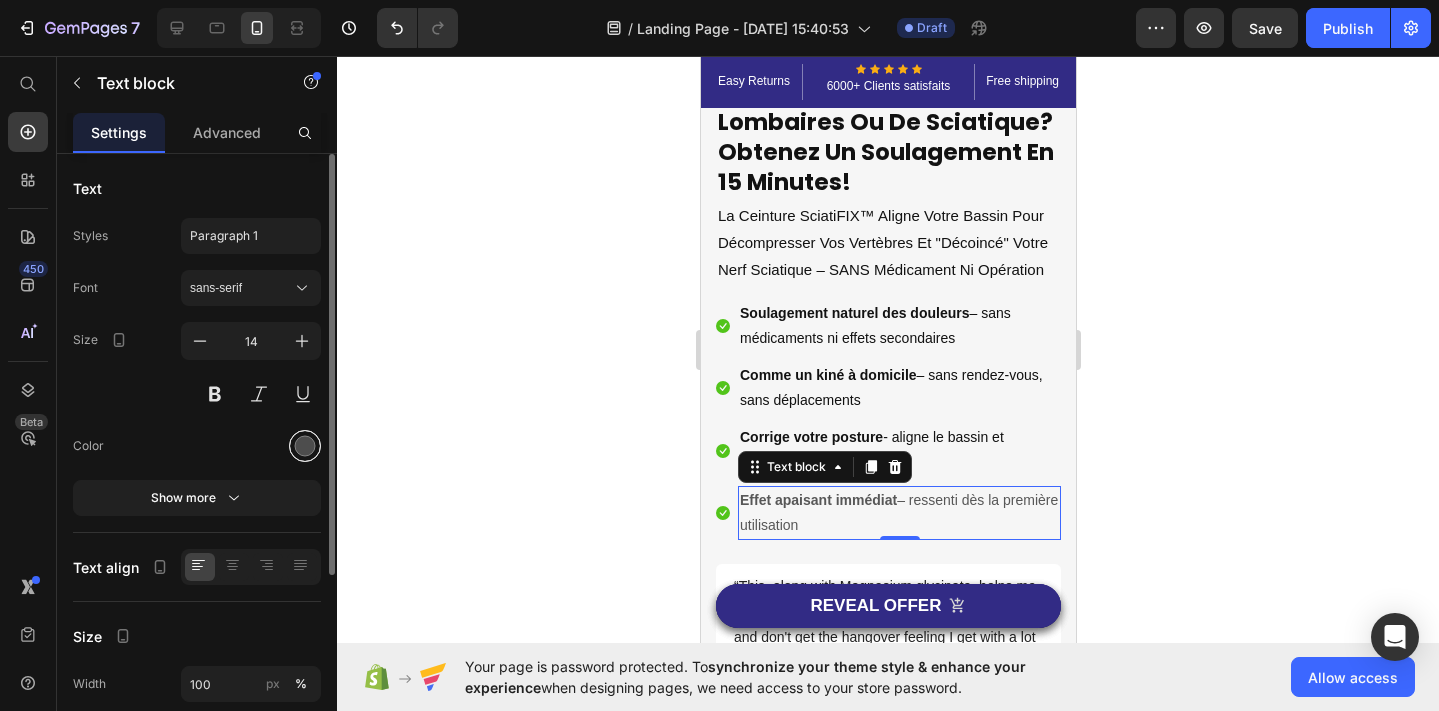 click at bounding box center (305, 446) 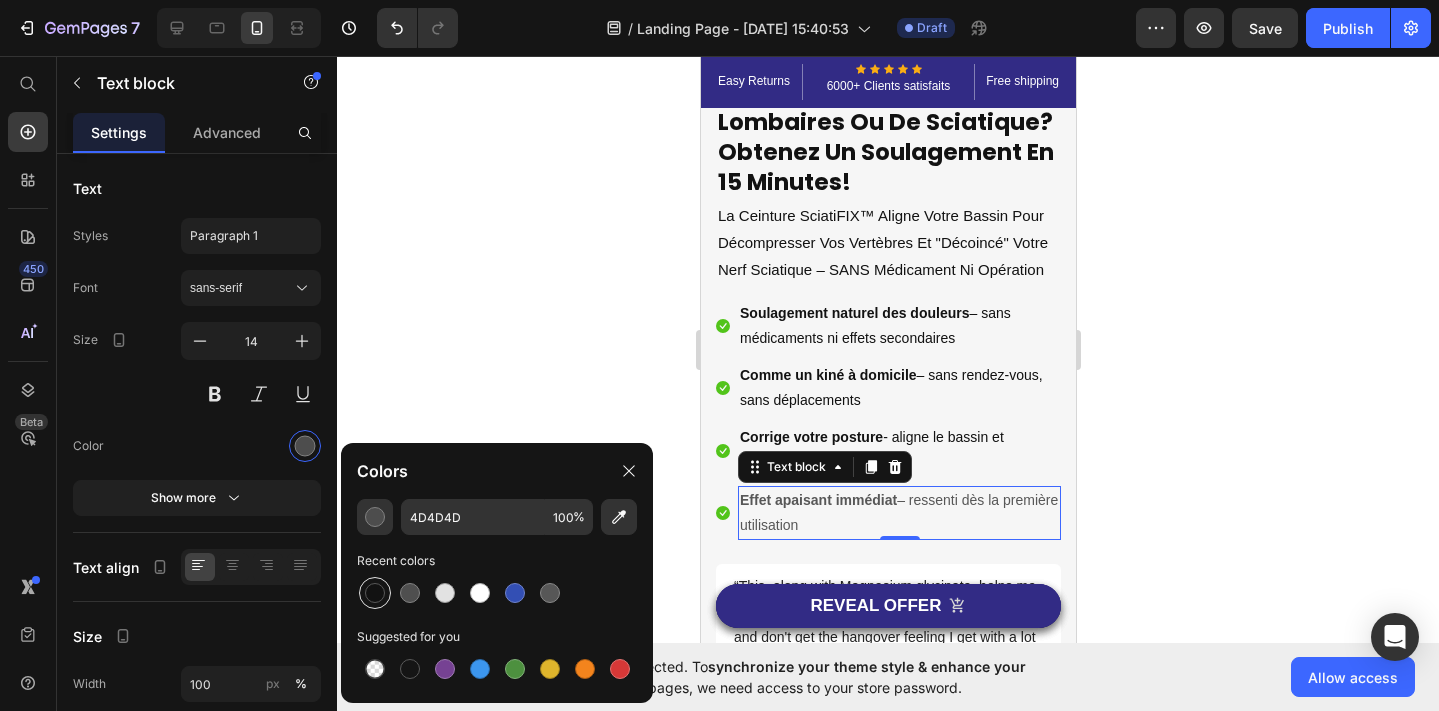 click at bounding box center [375, 593] 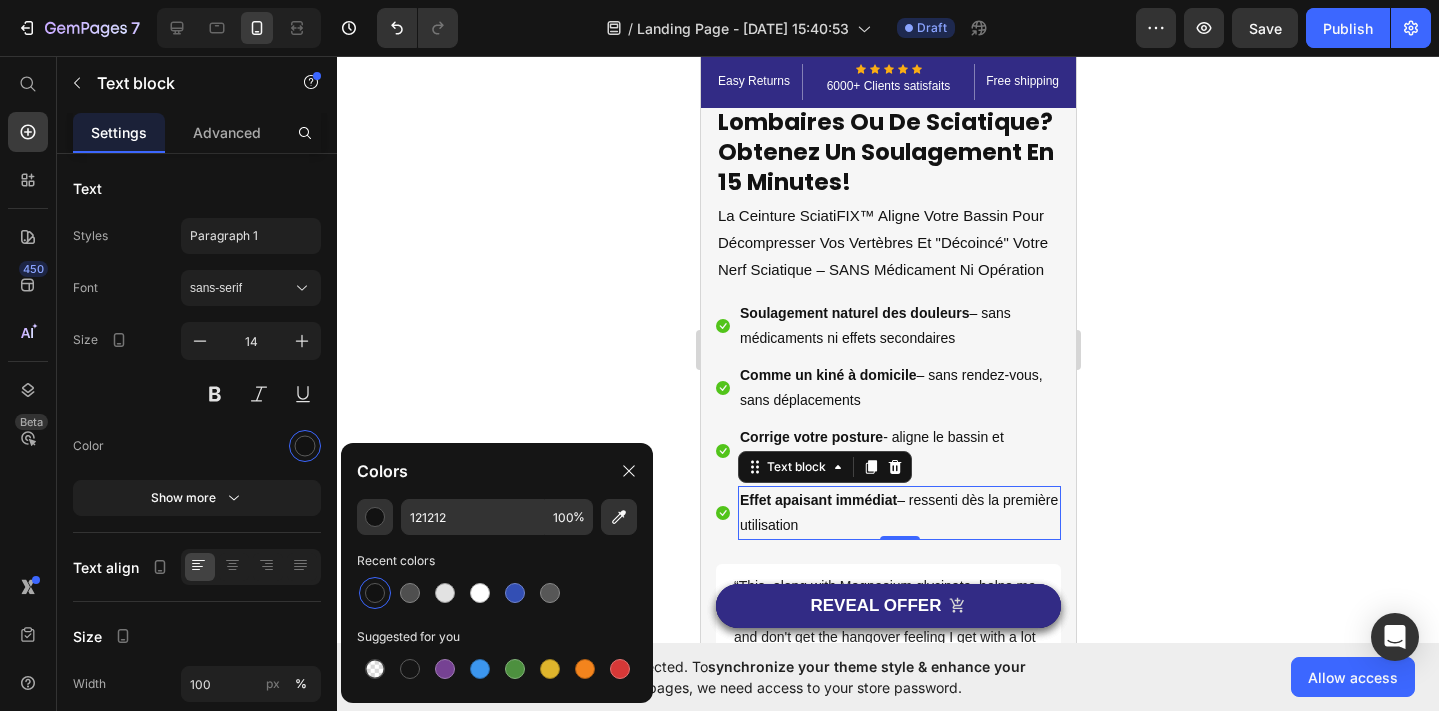 click 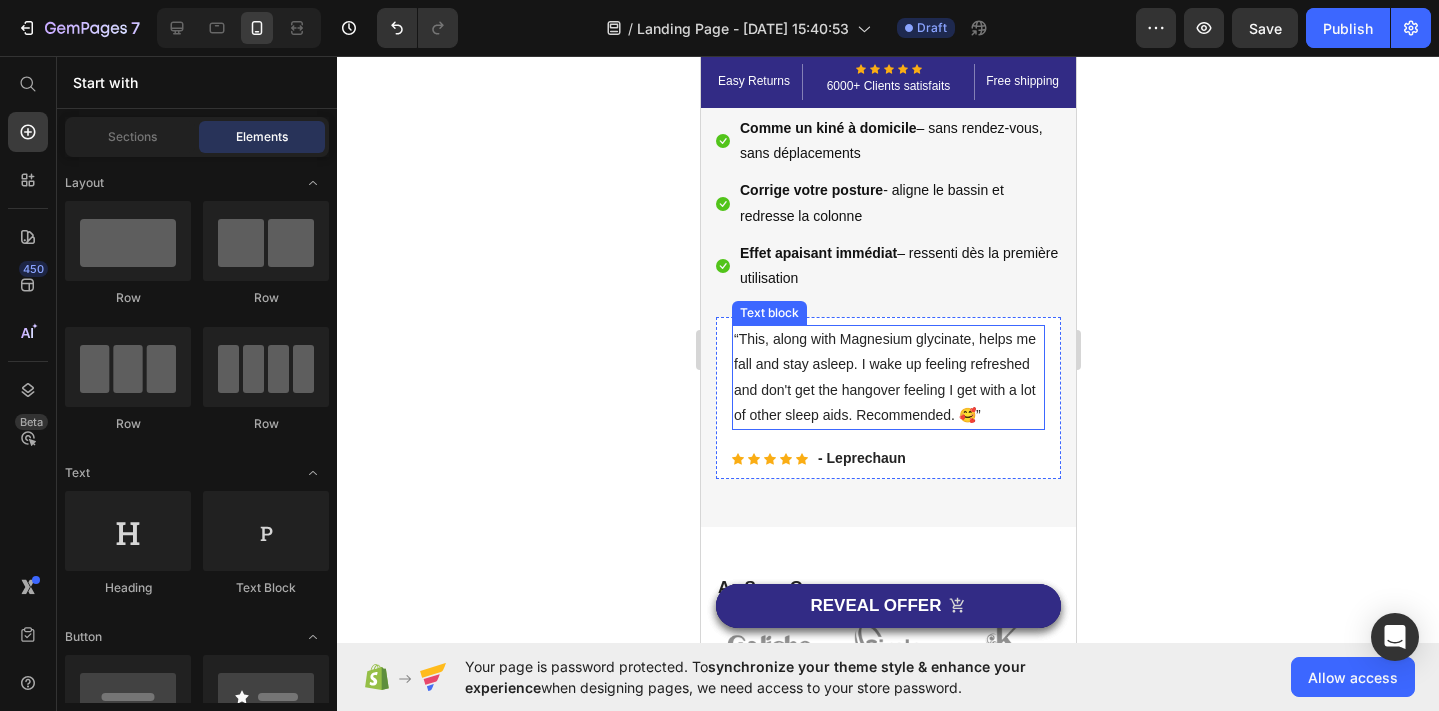 scroll, scrollTop: 639, scrollLeft: 0, axis: vertical 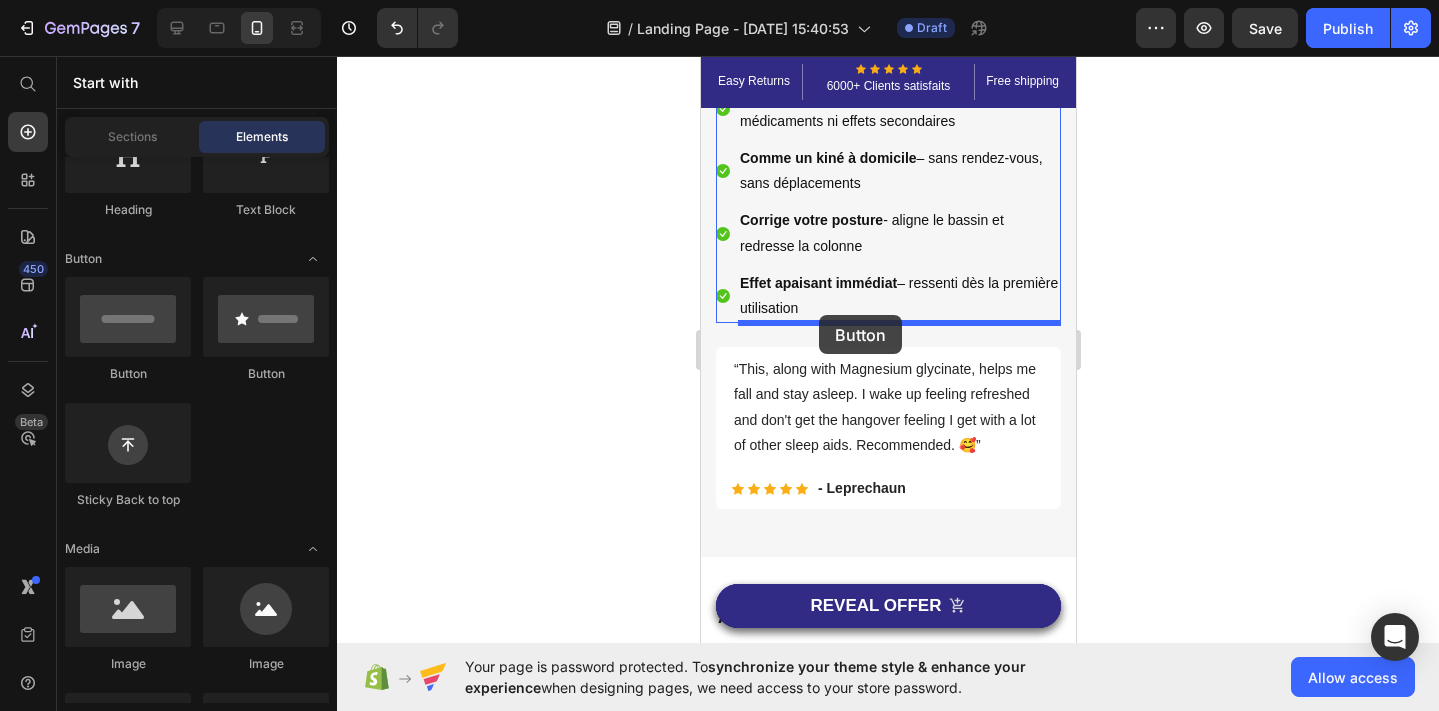 drag, startPoint x: 825, startPoint y: 389, endPoint x: 818, endPoint y: 313, distance: 76.321686 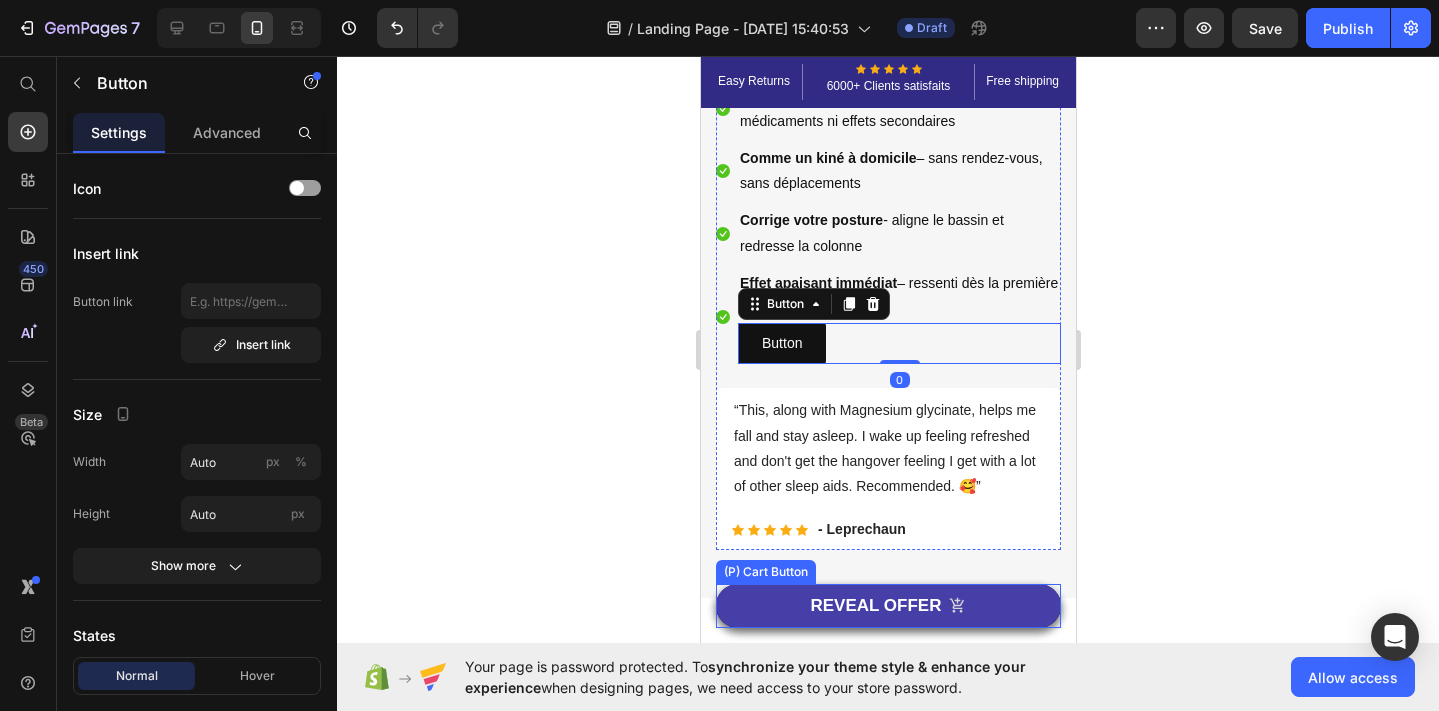 click on "REVEAL OFFER" at bounding box center [887, 606] 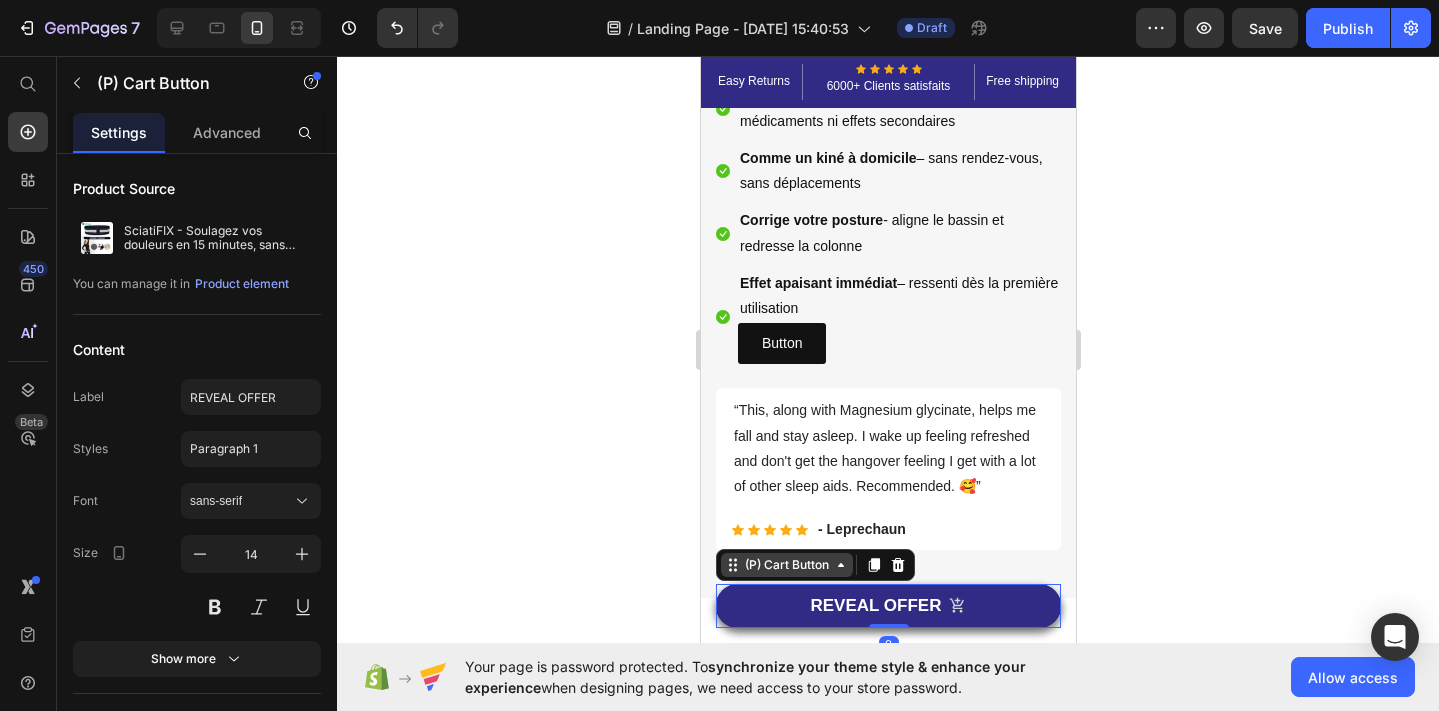 click on "(P) Cart Button" at bounding box center [786, 565] 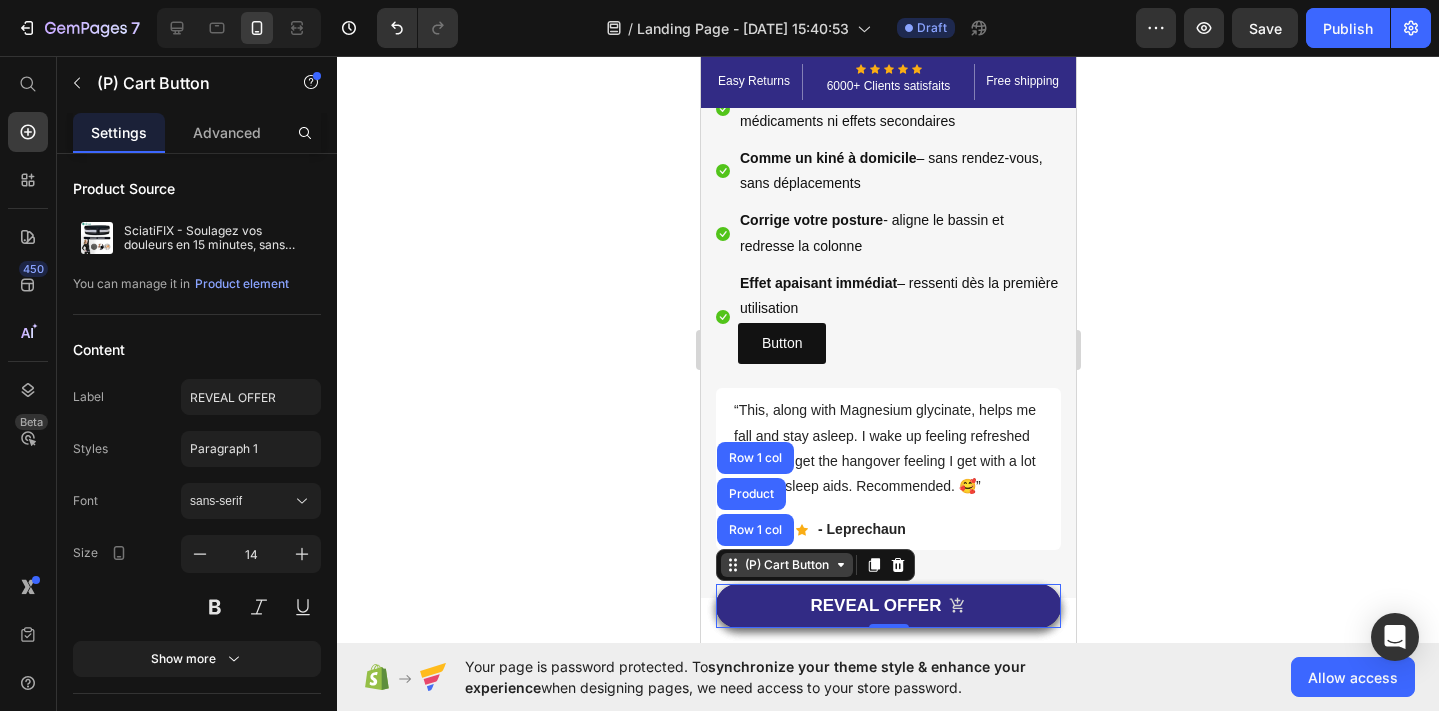 click on "(P) Cart Button" at bounding box center (786, 565) 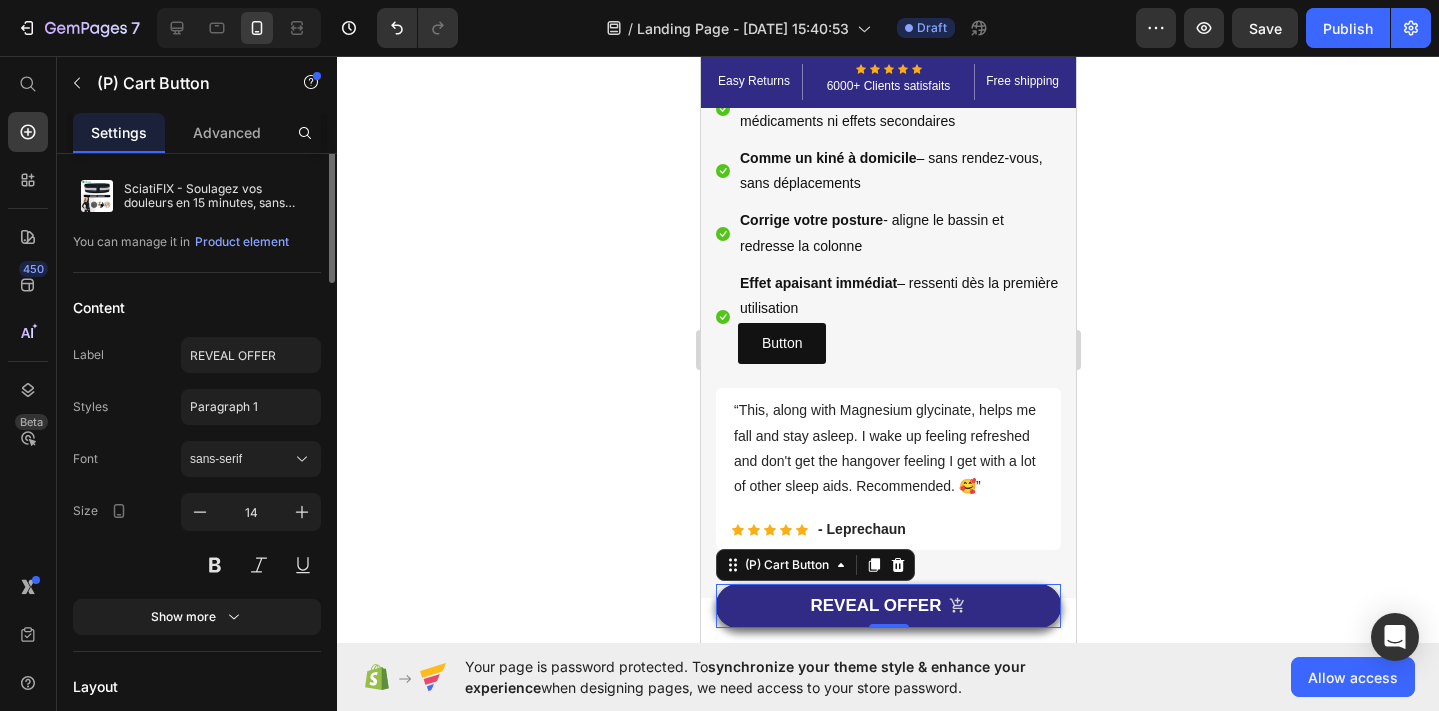 scroll, scrollTop: 0, scrollLeft: 0, axis: both 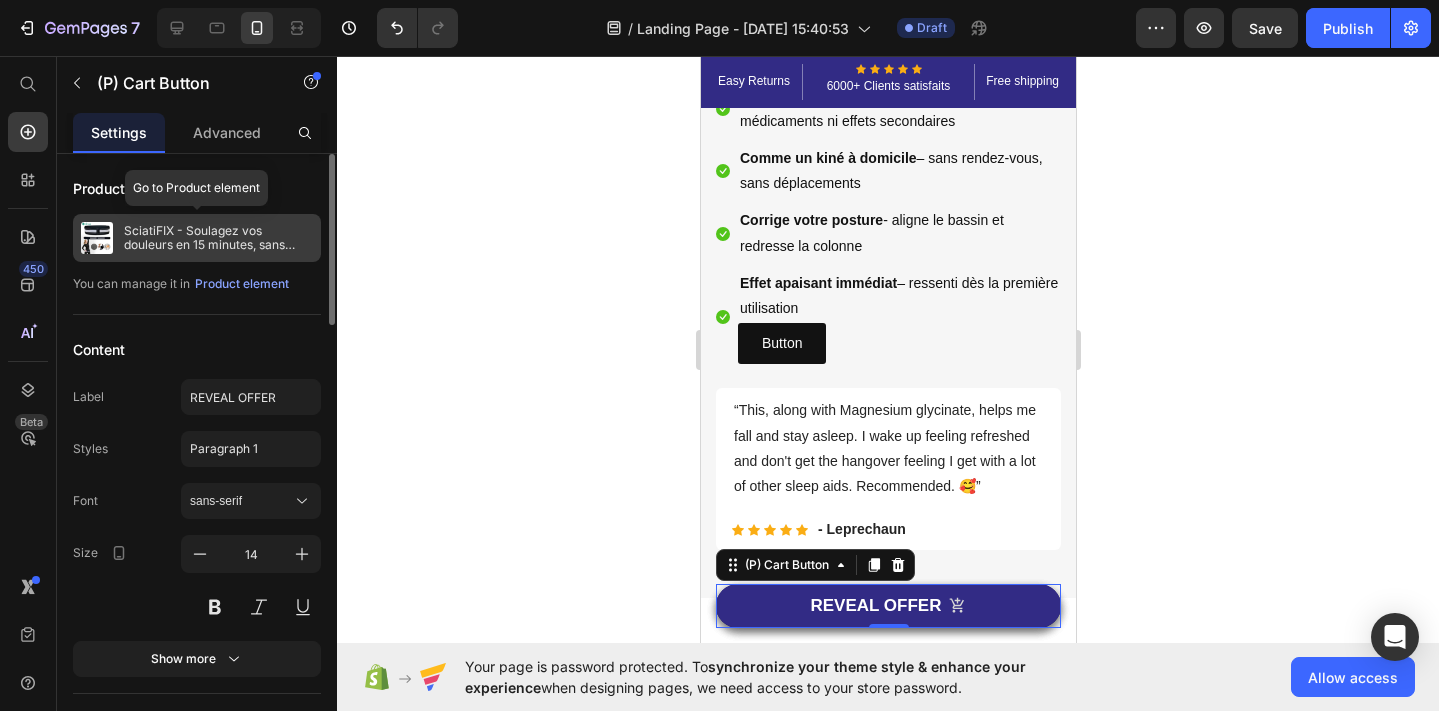 click on "SciatiFIX - Soulagez vos douleurs en 15 minutes, sans médicaments ni opération" at bounding box center [218, 238] 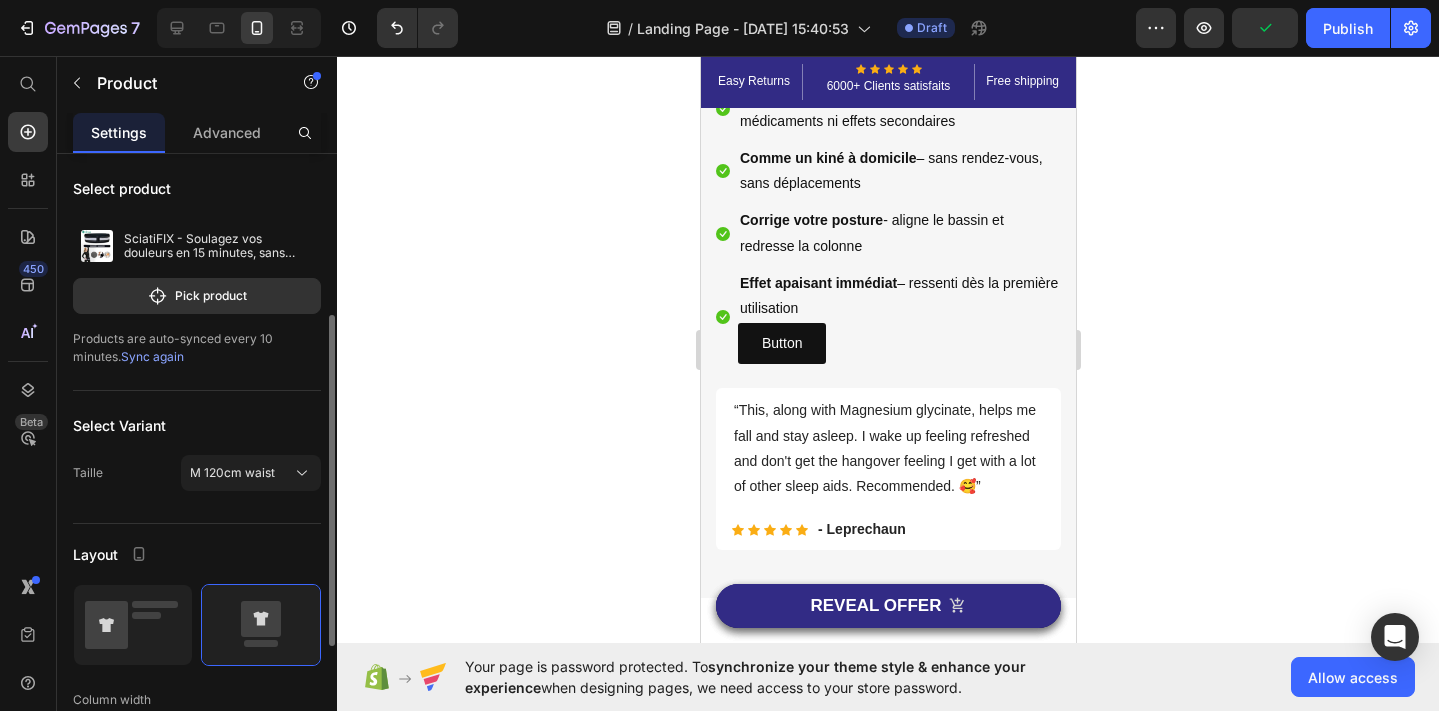 scroll, scrollTop: 105, scrollLeft: 0, axis: vertical 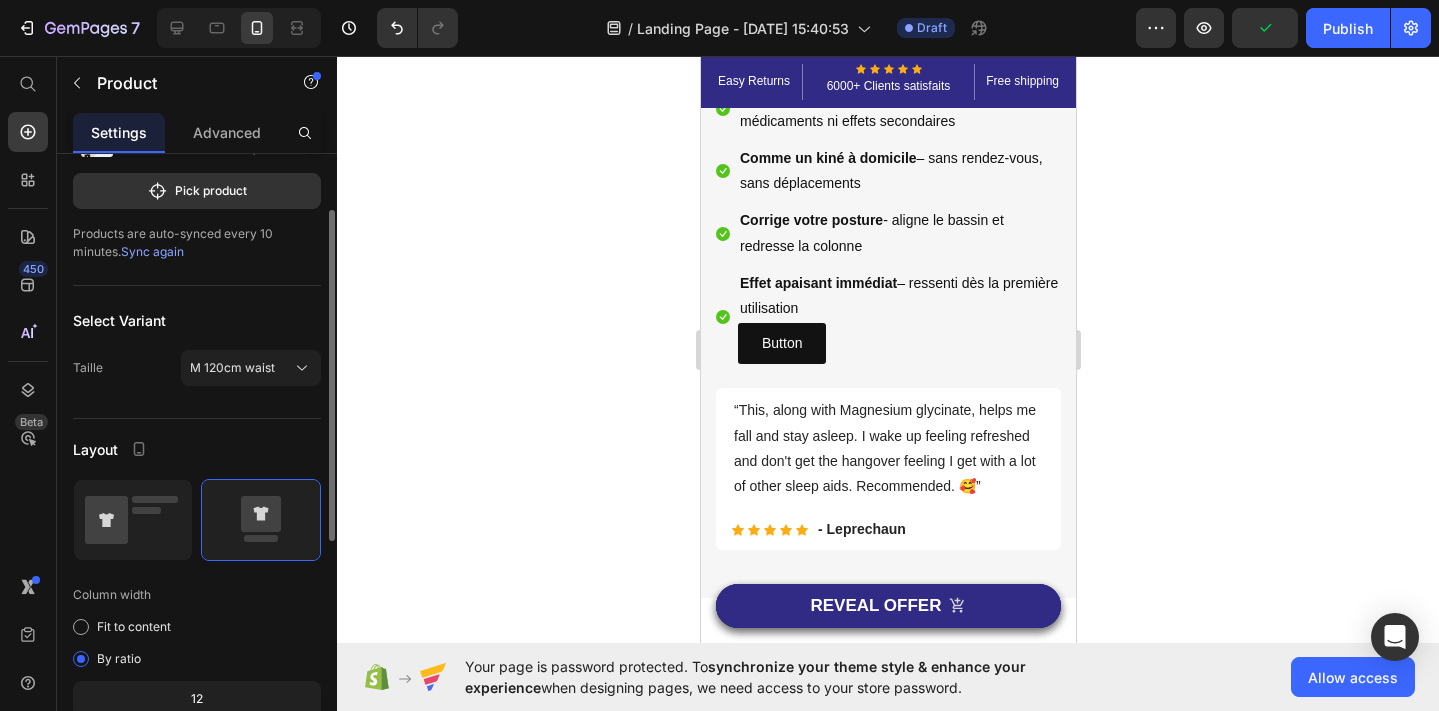 click 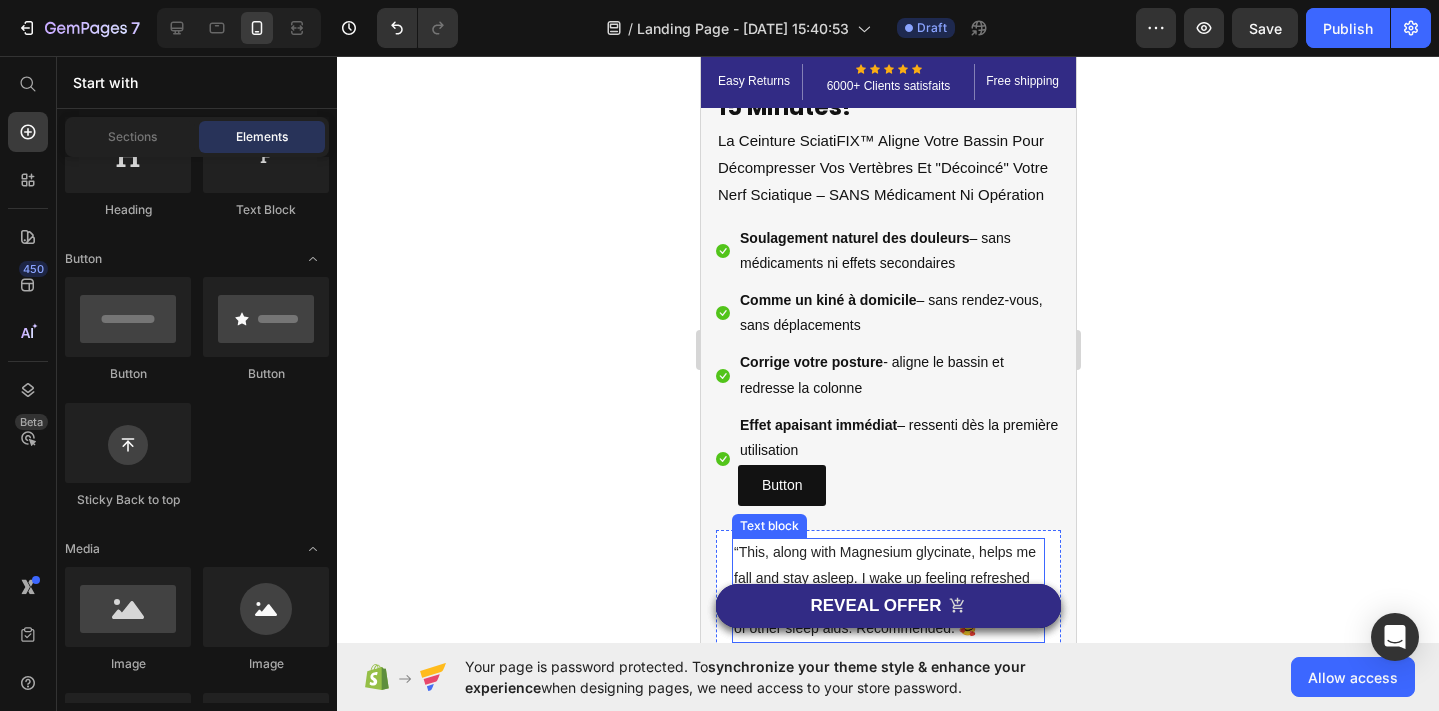 scroll, scrollTop: 566, scrollLeft: 0, axis: vertical 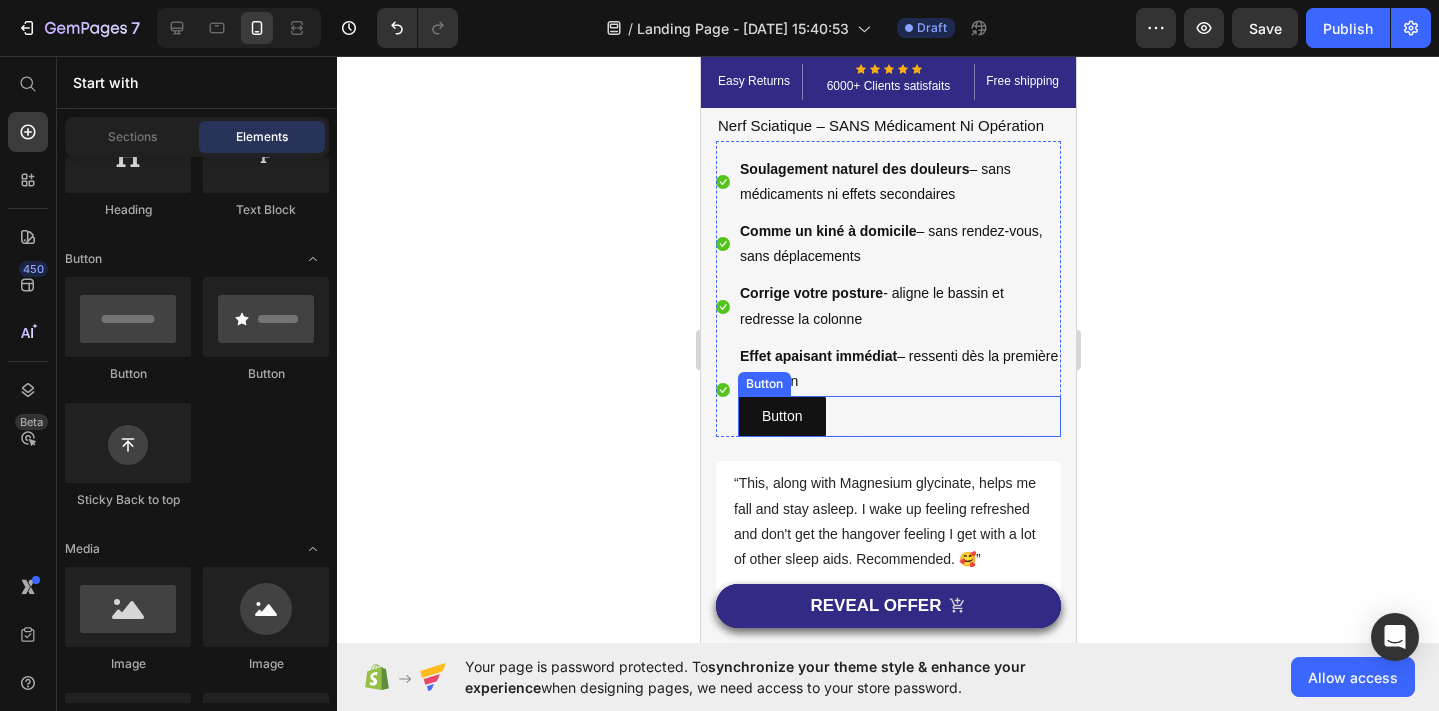 click on "Button Button" at bounding box center (898, 416) 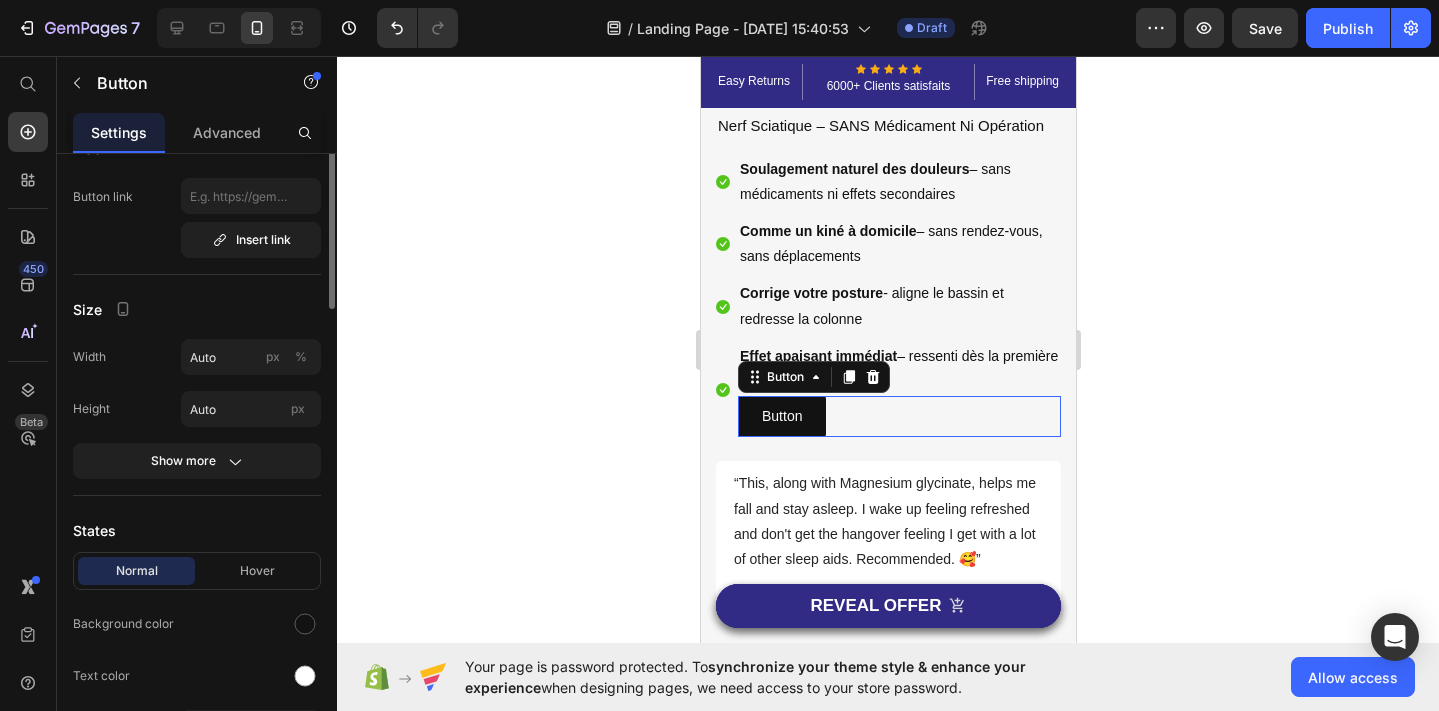 scroll, scrollTop: 0, scrollLeft: 0, axis: both 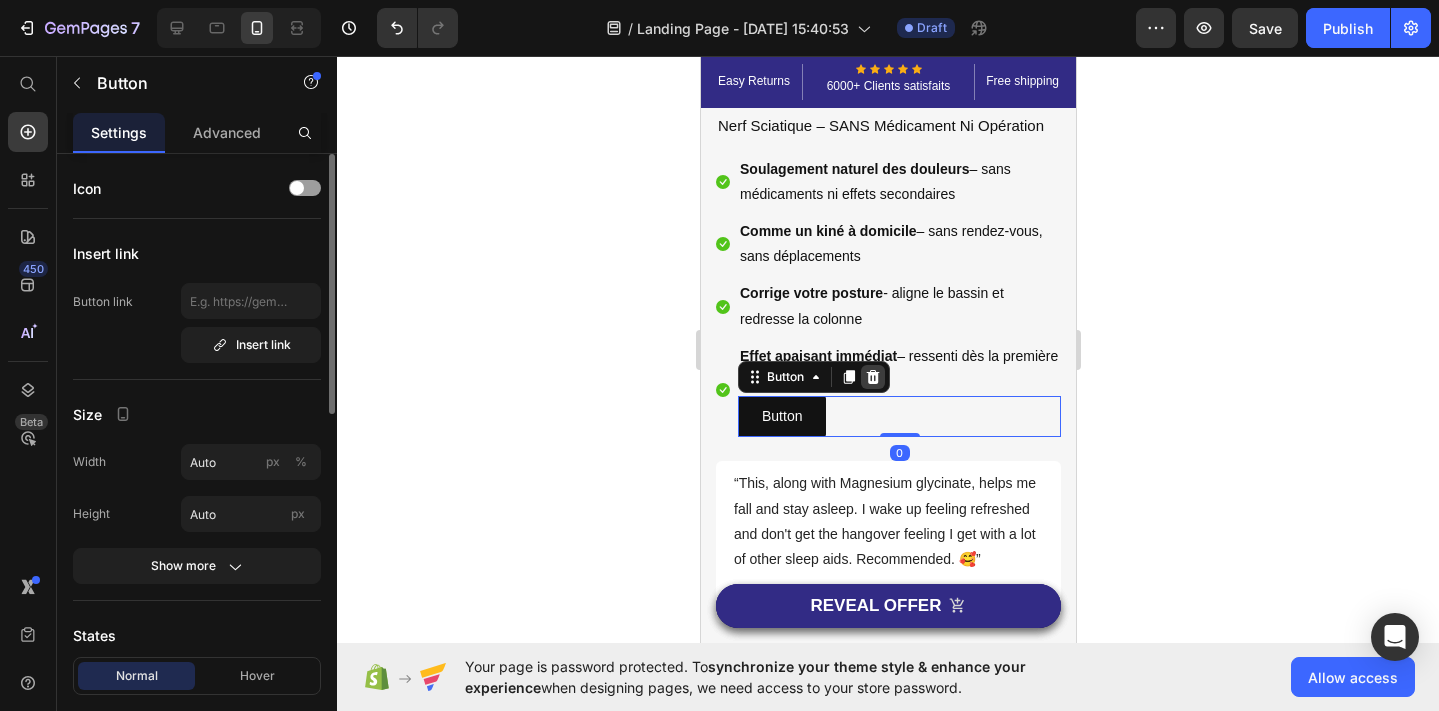 click 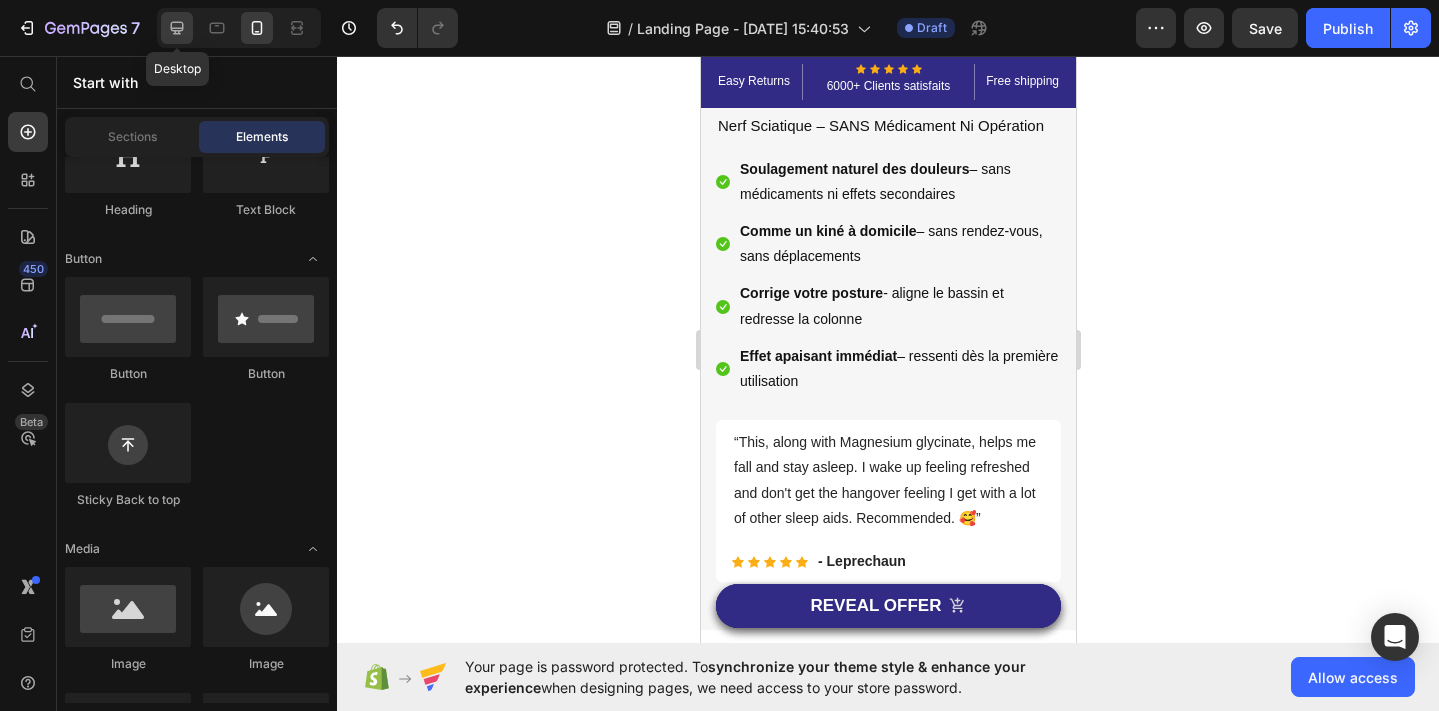 click 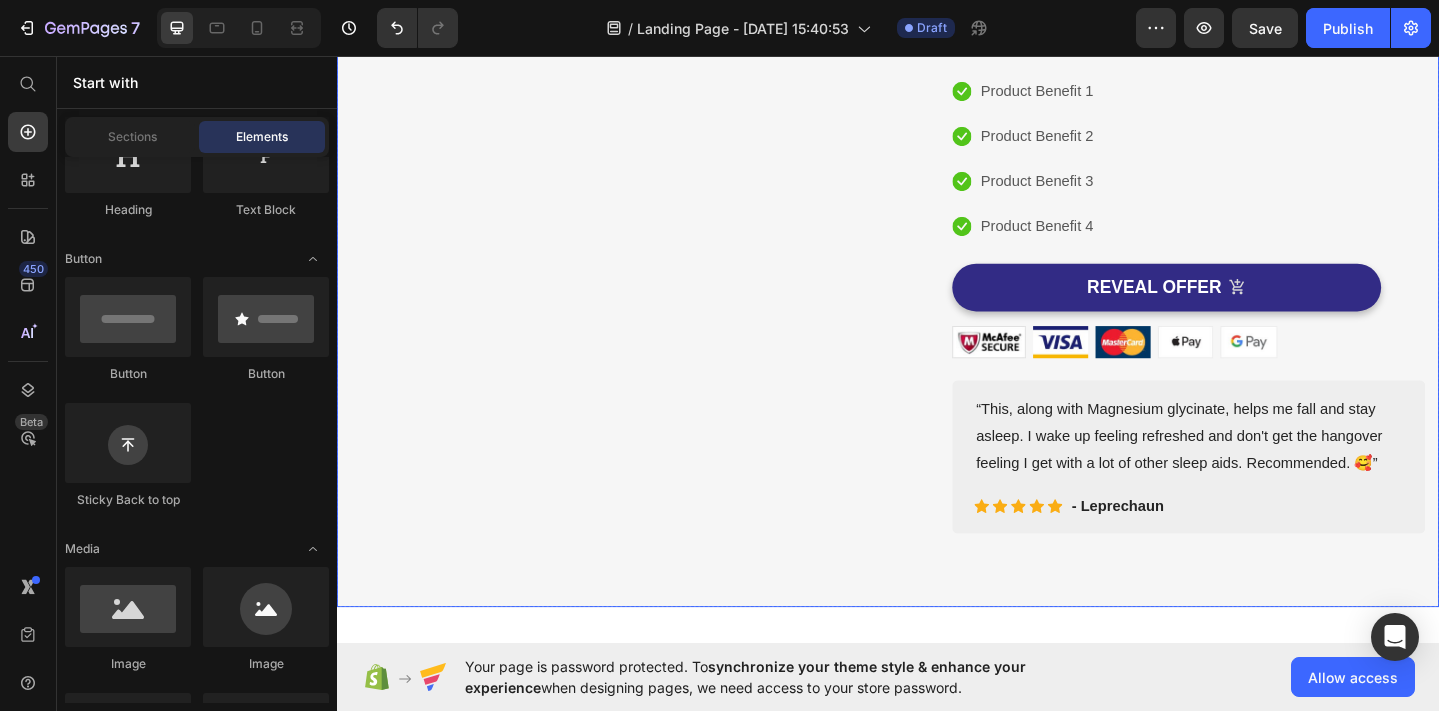 scroll, scrollTop: 278, scrollLeft: 0, axis: vertical 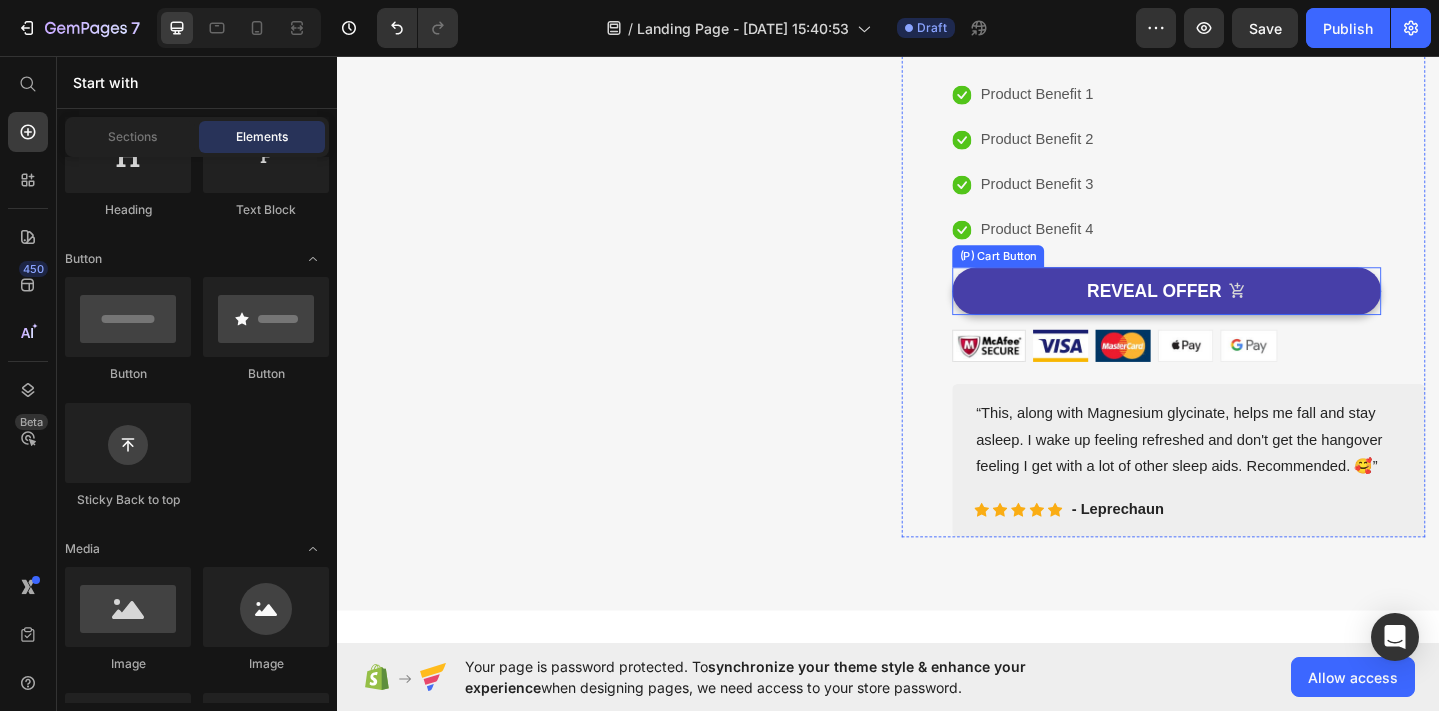 click on "REVEAL OFFER" at bounding box center [1240, 312] 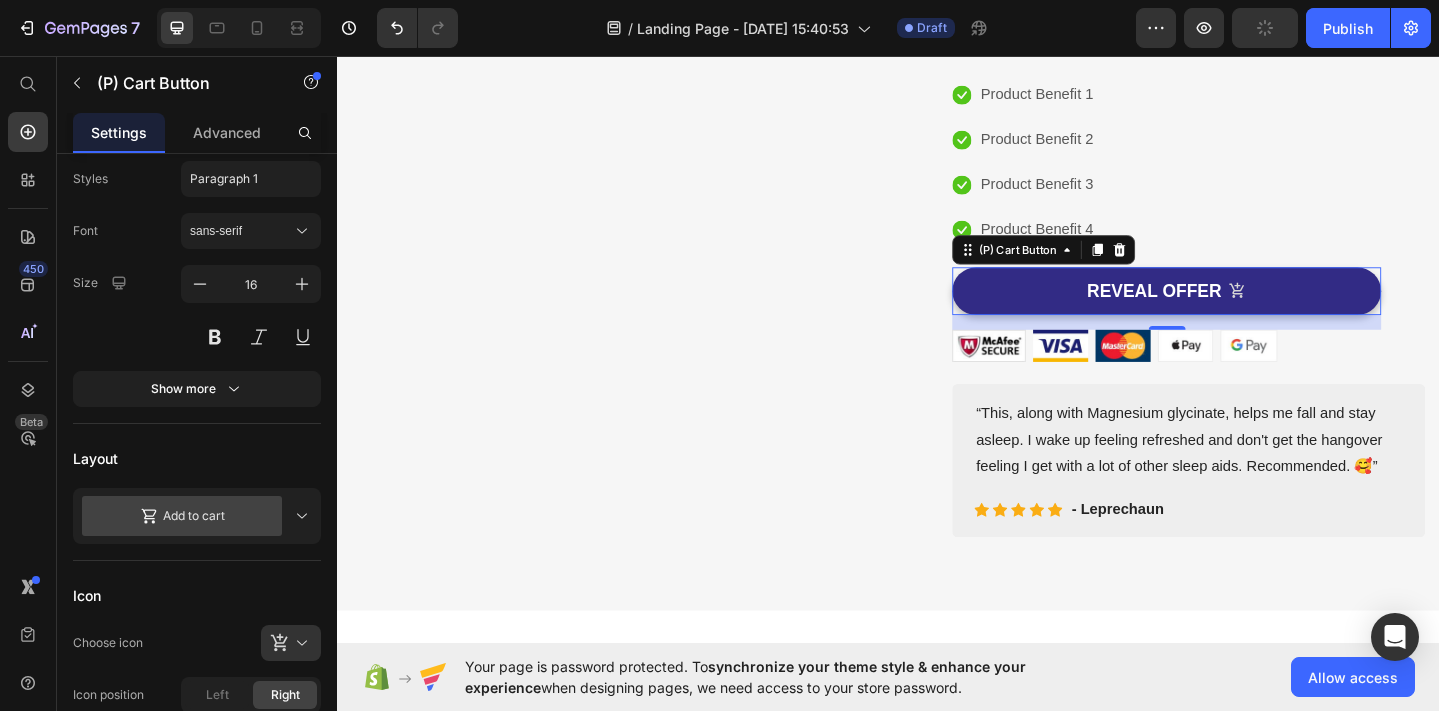 scroll, scrollTop: 0, scrollLeft: 0, axis: both 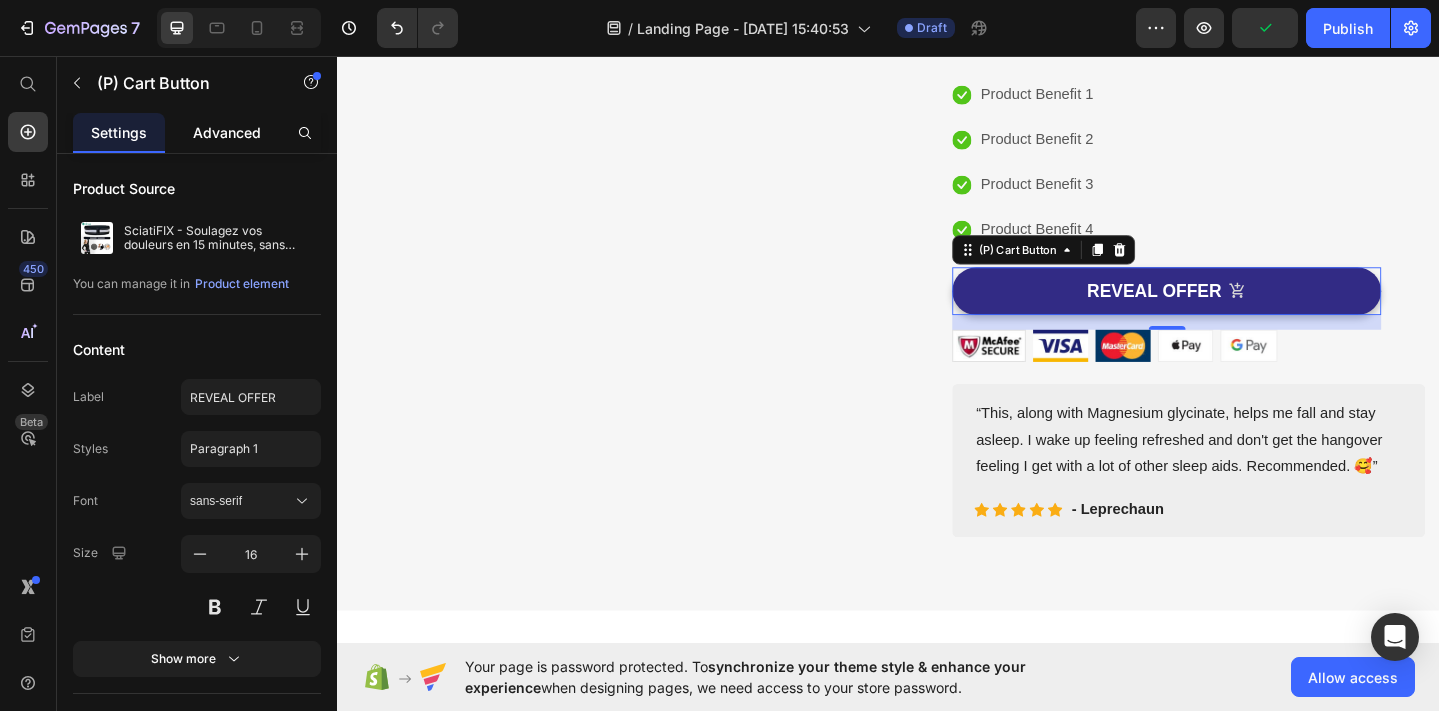 click on "Advanced" at bounding box center [227, 132] 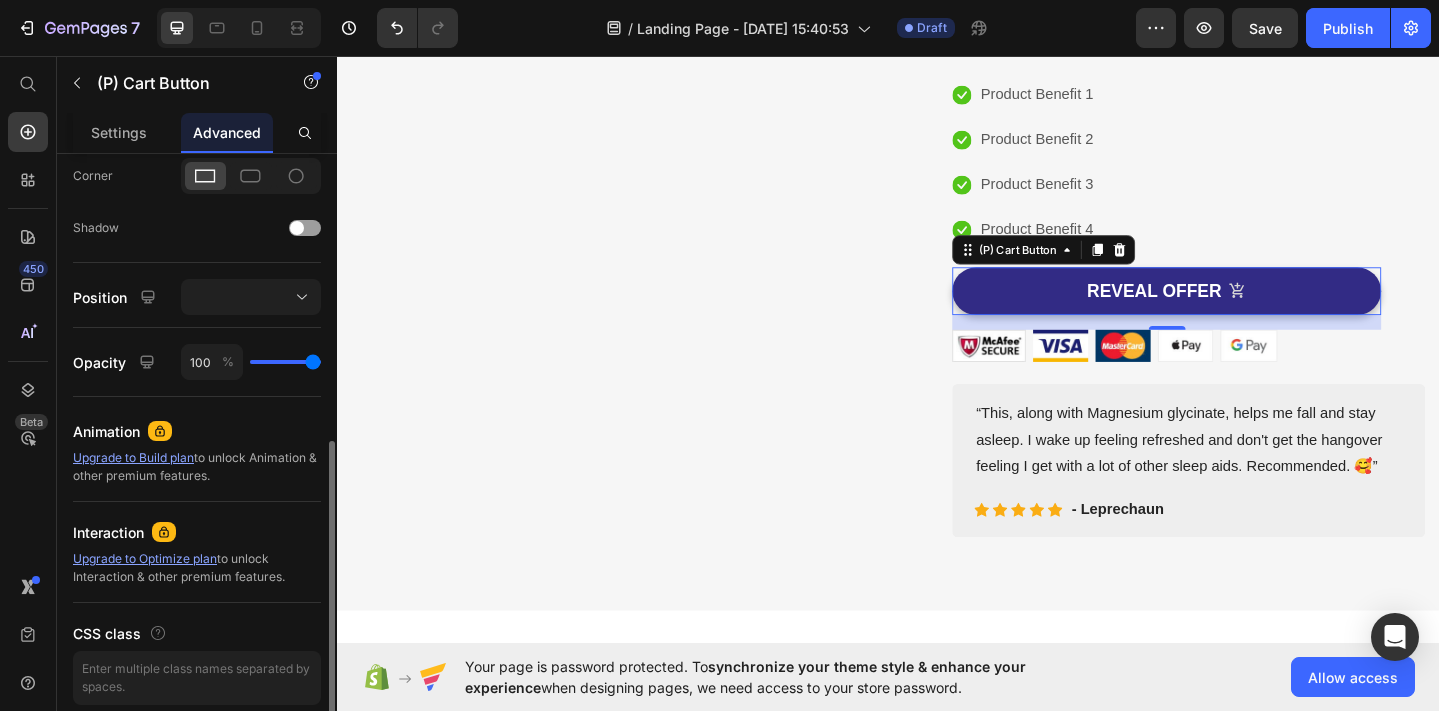 scroll, scrollTop: 649, scrollLeft: 0, axis: vertical 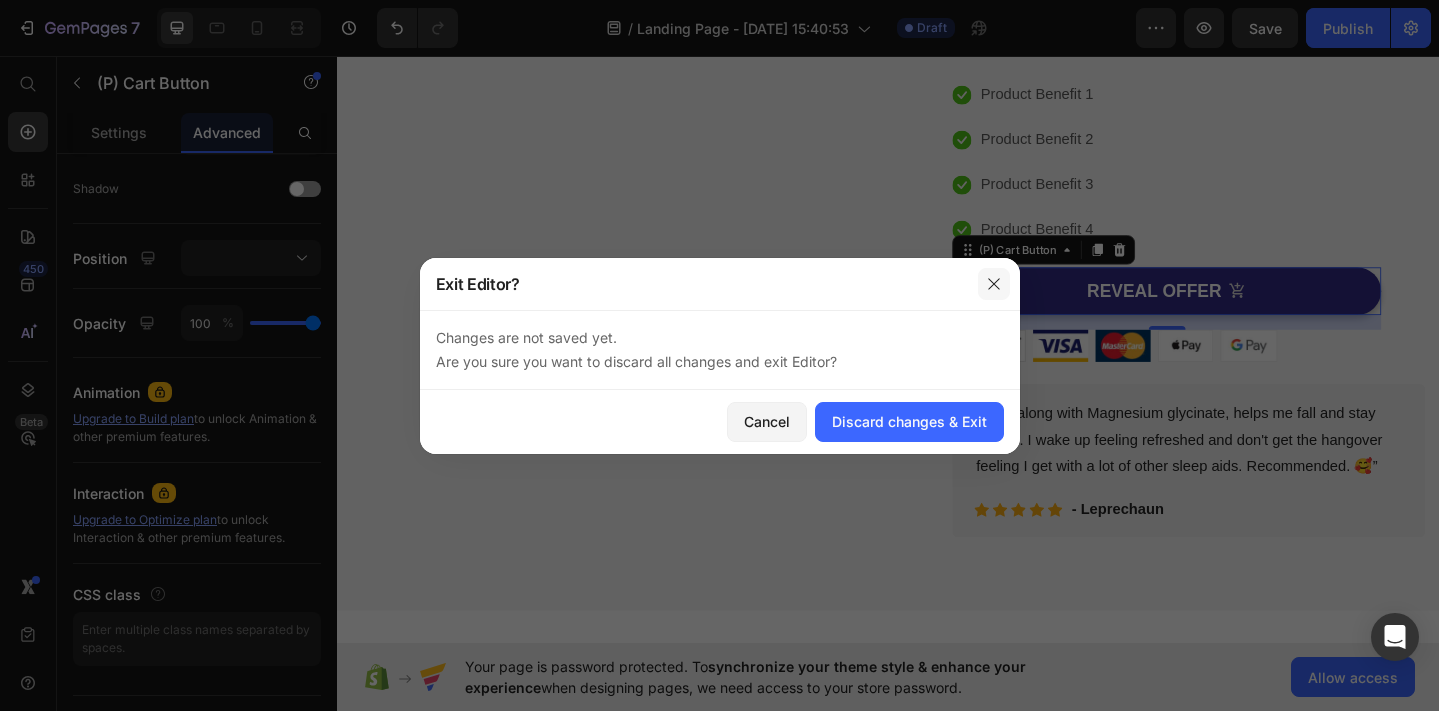 drag, startPoint x: 992, startPoint y: 285, endPoint x: 714, endPoint y: 253, distance: 279.83566 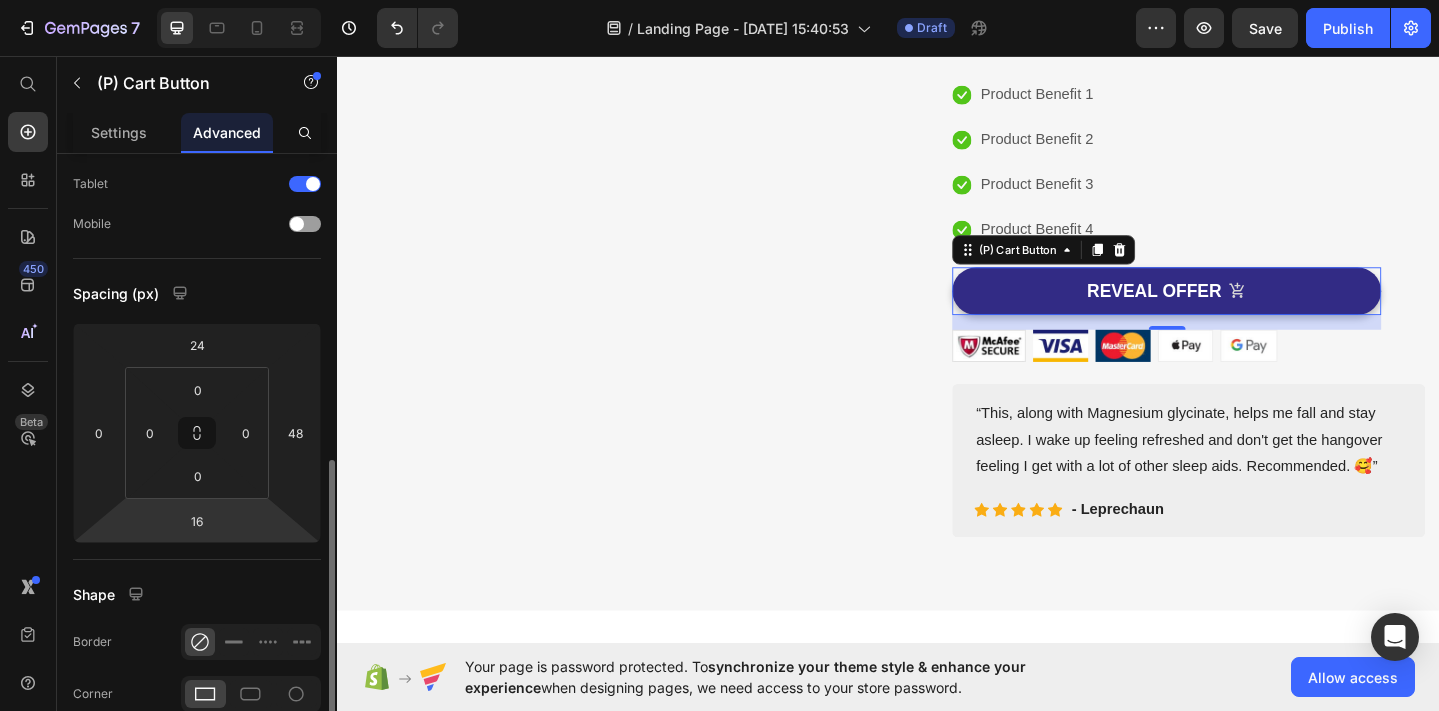 scroll, scrollTop: 0, scrollLeft: 0, axis: both 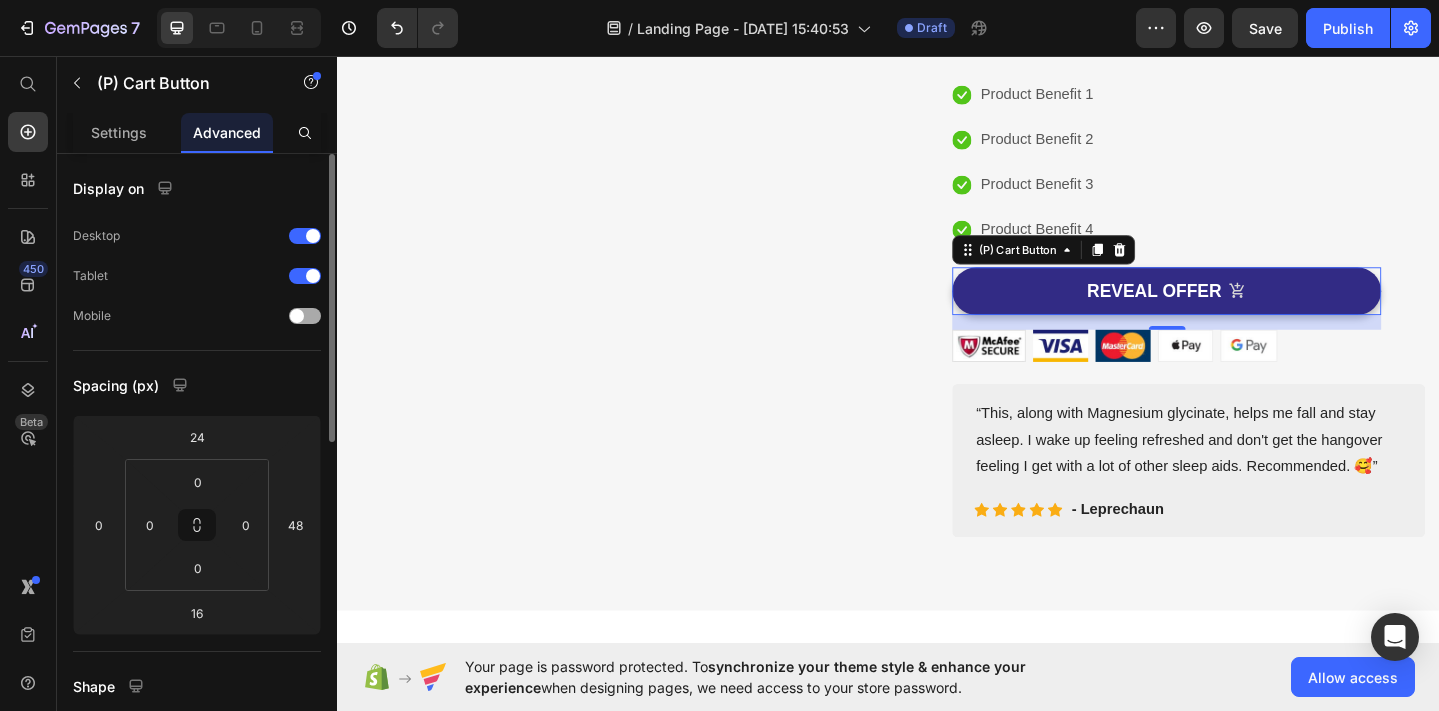 click at bounding box center [297, 316] 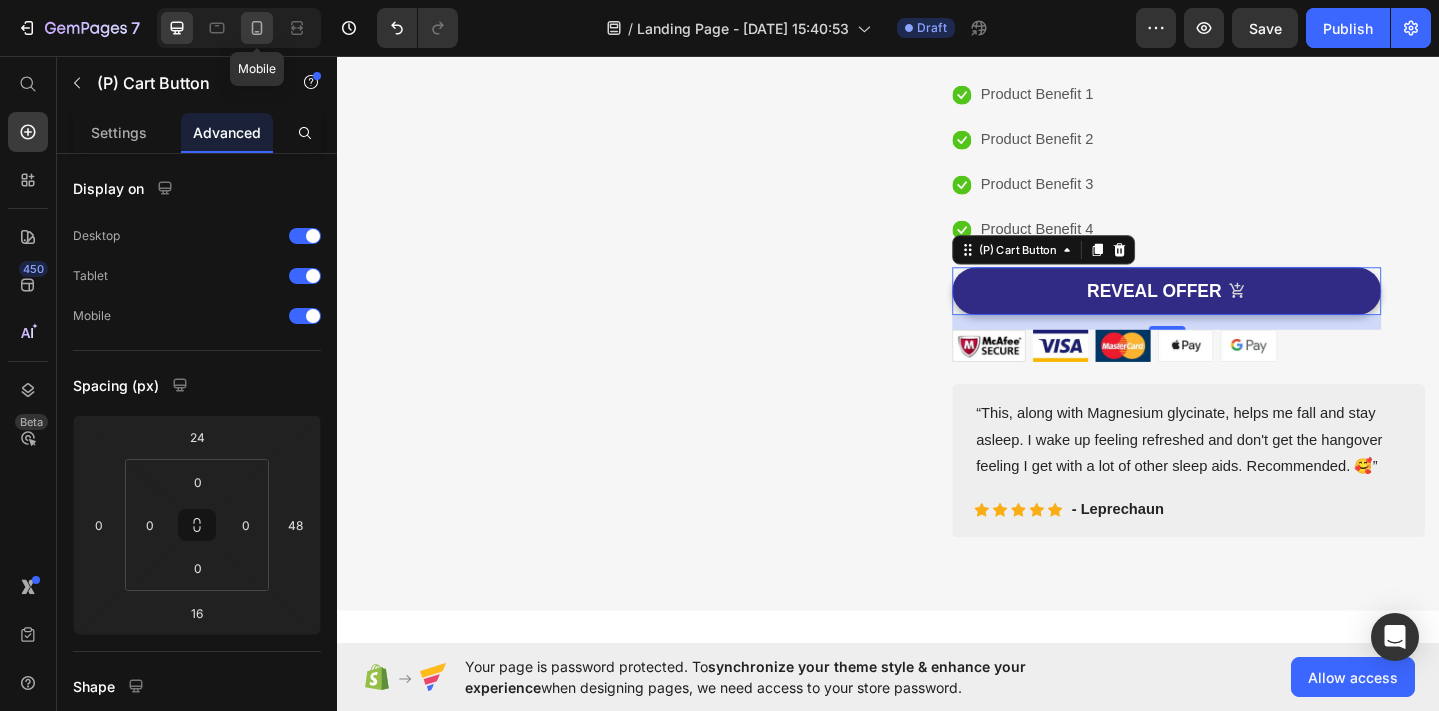 click 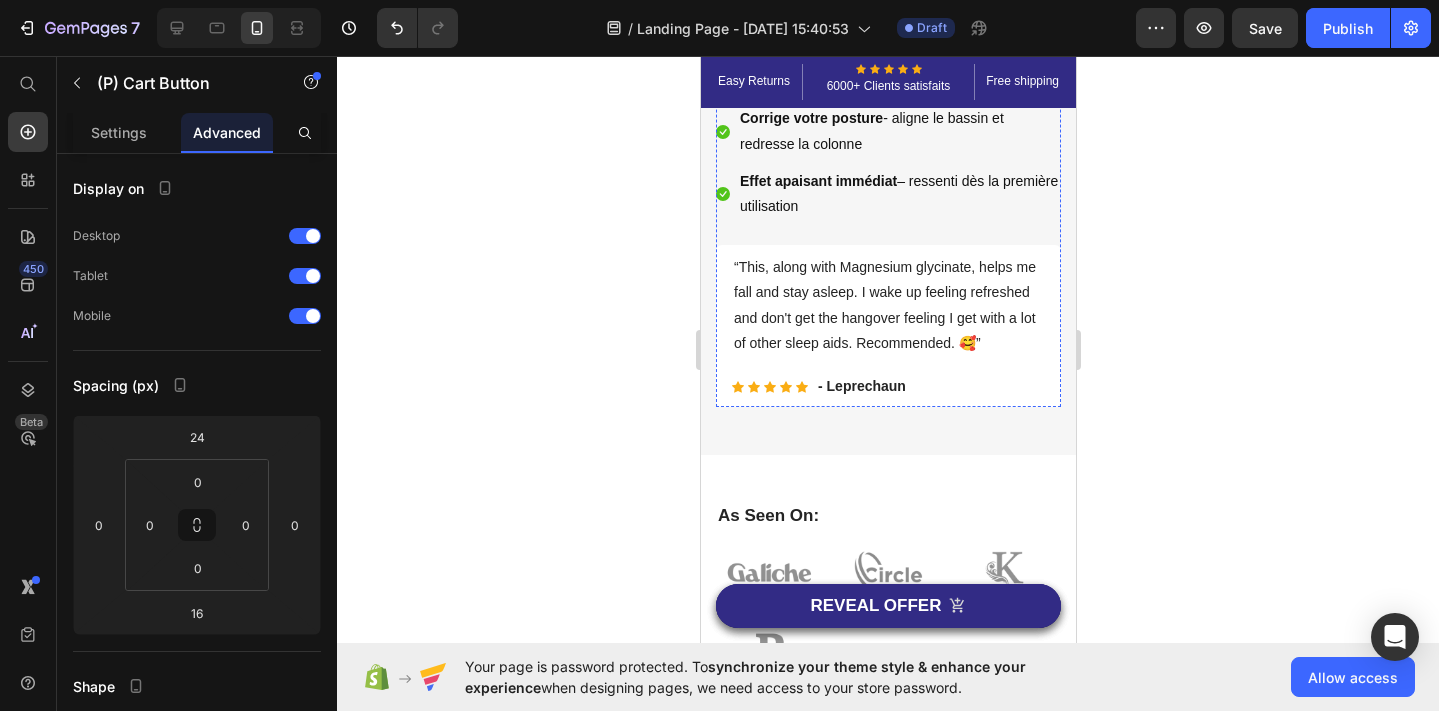 scroll, scrollTop: 0, scrollLeft: 0, axis: both 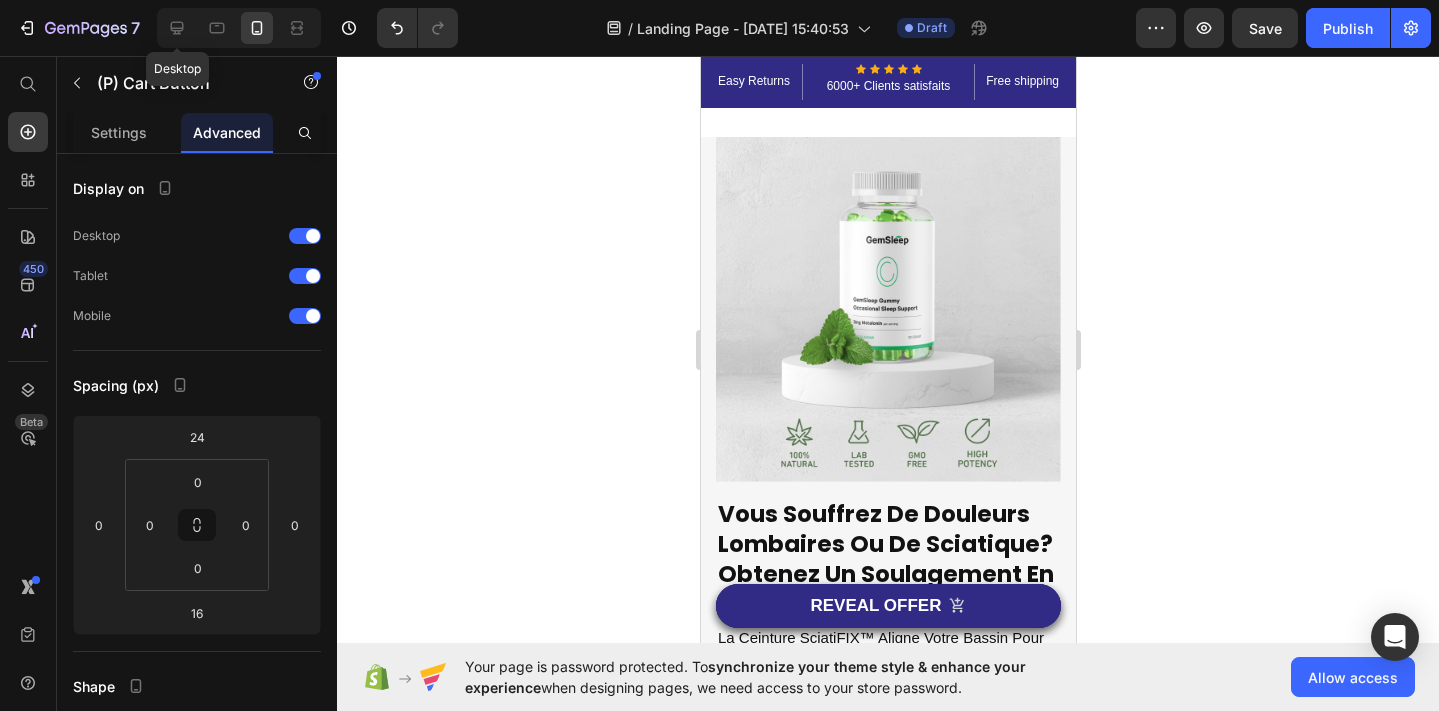 drag, startPoint x: 176, startPoint y: 24, endPoint x: 291, endPoint y: 10, distance: 115.84904 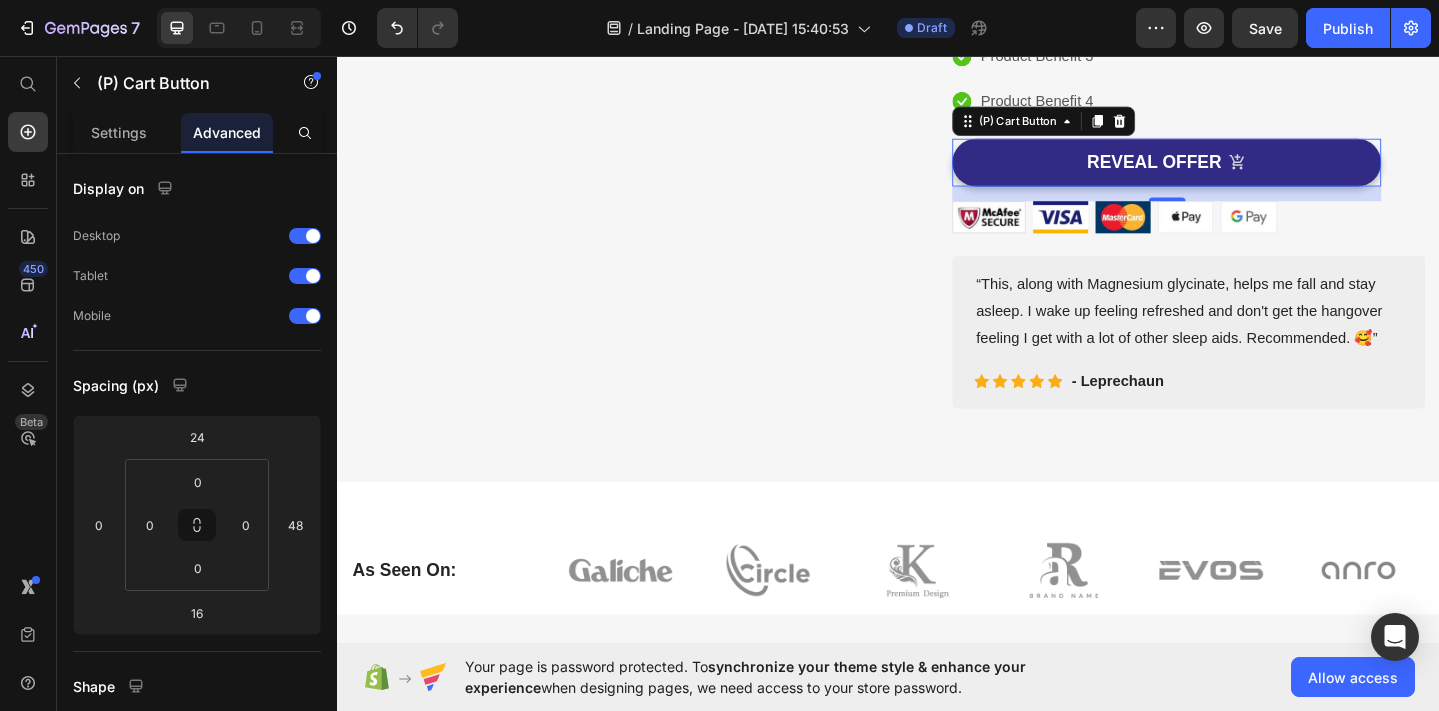 scroll, scrollTop: 440, scrollLeft: 0, axis: vertical 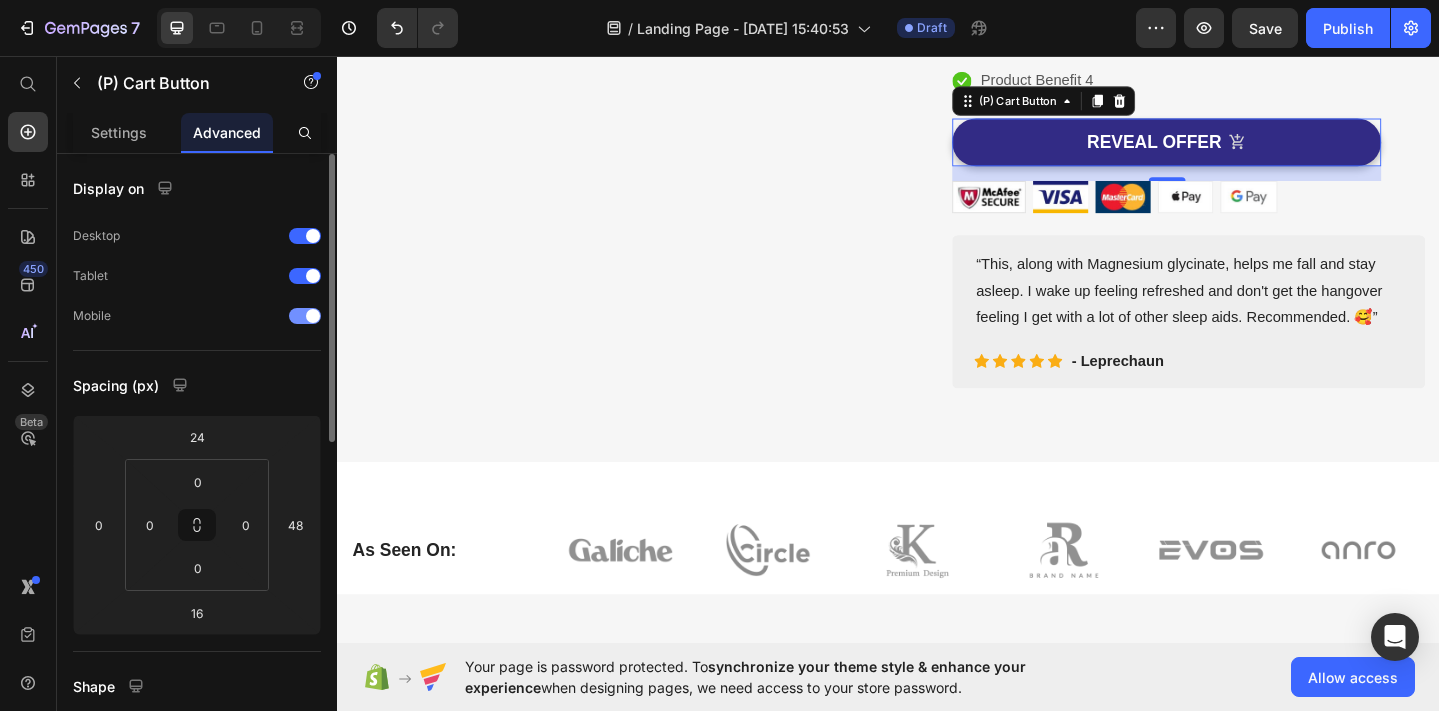 drag, startPoint x: 292, startPoint y: 310, endPoint x: 432, endPoint y: 354, distance: 146.7515 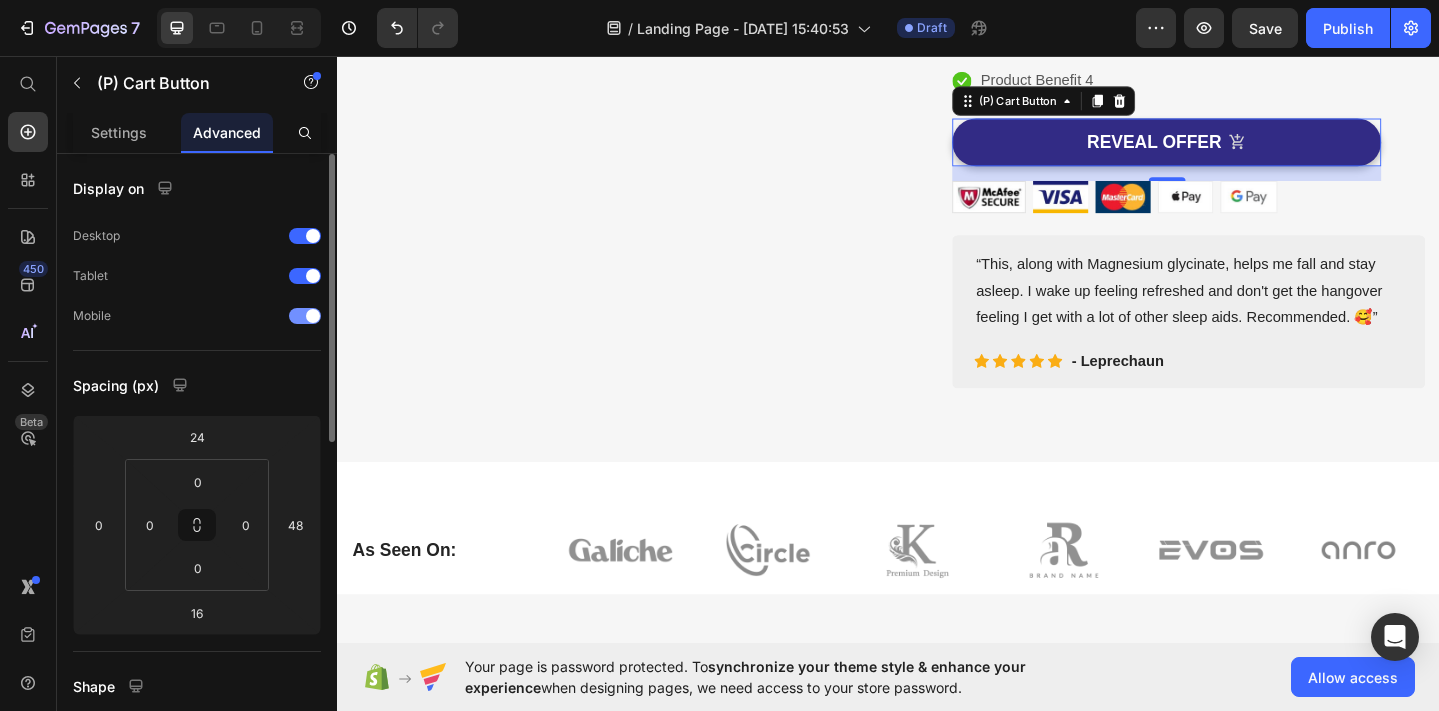 click at bounding box center [305, 316] 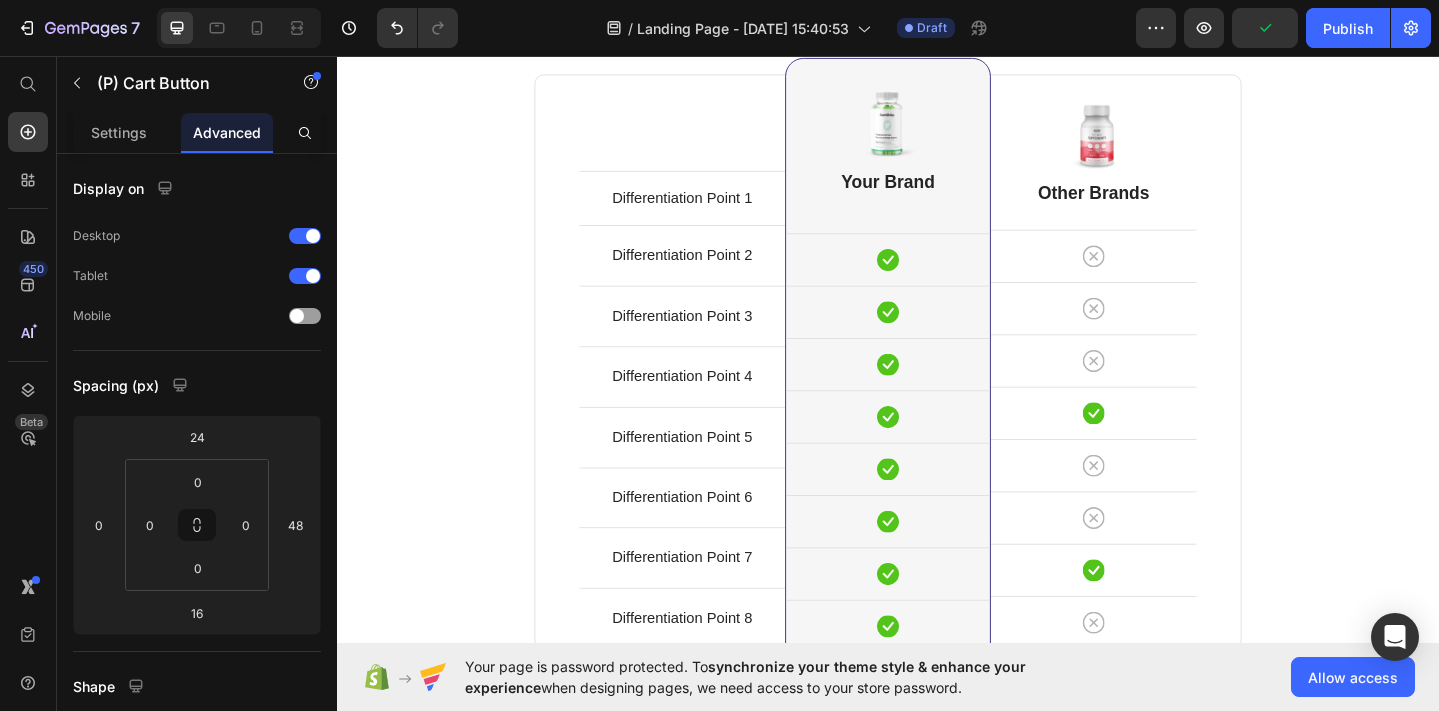 scroll, scrollTop: 5963, scrollLeft: 0, axis: vertical 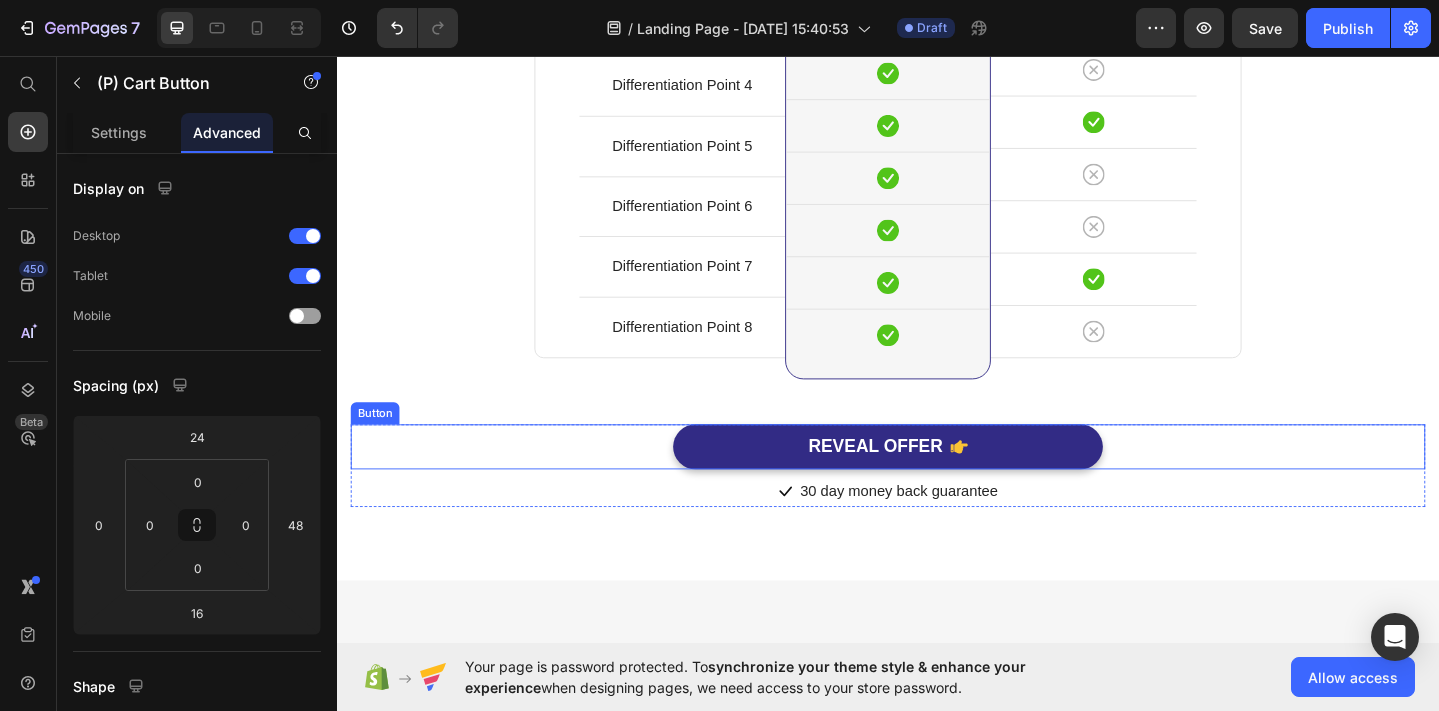 click on "REVEAL OFFER Button" at bounding box center [937, 481] 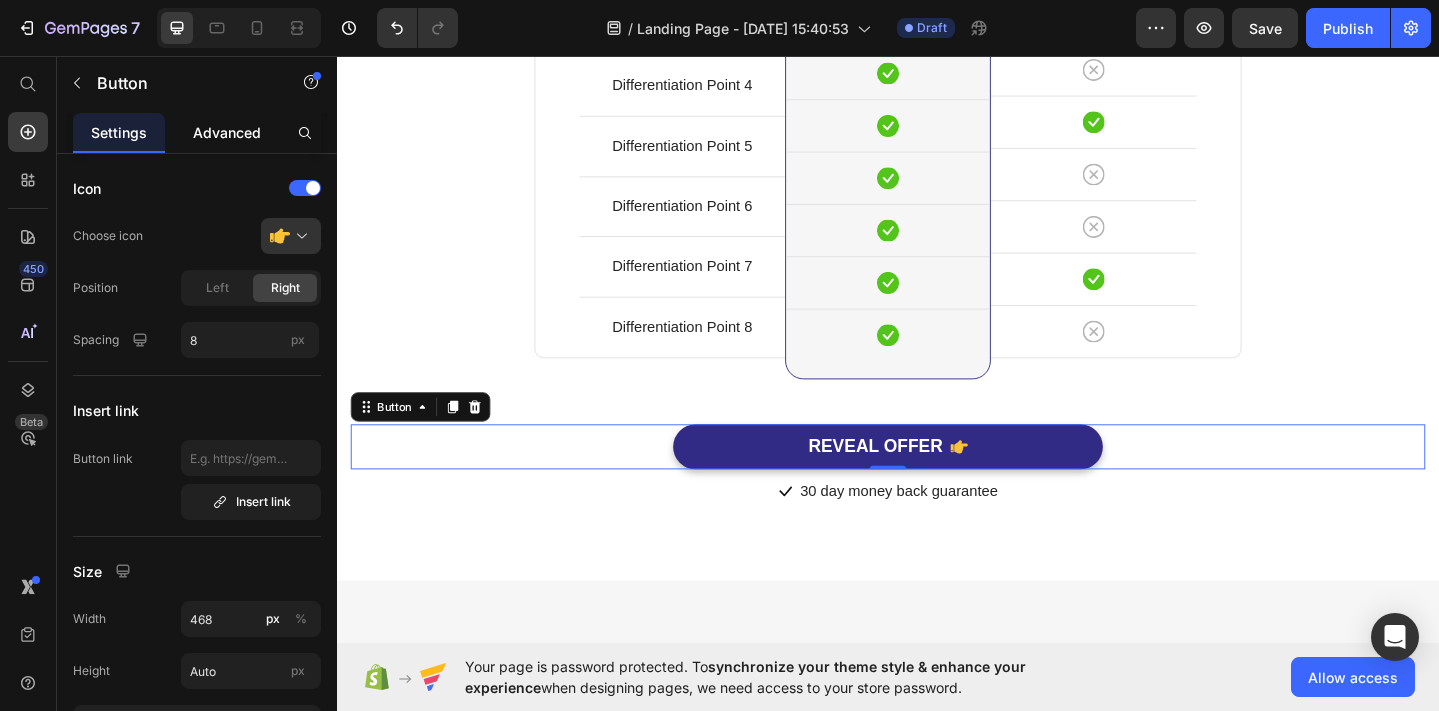 click on "Advanced" at bounding box center [227, 132] 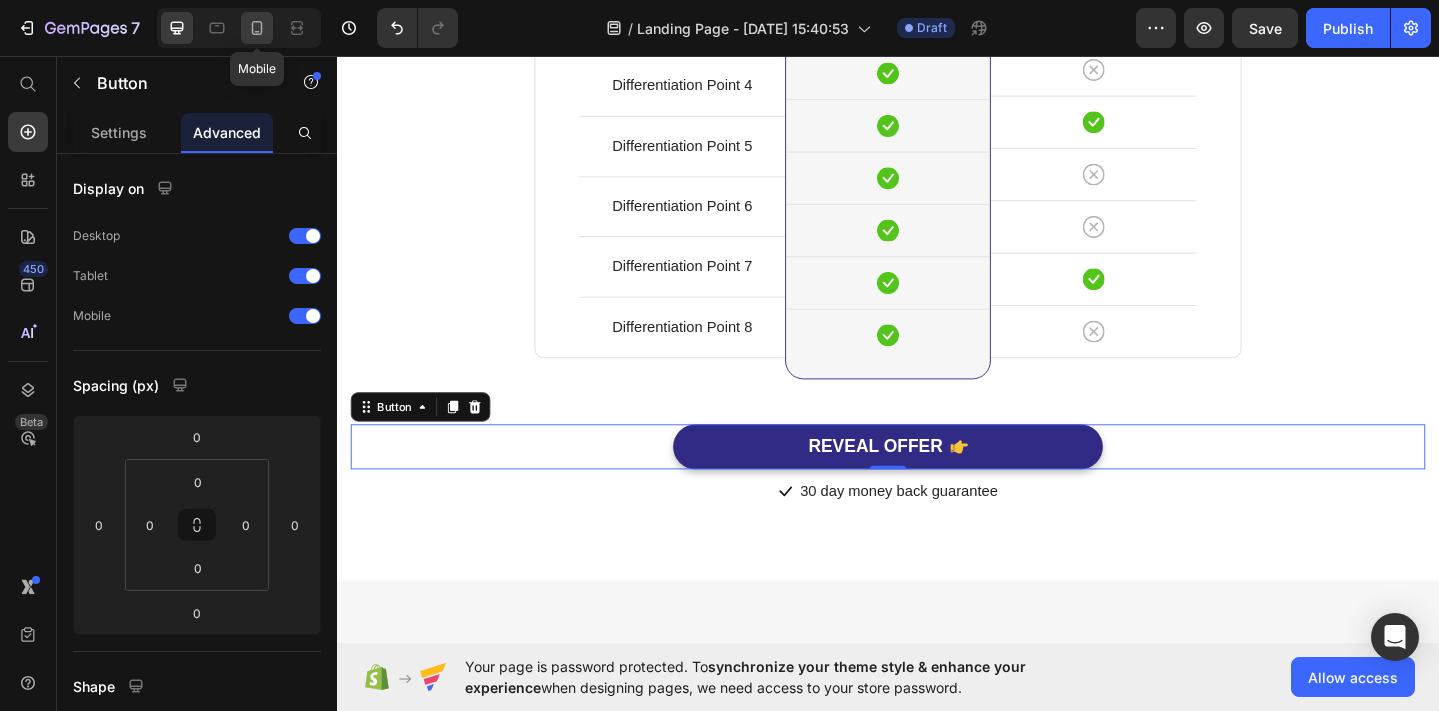click 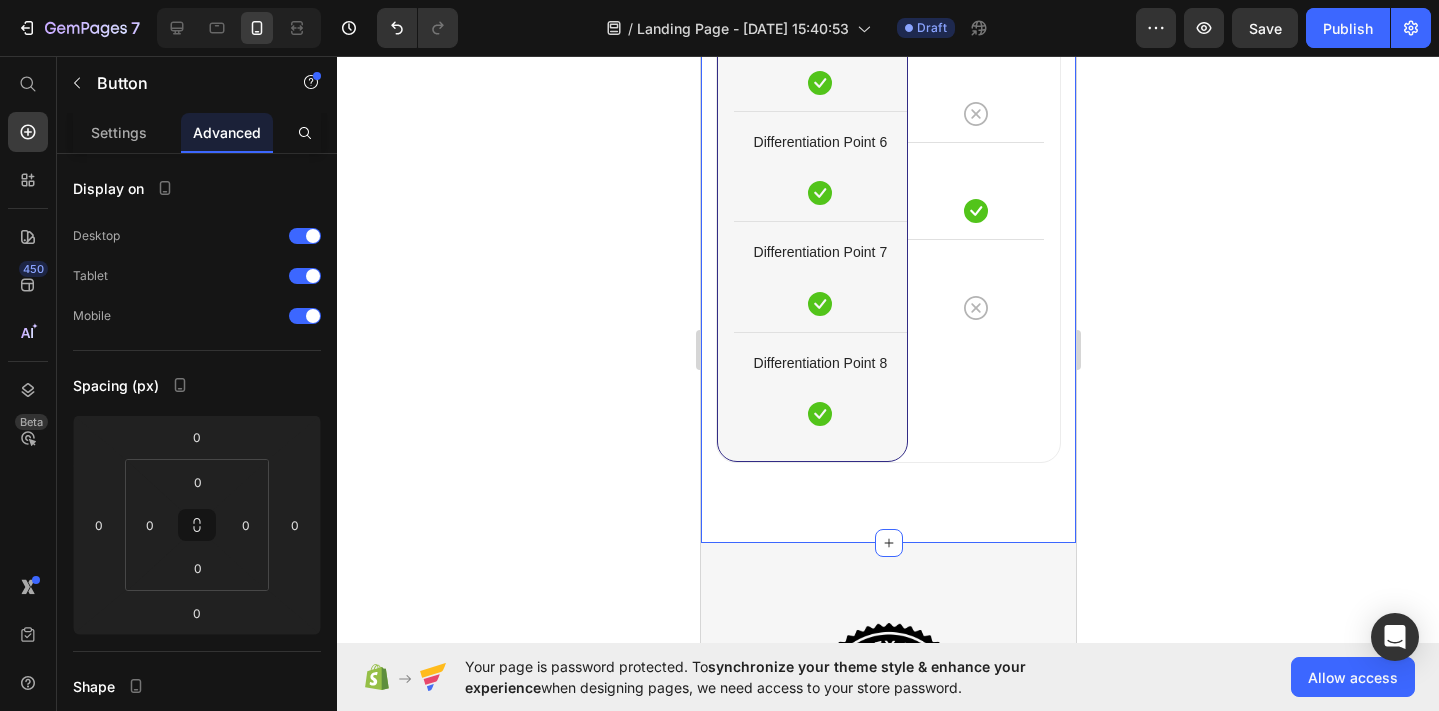 scroll, scrollTop: 6122, scrollLeft: 0, axis: vertical 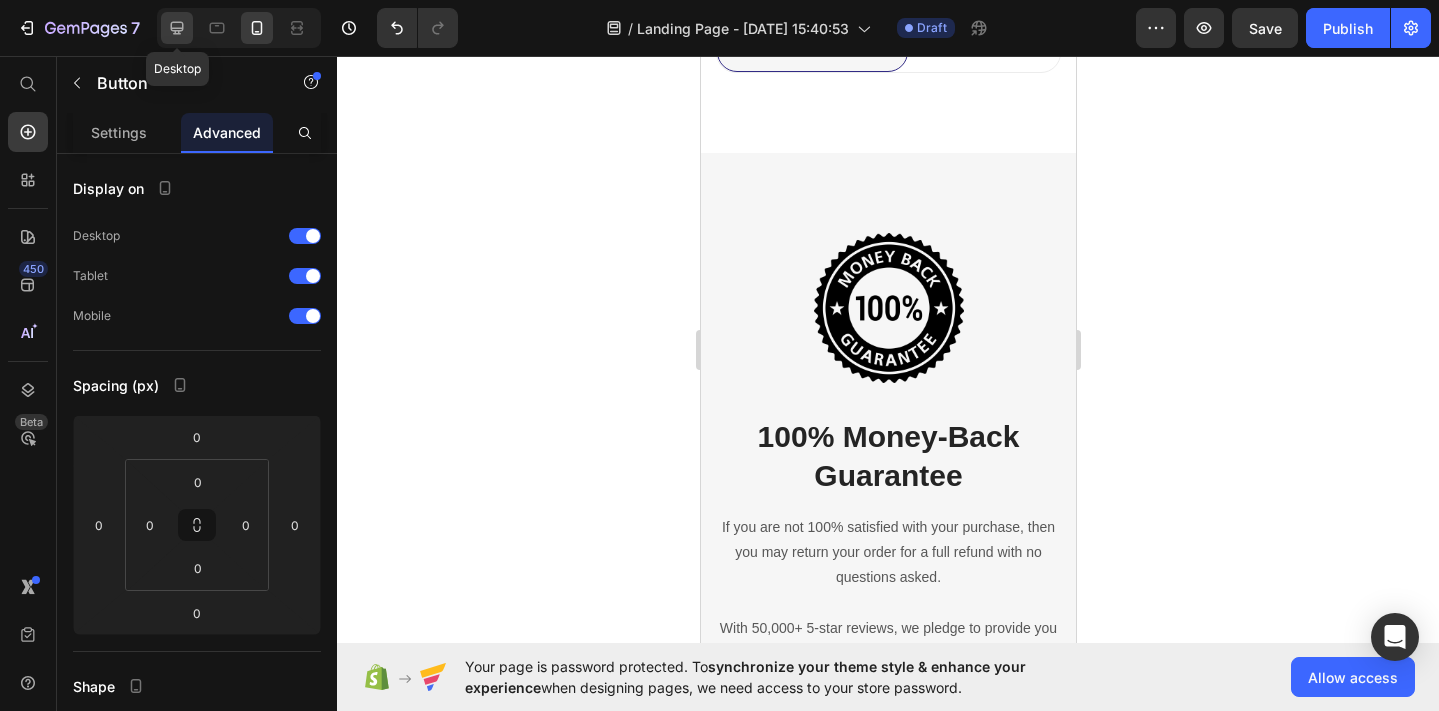 click 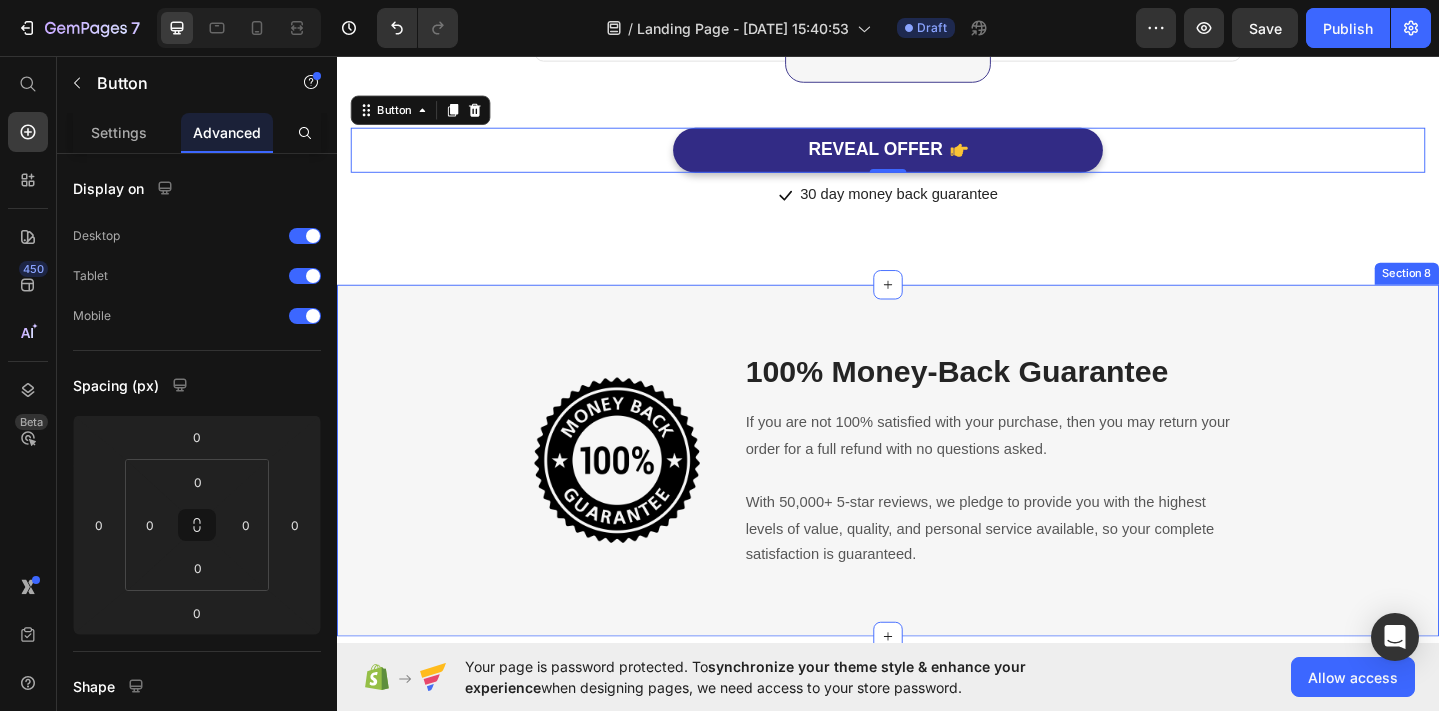 scroll, scrollTop: 6292, scrollLeft: 0, axis: vertical 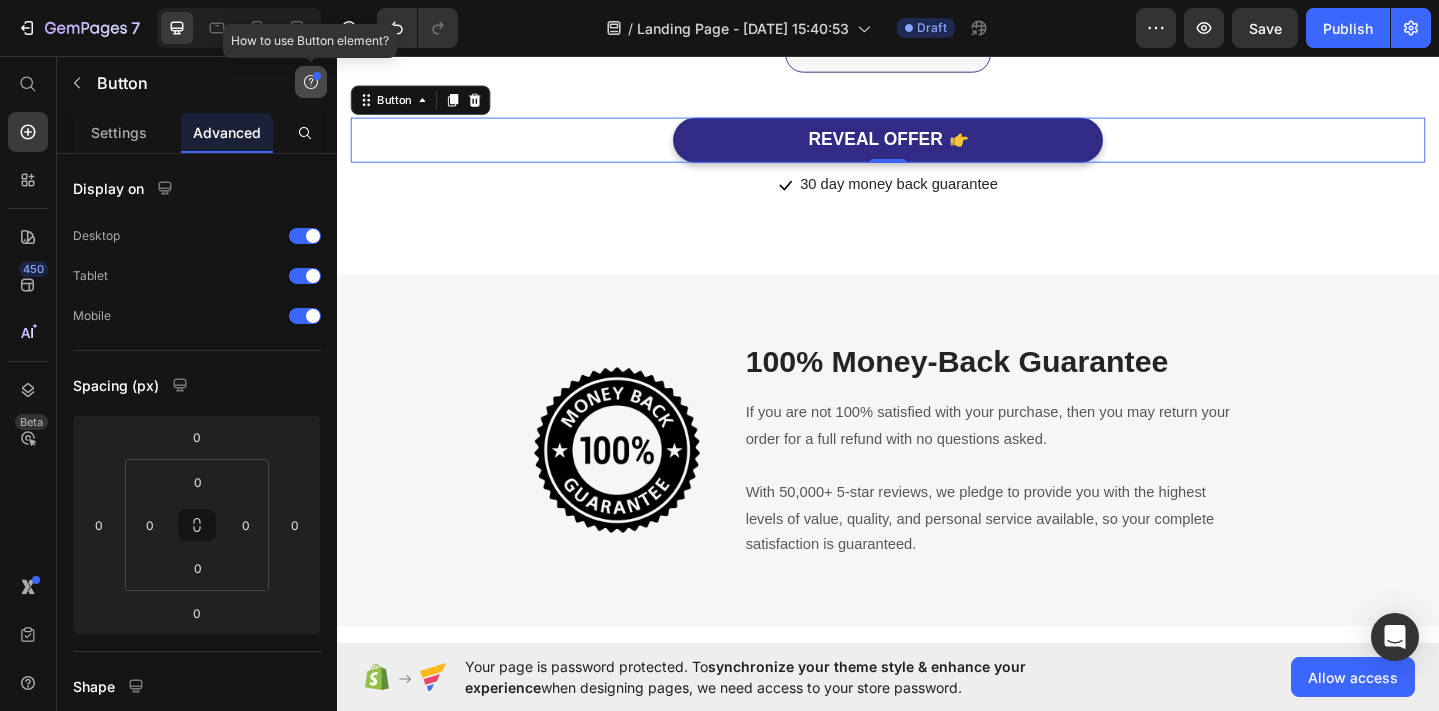 click 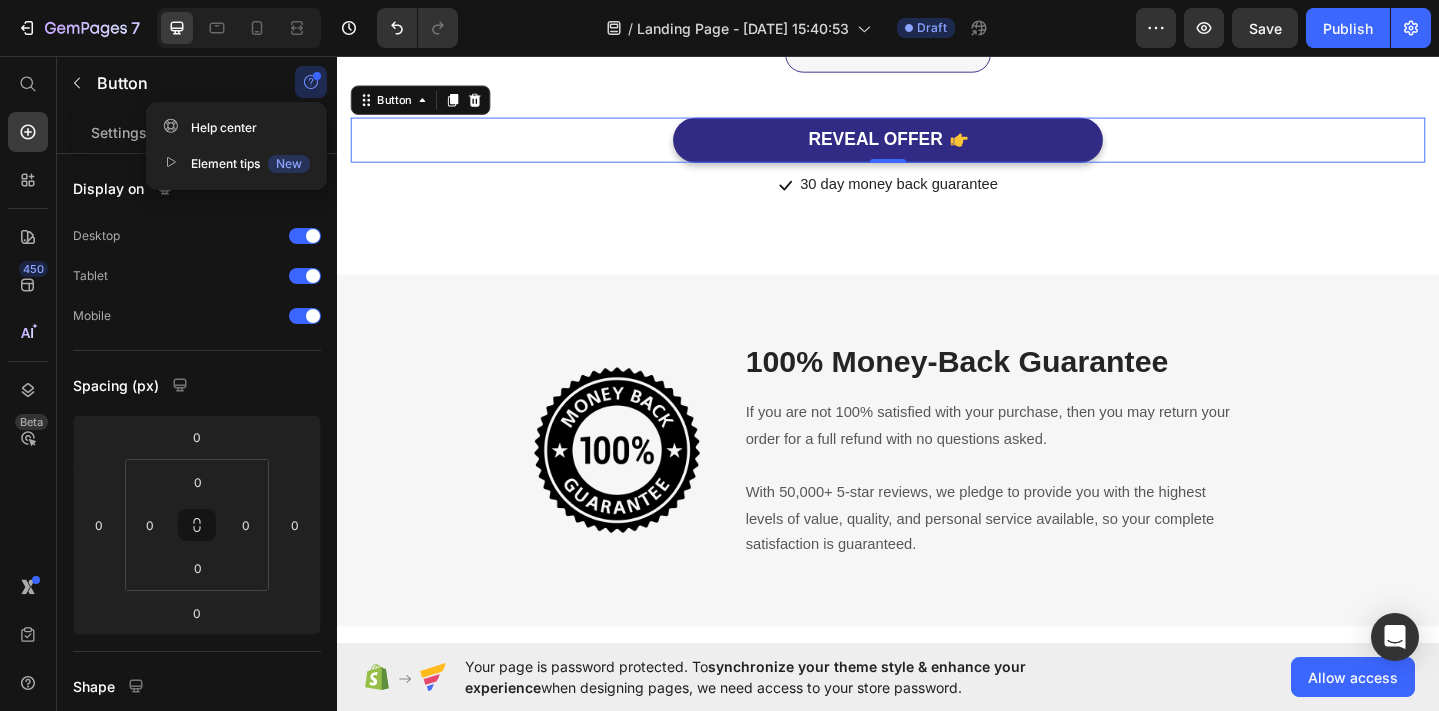 click 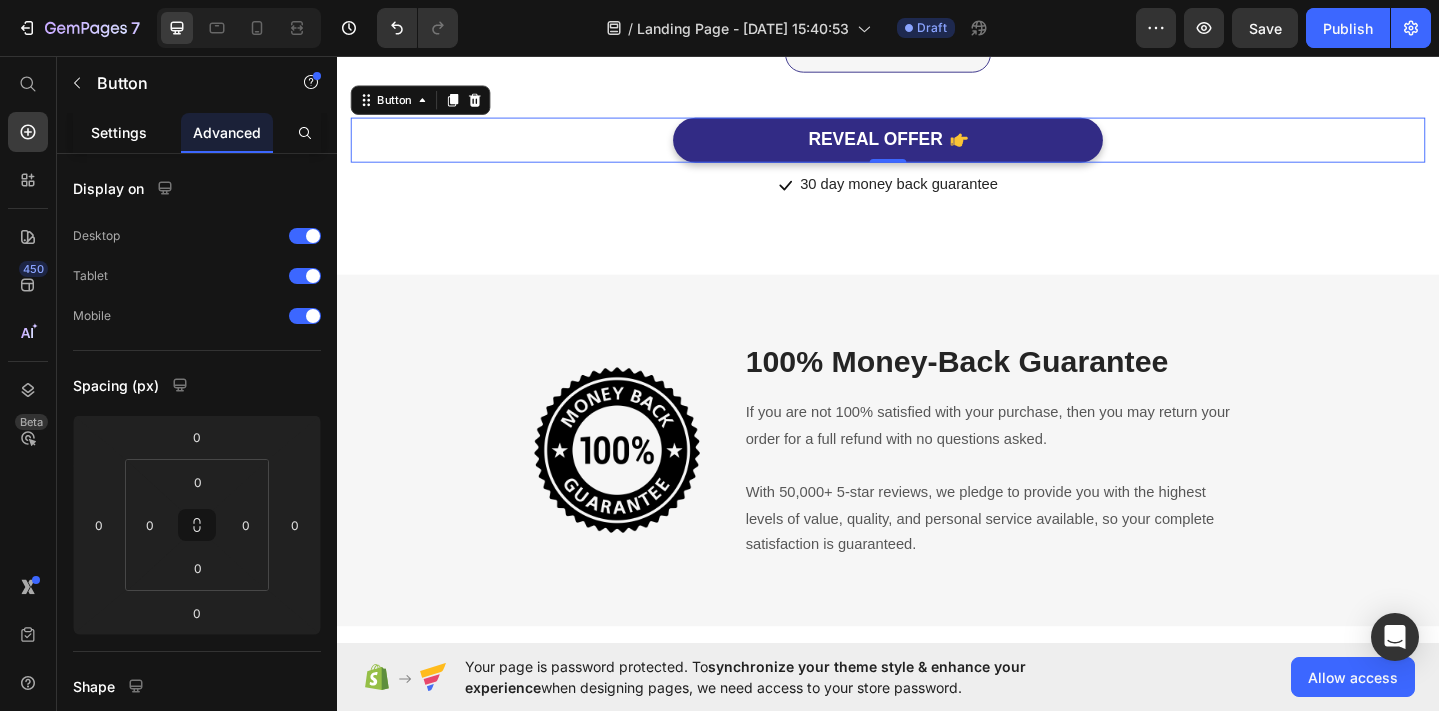 click on "Settings" 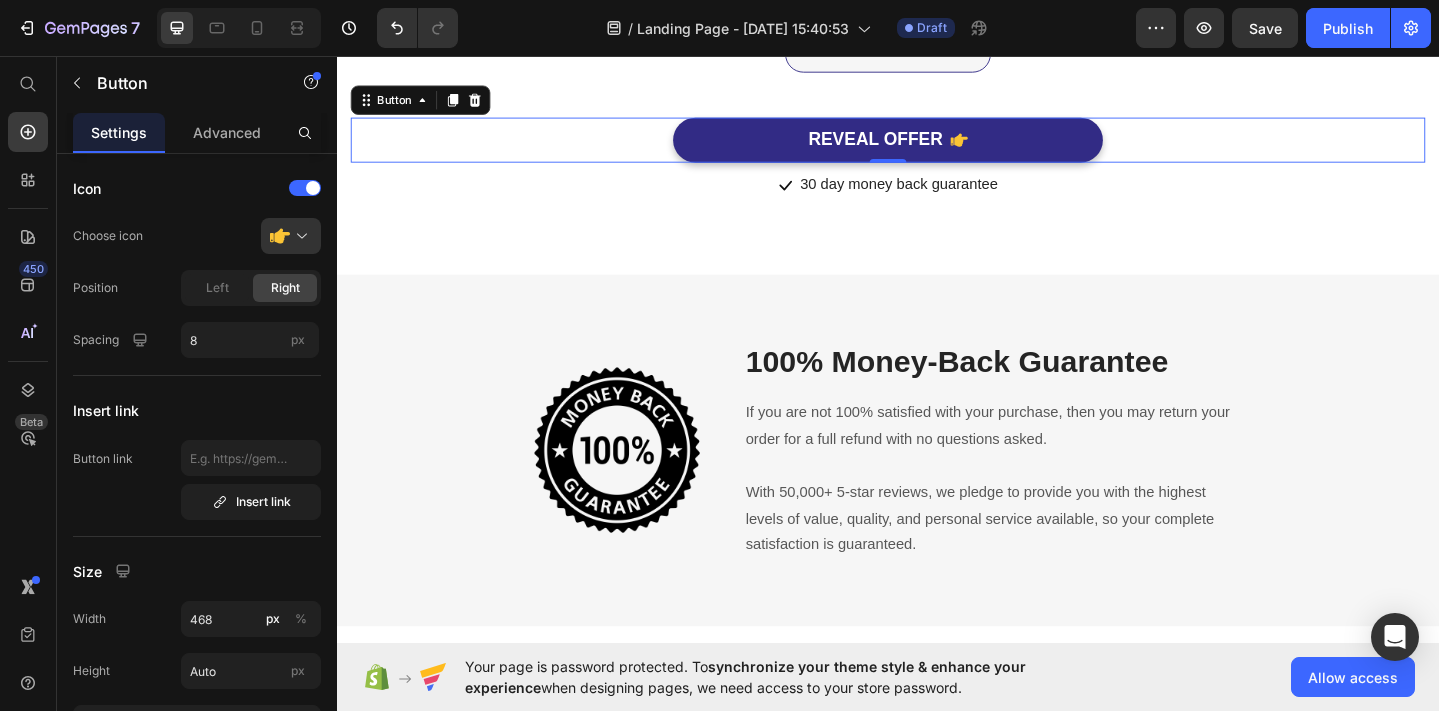 click on "REVEAL OFFER Button   0" at bounding box center (937, 147) 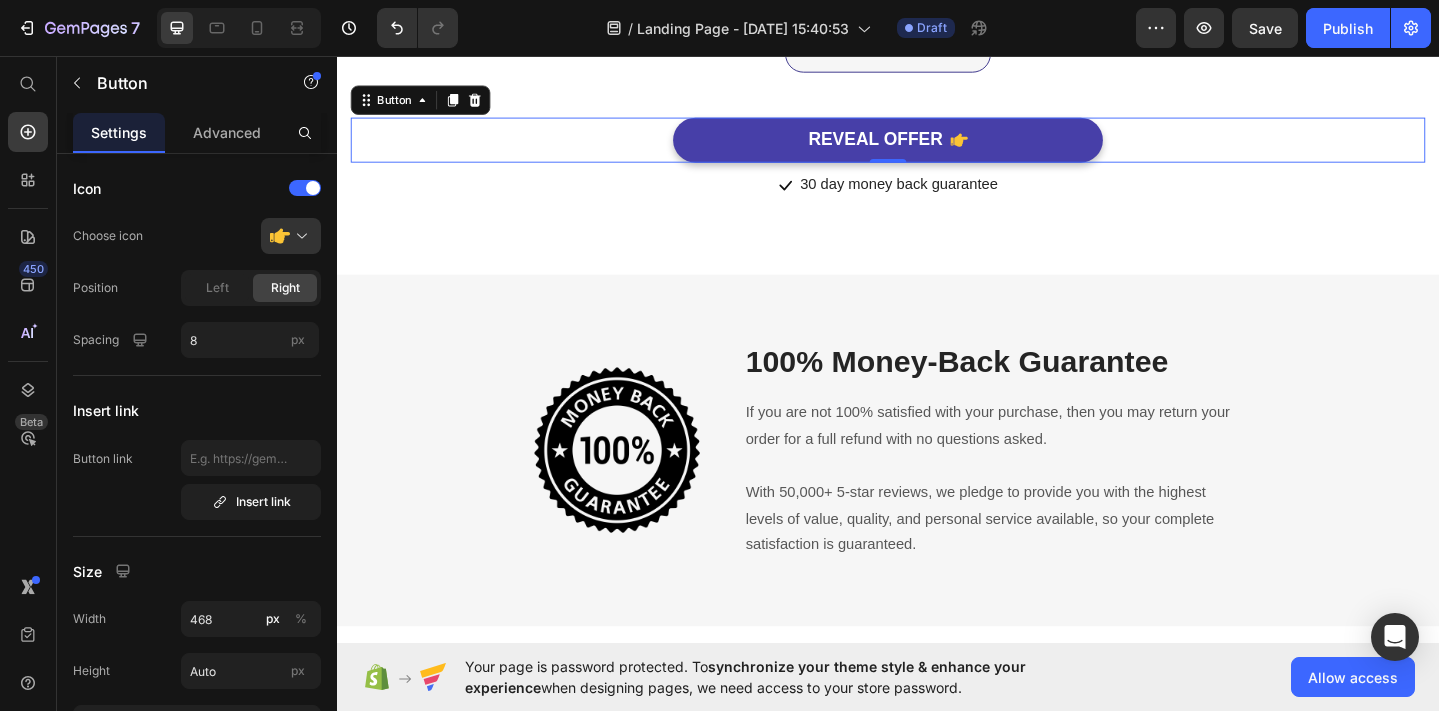 click on "REVEAL OFFER" at bounding box center [937, 147] 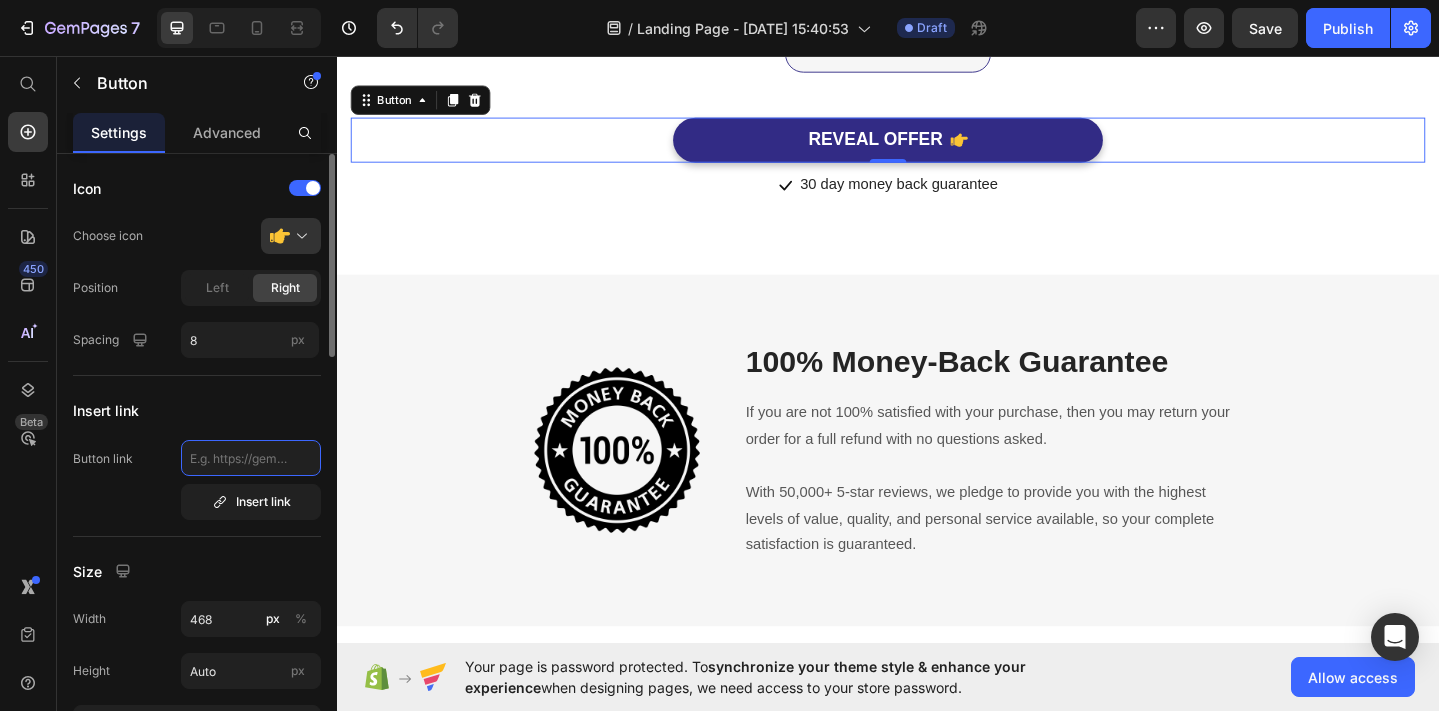 click 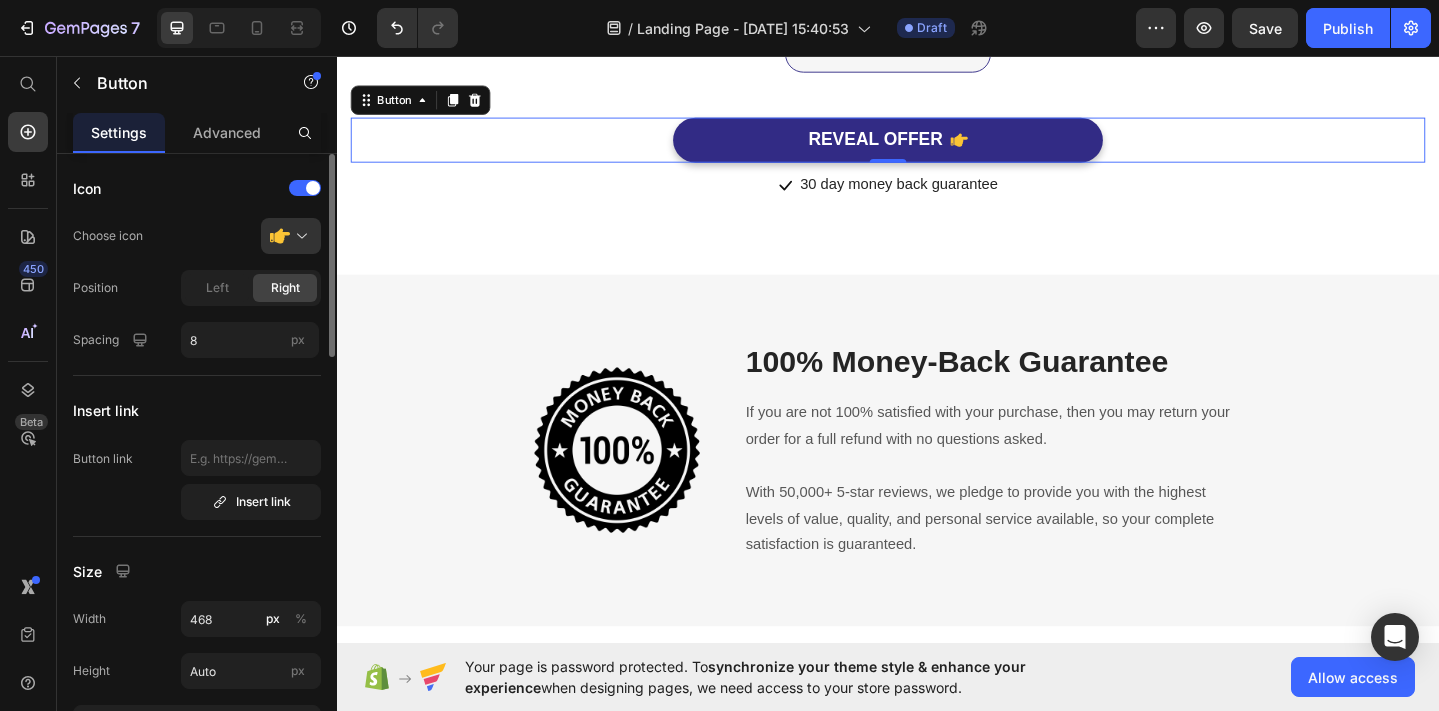 click on "Insert link" at bounding box center [197, 410] 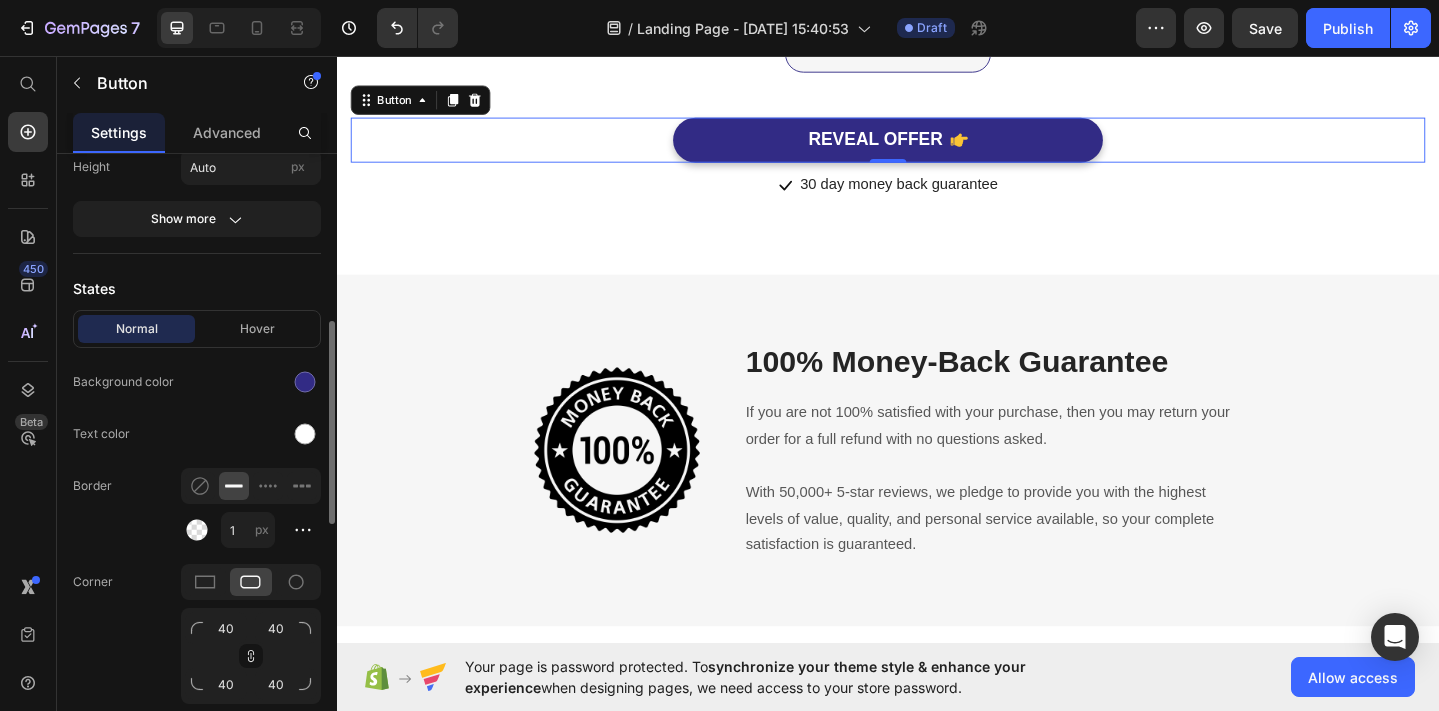 scroll, scrollTop: 324, scrollLeft: 0, axis: vertical 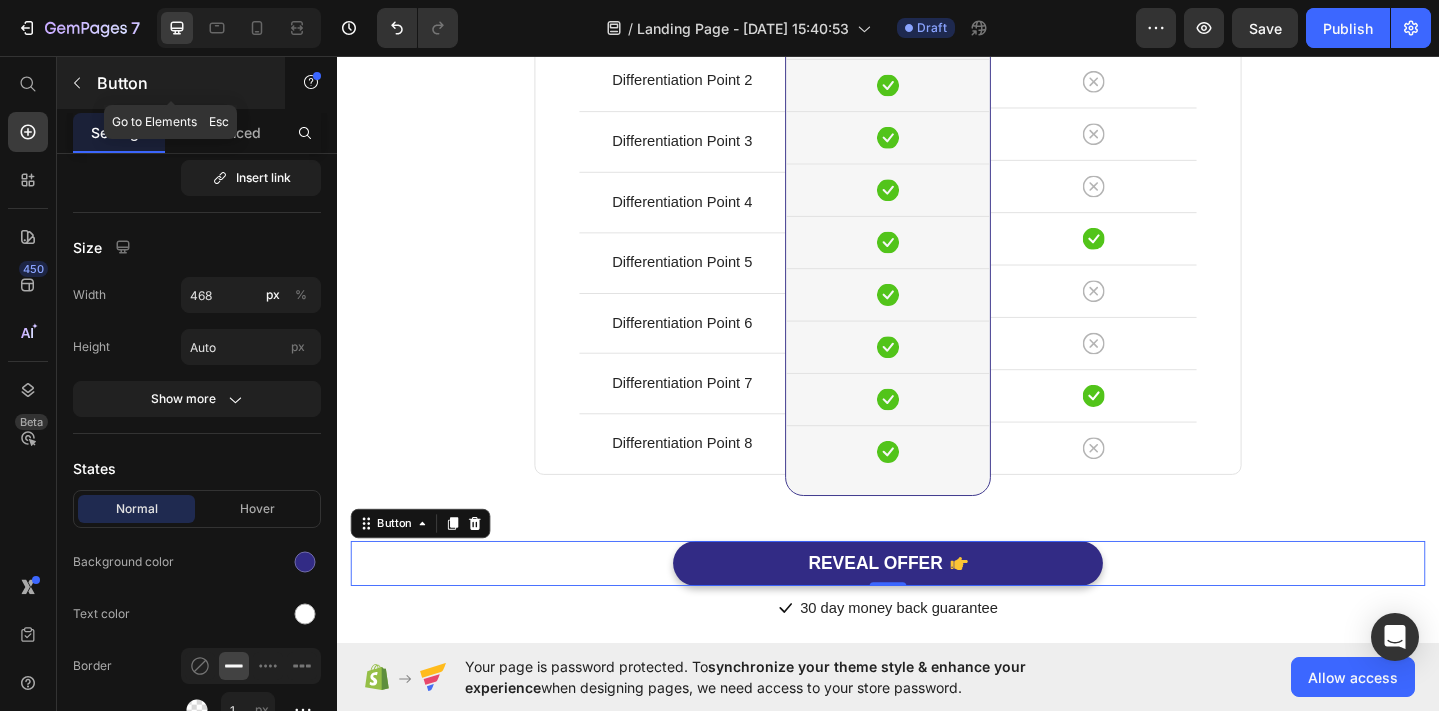 click 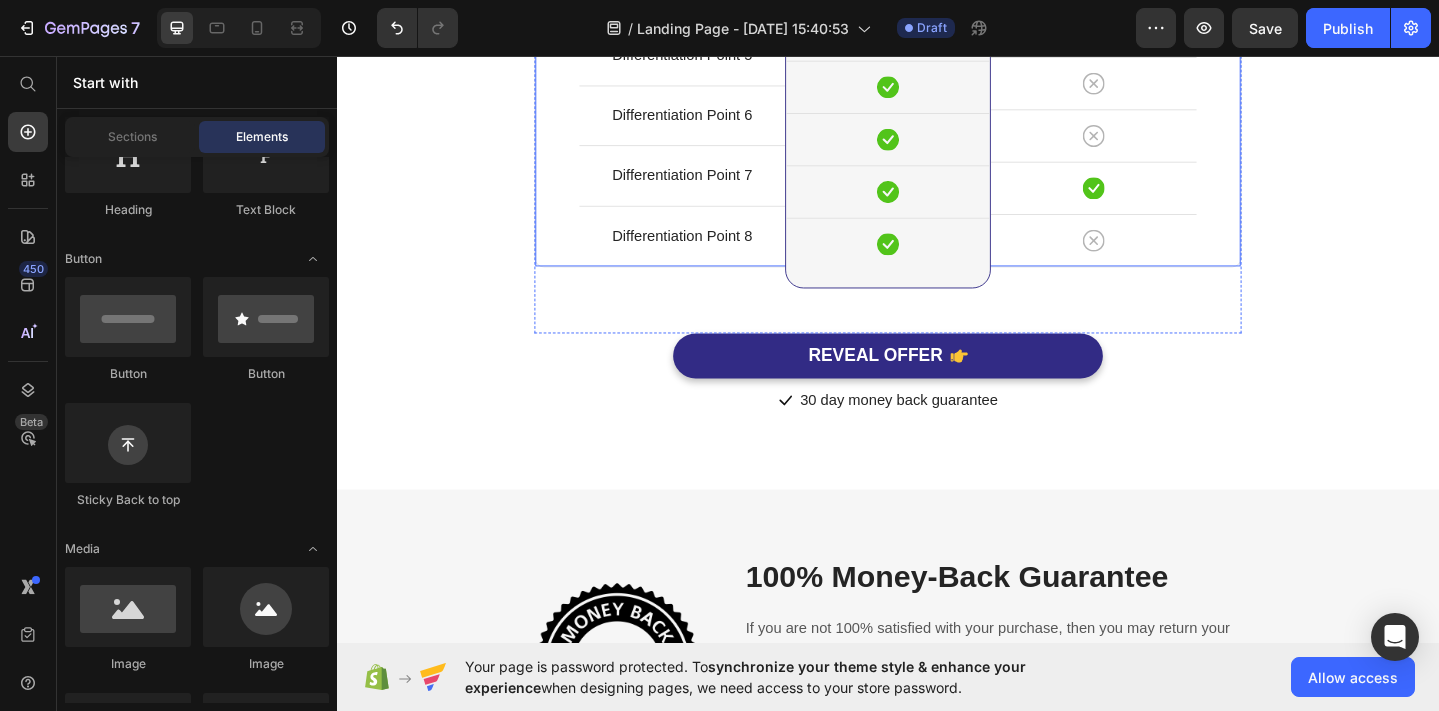 scroll, scrollTop: 6115, scrollLeft: 0, axis: vertical 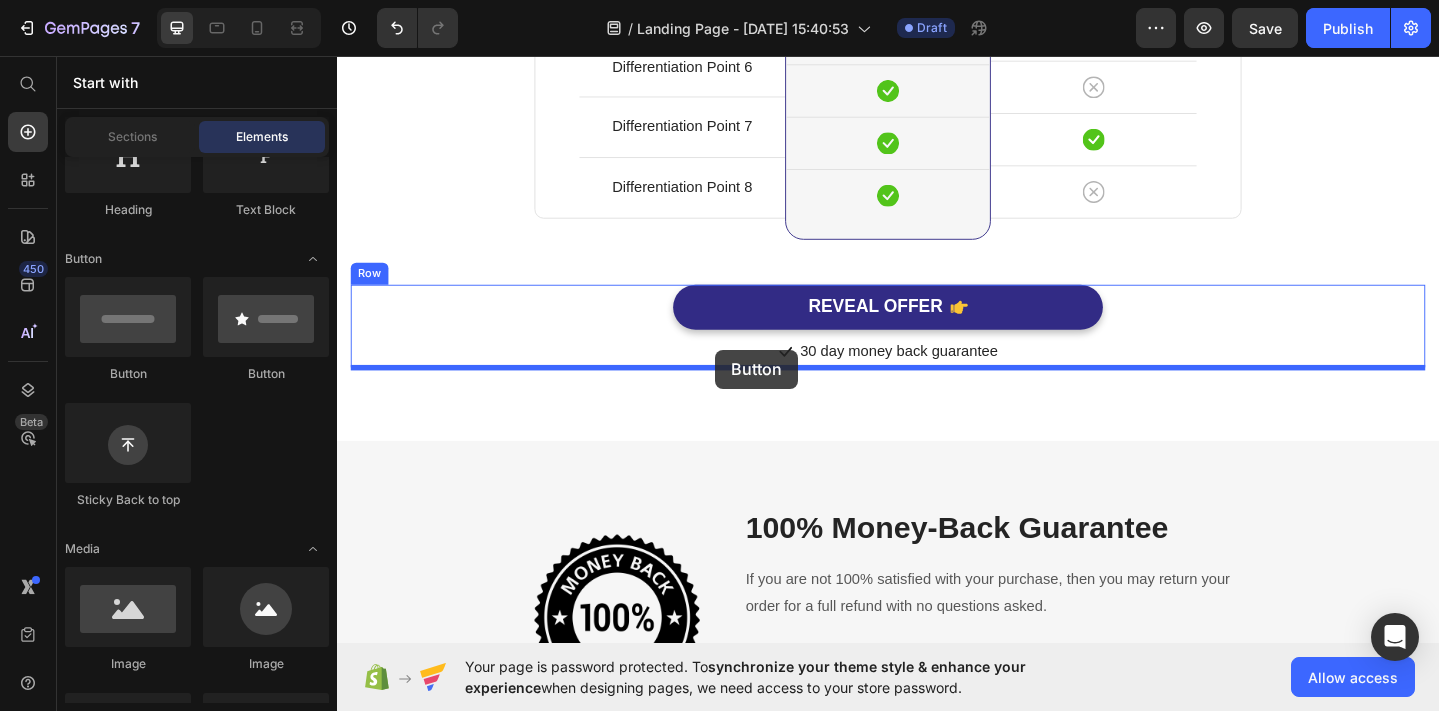 drag, startPoint x: 445, startPoint y: 391, endPoint x: 749, endPoint y: 376, distance: 304.36984 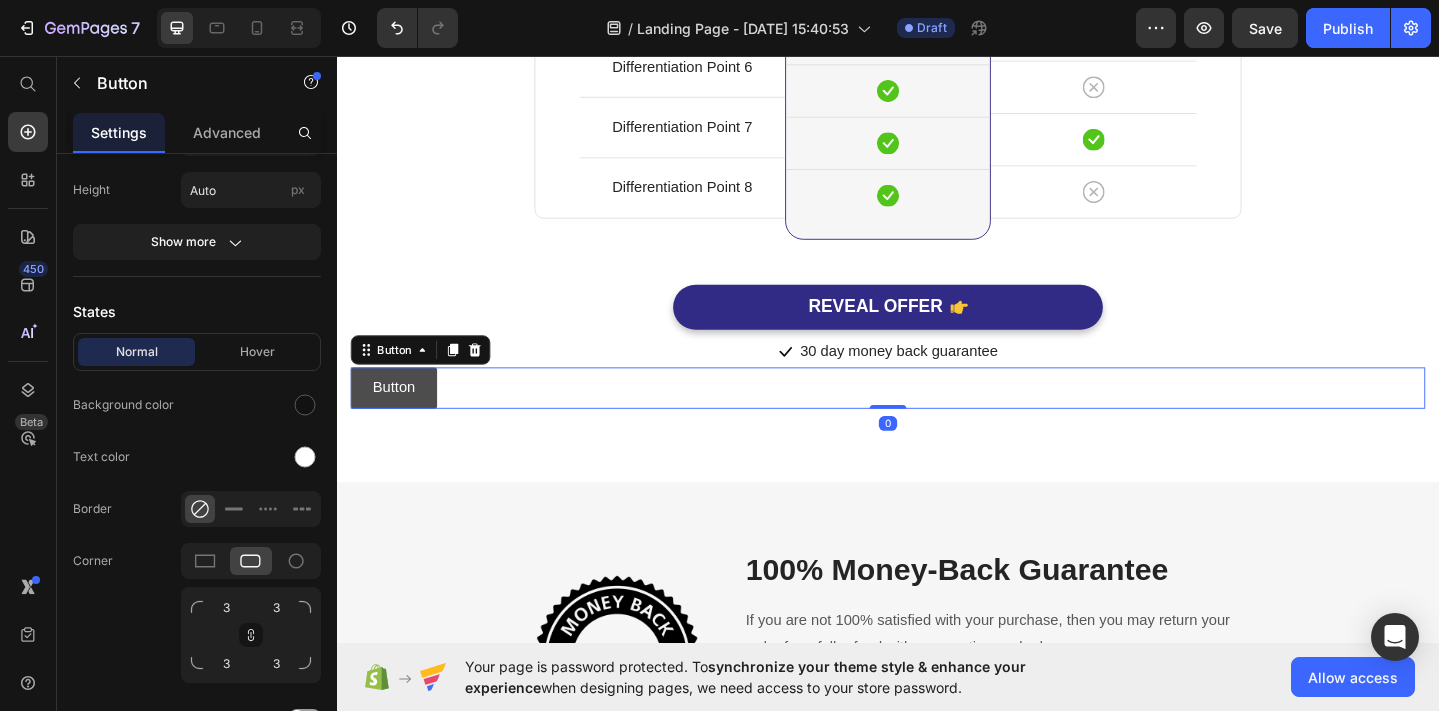 click on "Button" at bounding box center (399, 417) 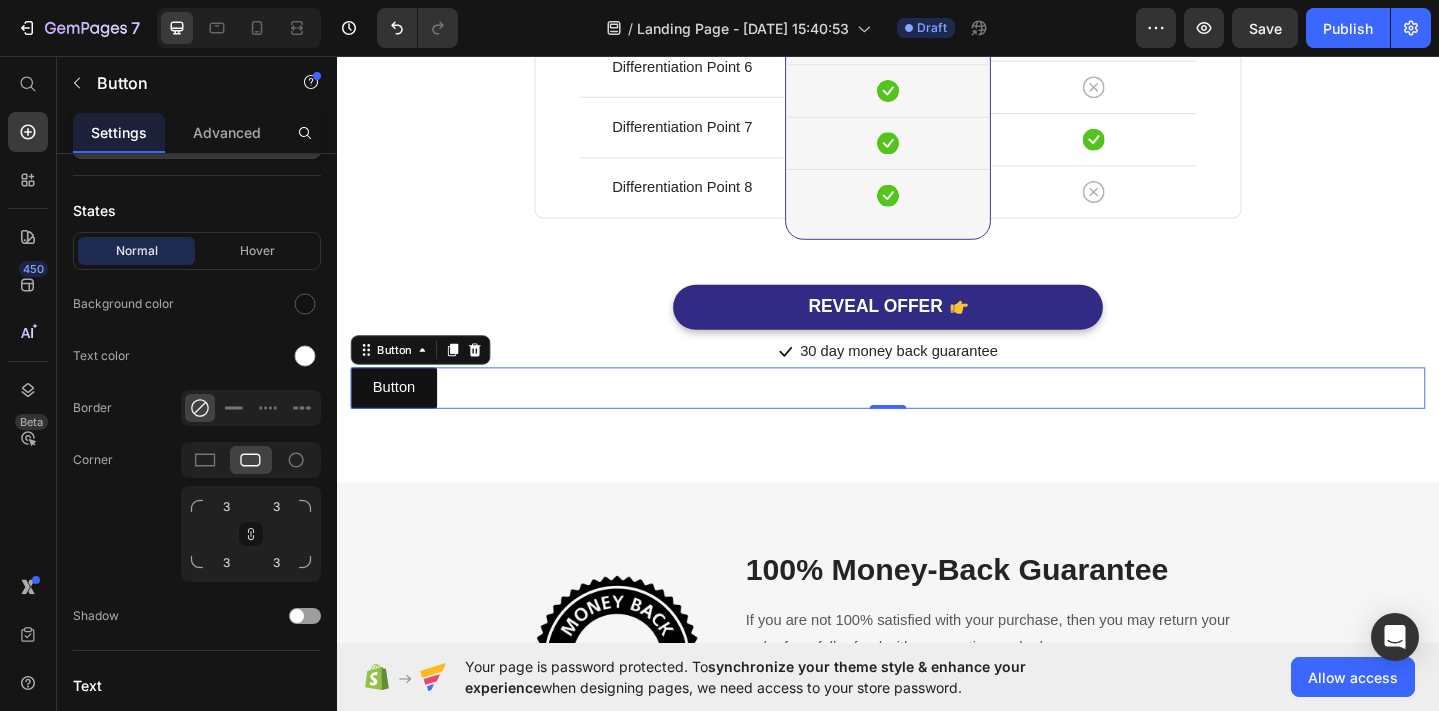scroll, scrollTop: 0, scrollLeft: 0, axis: both 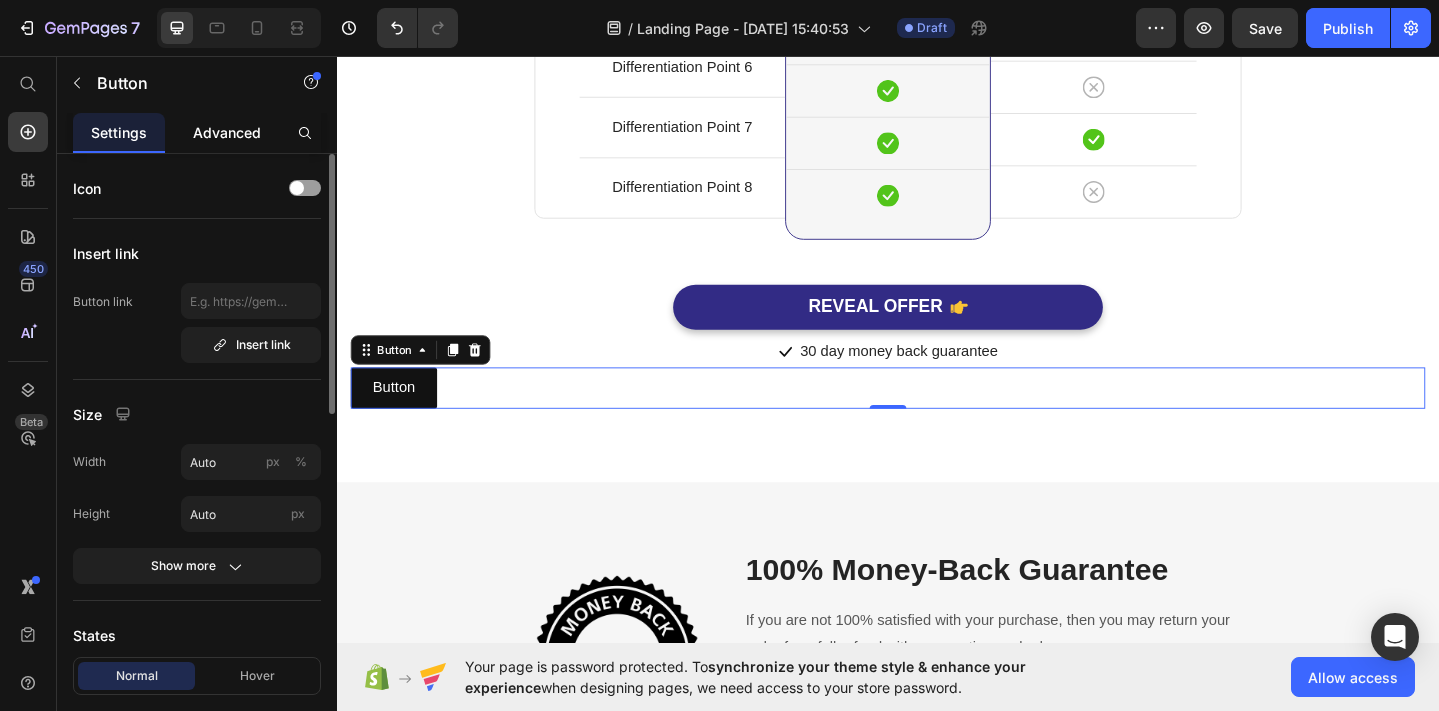 click on "Advanced" at bounding box center (227, 132) 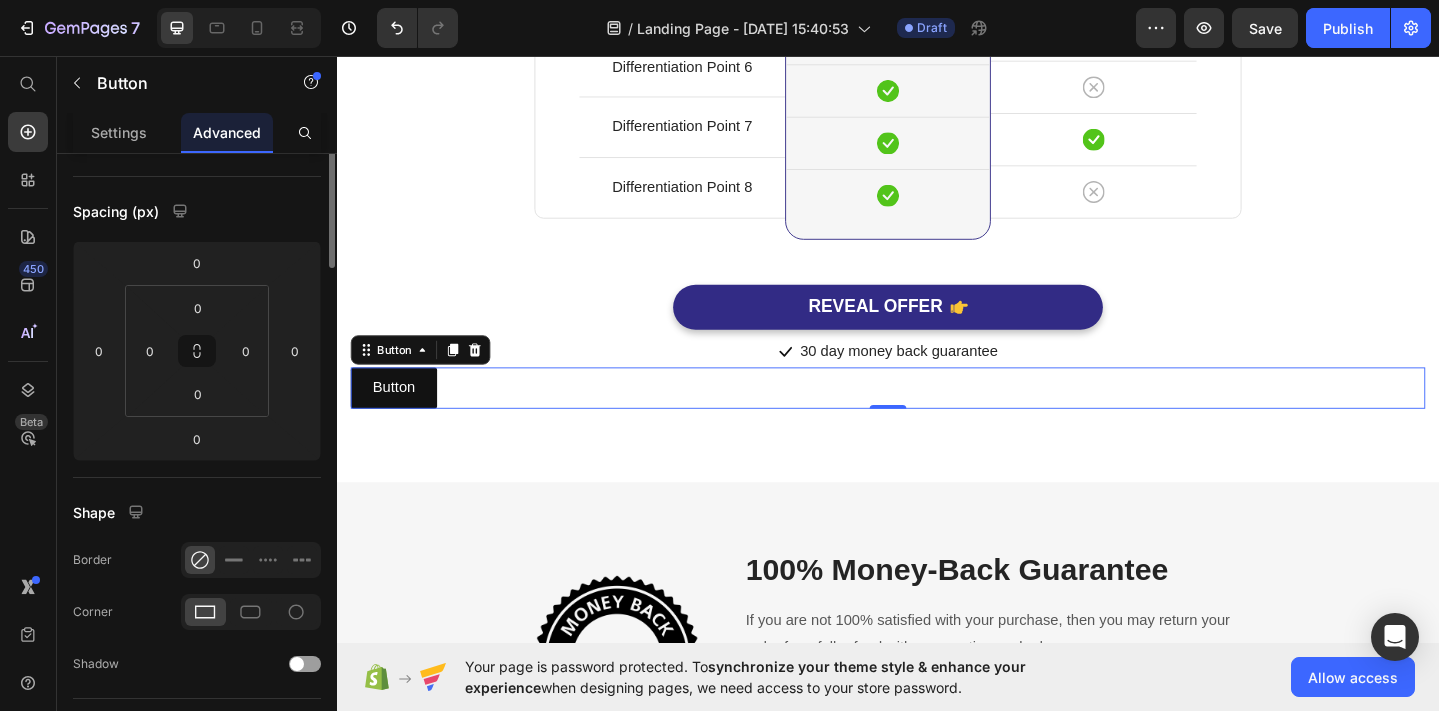 scroll, scrollTop: 0, scrollLeft: 0, axis: both 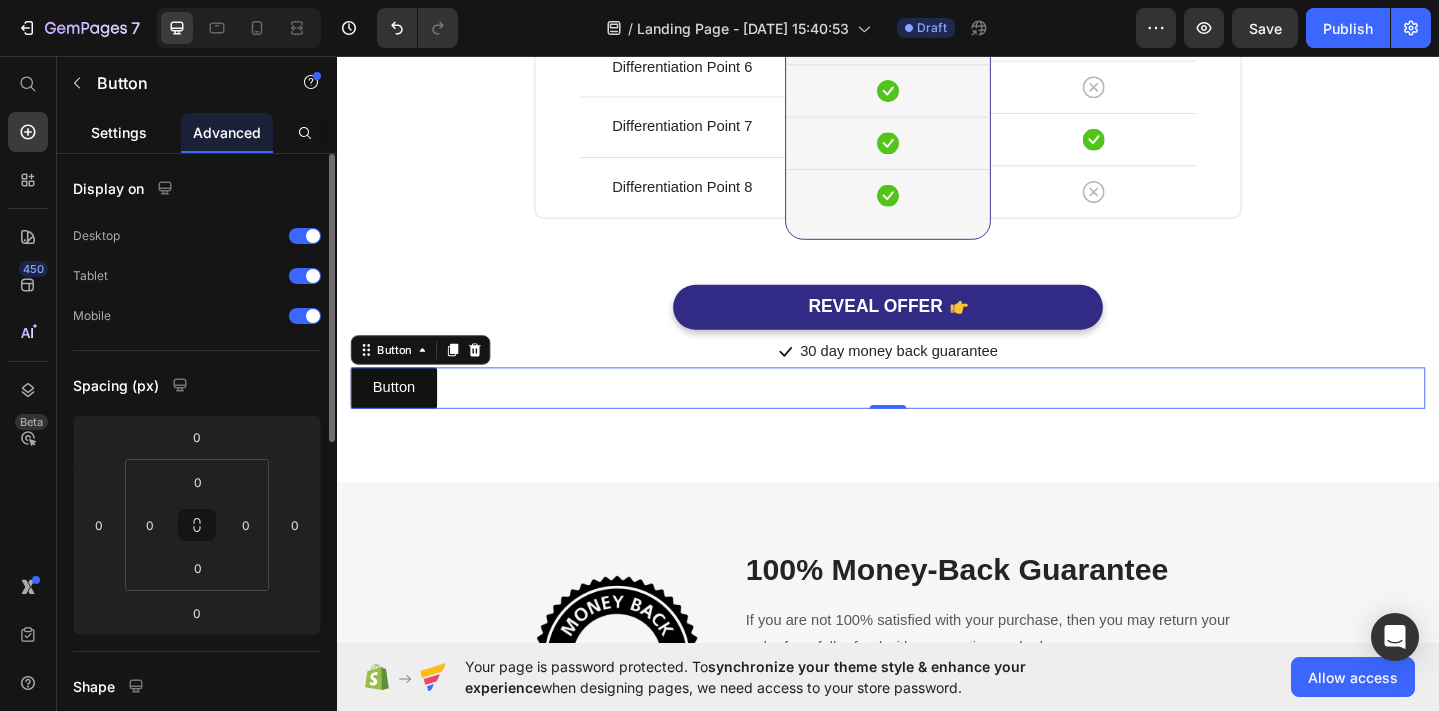 click on "Settings" at bounding box center [119, 132] 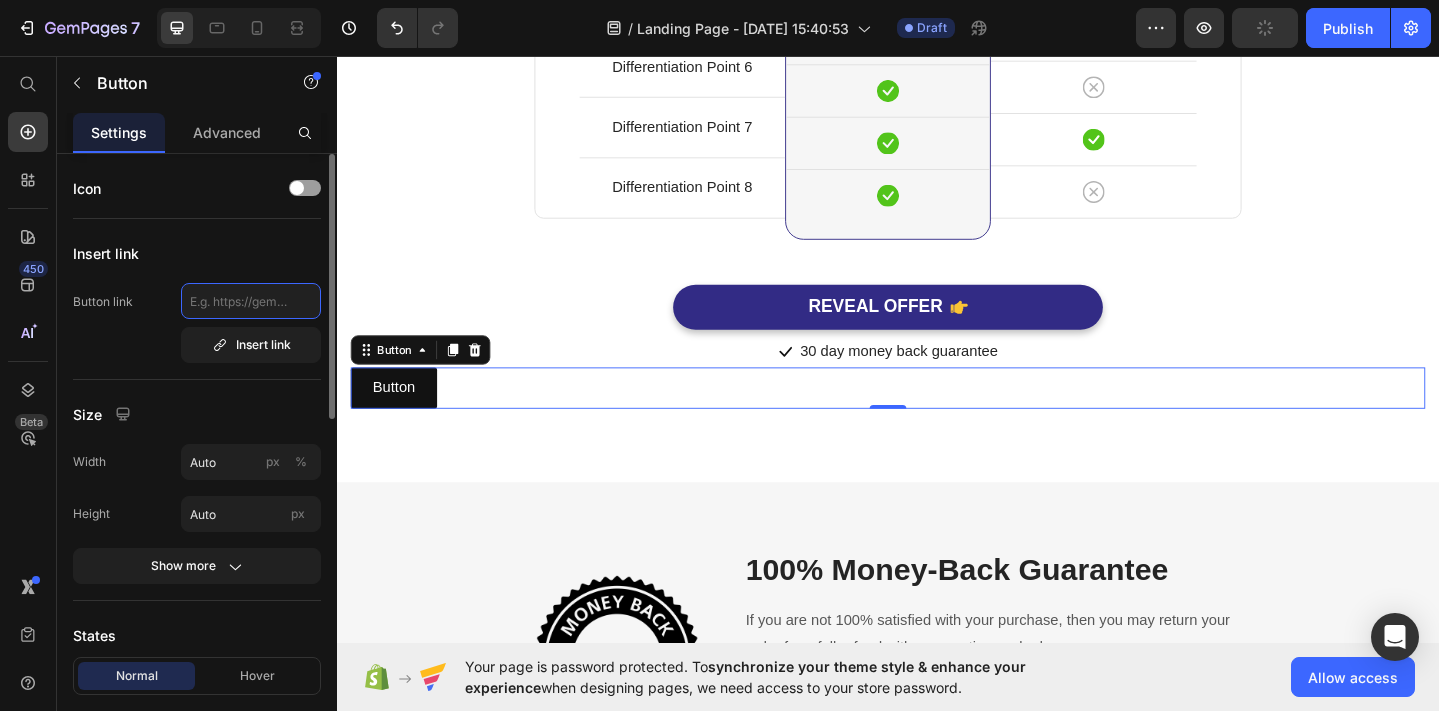 click 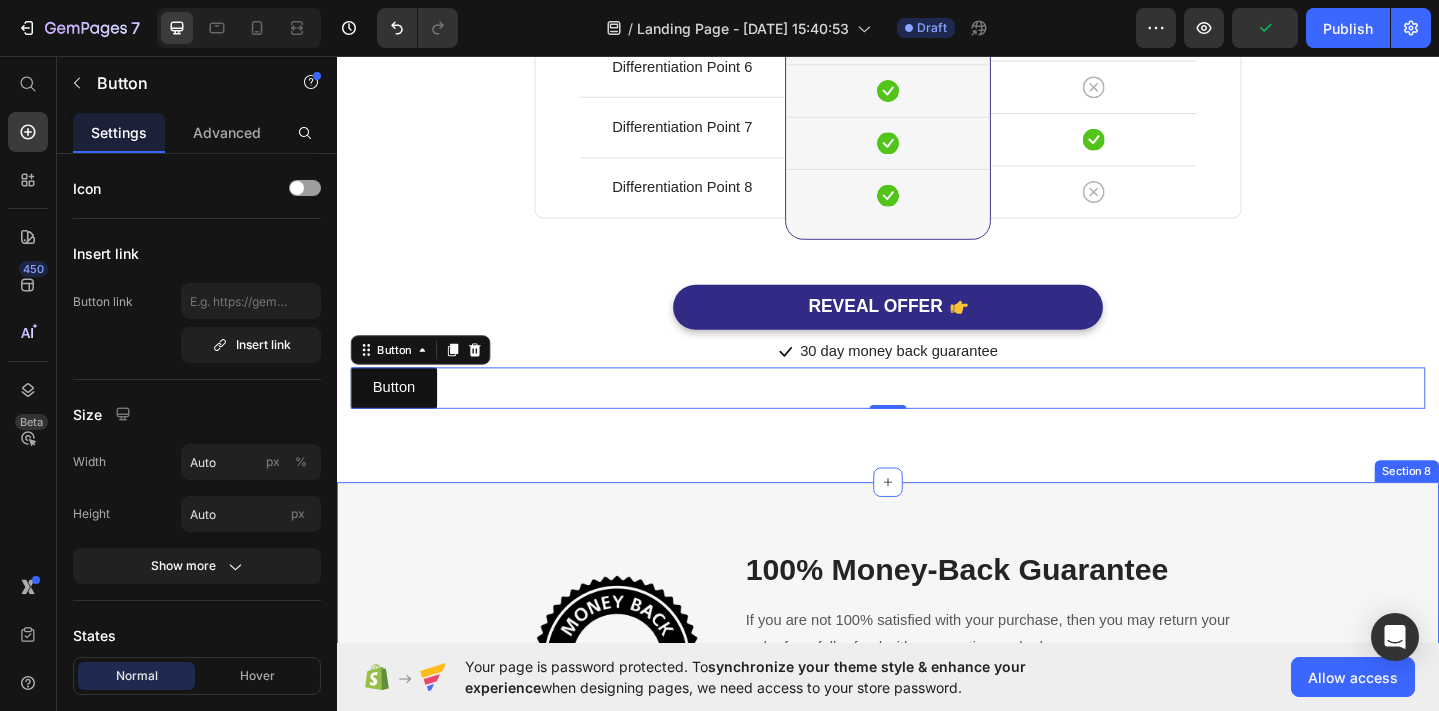 click on "Image 100% Money-Back Guarantee Heading If you are not 100% satisfied with your purchase, then you may return your order for a full refund with no questions asked.   With 50,000+ 5-star reviews, we pledge to provide you with the highest levels of value, quality, and personal service available, so your complete satisfaction is guaranteed. Text block Row Section 8" at bounding box center [937, 712] 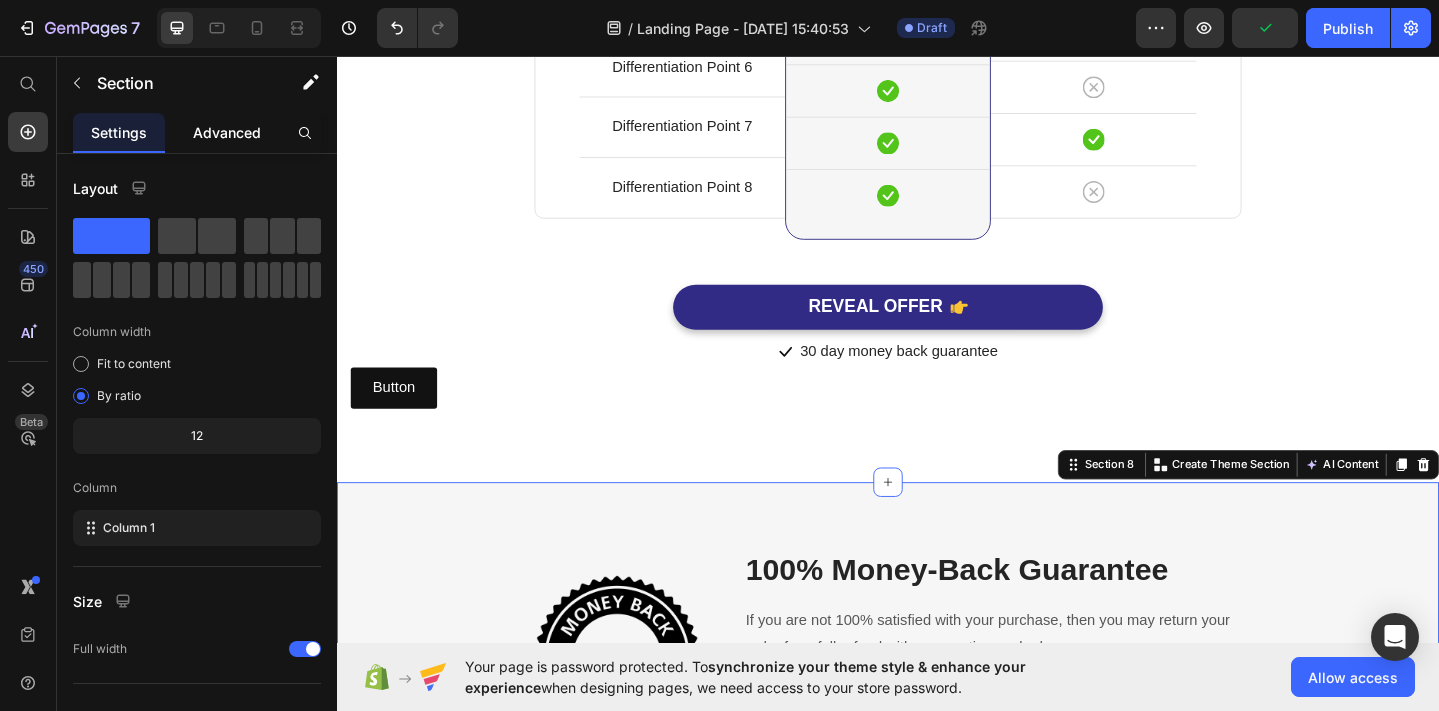 click on "Advanced" at bounding box center (227, 132) 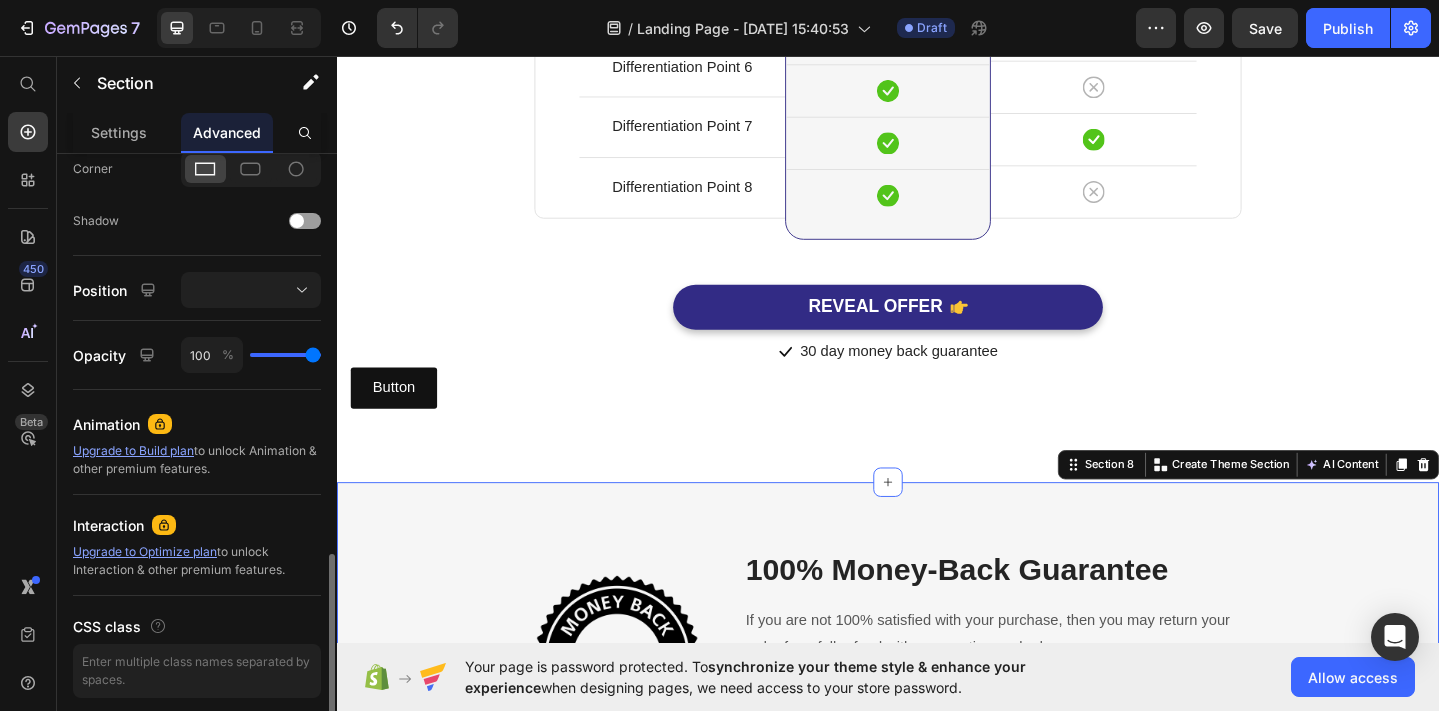 scroll, scrollTop: 691, scrollLeft: 0, axis: vertical 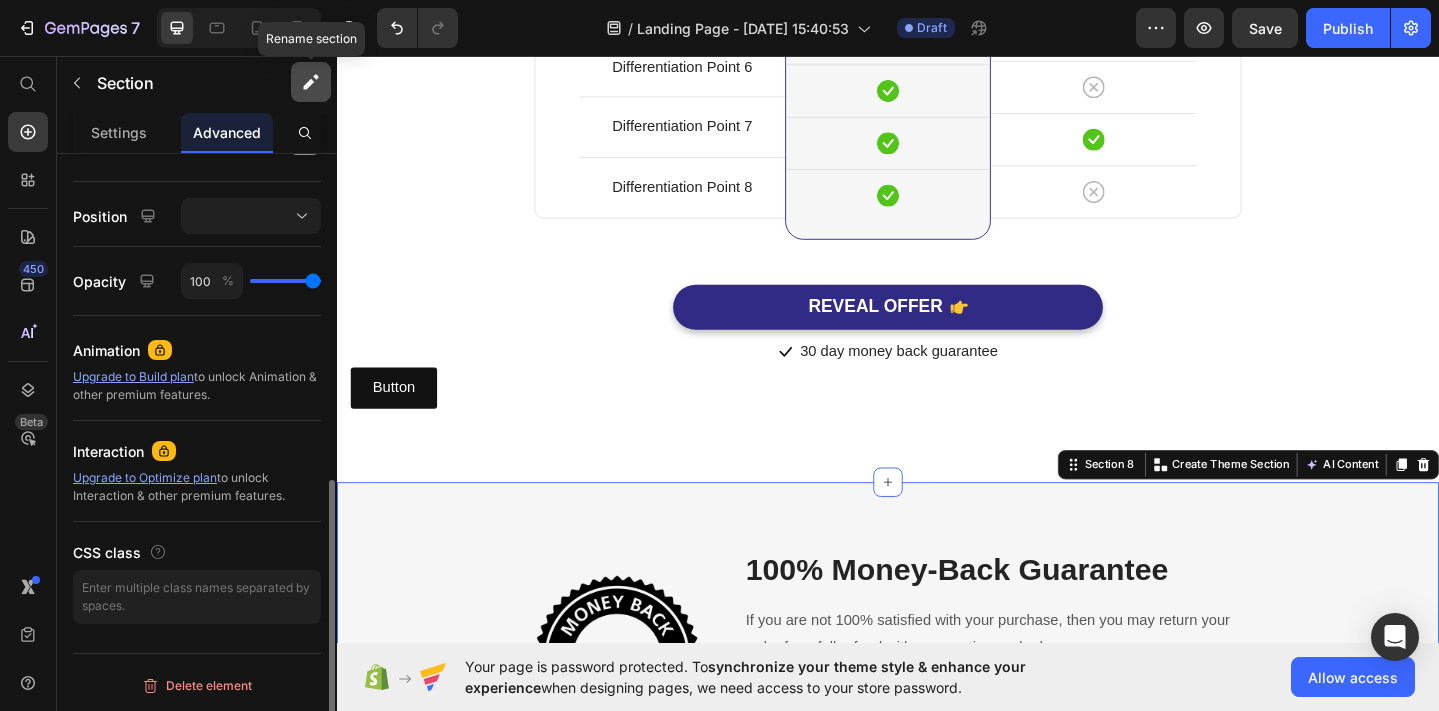 click at bounding box center (311, 82) 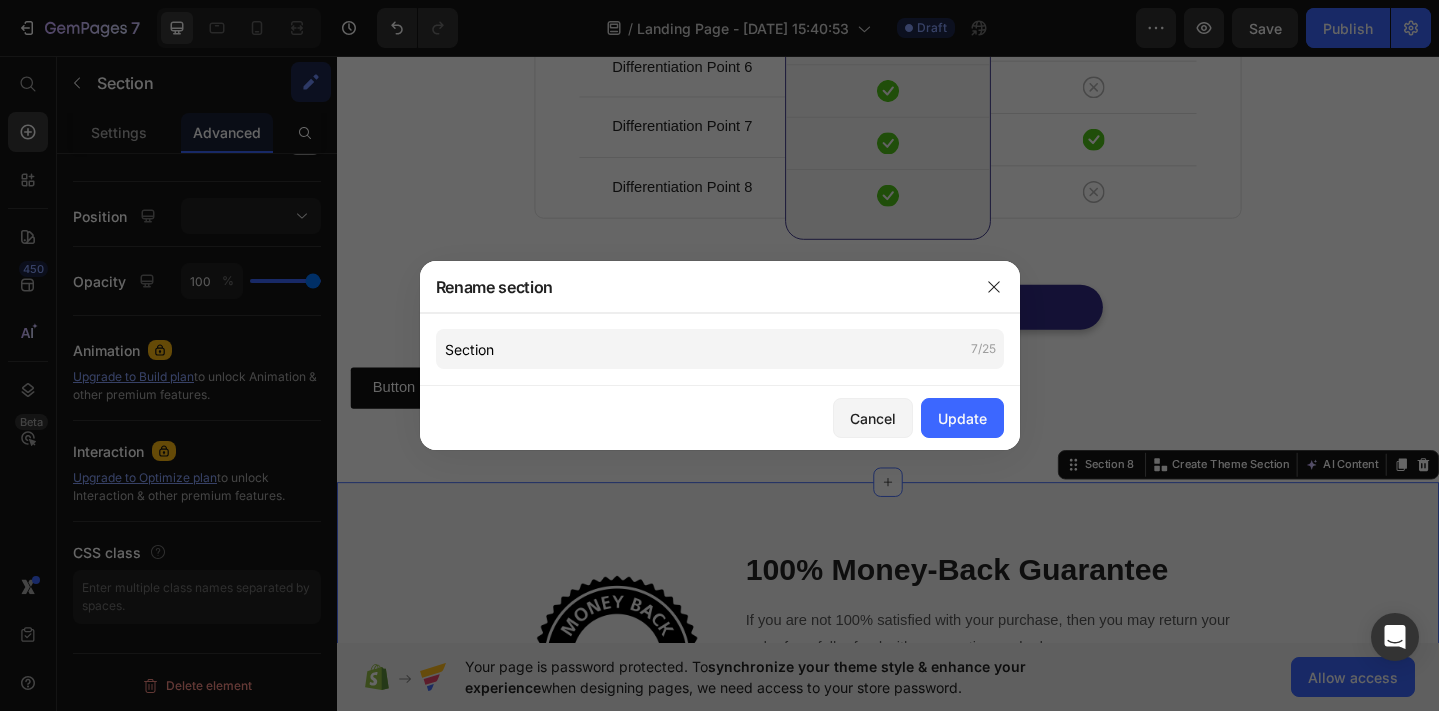 click at bounding box center [719, 355] 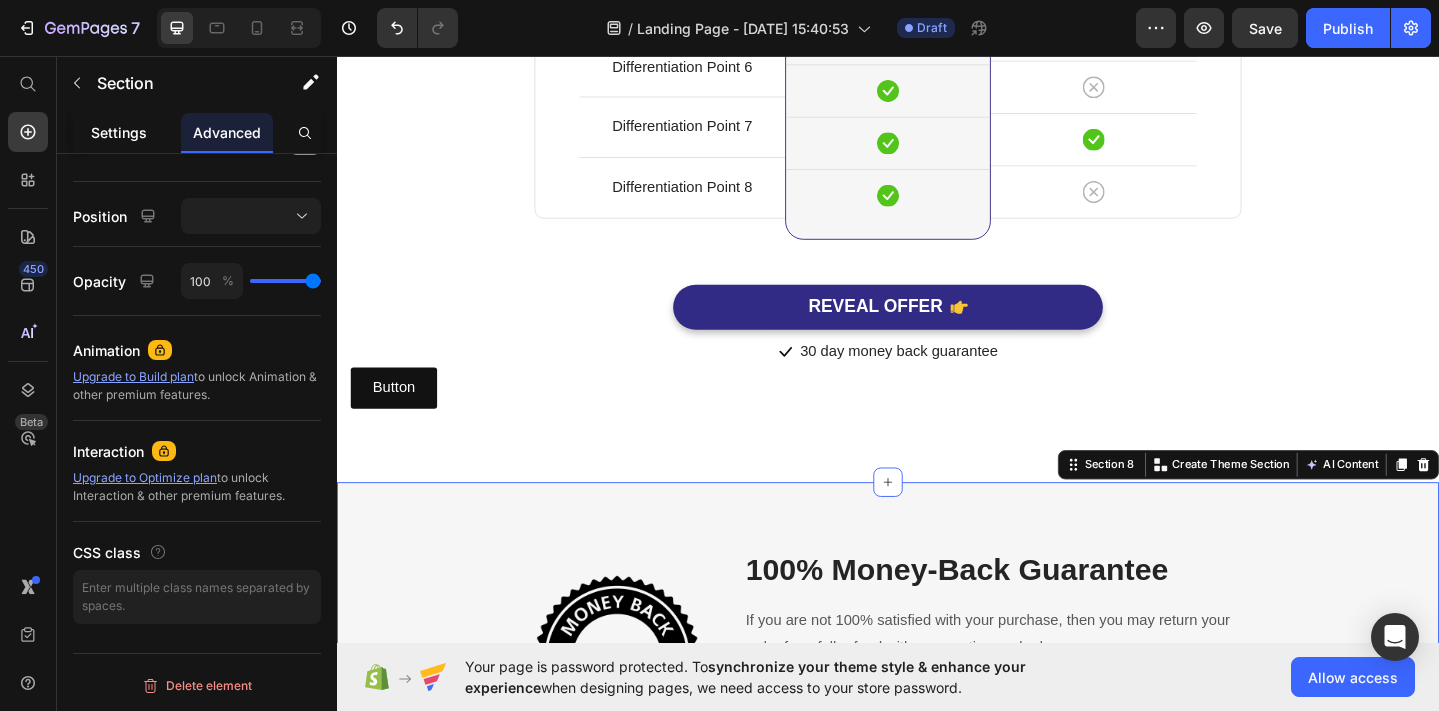 click on "Settings" at bounding box center [119, 132] 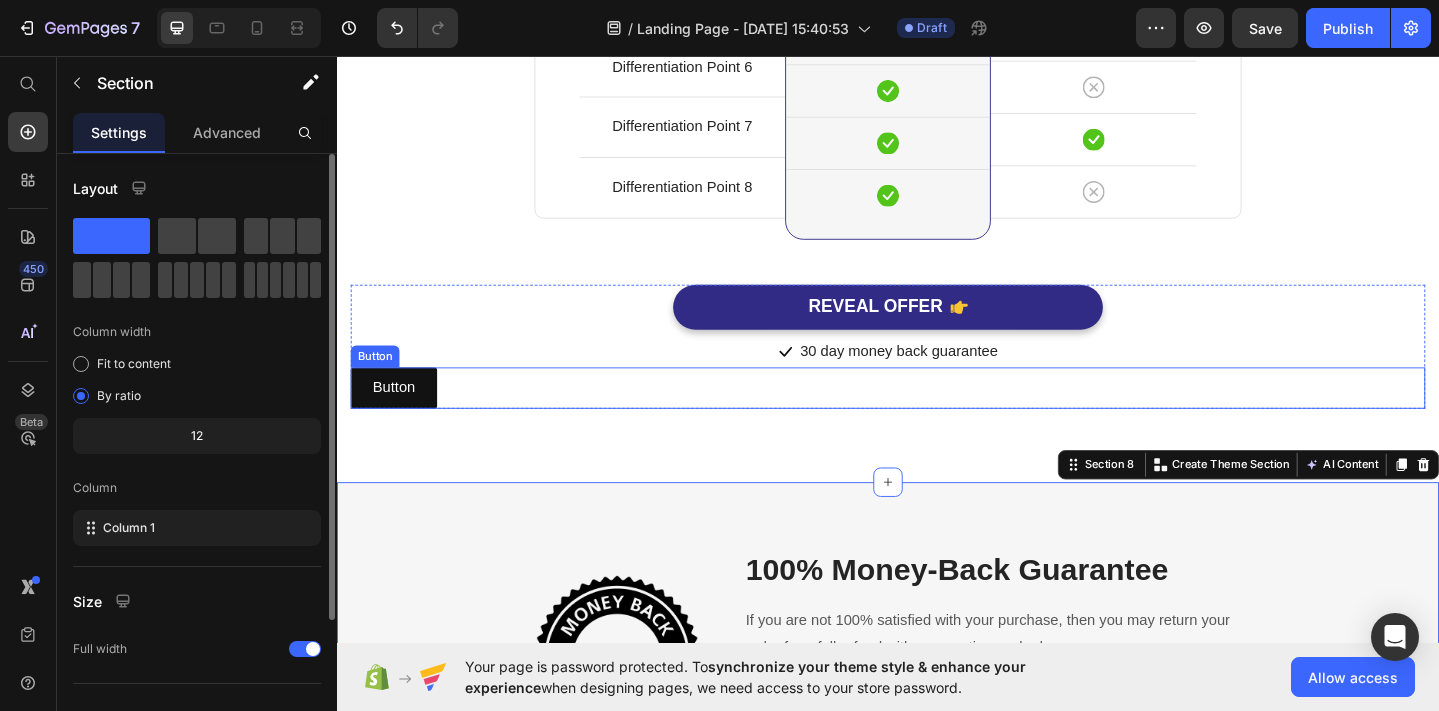 click on "Button Button" at bounding box center (937, 417) 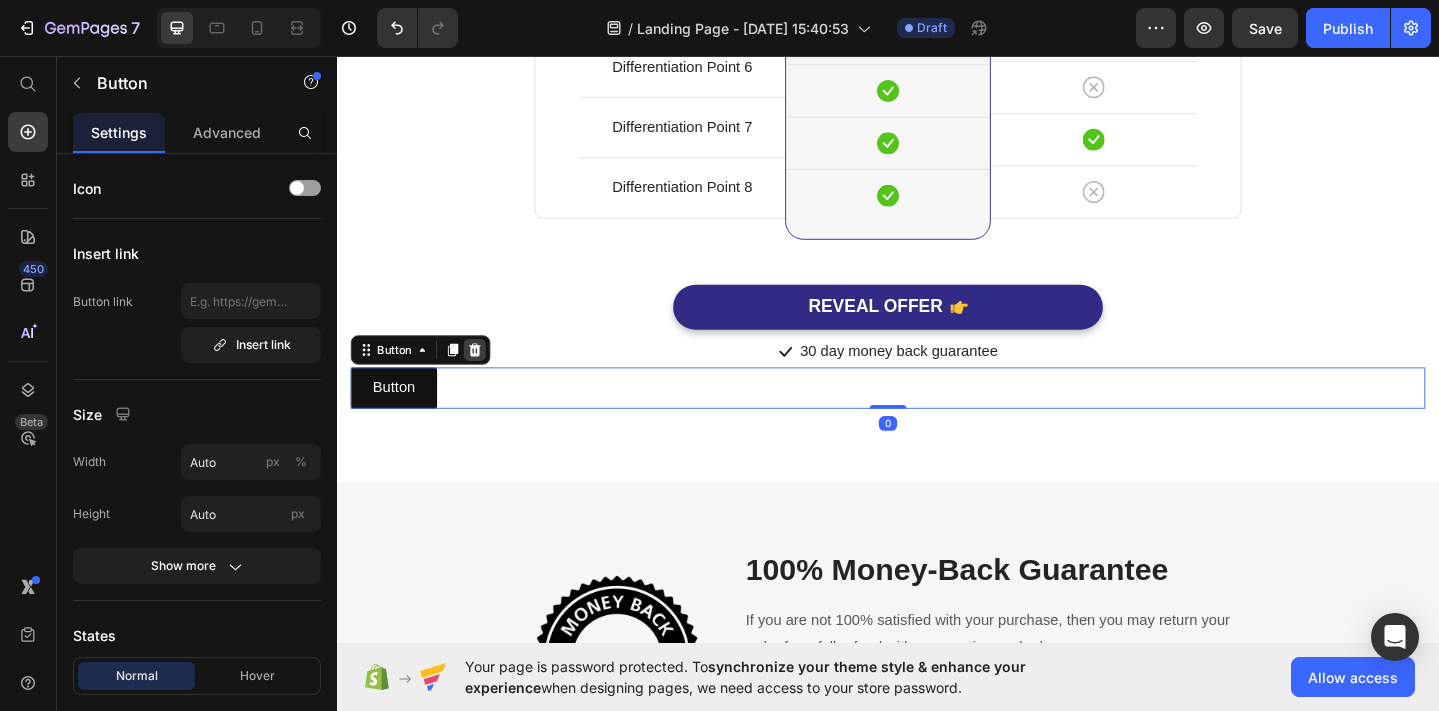 click 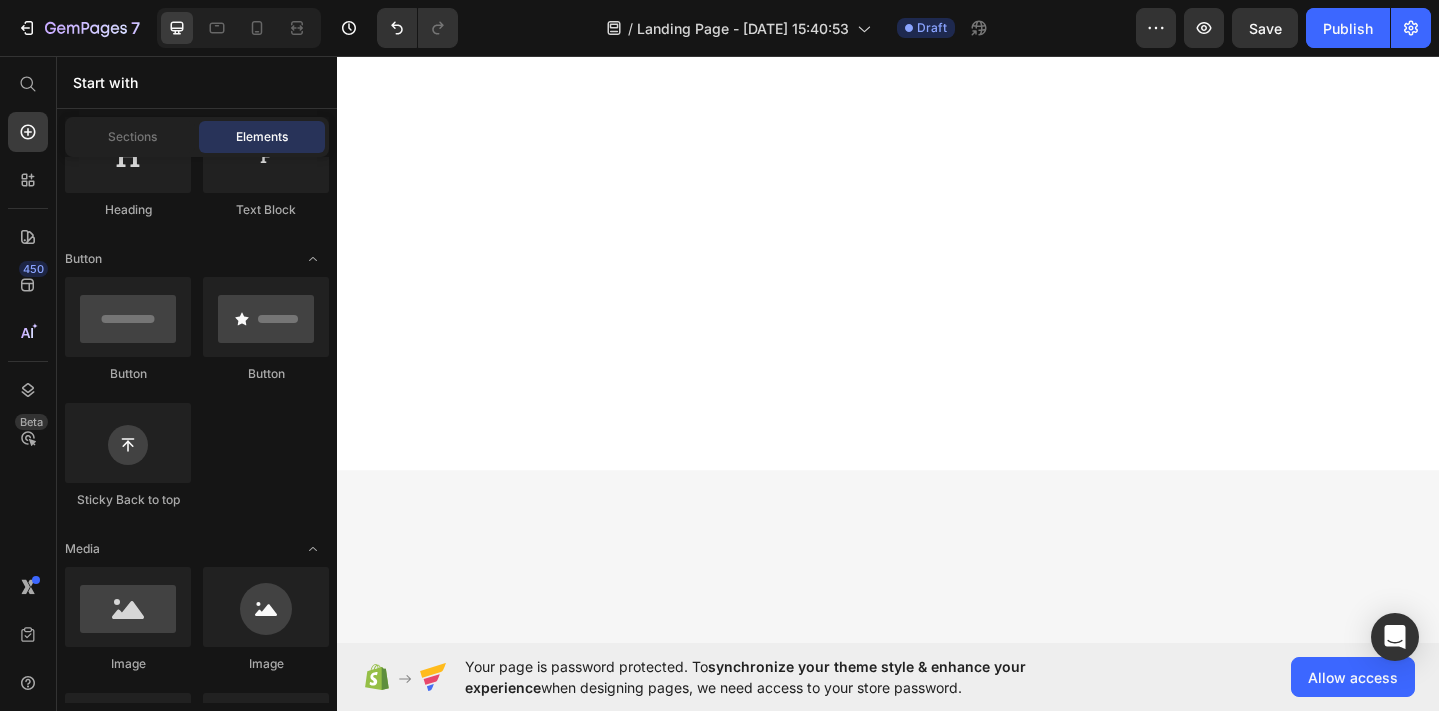 scroll, scrollTop: 0, scrollLeft: 0, axis: both 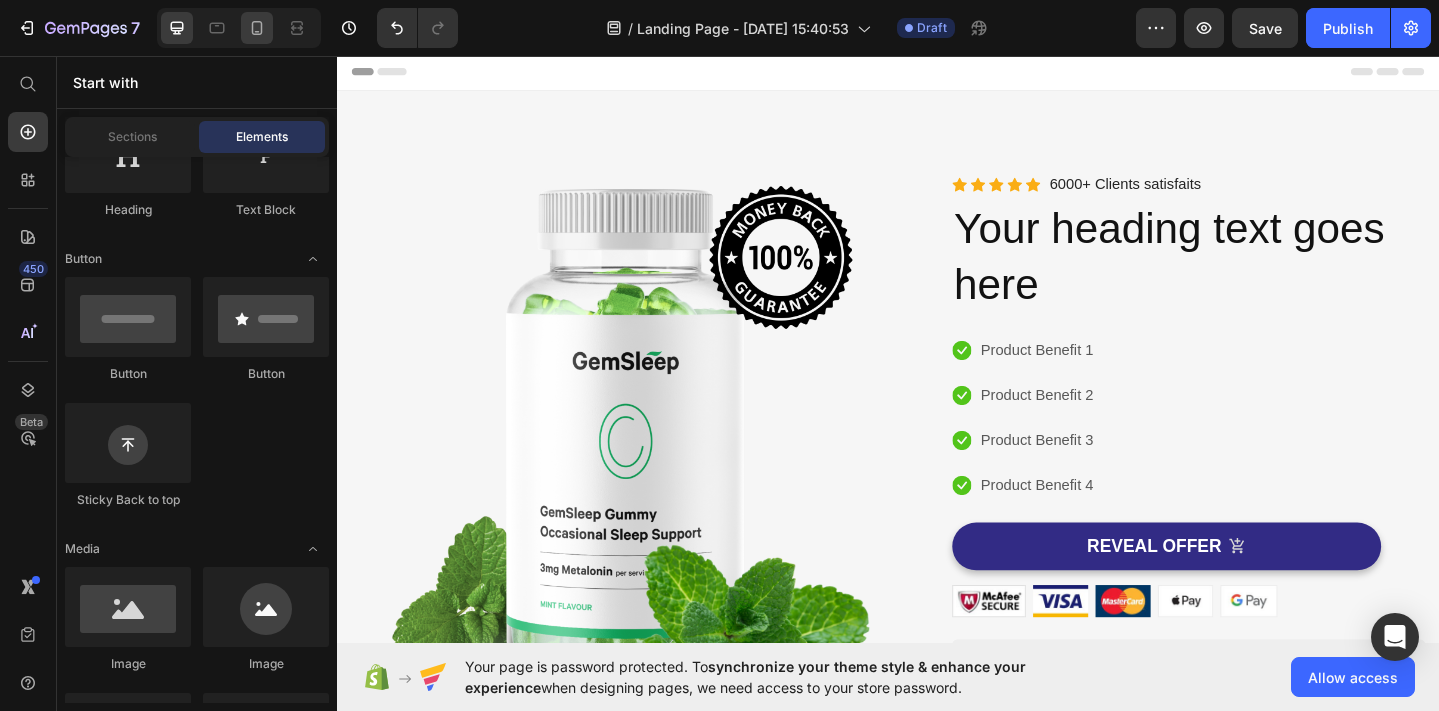 click 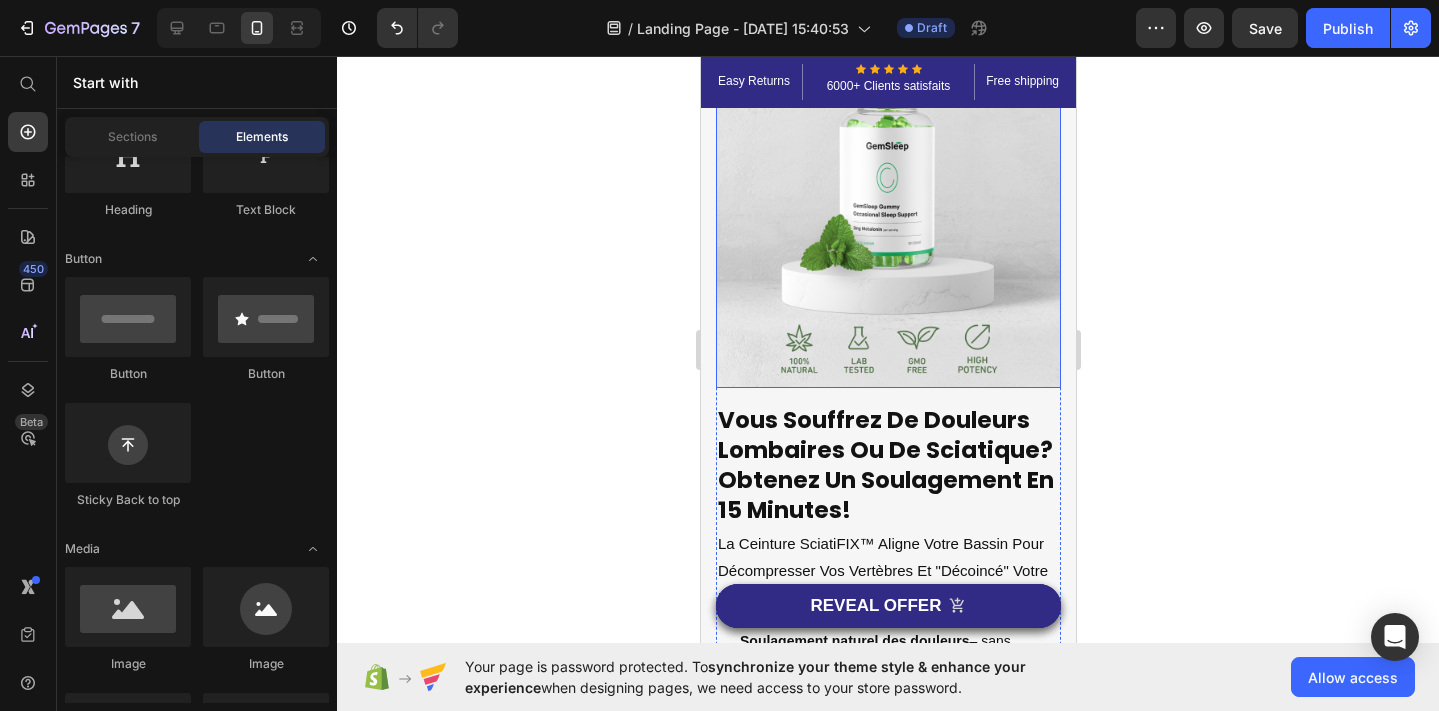 scroll, scrollTop: 394, scrollLeft: 0, axis: vertical 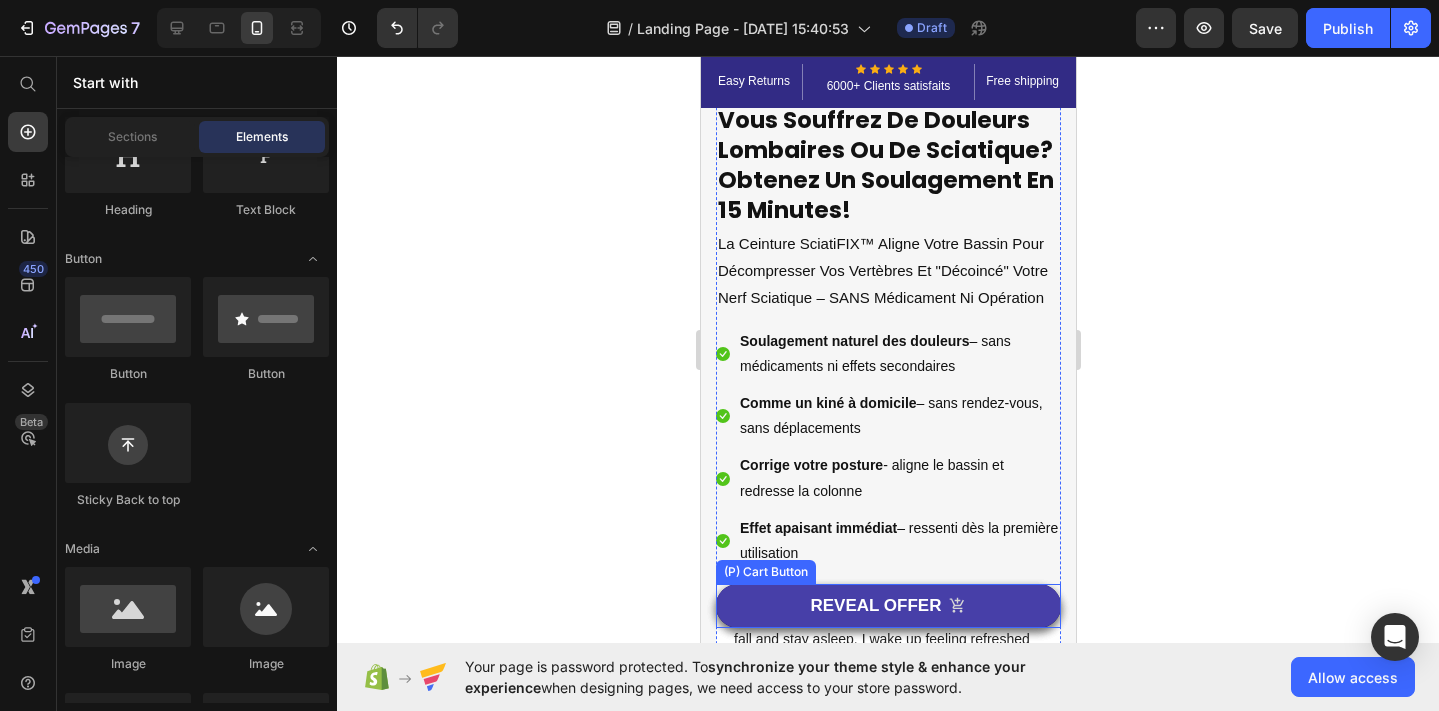 click on "REVEAL OFFER" at bounding box center (887, 606) 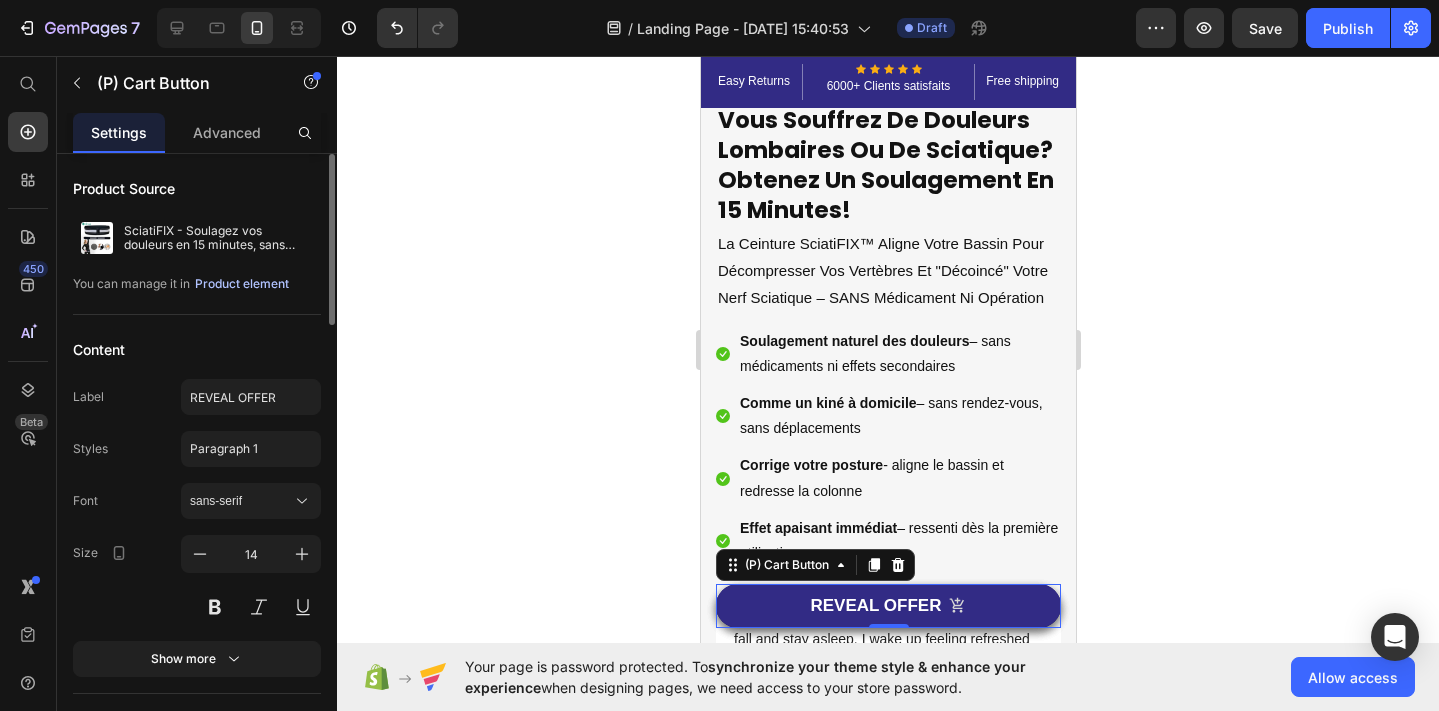 click on "Product element" at bounding box center [242, 284] 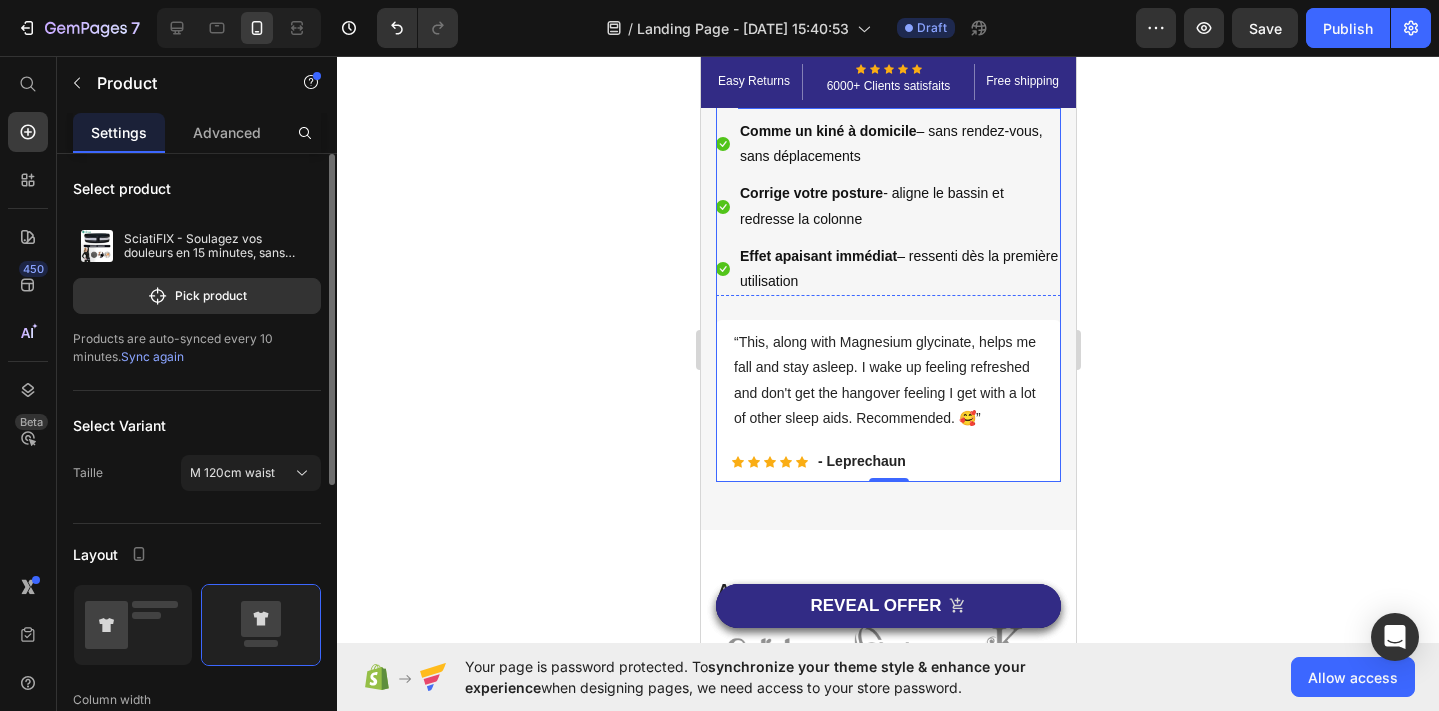 scroll, scrollTop: 1023, scrollLeft: 0, axis: vertical 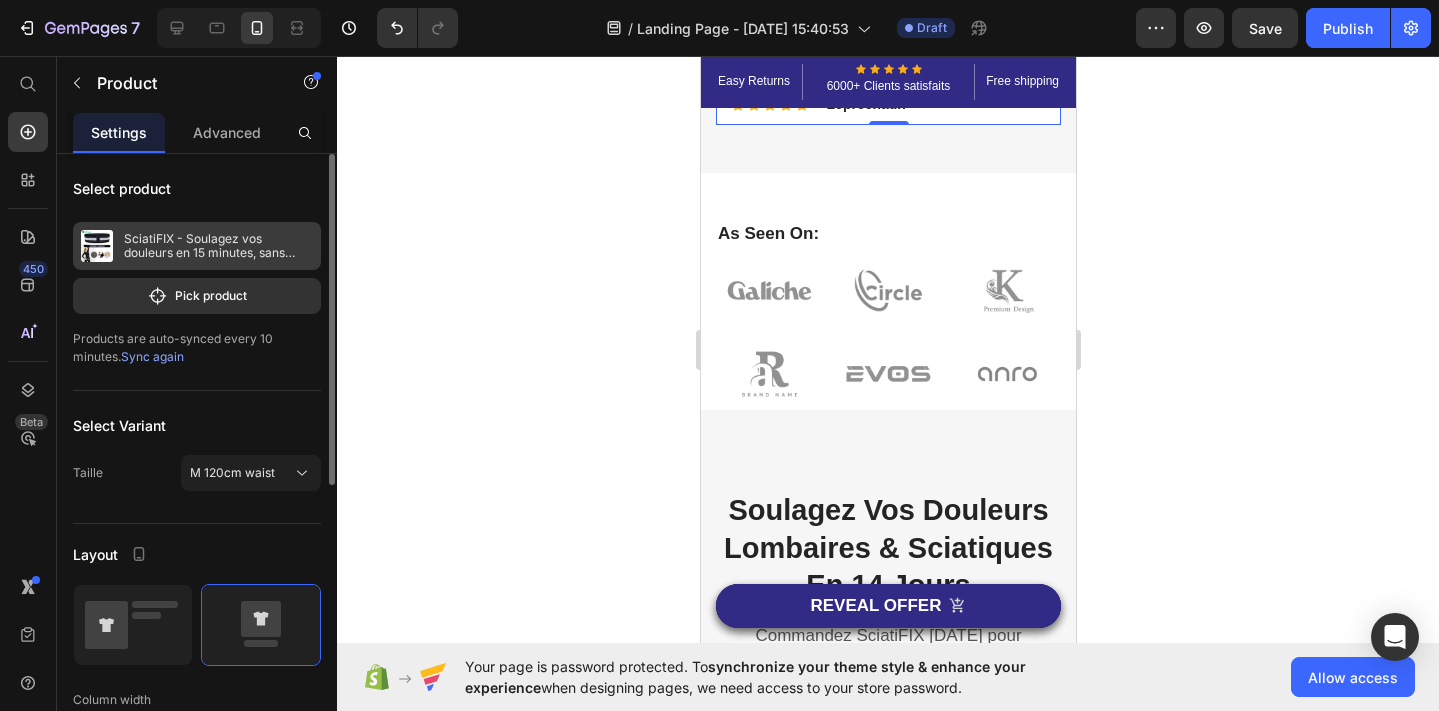 click on "SciatiFIX - Soulagez vos douleurs en 15 minutes, sans médicaments ni opération" at bounding box center (197, 246) 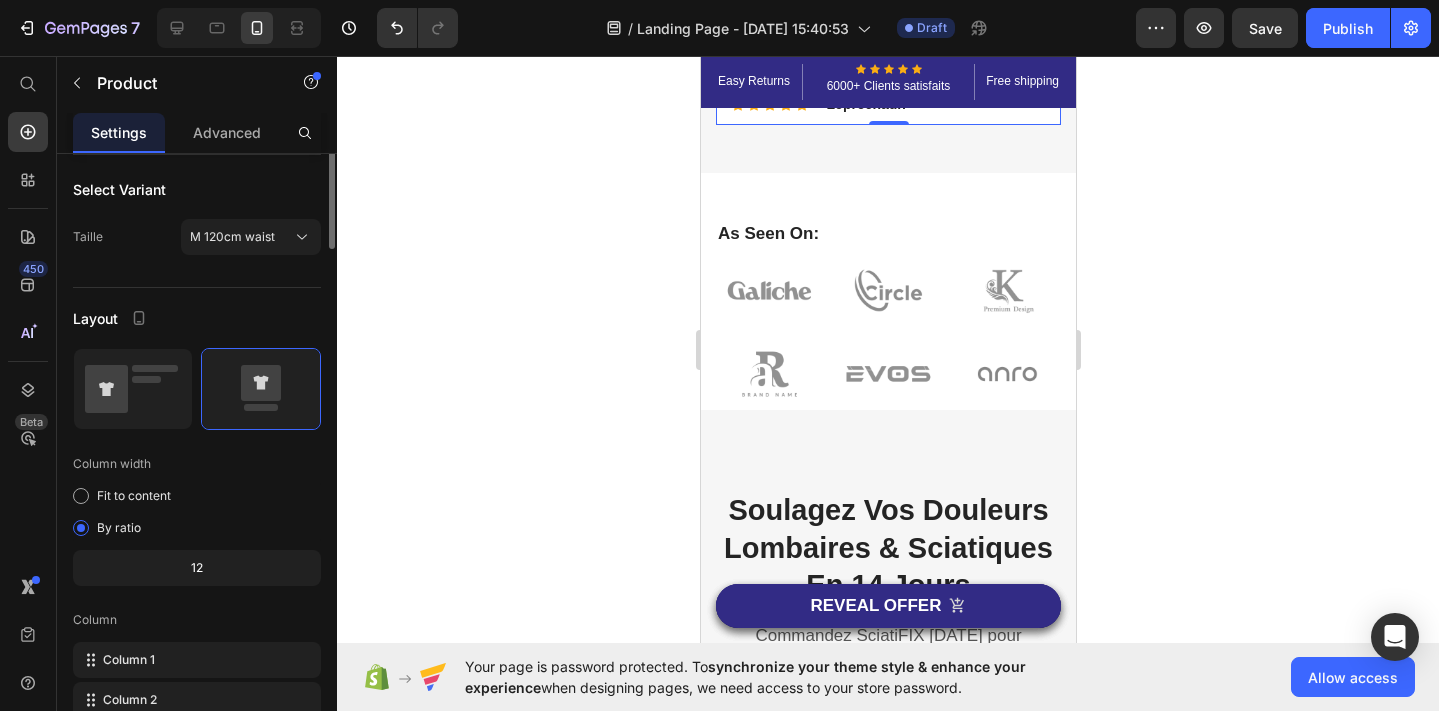 scroll, scrollTop: 0, scrollLeft: 0, axis: both 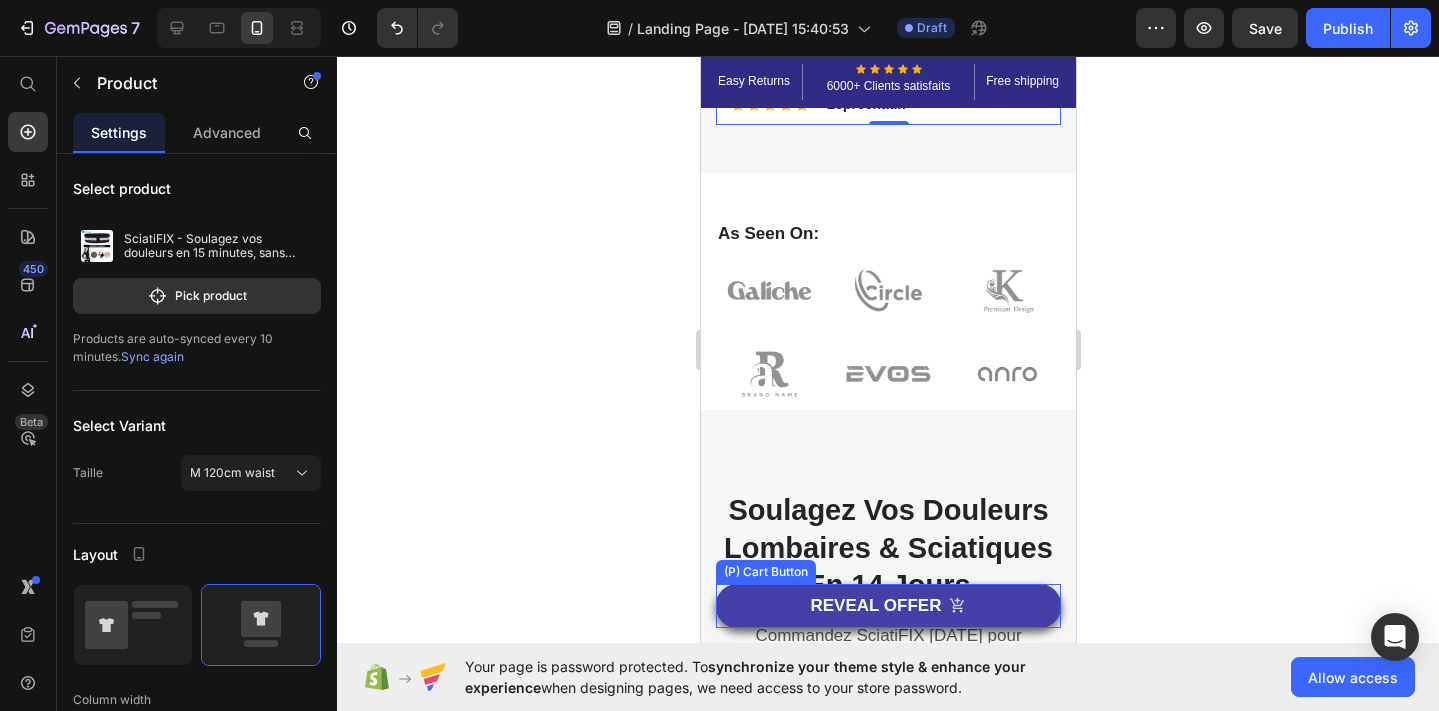 click on "REVEAL OFFER" at bounding box center [887, 606] 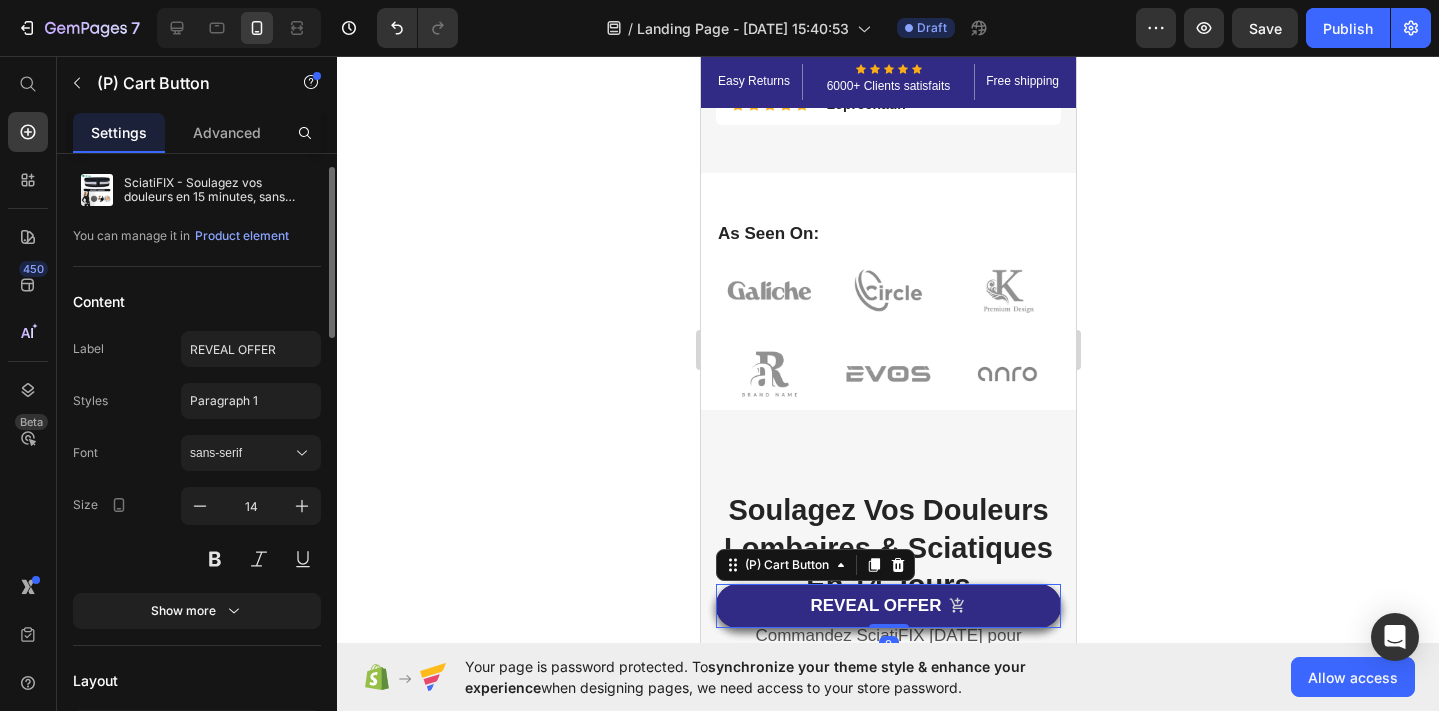 scroll, scrollTop: 56, scrollLeft: 0, axis: vertical 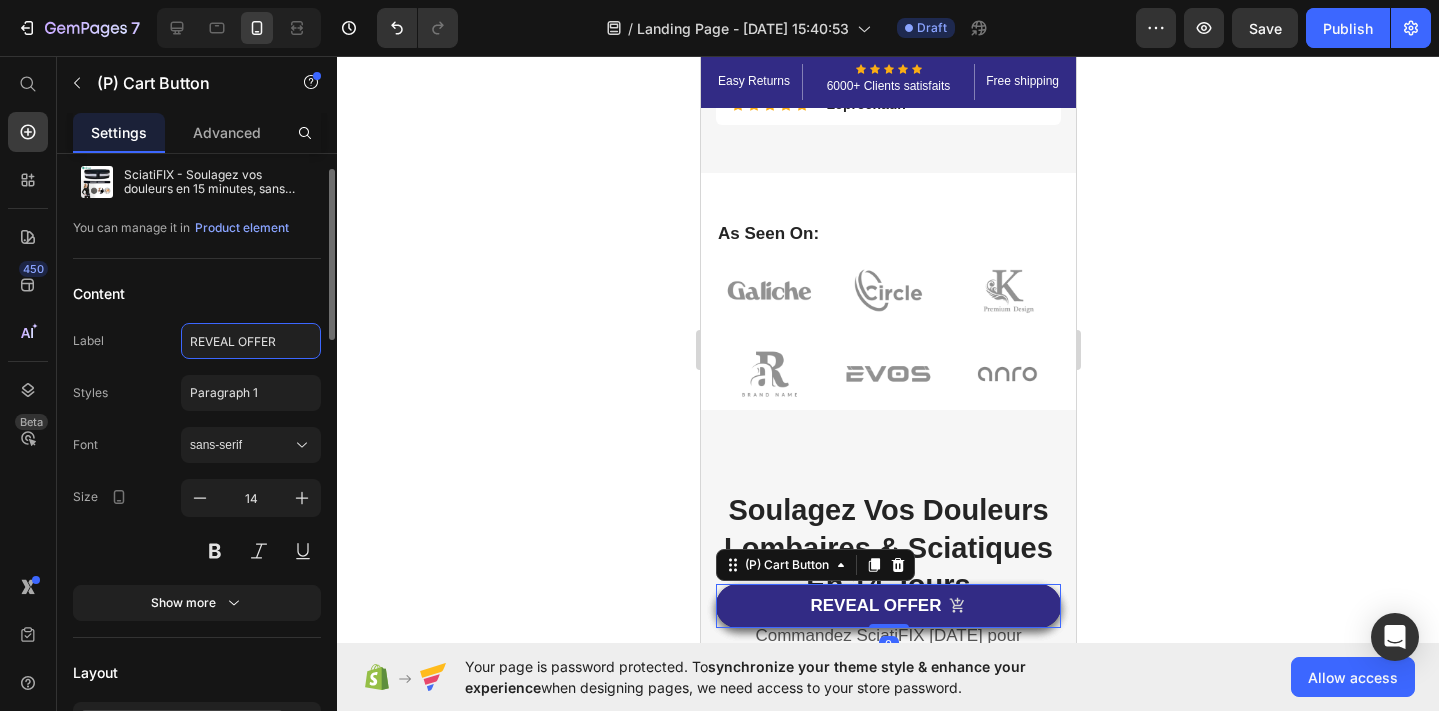 click on "REVEAL OFFER" 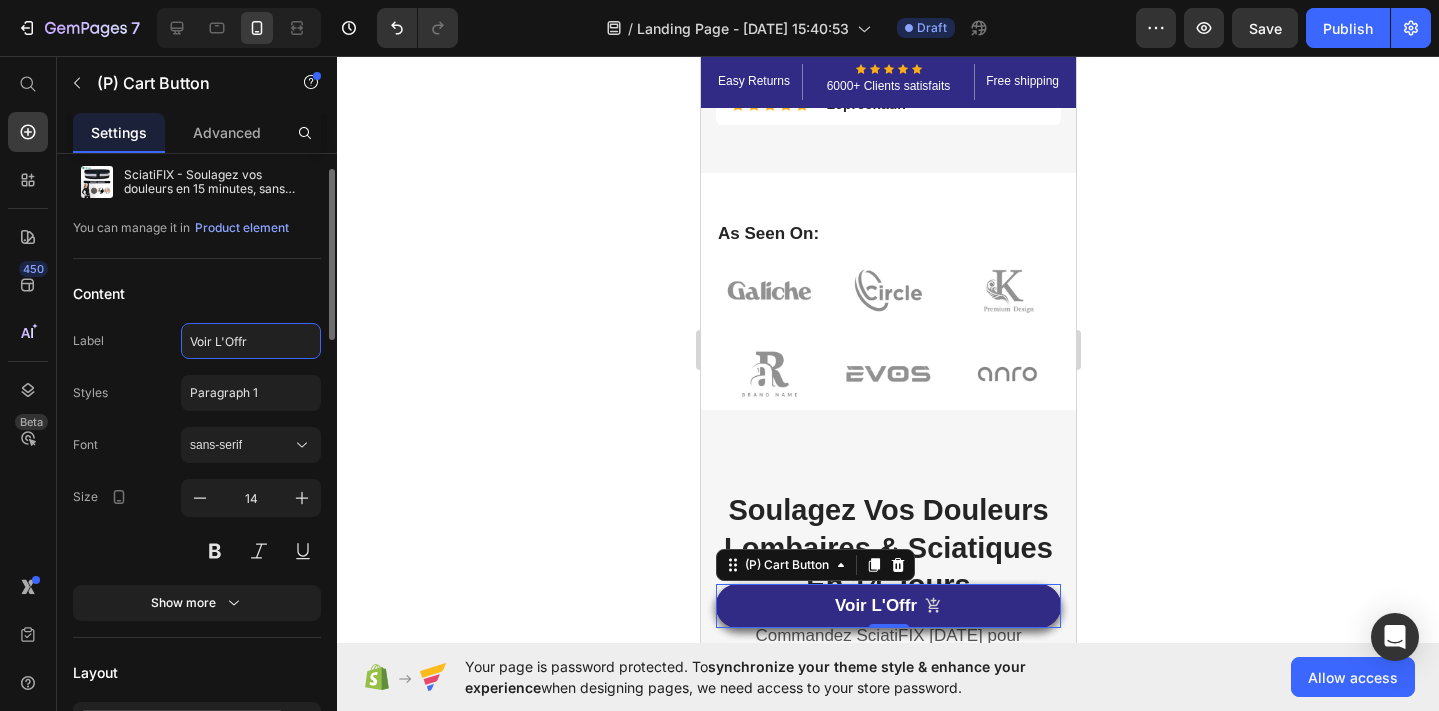 type on "Voir L'Offre" 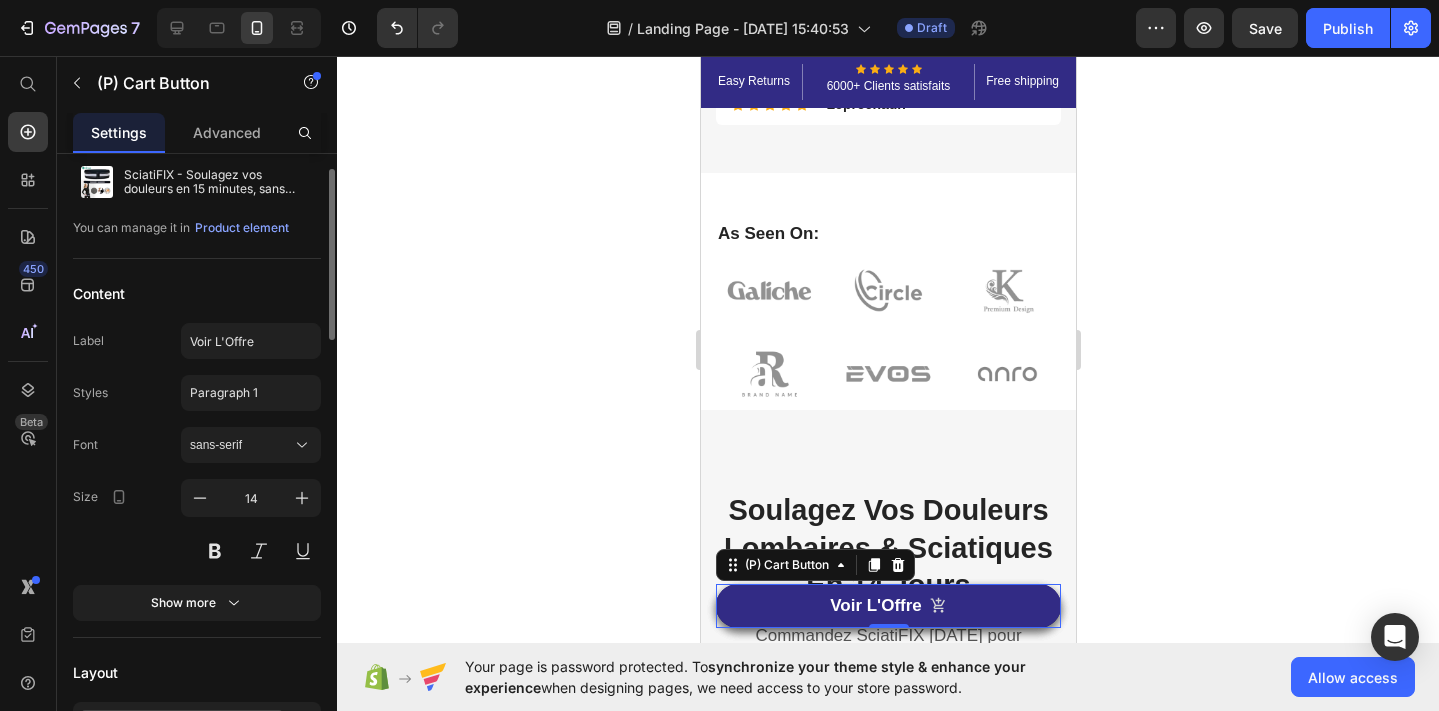 click on "Content" at bounding box center [197, 293] 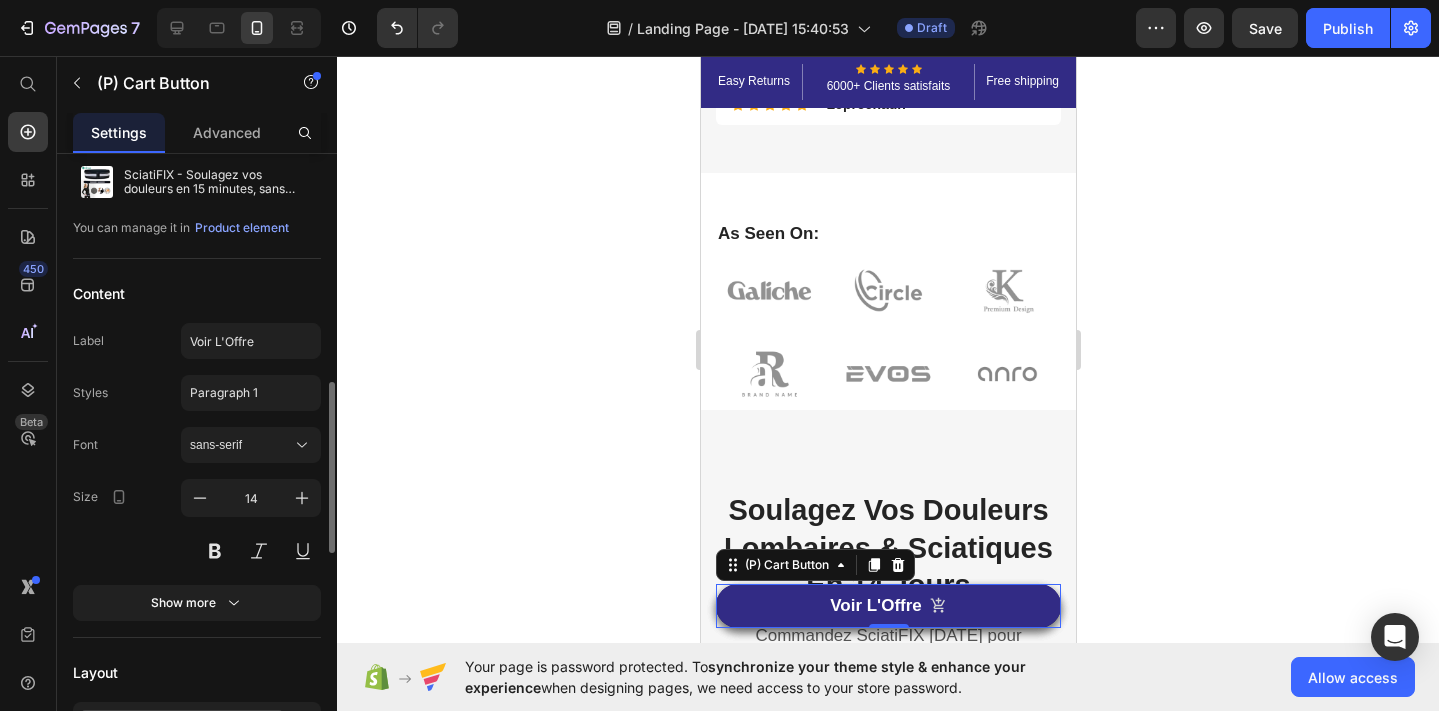 scroll, scrollTop: 222, scrollLeft: 0, axis: vertical 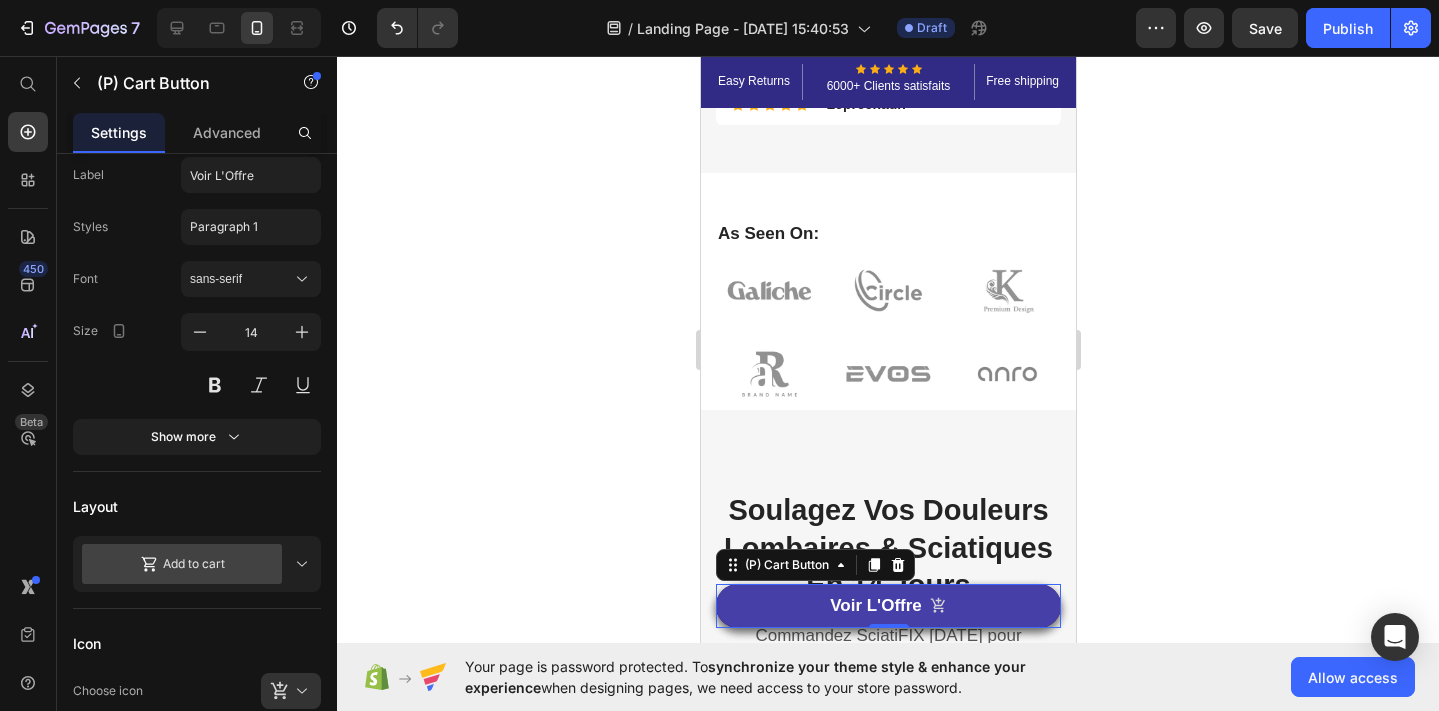 click on "Voir L'Offre" at bounding box center (887, 606) 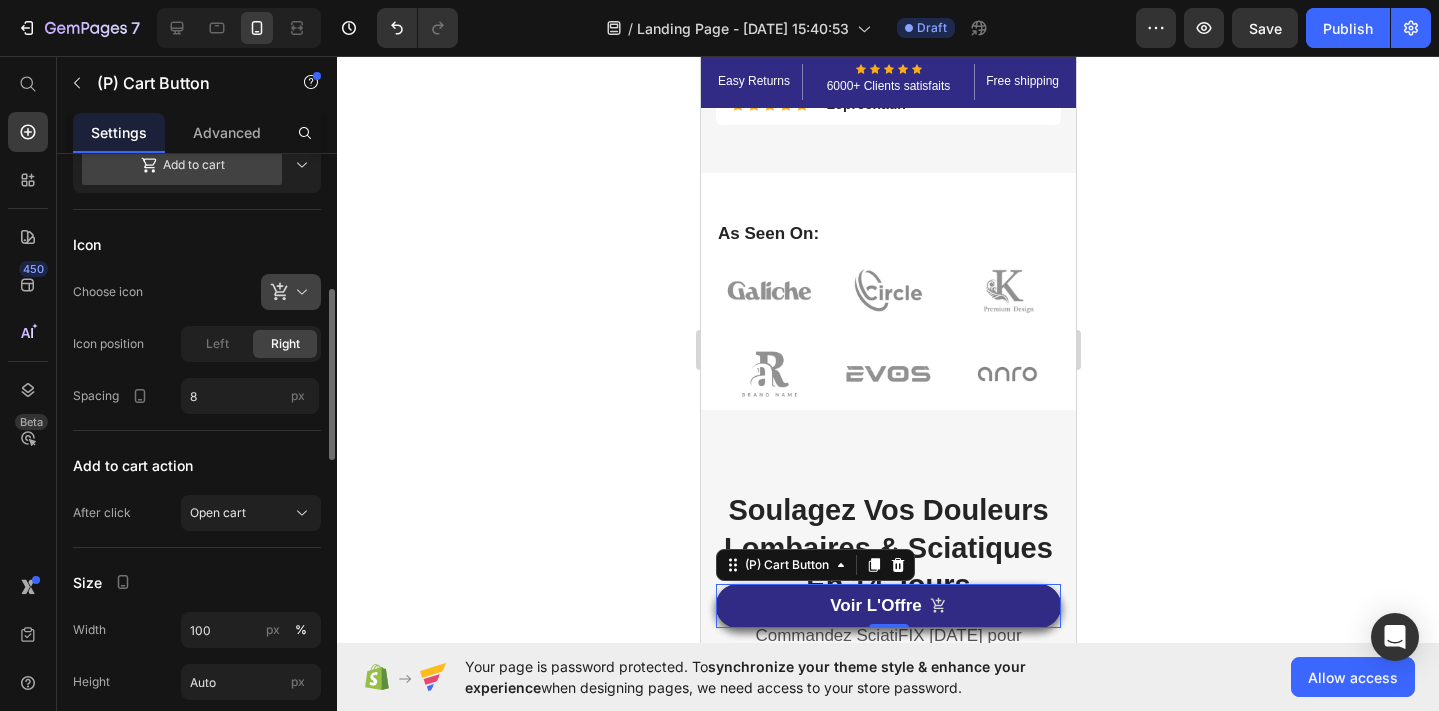 scroll, scrollTop: 586, scrollLeft: 0, axis: vertical 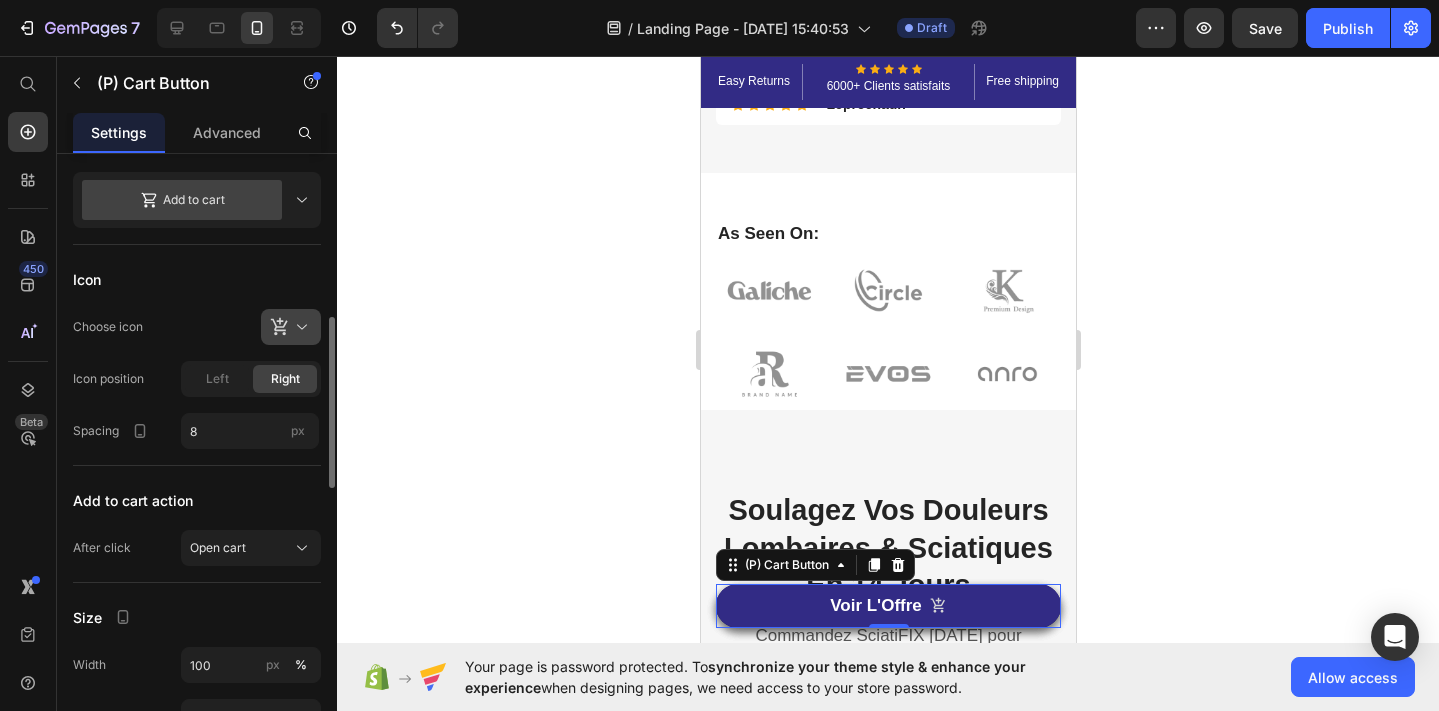 click at bounding box center [299, 327] 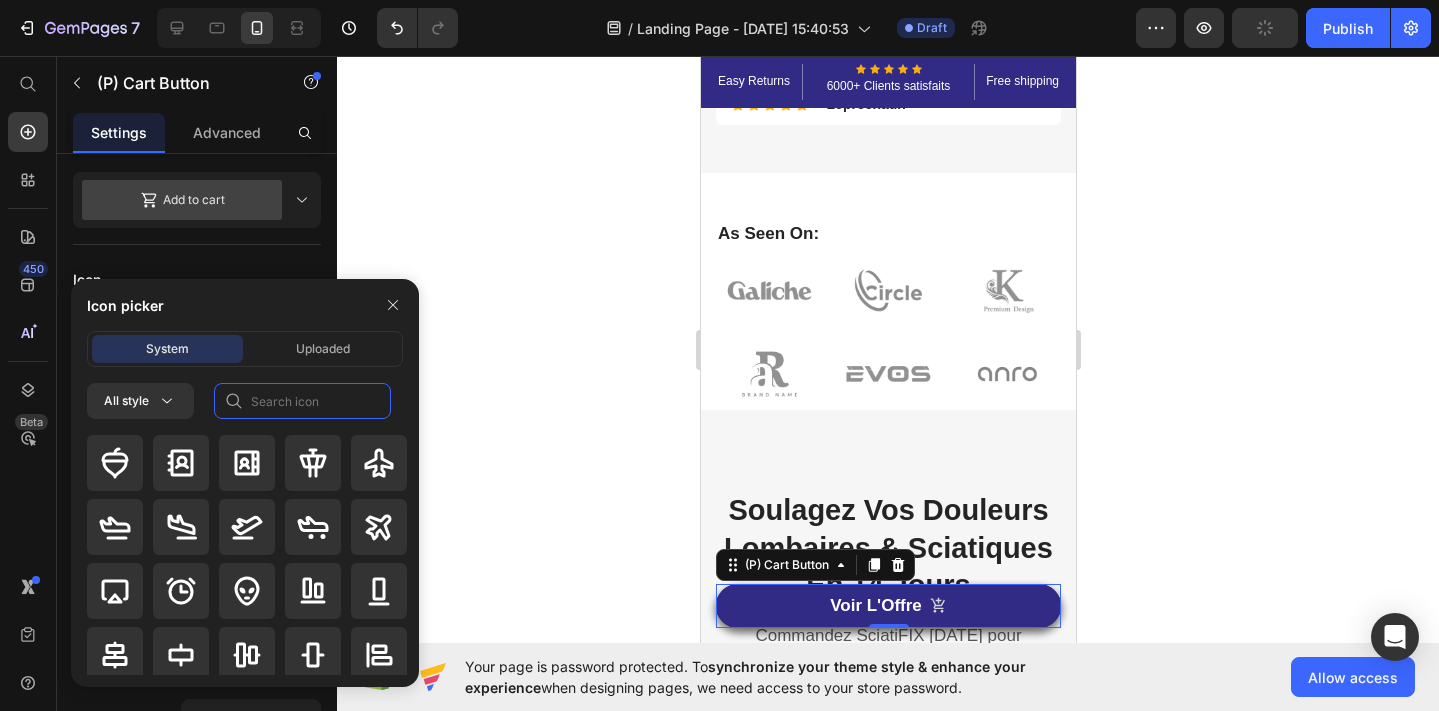 click 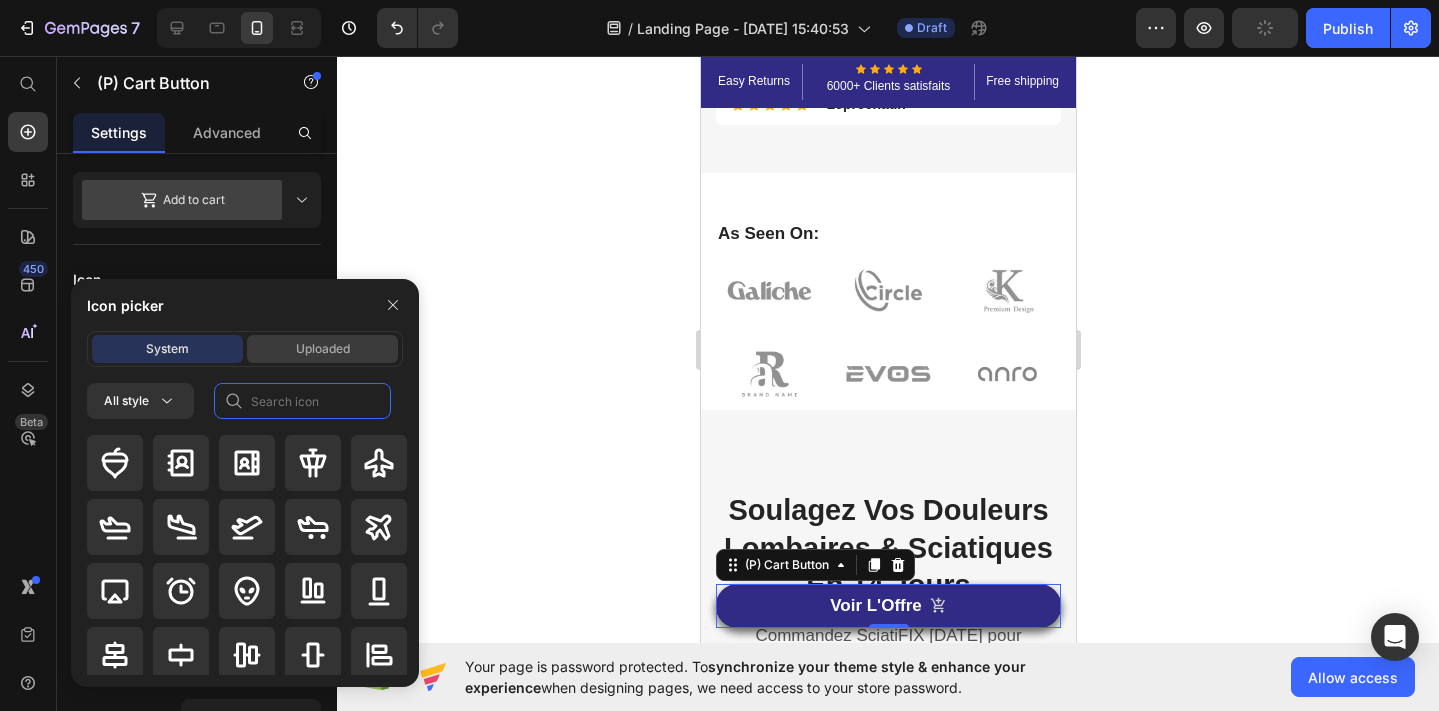 click on "Uploaded" at bounding box center (323, 349) 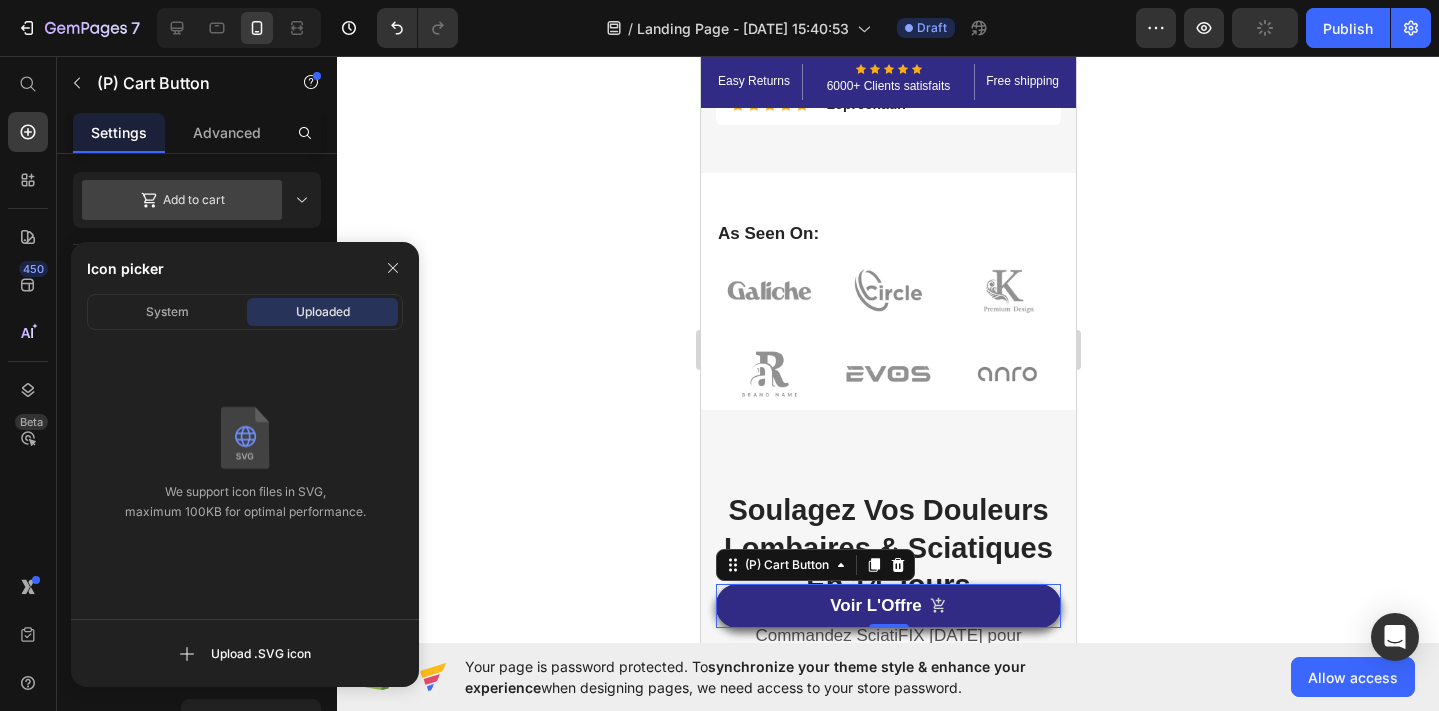 click on "System Uploaded  We support icon files in SVG,  maximum 100KB for optimal performance.   Upload .SVG icon" at bounding box center (245, 490) 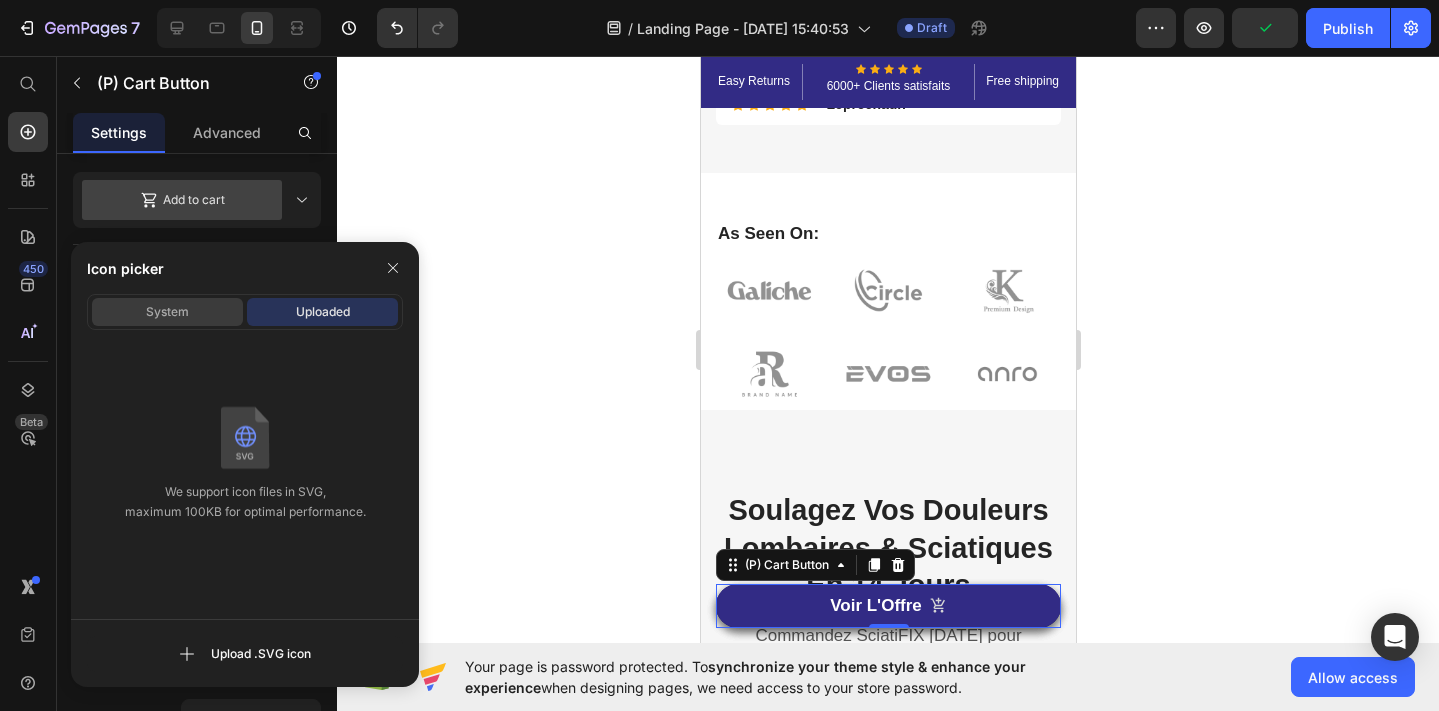 click on "System" at bounding box center [167, 312] 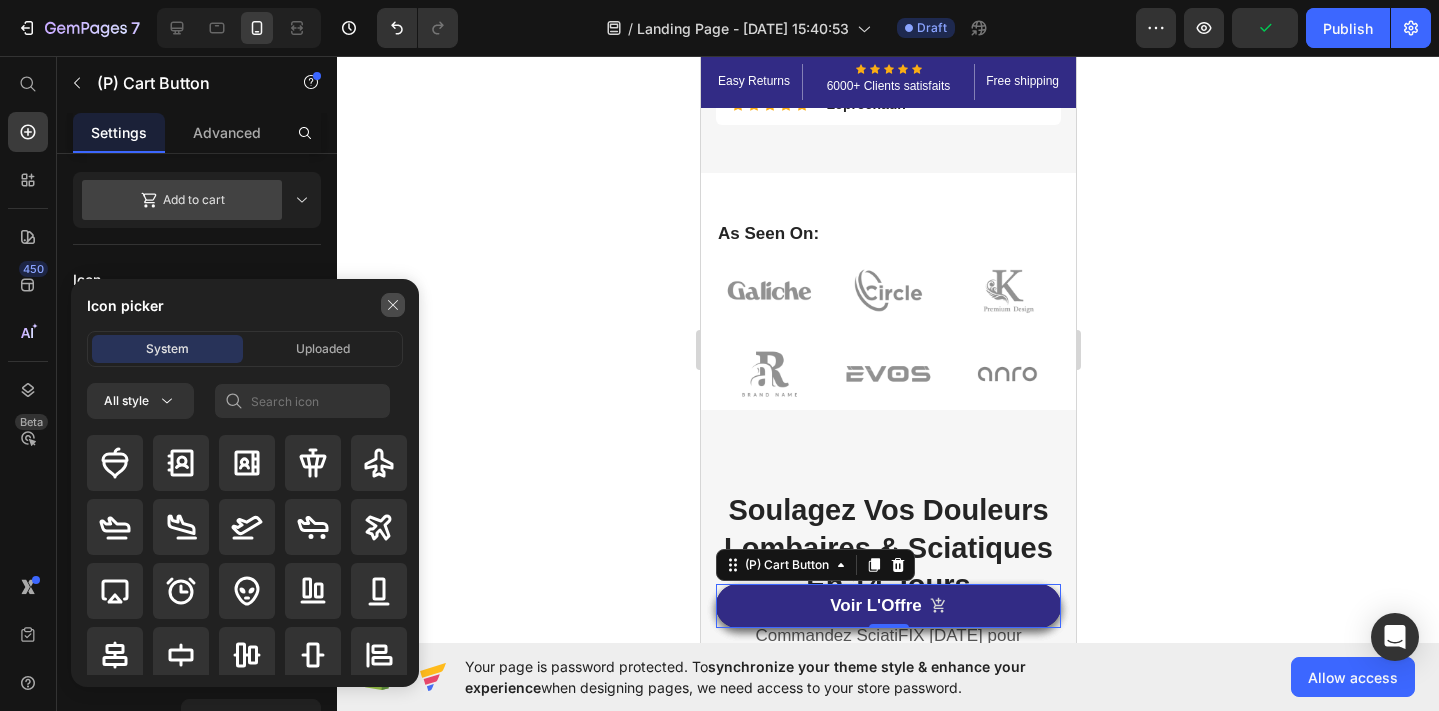 click at bounding box center [393, 305] 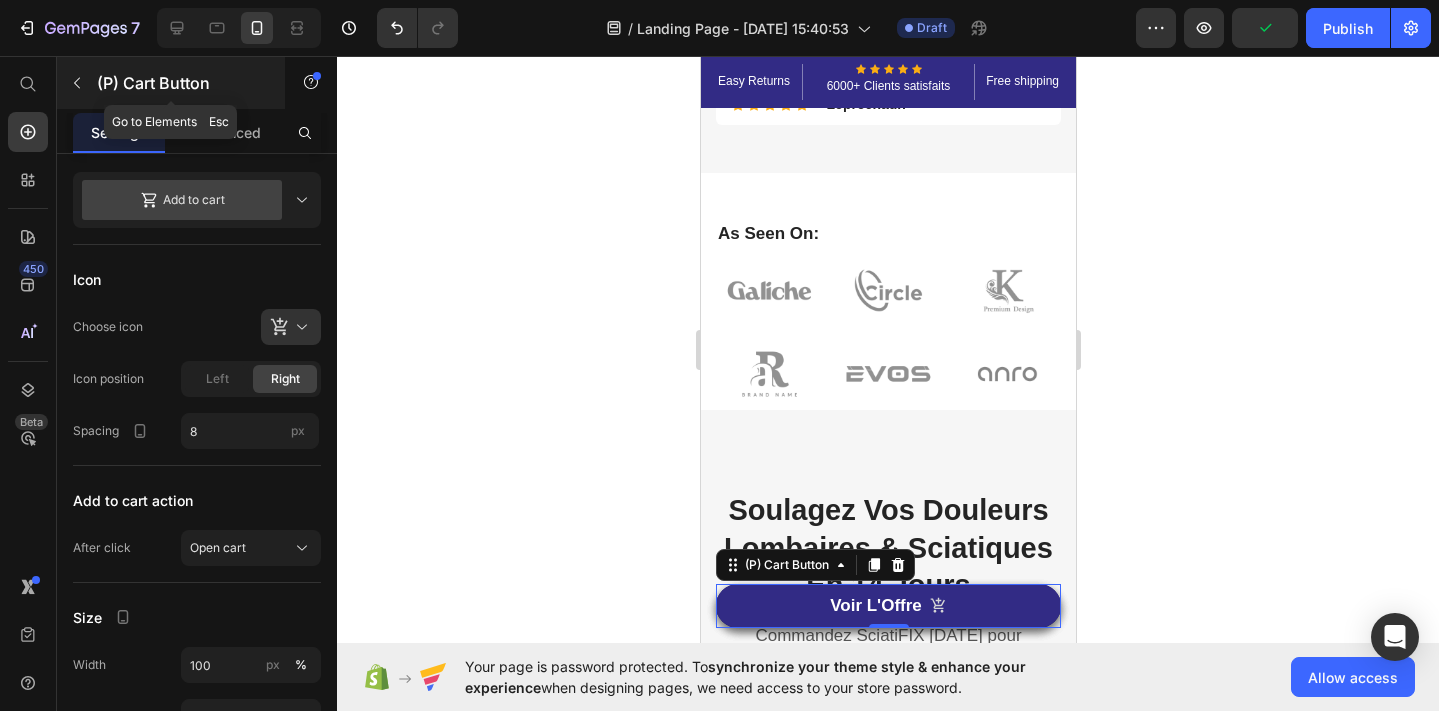 click 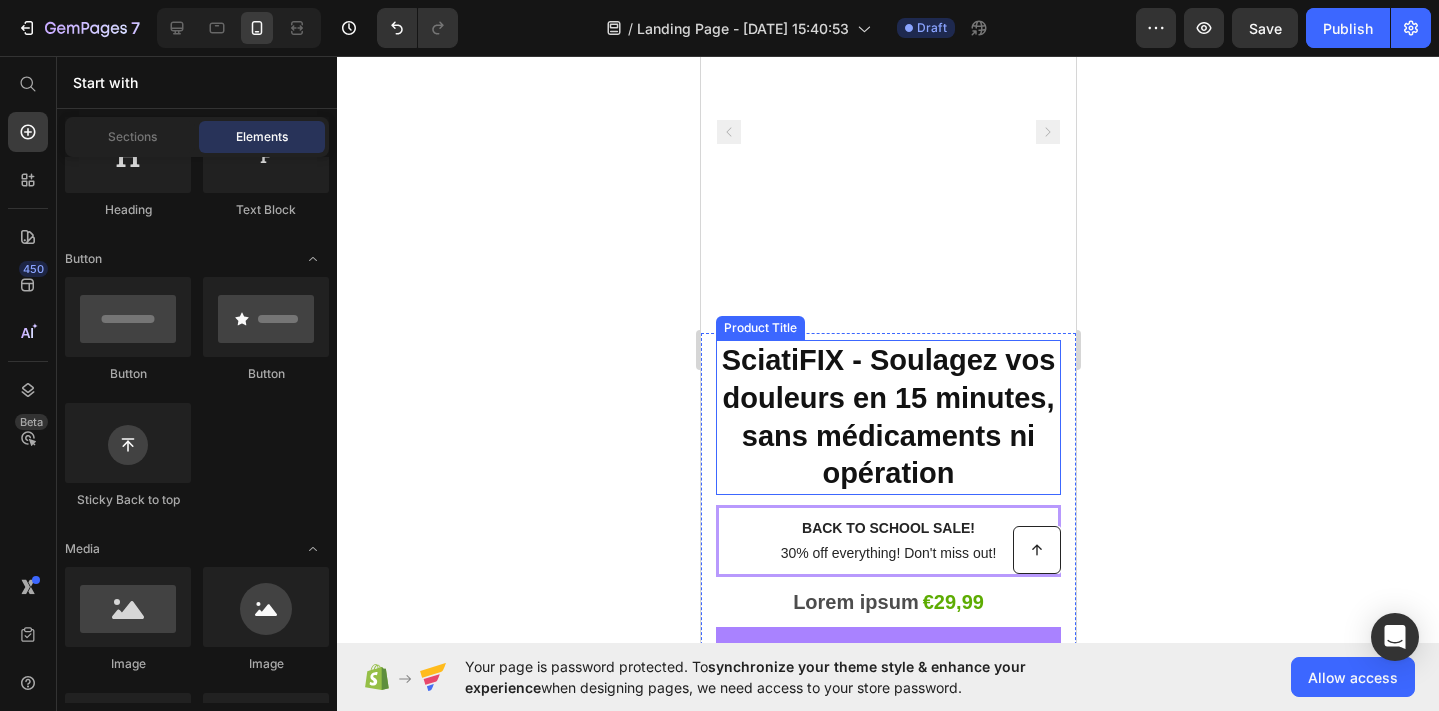 scroll, scrollTop: 10783, scrollLeft: 0, axis: vertical 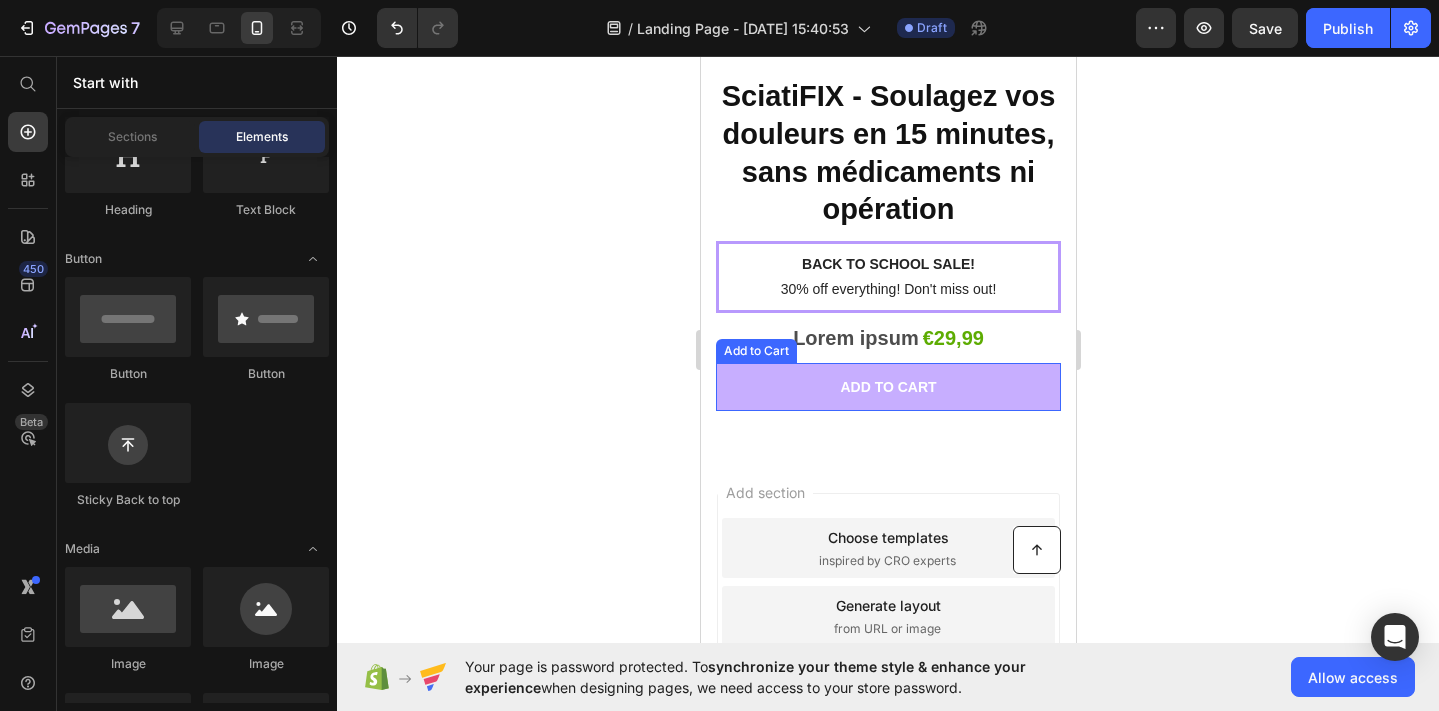 click on "Add to cart" at bounding box center (887, 387) 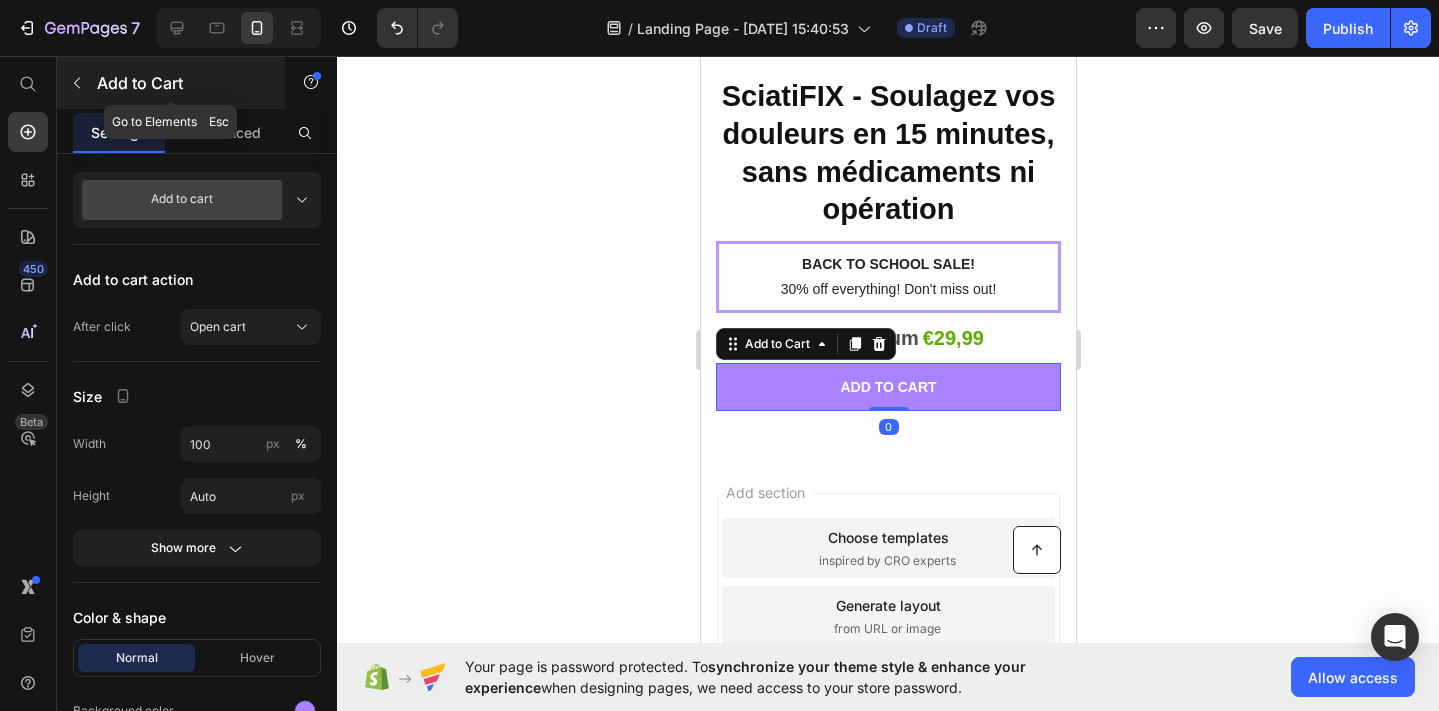 click at bounding box center (77, 83) 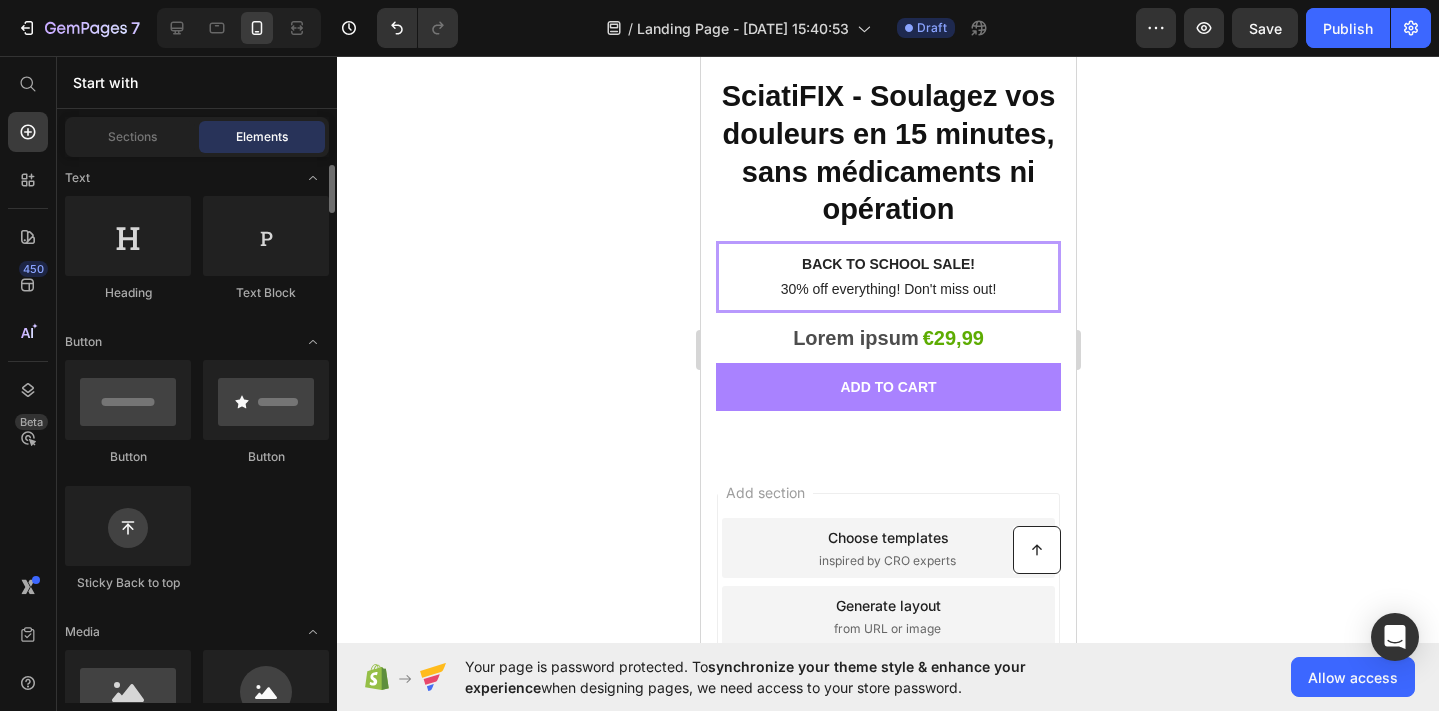 scroll, scrollTop: 272, scrollLeft: 0, axis: vertical 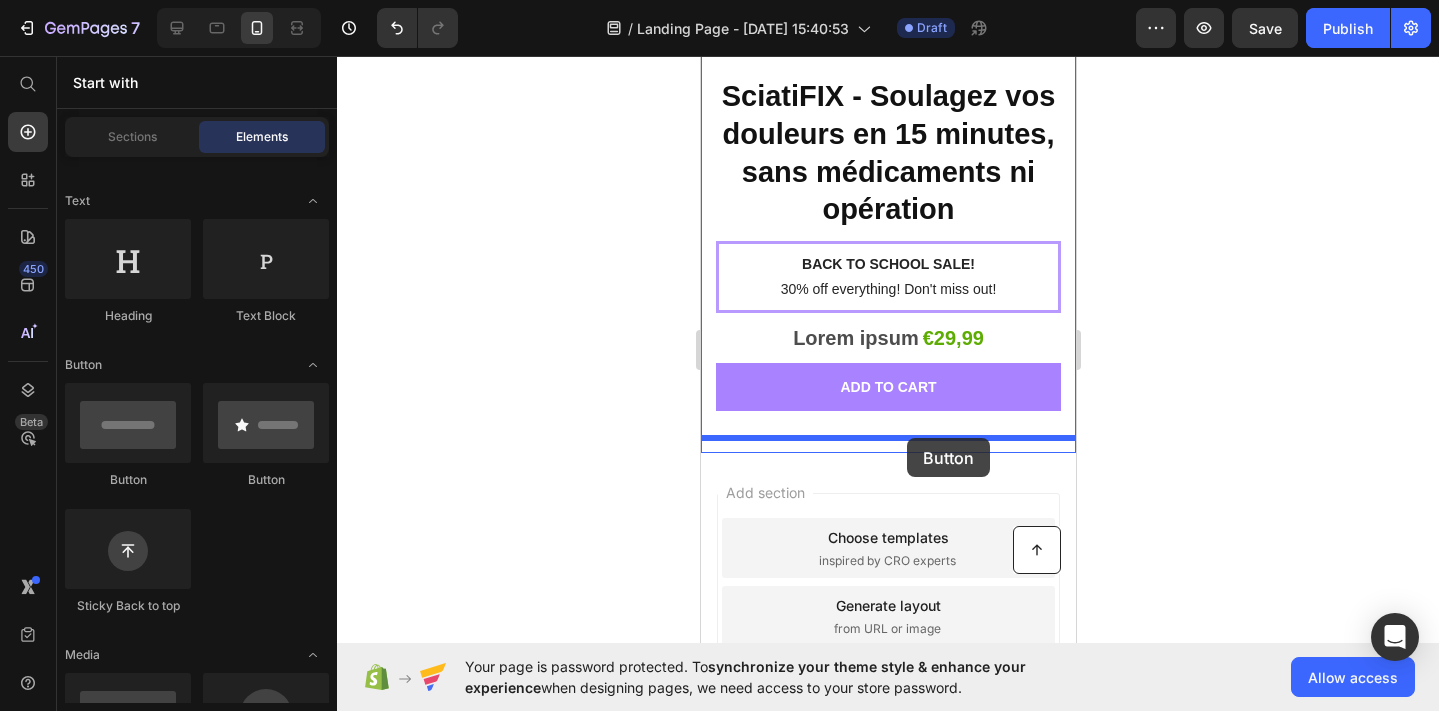 drag, startPoint x: 946, startPoint y: 483, endPoint x: 905, endPoint y: 439, distance: 60.1415 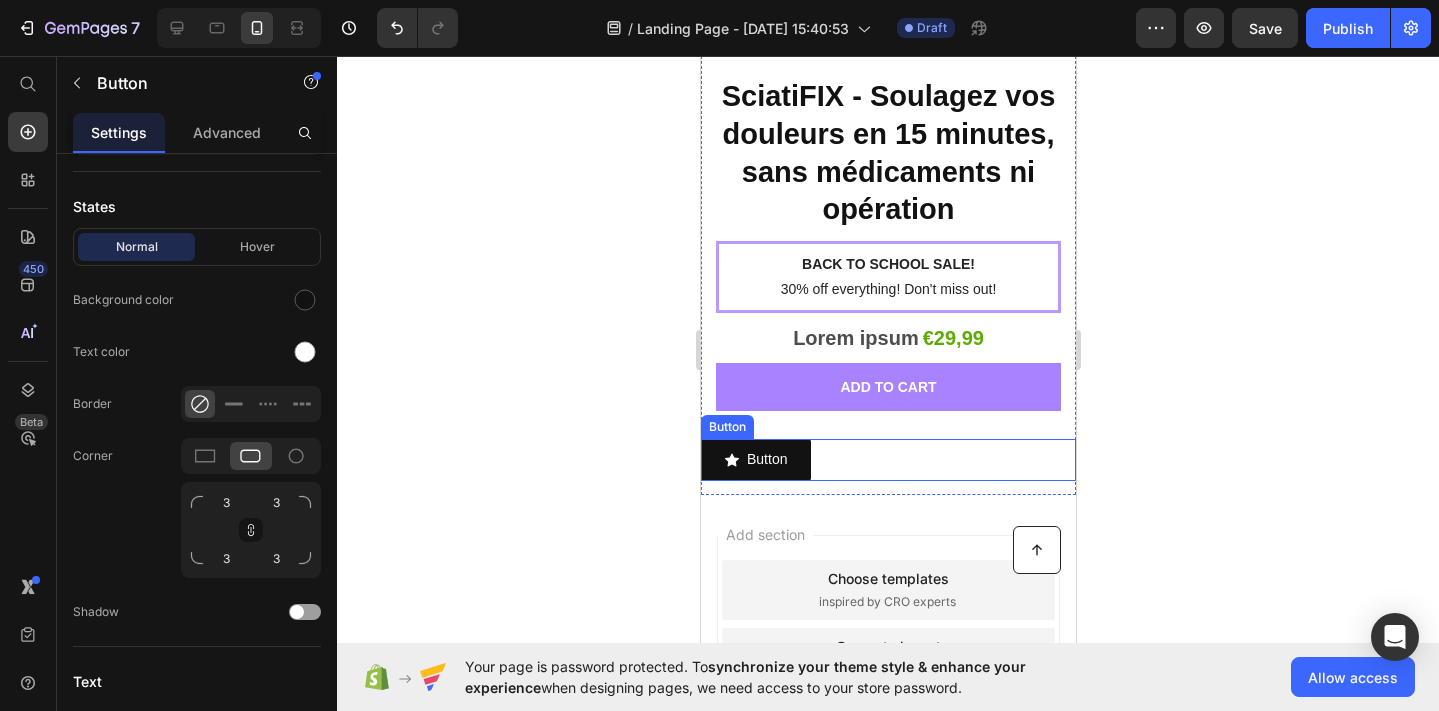 scroll, scrollTop: 0, scrollLeft: 0, axis: both 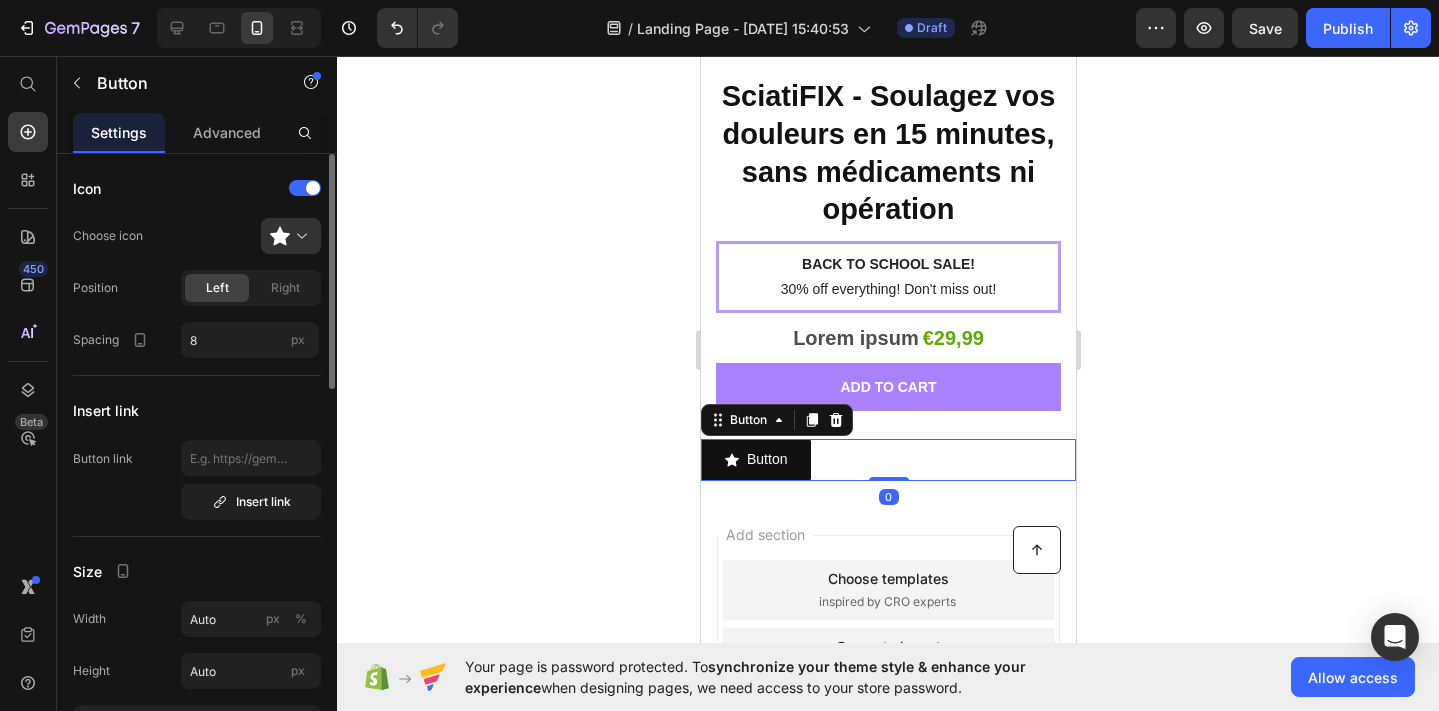 click on "Button Button   0" at bounding box center (887, 459) 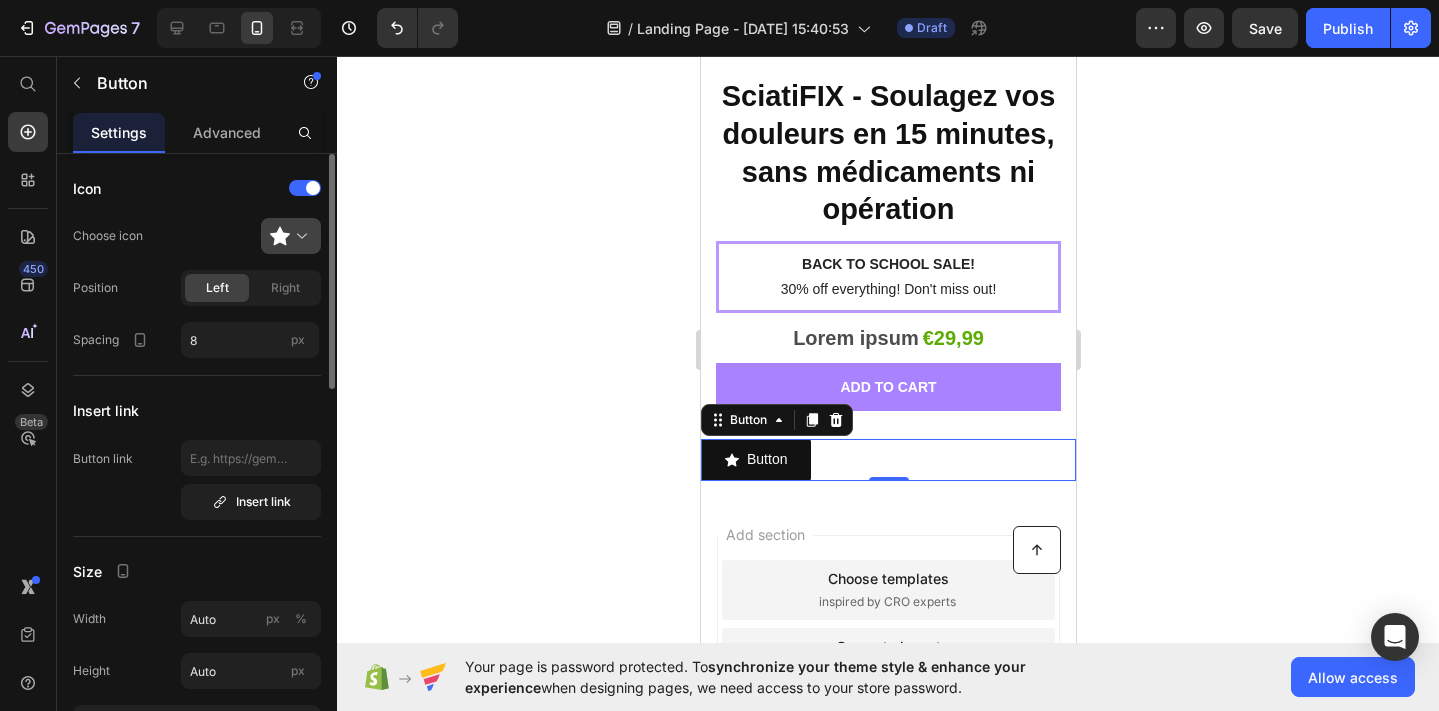 click at bounding box center [299, 236] 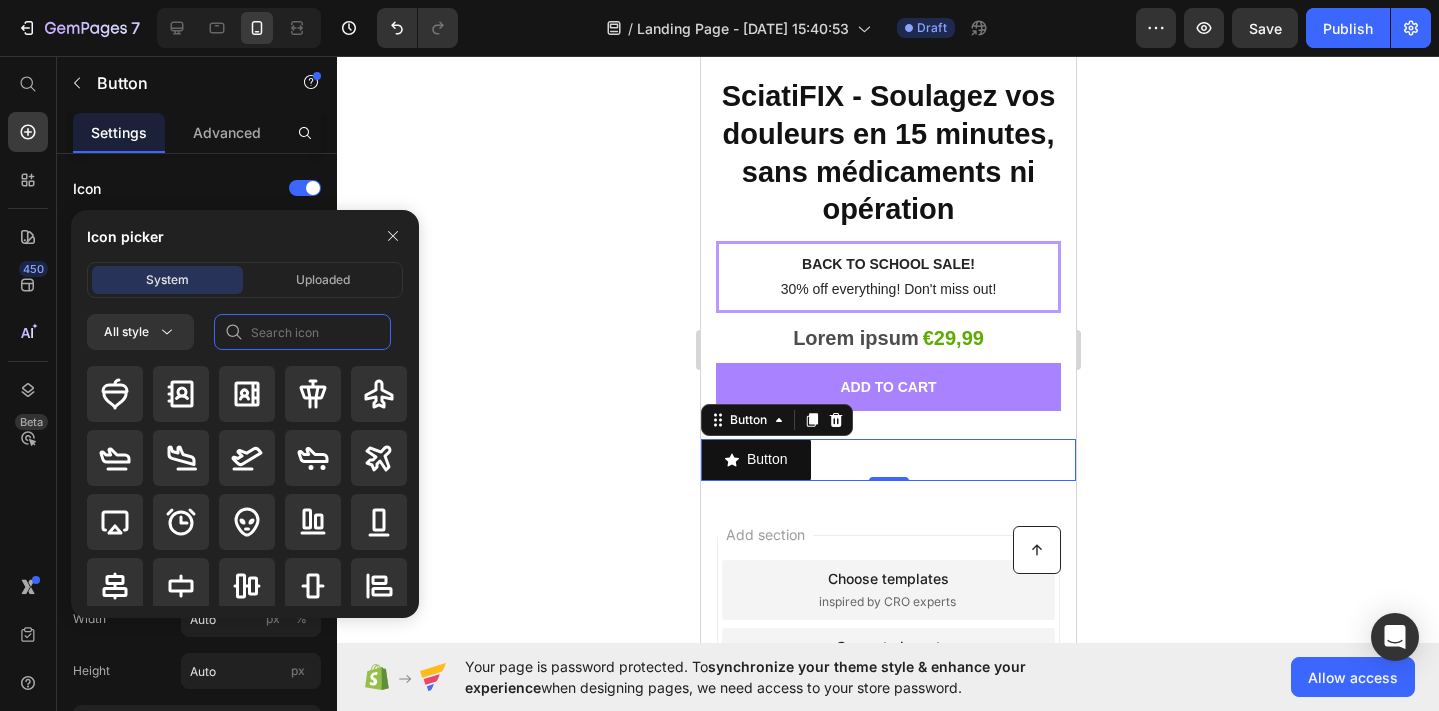 click 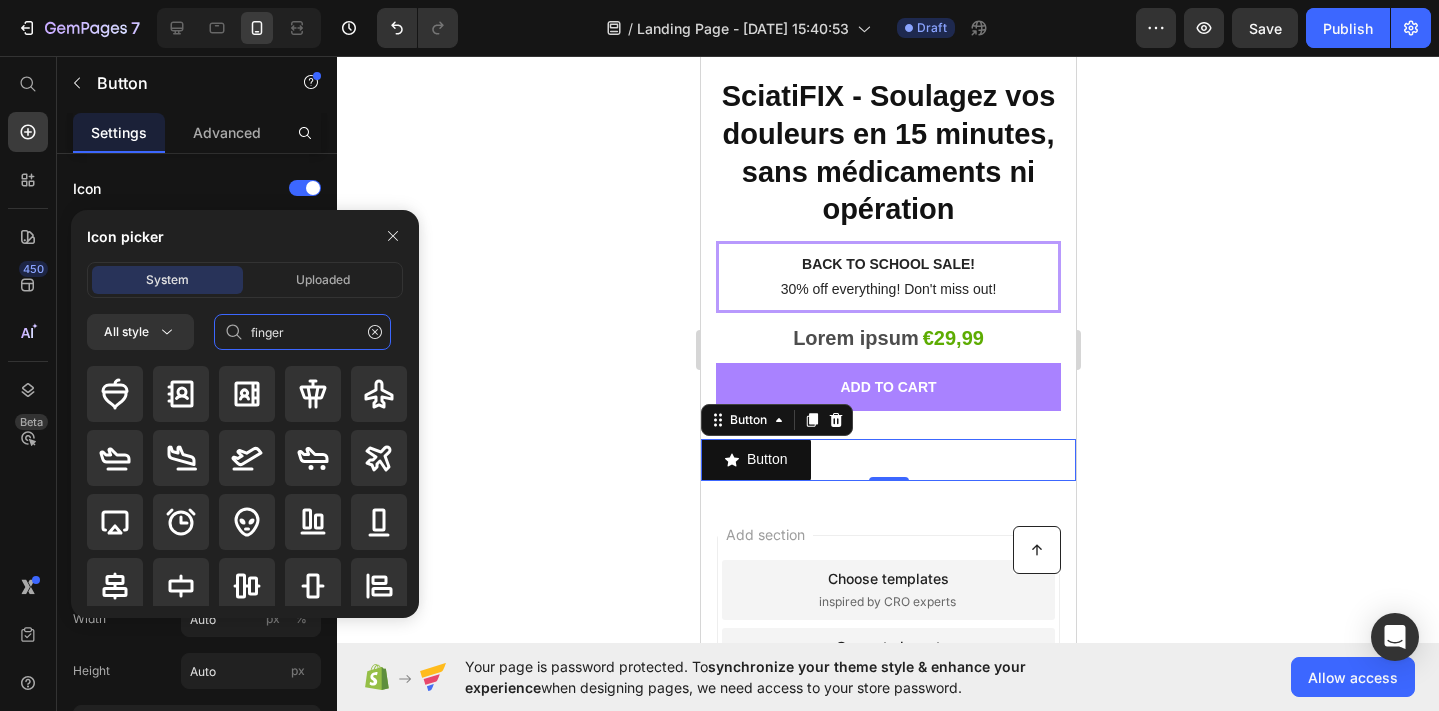 type on "finger" 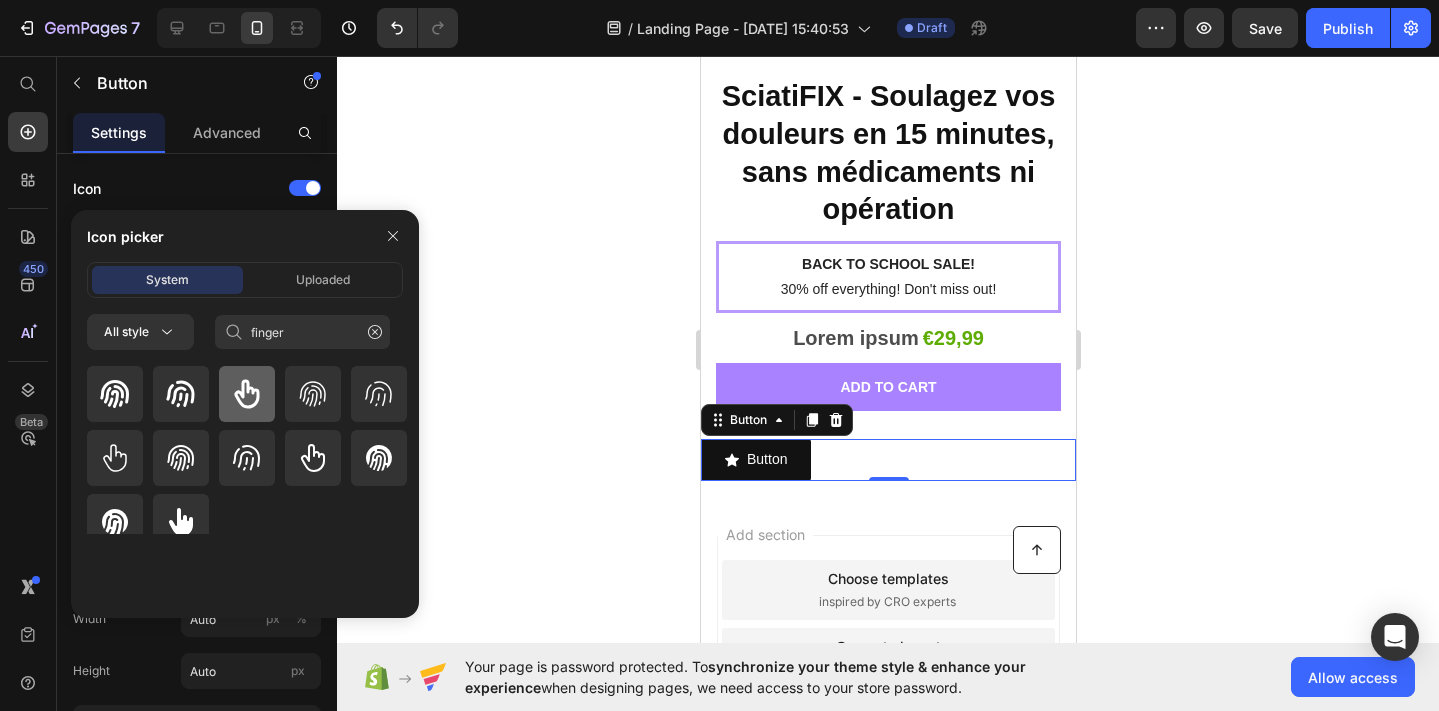click 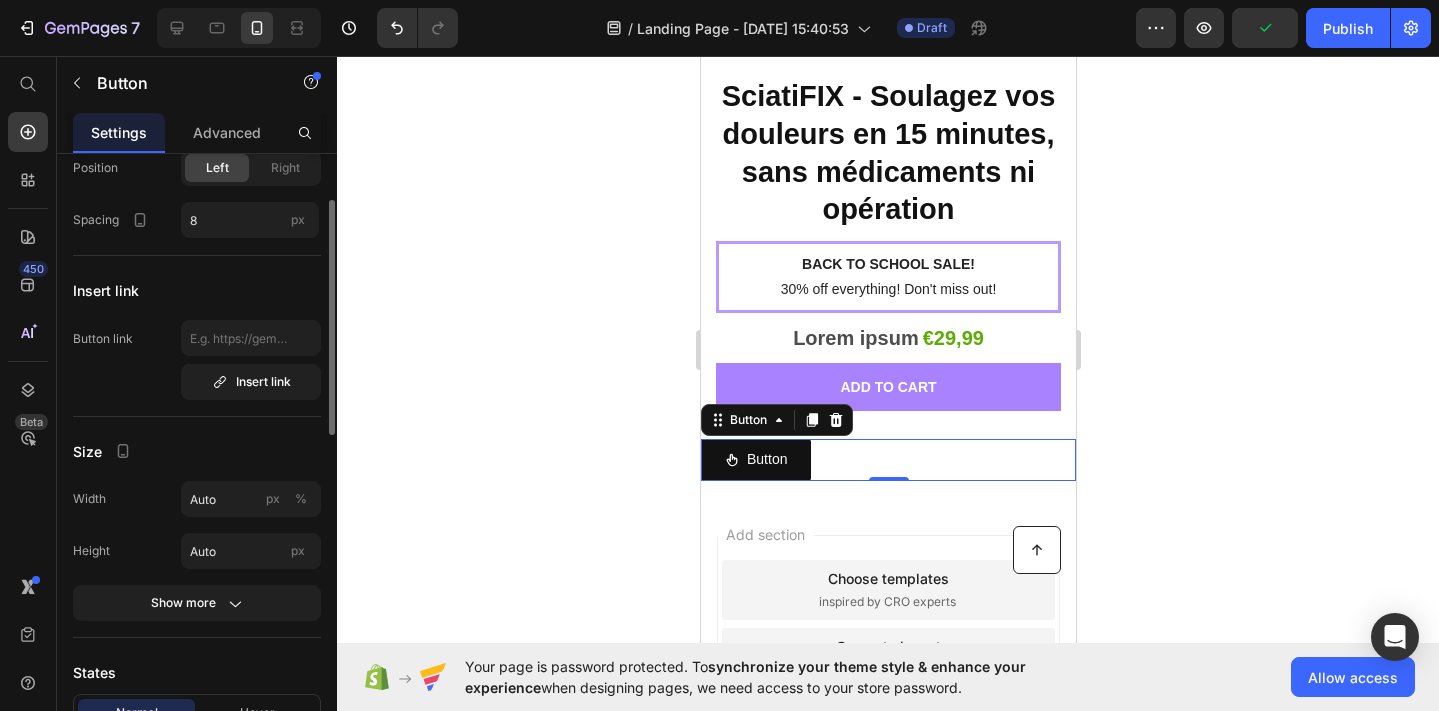 scroll, scrollTop: 132, scrollLeft: 0, axis: vertical 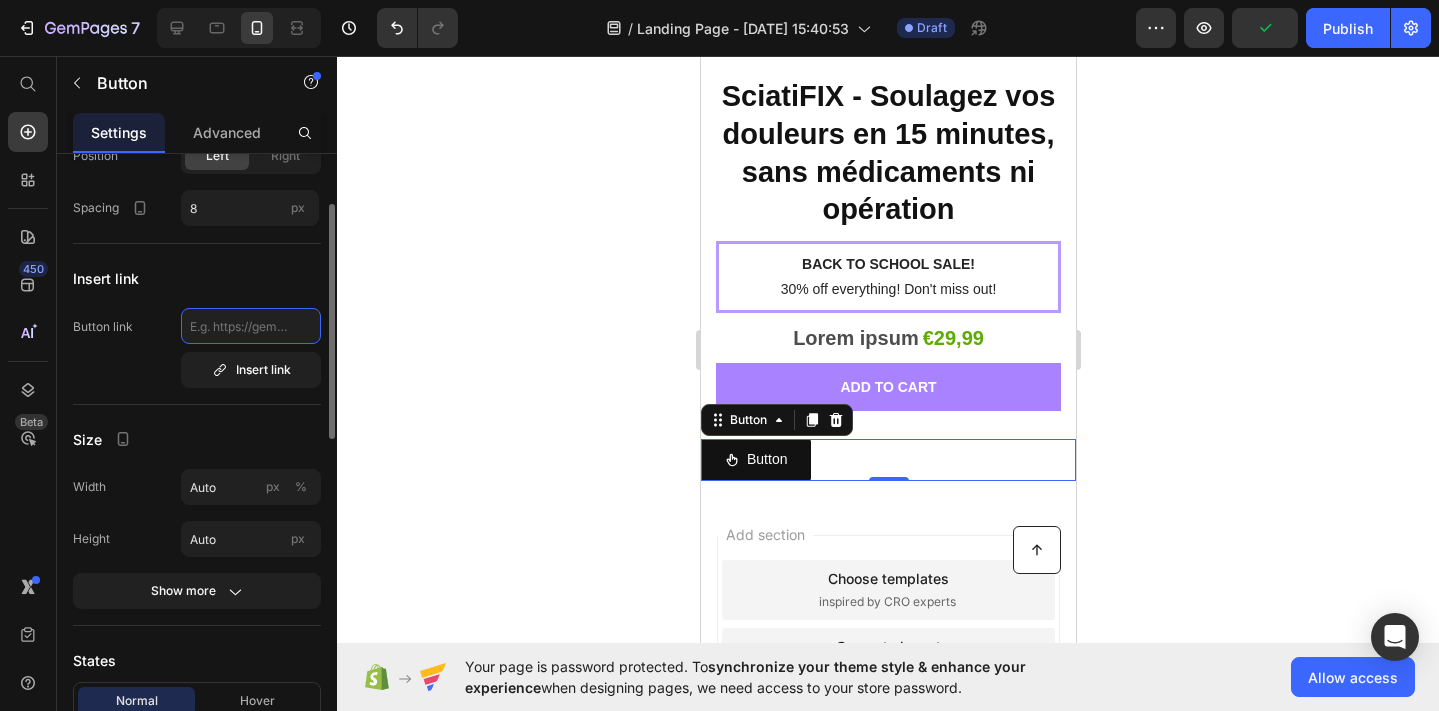 click 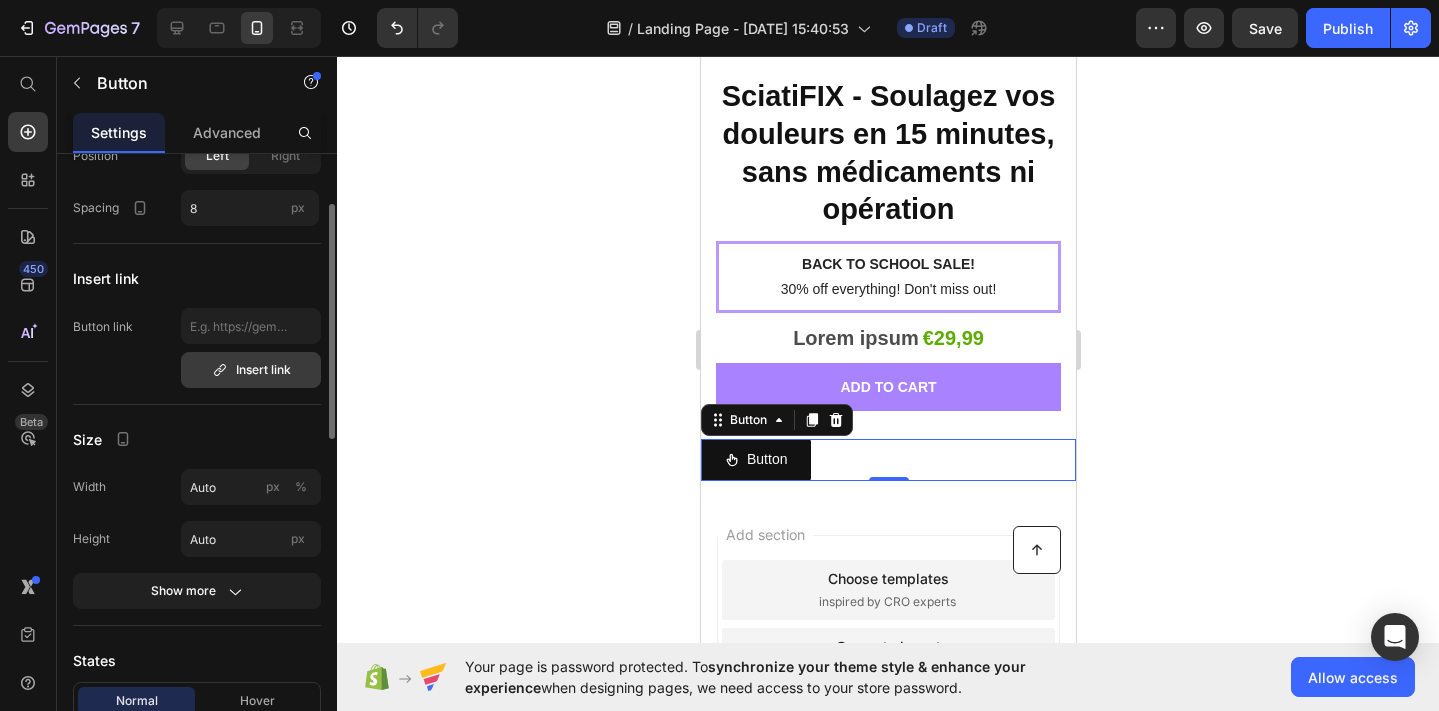 click on "Insert link" at bounding box center (251, 370) 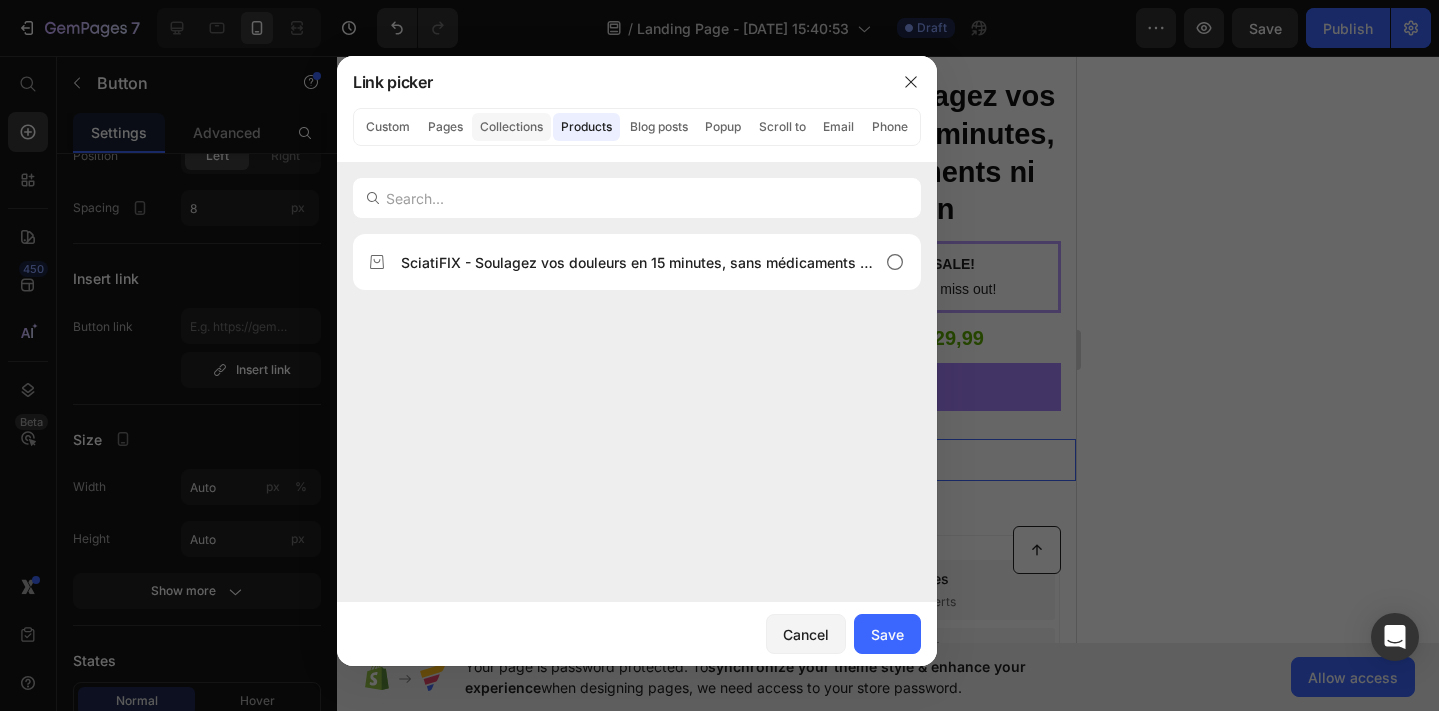 click on "Collections" 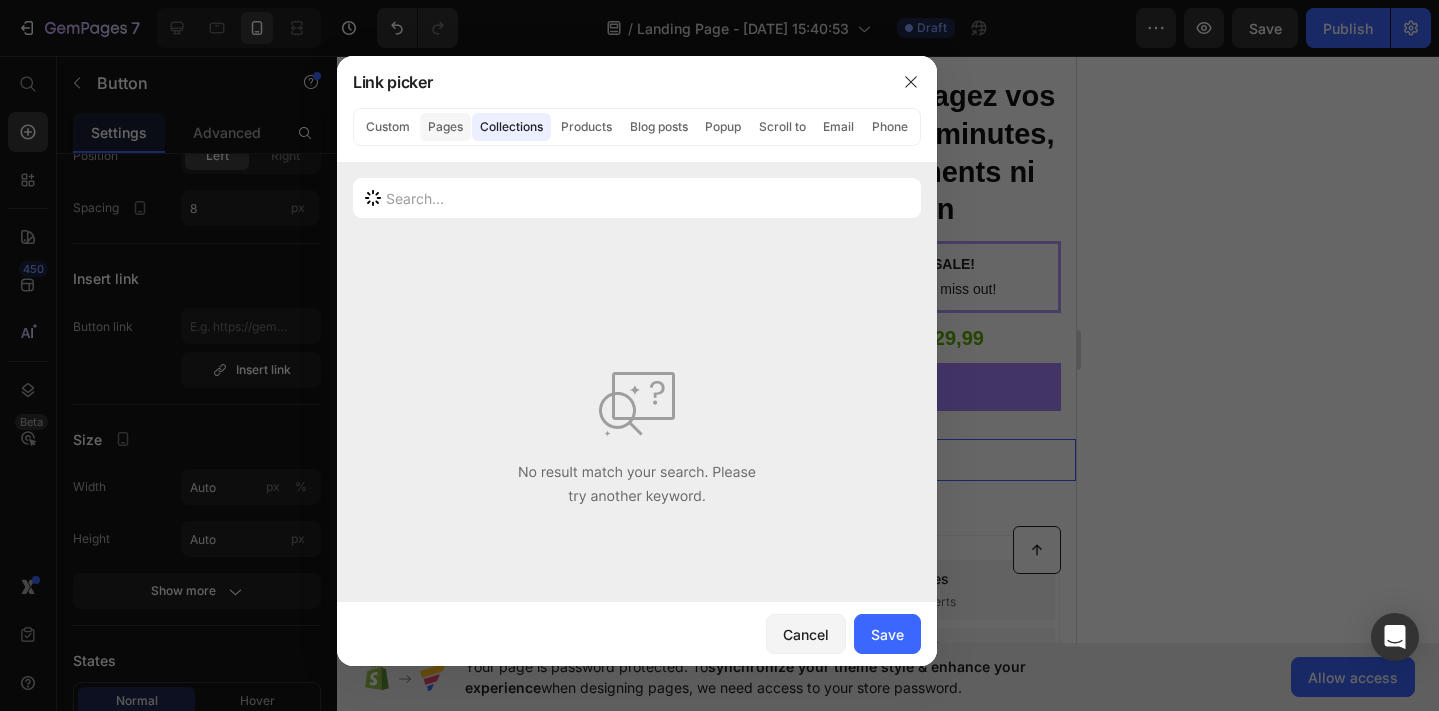 click on "Pages" 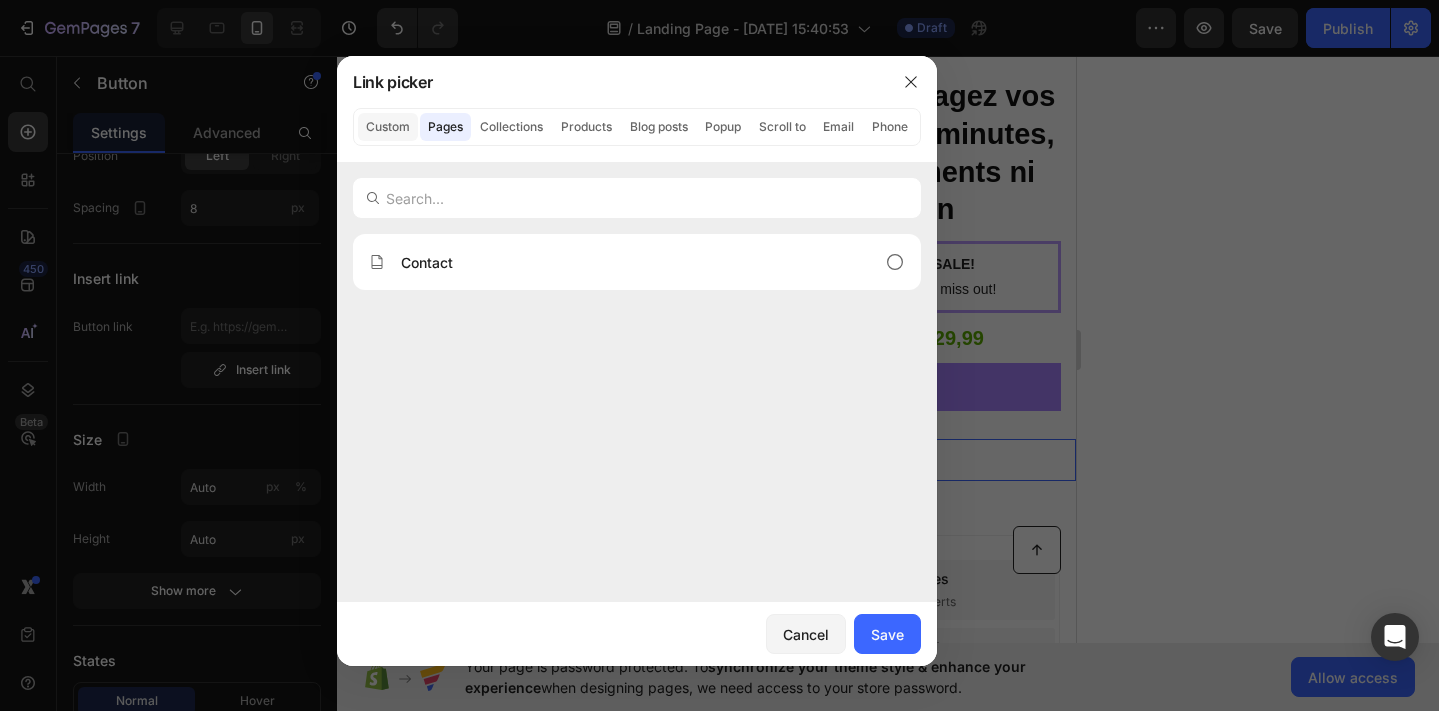 click on "Custom" 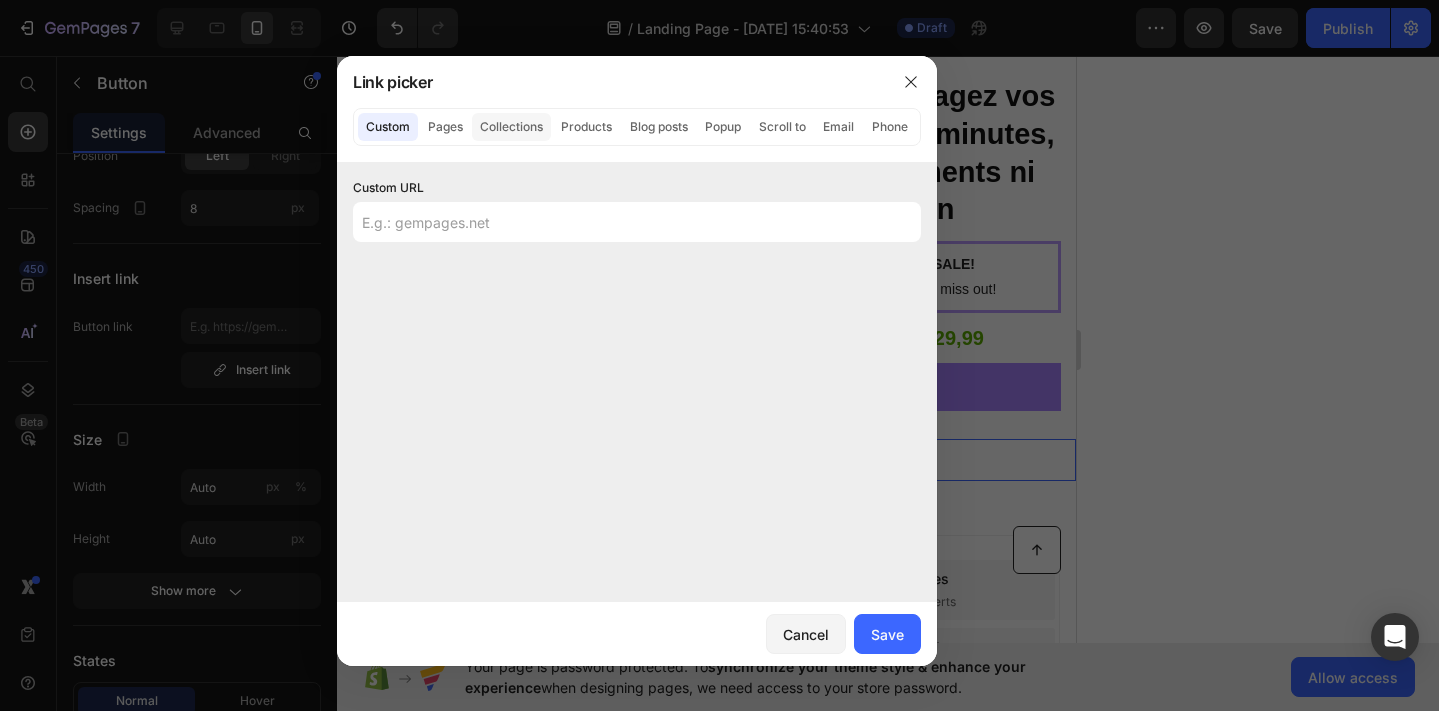click on "Collections" 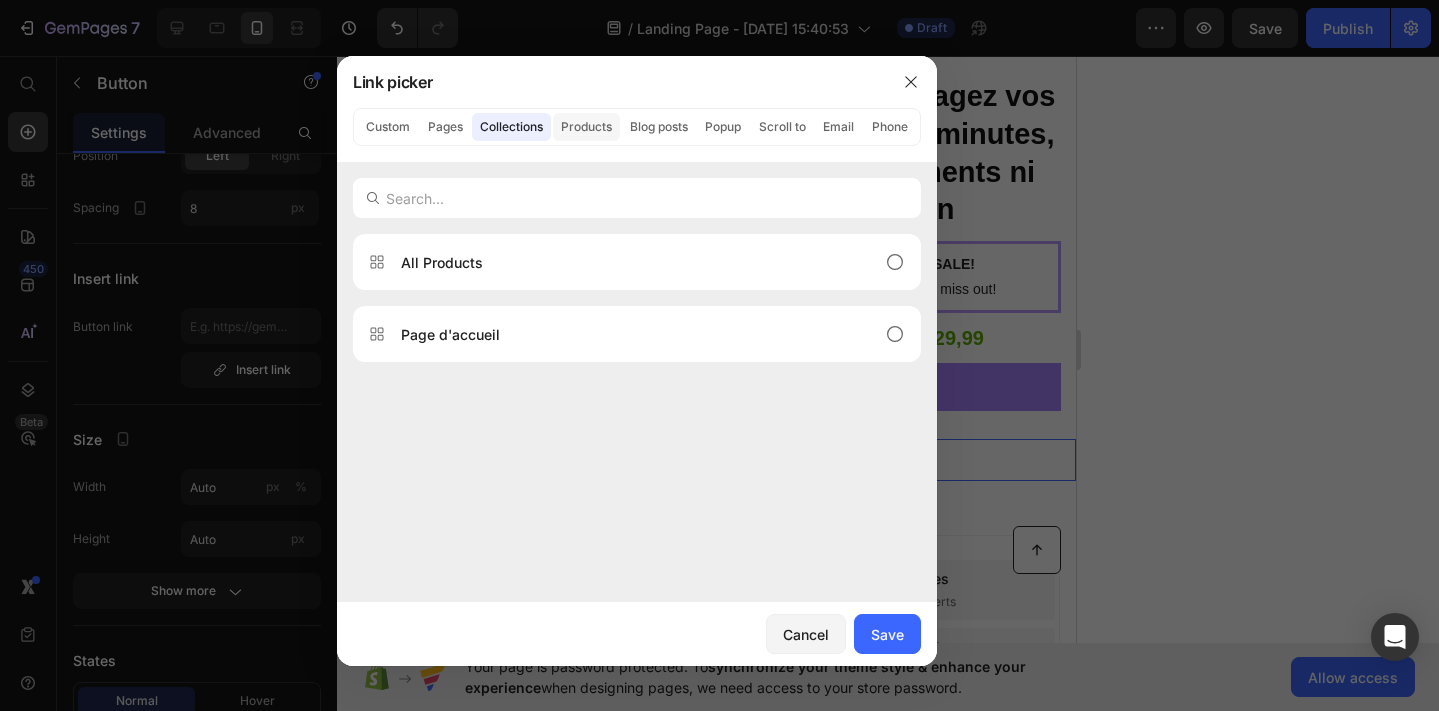 click on "Products" 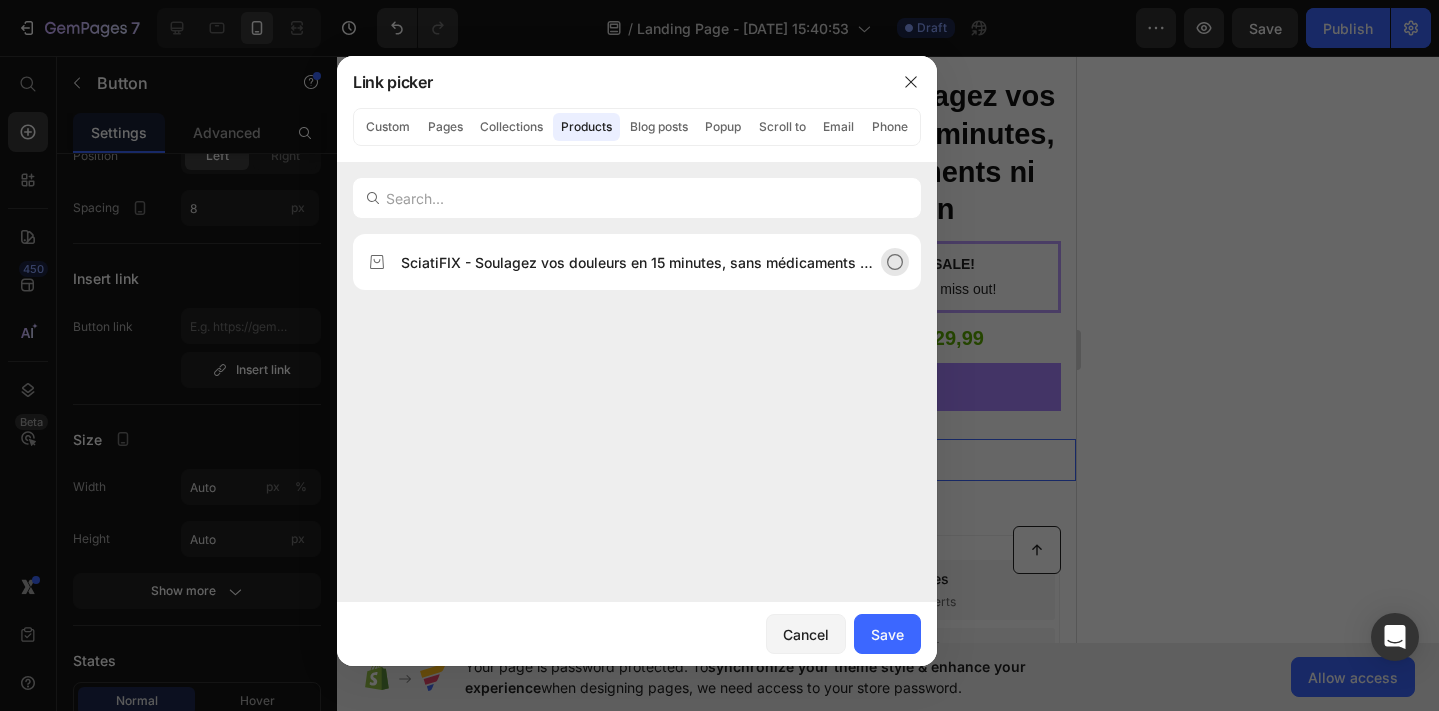 click on "SciatiFIX - Soulagez vos douleurs en 15 minutes, sans médicaments ni opération" at bounding box center (637, 262) 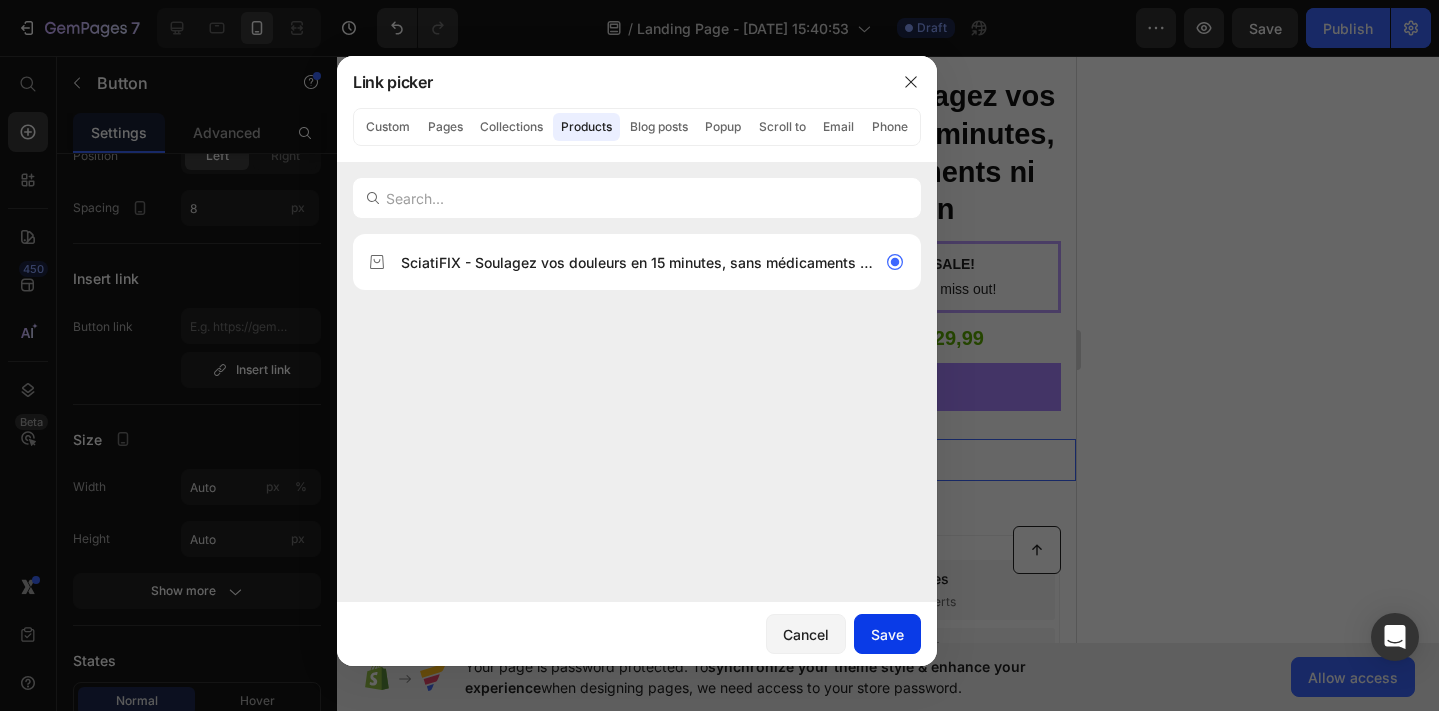 click on "Save" at bounding box center [887, 634] 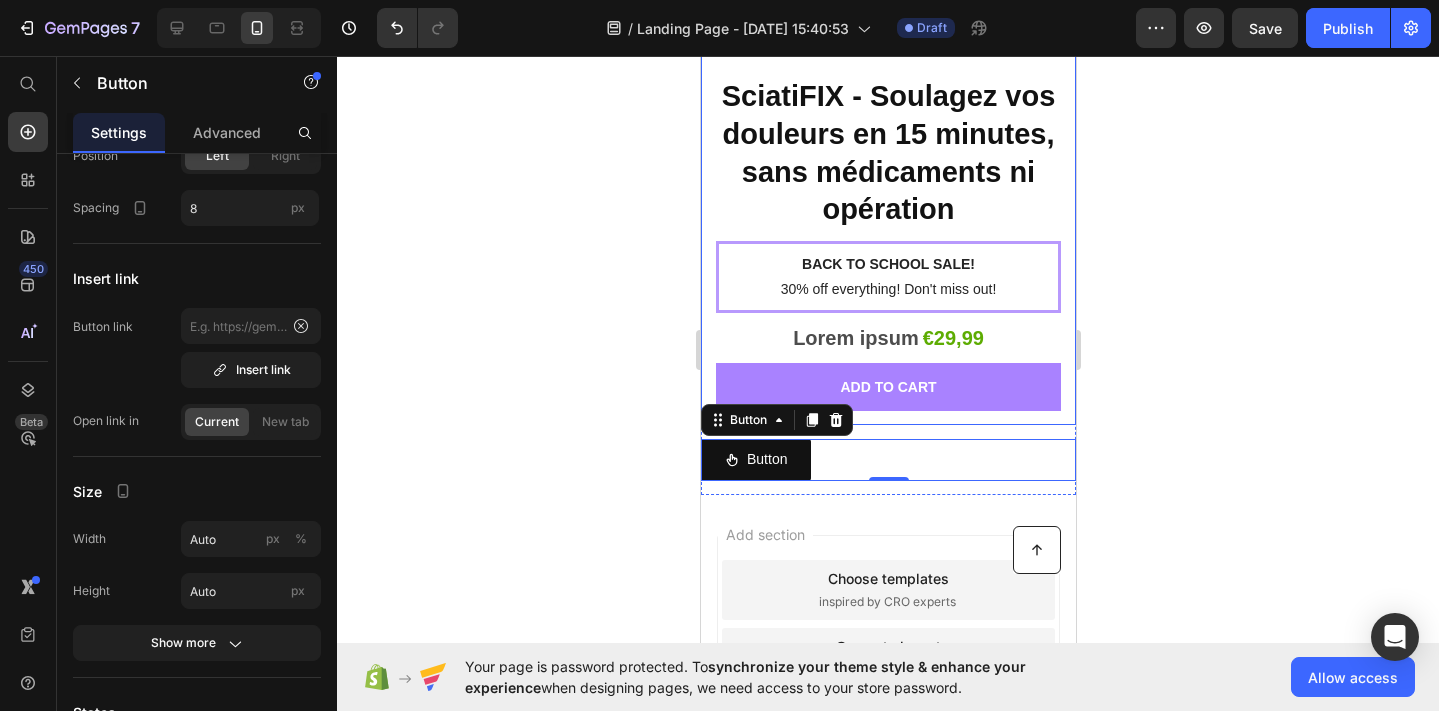type on "/products/waist-belt-sacroiliac-si-joint-hip-belt-lower-back-support-hip-braces-for-hip-pain-pelvic-support-belt-sciatica-pelvis-lumbar" 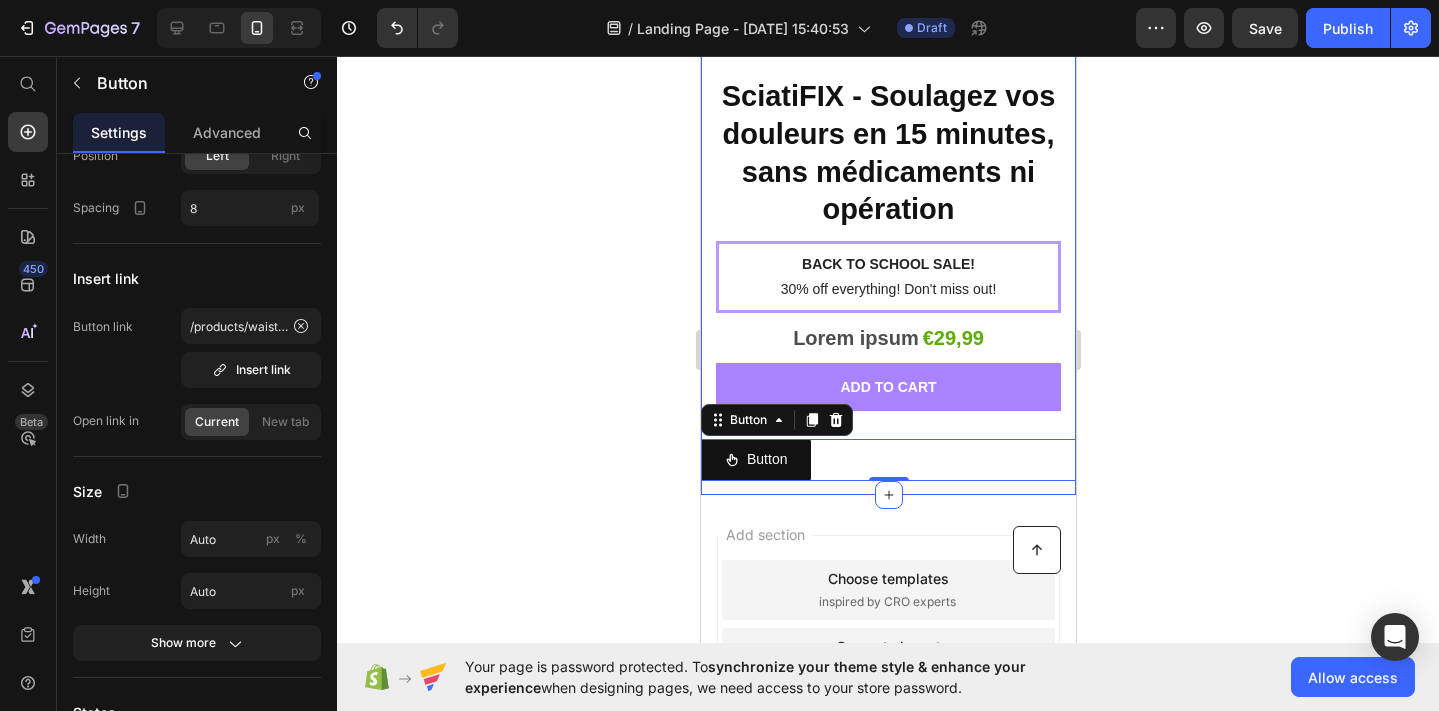 scroll, scrollTop: 10839, scrollLeft: 0, axis: vertical 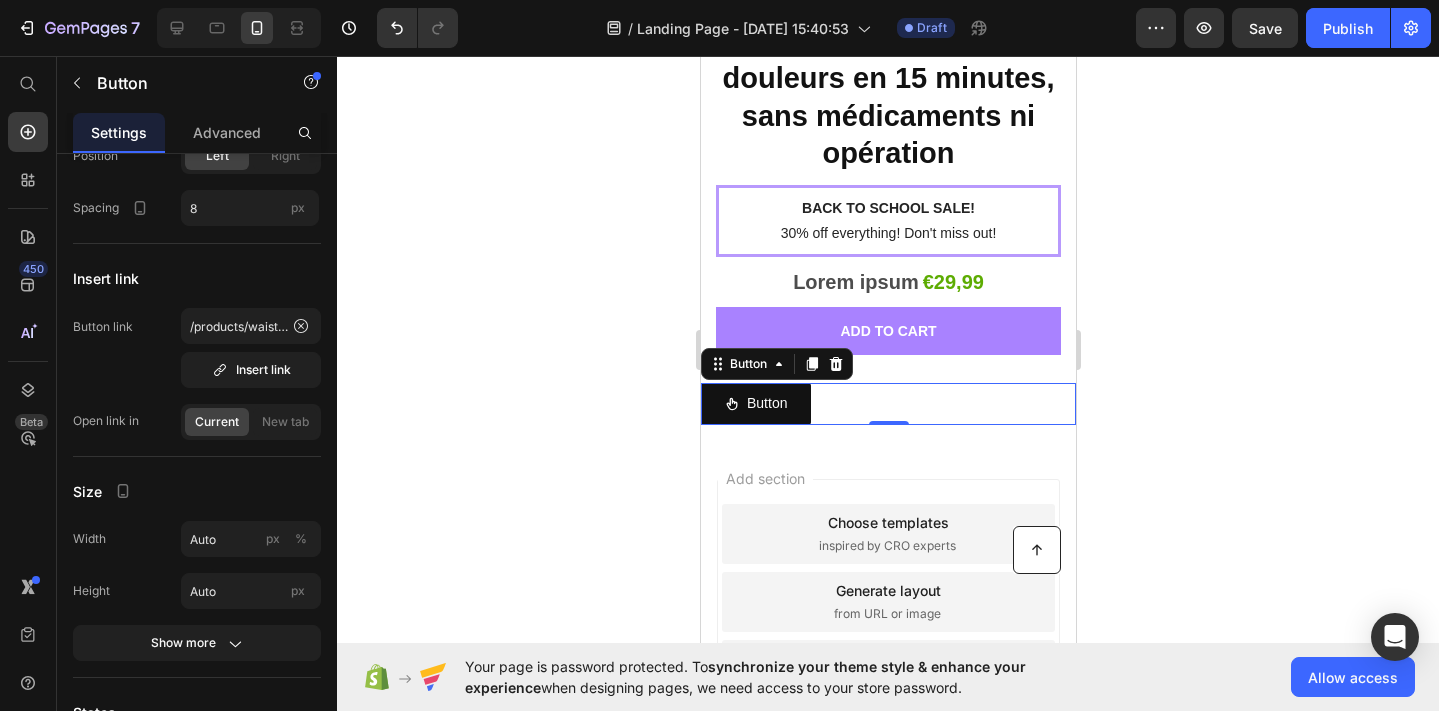 click 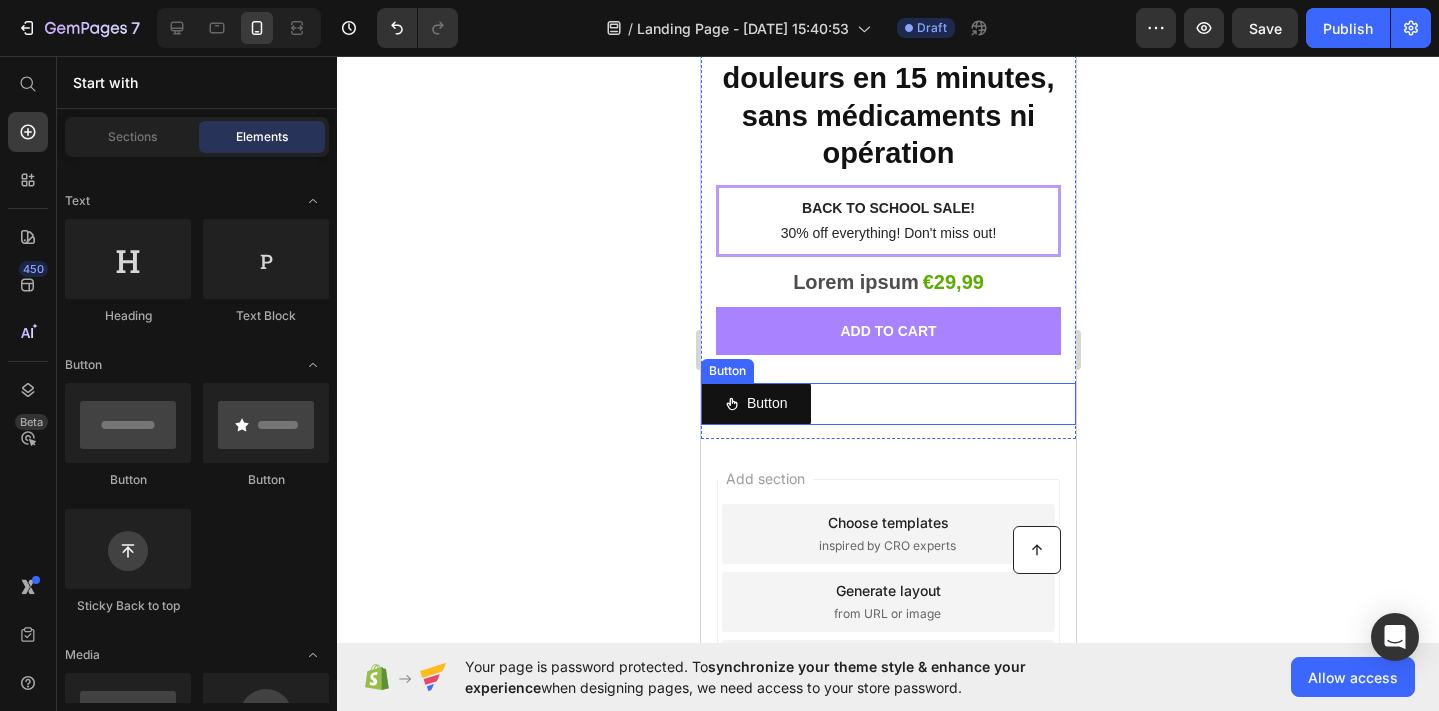 click on "Button Button" at bounding box center (887, 403) 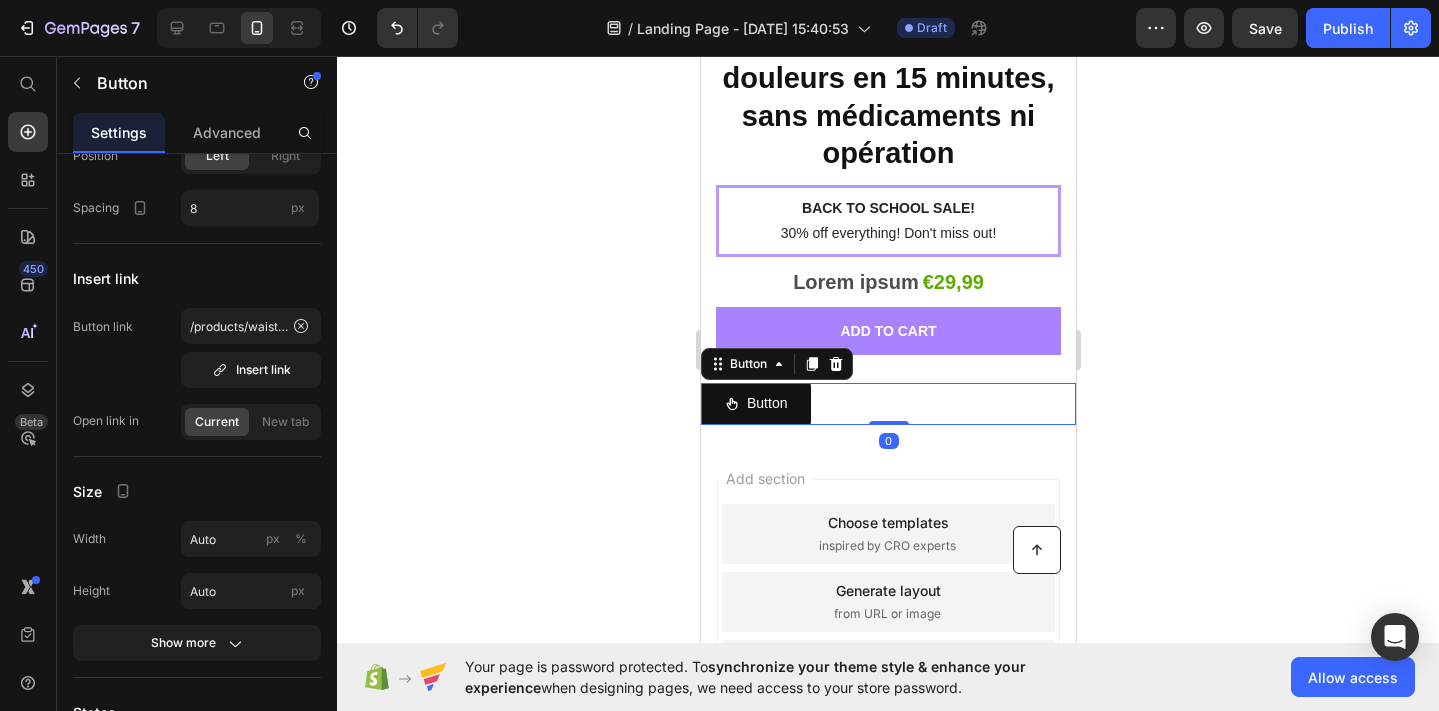 click 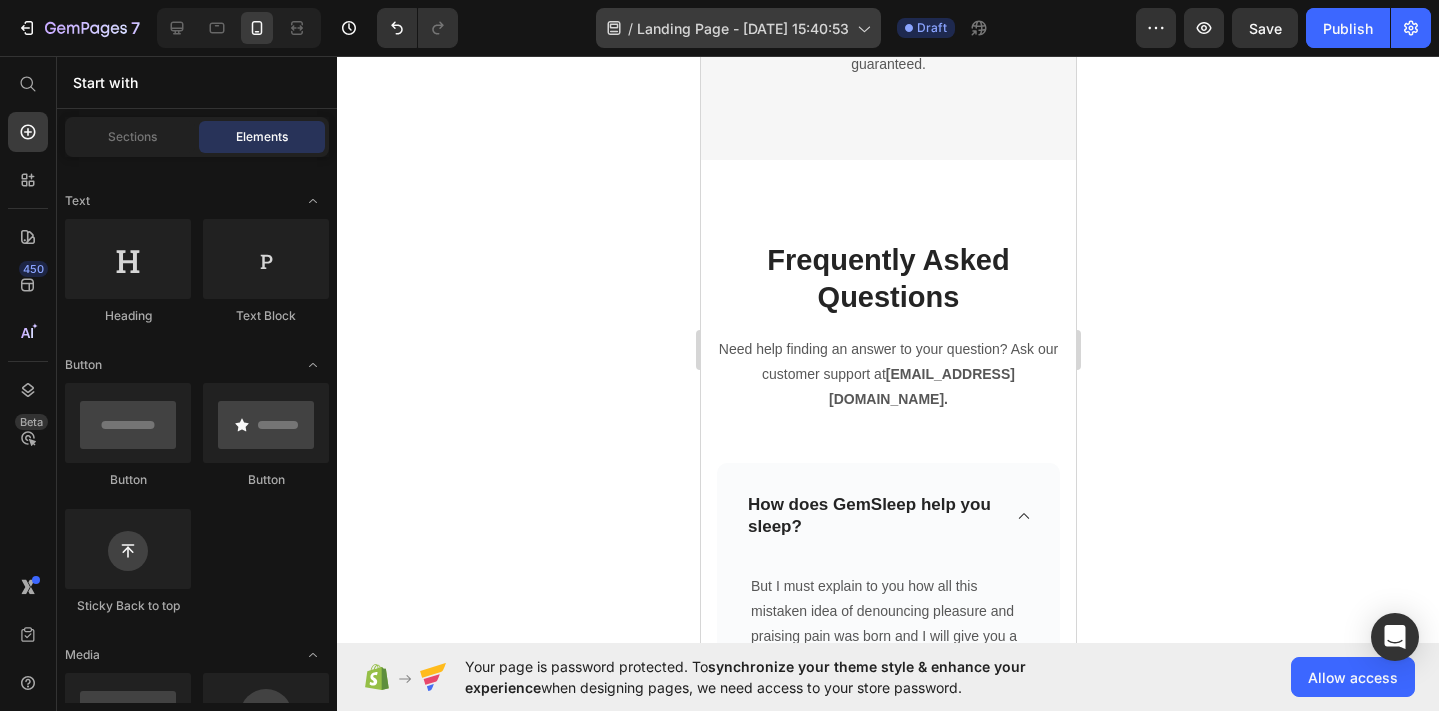 scroll, scrollTop: 7425, scrollLeft: 0, axis: vertical 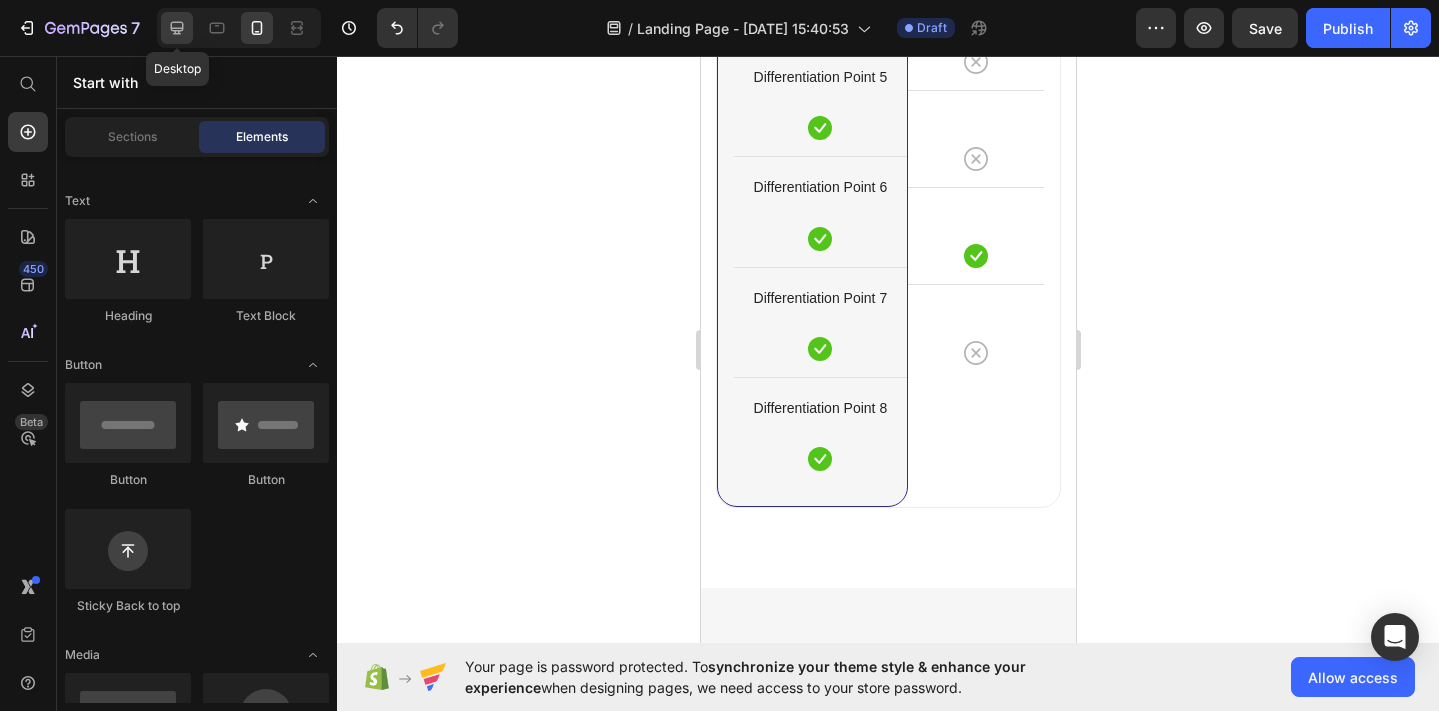 click 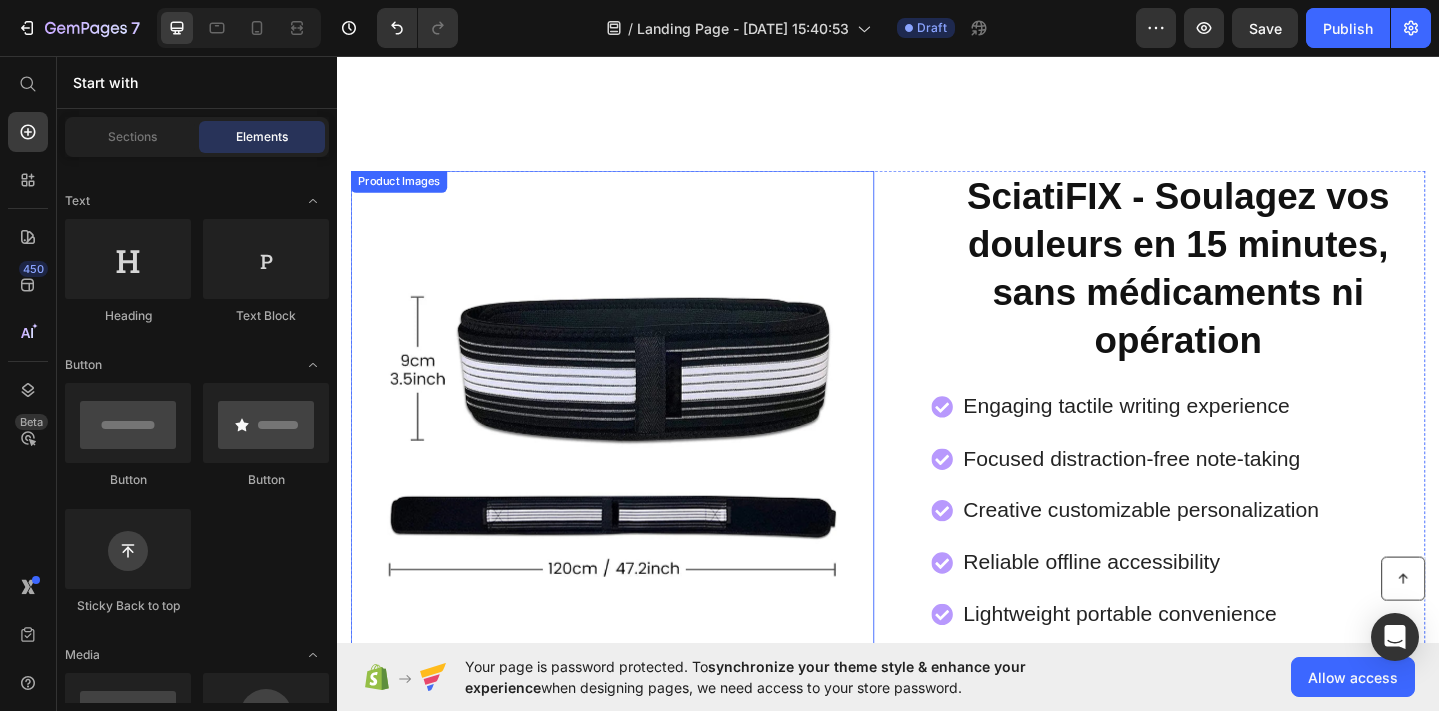 scroll, scrollTop: 10474, scrollLeft: 0, axis: vertical 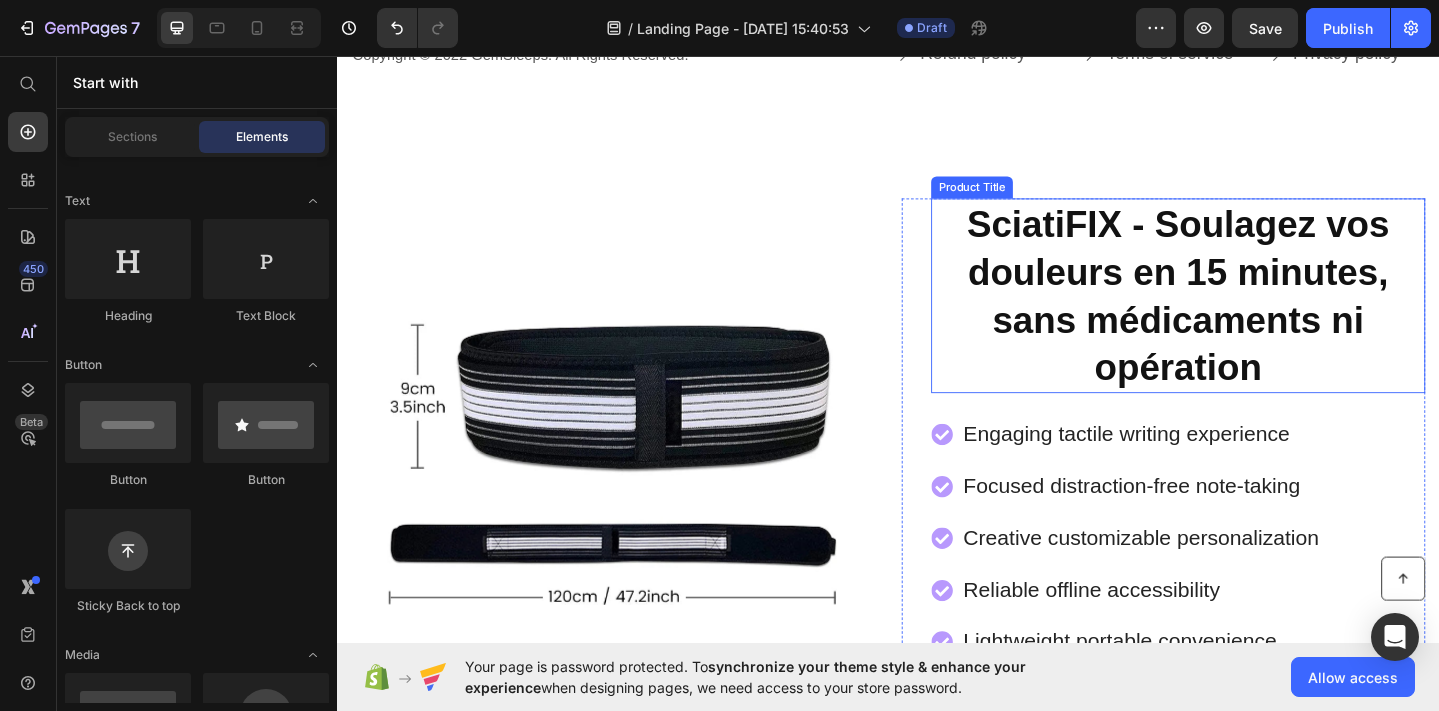 click on "SciatiFIX - Soulagez vos douleurs en 15 minutes, sans médicaments ni opération" at bounding box center [1253, 317] 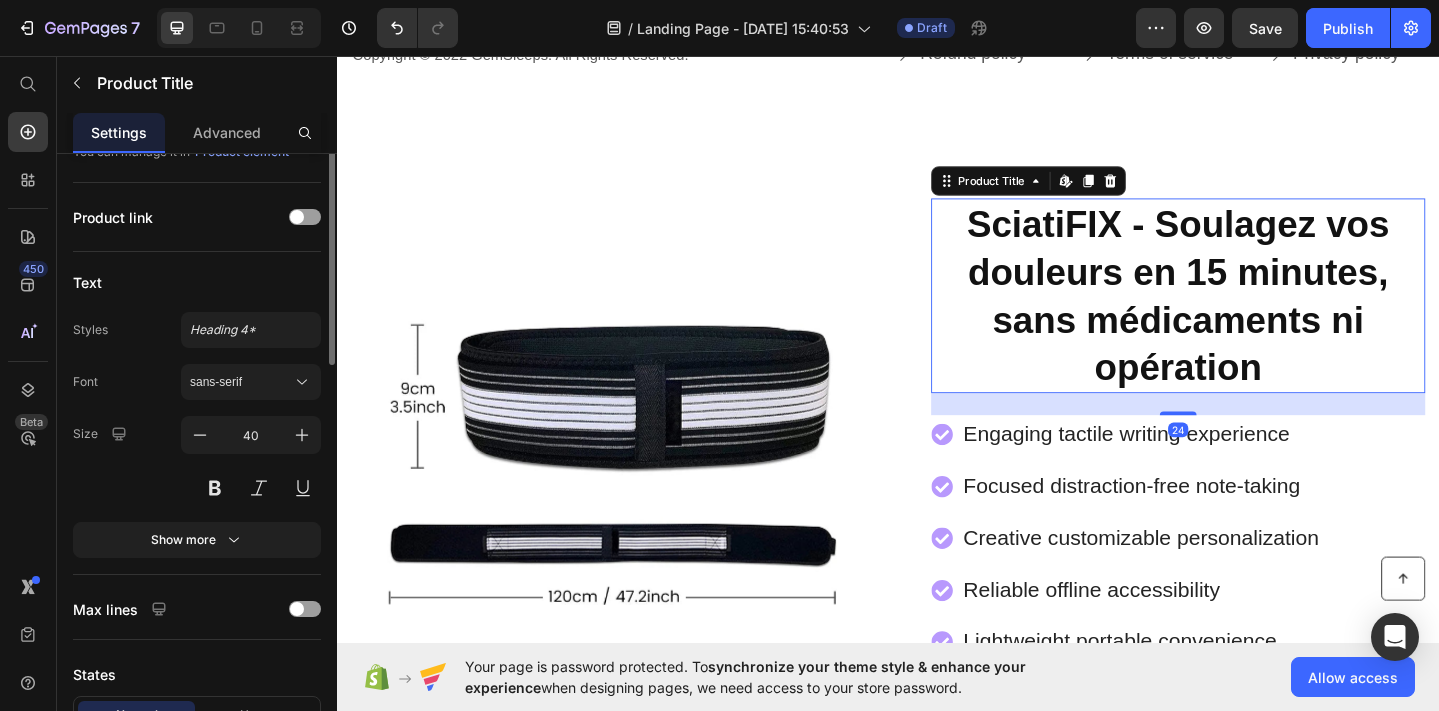 scroll, scrollTop: 0, scrollLeft: 0, axis: both 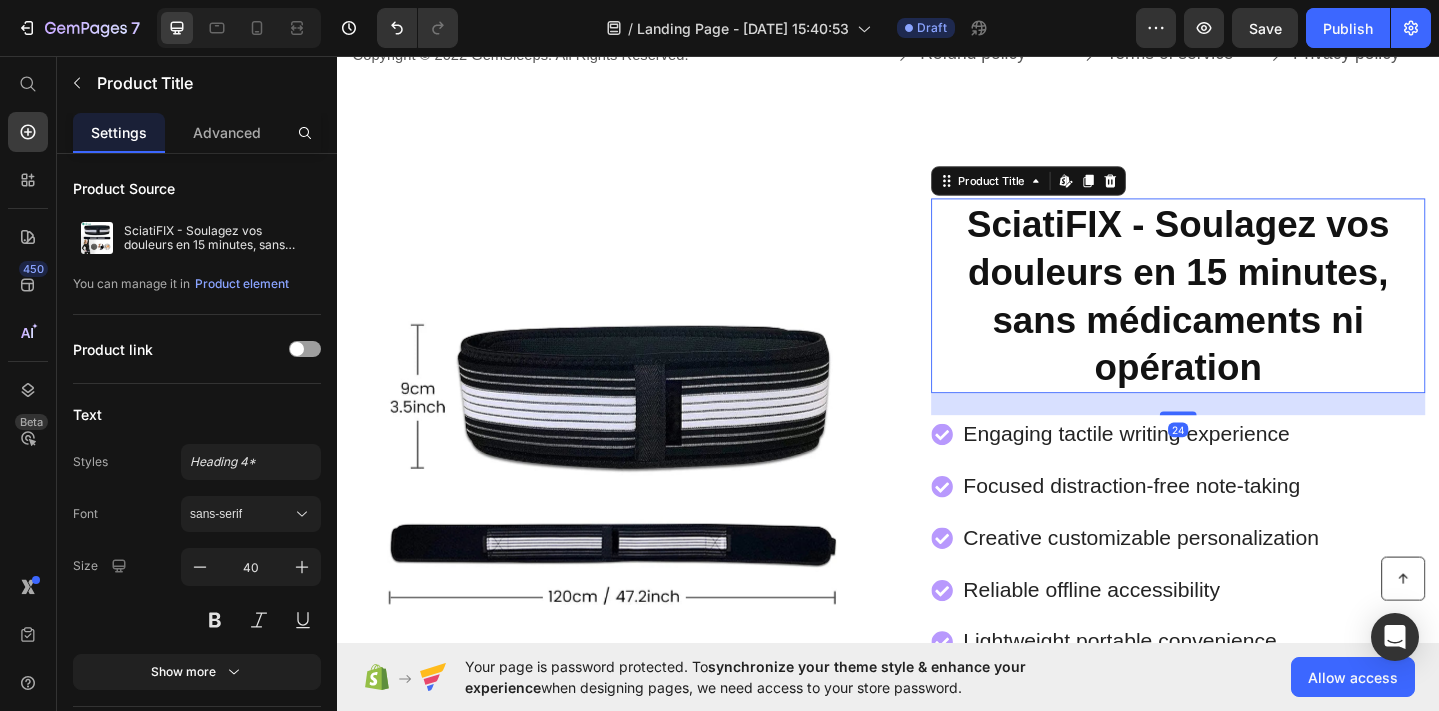 click 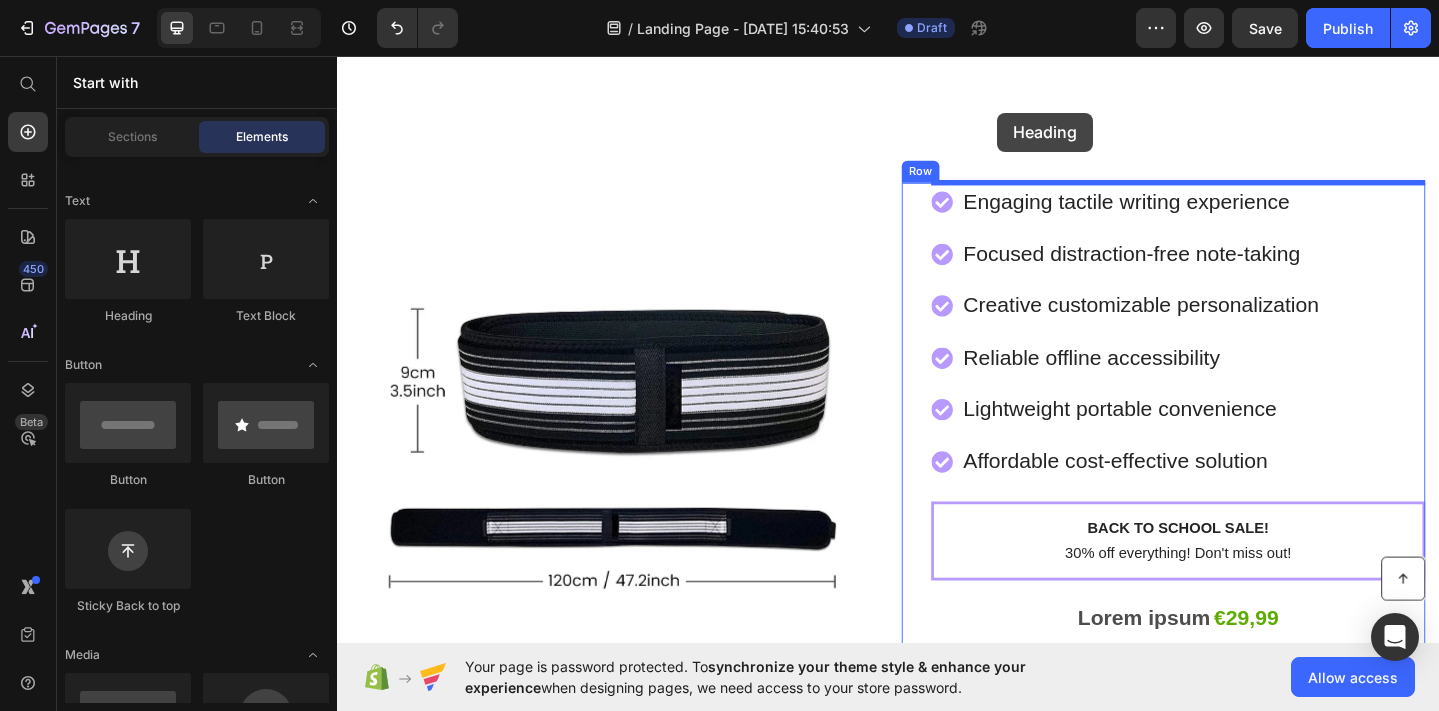 scroll, scrollTop: 10451, scrollLeft: 0, axis: vertical 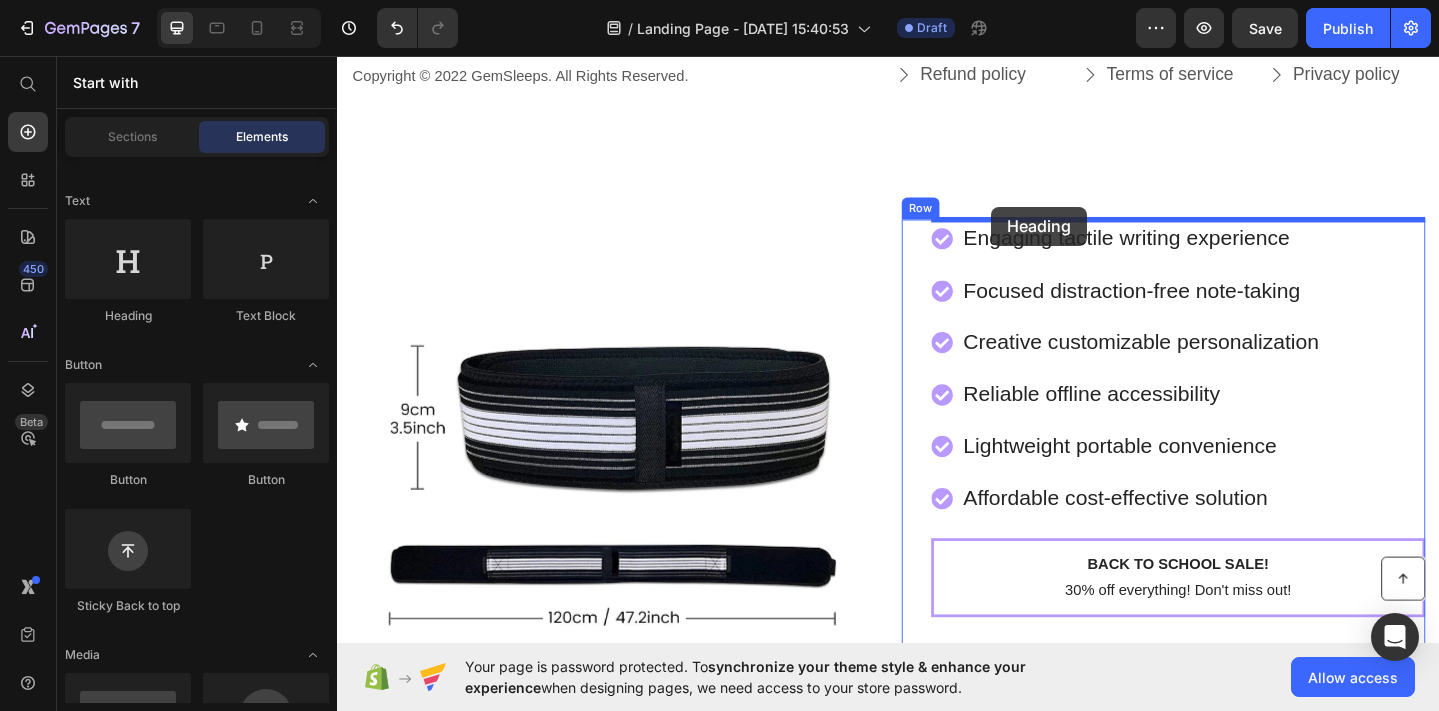 drag, startPoint x: 500, startPoint y: 339, endPoint x: 1049, endPoint y: 220, distance: 561.7491 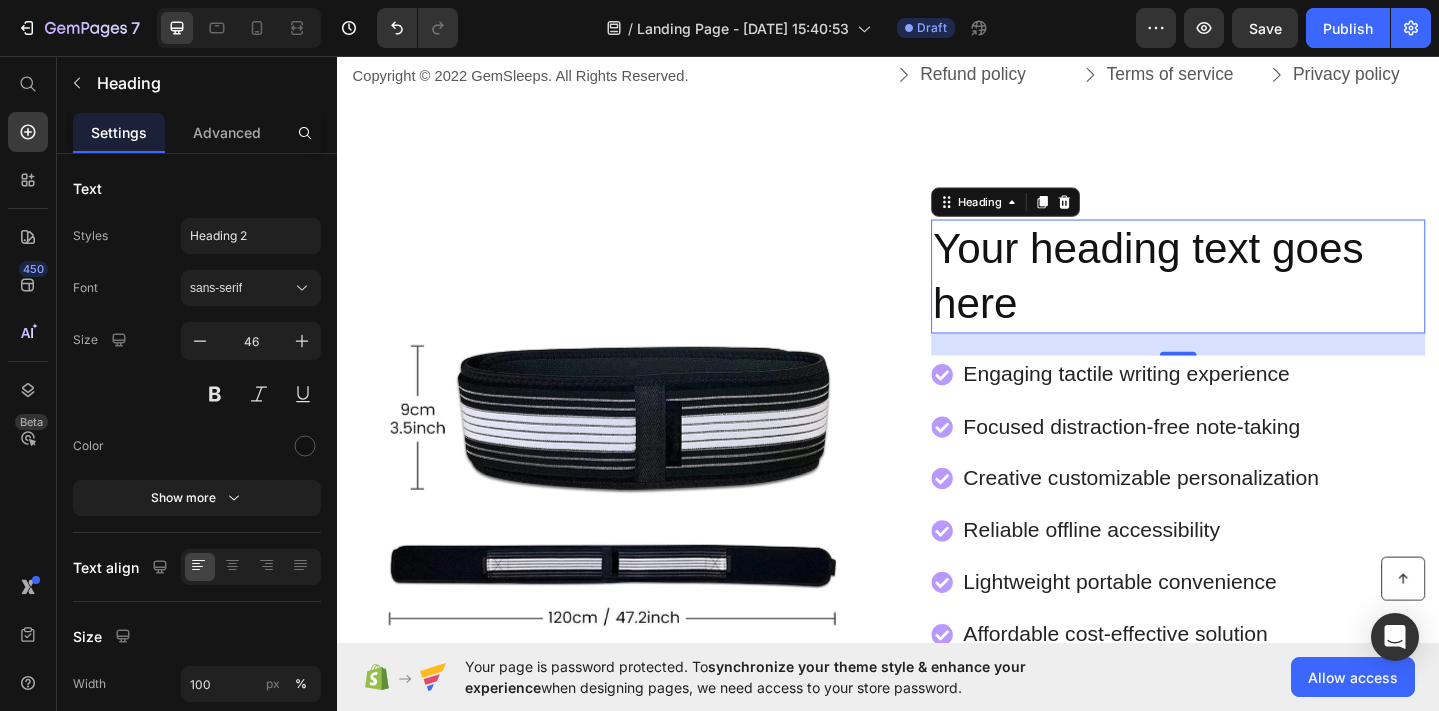 click on "Your heading text goes here" at bounding box center (1253, 296) 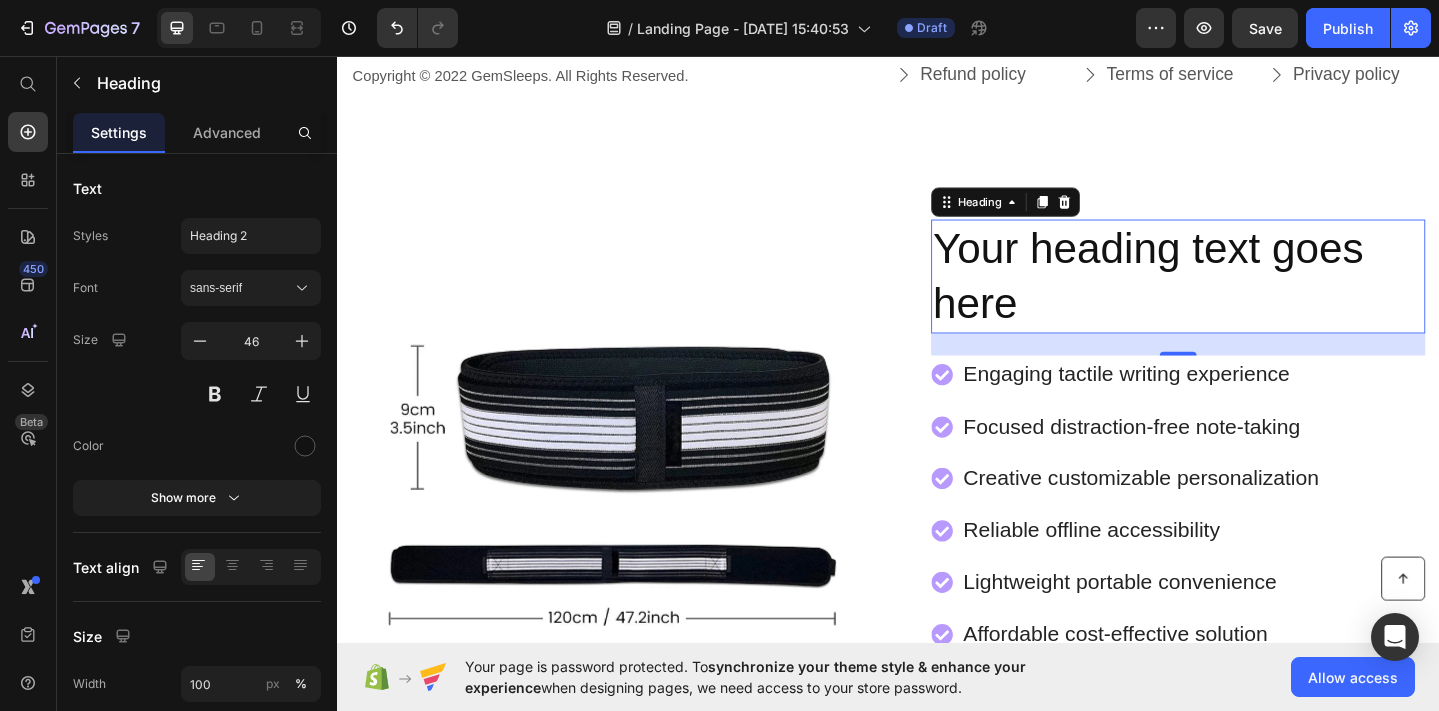 click on "Your heading text goes here" at bounding box center [1253, 296] 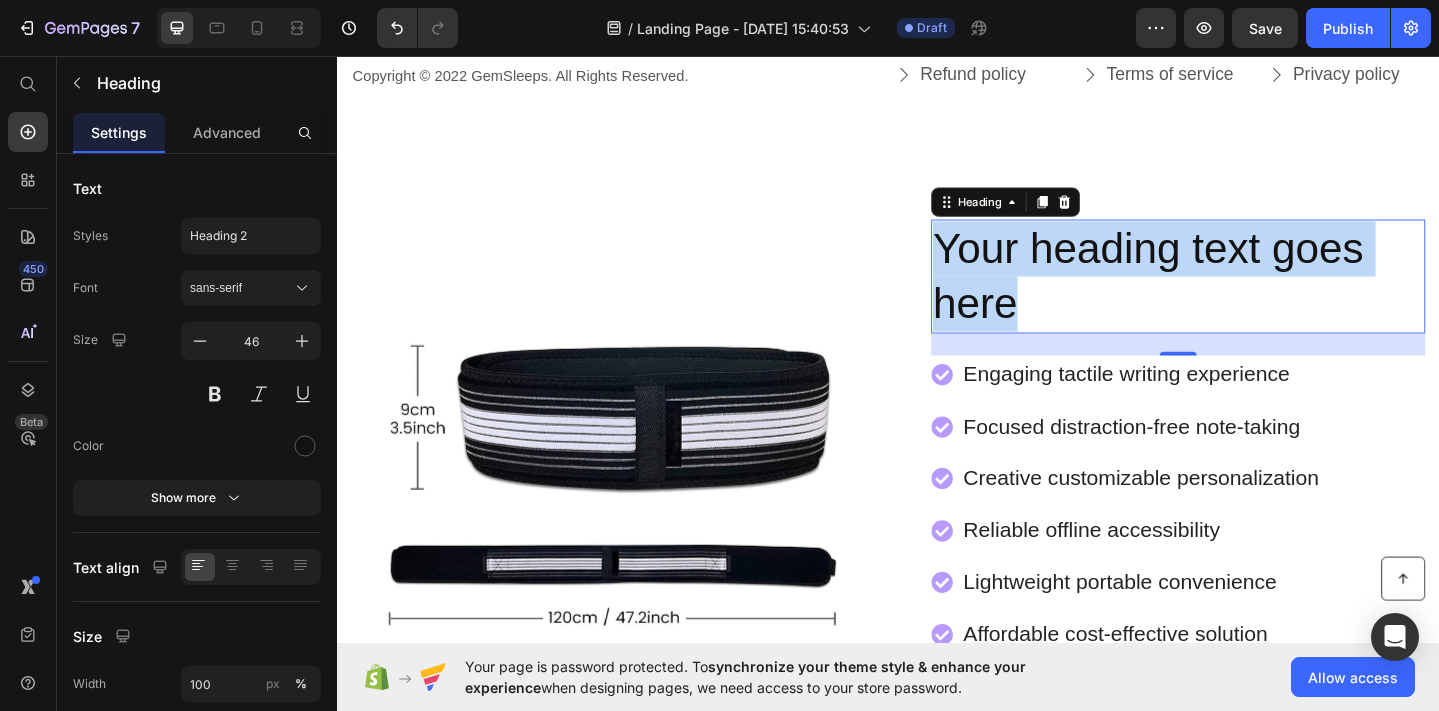 click on "Your heading text goes here" at bounding box center [1253, 296] 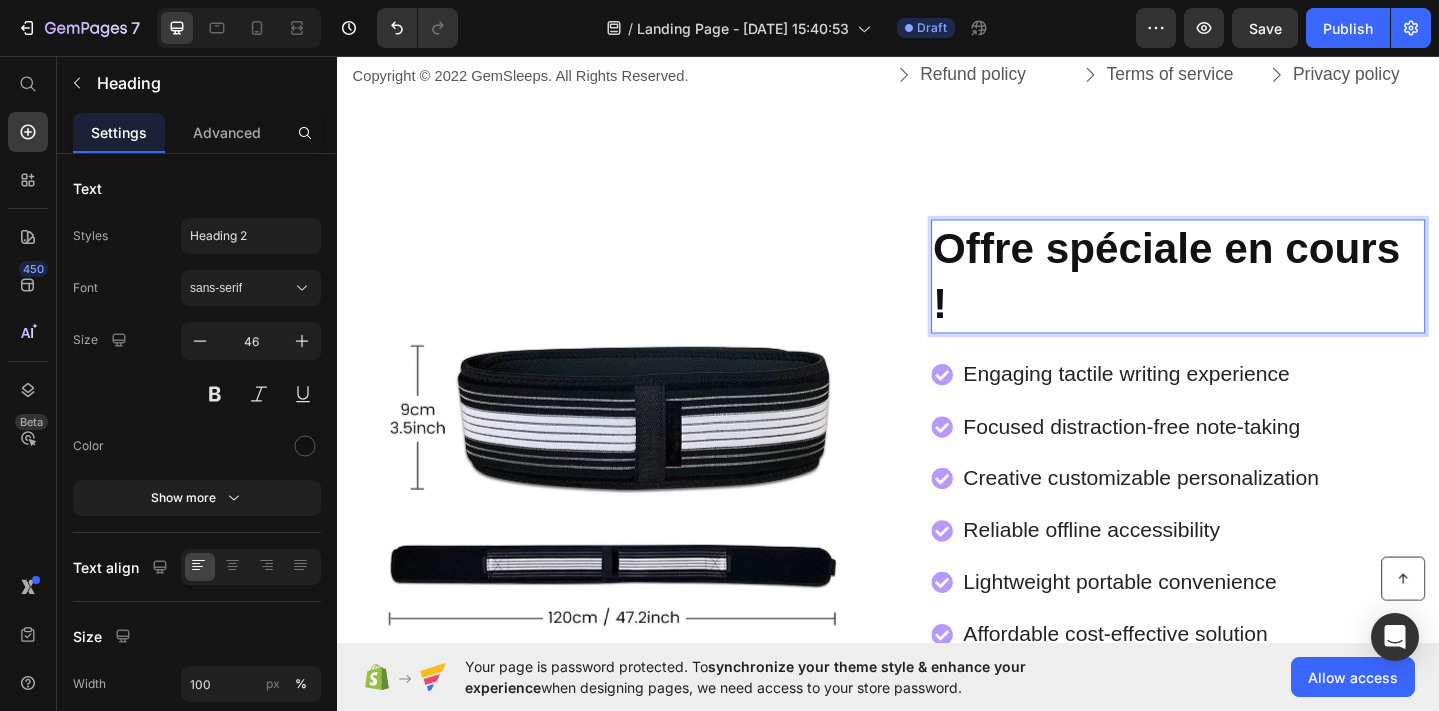 click on "Offre spéciale en cours !" at bounding box center [1240, 295] 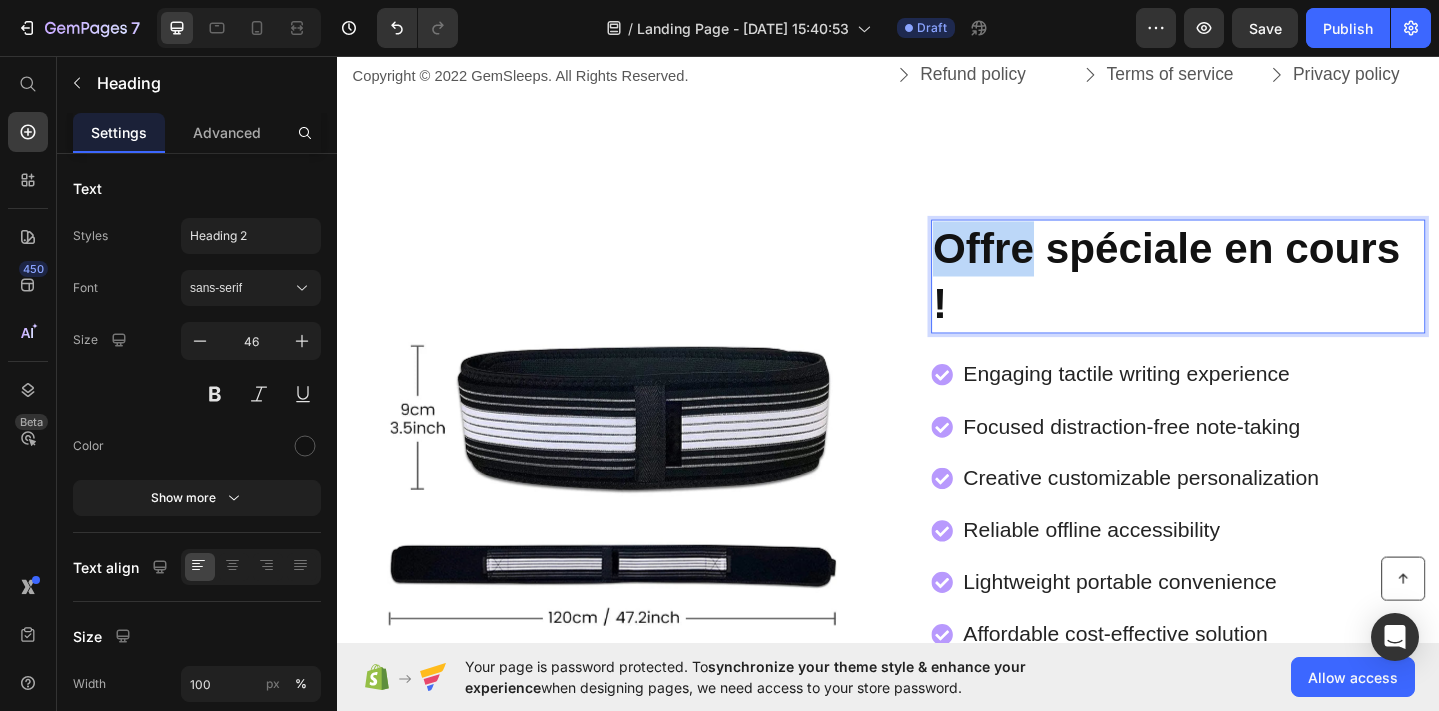 click on "Offre spéciale en cours !" at bounding box center [1240, 295] 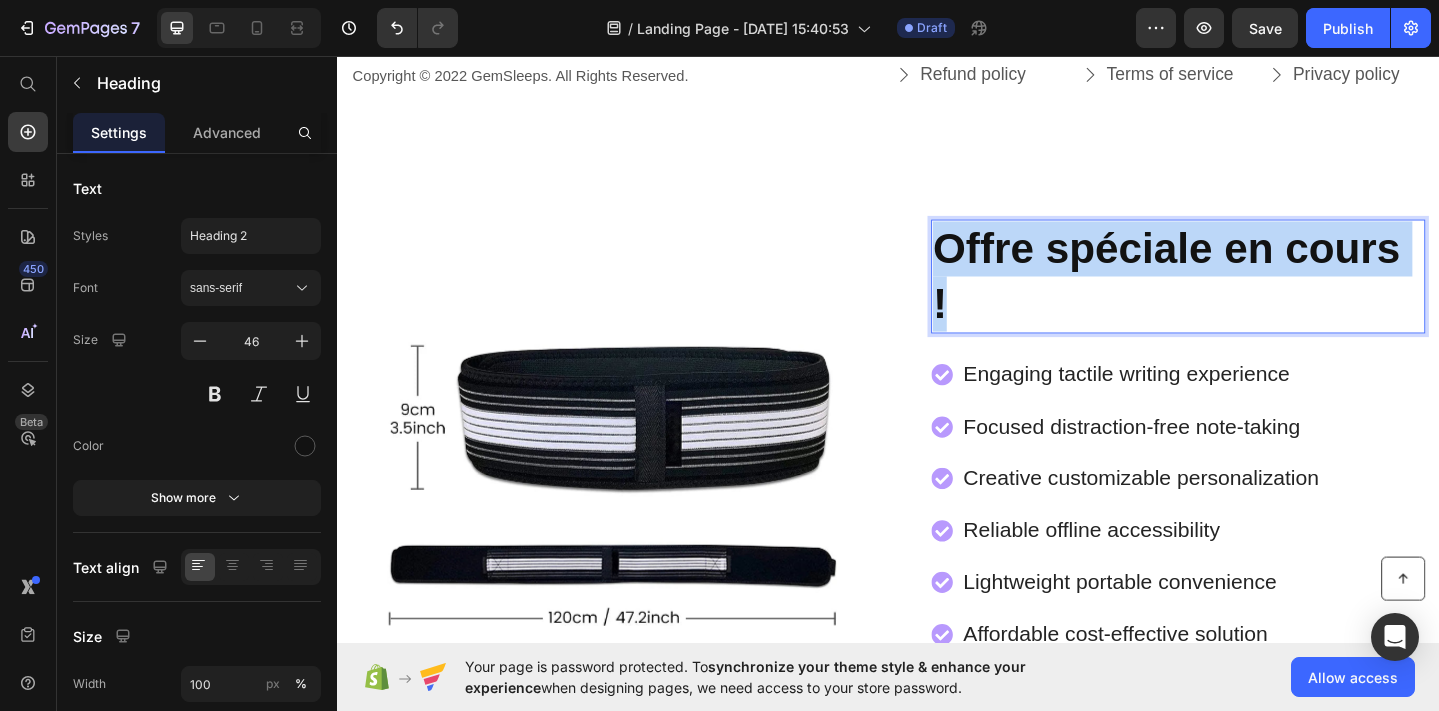 click on "Offre spéciale en cours !" at bounding box center [1240, 295] 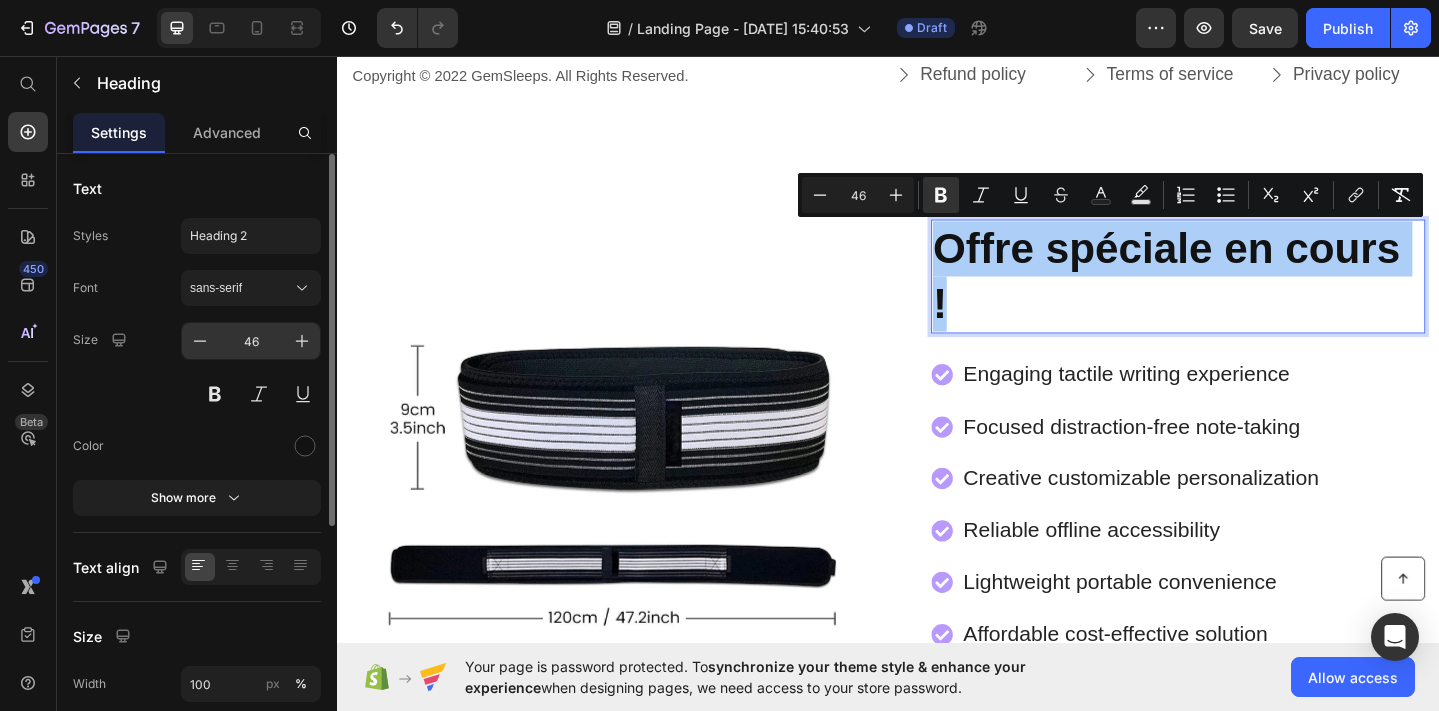 click on "46" at bounding box center (251, 341) 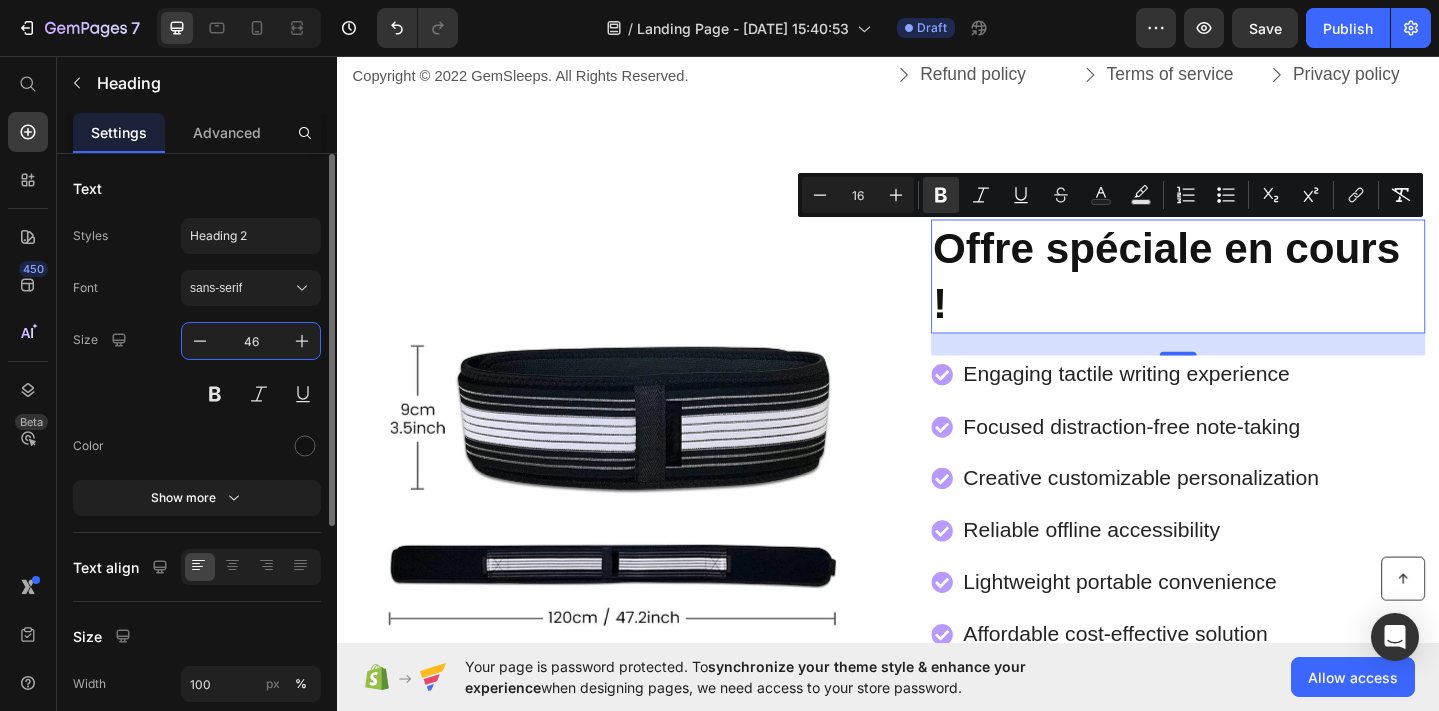 click on "46" at bounding box center (251, 341) 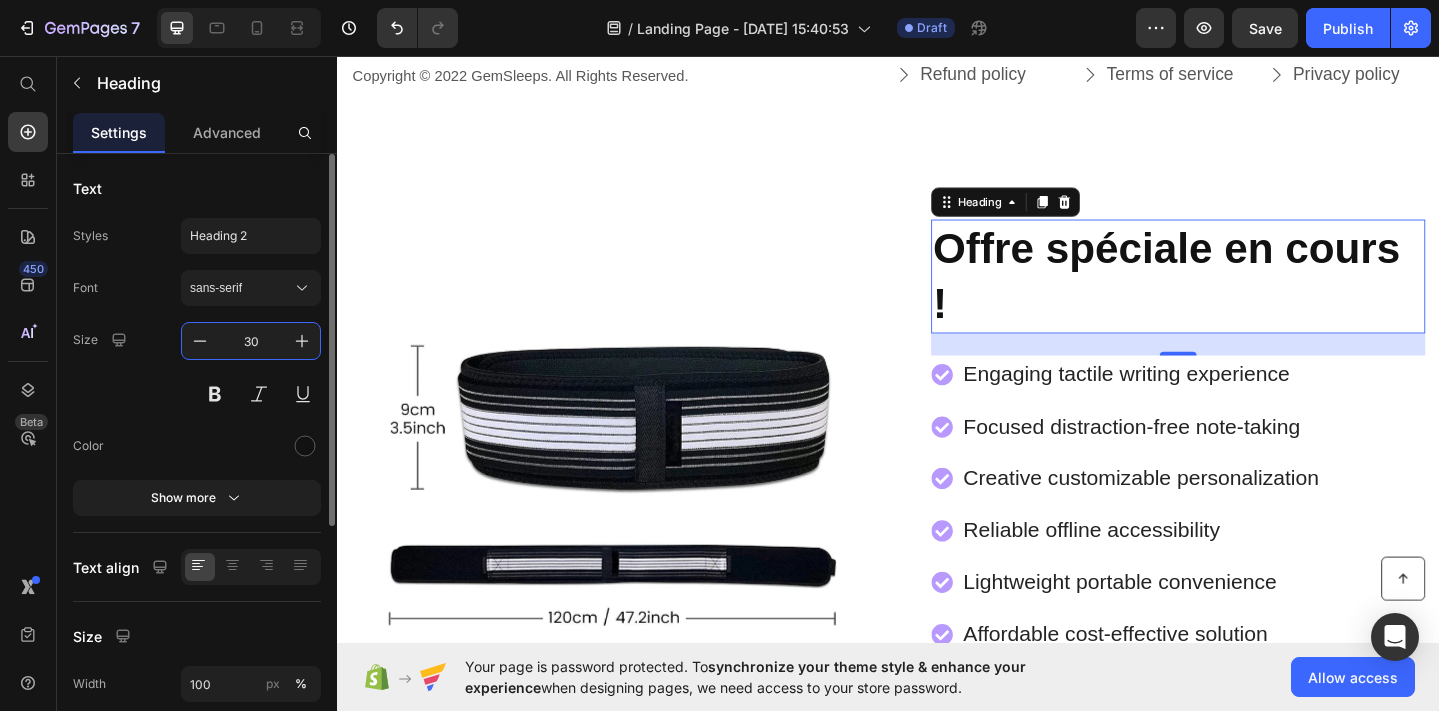 type on "30" 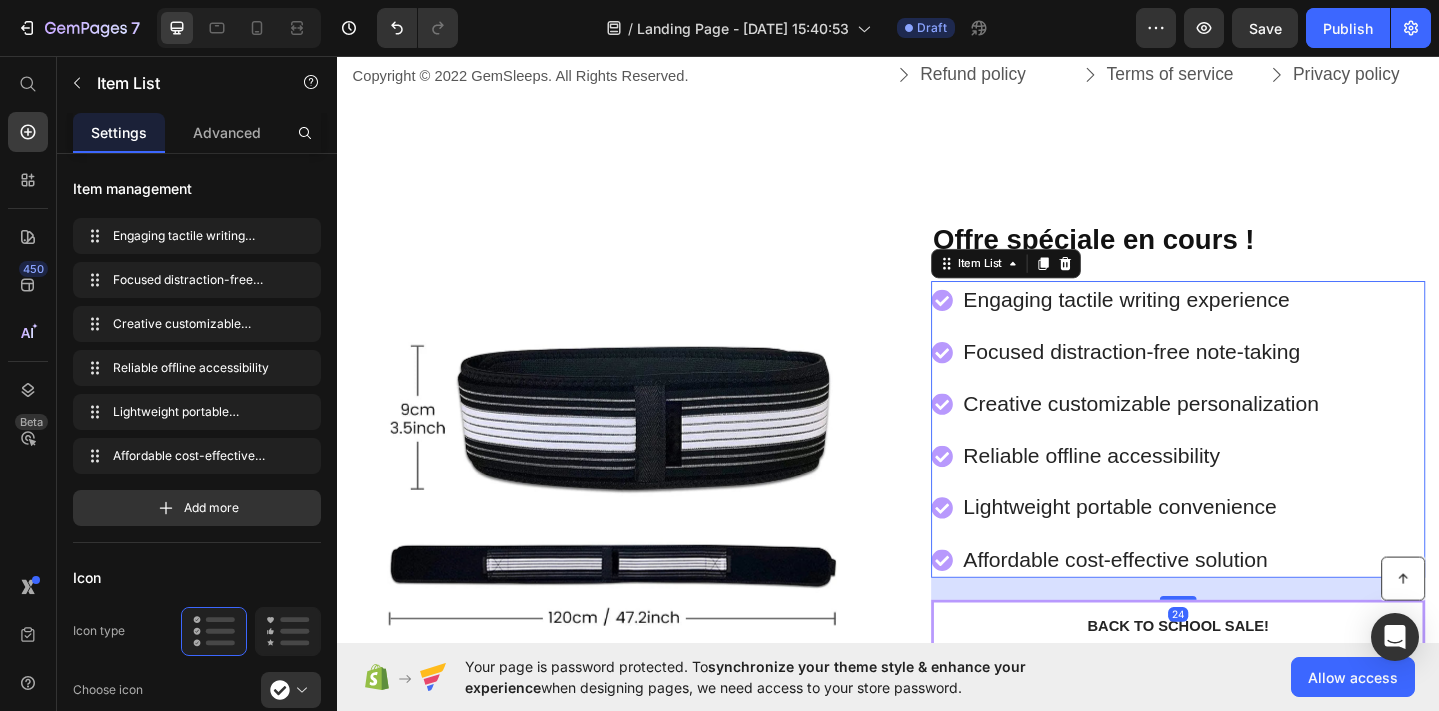 click on "Engaging tactile writing experience" at bounding box center (1212, 321) 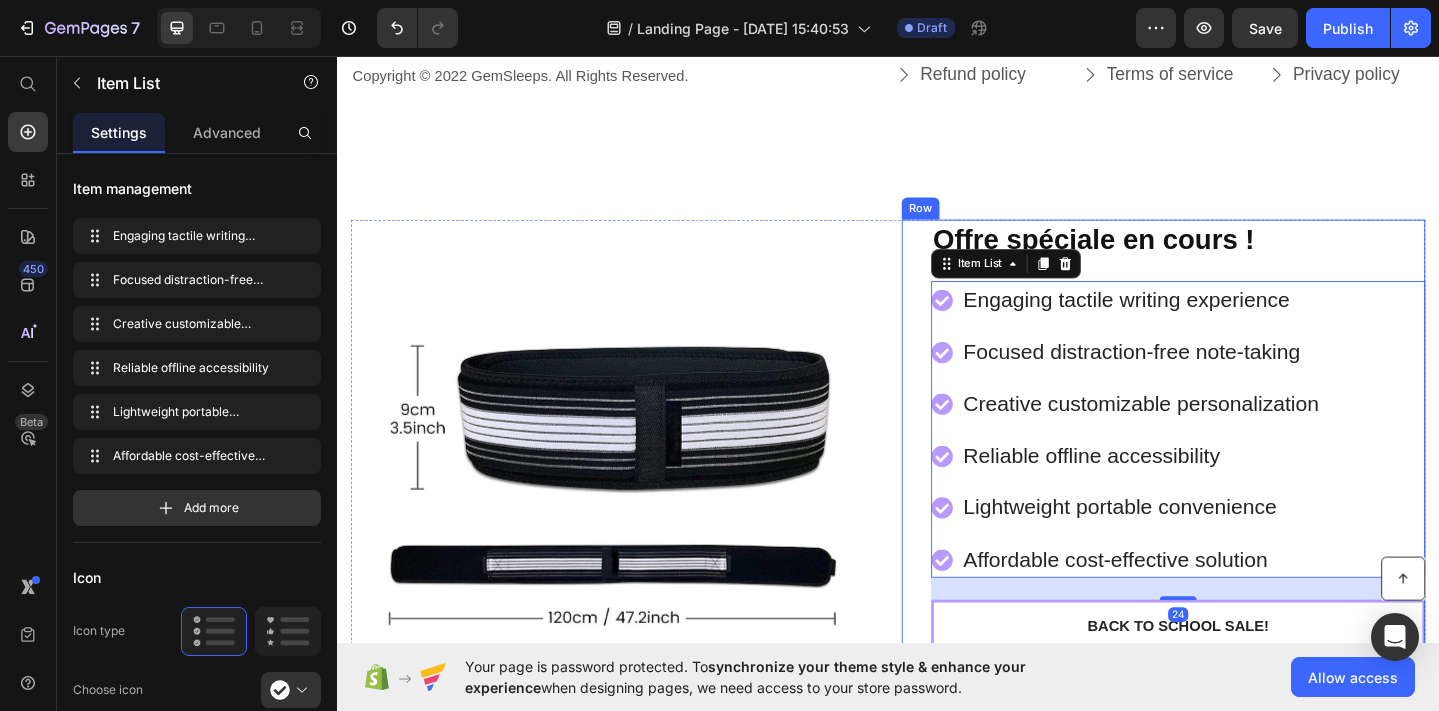 click on "Offre spéciale en cours !" at bounding box center (1161, 255) 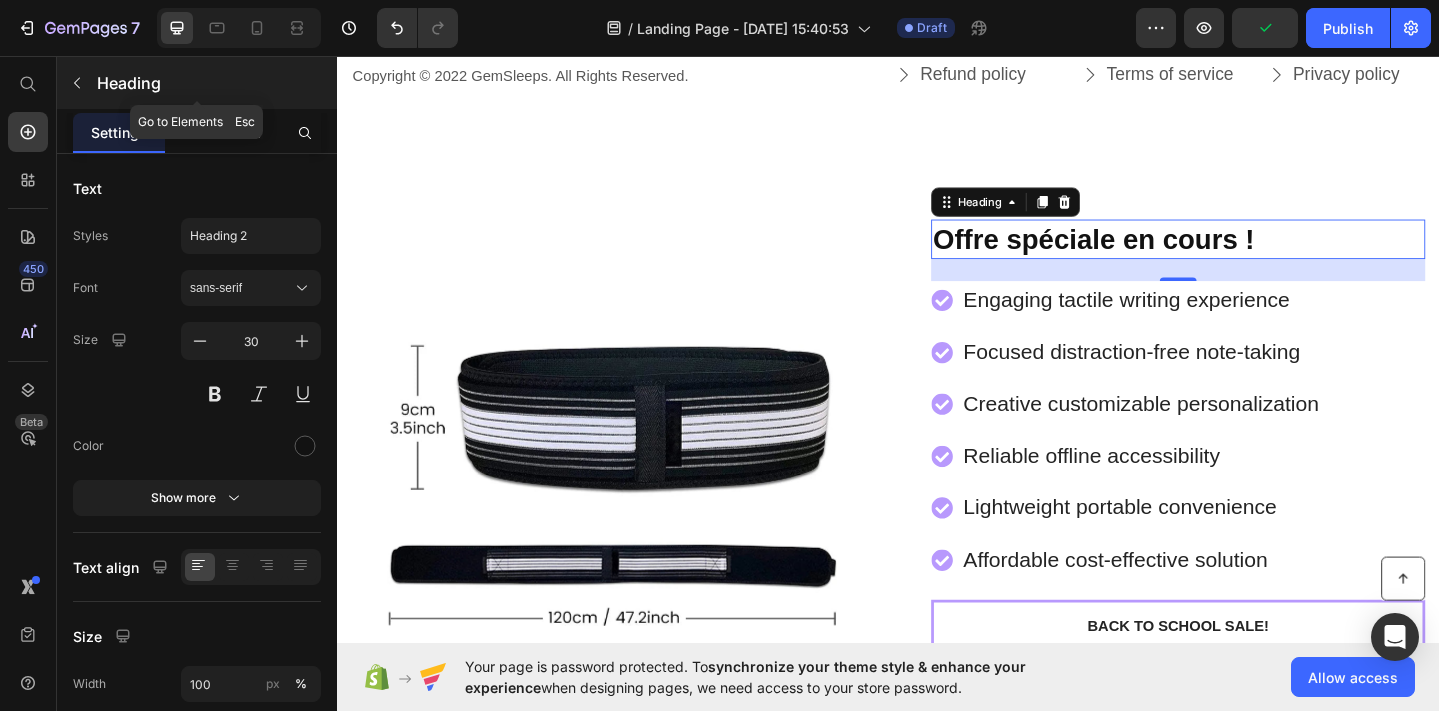 click 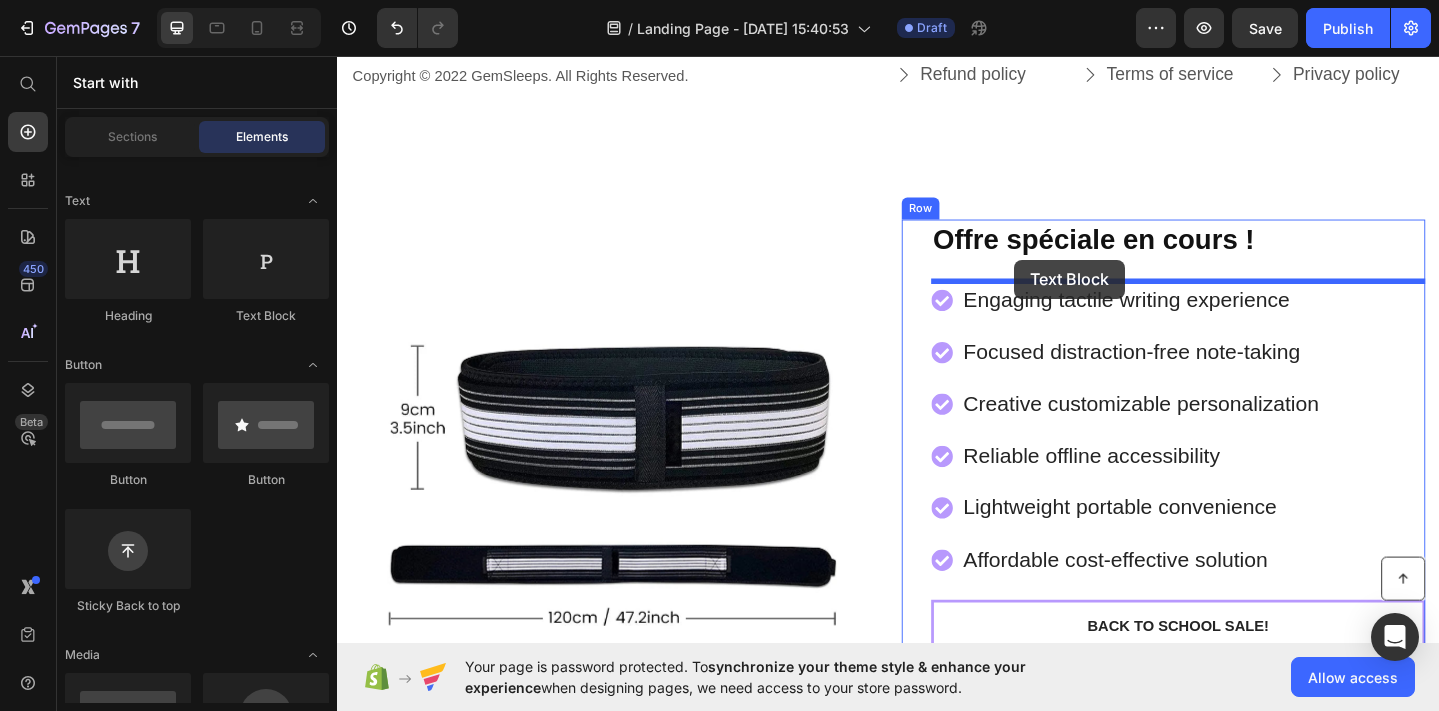 drag, startPoint x: 587, startPoint y: 332, endPoint x: 1074, endPoint y: 278, distance: 489.98468 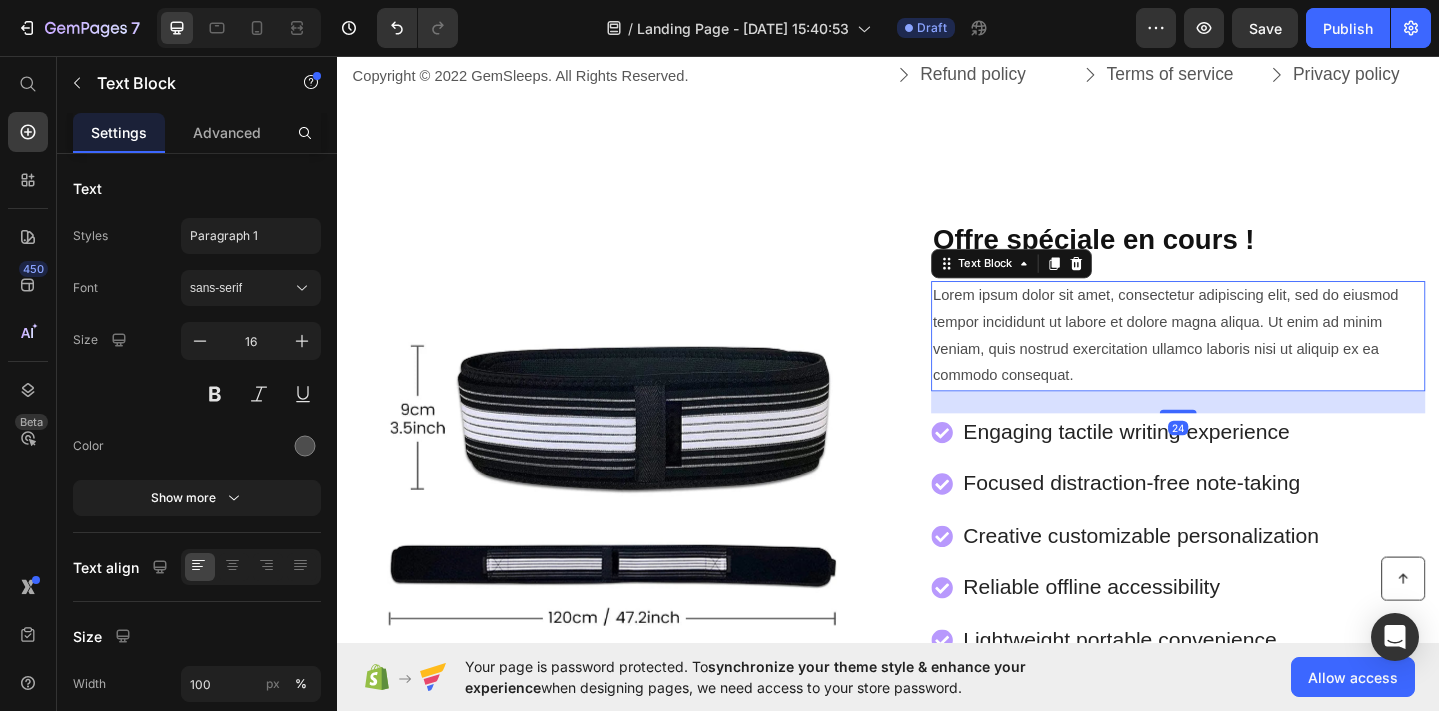 click on "Text Block" at bounding box center [1071, 282] 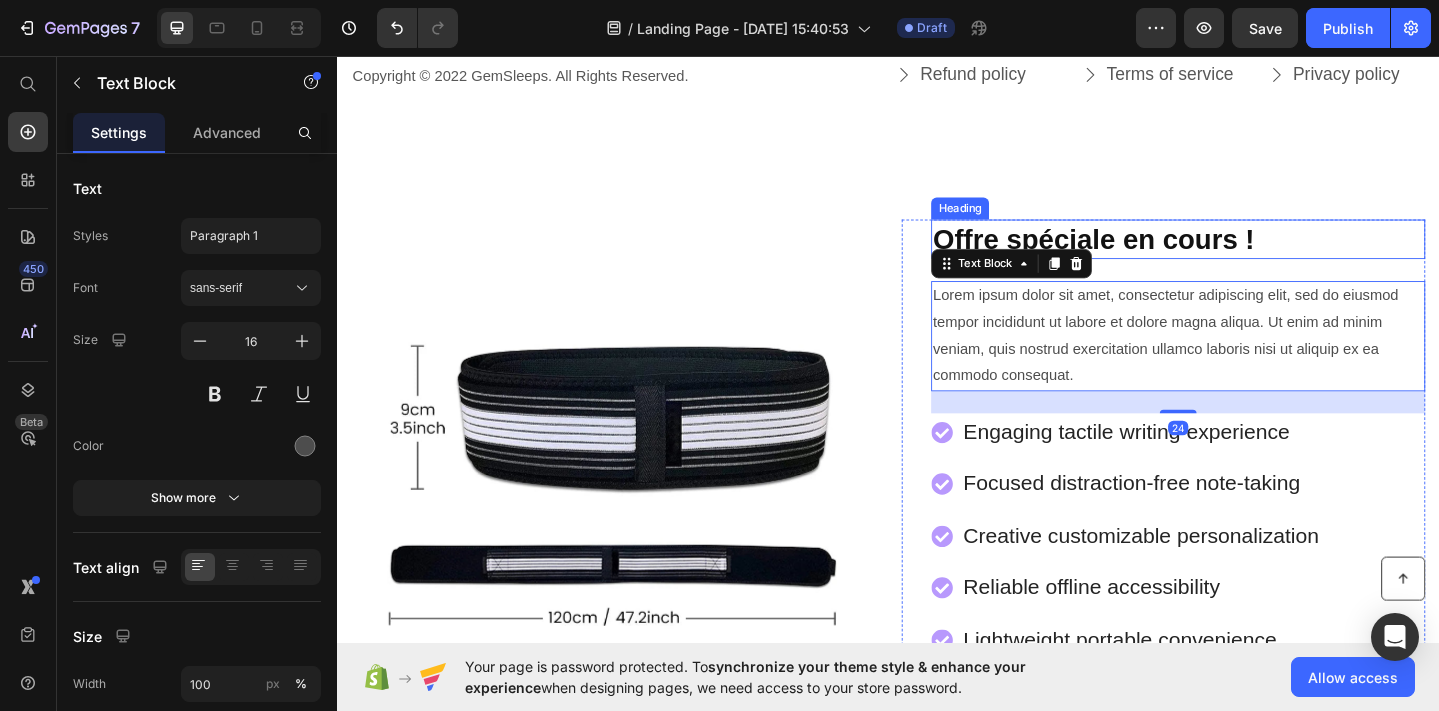 click on "Offre spéciale en cours !" at bounding box center (1161, 255) 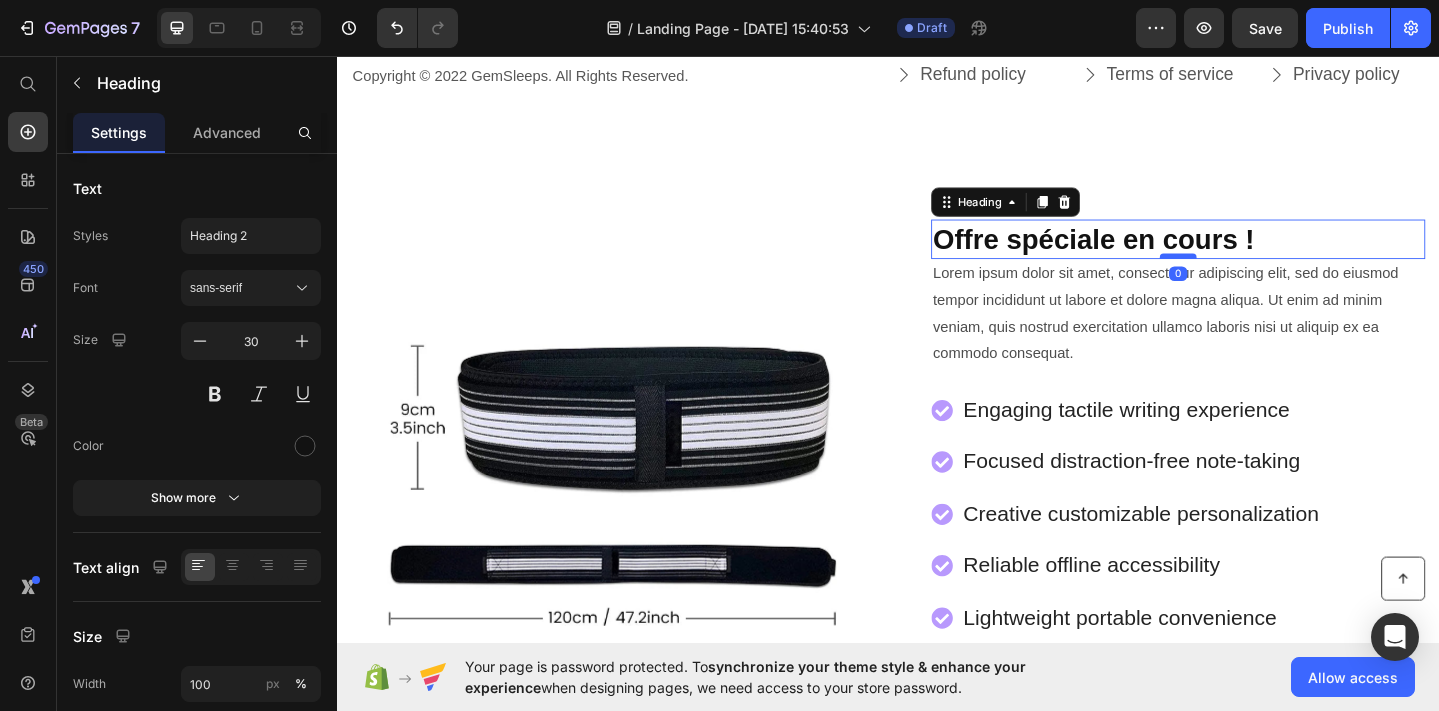 drag, startPoint x: 1251, startPoint y: 298, endPoint x: 1257, endPoint y: 272, distance: 26.683329 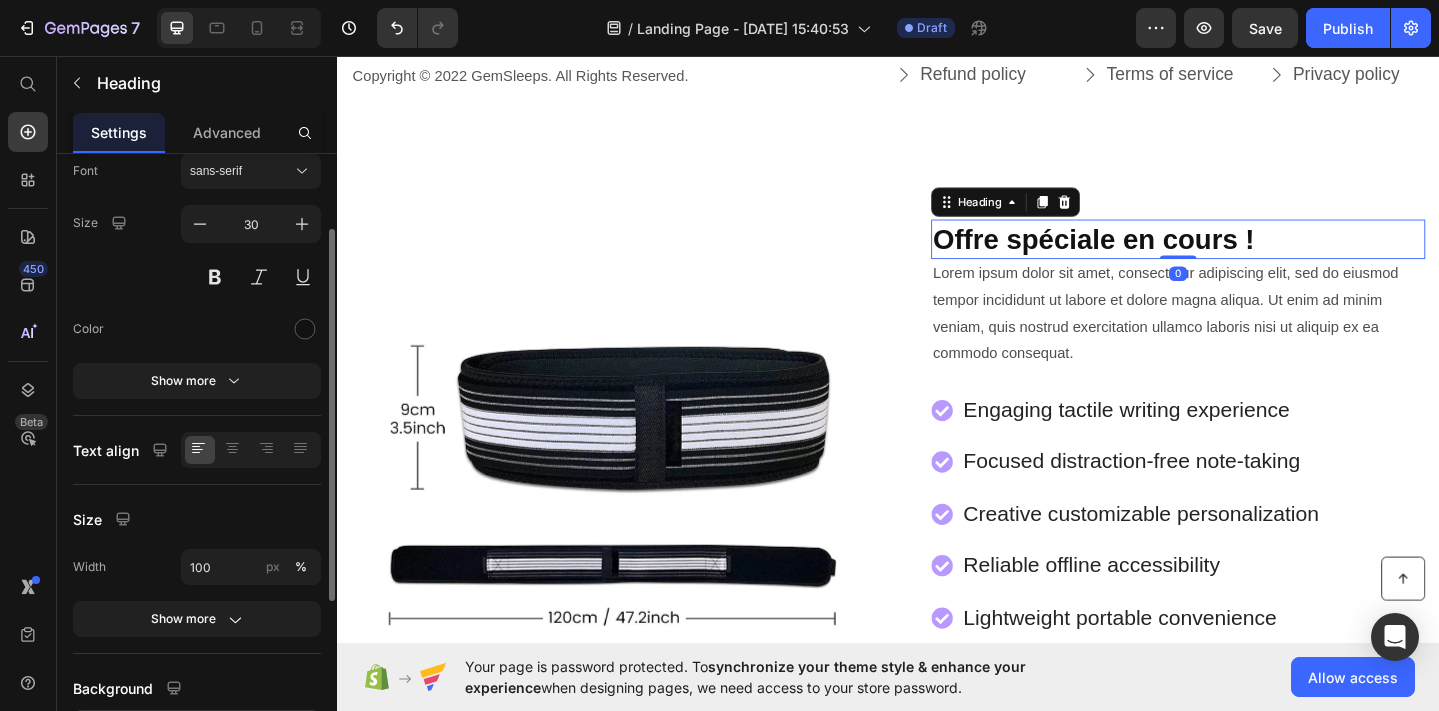 scroll, scrollTop: 120, scrollLeft: 0, axis: vertical 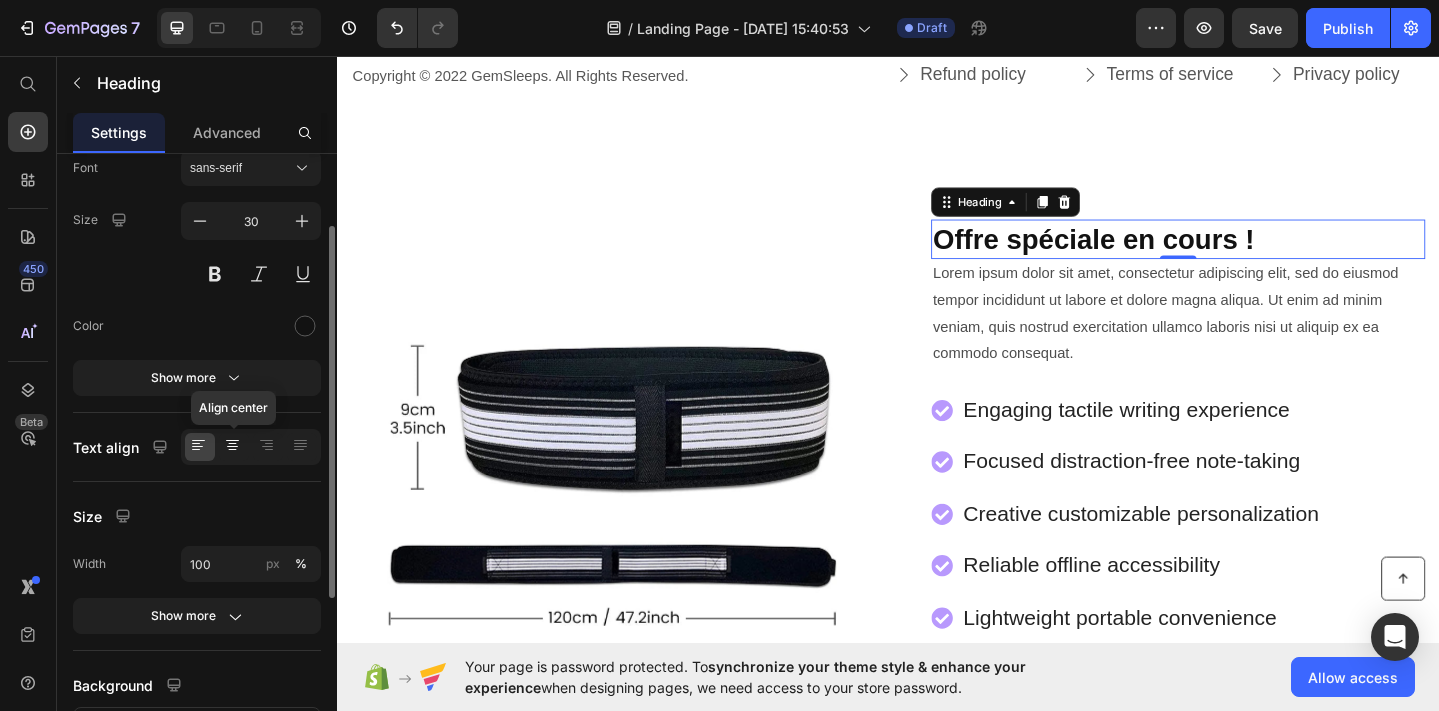 click 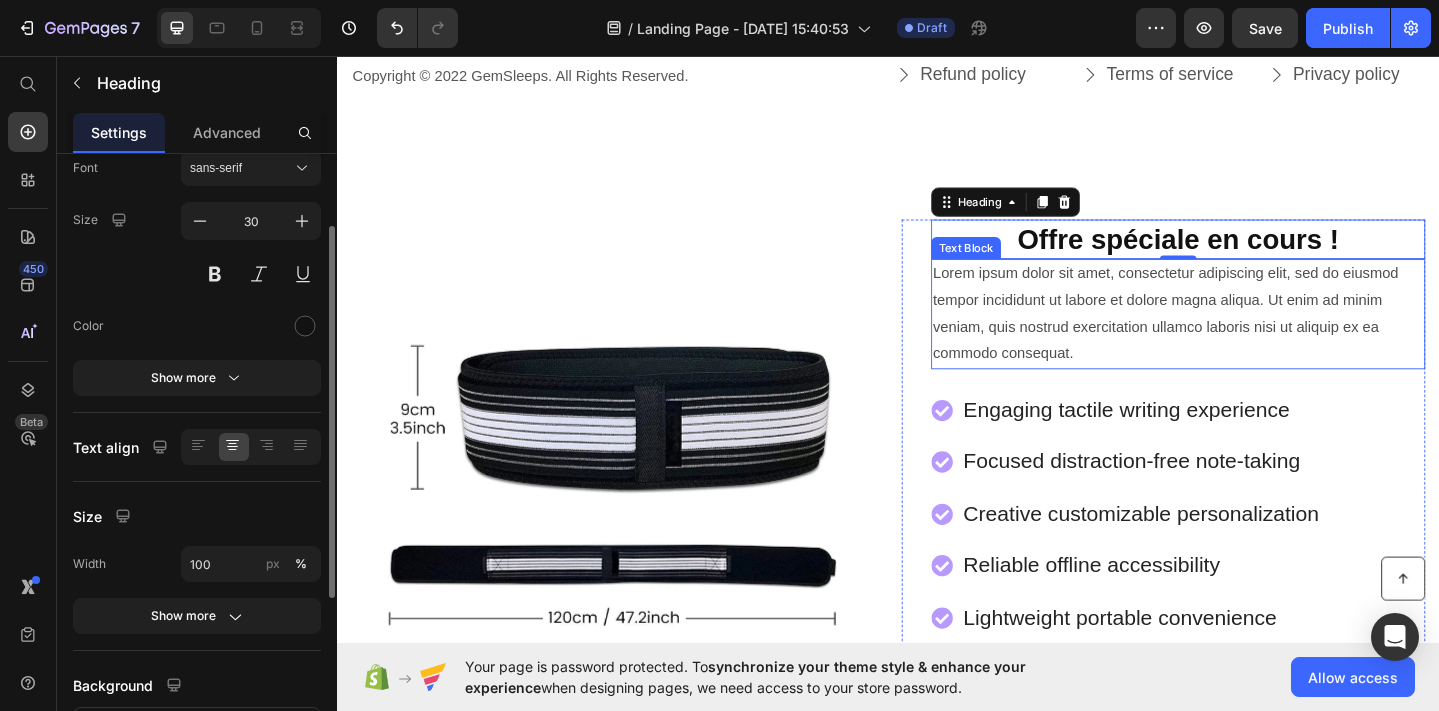 click on "Lorem ipsum dolor sit amet, consectetur adipiscing elit, sed do eiusmod tempor incididunt ut labore et dolore magna aliqua. Ut enim ad minim veniam, quis nostrud exercitation ullamco laboris nisi ut aliquip ex ea commodo consequat." at bounding box center [1253, 336] 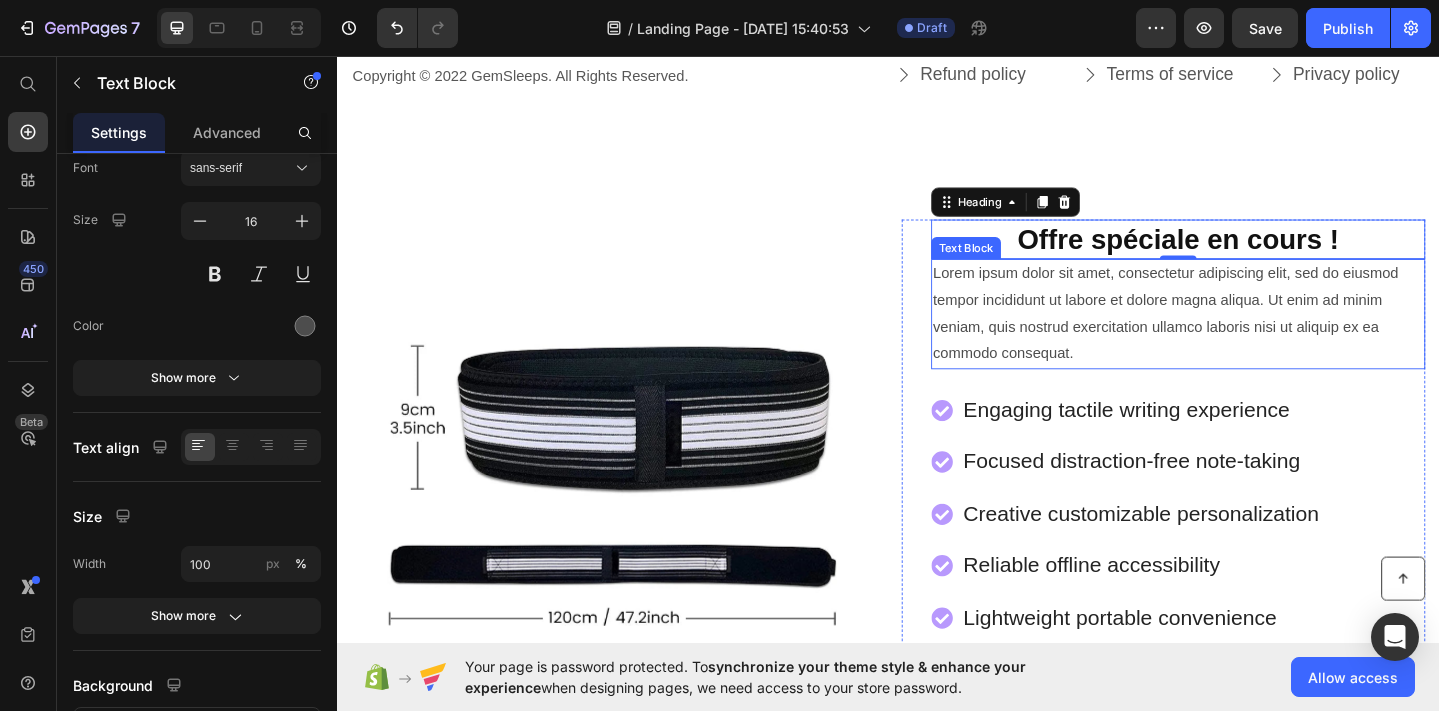 click on "Lorem ipsum dolor sit amet, consectetur adipiscing elit, sed do eiusmod tempor incididunt ut labore et dolore magna aliqua. Ut enim ad minim veniam, quis nostrud exercitation ullamco laboris nisi ut aliquip ex ea commodo consequat." at bounding box center (1253, 336) 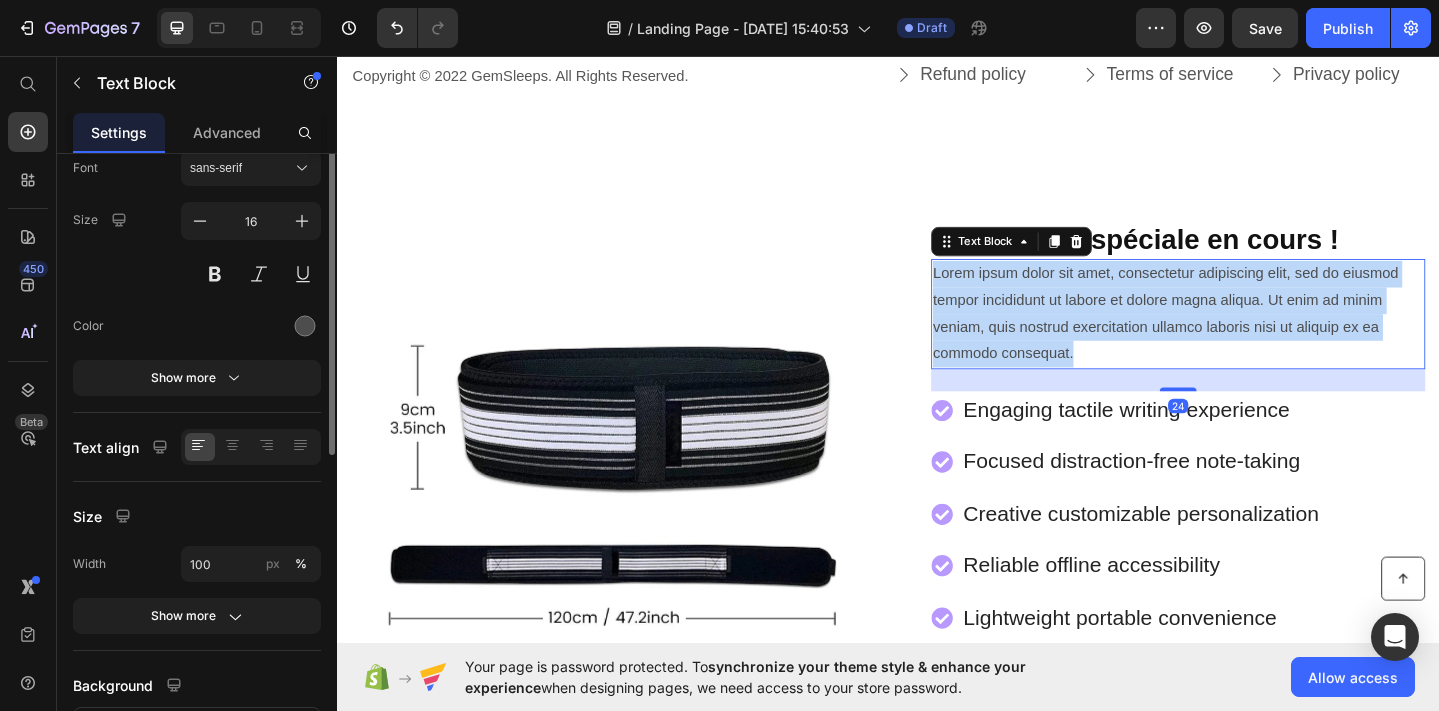 click on "Lorem ipsum dolor sit amet, consectetur adipiscing elit, sed do eiusmod tempor incididunt ut labore et dolore magna aliqua. Ut enim ad minim veniam, quis nostrud exercitation ullamco laboris nisi ut aliquip ex ea commodo consequat." at bounding box center [1253, 336] 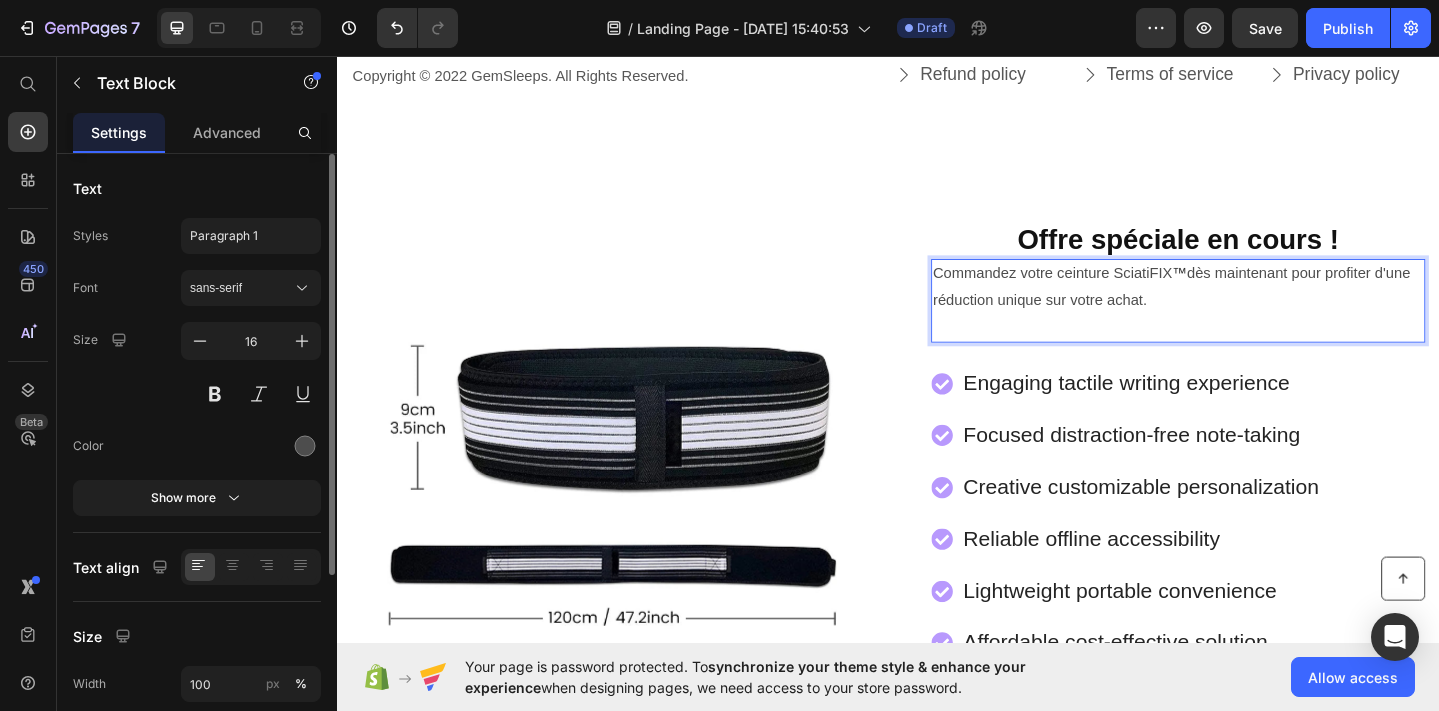 click on "Commandez votre ceinture SciatiFIX ™  dès maintenant pour profiter d'une réduction unique sur votre achat." at bounding box center [1253, 308] 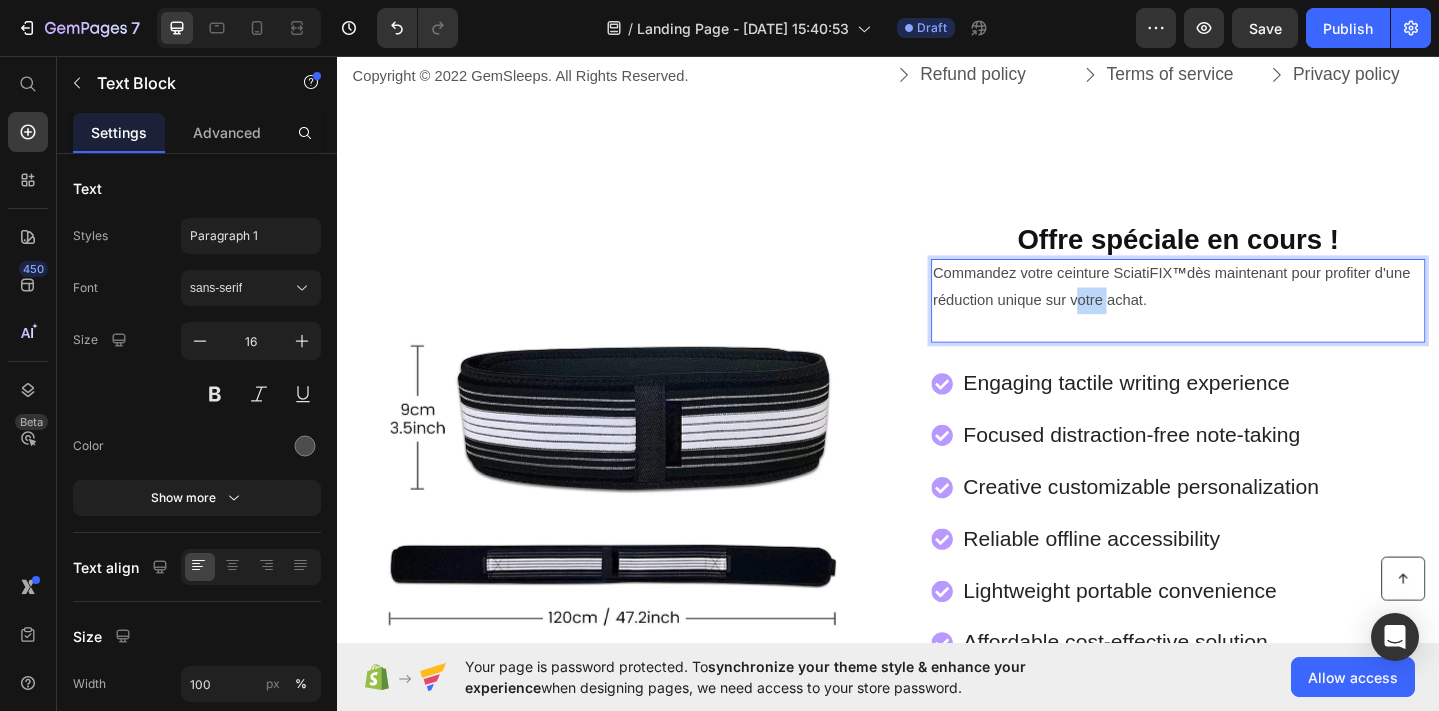 click on "Commandez votre ceinture SciatiFIX ™  dès maintenant pour profiter d'une réduction unique sur votre achat." at bounding box center (1253, 308) 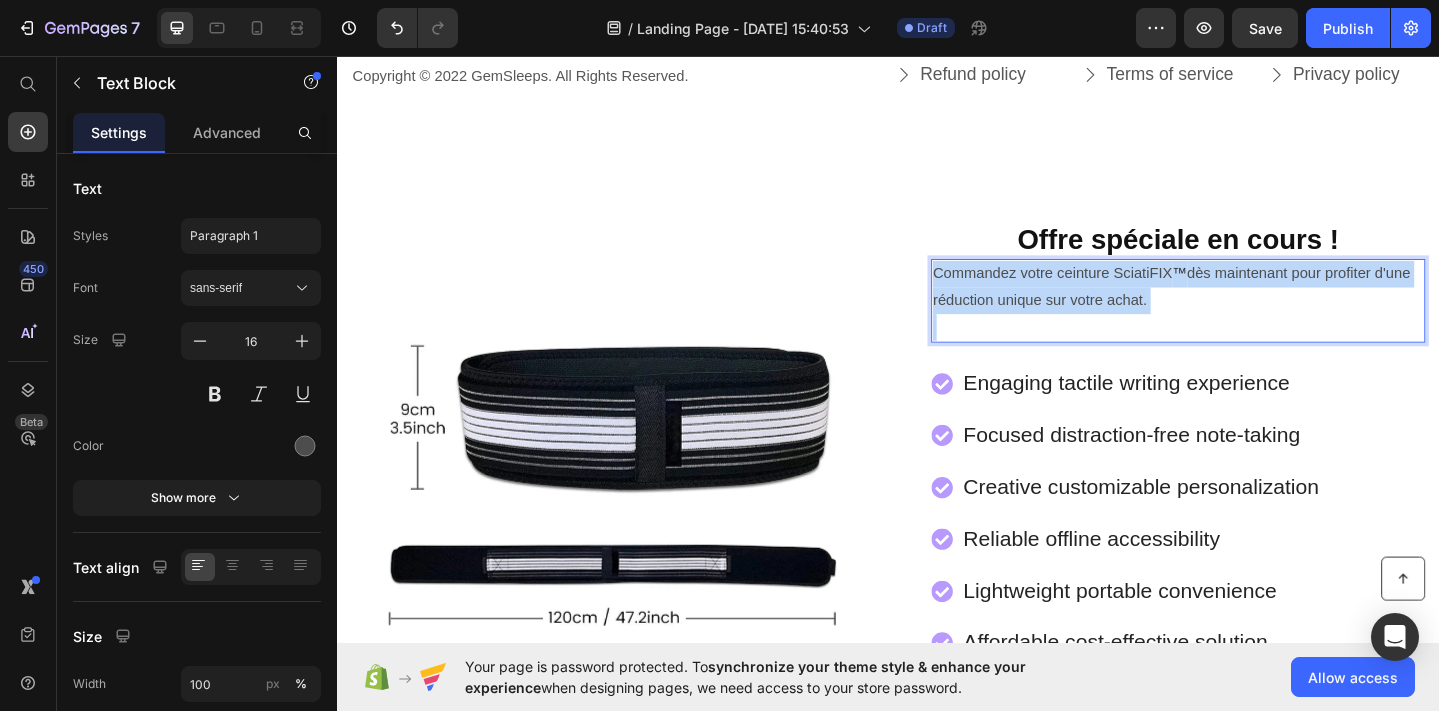 click on "Commandez votre ceinture SciatiFIX ™  dès maintenant pour profiter d'une réduction unique sur votre achat." at bounding box center (1253, 308) 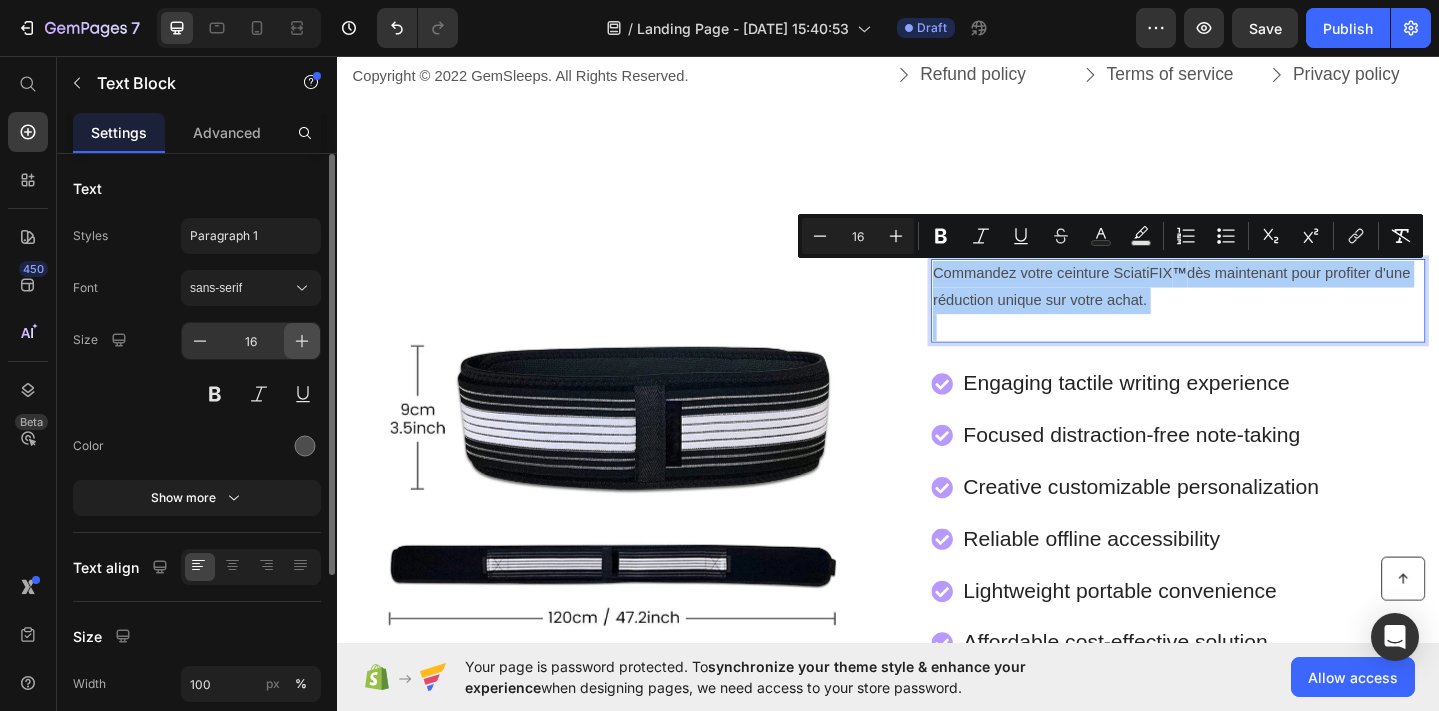 click 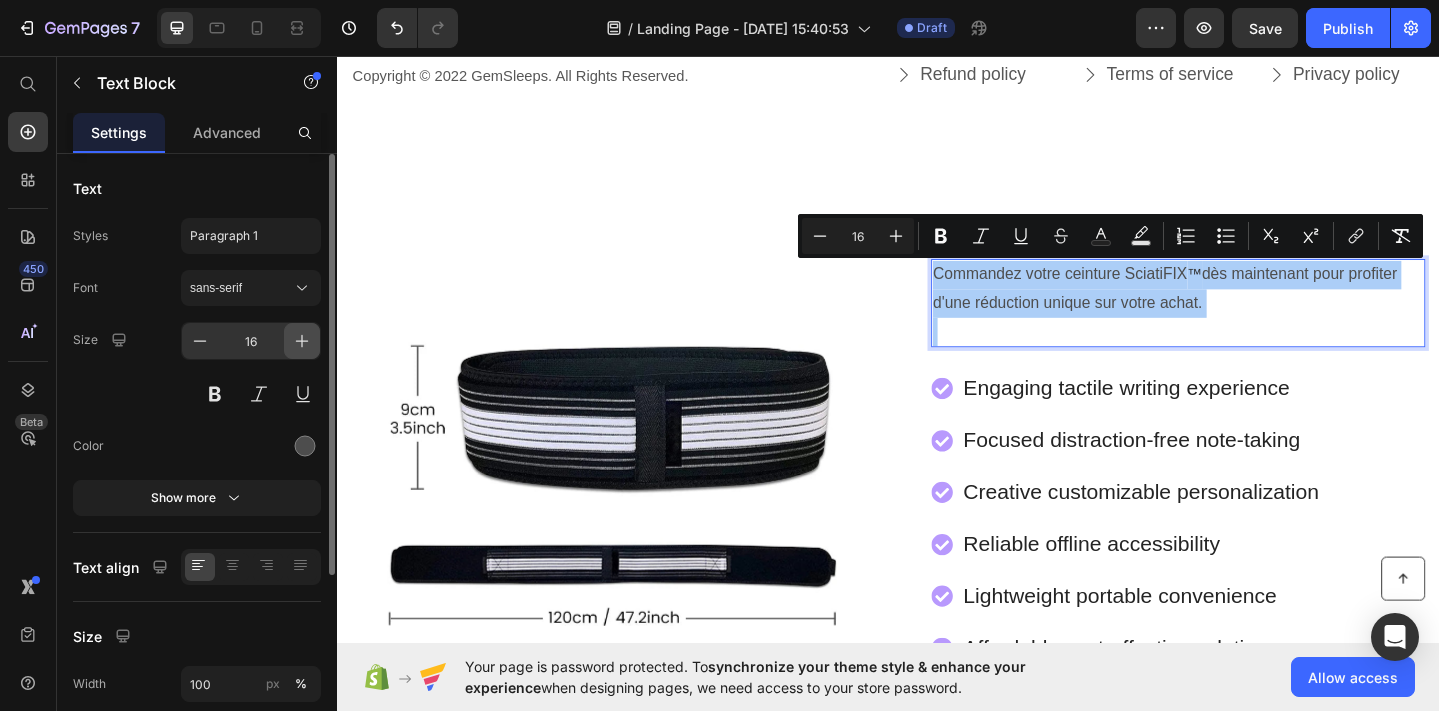type on "17" 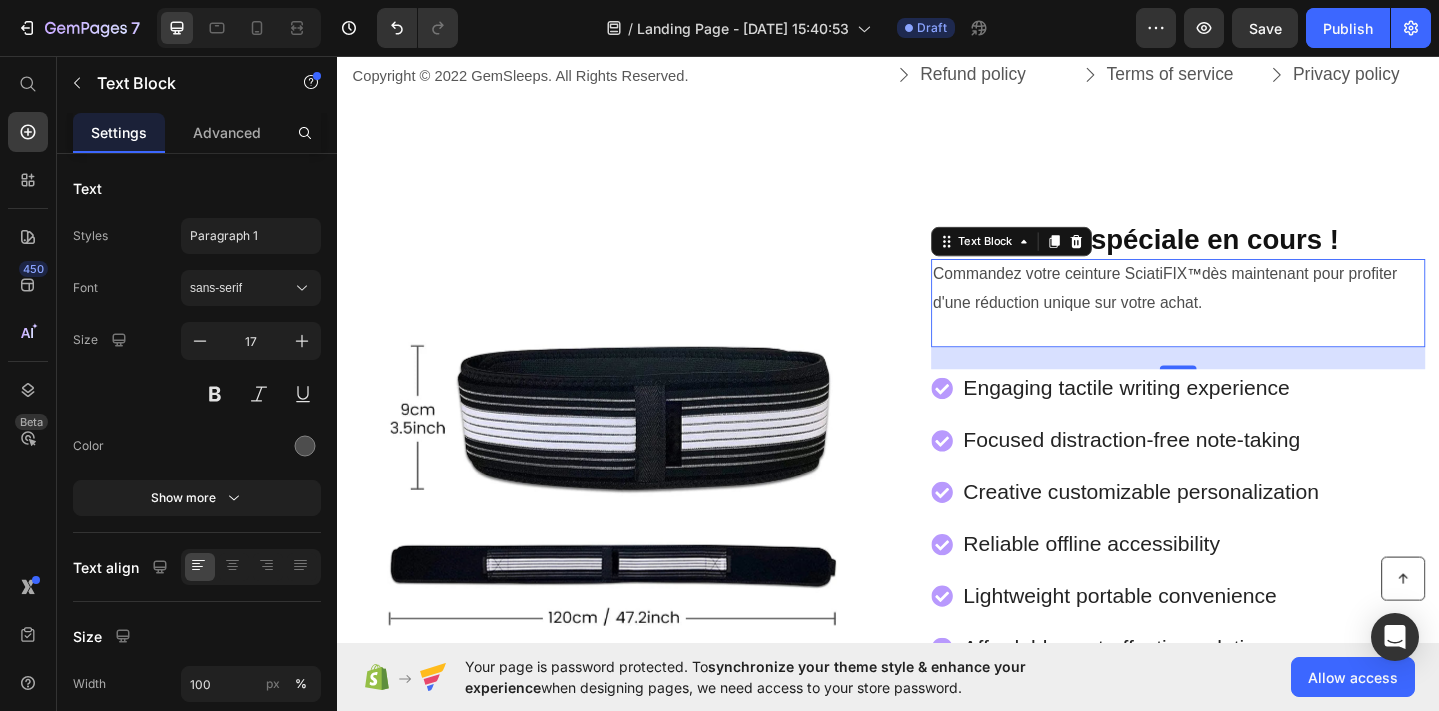 click on "Commandez votre ceinture SciatiFIX ™  dès maintenant pour profiter d'une réduction unique sur votre achat." at bounding box center (1253, 309) 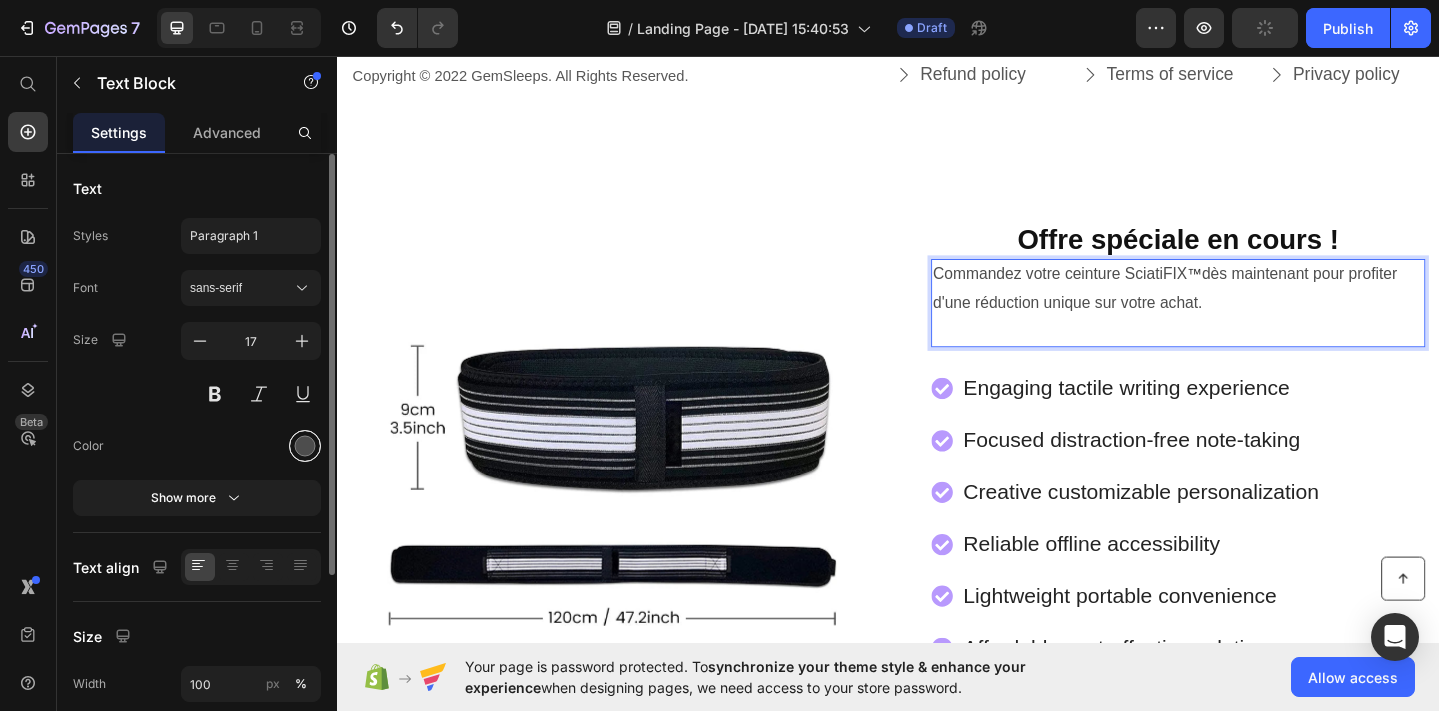 click at bounding box center (305, 446) 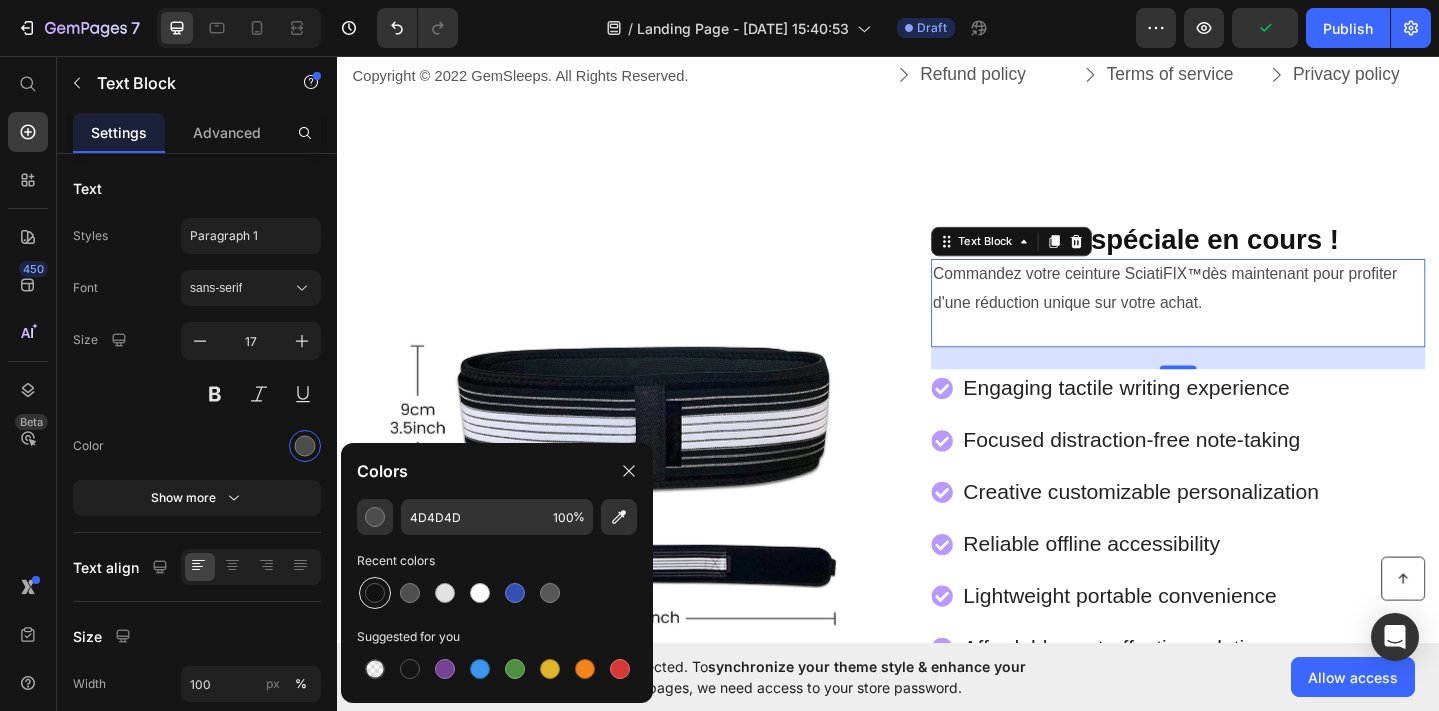 click at bounding box center (375, 593) 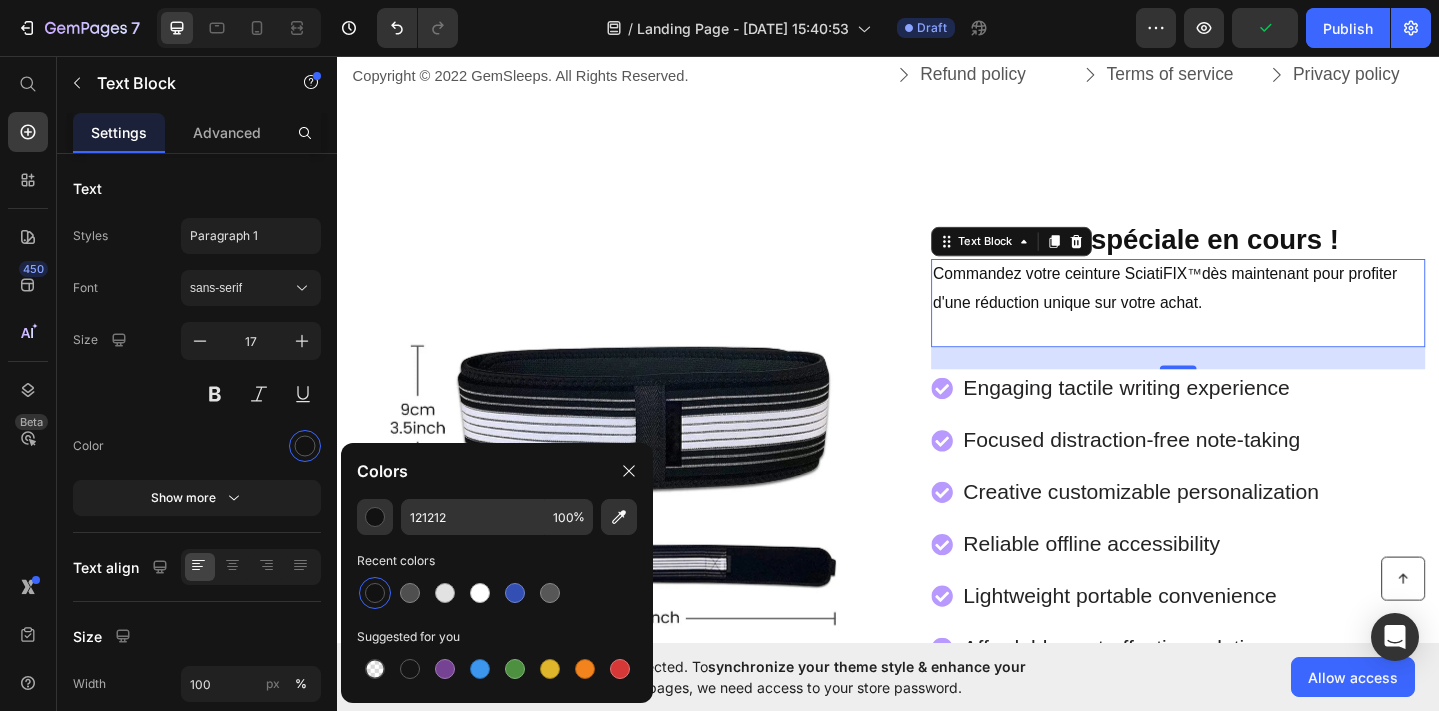 click on "Commandez votre ceinture SciatiFIX ™  dès maintenant pour profiter d'une réduction unique sur votre achat." at bounding box center [1253, 309] 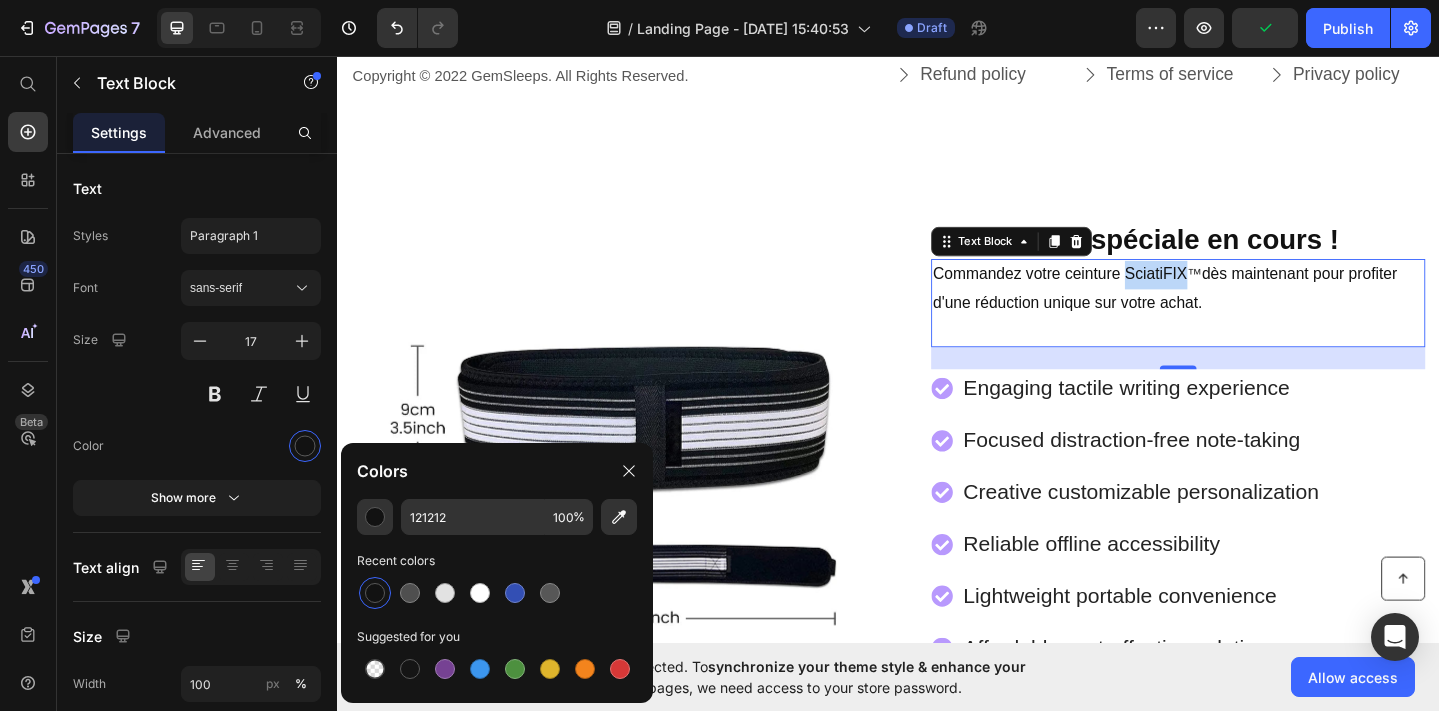 click on "Commandez votre ceinture SciatiFIX ™  dès maintenant pour profiter d'une réduction unique sur votre achat." at bounding box center [1253, 309] 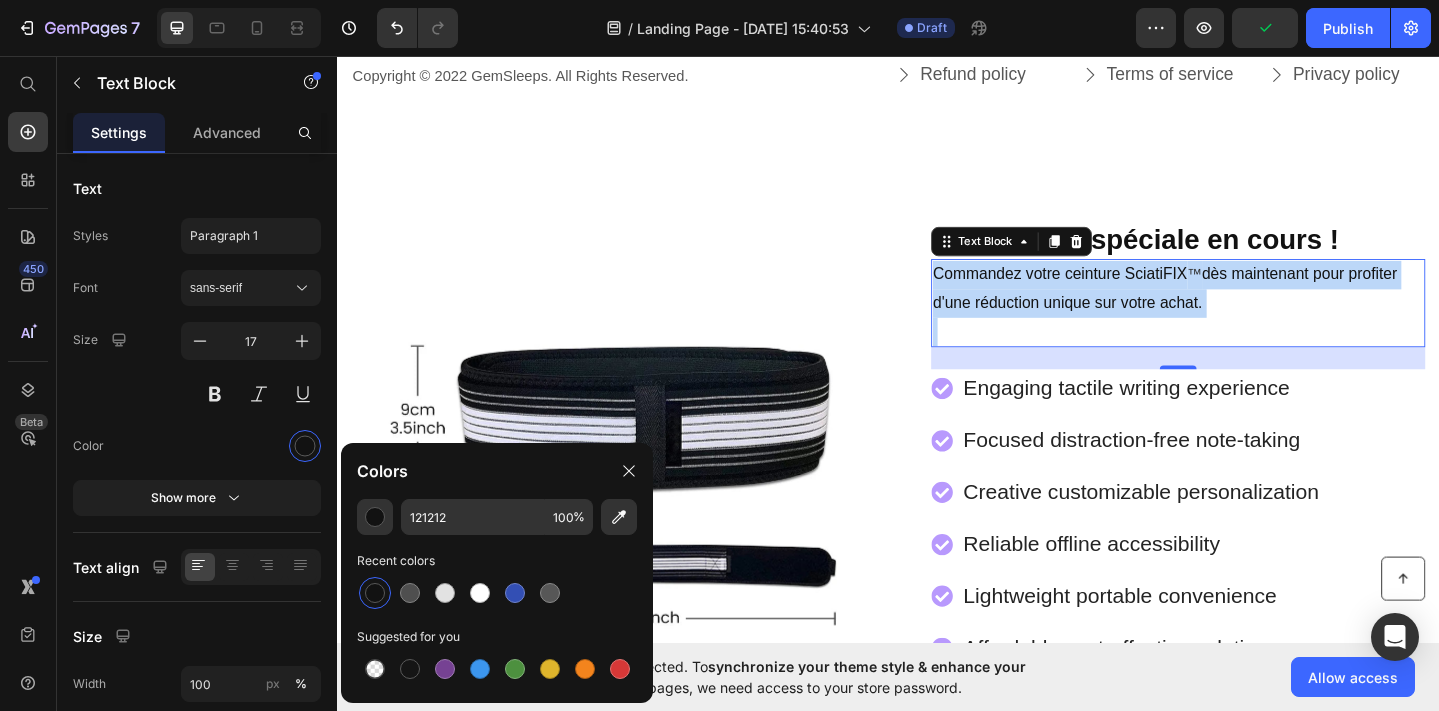 click on "Commandez votre ceinture SciatiFIX ™  dès maintenant pour profiter d'une réduction unique sur votre achat." at bounding box center [1253, 309] 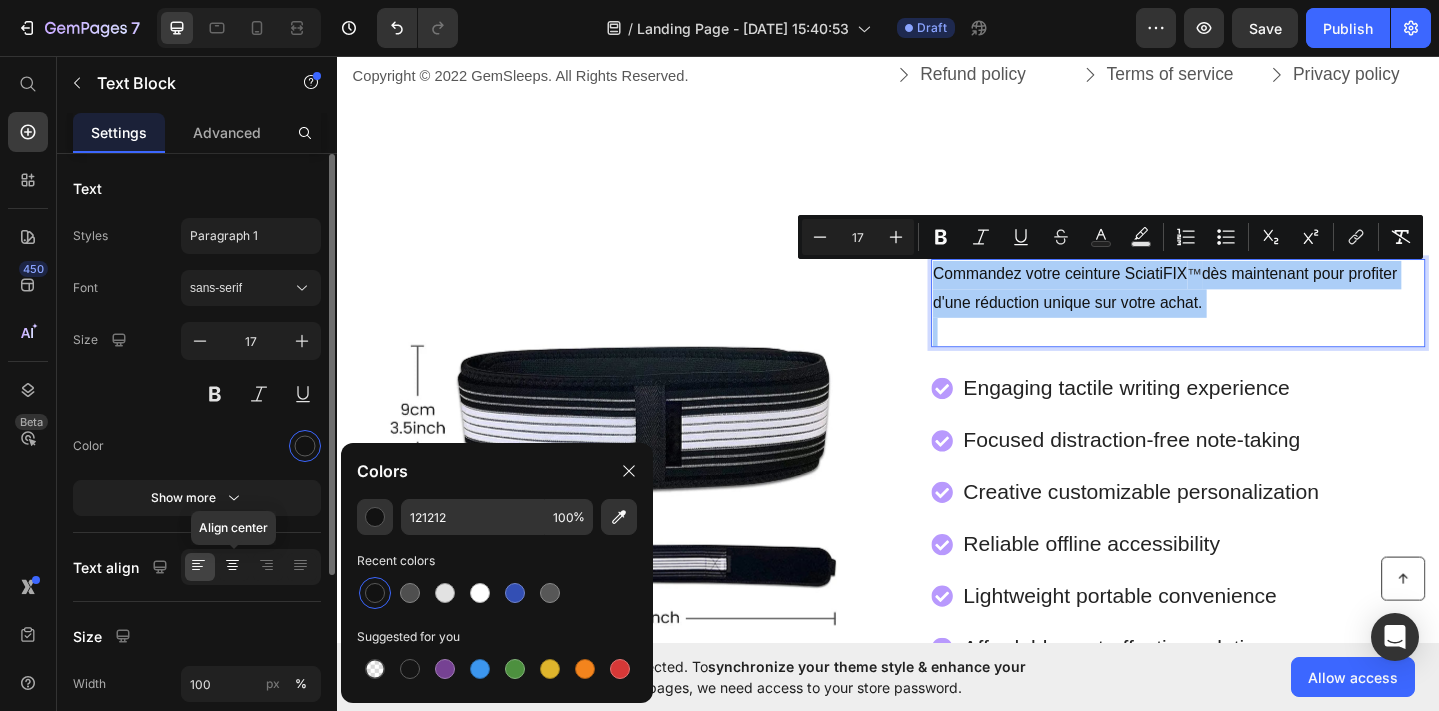 click 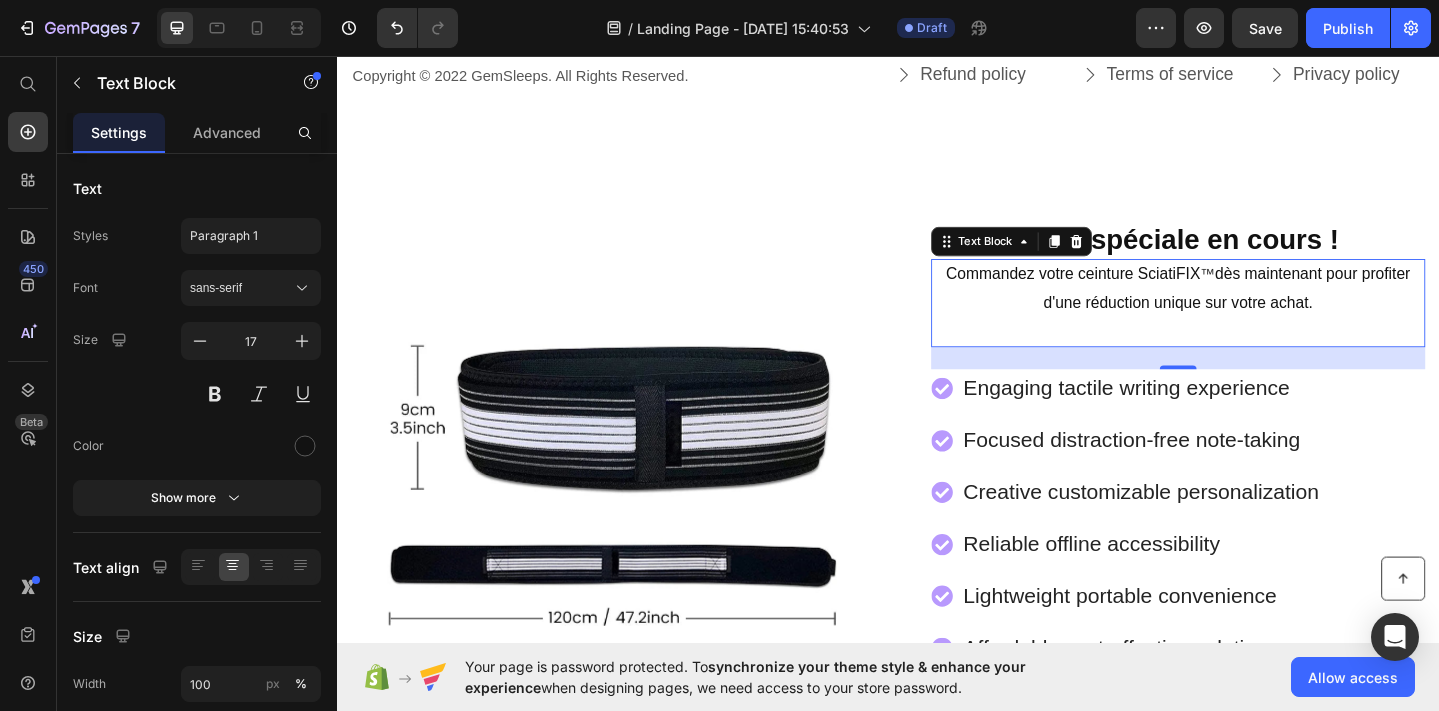 click on "Commandez votre ceinture SciatiFIX ™  dès maintenant pour profiter d'une réduction unique sur votre achat." at bounding box center (1253, 309) 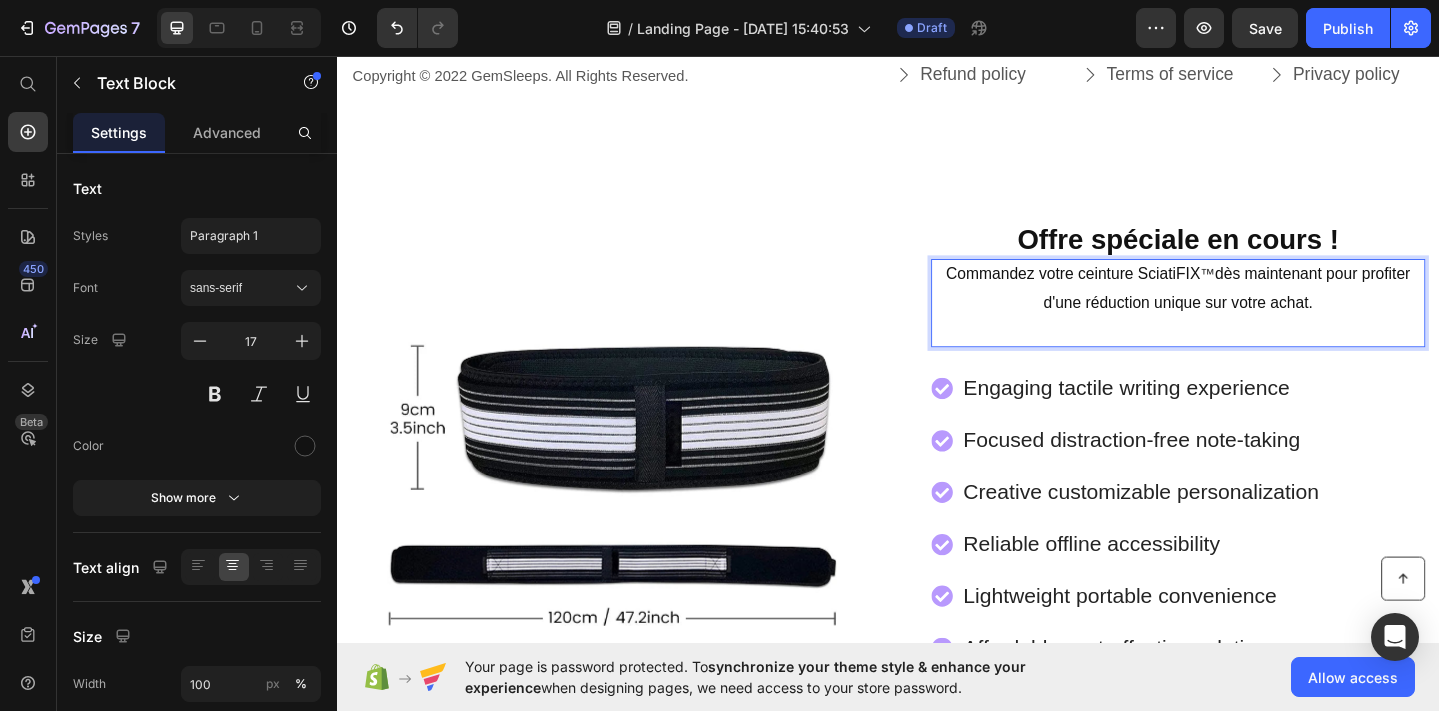 click at bounding box center [1253, 356] 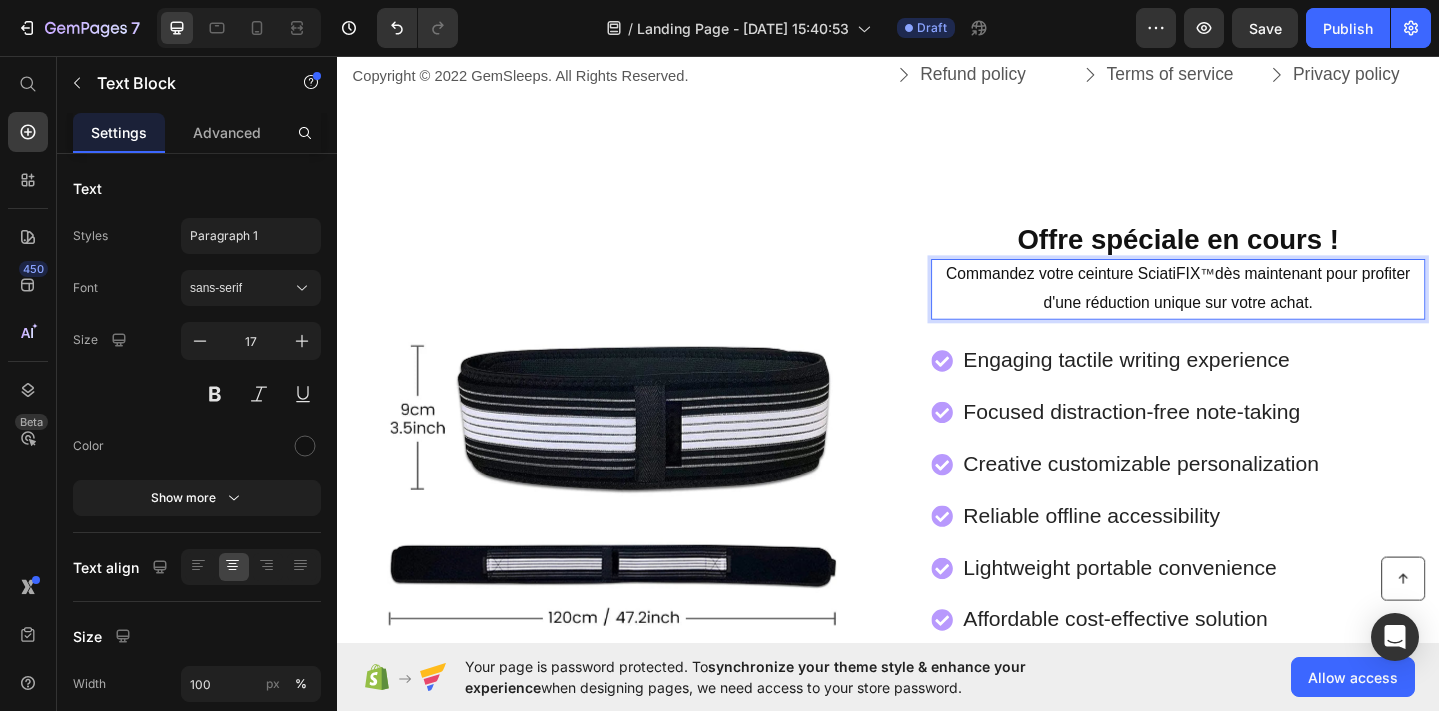 click on "Product Images ⁠⁠⁠⁠⁠⁠⁠ Offre spéciale en cours ! Heading Commandez votre ceinture SciatiFIX ™  dès maintenant pour profiter d'une réduction unique sur votre achat. Text Block   24 Engaging tactile writing experience Focused distraction-free note-taking Creative customizable personalization Reliable offline accessibility Lightweight portable convenience Affordable cost-effective solution Item List Back to school sale! Text Block 30% off everything! Don't miss out! Text Block Row Lorem ipsum  Text Block €29,99 Product Price Row Add to cart Add to Cart Row Row Product
Button Button Section 12" at bounding box center (937, 607) 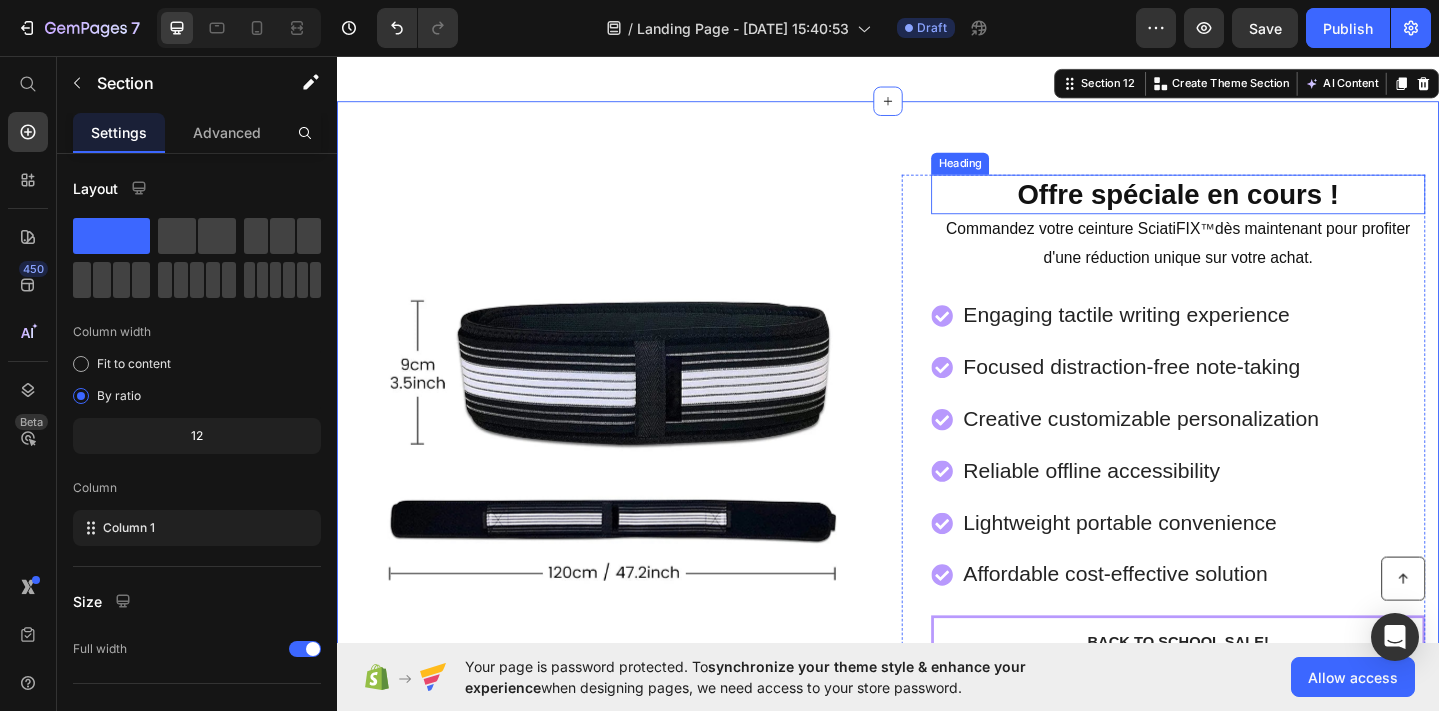 scroll, scrollTop: 10506, scrollLeft: 0, axis: vertical 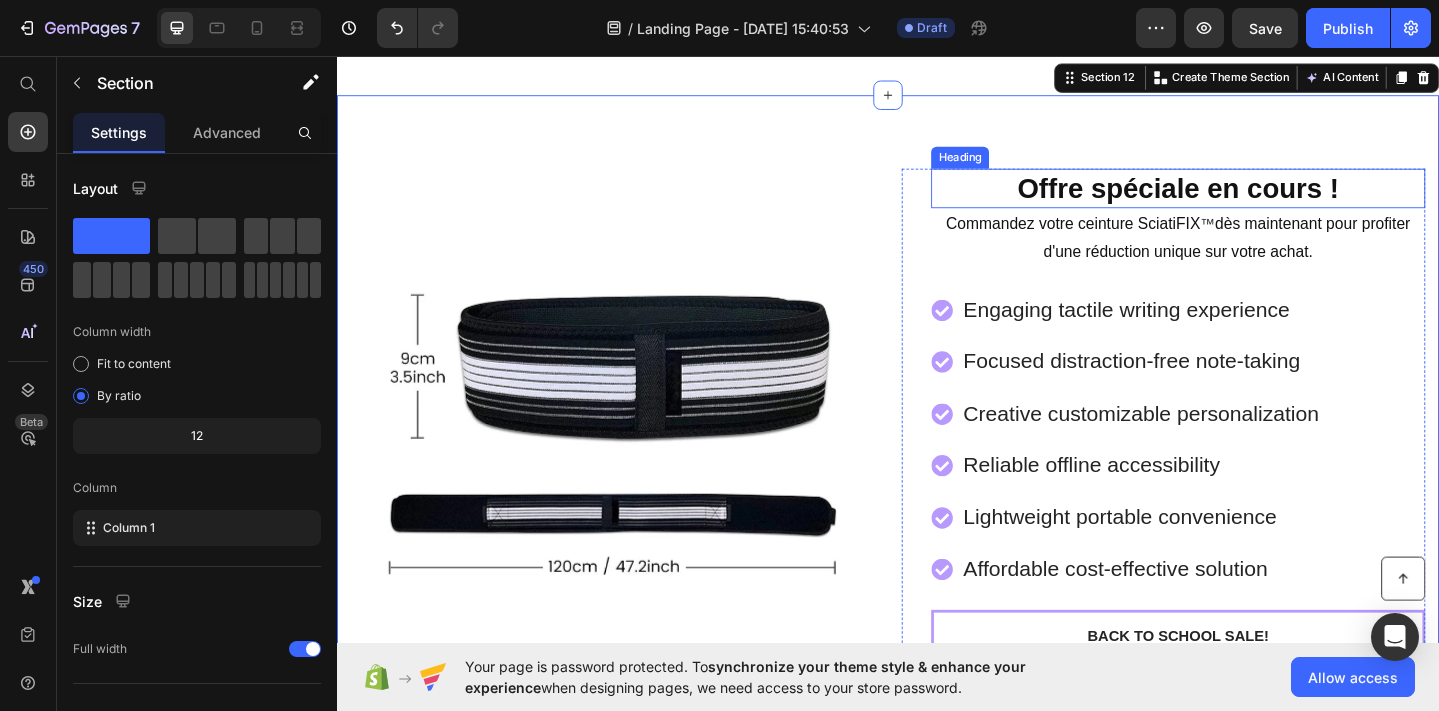 click on "Offre spéciale en cours !" at bounding box center [1253, 200] 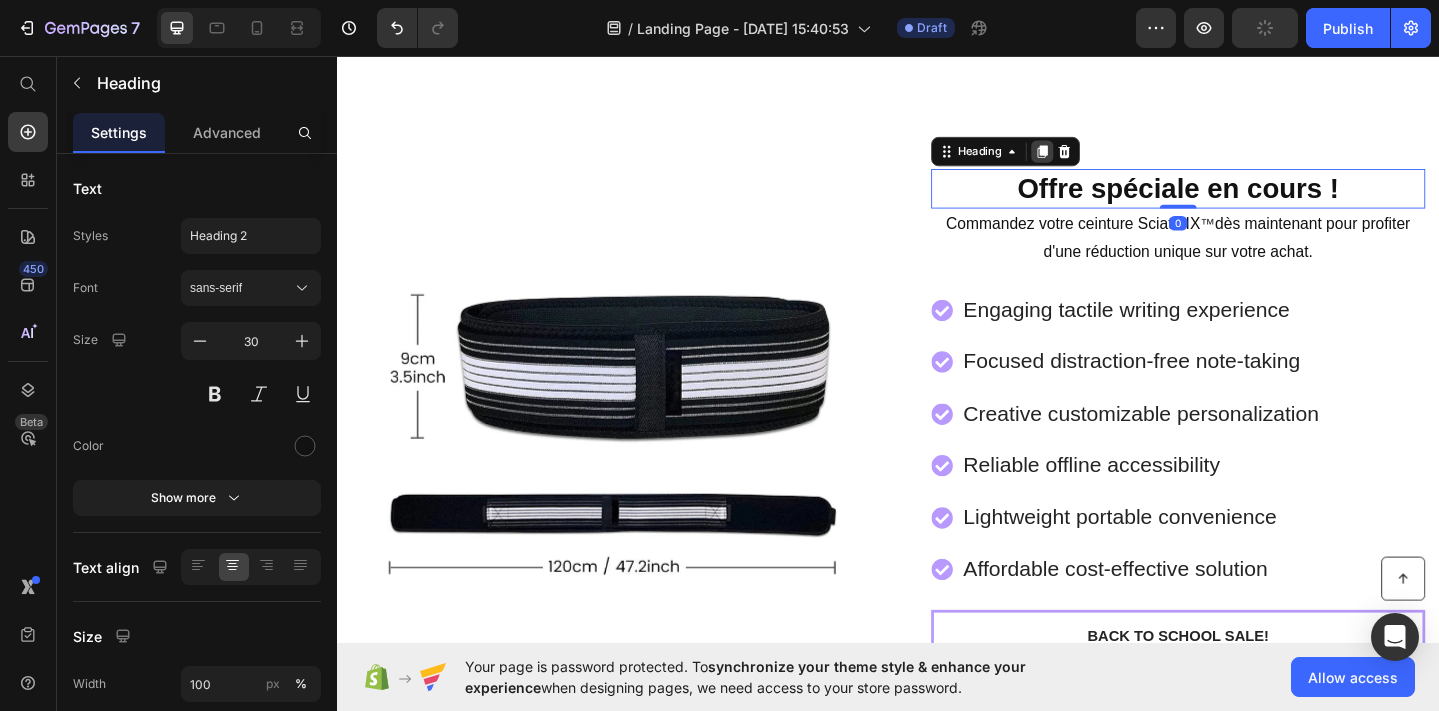 click 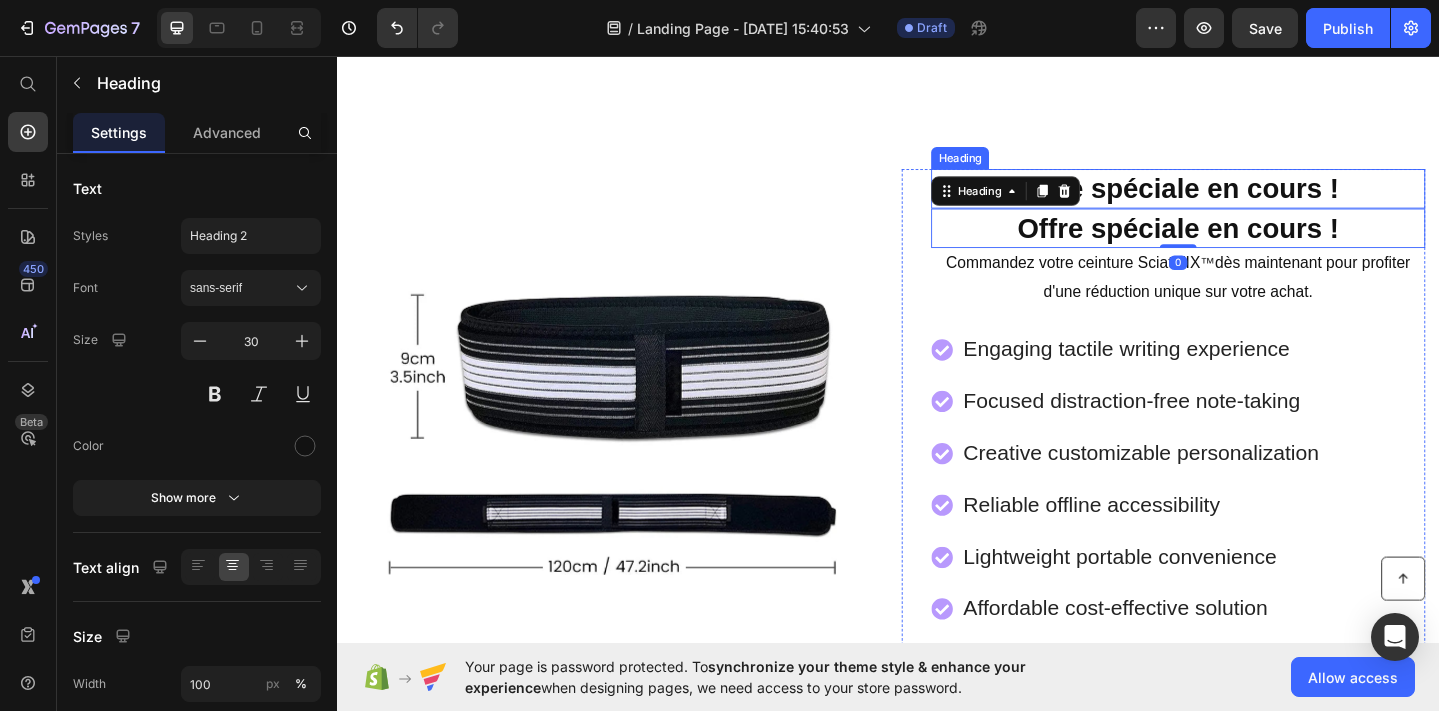 click on "⁠⁠⁠⁠⁠⁠⁠ Offre spéciale en cours !" at bounding box center [1253, 200] 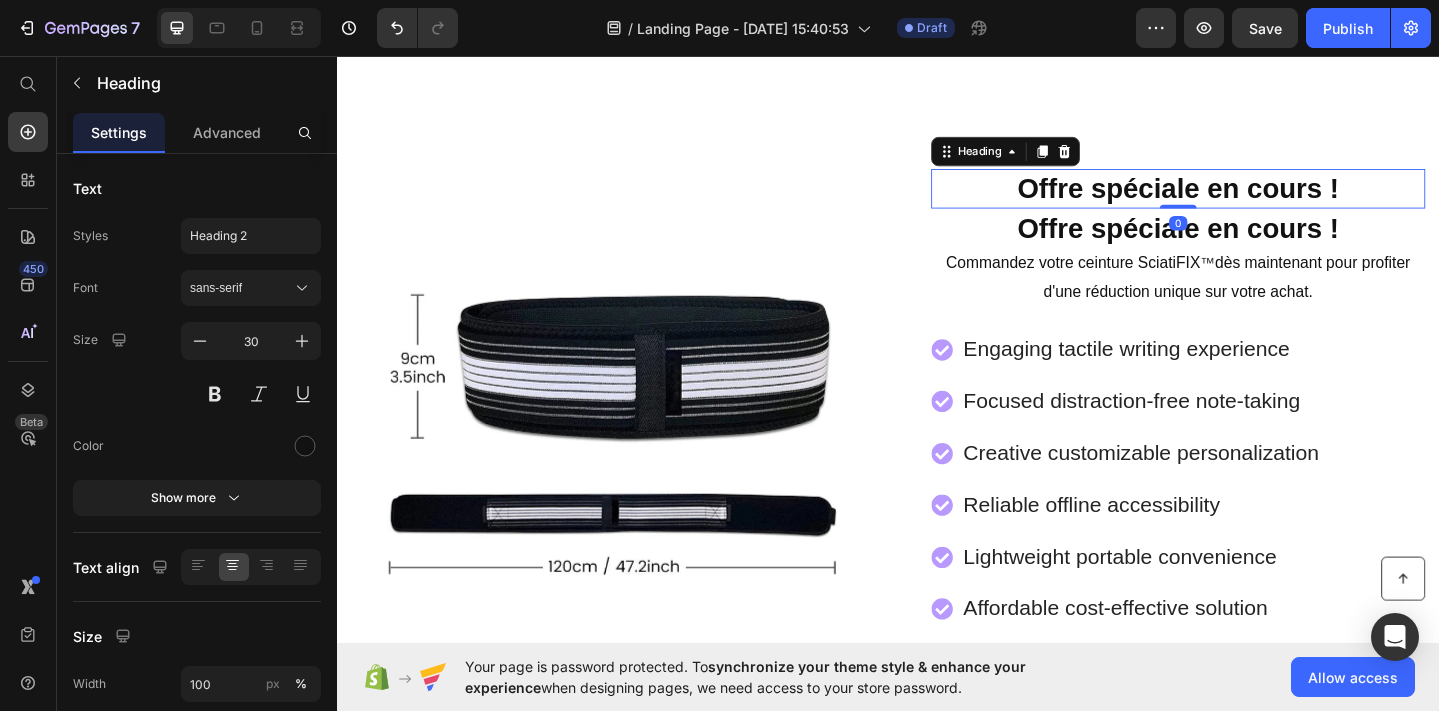 click on "Offre spéciale en cours !" at bounding box center (1253, 243) 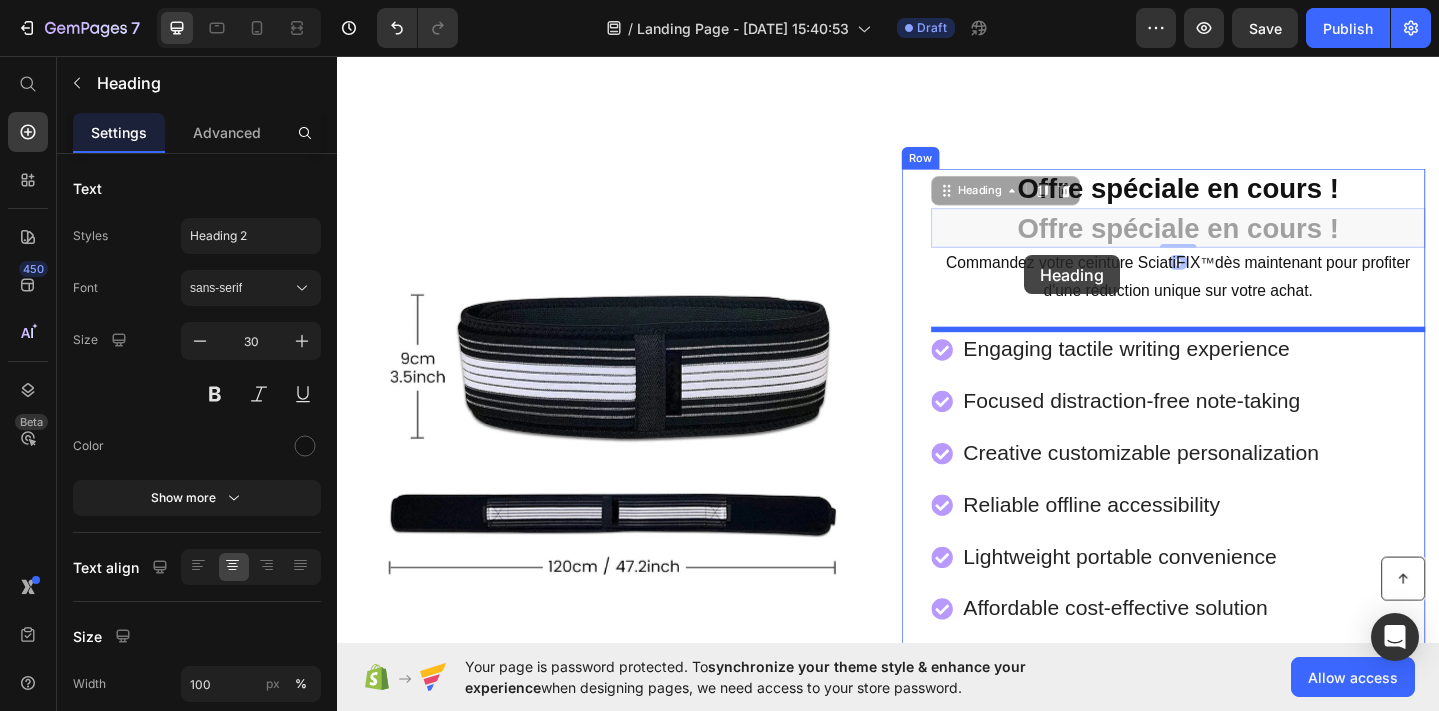 drag, startPoint x: 991, startPoint y: 204, endPoint x: 1089, endPoint y: 275, distance: 121.016525 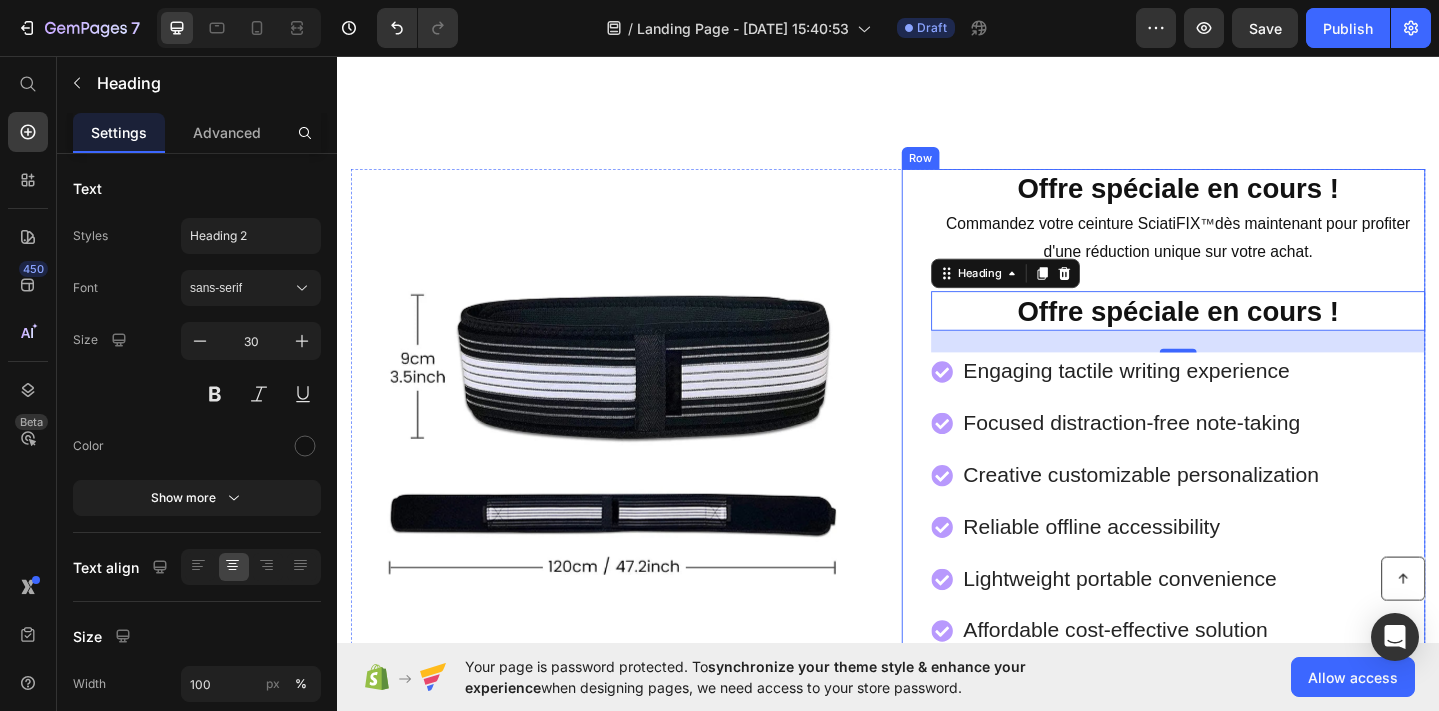 click on "Commandez votre ceinture SciatiFIX ™  dès maintenant pour profiter d'une réduction unique sur votre achat." at bounding box center [1253, 254] 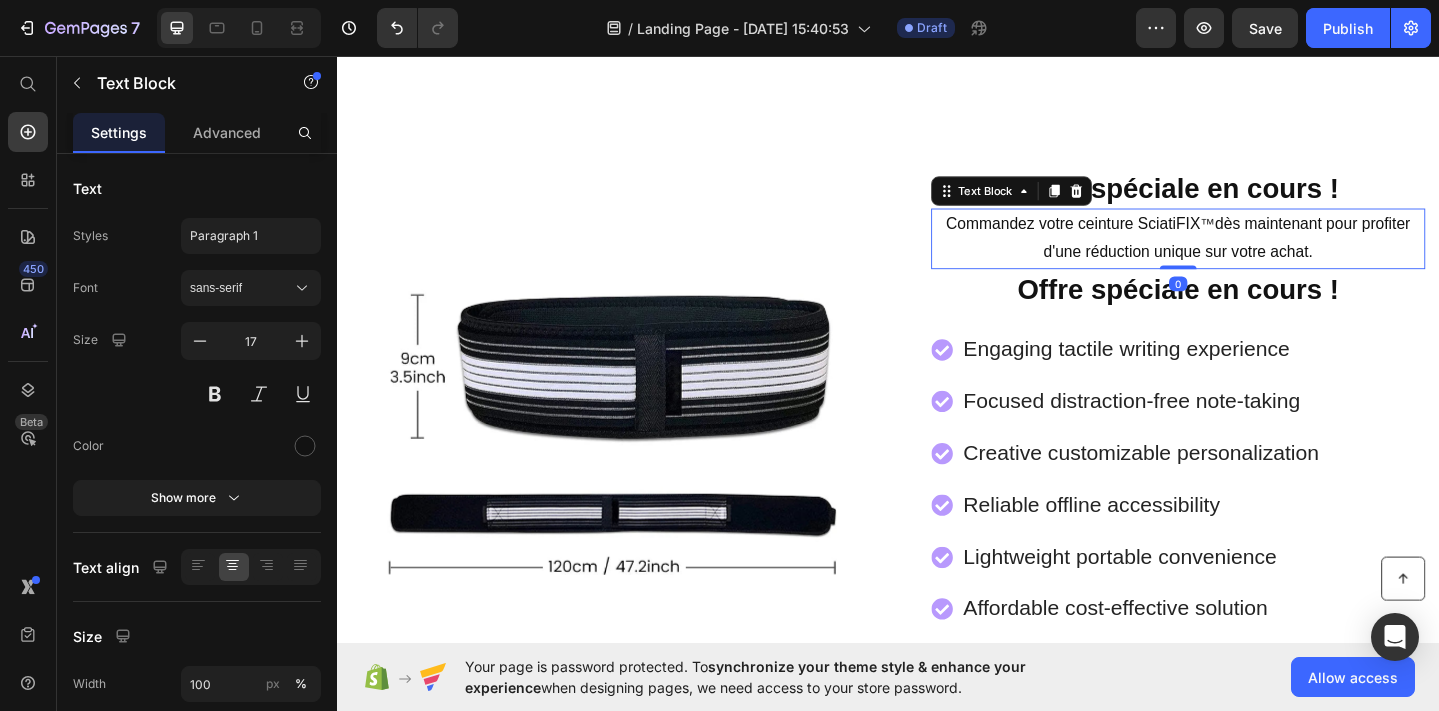 drag, startPoint x: 1250, startPoint y: 308, endPoint x: 1253, endPoint y: 279, distance: 29.15476 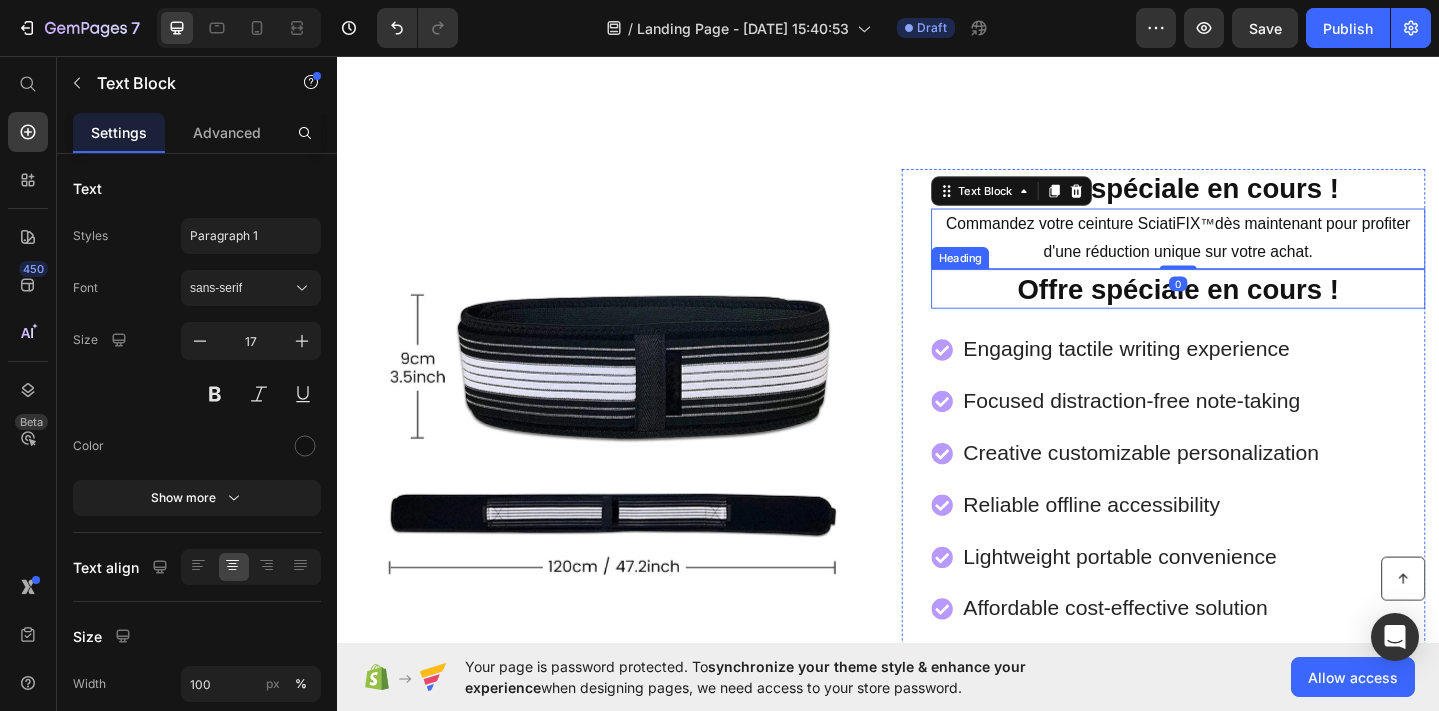 click on "Offre spéciale en cours !" at bounding box center [1253, 309] 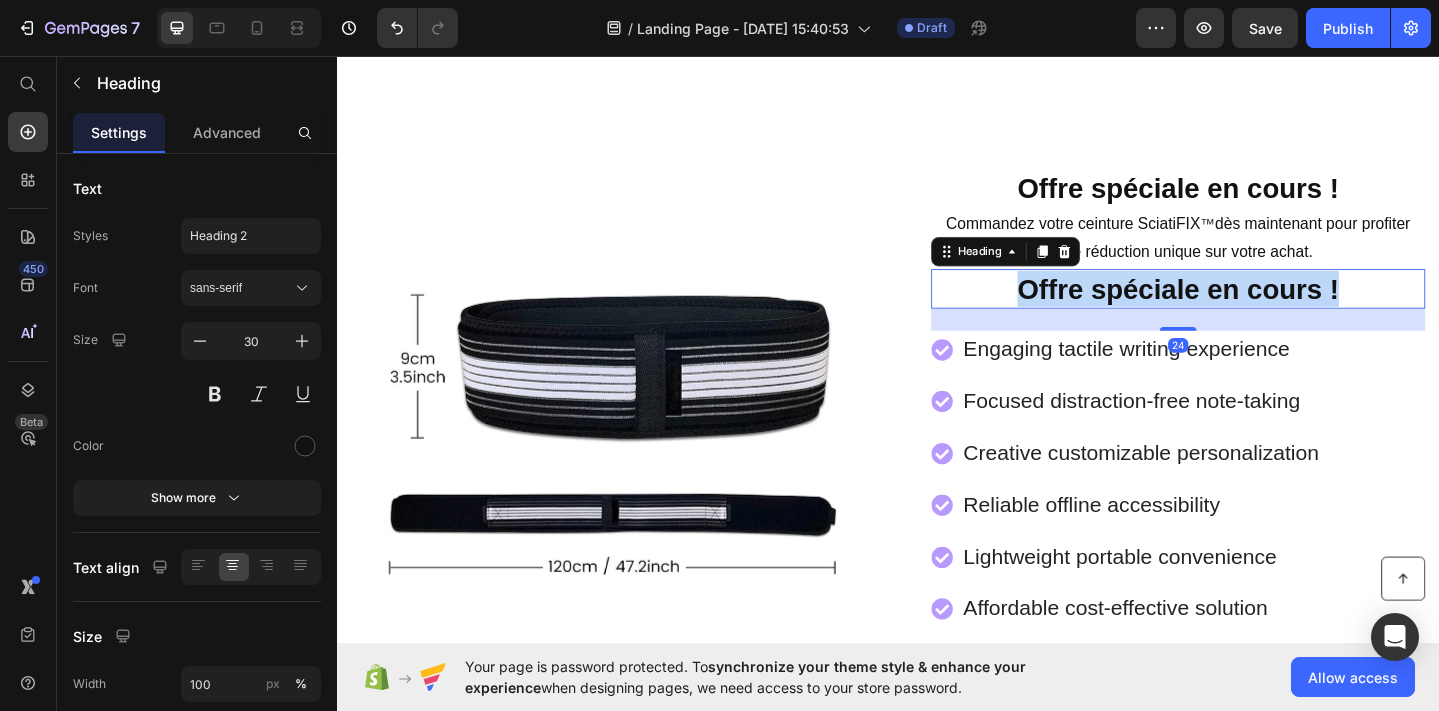 click on "Offre spéciale en cours !" at bounding box center (1253, 309) 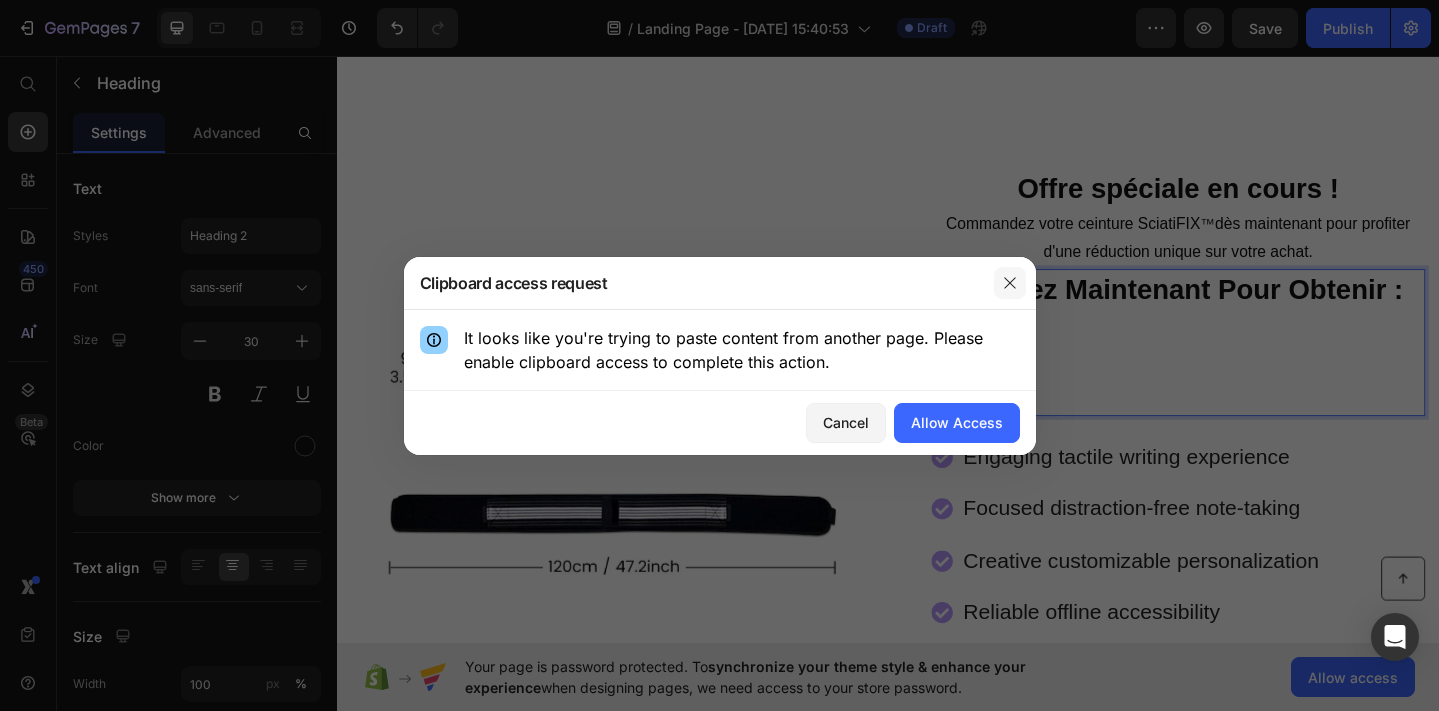 click 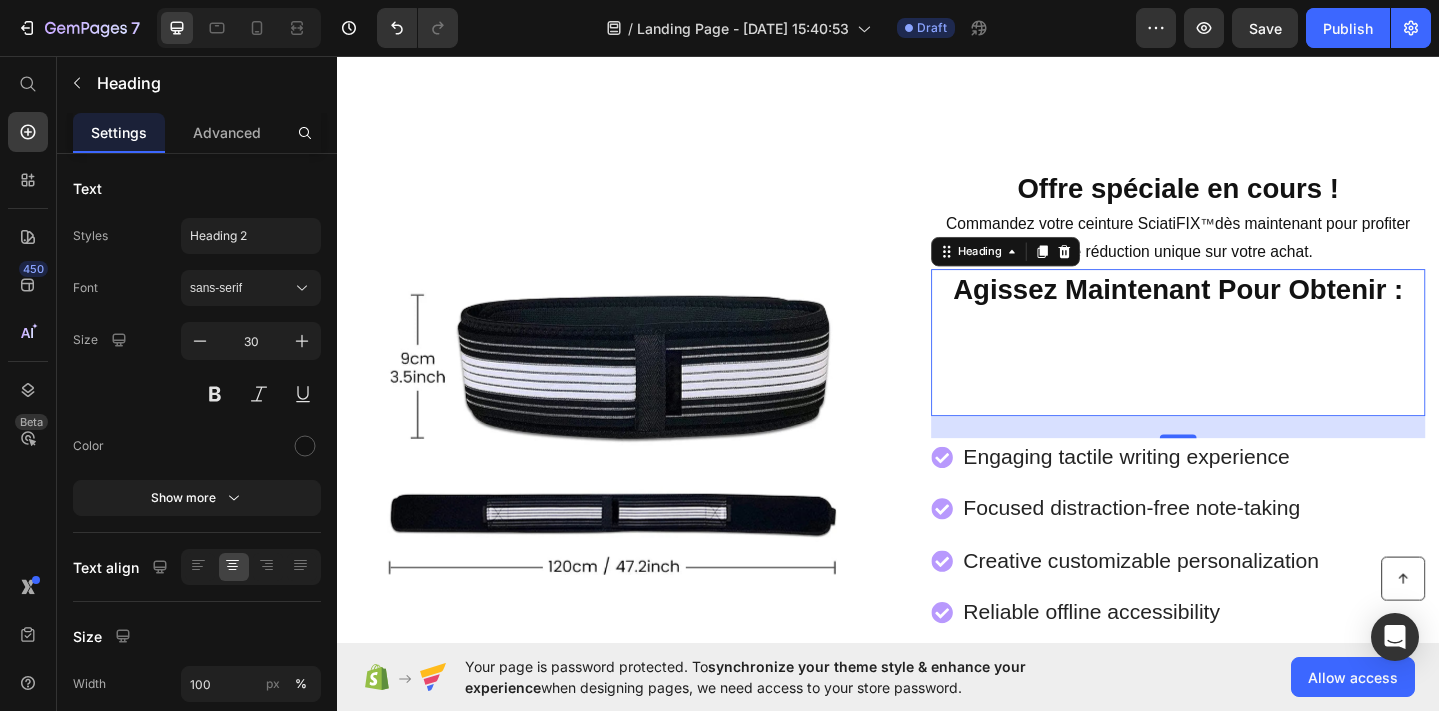 click at bounding box center (1253, 407) 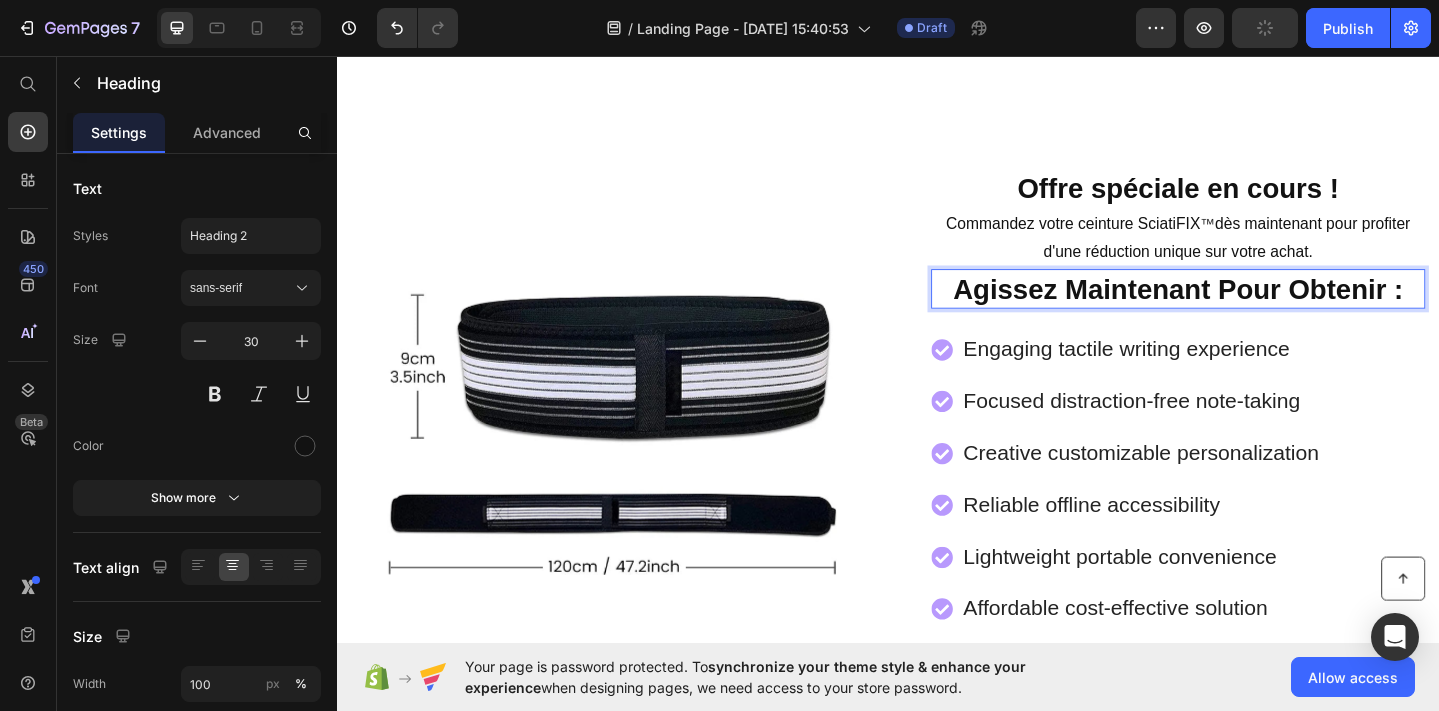click on "Agissez Maintenant Pour Obtenir :" at bounding box center (1253, 309) 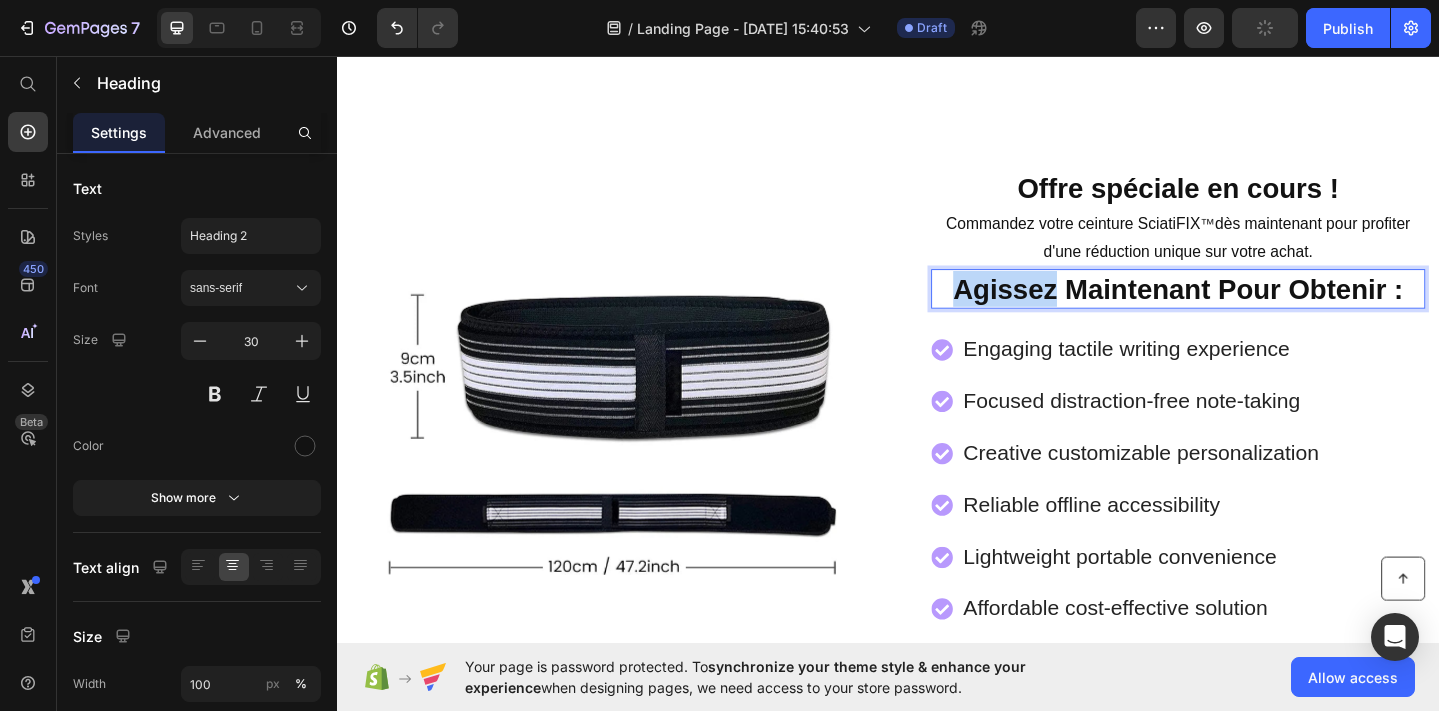 click on "Agissez Maintenant Pour Obtenir :" at bounding box center (1253, 309) 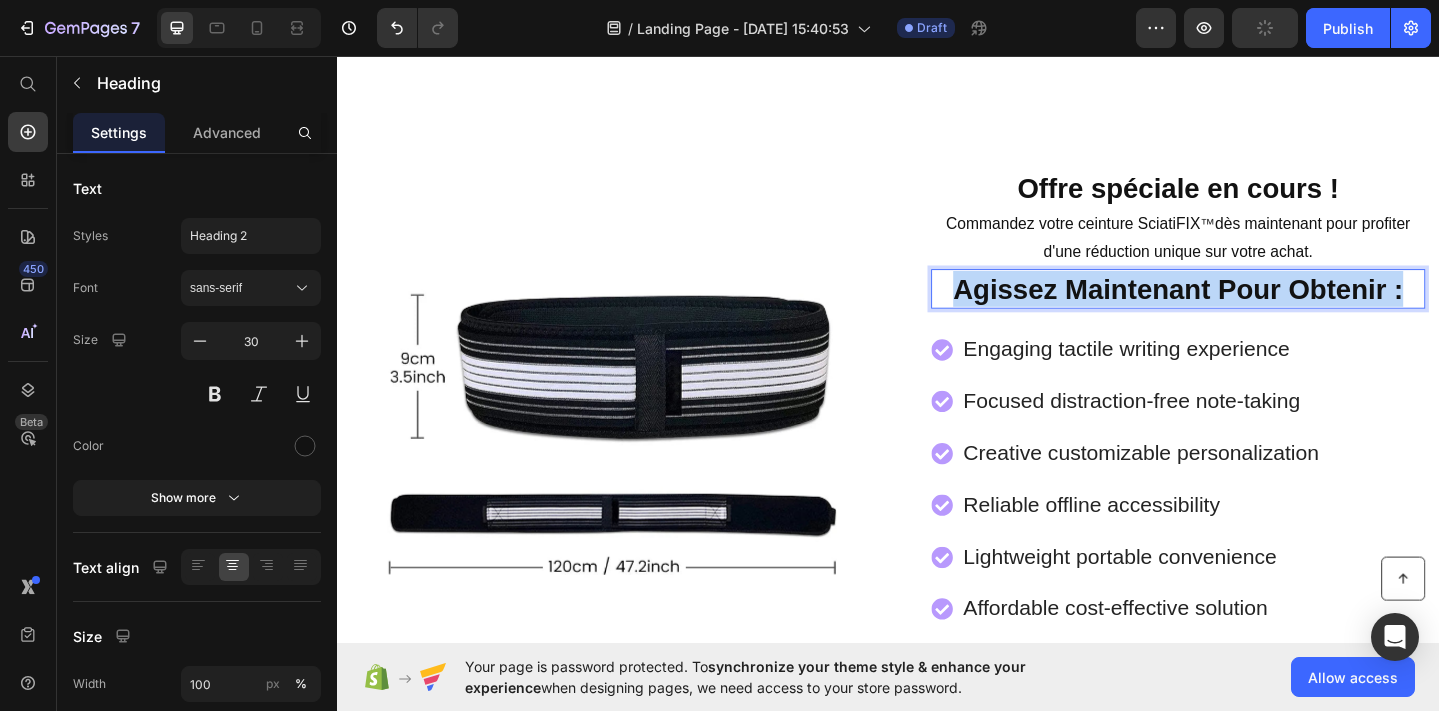 click on "Agissez Maintenant Pour Obtenir :" at bounding box center [1253, 309] 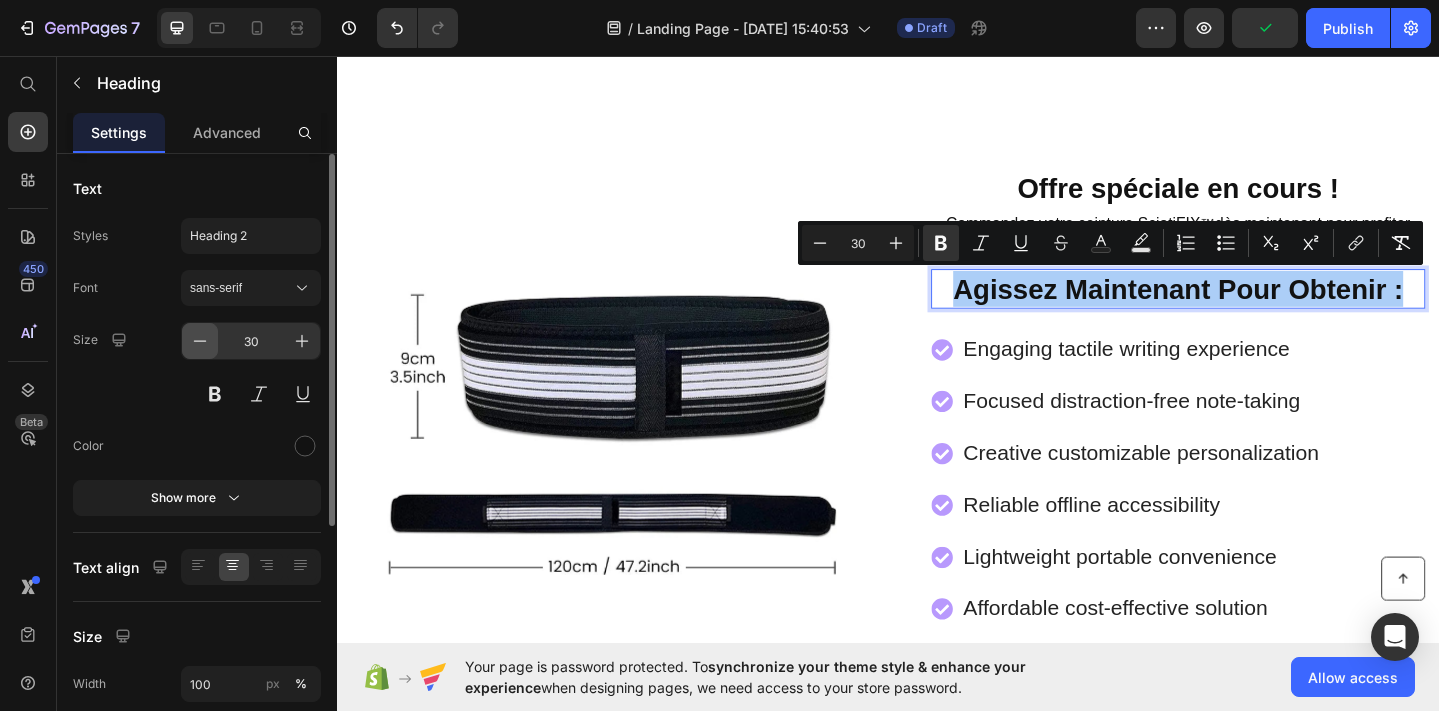 click 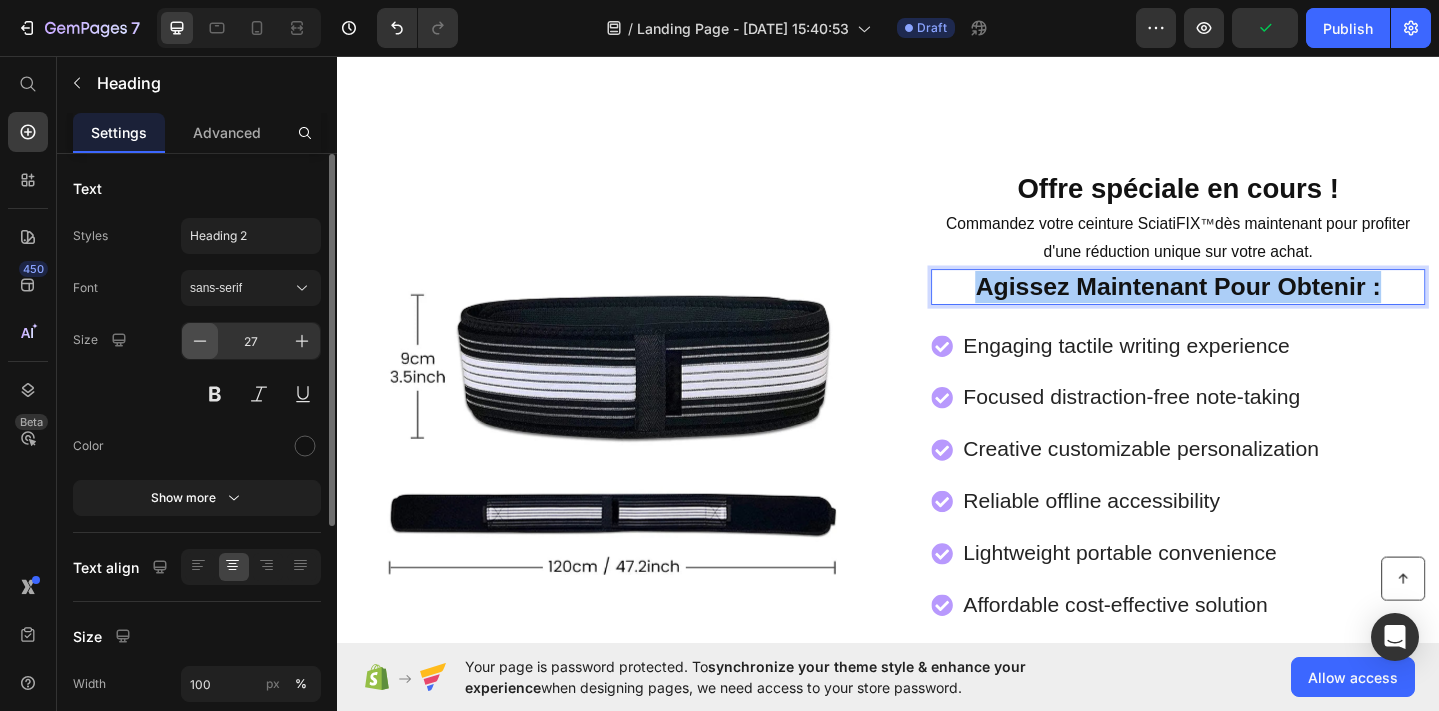 click 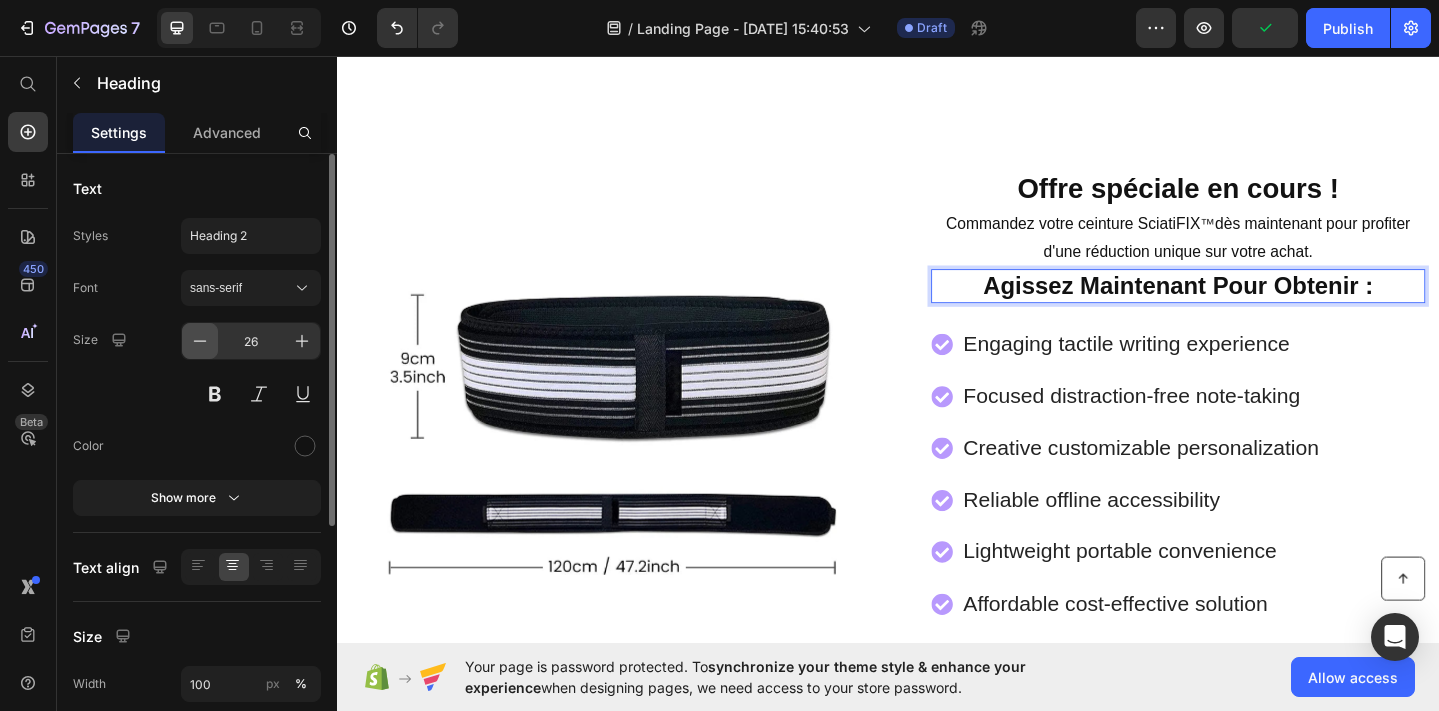 click 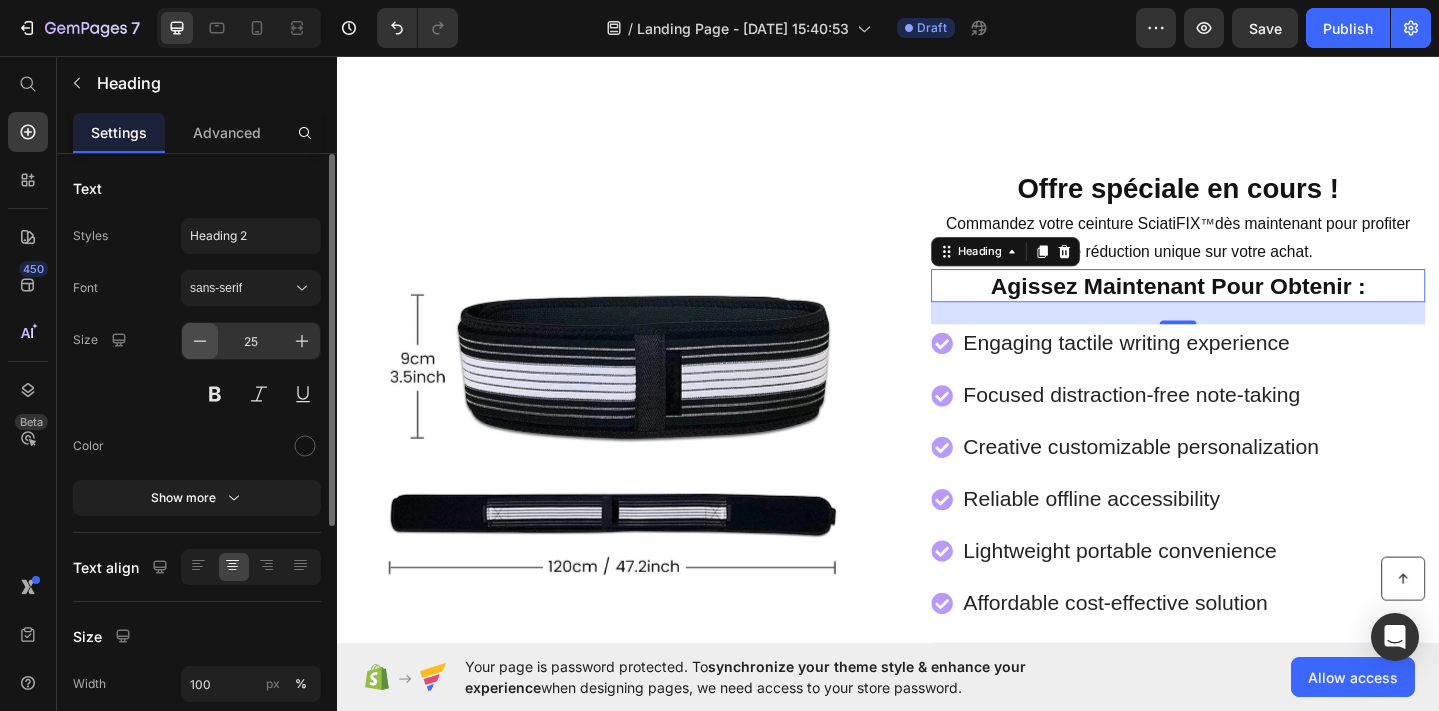click 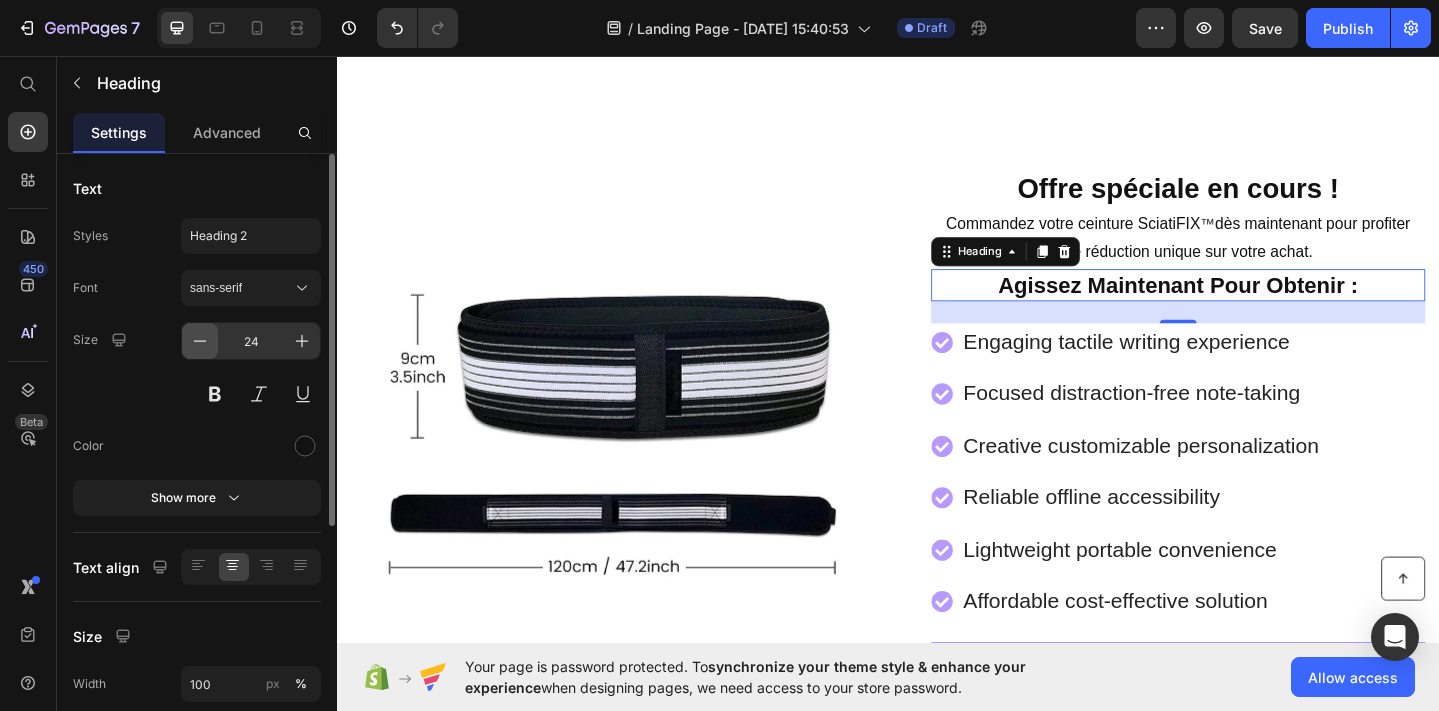 click 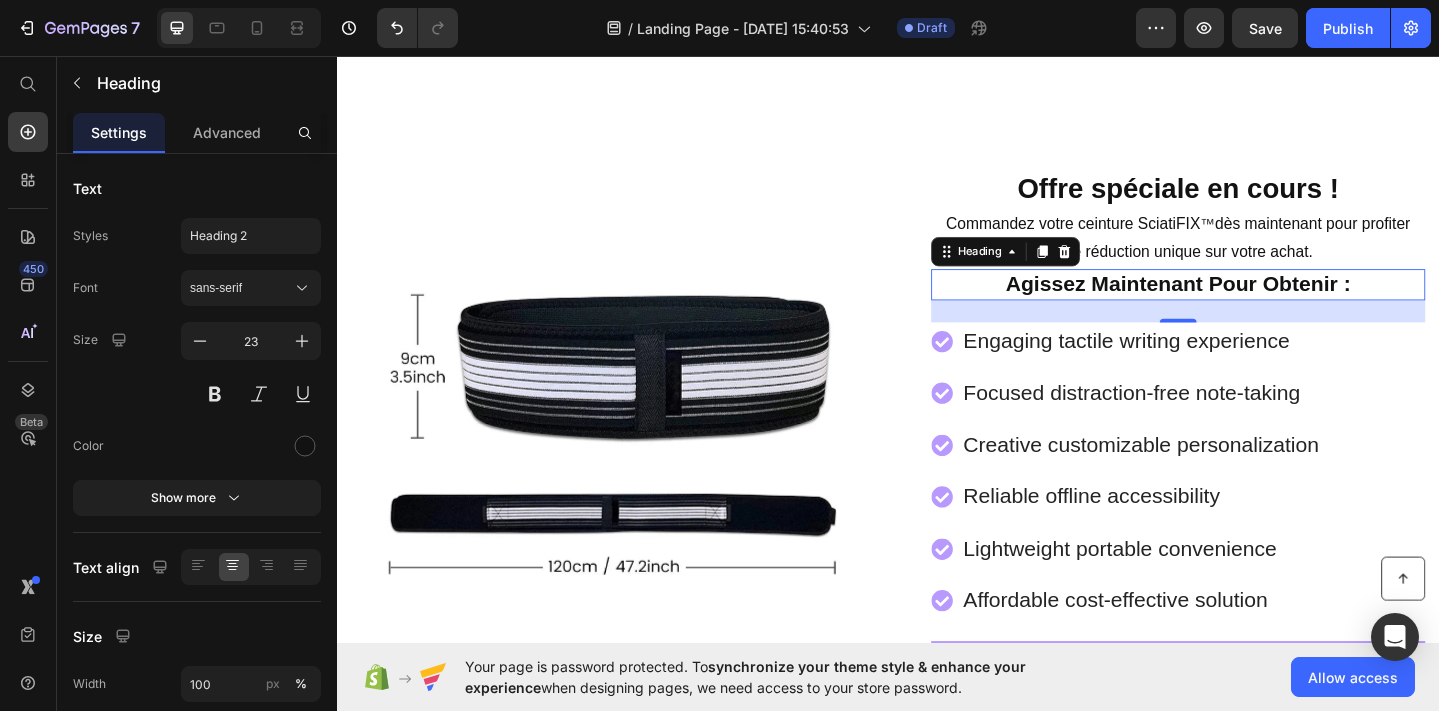 click on "24" at bounding box center (1253, 334) 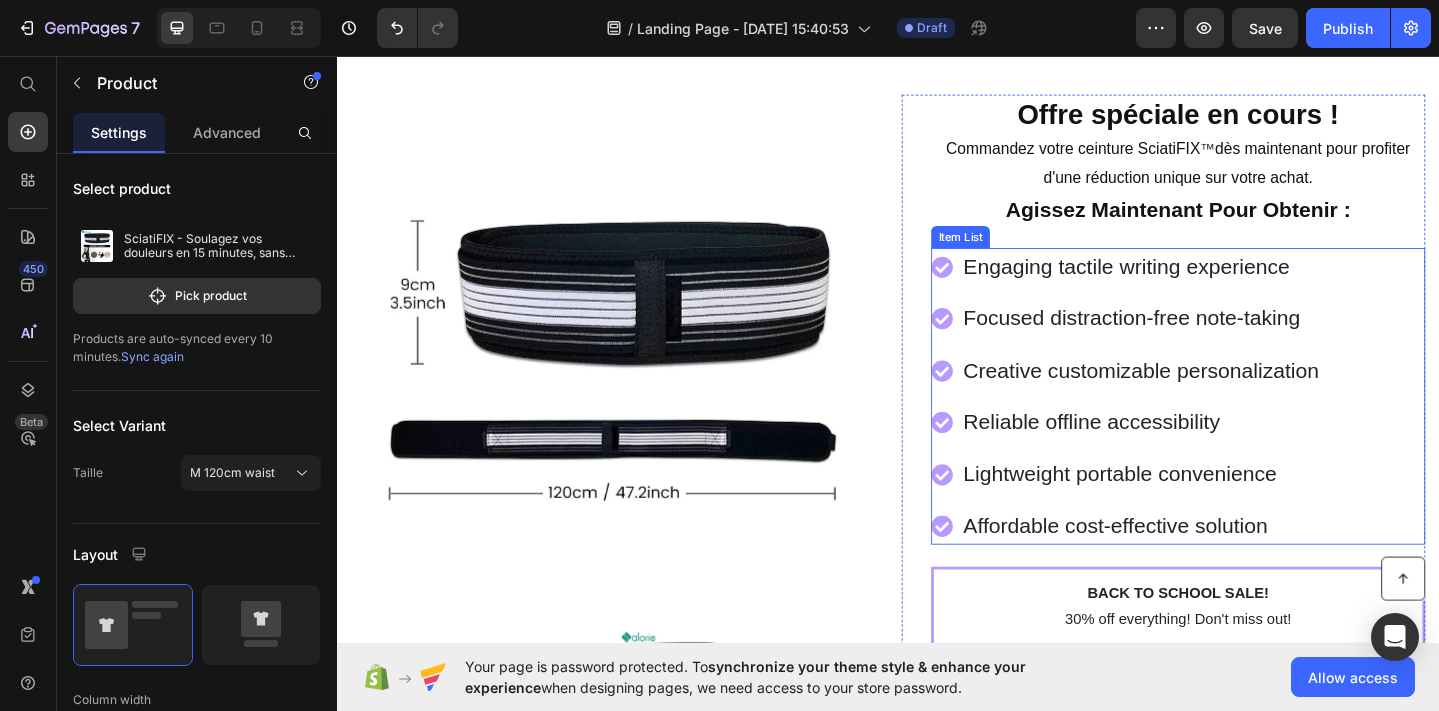 scroll, scrollTop: 10590, scrollLeft: 0, axis: vertical 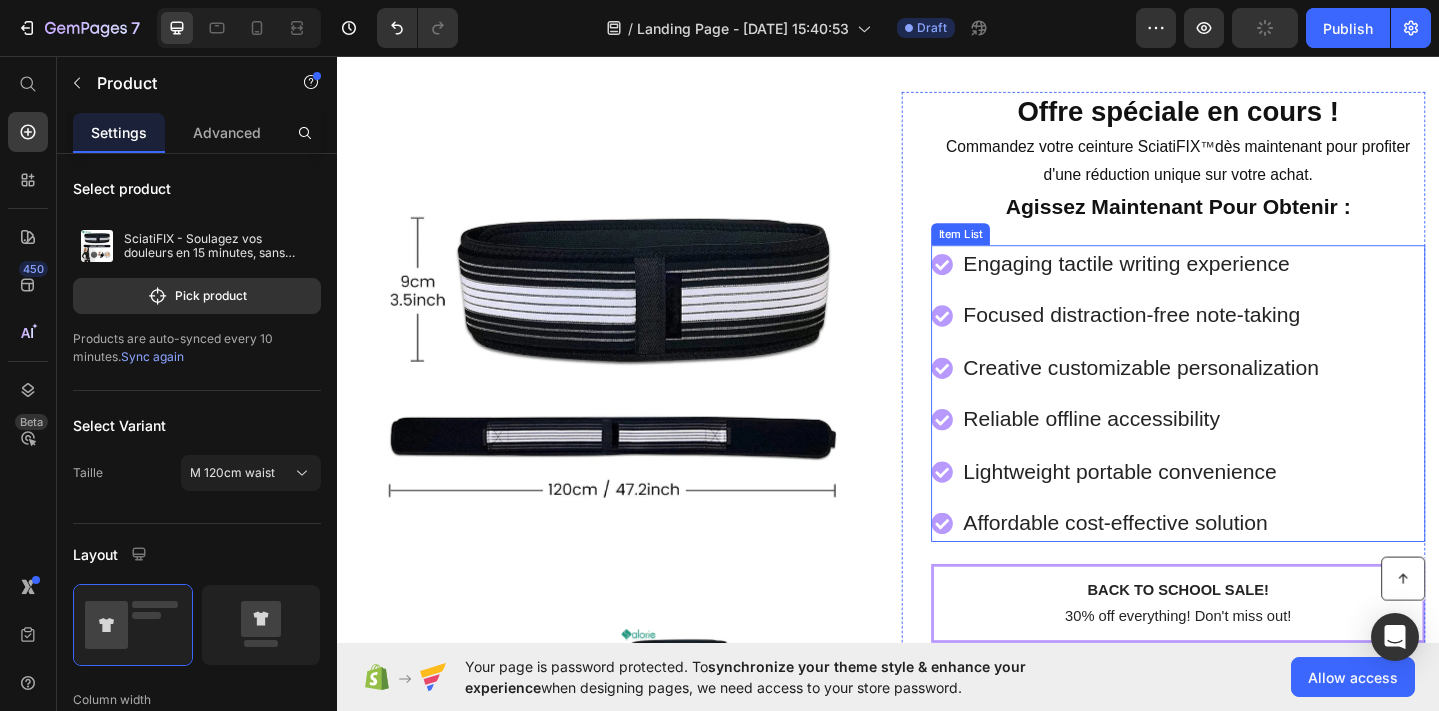 click 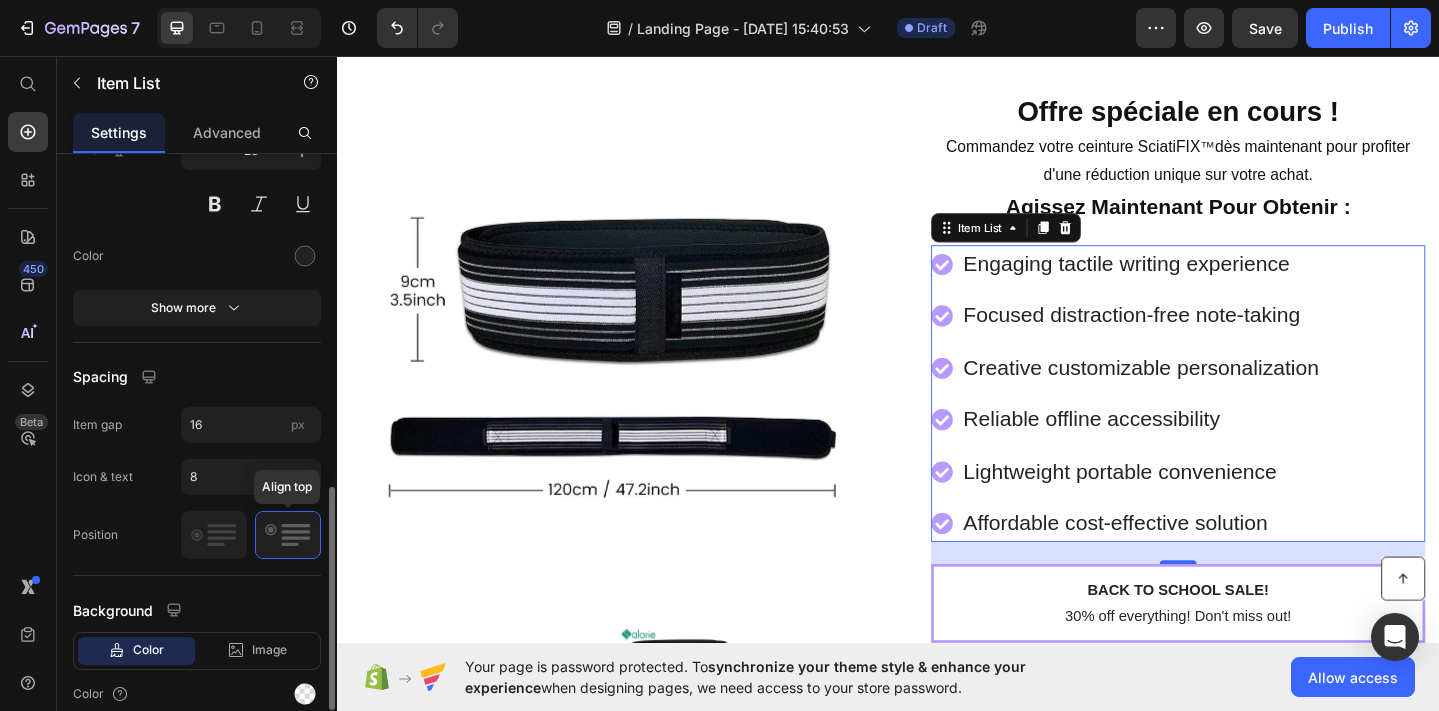 scroll, scrollTop: 944, scrollLeft: 0, axis: vertical 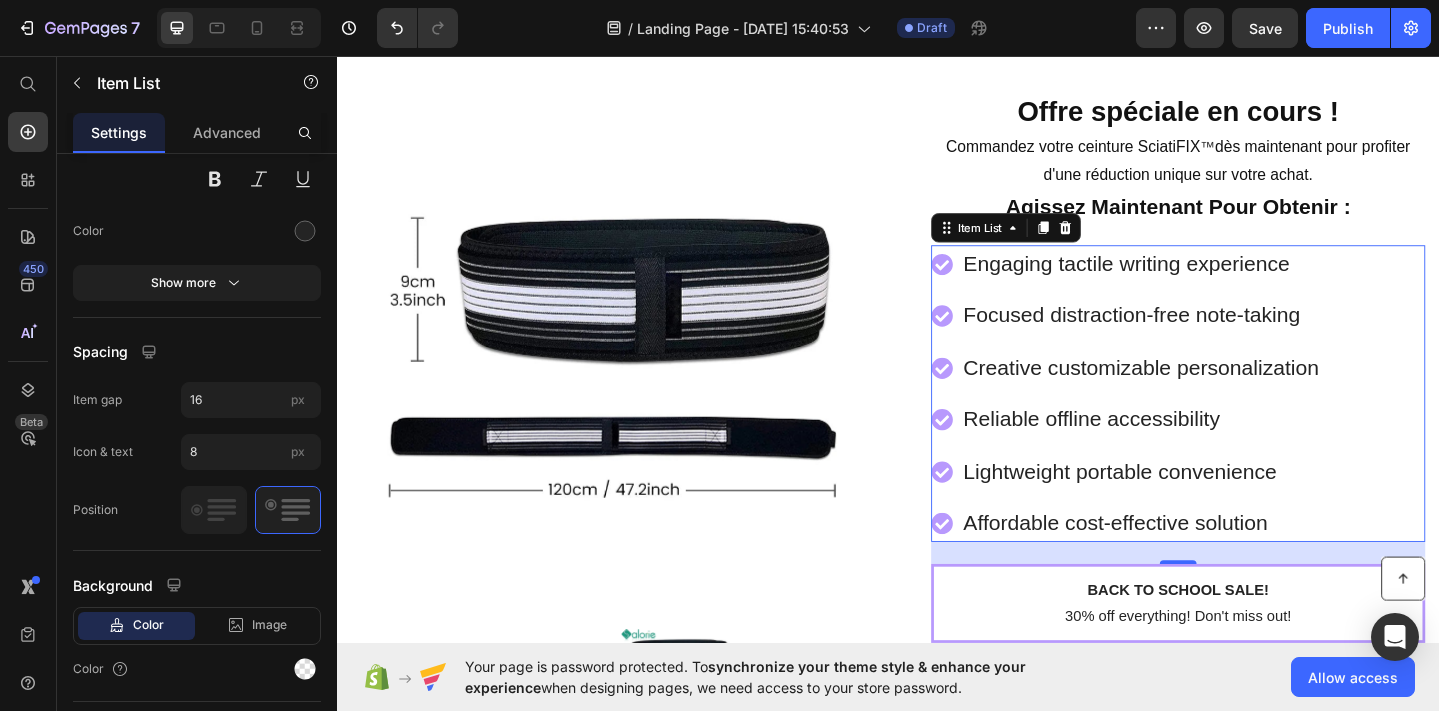 click on "Engaging tactile writing experience" at bounding box center [1212, 282] 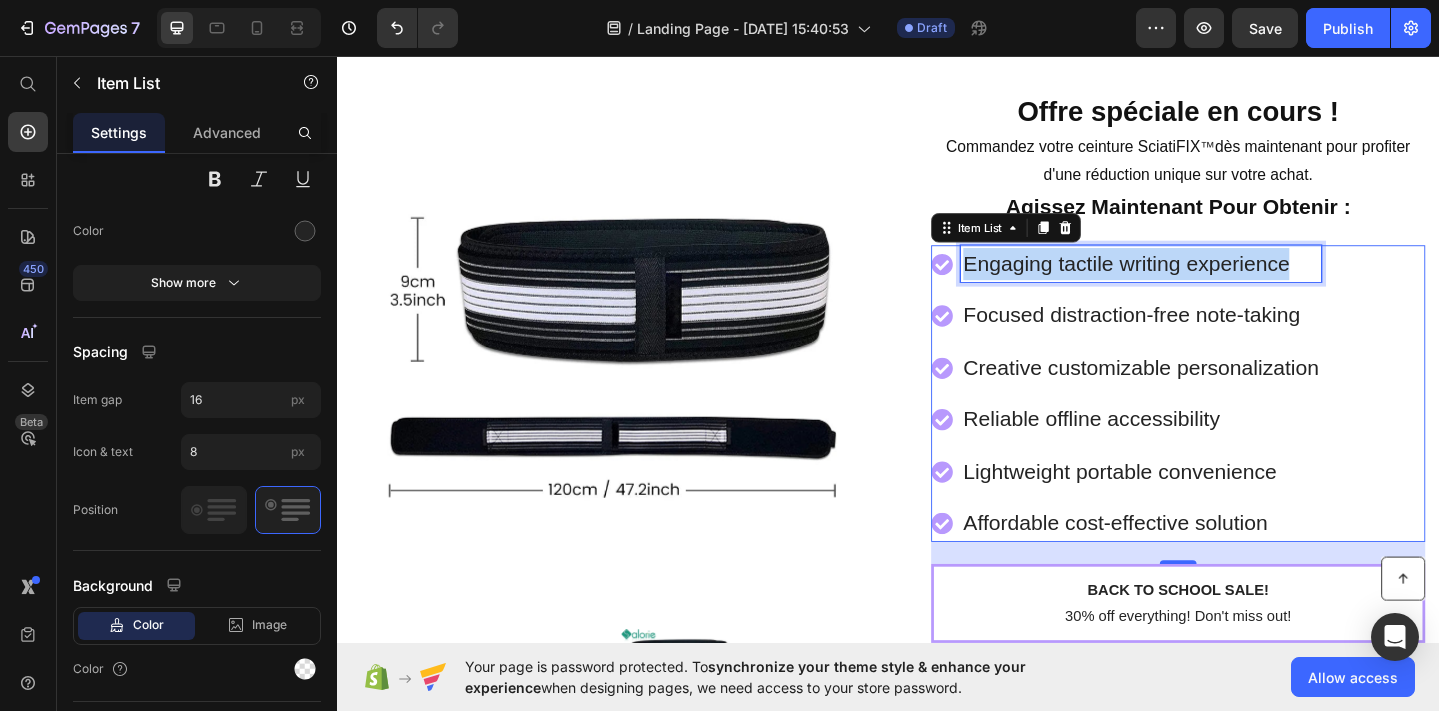 click on "Engaging tactile writing experience" at bounding box center [1212, 282] 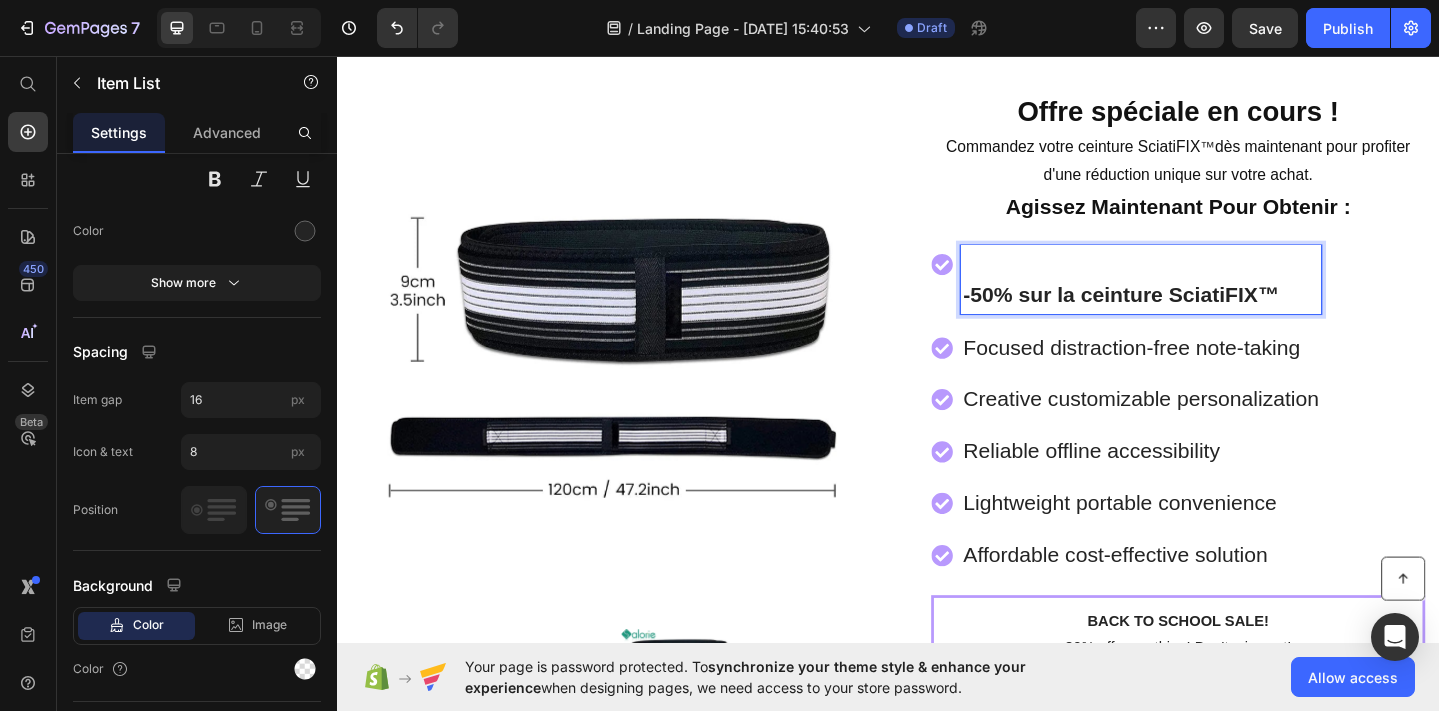 click on "-50% sur la ceinture SciatiFIX™" at bounding box center (1212, 299) 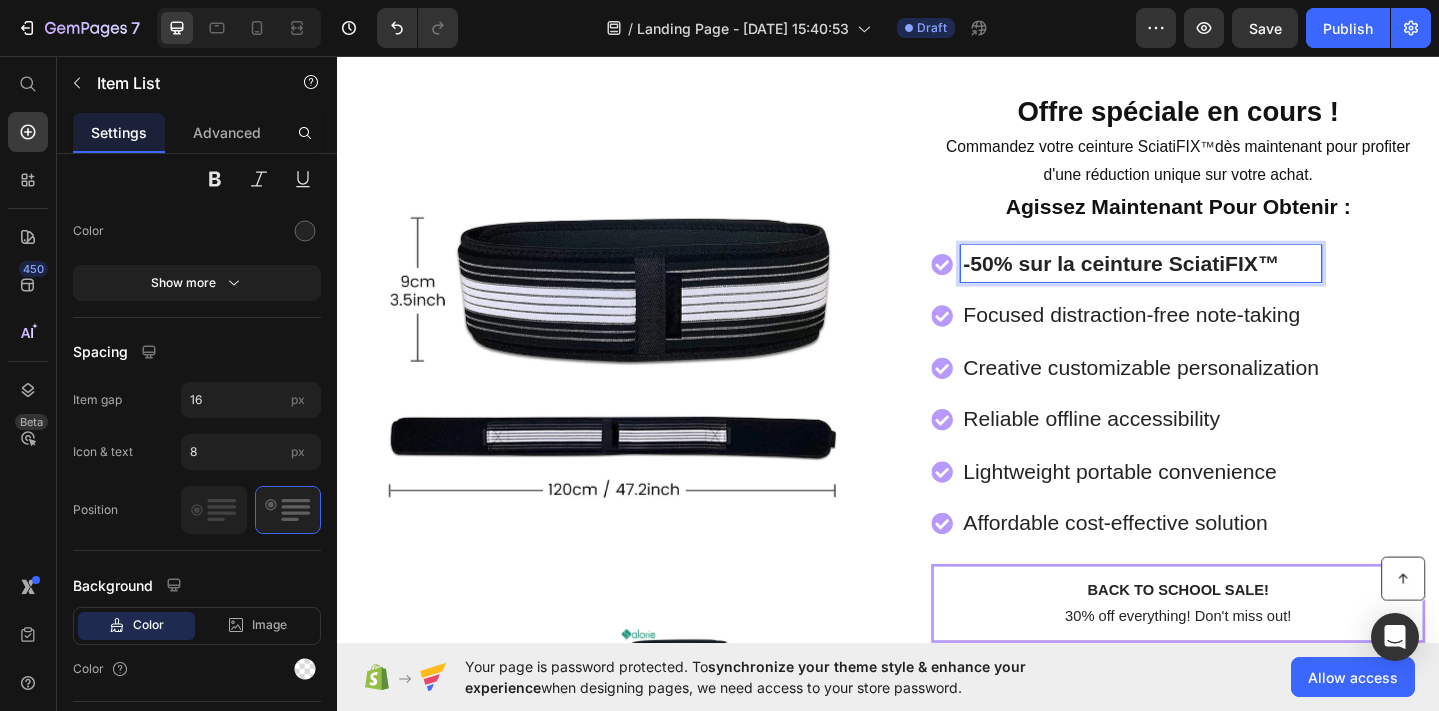 click on "Focused distraction-free note-taking" at bounding box center (1212, 338) 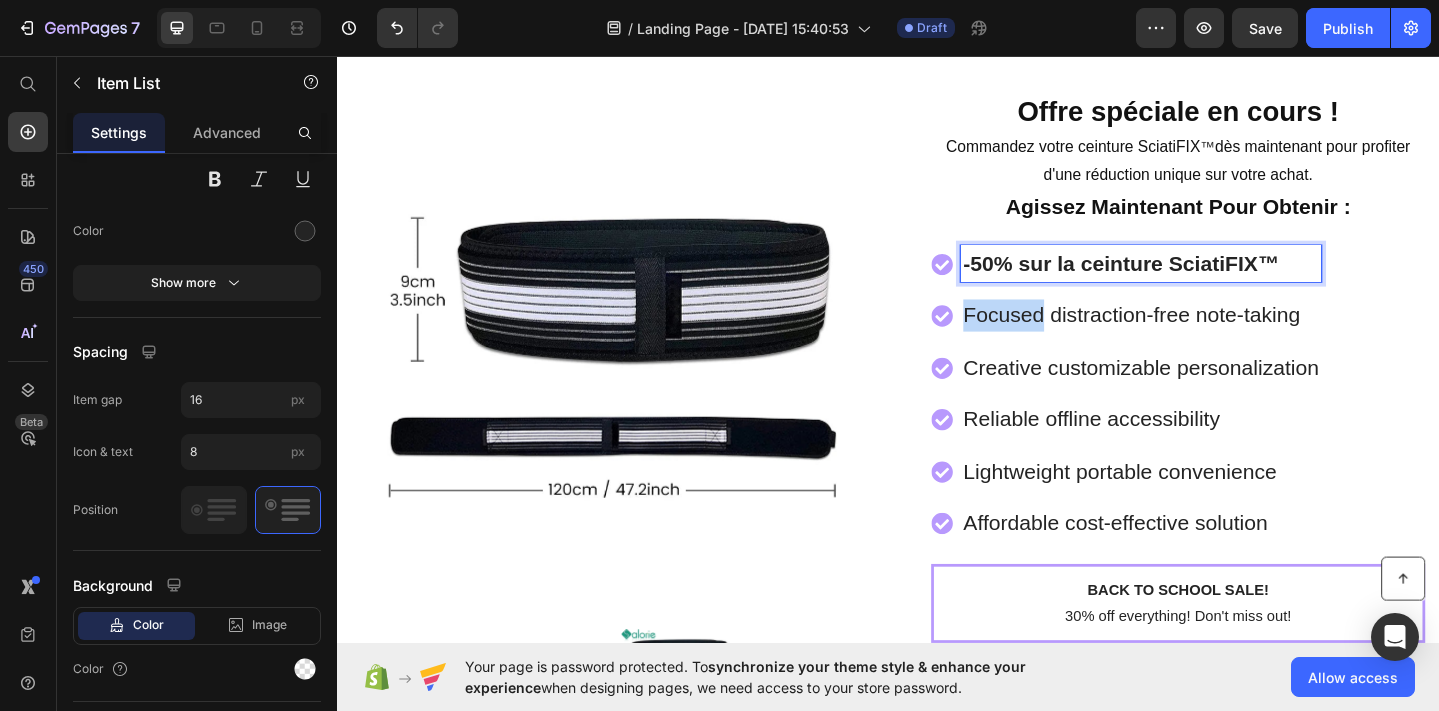 click on "Focused distraction-free note-taking" at bounding box center (1212, 338) 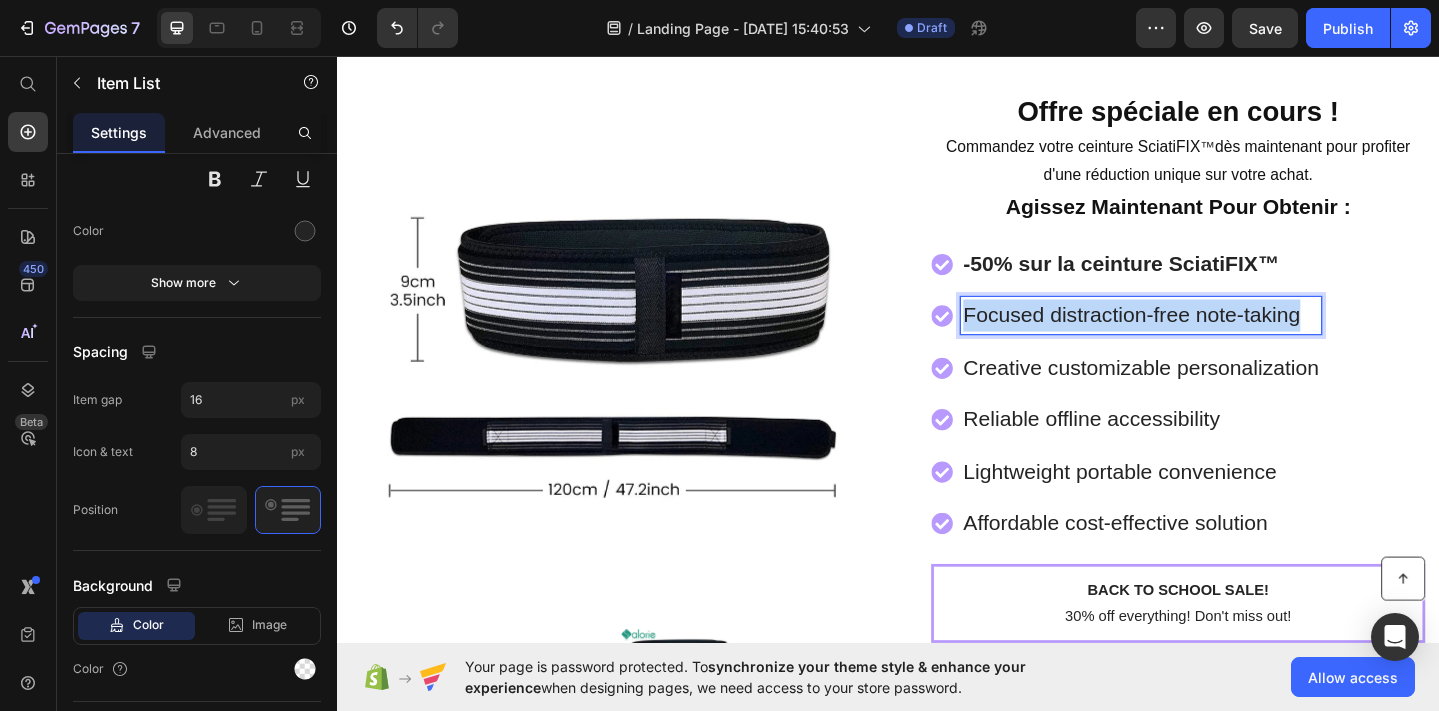 click on "Focused distraction-free note-taking" at bounding box center (1212, 338) 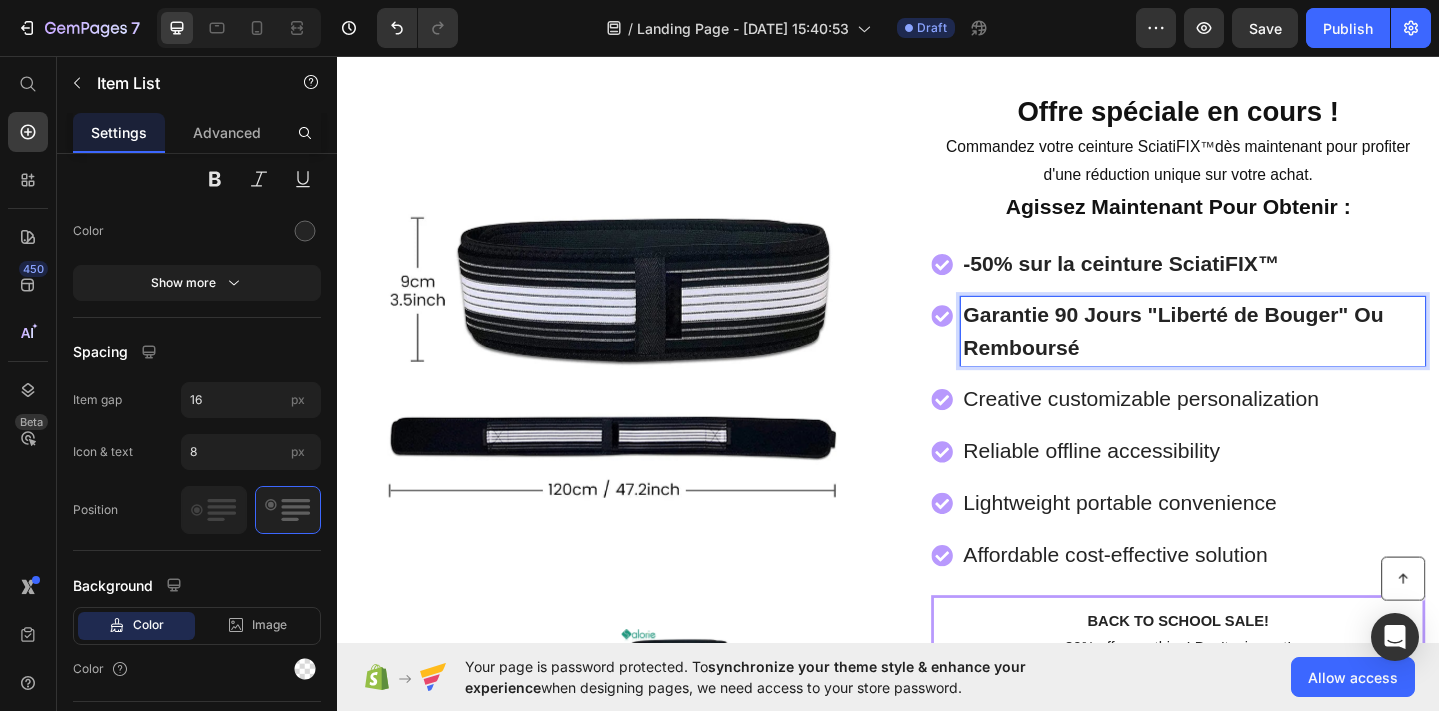click on "Garantie 90 Jours "Liberté de Bouger" Ou Remboursé" at bounding box center [1248, 355] 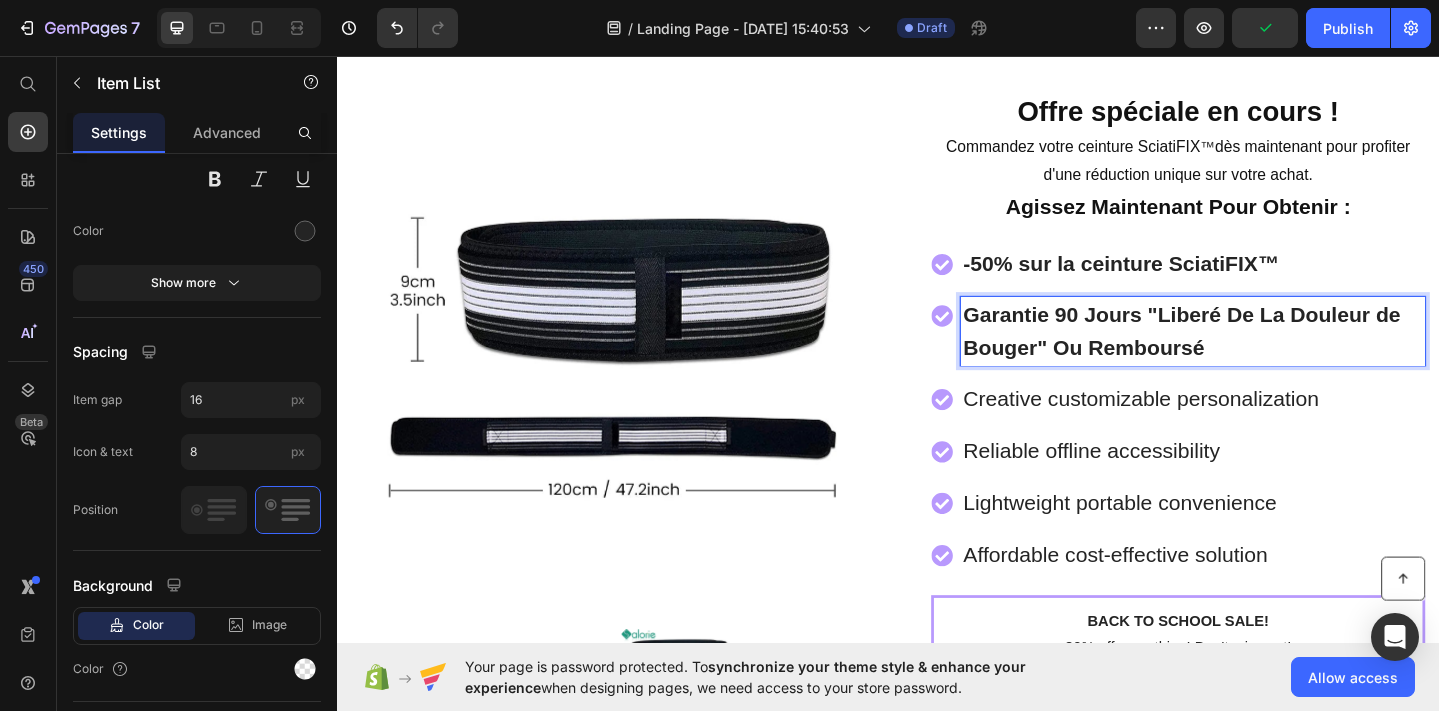 click on "Garantie 90 Jours "Liberé De La Douleur de Bouger" Ou Remboursé" at bounding box center [1257, 355] 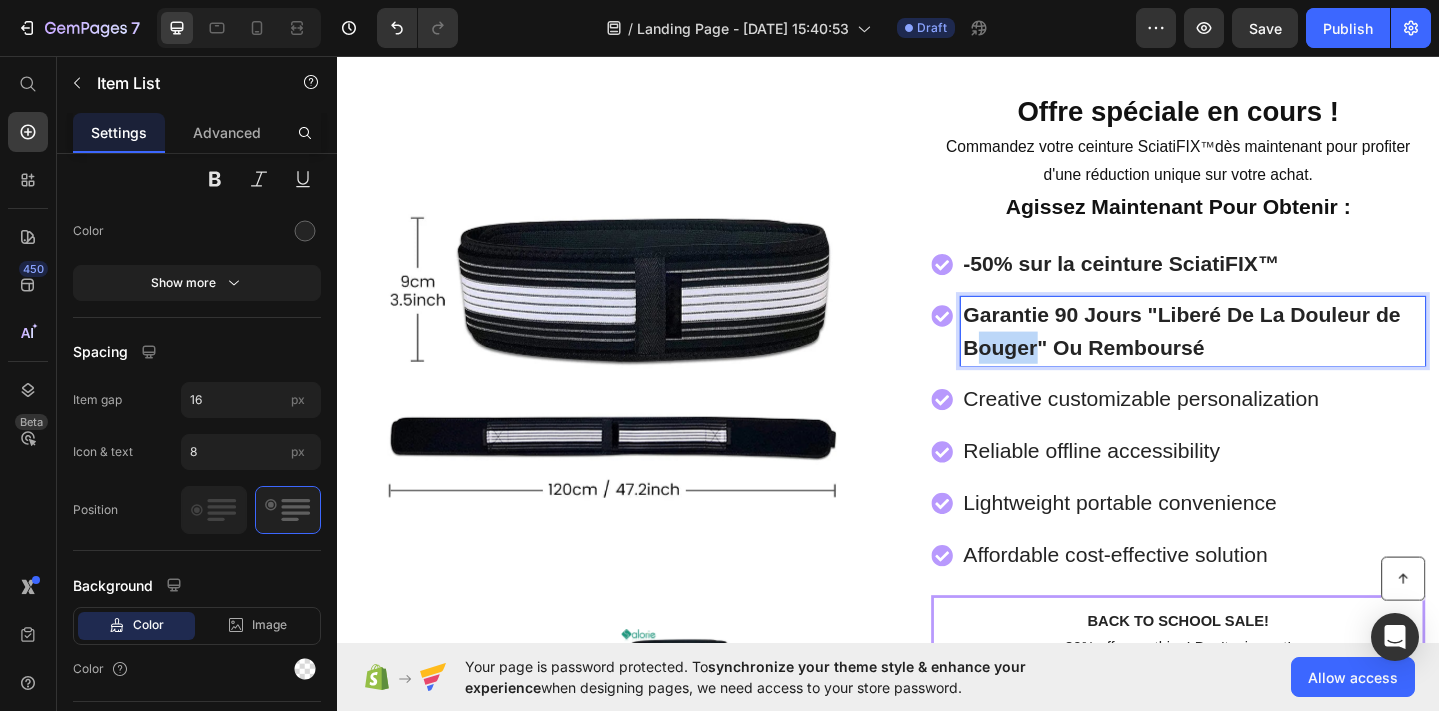 drag, startPoint x: 1097, startPoint y: 370, endPoint x: 1035, endPoint y: 371, distance: 62.008064 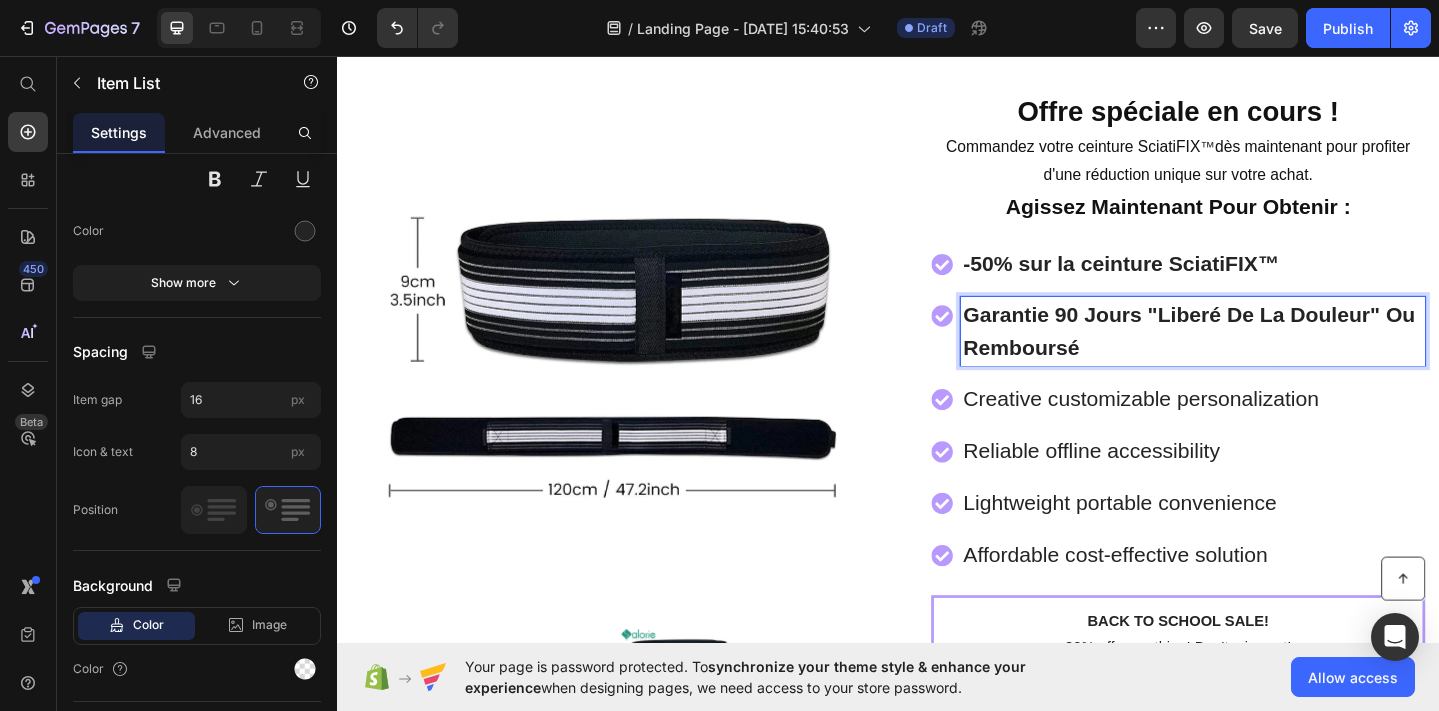 click on "Garantie 90 Jours "Liberé De La Douleur" Ou Remboursé" at bounding box center (1265, 355) 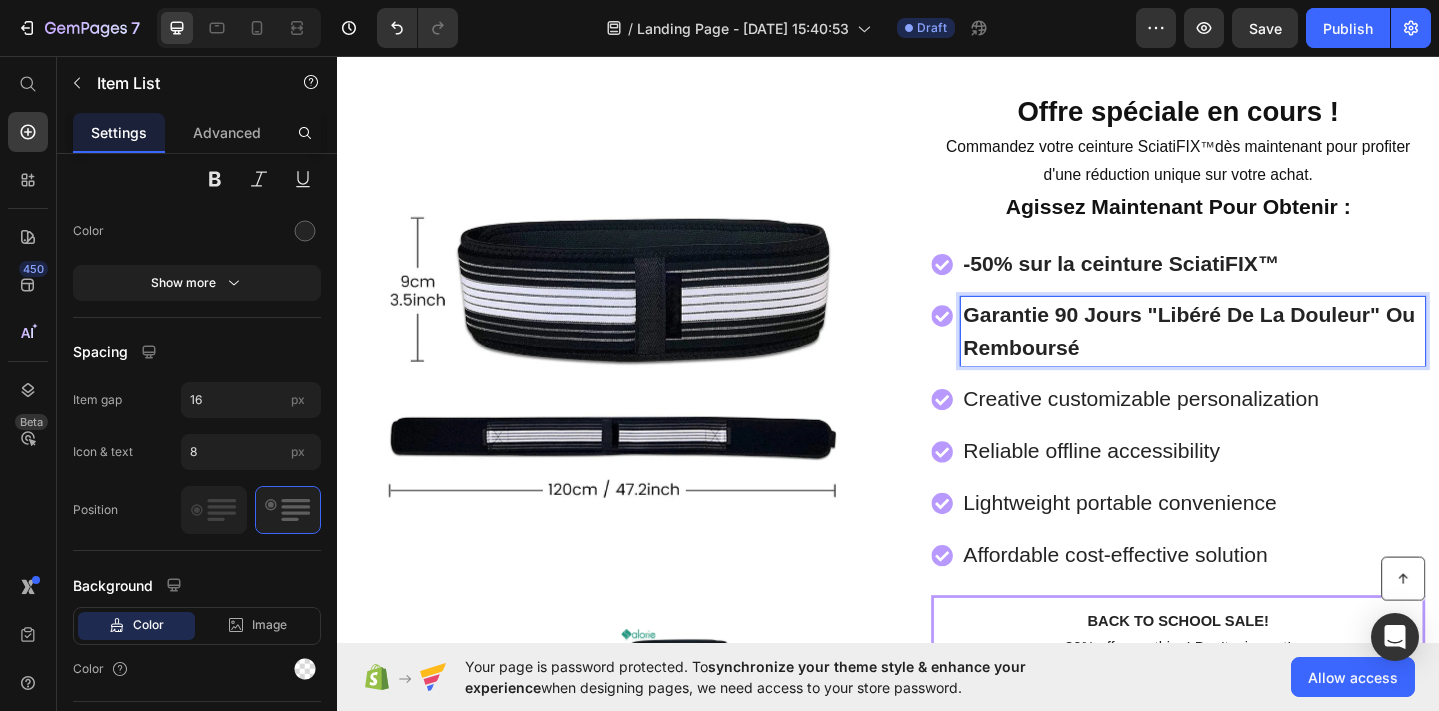 click on "Garantie 90 Jours "Libéré De La Douleur" Ou Remboursé" at bounding box center [1269, 355] 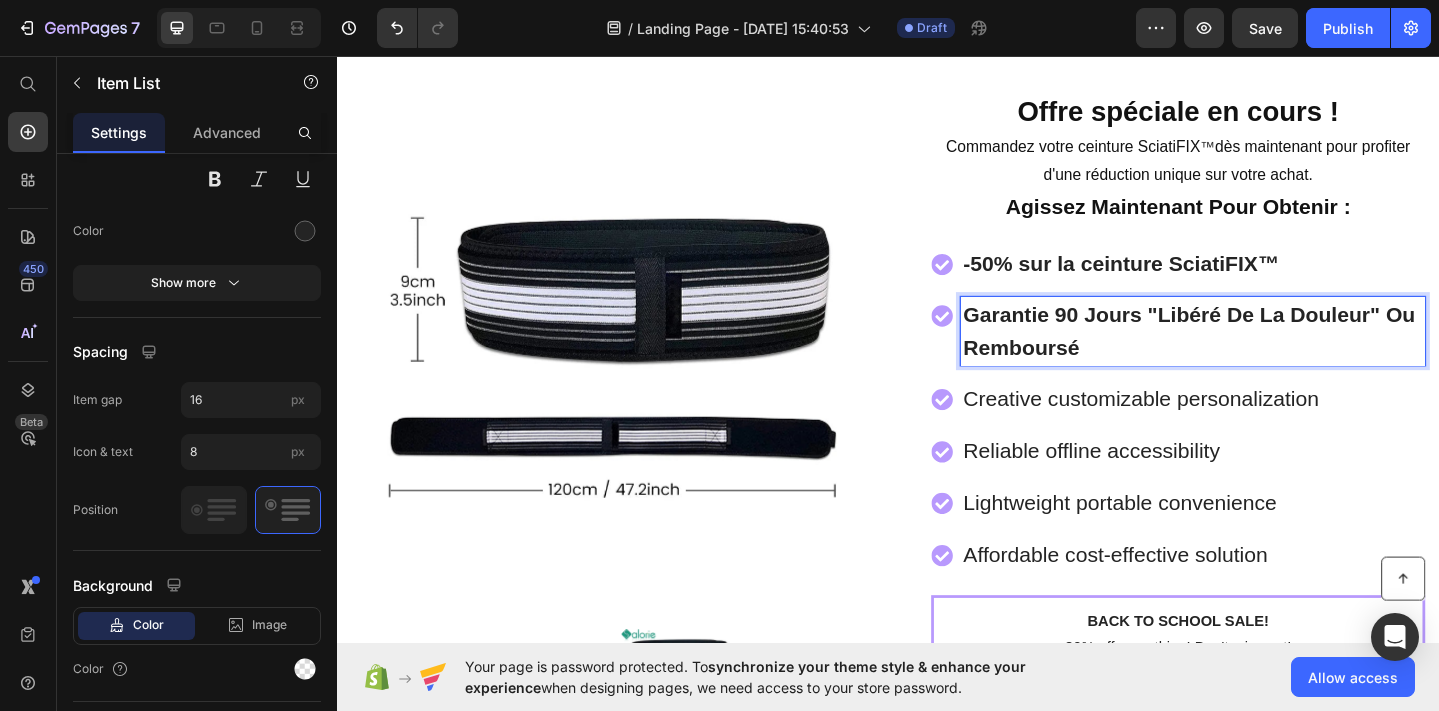 click on "Creative customizable personalization" at bounding box center [1269, 429] 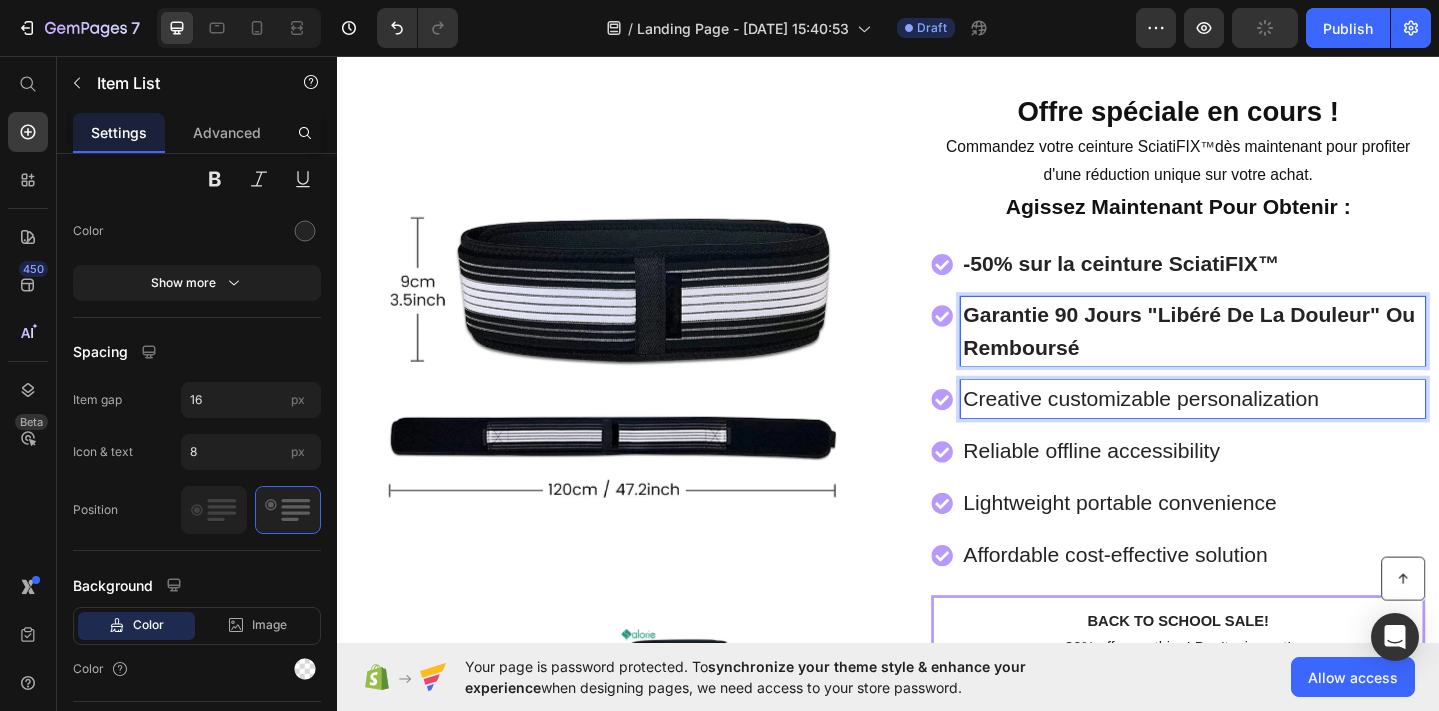 click on "Creative customizable personalization" at bounding box center [1269, 429] 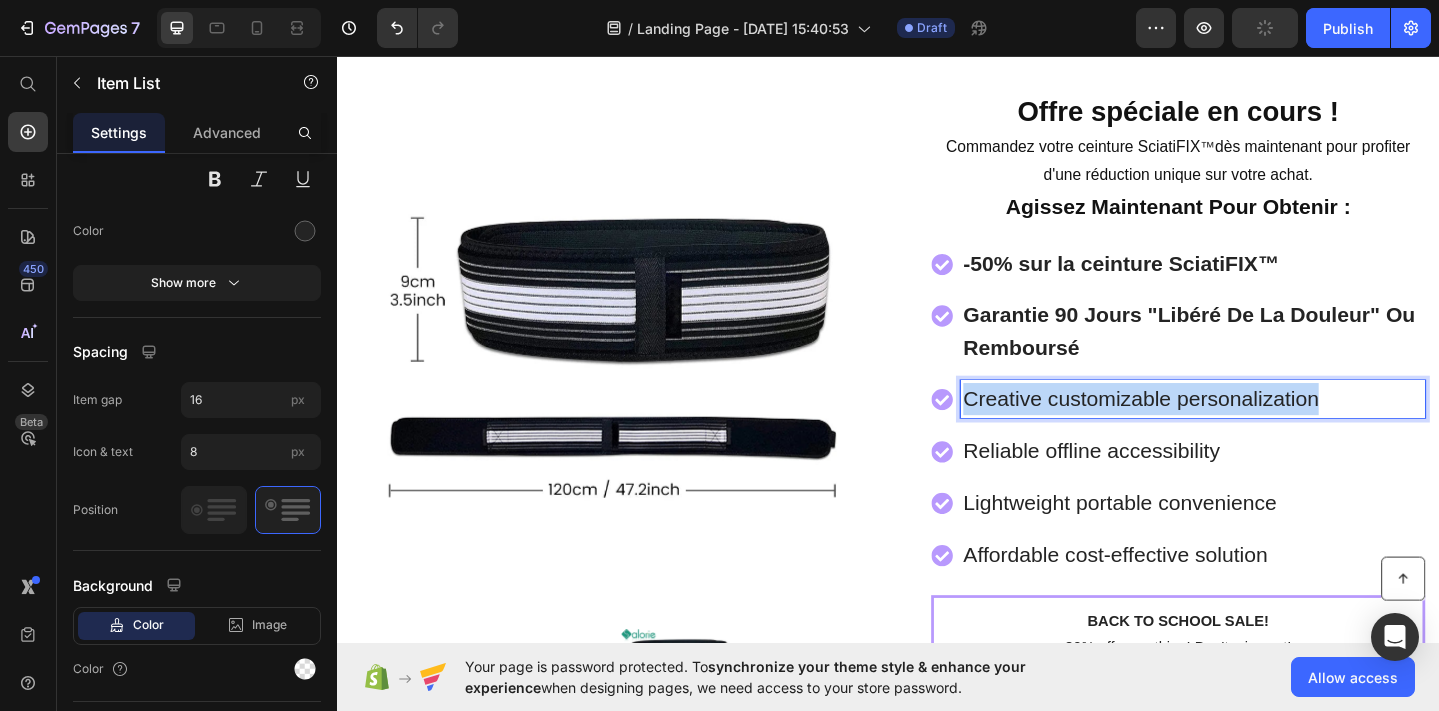 click on "Creative customizable personalization" at bounding box center (1269, 429) 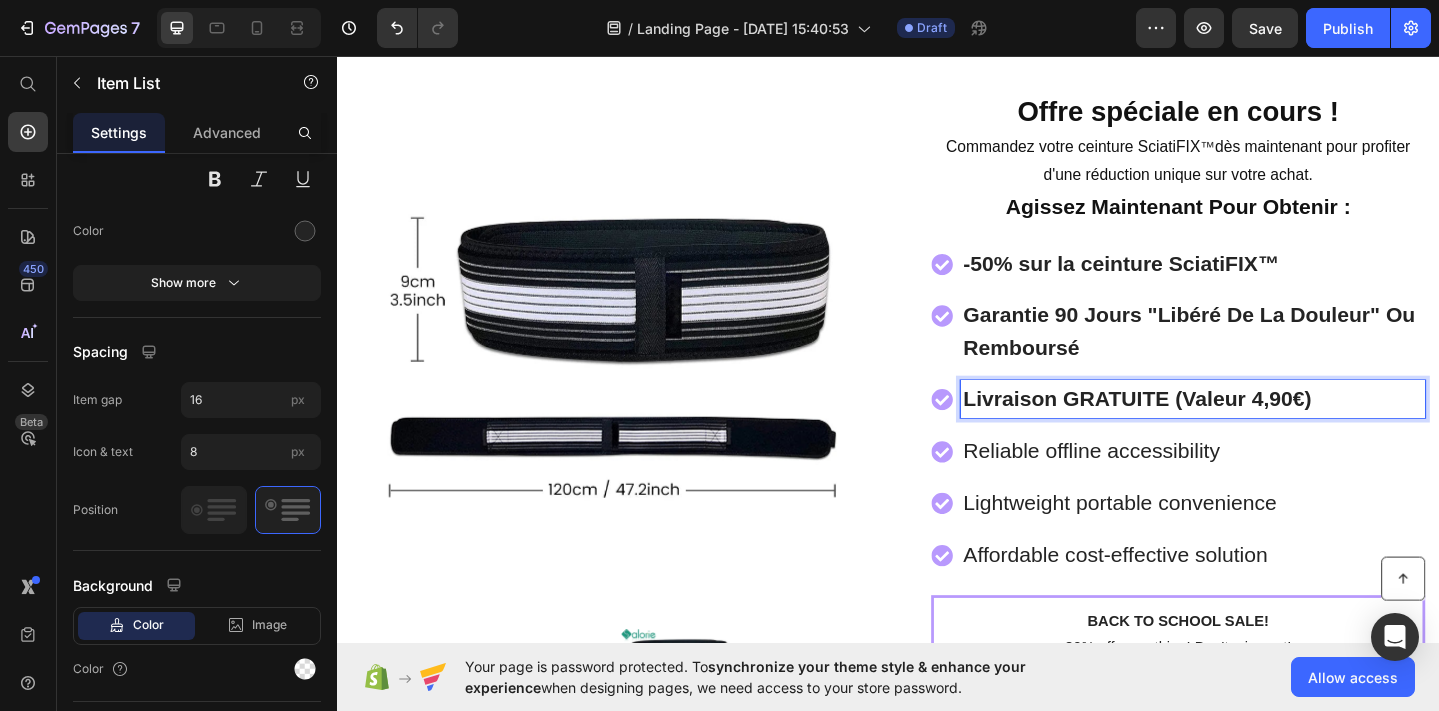 click on "Reliable offline accessibility" at bounding box center (1269, 486) 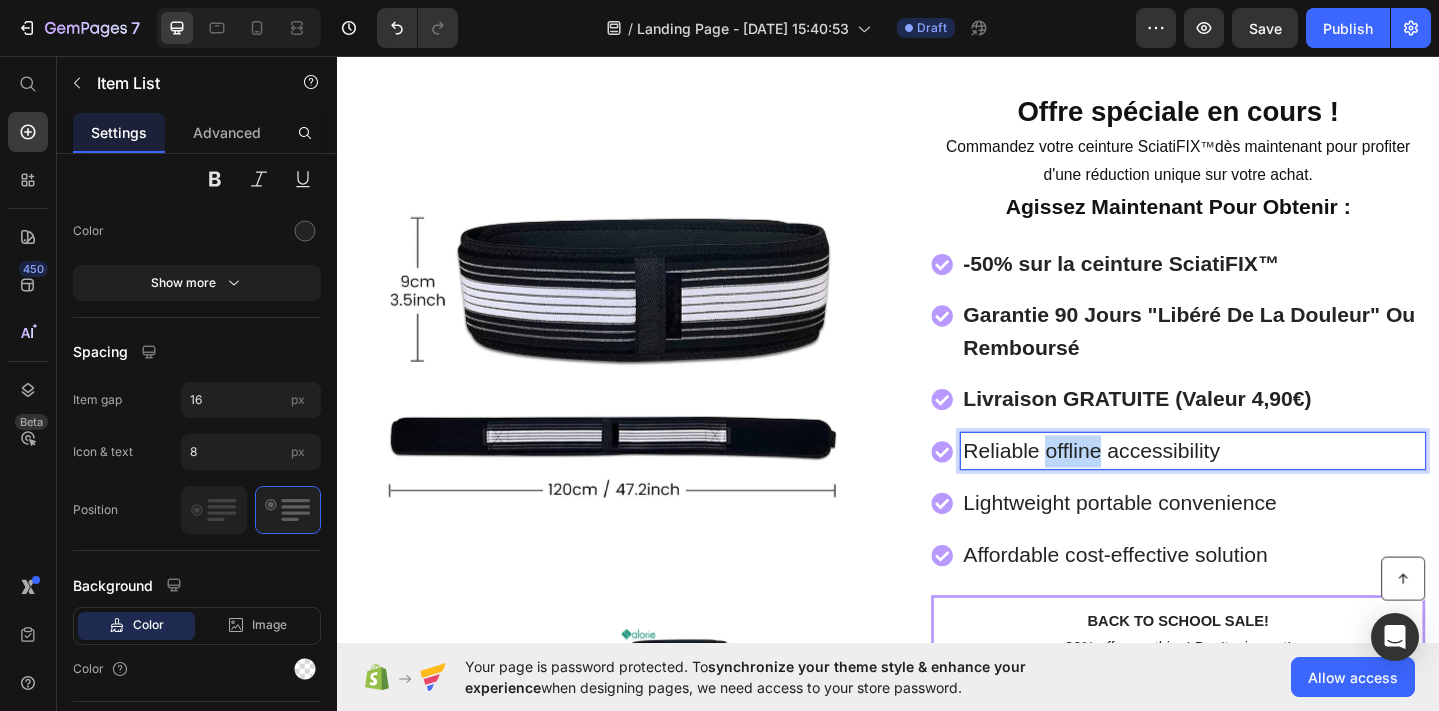 click on "Reliable offline accessibility" at bounding box center [1269, 486] 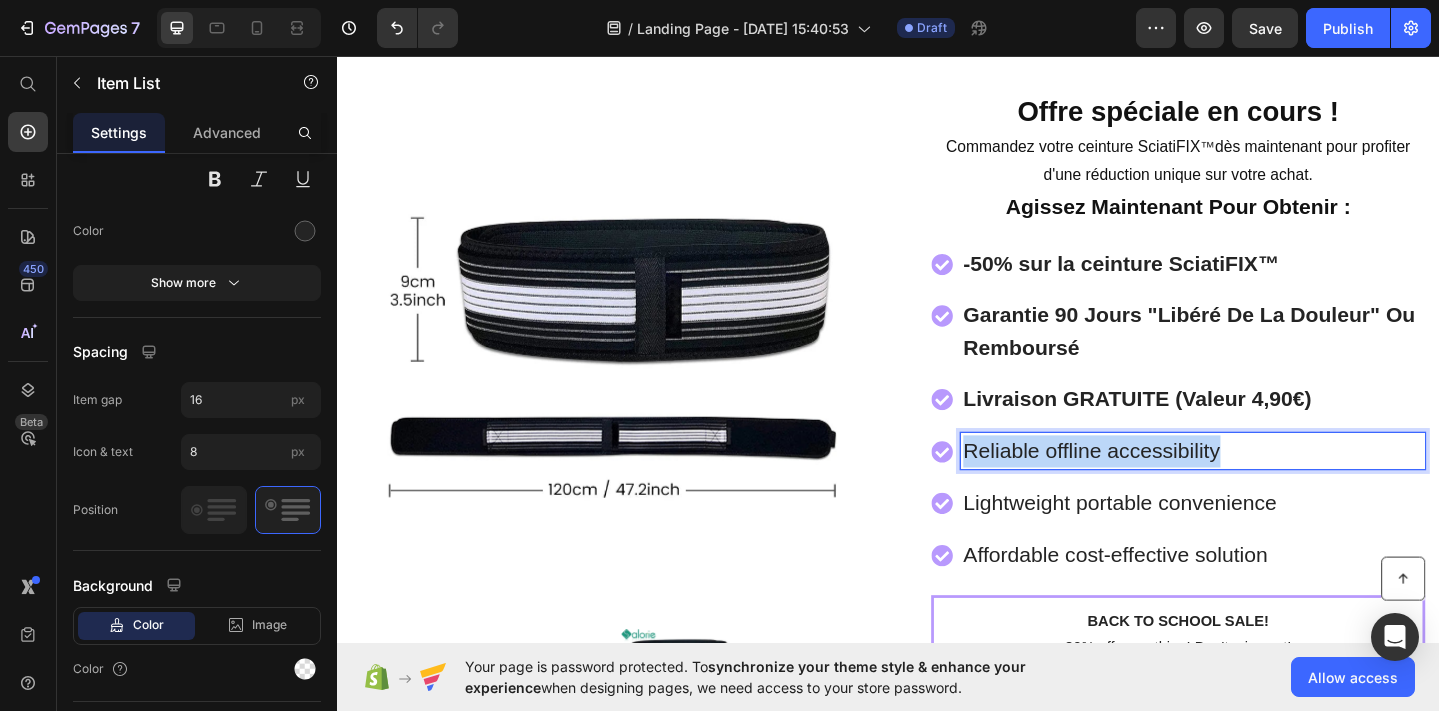 click on "Reliable offline accessibility" at bounding box center [1269, 486] 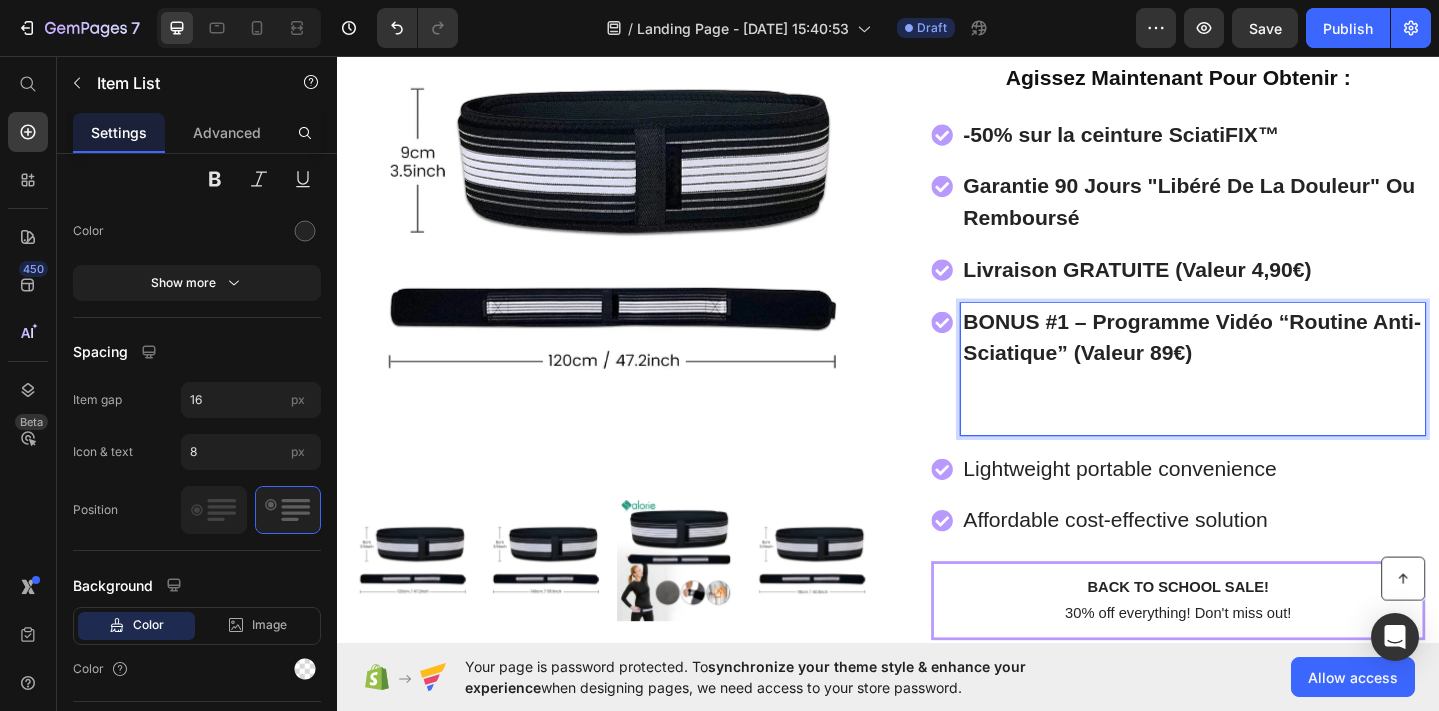 scroll, scrollTop: 10746, scrollLeft: 0, axis: vertical 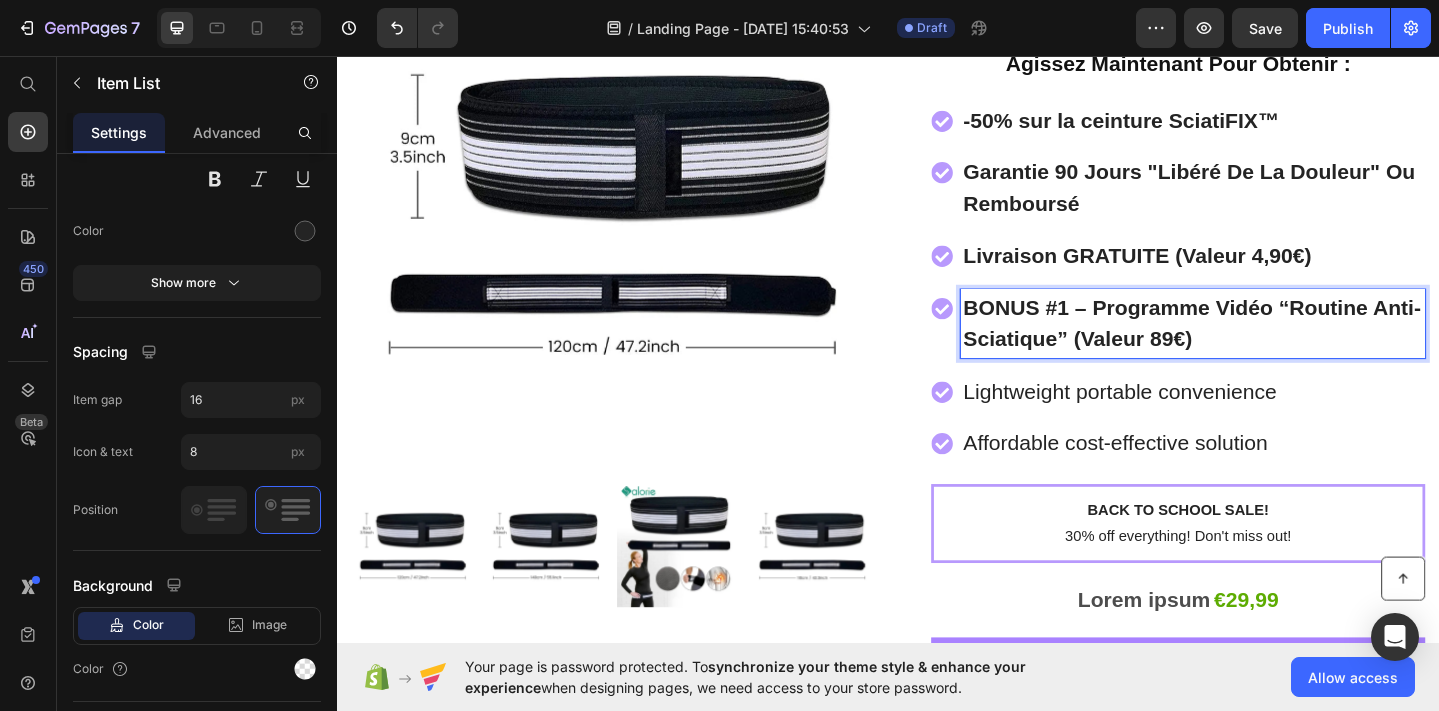 click on "Lightweight portable convenience" at bounding box center (1269, 421) 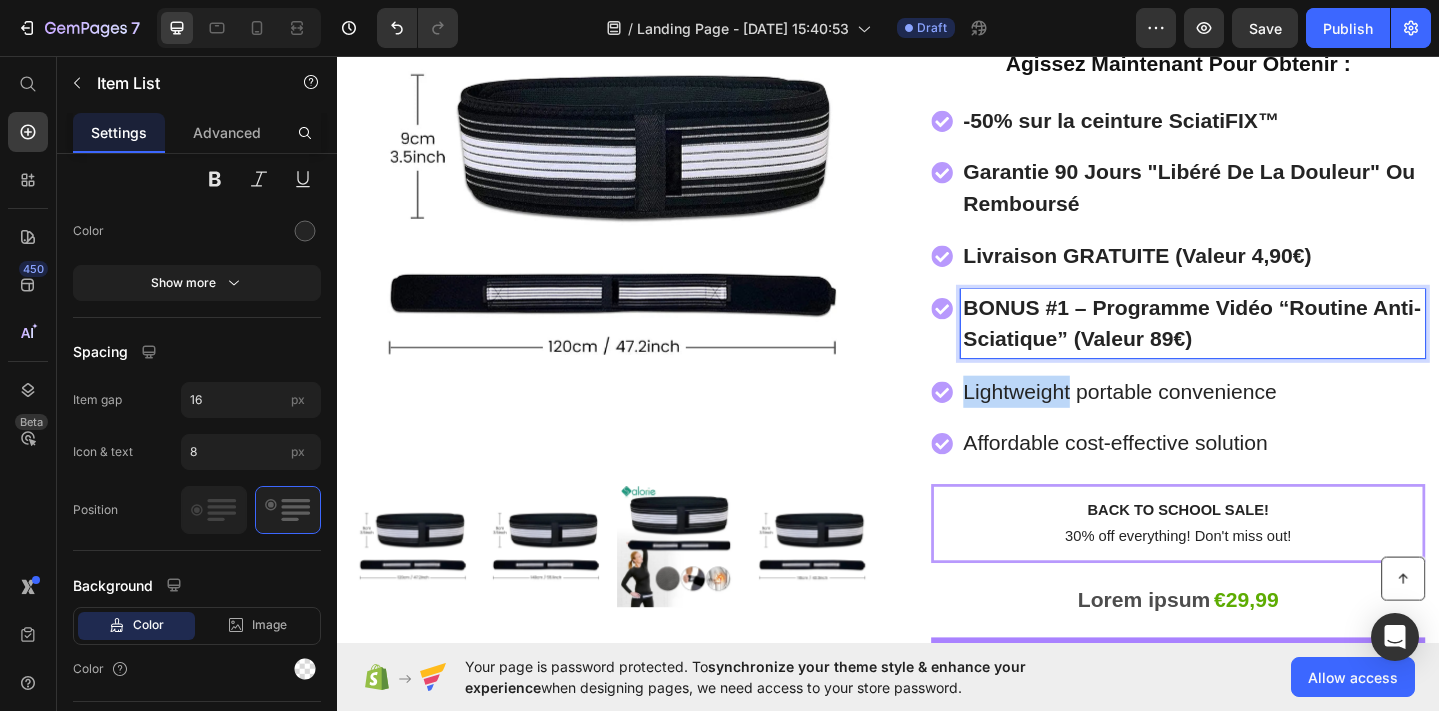 click on "Lightweight portable convenience" at bounding box center (1269, 421) 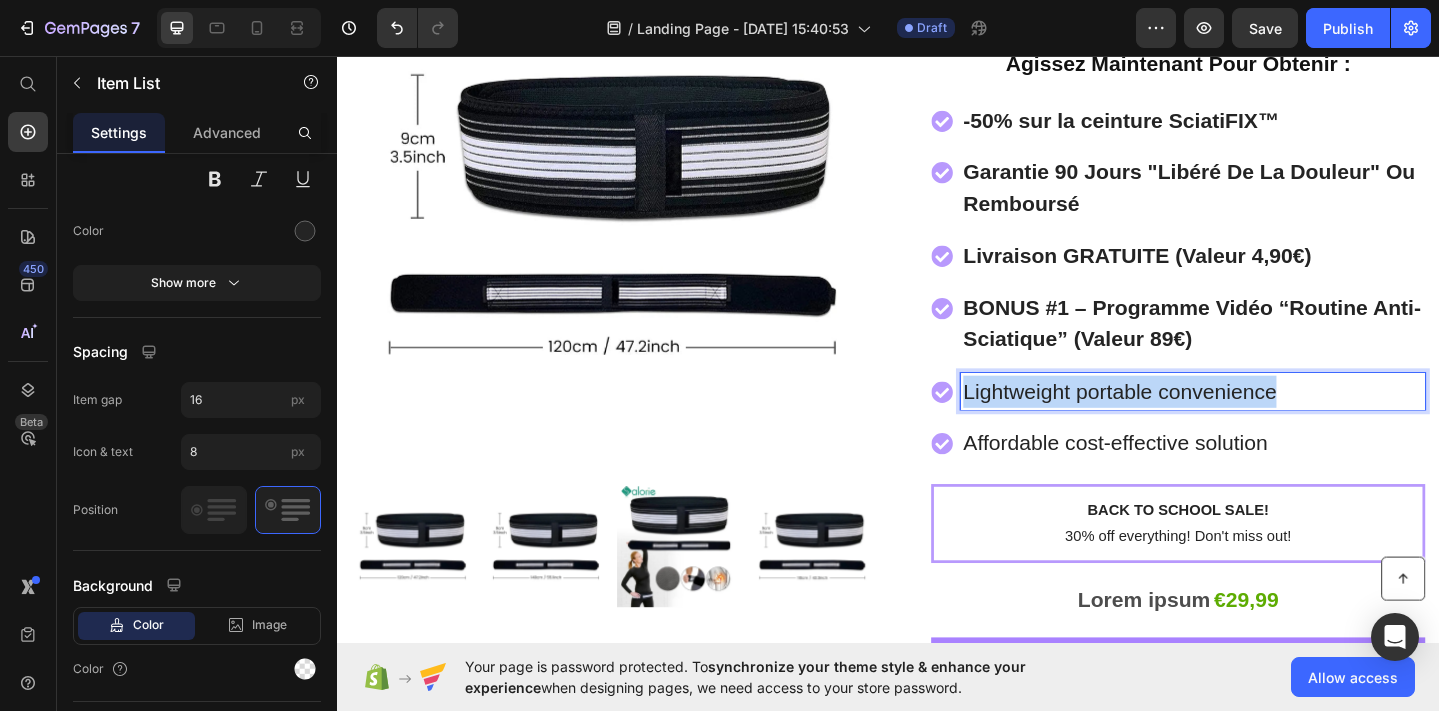 click on "Lightweight portable convenience" at bounding box center (1269, 421) 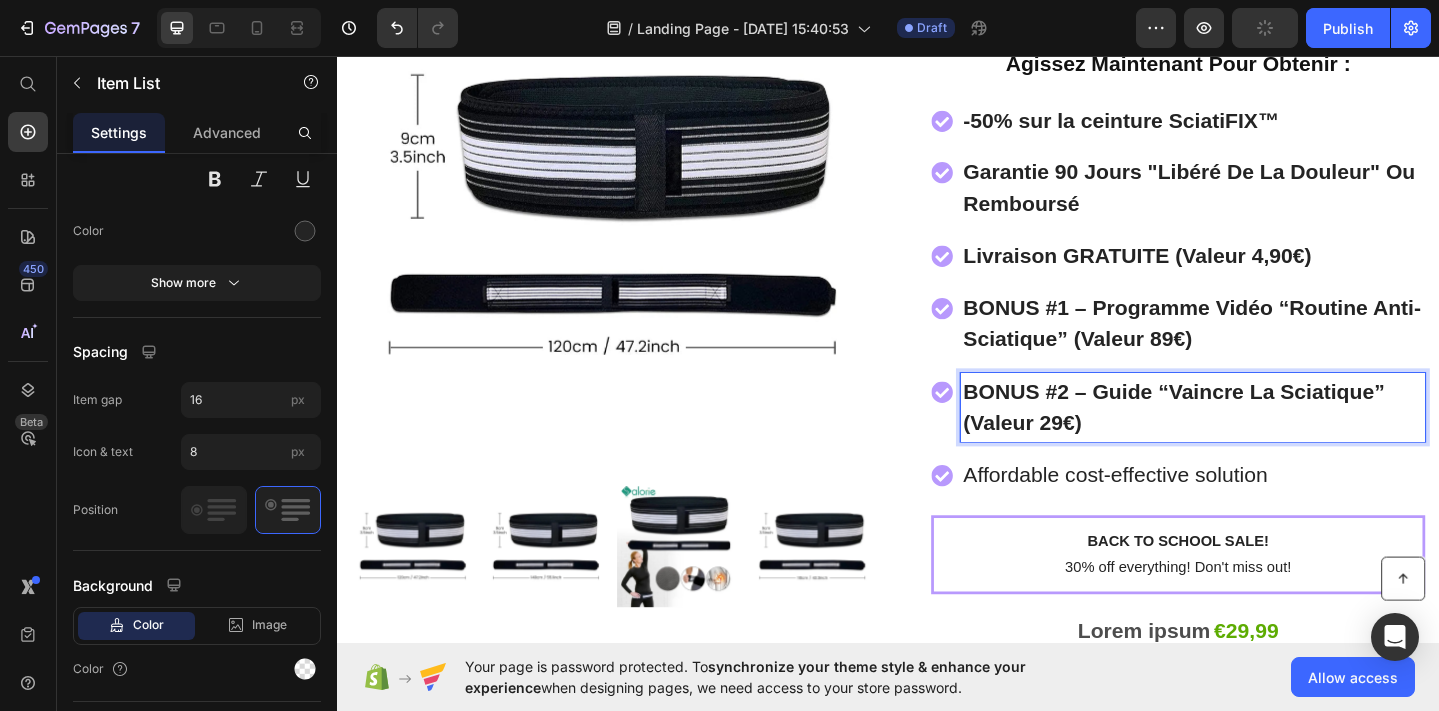 click on "Affordable cost-effective solution" at bounding box center (1269, 512) 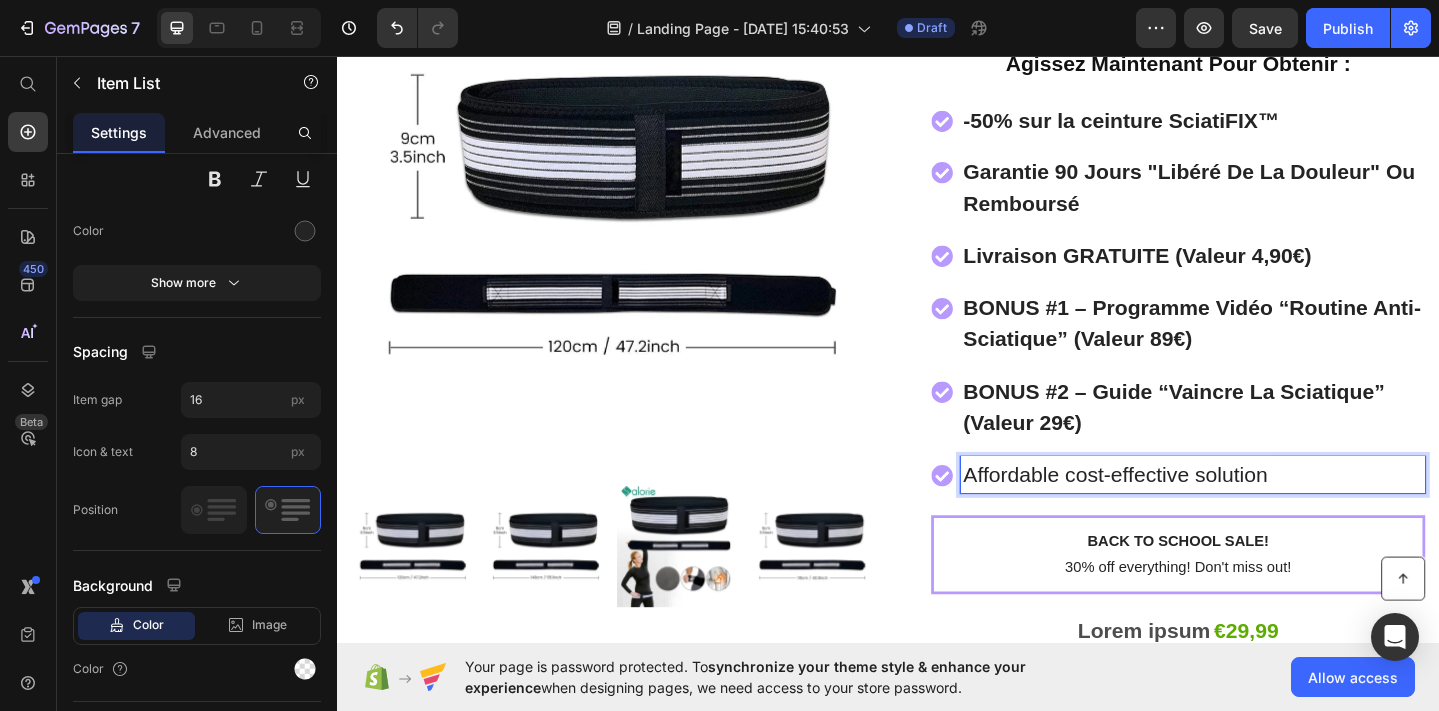 click on "Affordable cost-effective solution" at bounding box center [1253, 512] 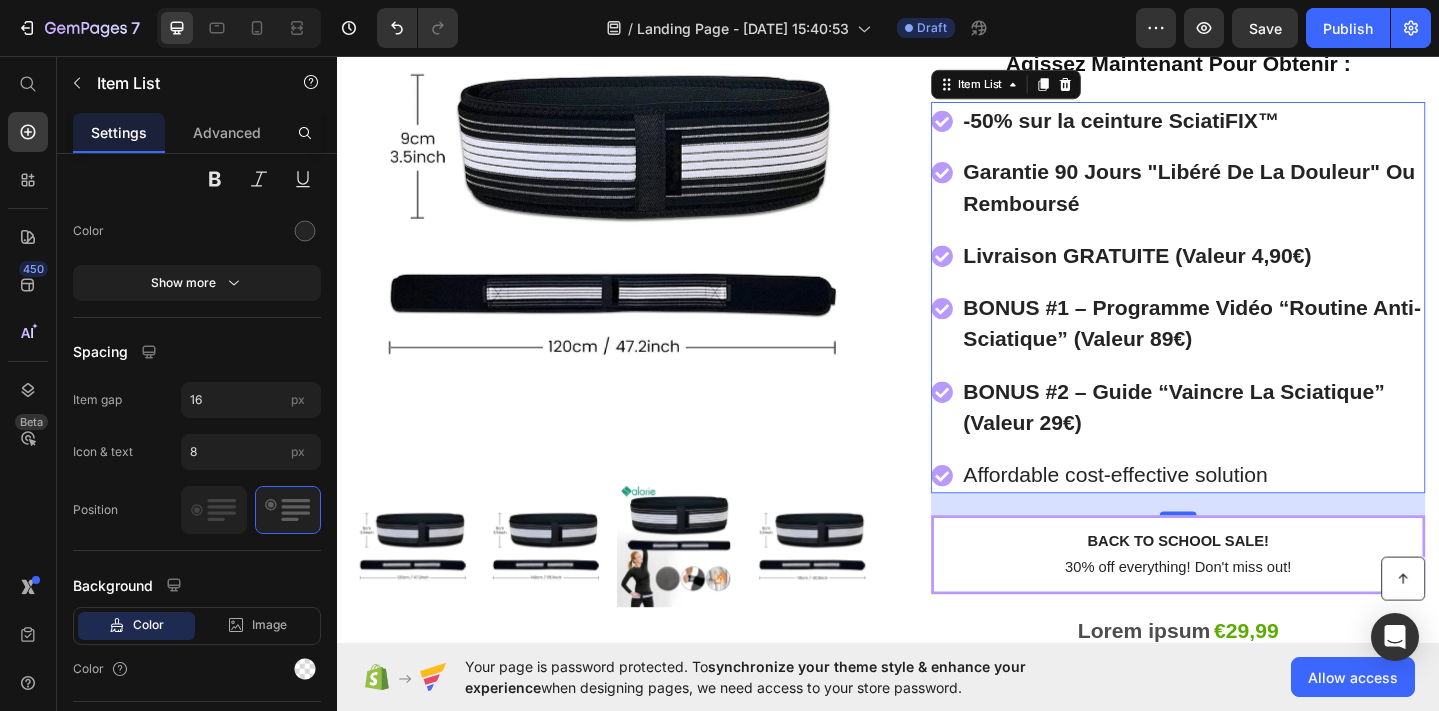 click on "Affordable cost-effective solution" at bounding box center [1269, 512] 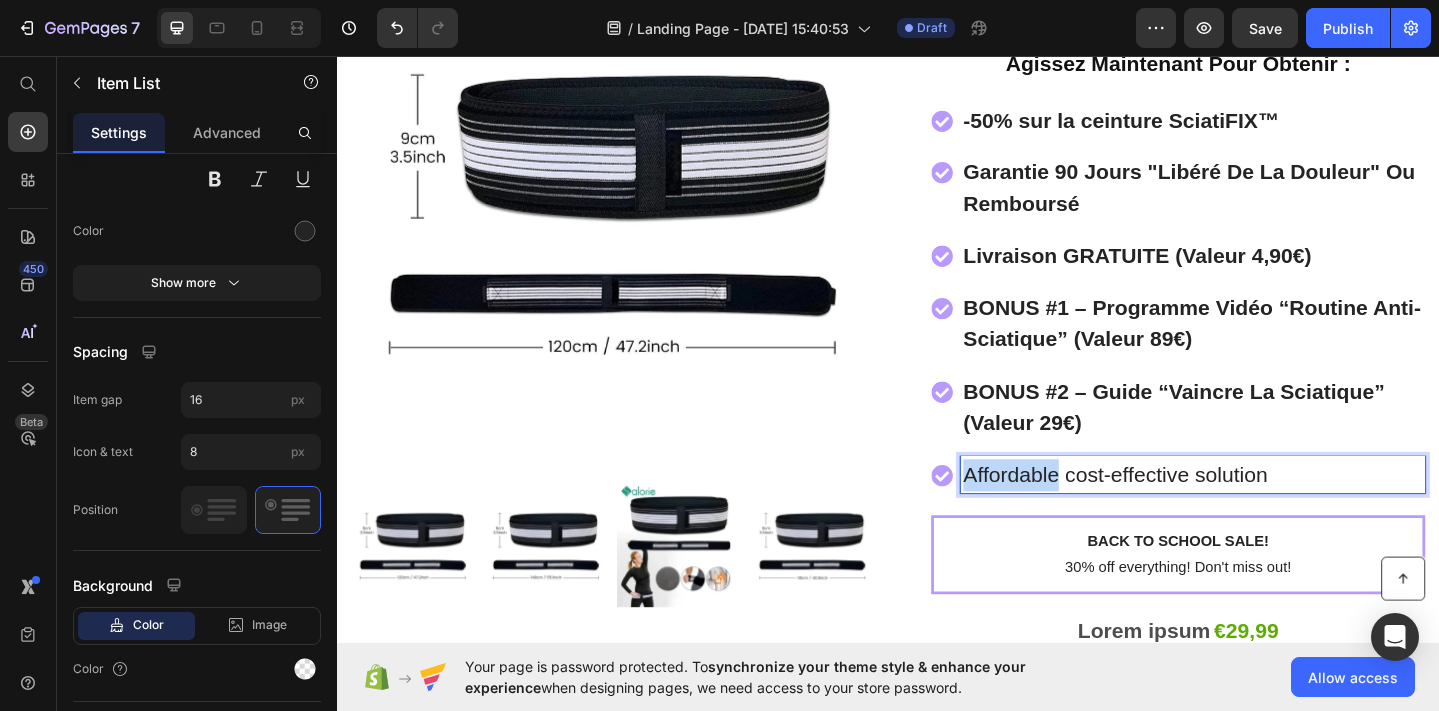 click on "Affordable cost-effective solution" at bounding box center (1269, 512) 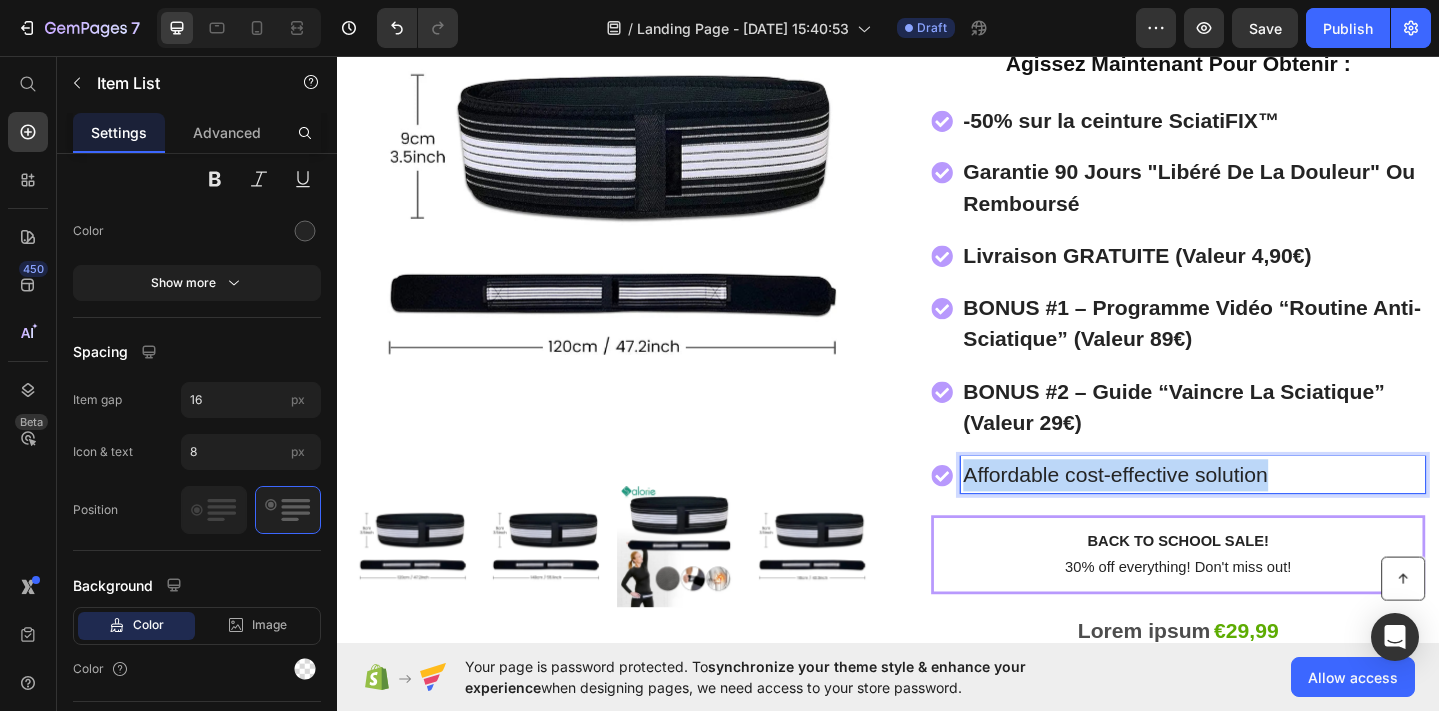 click on "Affordable cost-effective solution" at bounding box center [1269, 512] 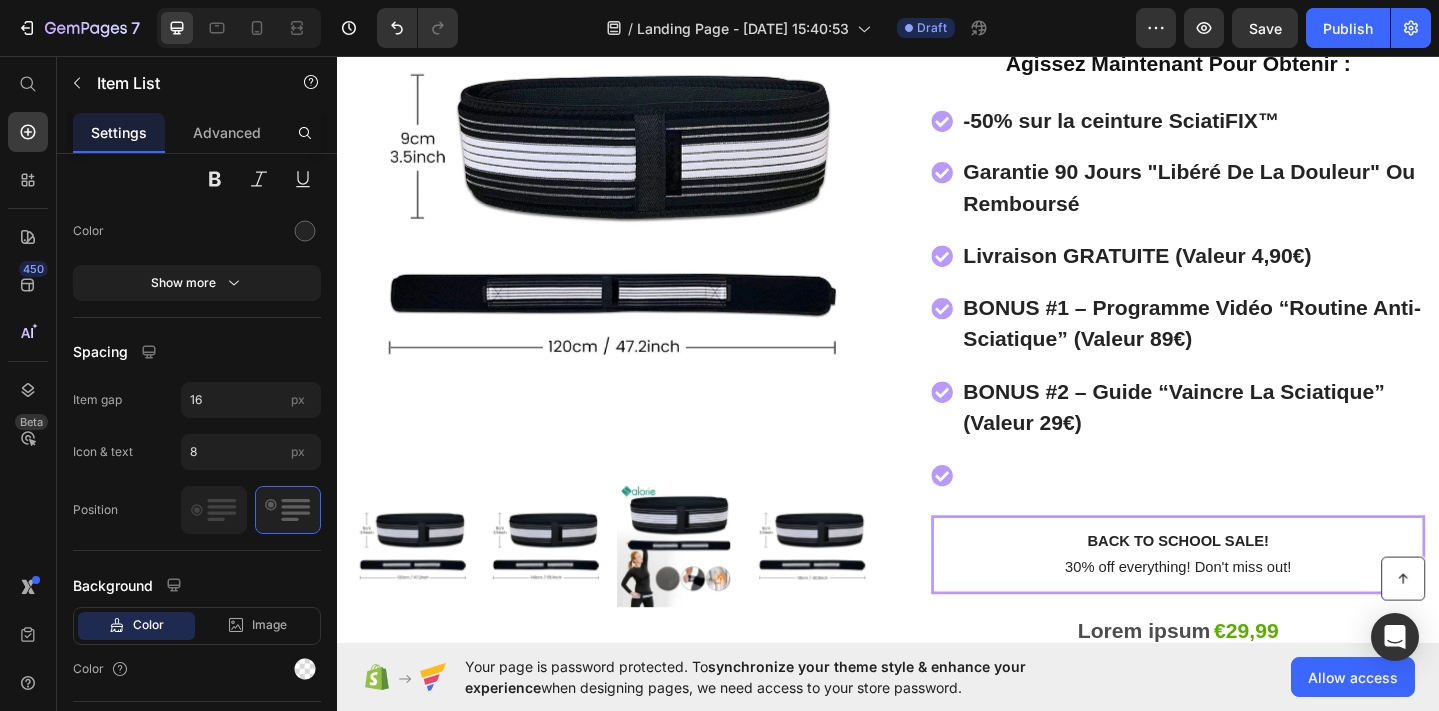 click at bounding box center (1253, 512) 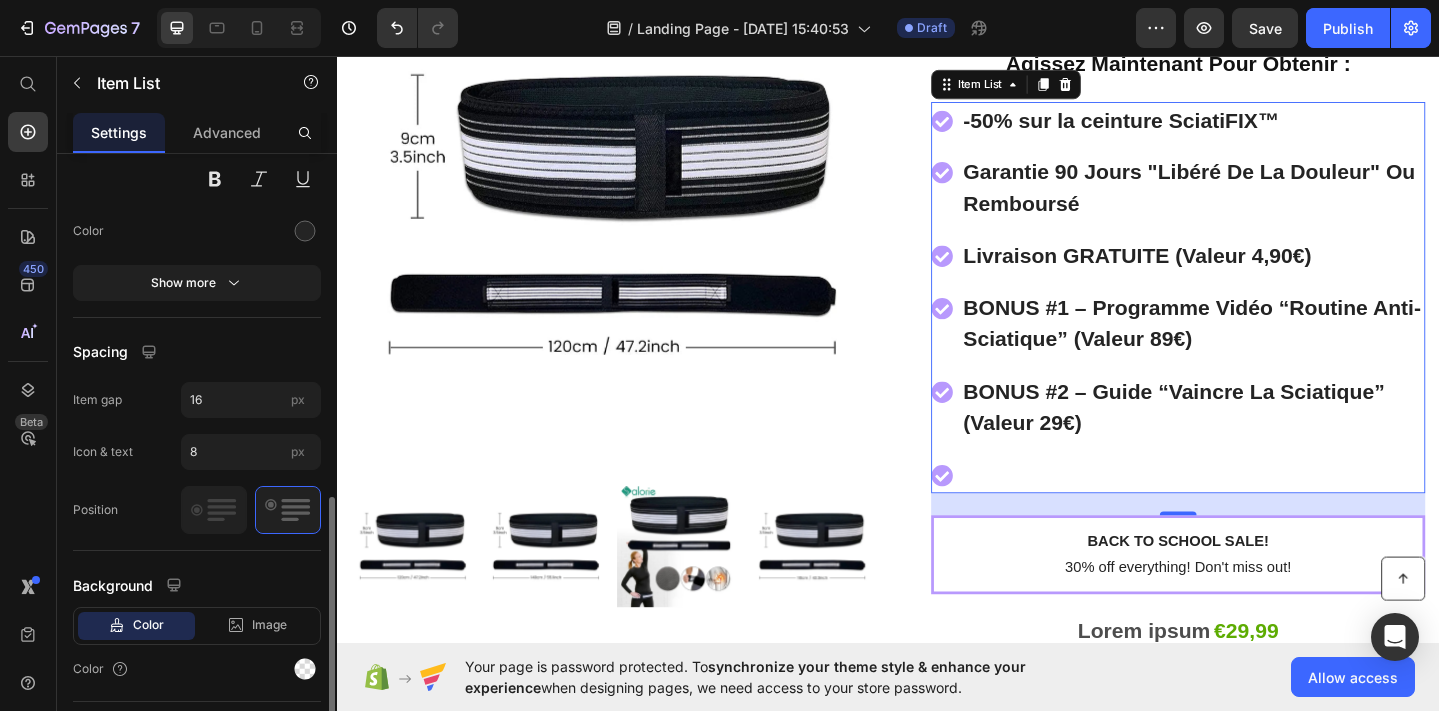 scroll, scrollTop: 1074, scrollLeft: 0, axis: vertical 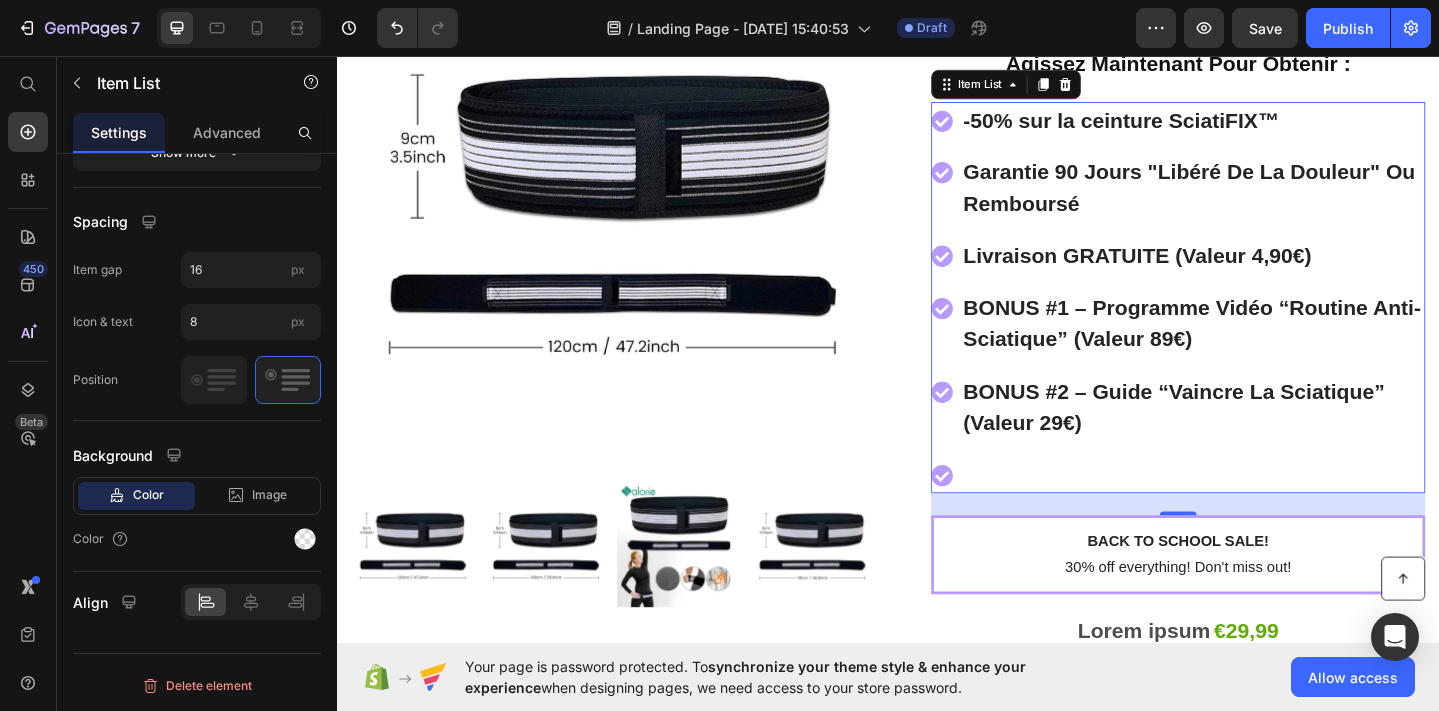 click on "BONUS #1 – Programme Vidéo “Routine Anti-Sciatique” (Valeur 89€)" at bounding box center [1253, 347] 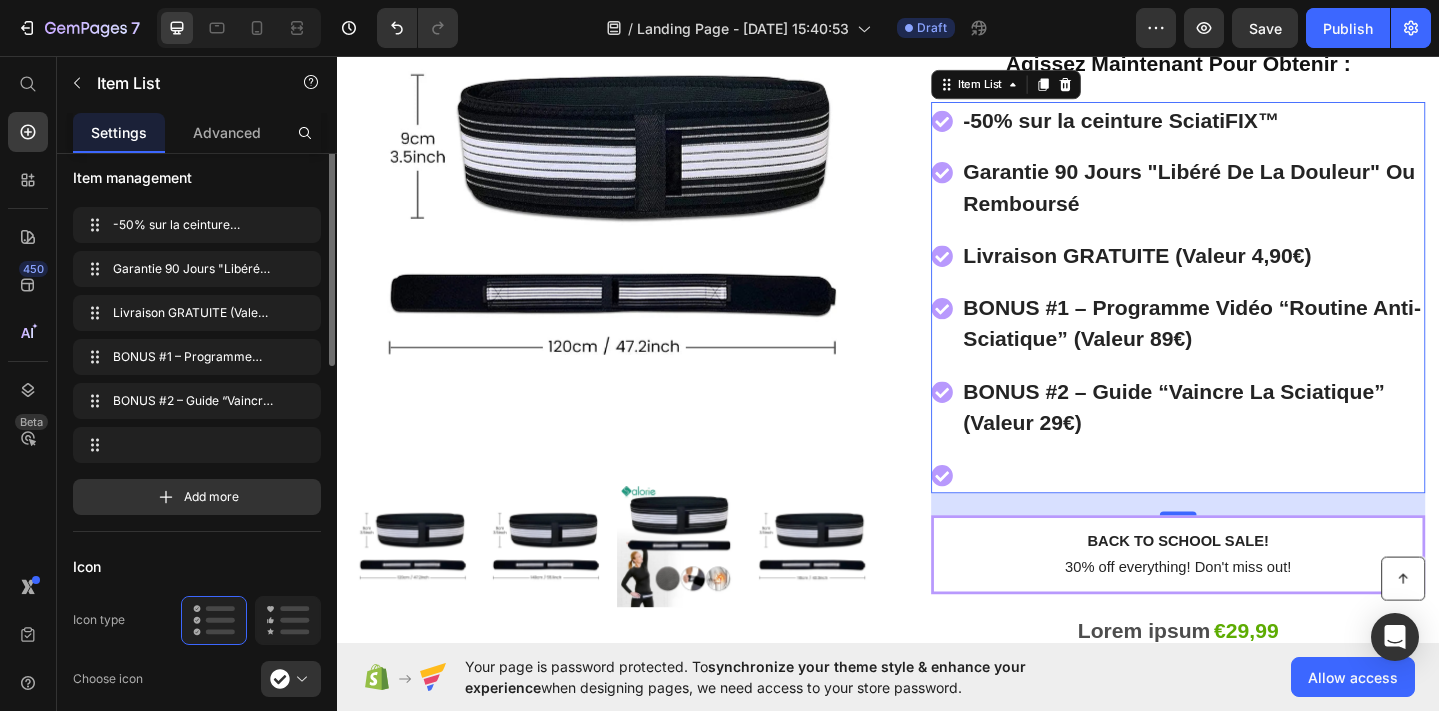 scroll, scrollTop: 0, scrollLeft: 0, axis: both 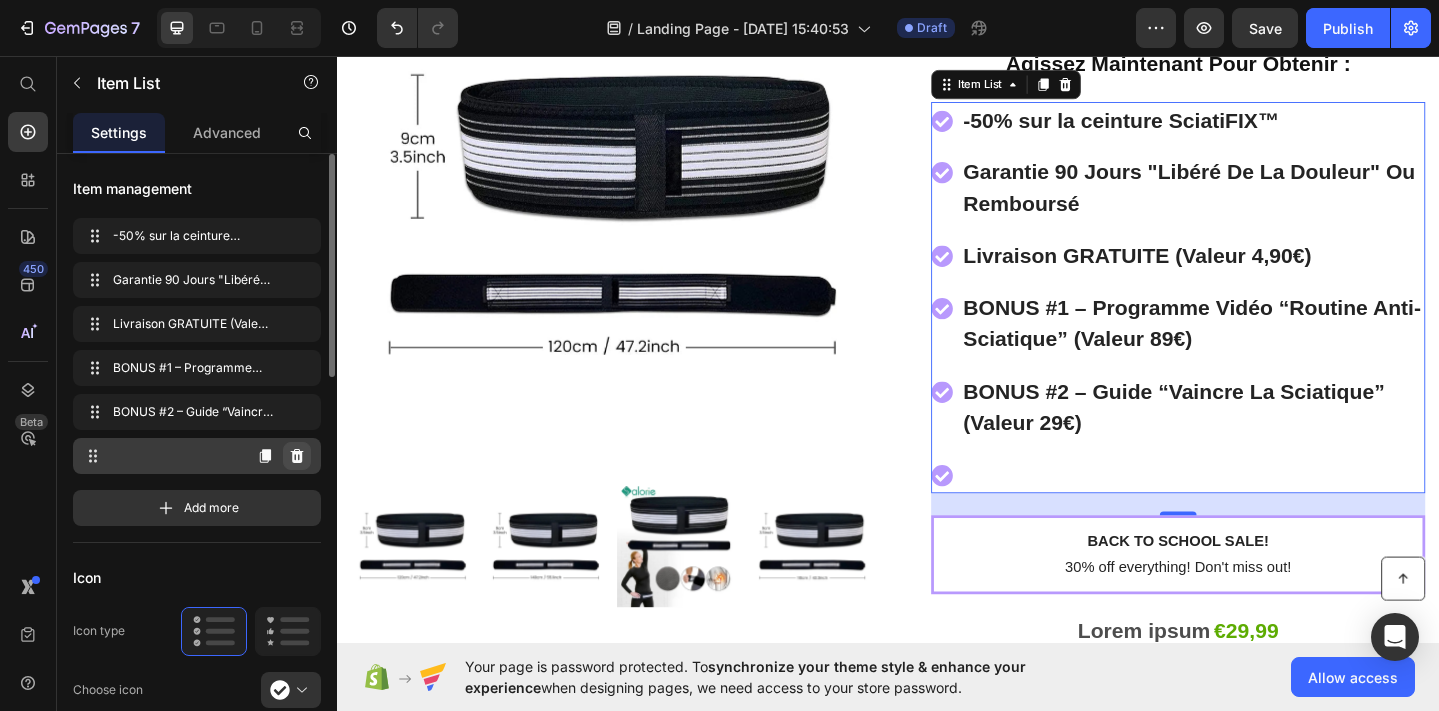 click 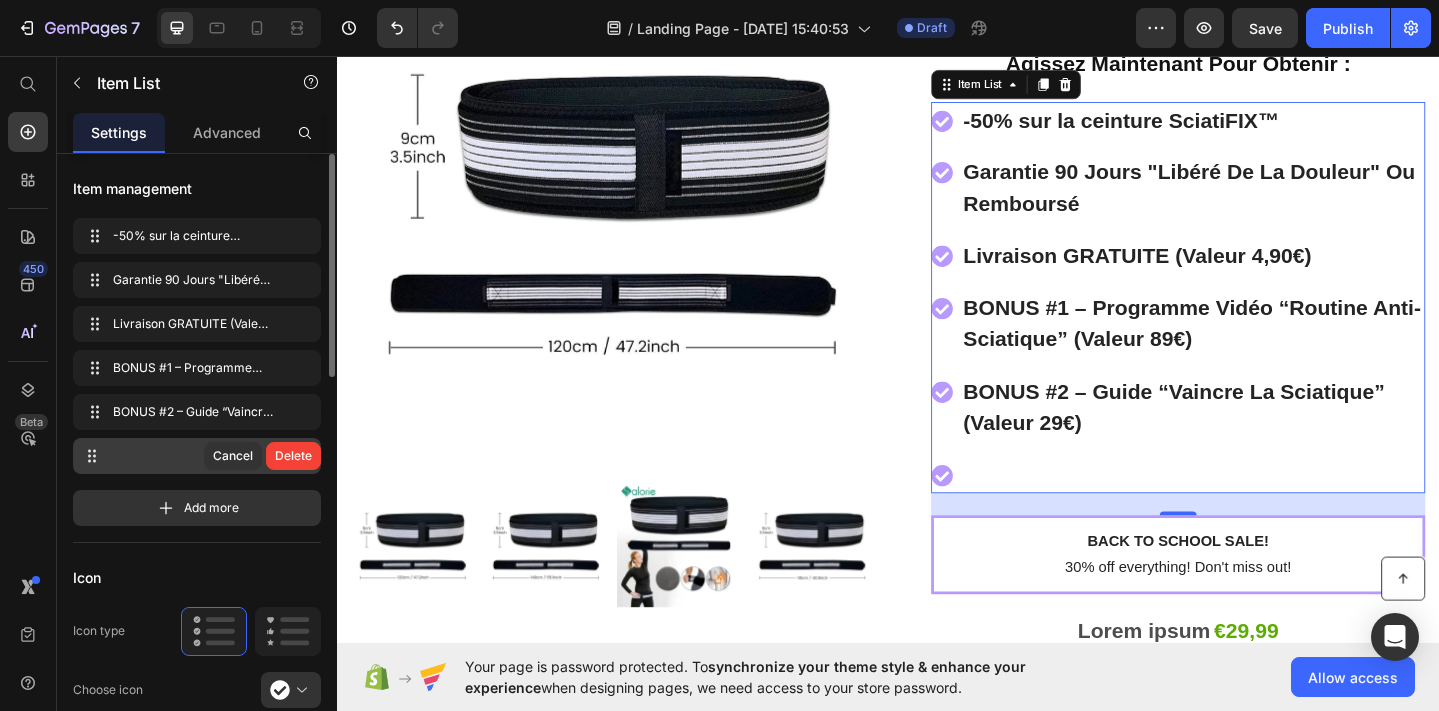 click on "Delete" at bounding box center (293, 456) 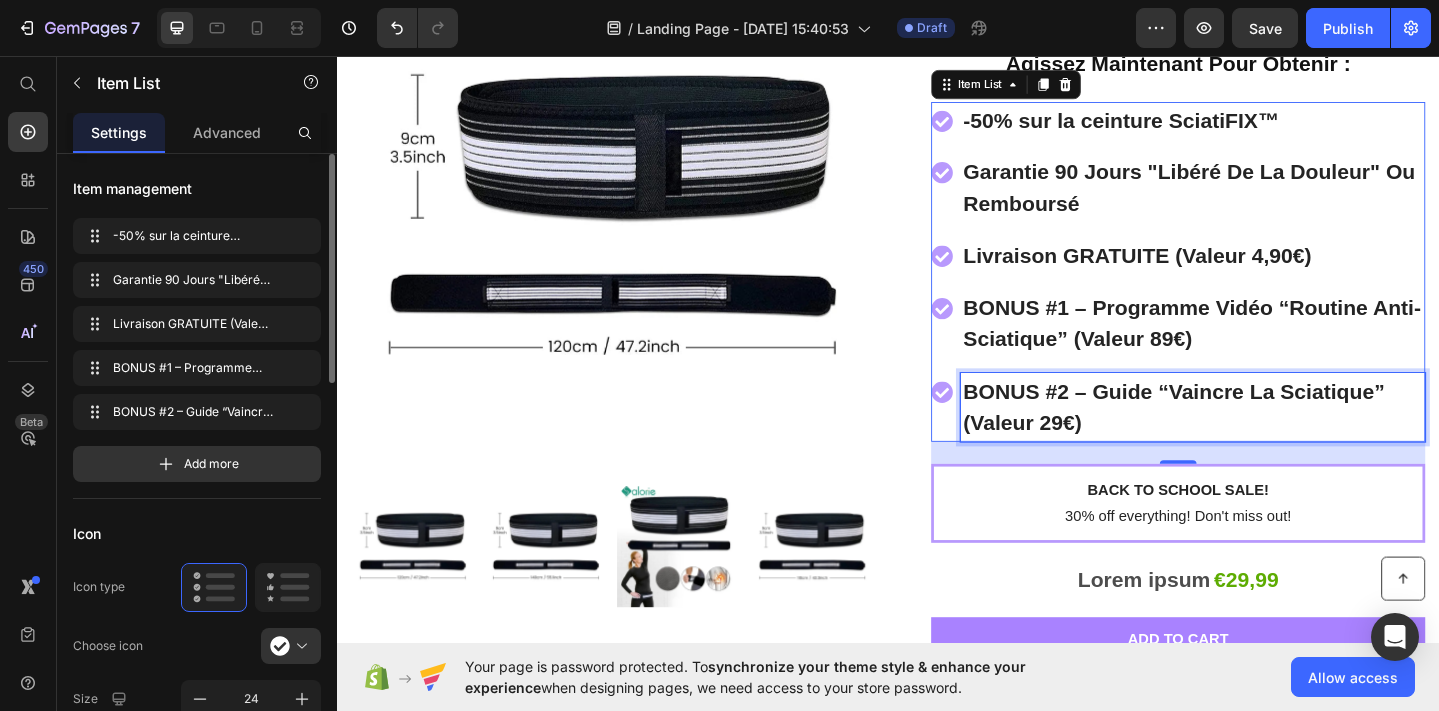 click on "BONUS #2 – Guide “Vaincre La Sciatique” (Valeur 29€)" at bounding box center [1248, 438] 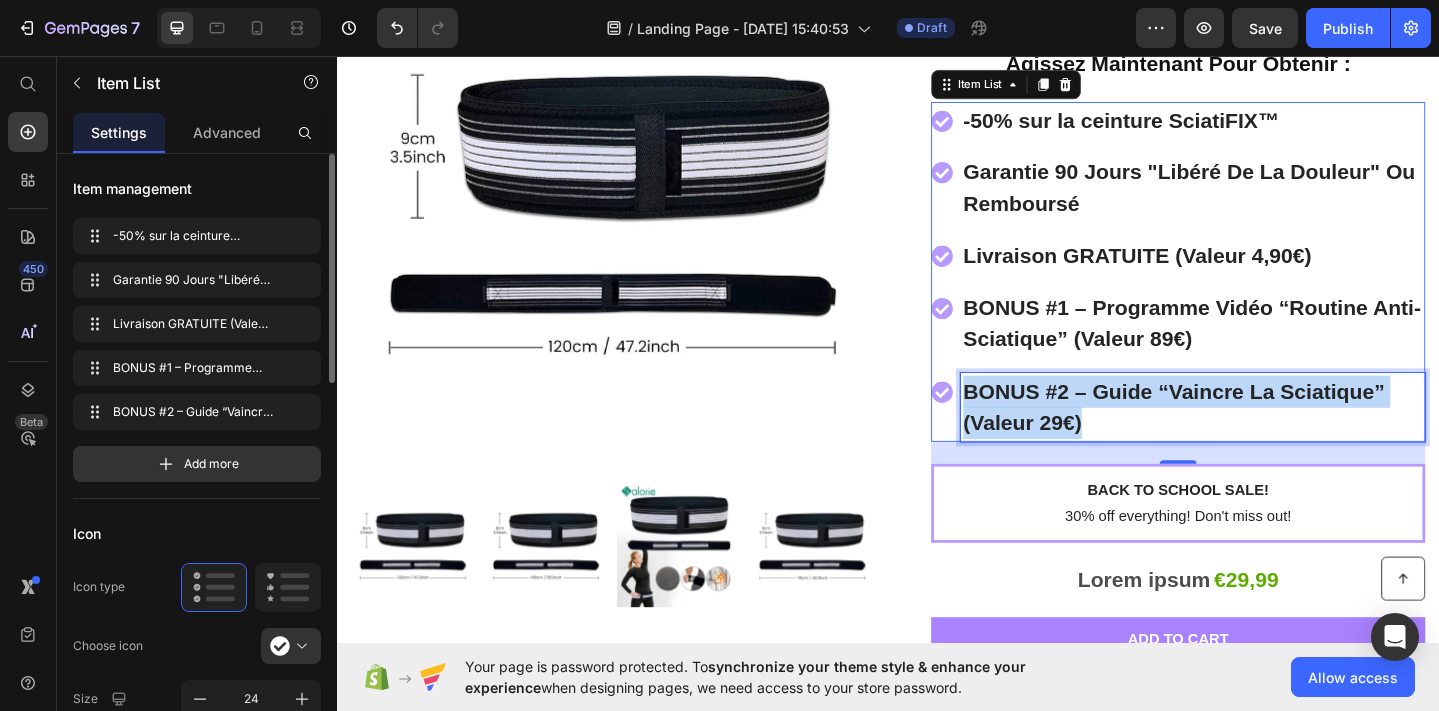 click on "BONUS #2 – Guide “Vaincre La Sciatique” (Valeur 29€)" at bounding box center (1248, 438) 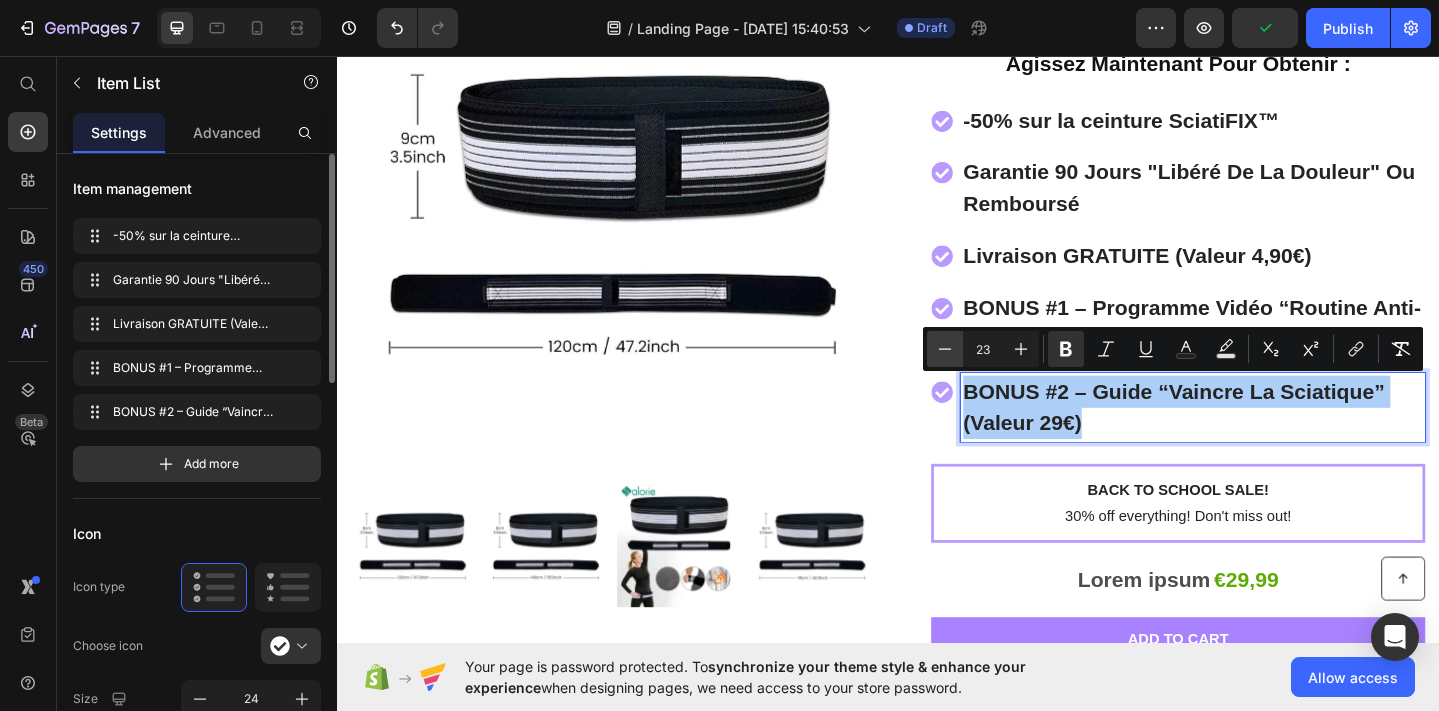 click 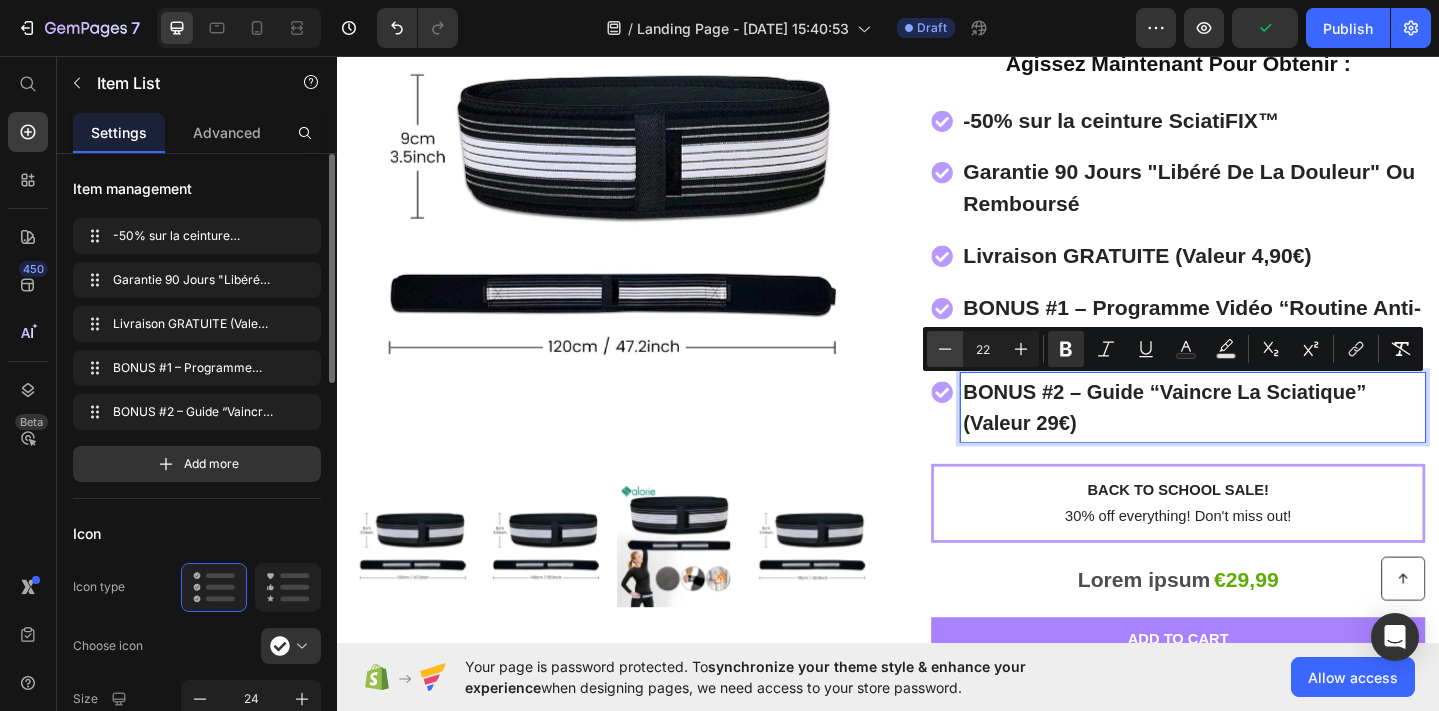 click 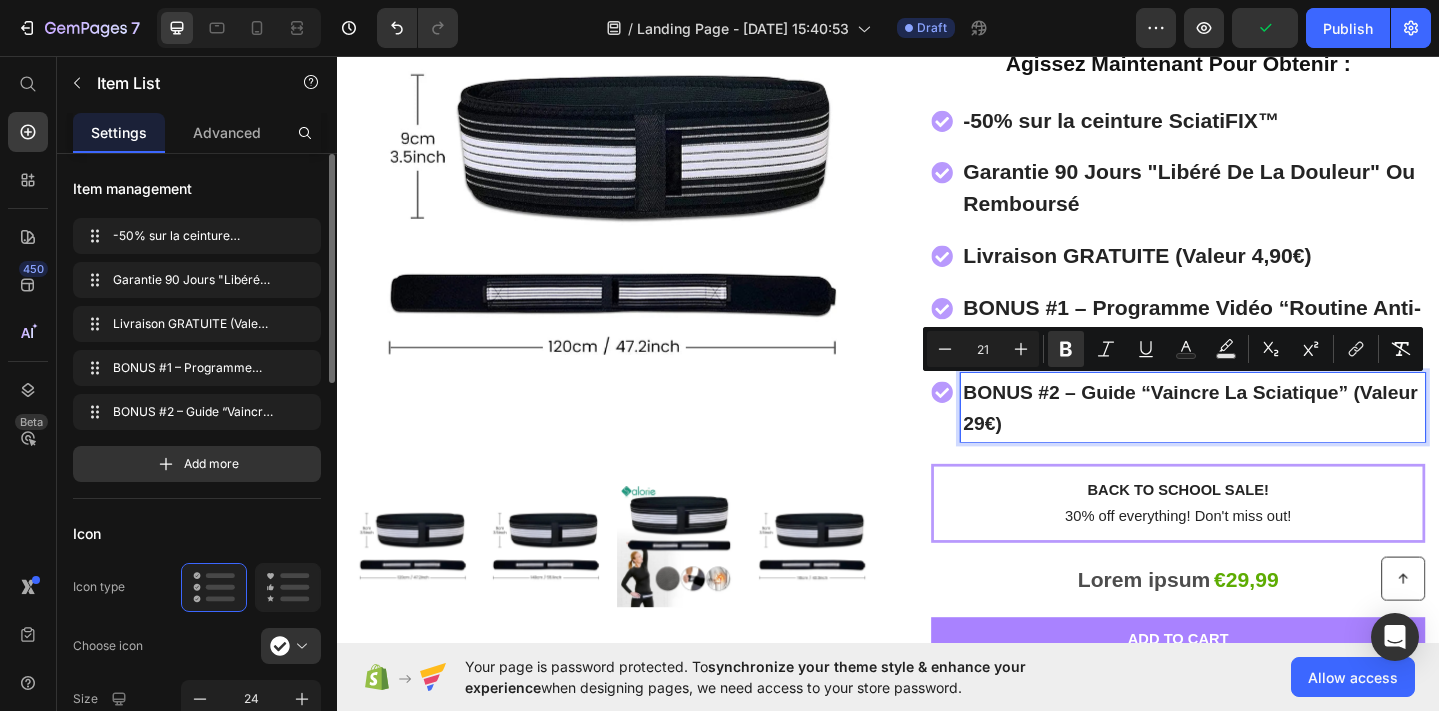 click on "Livraison GRATUITE (Valeur 4,90€)" at bounding box center (1208, 273) 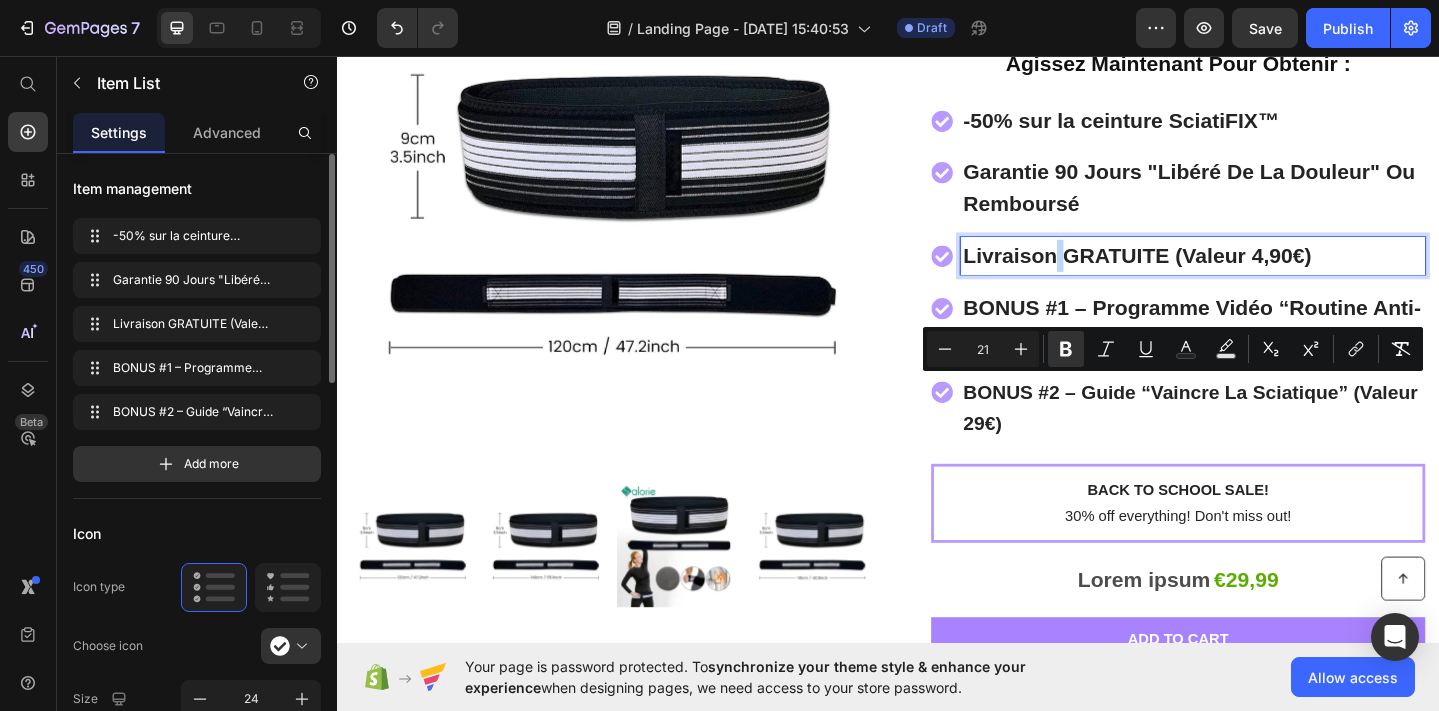 click on "Livraison GRATUITE (Valeur 4,90€)" at bounding box center [1208, 273] 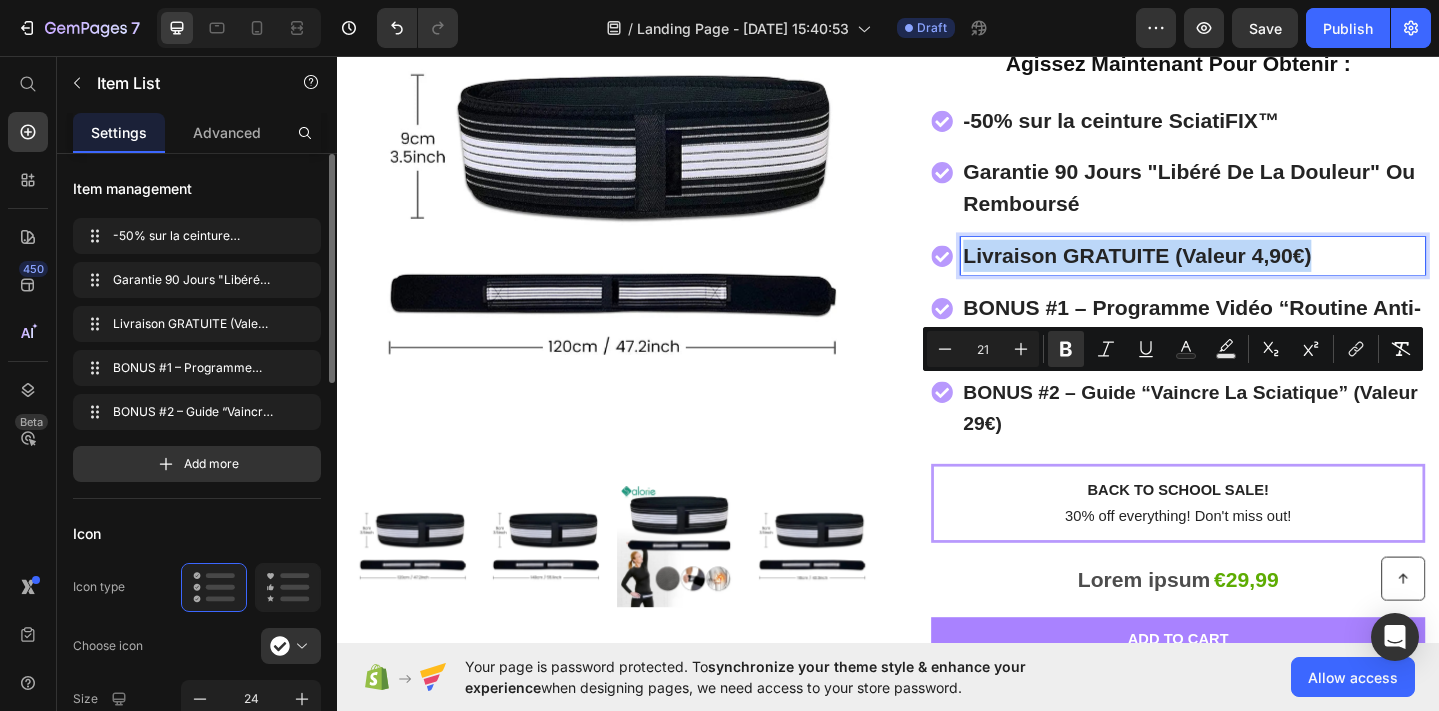 click on "Livraison GRATUITE (Valeur 4,90€)" at bounding box center [1208, 273] 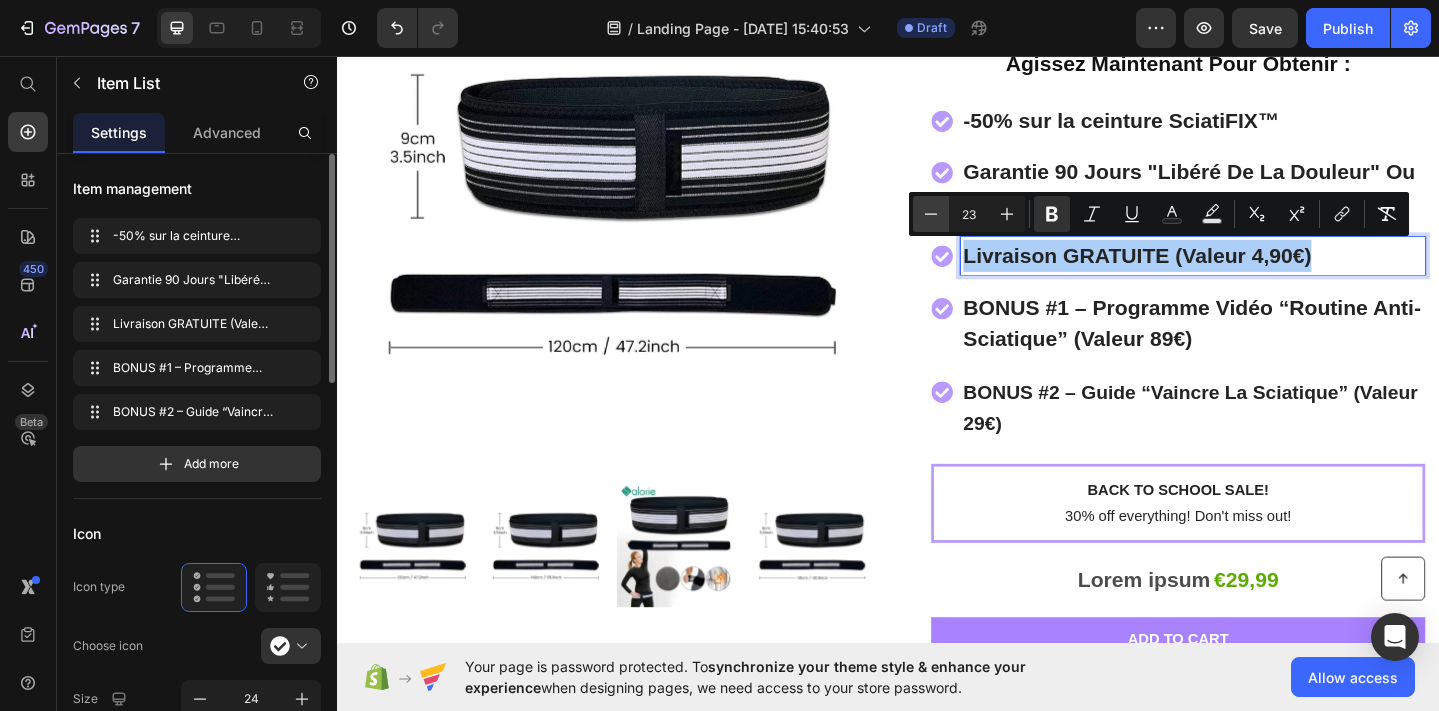 click on "Minus" at bounding box center (931, 214) 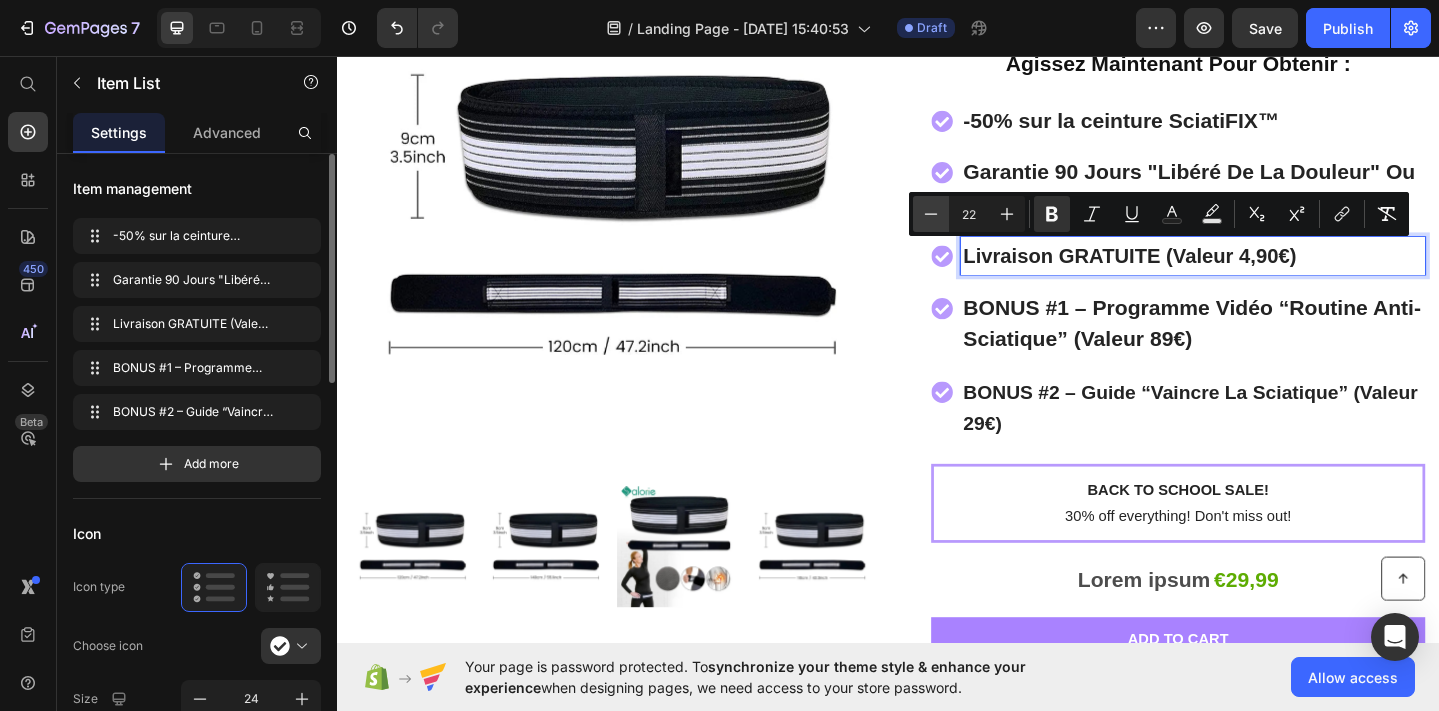 click on "Minus" at bounding box center (931, 214) 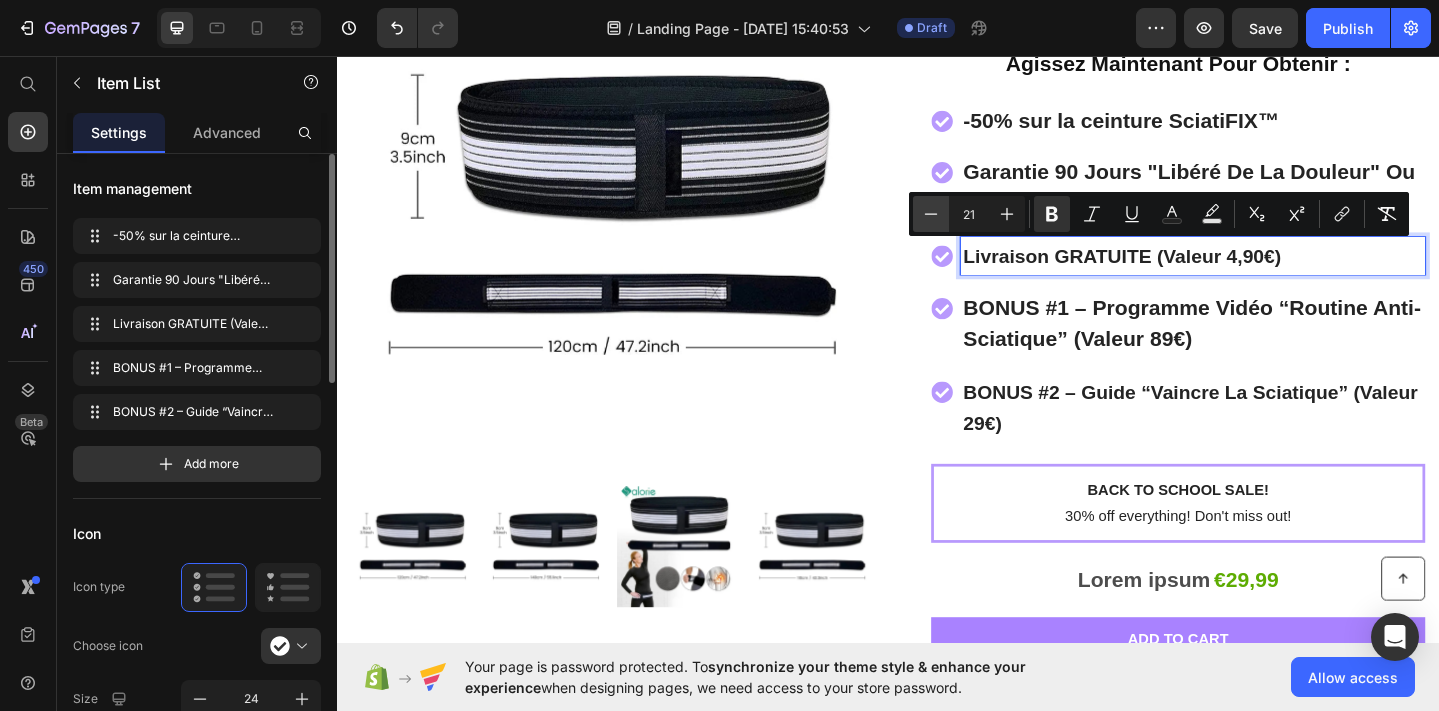 click on "Minus" at bounding box center [931, 214] 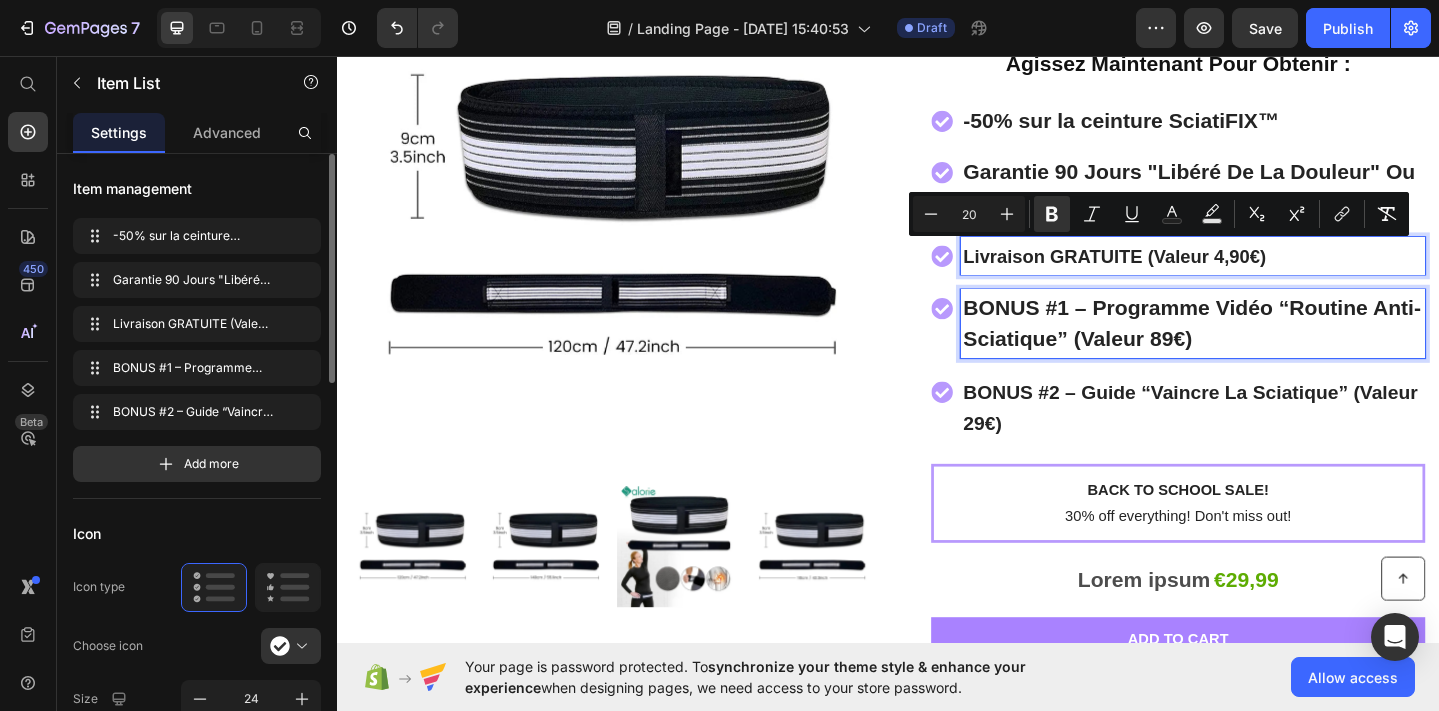 drag, startPoint x: 1064, startPoint y: 328, endPoint x: 1262, endPoint y: 281, distance: 203.50185 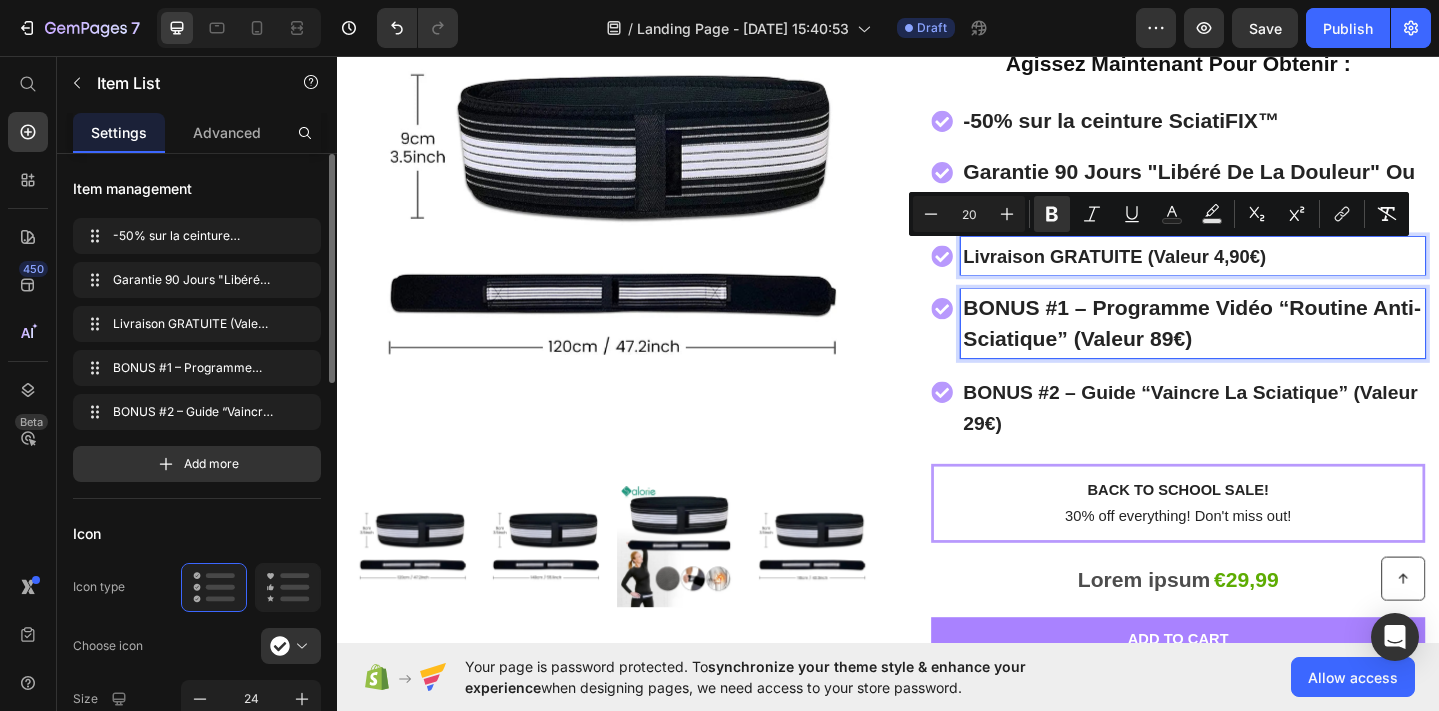 click on "BONUS #1 – Programme Vidéo “Routine Anti-Sciatique” (Valeur 89€)" at bounding box center [1268, 347] 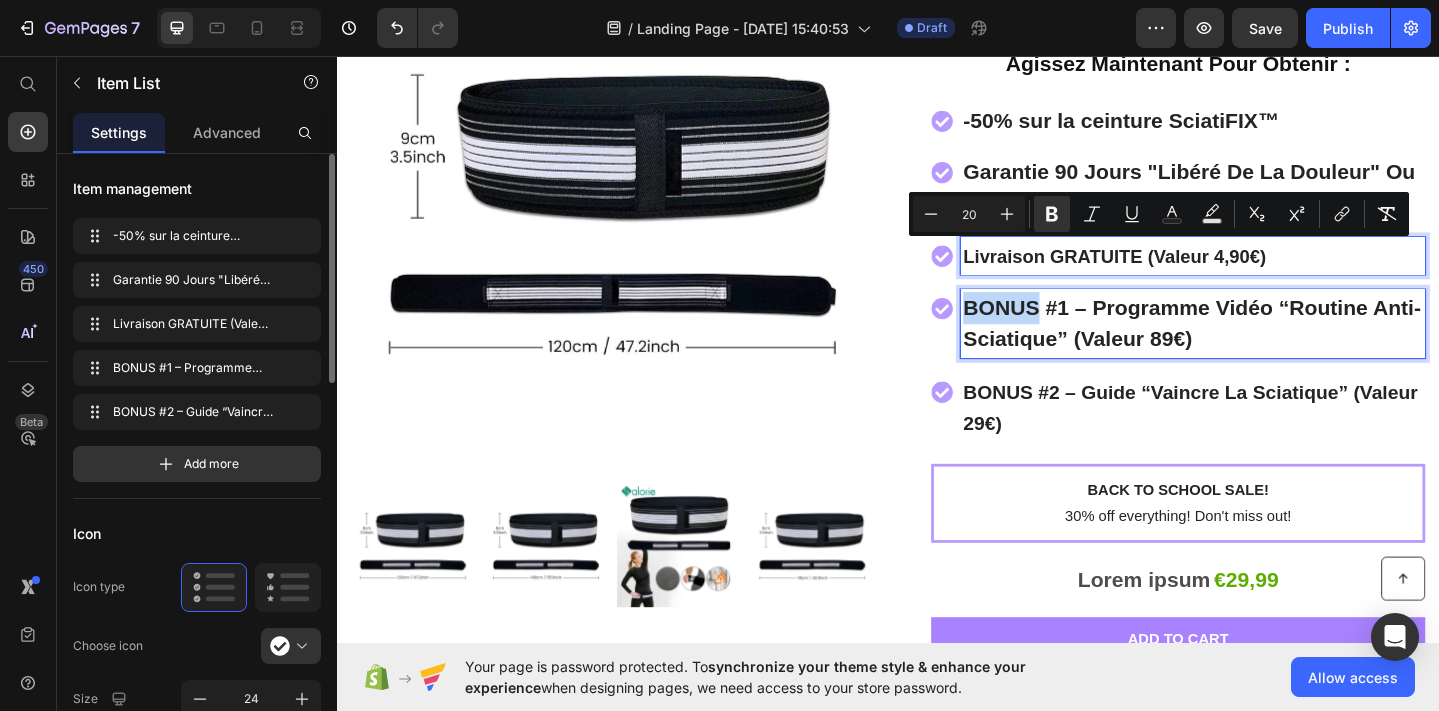 click on "BONUS #1 – Programme Vidéo “Routine Anti-Sciatique” (Valeur 89€)" at bounding box center (1268, 347) 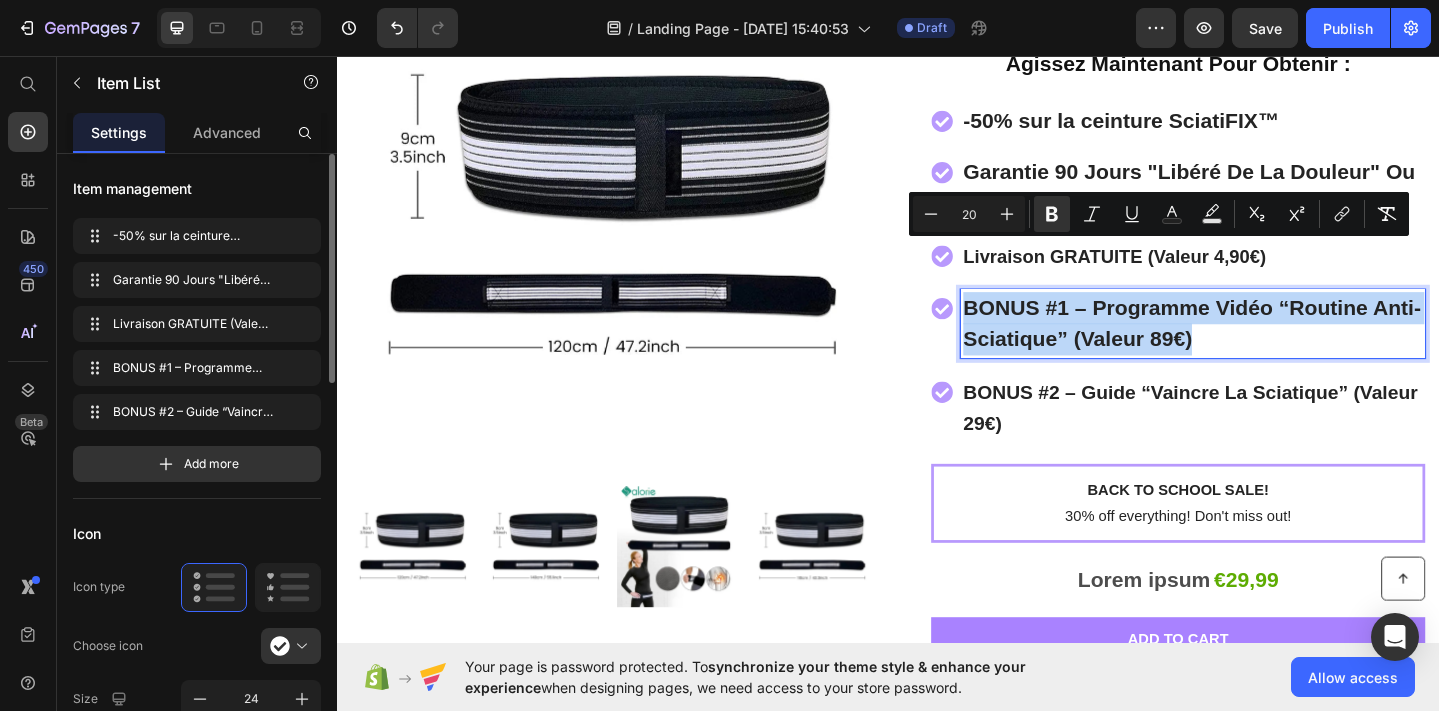 click on "BONUS #1 – Programme Vidéo “Routine Anti-Sciatique” (Valeur 89€)" at bounding box center [1268, 347] 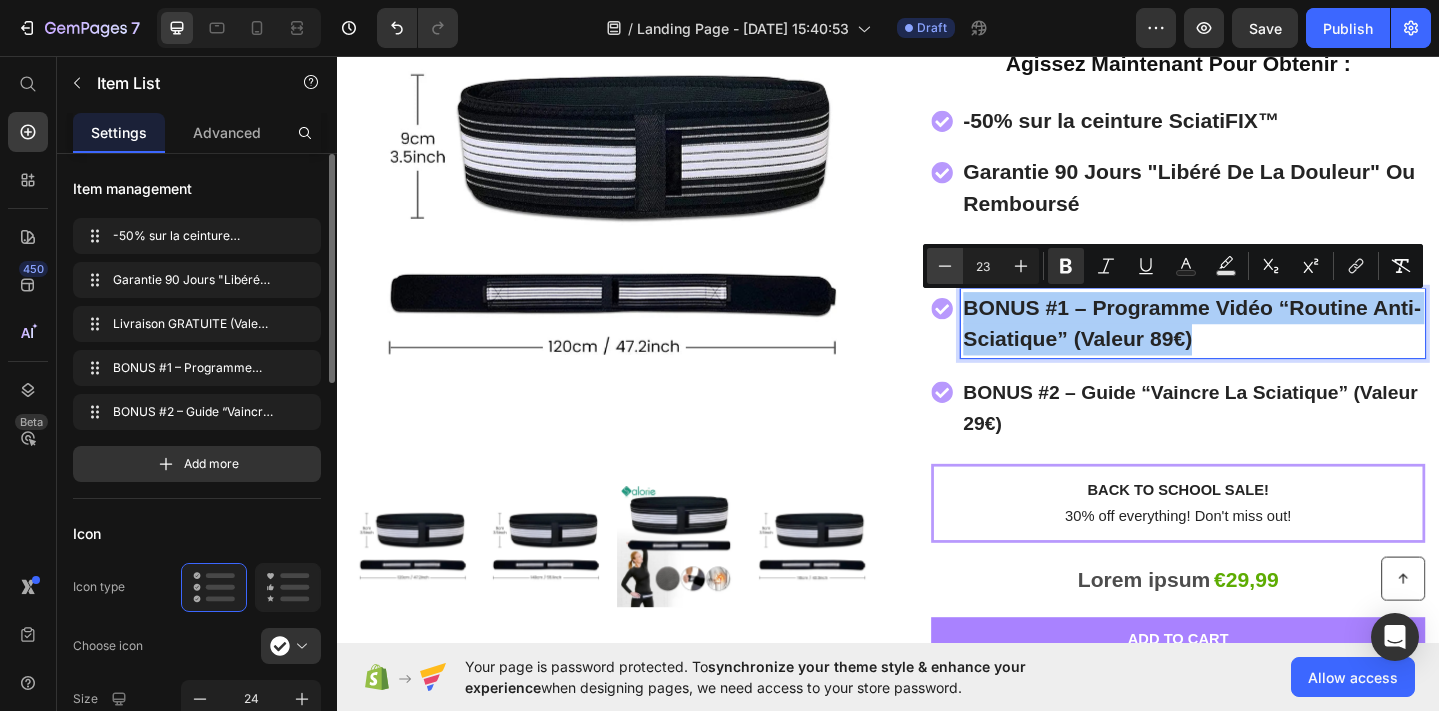 click 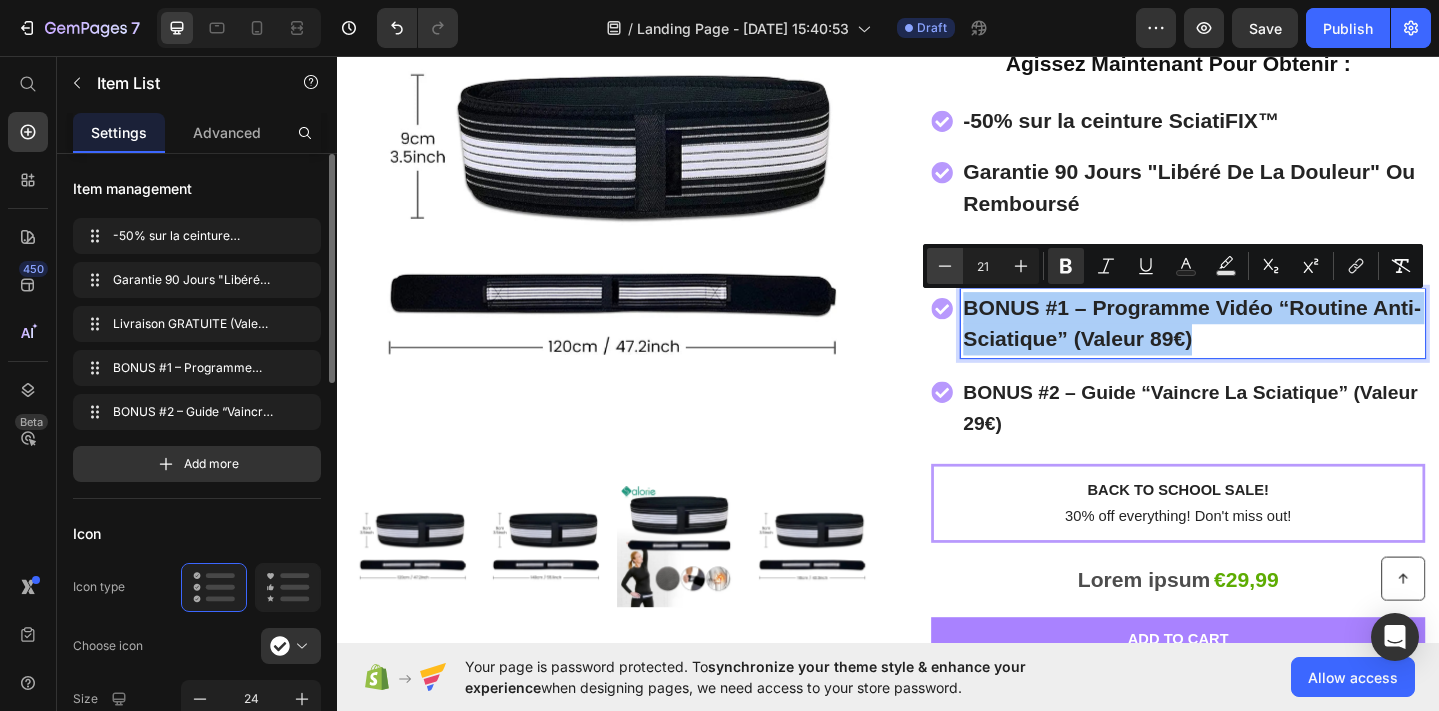 click 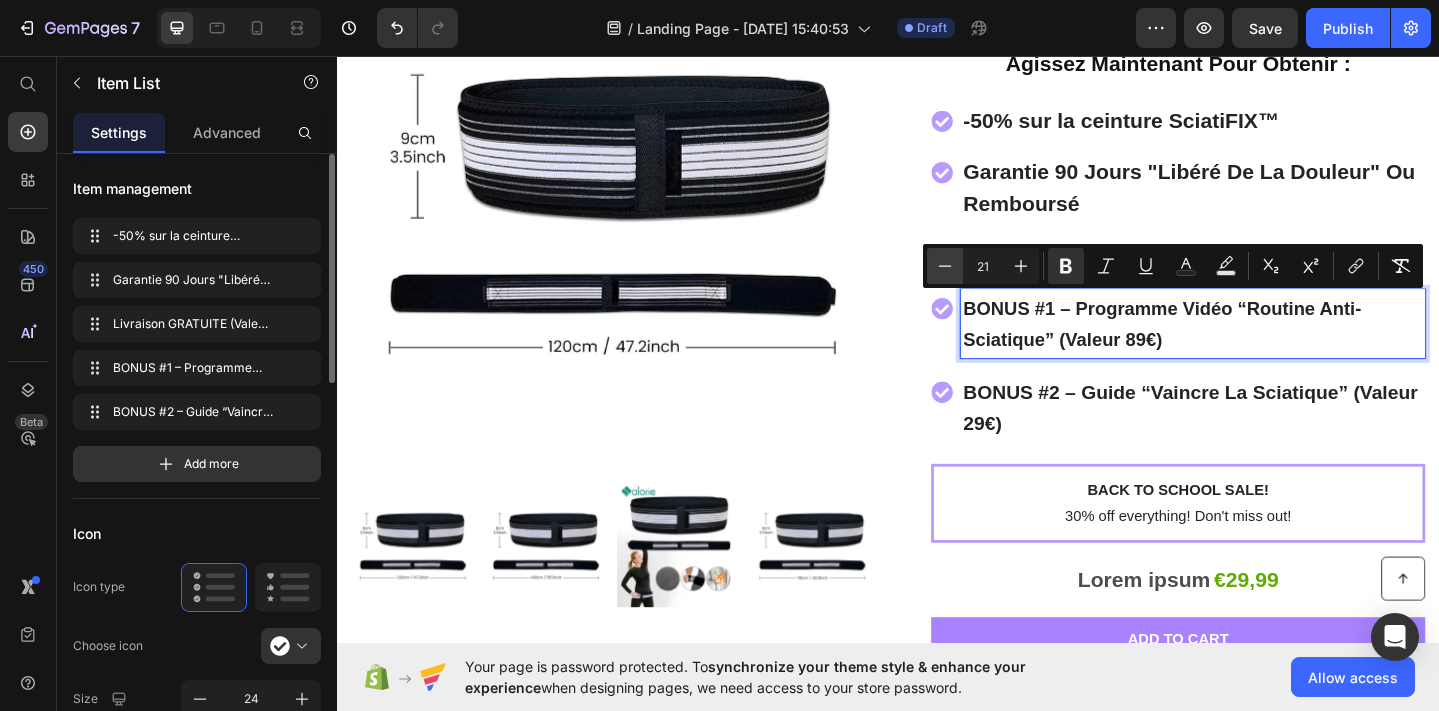 type on "20" 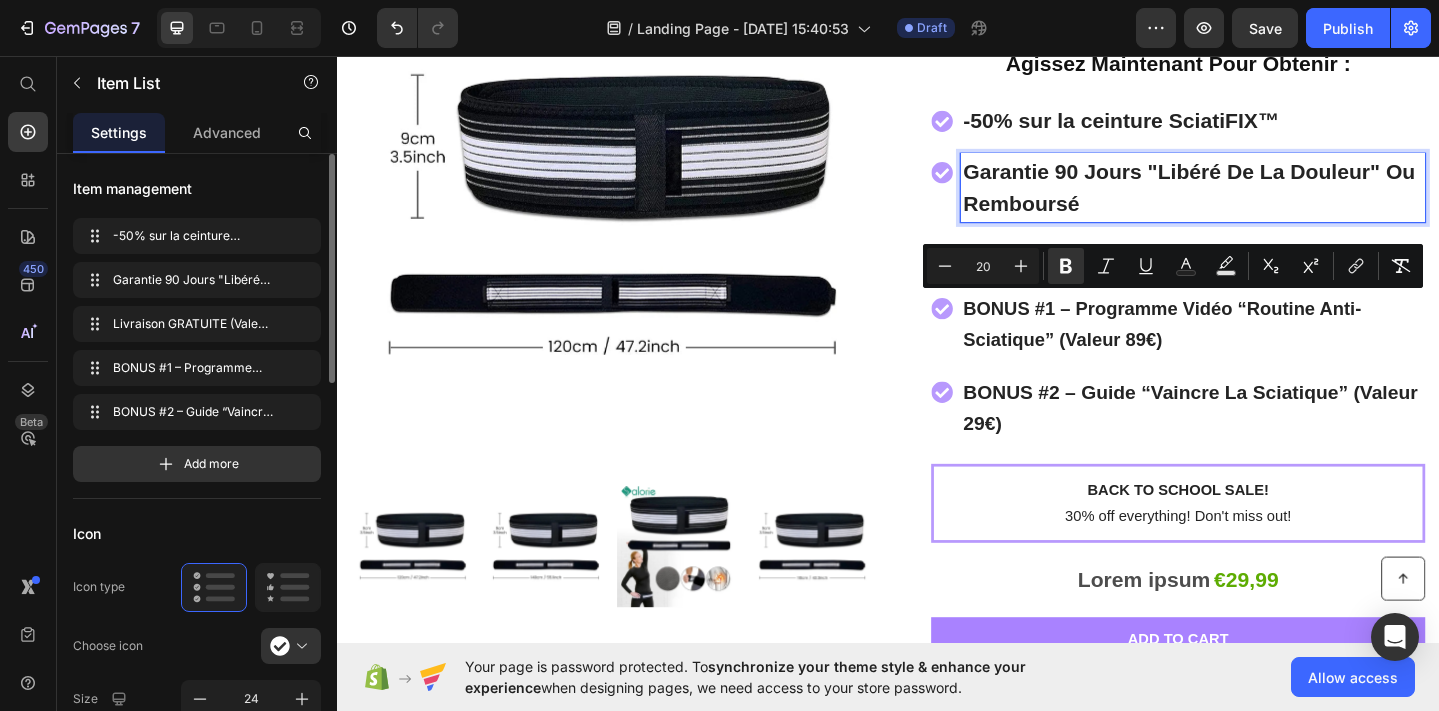 click on "Garantie 90 Jours "Libéré De La Douleur" Ou Remboursé" at bounding box center (1265, 199) 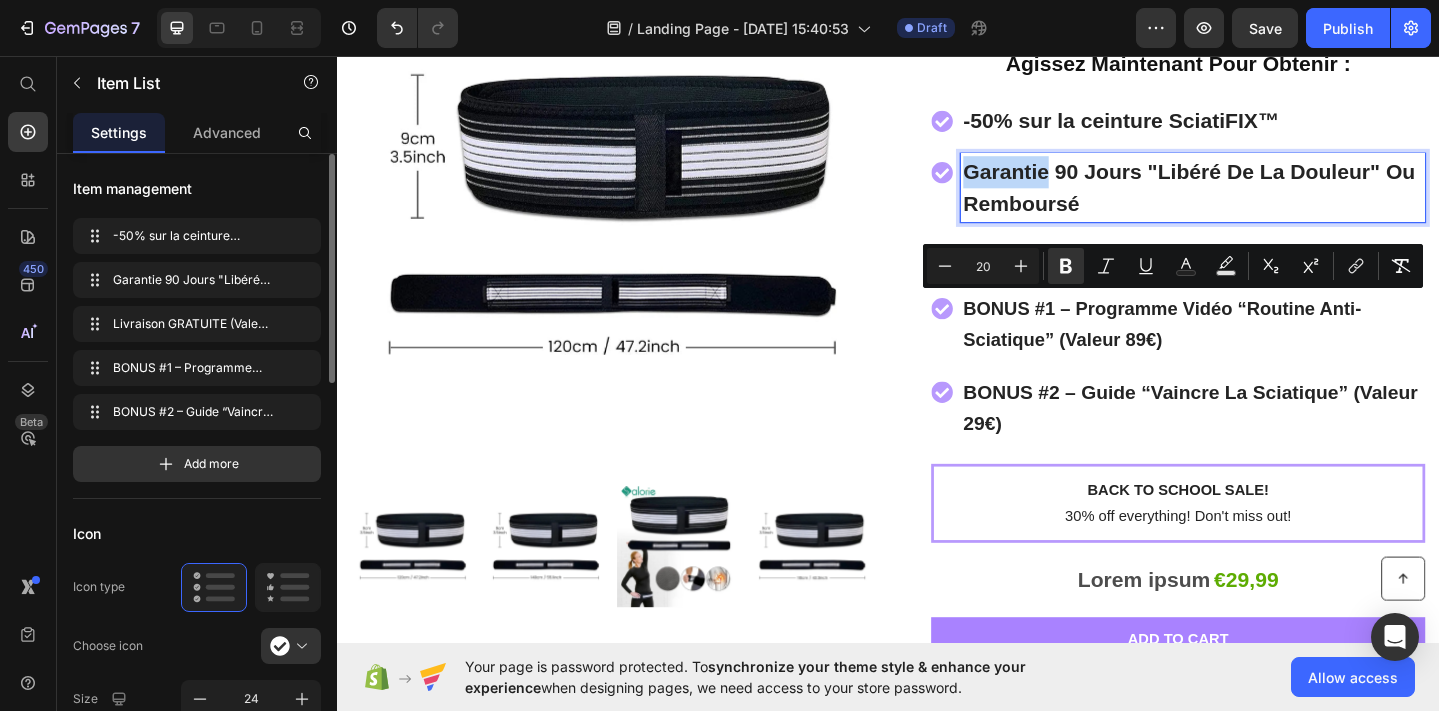 click on "Garantie 90 Jours "Libéré De La Douleur" Ou Remboursé" at bounding box center (1265, 199) 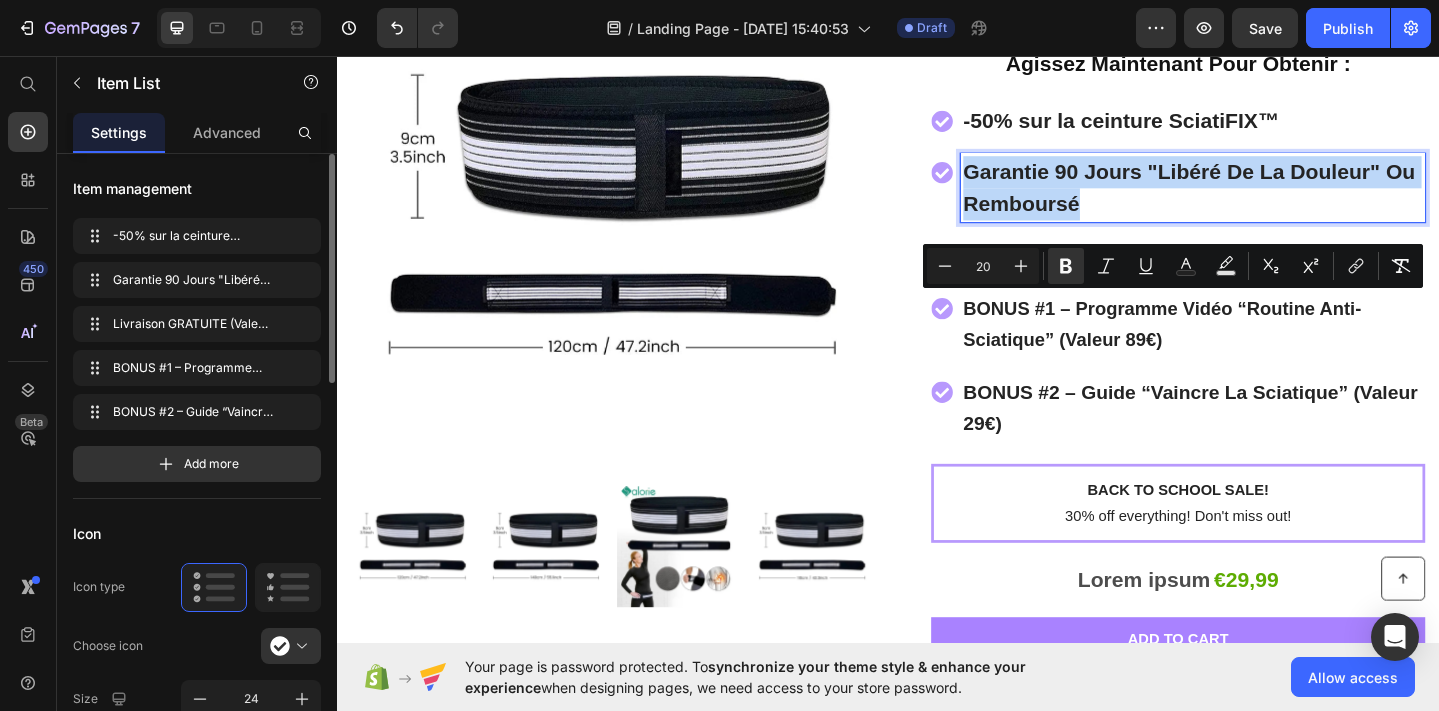 click on "Garantie 90 Jours "Libéré De La Douleur" Ou Remboursé" at bounding box center (1265, 199) 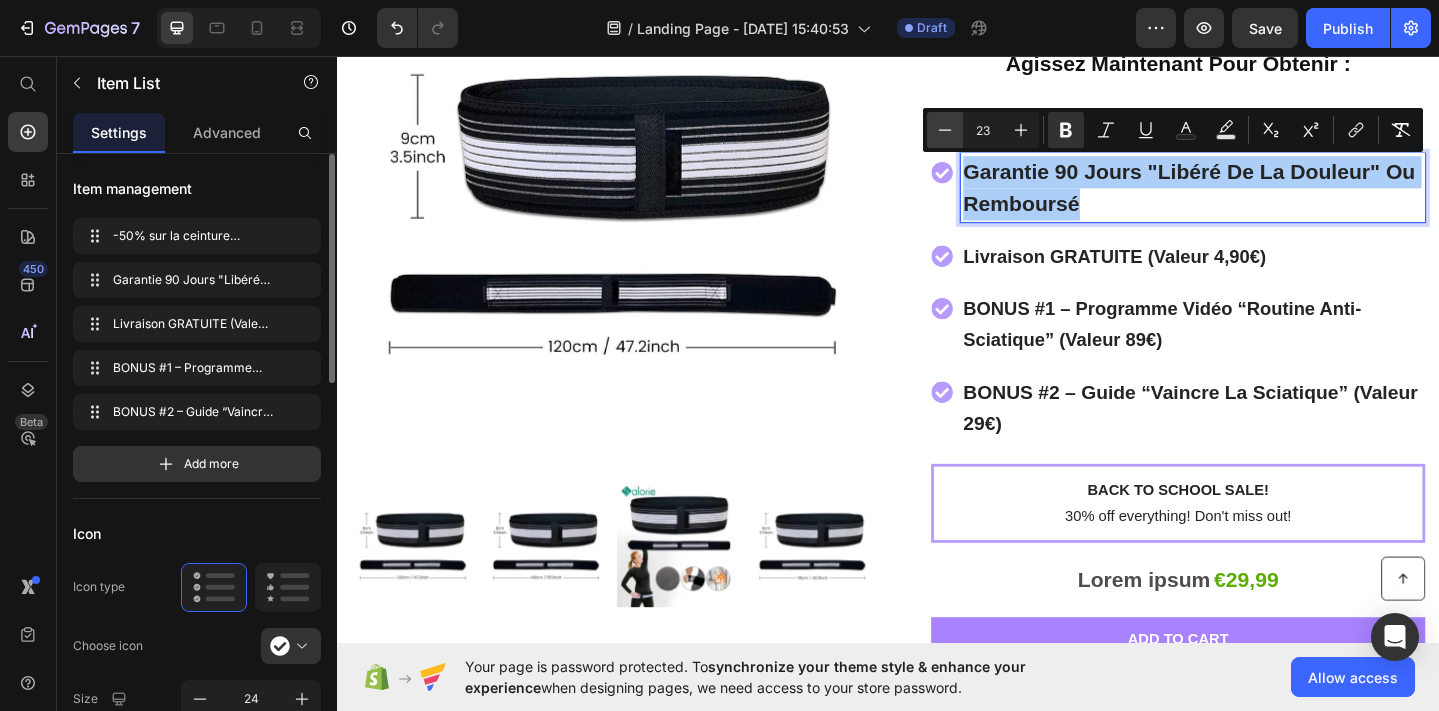 click 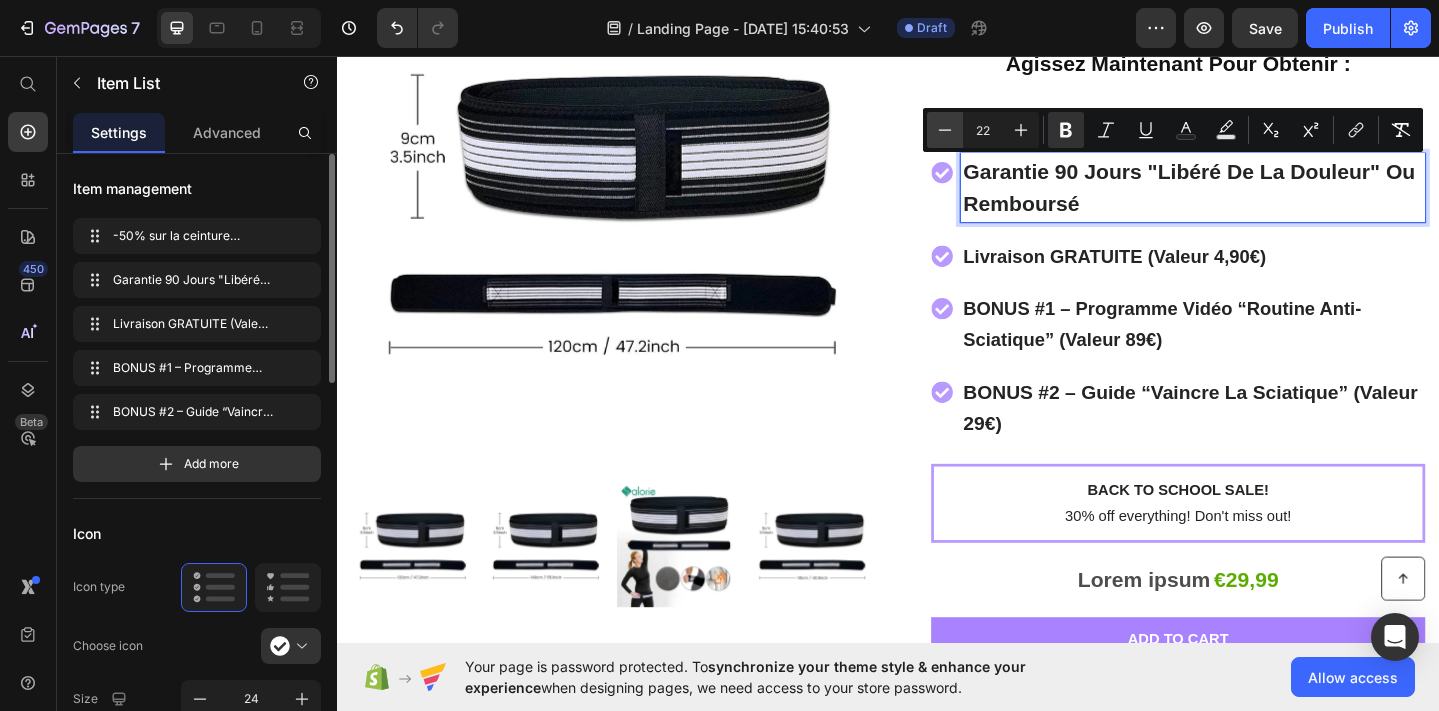 click 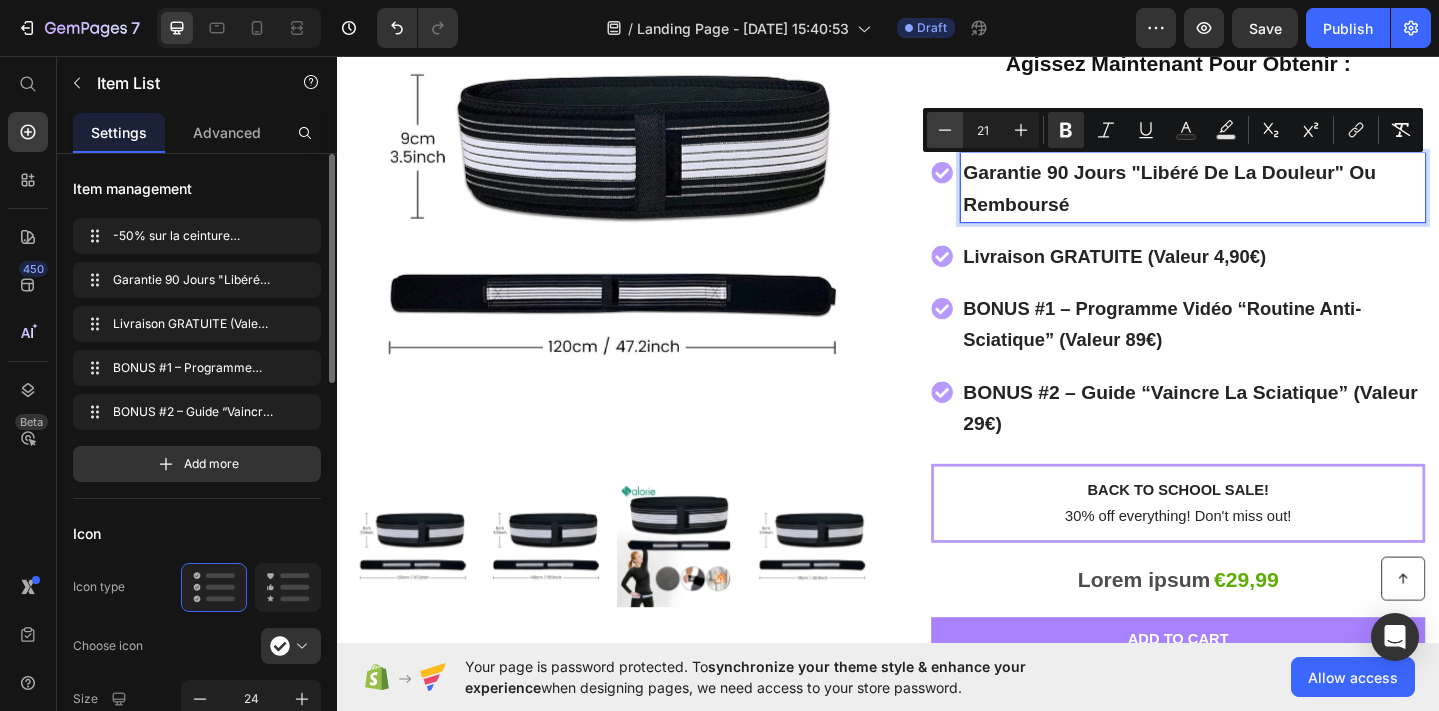 click 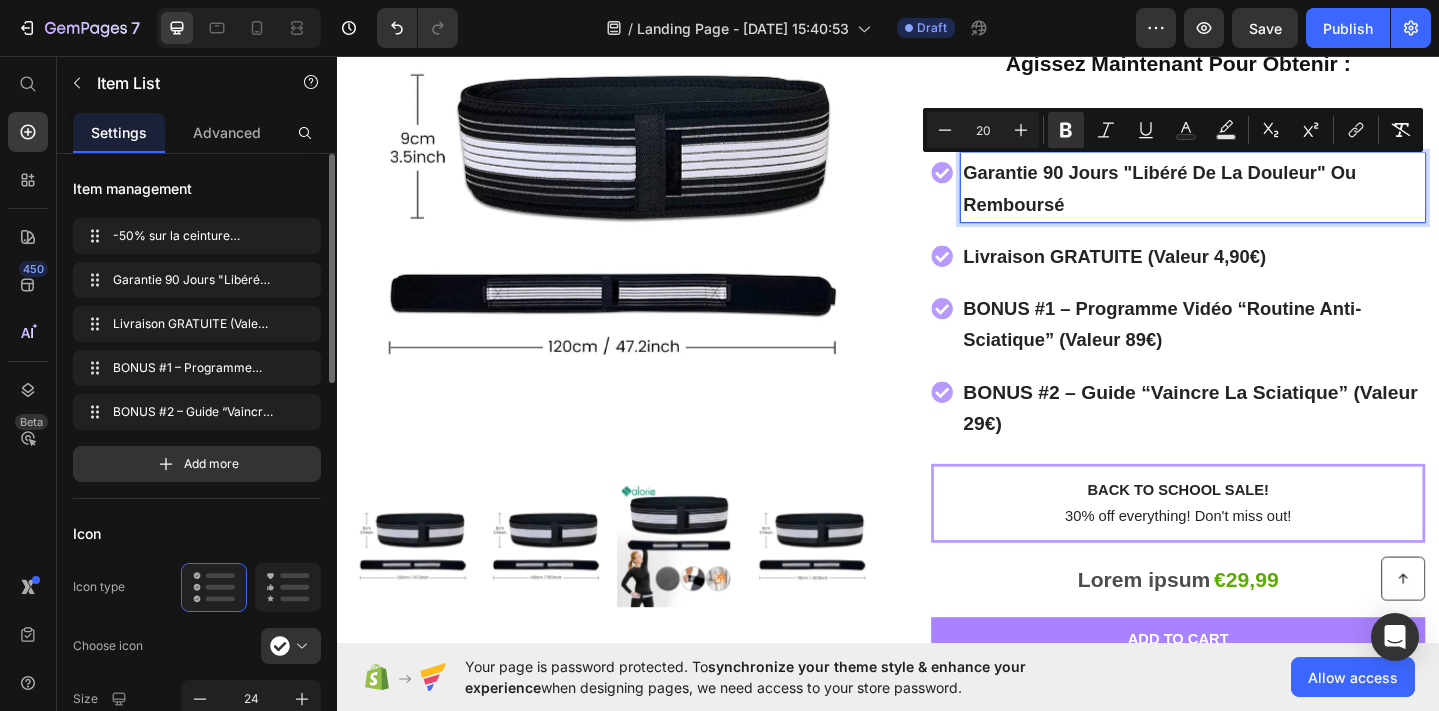 scroll, scrollTop: 10592, scrollLeft: 0, axis: vertical 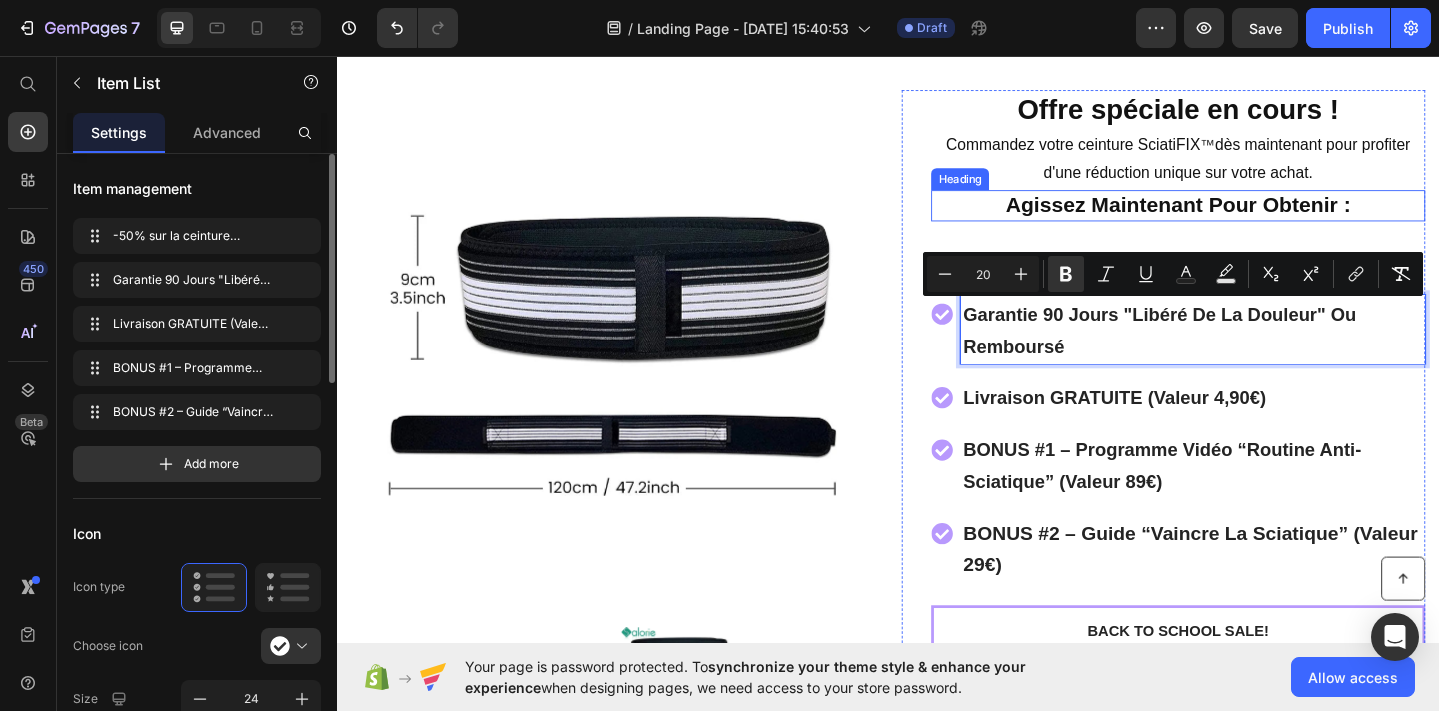 click on "Agissez Maintenant Pour Obtenir :" at bounding box center (1253, 219) 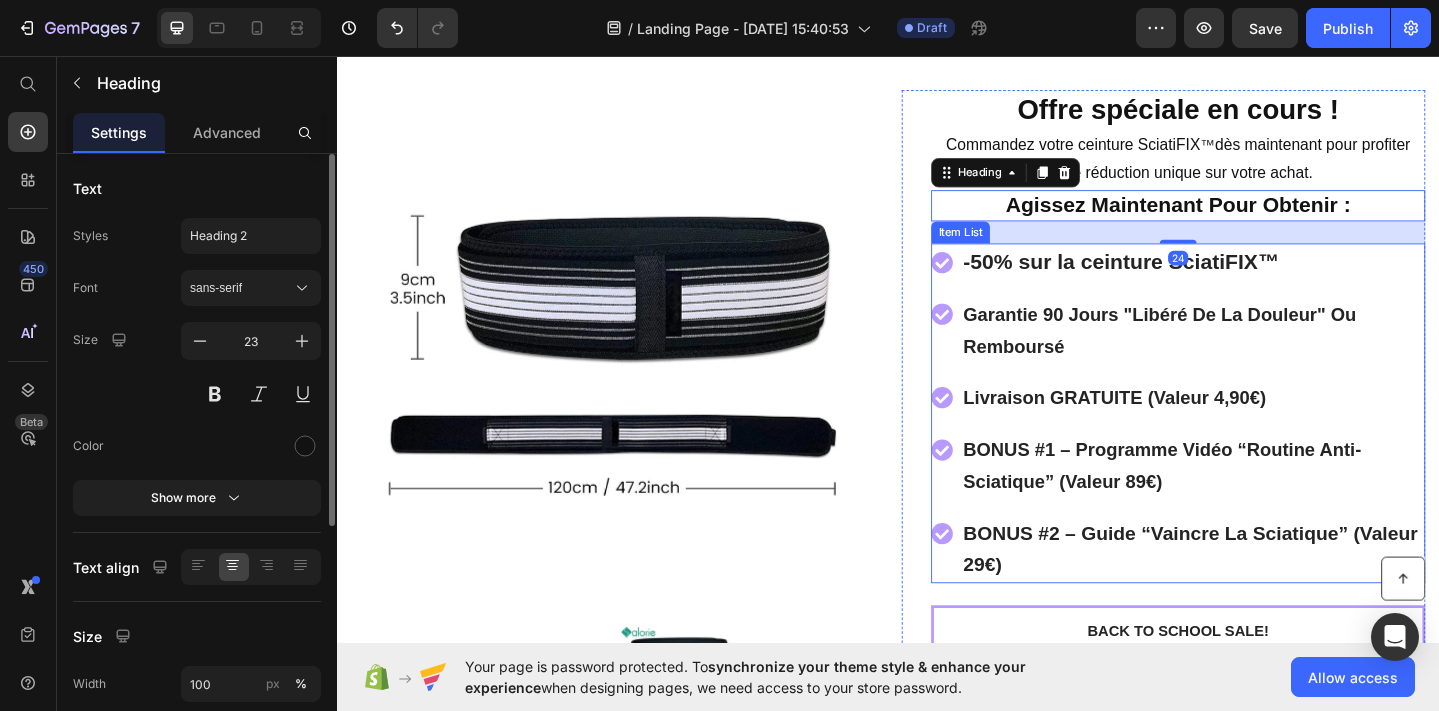 click on "-50% sur la ceinture SciatiFIX™" at bounding box center (1191, 280) 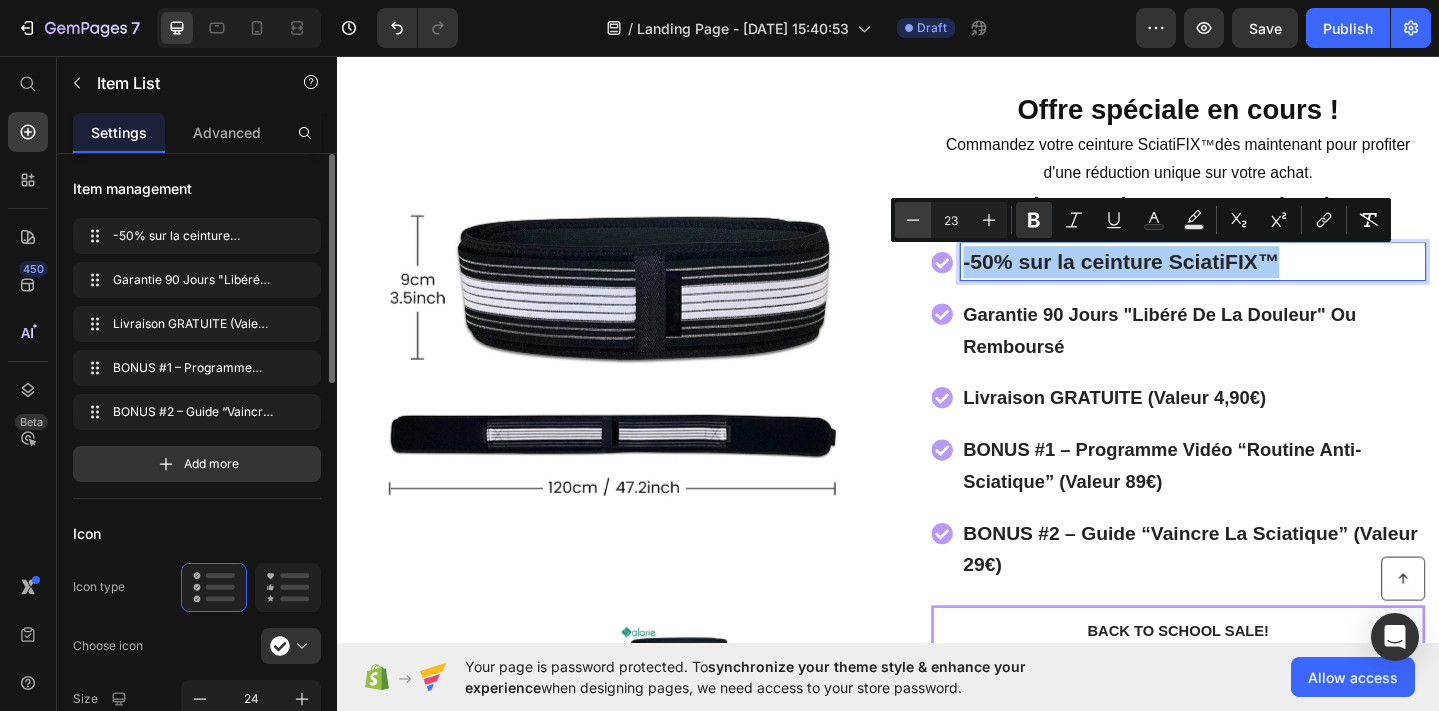 click 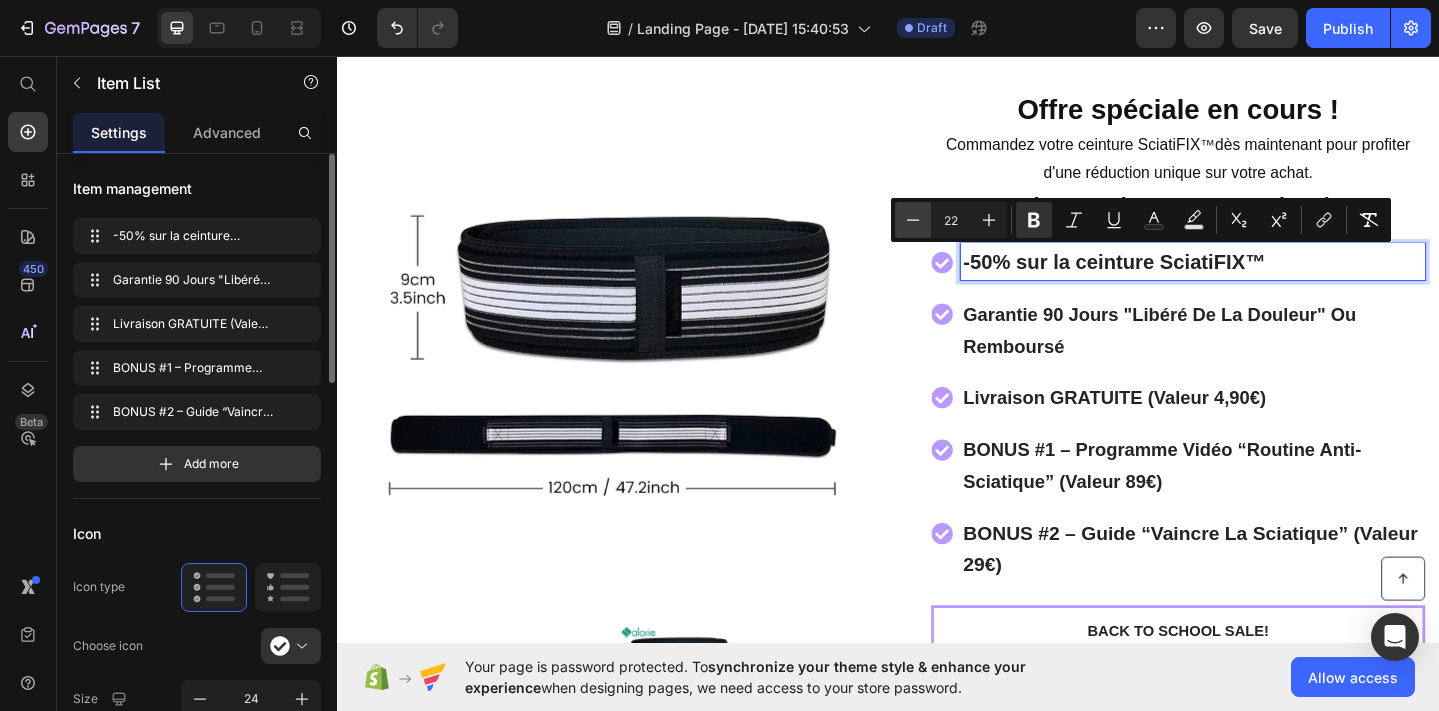 click 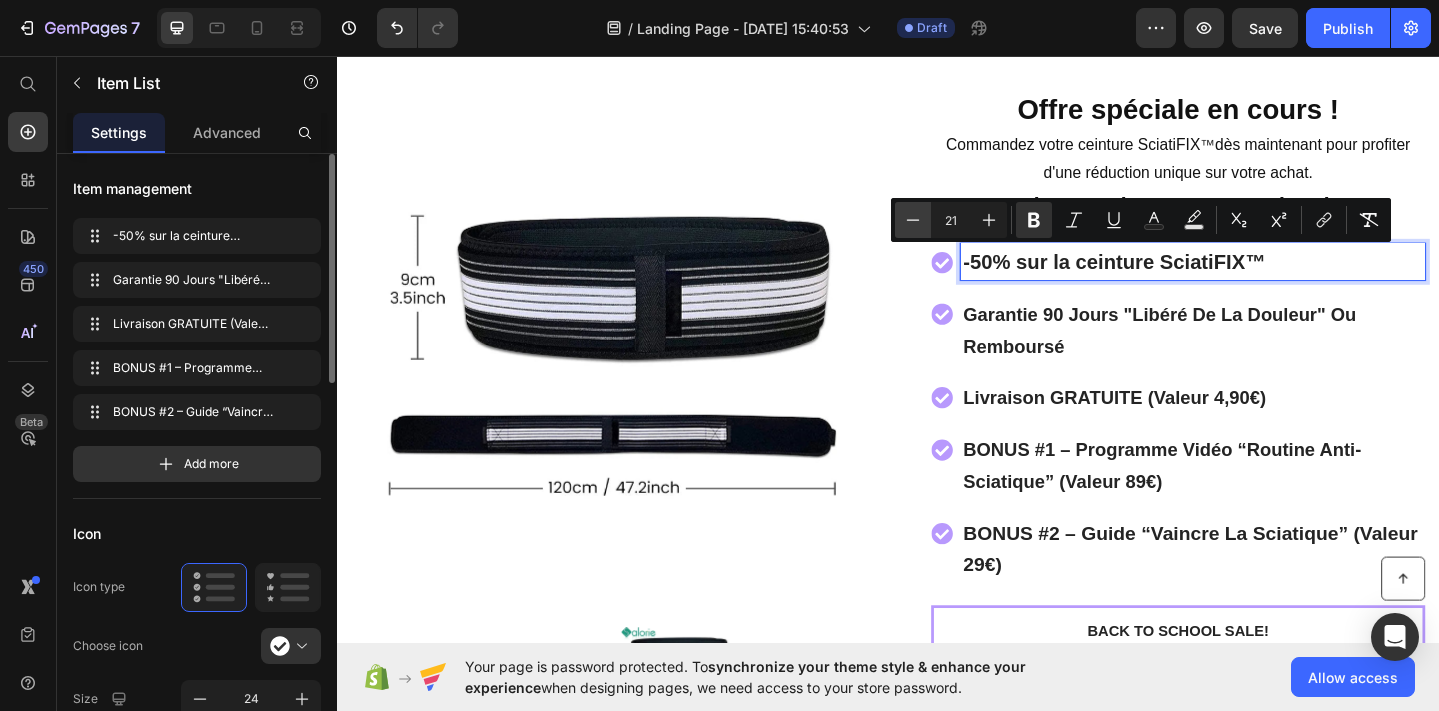 drag, startPoint x: 906, startPoint y: 222, endPoint x: 625, endPoint y: 317, distance: 296.62433 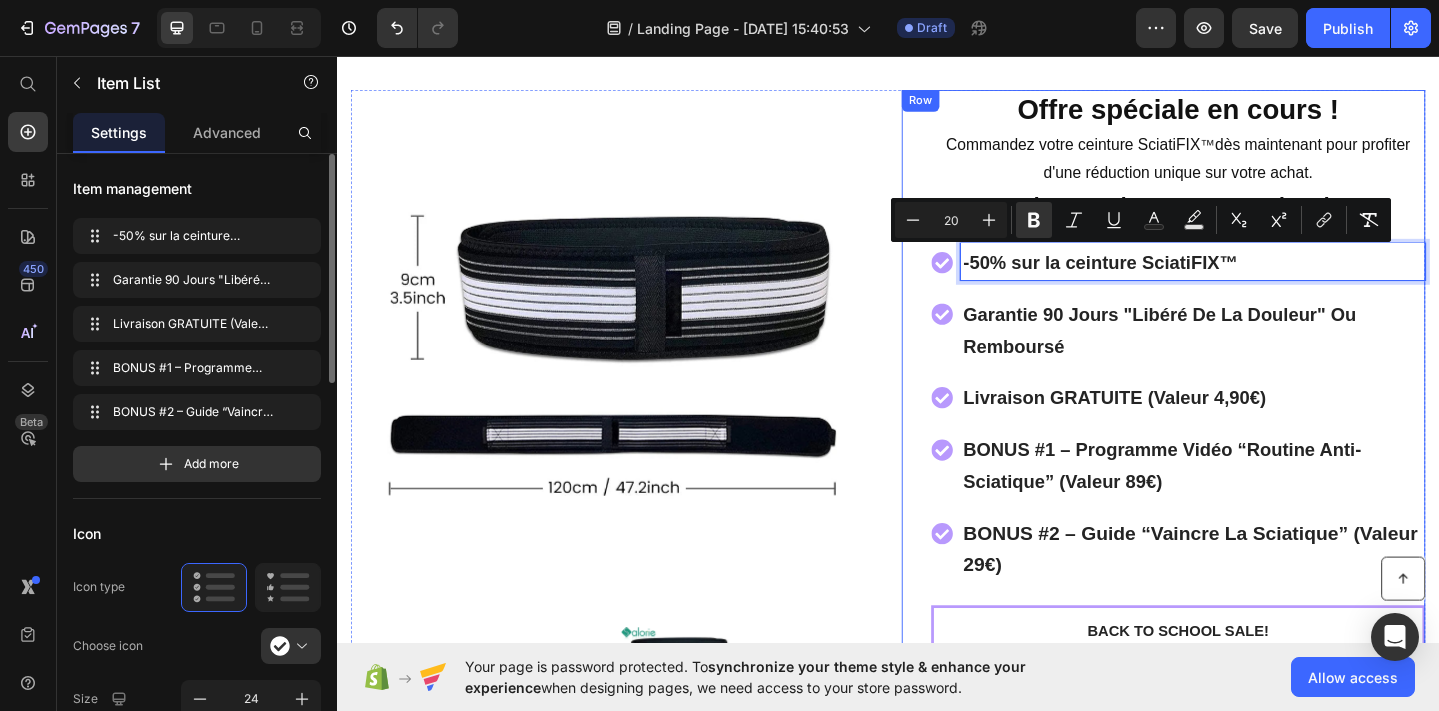 click on "Offre spéciale en cours ! Heading Commandez votre ceinture SciatiFIX ™  dès maintenant pour profiter d'une réduction unique sur votre achat. Text Block Agissez Maintenant Pour Obtenir : Heading -50% sur la ceinture SciatiFIX™ Garantie 90 Jours "Libéré De La Douleur" Ou Remboursé Livraison GRATUITE (Valeur 4,90€) BONUS #1 – Programme Vidéo “Routine Anti-Sciatique” (Valeur 89€) BONUS #2 – Guide “Vaincre La Sciatique” (Valeur 29€) Item List   24 Back to school sale! Text Block 30% off everything! Don't miss out! Text Block Row Lorem ipsum  Text Block €29,99 Product Price Row Add to cart Add to Cart Row Row" at bounding box center (1237, 481) 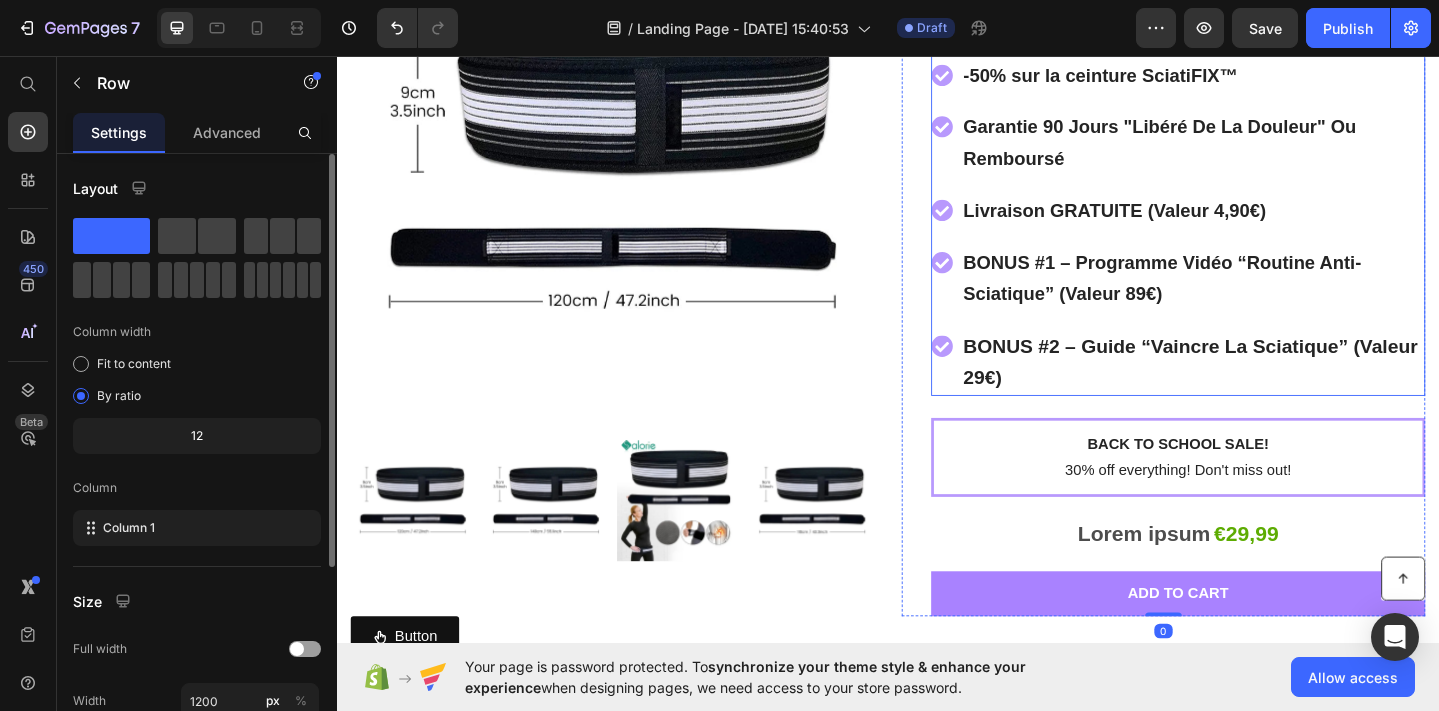 scroll, scrollTop: 10817, scrollLeft: 0, axis: vertical 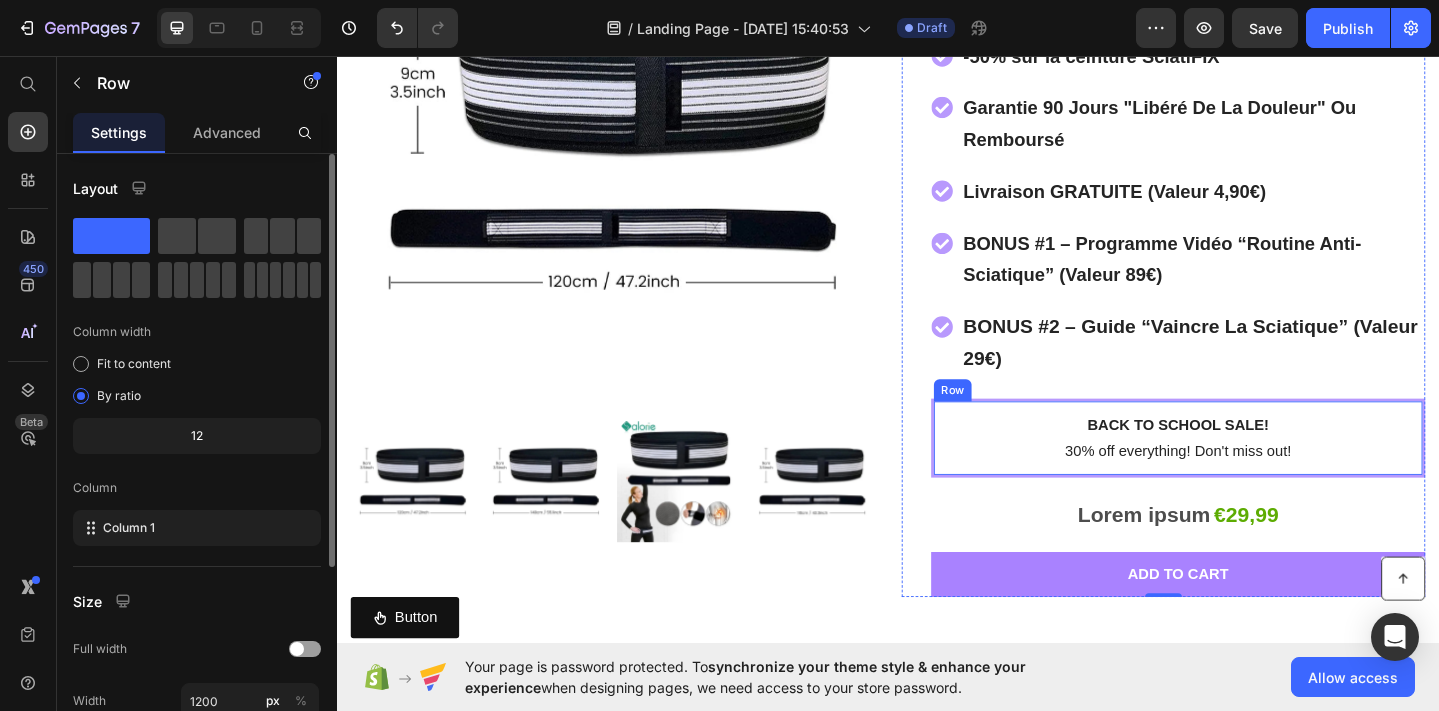 click on "Back to school sale! Text Block 30% off everything! Don't miss out! Text Block Row" at bounding box center (1253, 472) 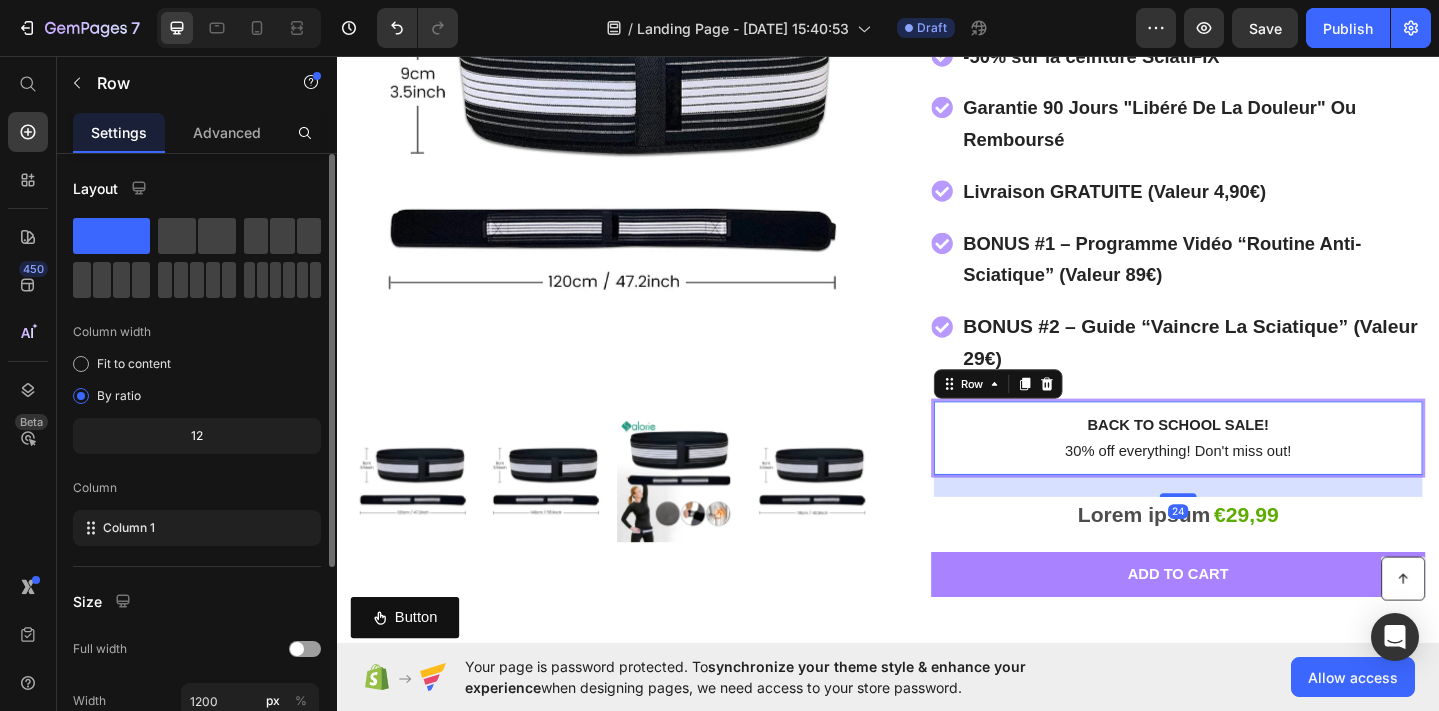 click 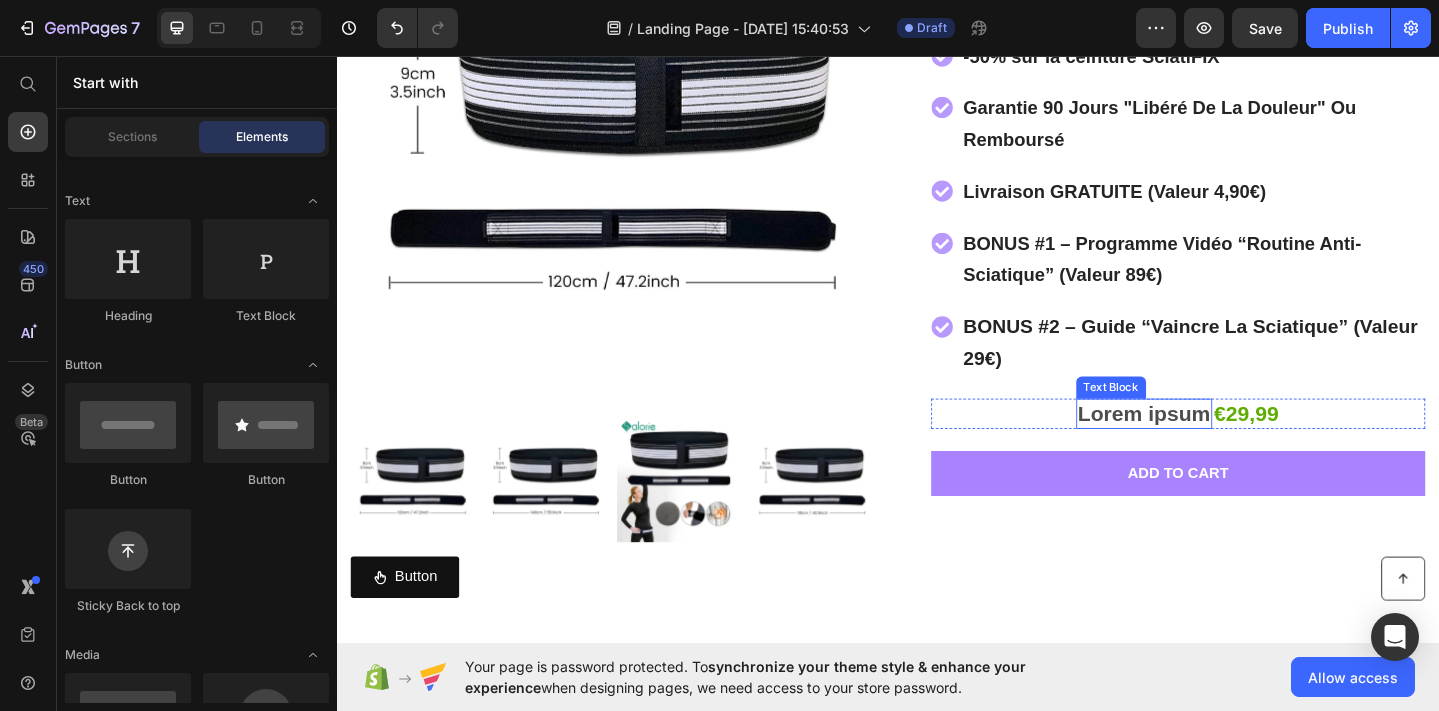 click on "Lorem ipsum" at bounding box center (1216, 446) 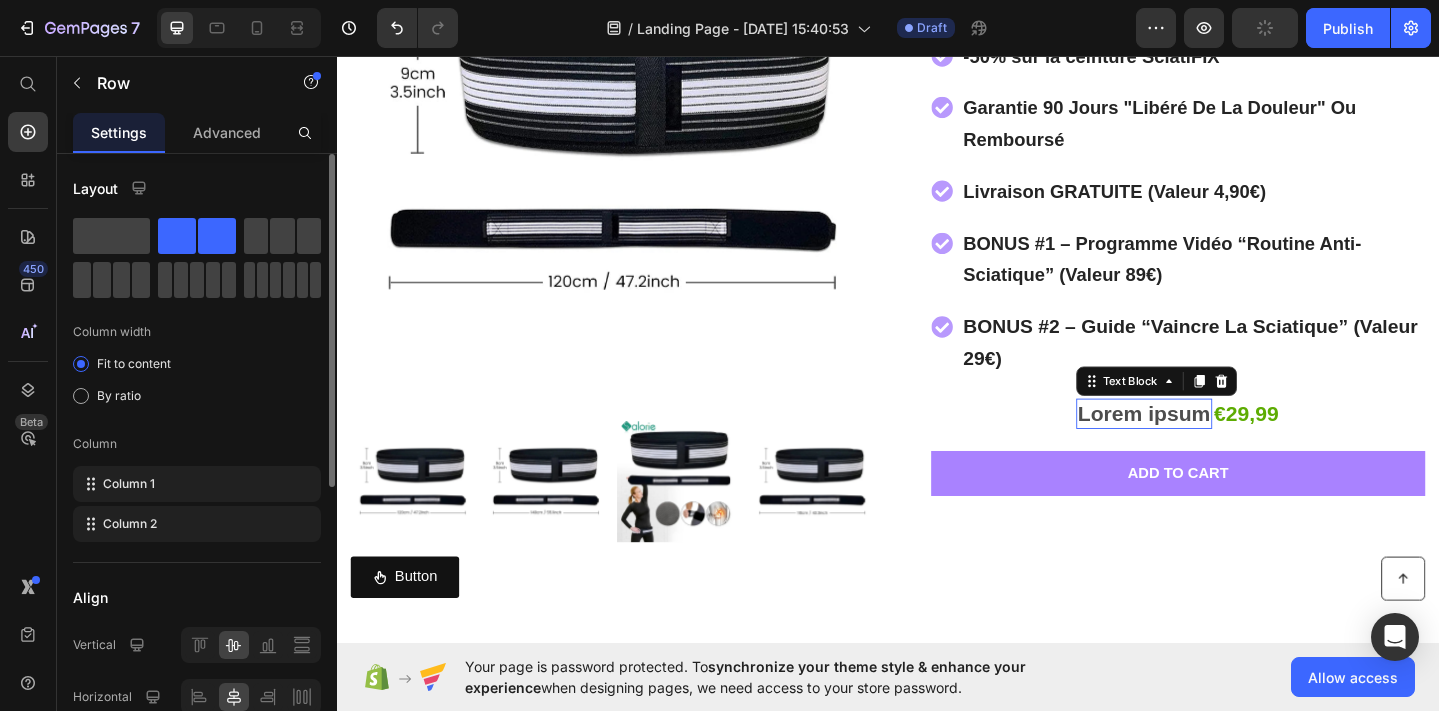click on "Lorem ipsum  Text Block   0 €29,99 Product Price Row" at bounding box center (1253, 446) 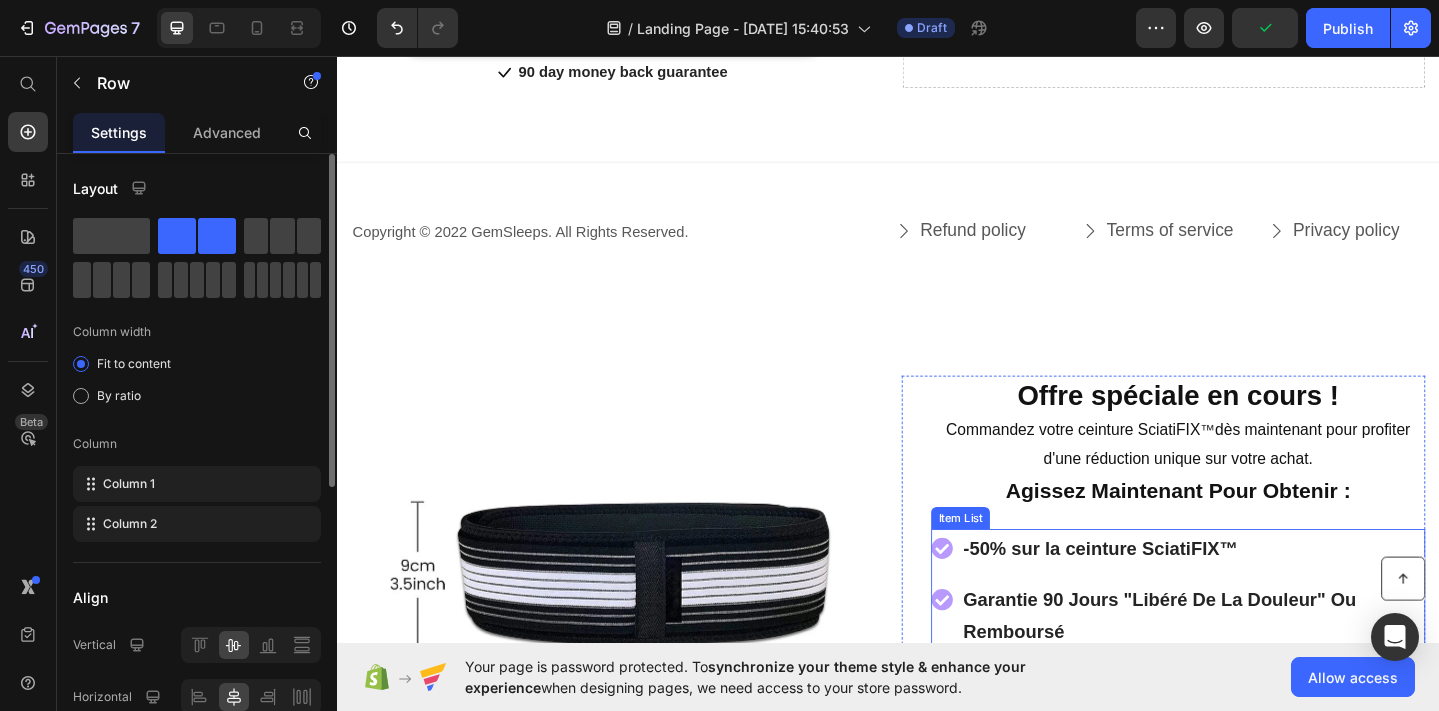 click on "Offre spéciale en cours !" at bounding box center (1253, 425) 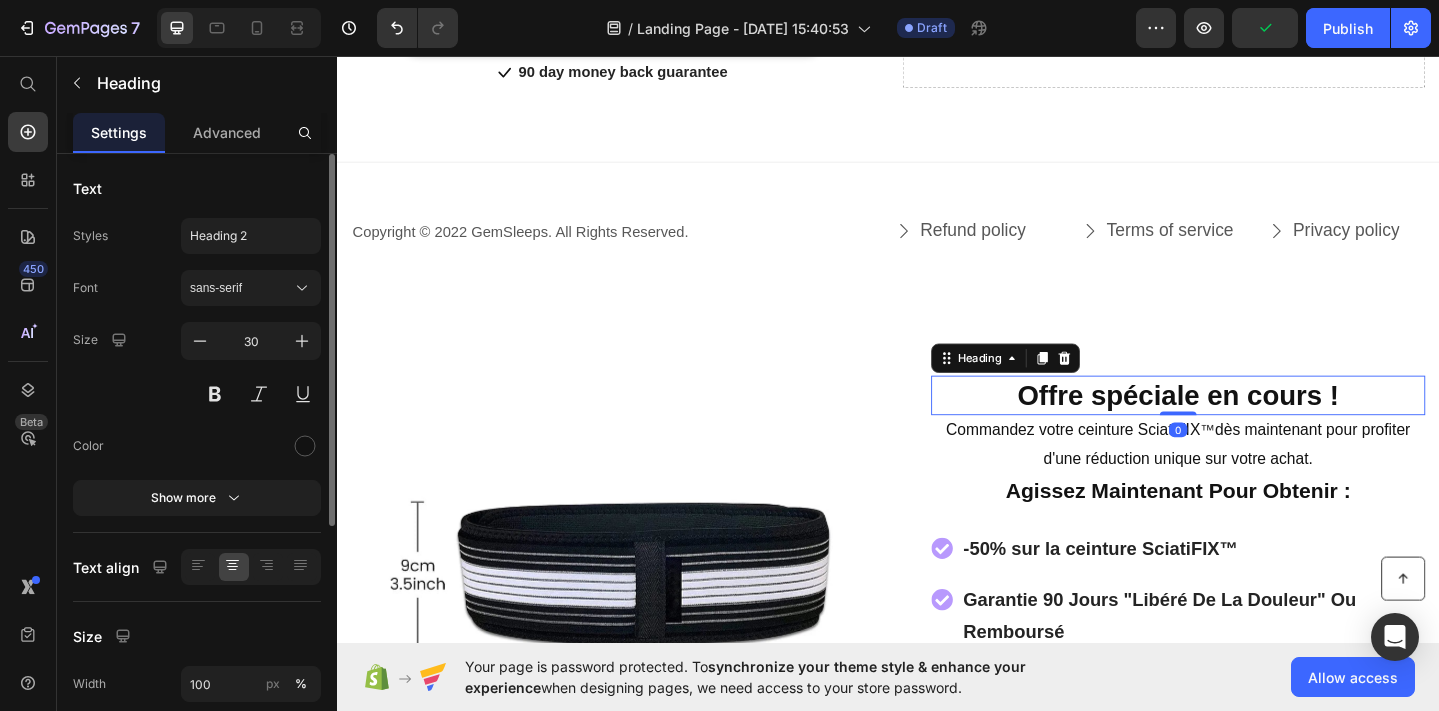 scroll, scrollTop: 10417, scrollLeft: 0, axis: vertical 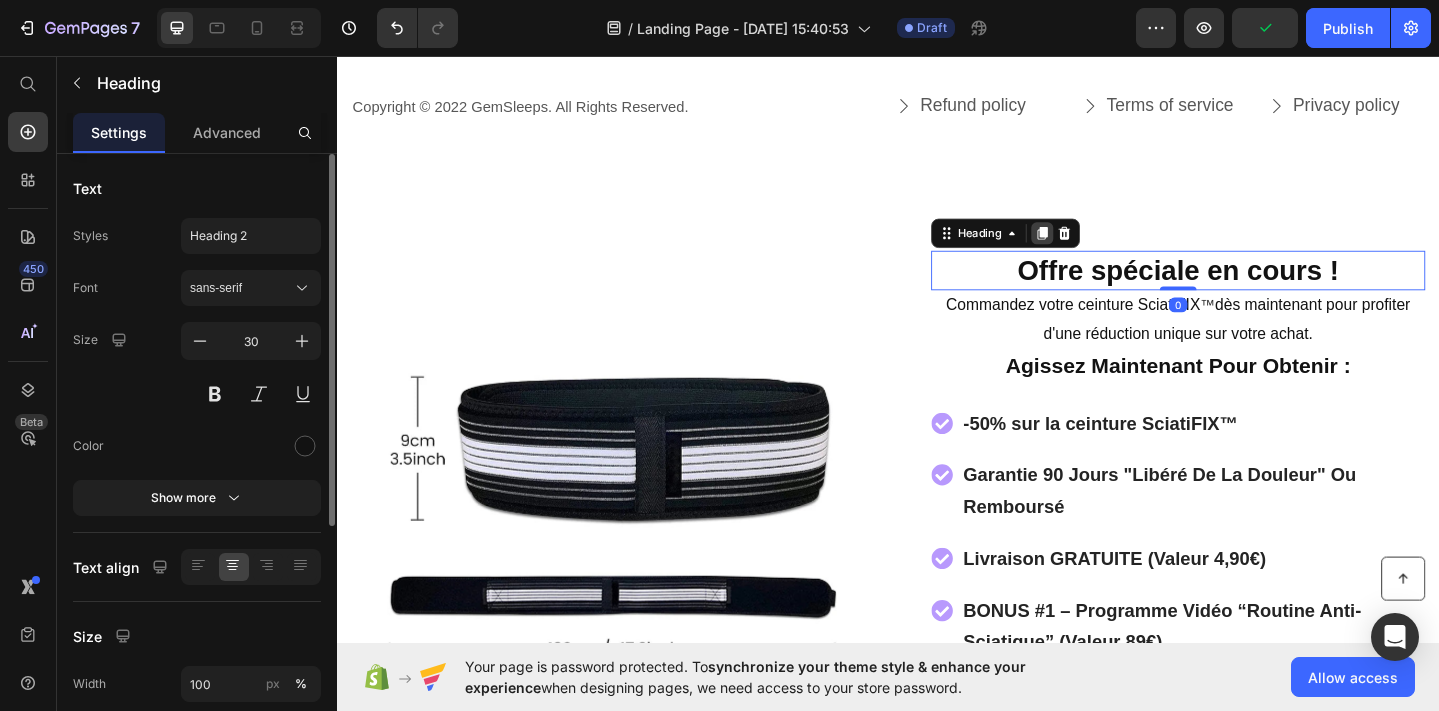 click 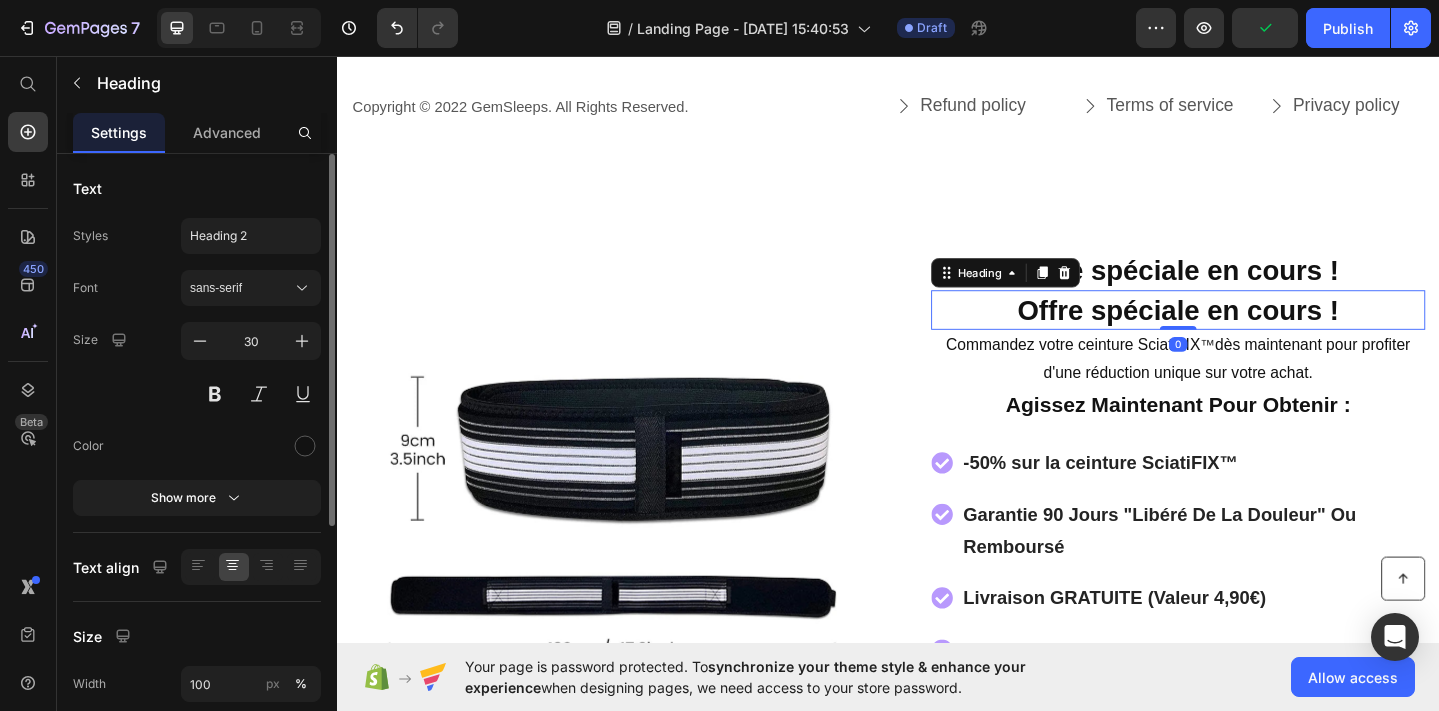 click on "Heading" at bounding box center (1065, 292) 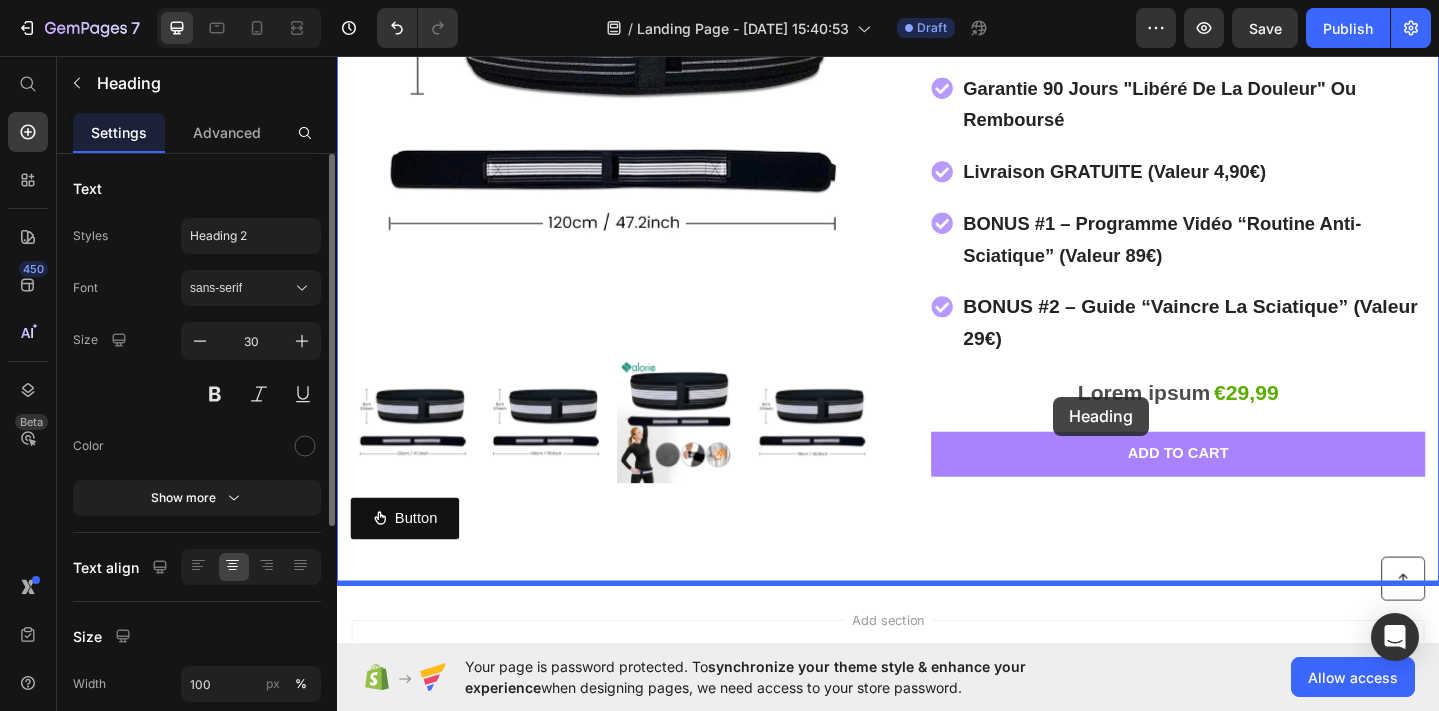 scroll, scrollTop: 11031, scrollLeft: 0, axis: vertical 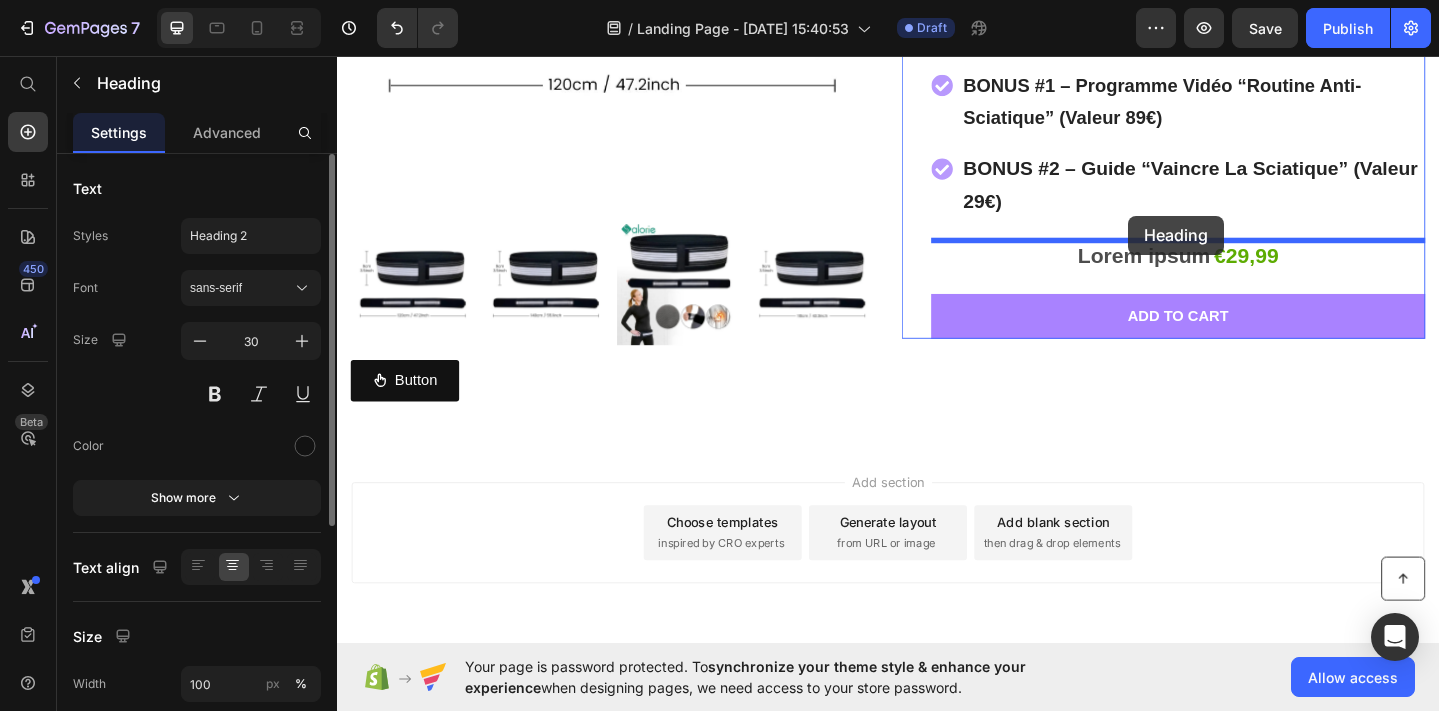drag, startPoint x: 1000, startPoint y: 283, endPoint x: 1197, endPoint y: 231, distance: 203.74739 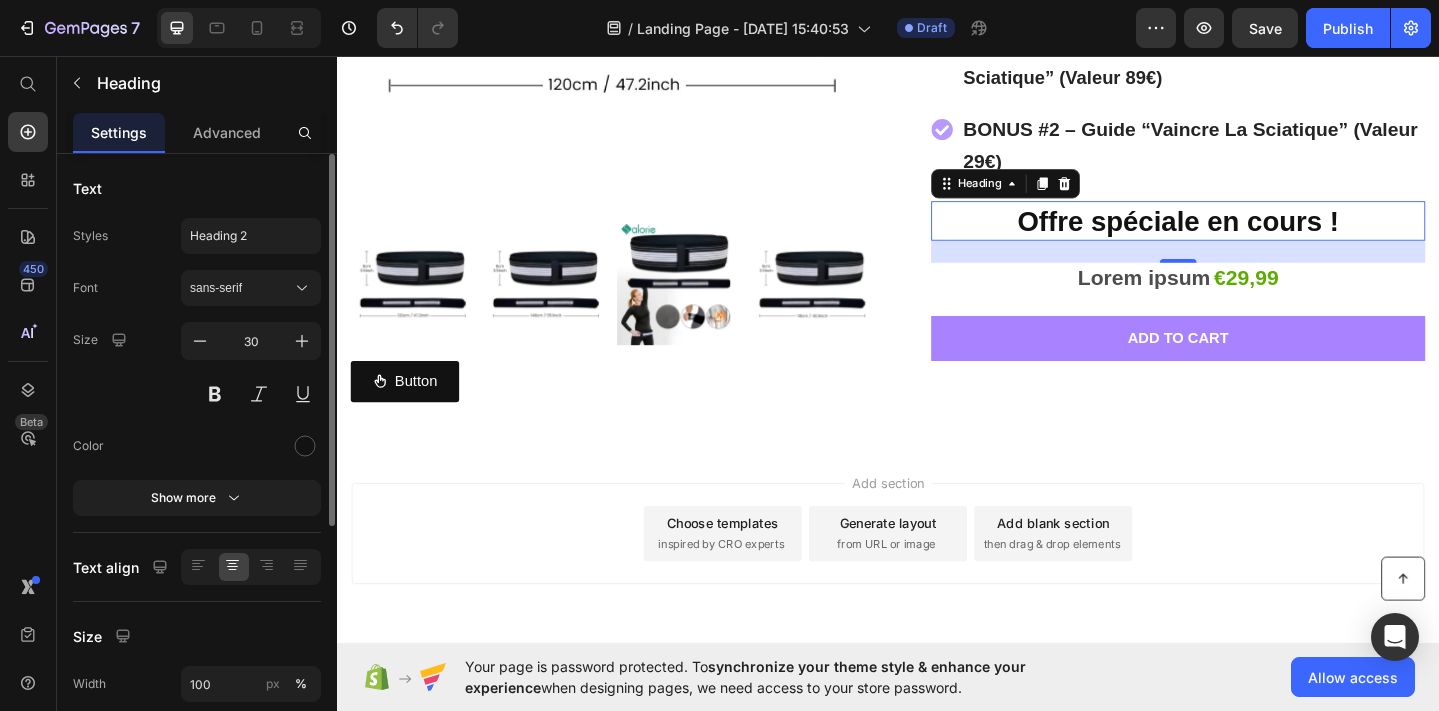 click on "Offre spéciale en cours !" at bounding box center (1253, 235) 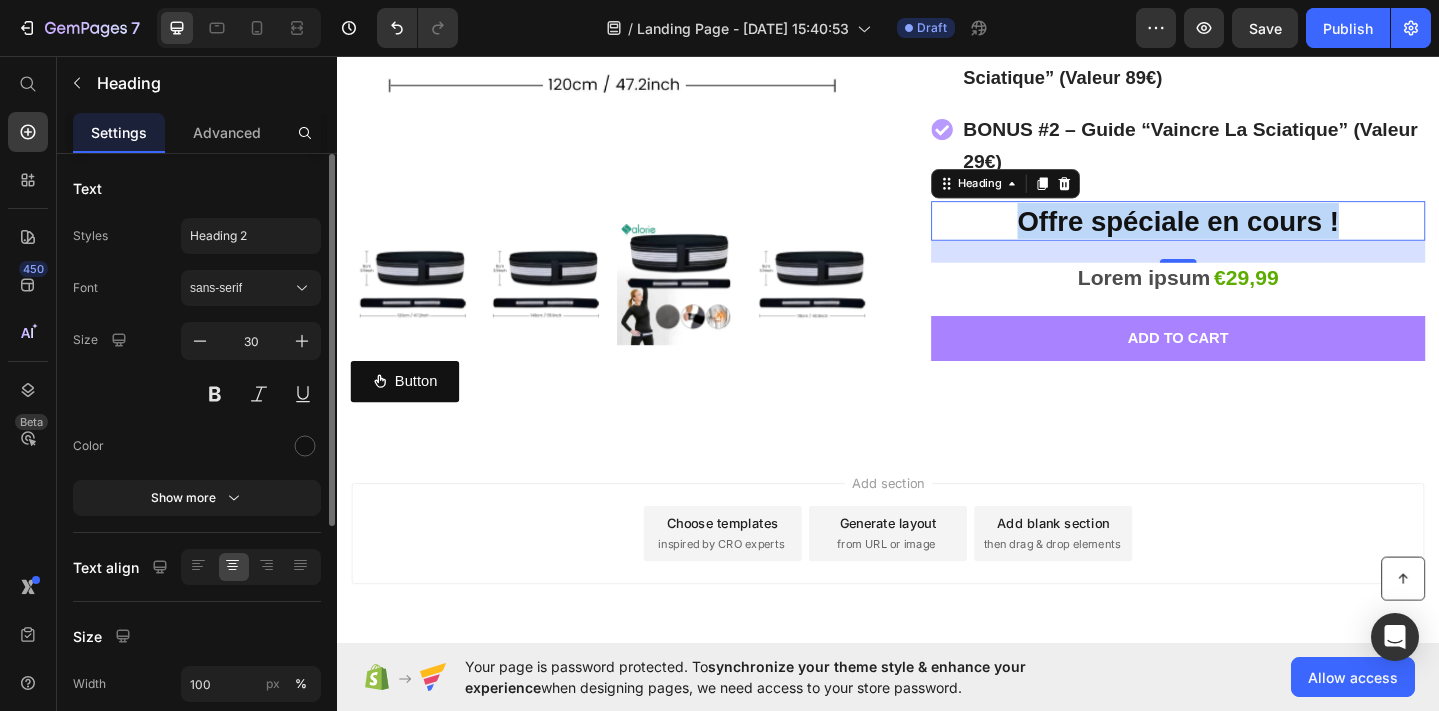click on "Offre spéciale en cours !" at bounding box center (1253, 235) 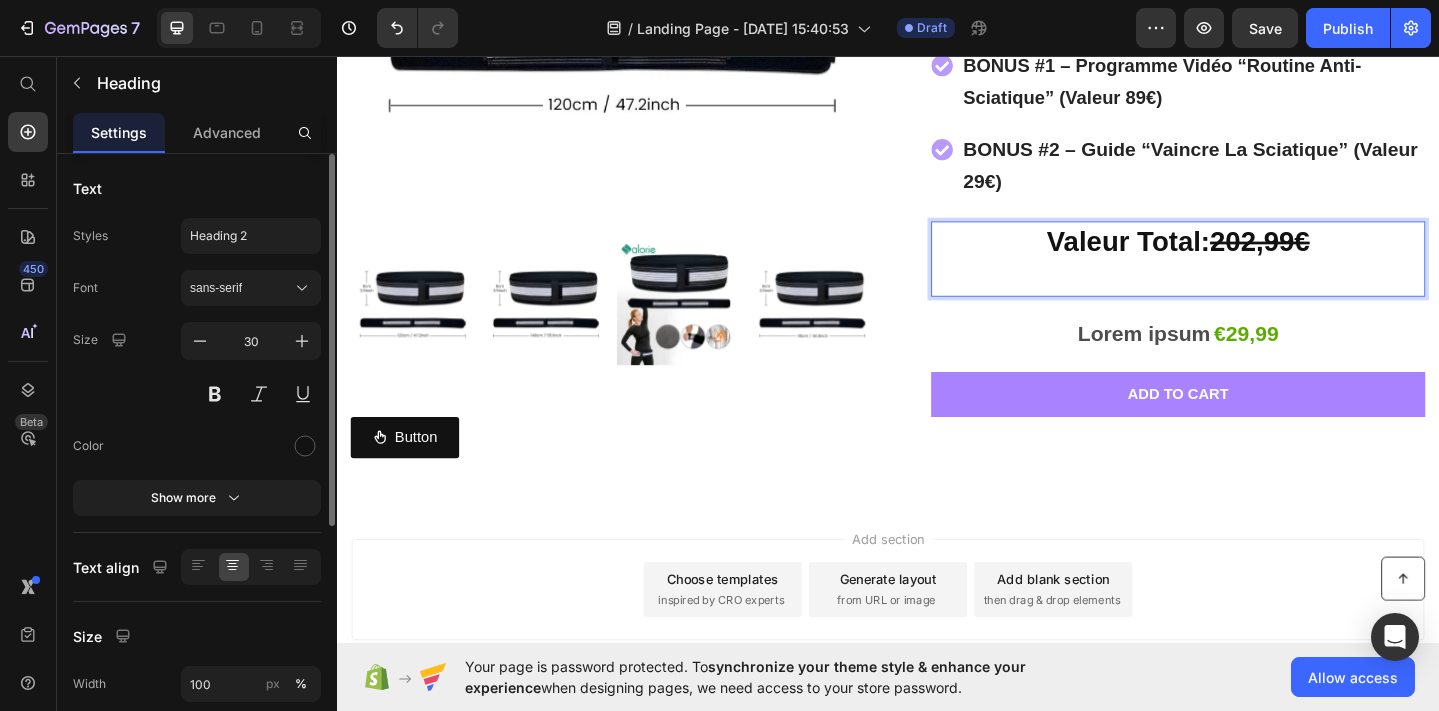 scroll, scrollTop: 11008, scrollLeft: 0, axis: vertical 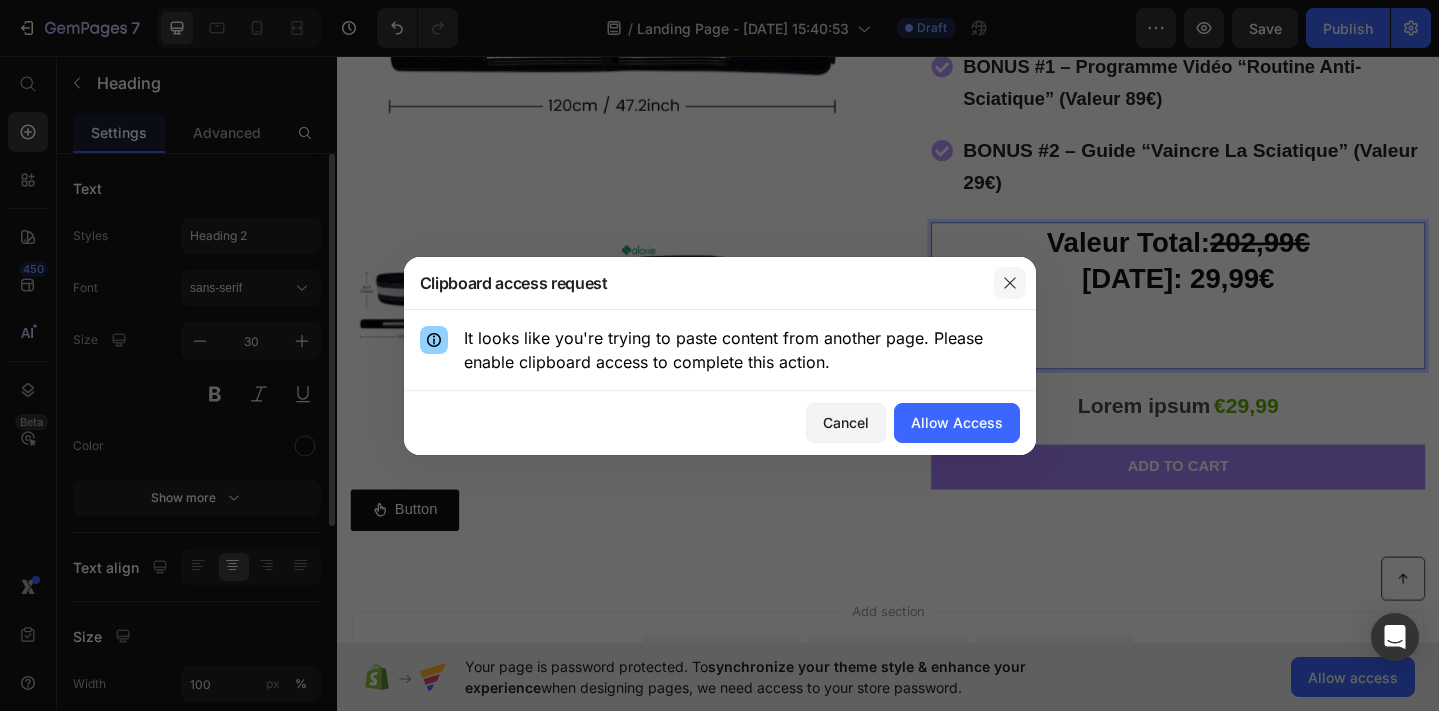 click 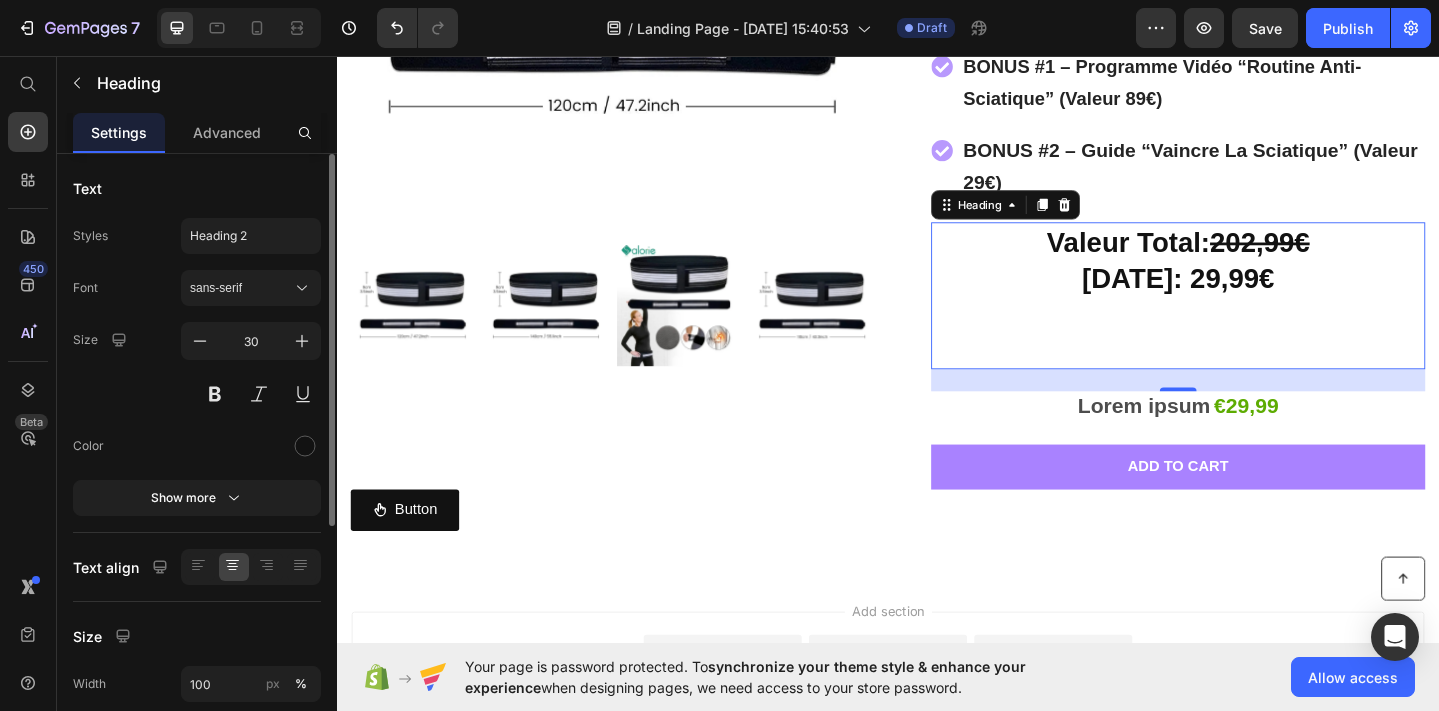 click at bounding box center (1253, 356) 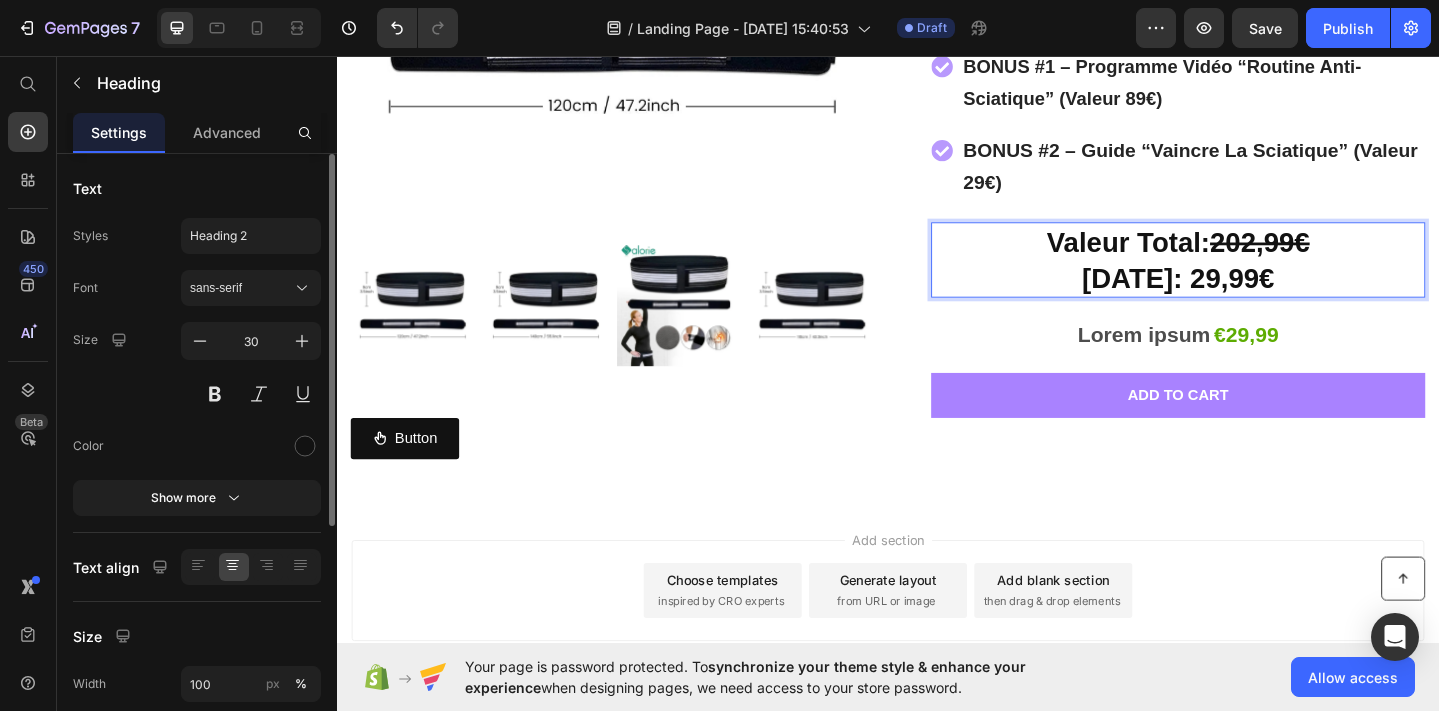 click on "[DATE]: 29,99€" at bounding box center (1253, 297) 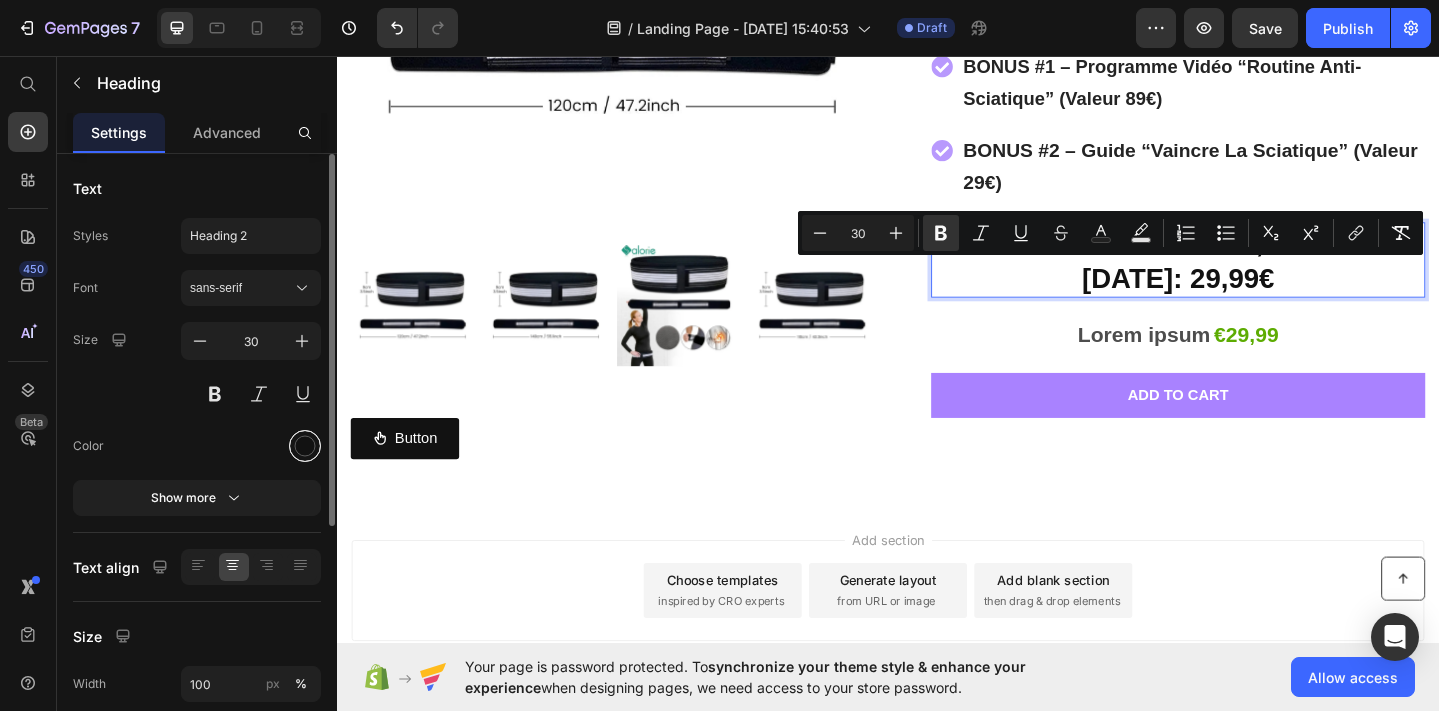 click at bounding box center [305, 446] 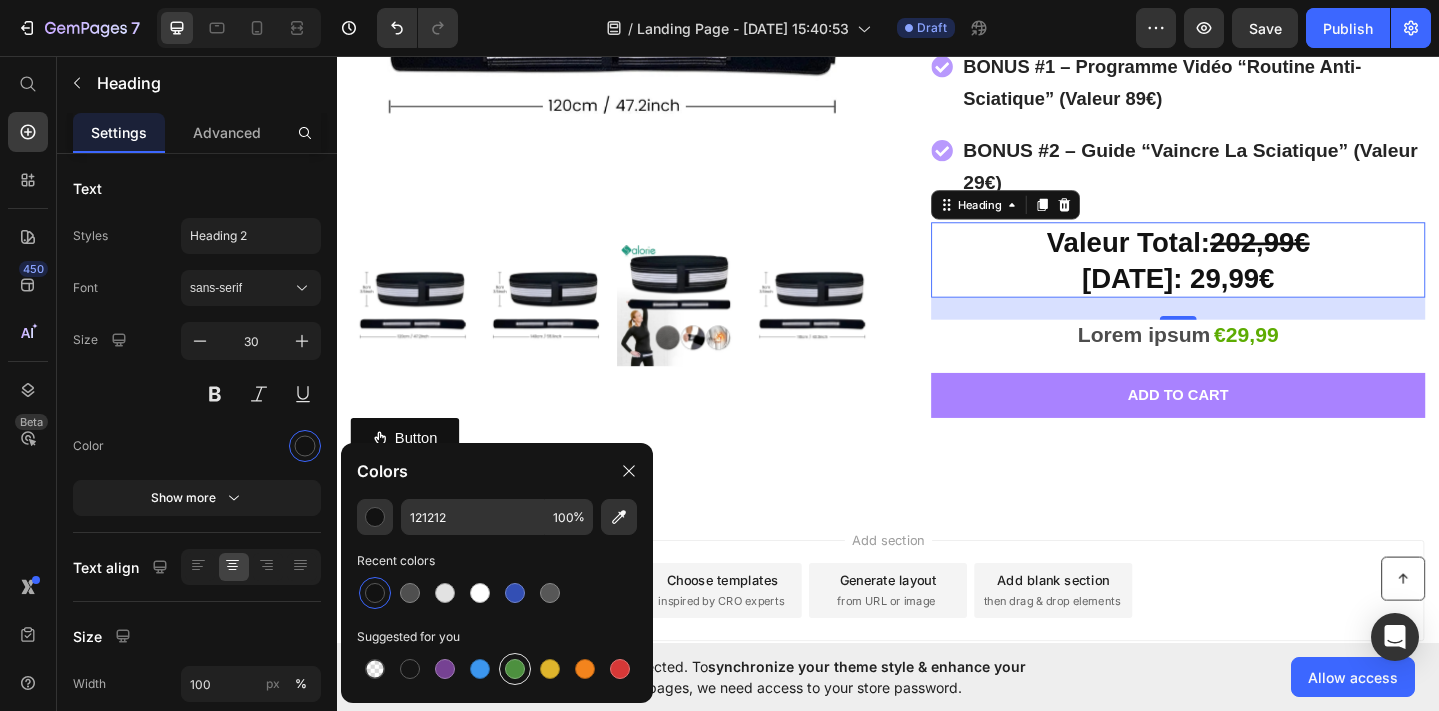 click at bounding box center [515, 669] 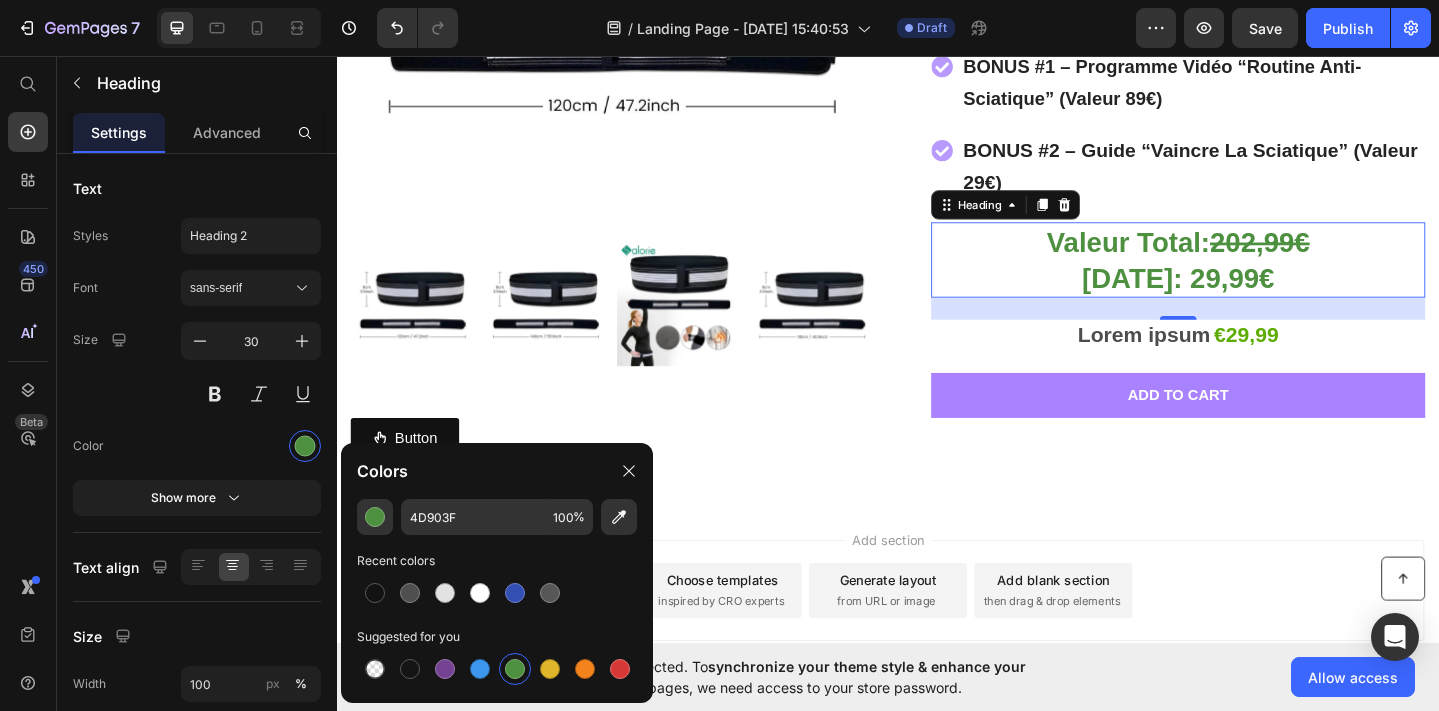 click on "Valeur Total:" at bounding box center [1199, 258] 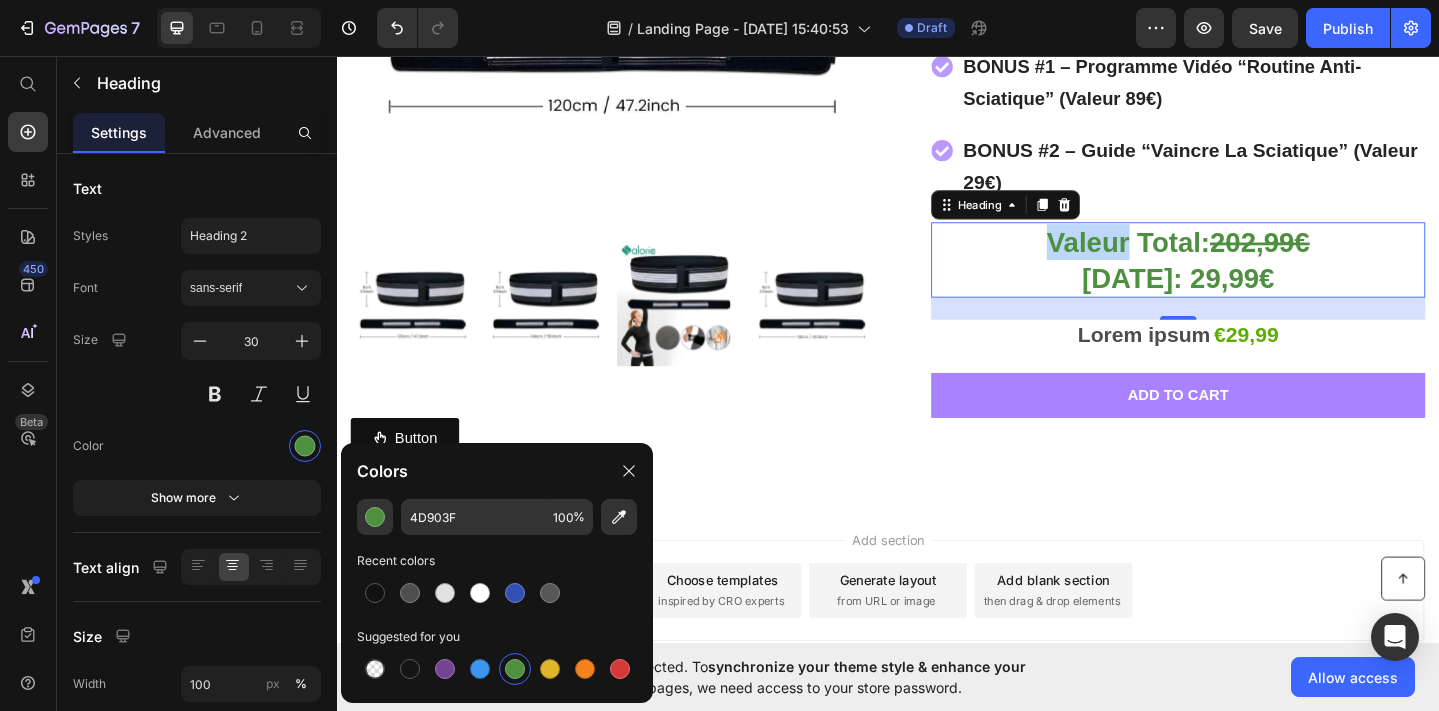 click on "Valeur Total:" at bounding box center [1199, 258] 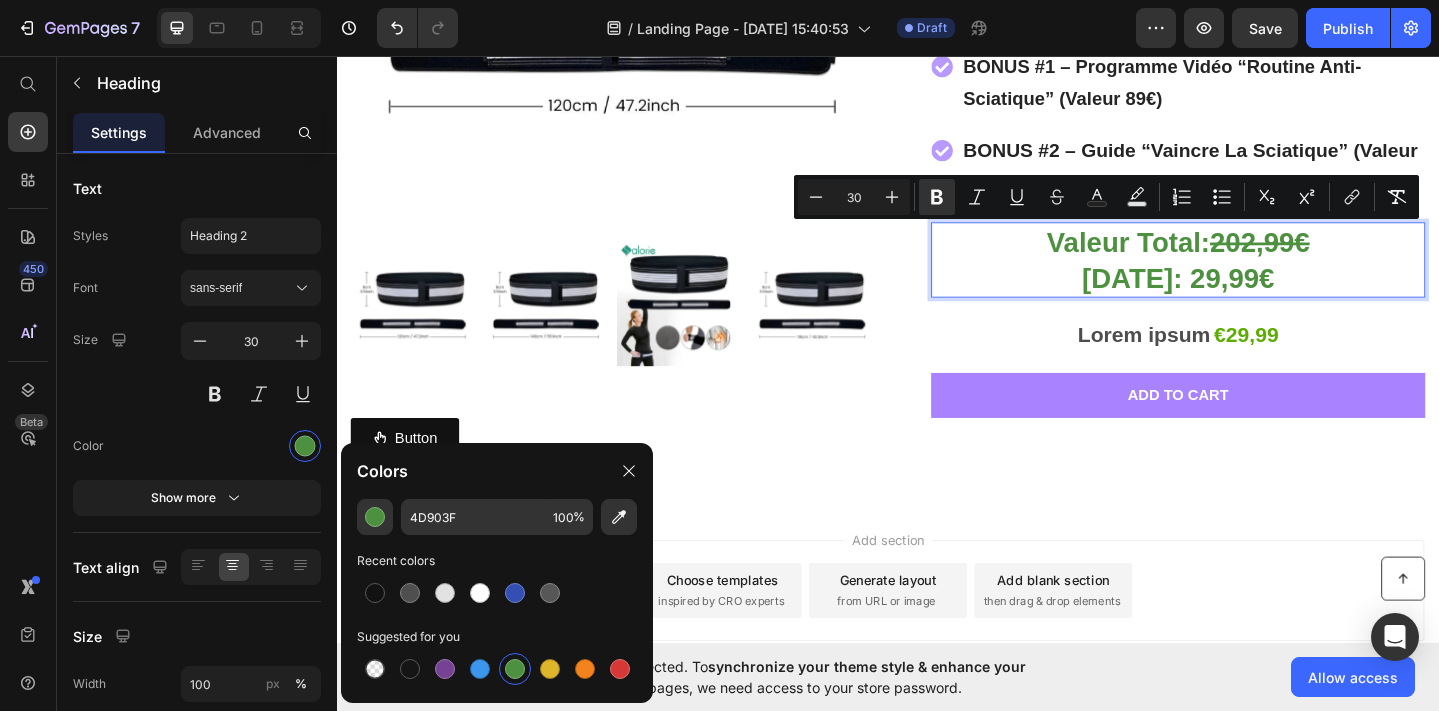 click on "Valeur Total:  202,99€ Aujourd'hui: 29,99€" at bounding box center (1253, 278) 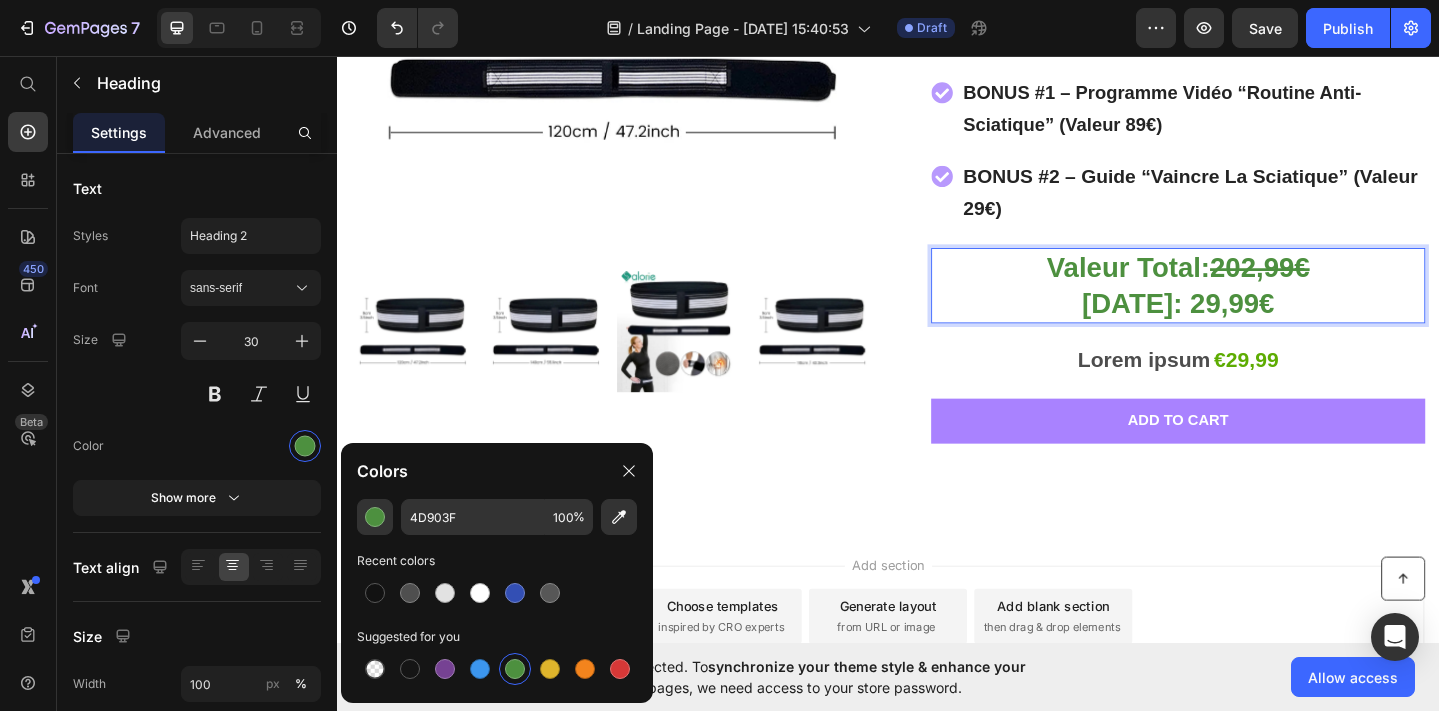 scroll, scrollTop: 10965, scrollLeft: 0, axis: vertical 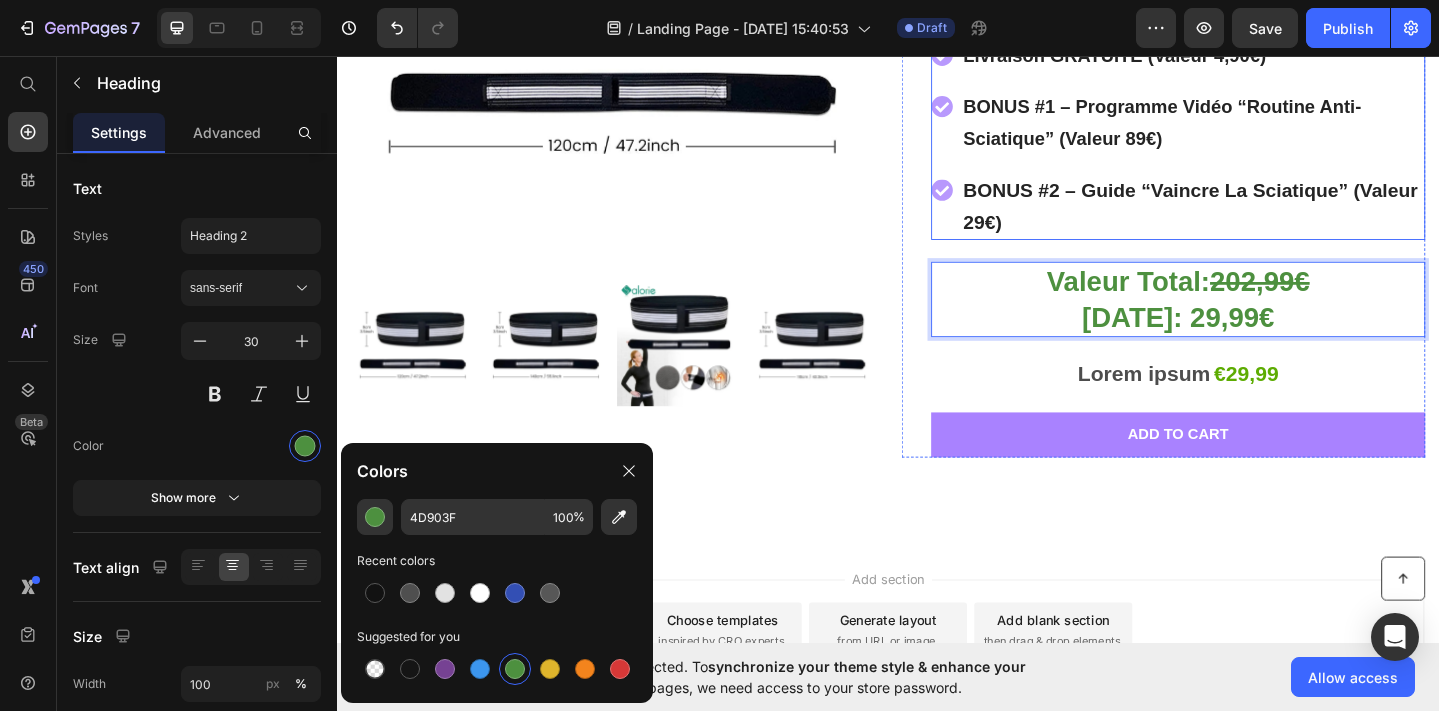 click on "BONUS #2 – Guide “Vaincre La Sciatique” (Valeur 29€)" at bounding box center (1269, 218) 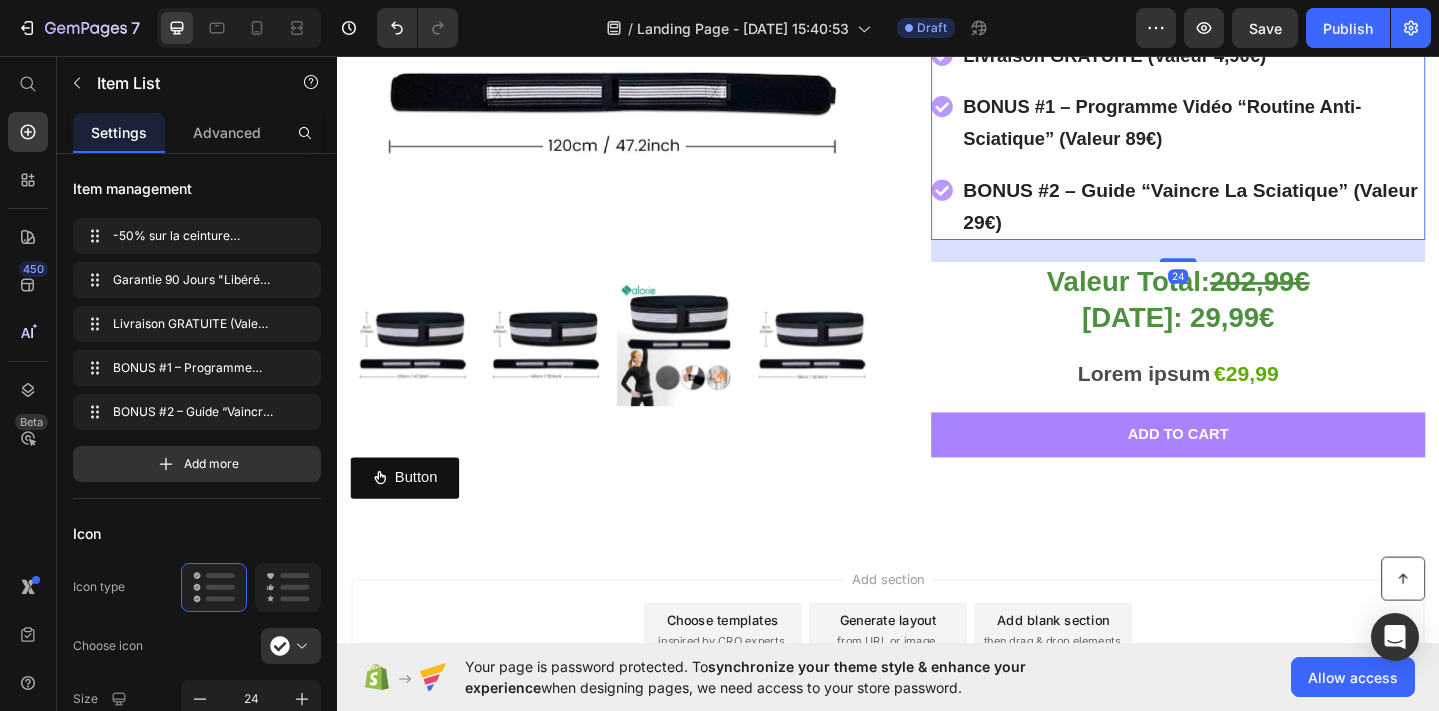 click on "⁠⁠⁠⁠⁠⁠⁠ Valeur Total:  202,99€ Aujourd'hui: 29,99€" at bounding box center [1253, 321] 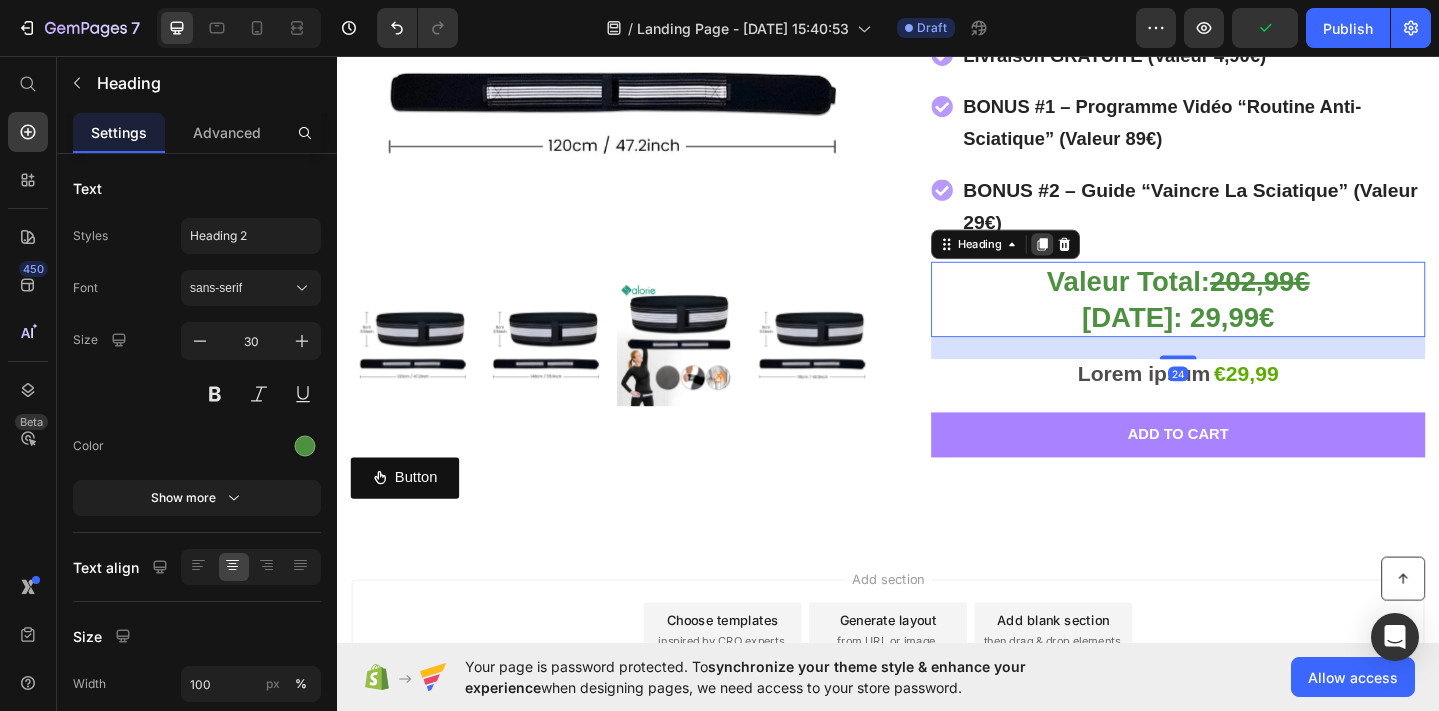 click 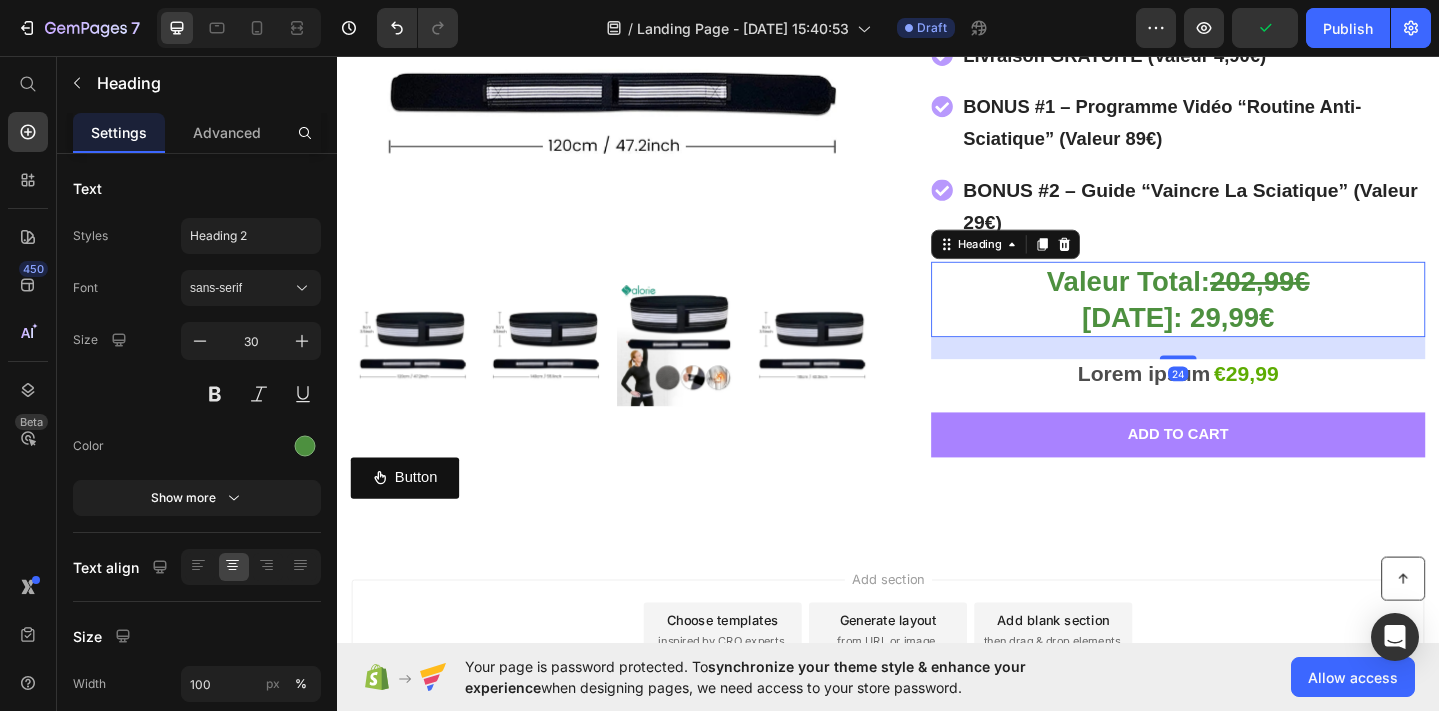 click on "[DATE]: 29,99€" at bounding box center (1253, 340) 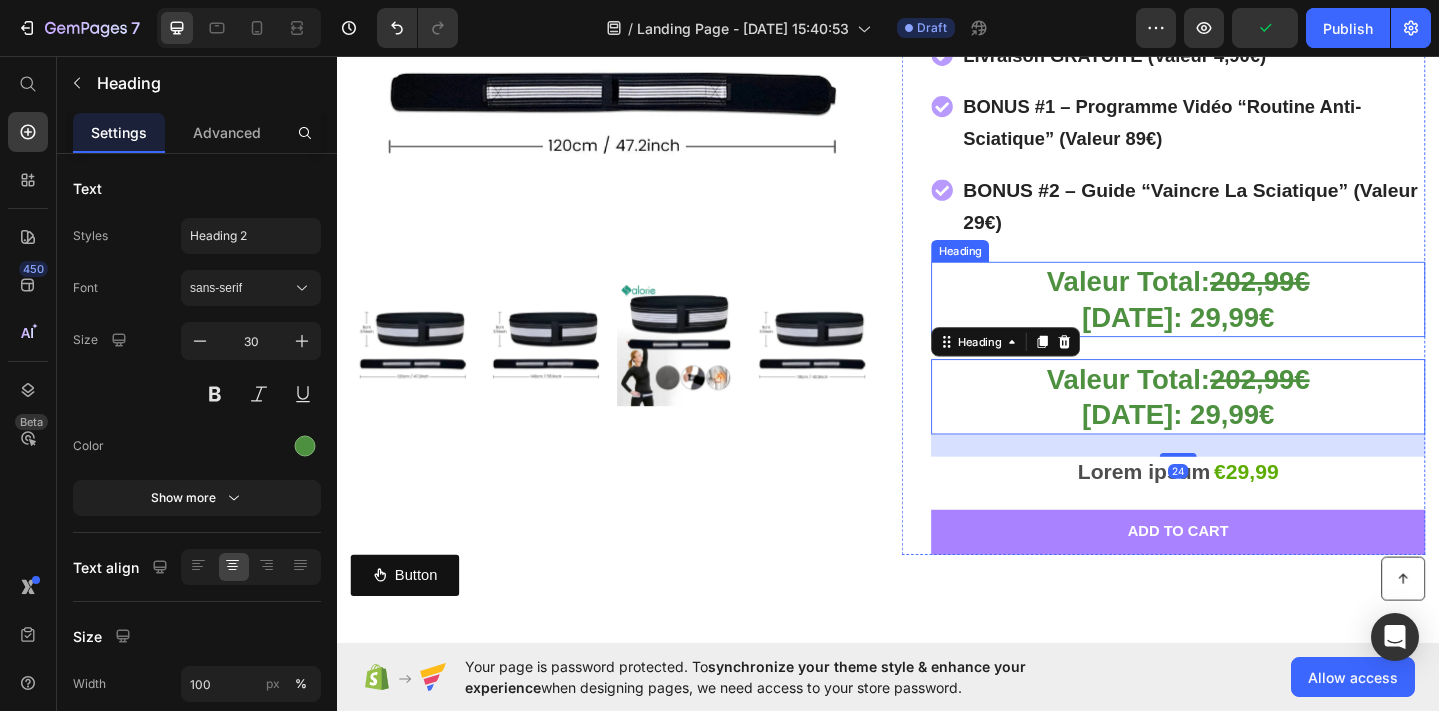 click on "Valeur Total:  202,99€ Aujourd'hui: 29,99€" at bounding box center [1253, 321] 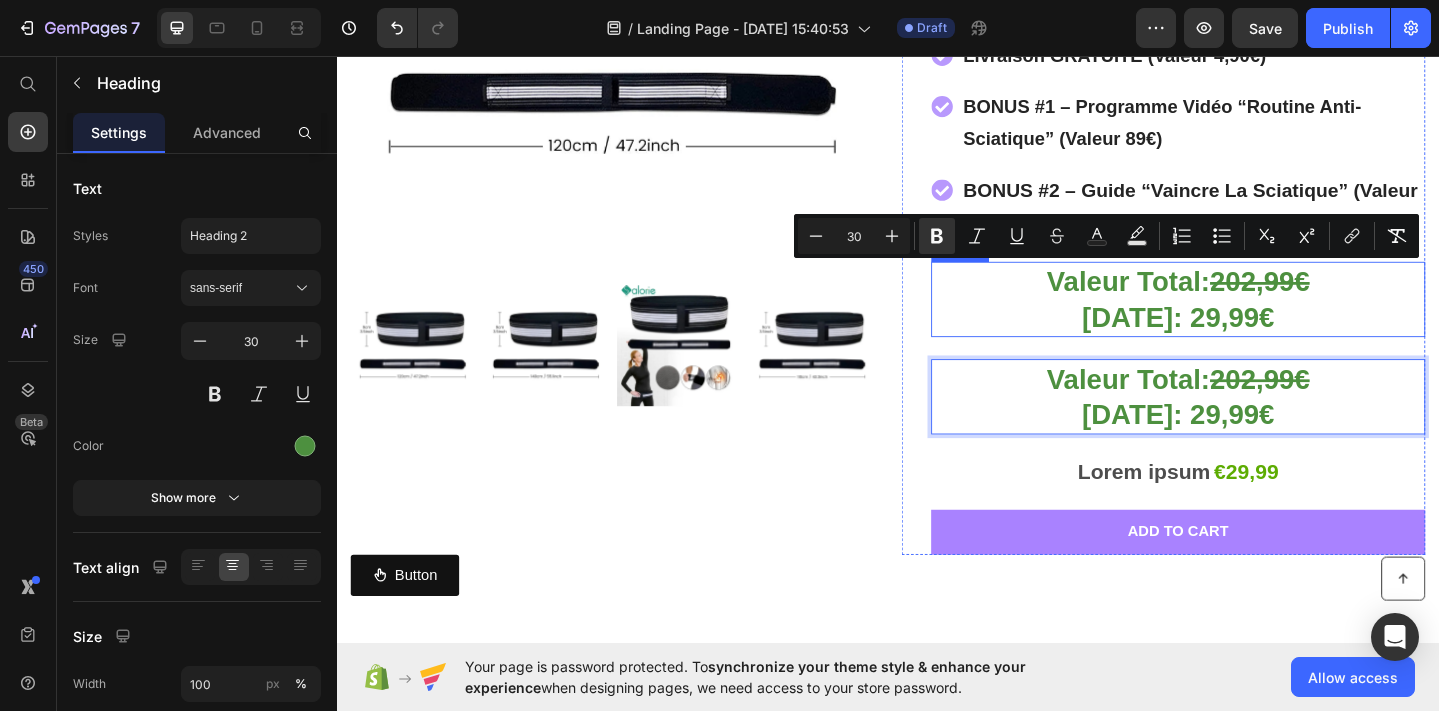 click on "[DATE]: 29,99€" at bounding box center (1253, 340) 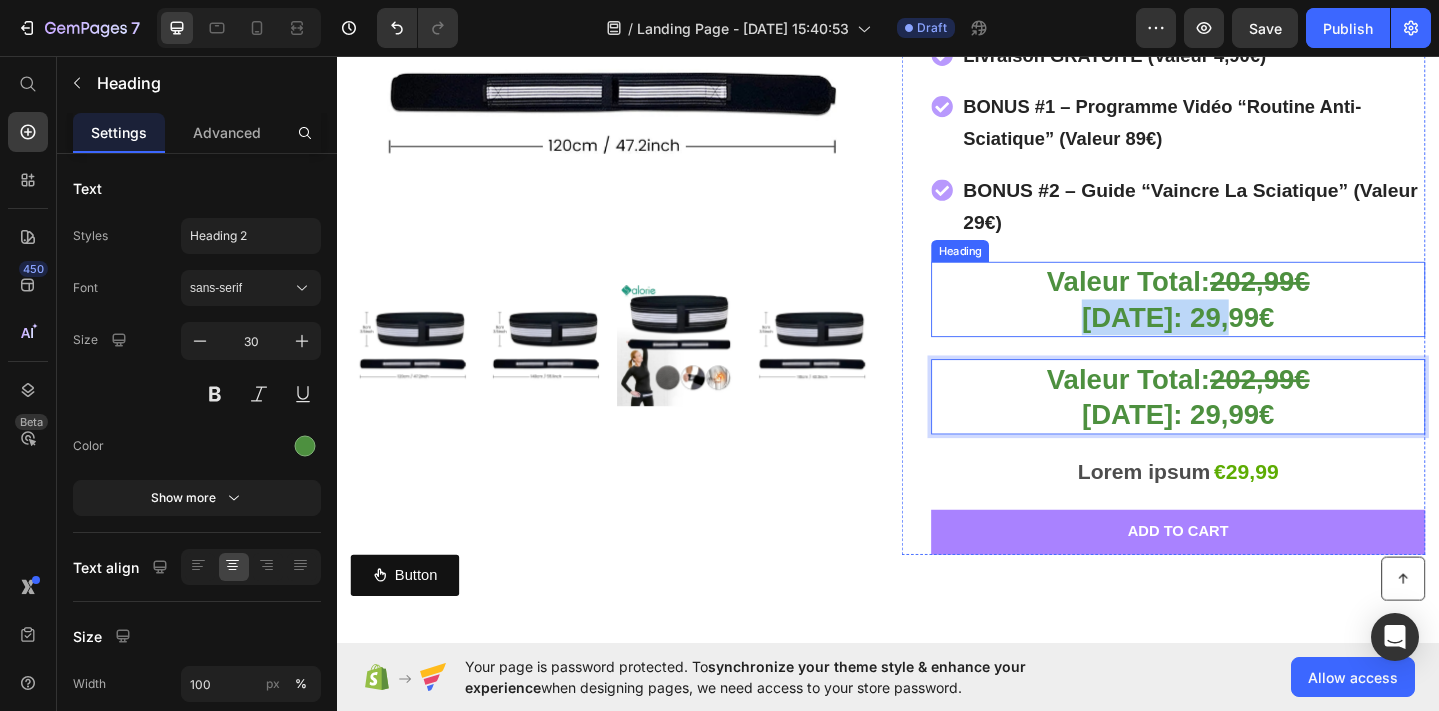click on "[DATE]: 29,99€" at bounding box center [1253, 340] 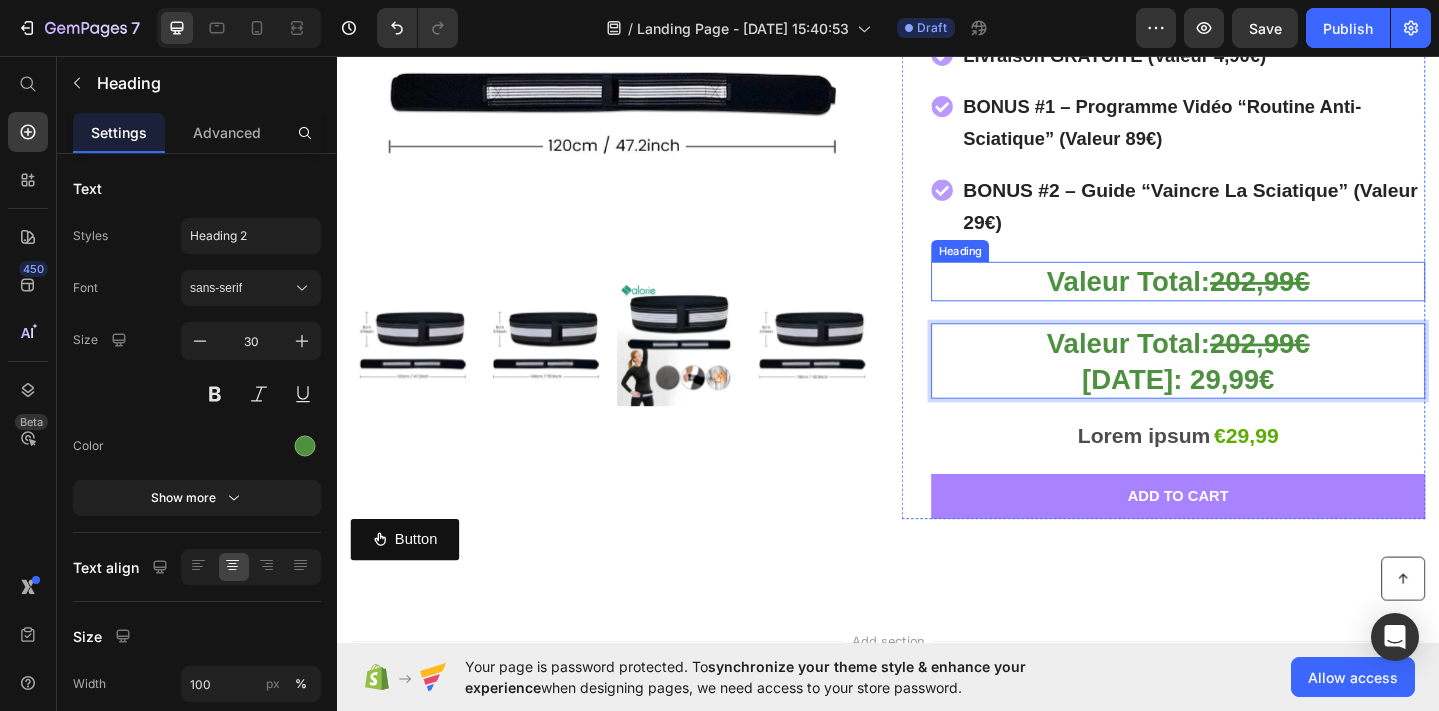 click on "202,99€" at bounding box center [1342, 301] 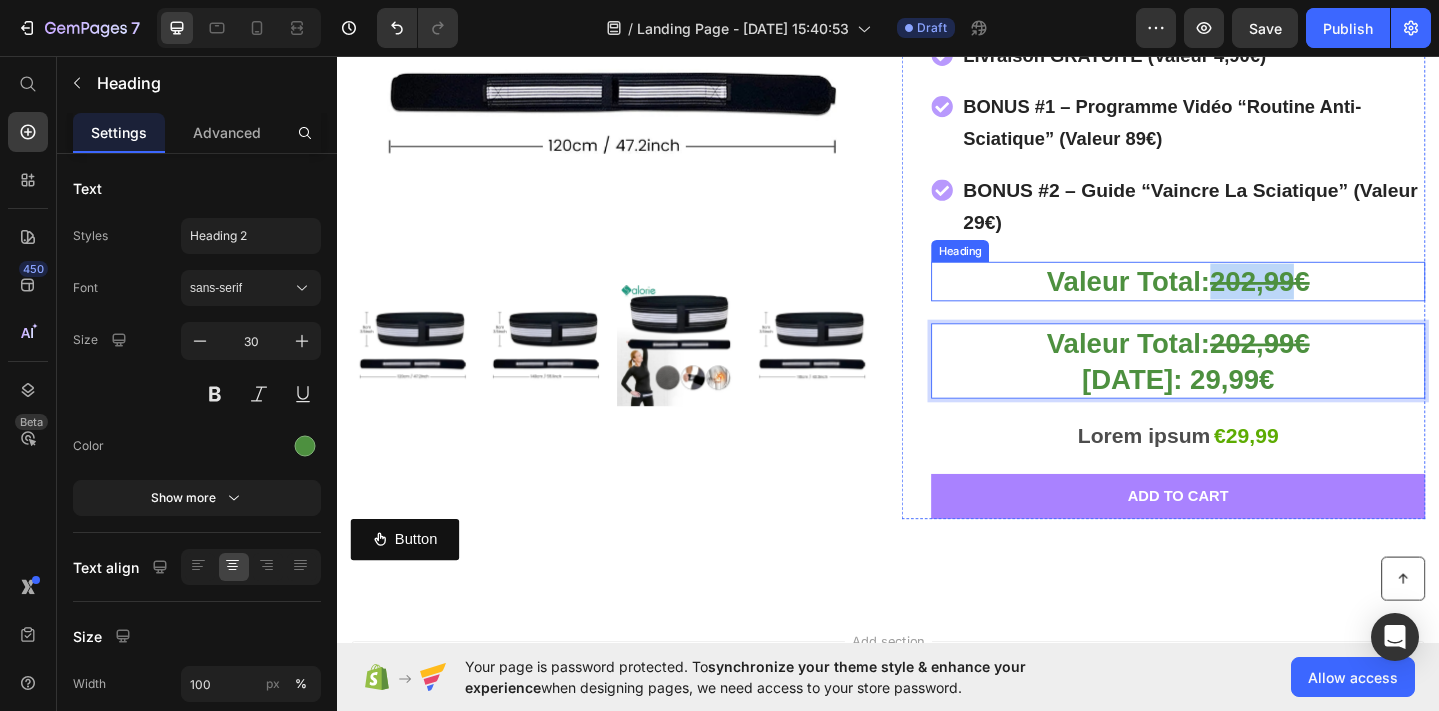 click on "202,99€" at bounding box center [1342, 301] 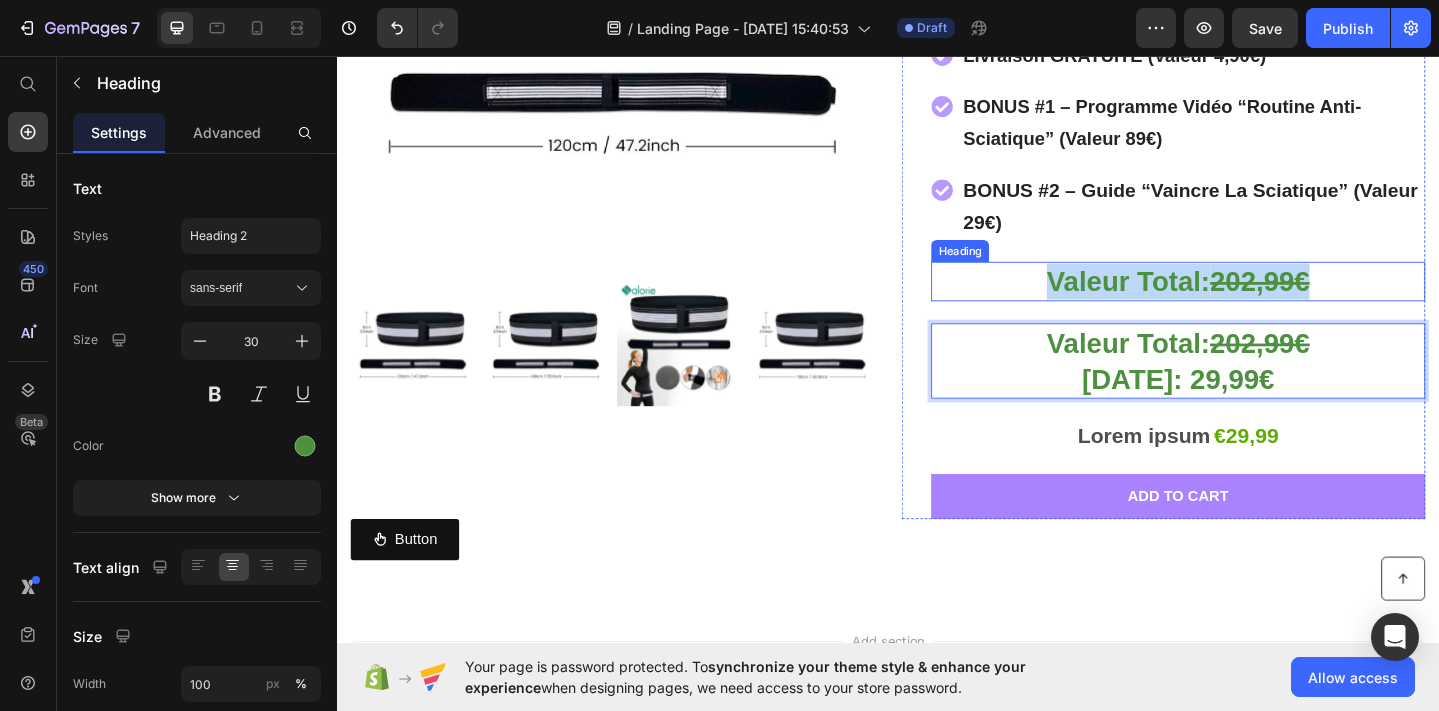 click on "202,99€" at bounding box center [1342, 301] 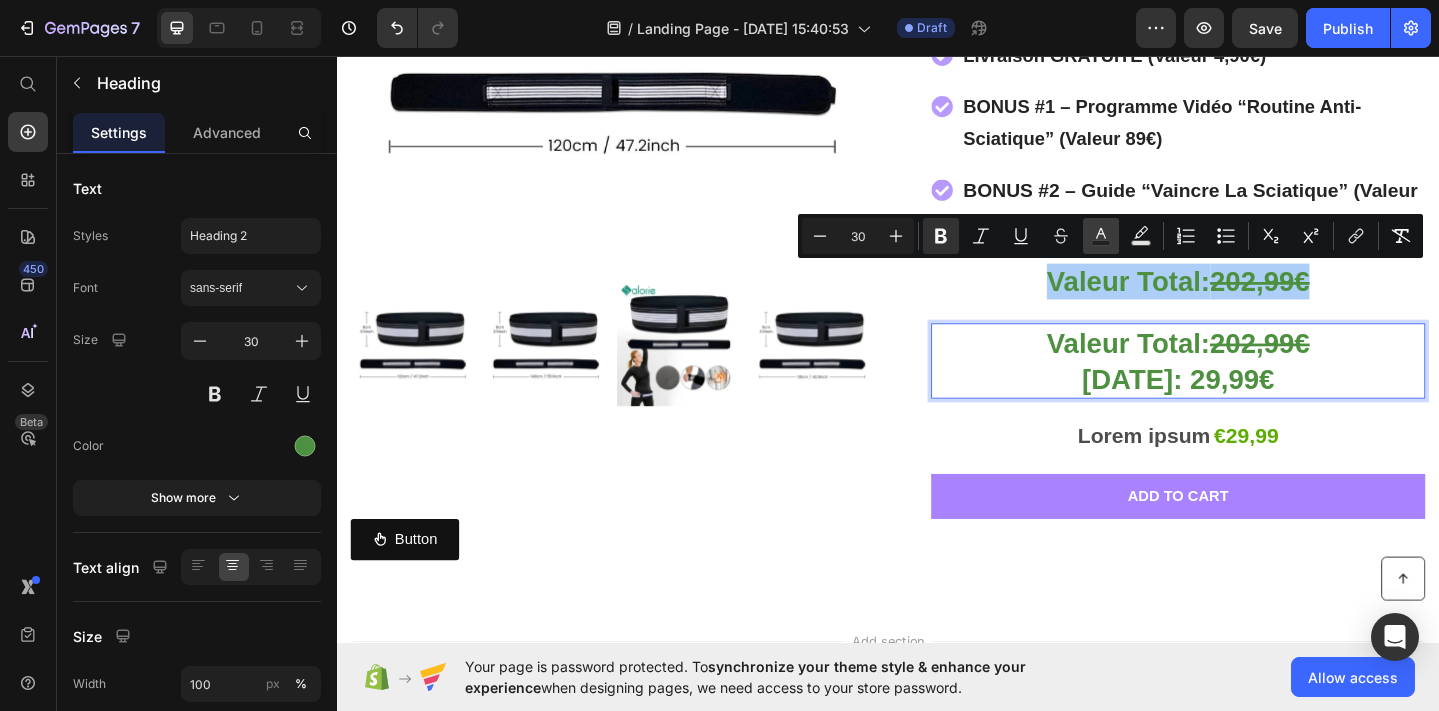click on "Text Color" at bounding box center [1101, 236] 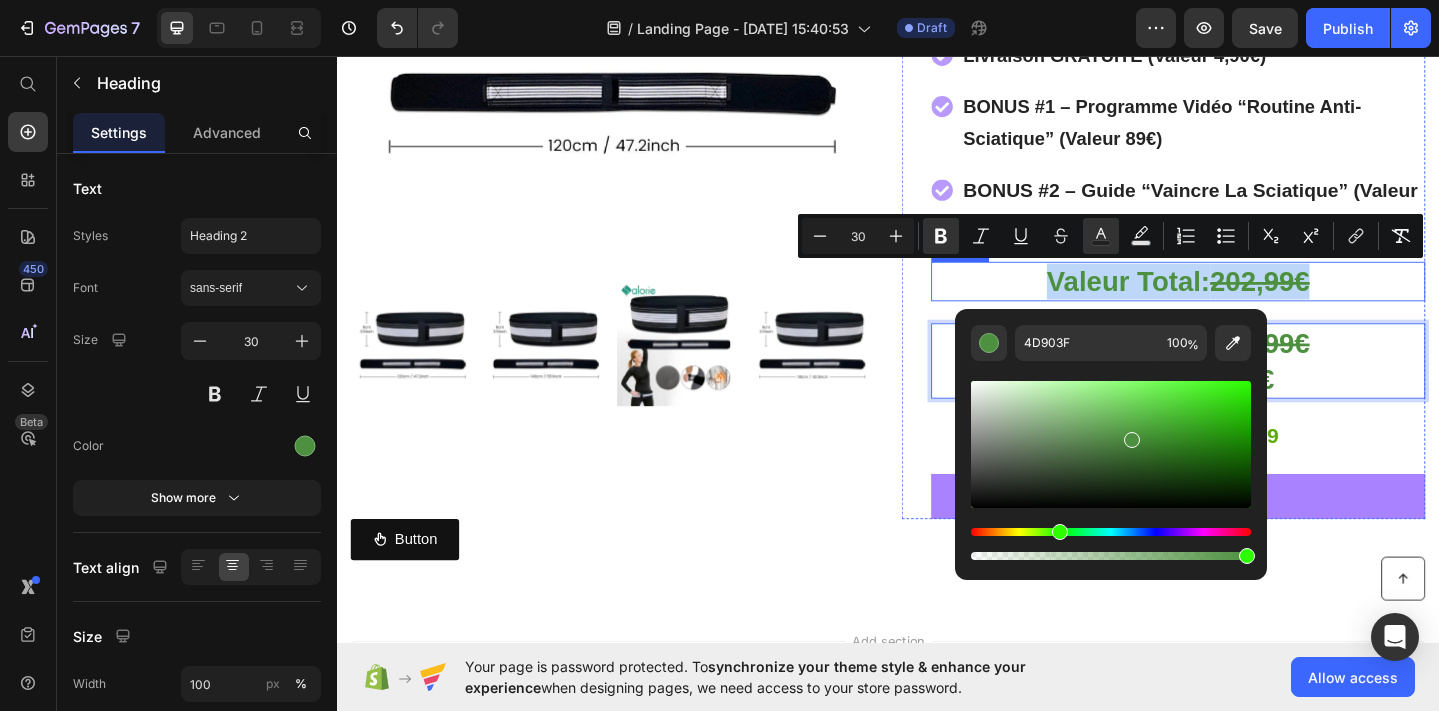 click on "Valeur Total:" at bounding box center [1199, 301] 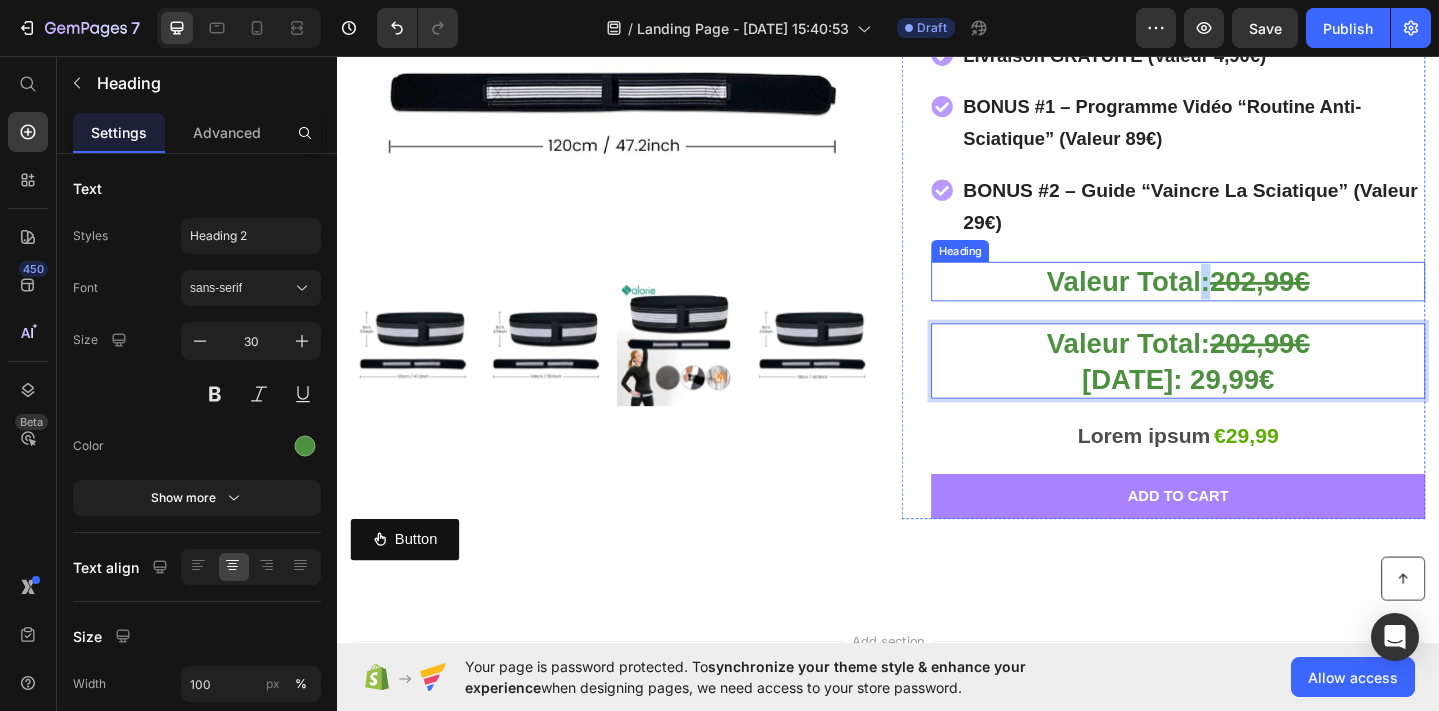 click on "Valeur Total:" at bounding box center [1199, 301] 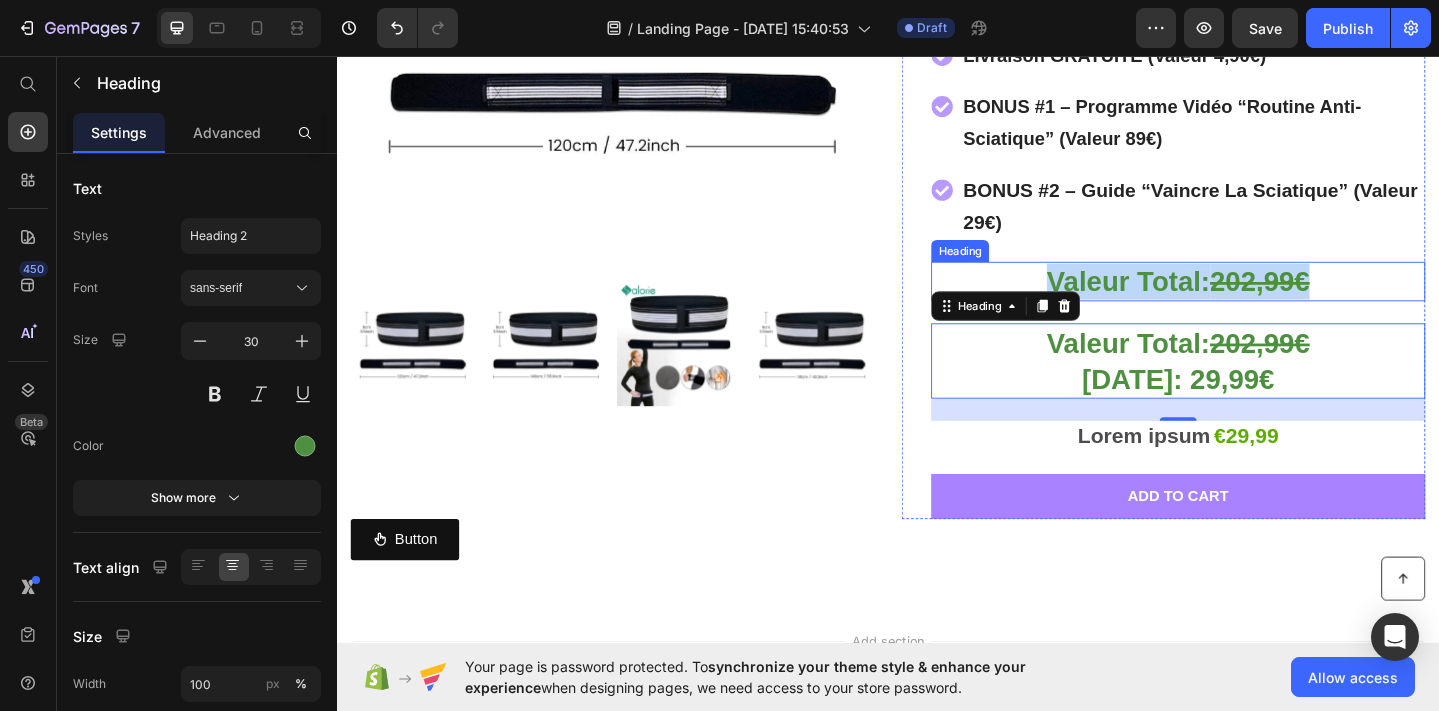 click on "Valeur Total:" at bounding box center [1199, 301] 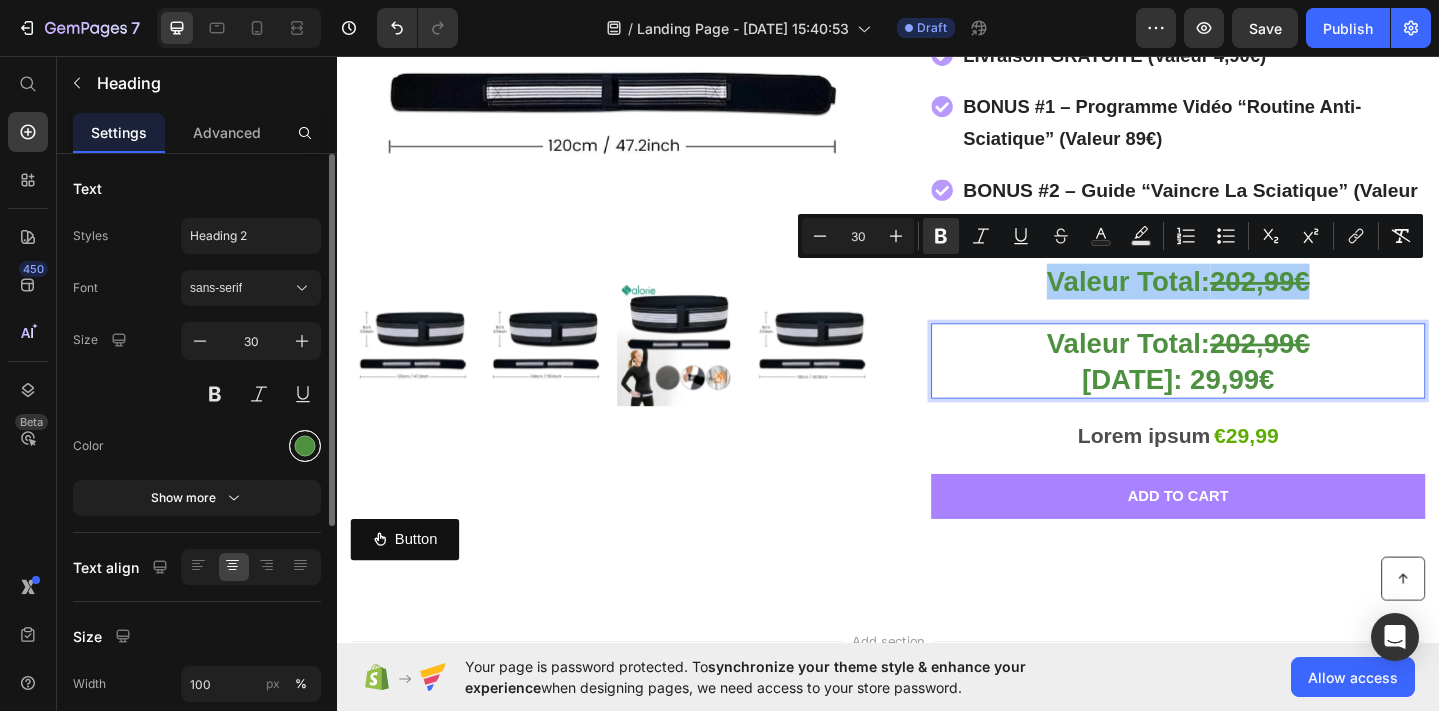 click at bounding box center [305, 446] 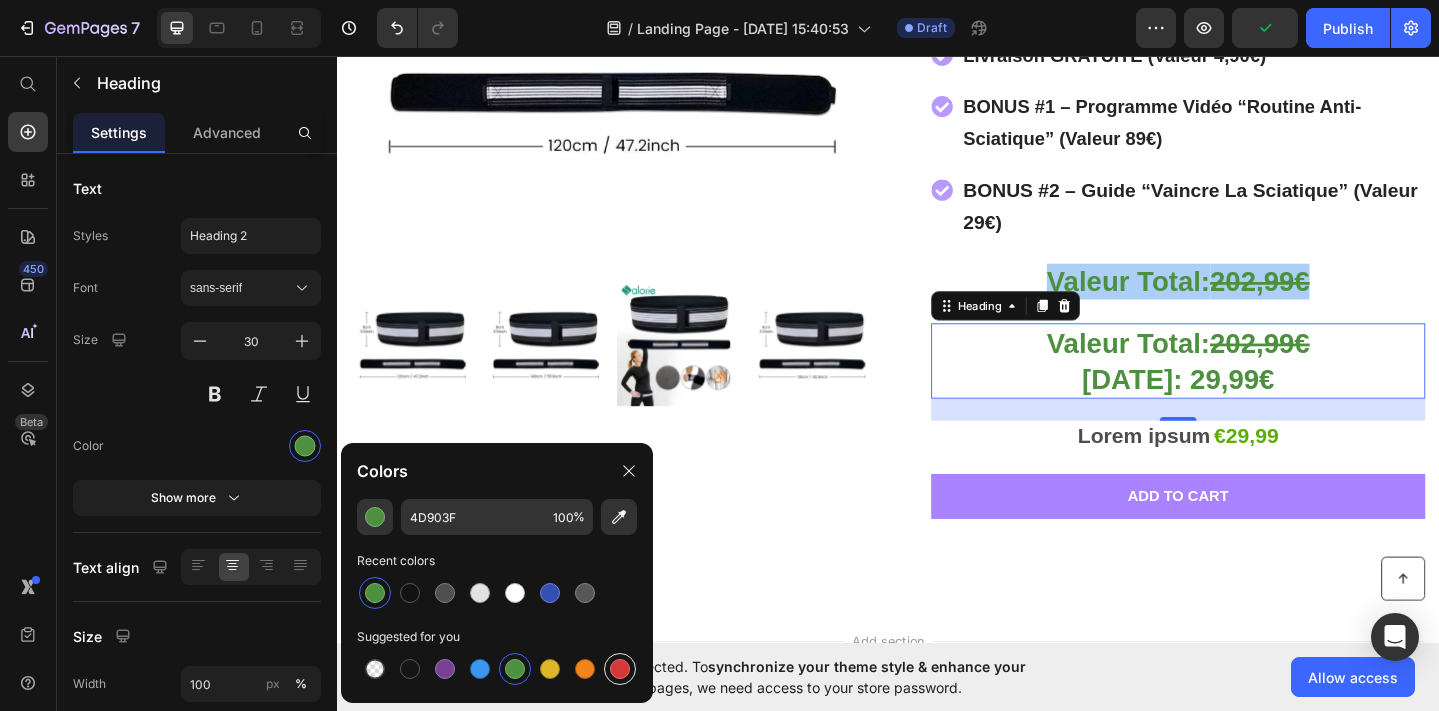 click at bounding box center [620, 669] 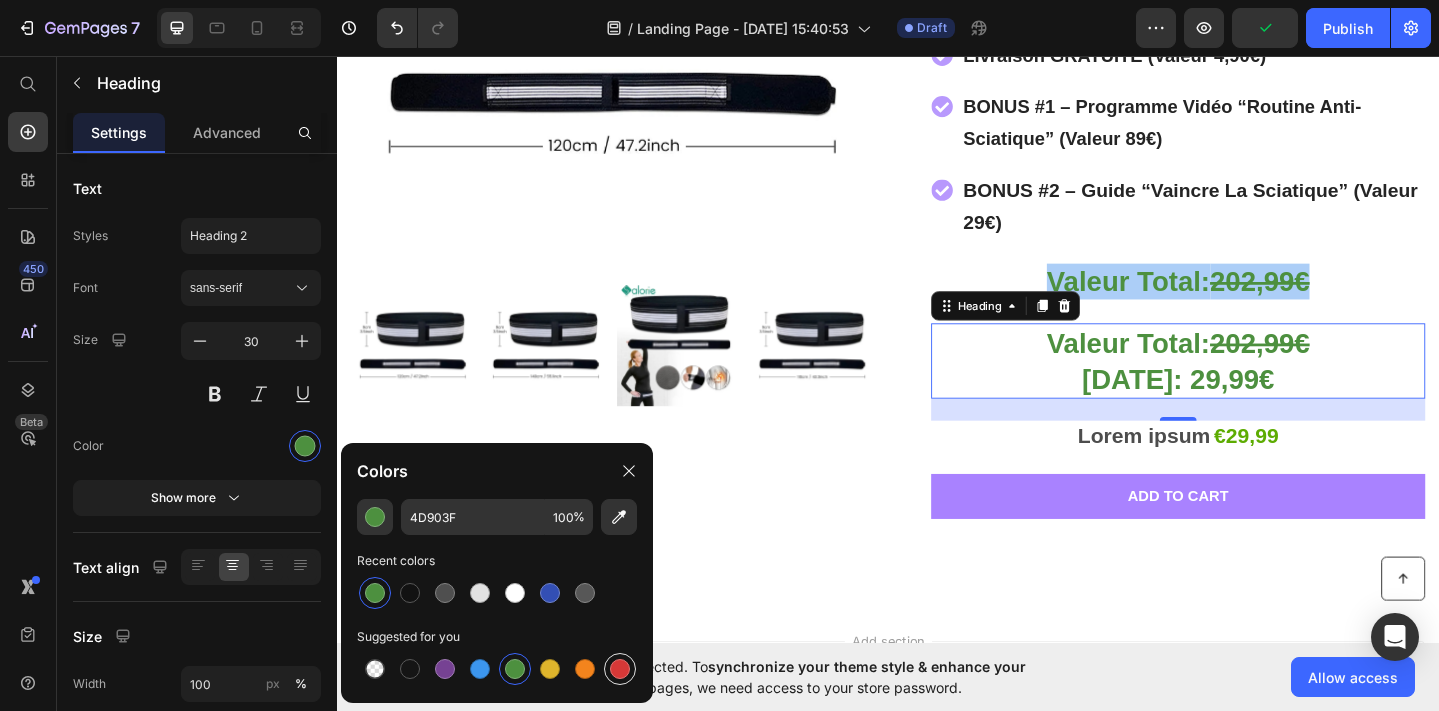 type on "D63837" 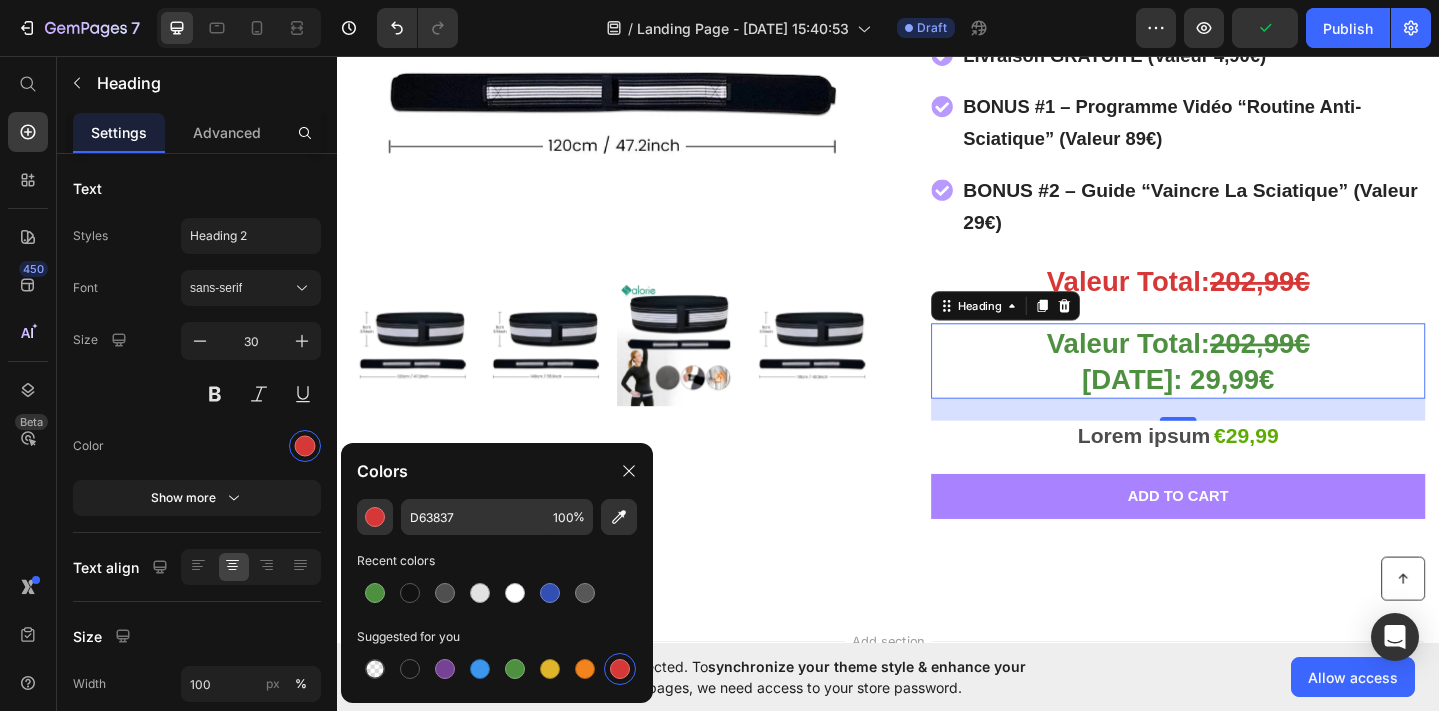click on "Valeur Total:" at bounding box center (1199, 368) 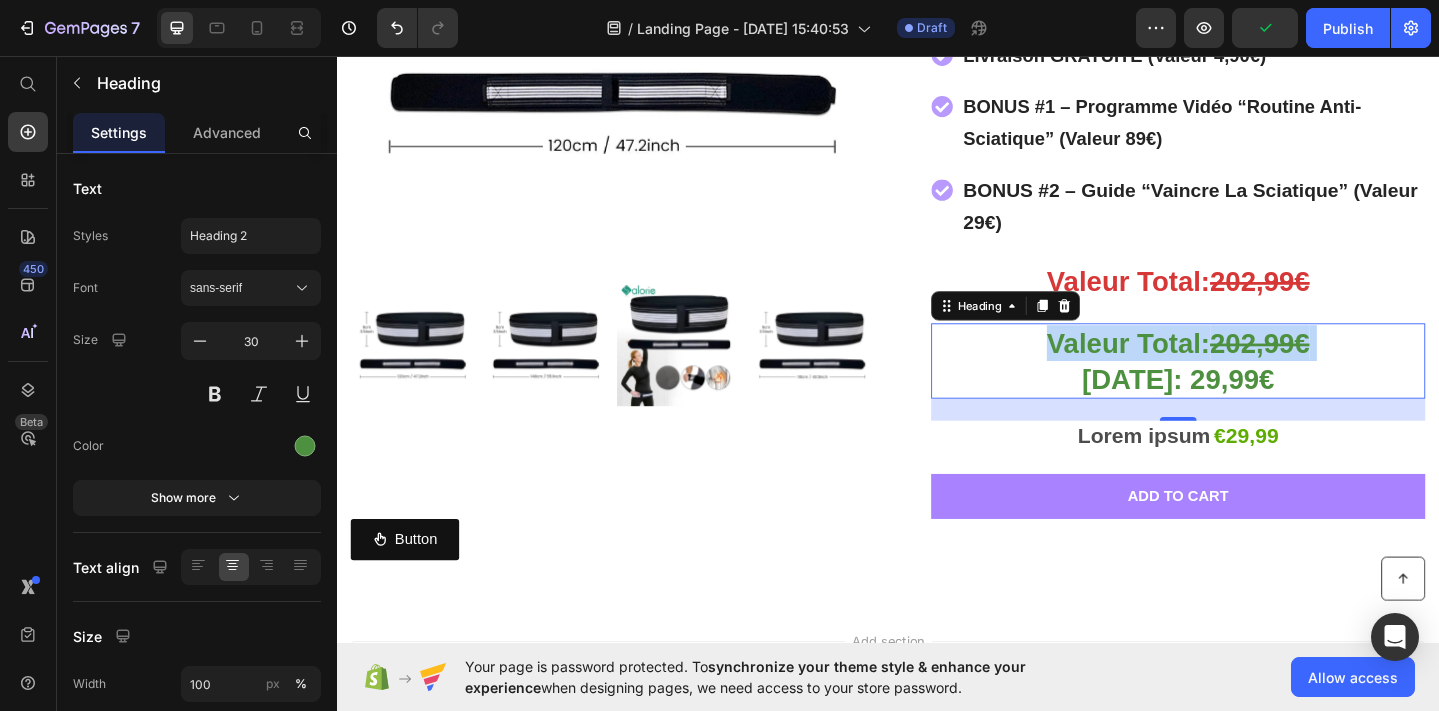 click on "Valeur Total:" at bounding box center [1199, 368] 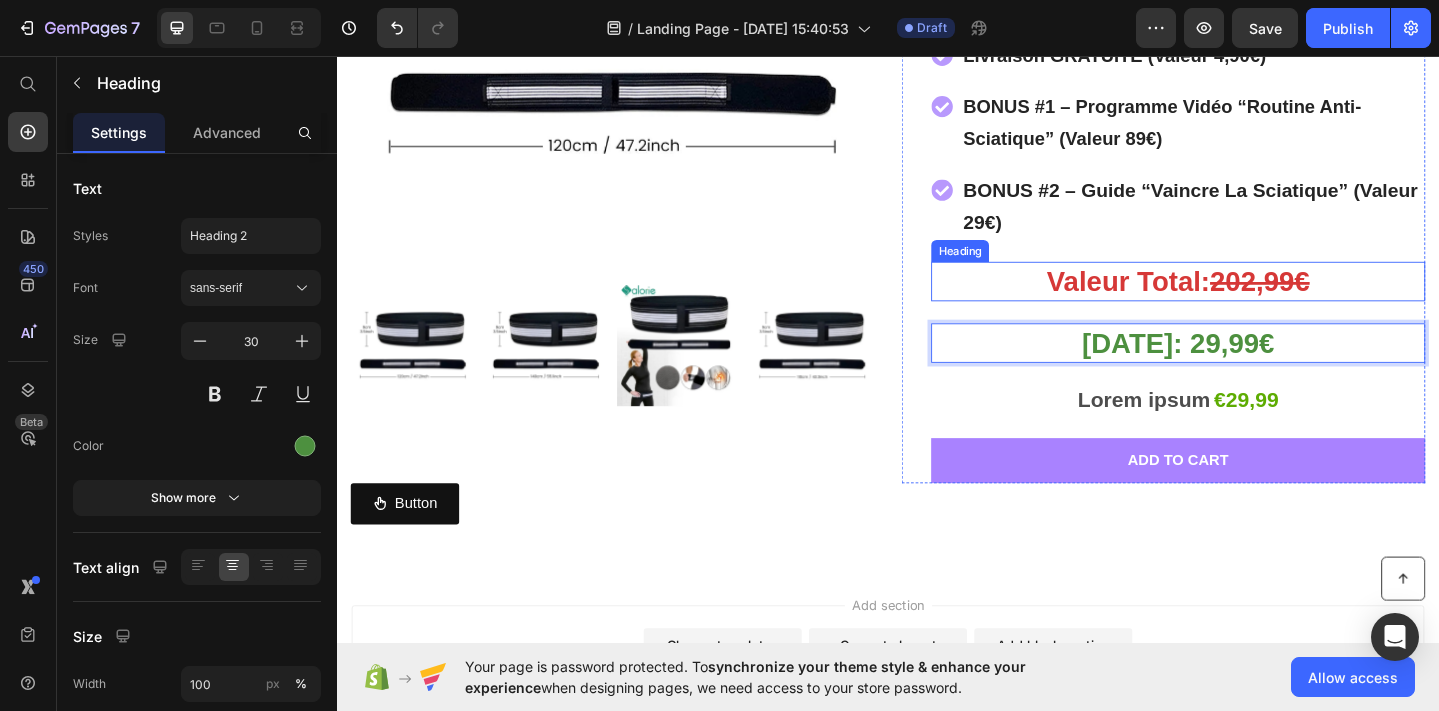 click on "Valeur Total:" at bounding box center [1199, 301] 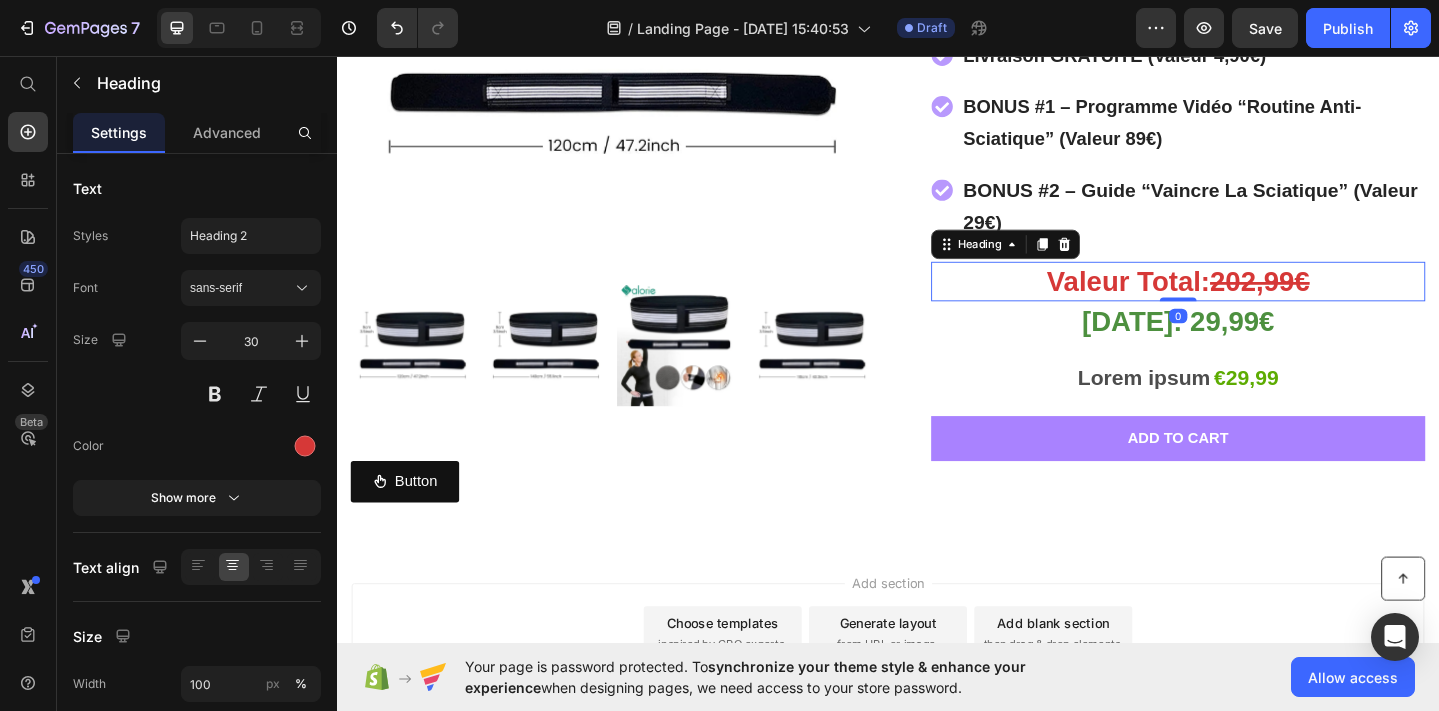 drag, startPoint x: 1253, startPoint y: 343, endPoint x: 1255, endPoint y: 309, distance: 34.058773 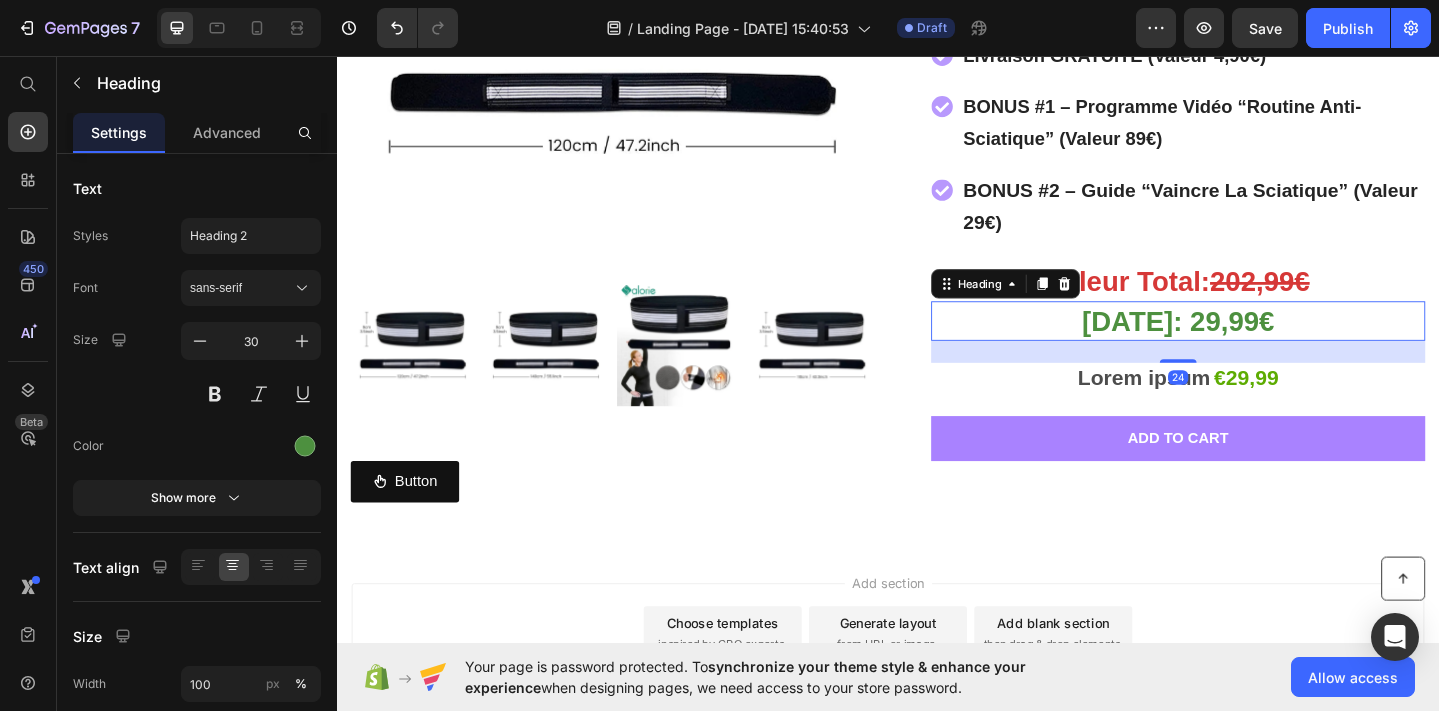 click on "[DATE]: 29,99€" at bounding box center [1253, 344] 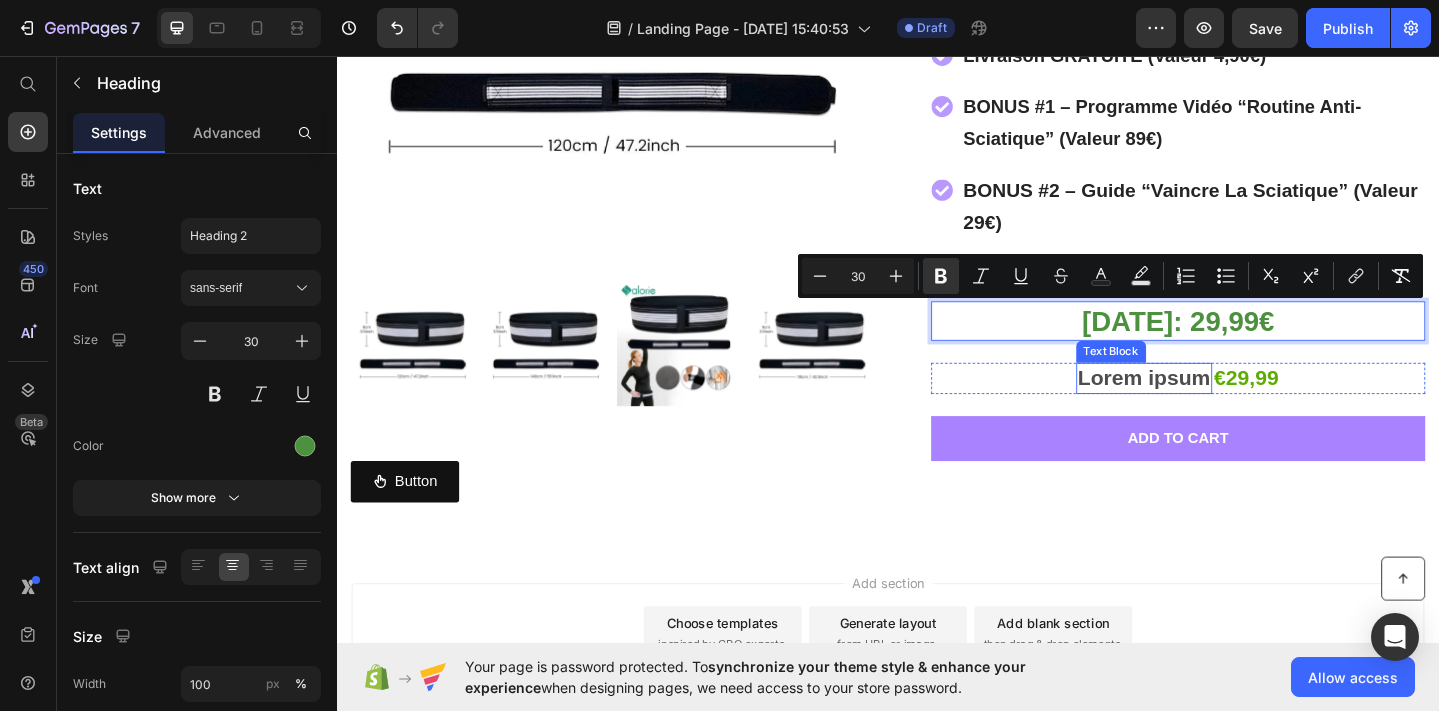 click on "Lorem ipsum" at bounding box center [1216, 407] 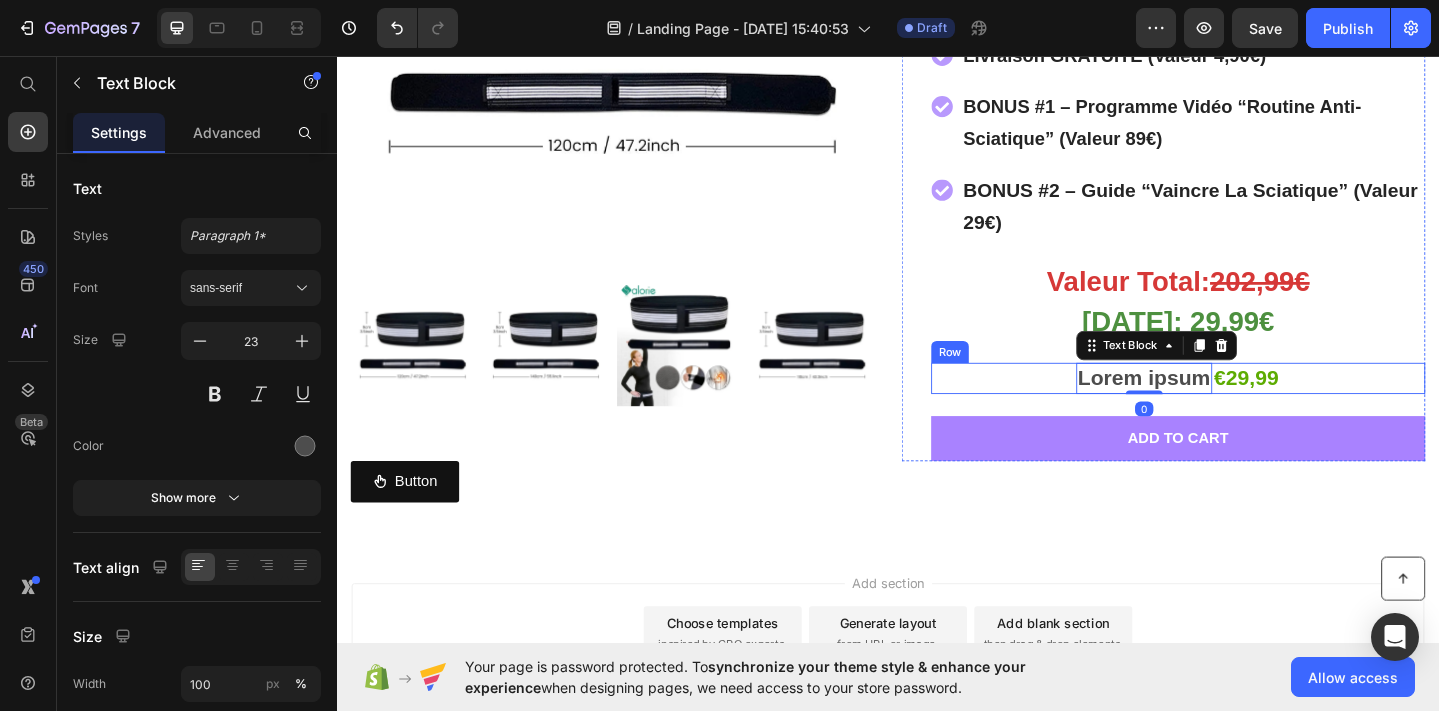 click on "Lorem ipsum  Text Block   0 €29,99 Product Price Row" at bounding box center [1253, 407] 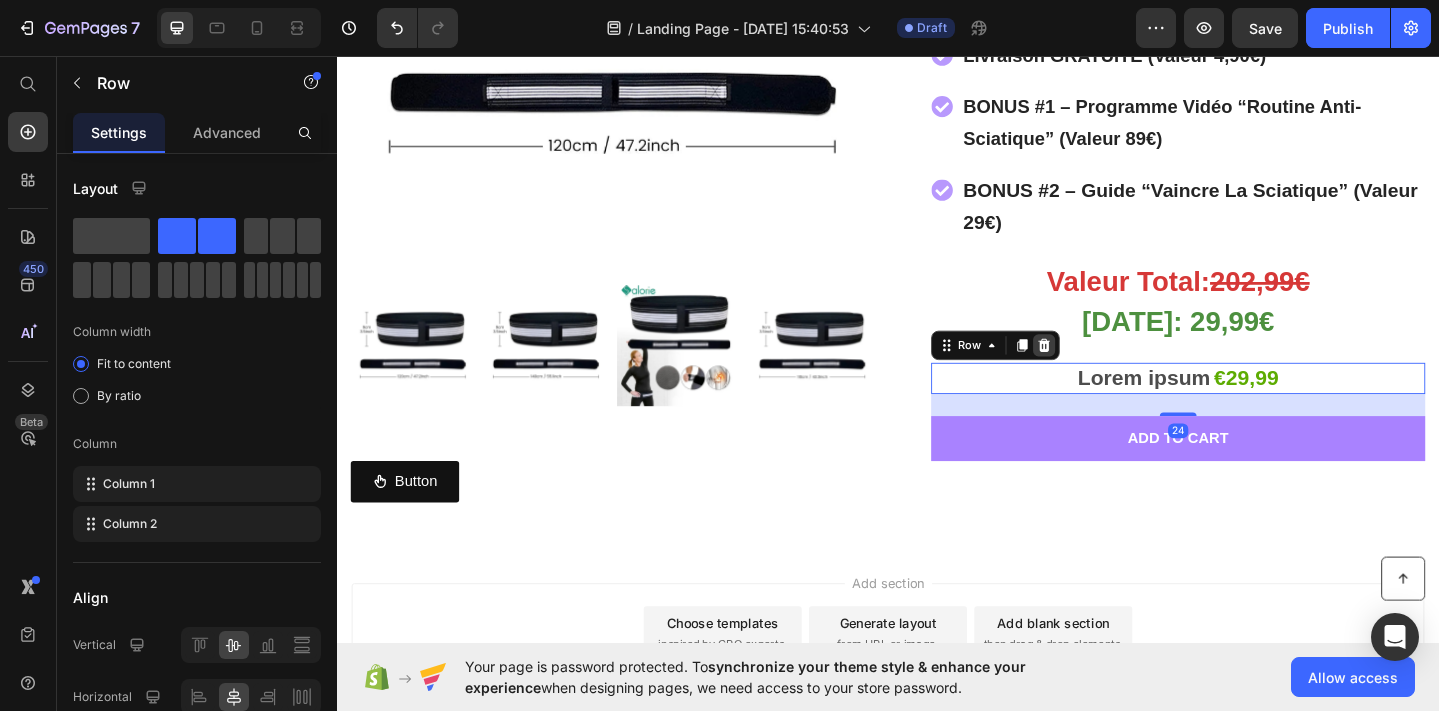 click 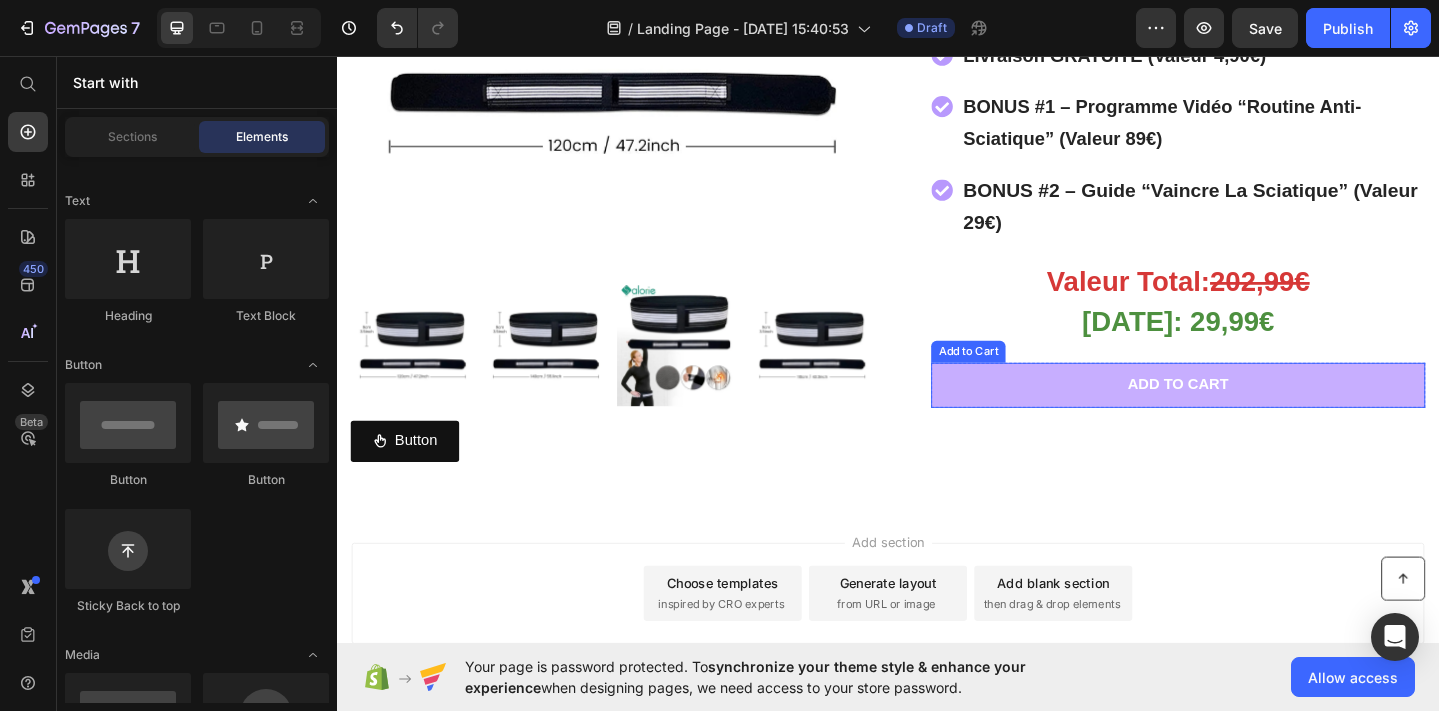 click on "Add to cart" at bounding box center [1253, 414] 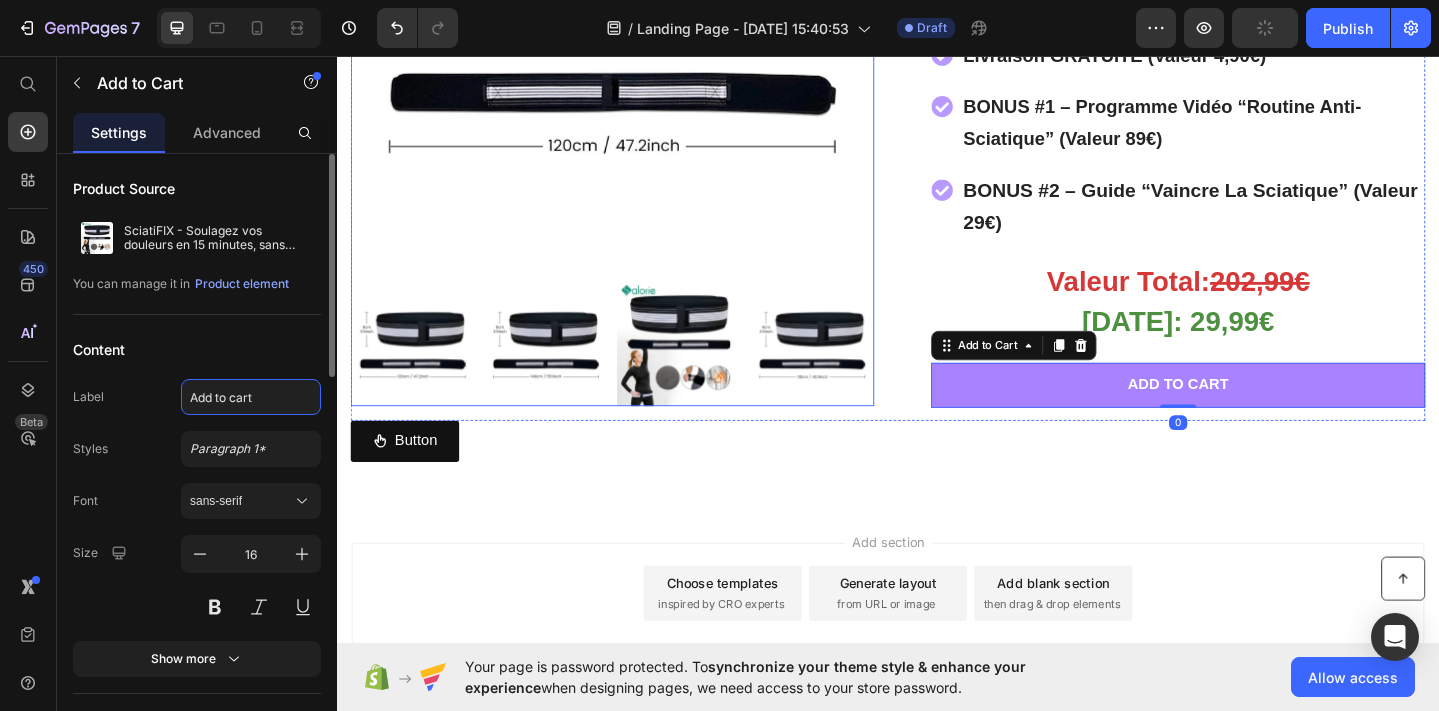 click on "Add to cart" 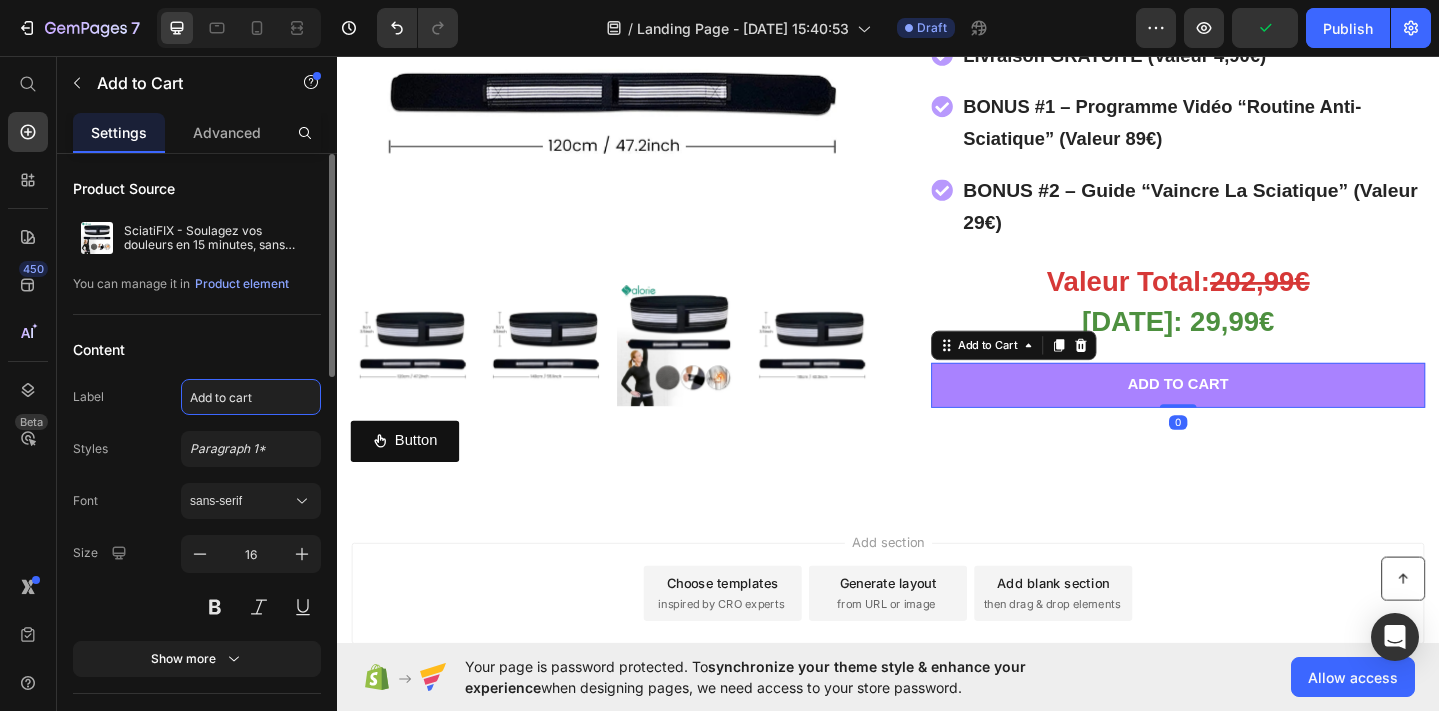click on "Add to cart" 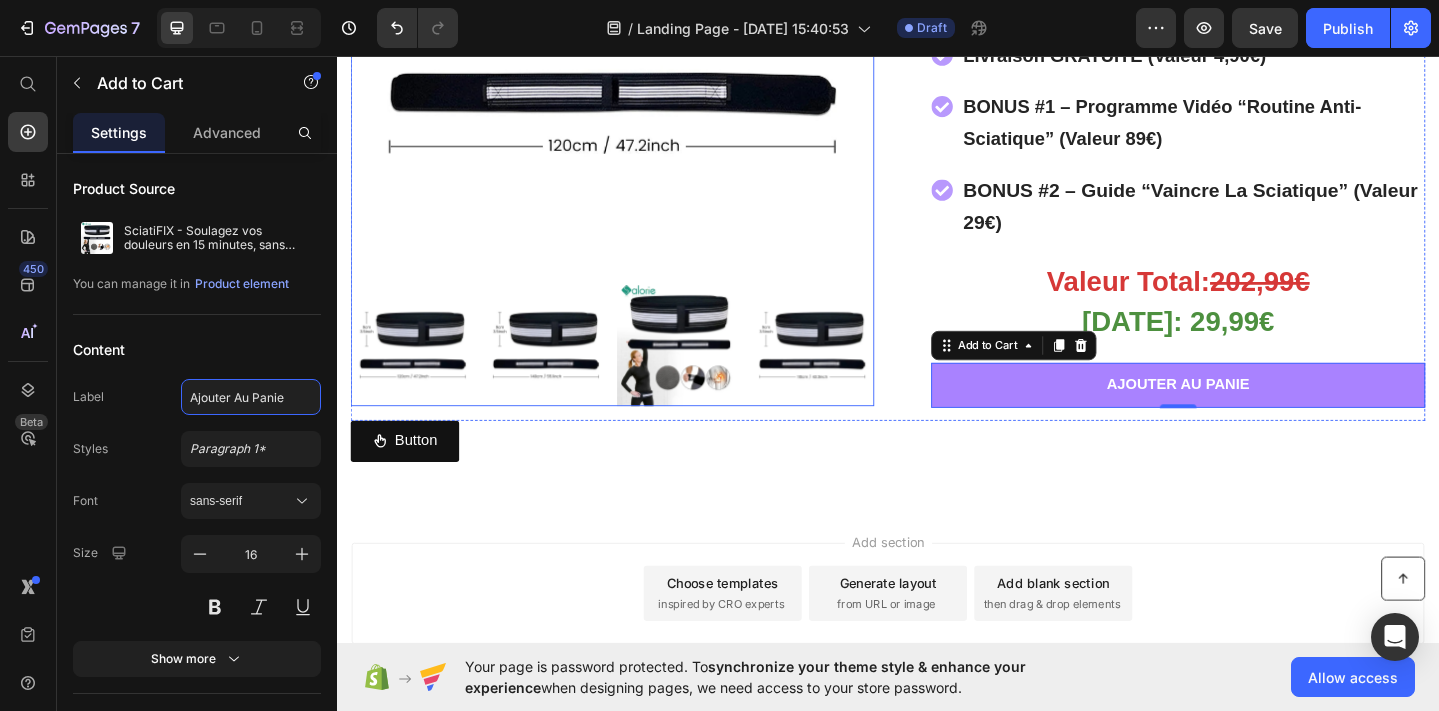 type on "Ajouter Au Panier" 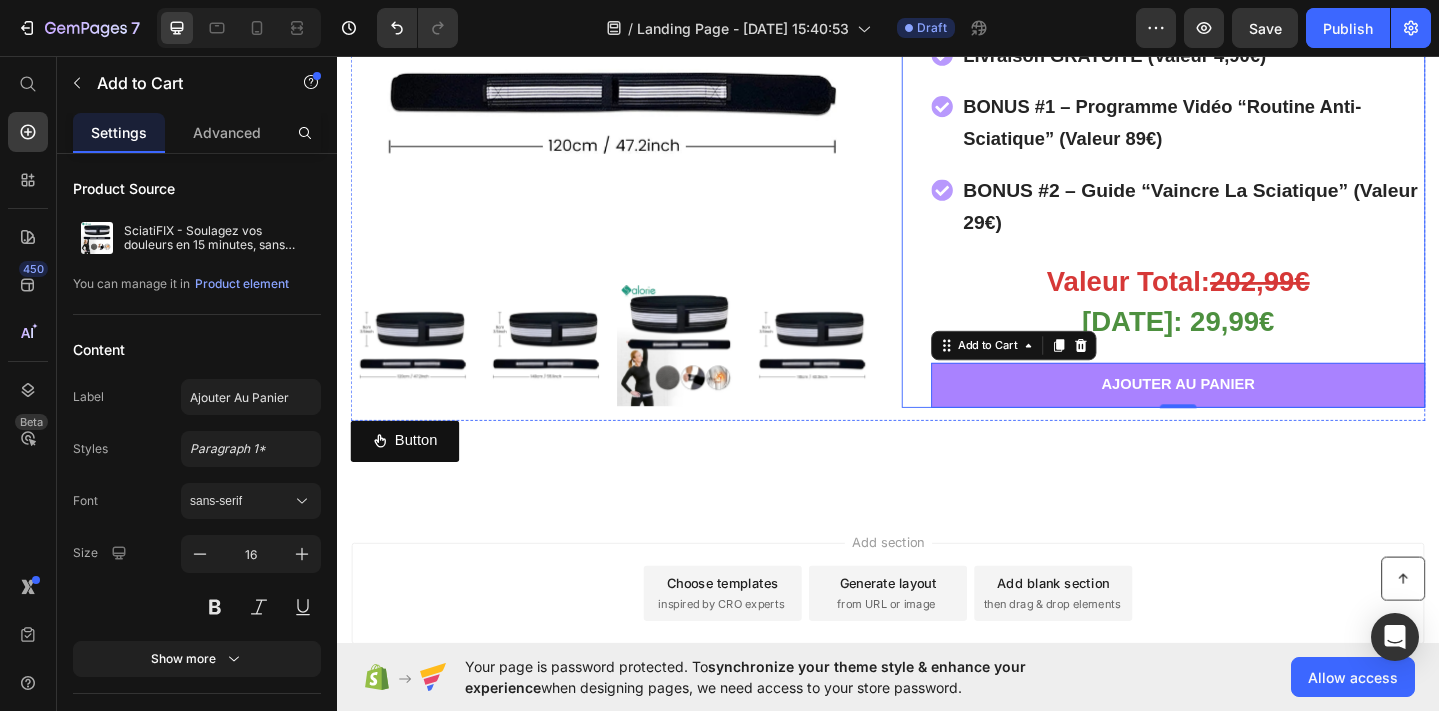 click on "Offre spéciale en cours ! Heading Commandez votre ceinture SciatiFIX ™  dès maintenant pour profiter d'une réduction unique sur votre achat. Text Block Agissez Maintenant Pour Obtenir : Heading -50% sur la ceinture SciatiFIX™ Garantie 90 Jours "Libéré De La Douleur" Ou Remboursé Livraison GRATUITE (Valeur 4,90€) BONUS #1 – Programme Vidéo “Routine Anti-Sciatique” (Valeur 89€) BONUS #2 – Guide “Vaincre La Sciatique” (Valeur 29€) Item List ⁠⁠⁠⁠⁠⁠⁠ Valeur Total:  202,99€ Heading ⁠⁠⁠⁠⁠⁠⁠ Aujourd'hui: 29,99€ Heading Ajouter Au Panier Add to Cart   0 Row Row" at bounding box center (1237, 79) 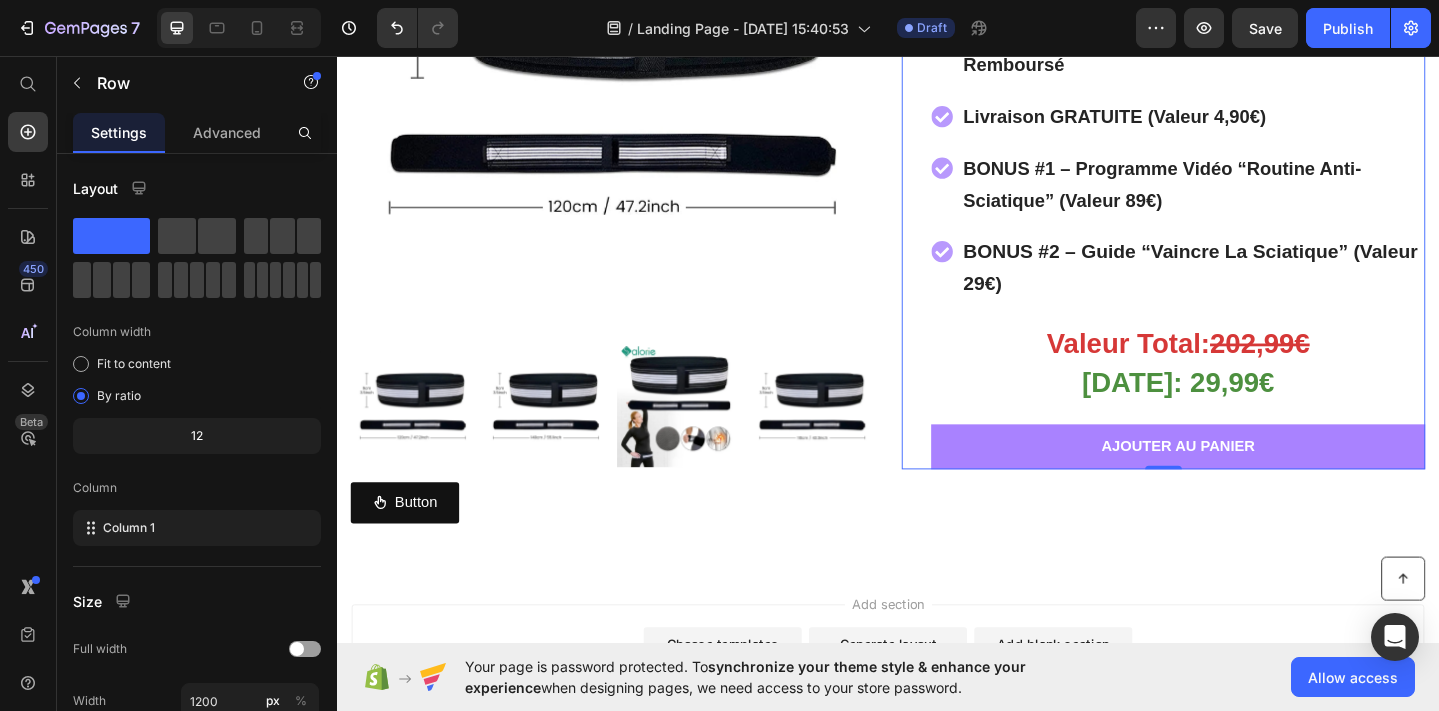 scroll, scrollTop: 10966, scrollLeft: 0, axis: vertical 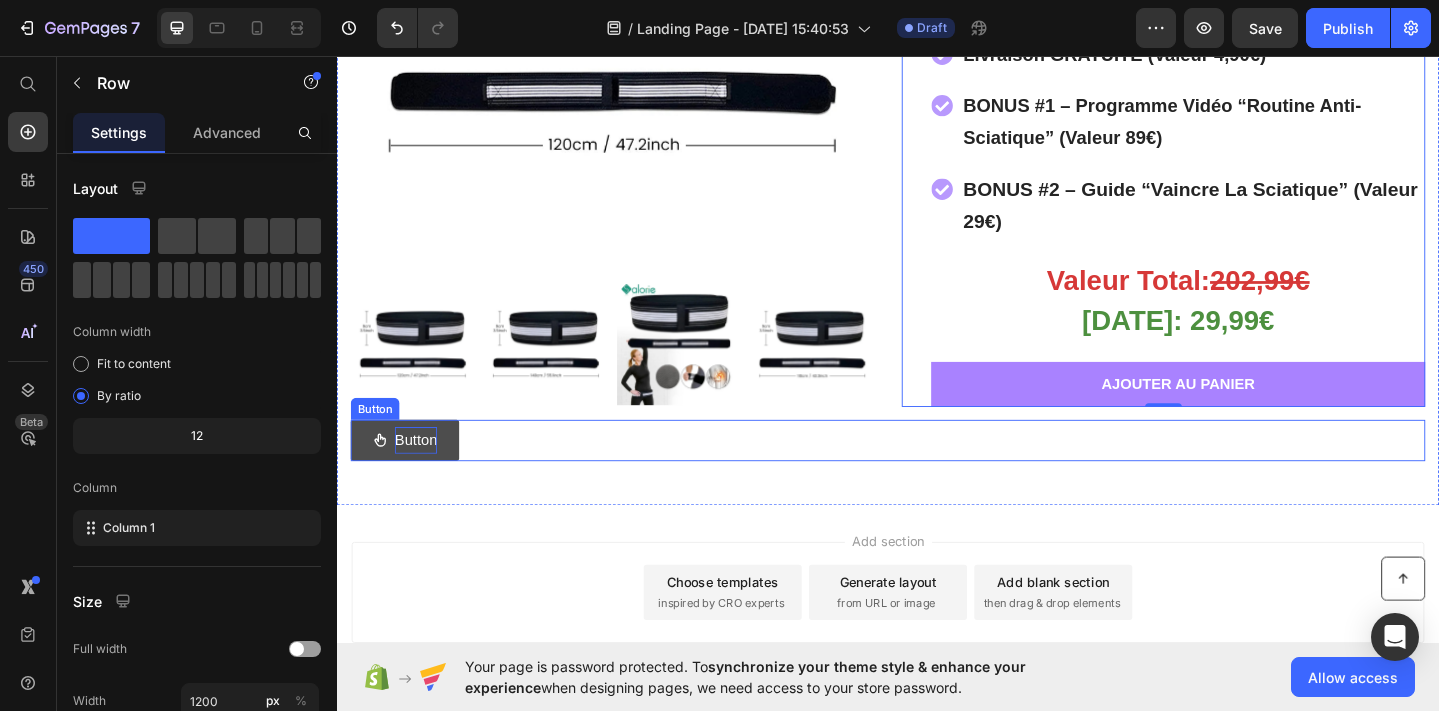 click on "Button" at bounding box center [423, 474] 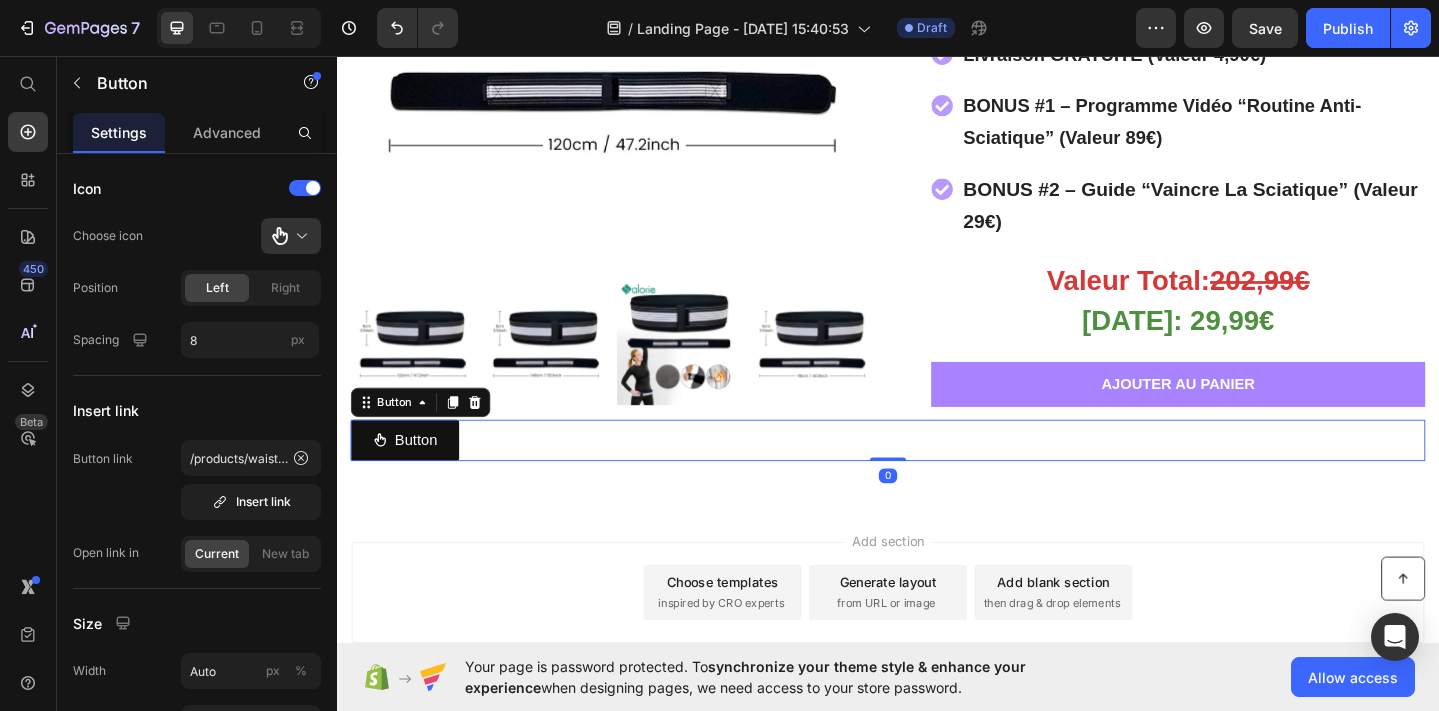 click 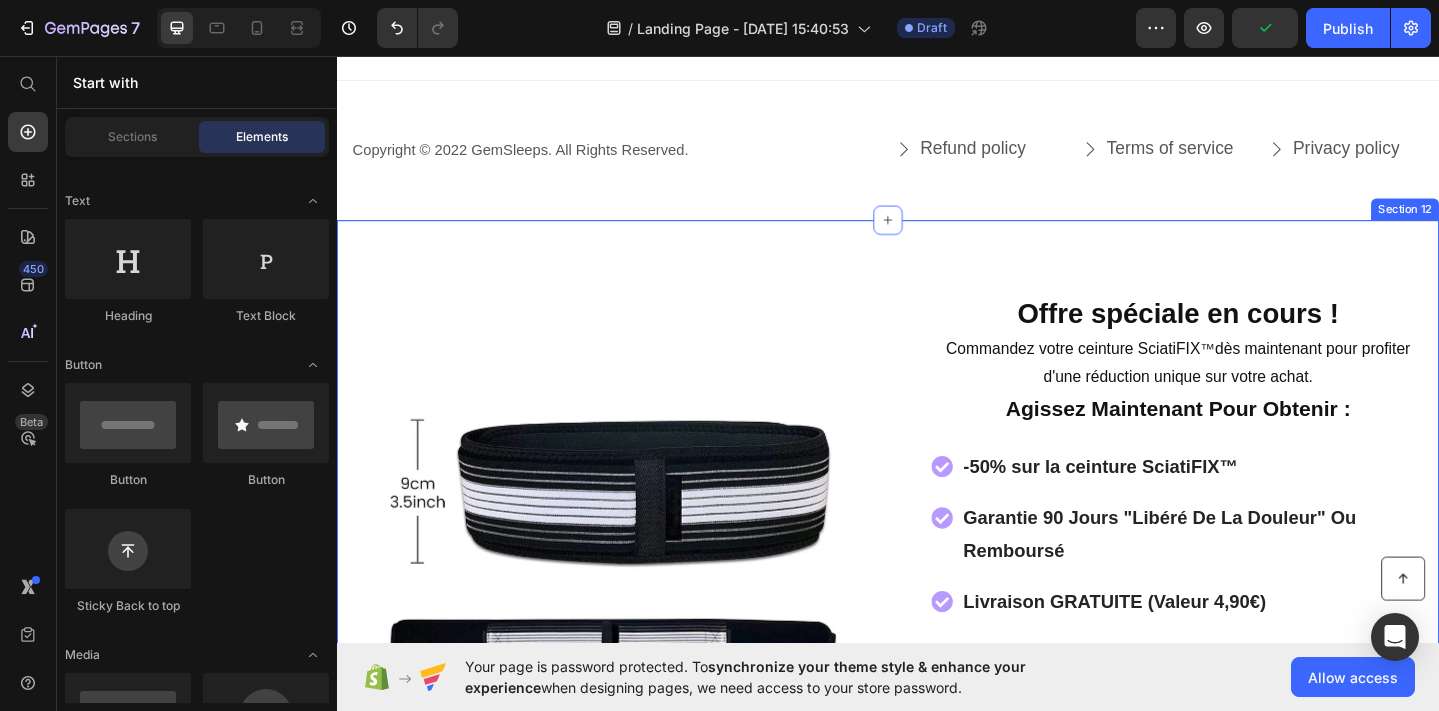 scroll, scrollTop: 10555, scrollLeft: 0, axis: vertical 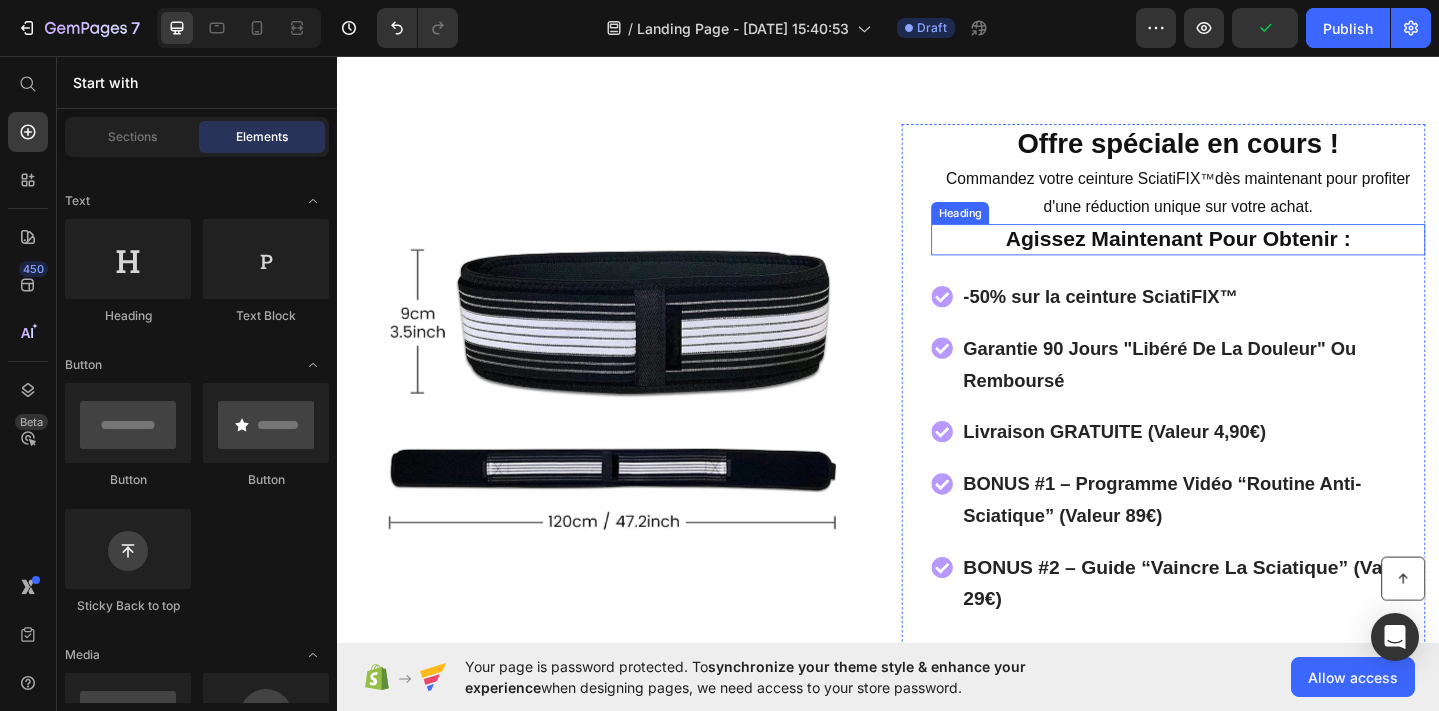 click on "Agissez Maintenant Pour Obtenir :" at bounding box center [1253, 255] 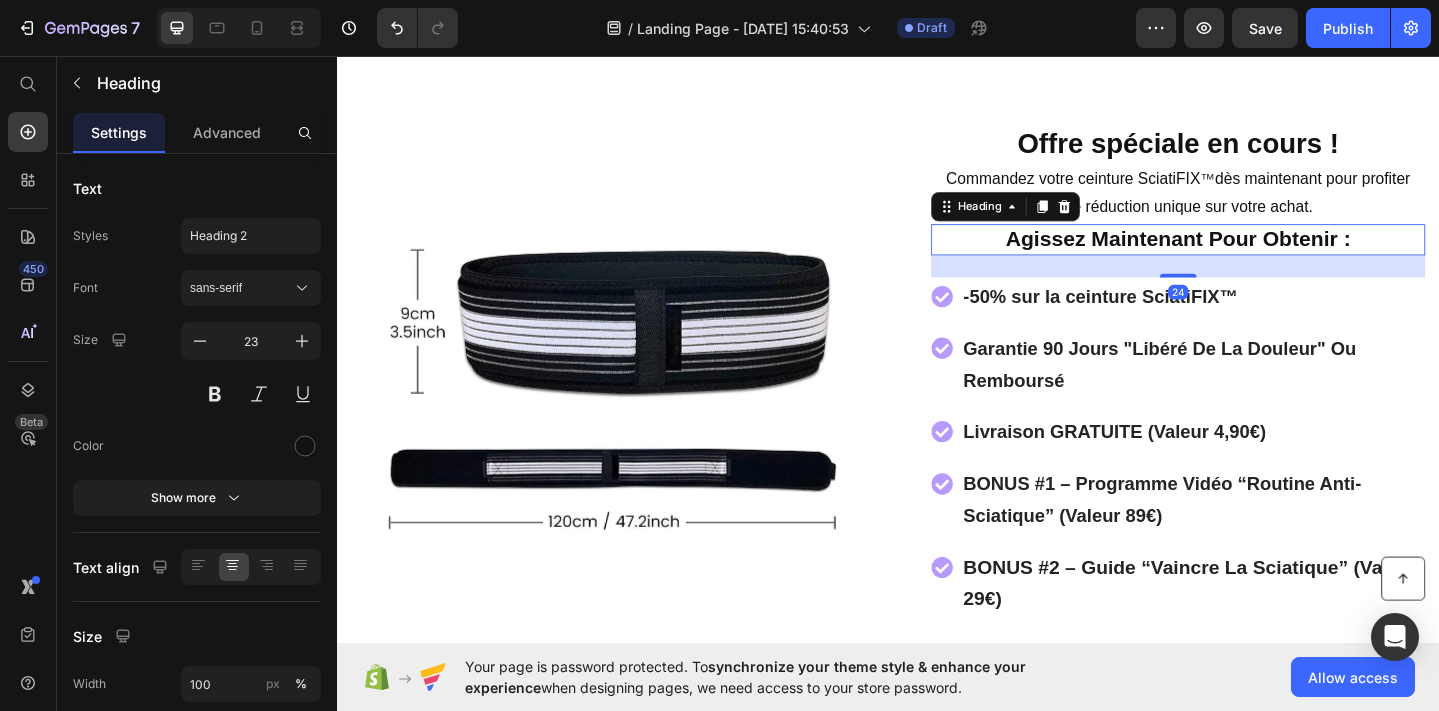 click on "Commandez votre ceinture SciatiFIX ™  dès maintenant pour profiter d'une réduction unique sur votre achat." at bounding box center [1253, 205] 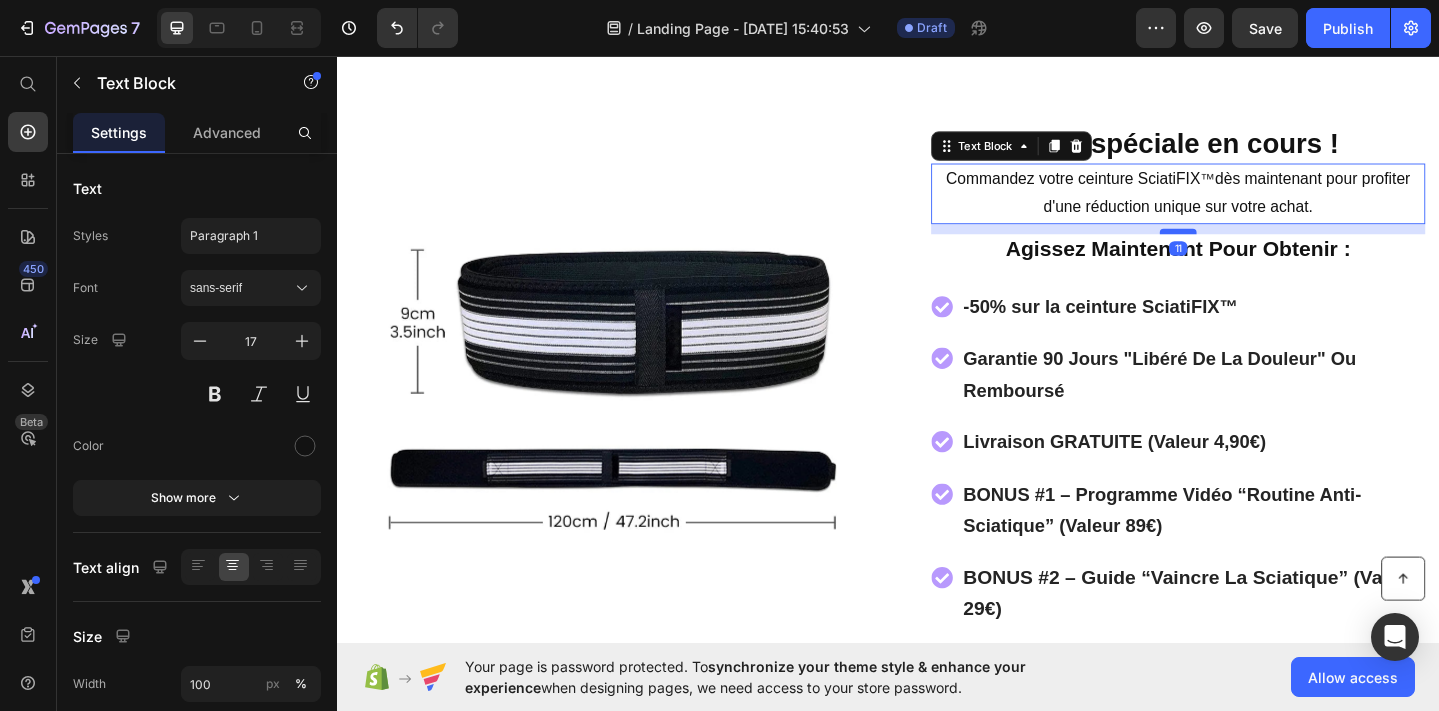 drag, startPoint x: 1254, startPoint y: 234, endPoint x: 1254, endPoint y: 245, distance: 11 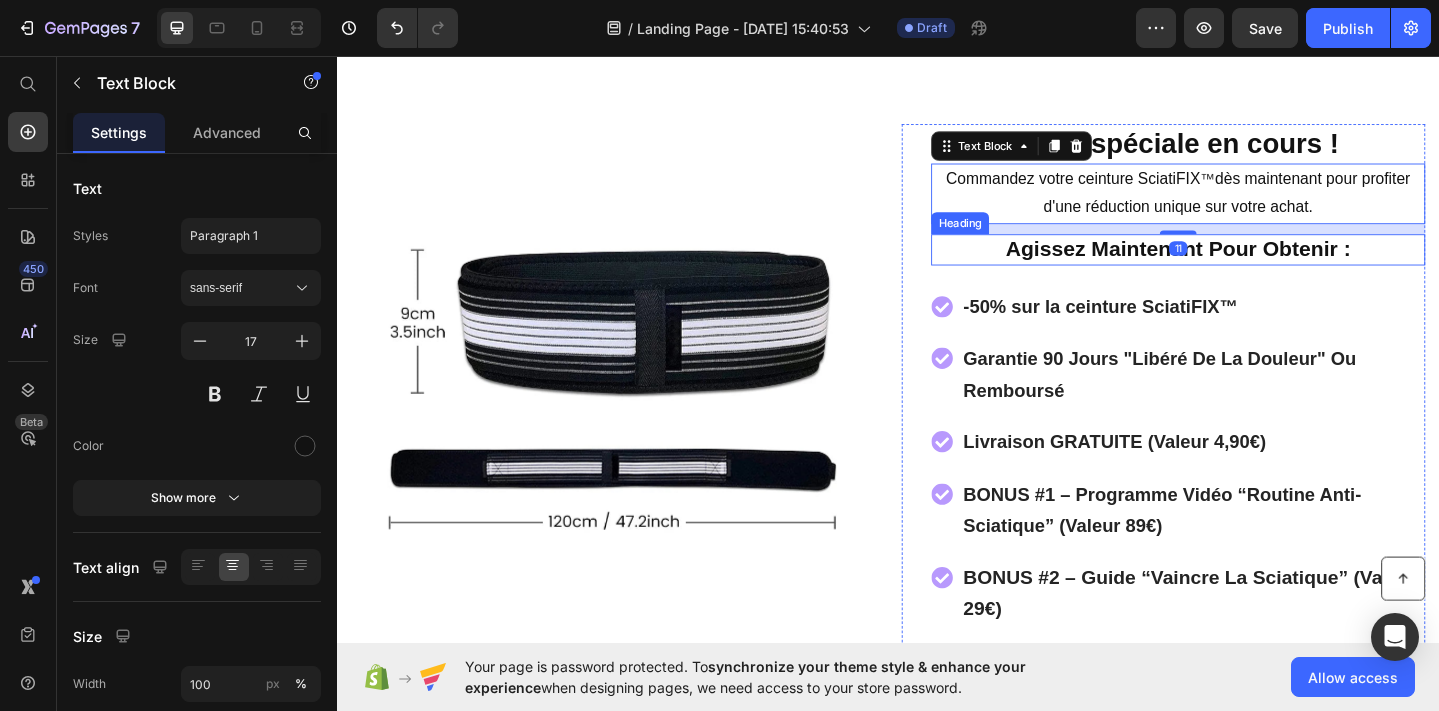click on "Agissez Maintenant Pour Obtenir :" at bounding box center [1253, 266] 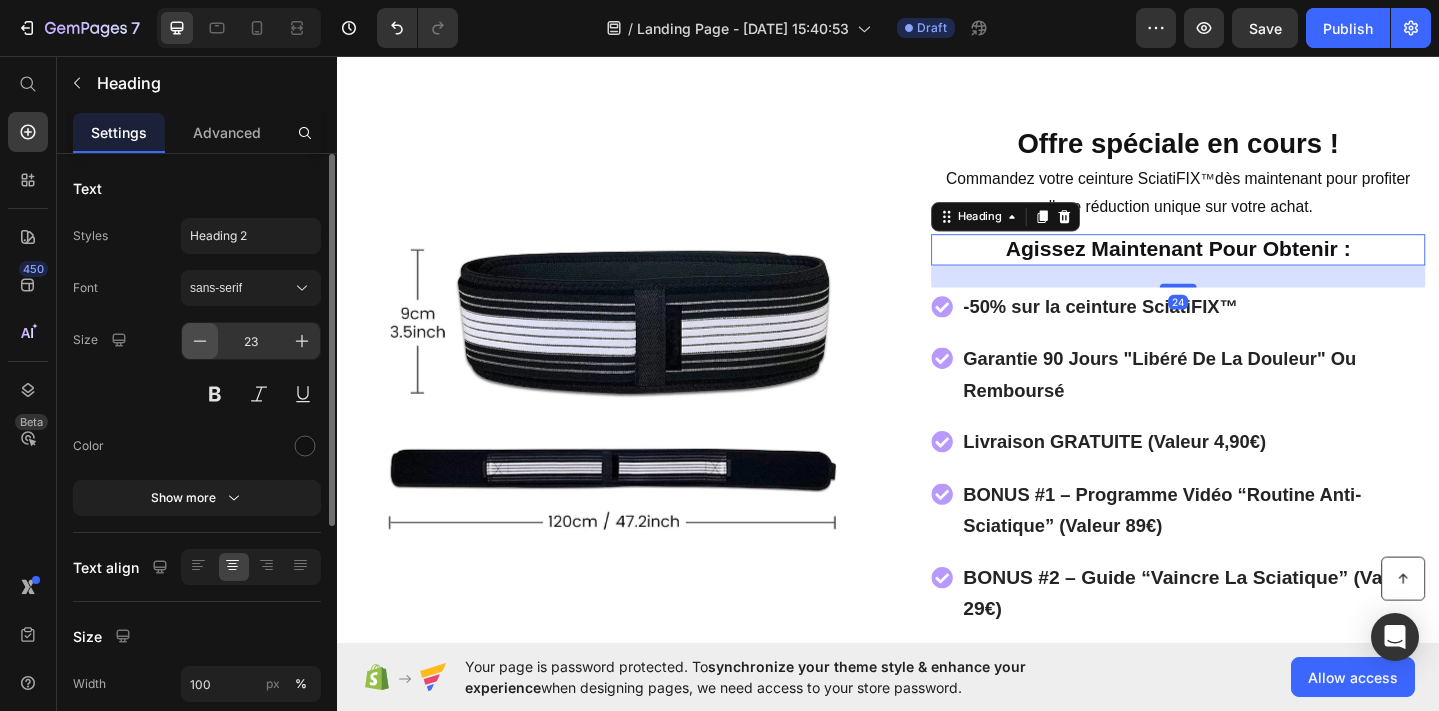 click at bounding box center (200, 341) 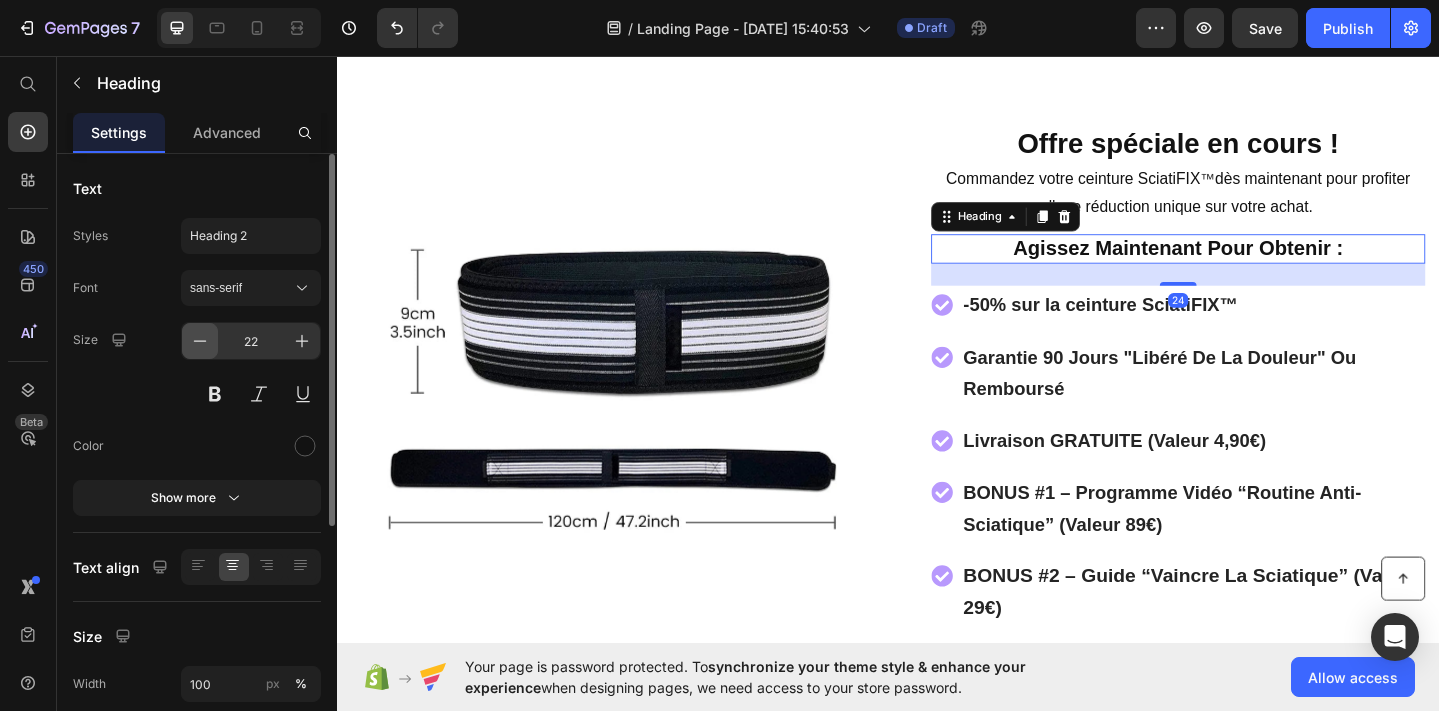 click at bounding box center [200, 341] 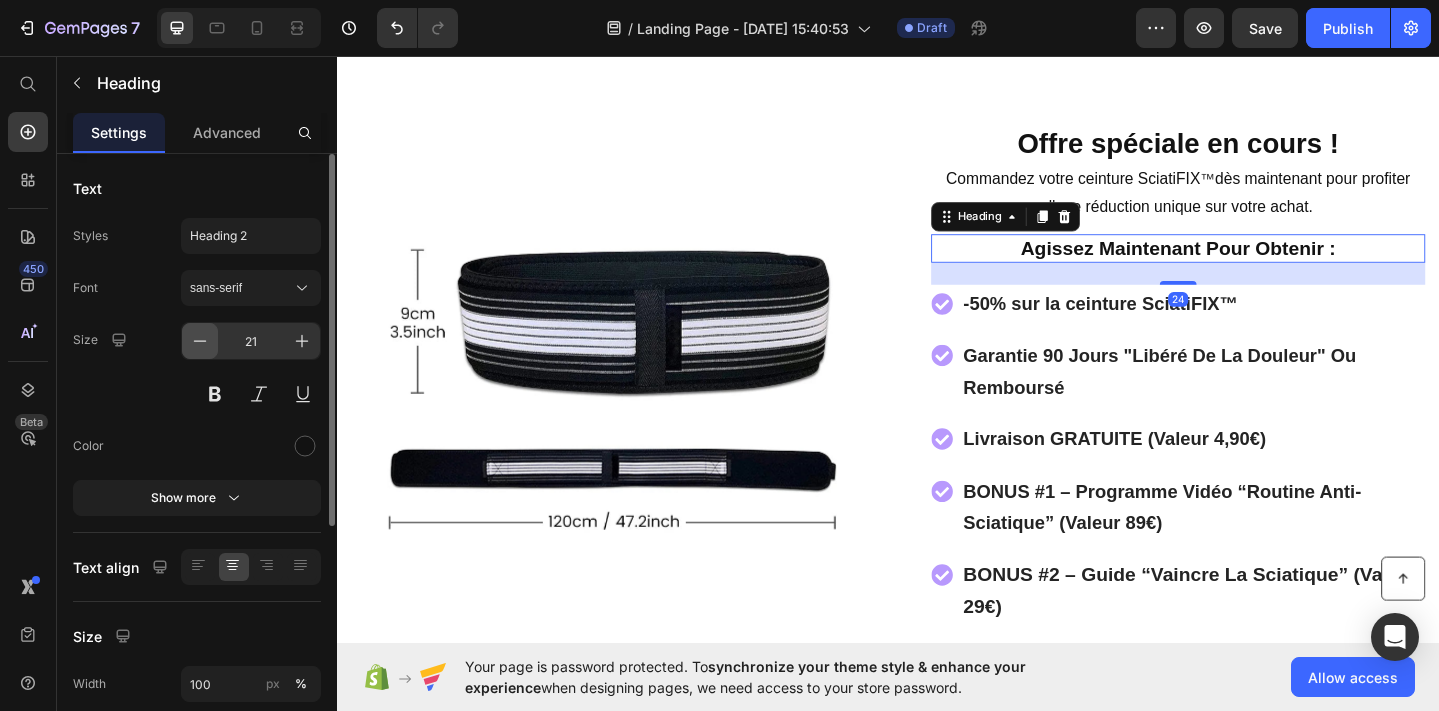 click at bounding box center [200, 341] 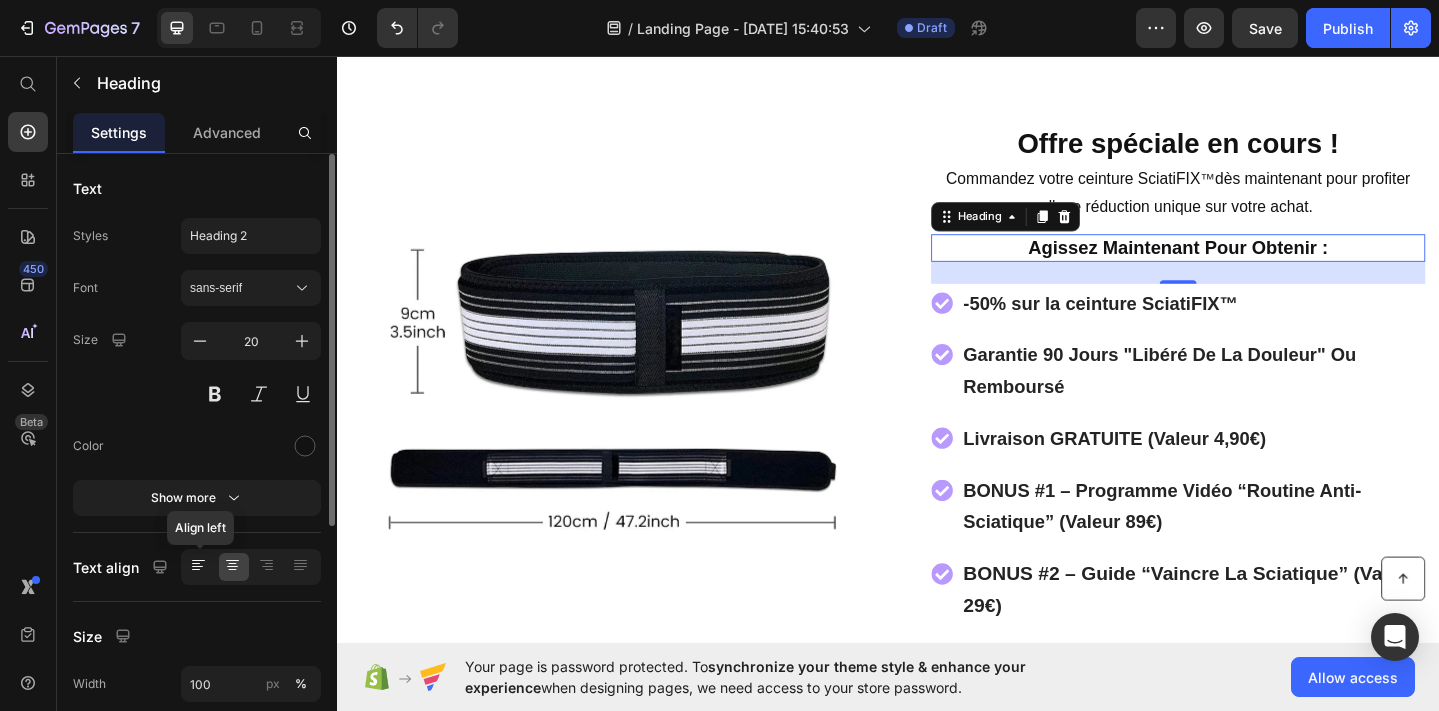 click 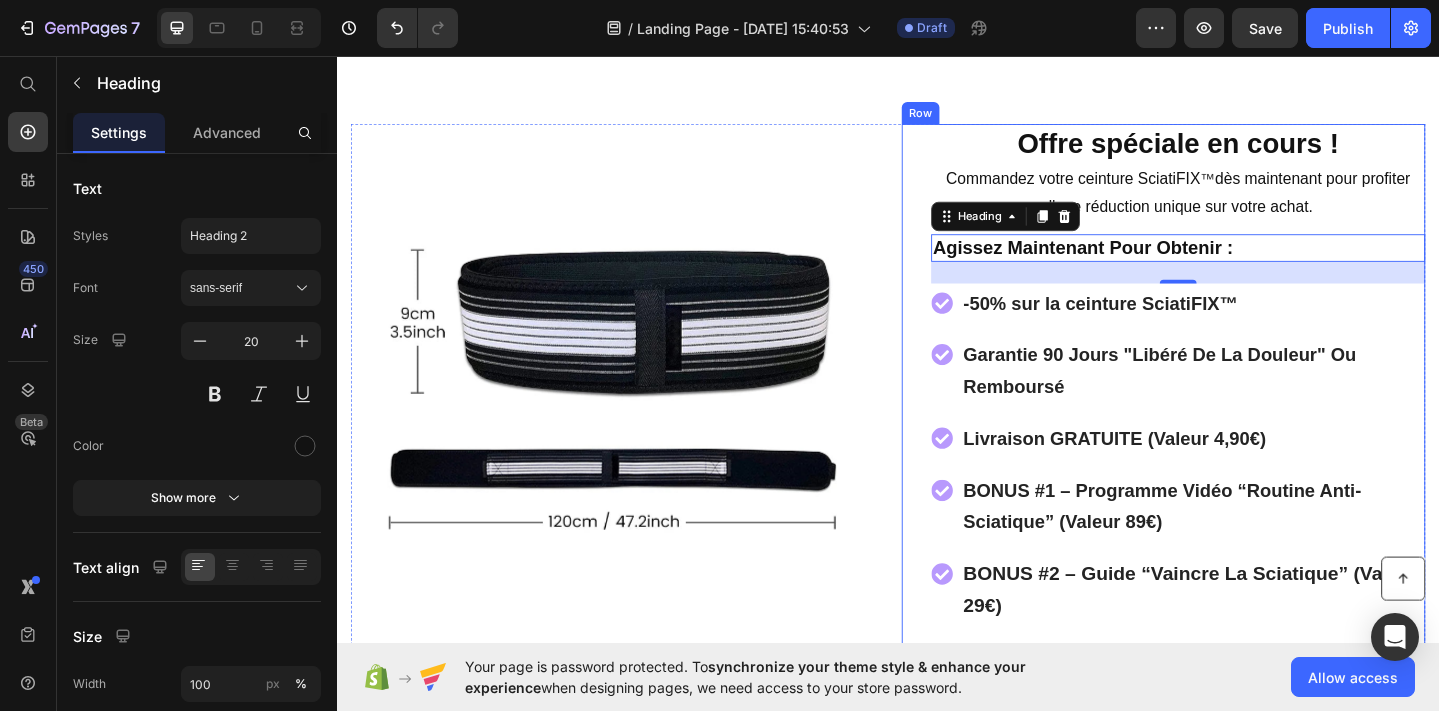click on "Offre spéciale en cours ! Heading Commandez votre ceinture SciatiFIX ™  dès maintenant pour profiter d'une réduction unique sur votre achat. Text Block Agissez Maintenant Pour Obtenir : Heading   24 -50% sur la ceinture SciatiFIX™ Garantie 90 Jours "Libéré De La Douleur" Ou Remboursé Livraison GRATUITE (Valeur 4,90€) BONUS #1 – Programme Vidéo “Routine Anti-Sciatique” (Valeur 89€) BONUS #2 – Guide “Vaincre La Sciatique” (Valeur 29€) Item List ⁠⁠⁠⁠⁠⁠⁠ Valeur Total:  202,99€ Heading ⁠⁠⁠⁠⁠⁠⁠ Aujourd'hui: 29,99€ Heading Ajouter Au Panier Add to Cart Row Row" at bounding box center (1237, 493) 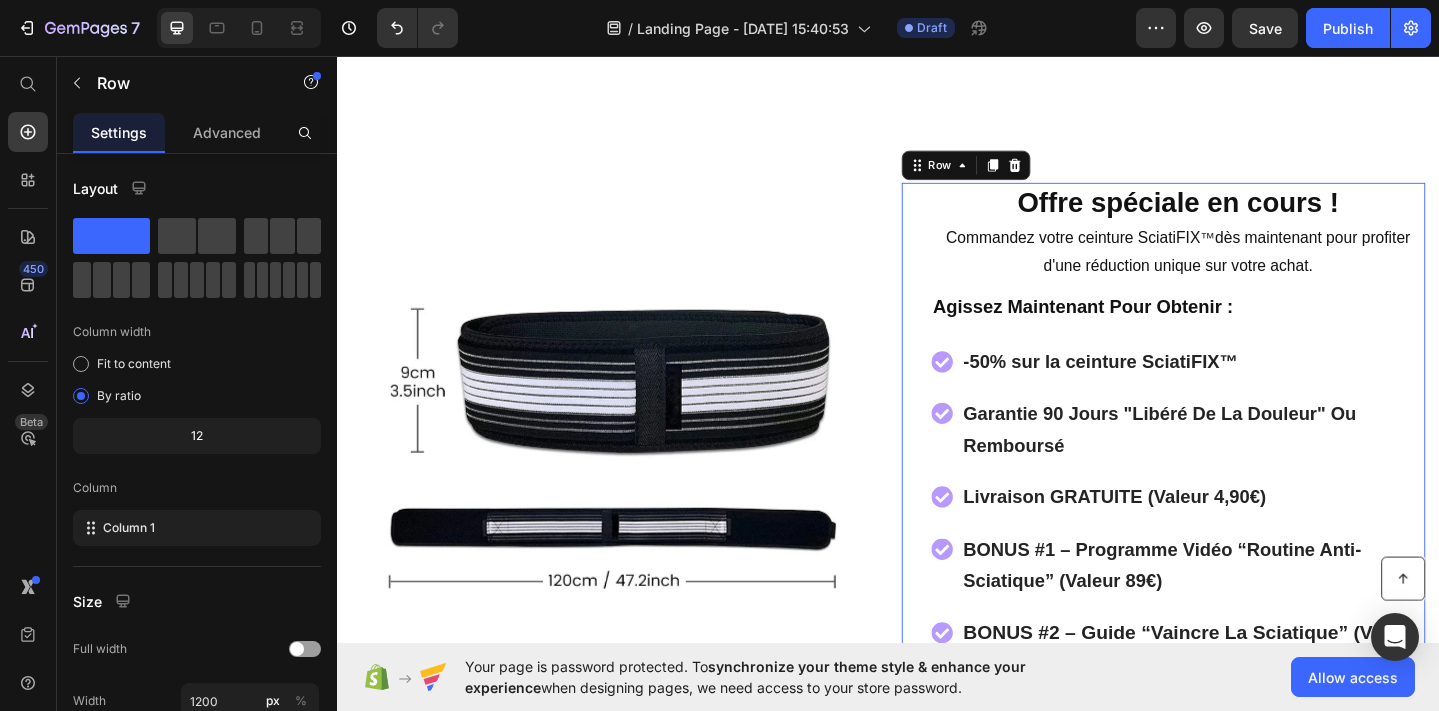 scroll, scrollTop: 10484, scrollLeft: 0, axis: vertical 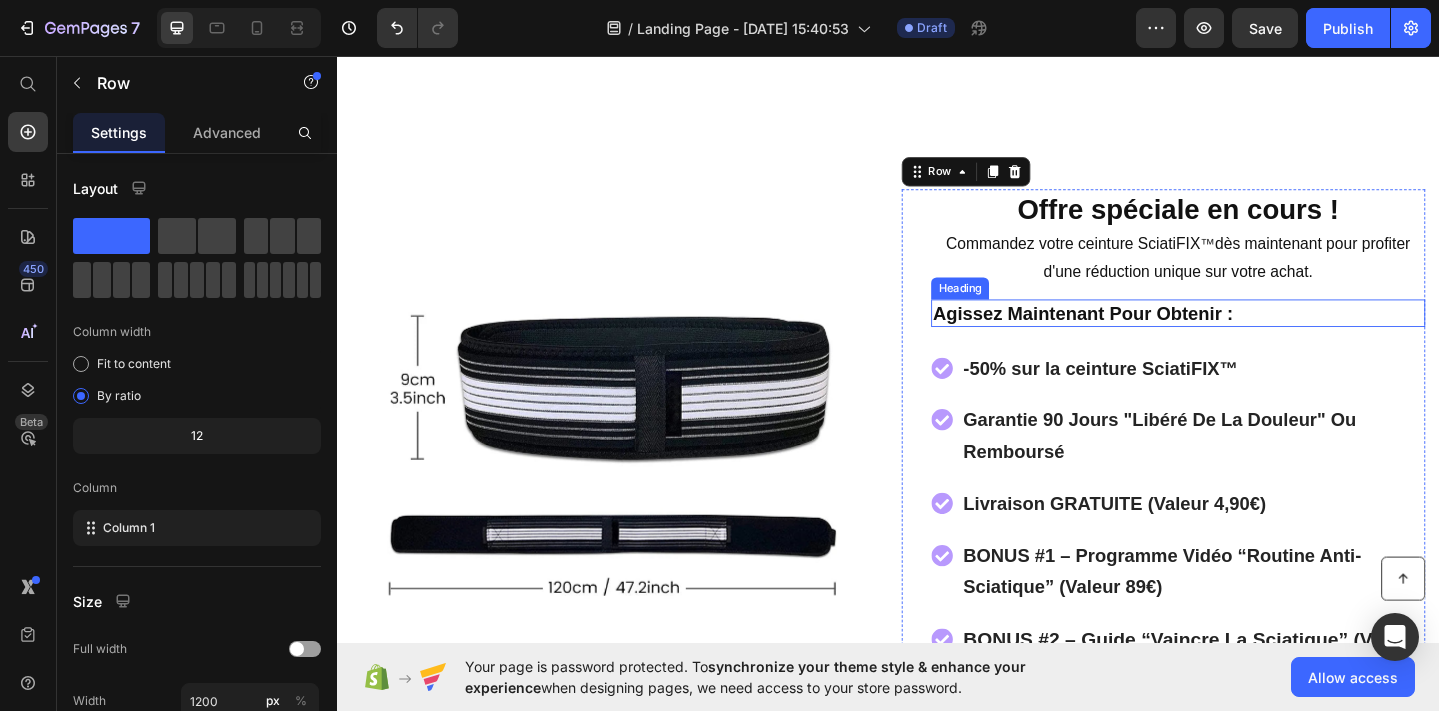 click on "Agissez Maintenant Pour Obtenir :" at bounding box center (1253, 336) 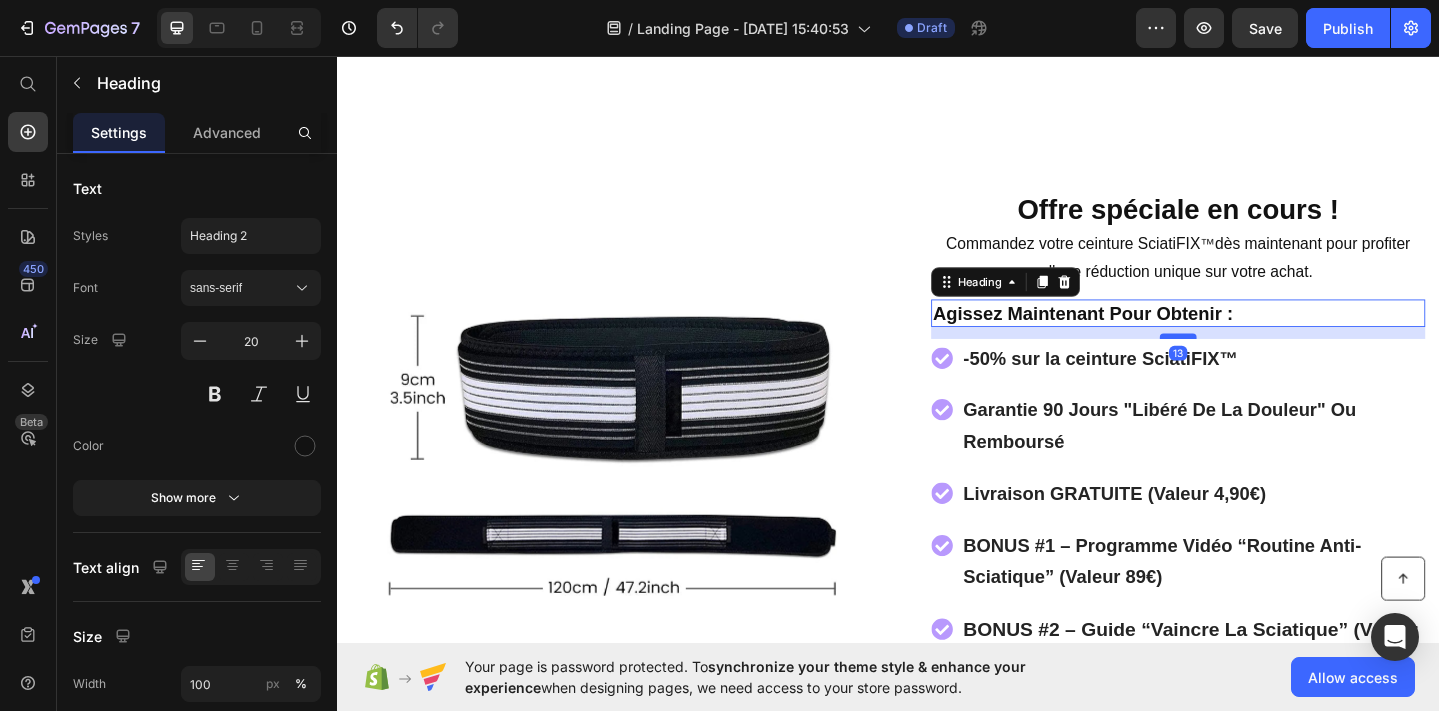 drag, startPoint x: 1245, startPoint y: 371, endPoint x: 1245, endPoint y: 360, distance: 11 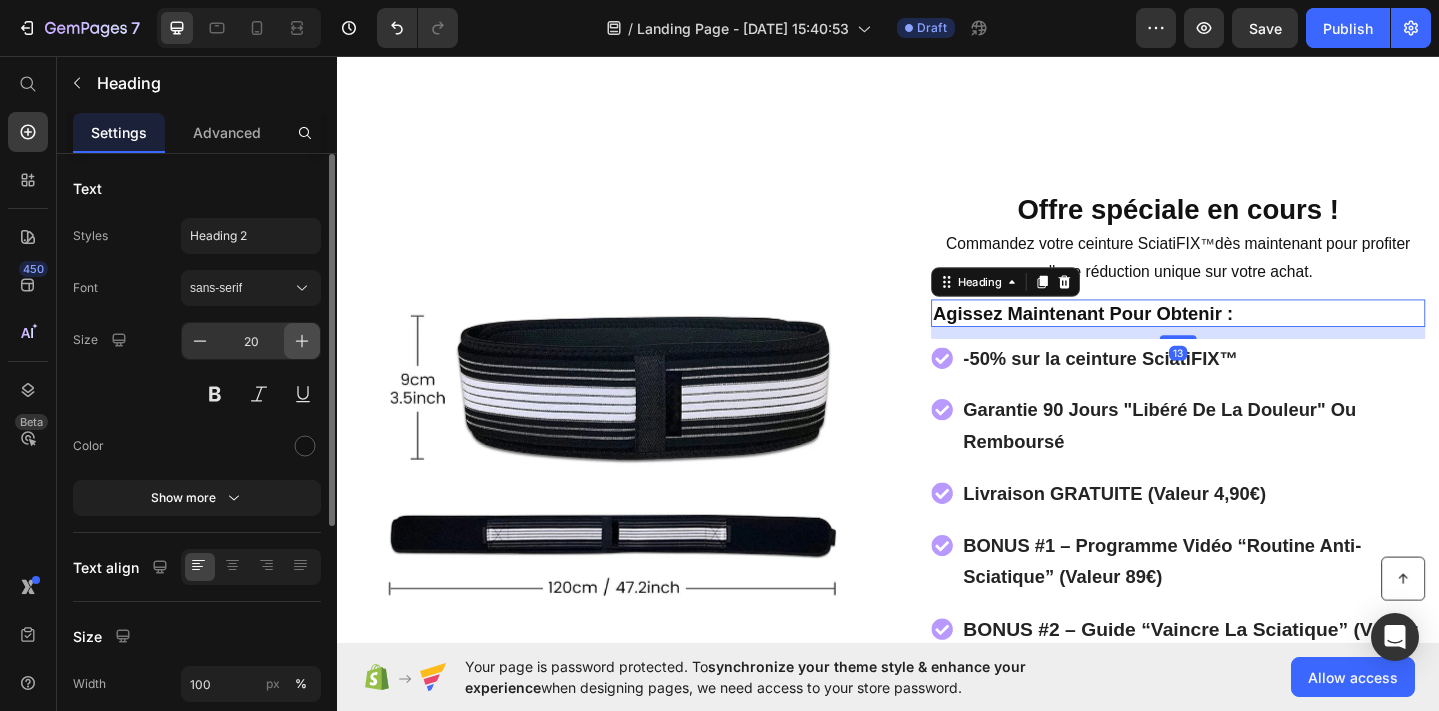 click at bounding box center [302, 341] 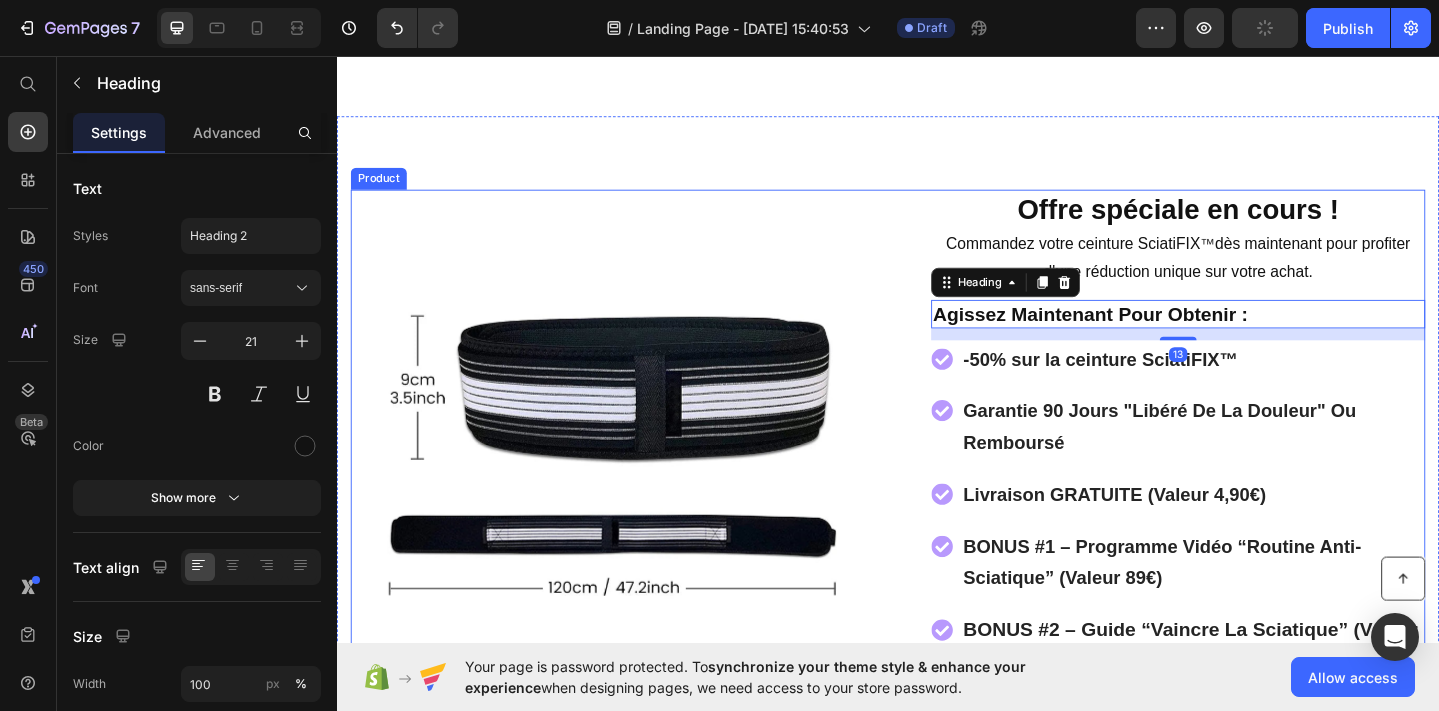 click on "Product Images Offre spéciale en cours ! Heading Commandez votre ceinture SciatiFIX ™  dès maintenant pour profiter d'une réduction unique sur votre achat. Text Block Agissez Maintenant Pour Obtenir : Heading   13 -50% sur la ceinture SciatiFIX™ Garantie 90 Jours "Libéré De La Douleur" Ou Remboursé Livraison GRATUITE (Valeur 4,90€) BONUS #1 – Programme Vidéo “Routine Anti-Sciatique” (Valeur 89€) BONUS #2 – Guide “Vaincre La Sciatique” (Valeur 29€) Item List ⁠⁠⁠⁠⁠⁠⁠ Valeur Total:  202,99€ Heading ⁠⁠⁠⁠⁠⁠⁠ Aujourd'hui: 29,99€ Heading Ajouter Au Panier Add to Cart Row Row Product" at bounding box center [937, 567] 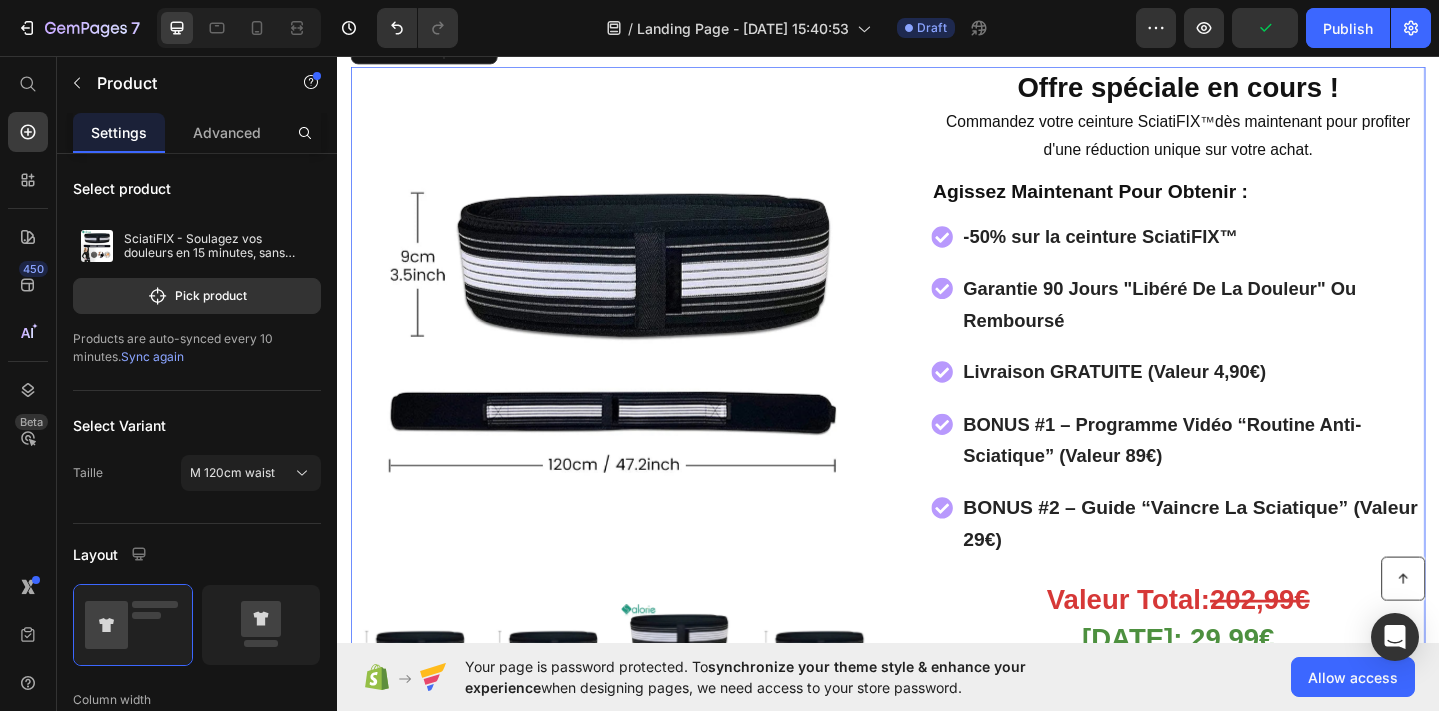 scroll, scrollTop: 10602, scrollLeft: 0, axis: vertical 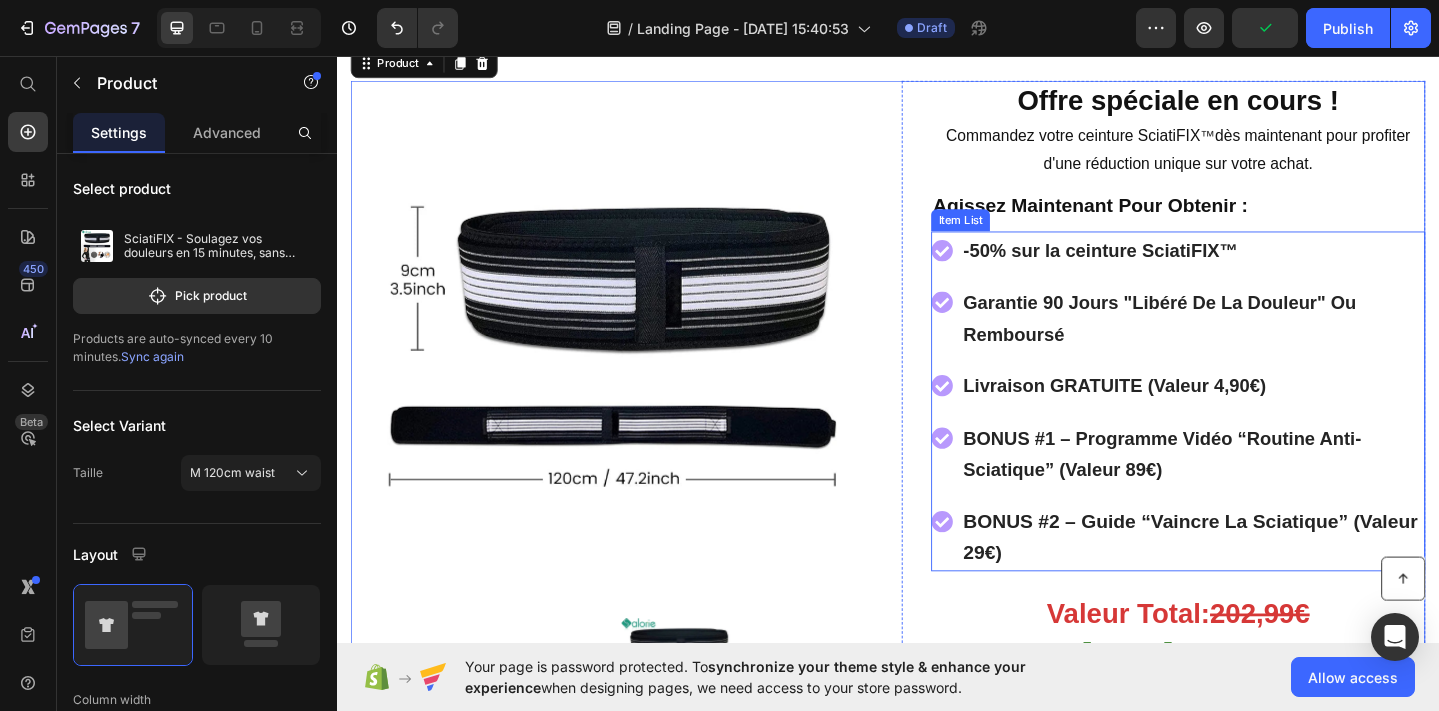 click on "-50% sur la ceinture SciatiFIX™ Garantie 90 Jours "Libéré De La Douleur" Ou Remboursé Livraison GRATUITE (Valeur 4,90€) BONUS #1 – Programme Vidéo “Routine Anti-Sciatique” (Valeur 89€) BONUS #2 – Guide “Vaincre La Sciatique” (Valeur 29€)" at bounding box center [1253, 432] 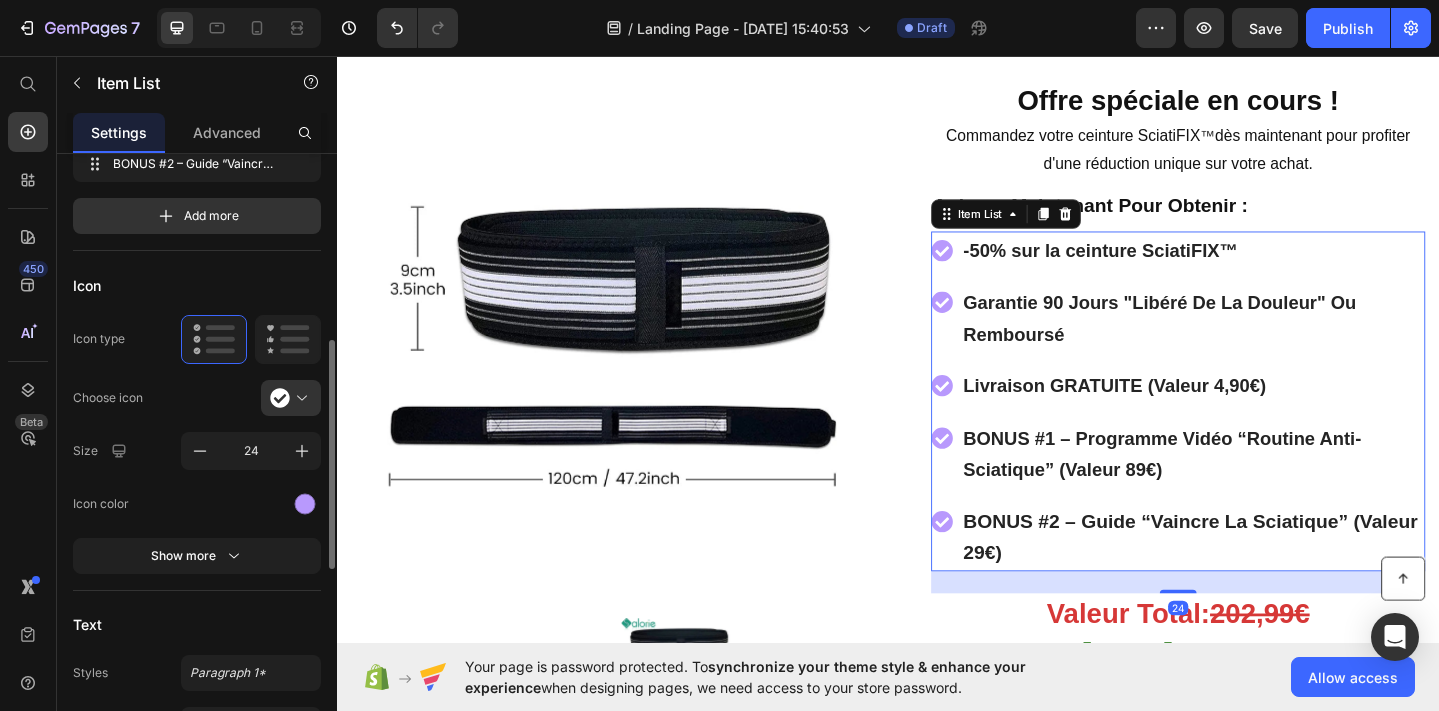 scroll, scrollTop: 316, scrollLeft: 0, axis: vertical 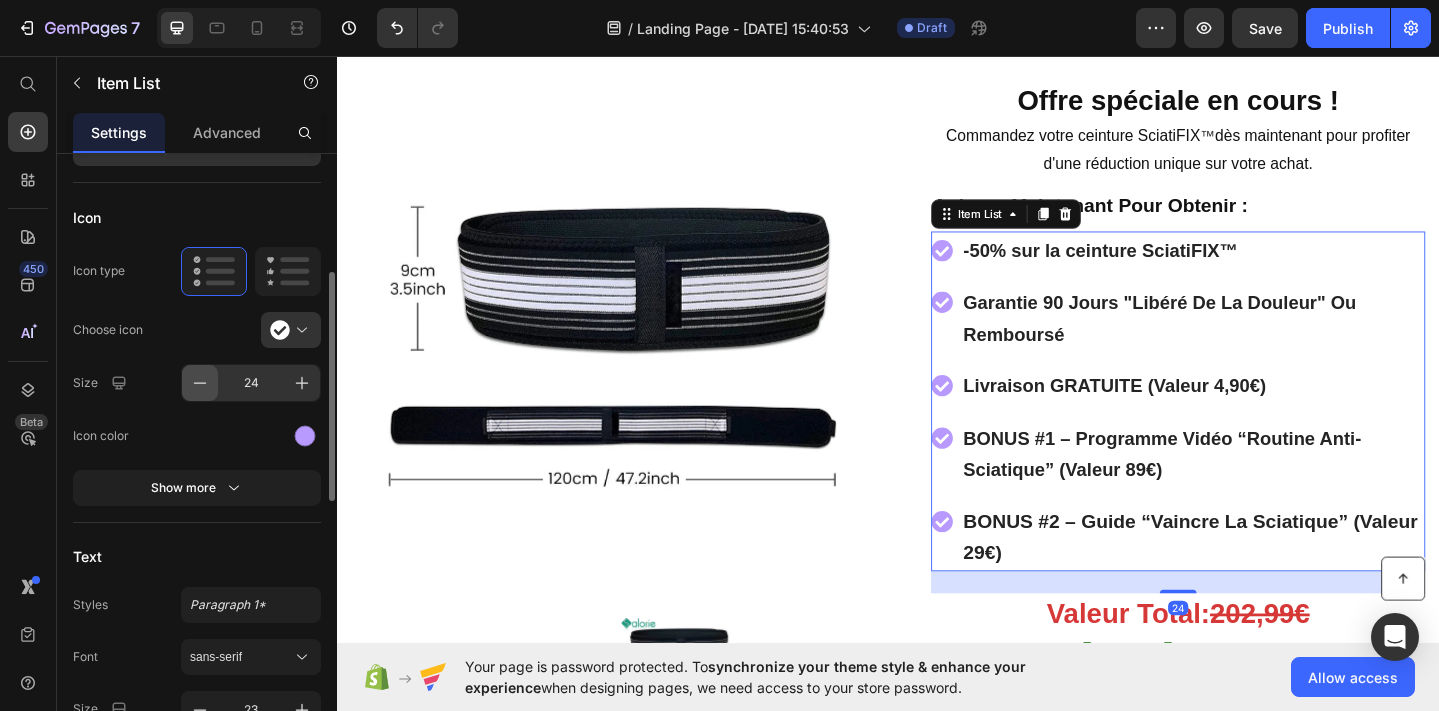 click 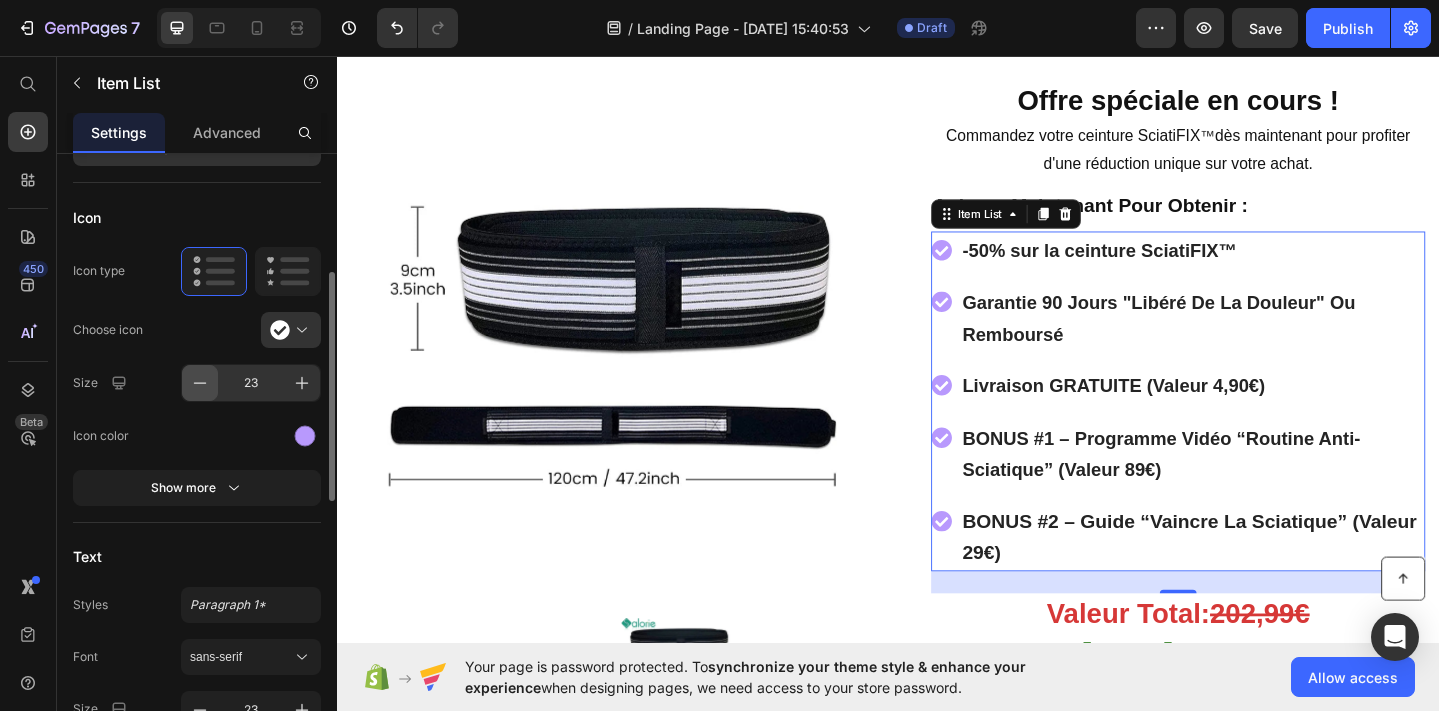 click 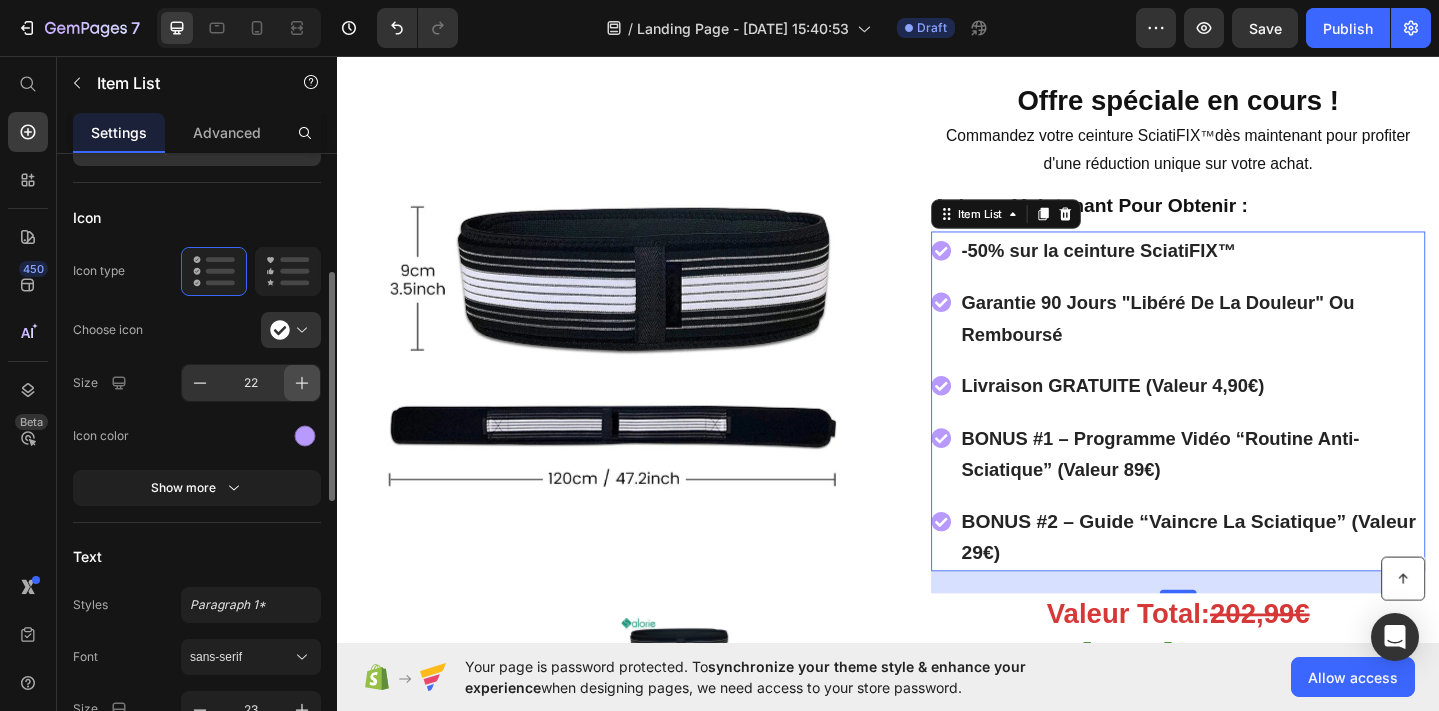 click 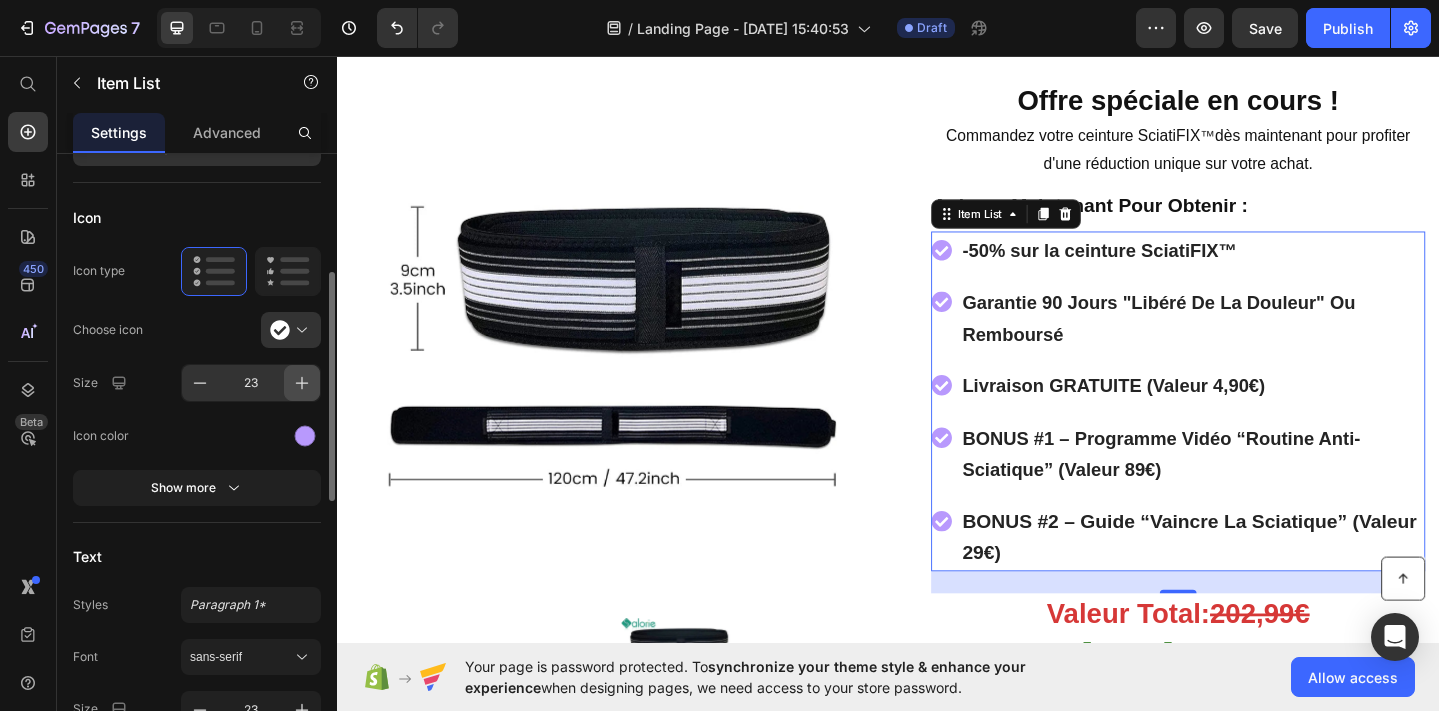 click 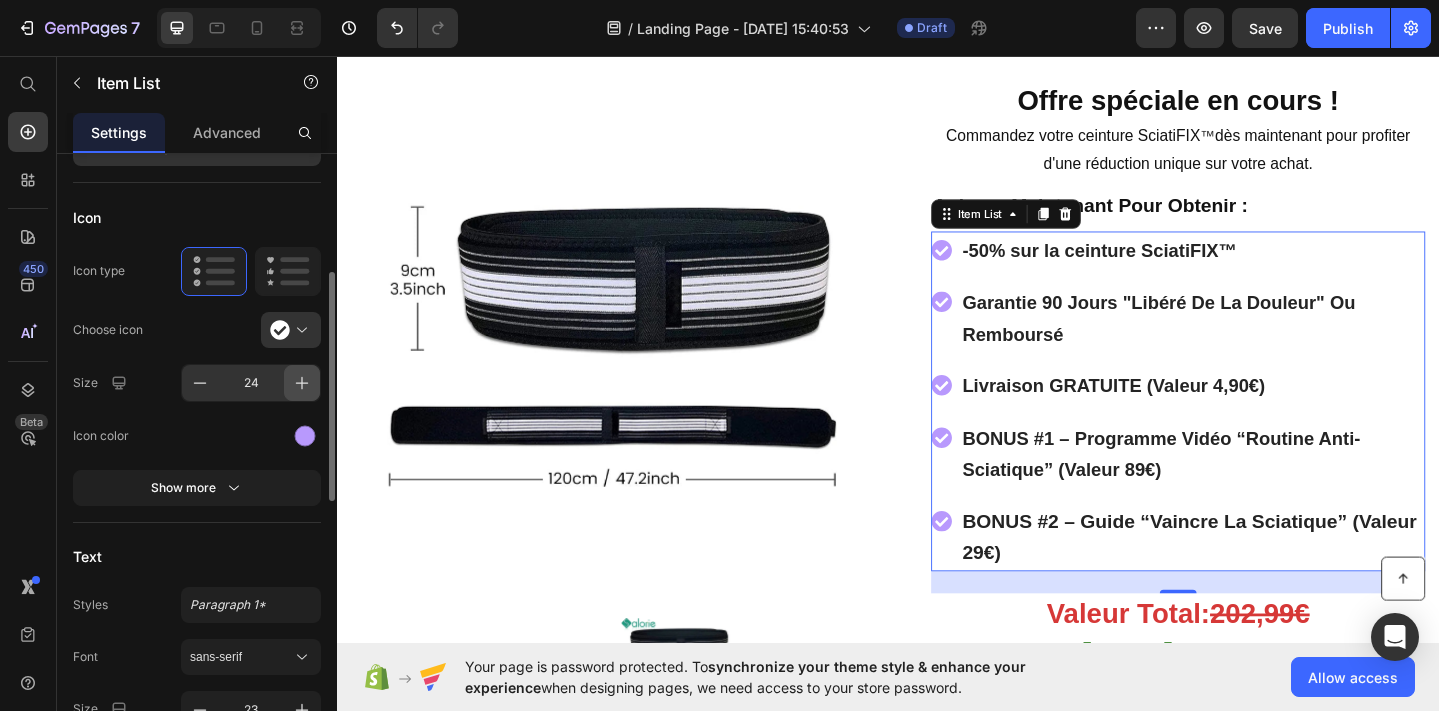 click 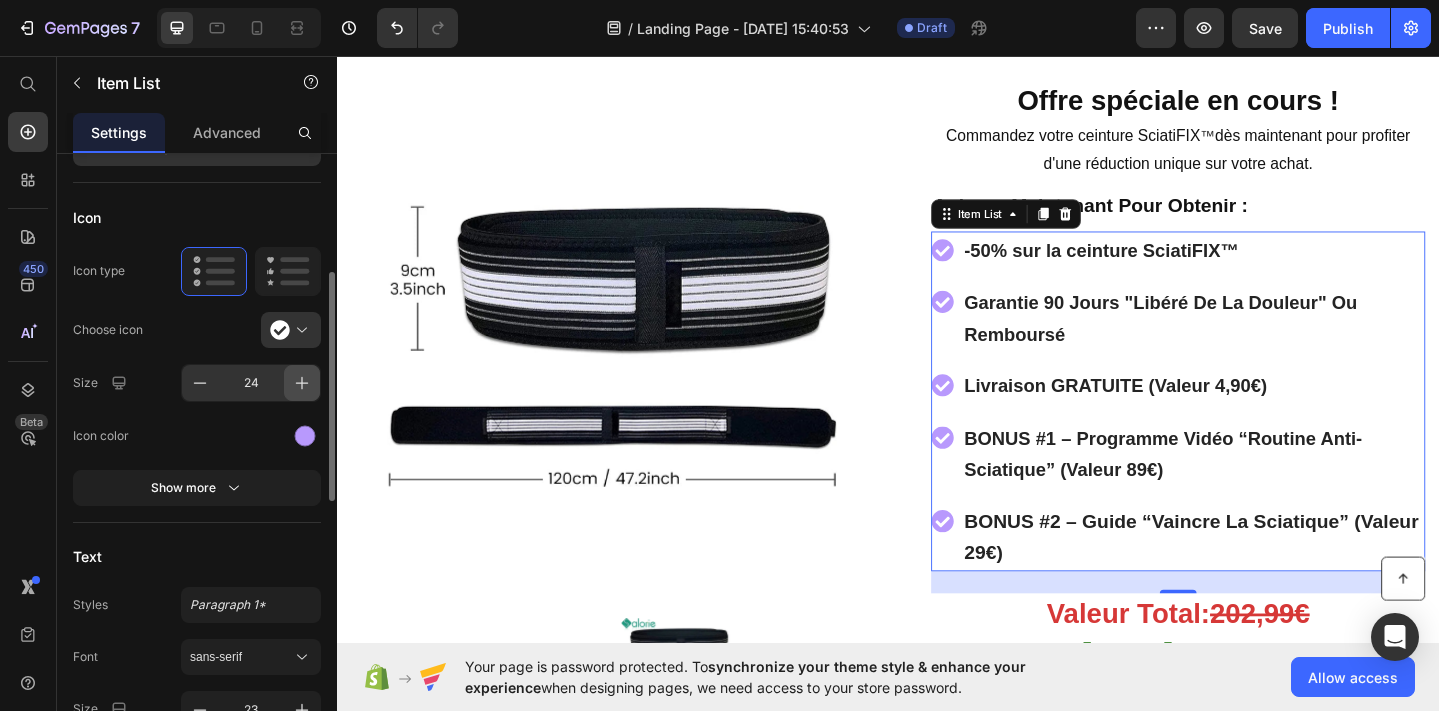 type on "25" 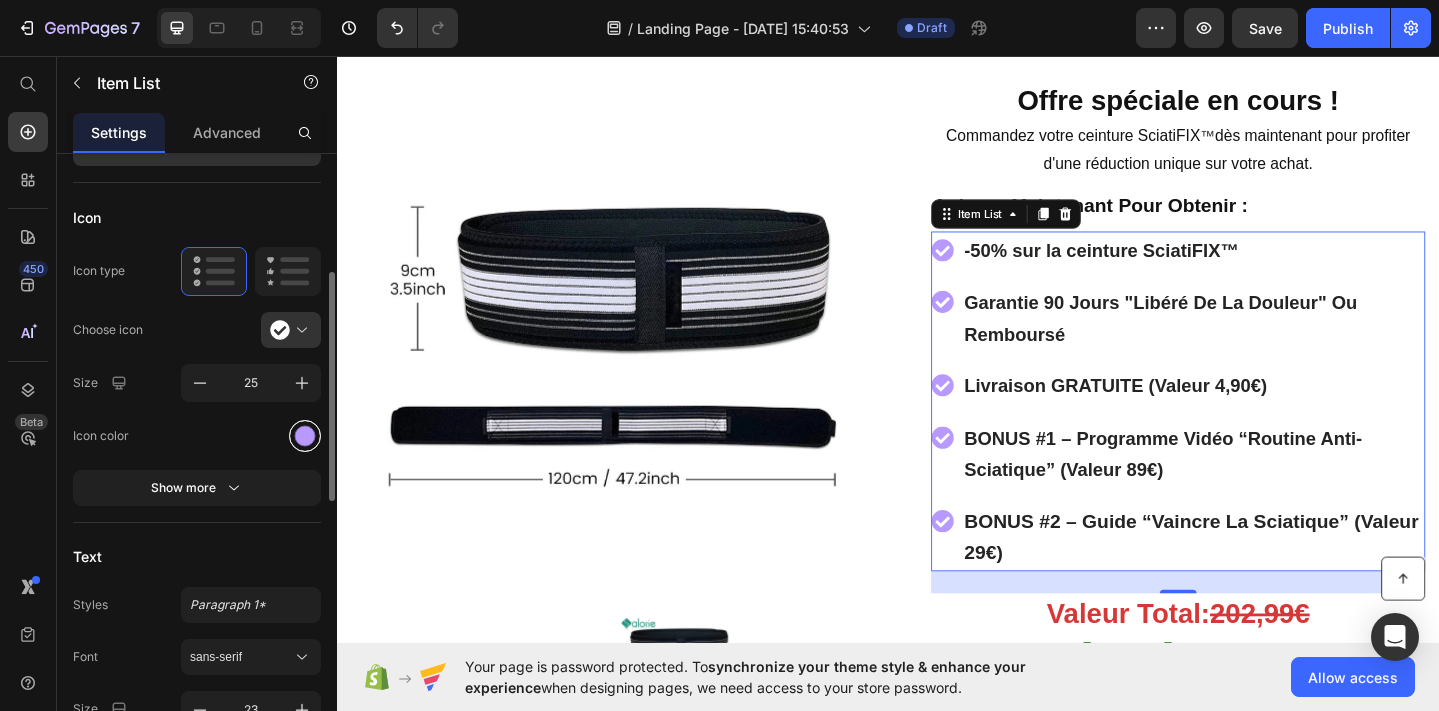 click at bounding box center (305, 435) 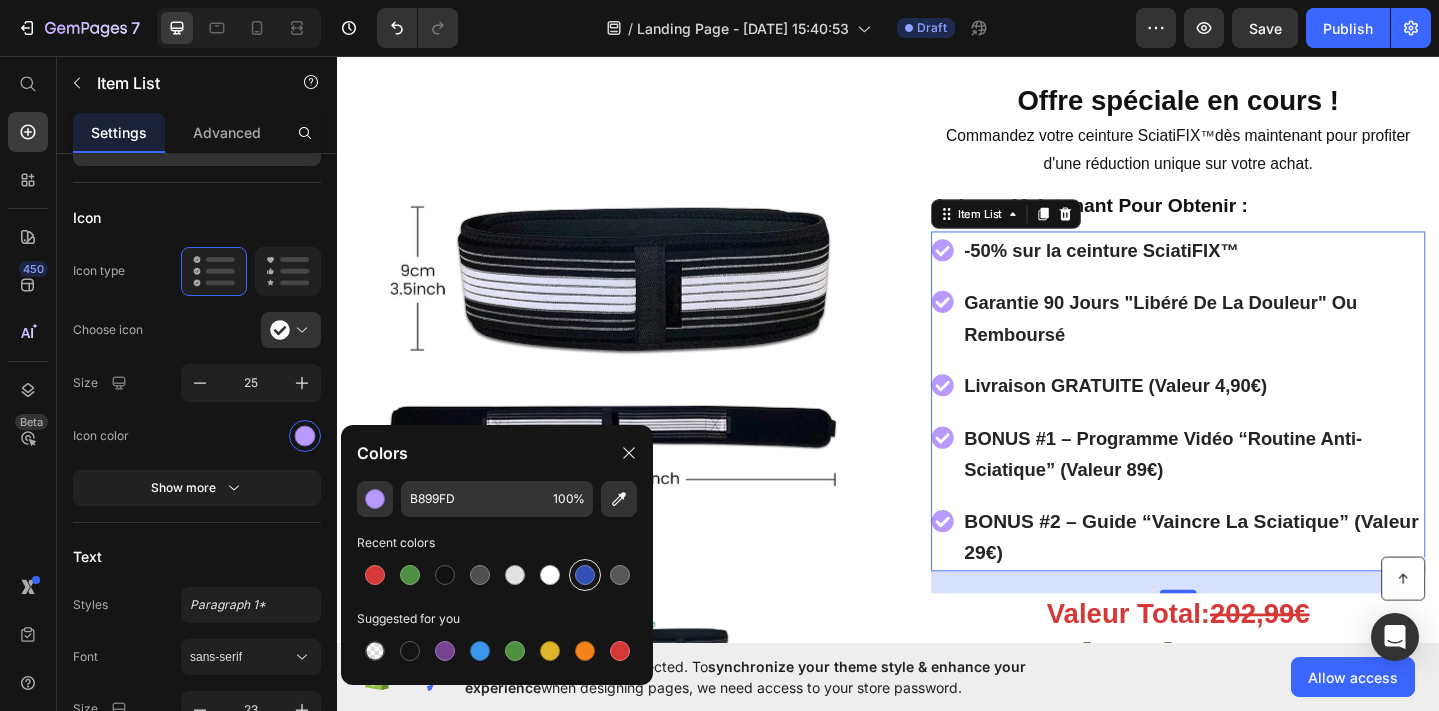 click at bounding box center (585, 575) 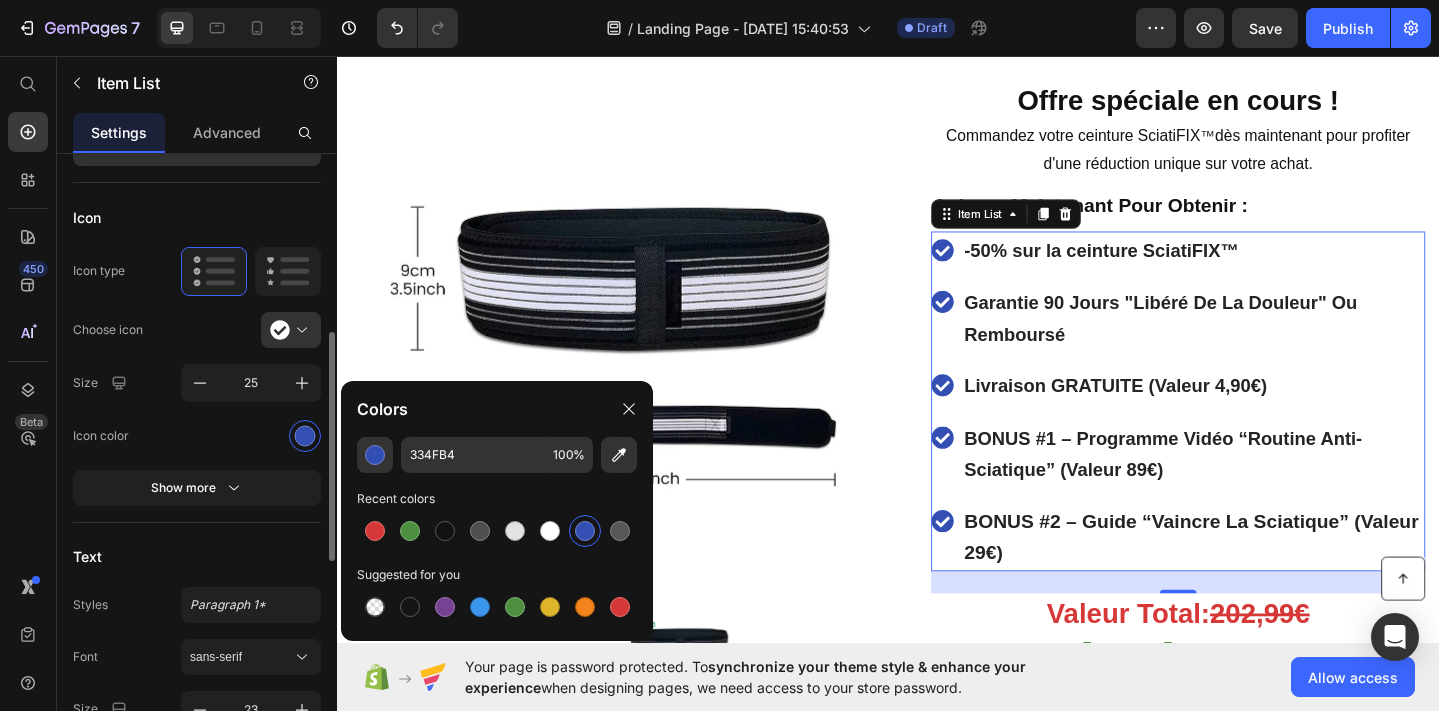 scroll, scrollTop: 380, scrollLeft: 0, axis: vertical 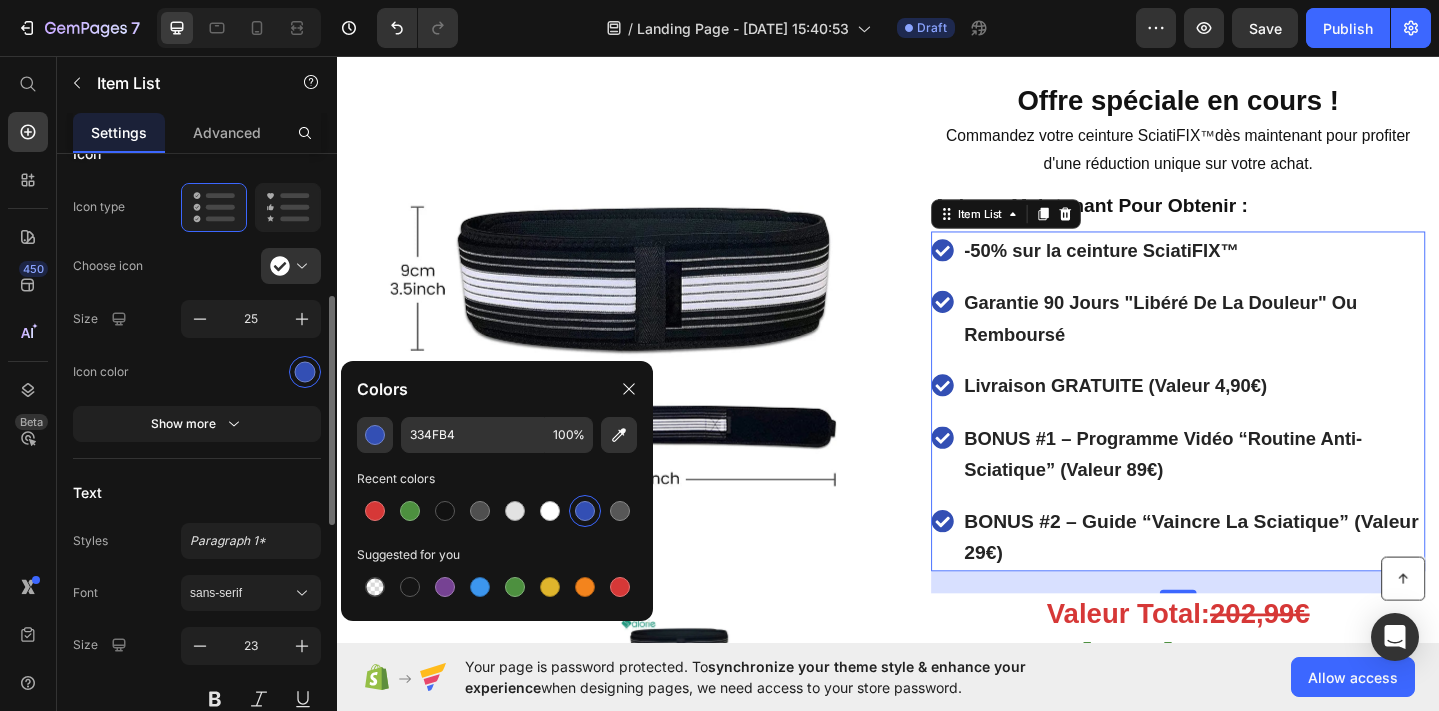 click on "Text" at bounding box center [197, 493] 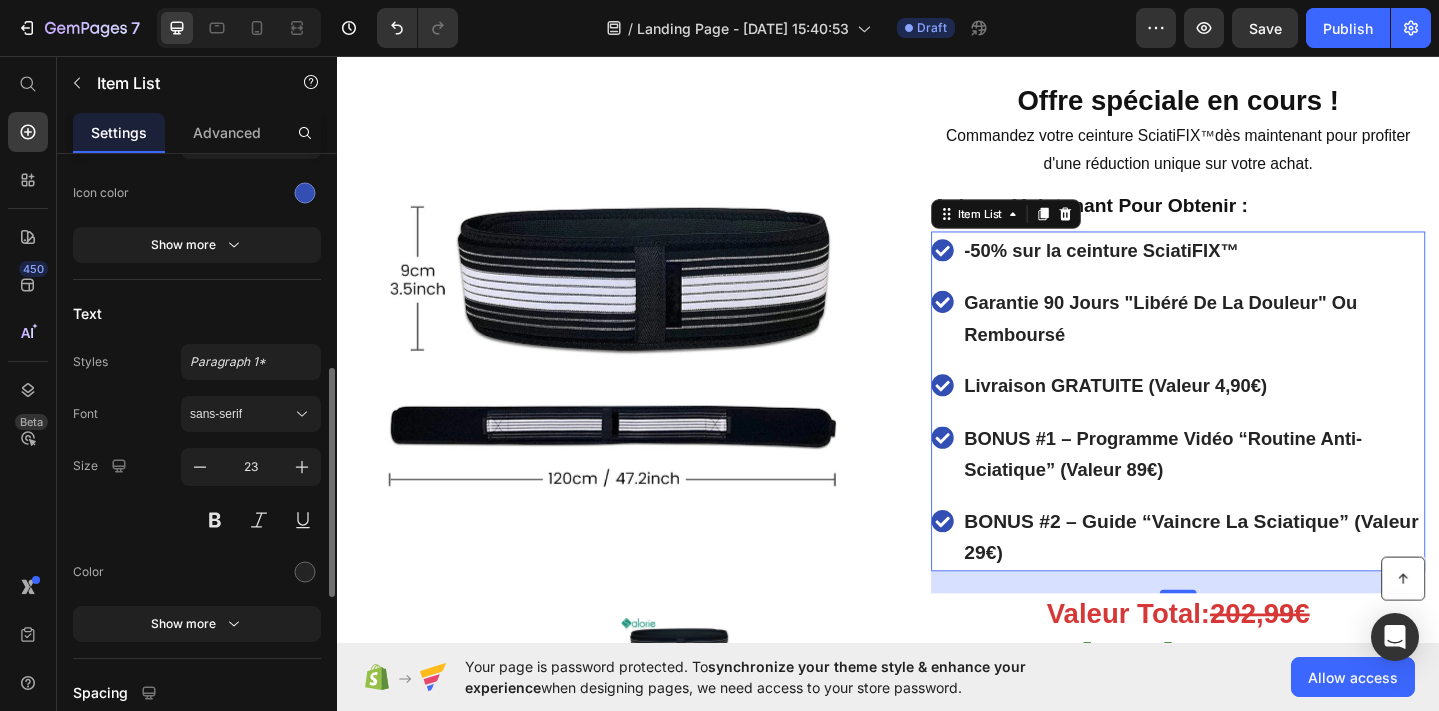 scroll, scrollTop: 563, scrollLeft: 0, axis: vertical 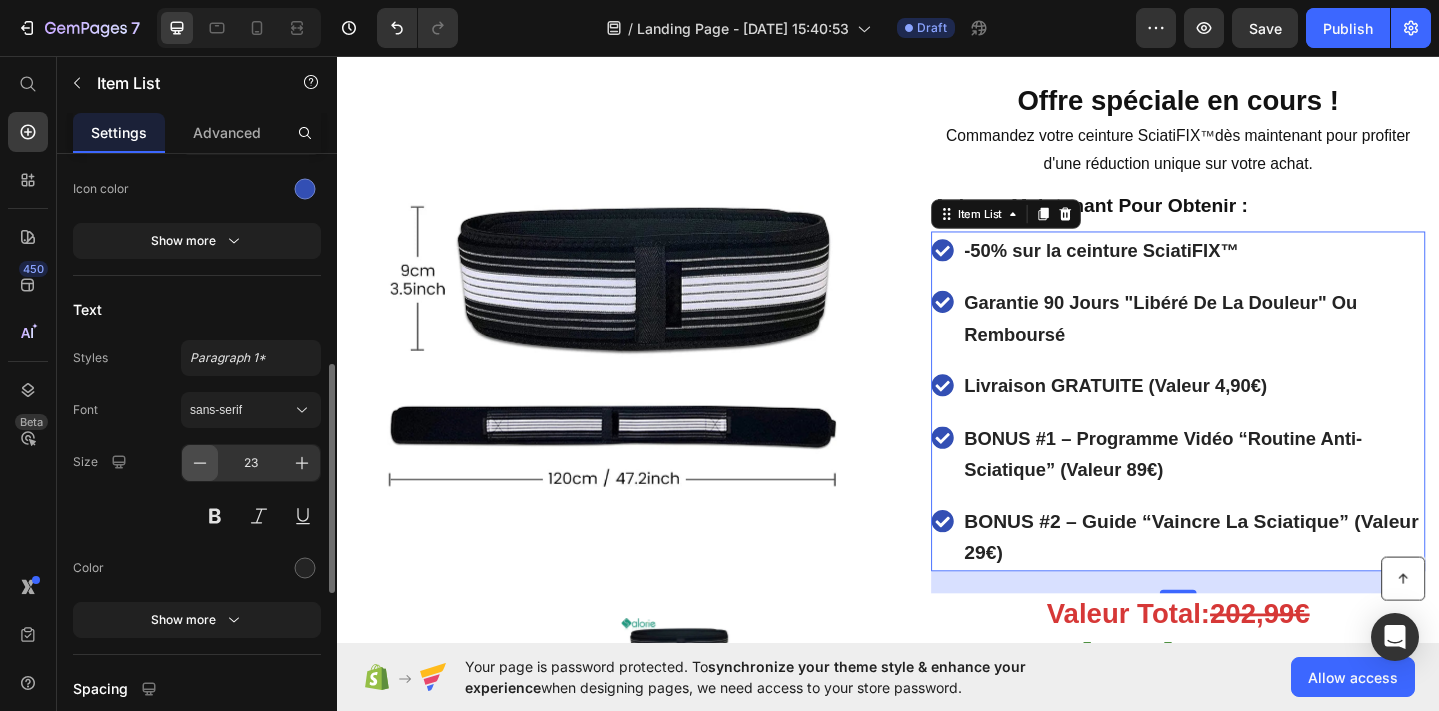 click at bounding box center (200, 463) 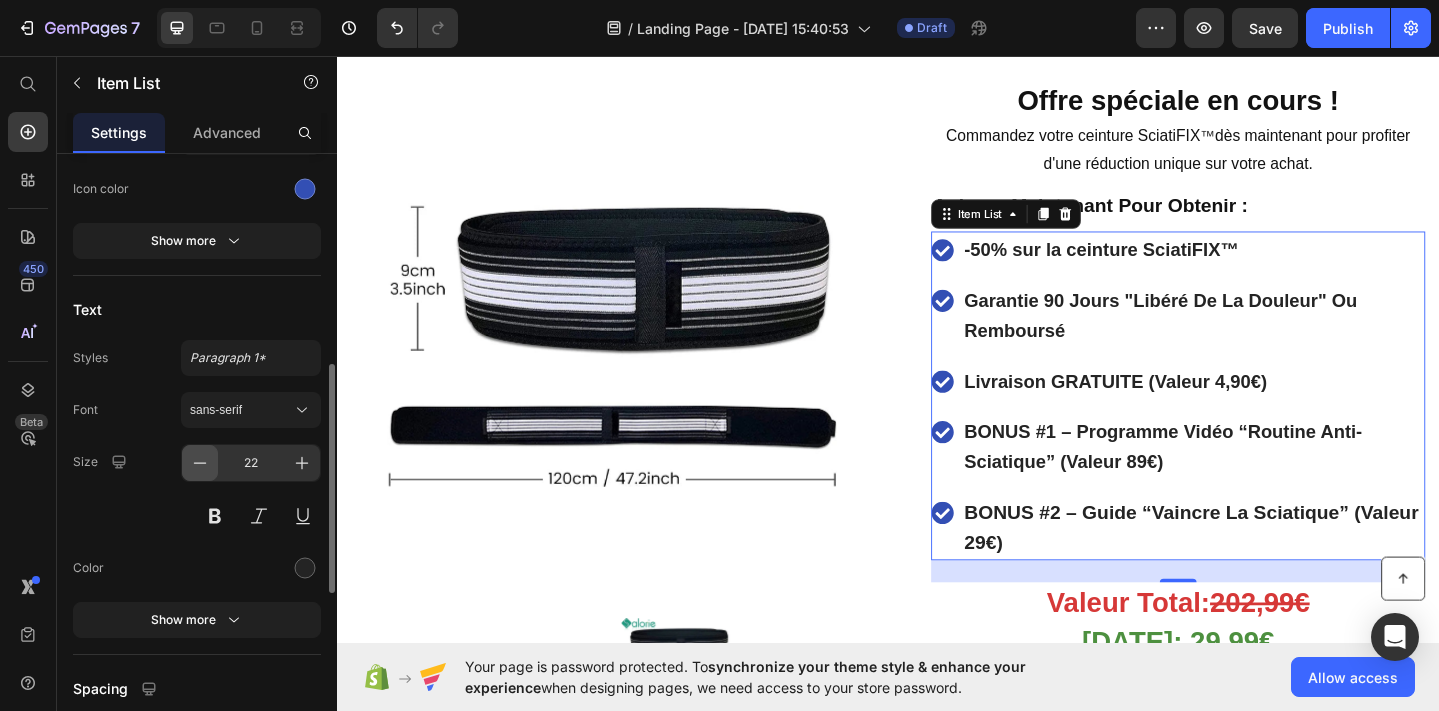 click at bounding box center (200, 463) 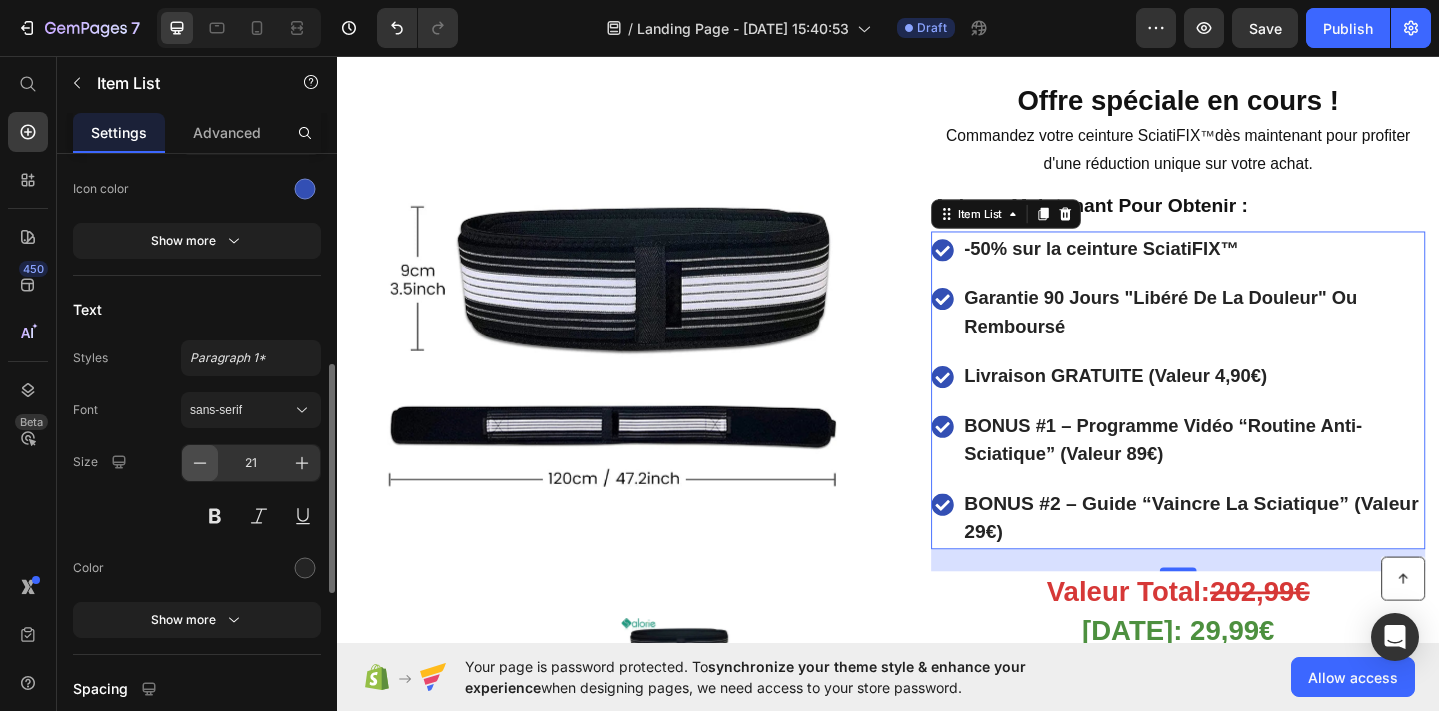 click at bounding box center [200, 463] 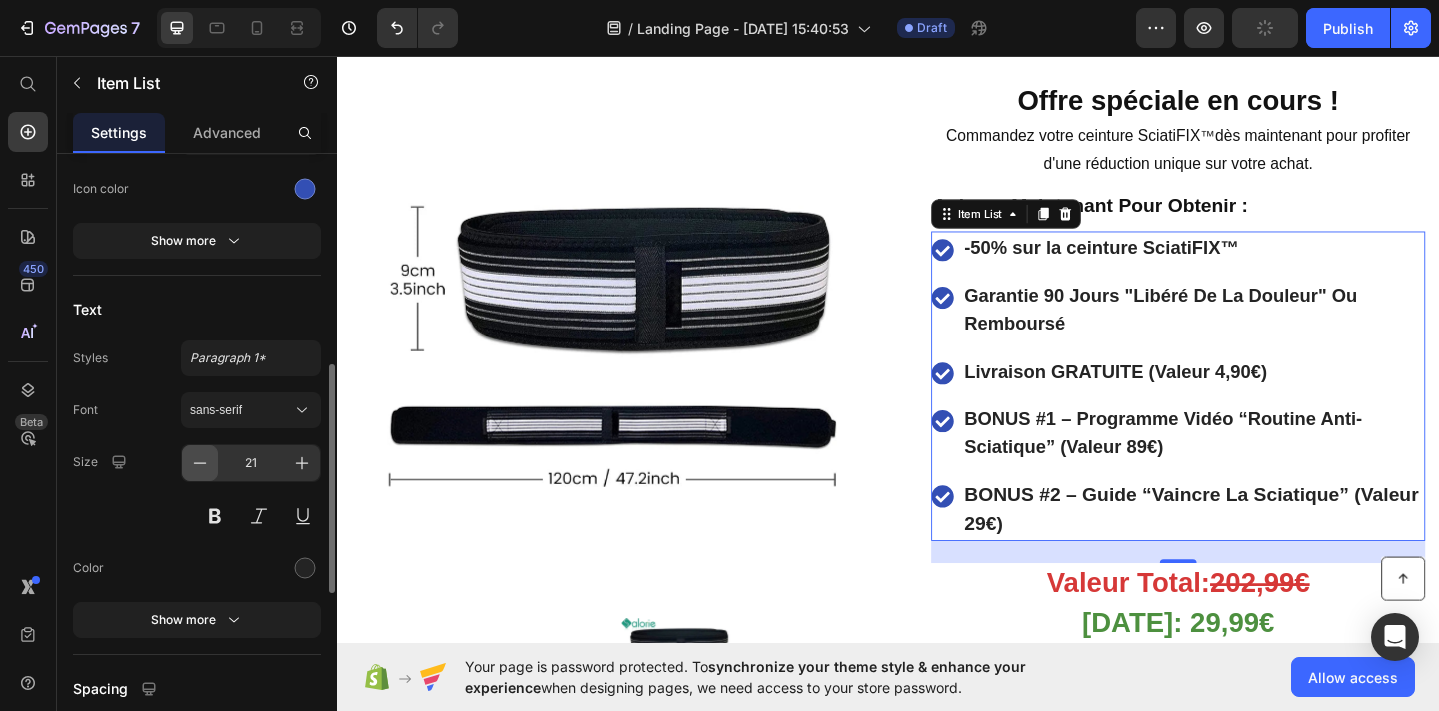 type on "20" 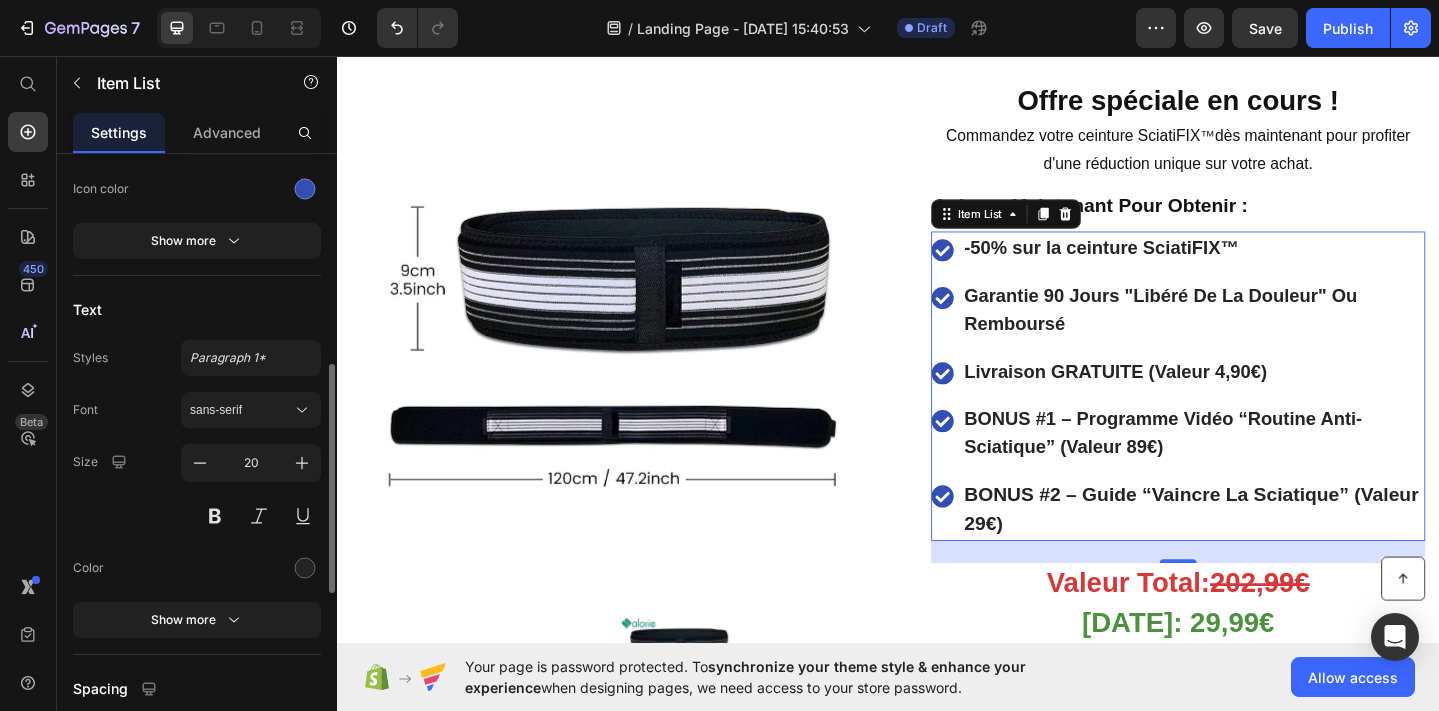 click on "Font sans-serif Size 20 Color Show more" at bounding box center (197, 515) 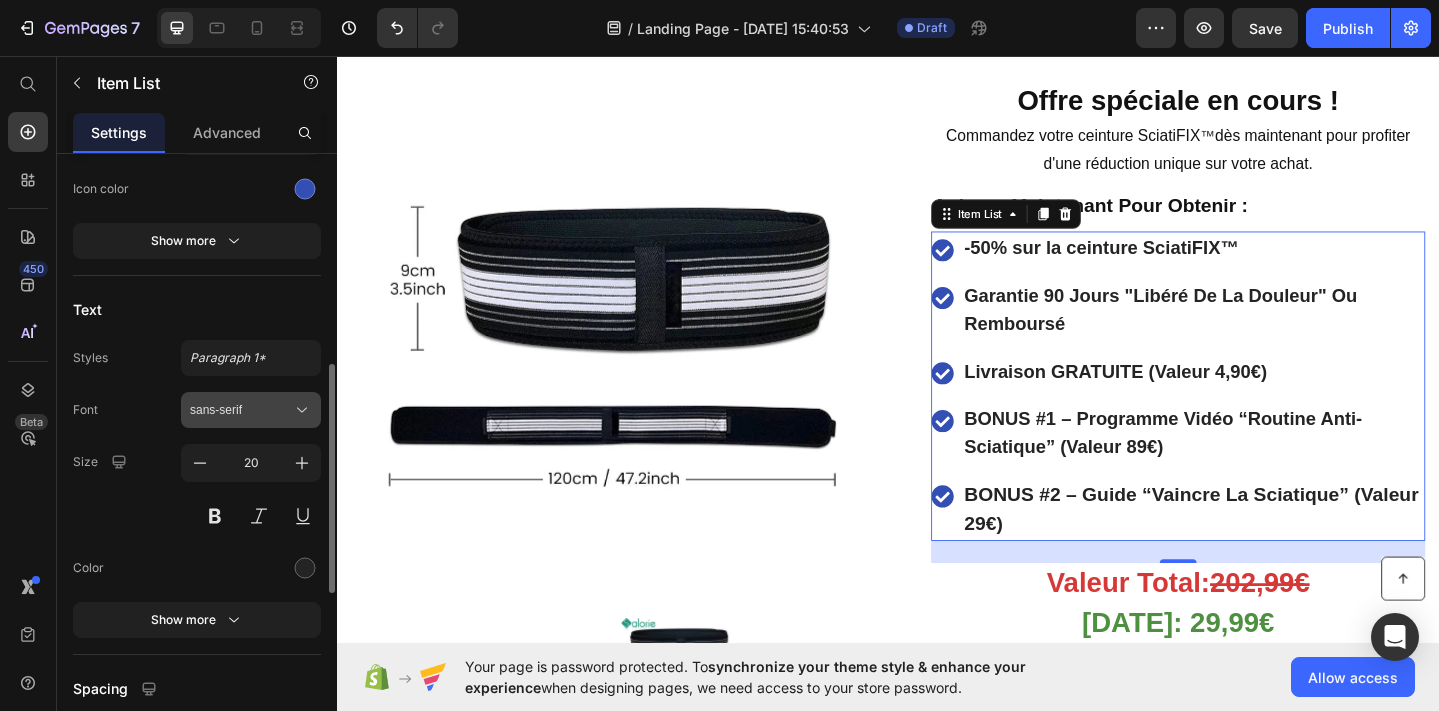click on "sans-serif" at bounding box center [241, 410] 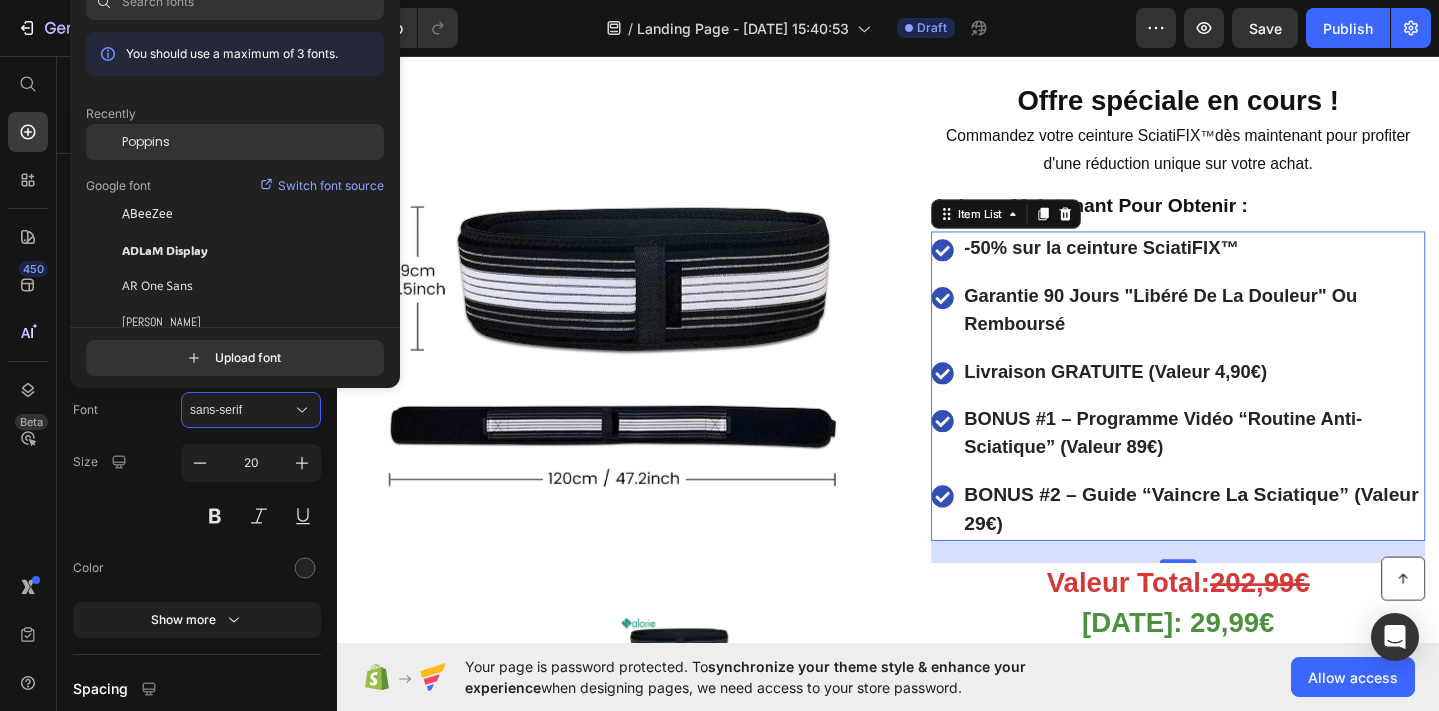 click on "Poppins" 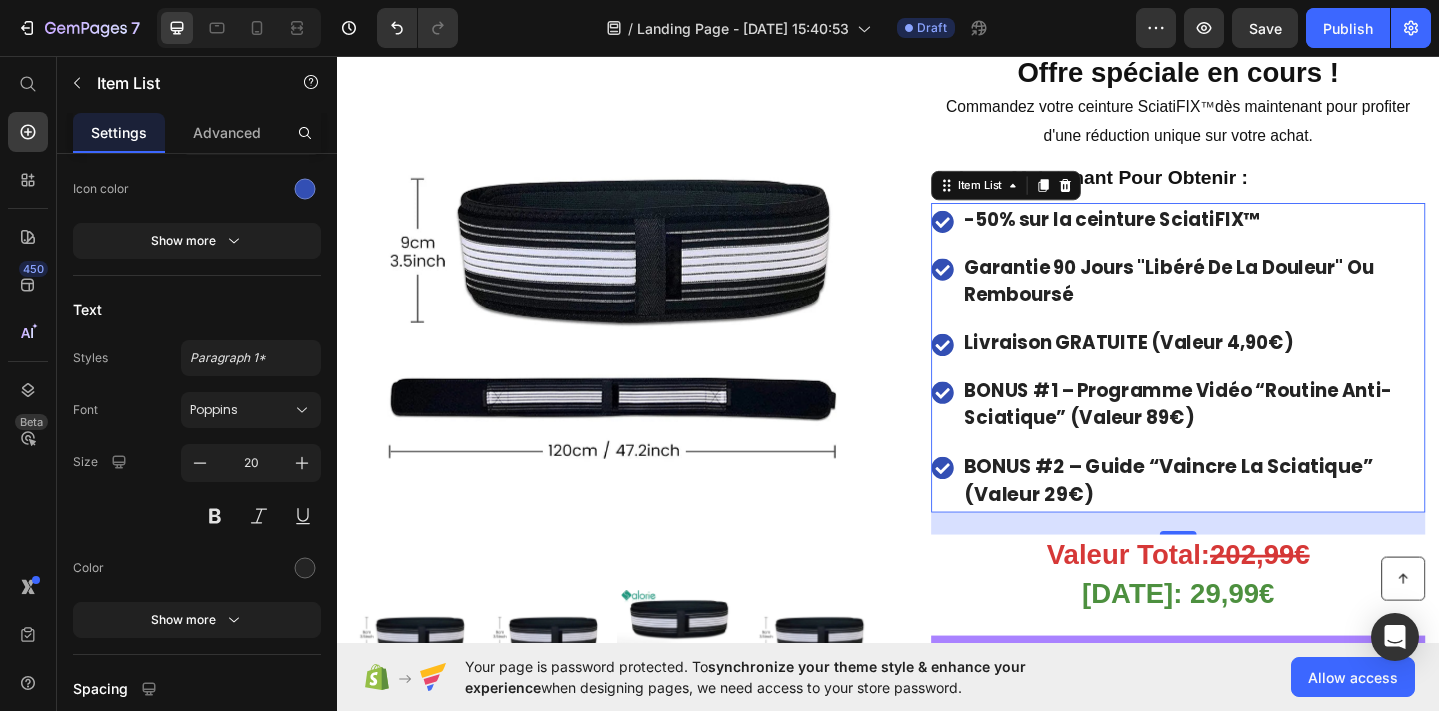 scroll, scrollTop: 10646, scrollLeft: 0, axis: vertical 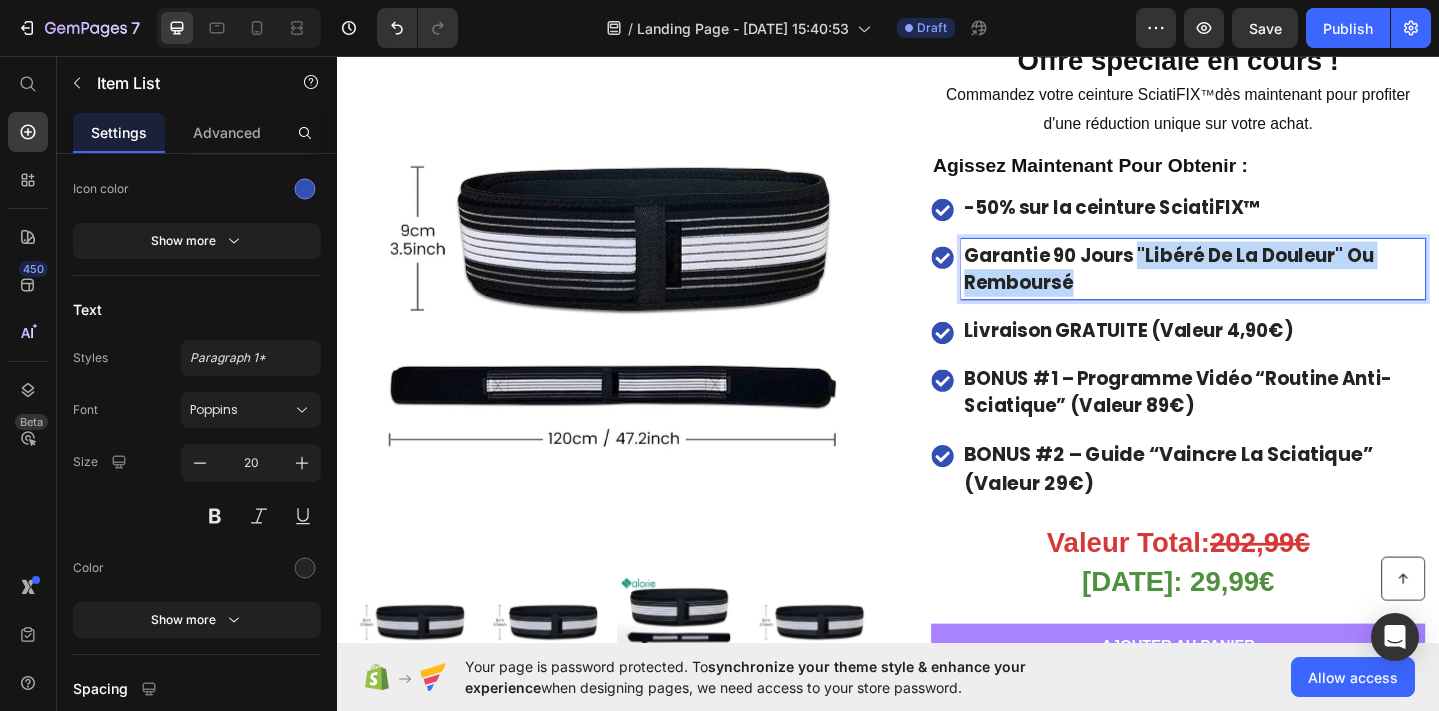 drag, startPoint x: 1208, startPoint y: 264, endPoint x: 1208, endPoint y: 299, distance: 35 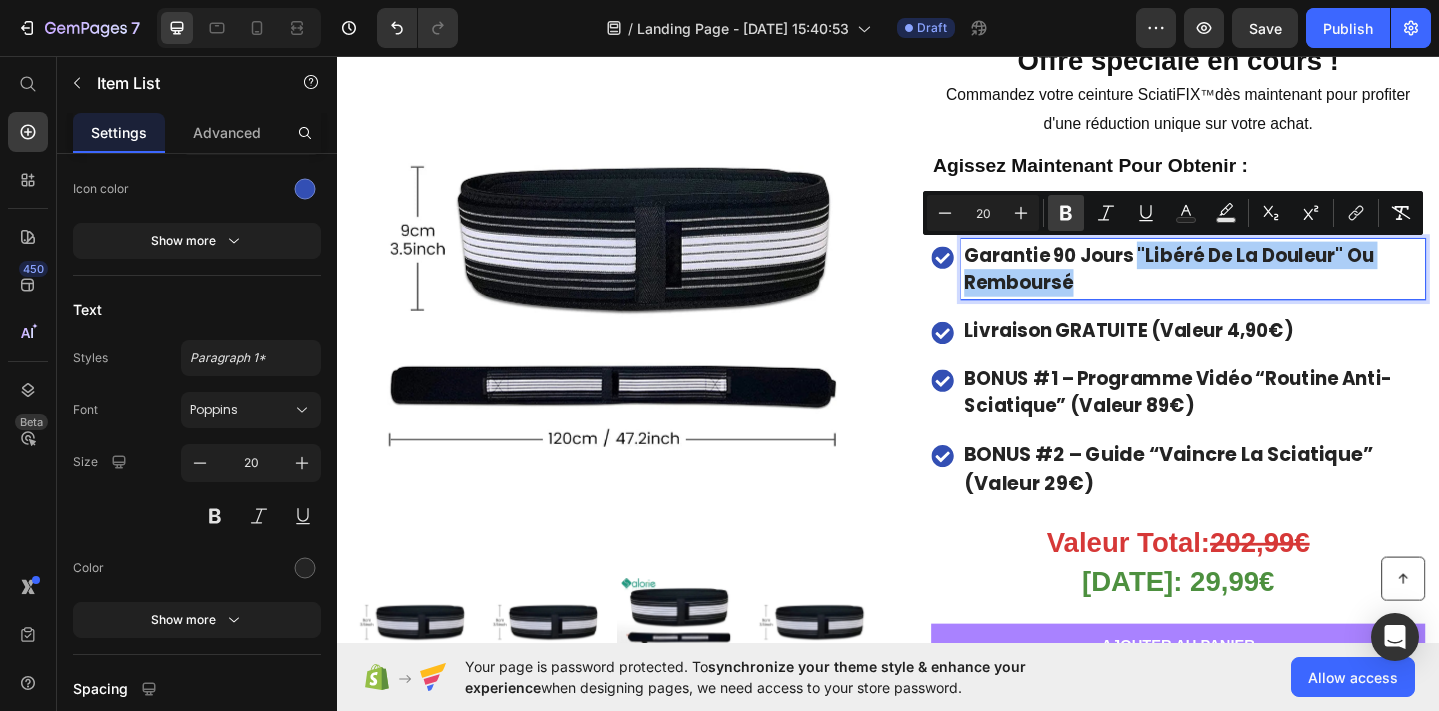click 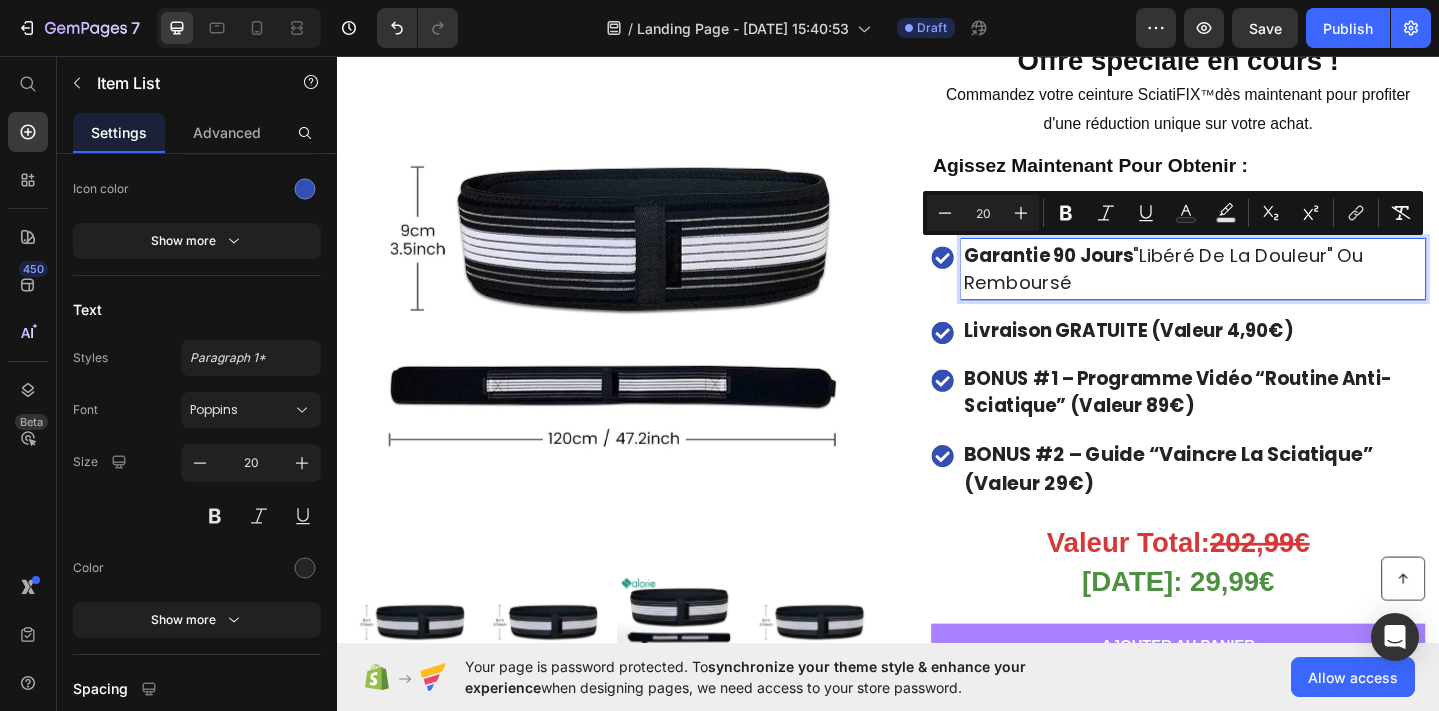 click on "Garantie 90 Jours  "Libéré De La Douleur" Ou Remboursé" at bounding box center [1269, 288] 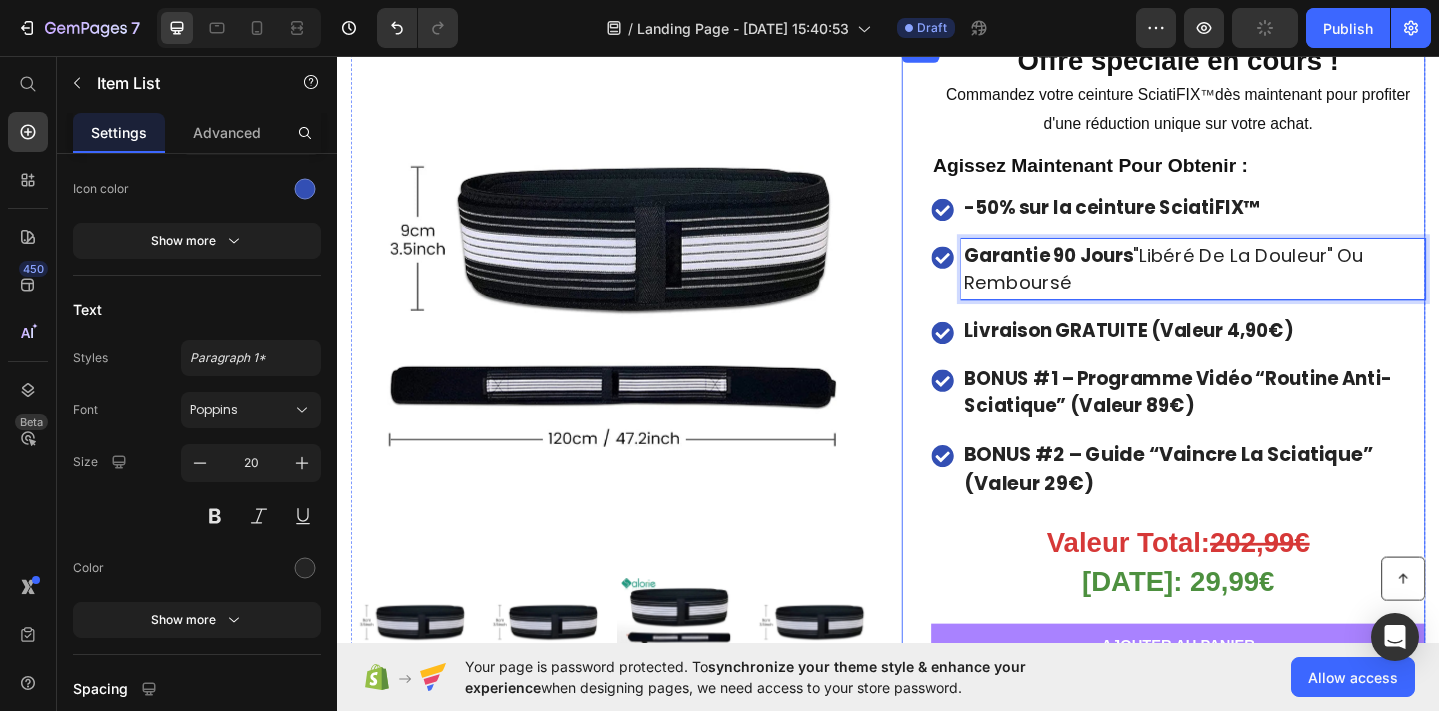 click on "-50% sur la ceinture SciatiFIX™" at bounding box center [1181, 221] 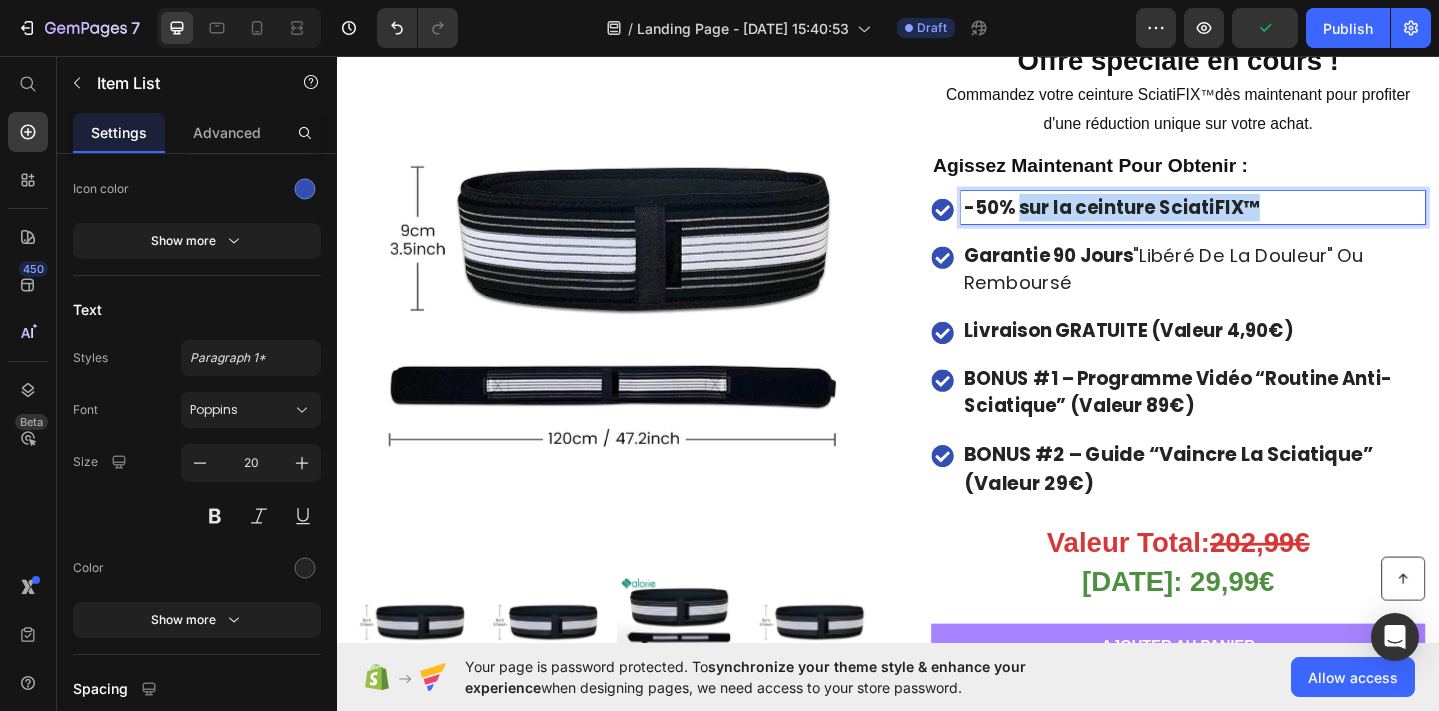 drag, startPoint x: 1078, startPoint y: 218, endPoint x: 1333, endPoint y: 220, distance: 255.00784 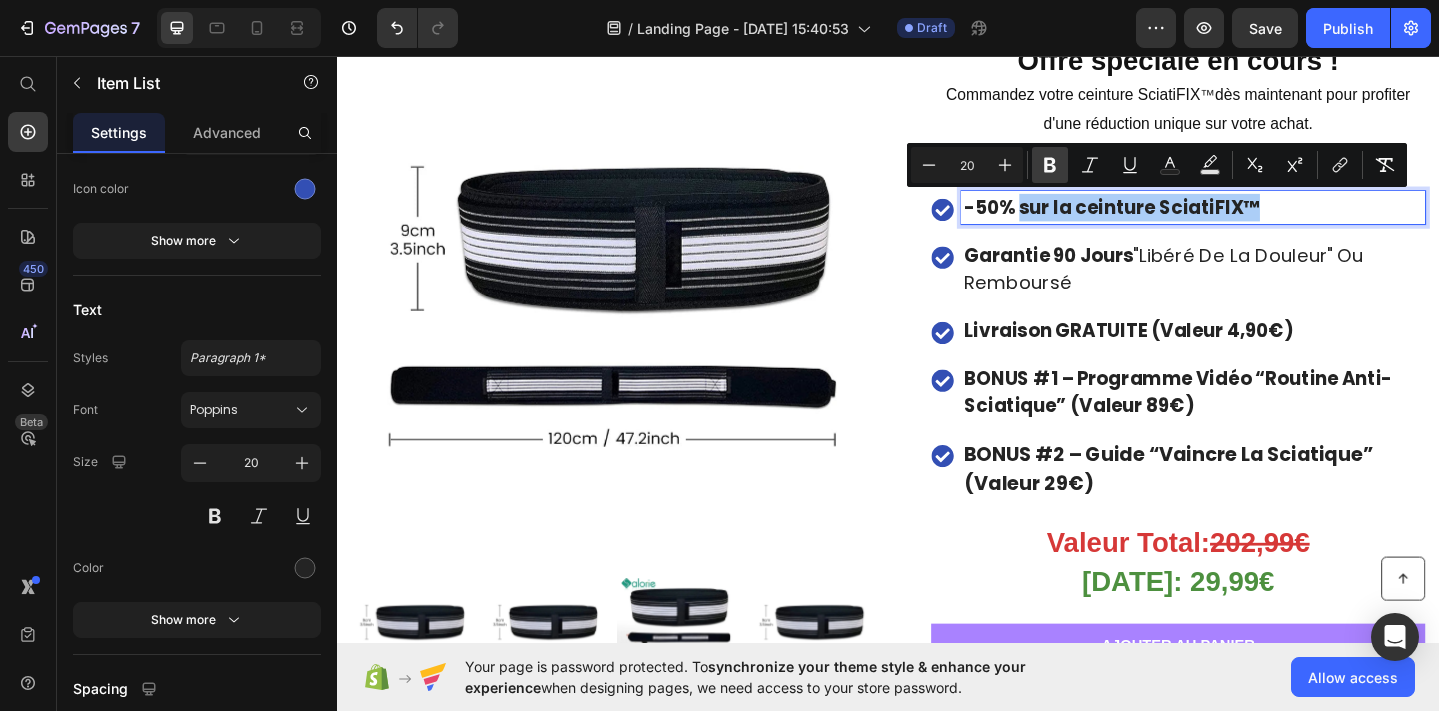 click 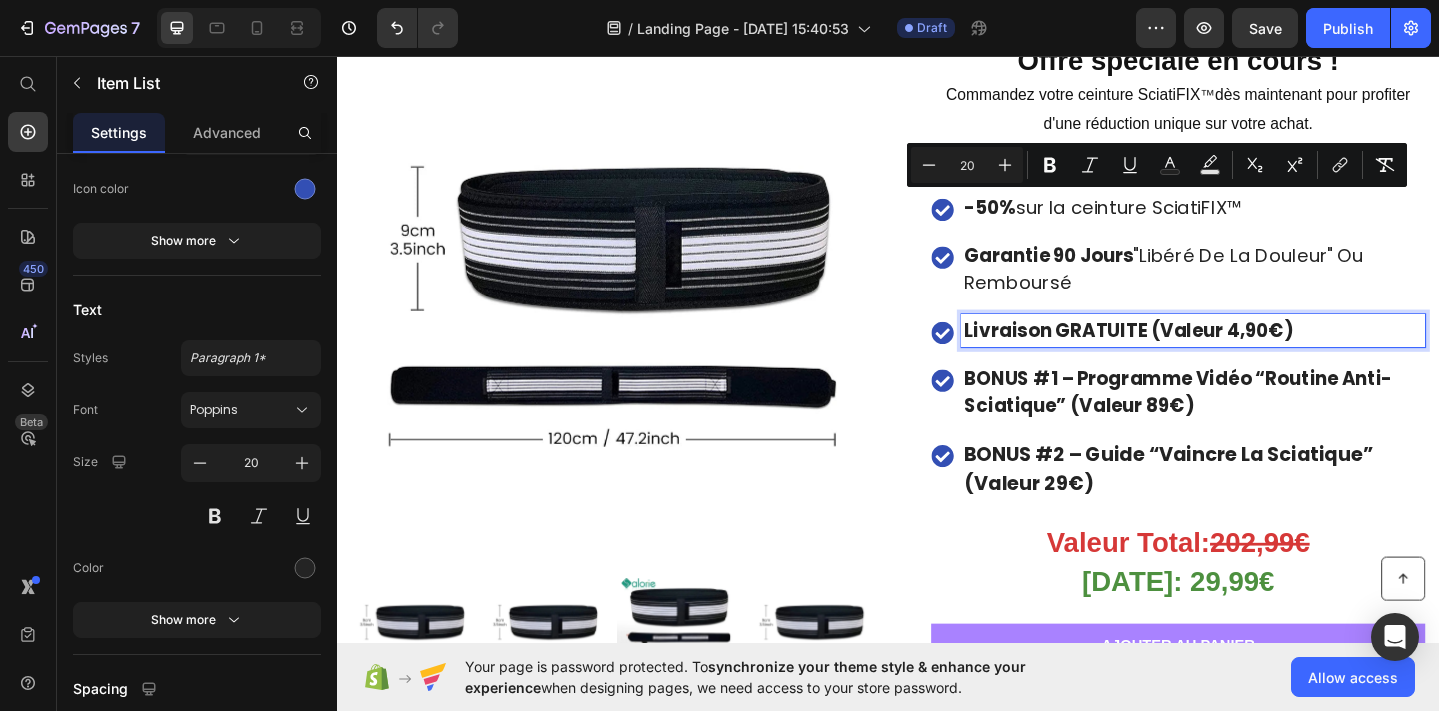 click on "Livraison GRATUITE (Valeur 4,90€)" at bounding box center (1199, 355) 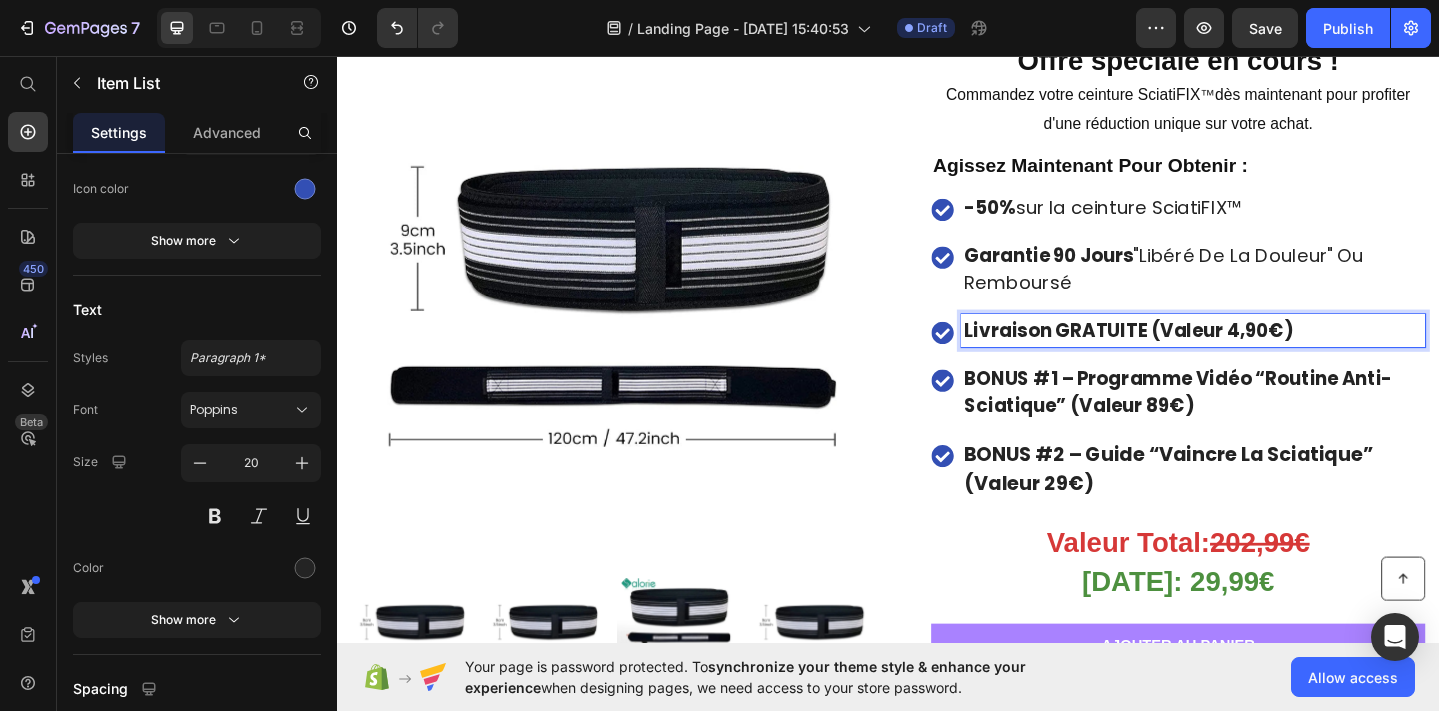 click on "Livraison GRATUITE (Valeur 4,90€)" at bounding box center [1199, 355] 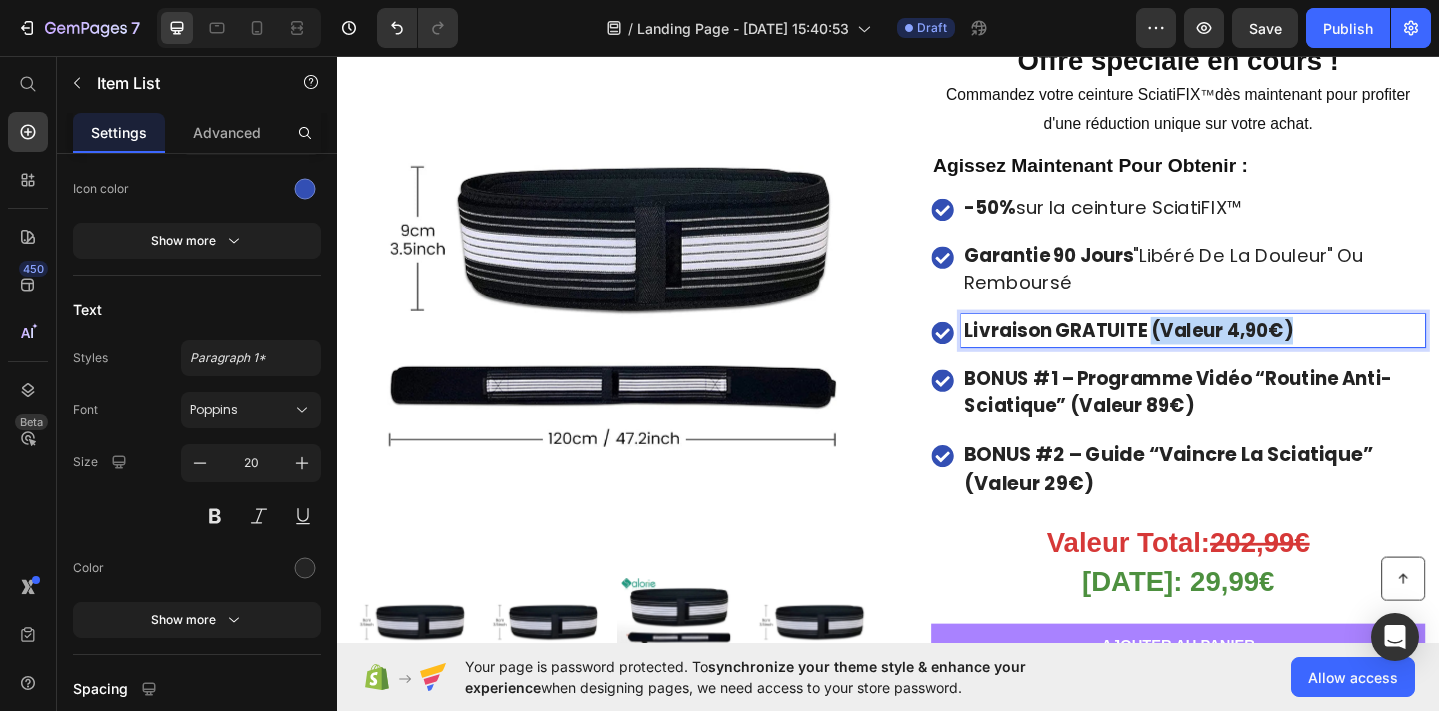 drag, startPoint x: 1222, startPoint y: 349, endPoint x: 1377, endPoint y: 349, distance: 155 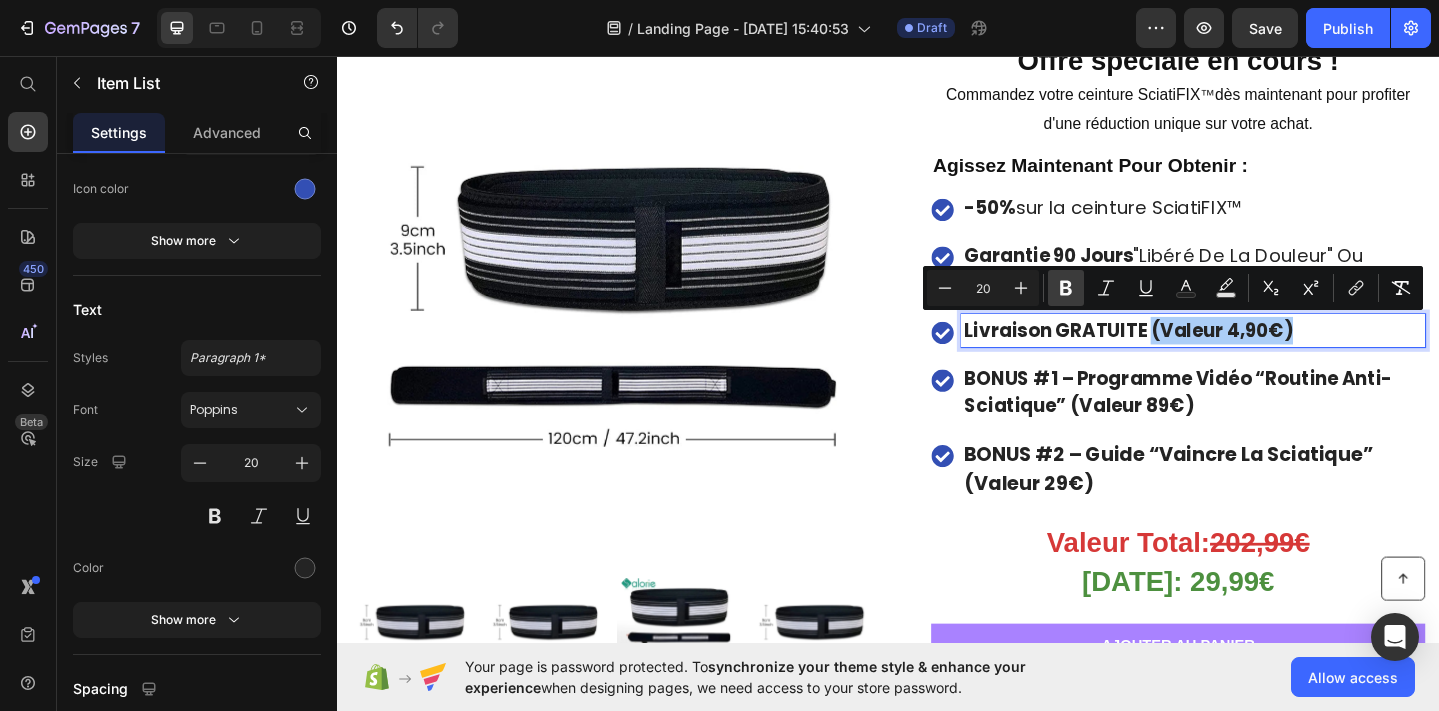 click 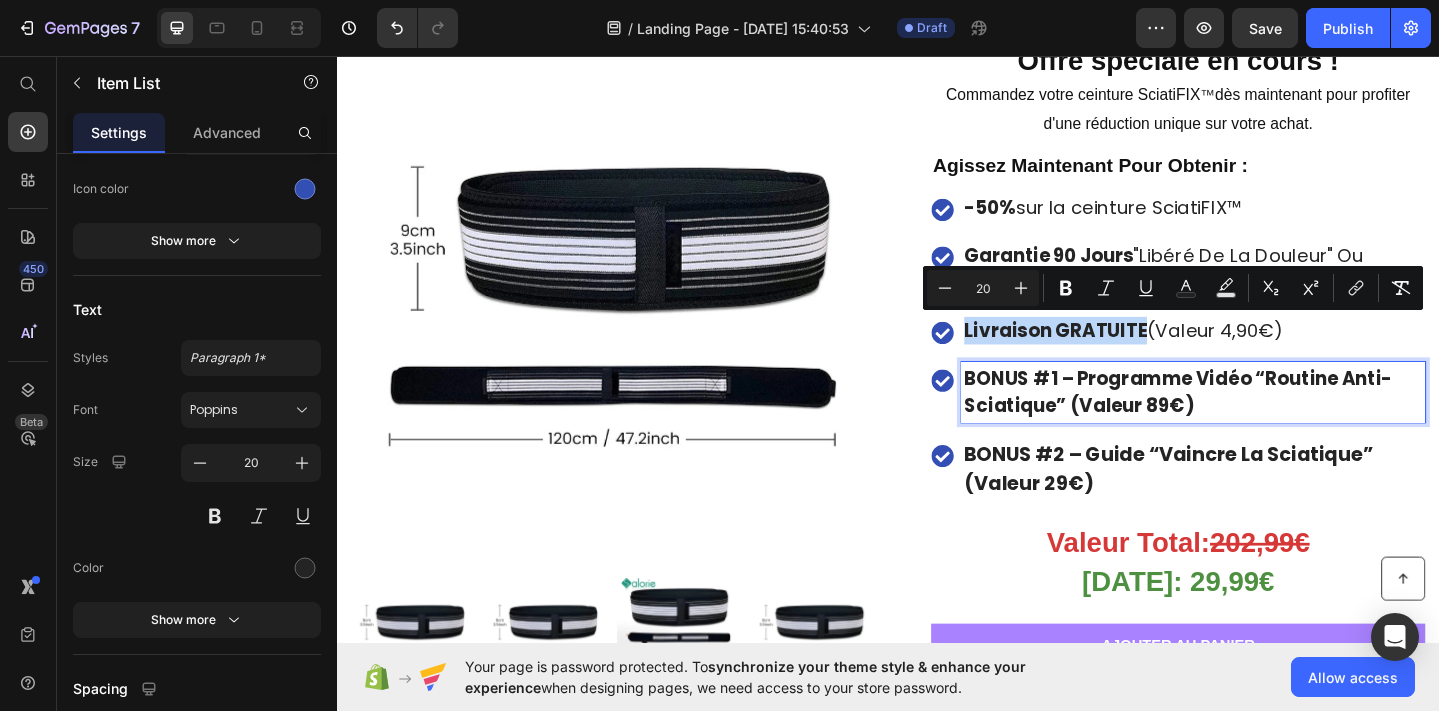 click on "BONUS #1 – Programme Vidéo “Routine Anti-Sciatique” (Valeur 89€)" at bounding box center (1253, 422) 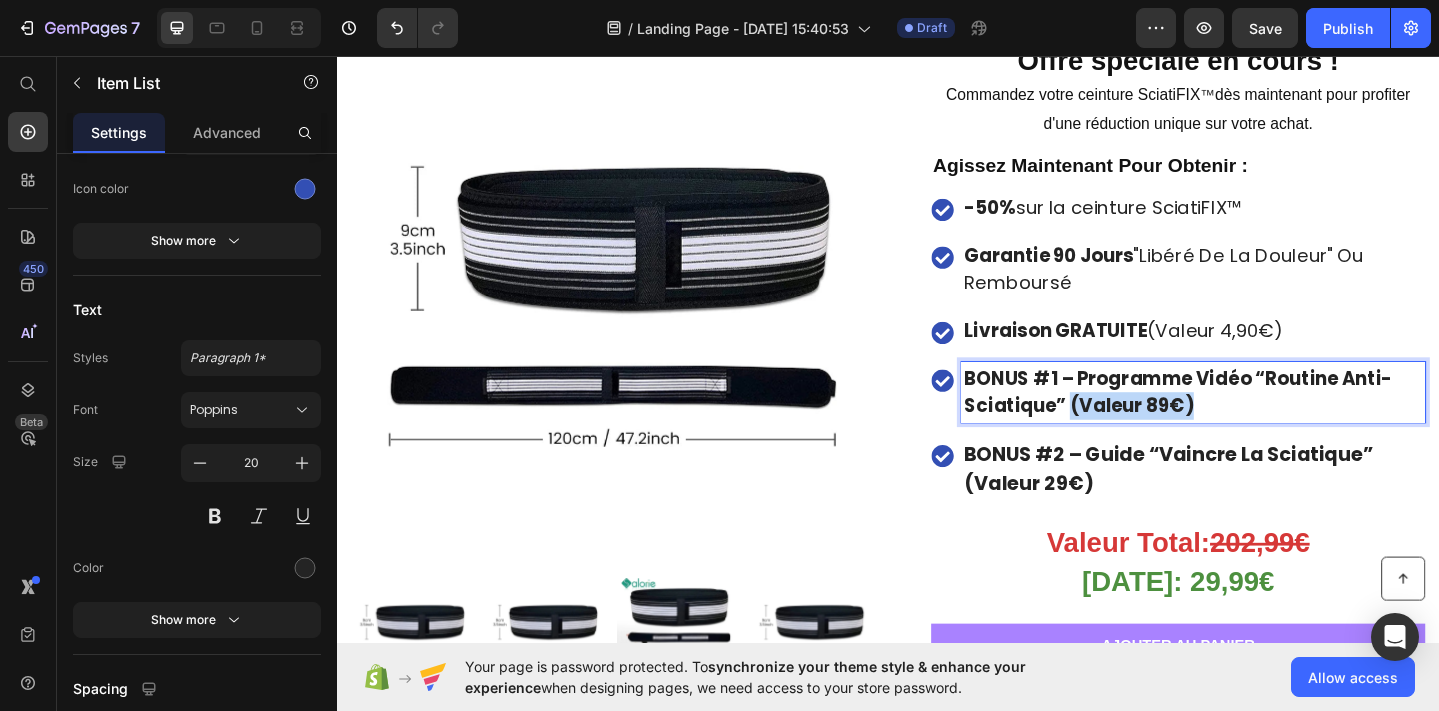 drag, startPoint x: 1131, startPoint y: 438, endPoint x: 1279, endPoint y: 434, distance: 148.05405 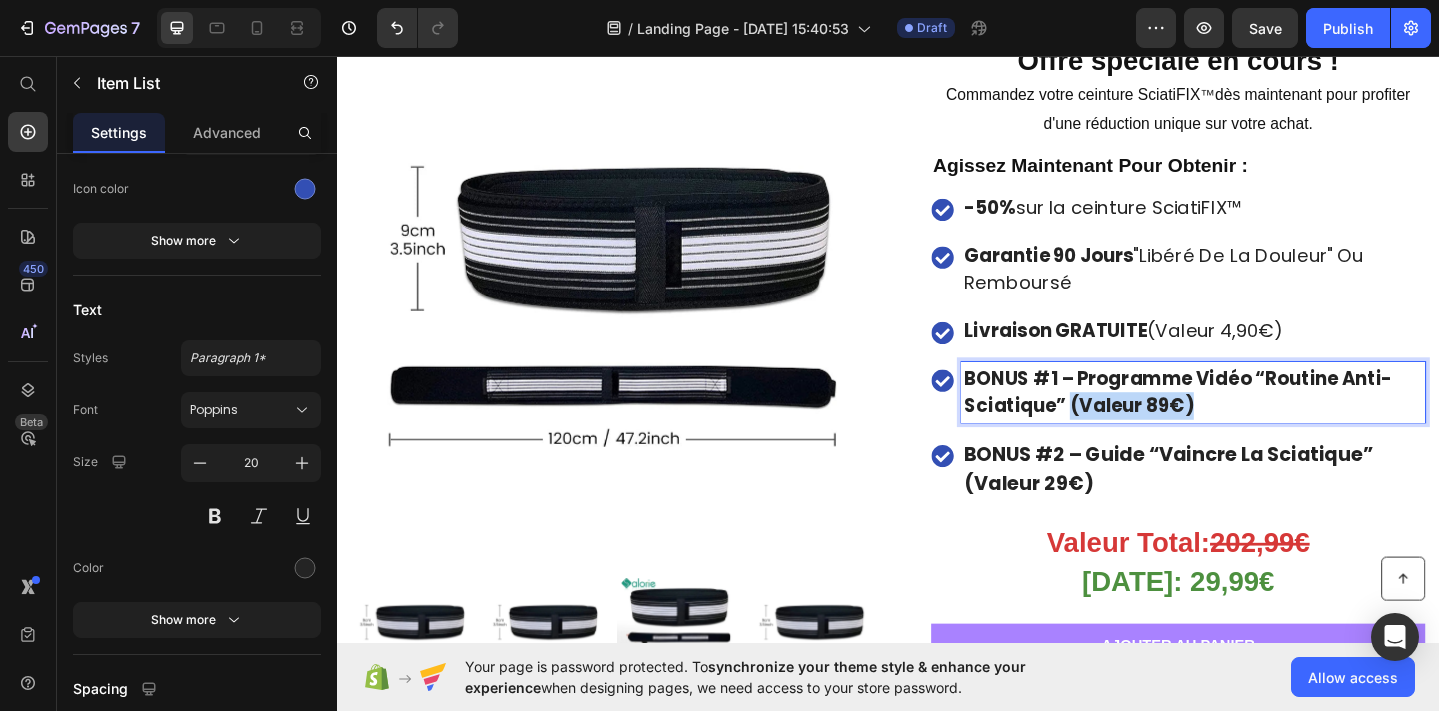 click on "BONUS #1 – Programme Vidéo “Routine Anti-Sciatique” (Valeur 89€)" at bounding box center (1269, 422) 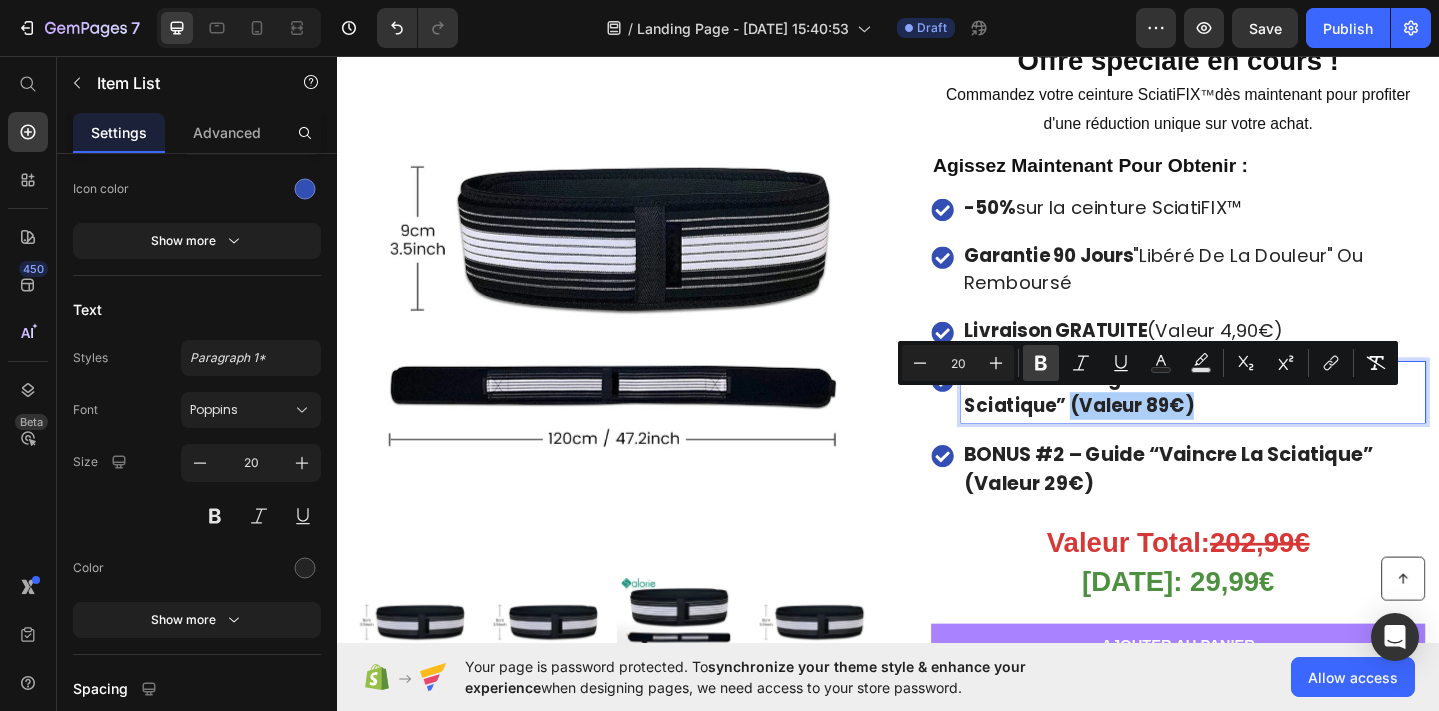 drag, startPoint x: 1046, startPoint y: 361, endPoint x: 1048, endPoint y: 376, distance: 15.132746 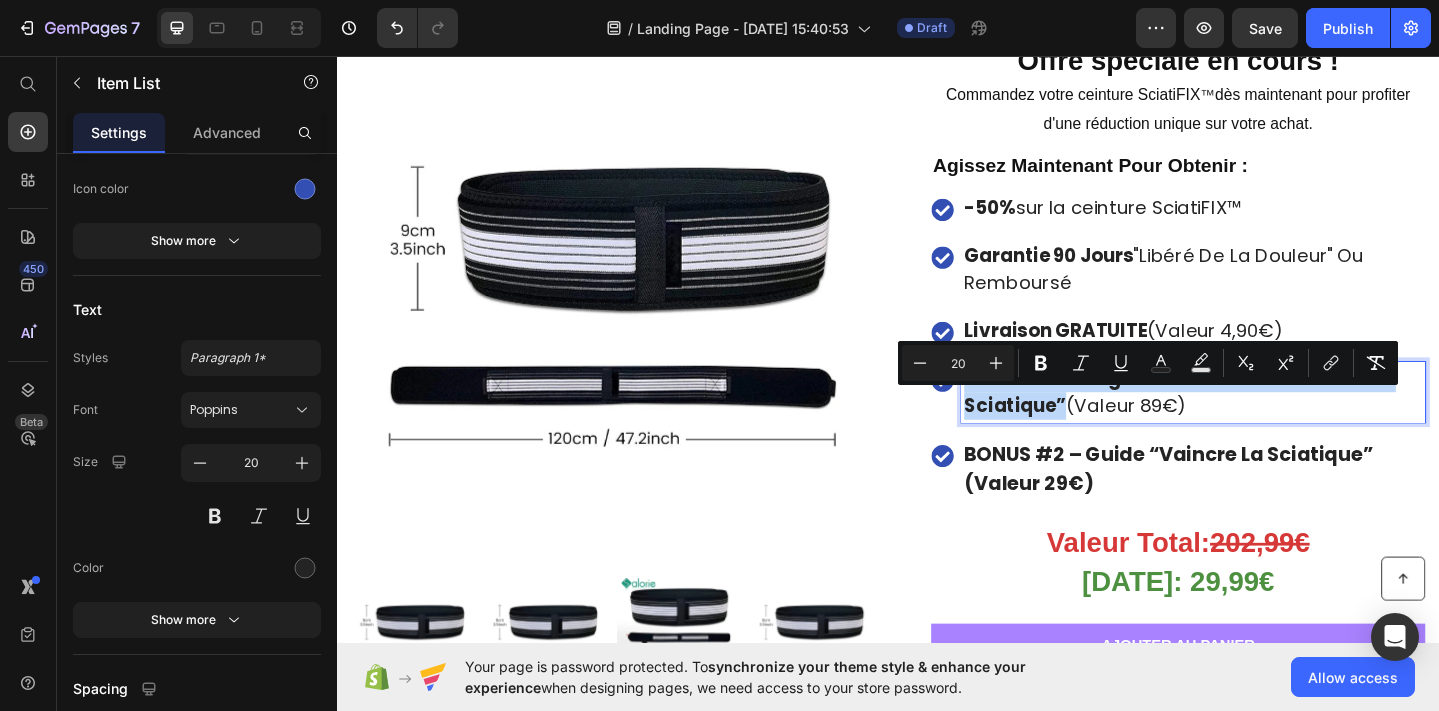 click on "-50%  sur la ceinture SciatiFIX™ Garantie 90 Jours  "Libéré De La Douleur" Ou Remboursé Livraison GRATUITE  (Valeur 4,90€) BONUS #1 – Programme Vidéo “Routine Anti-Sciatique”  (Valeur 89€) BONUS #2 – Guide “Vaincre La Sciatique” (Valeur 29€)" at bounding box center [1253, 371] 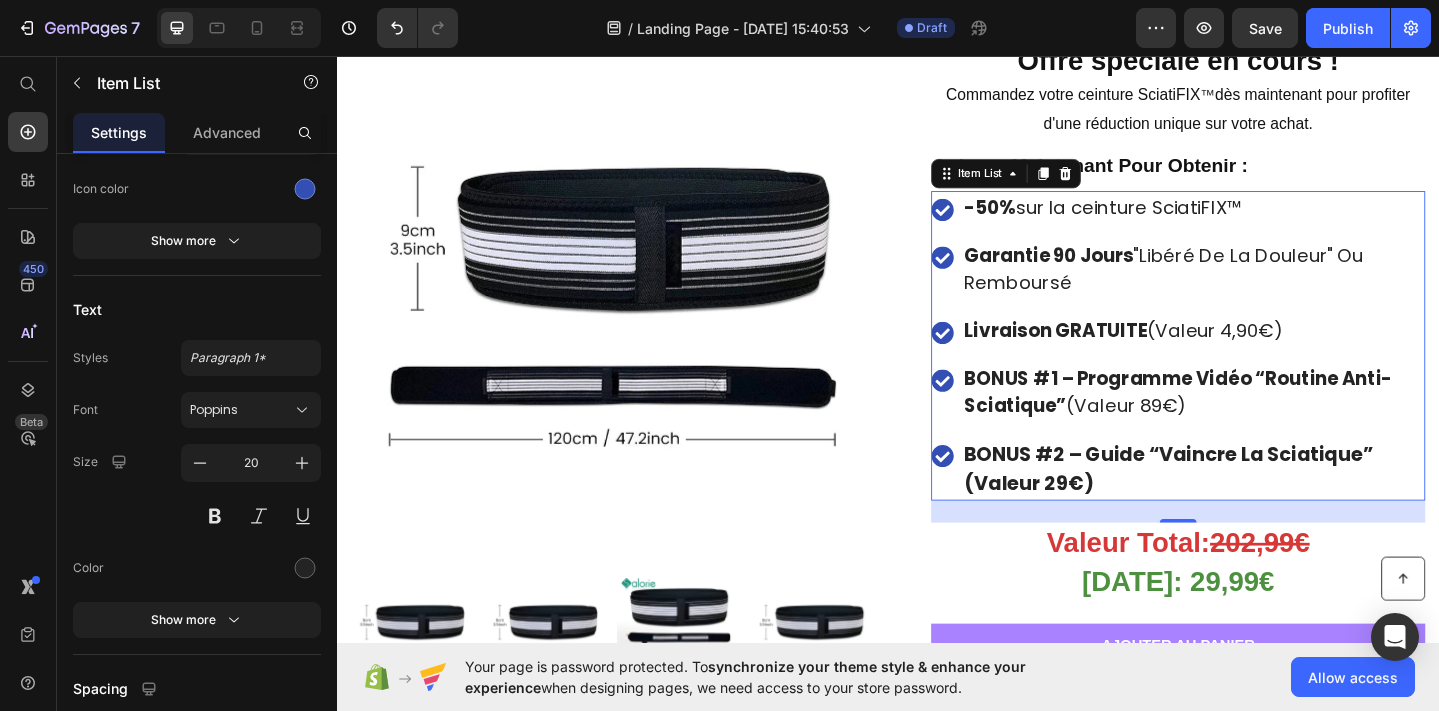 click on "BONUS #2 – Guide “Vaincre La Sciatique” (Valeur 29€)" at bounding box center [1242, 505] 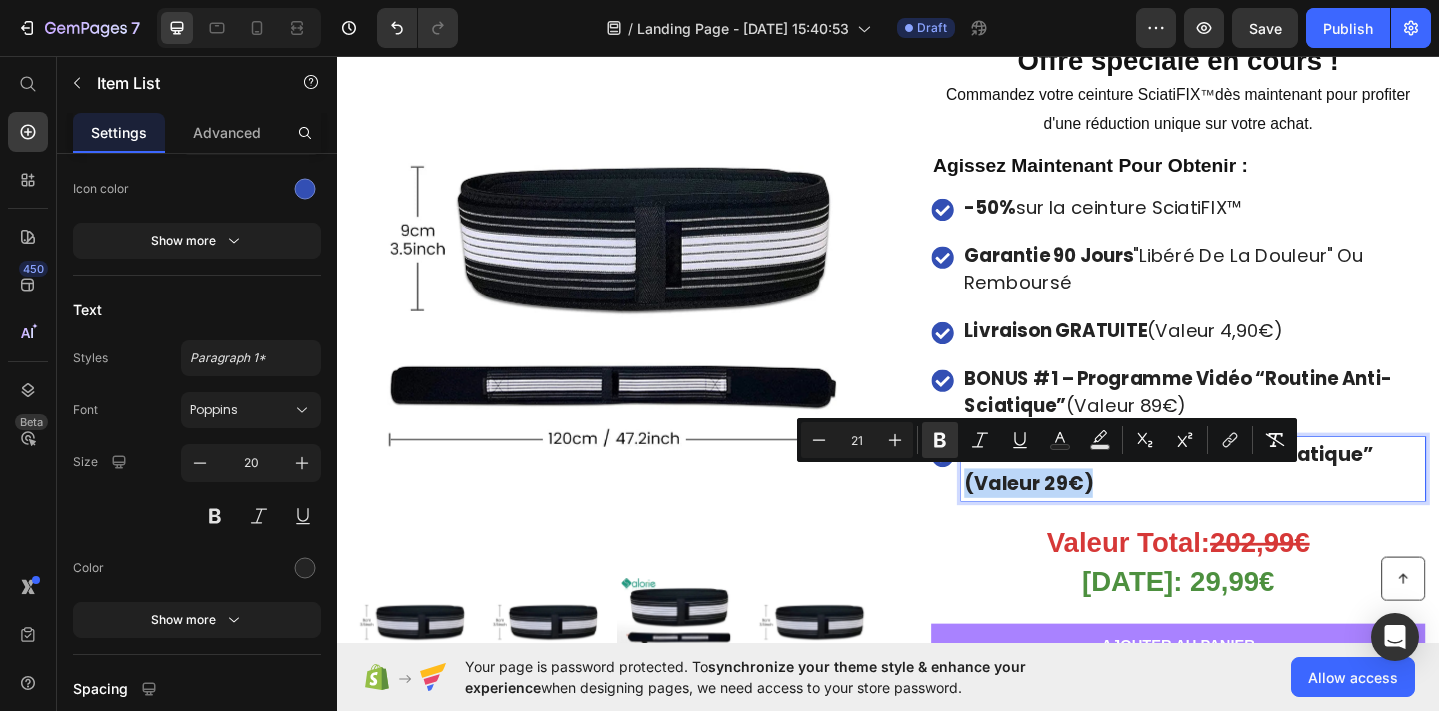 drag, startPoint x: 1185, startPoint y: 518, endPoint x: 1022, endPoint y: 518, distance: 163 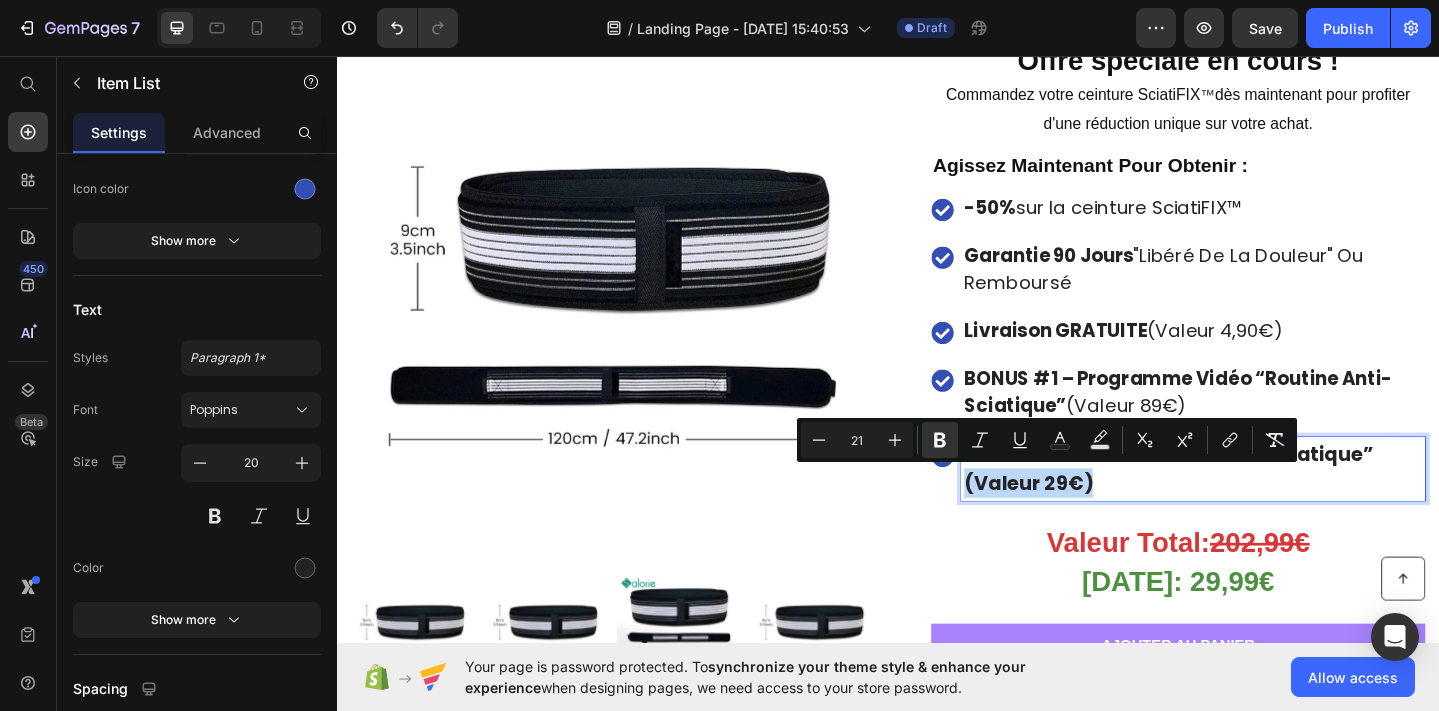 click on "BONUS #2 – Guide “Vaincre La Sciatique” (Valeur 29€)" at bounding box center [1269, 505] 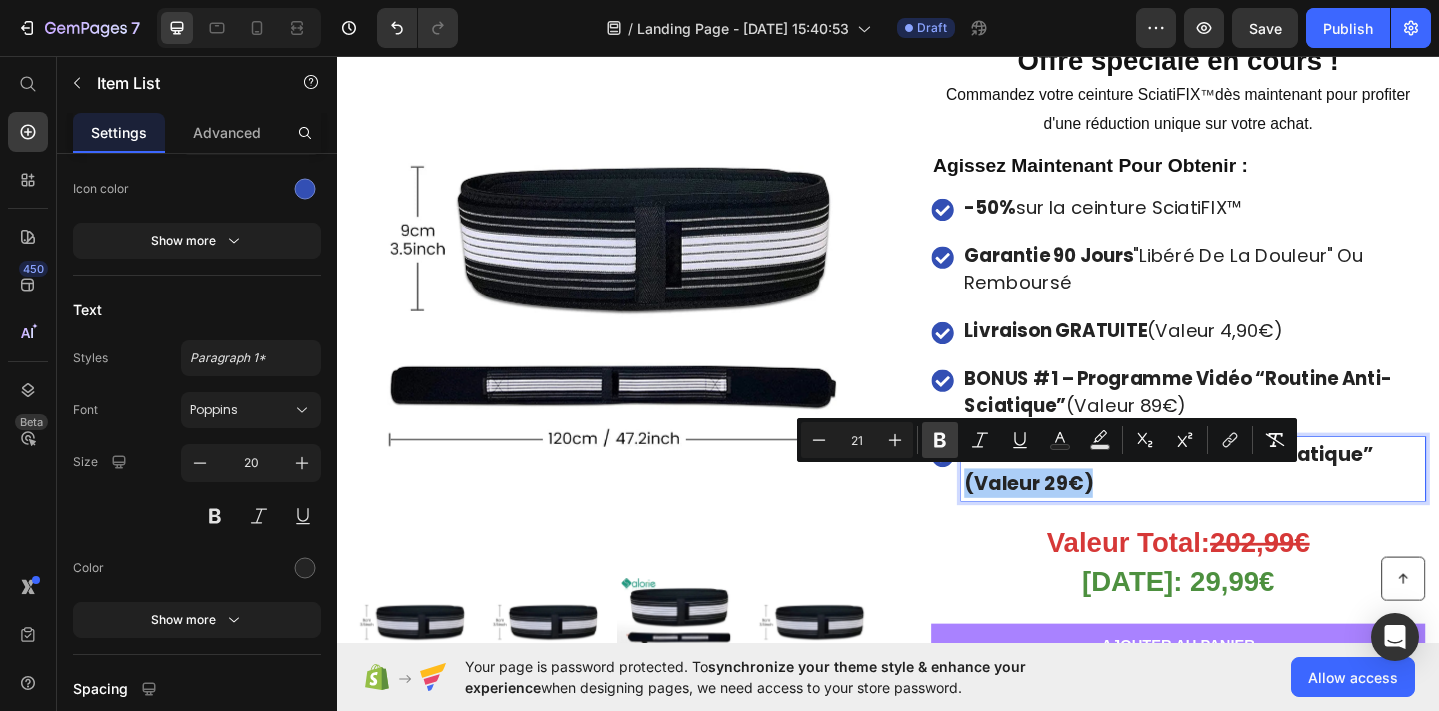 click 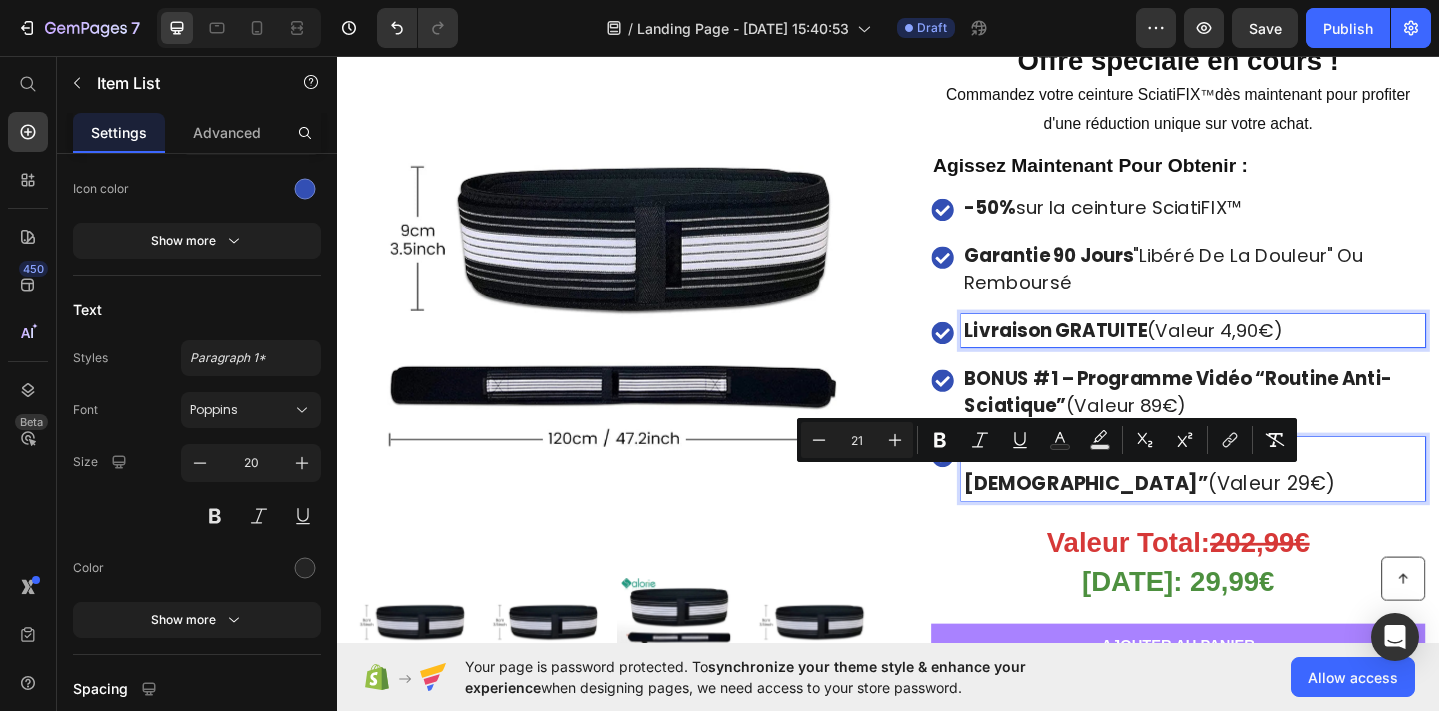 drag, startPoint x: 1017, startPoint y: 370, endPoint x: 1280, endPoint y: 476, distance: 283.55774 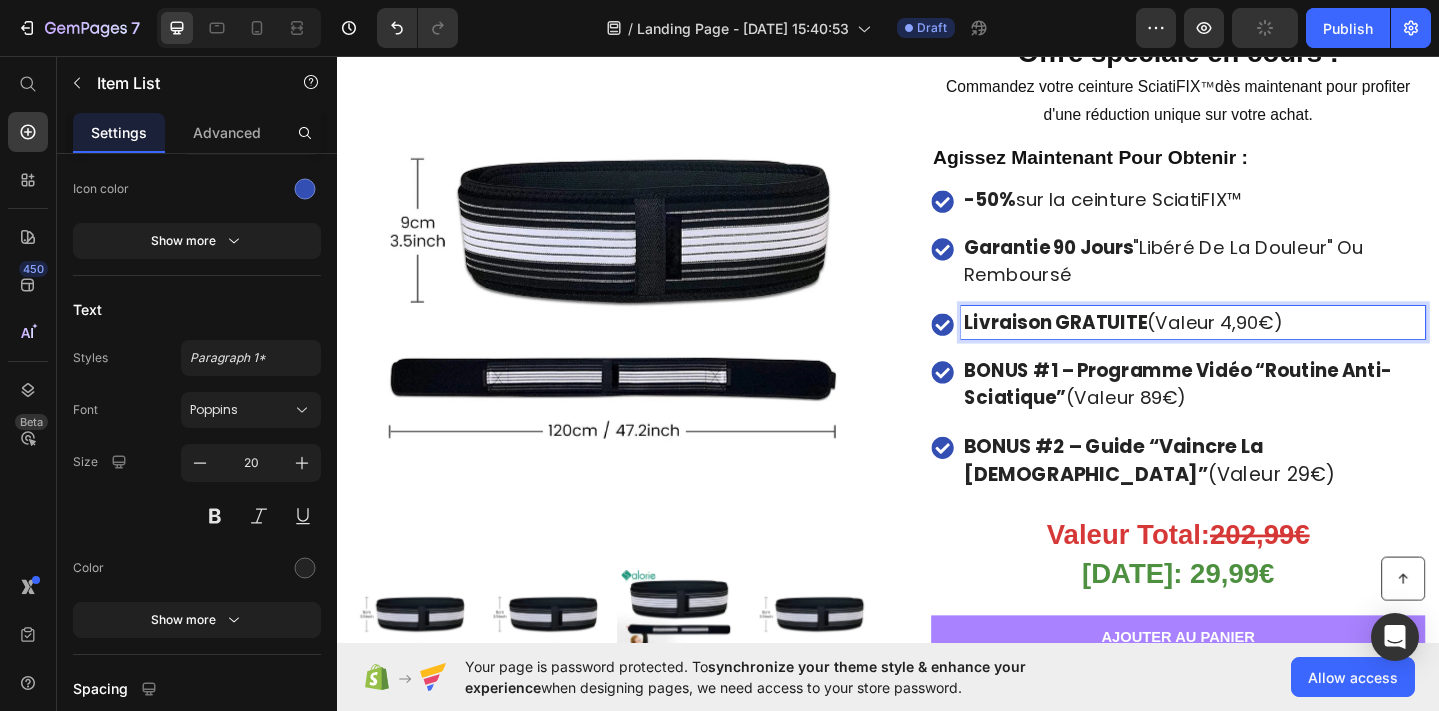 scroll, scrollTop: 10672, scrollLeft: 0, axis: vertical 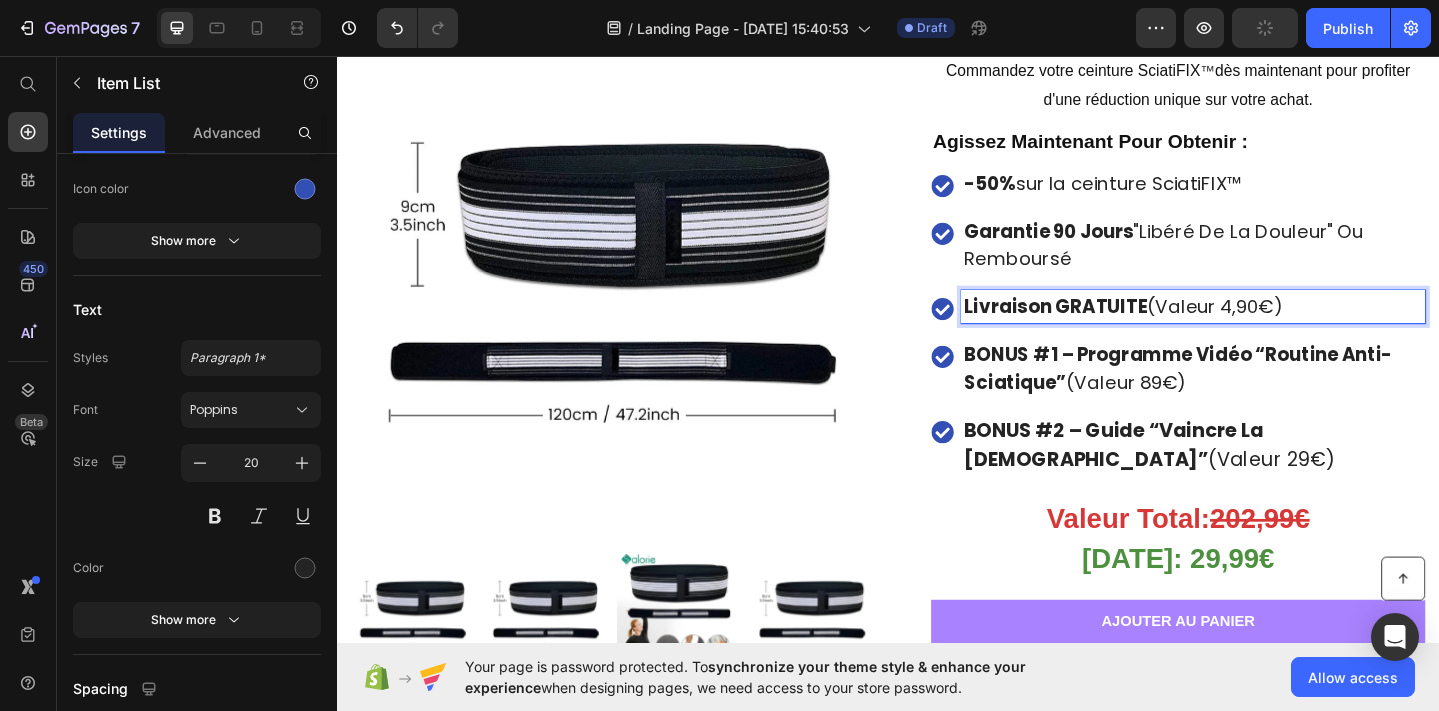 click on "BONUS #2 – Guide “Vaincre La Sciatique”  (Valeur 29€)" at bounding box center [1269, 479] 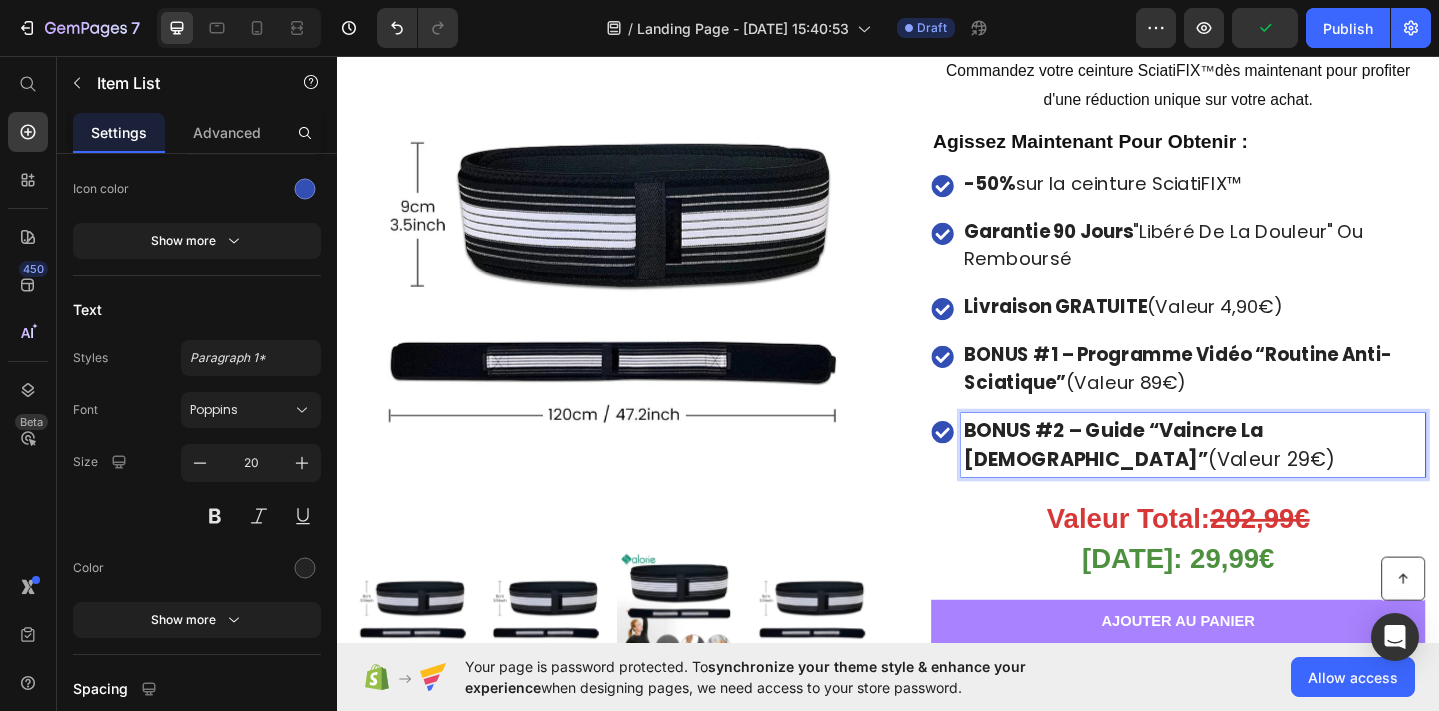 click on "BONUS #2 – Guide “Vaincre La Sciatique”  (Valeur 29€)" at bounding box center [1253, 479] 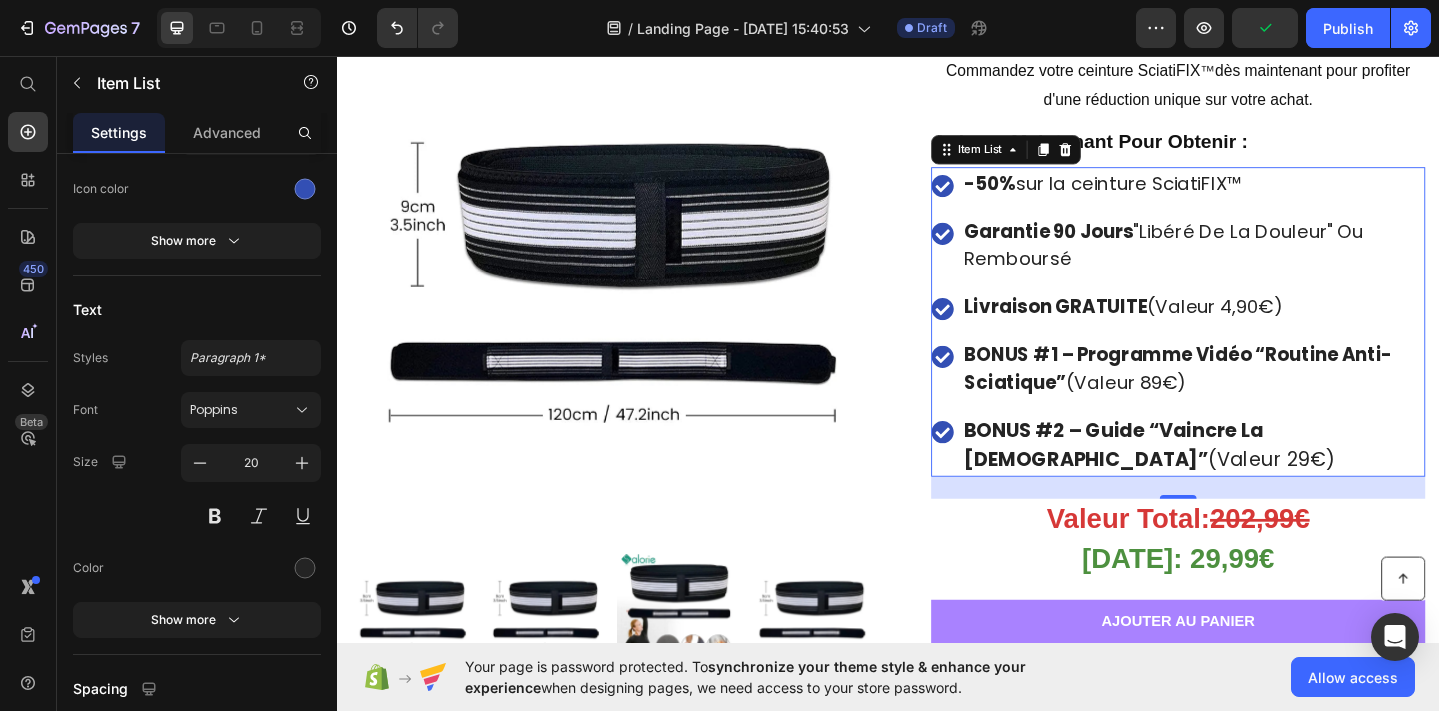 click on "24" at bounding box center (1253, 526) 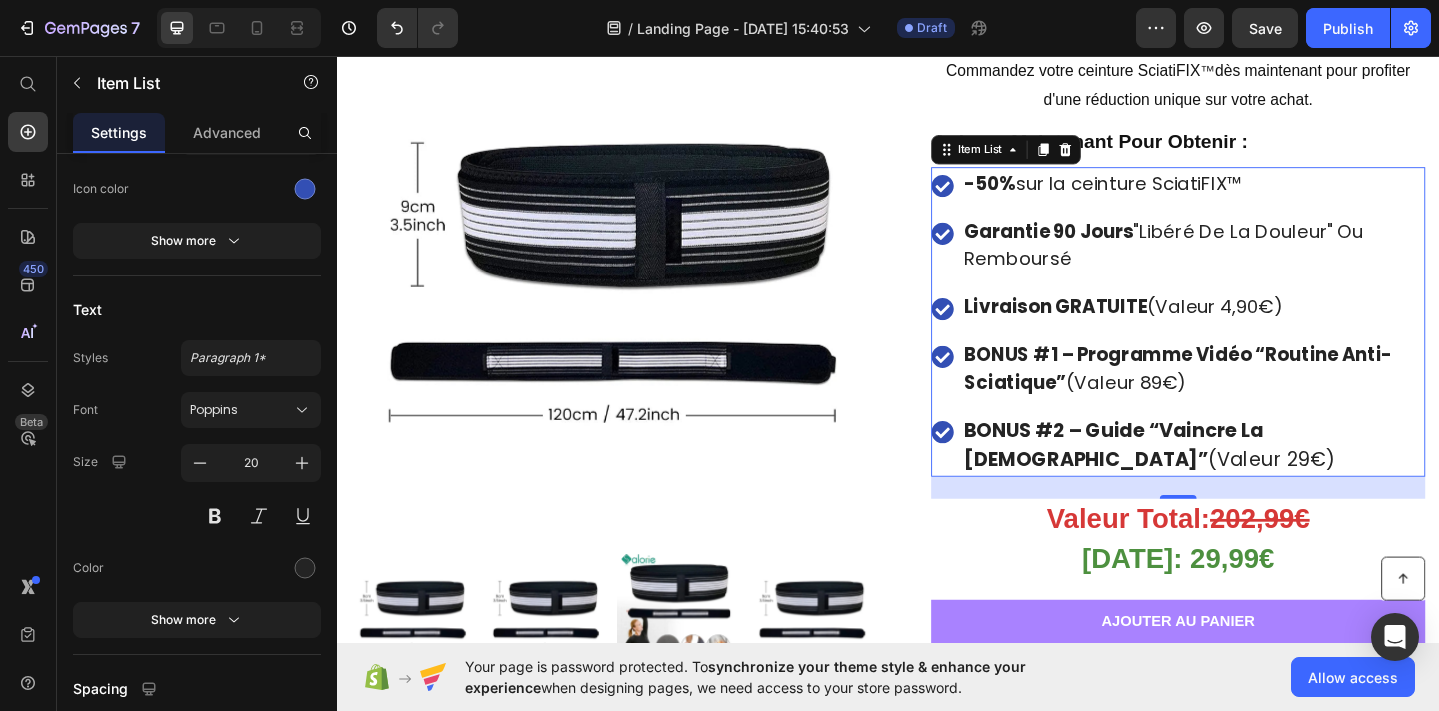 click on "24" at bounding box center (1253, 526) 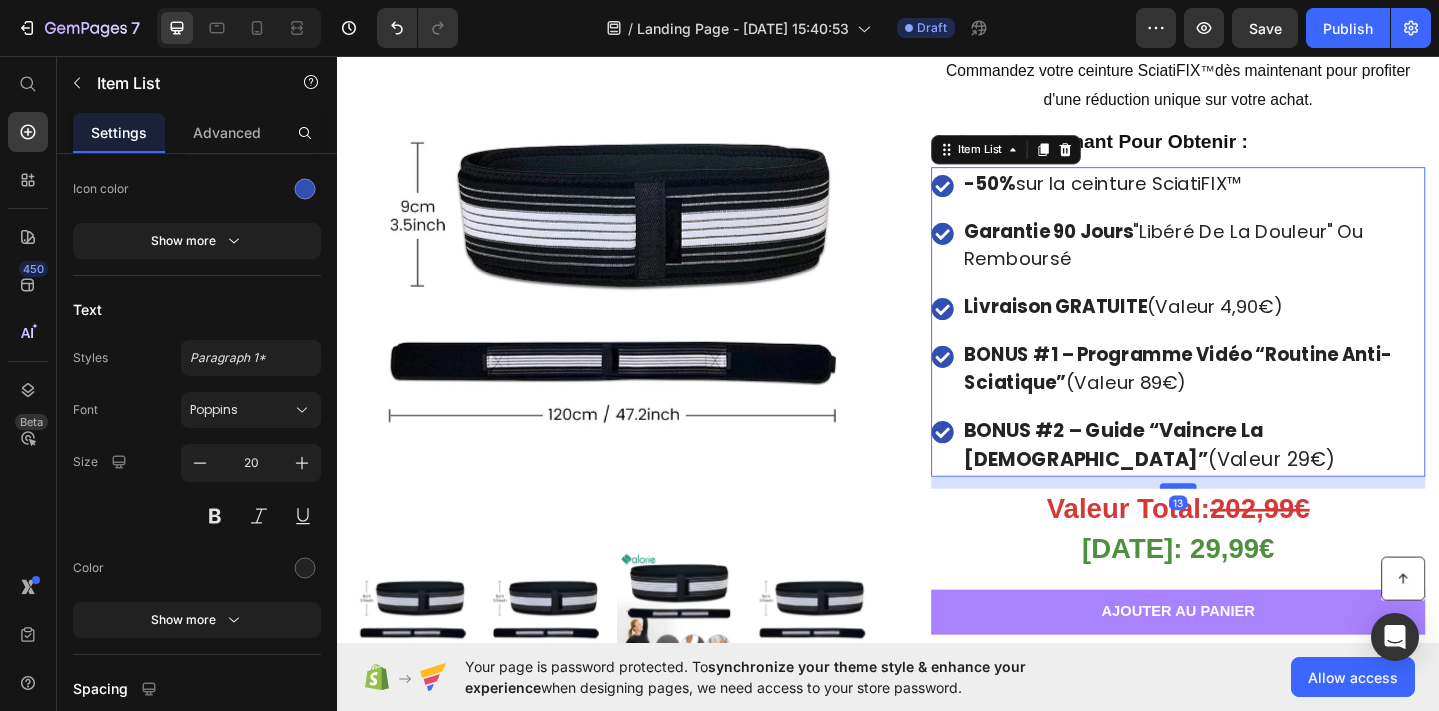 drag, startPoint x: 1247, startPoint y: 534, endPoint x: 1249, endPoint y: 519, distance: 15.132746 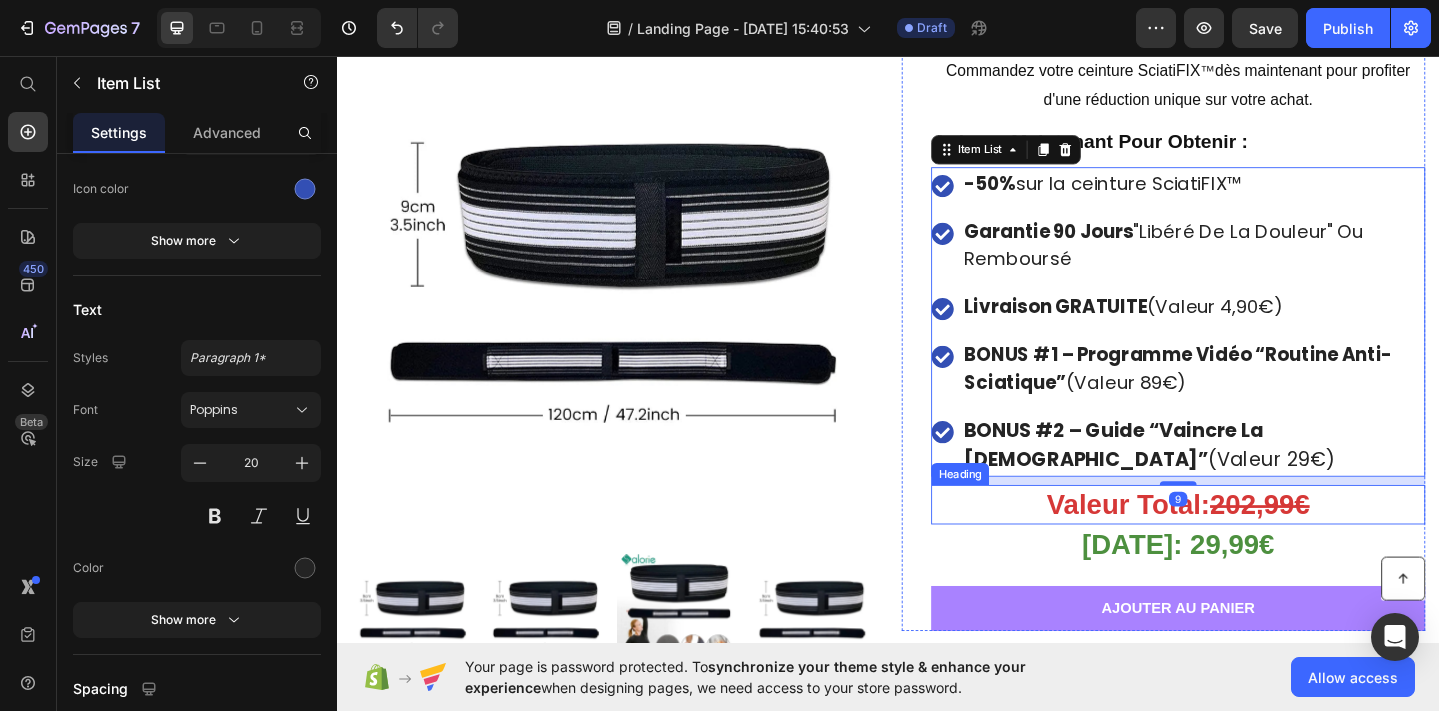 click on "⁠⁠⁠⁠⁠⁠⁠ Valeur Total:  202,99€" at bounding box center (1253, 544) 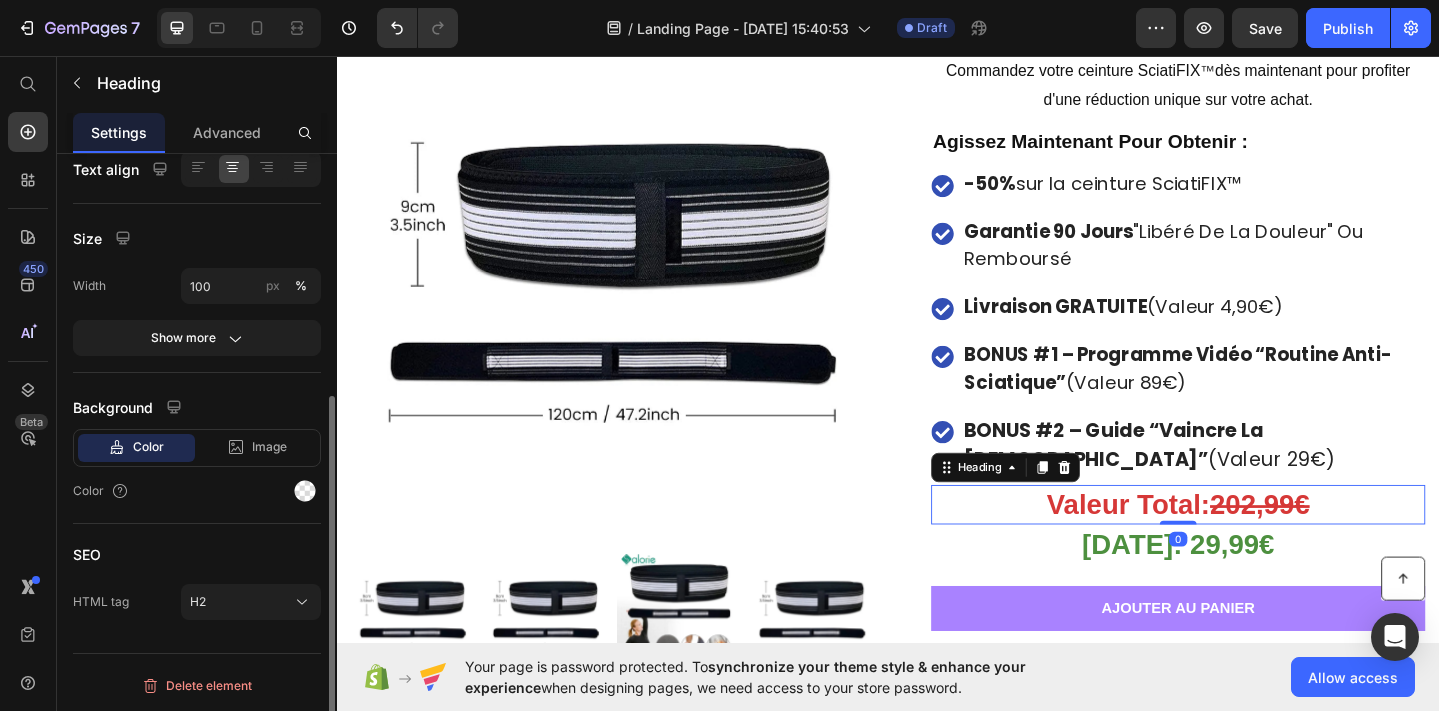 scroll, scrollTop: 0, scrollLeft: 0, axis: both 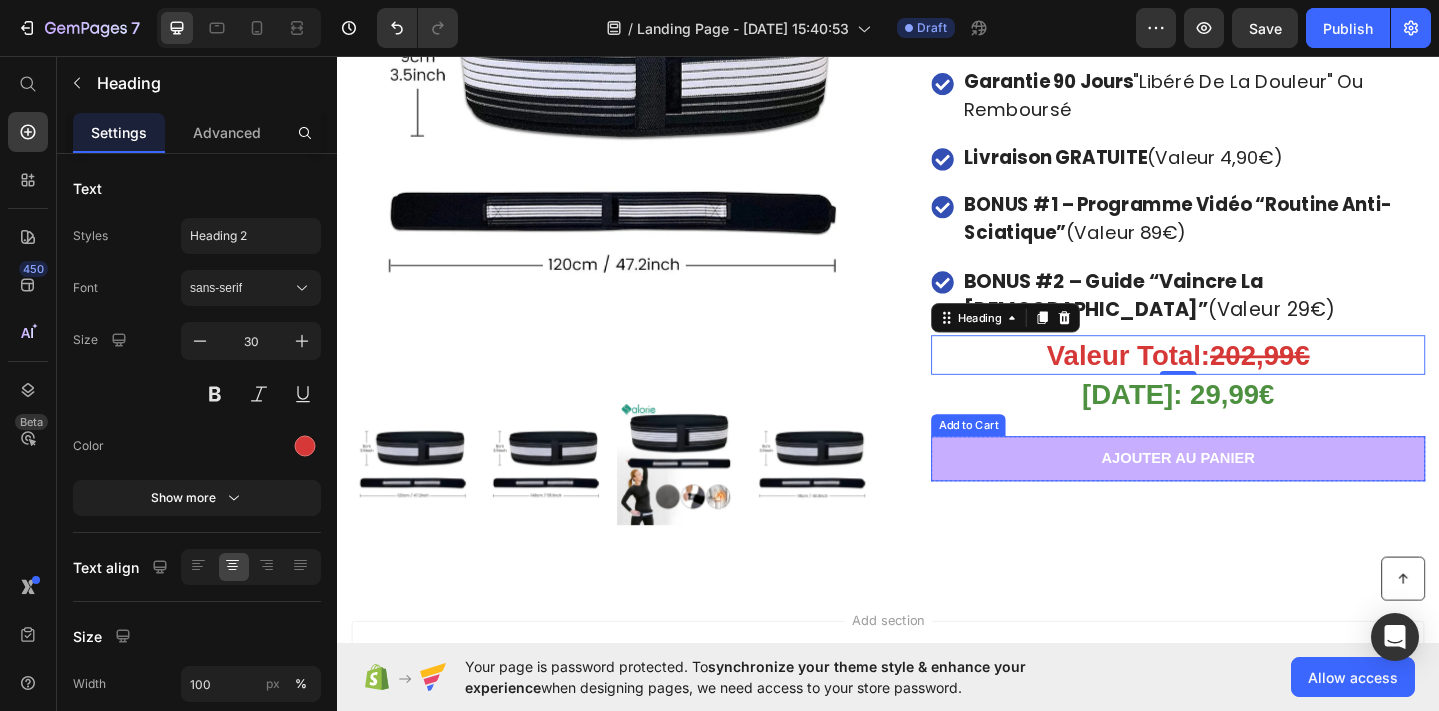 click on "Ajouter Au Panier" at bounding box center [1253, 494] 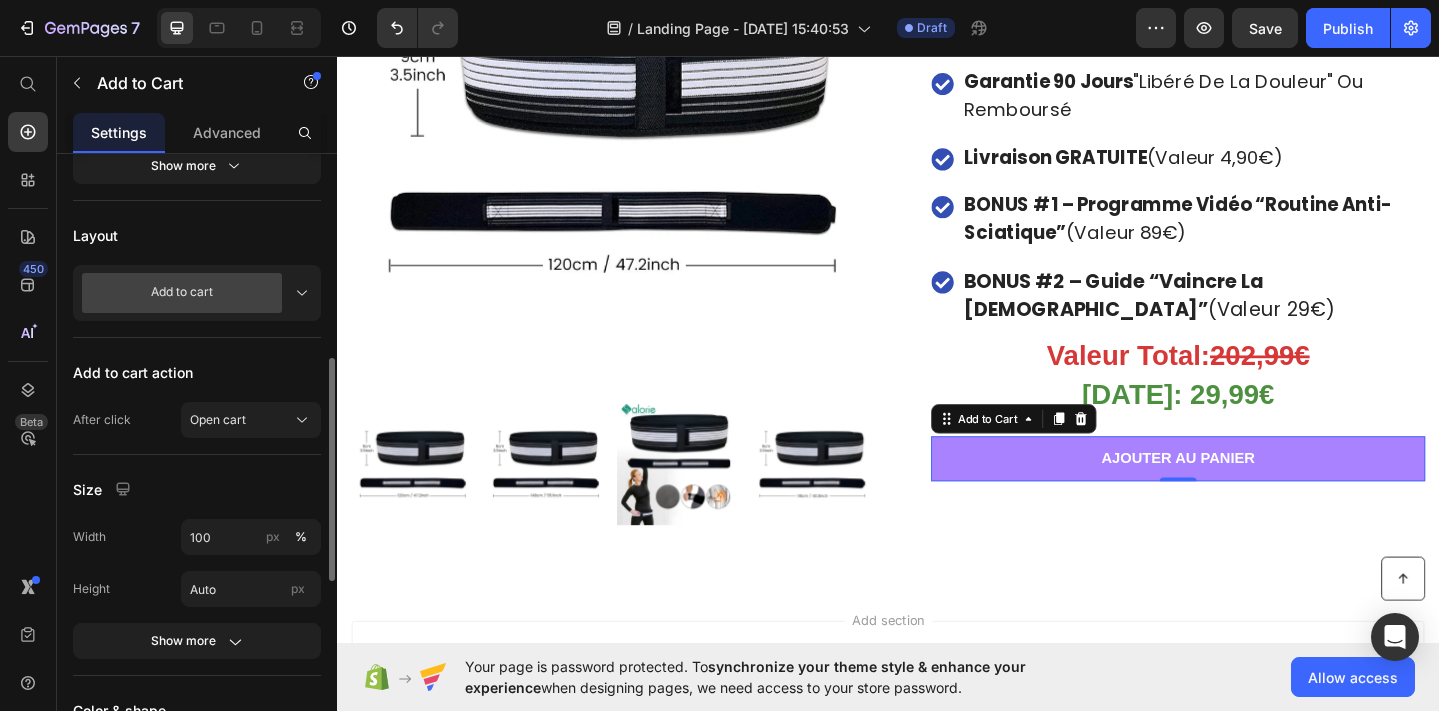 scroll, scrollTop: 523, scrollLeft: 0, axis: vertical 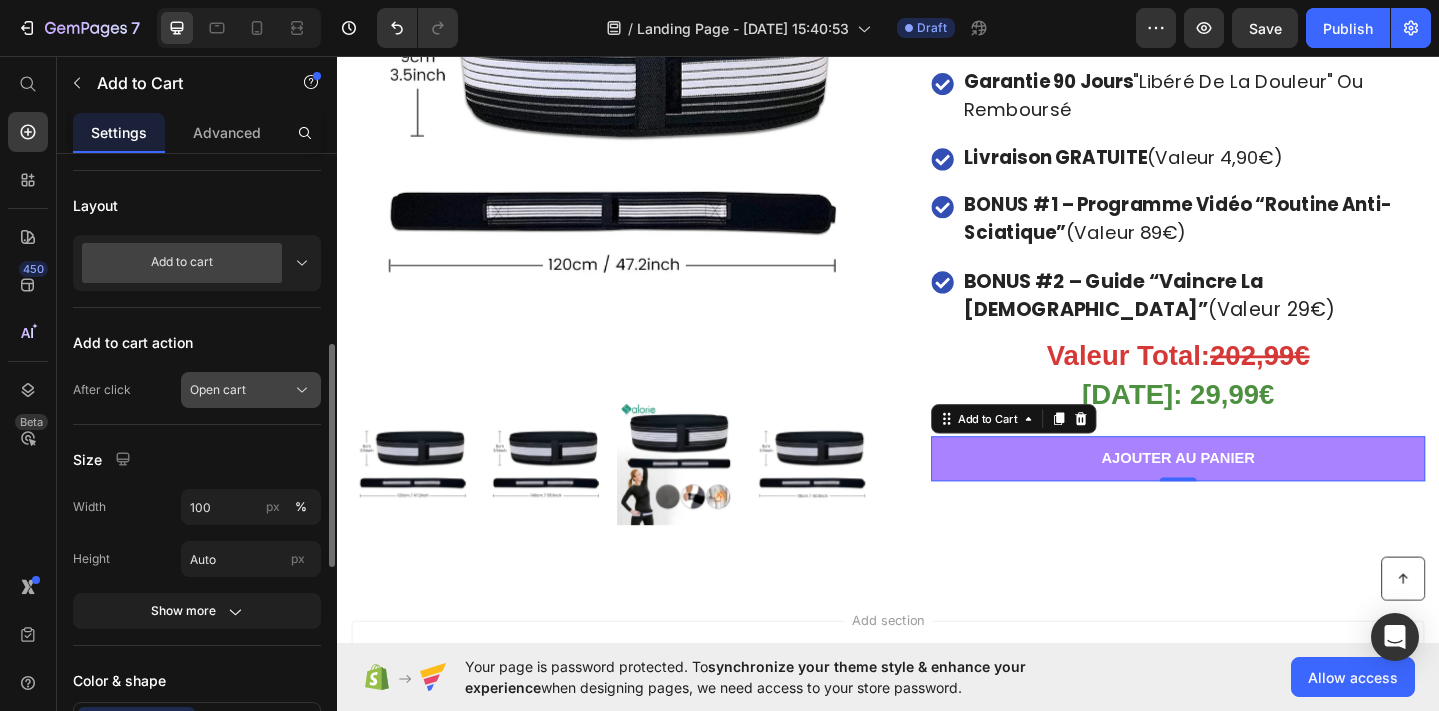 click on "Open cart" at bounding box center (218, 390) 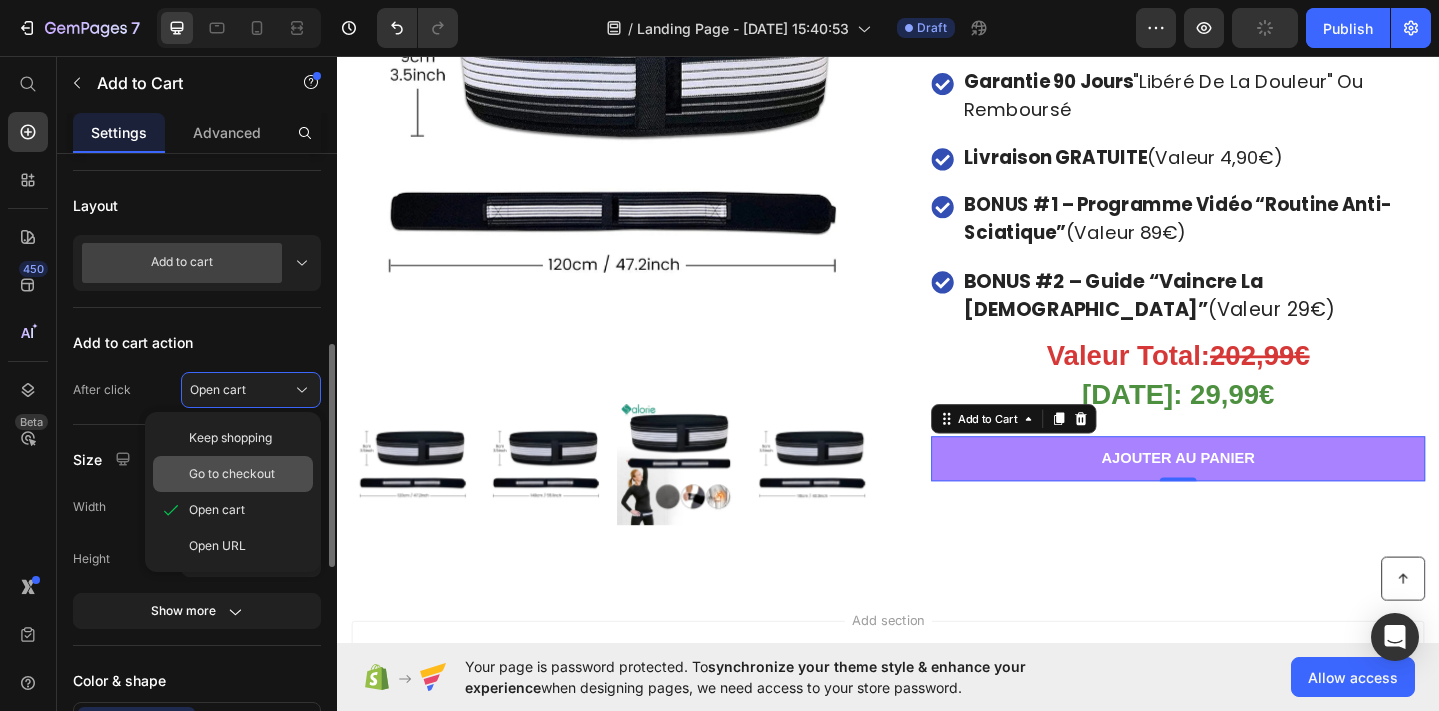 click on "Go to checkout" 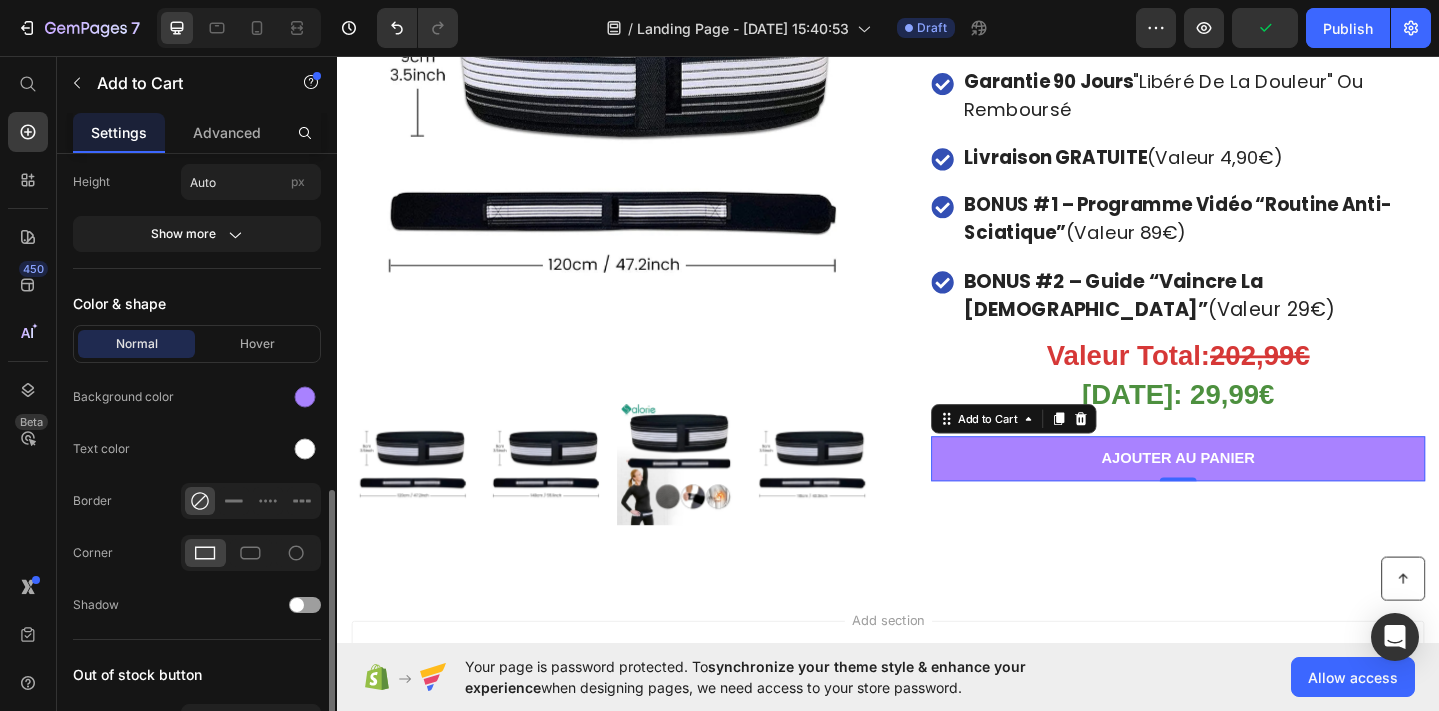 scroll, scrollTop: 921, scrollLeft: 0, axis: vertical 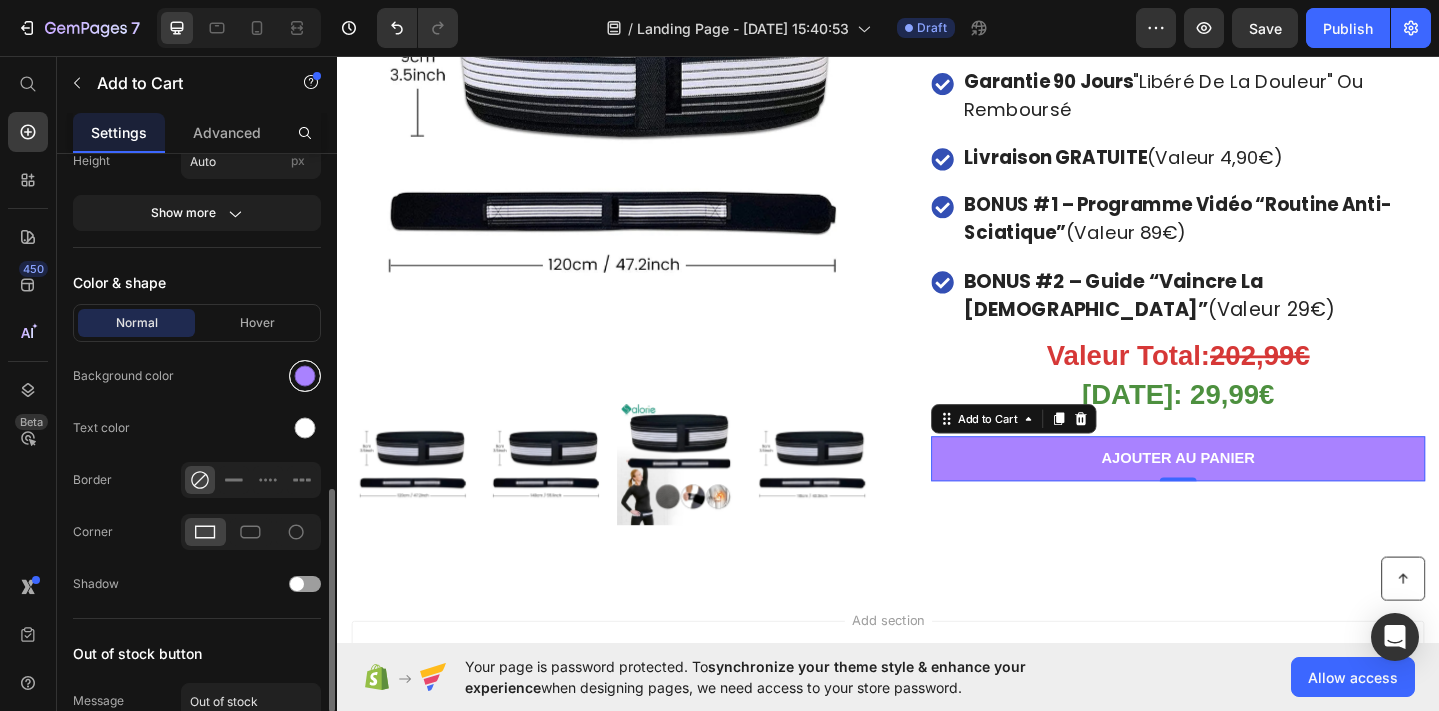 click at bounding box center (305, 376) 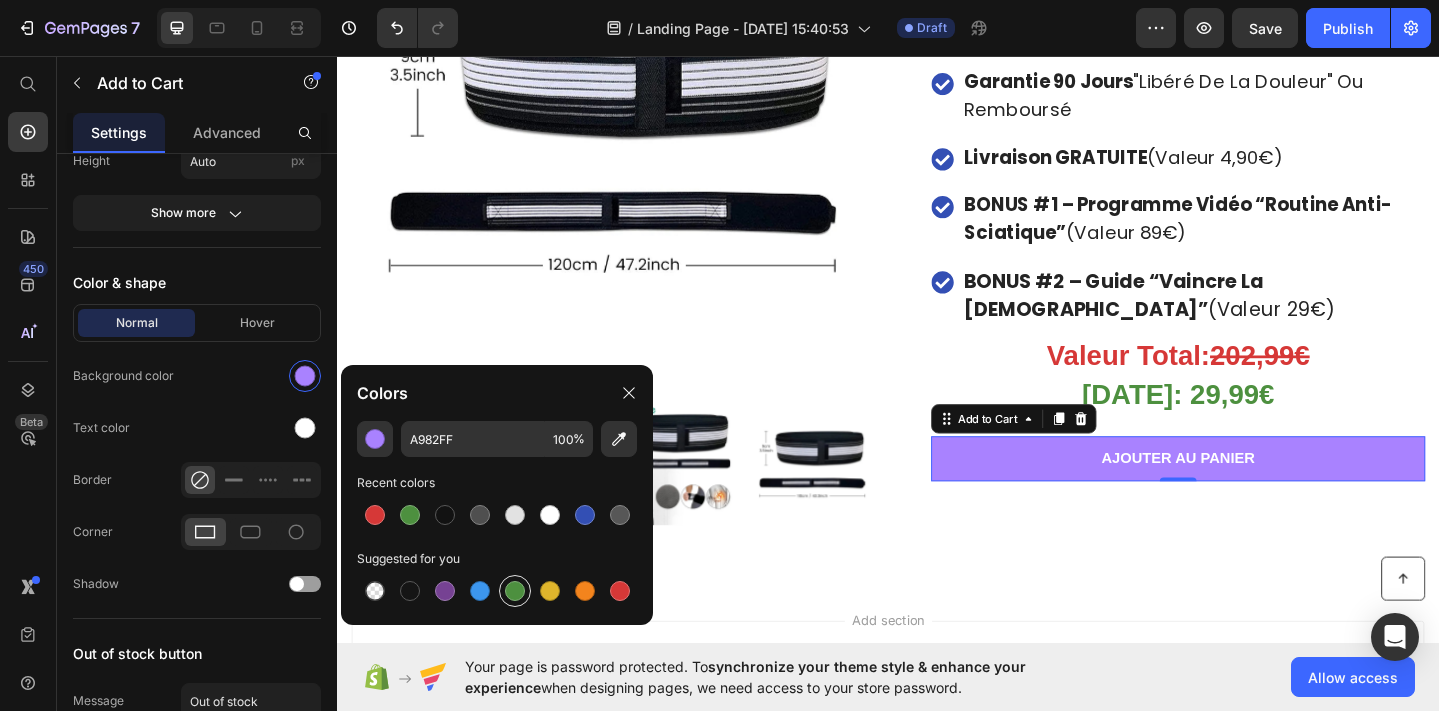 click at bounding box center [515, 591] 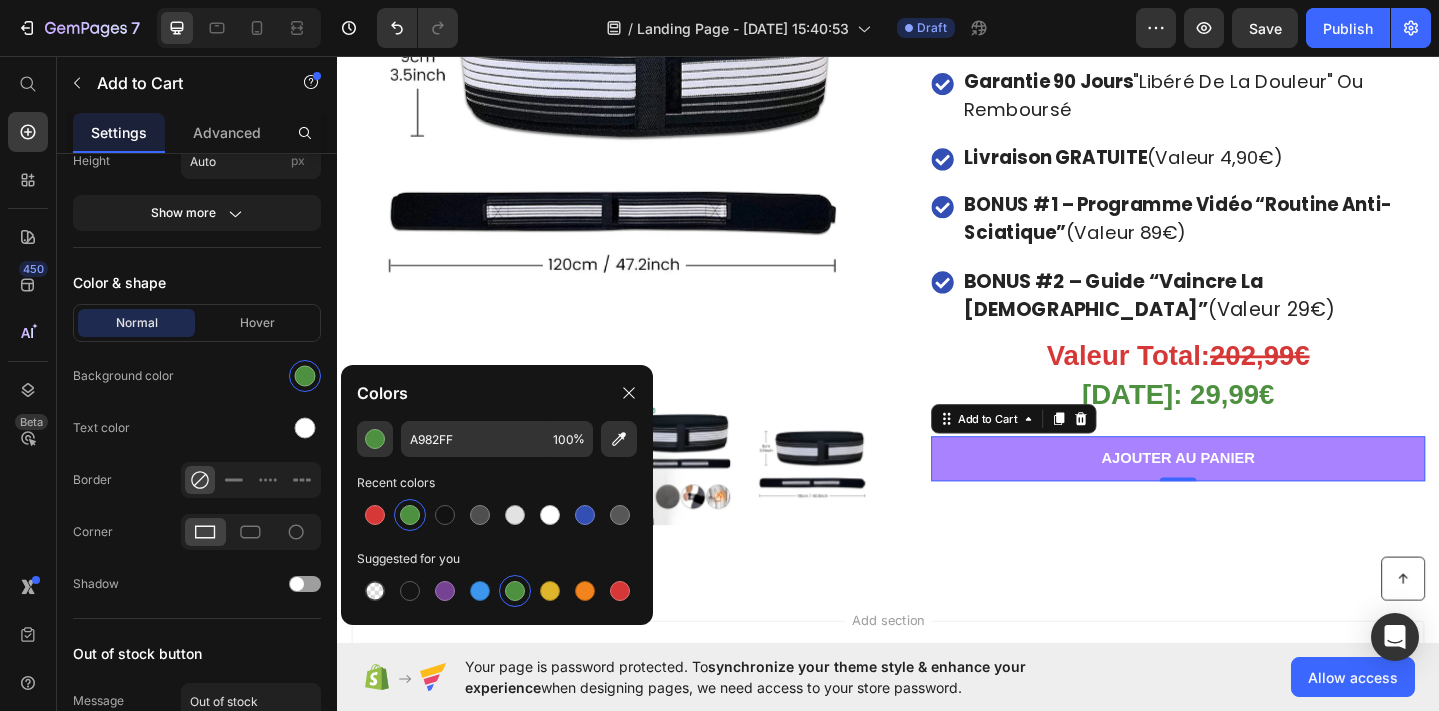 type on "4D903F" 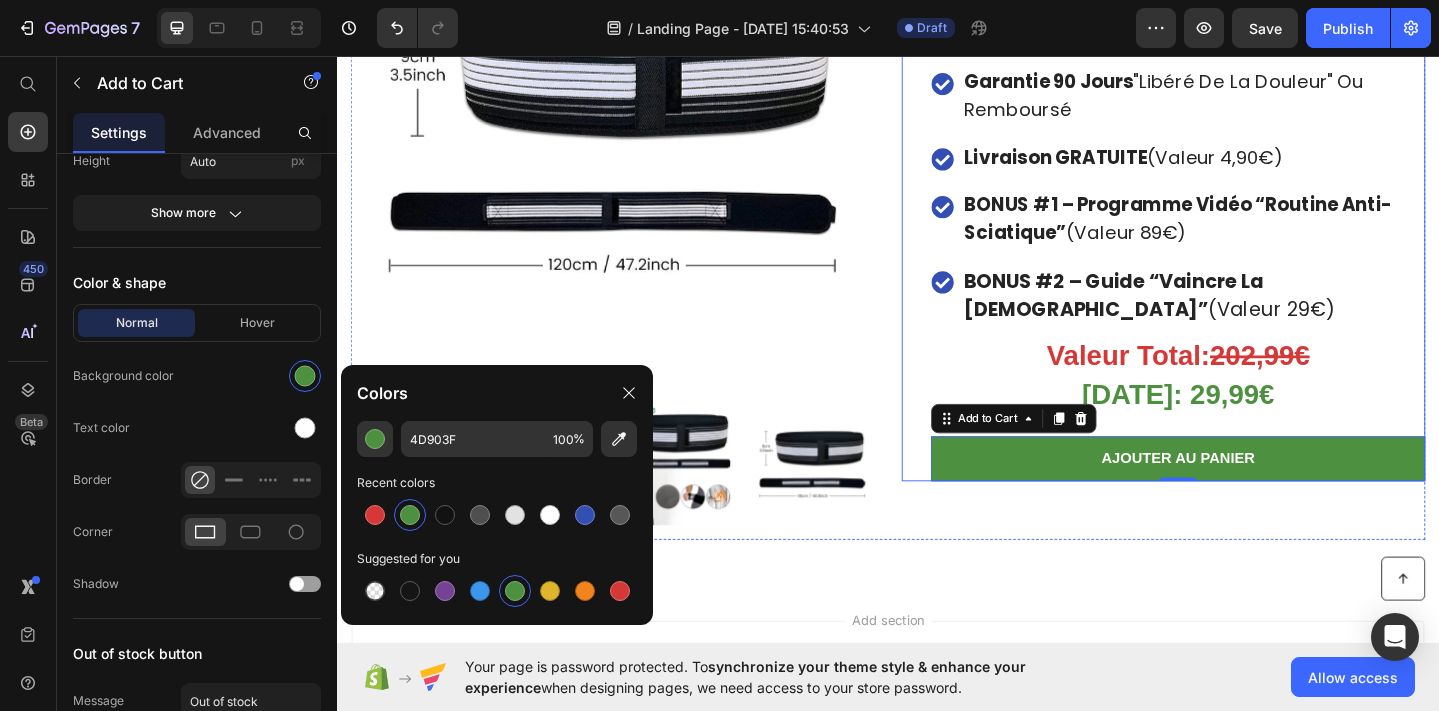 scroll, scrollTop: 10812, scrollLeft: 0, axis: vertical 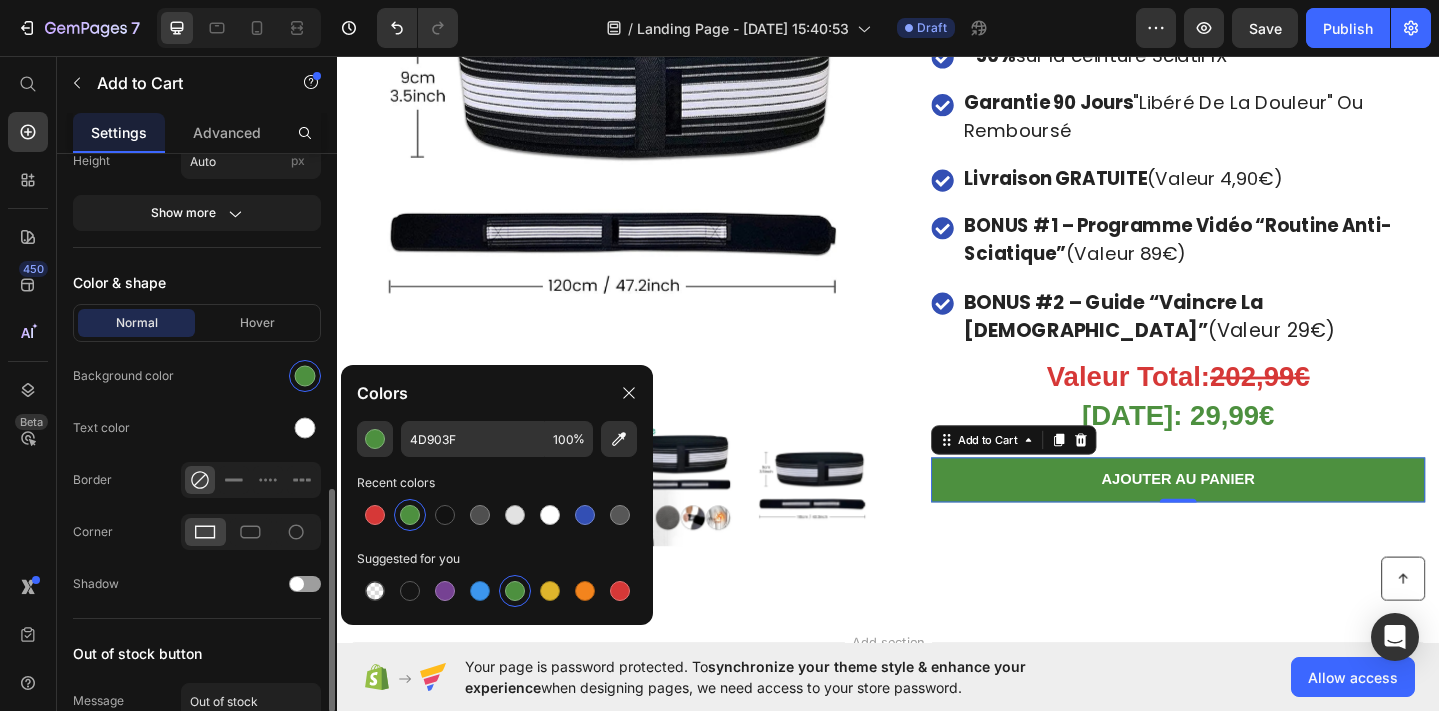 click on "Text color" 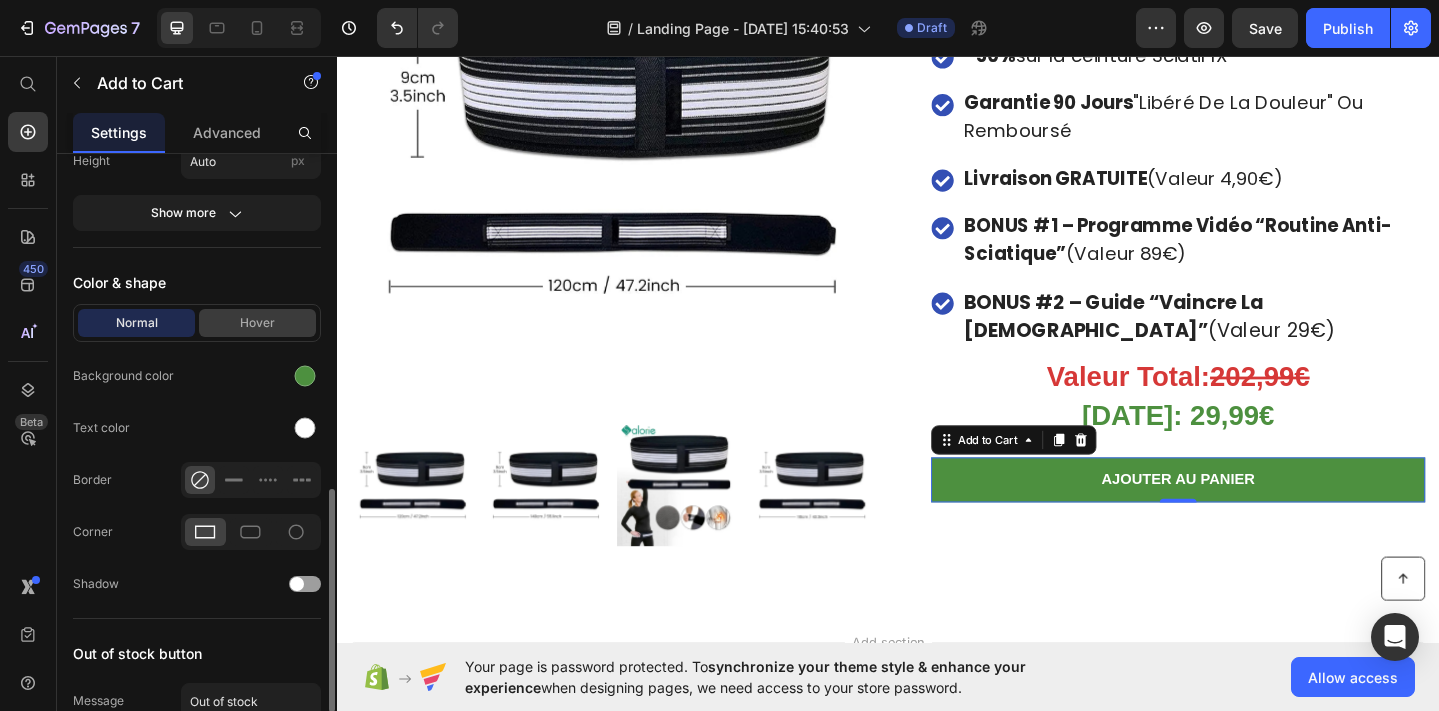 click on "Hover" at bounding box center (257, 323) 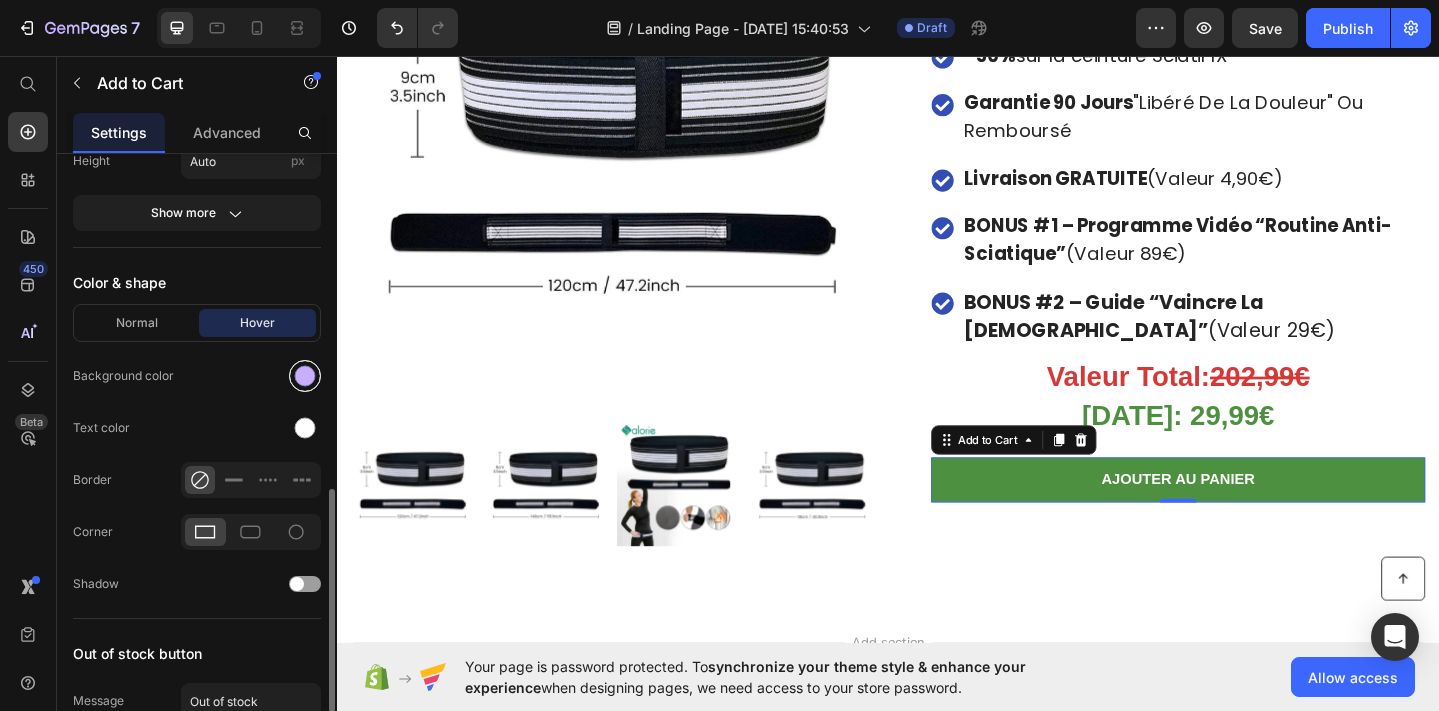 click at bounding box center (305, 376) 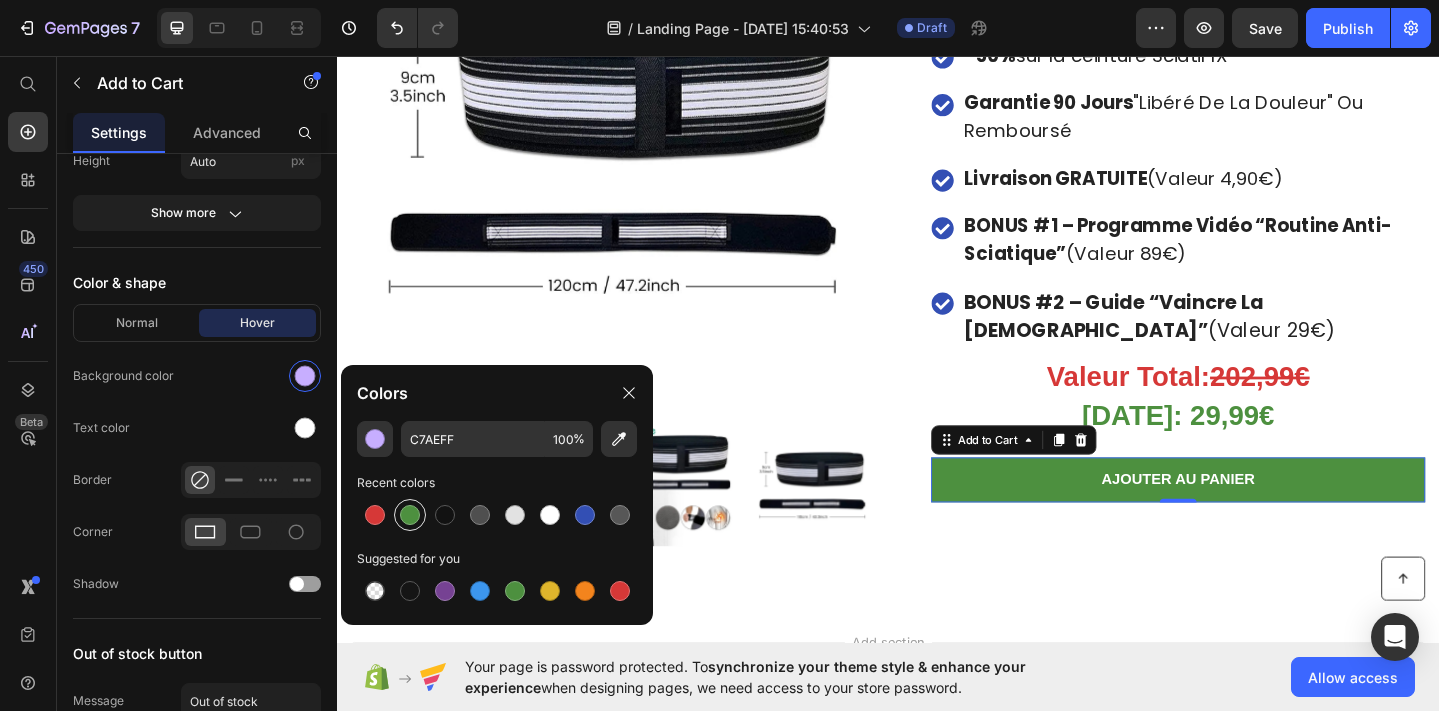 click at bounding box center [410, 515] 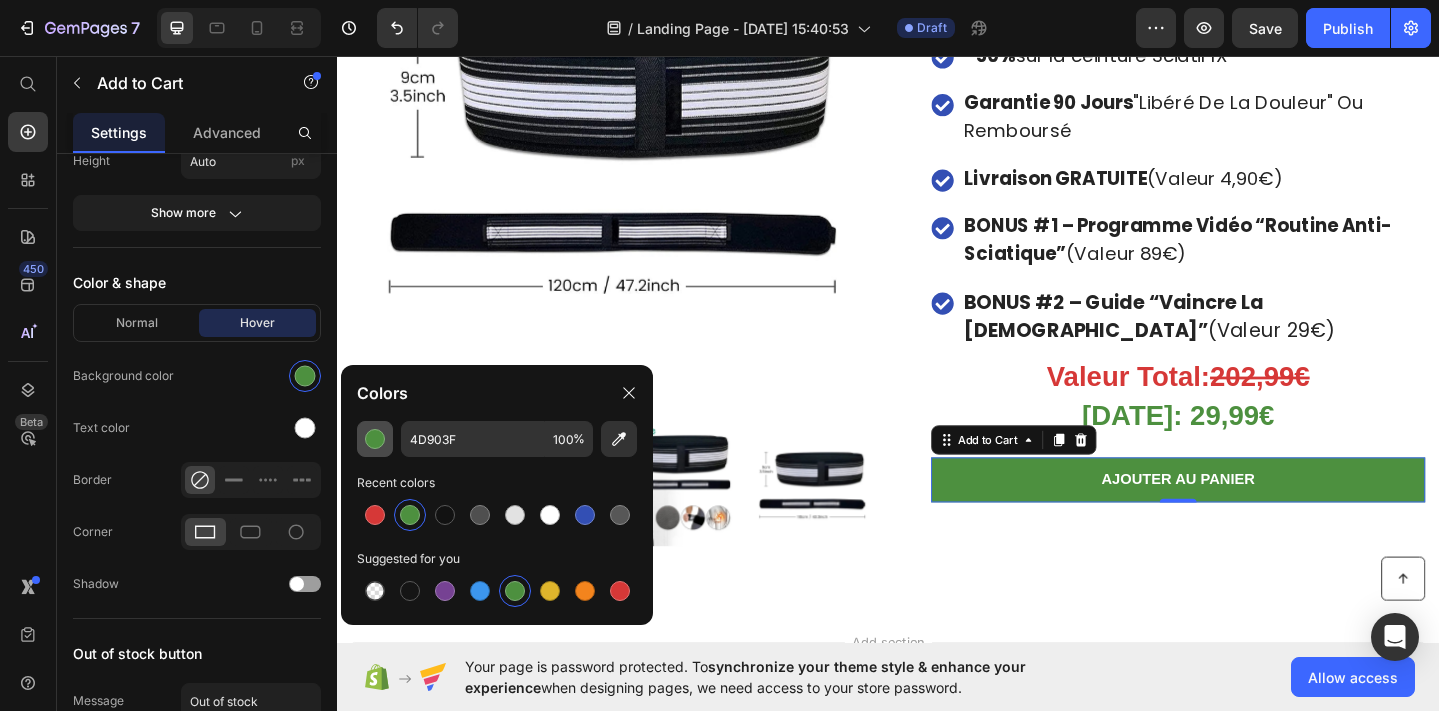 click at bounding box center (375, 439) 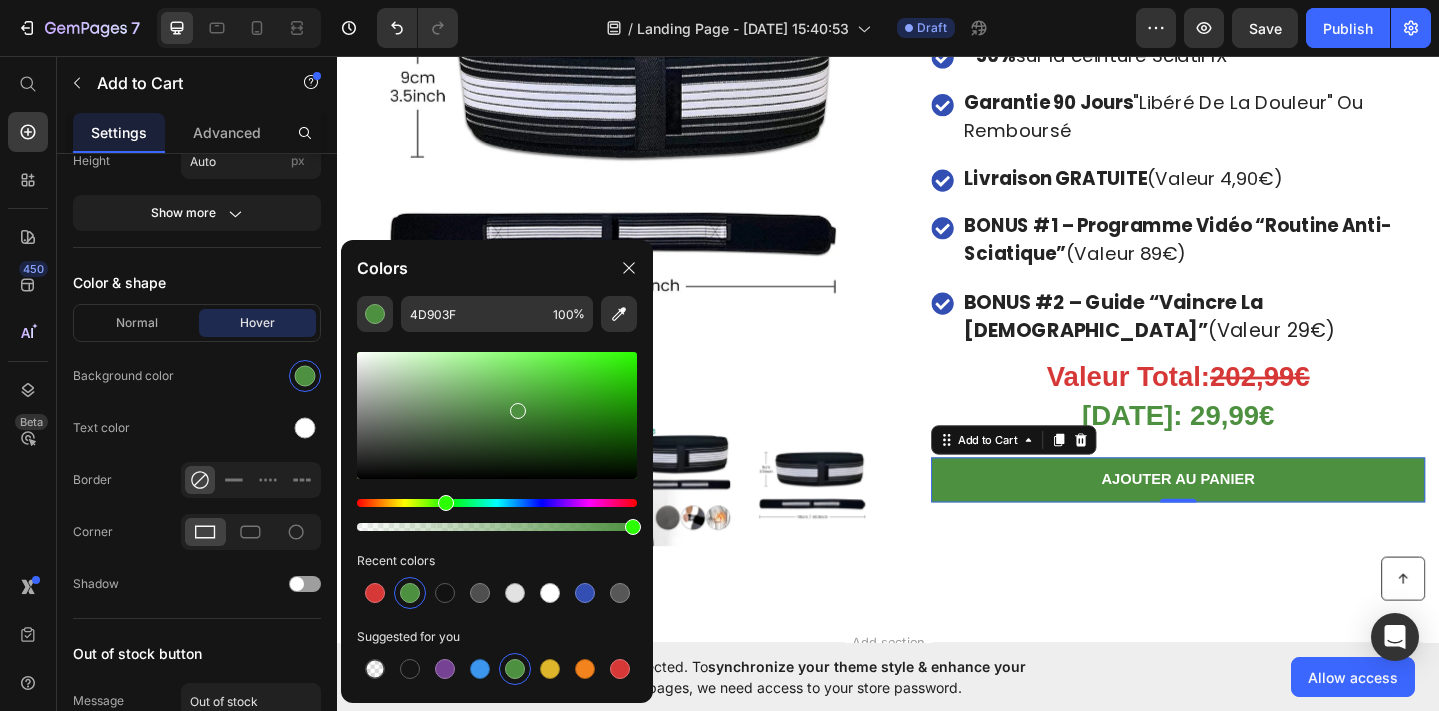 click at bounding box center (497, 415) 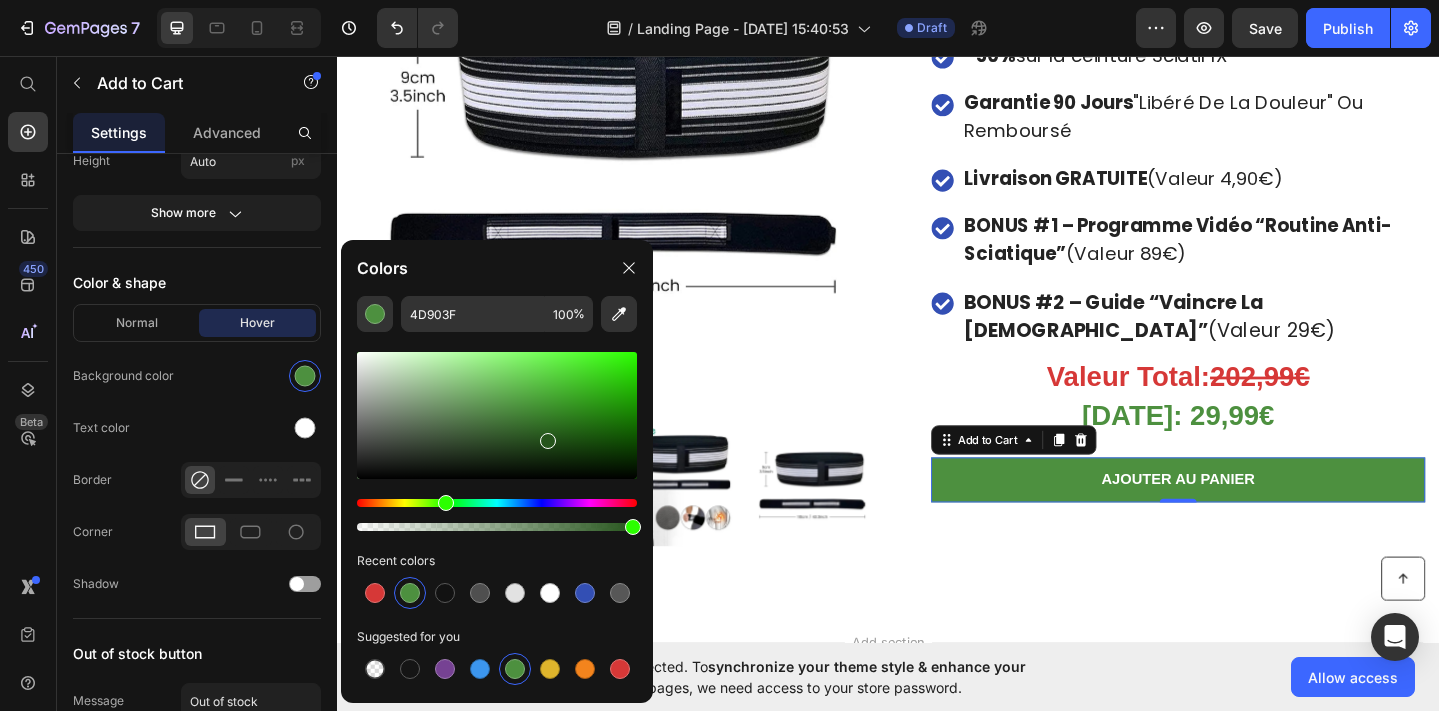 type on "25541B" 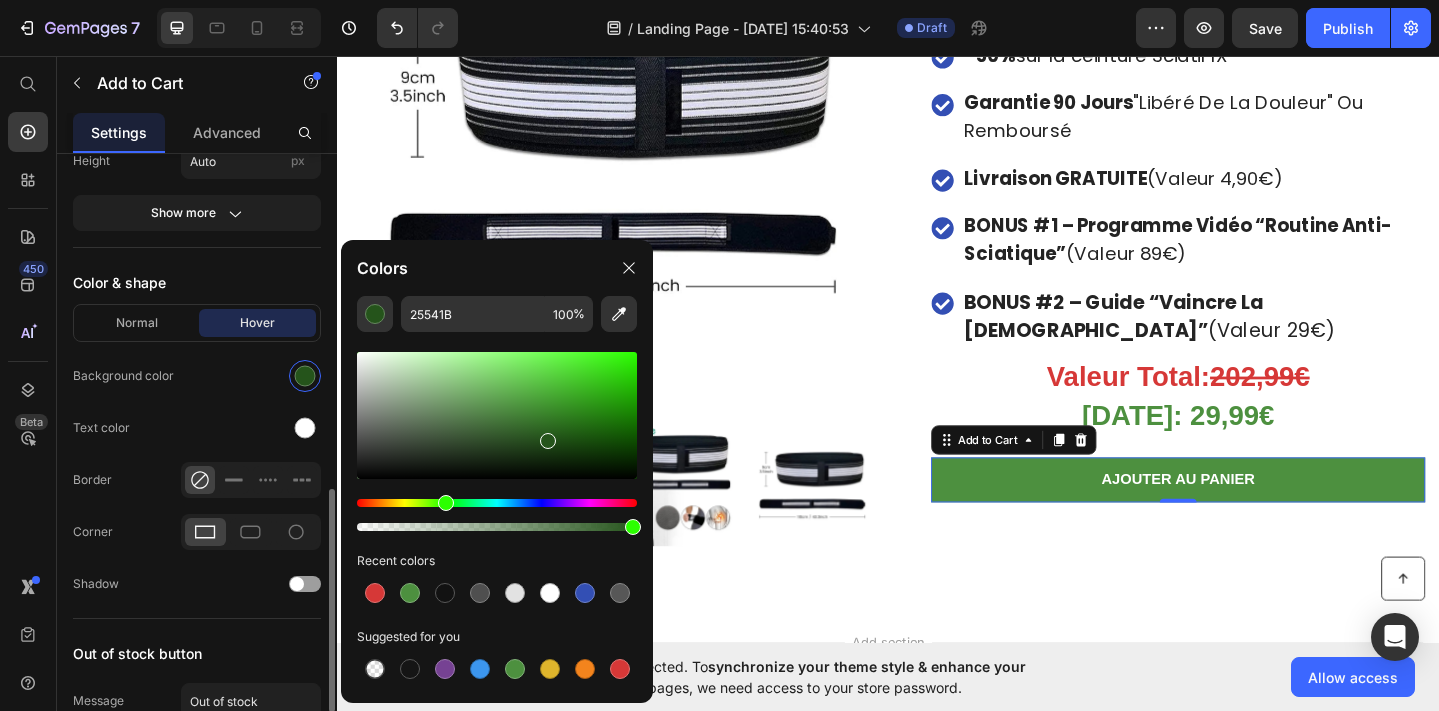 click on "Background color" 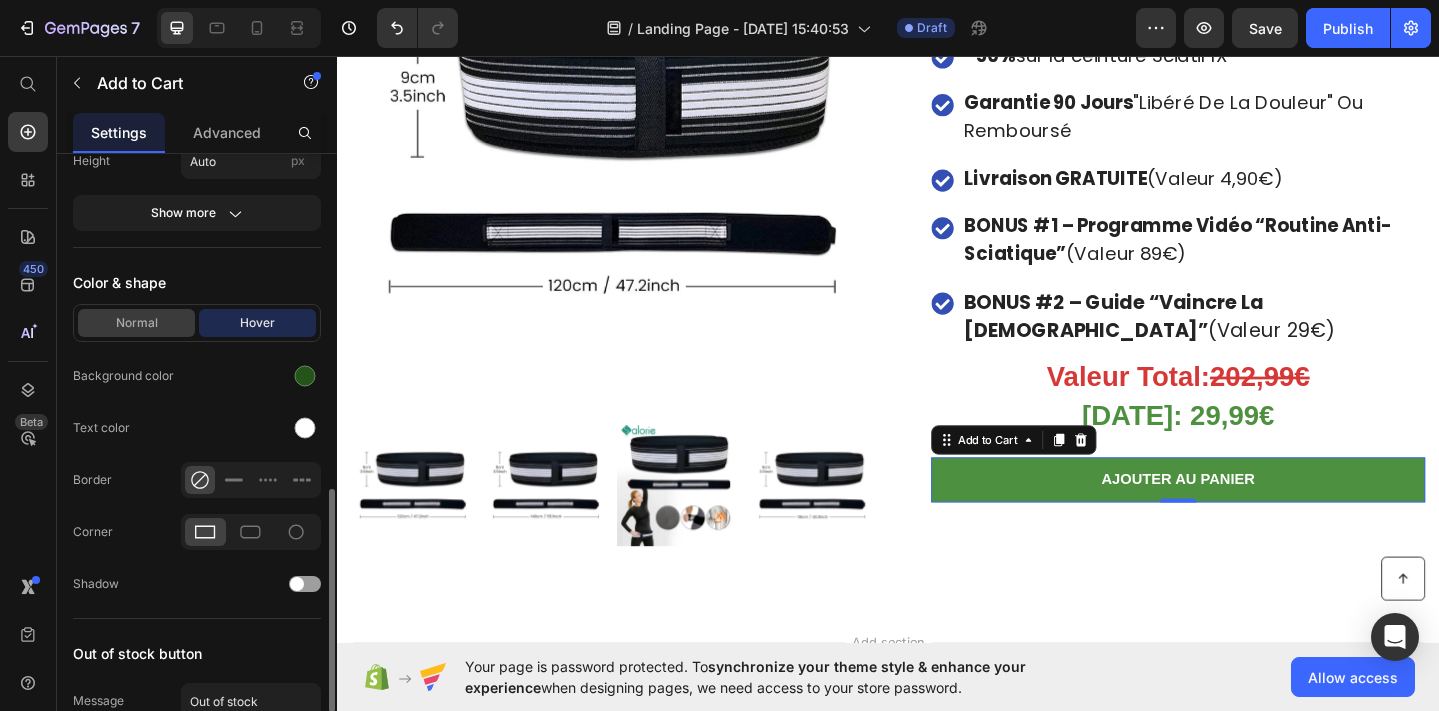 click on "Normal" at bounding box center (136, 323) 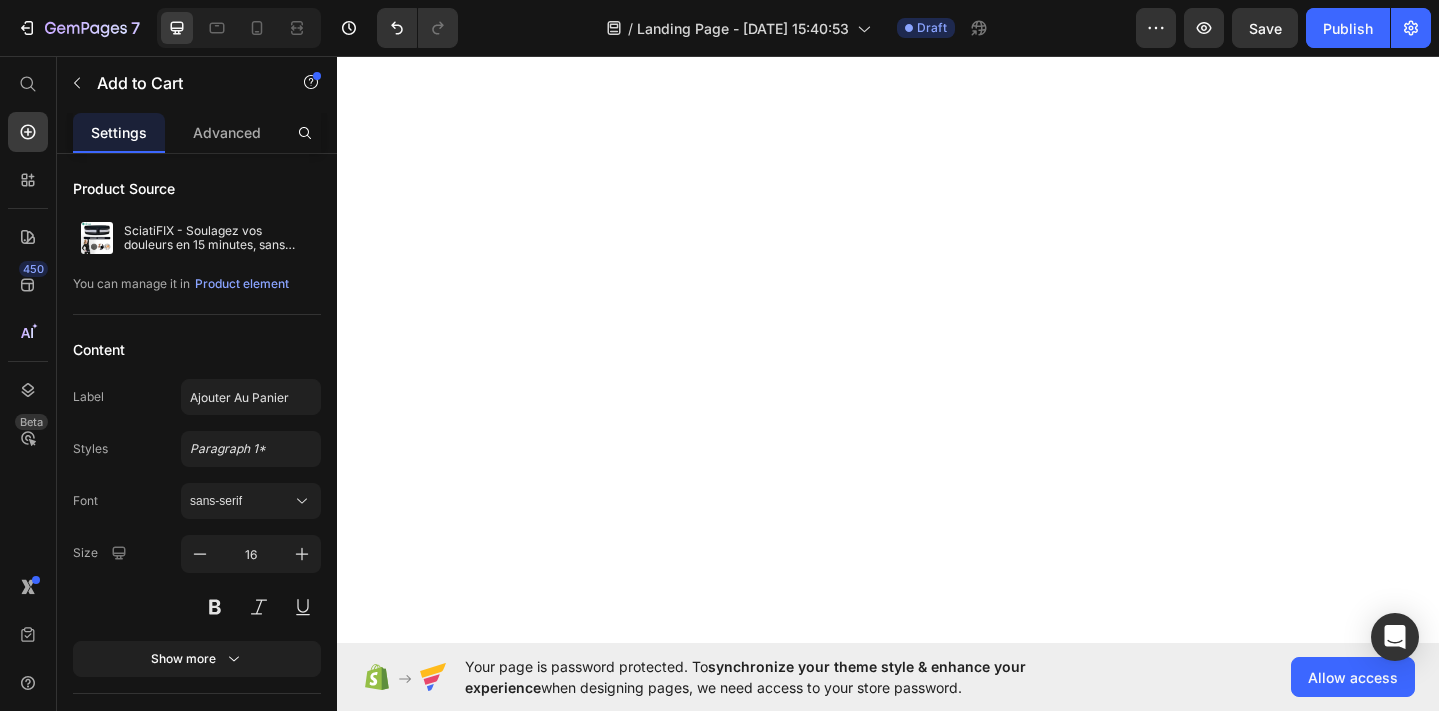 scroll, scrollTop: 0, scrollLeft: 0, axis: both 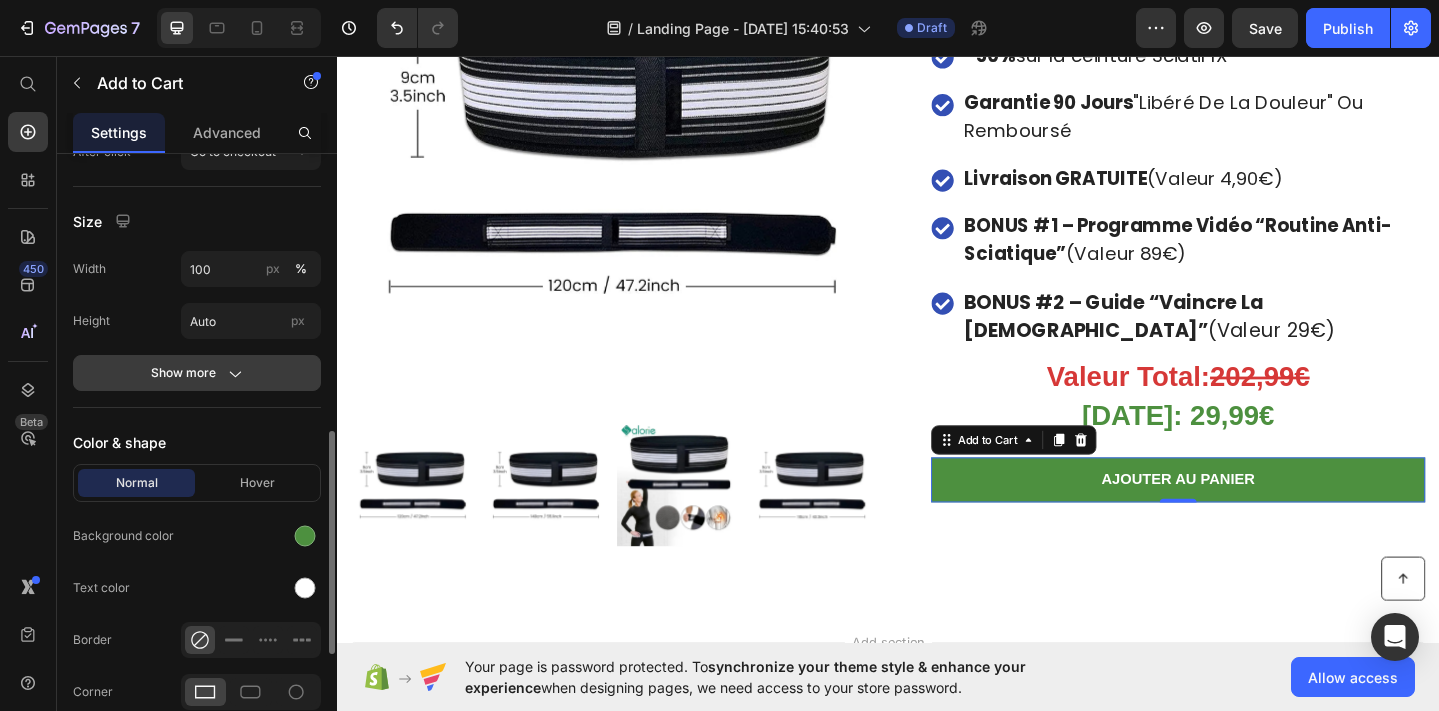 click on "Show more" 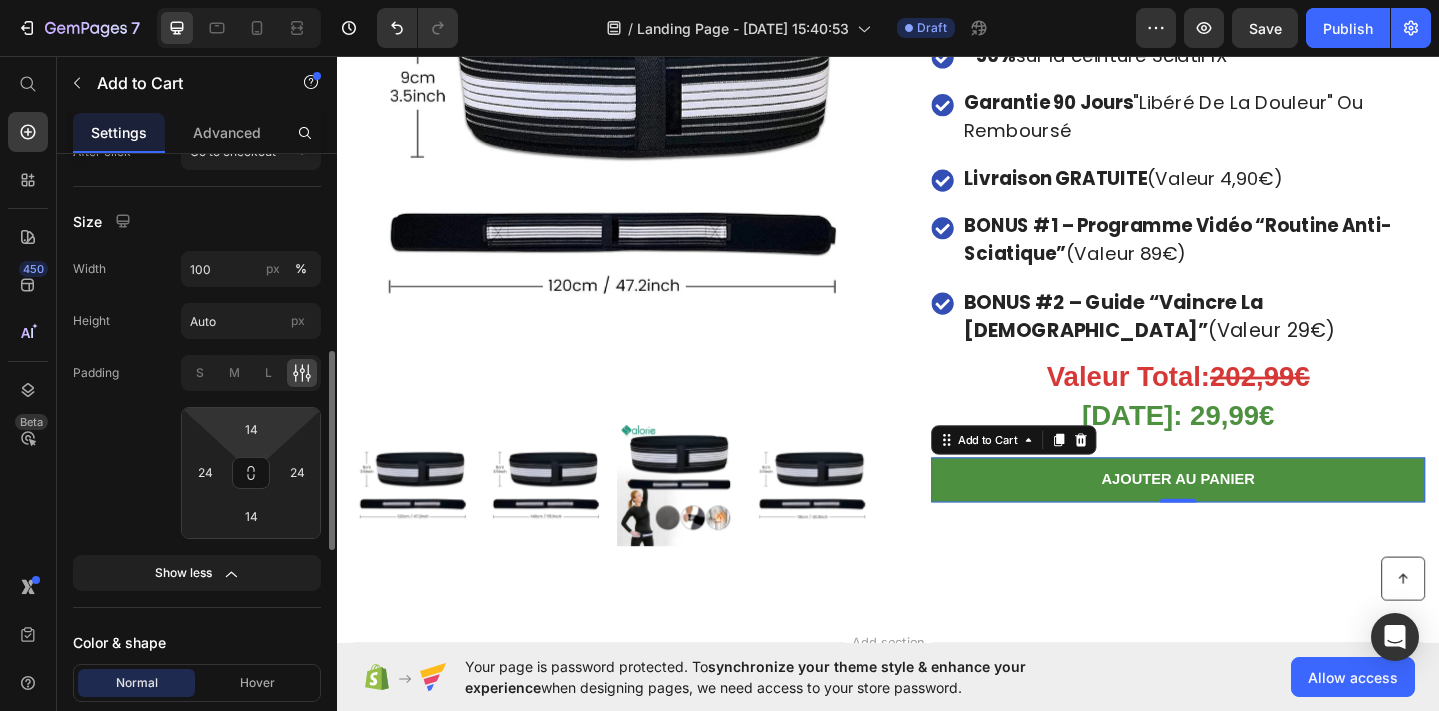 scroll, scrollTop: 723, scrollLeft: 0, axis: vertical 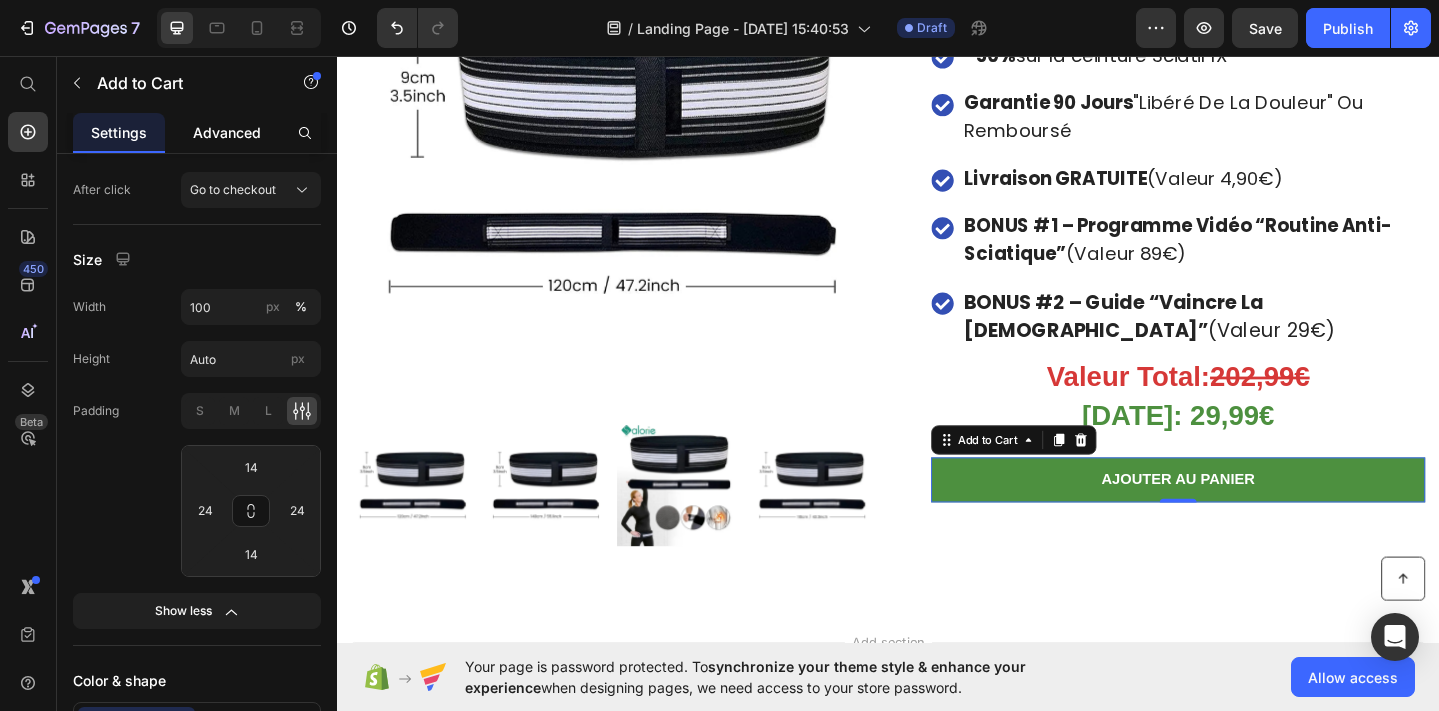 click on "Advanced" at bounding box center (227, 132) 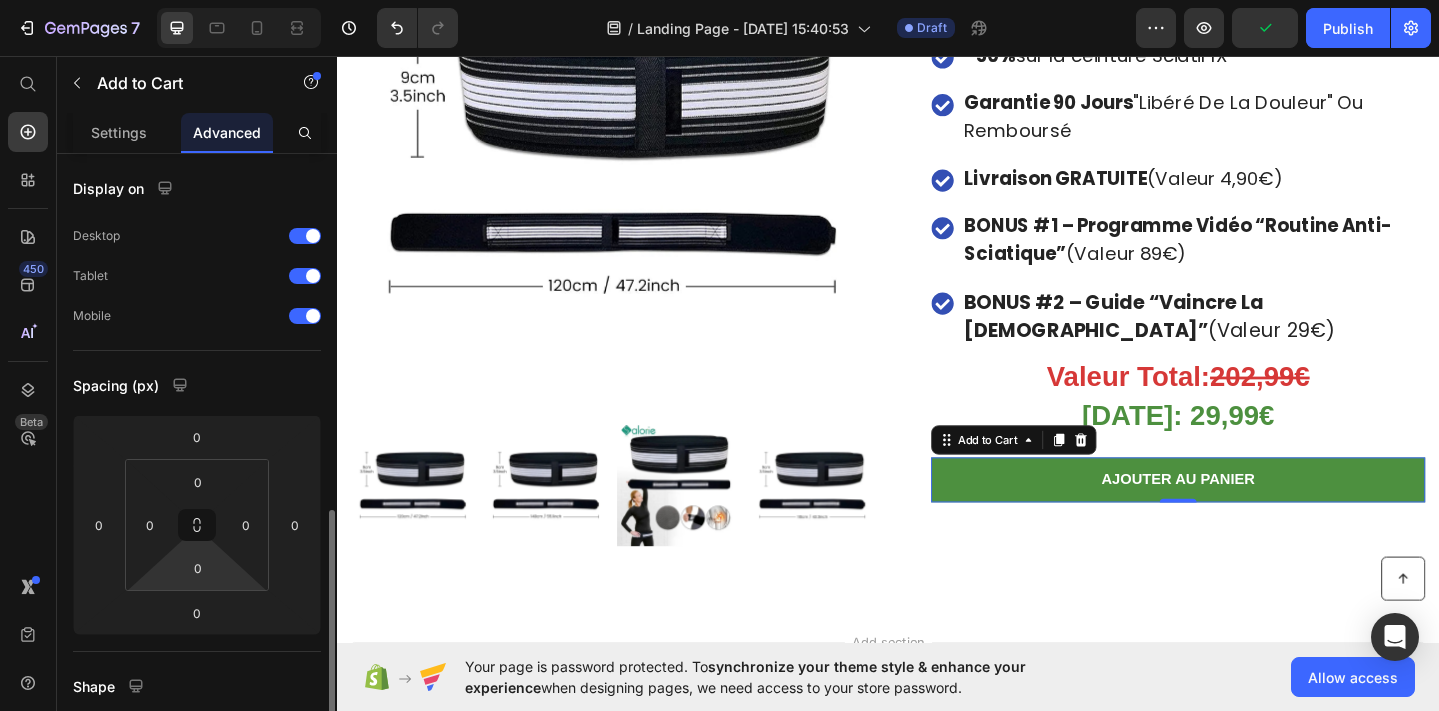 scroll, scrollTop: 242, scrollLeft: 0, axis: vertical 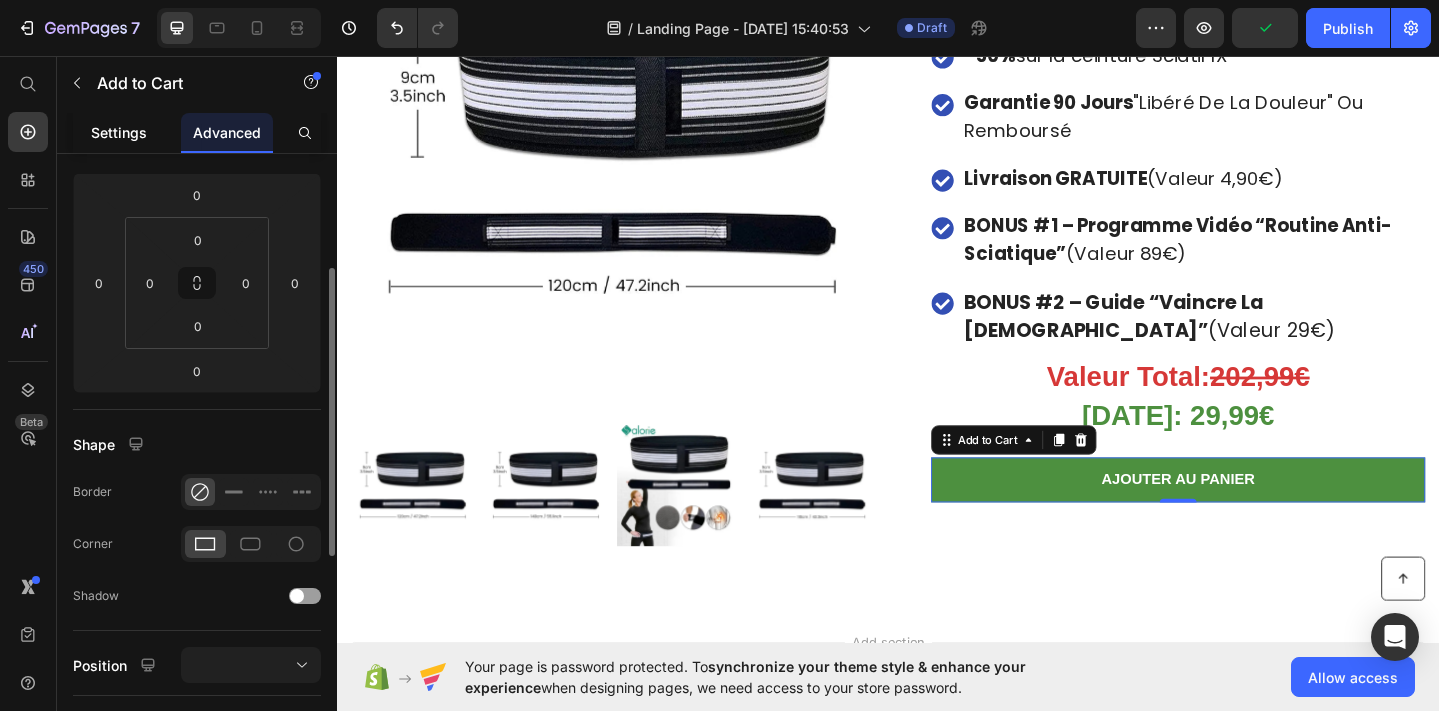 click on "Settings" at bounding box center [119, 132] 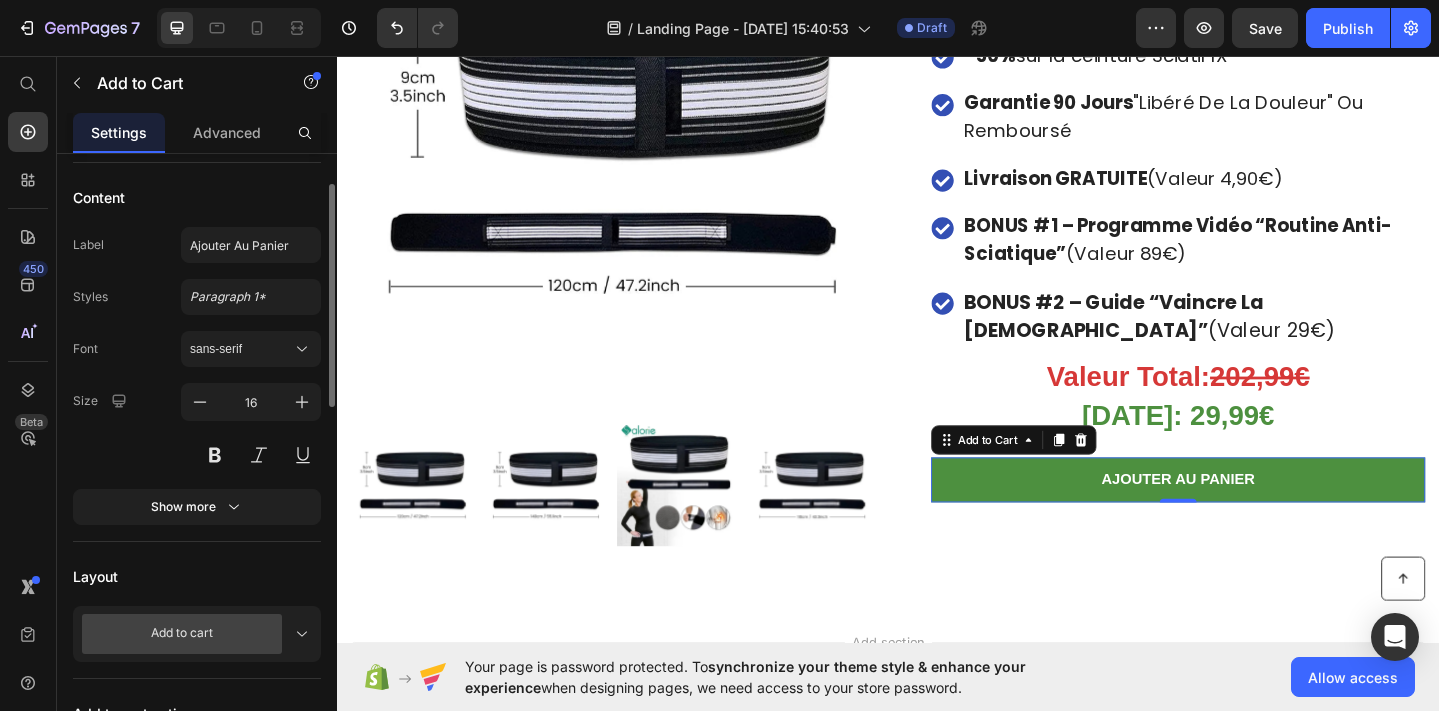 scroll, scrollTop: 161, scrollLeft: 0, axis: vertical 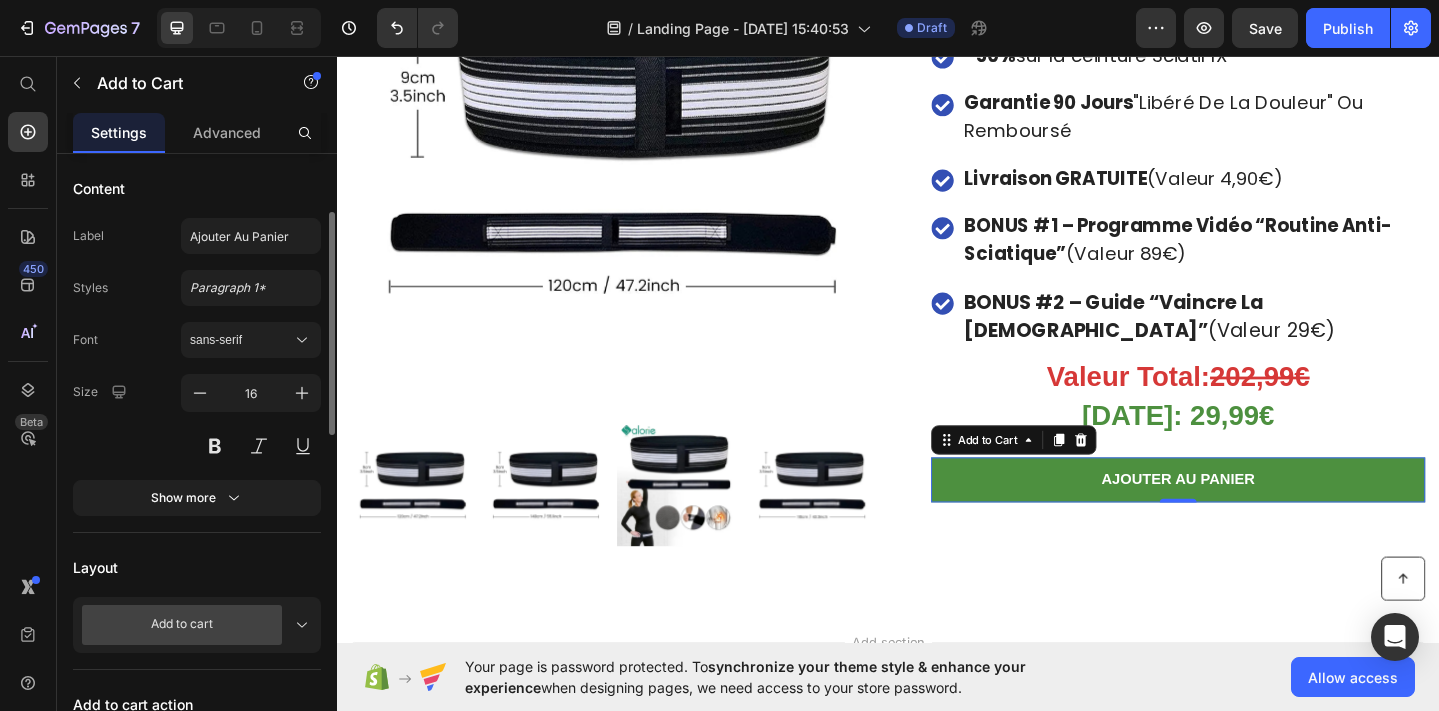 click on "sans-serif" at bounding box center [241, 340] 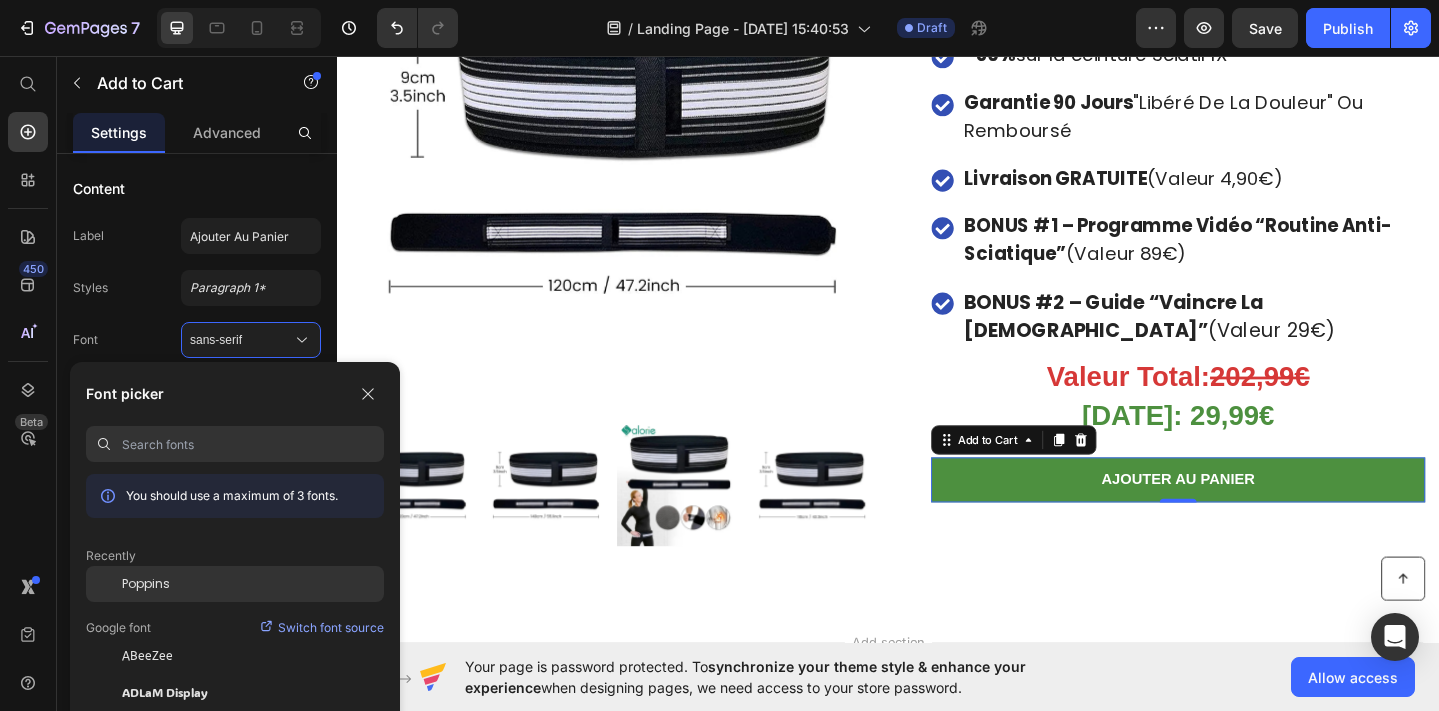 click on "Poppins" 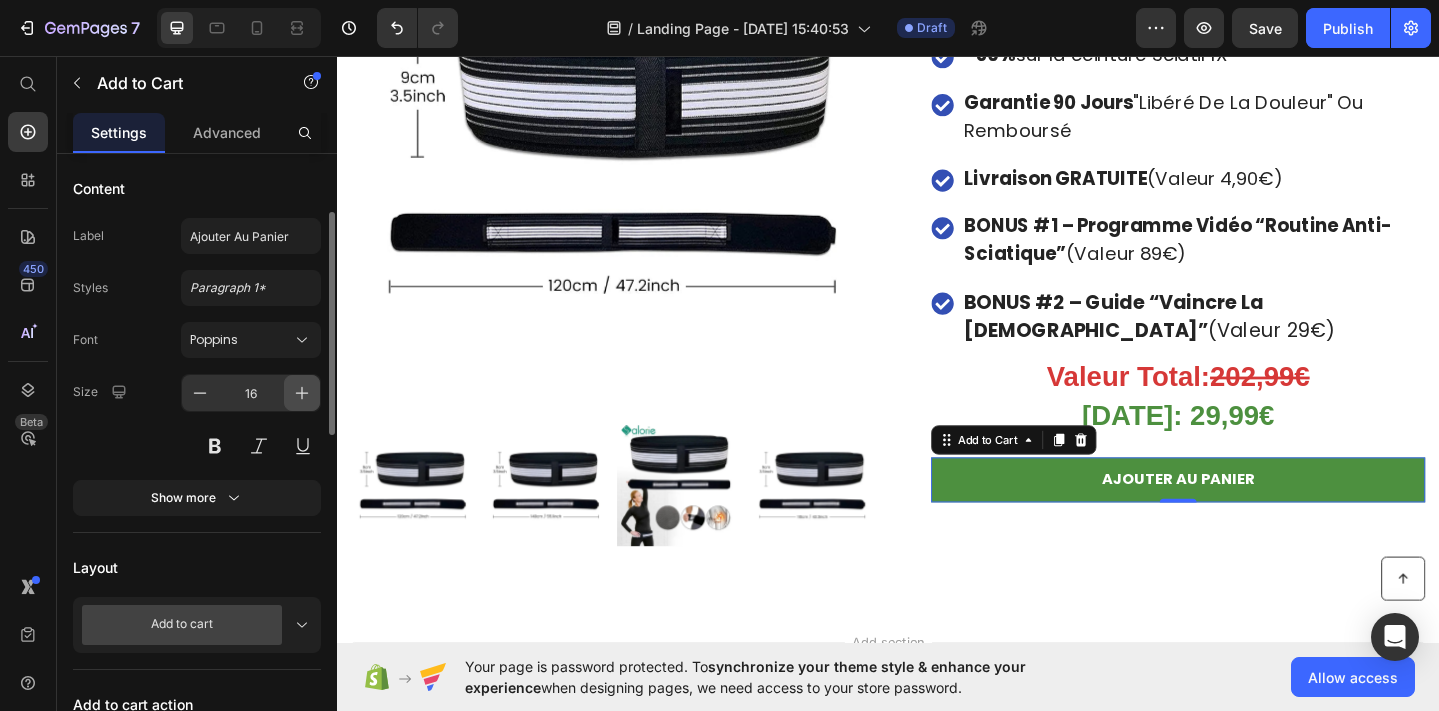 click 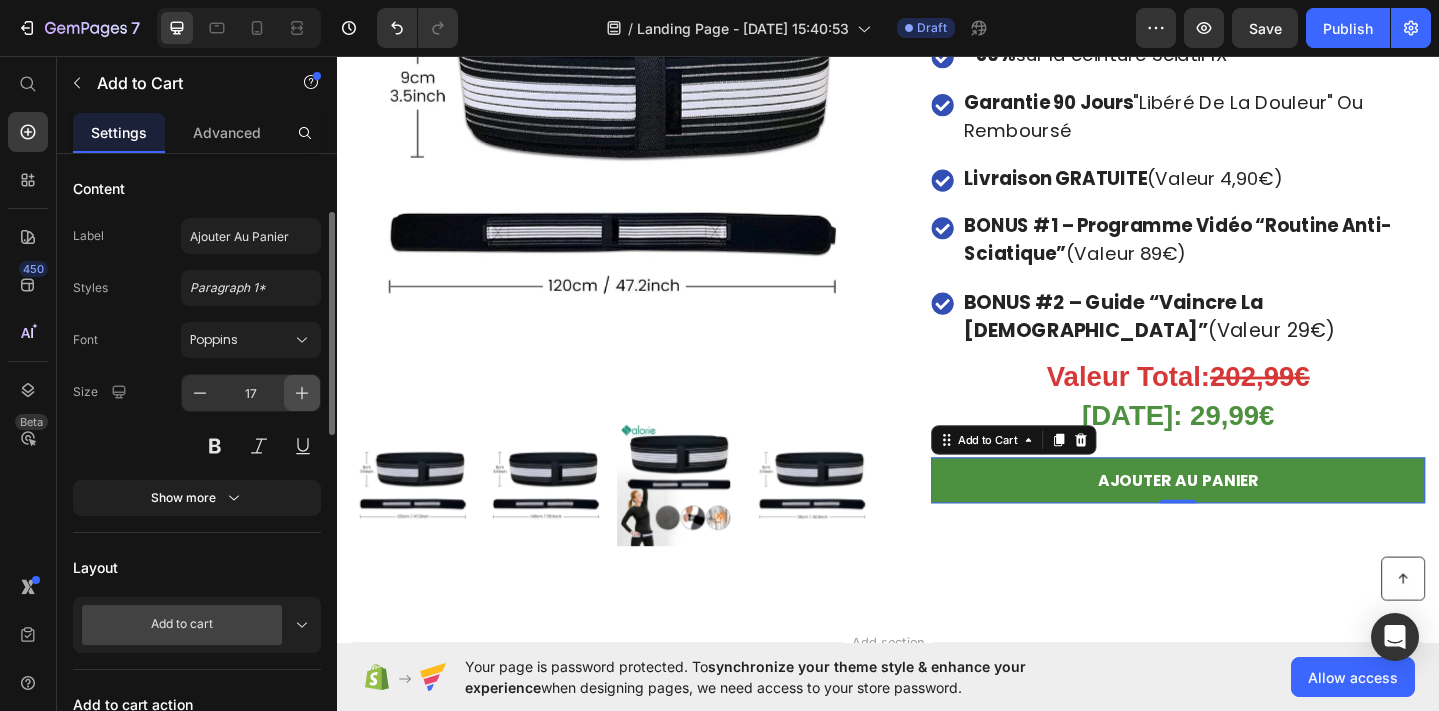 click 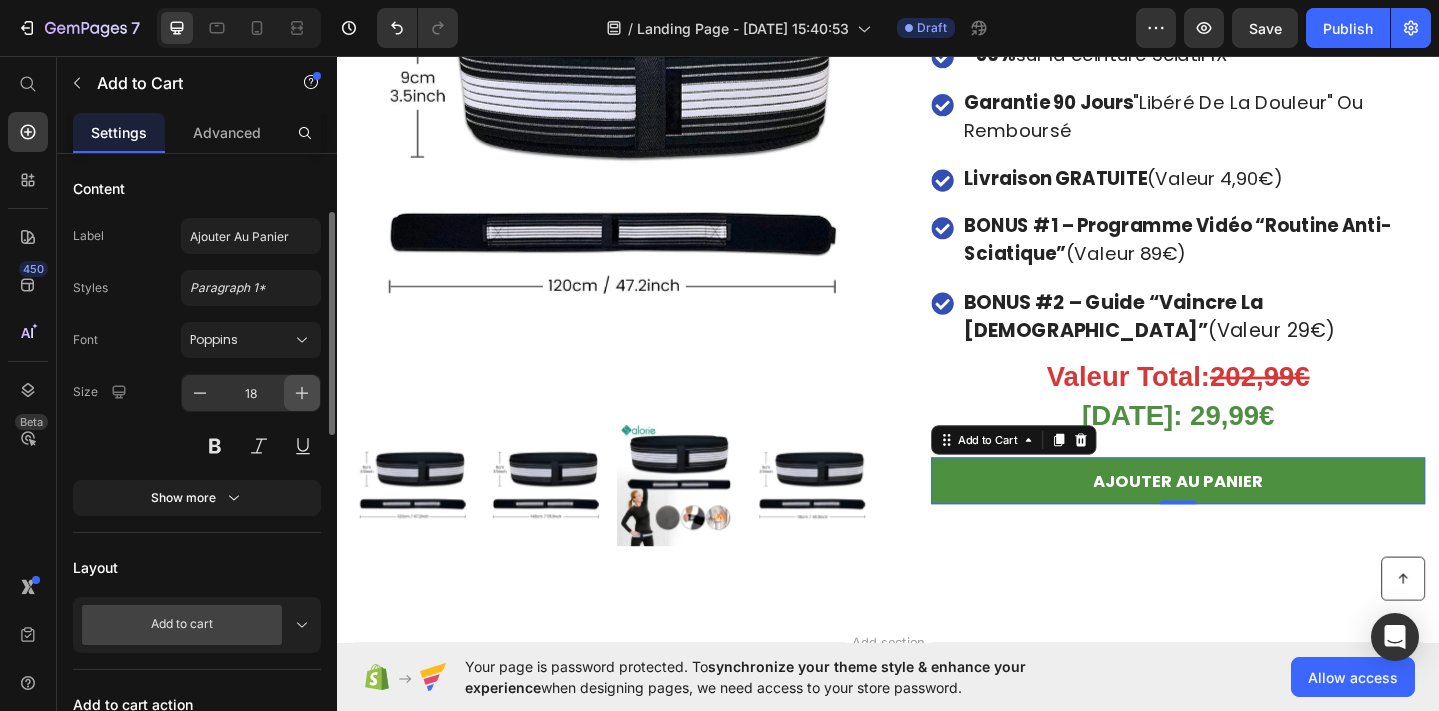 click 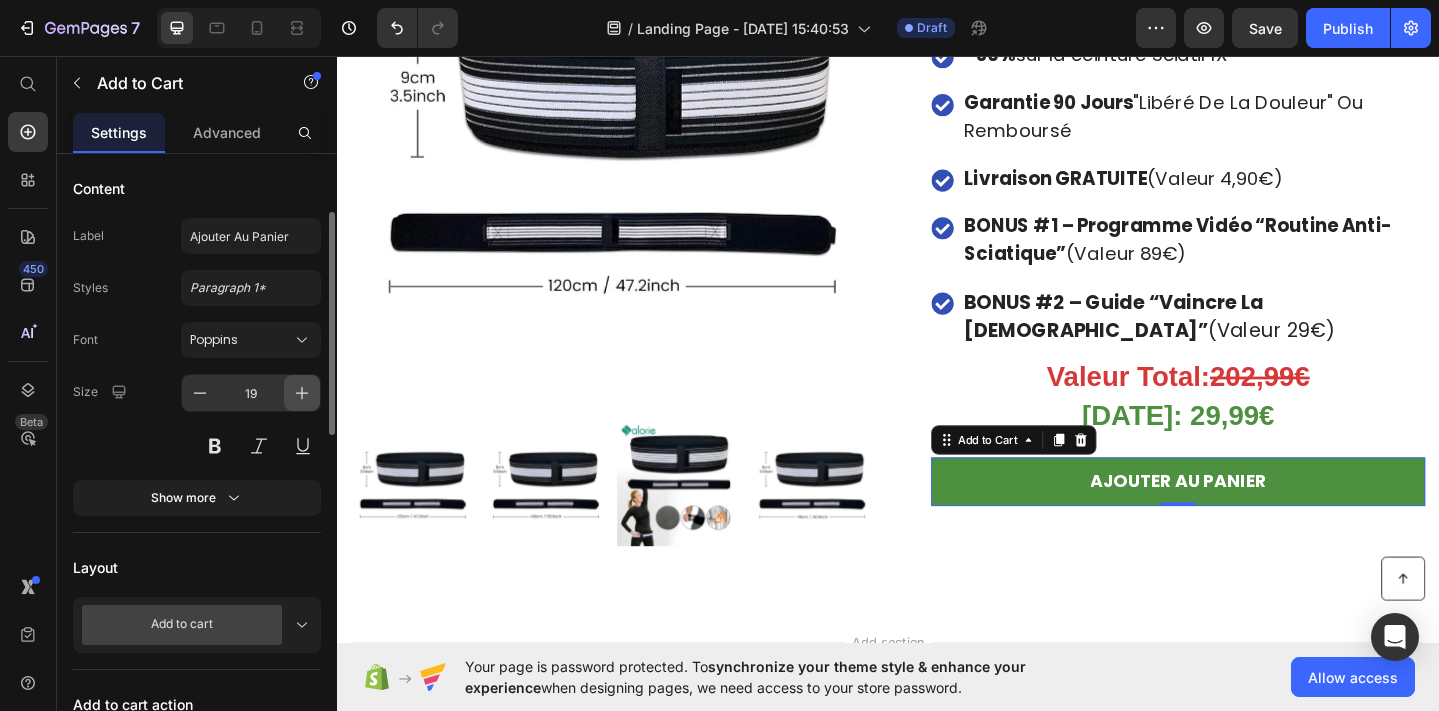 click 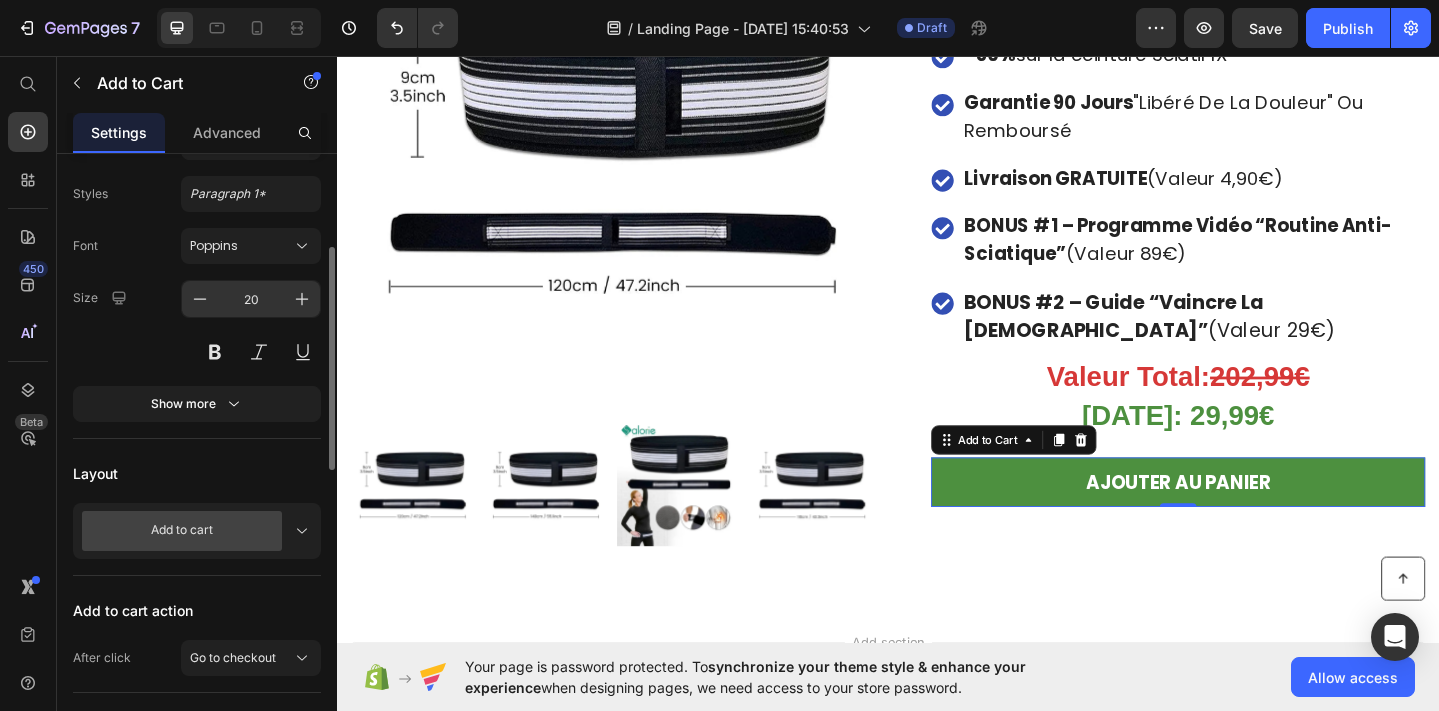 scroll, scrollTop: 458, scrollLeft: 0, axis: vertical 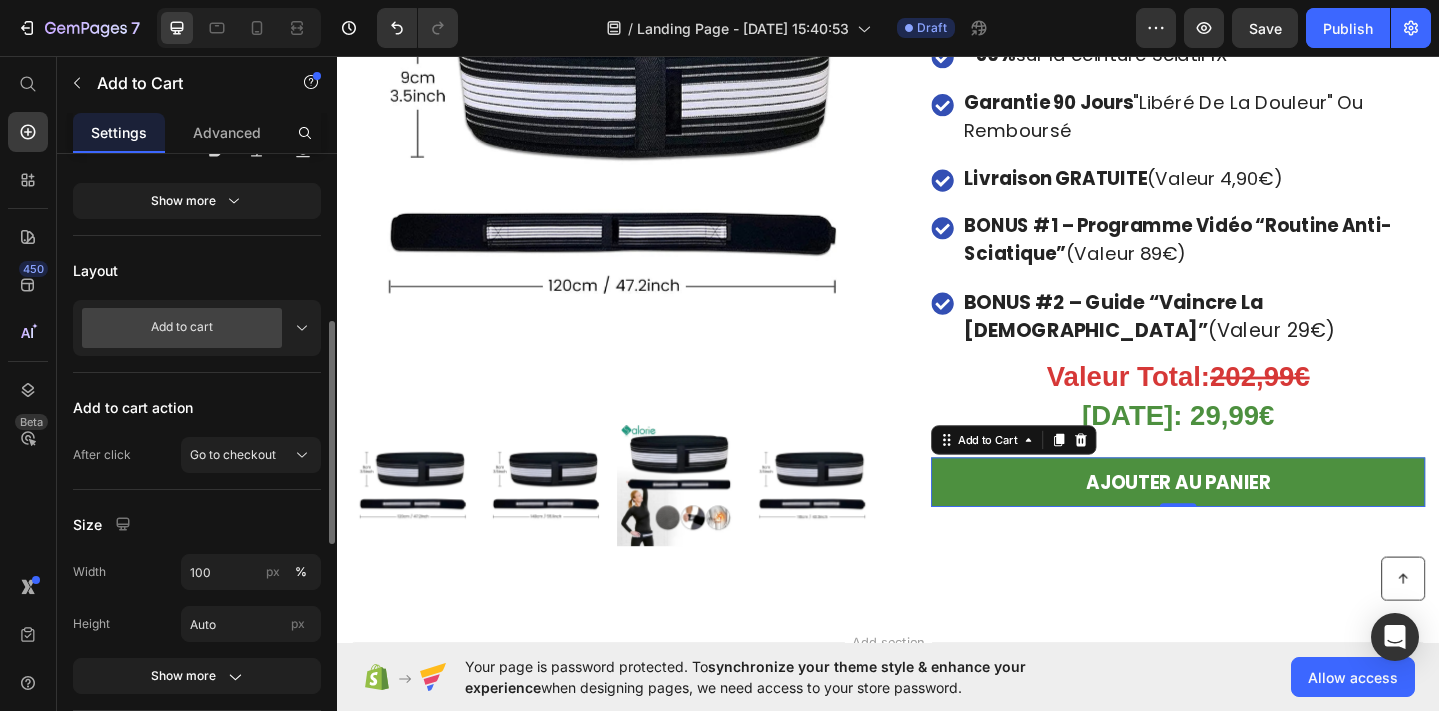 click on "Add to cart" at bounding box center [197, 328] 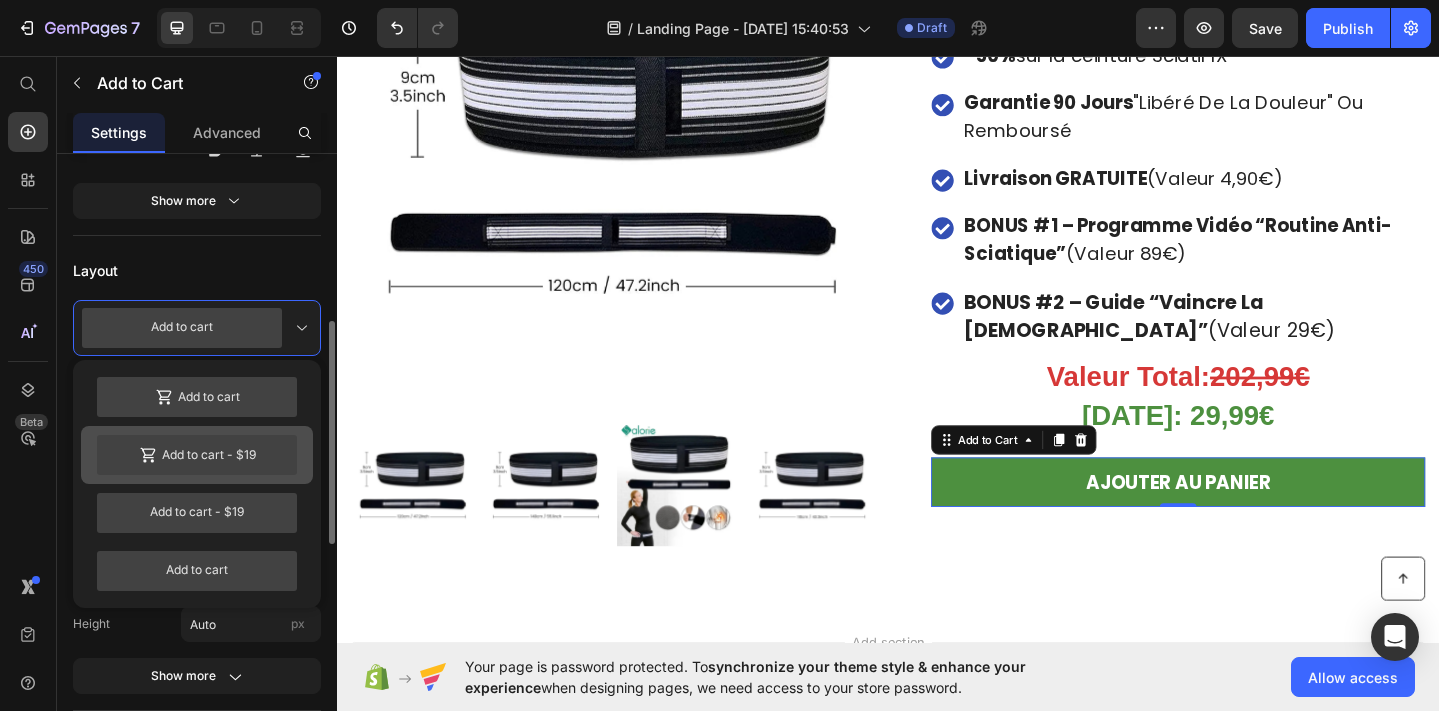 click on "Add to cart  -  $19" at bounding box center [197, 455] 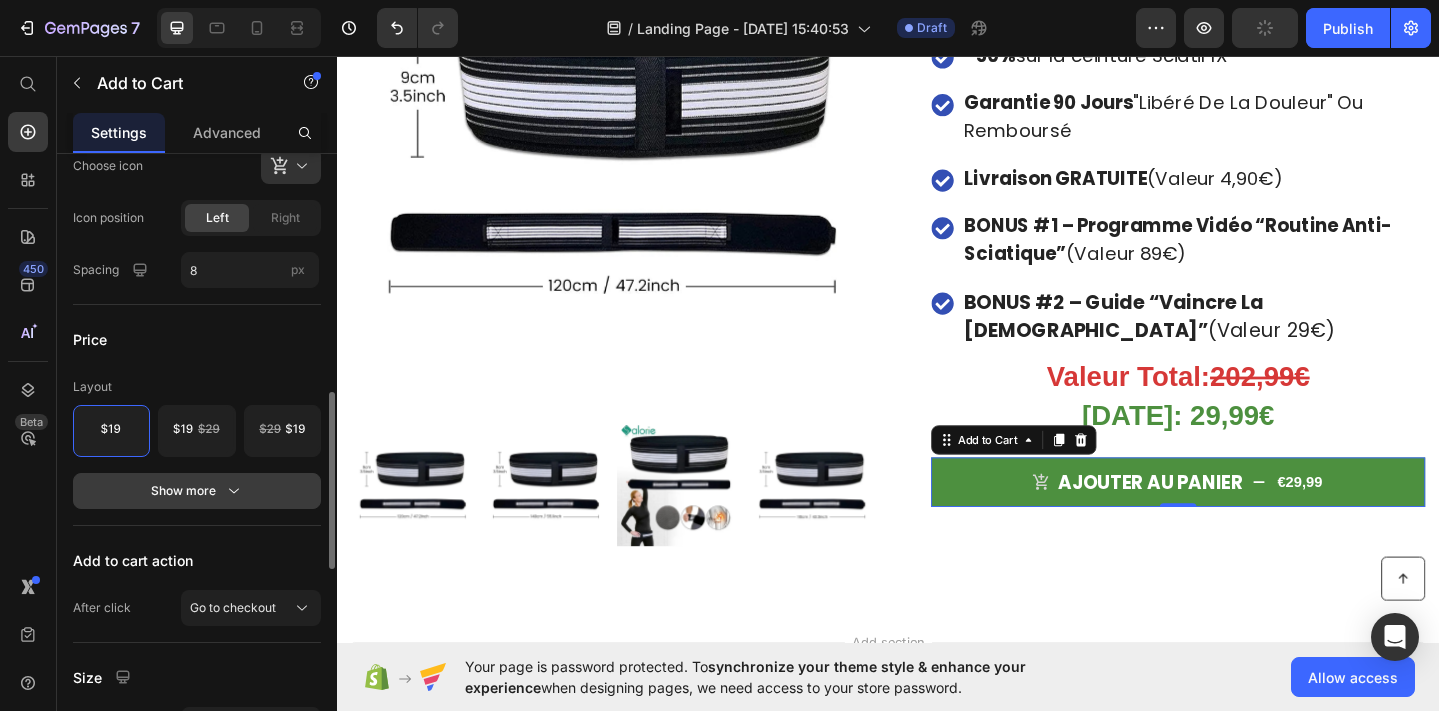 scroll, scrollTop: 765, scrollLeft: 0, axis: vertical 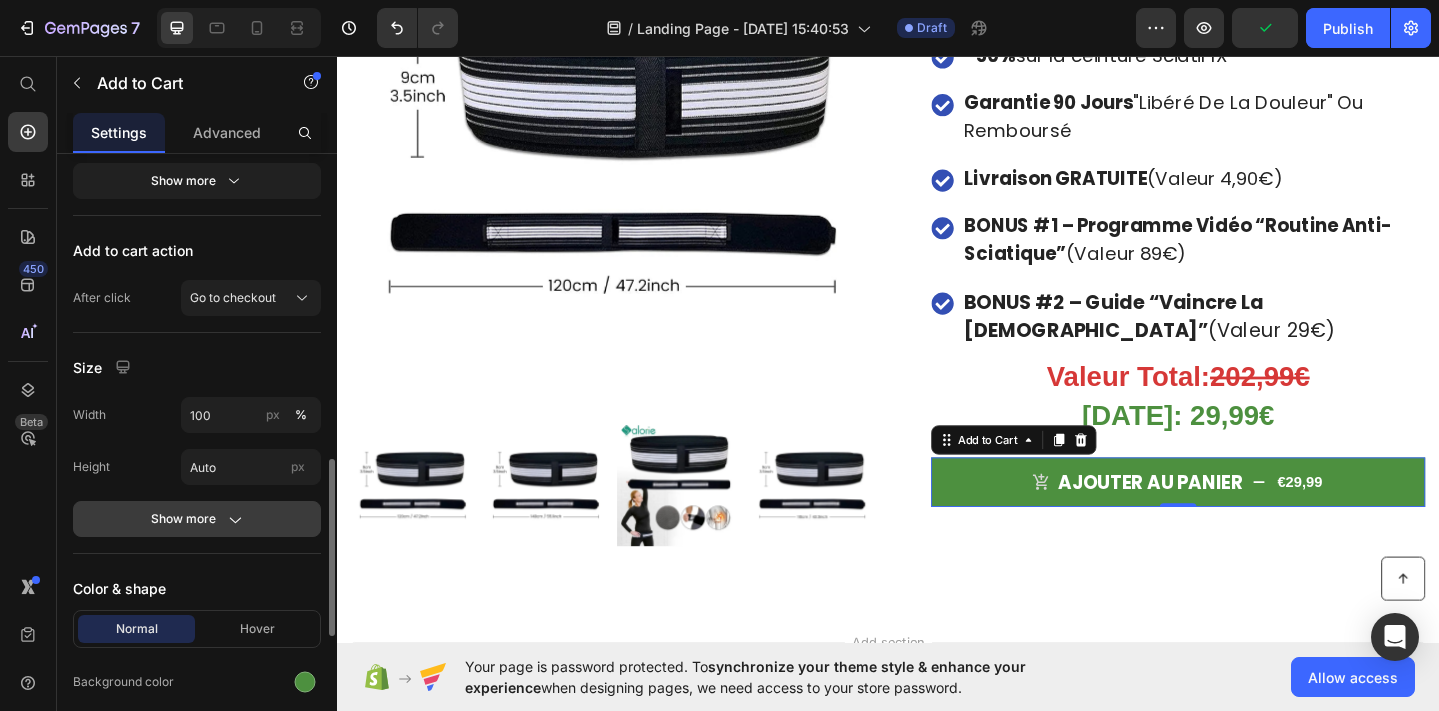 click on "Show more" 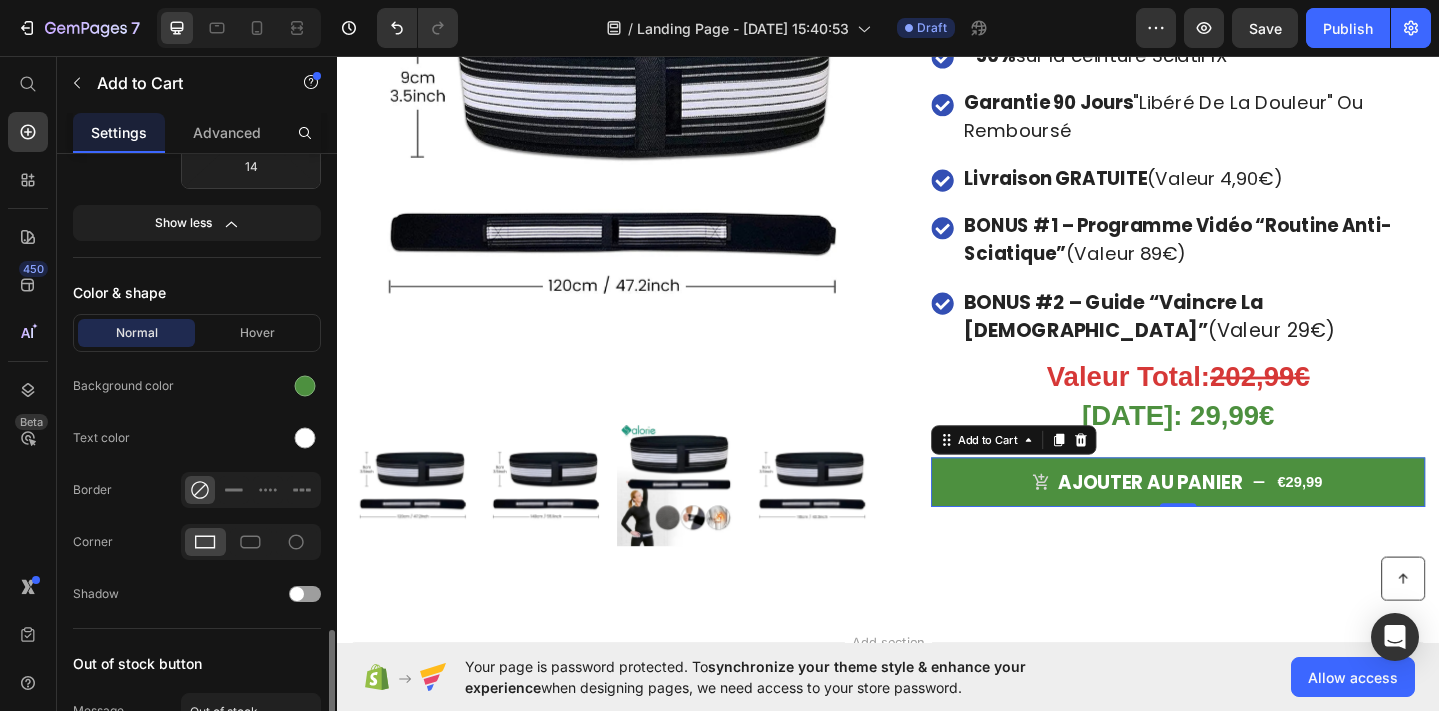 scroll, scrollTop: 1605, scrollLeft: 0, axis: vertical 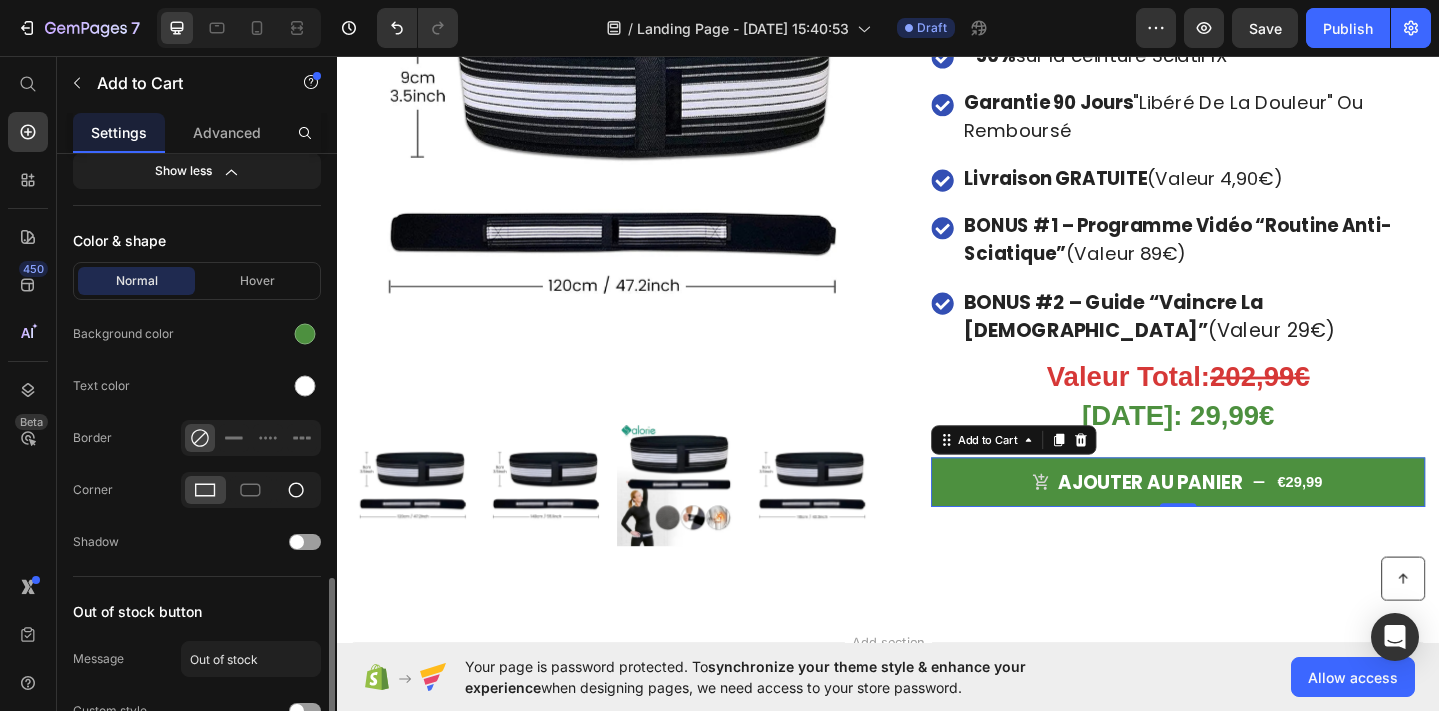 click 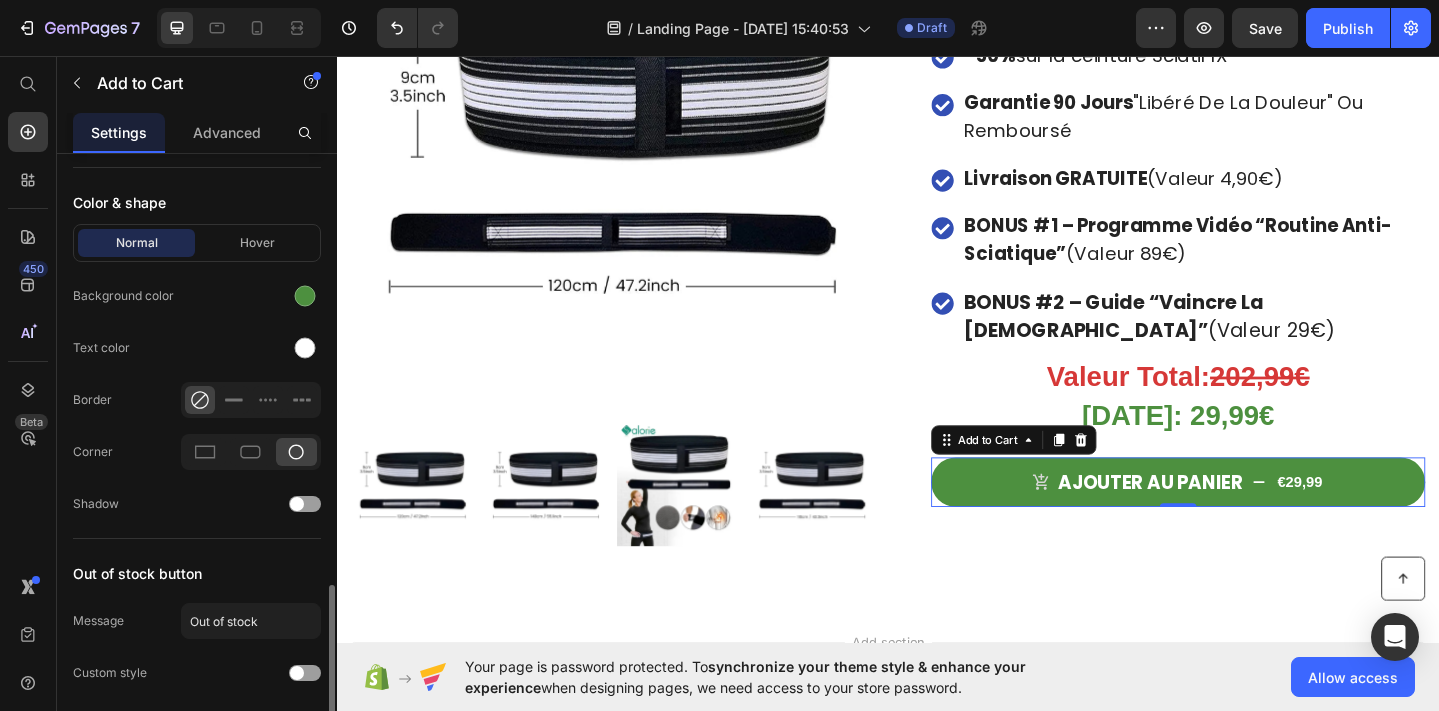 scroll, scrollTop: 1644, scrollLeft: 0, axis: vertical 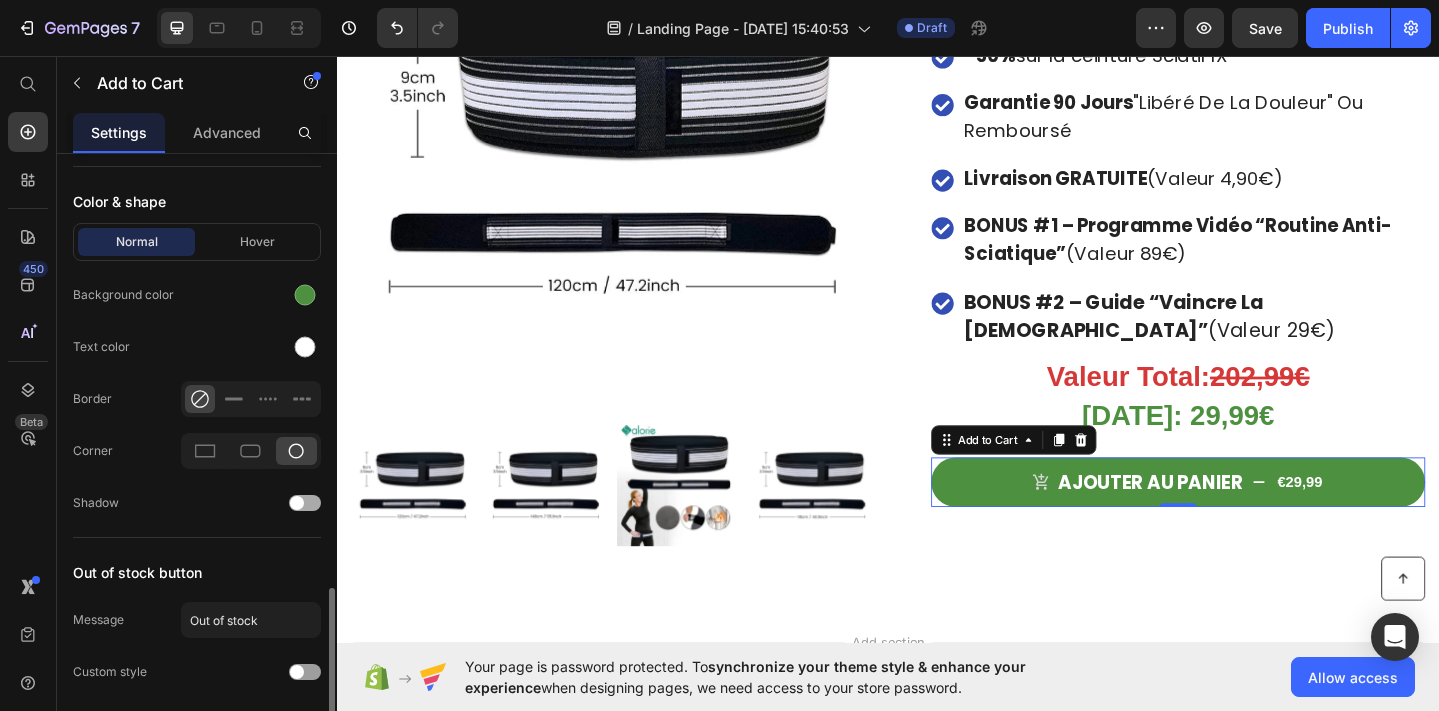 click at bounding box center (297, 503) 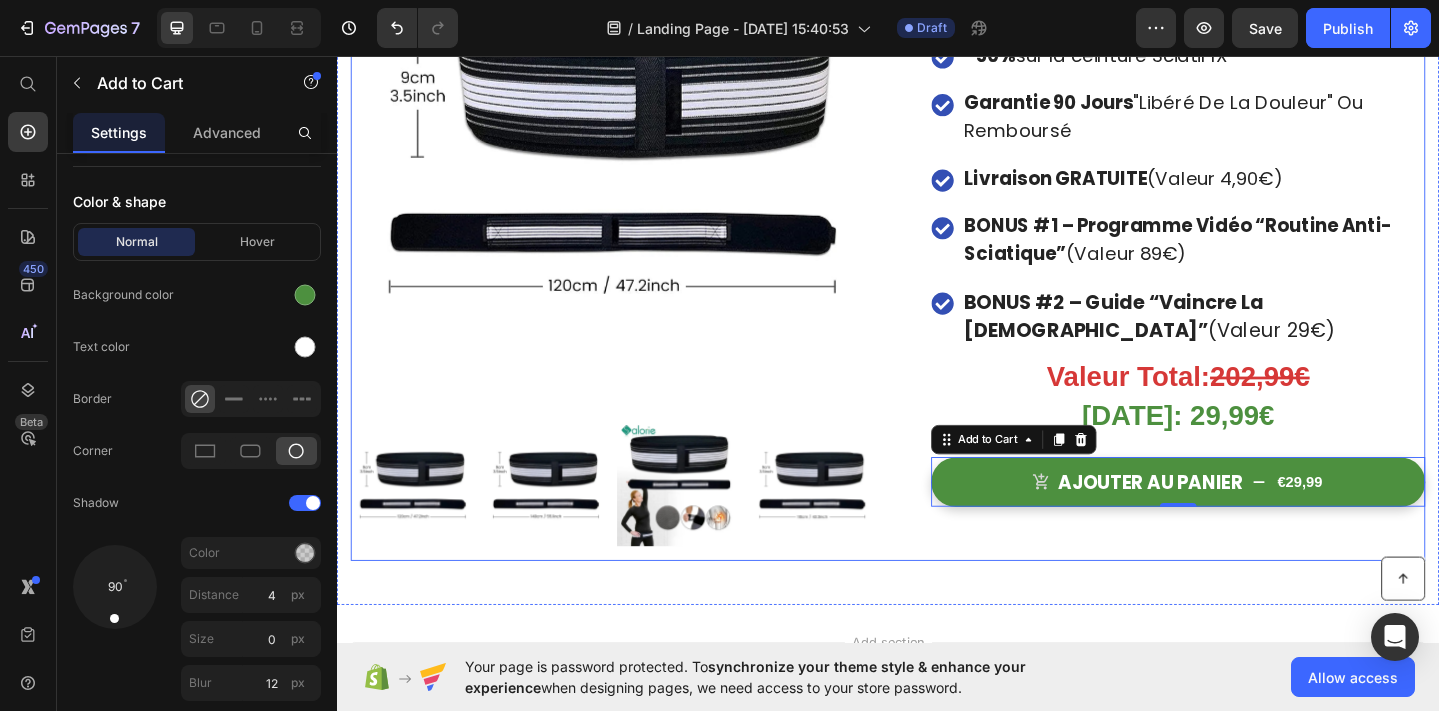 click on "Product Images Offre spéciale en cours ! Heading Commandez votre ceinture SciatiFIX ™  dès maintenant pour profiter d'une réduction unique sur votre achat. Text Block Agissez Maintenant Pour Obtenir : Heading -50%  sur la ceinture SciatiFIX™ Garantie 90 Jours  "Libéré De La Douleur" Ou Remboursé Livraison GRATUITE  (Valeur 4,90€) BONUS #1 – Programme Vidéo “Routine Anti-Sciatique”  (Valeur 89€) BONUS #2 – Guide “Vaincre La Sciatique”  (Valeur 29€) Item List ⁠⁠⁠⁠⁠⁠⁠ Valeur Total:  202,99€ Heading ⁠⁠⁠⁠⁠⁠⁠ [DATE]: 29,99€ Heading
Ajouter Au Panier
€29,99 Add to Cart   0 Row Row Product" at bounding box center (937, 239) 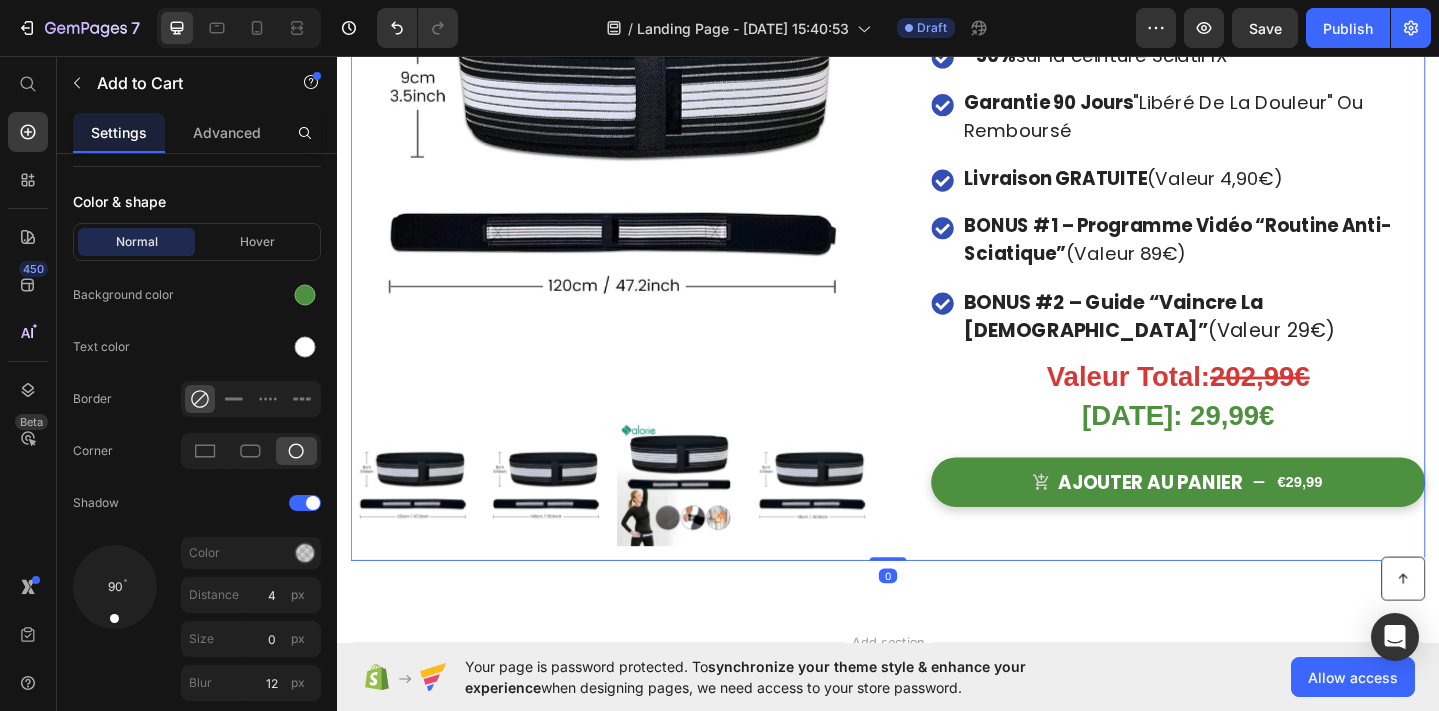 scroll, scrollTop: 0, scrollLeft: 0, axis: both 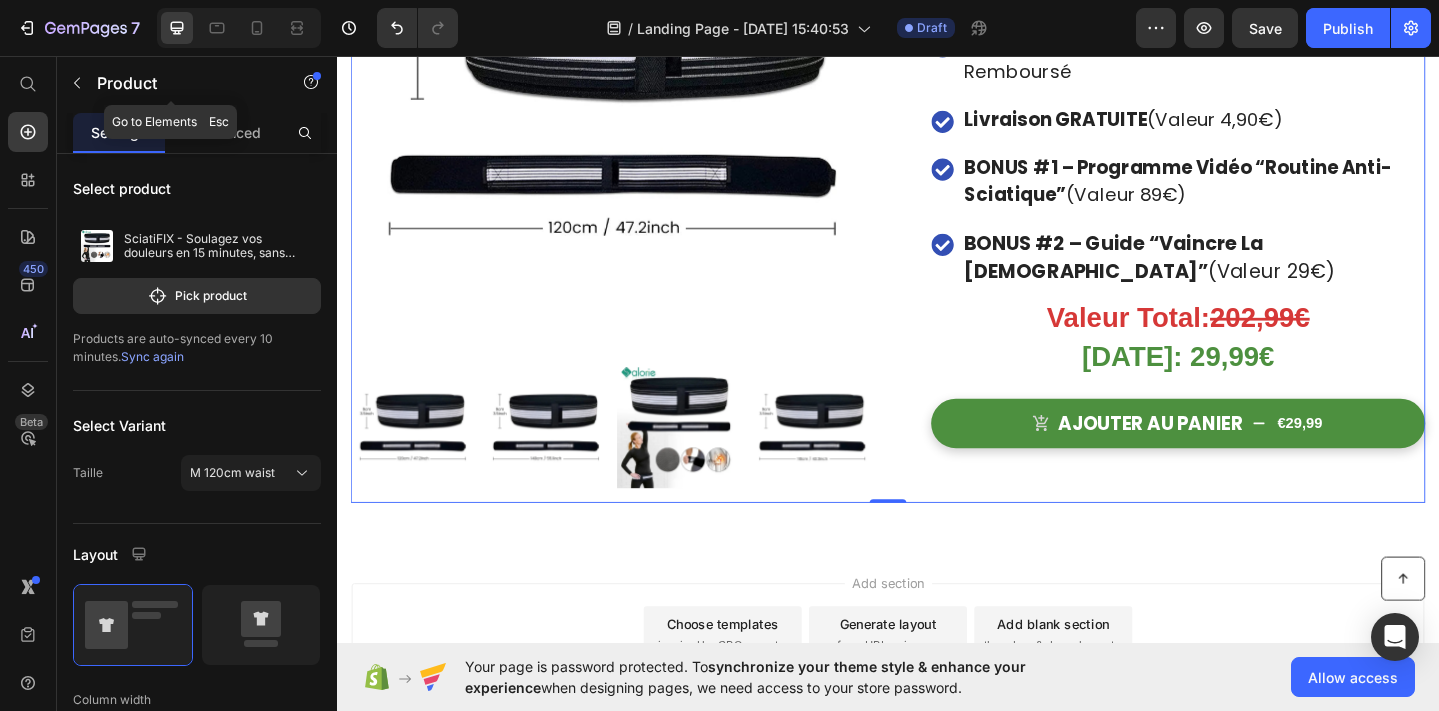 click at bounding box center [77, 83] 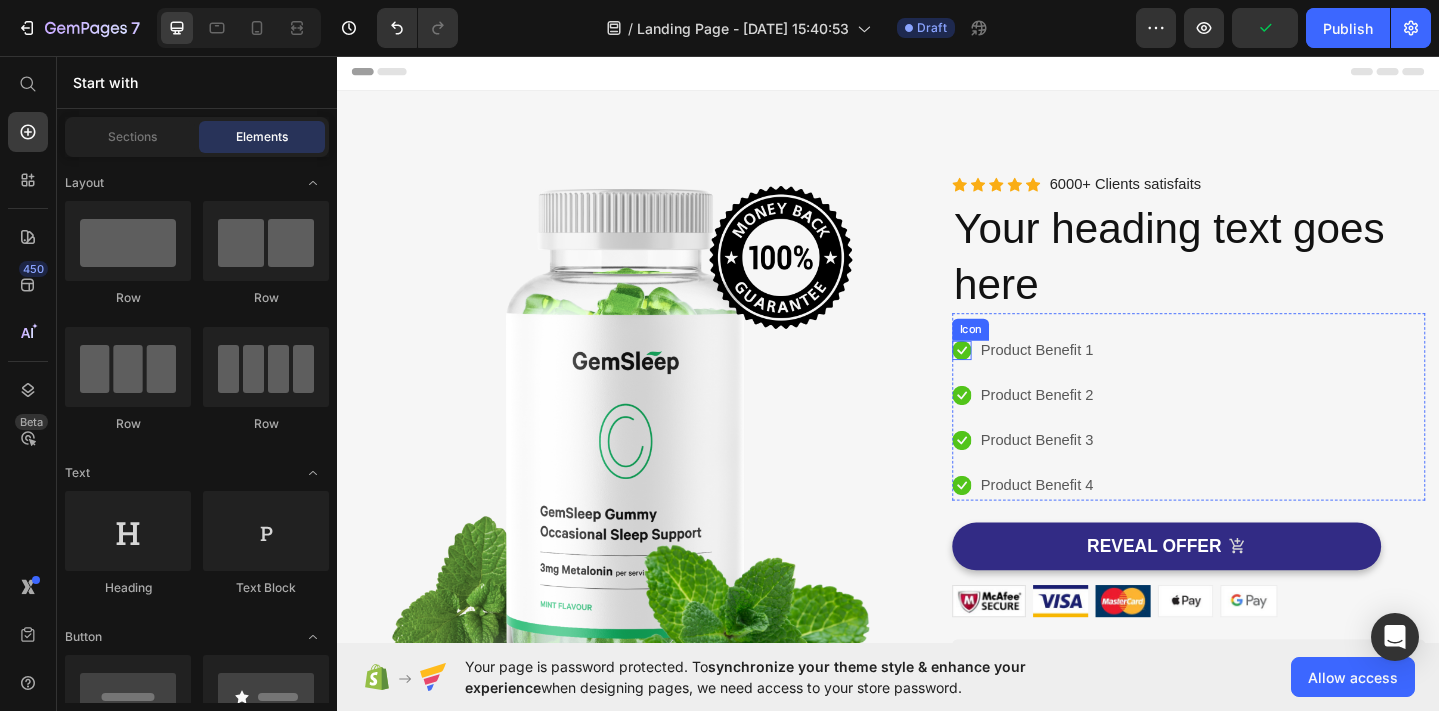 scroll, scrollTop: 264, scrollLeft: 0, axis: vertical 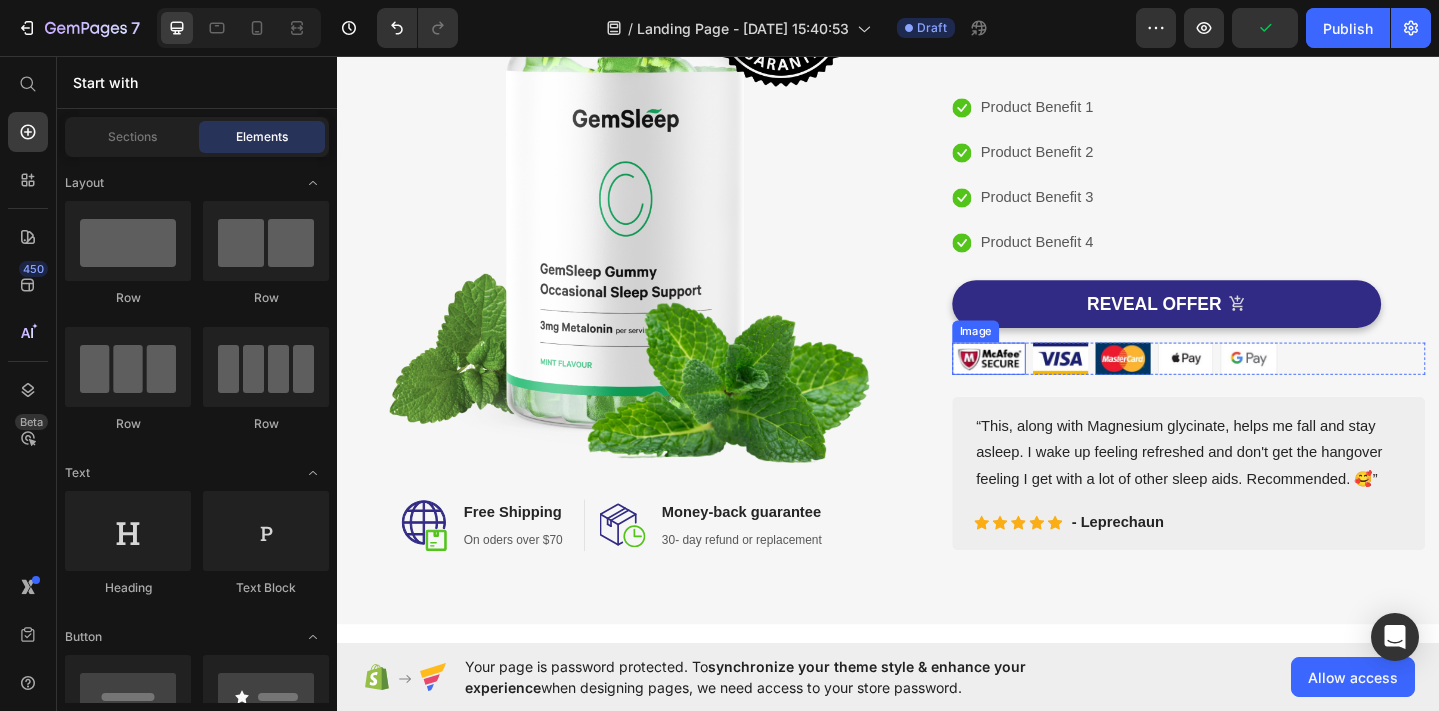 click at bounding box center (1047, 385) 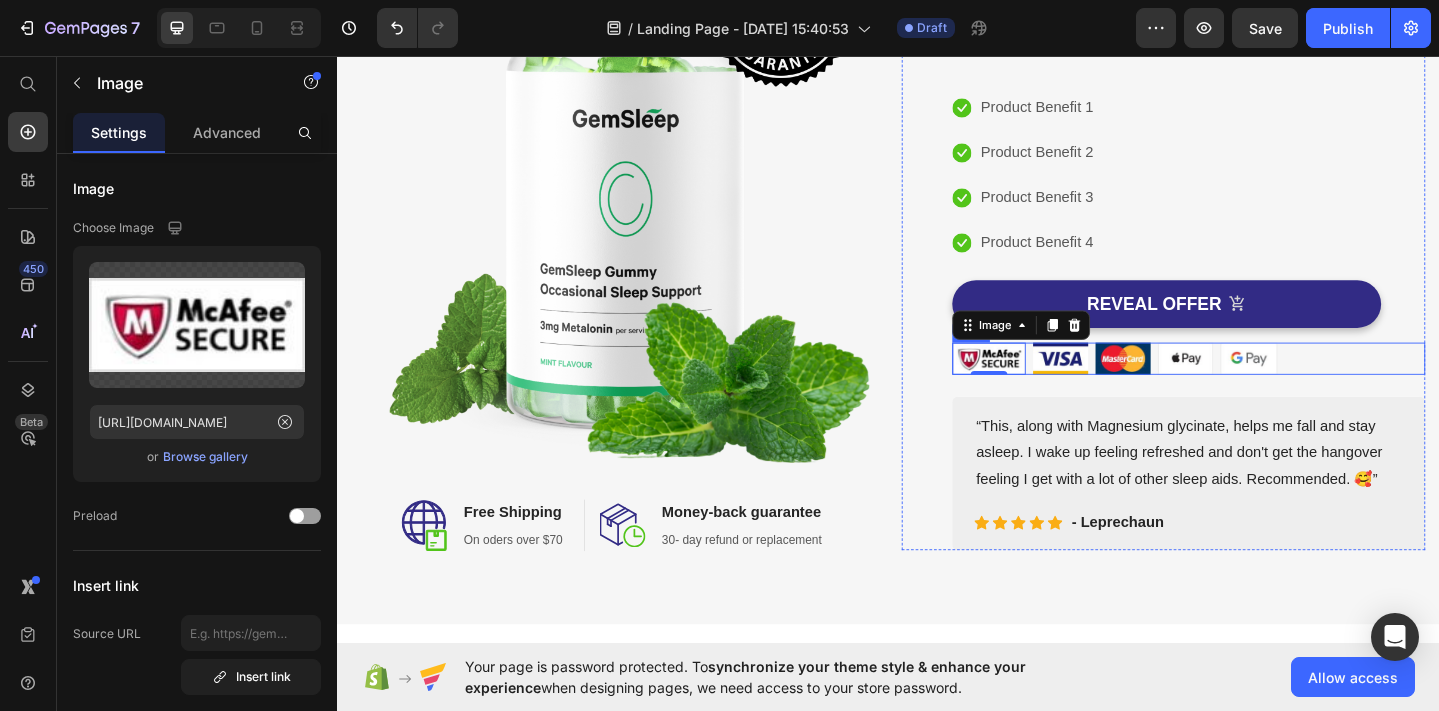 click on "Image   0 Image Image Image Image Row" at bounding box center (1264, 385) 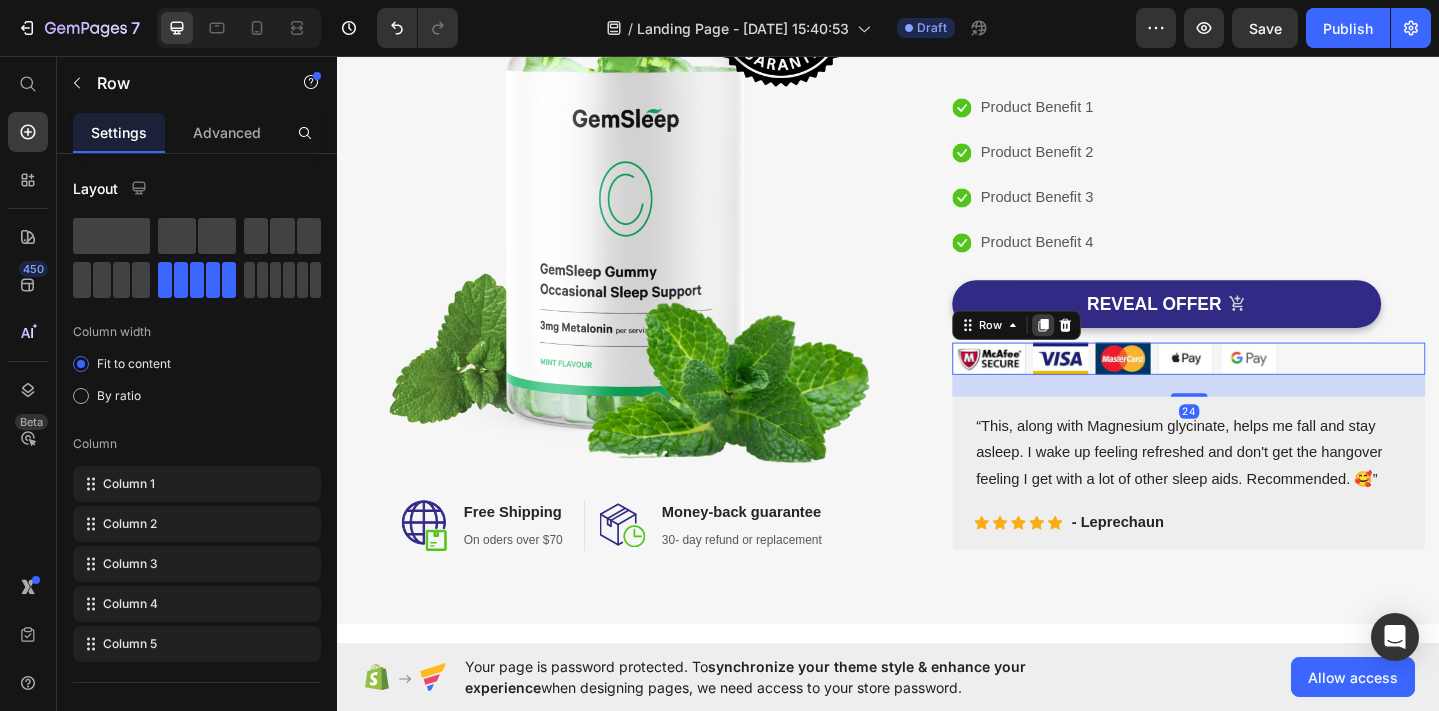 click 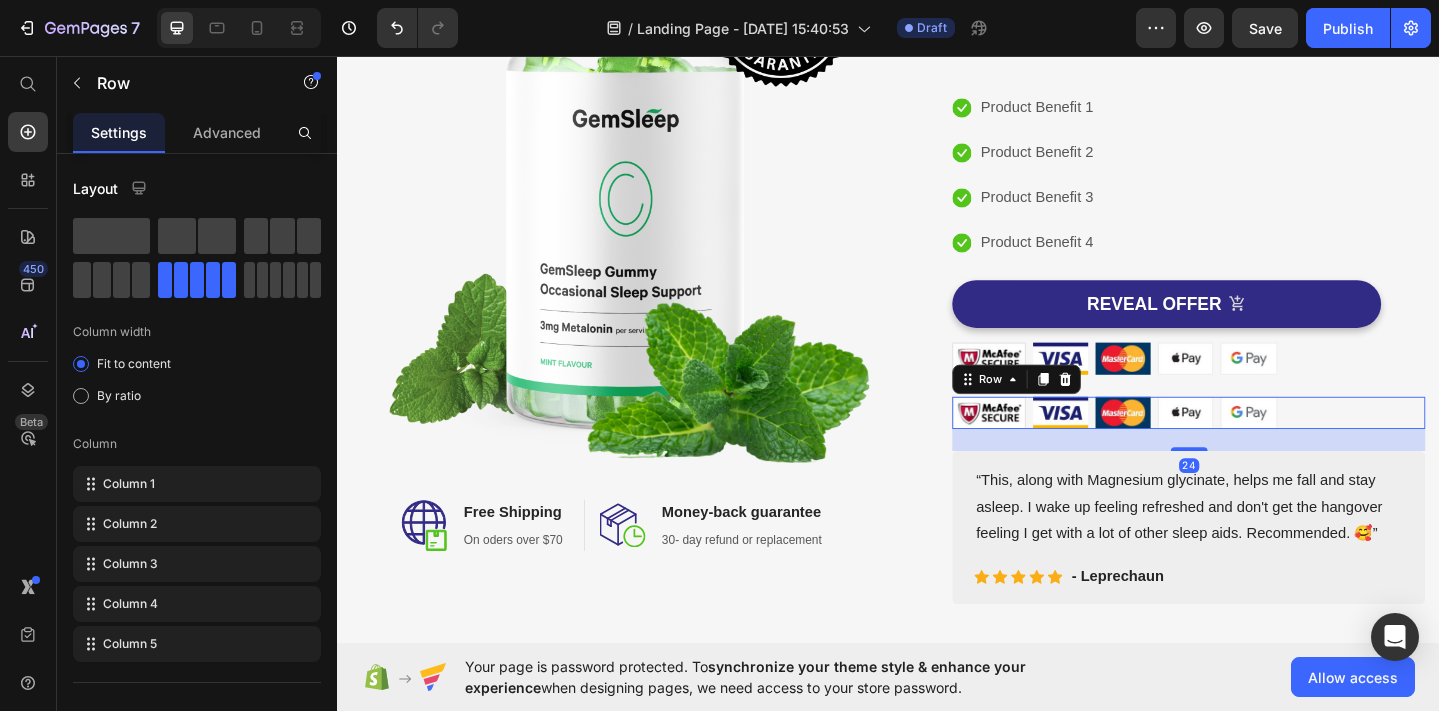 click on "Image Image Image Image Image Row   24" at bounding box center (1264, 444) 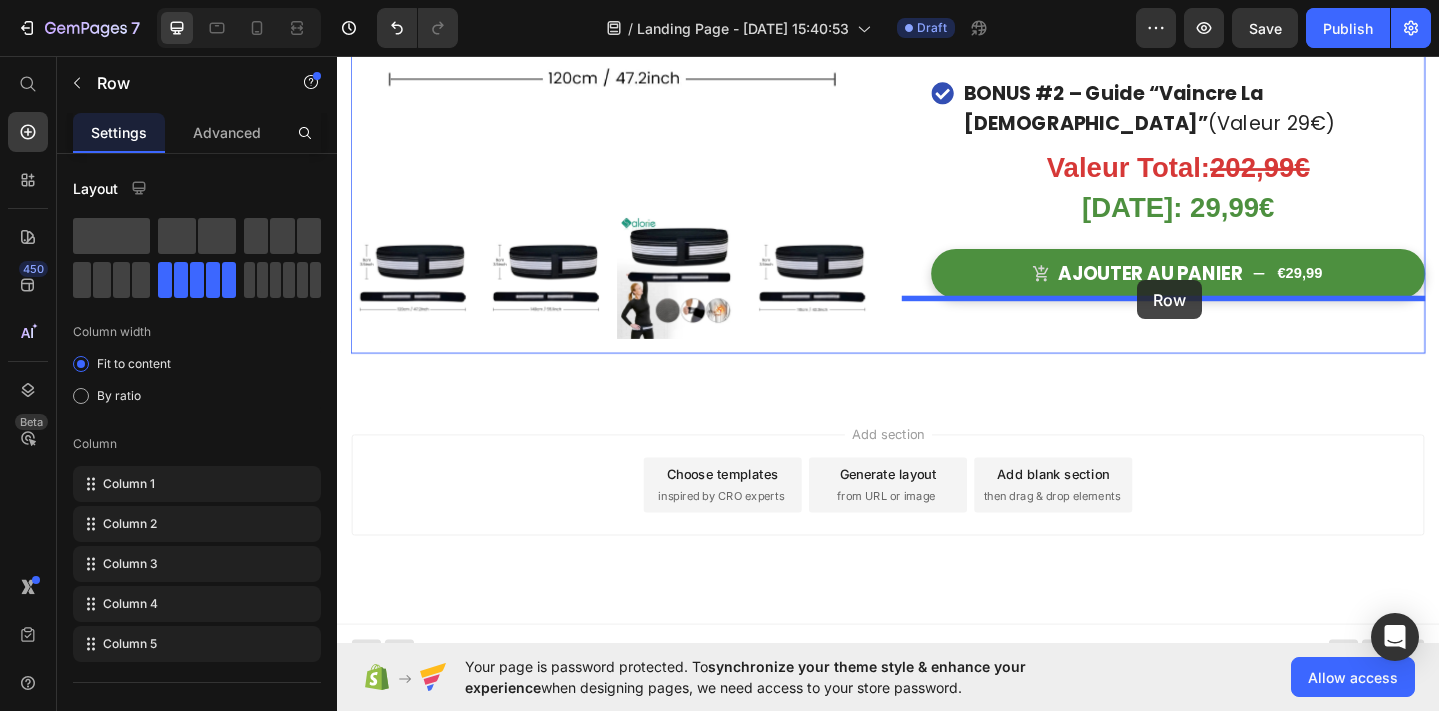scroll, scrollTop: 9529, scrollLeft: 0, axis: vertical 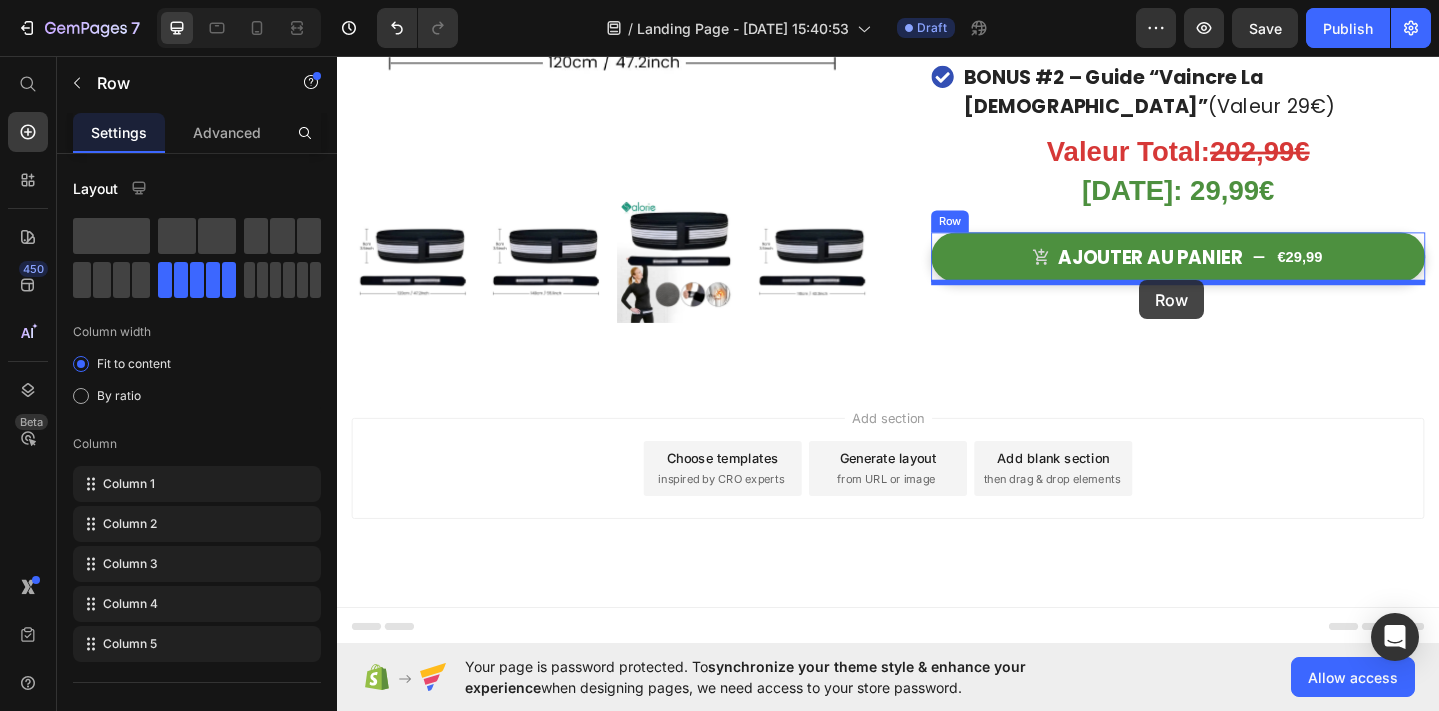 drag, startPoint x: 1021, startPoint y: 409, endPoint x: 1210, endPoint y: 300, distance: 218.17883 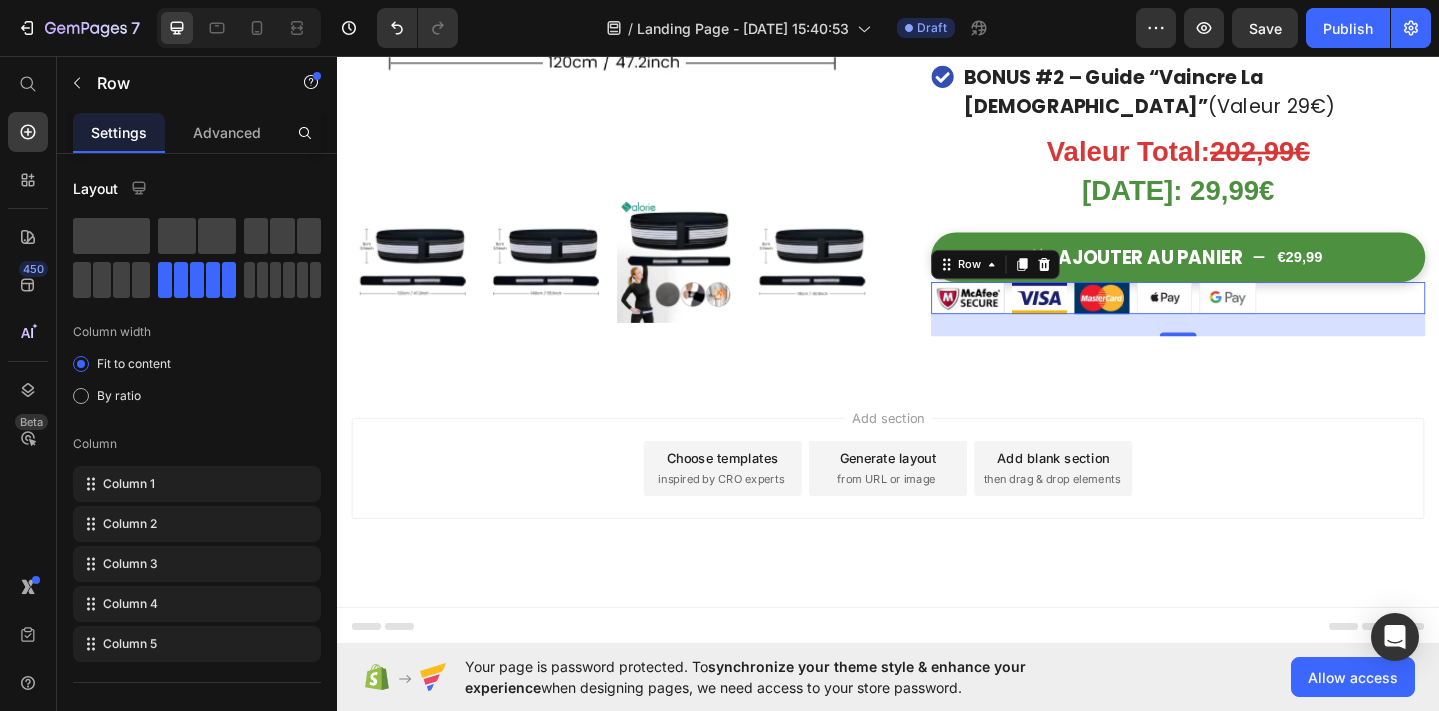 click on "Image Image Image Image Image Row   24" at bounding box center [1253, 319] 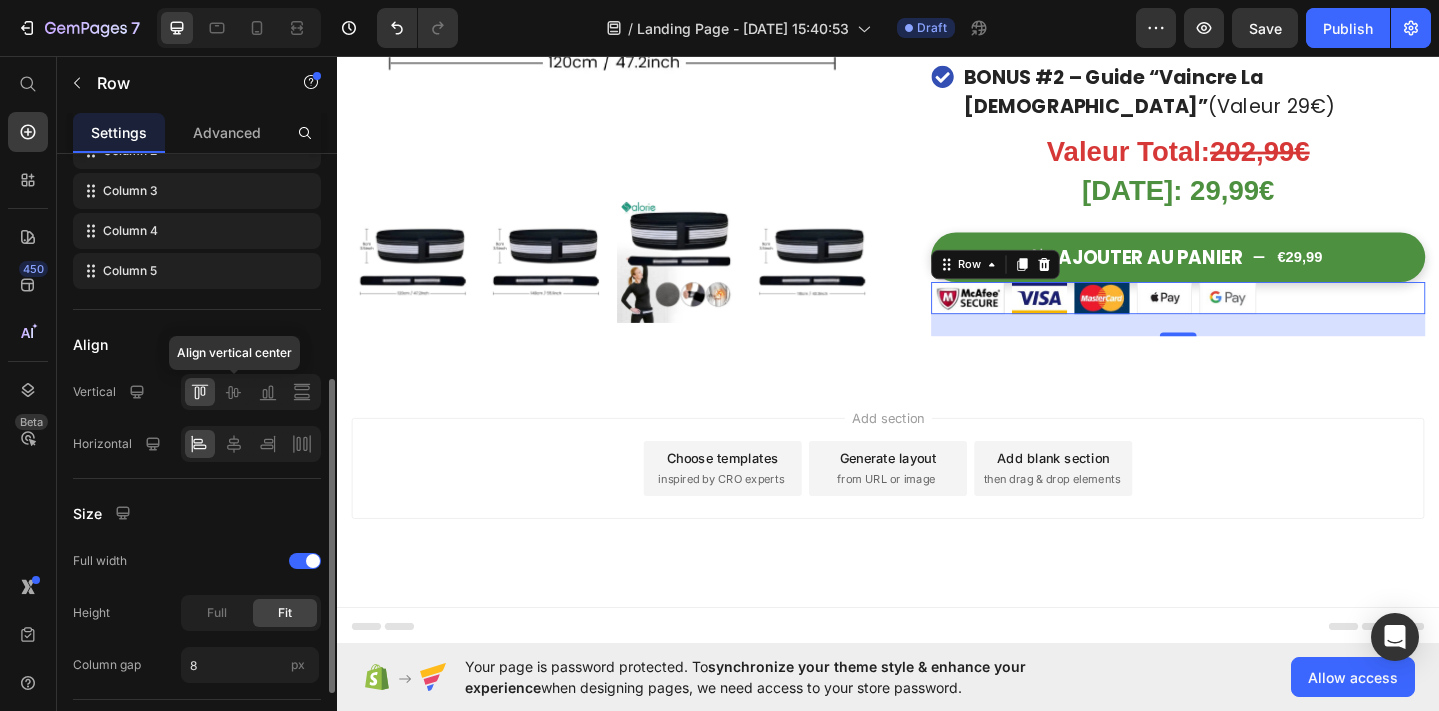 scroll, scrollTop: 401, scrollLeft: 0, axis: vertical 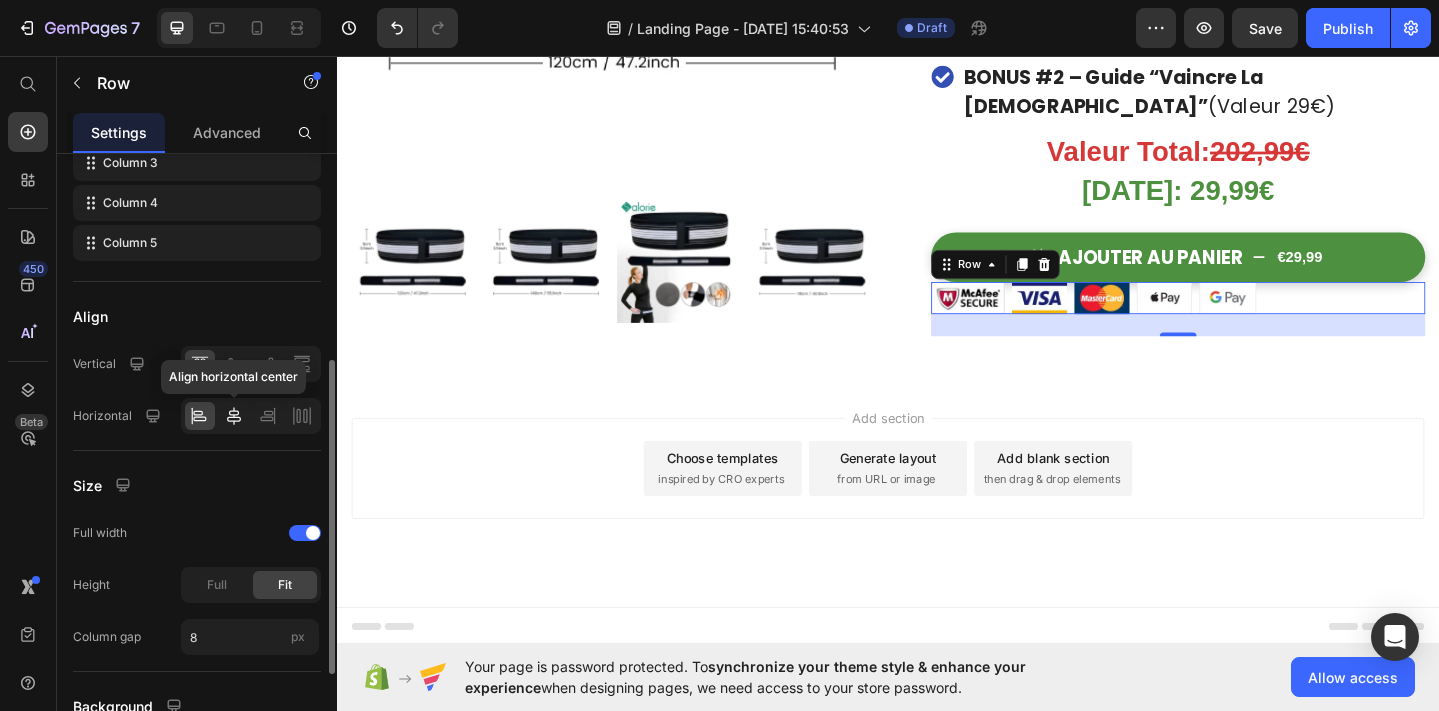 click 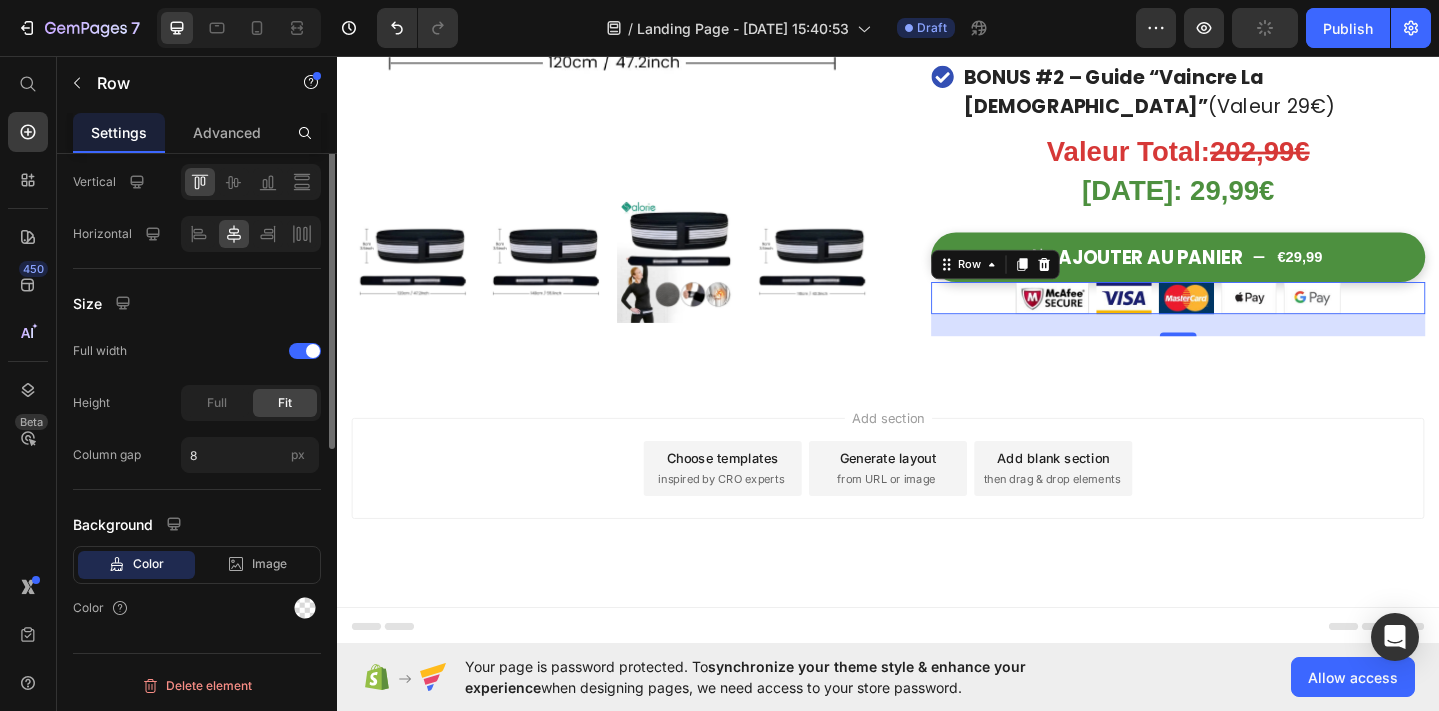 scroll, scrollTop: 319, scrollLeft: 0, axis: vertical 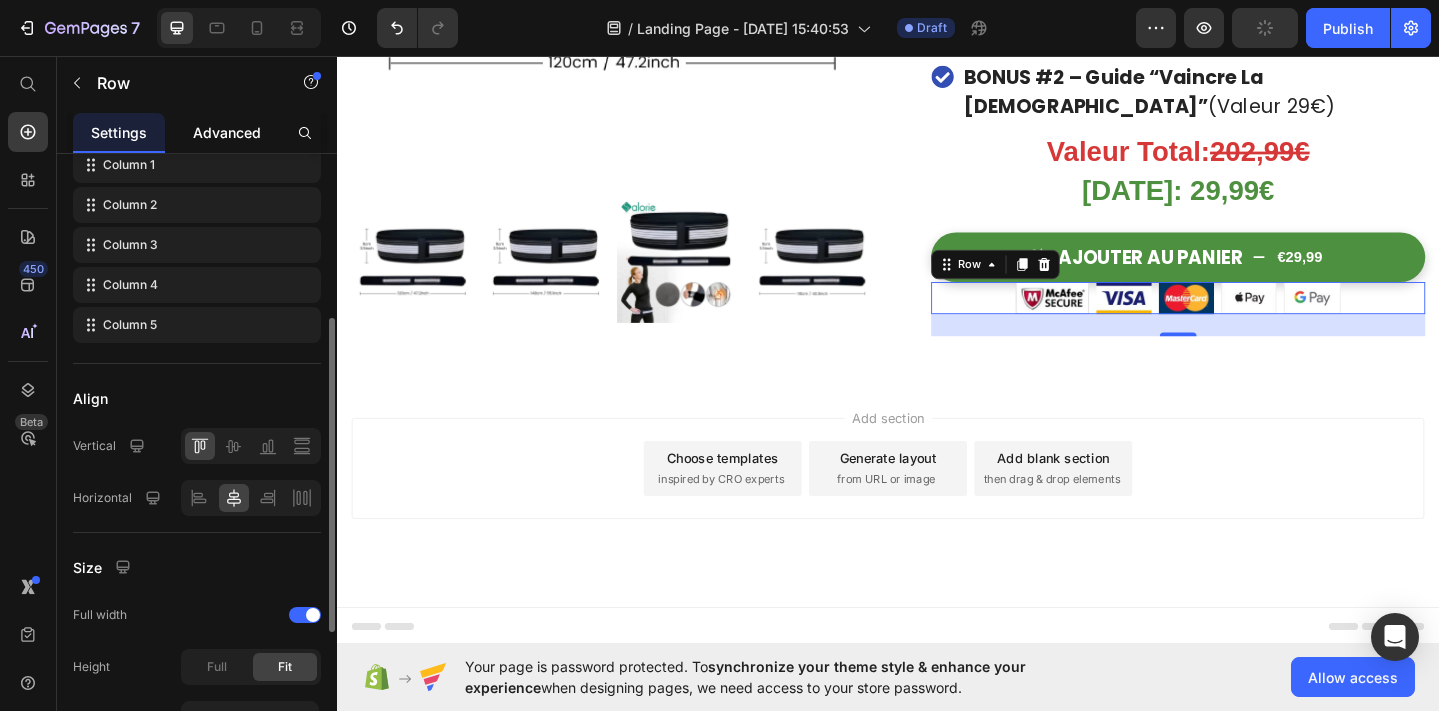 click on "Advanced" at bounding box center [227, 132] 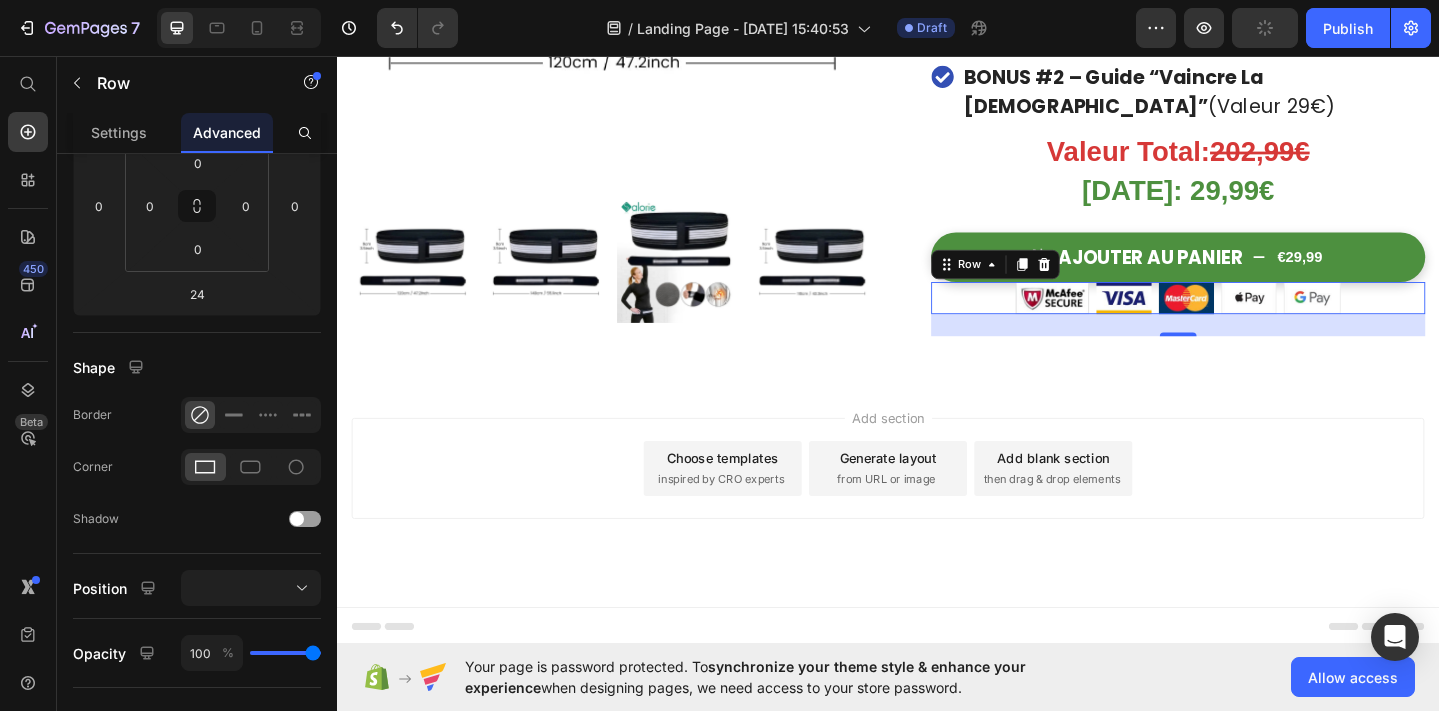 scroll, scrollTop: 0, scrollLeft: 0, axis: both 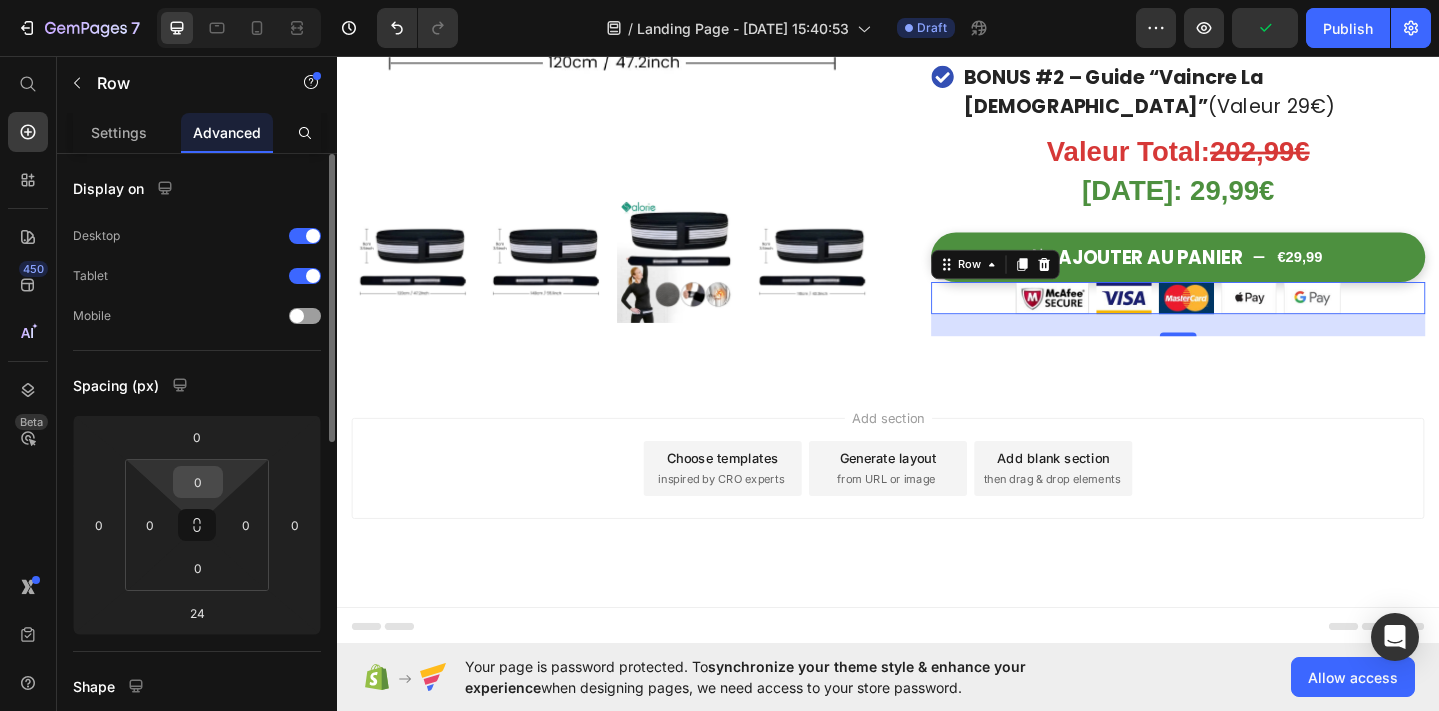 click on "0" at bounding box center [198, 482] 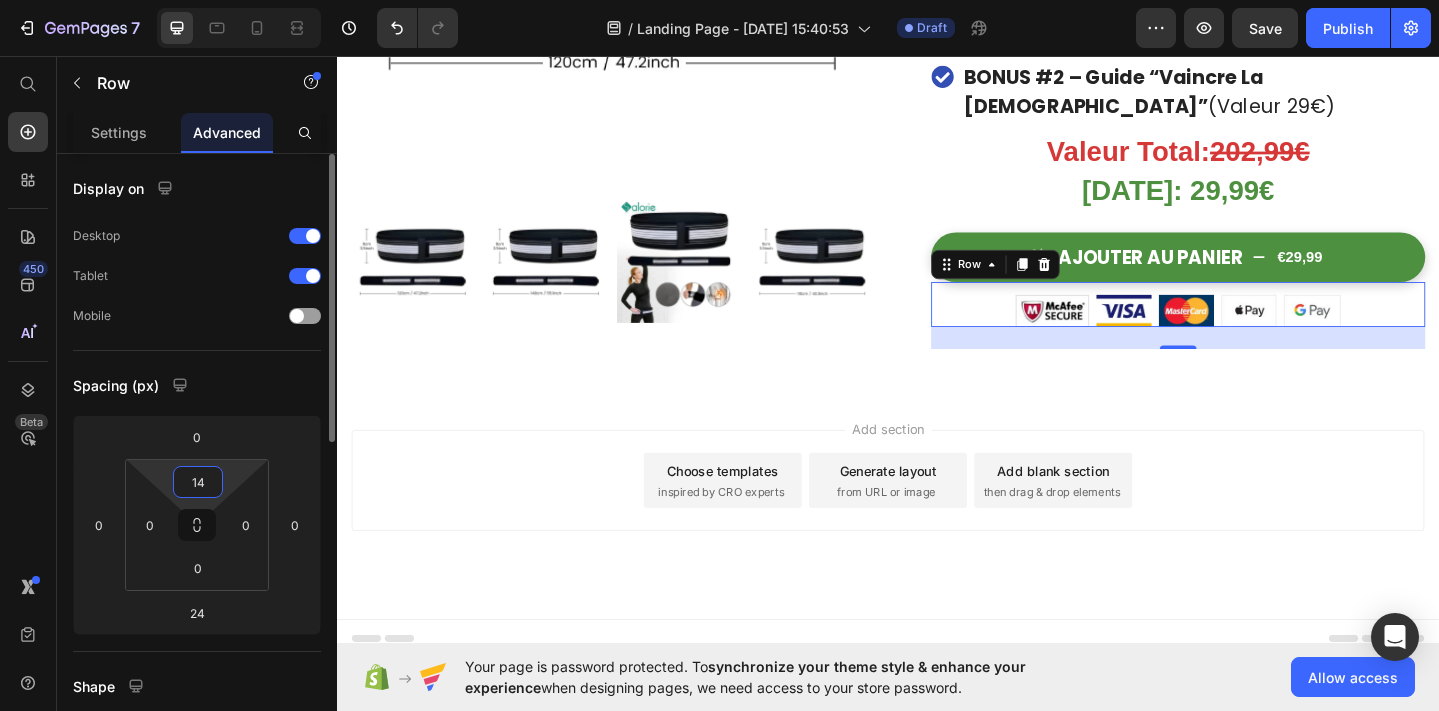 type on "15" 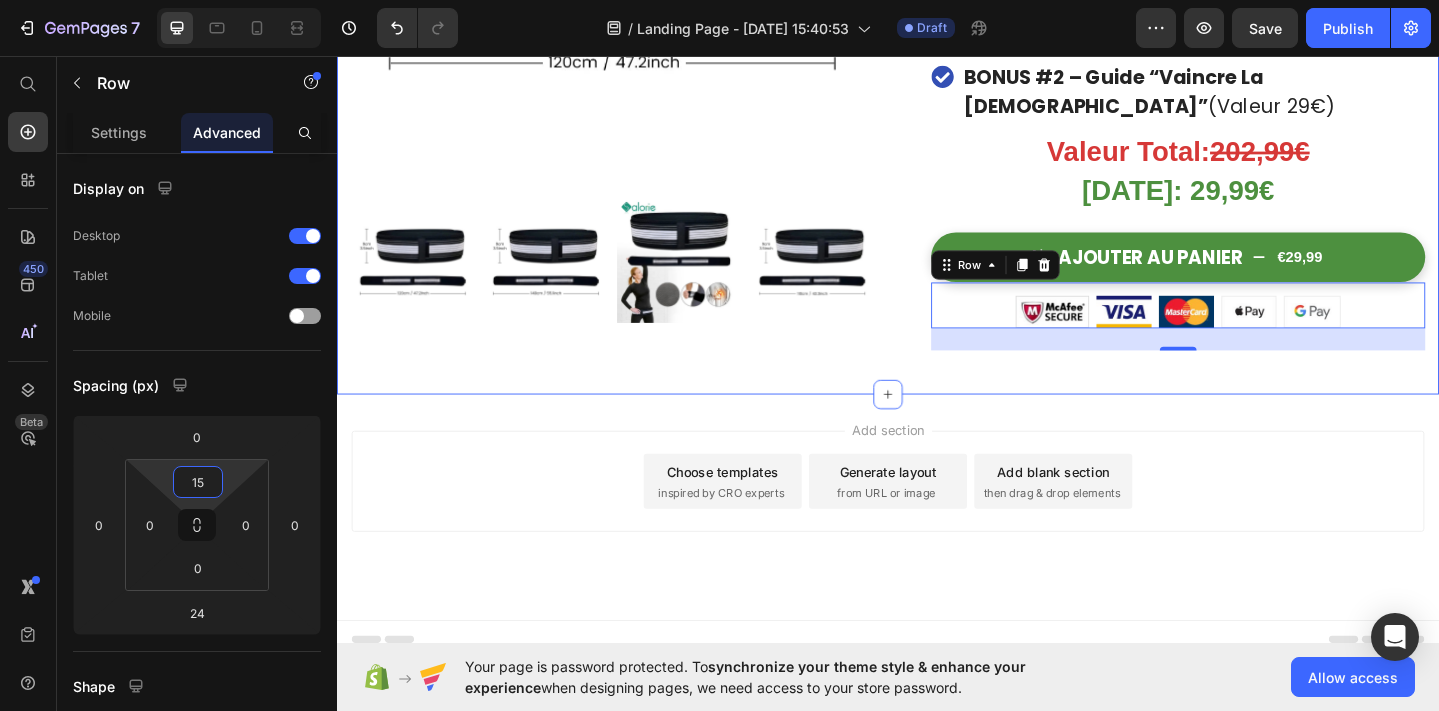 click on "Product Images Offre spéciale en cours ! Heading Commandez votre ceinture SciatiFIX ™  dès maintenant pour profiter d'une réduction unique sur votre achat. Text Block Agissez Maintenant Pour Obtenir : Heading -50%  sur la ceinture SciatiFIX™ Garantie 90 Jours  "Libéré De La Douleur" Ou Remboursé Livraison GRATUITE  (Valeur 4,90€) BONUS #1 – Programme Vidéo “Routine Anti-Sciatique”  (Valeur 89€) BONUS #2 – Guide “Vaincre La Sciatique”  (Valeur 29€) Item List Valeur Total:  202,99€ Heading [DATE]: 29,99€ Heading
Ajouter Au Panier
€29,99 Add to Cart Image Image Image Image Image Row   24 Row Row Product Section 12" at bounding box center (937, -14) 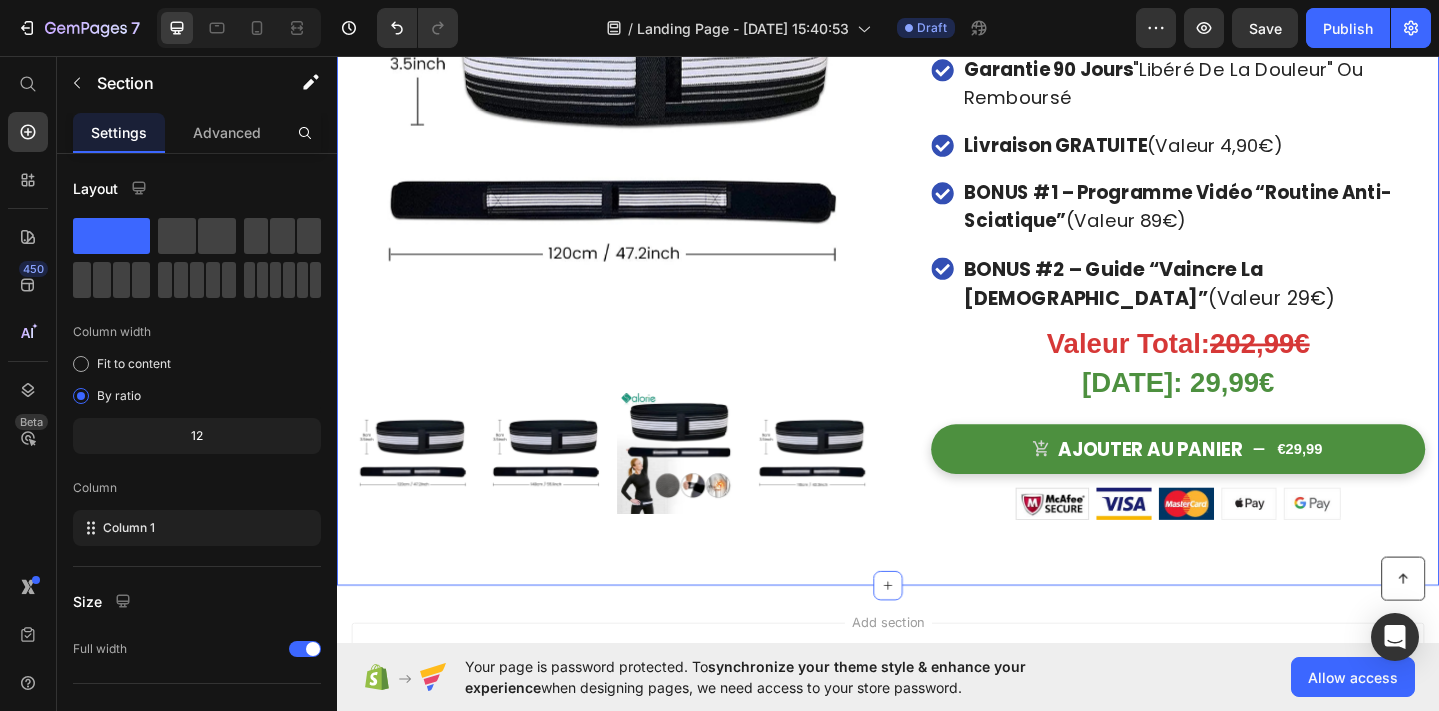 scroll, scrollTop: 9395, scrollLeft: 0, axis: vertical 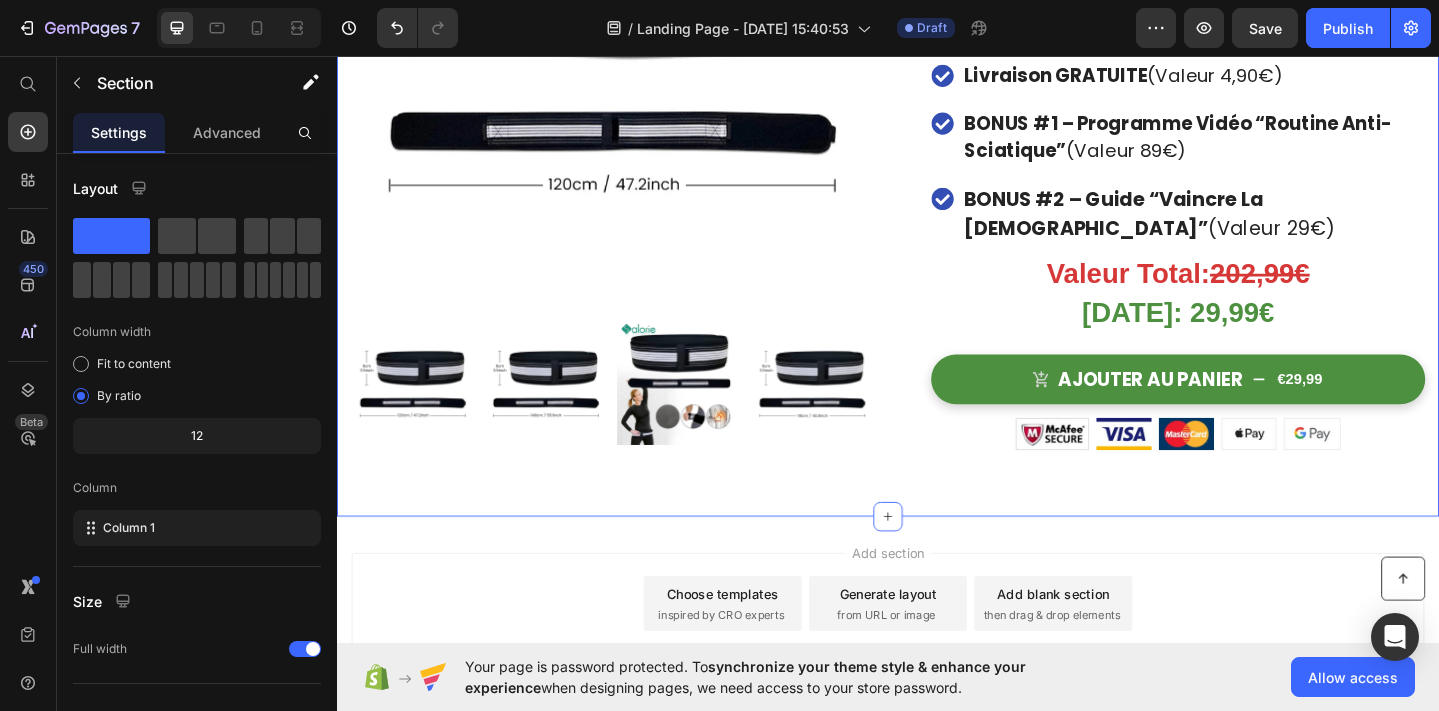 click on "Product Images Offre spéciale en cours ! Heading Commandez votre ceinture SciatiFIX ™  dès maintenant pour profiter d'une réduction unique sur votre achat. Text Block Agissez Maintenant Pour Obtenir : Heading -50%  sur la ceinture SciatiFIX™ Garantie 90 Jours  "Libéré De La Douleur" Ou Remboursé Livraison GRATUITE  (Valeur 4,90€) BONUS #1 – Programme Vidéo “Routine Anti-Sciatique”  (Valeur 89€) BONUS #2 – Guide “Vaincre La Sciatique”  (Valeur 29€) Item List Valeur Total:  202,99€ Heading [DATE]: 29,99€ Heading
Ajouter Au Panier
€29,99 Add to Cart Image Image Image Image Image Row Row Row Product Section 12   You can create reusable sections Create Theme Section AI Content Write with GemAI What would you like to describe here? Tone and Voice Persuasive Product SciatiFIX - Soulagez vos douleurs en 15 minutes, sans médicaments ni opération Show more Generate" at bounding box center [937, 119] 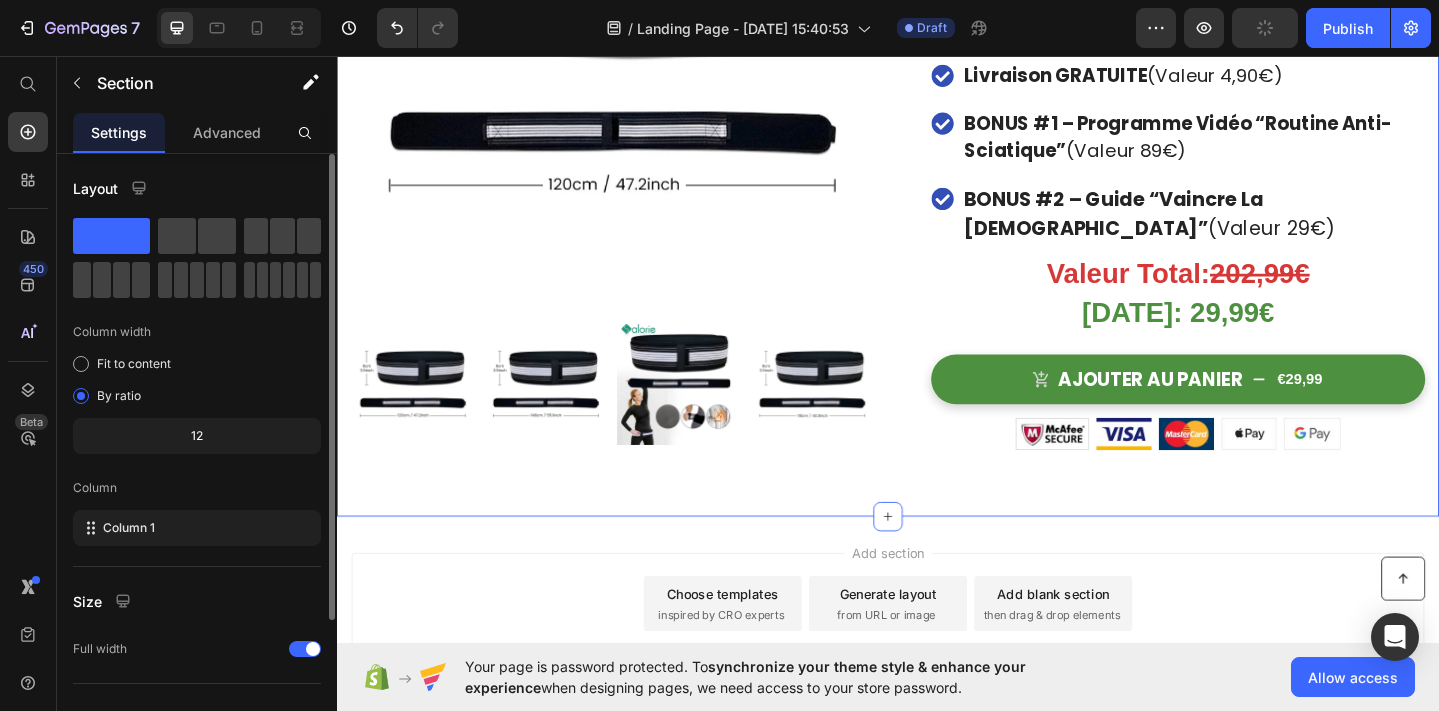scroll, scrollTop: 194, scrollLeft: 0, axis: vertical 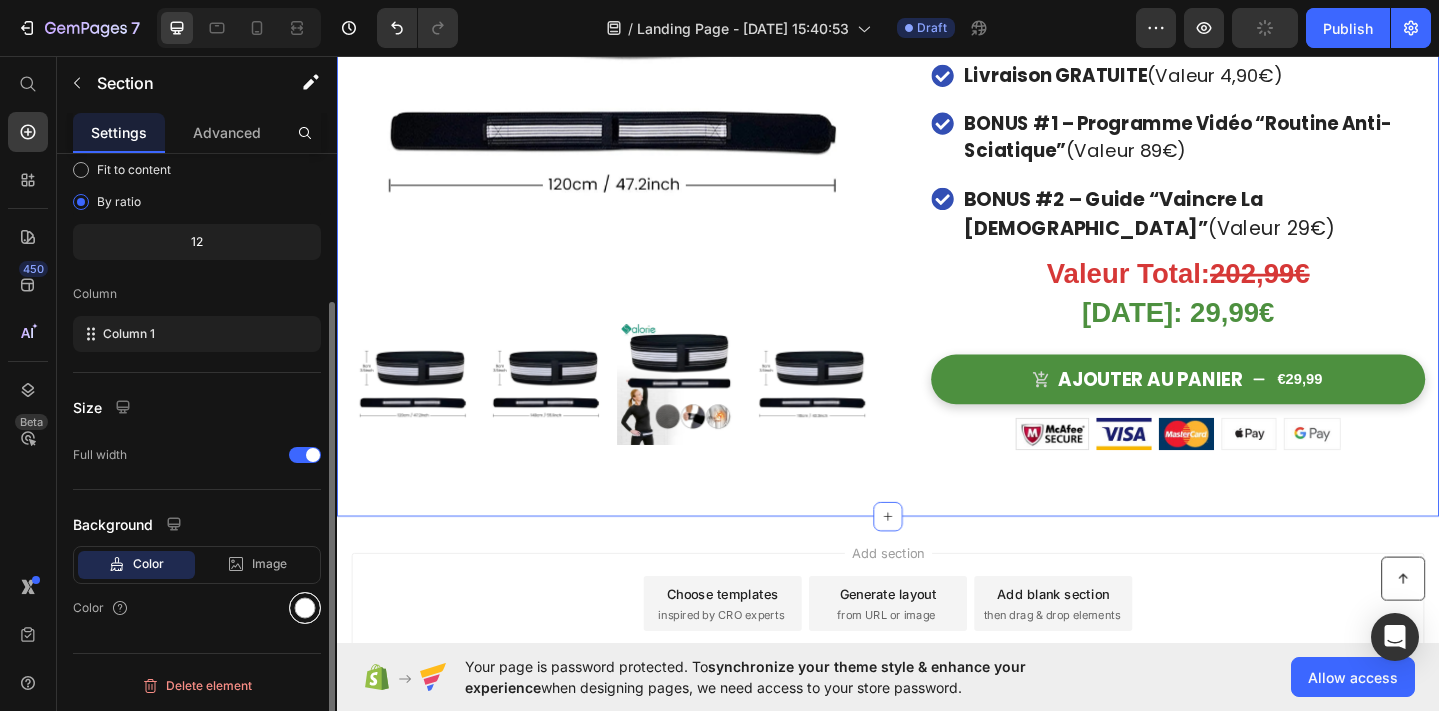 click at bounding box center [305, 608] 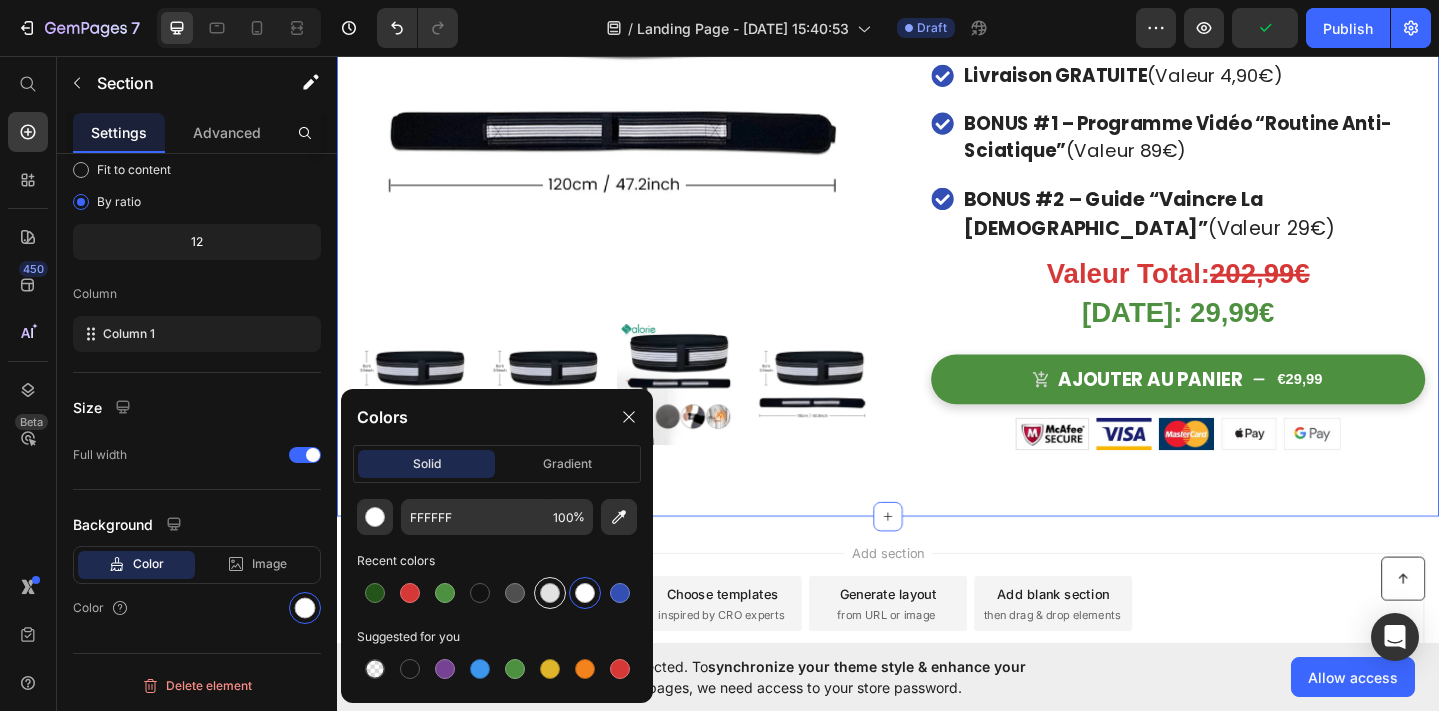 click at bounding box center (550, 593) 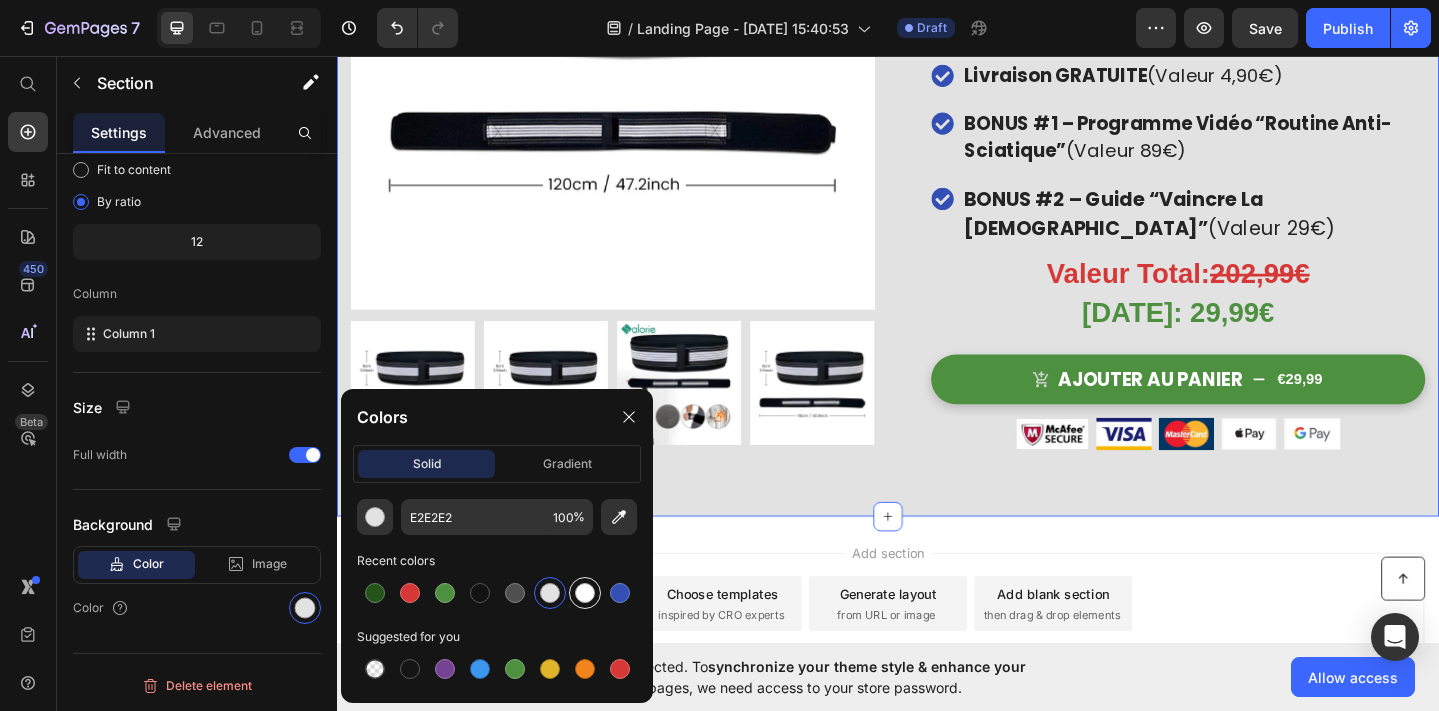 click at bounding box center [585, 593] 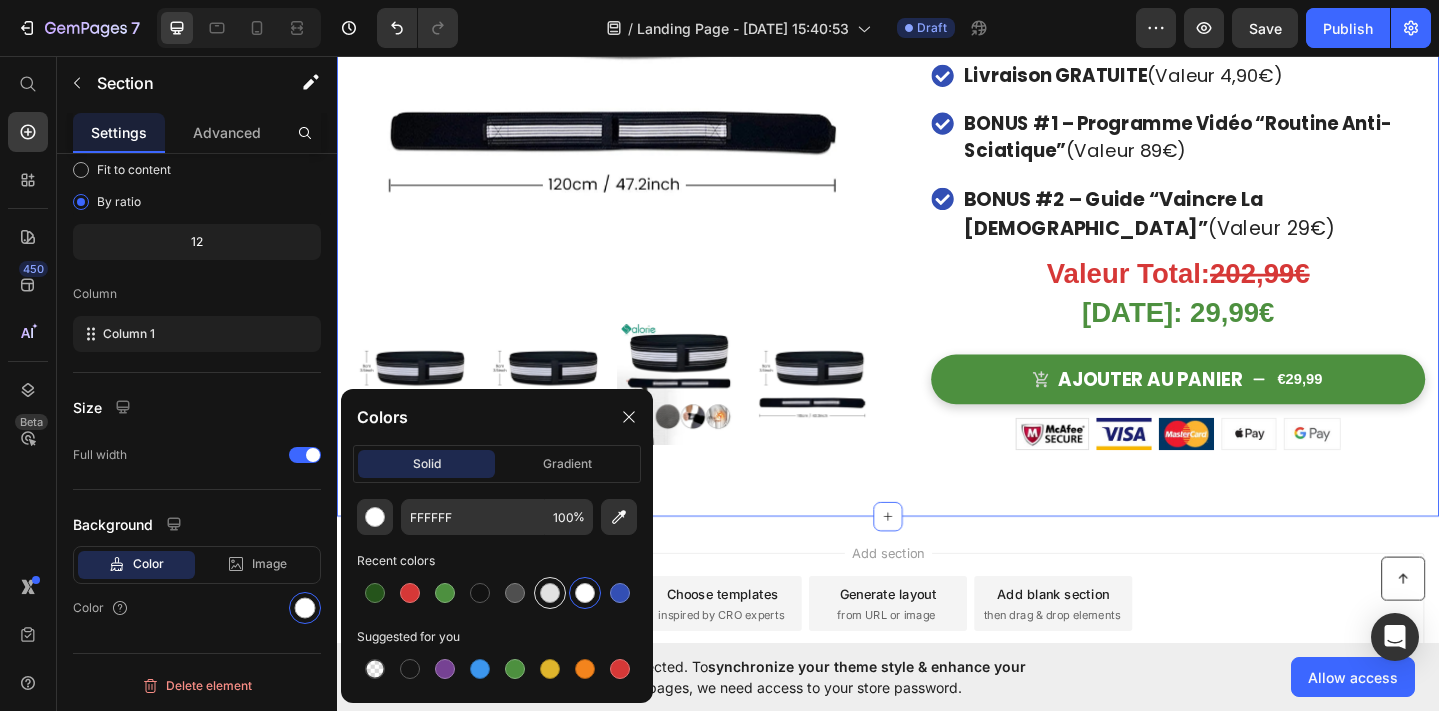 click at bounding box center (550, 593) 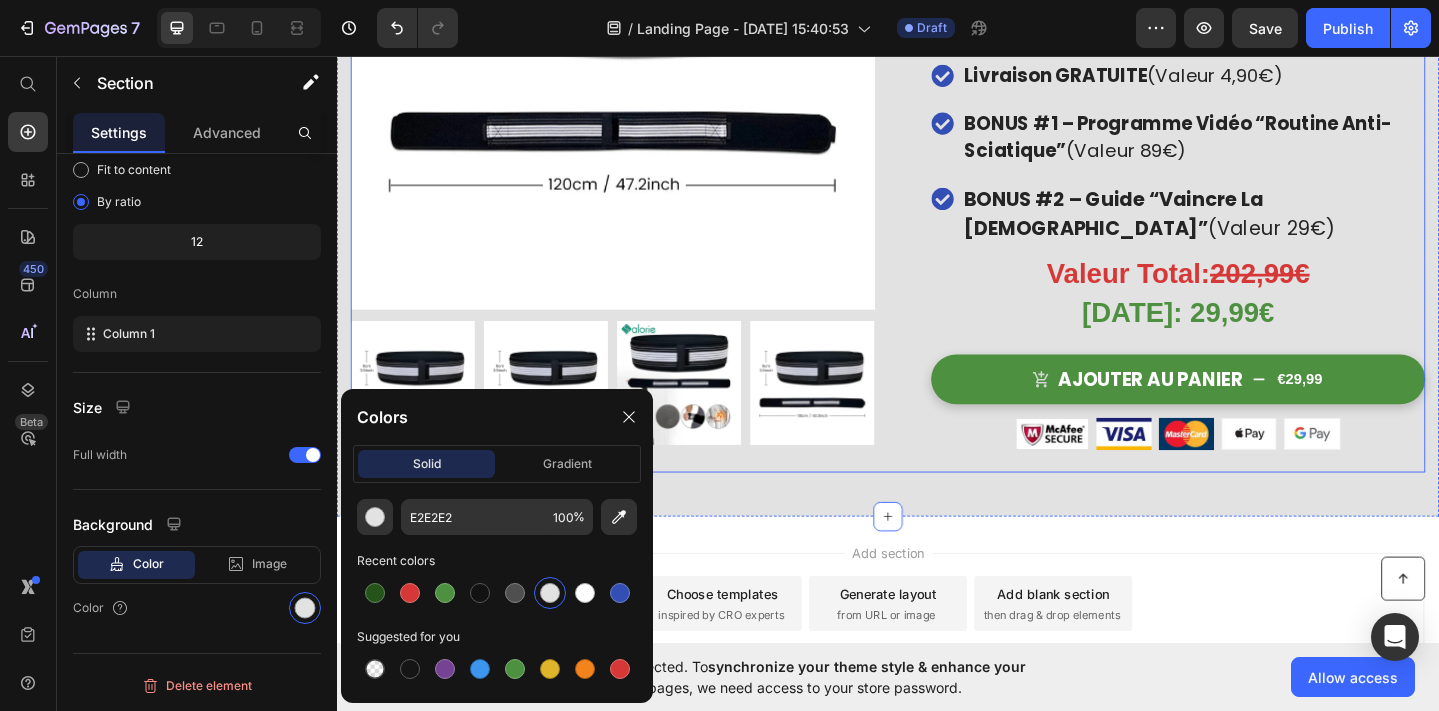 click at bounding box center (937, -1841) 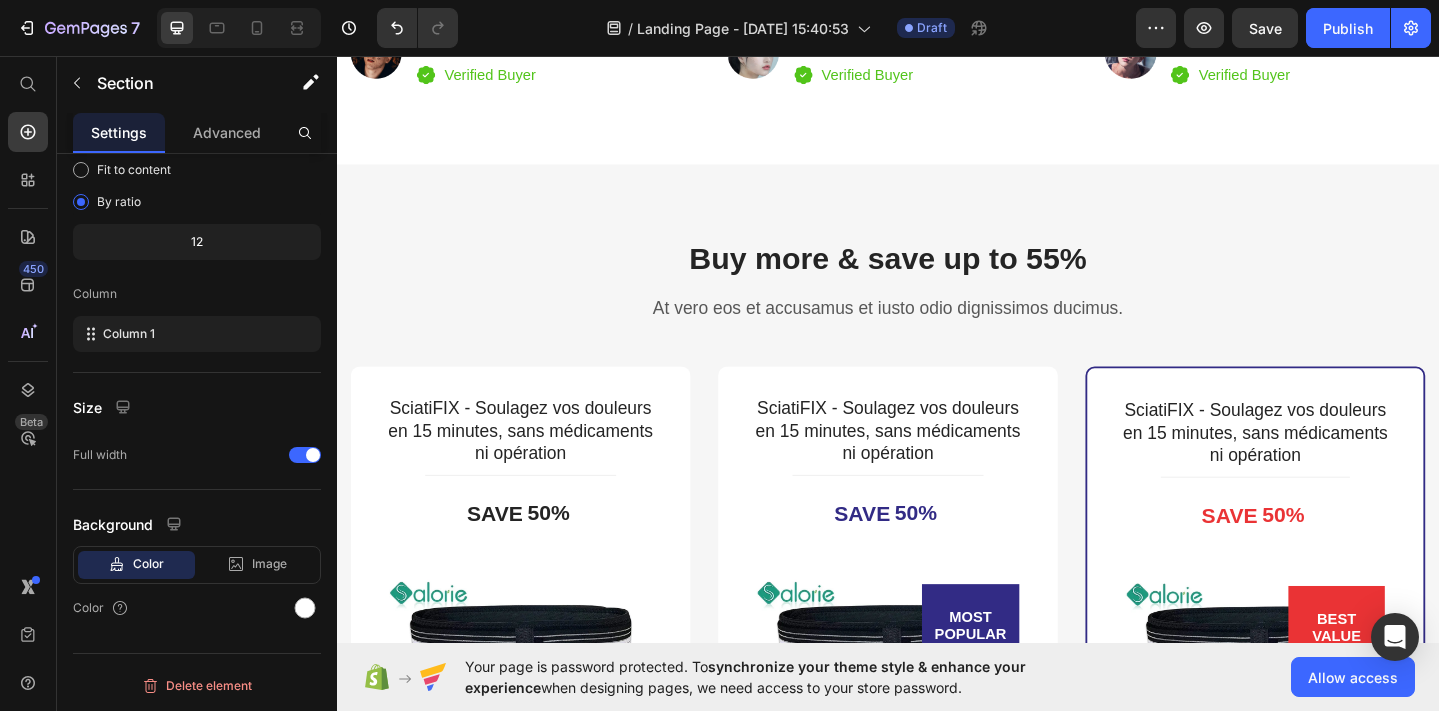 scroll, scrollTop: 3978, scrollLeft: 0, axis: vertical 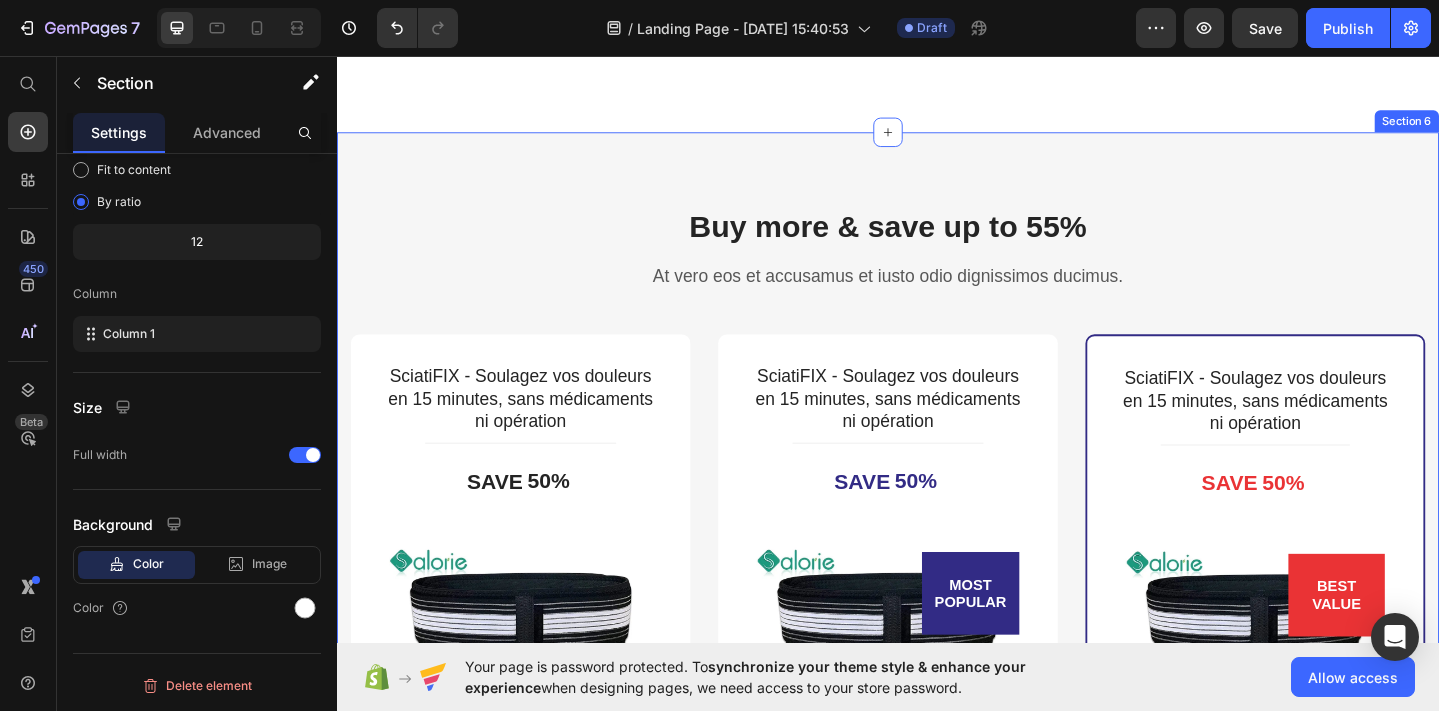 click on "Buy more & save up to 55% Heading At vero eos et accusamus et iusto odio dignissimos ducimus. Text block Row SciatiFIX - Soulagez vos douleurs en 15 minutes, sans médicaments ni opération (P) Title                Title Line SAVE 50% (P) Tag (P) Images & Gallery €29,99 (P) Price €59,99 (P) Price You saved €30,00 (P) Tag Row You saved €30,00 (P) Tag
Icon 30 Days Money Back Renturn Text block
Icon Fast & Free shipping worldwide Text block Icon List Get mine now (P) Cart Button Product Row Row SciatiFIX - Soulagez vos douleurs en 15 minutes, sans médicaments ni opération (P) Title                Title Line SAVE 50% (P) Tag MOST POPULAR Text block Row (P) Images & Gallery Row €29,99 (P) Price €59,99 (P) Price You saved €30,00 (P) Tag Row You saved €30,00 (P) Tag
Icon 30 Days Money Back Renturn Text block
Icon Fast & Free shipping worldwide Text block
Icon Free Healthy & Fitness Ebook  Text block Icon List 00 17" at bounding box center [937, 820] 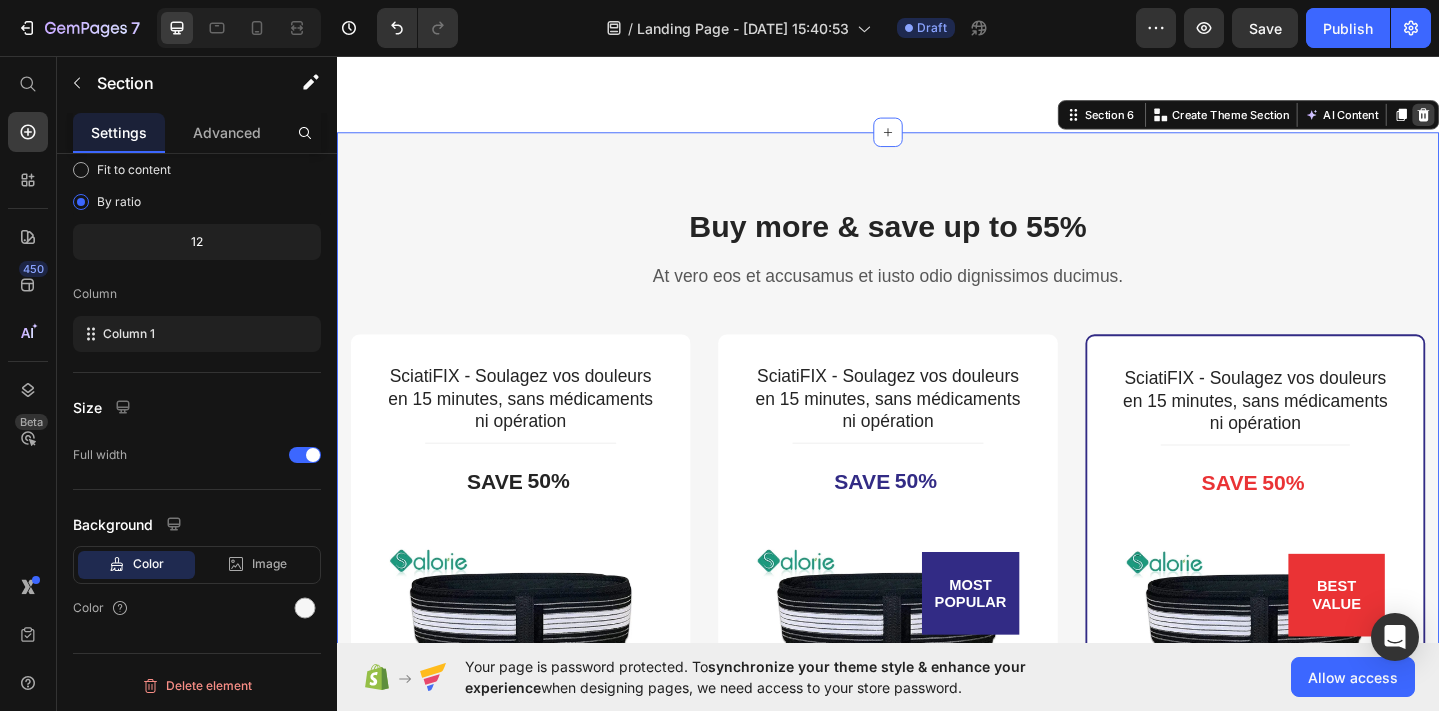 click 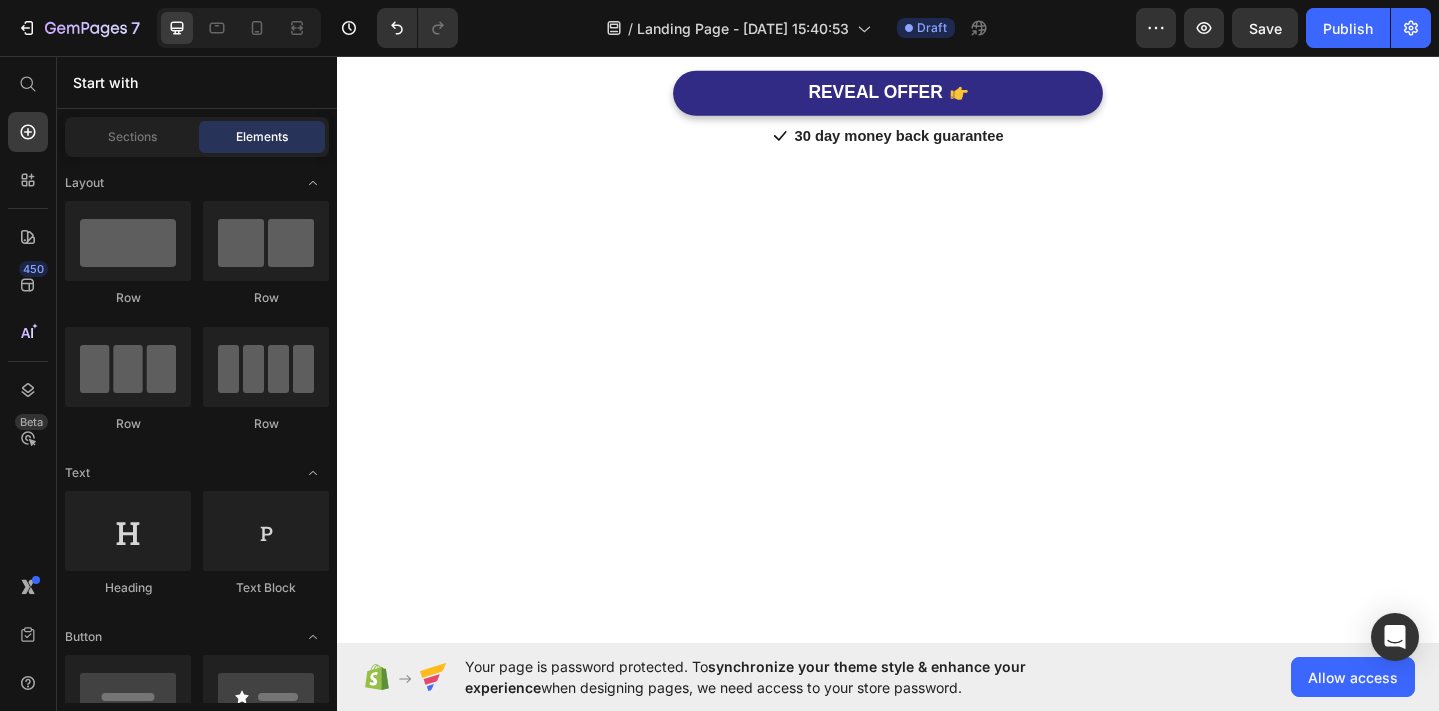 scroll, scrollTop: 0, scrollLeft: 0, axis: both 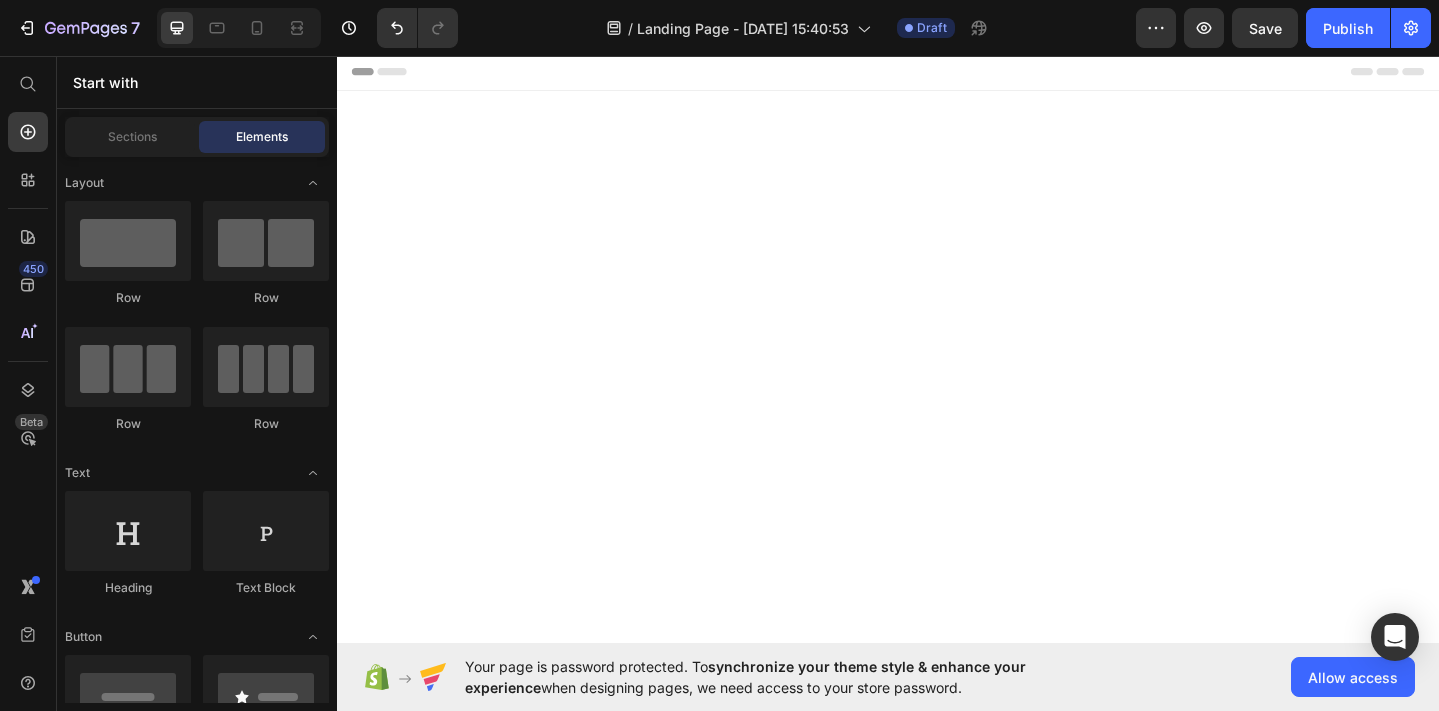 click 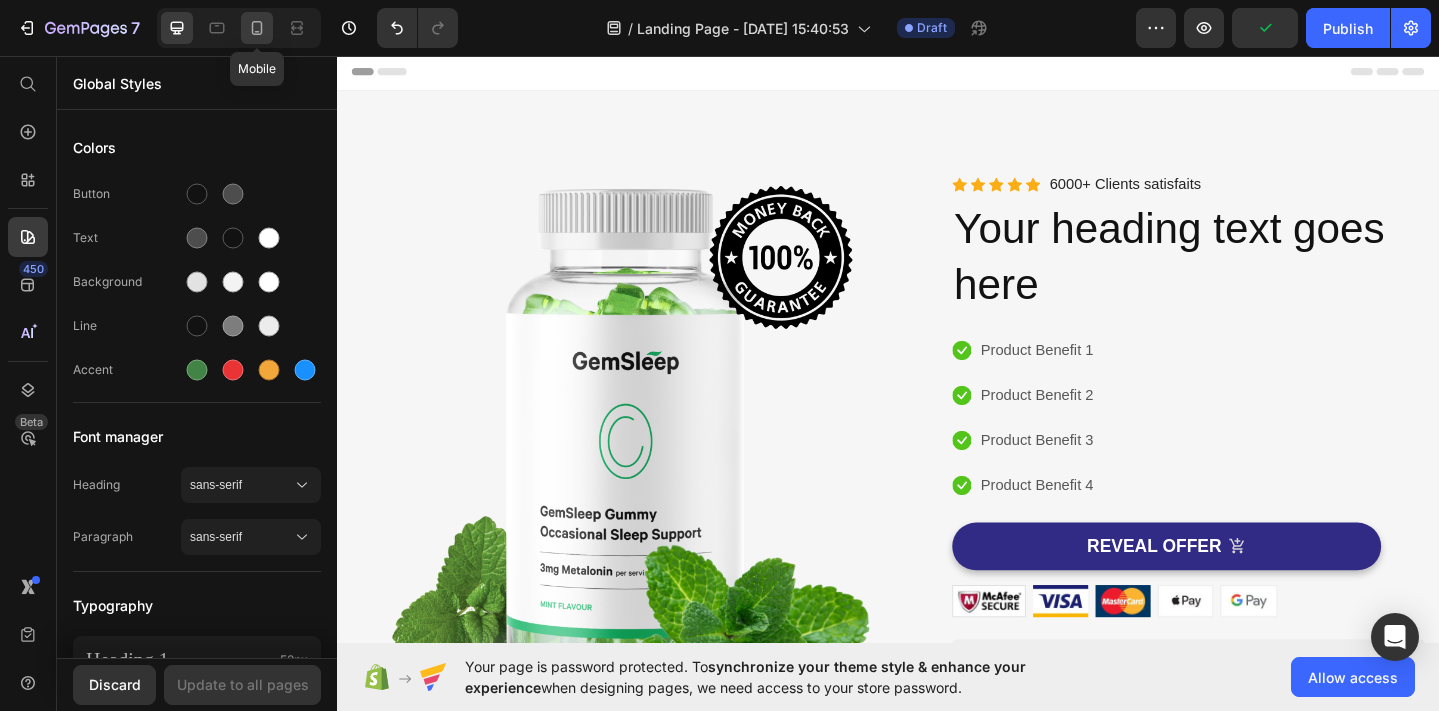 click 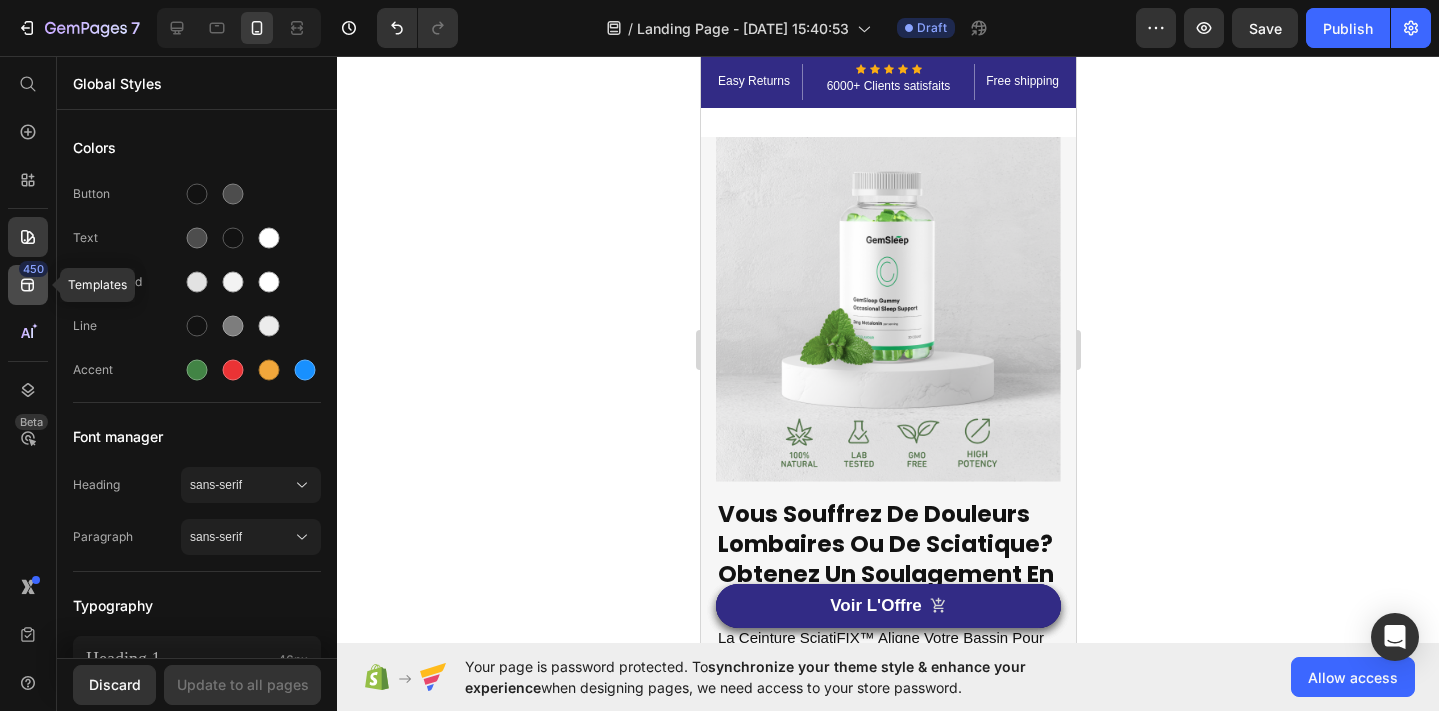 click on "450" at bounding box center (33, 269) 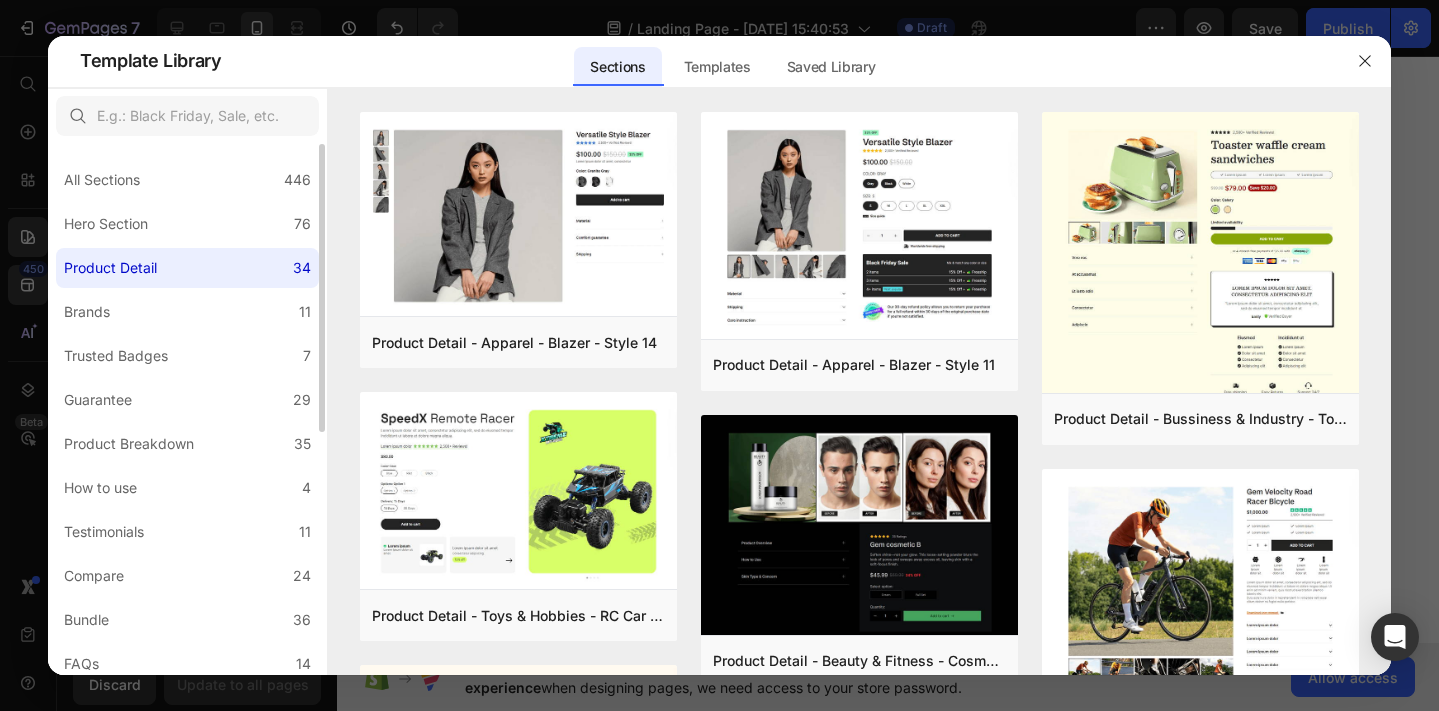click on "Product Detail" at bounding box center (114, 268) 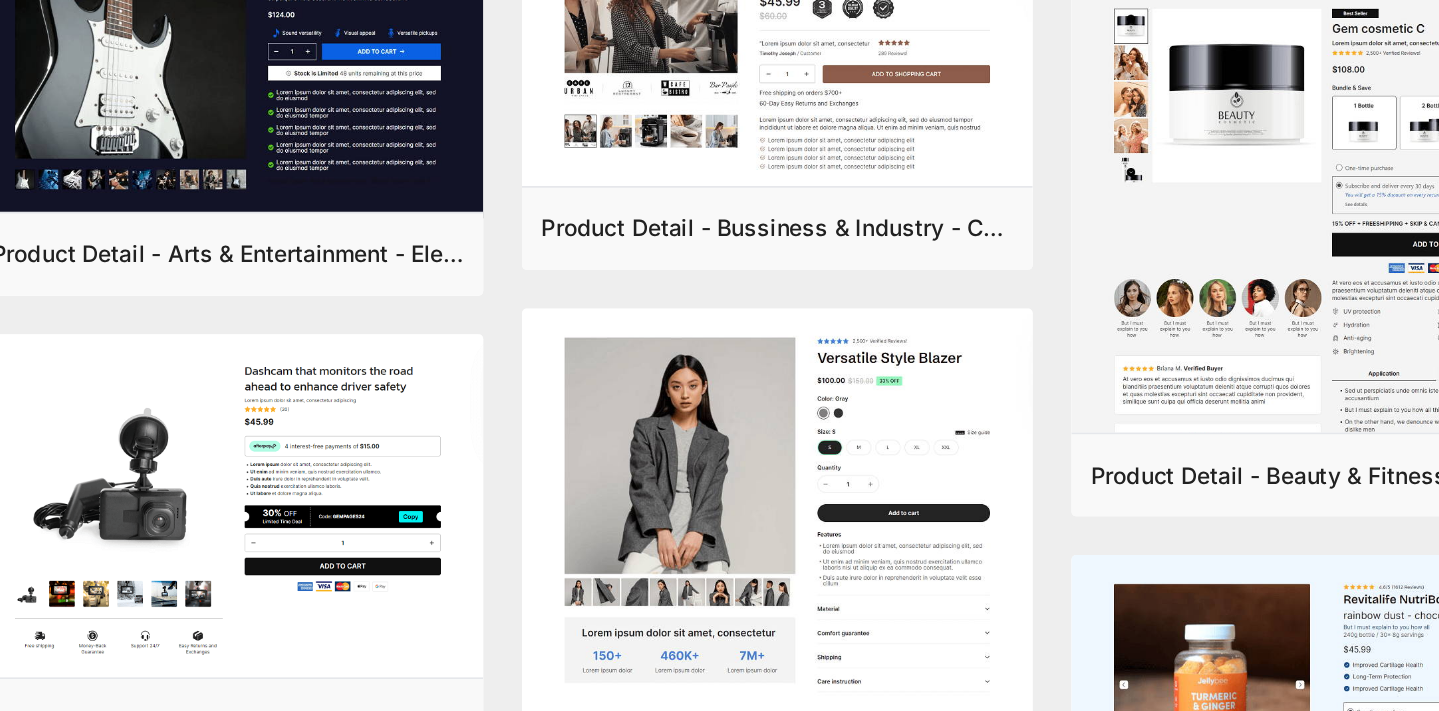 scroll, scrollTop: 1306, scrollLeft: 0, axis: vertical 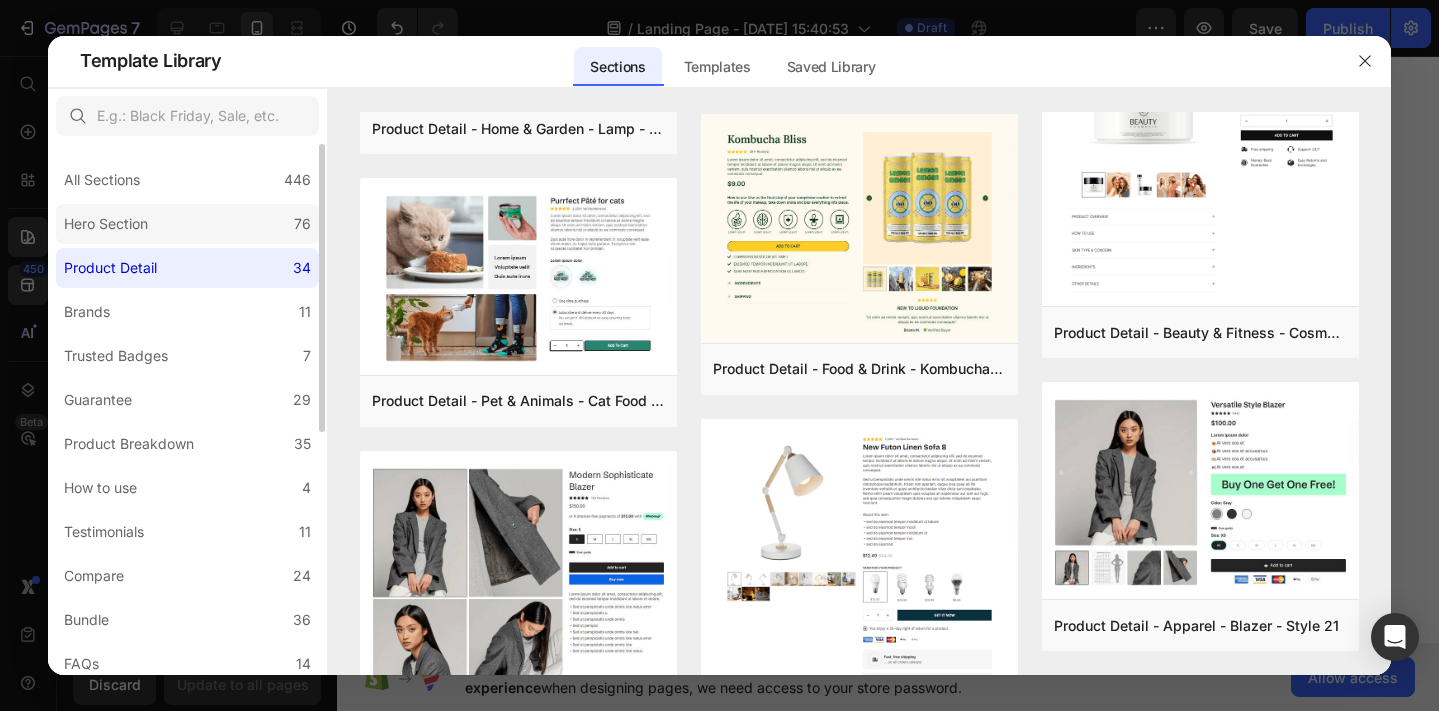 click on "Hero Section 76" 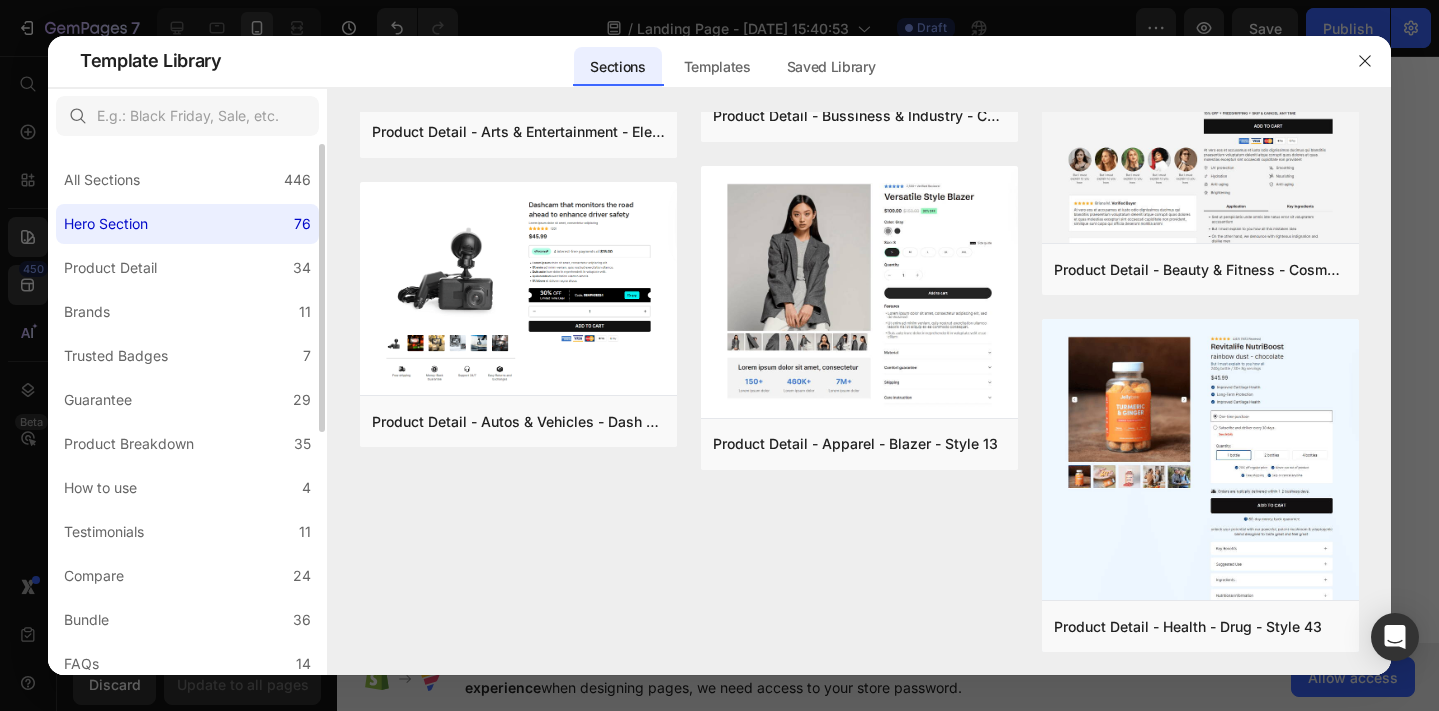 scroll, scrollTop: 0, scrollLeft: 0, axis: both 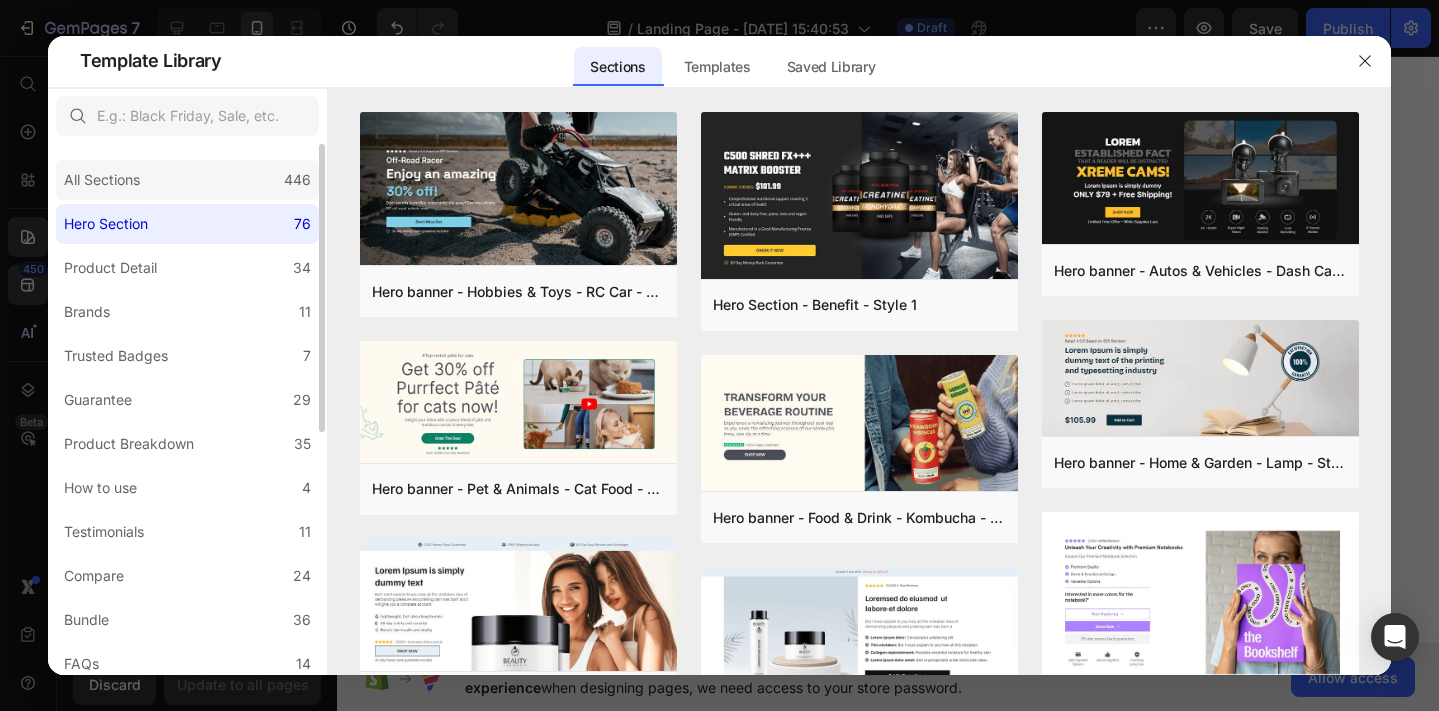 click on "All Sections 446" 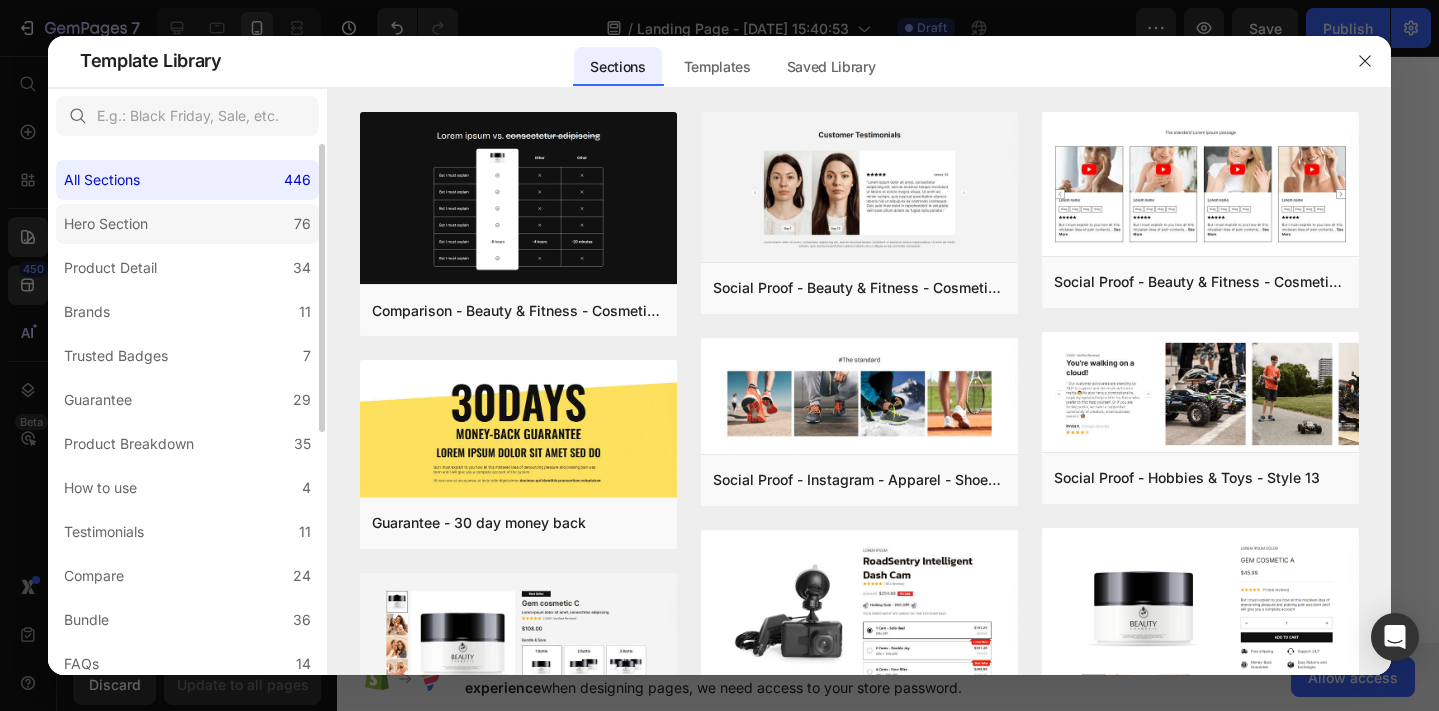 click on "Hero Section 76" 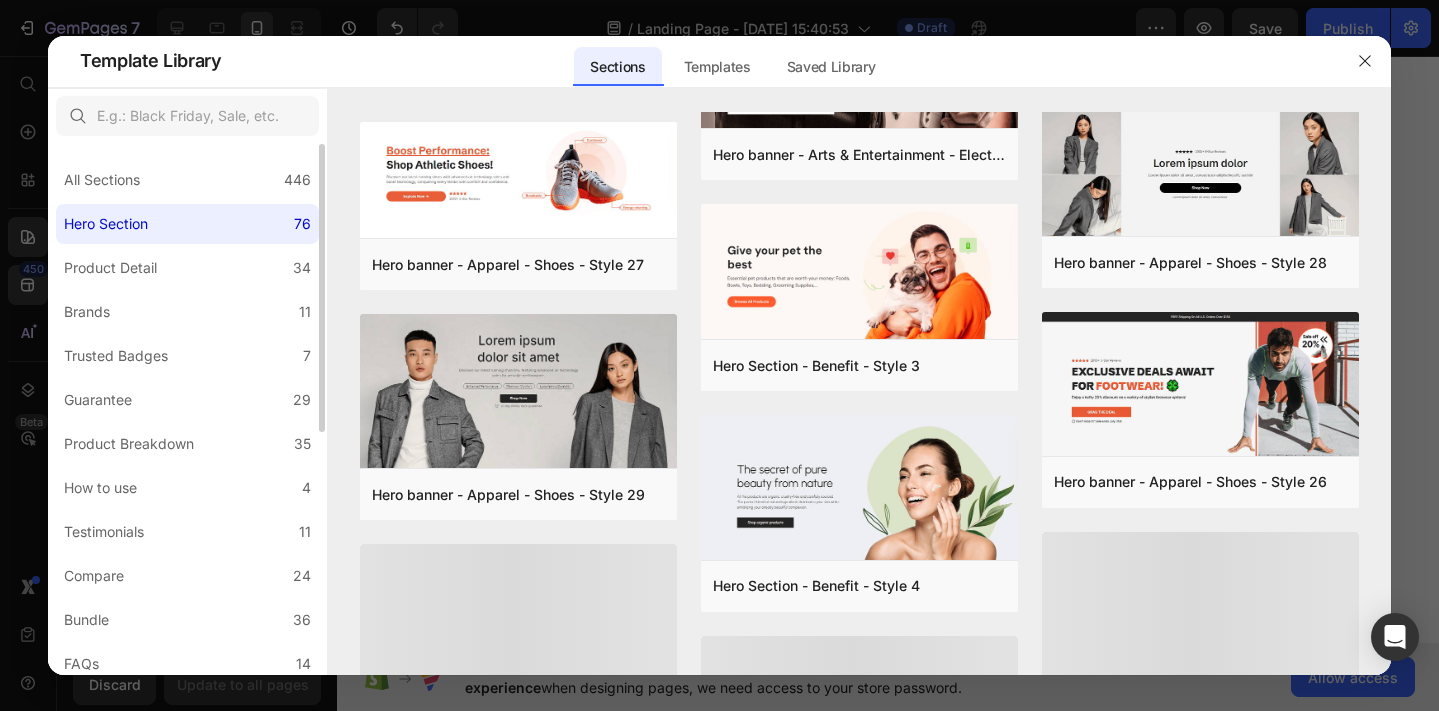scroll, scrollTop: 1696, scrollLeft: 0, axis: vertical 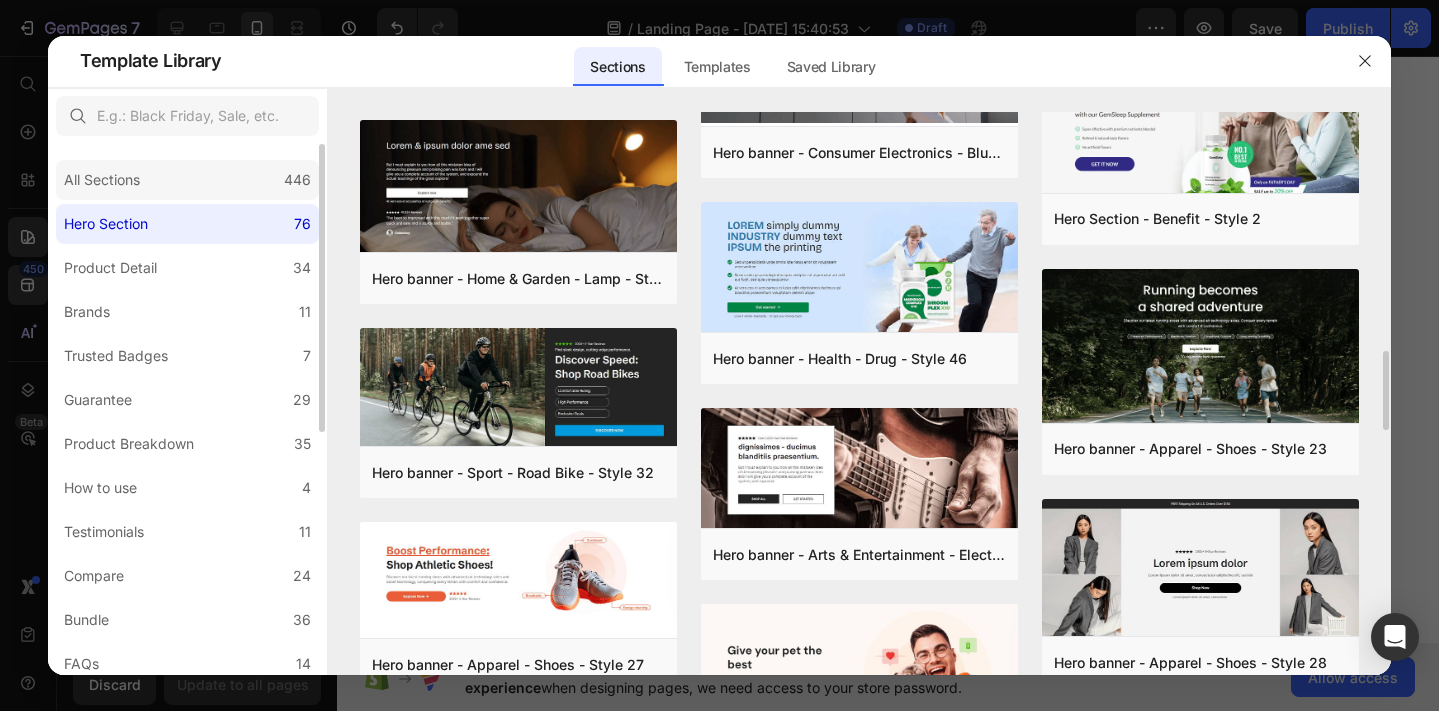 click on "All Sections 446" 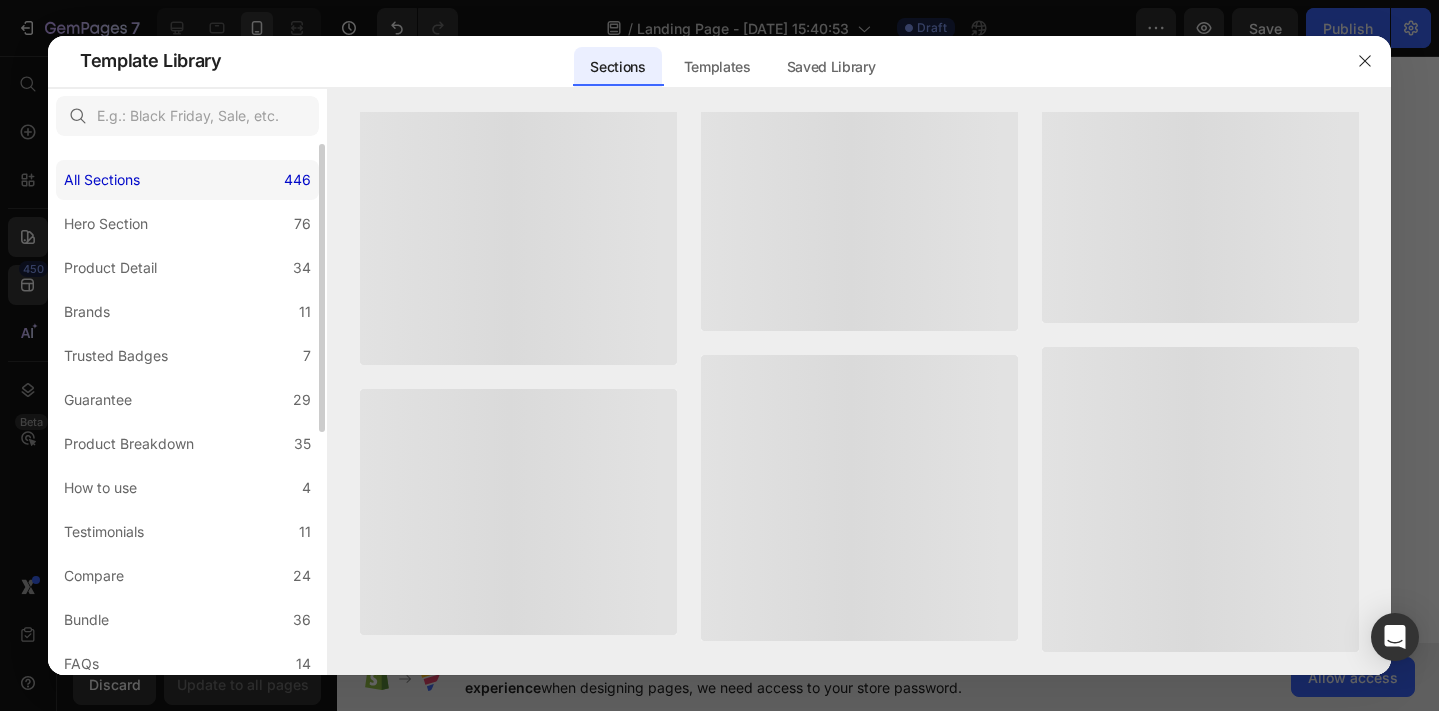 scroll, scrollTop: 0, scrollLeft: 0, axis: both 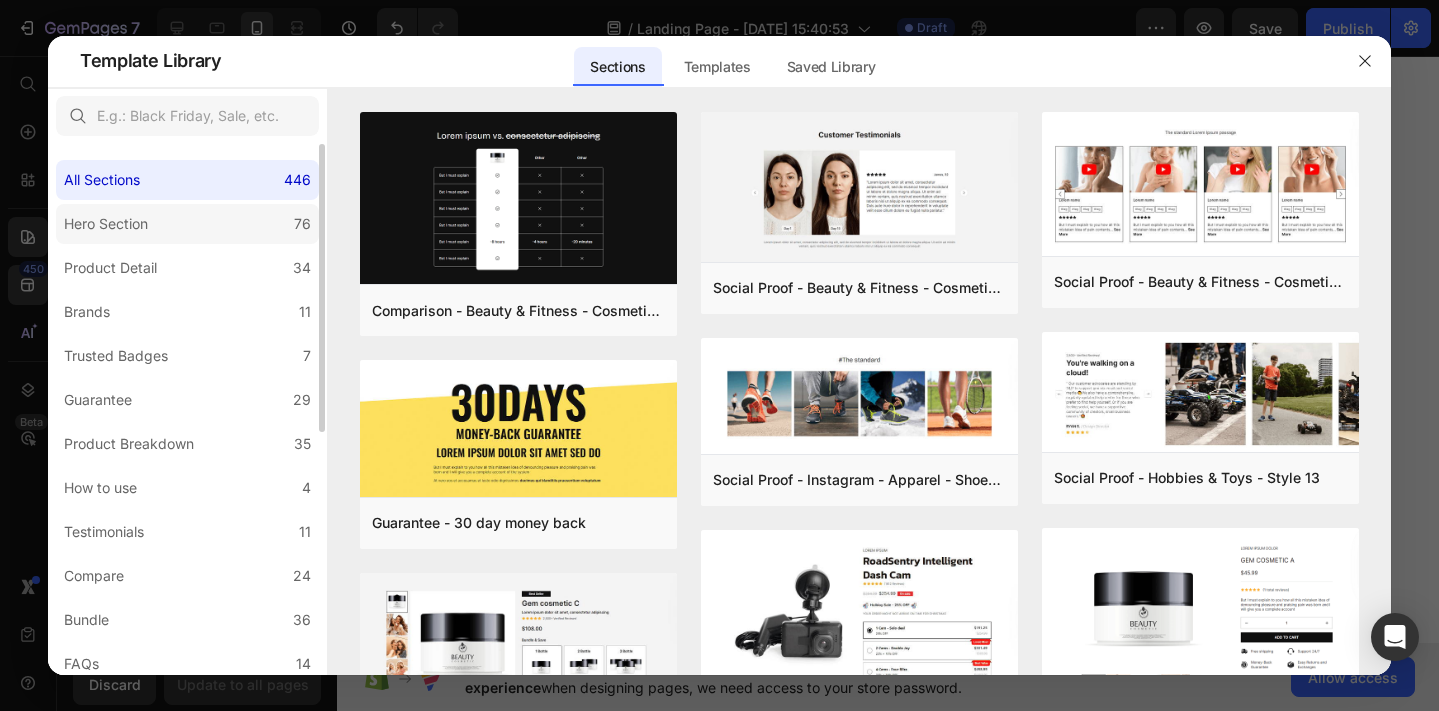 click on "Hero Section 76" 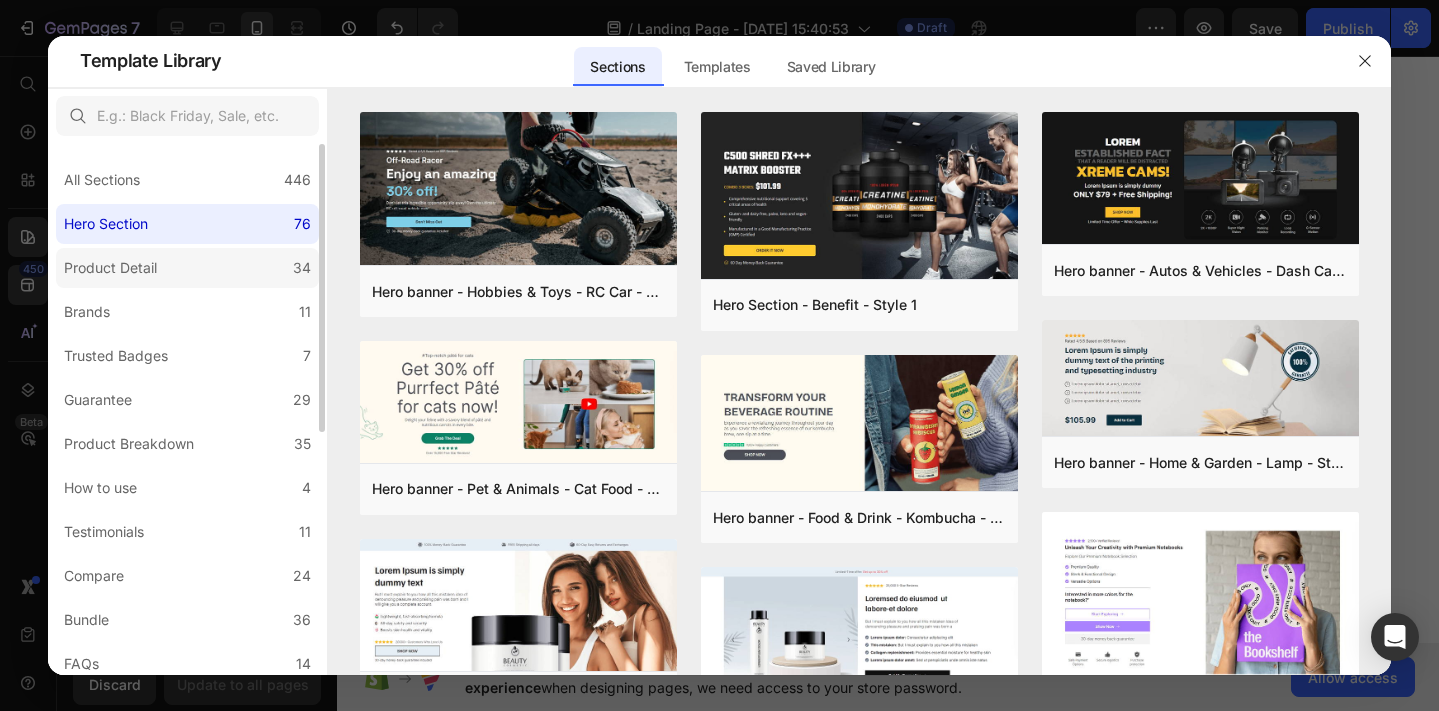 click on "Product Detail 34" 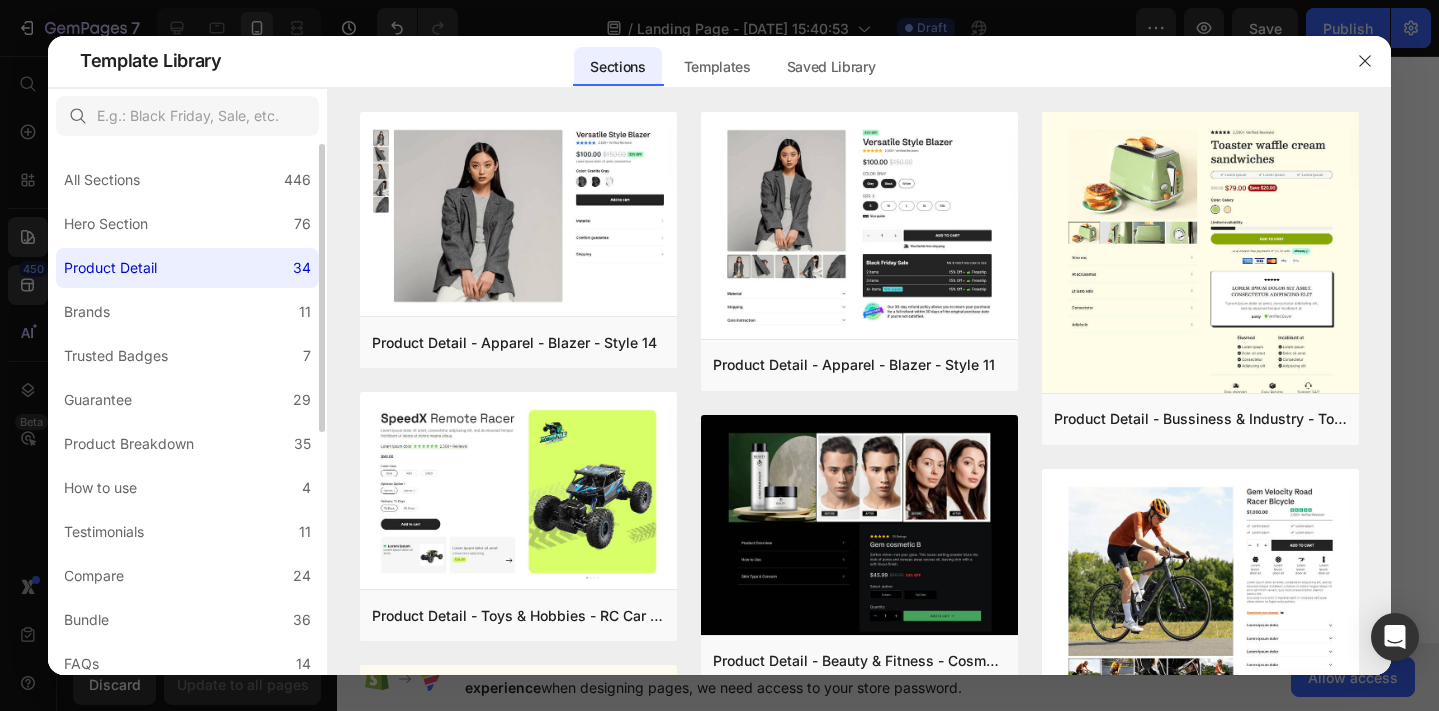 scroll, scrollTop: 81, scrollLeft: 0, axis: vertical 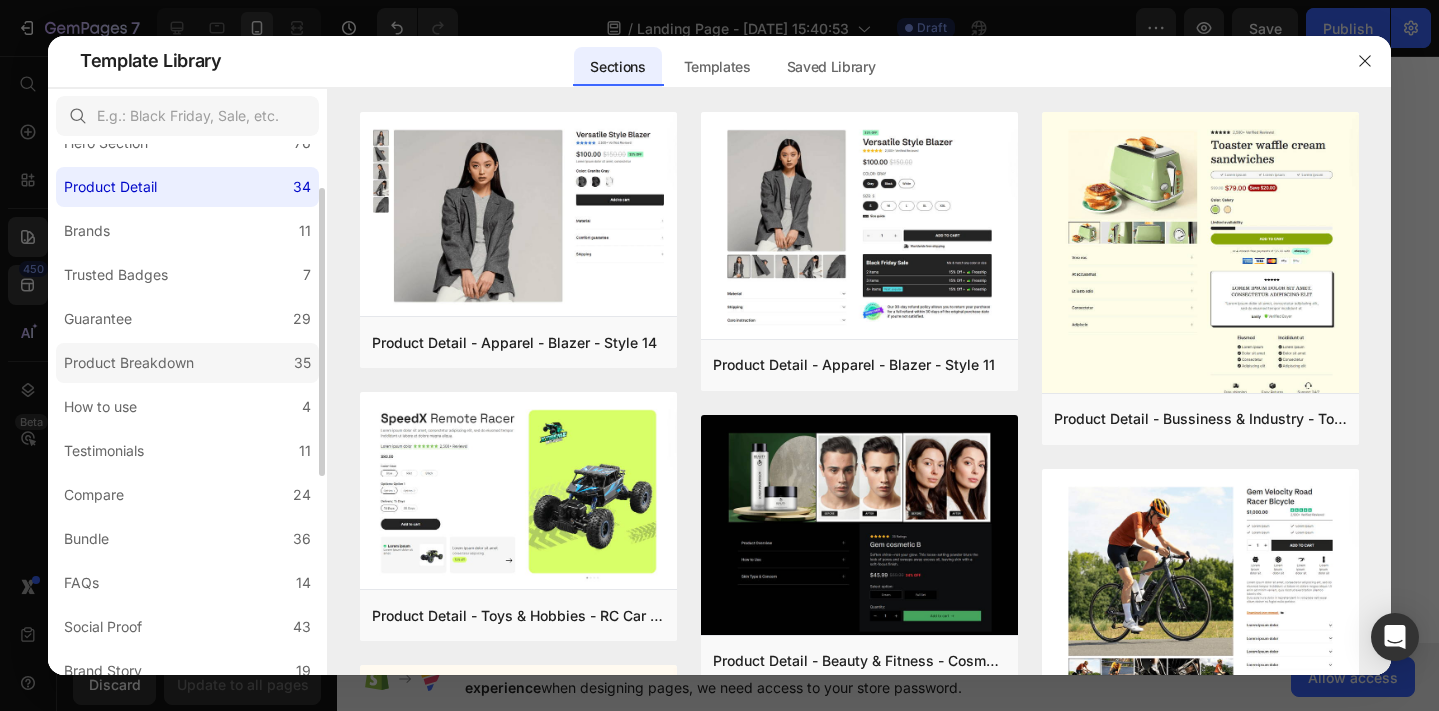 click on "Product Breakdown" at bounding box center [129, 363] 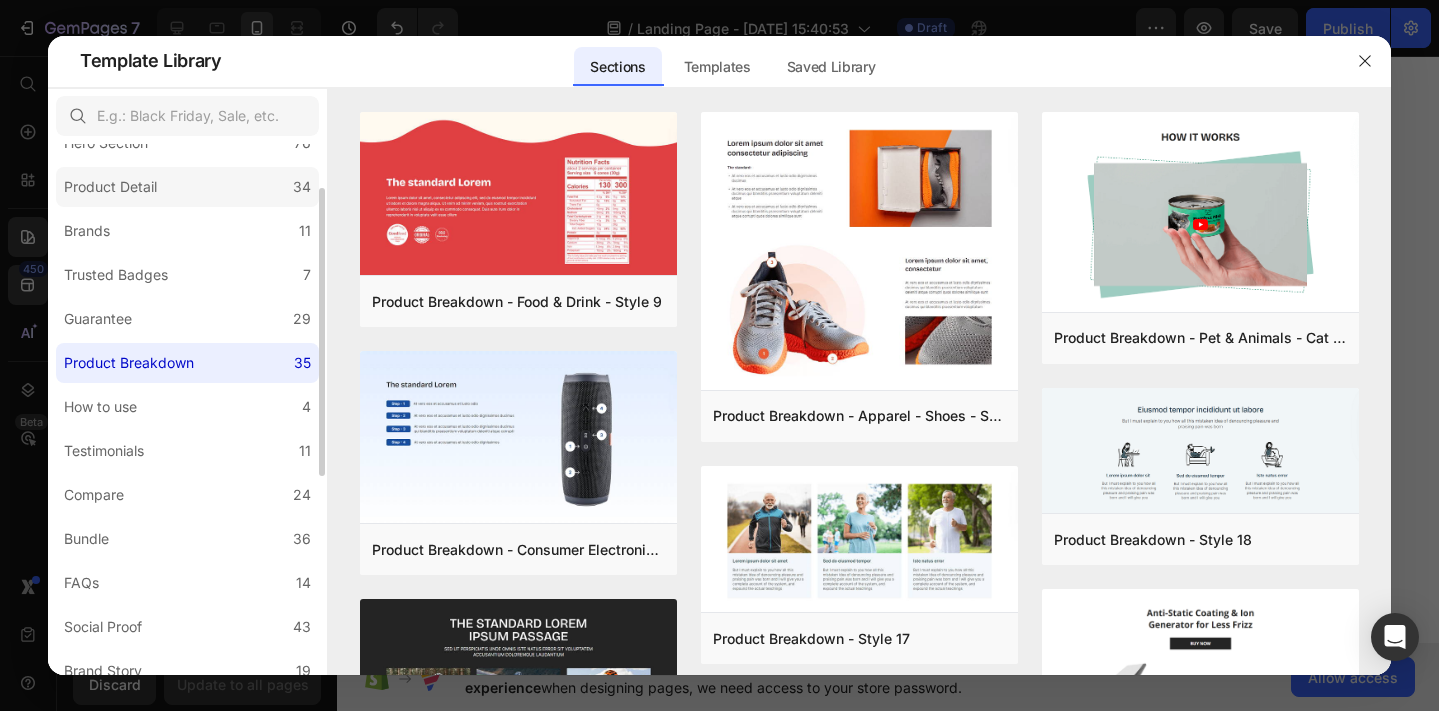click on "Product Detail 34" 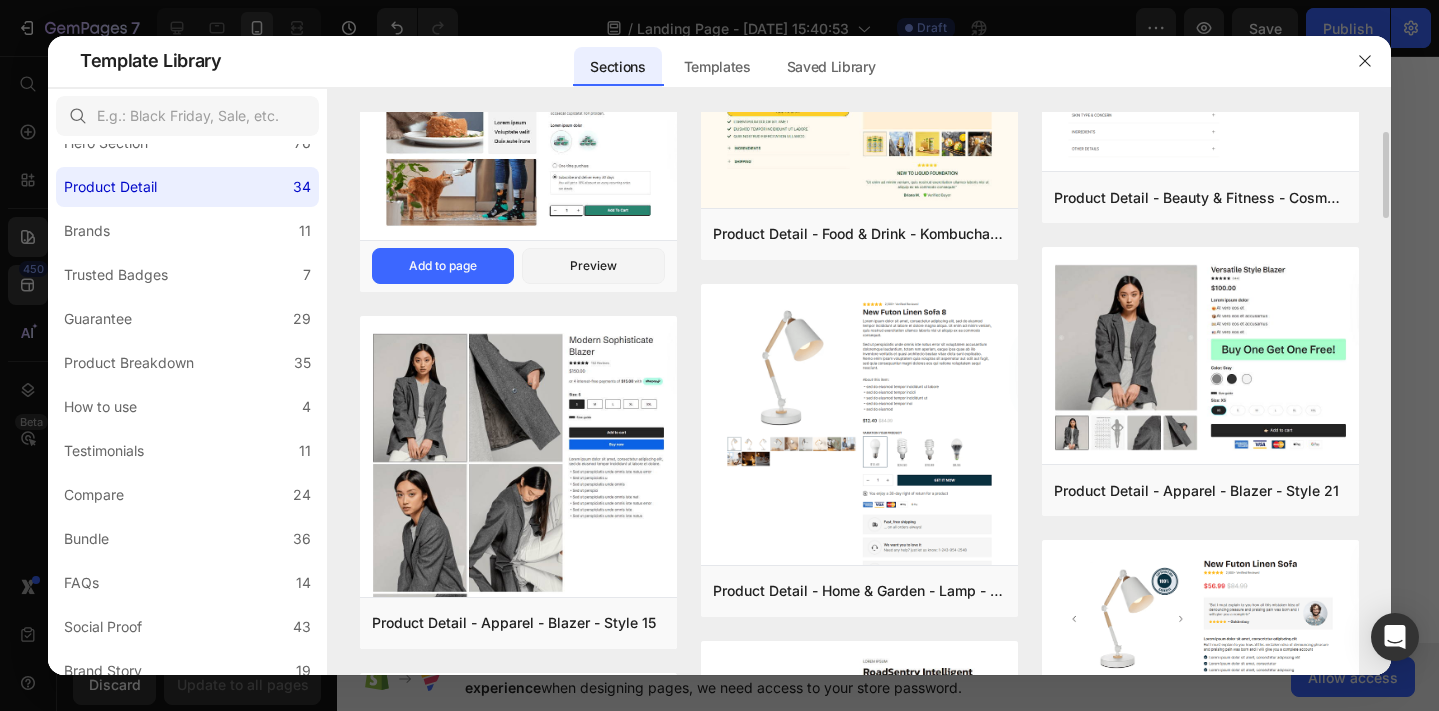 scroll, scrollTop: 1919, scrollLeft: 0, axis: vertical 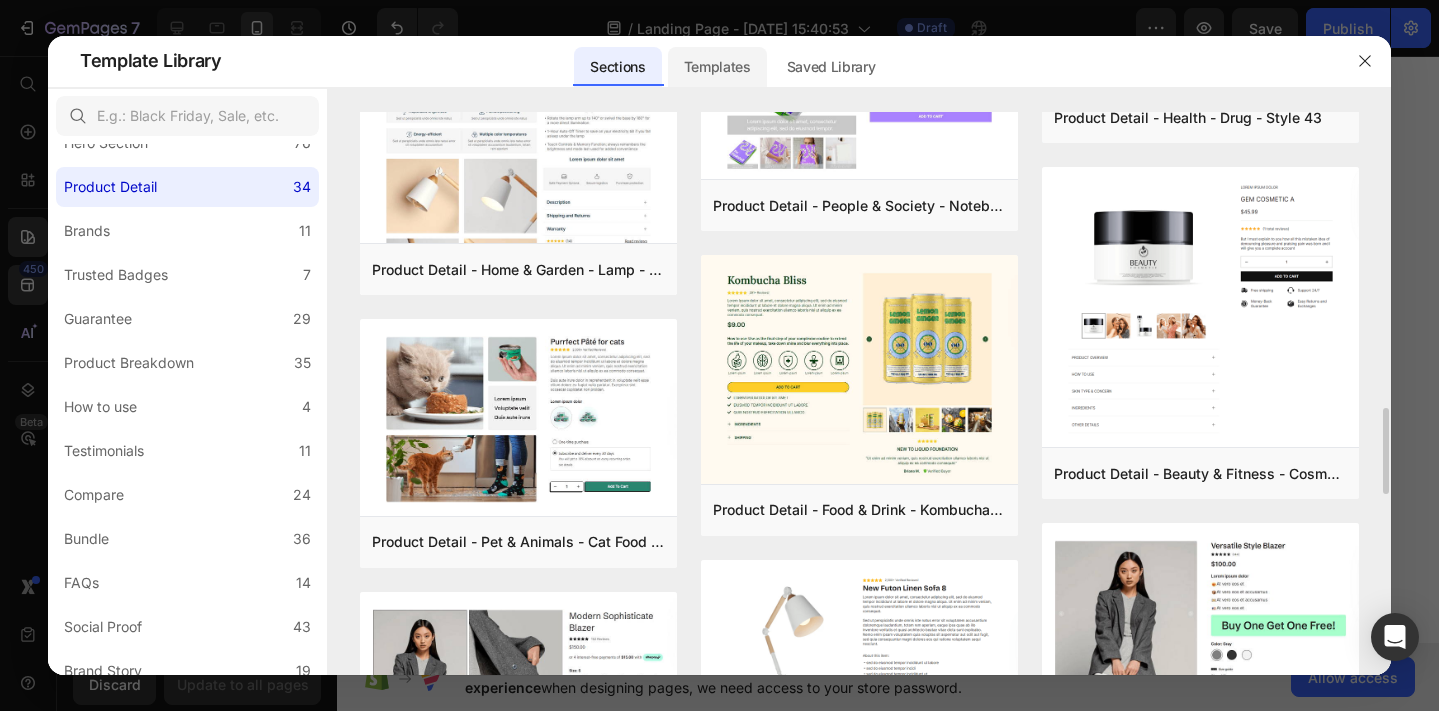 click on "Templates" 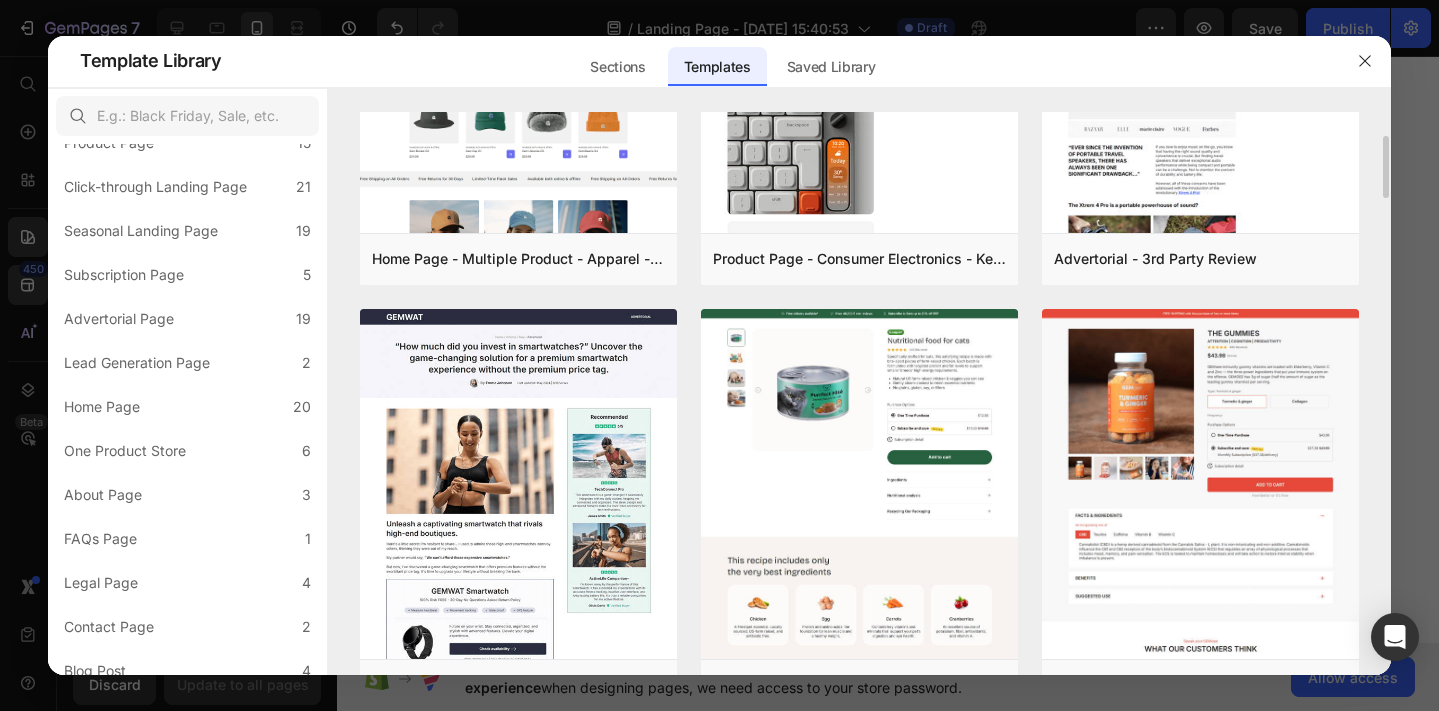 scroll, scrollTop: 0, scrollLeft: 0, axis: both 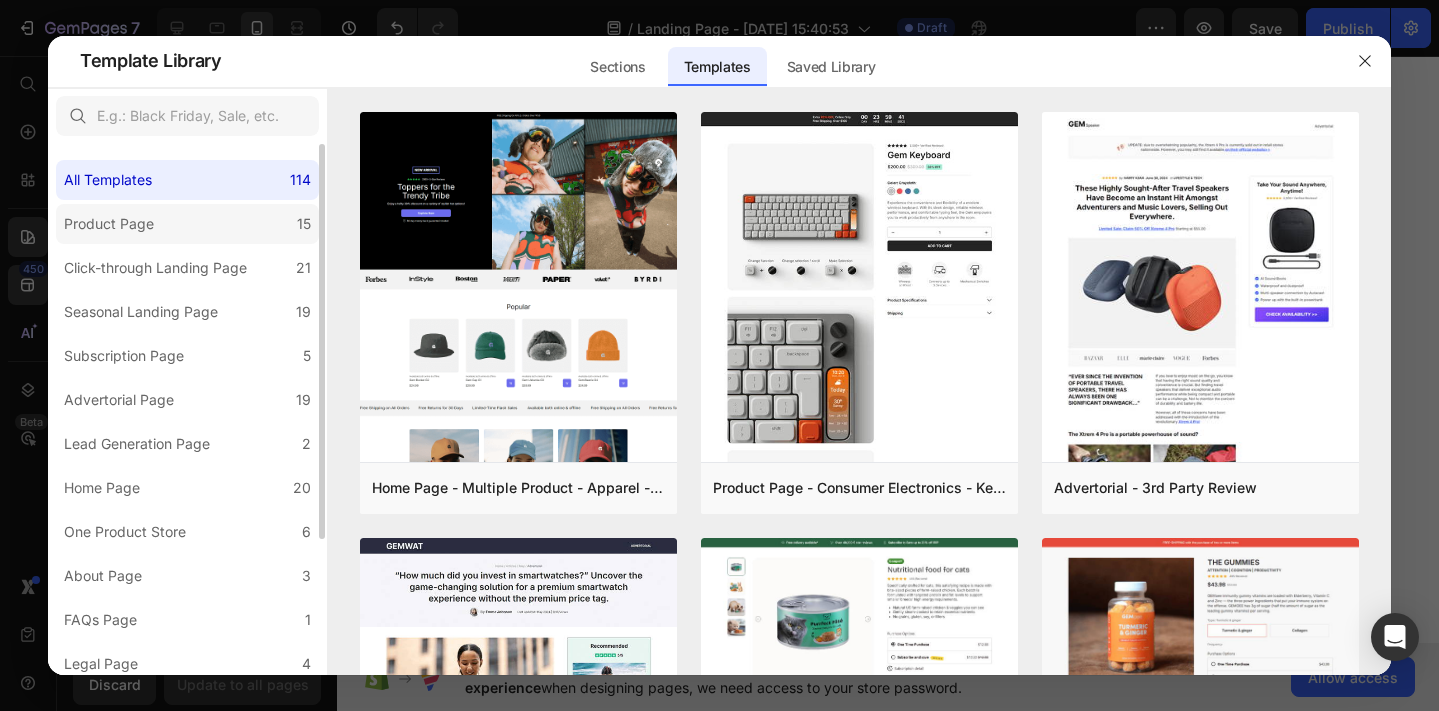 click on "Product Page 15" 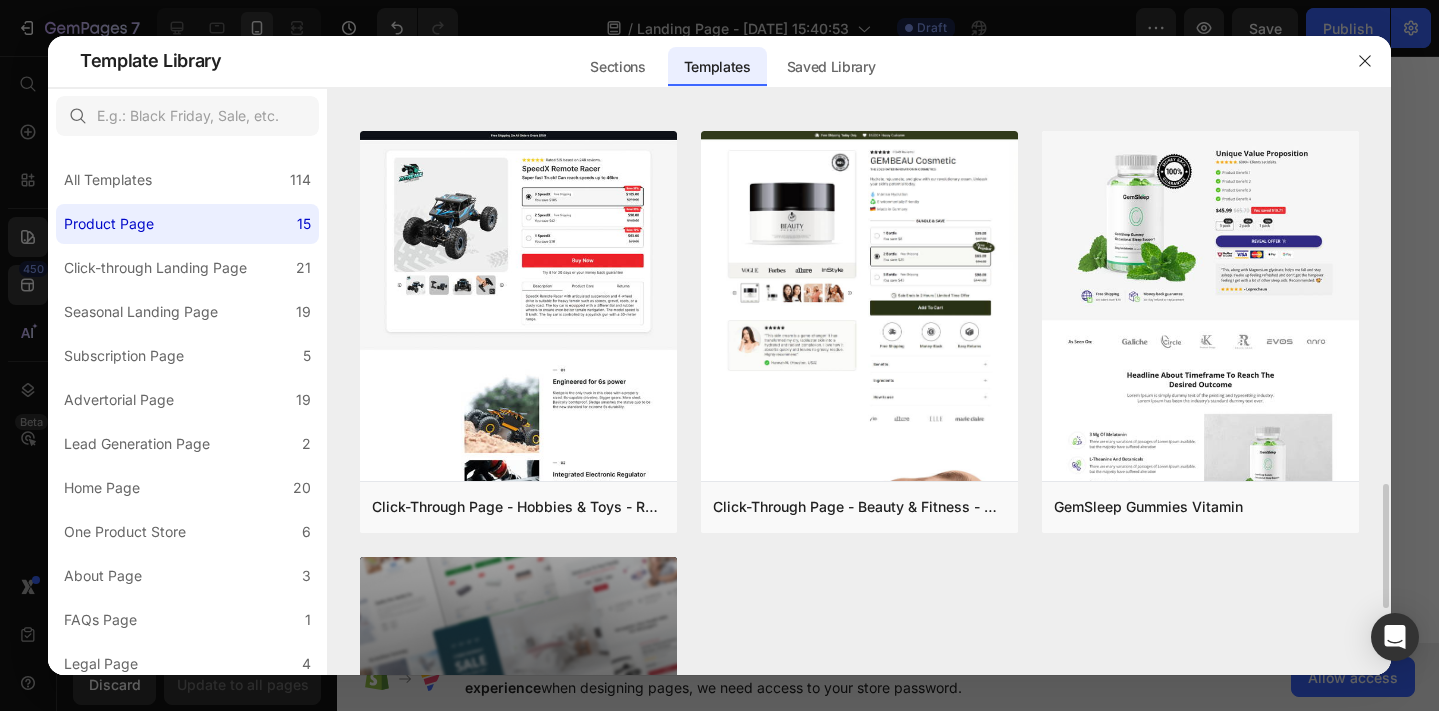 scroll, scrollTop: 1699, scrollLeft: 0, axis: vertical 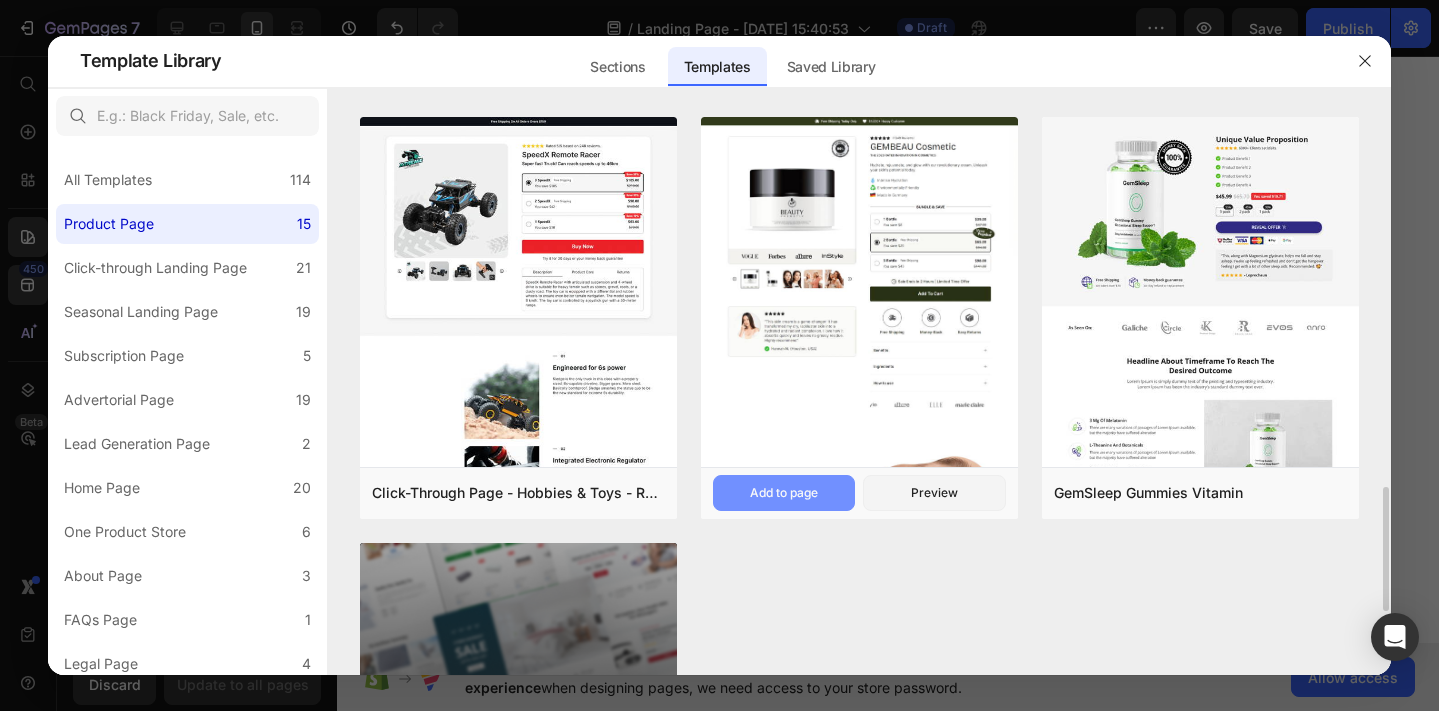 click on "Add to page" at bounding box center [784, 493] 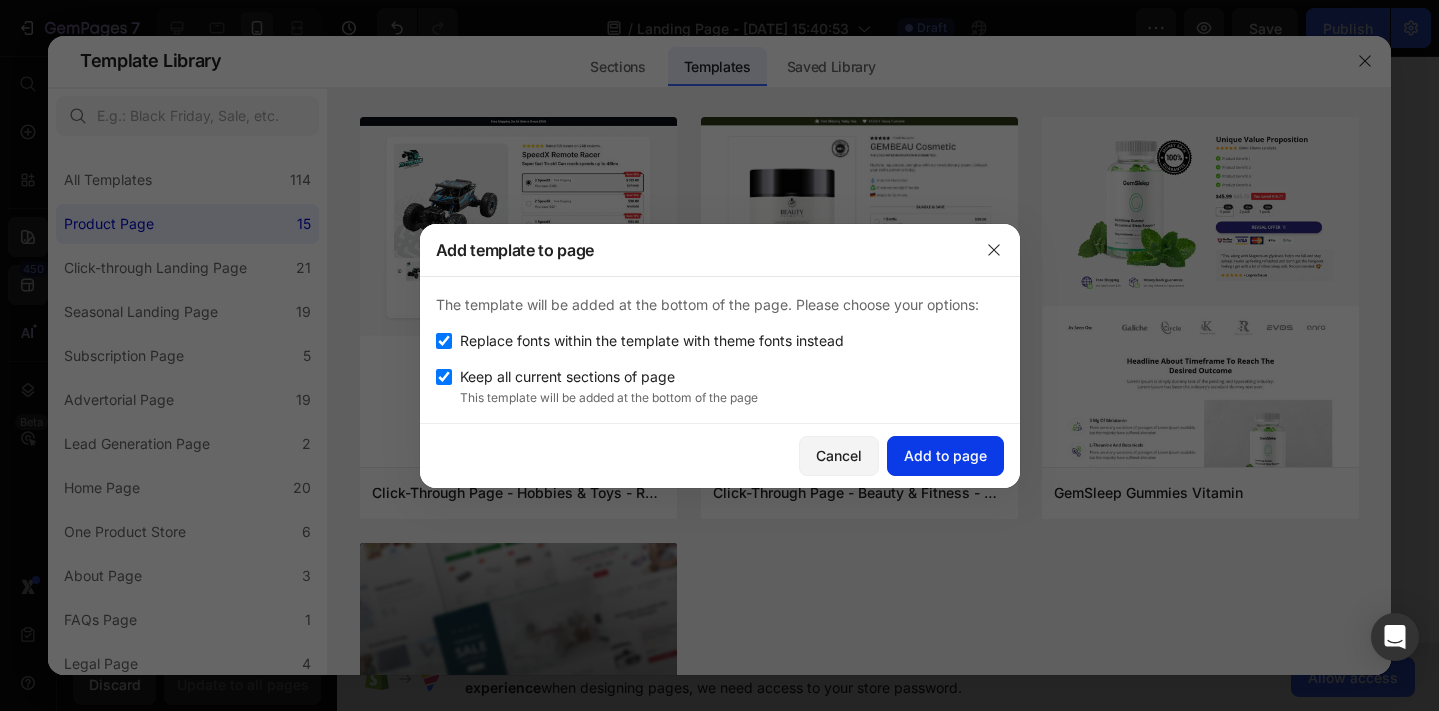 click on "Add to page" 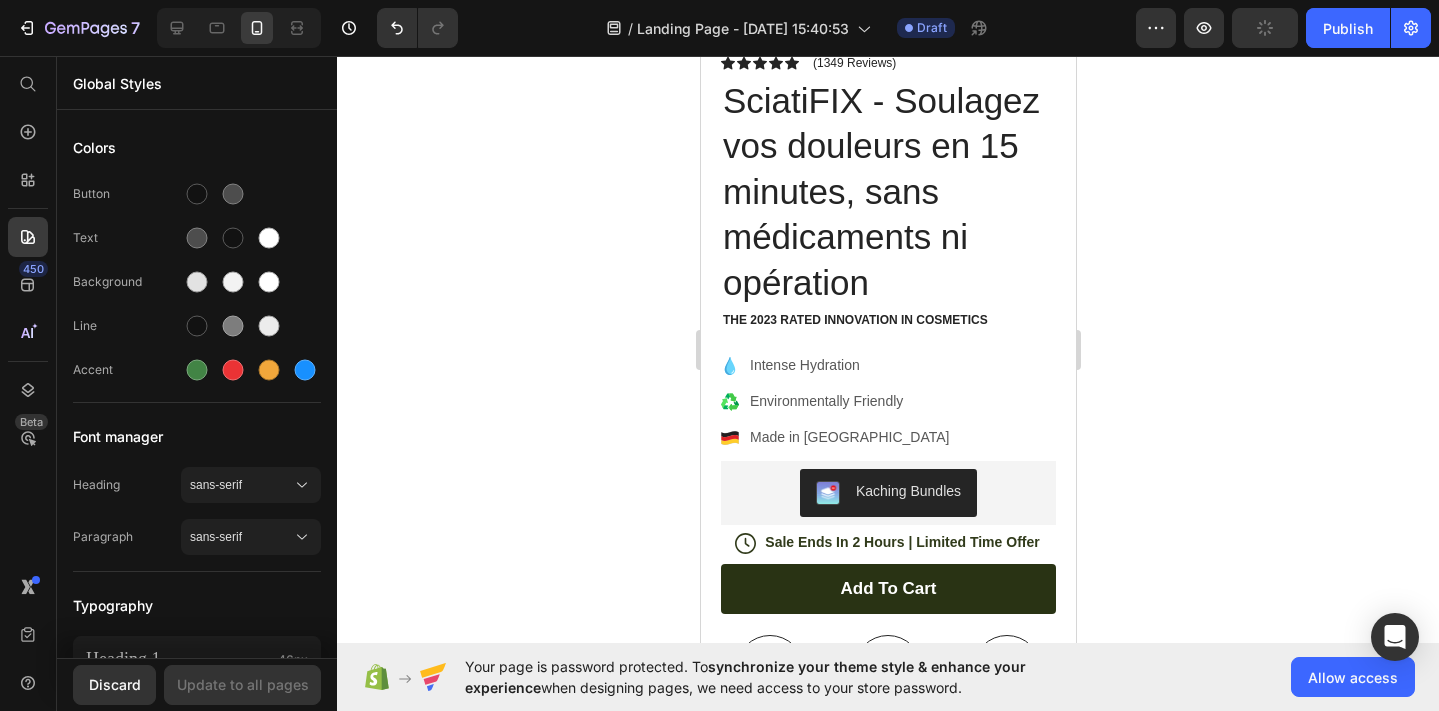 scroll, scrollTop: 13077, scrollLeft: 0, axis: vertical 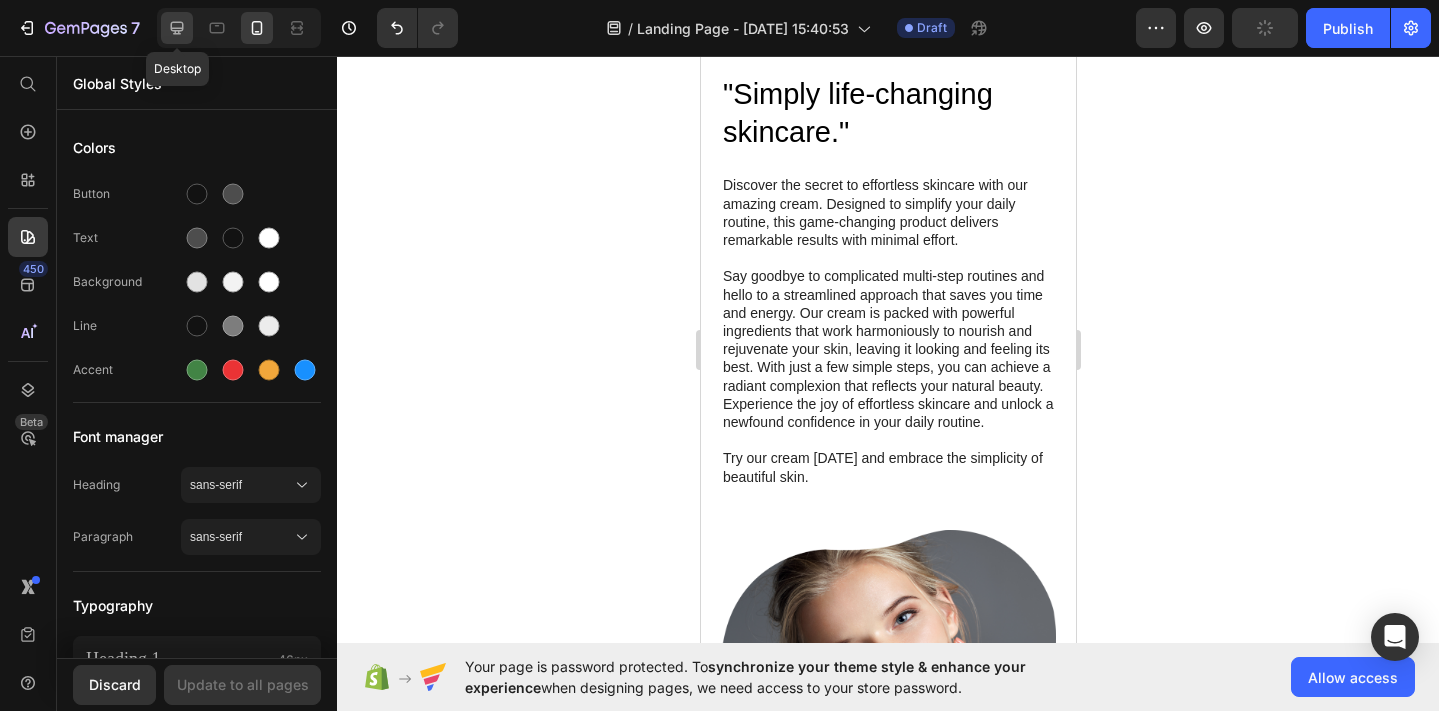 click 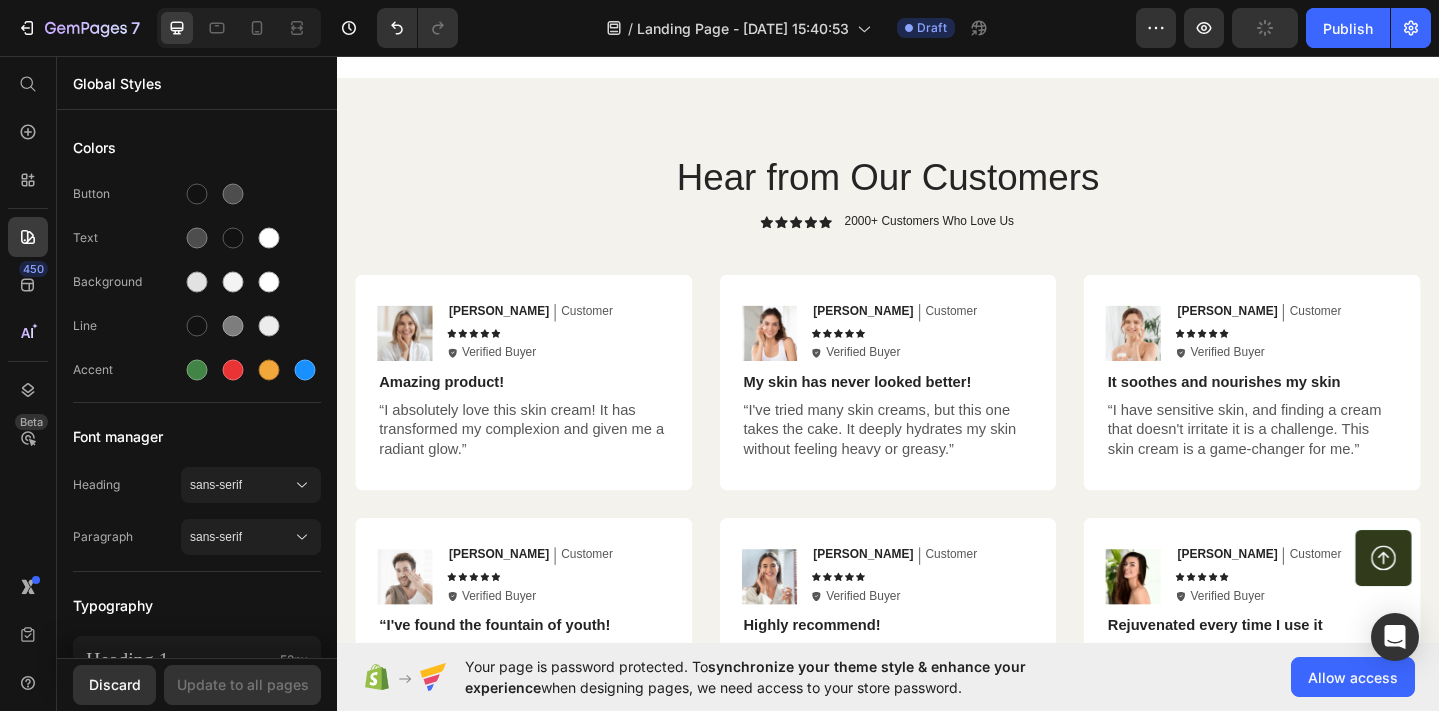 scroll, scrollTop: 15229, scrollLeft: 0, axis: vertical 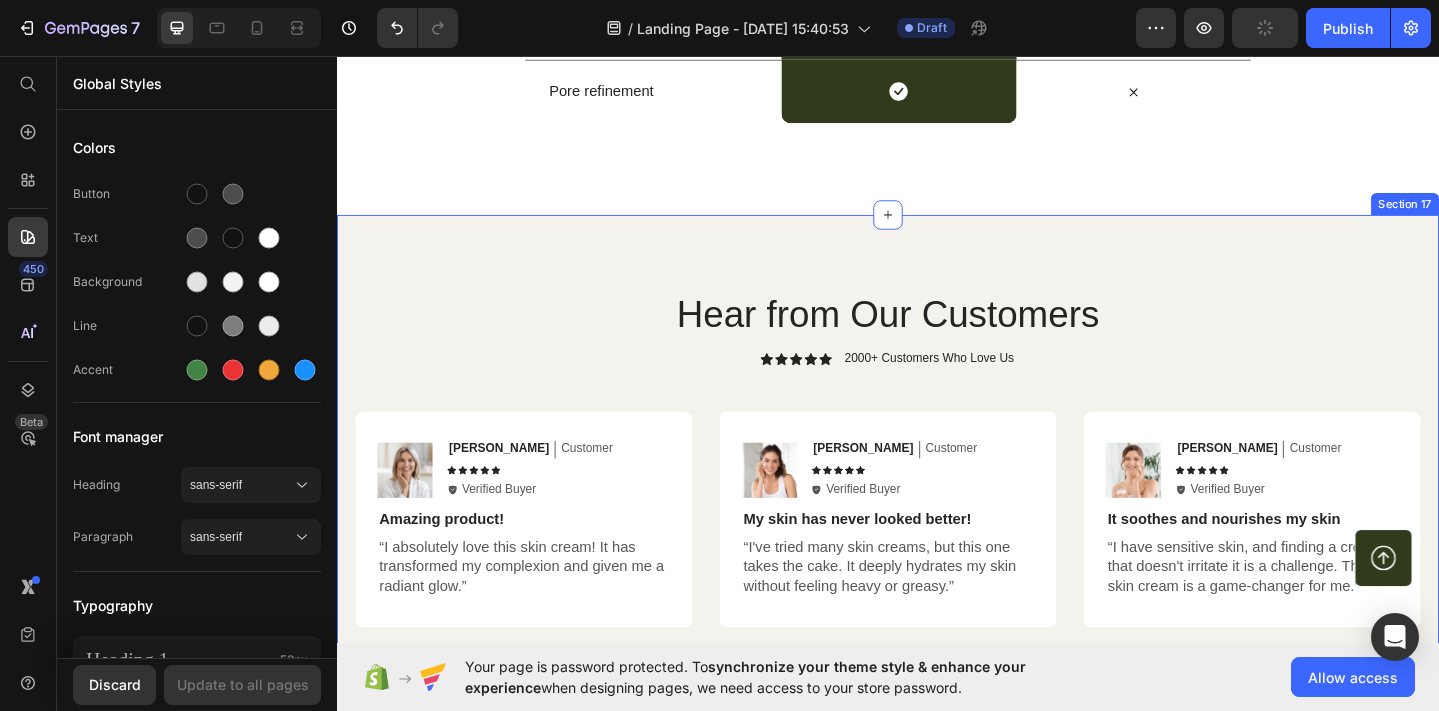 click on "Hear from Our Customers Heading Icon Icon Icon Icon Icon Icon List 2000+ Customers Who Love Us Text Block Row Image Emily Text Block Customer  Text Block Row Icon Icon Icon Icon Icon Icon List
Icon Verified Buyer Text Block Row Row Amazing product! Text Block “I absolutely love this skin cream! It has transformed my complexion and given me a radiant glow.” Text Block Row Image Sarah Text Block Customer  Text Block Row Icon Icon Icon Icon Icon Icon List
Icon Verified Buyer Text Block Row Row My skin has never looked better! Text Block “I've tried many skin creams, but this one takes the cake. It deeply hydrates my skin without feeling heavy or greasy.” Text Block Row Image Ken K Text Block Customer  Text Block Row Icon Icon Icon Icon Icon Icon List
Icon Verified Buyer Text Block Row Row It soothes and nourishes my skin Text Block Text Block Row Row Image Michael Text Block Customer  Text Block Row Icon Icon Icon Icon Icon Icon List" at bounding box center [937, 626] 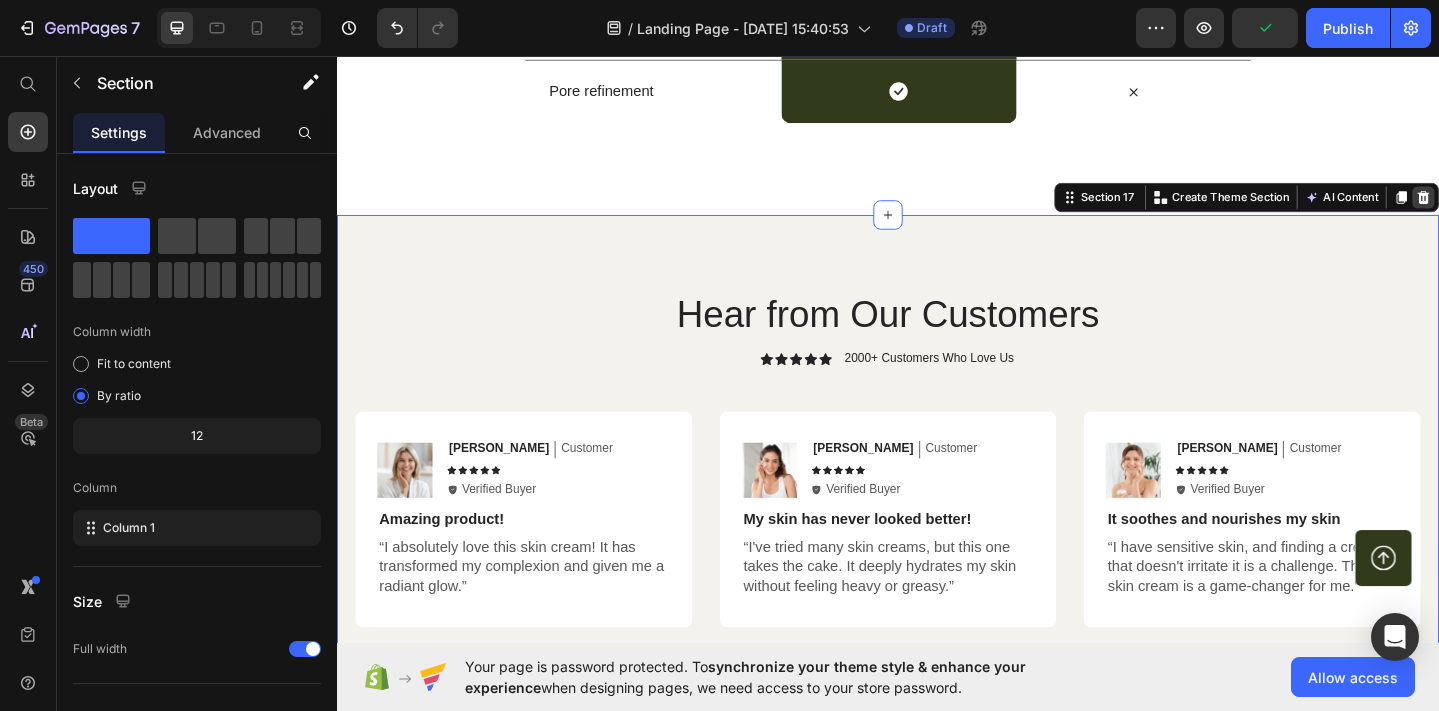 click 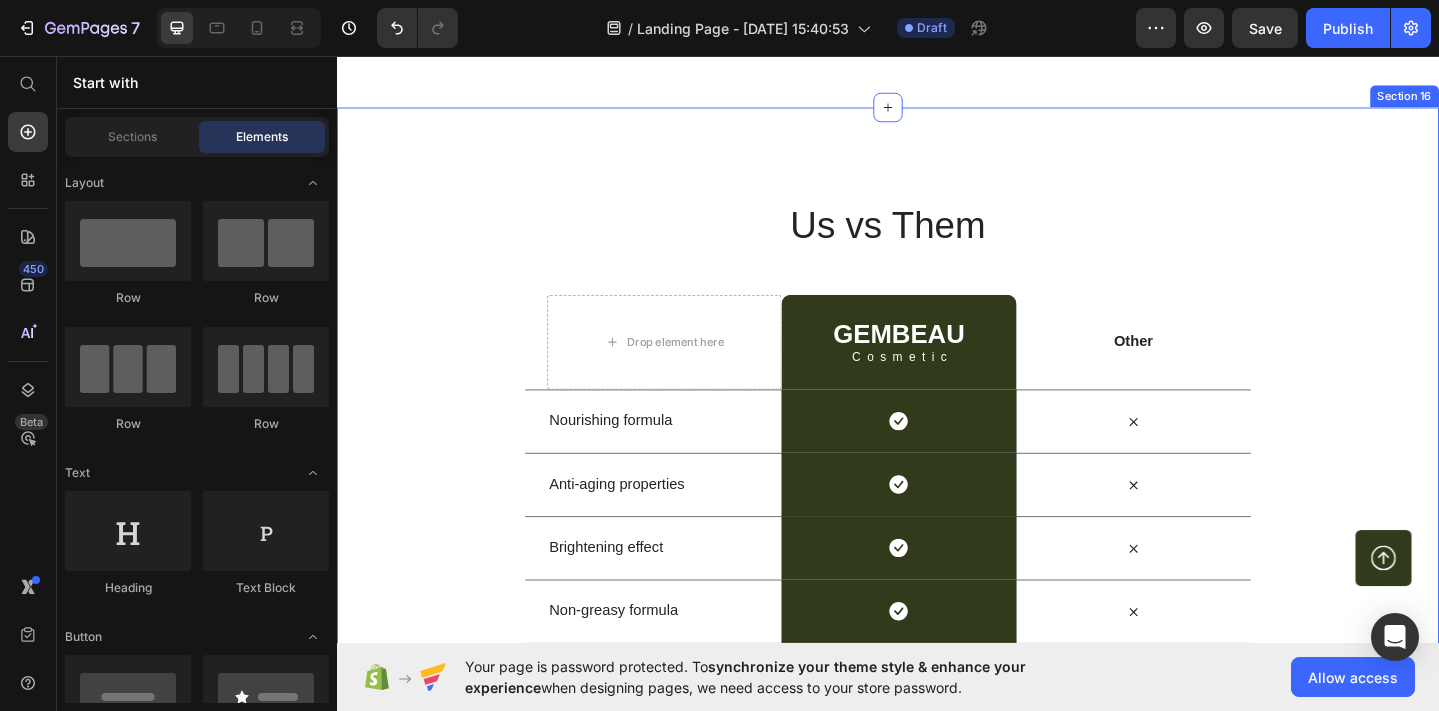 scroll, scrollTop: 14591, scrollLeft: 0, axis: vertical 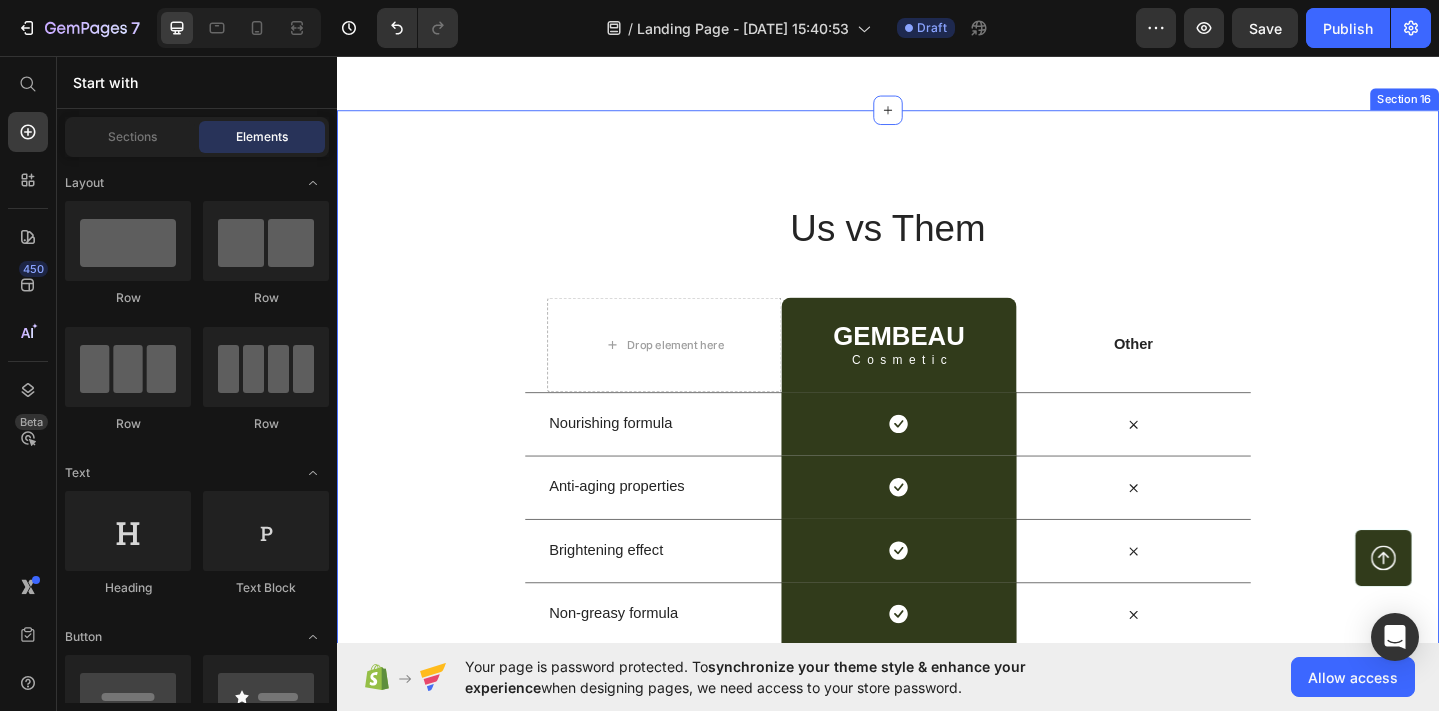 click on "Us vs Them Heading Row
Drop element here GEMBEAU Heading Cosmetic Text Block Row Other Text Block Row Nourishing formula Text Block
Icon Row
Icon Row Anti-aging properties Text Block
Icon Row
Icon Row Brightening effect Text Block
Icon Row
Icon Row Non-greasy formula Text Block
Icon Row
Icon Row Pore refinement Text Block
Icon Row
Icon Row Section 16" at bounding box center [937, 491] 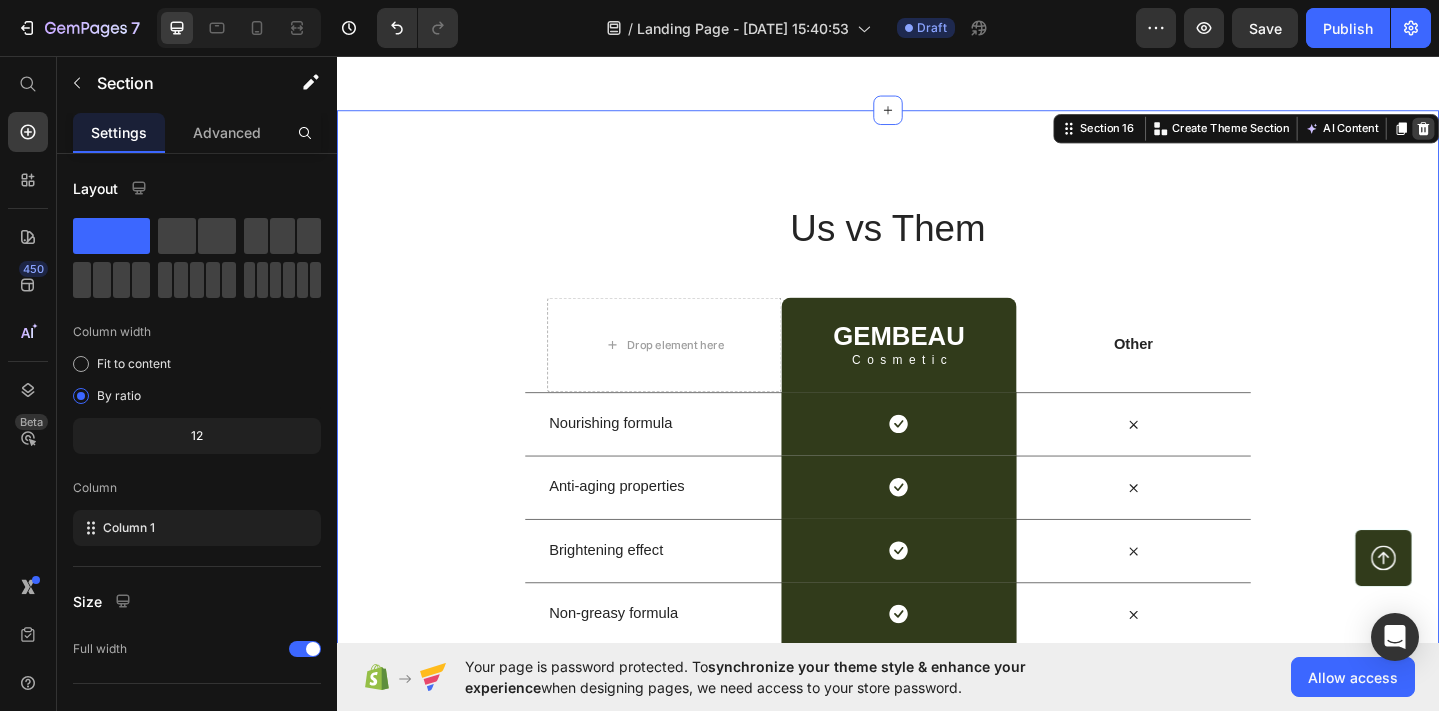 click 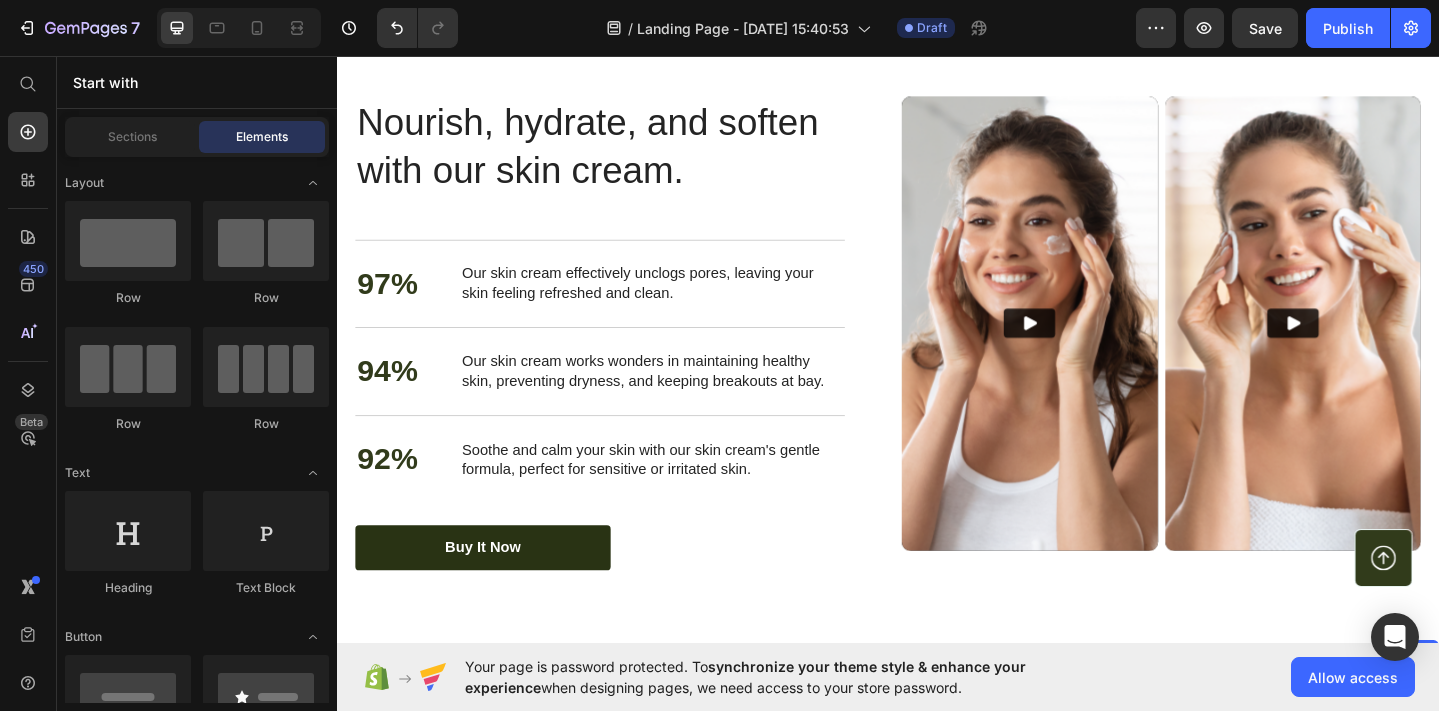 scroll, scrollTop: 13775, scrollLeft: 0, axis: vertical 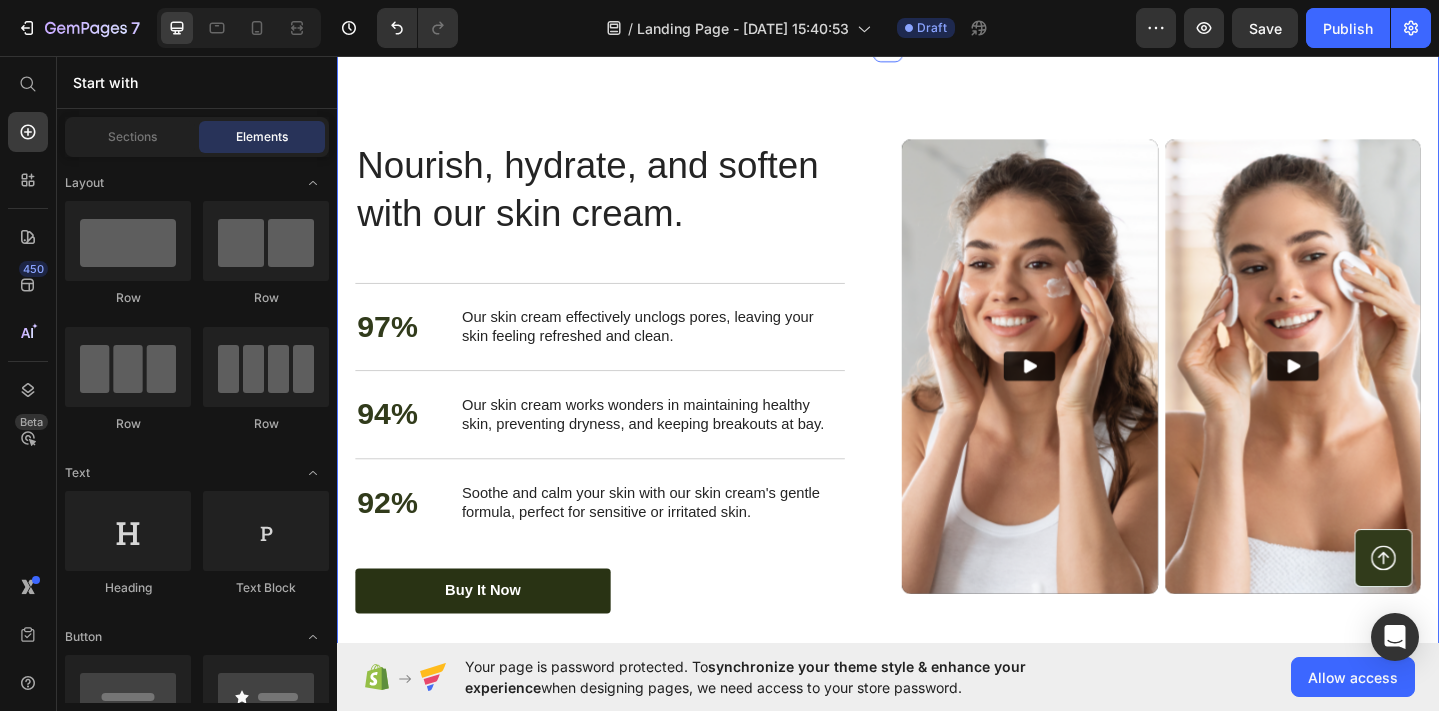 click on "Nourish, hydrate, and soften with our skin cream. Heading Nourish, hydrate, and soften with our skin cream. Heading 97% Text Block Our skin cream effectively unclogs pores, leaving your skin feeling refreshed and clean. Text Block Row 94% Text Block Our skin cream works wonders in maintaining healthy skin, preventing dryness, and keeping breakouts at bay. Text Block Row 92% Text Block Soothe and calm your skin with our skin cream's gentle formula, perfect for sensitive or irritated skin. Text Block Row buy it now Button Row Video Video Carousel Row Section 15" at bounding box center [937, 405] 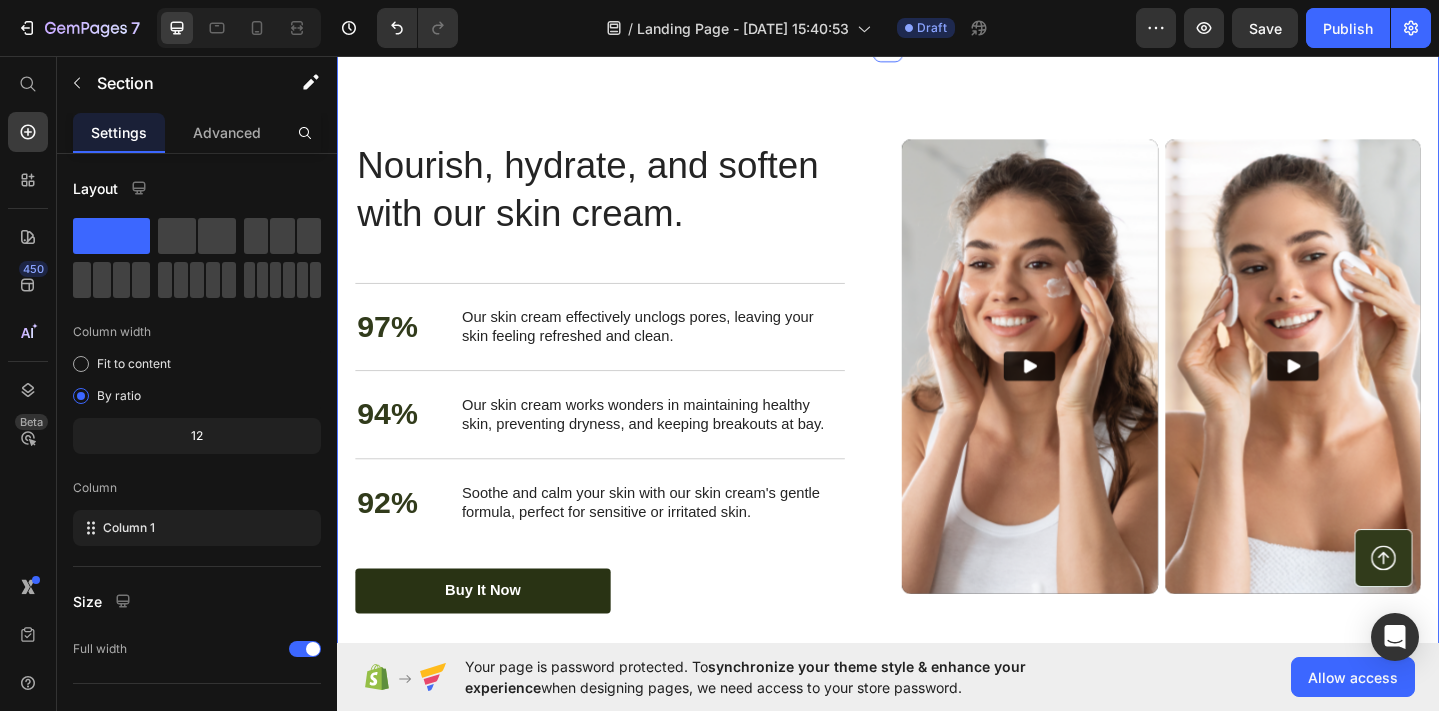 click 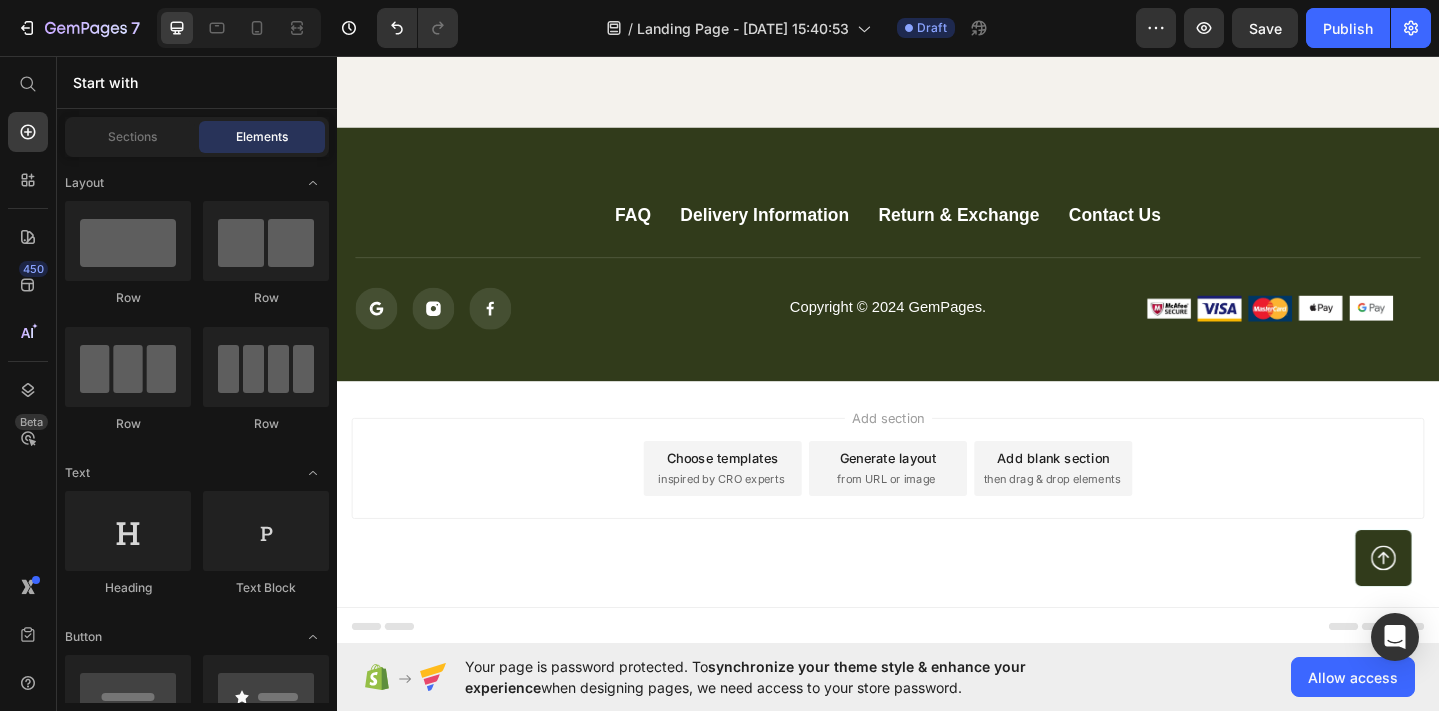 click on ""Simply life-changing skincare." Heading Discover the secret to effortless skincare with our amazing cream. Designed to simplify your daily routine, this game-changing product delivers remarkable results with minimal effort.   Say goodbye to complicated multi-step routines and hello to a streamlined approach that saves you time and energy. Our cream is packed with powerful ingredients that work harmoniously to nourish and rejuvenate your skin, leaving it looking and feeling its best. With just a few simple steps, you can achieve a radiant complexion that reflects your natural beauty. Experience the joy of effortless skincare and unlock a newfound confidence in your daily routine.   Try our cream [DATE] and embrace the simplicity of beautiful skin. Text Block Row Image Row ...and the best part is, you'll confidently strut [PERSON_NAME] with radiant and flawless skin Heading     Text Block Row Image Row Section 13" at bounding box center (937, -1086) 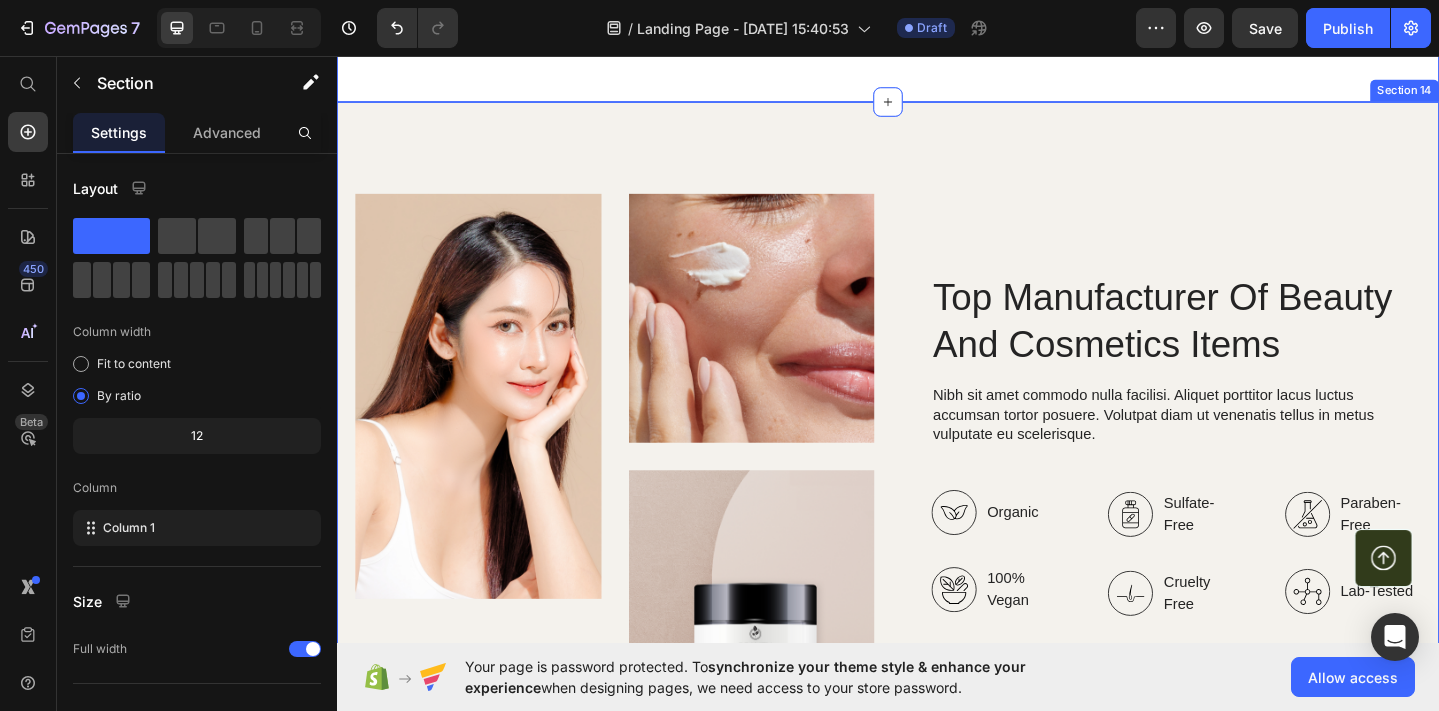 click on "Image Image Image Row Top Manufacturer Of Beauty And Cosmetics Items Heading Nibh sit amet commodo nulla facilisi. Aliquet porttitor lacus luctus accumsan tortor posuere. Volutpat diam ut venenatis tellus in metus vulputate eu scelerisque.  Text Block
Organic
Sulfate-Free
Paraben-Free Item List
100% Vegan
Cruelty Free
Lab-Tested Item List Row
Organic
100% Vegan Item List
Sulfate-Free
Cruelty Free Item List
Paraben-Free
Lab-Tested Item List Row buy it now Button
Icon Chat Us Anytime Text Block +[STREET_ADDRESS]" at bounding box center [937, 530] 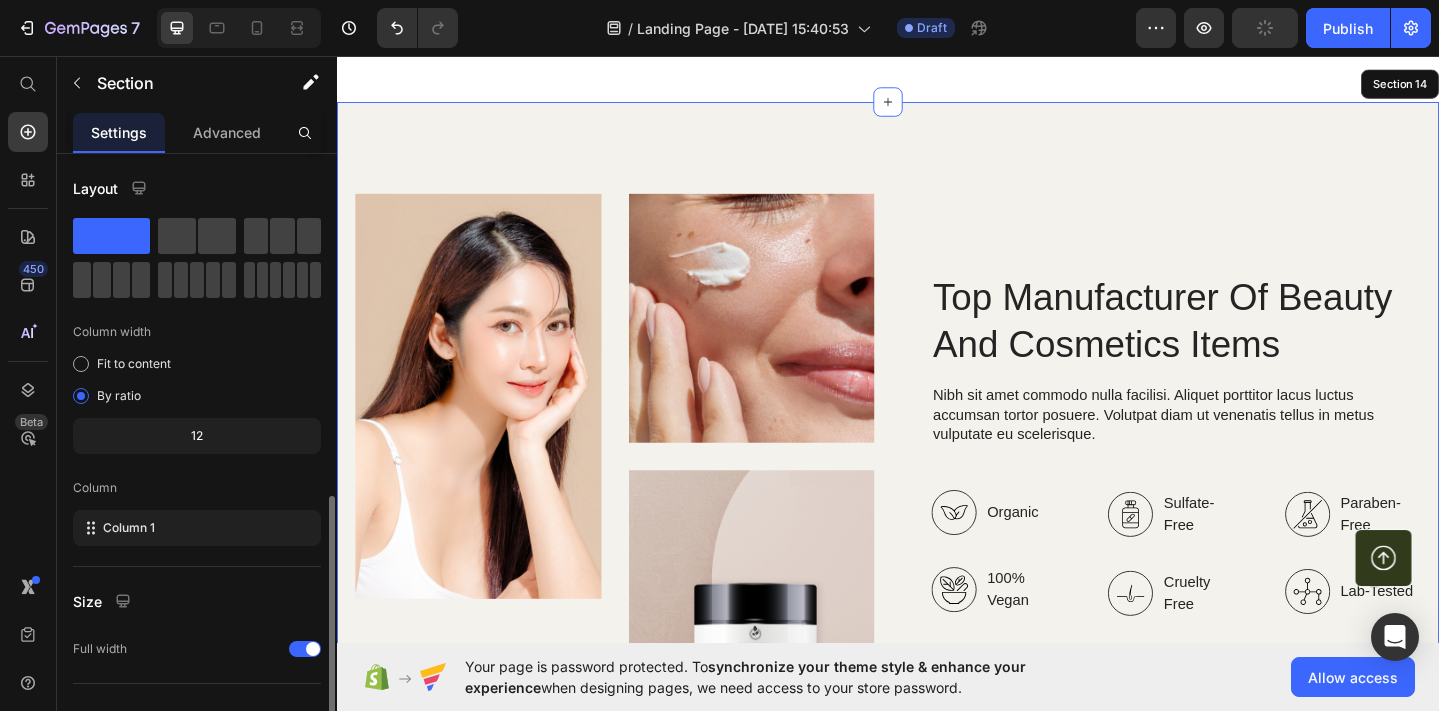 scroll, scrollTop: 194, scrollLeft: 0, axis: vertical 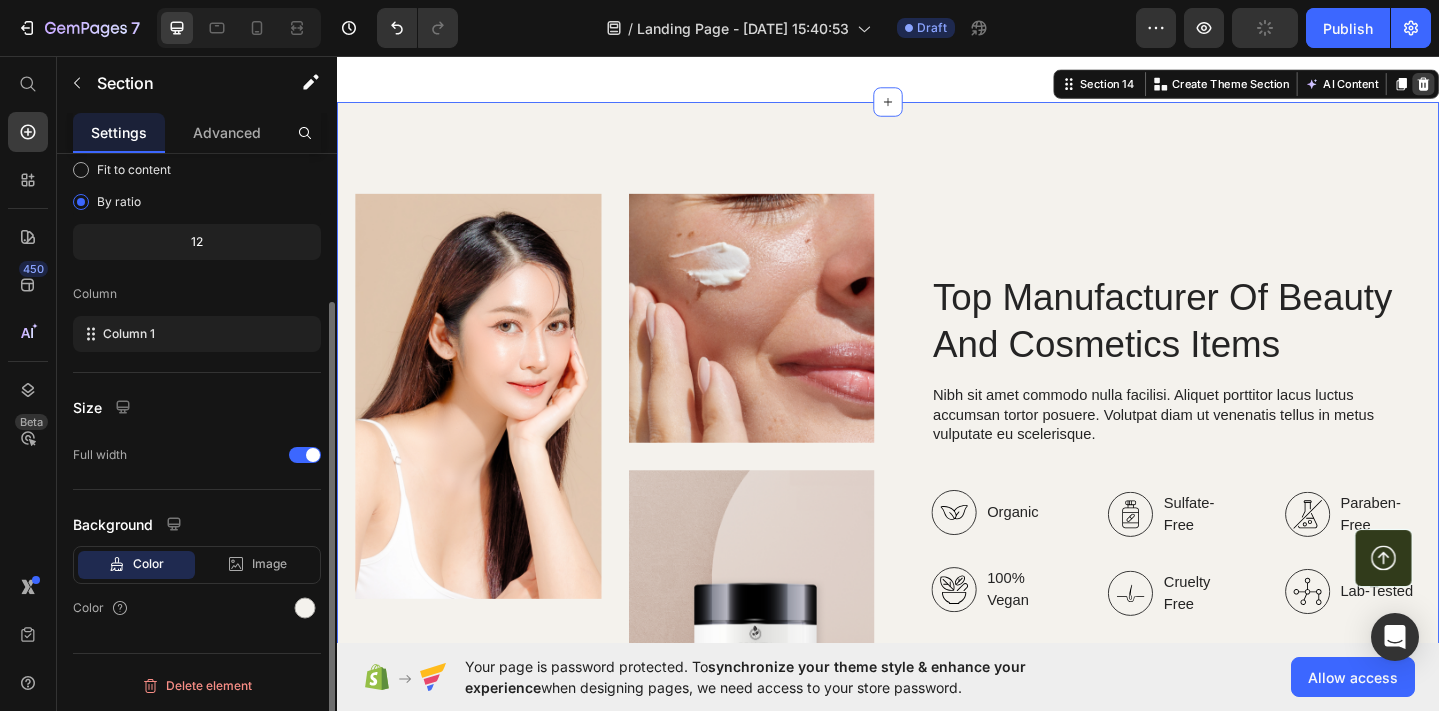 click 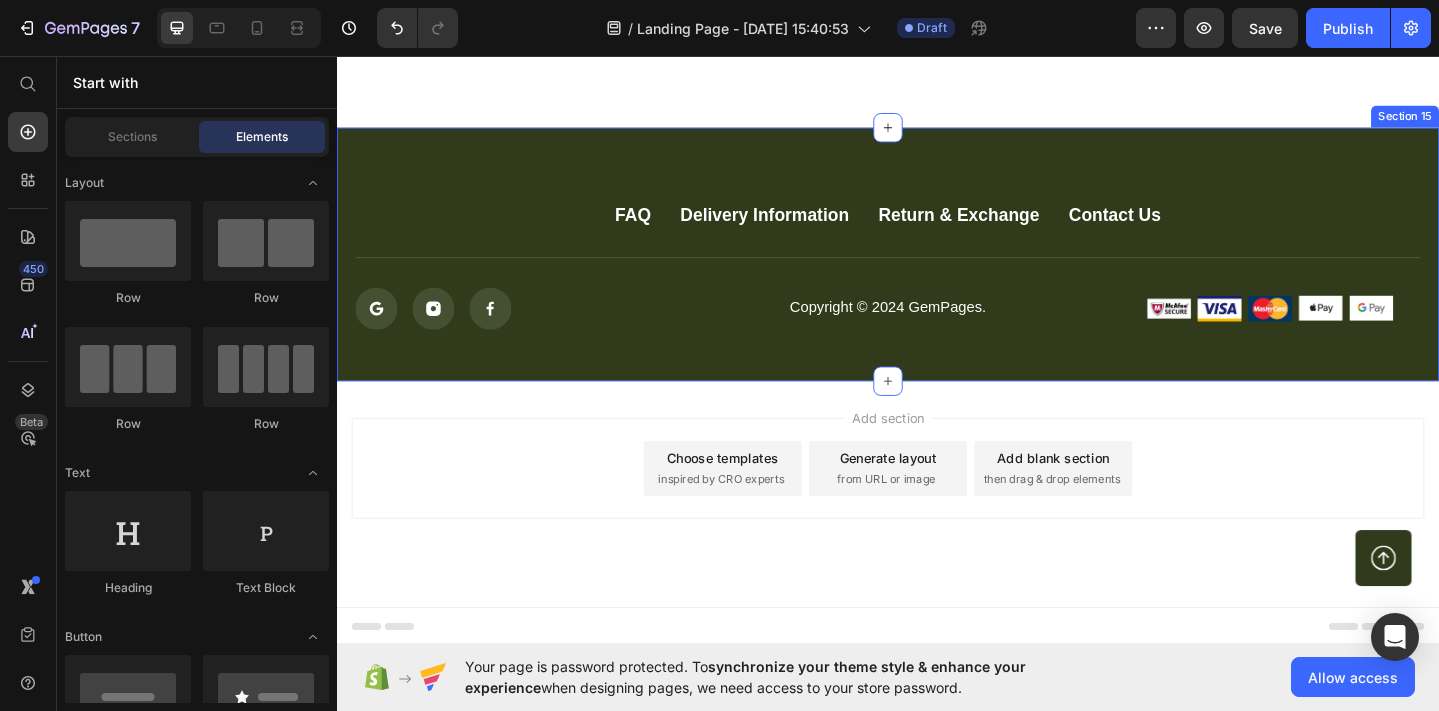 click on "FAQ Button Delivery Information Button Return & Exchange   Button Contact Us Button Row
Icon
Icon
Icon Icon List Copyright © 2024 GemPages.  Text block Image Image Image Image Image Row Row
Button Row Section 15" at bounding box center [937, 272] 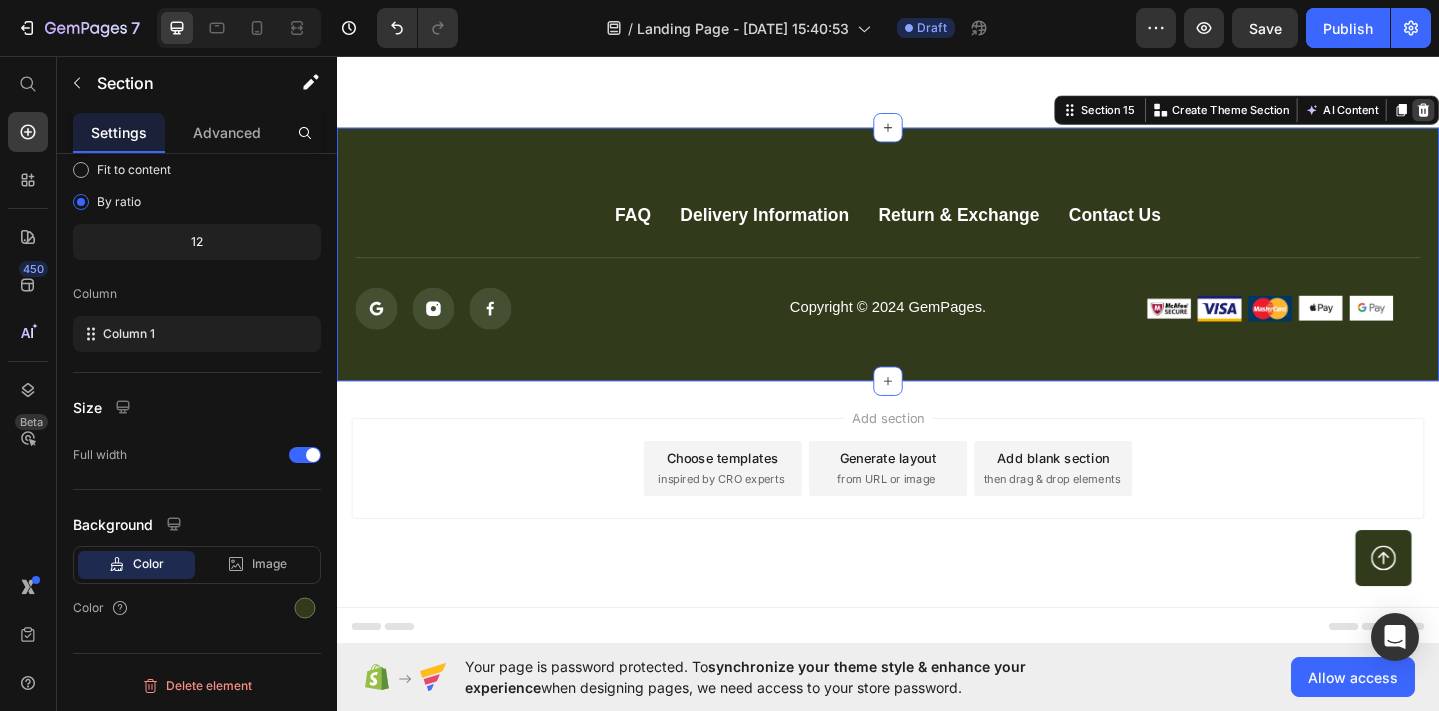 click at bounding box center [1520, 115] 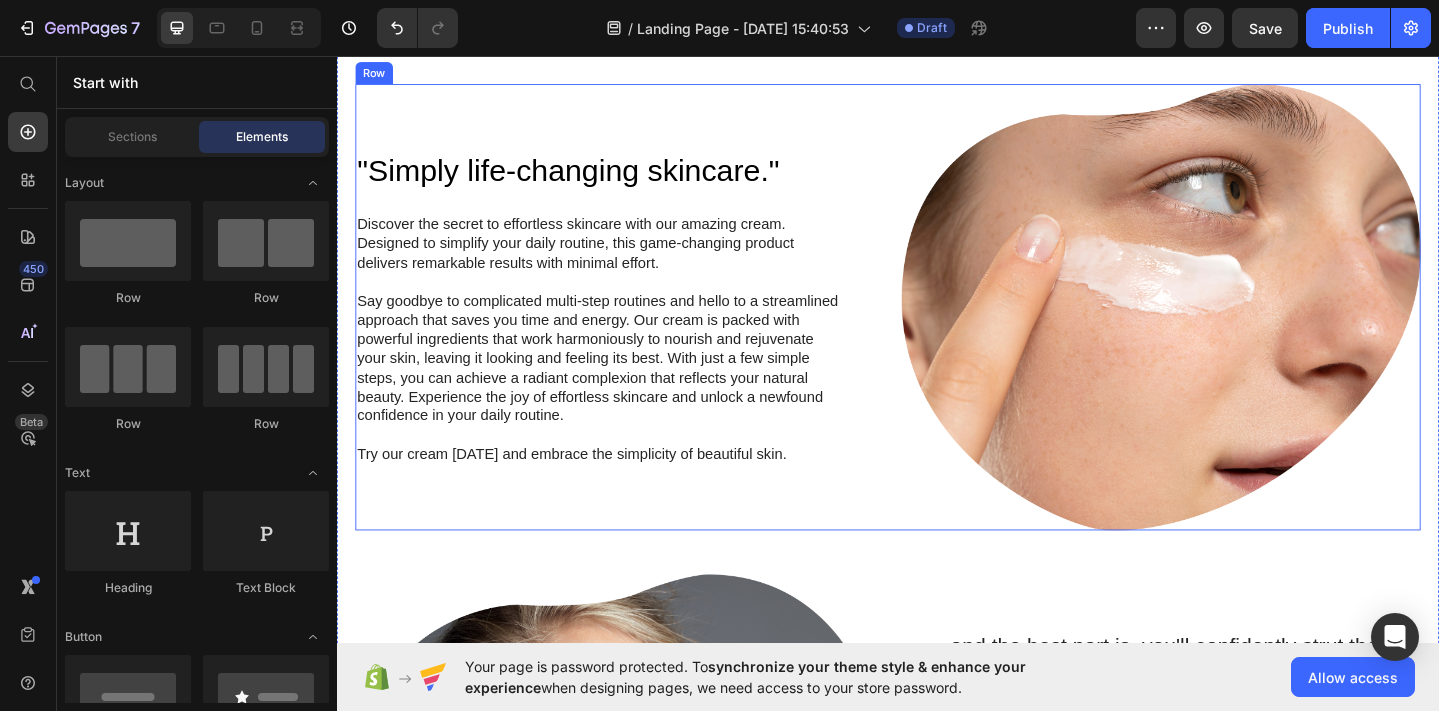 scroll, scrollTop: 11874, scrollLeft: 0, axis: vertical 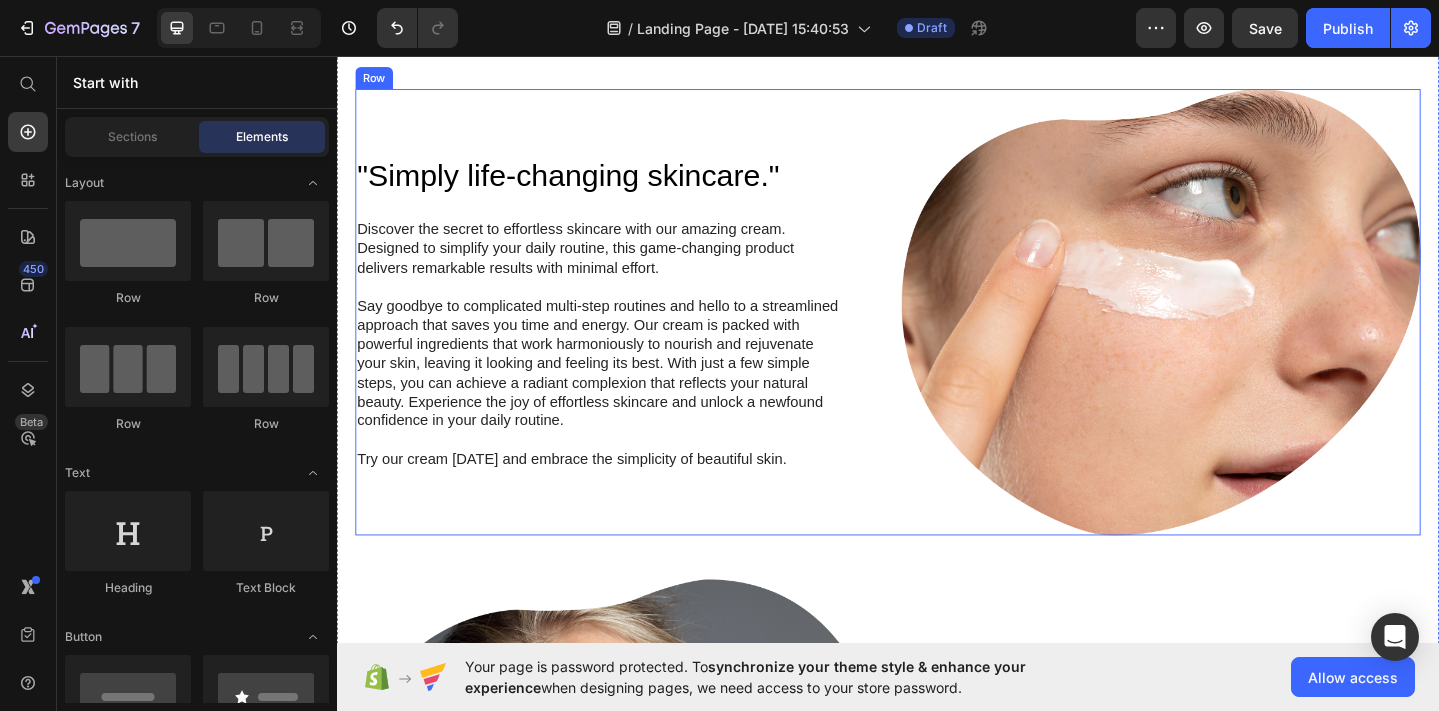 click on ""Simply life-changing skincare." Heading Discover the secret to effortless skincare with our amazing cream. Designed to simplify your daily routine, this game-changing product delivers remarkable results with minimal effort.   Say goodbye to complicated multi-step routines and hello to a streamlined approach that saves you time and energy. Our cream is packed with powerful ingredients that work harmoniously to nourish and rejuvenate your skin, leaving it looking and feeling its best. With just a few simple steps, you can achieve a radiant complexion that reflects your natural beauty. Experience the joy of effortless skincare and unlock a newfound confidence in your daily routine.   Try our cream [DATE] and embrace the simplicity of beautiful skin. Text Block Row Image Row" at bounding box center [937, 335] 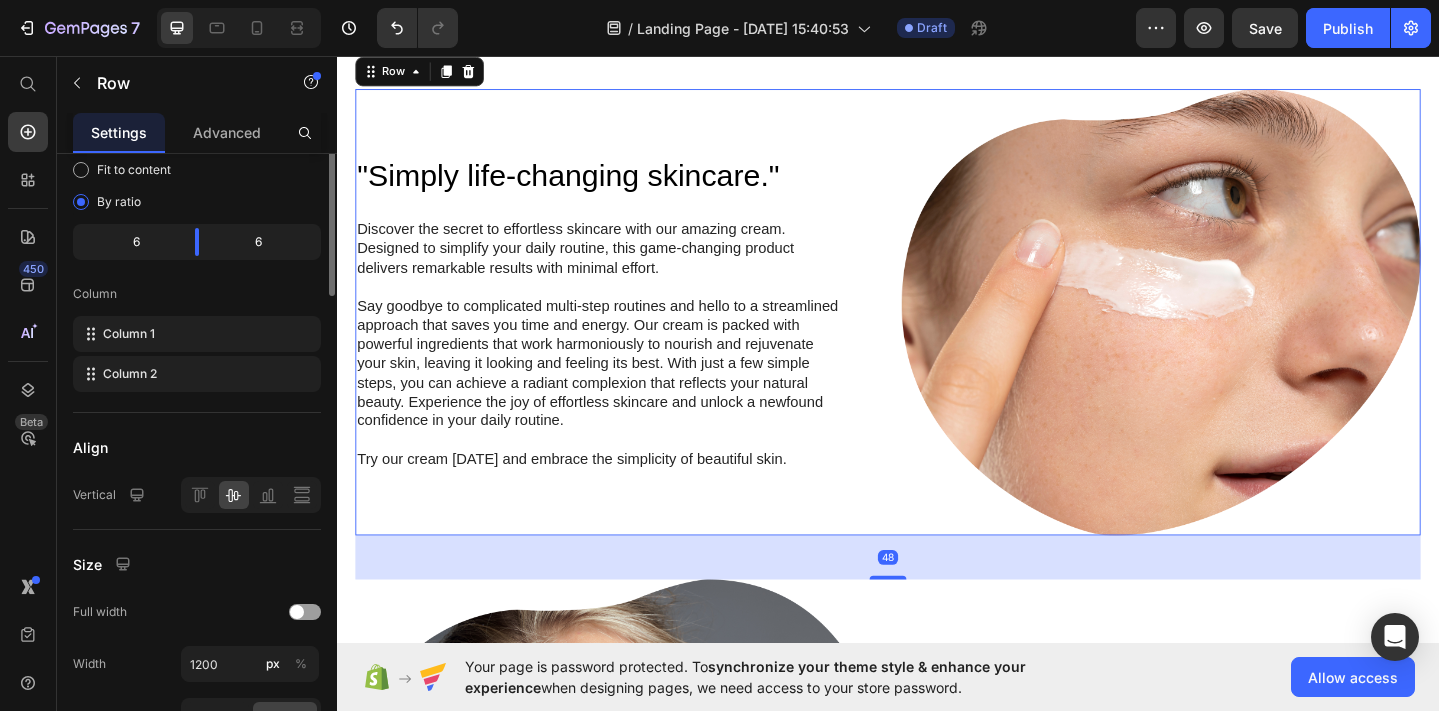 scroll, scrollTop: 0, scrollLeft: 0, axis: both 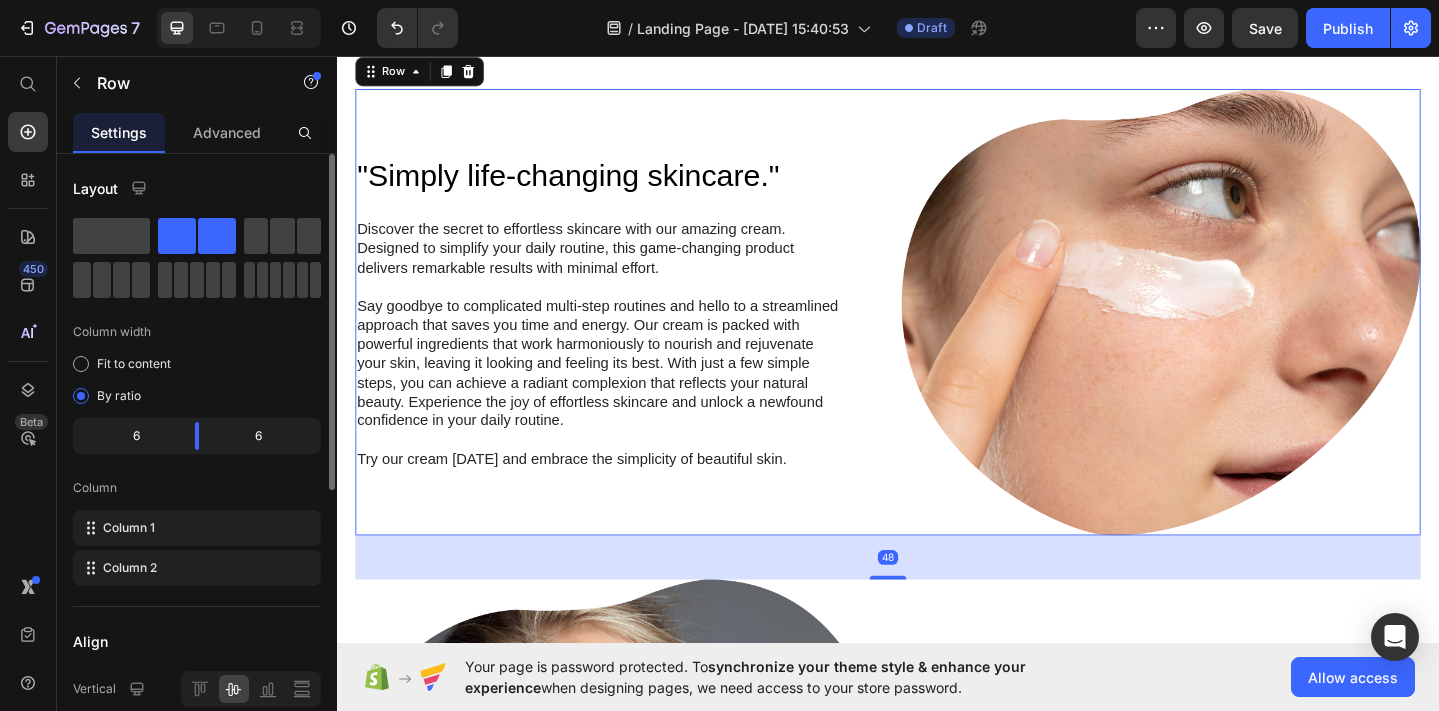 click 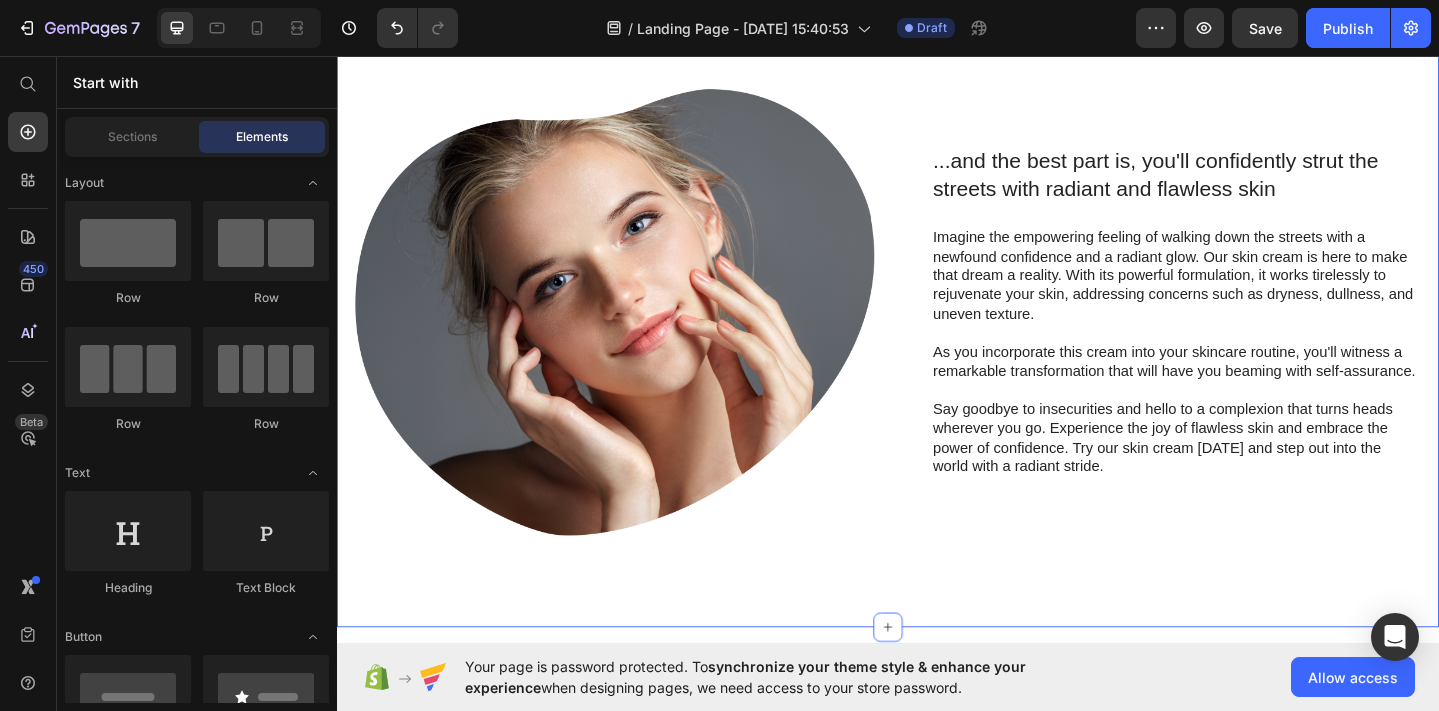 click on "...and the best part is, you'll confidently strut [PERSON_NAME] with radiant and flawless skin Heading Imagine the empowering feeling of walking down [PERSON_NAME] with a newfound confidence and a radiant glow. Our skin cream is here to make that dream a reality. With its powerful formulation, it works tirelessly to rejuvenate your skin, addressing concerns such as dryness, dullness, and uneven texture.   As you incorporate this cream into your skincare routine, you'll witness a remarkable transformation that will have you beaming with self-assurance.   Say goodbye to insecurities and hello to a complexion that turns heads wherever you go. Experience the joy of flawless skin and embrace the power of confidence. Try our skin cream [DATE] and step out into the world with a radiant stride. Text Block Row Image Row Section 13" at bounding box center (937, 335) 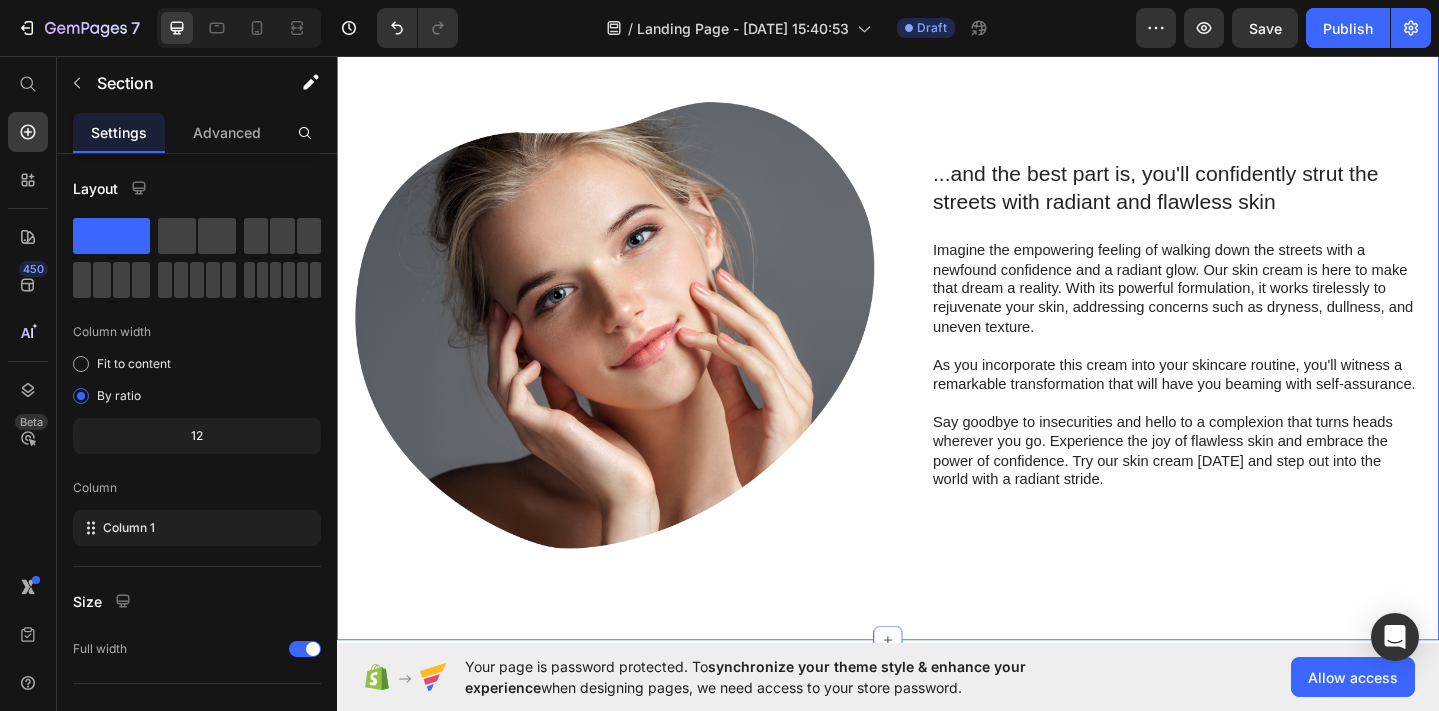 scroll, scrollTop: 11858, scrollLeft: 0, axis: vertical 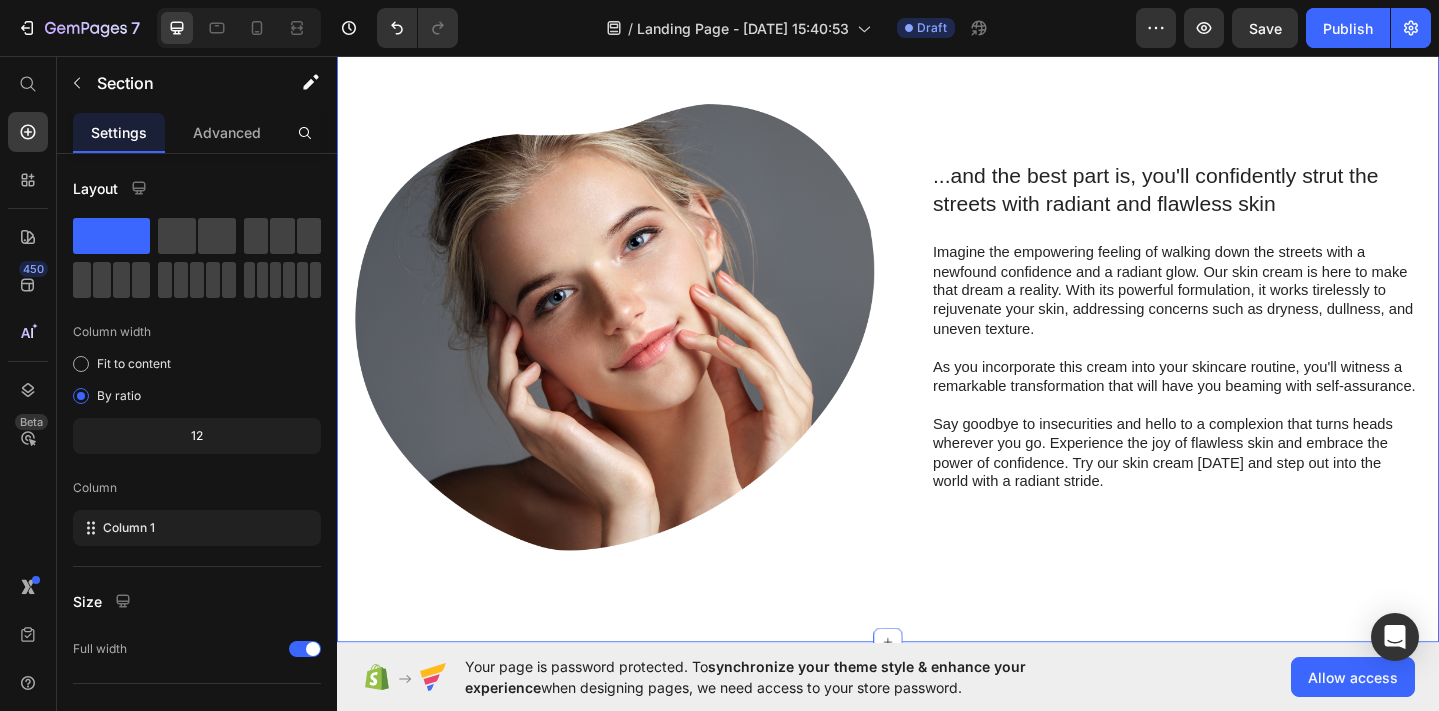 click 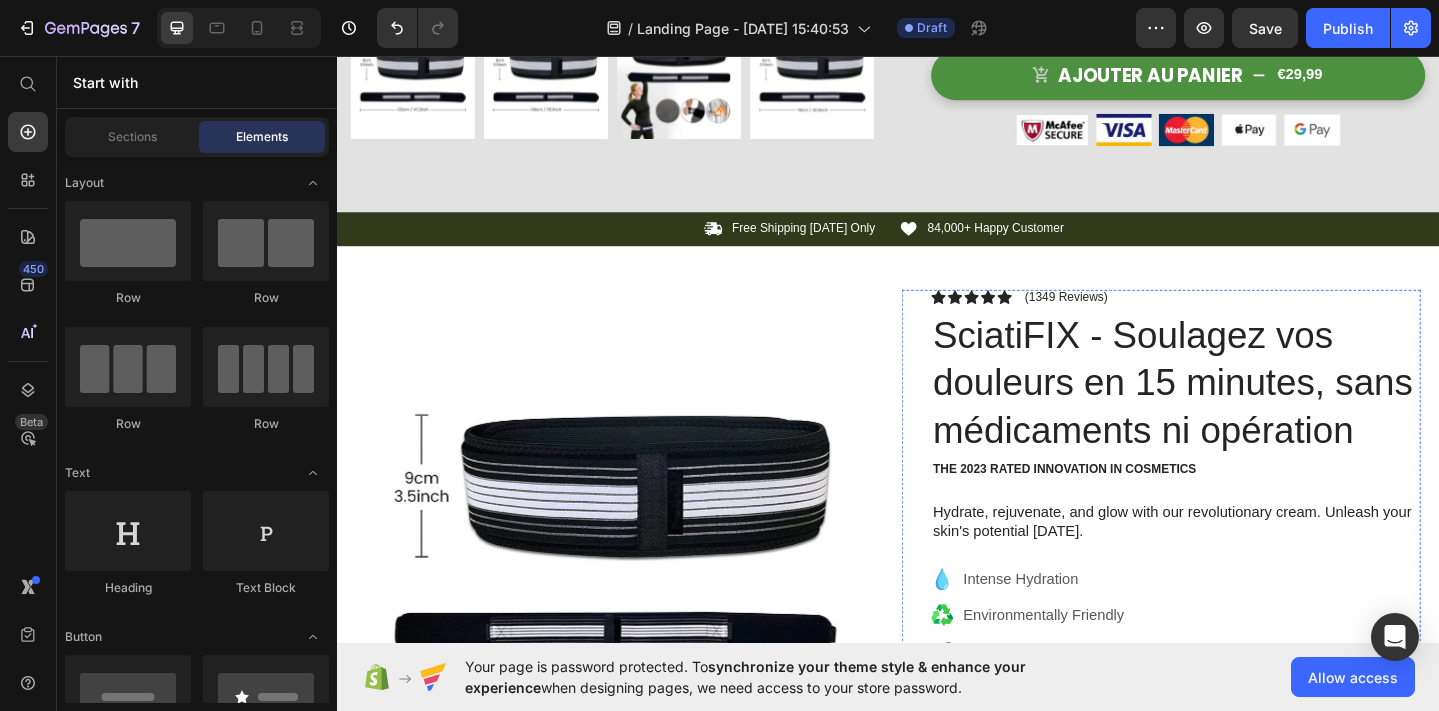 scroll, scrollTop: 9924, scrollLeft: 0, axis: vertical 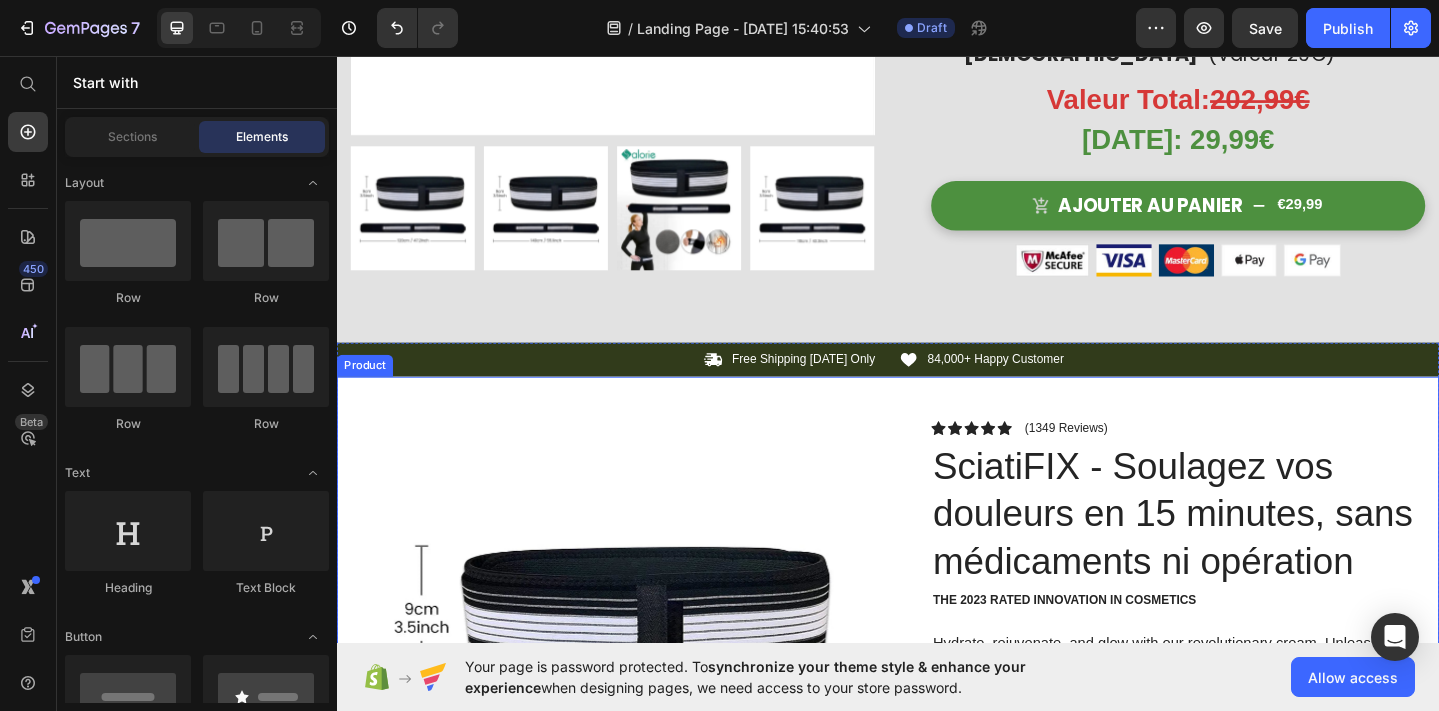 click on "Product Images Image Icon Icon Icon Icon Icon Icon List “This skin cream is a game-changer! It has transformed my dry, lackluster skin into a hydrated and radiant complexion. I love how it absorbs quickly and leaves no greasy residue. Highly recommend” Text Block
Icon [PERSON_NAME] ([GEOGRAPHIC_DATA], [GEOGRAPHIC_DATA]) Text Block Row Row Row Icon Icon Icon Icon Icon Icon List (1349 Reviews) Text Block Row SciatiFIX - Soulagez vos douleurs en 15 minutes, sans médicaments ni opération Product Title The 2023 Rated Innovation in Cosmetics Text Block Hydrate, rejuvenate, and glow with our revolutionary cream. Unleash your skin's potential [DATE]. Text Block
Intense Hydration
Environmentally Friendly
Made in [GEOGRAPHIC_DATA] Item List Kaching Bundles Kaching Bundles
Icon Sale Ends In 2 Hours | Limited Time Offer Text Block Row add to cart Add to Cart
Icon Free Shipping Text Block
Icon Money-Back Text Block" at bounding box center (937, 947) 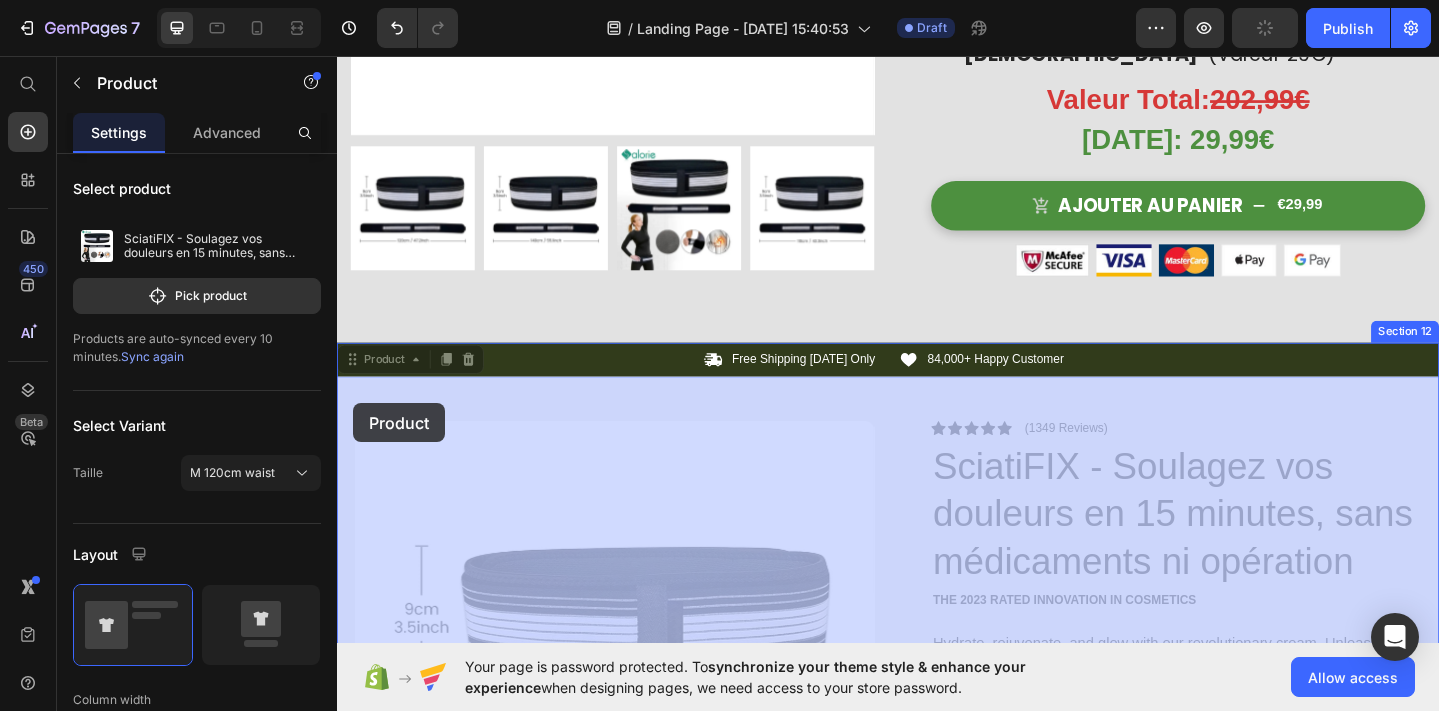 drag, startPoint x: 363, startPoint y: 386, endPoint x: 925, endPoint y: 294, distance: 569.48047 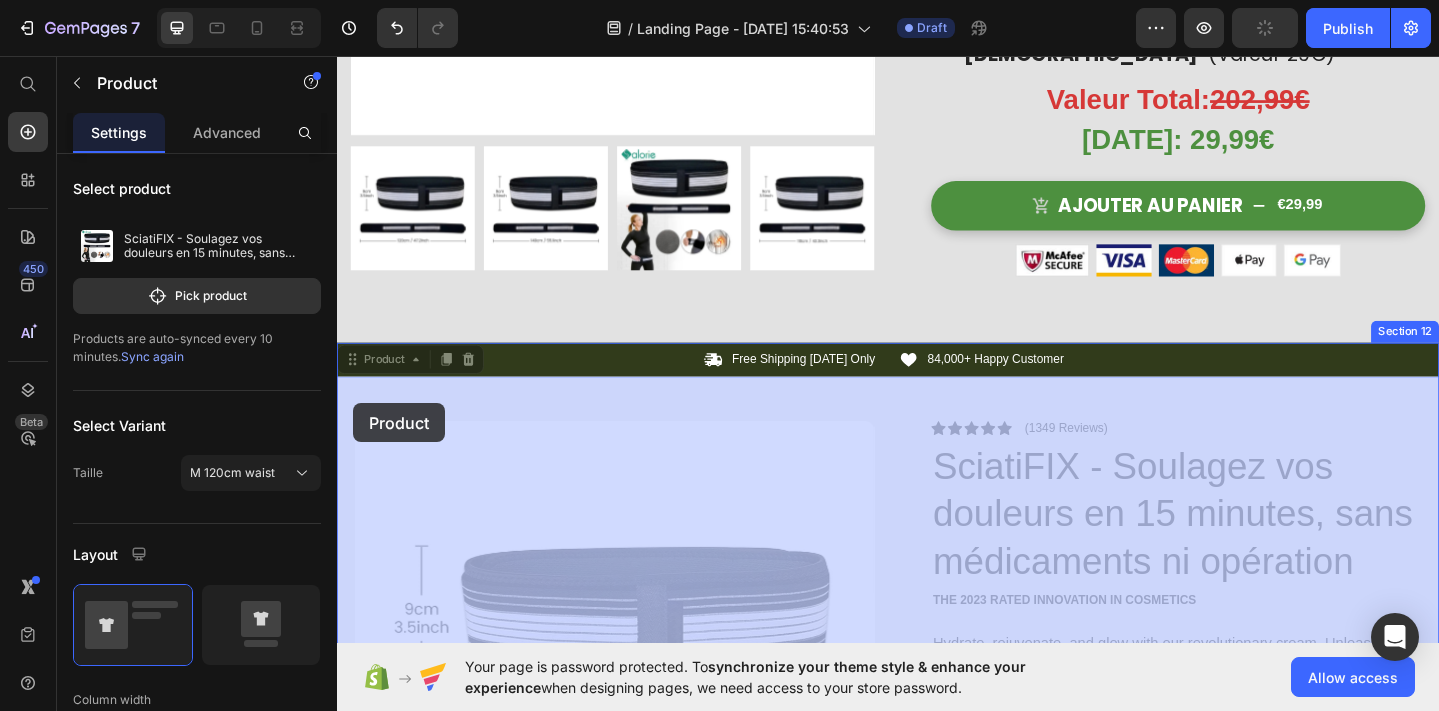 click on "Product Images Offre spéciale en cours ! Heading Commandez votre ceinture SciatiFIX ™  dès maintenant pour profiter d'une réduction unique sur votre achat. Text Block Agissez Maintenant Pour Obtenir : Heading -50%  sur la ceinture SciatiFIX™ Garantie 90 Jours  "Libéré De La Douleur" Ou Remboursé Livraison GRATUITE  (Valeur 4,90€) BONUS #1 – Programme Vidéo “Routine Anti-Sciatique”  (Valeur 89€) BONUS #2 – Guide “Vaincre La Sciatique”  (Valeur 29€) Item List Valeur Total:  202,99€ Heading [DATE]: 29,99€ Heading
Ajouter Au Panier
€29,99 Add to Cart Image Image Image Image Image Row Row Row Product" at bounding box center (937, -55) 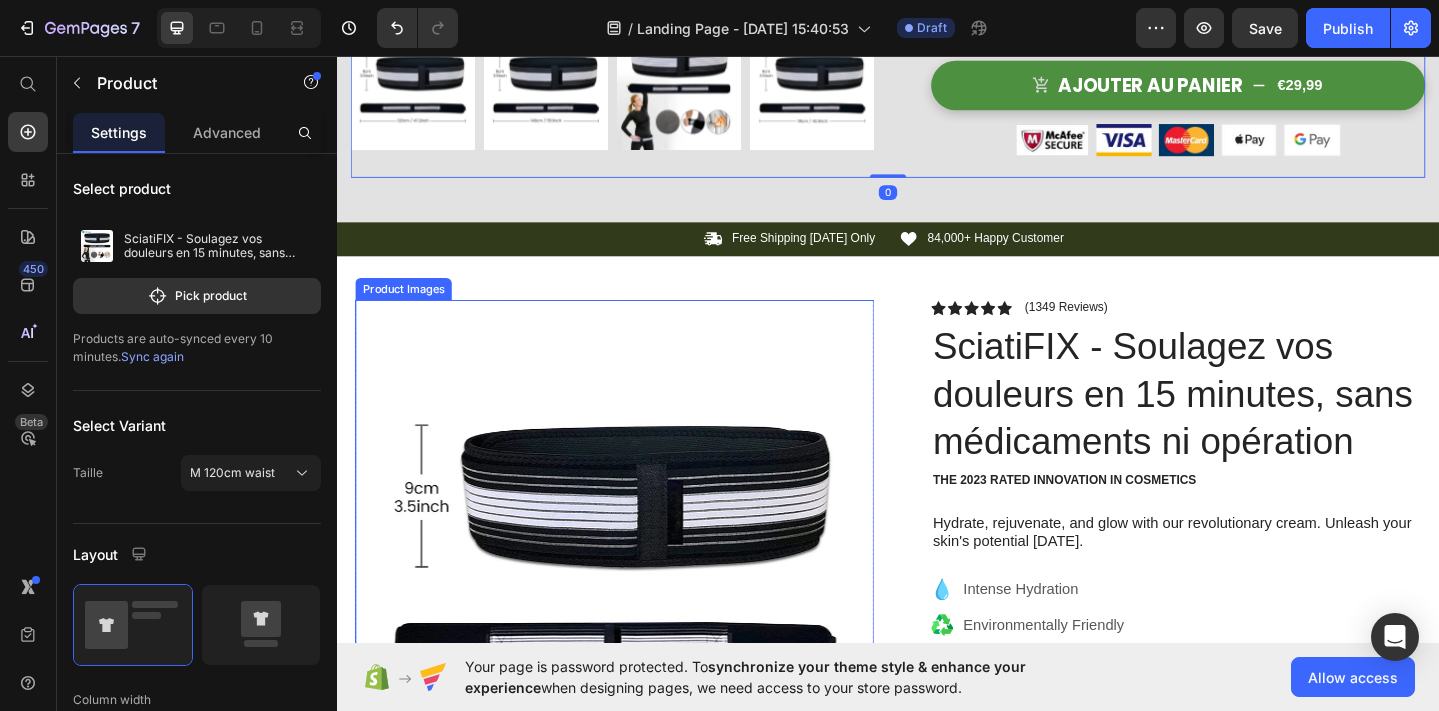 scroll, scrollTop: 9901, scrollLeft: 0, axis: vertical 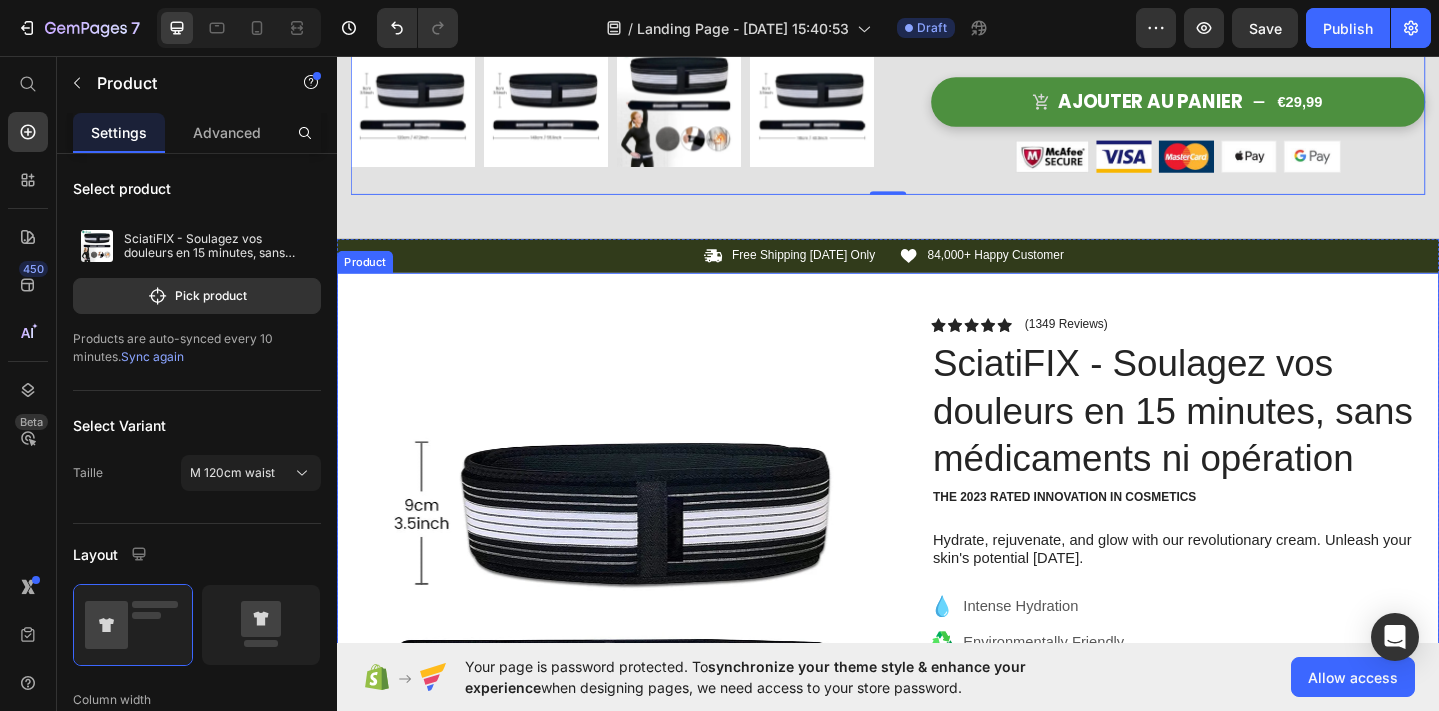 click on "Product Images Image Icon Icon Icon Icon Icon Icon List “This skin cream is a game-changer! It has transformed my dry, lackluster skin into a hydrated and radiant complexion. I love how it absorbs quickly and leaves no greasy residue. Highly recommend” Text Block
Icon [PERSON_NAME] ([GEOGRAPHIC_DATA], [GEOGRAPHIC_DATA]) Text Block Row Row Row Icon Icon Icon Icon Icon Icon List (1349 Reviews) Text Block Row SciatiFIX - Soulagez vos douleurs en 15 minutes, sans médicaments ni opération Product Title The 2023 Rated Innovation in Cosmetics Text Block Hydrate, rejuvenate, and glow with our revolutionary cream. Unleash your skin's potential [DATE]. Text Block
Intense Hydration
Environmentally Friendly
Made in [GEOGRAPHIC_DATA] Item List Kaching Bundles Kaching Bundles
Icon Sale Ends In 2 Hours | Limited Time Offer Text Block Row add to cart Add to Cart
Icon Free Shipping Text Block
Icon Money-Back Text Block" at bounding box center [937, 834] 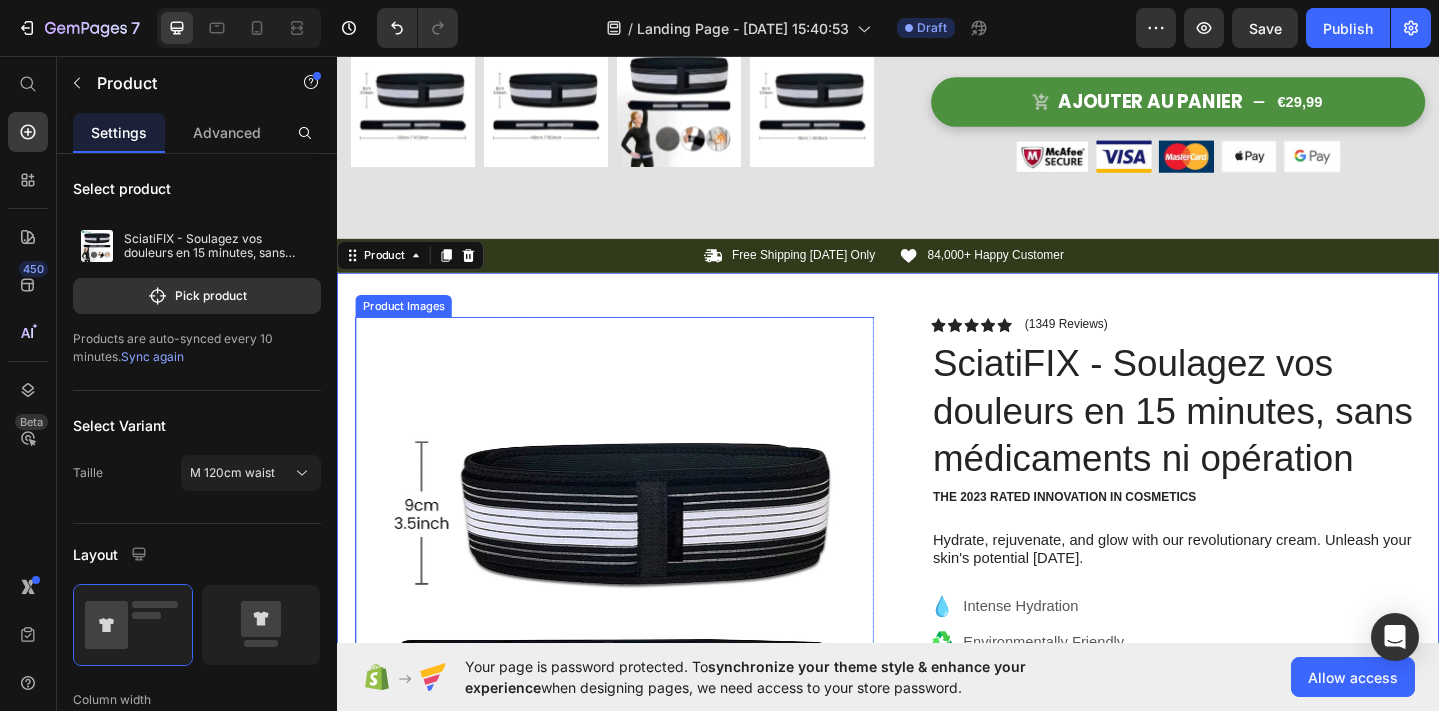 drag, startPoint x: 886, startPoint y: 510, endPoint x: 930, endPoint y: 377, distance: 140.08926 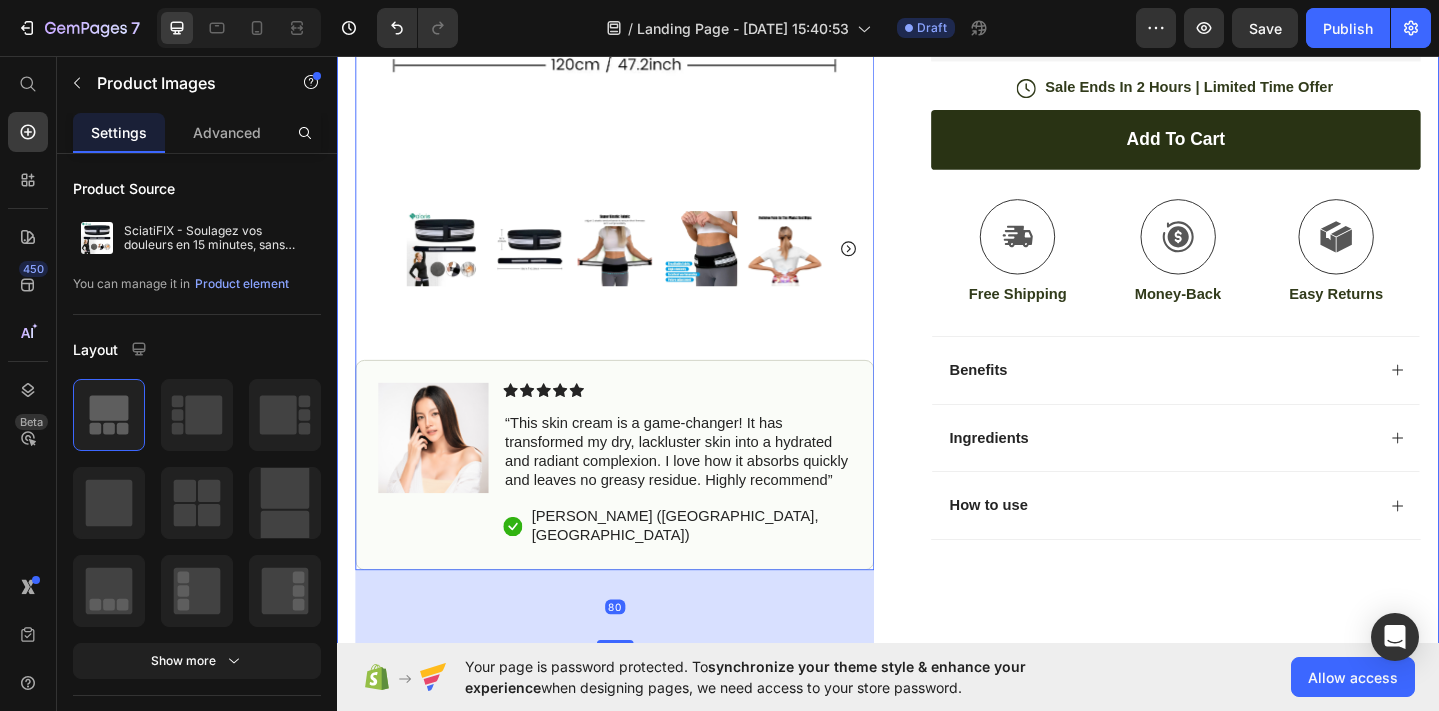 scroll, scrollTop: 10581, scrollLeft: 0, axis: vertical 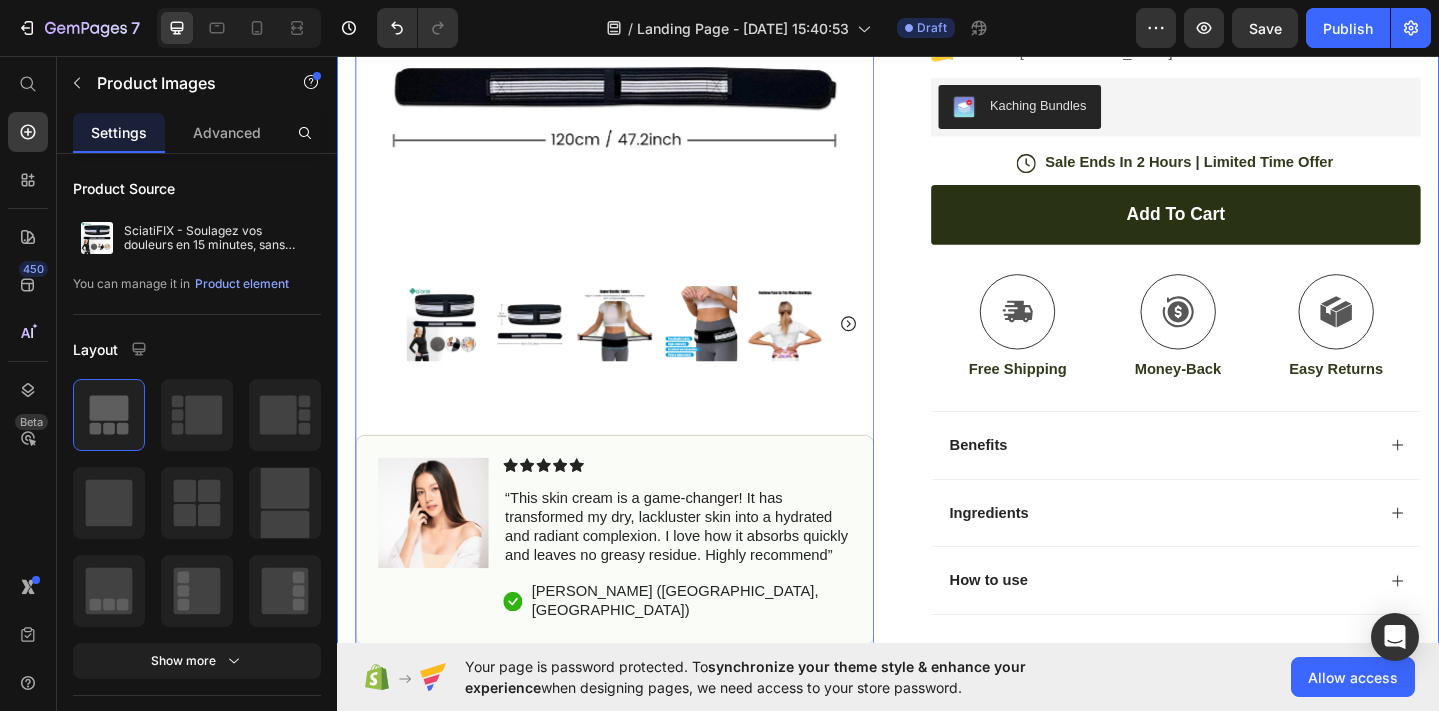 click on "Product Images   80 Image Icon Icon Icon Icon Icon Icon List “This skin cream is a game-changer! It has transformed my dry, lackluster skin into a hydrated and radiant complexion. I love how it absorbs quickly and leaves no greasy residue. Highly recommend” Text Block
Icon [PERSON_NAME] ([GEOGRAPHIC_DATA], [GEOGRAPHIC_DATA]) Text Block Row Row Row Icon Icon Icon Icon Icon Icon List (1349 Reviews) Text Block Row SciatiFIX - Soulagez vos douleurs en 15 minutes, sans médicaments ni opération Product Title The 2023 Rated Innovation in Cosmetics Text Block Hydrate, rejuvenate, and glow with our revolutionary cream. Unleash your skin's potential [DATE]. Text Block
Intense Hydration
Environmentally Friendly
Made in [GEOGRAPHIC_DATA] Item List Kaching Bundles Kaching Bundles
Icon Sale Ends In 2 Hours | Limited Time Offer Text Block Row add to cart Add to Cart
Icon Free Shipping Text Block
Icon Money-Back Text Block" at bounding box center (937, 154) 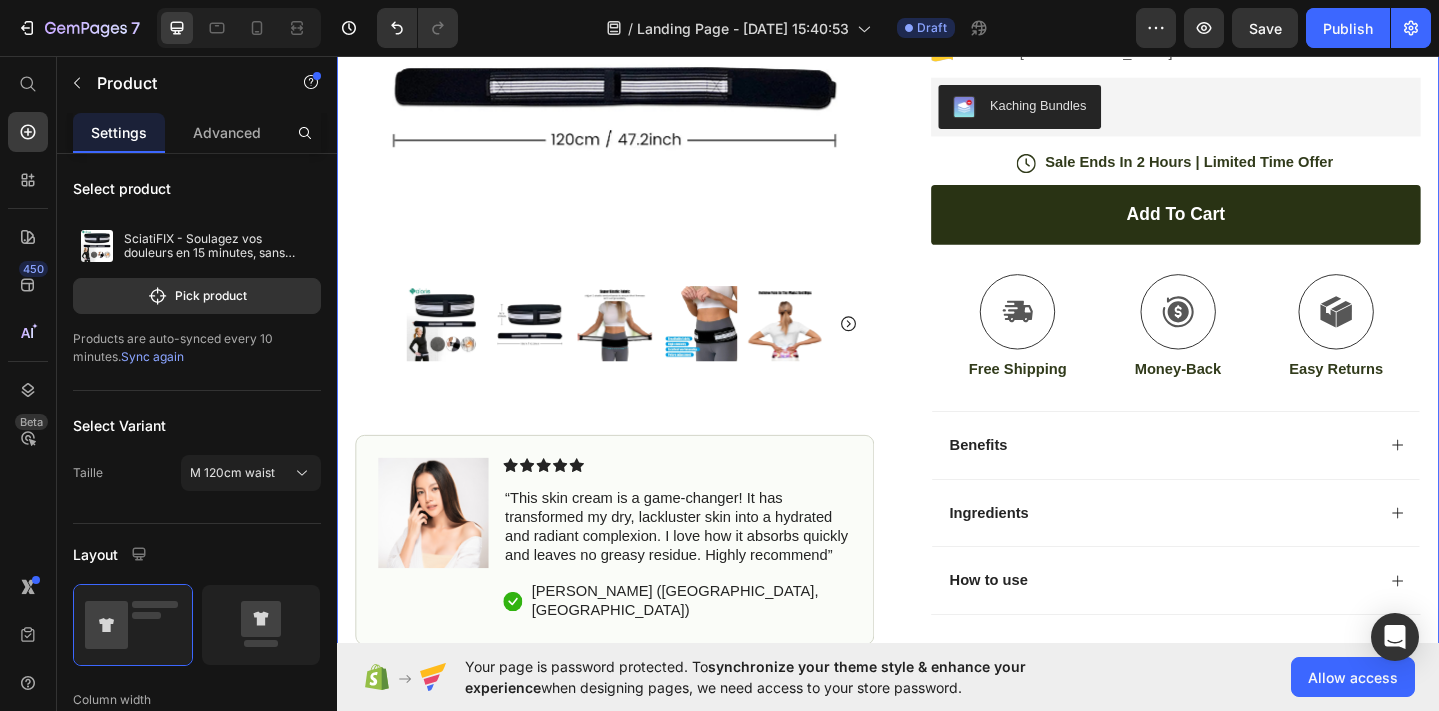 scroll, scrollTop: 9939, scrollLeft: 0, axis: vertical 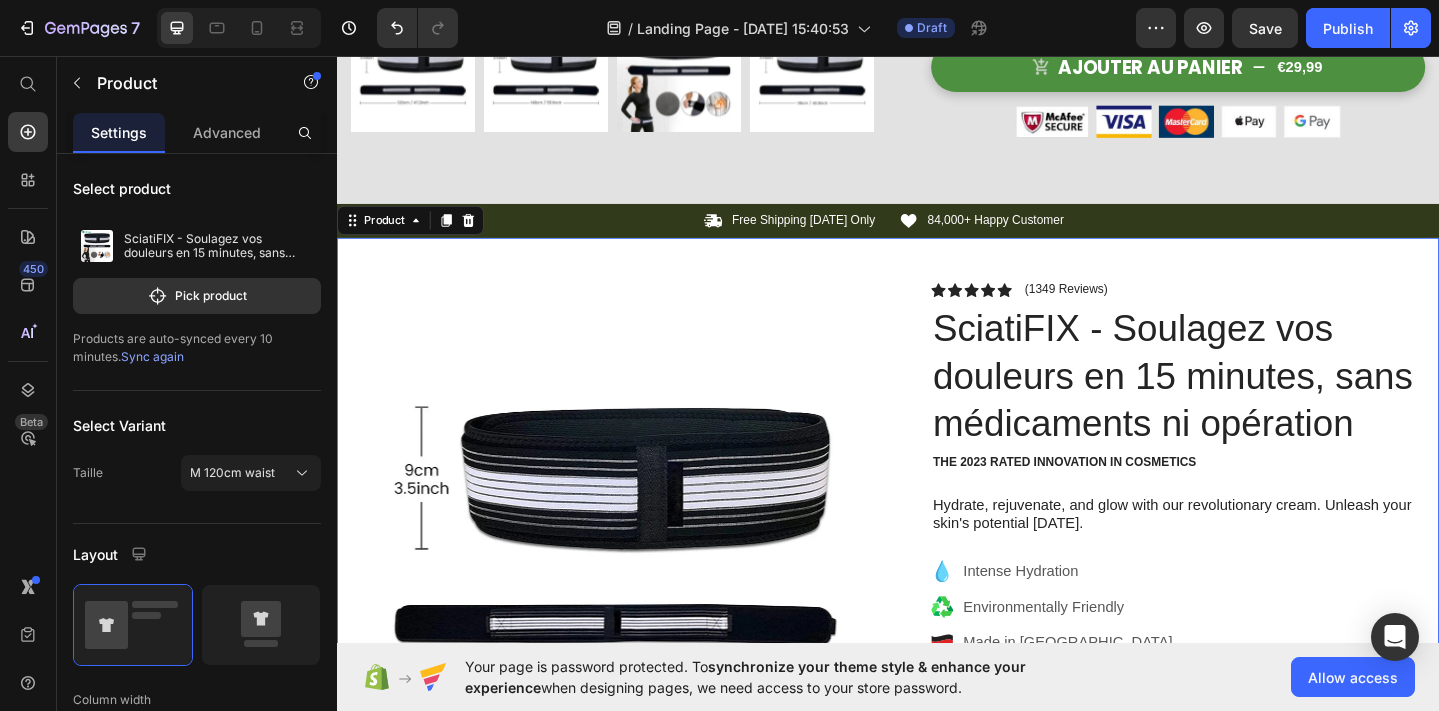 click on "Product Images Image Icon Icon Icon Icon Icon Icon List “This skin cream is a game-changer! It has transformed my dry, lackluster skin into a hydrated and radiant complexion. I love how it absorbs quickly and leaves no greasy residue. Highly recommend” Text Block
Icon [PERSON_NAME] ([GEOGRAPHIC_DATA], [GEOGRAPHIC_DATA]) Text Block Row Row Row Icon Icon Icon Icon Icon Icon List (1349 Reviews) Text Block Row SciatiFIX - Soulagez vos douleurs en 15 minutes, sans médicaments ni opération Product Title The 2023 Rated Innovation in Cosmetics Text Block Hydrate, rejuvenate, and glow with our revolutionary cream. Unleash your skin's potential [DATE]. Text Block
Intense Hydration
Environmentally Friendly
Made in [GEOGRAPHIC_DATA] Item List Kaching Bundles Kaching Bundles
Icon Sale Ends In 2 Hours | Limited Time Offer Text Block Row add to cart Add to Cart
Icon Free Shipping Text Block
Icon Money-Back Text Block" at bounding box center (937, 796) 